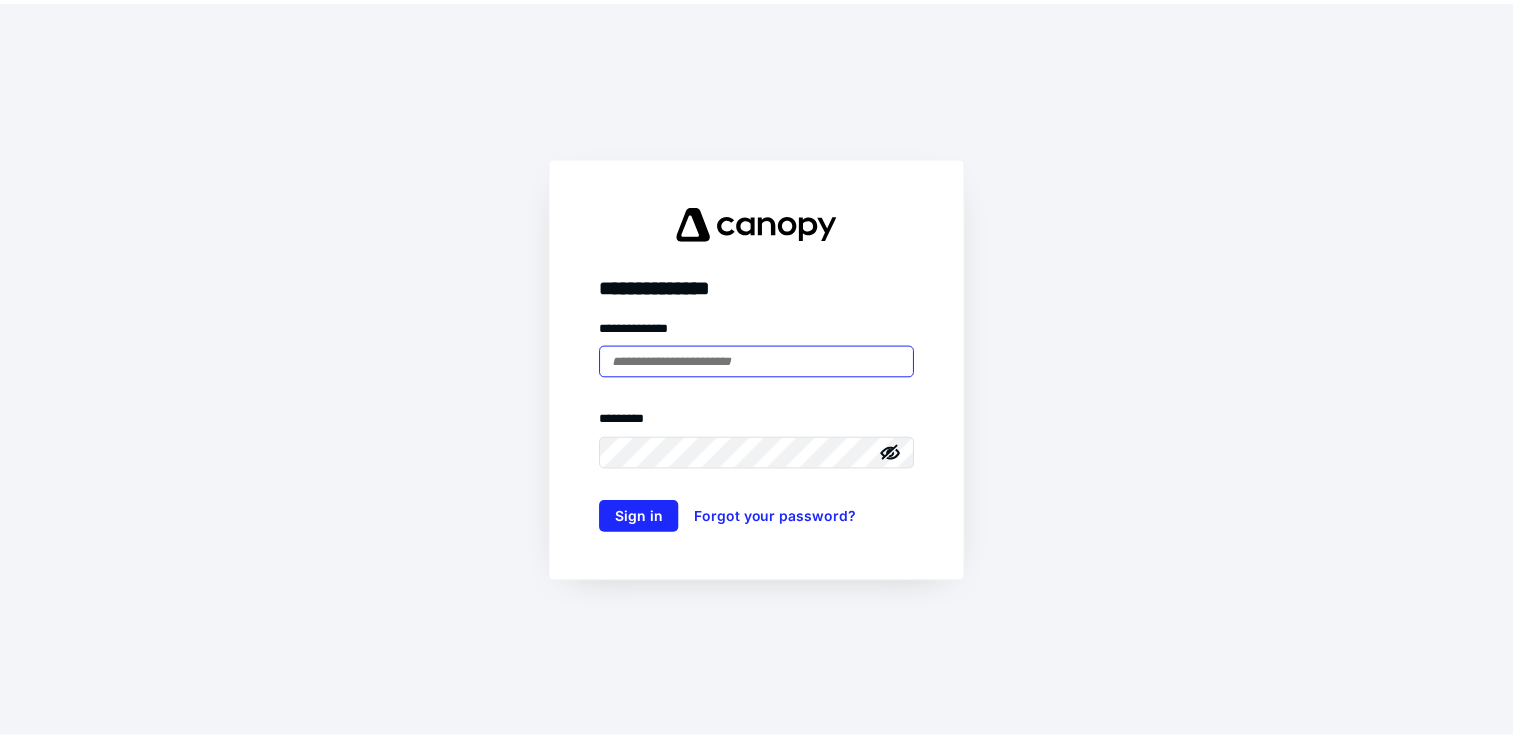 scroll, scrollTop: 0, scrollLeft: 0, axis: both 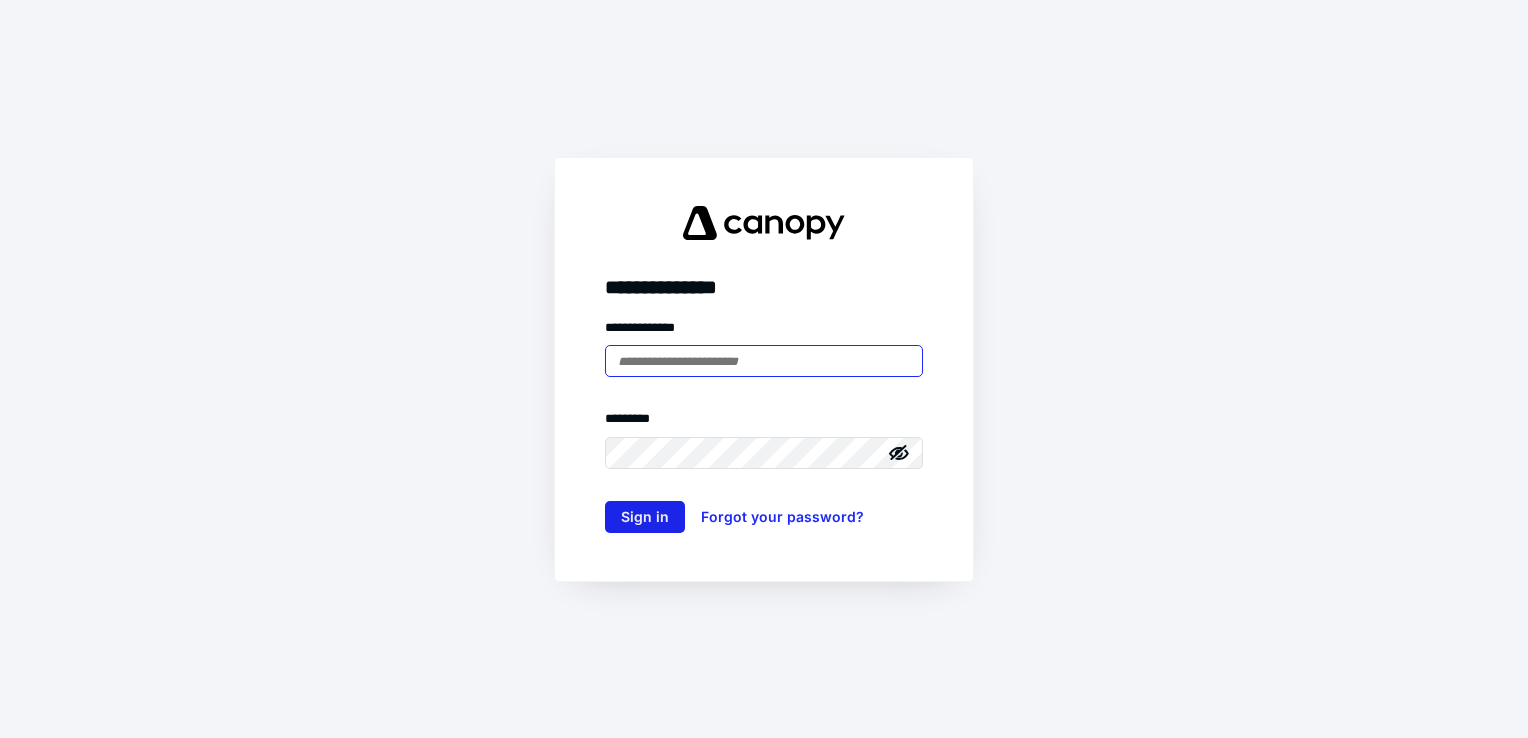 type on "**********" 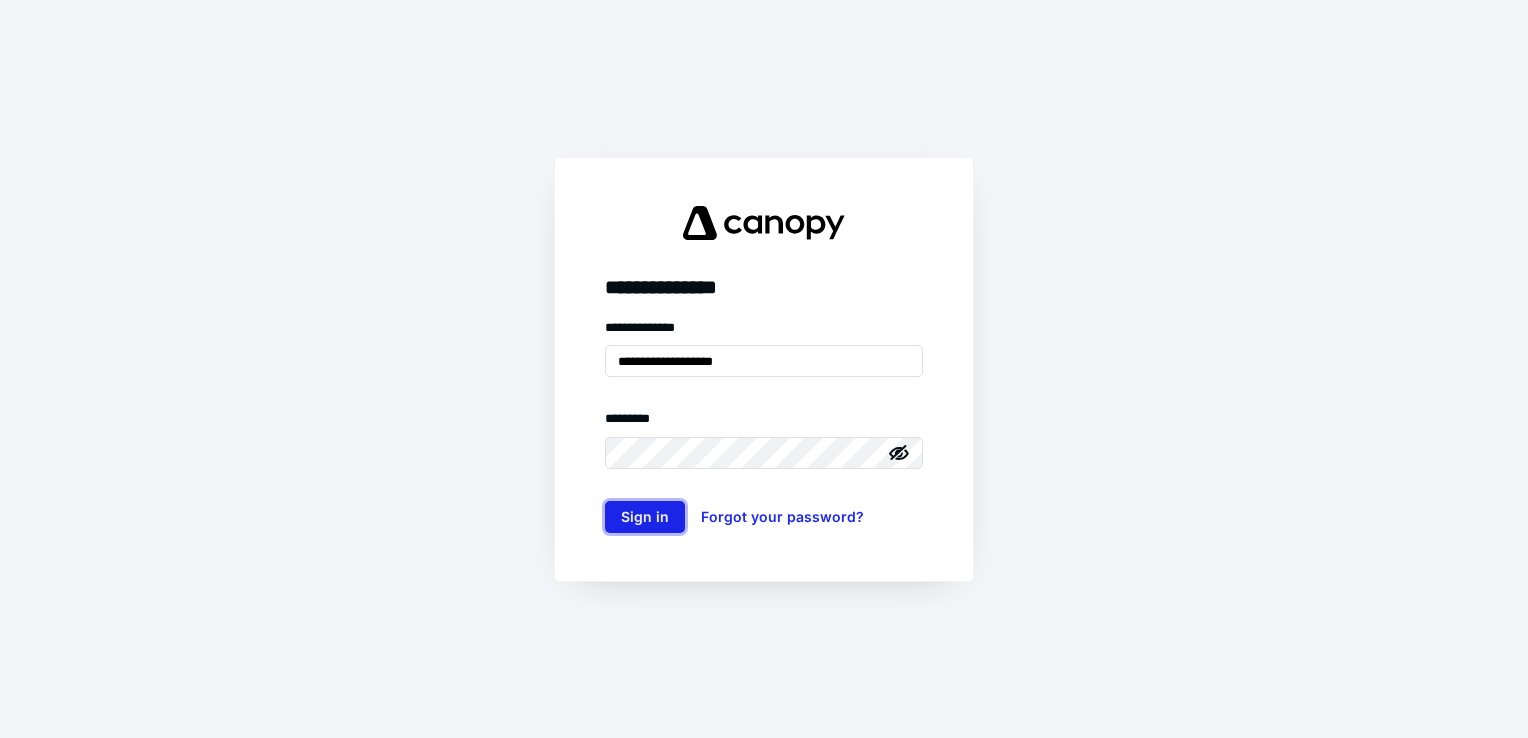 click on "Sign in" at bounding box center (645, 517) 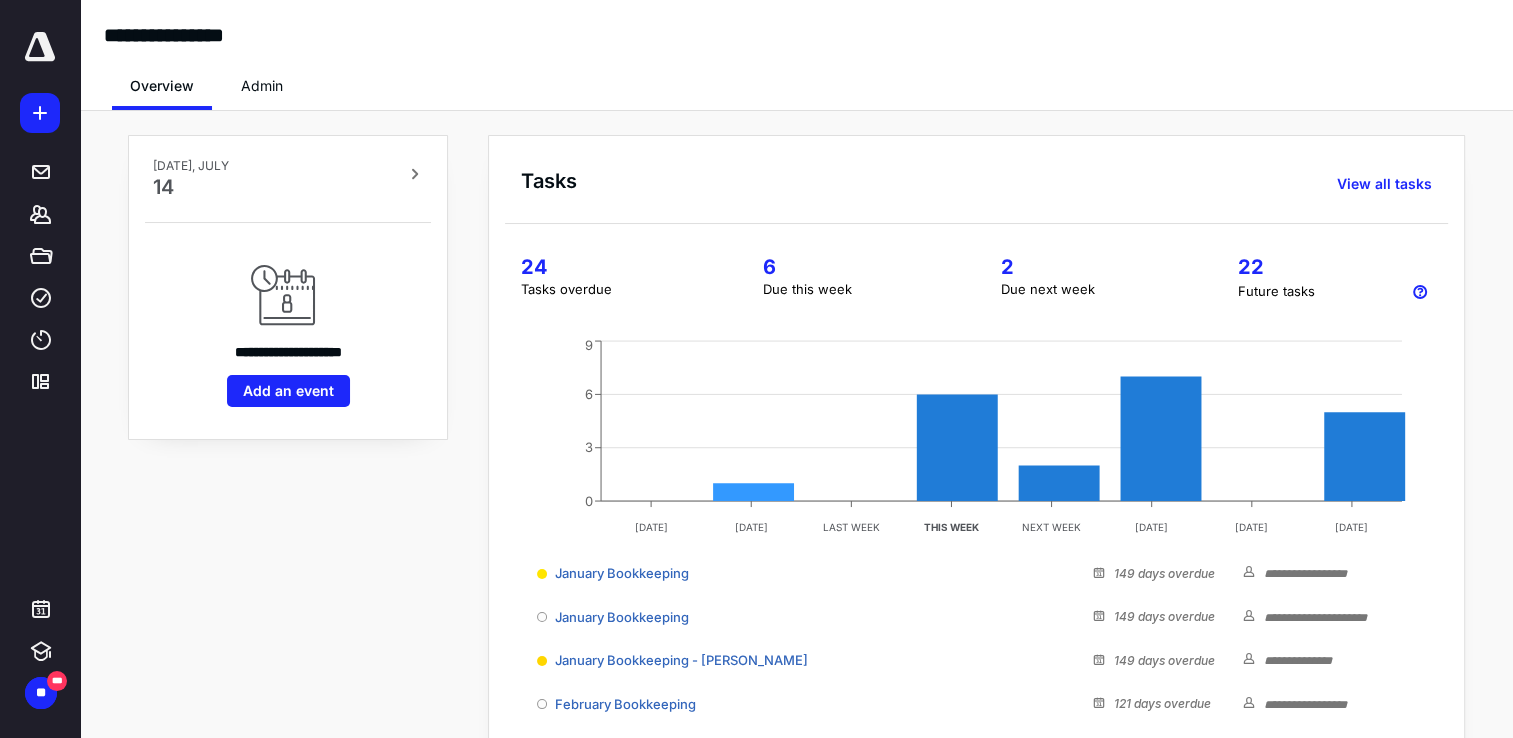 scroll, scrollTop: 0, scrollLeft: 0, axis: both 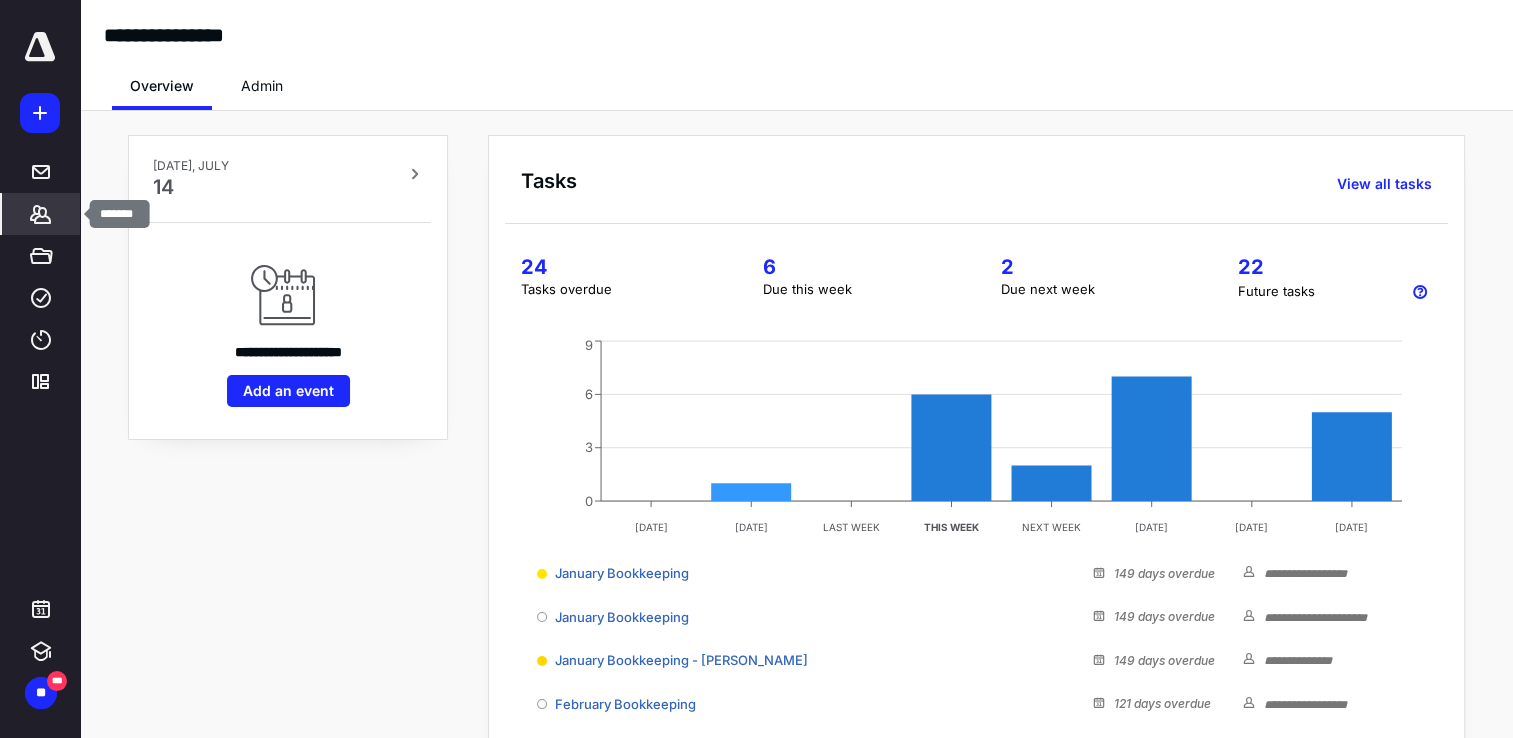 click on "*******" at bounding box center (41, 214) 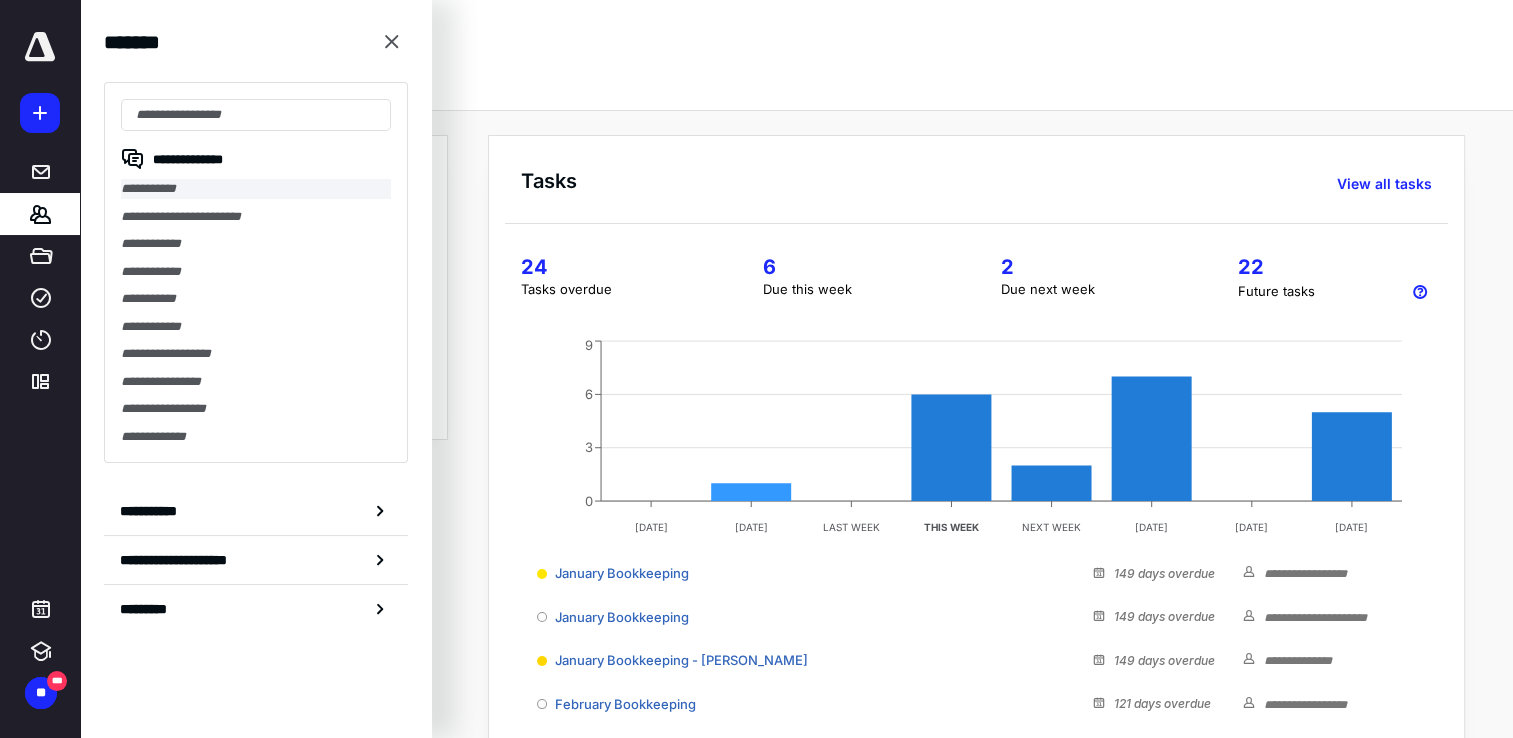click on "**********" at bounding box center (256, 189) 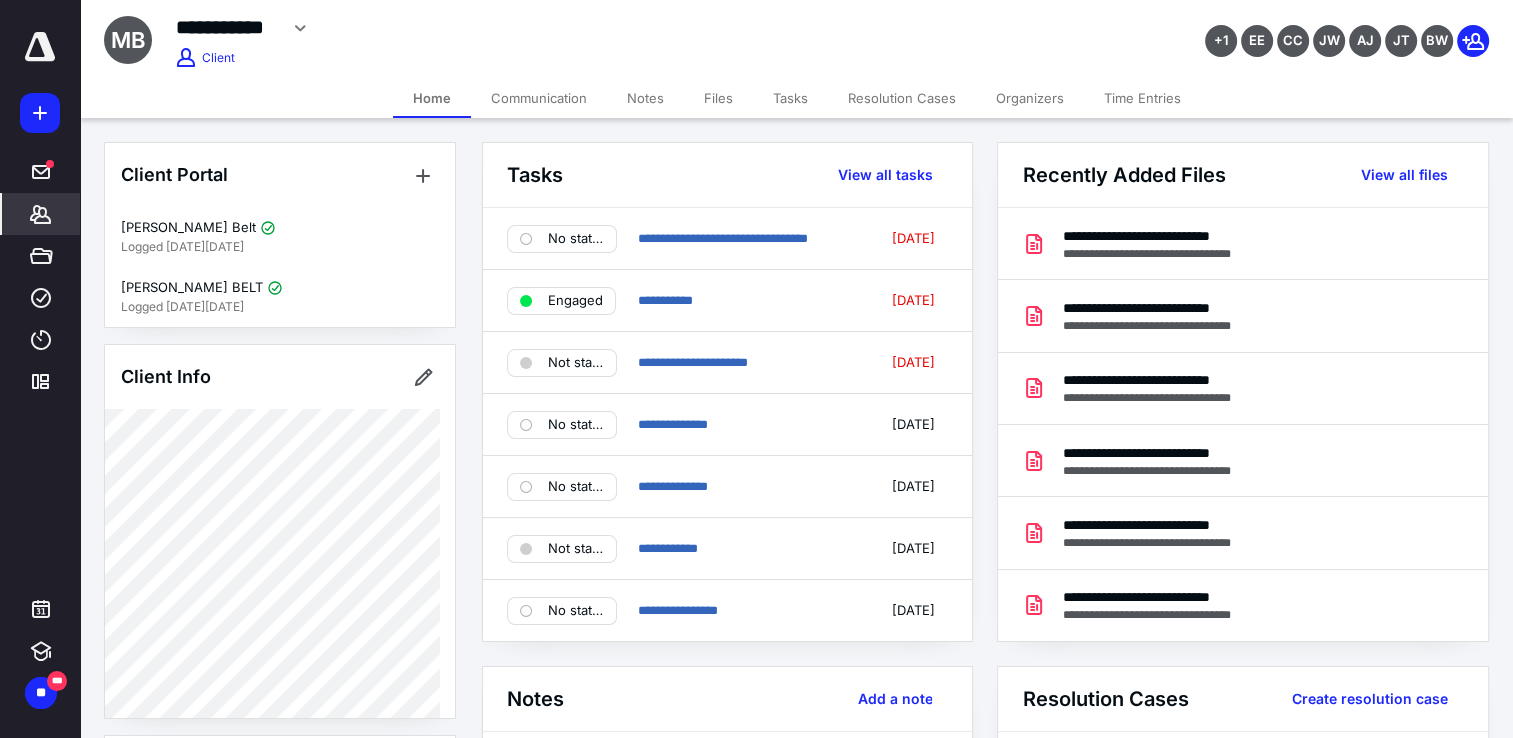 click on "Notes" at bounding box center (645, 98) 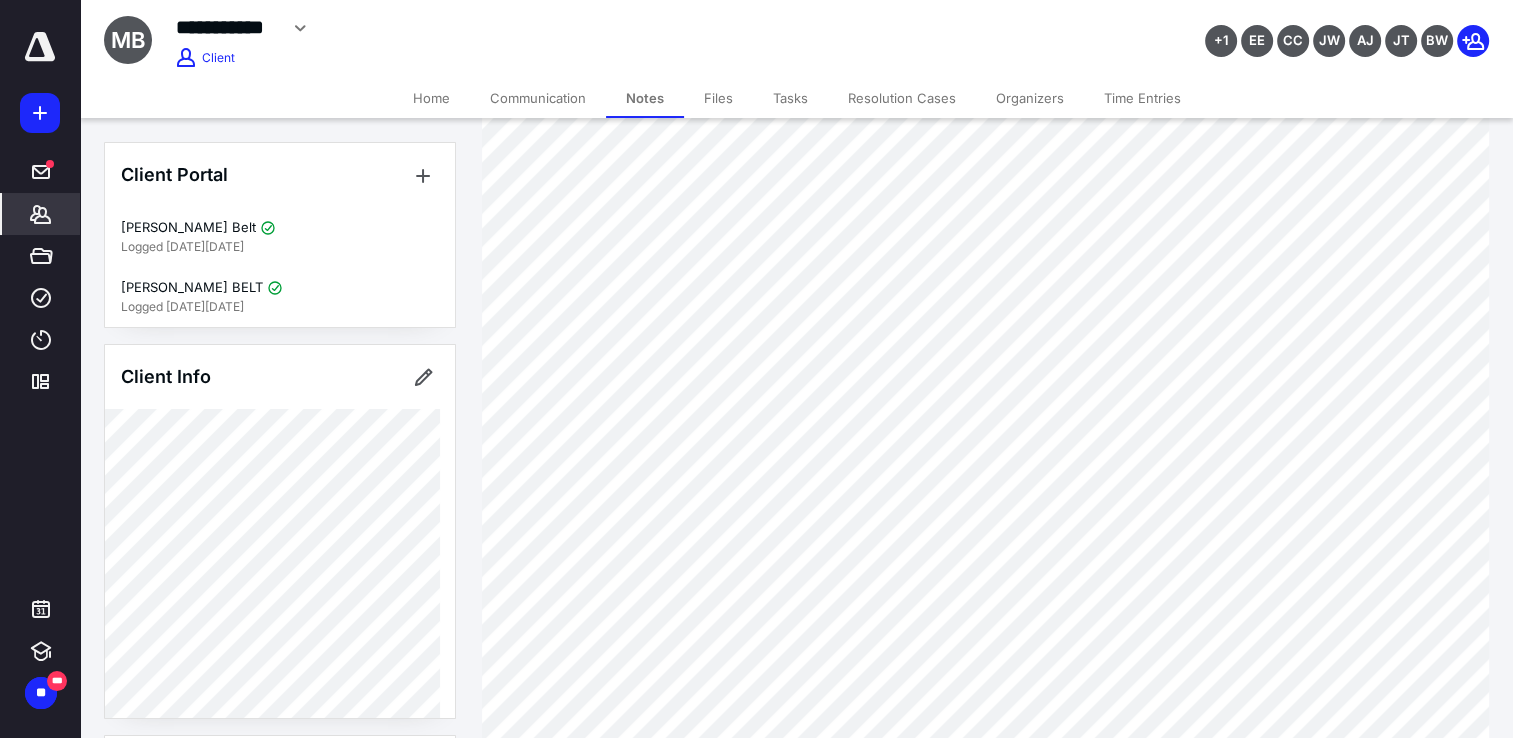 scroll, scrollTop: 500, scrollLeft: 0, axis: vertical 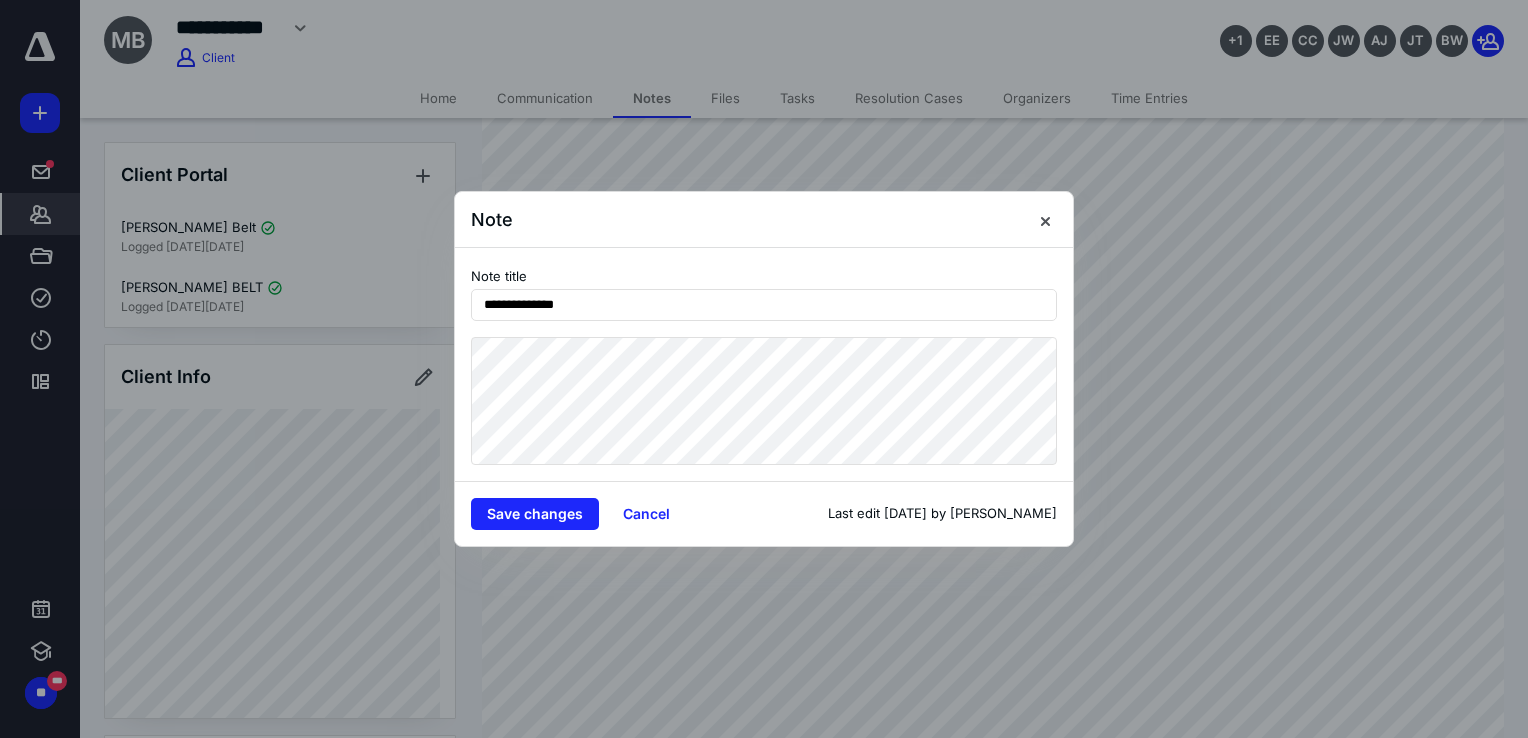 drag, startPoint x: 1034, startPoint y: 227, endPoint x: 998, endPoint y: 328, distance: 107.22407 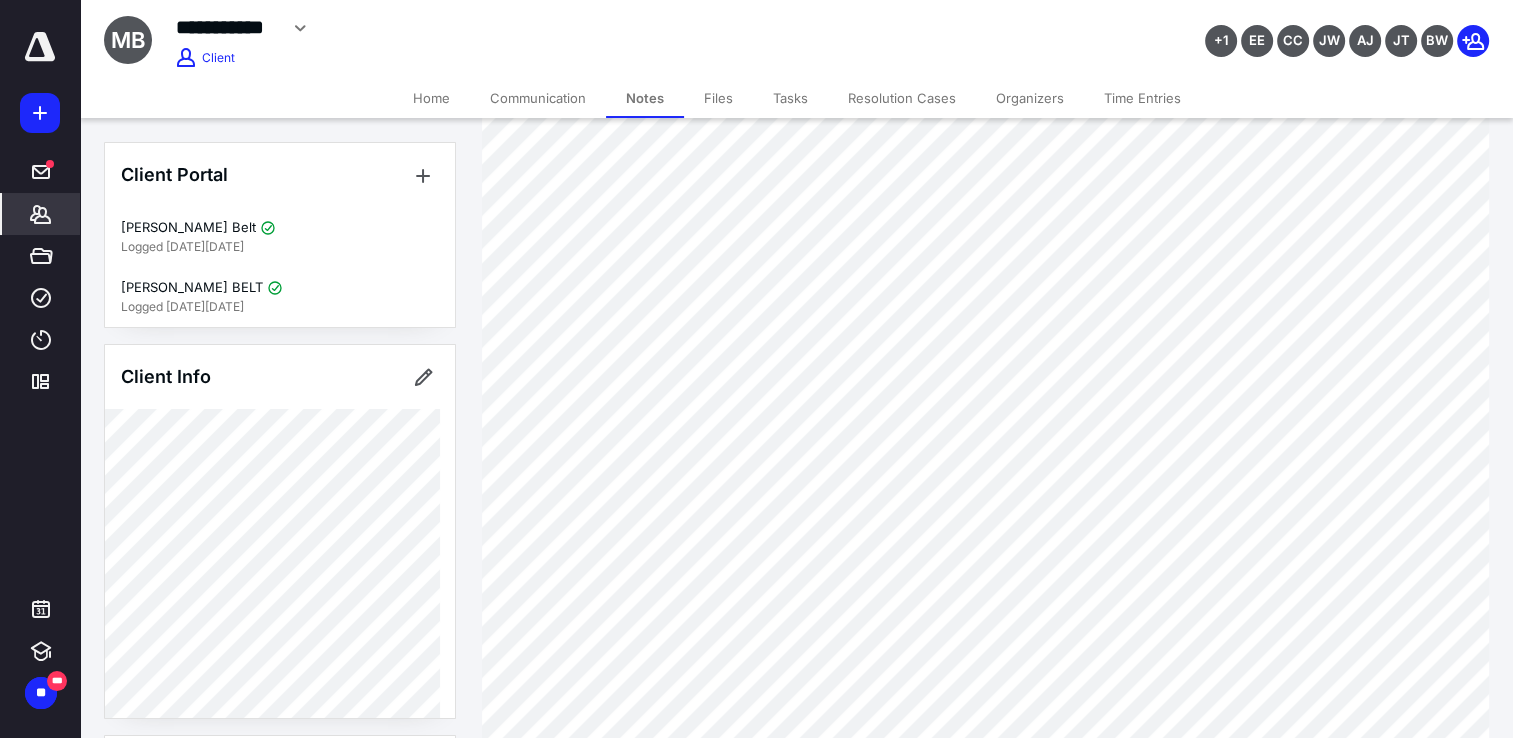 click on "*******" at bounding box center [41, 214] 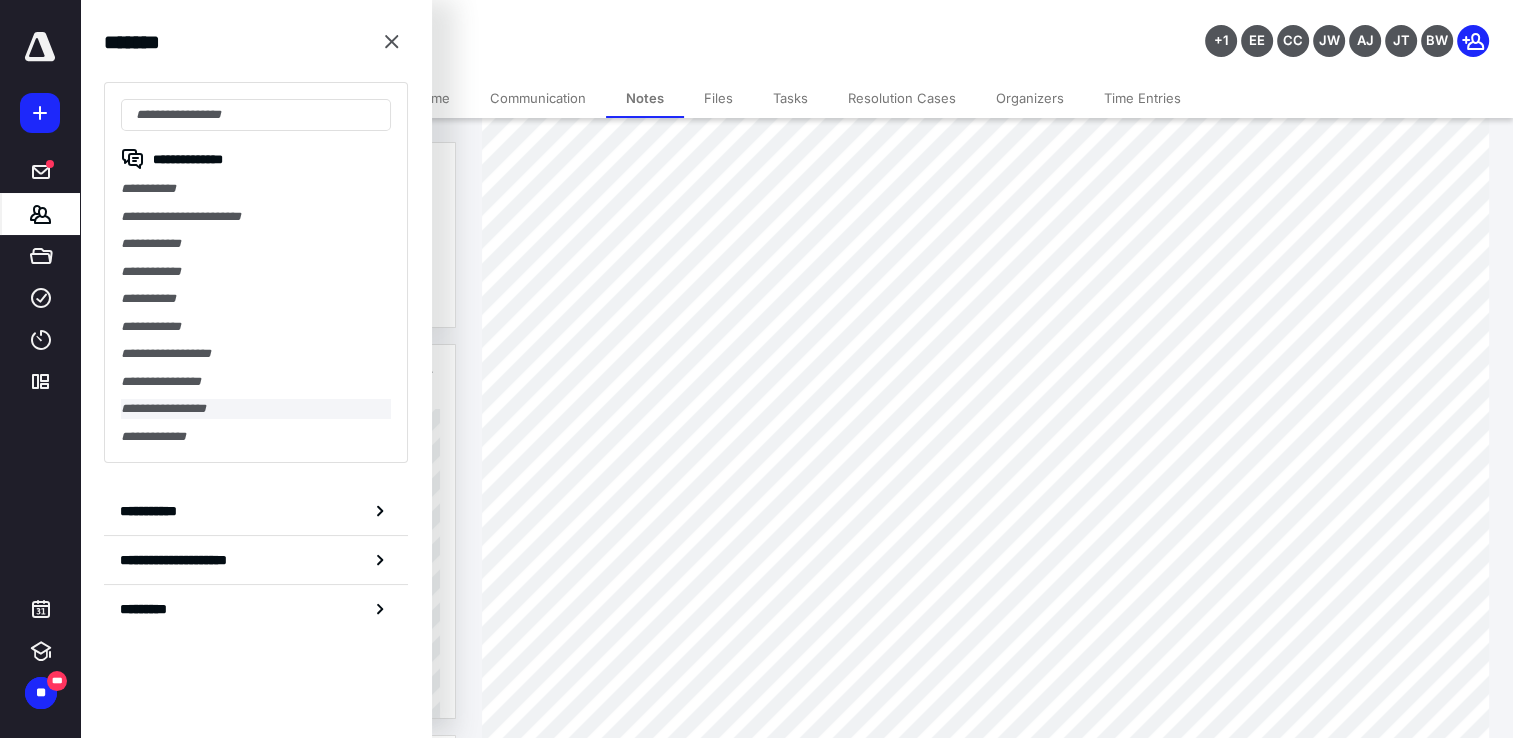 click on "**********" at bounding box center [256, 409] 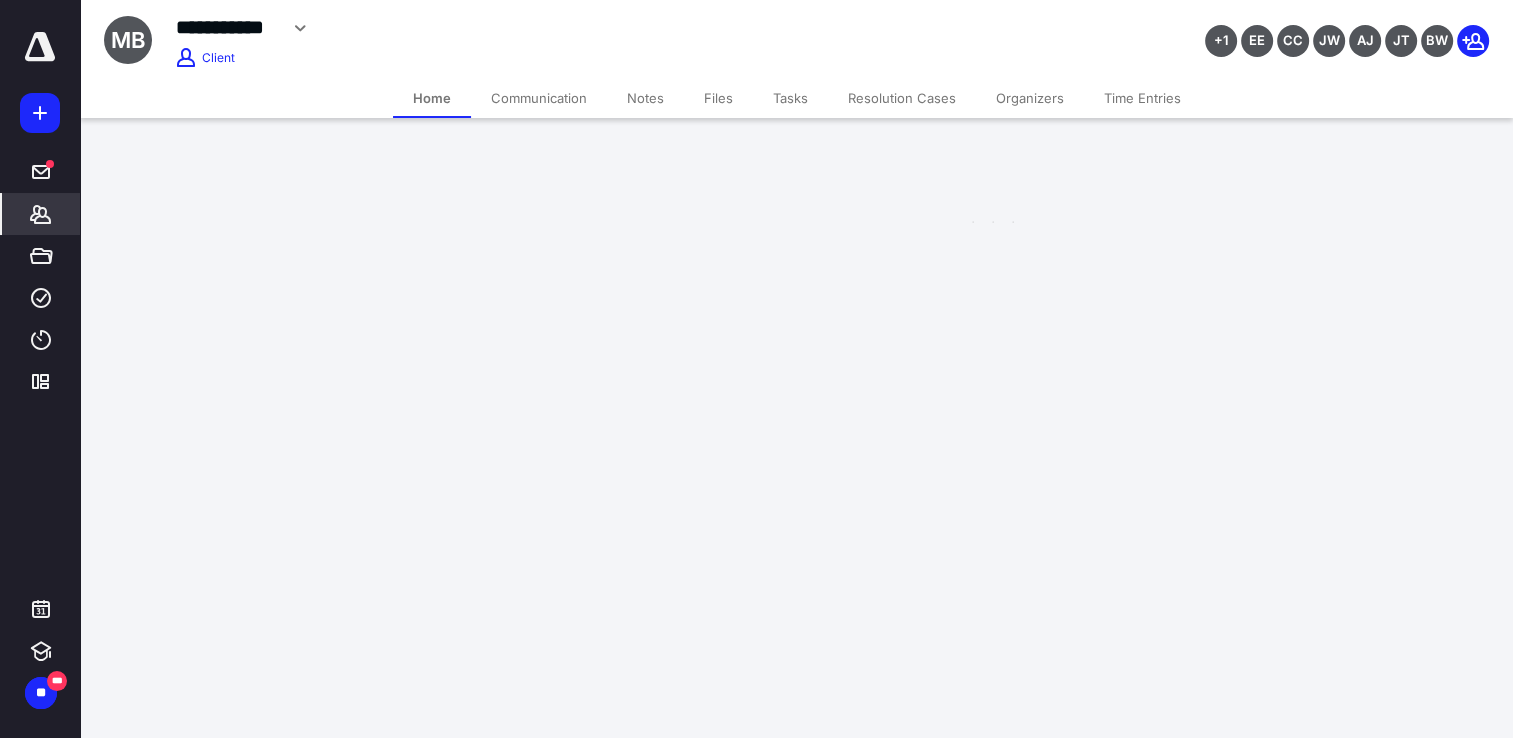scroll, scrollTop: 0, scrollLeft: 0, axis: both 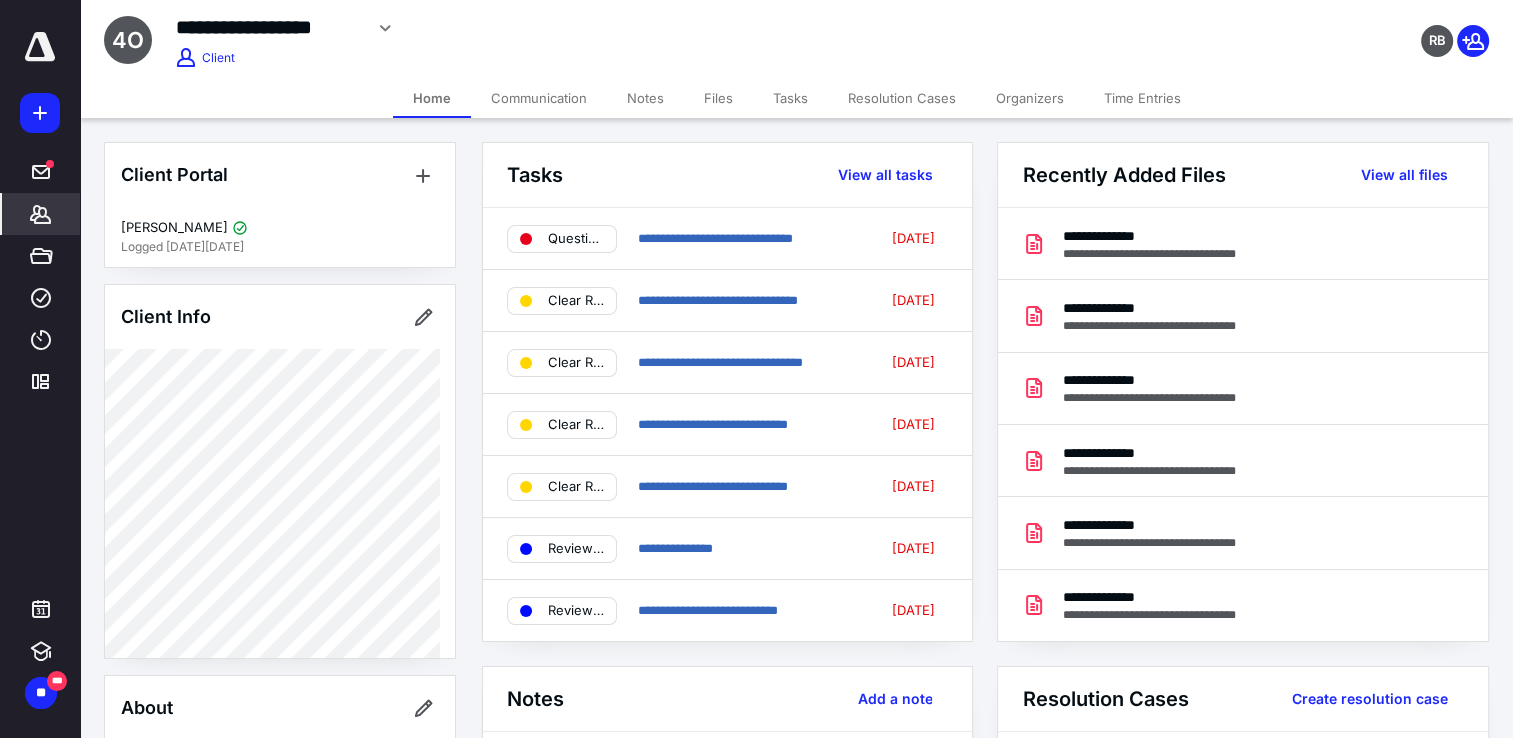 click on "Files" at bounding box center (718, 98) 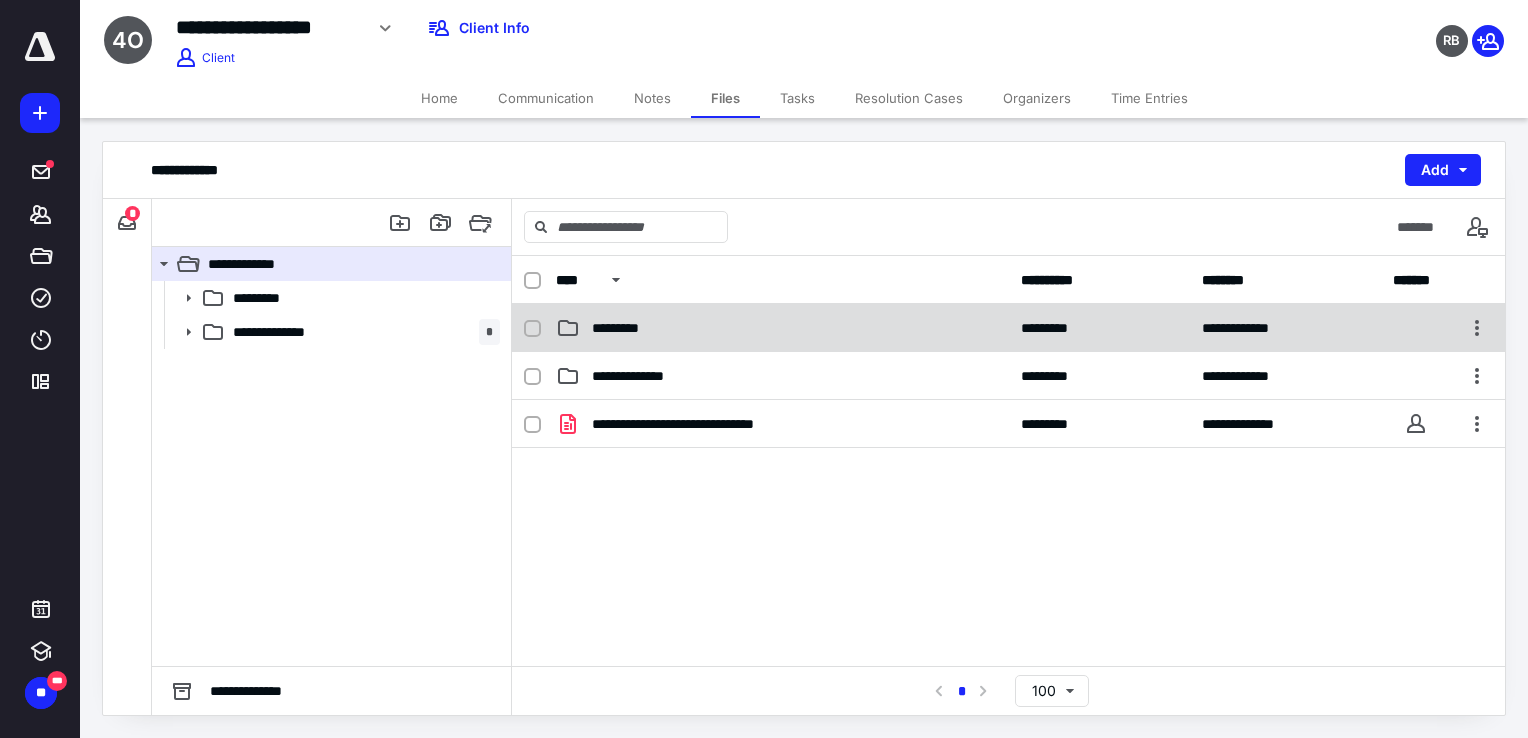 click on "*********" at bounding box center (782, 328) 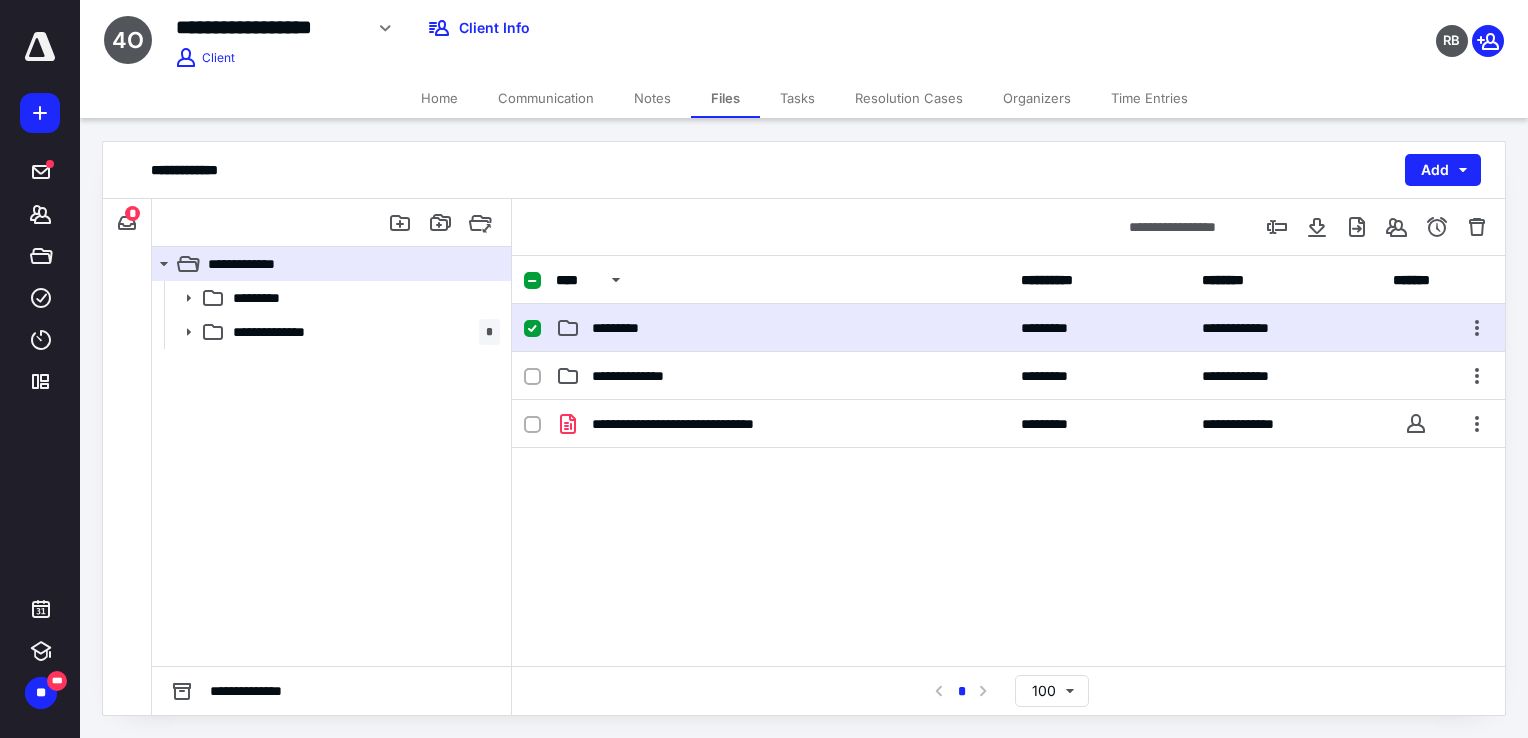 click on "*********" at bounding box center [782, 328] 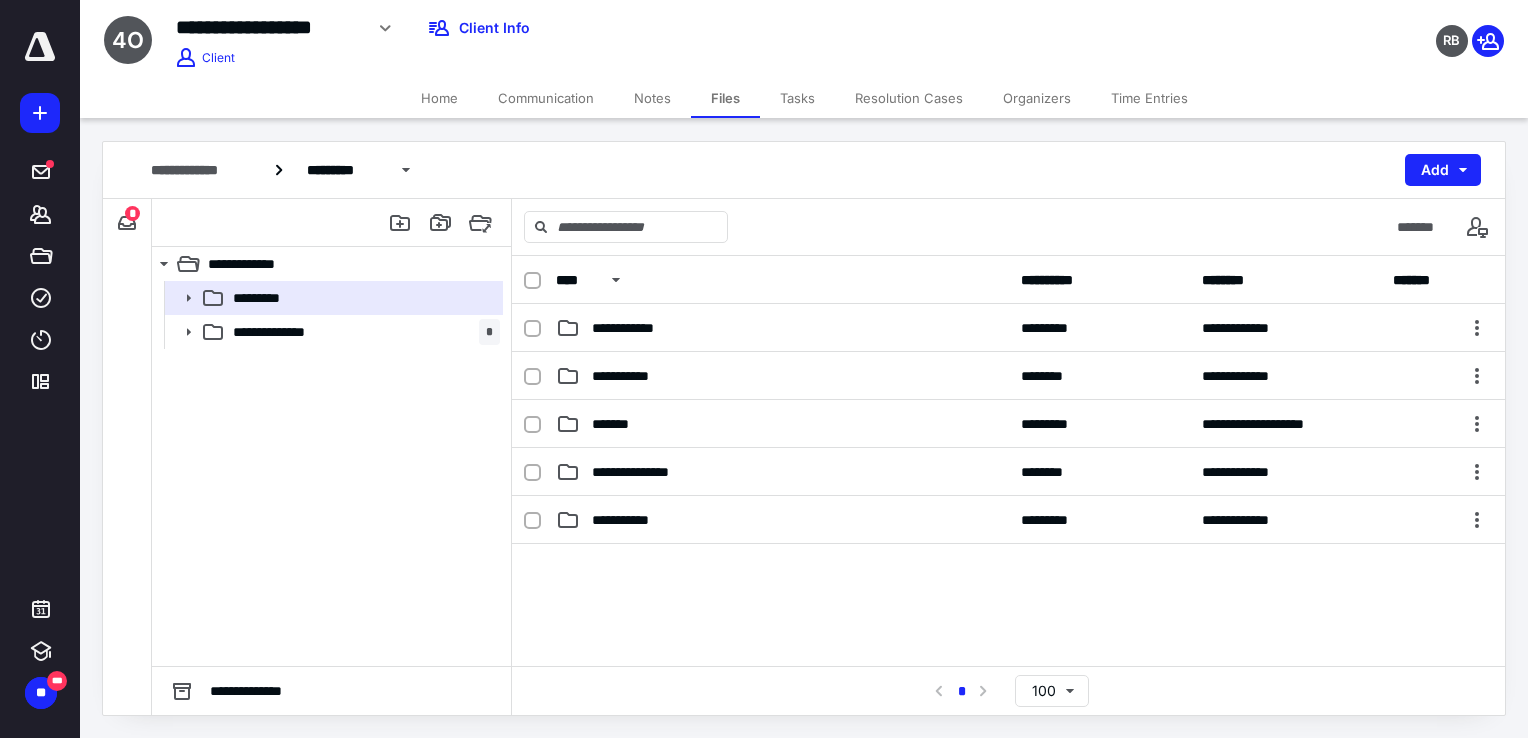 click on "Notes" at bounding box center (652, 98) 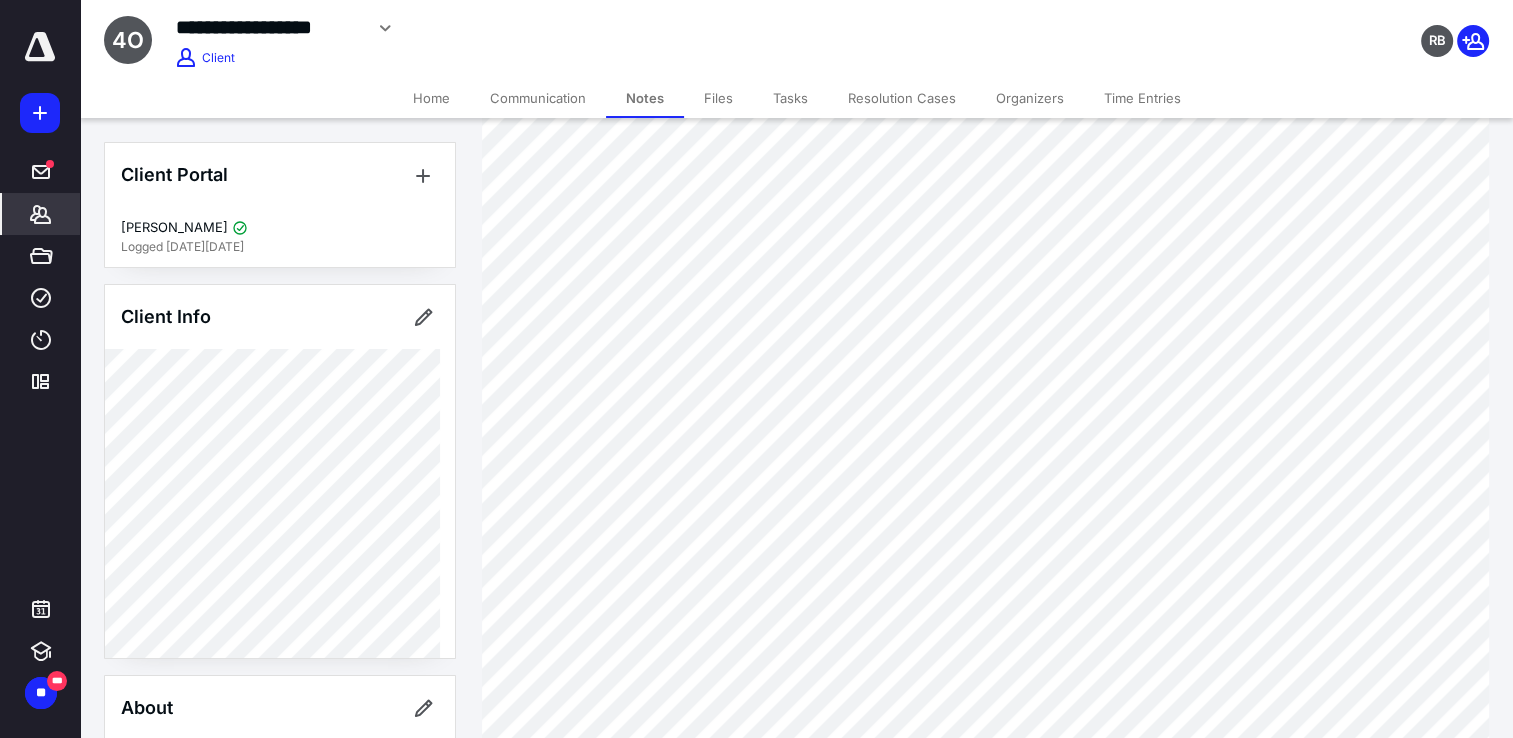 scroll, scrollTop: 600, scrollLeft: 0, axis: vertical 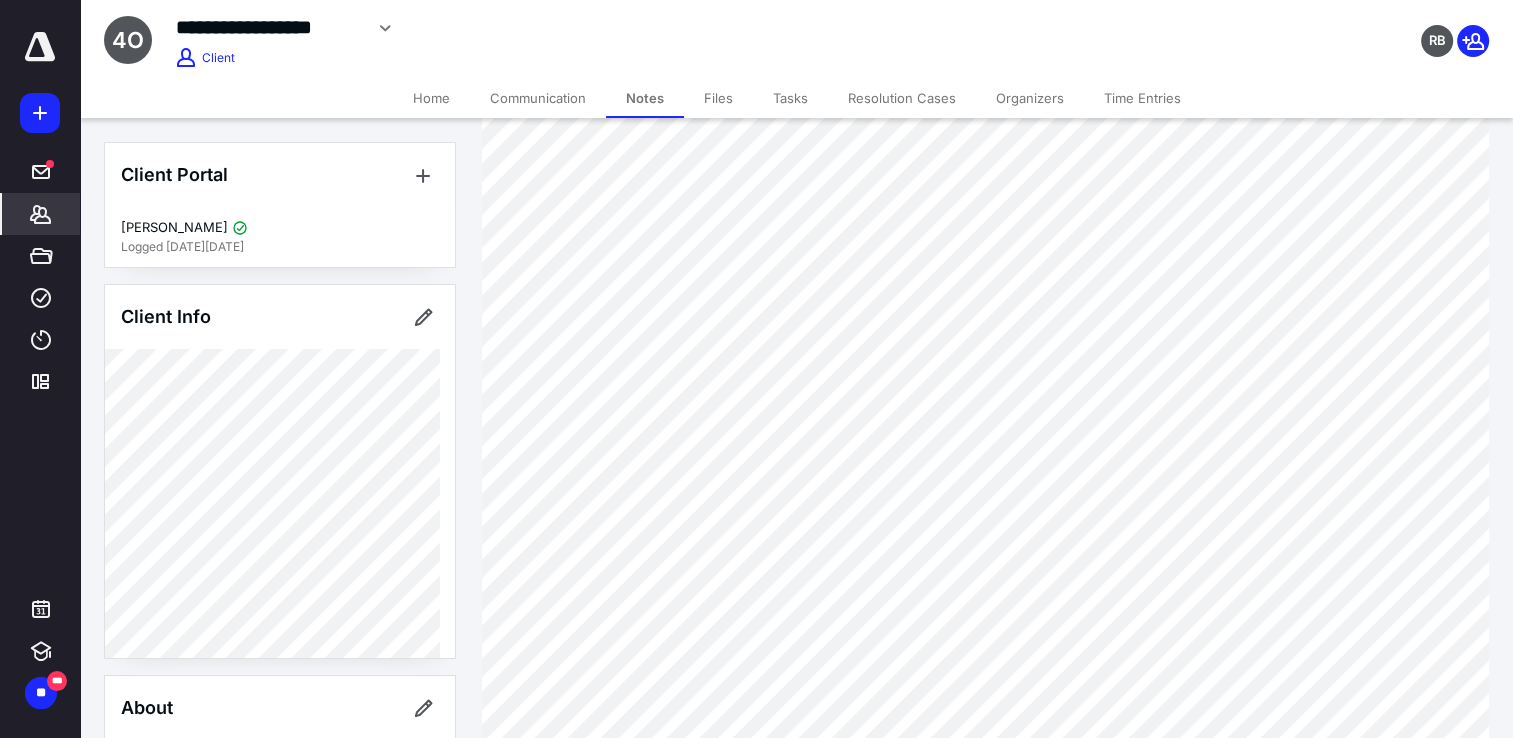click on "Files" at bounding box center (718, 98) 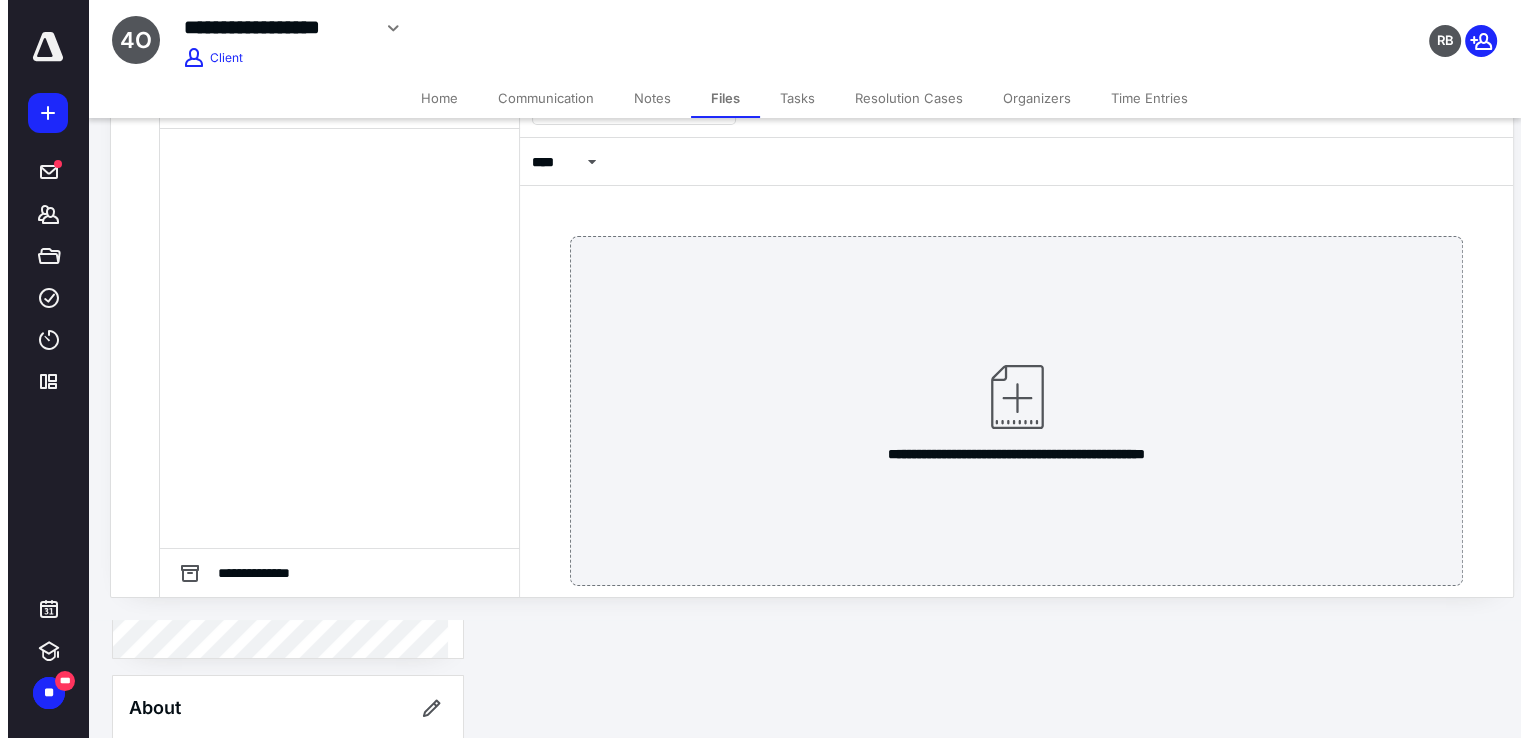 scroll, scrollTop: 0, scrollLeft: 0, axis: both 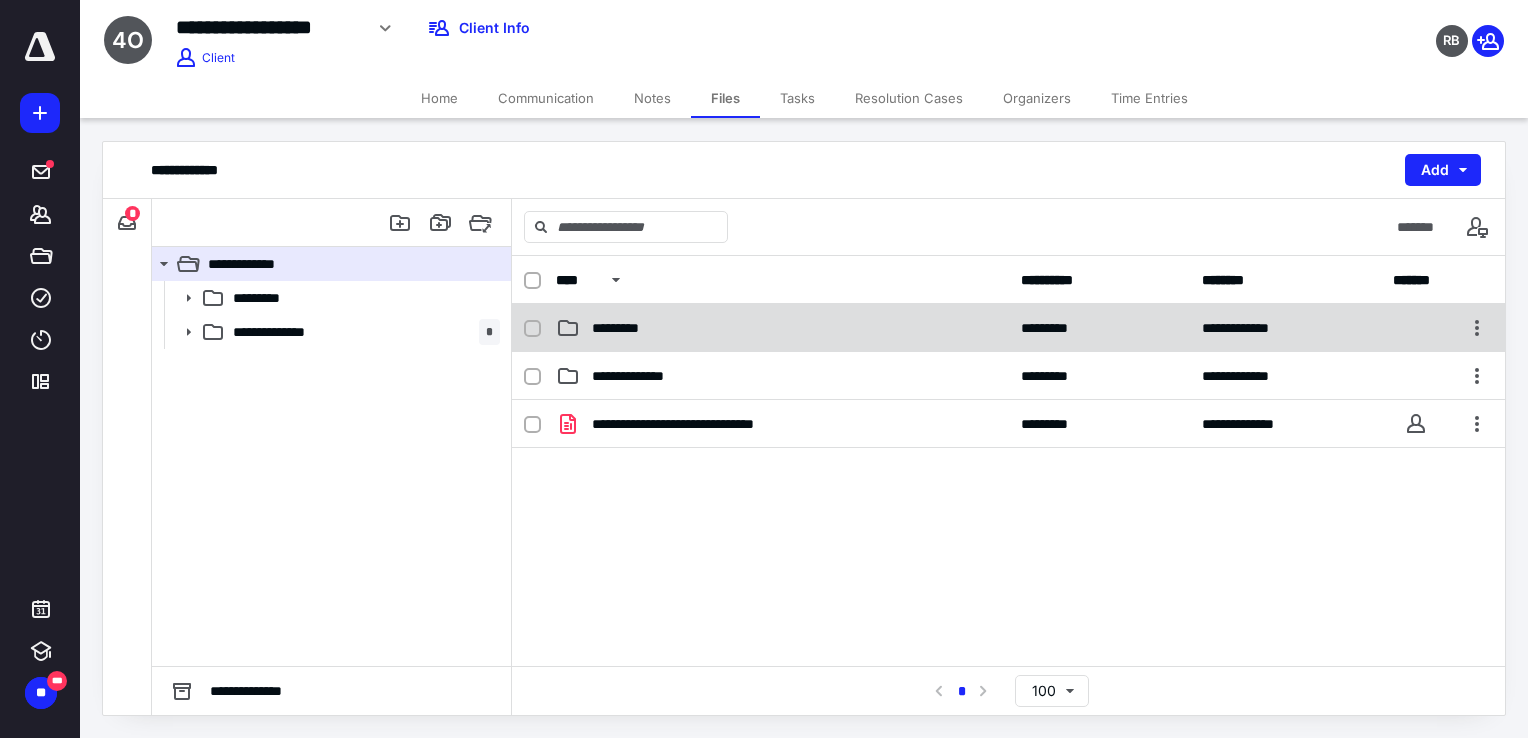 click on "*********" at bounding box center (782, 328) 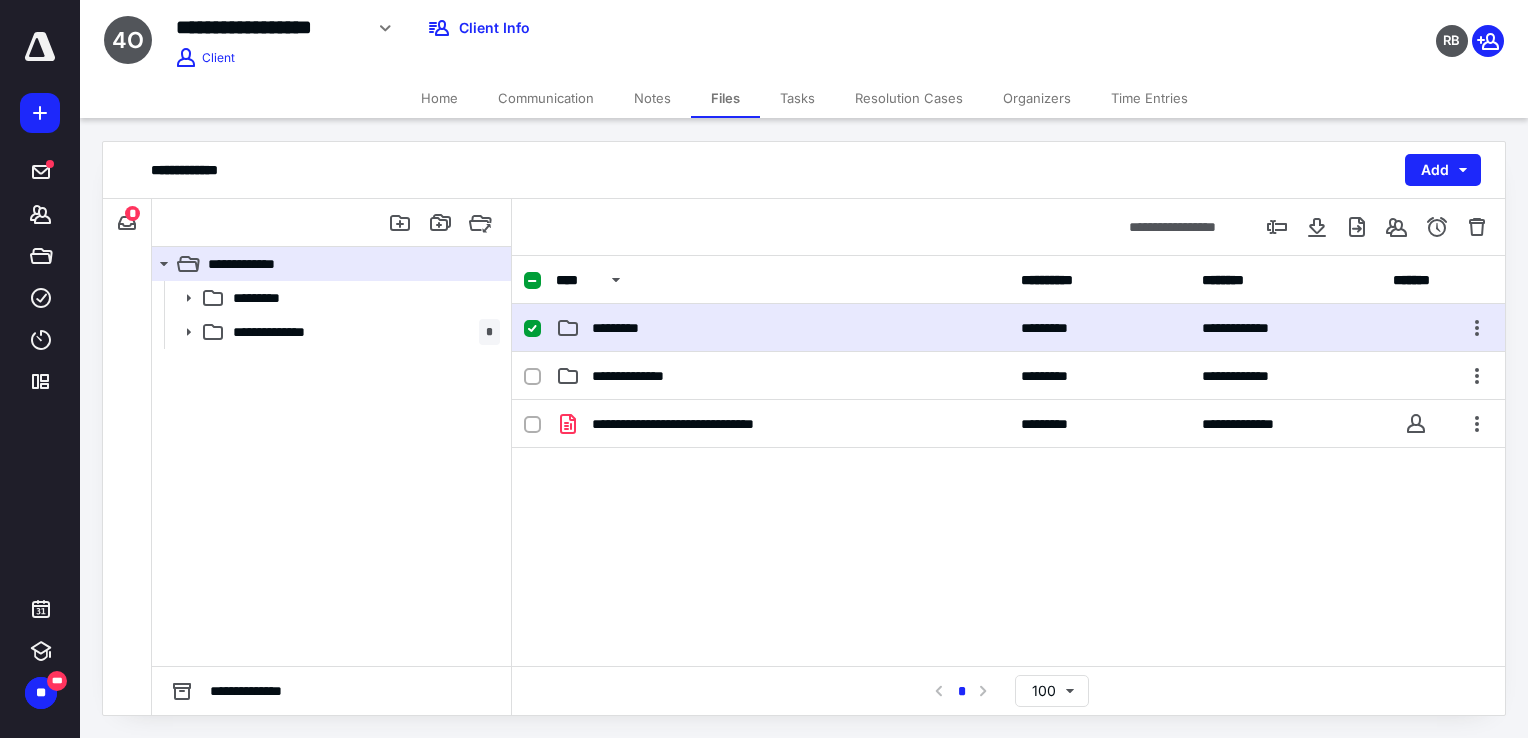 click on "*********" at bounding box center (782, 328) 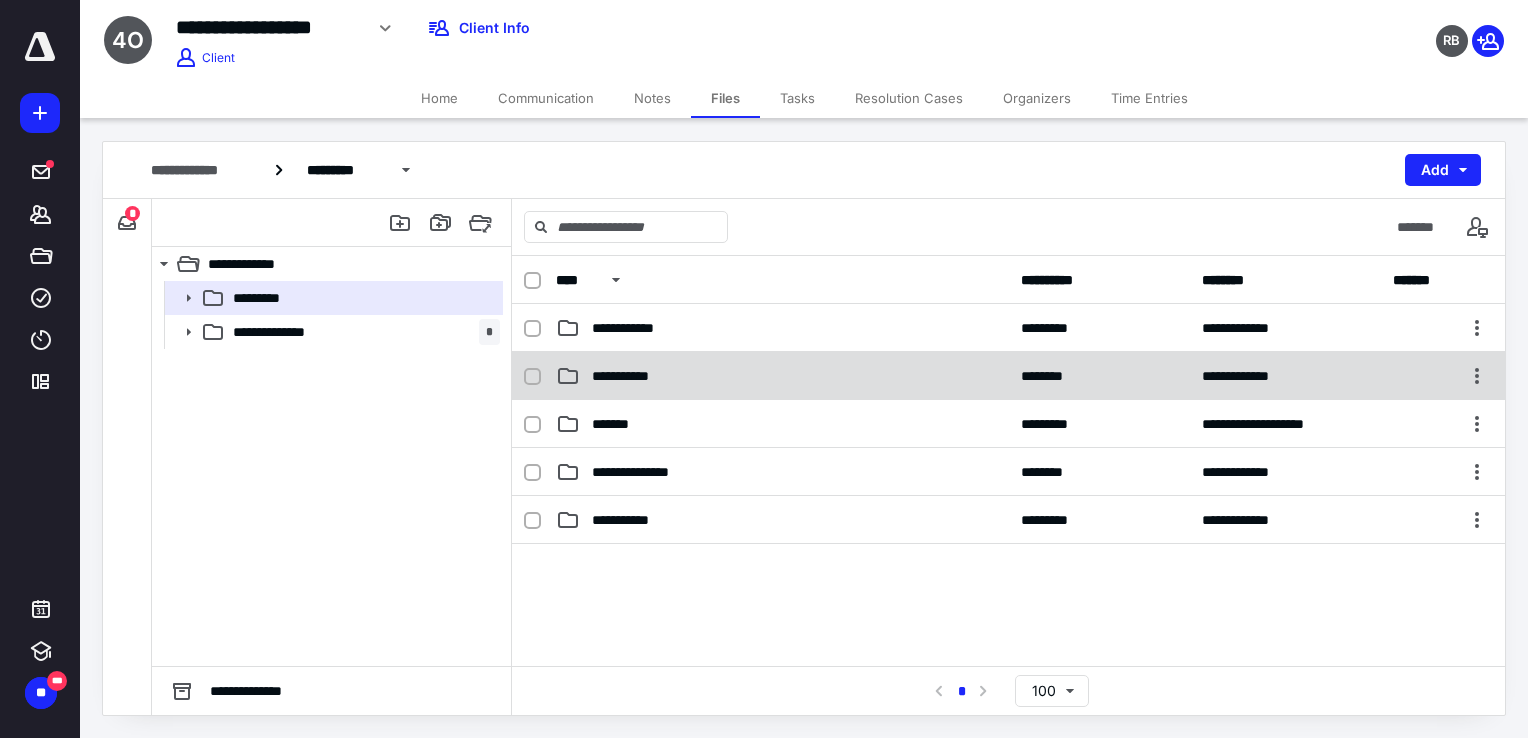 click on "**********" at bounding box center (782, 376) 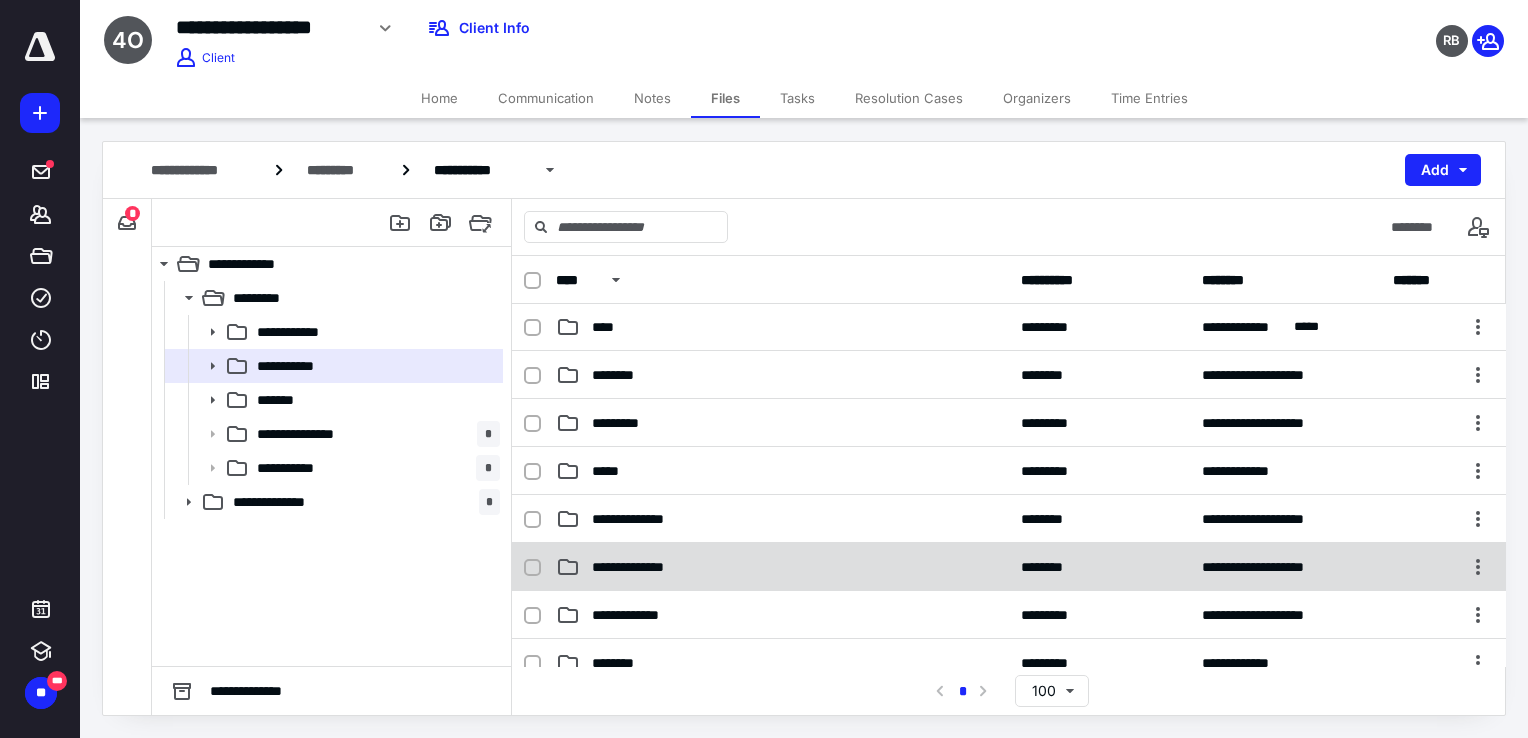 scroll, scrollTop: 100, scrollLeft: 0, axis: vertical 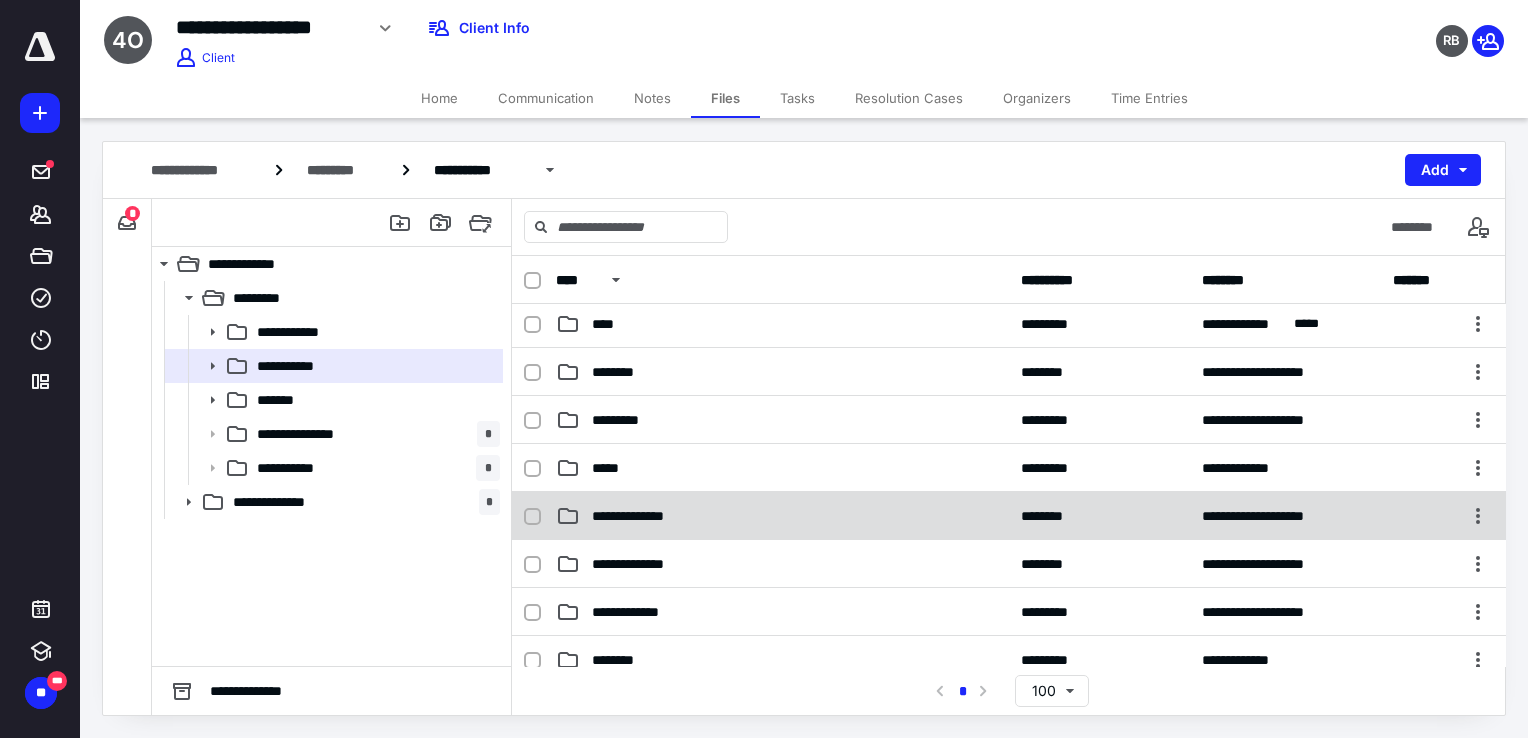 click on "**********" at bounding box center (782, 516) 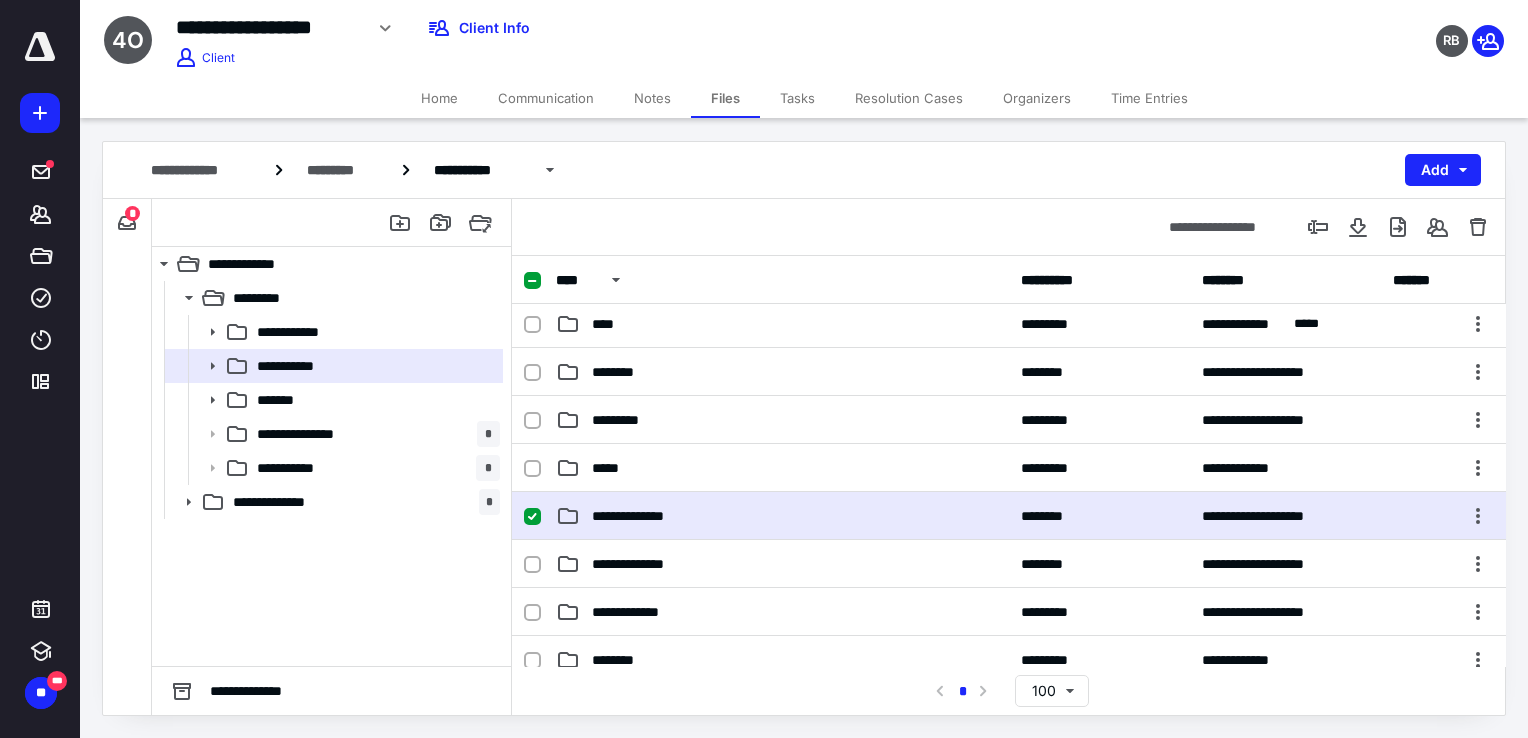 click on "**********" at bounding box center [782, 516] 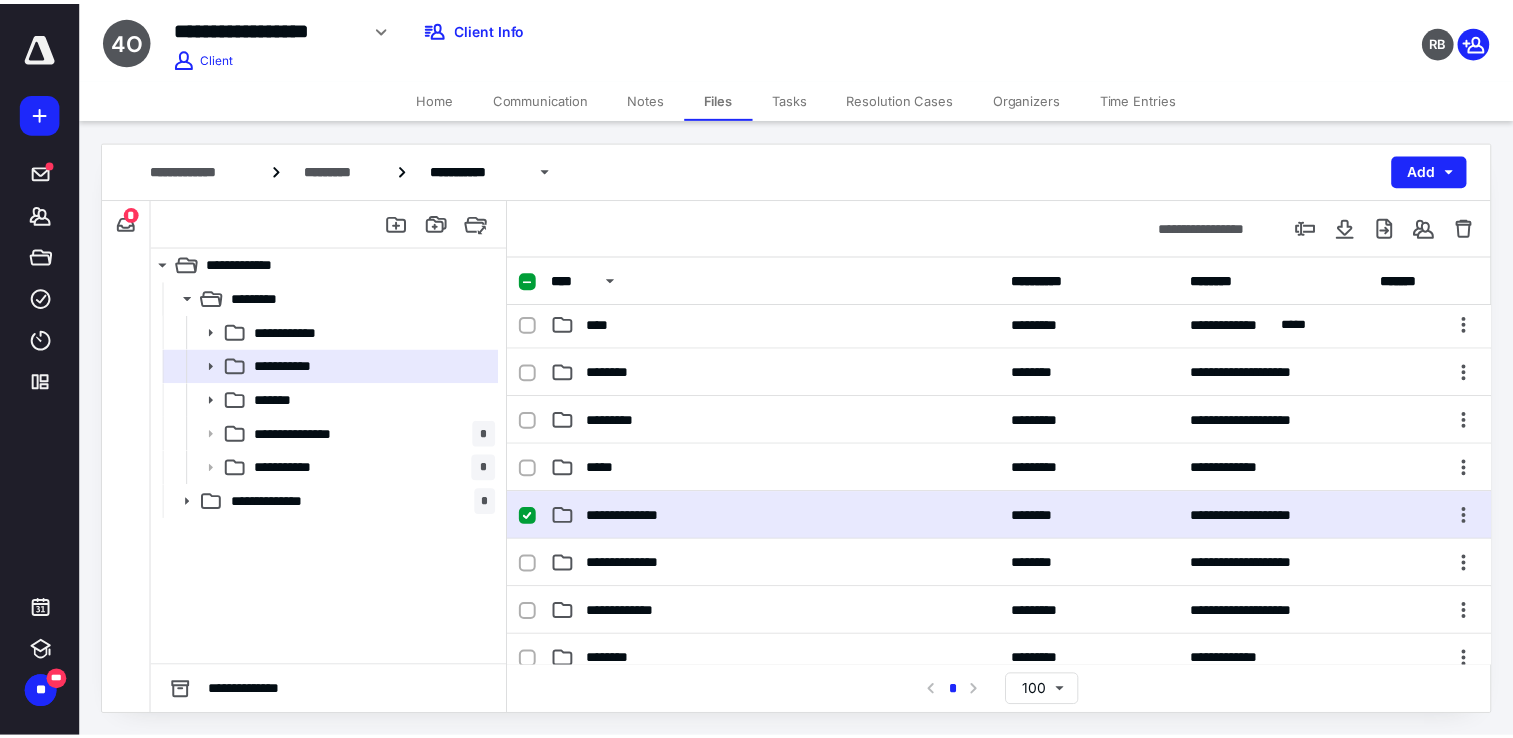 scroll, scrollTop: 0, scrollLeft: 0, axis: both 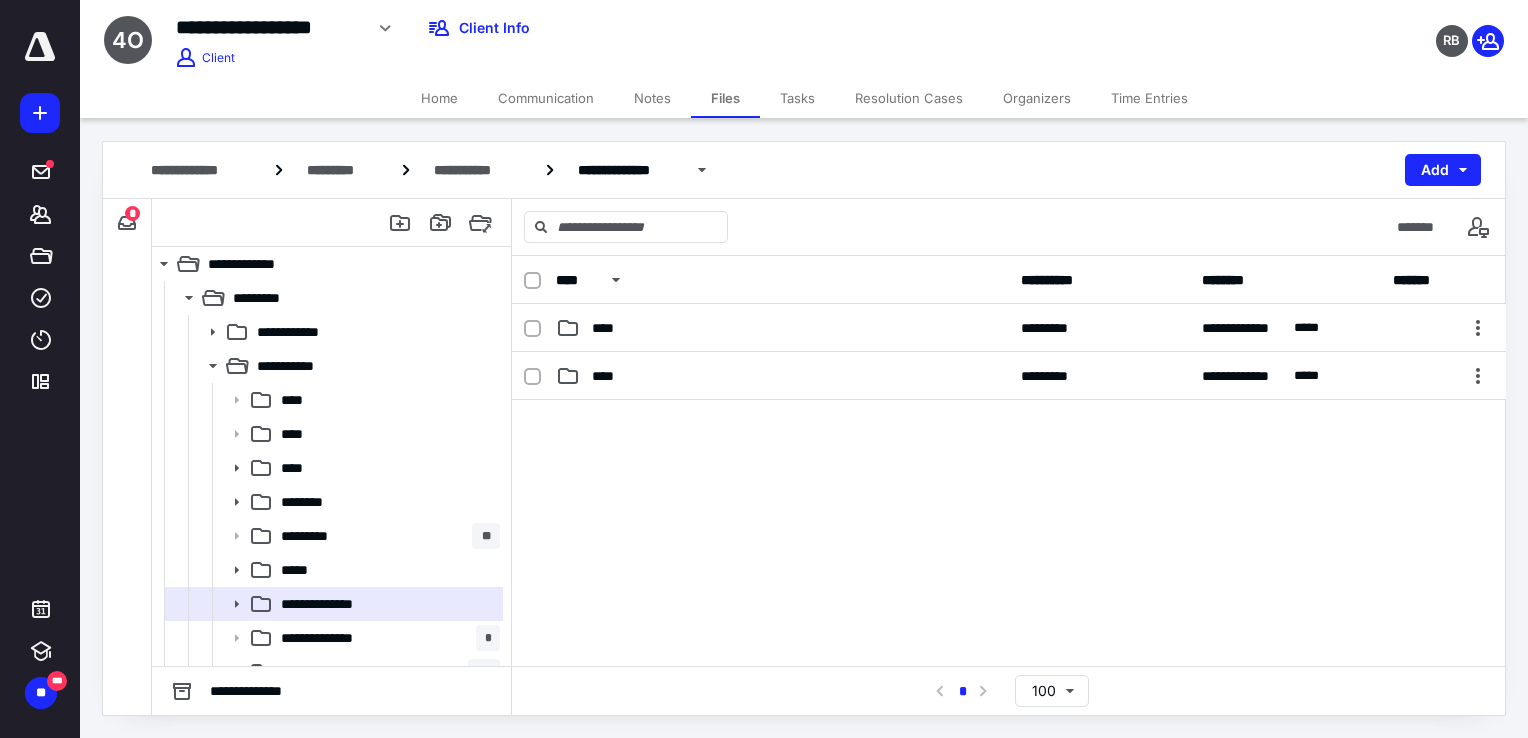 click on "Notes" at bounding box center [652, 98] 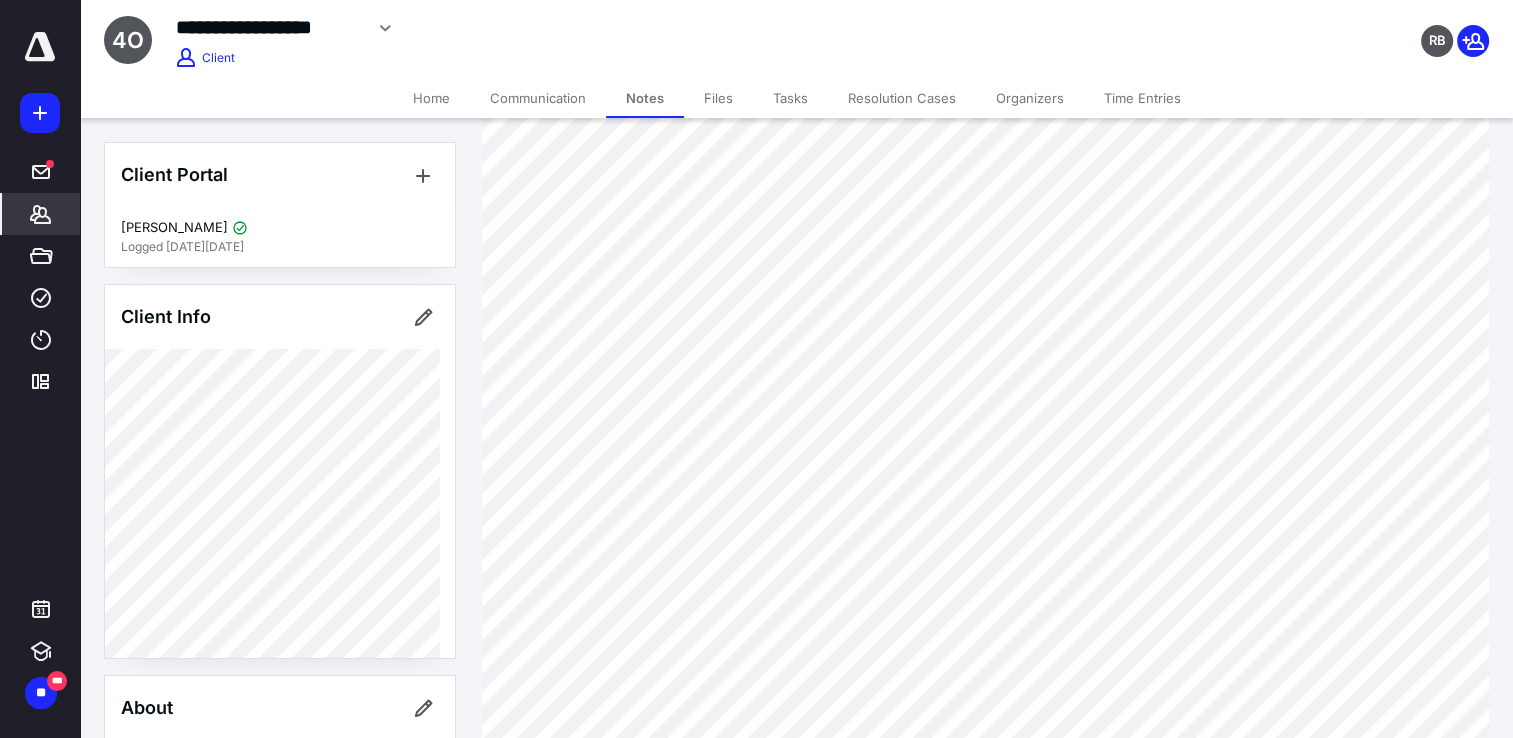 scroll, scrollTop: 500, scrollLeft: 0, axis: vertical 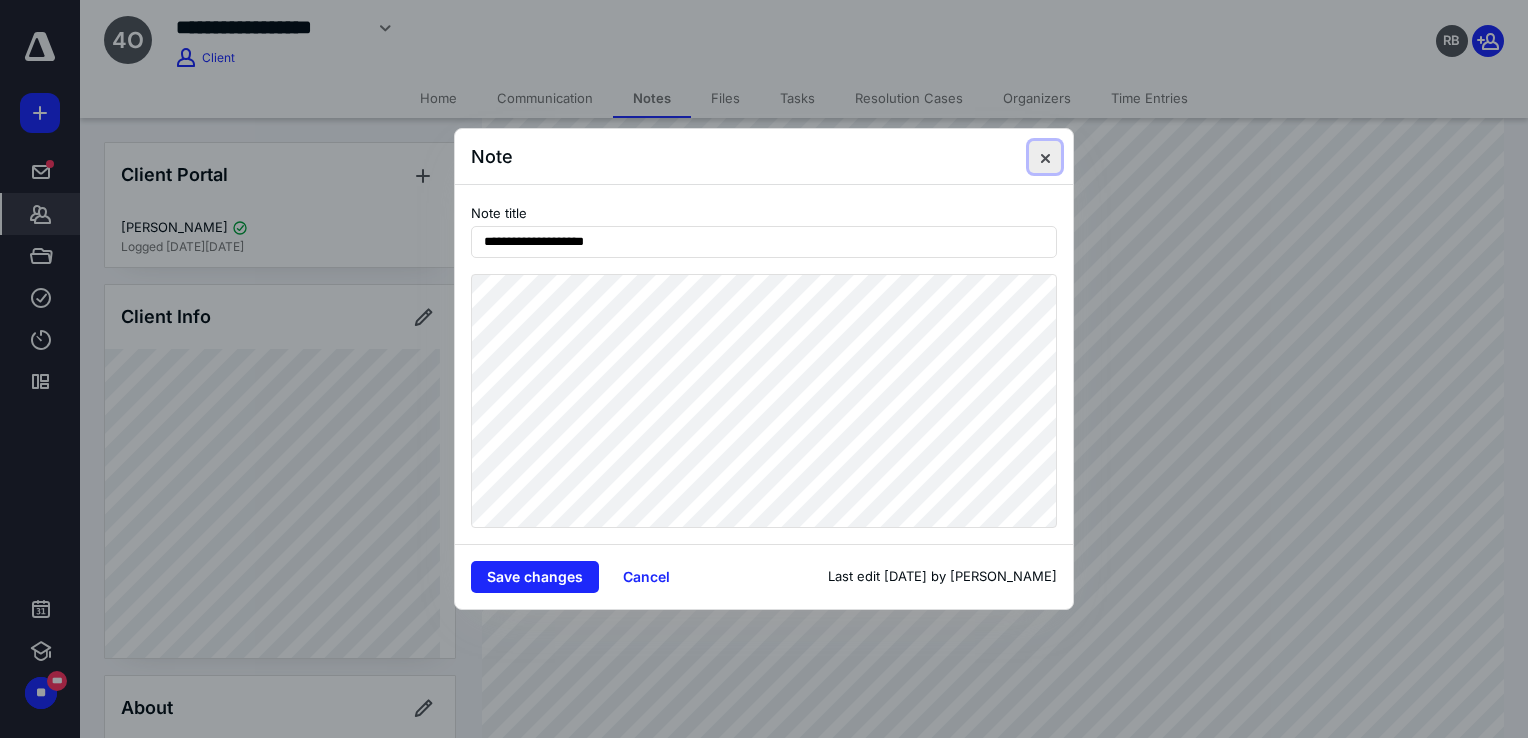 click at bounding box center [1045, 157] 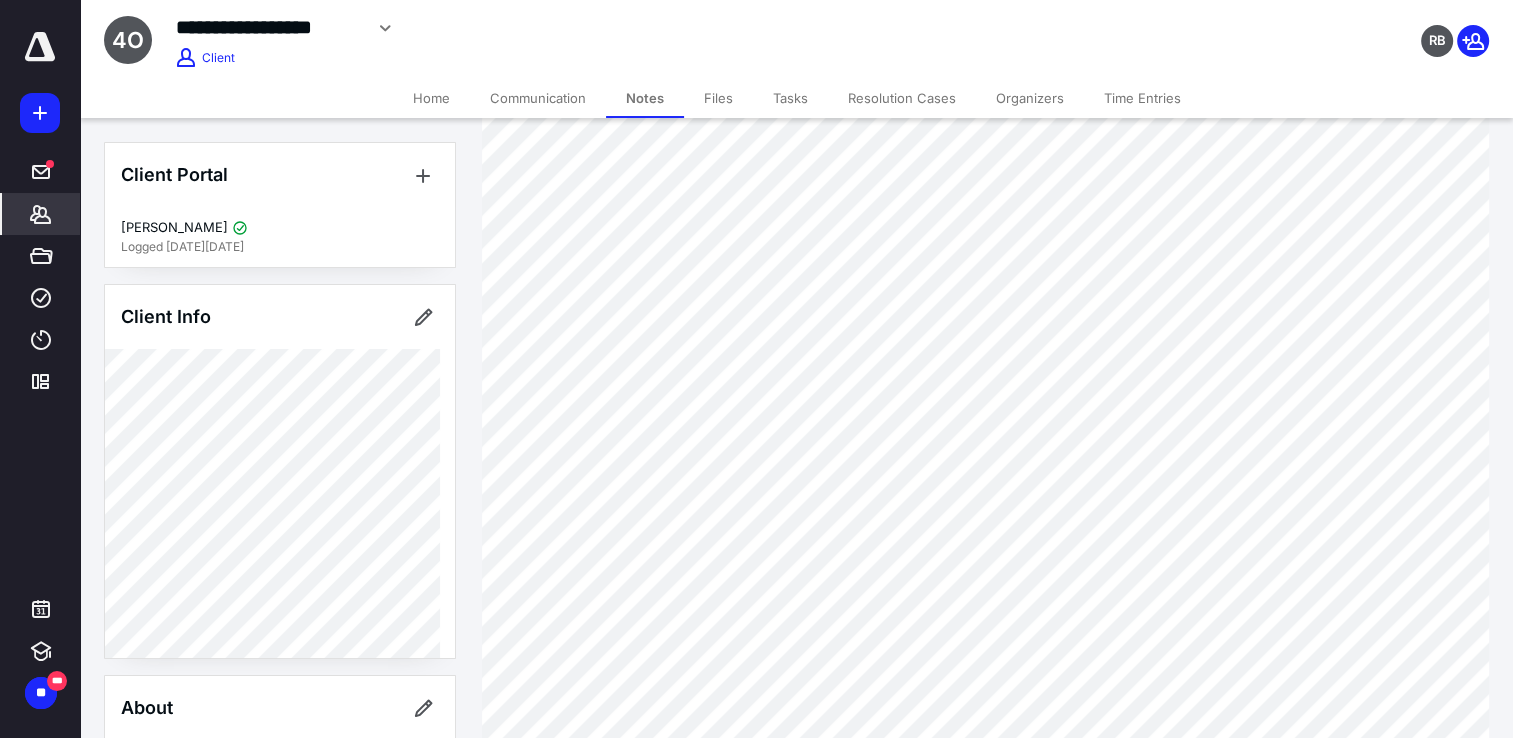 click on "Files" at bounding box center [718, 98] 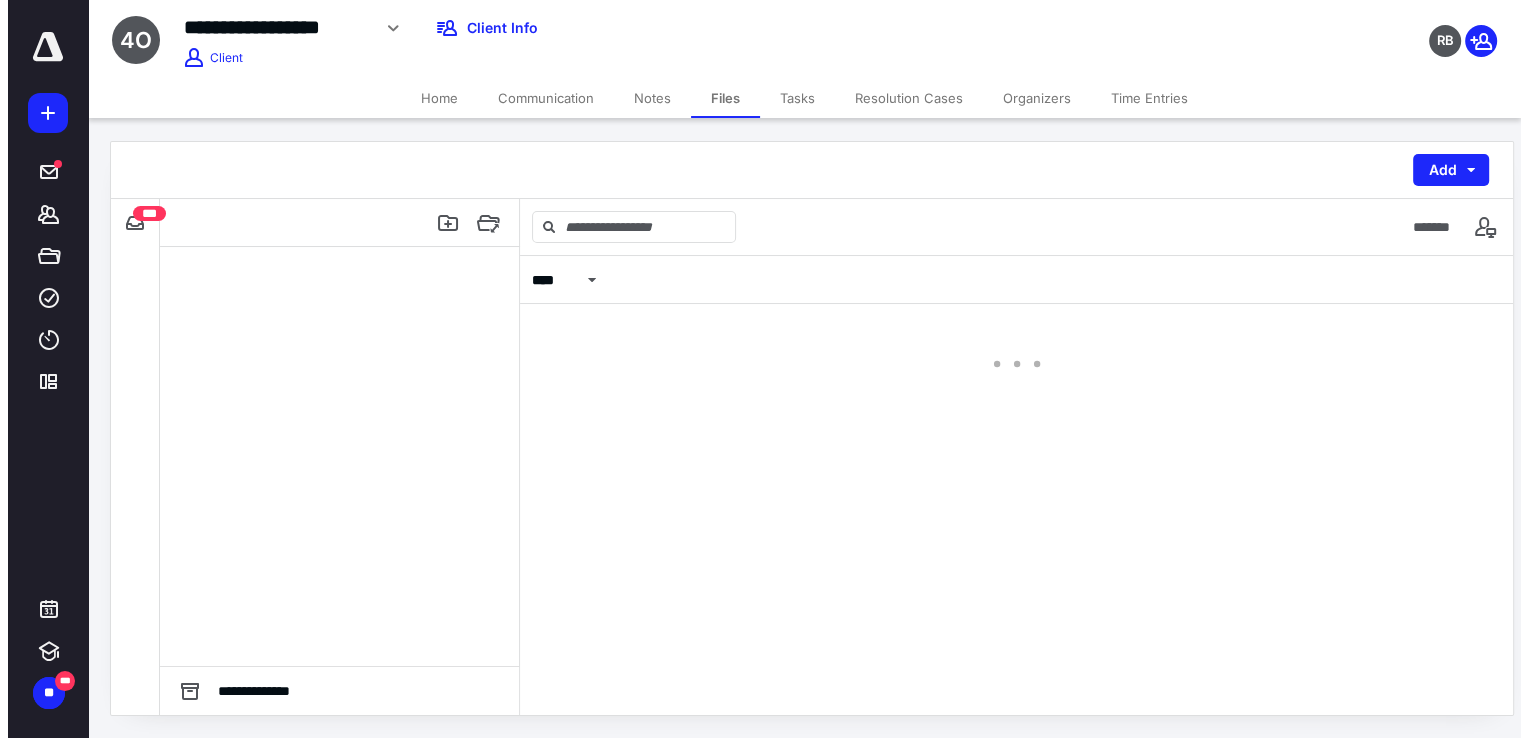 scroll, scrollTop: 0, scrollLeft: 0, axis: both 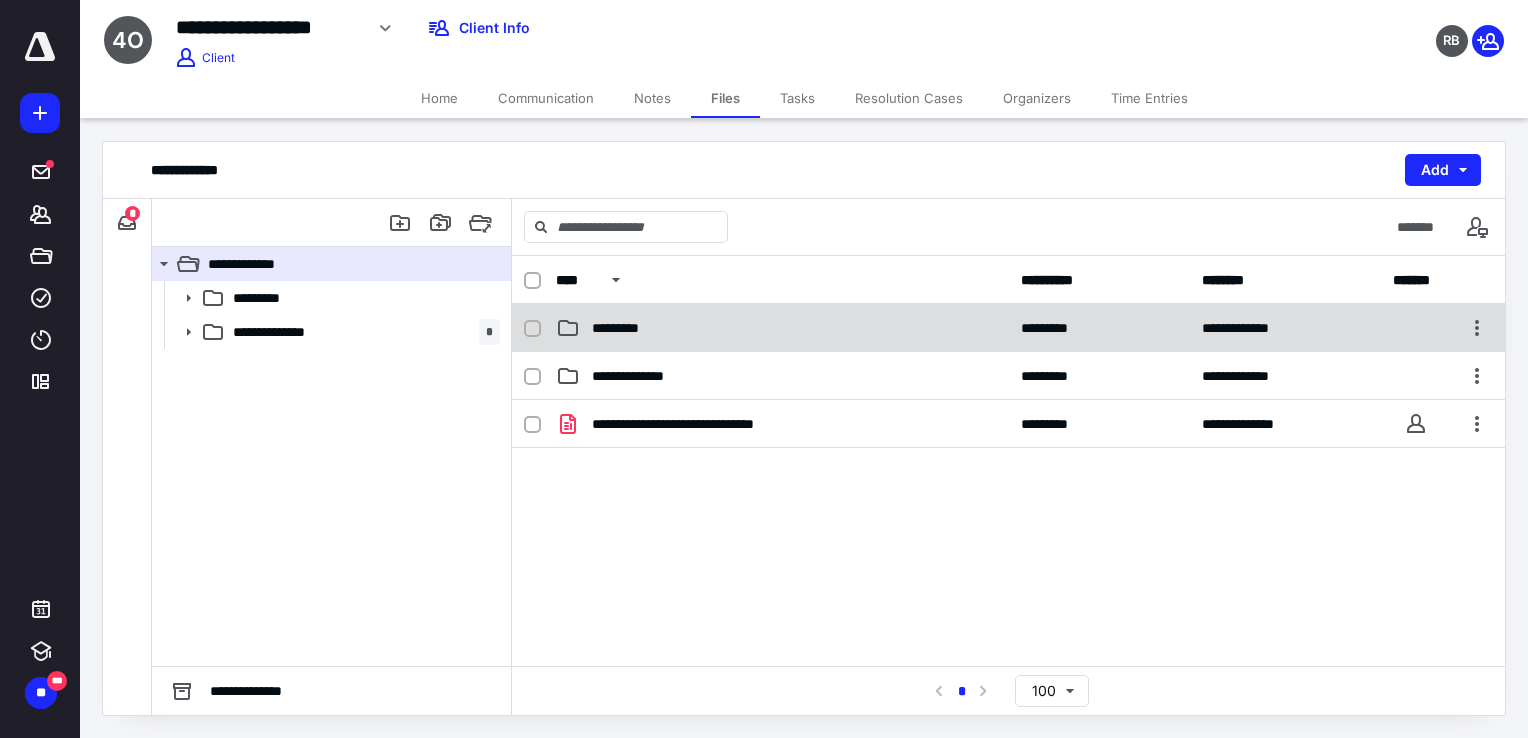 click on "*********" at bounding box center [627, 328] 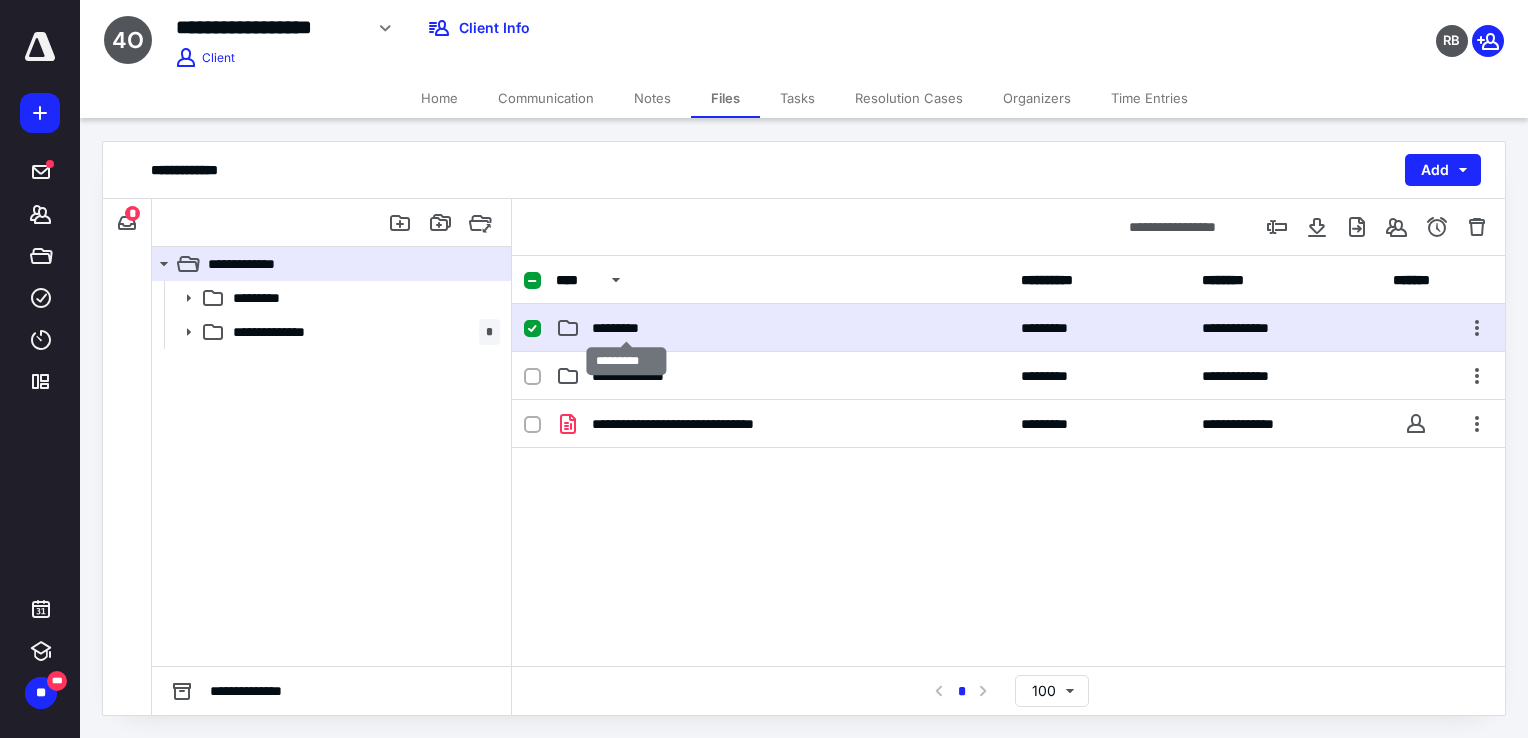 click on "*********" at bounding box center (627, 328) 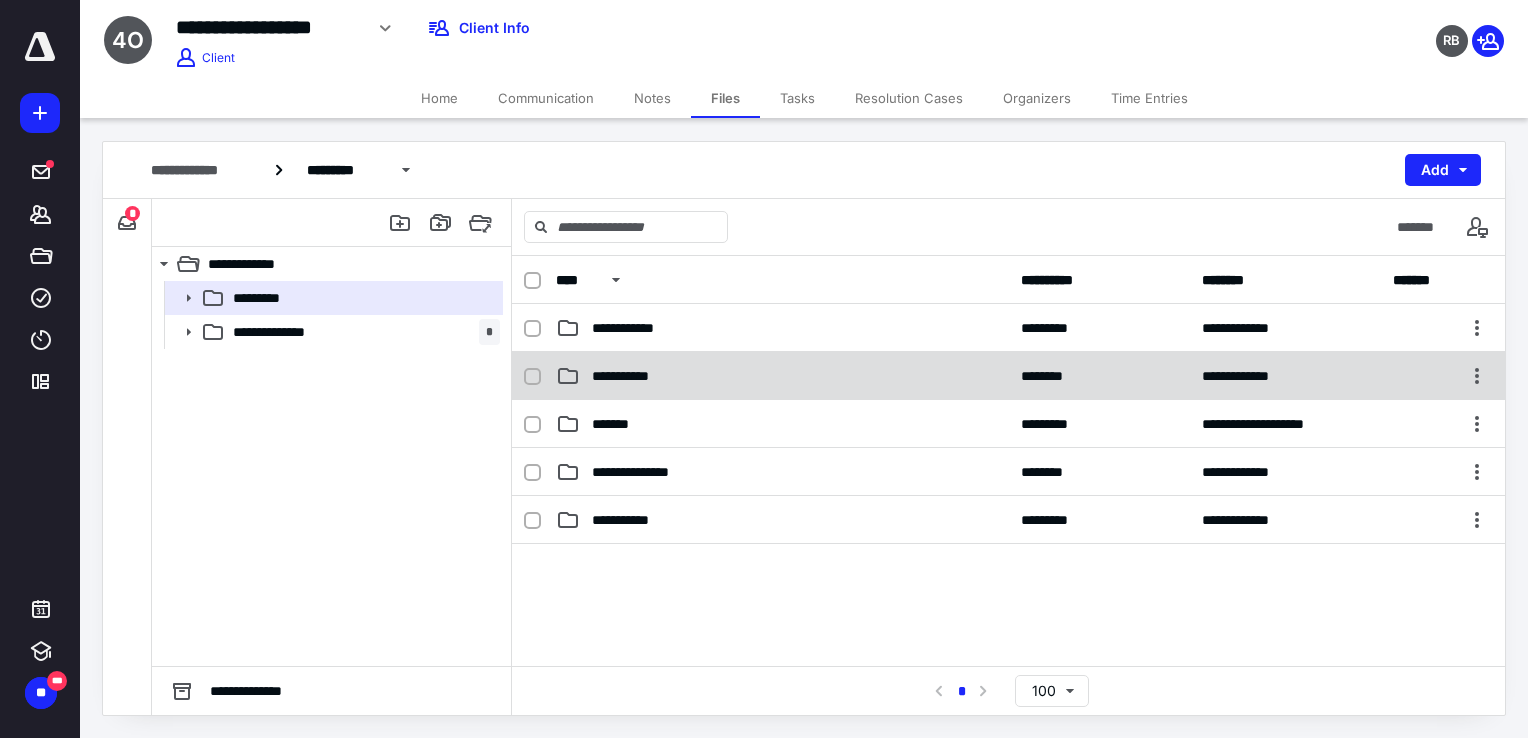 click on "**********" at bounding box center (635, 376) 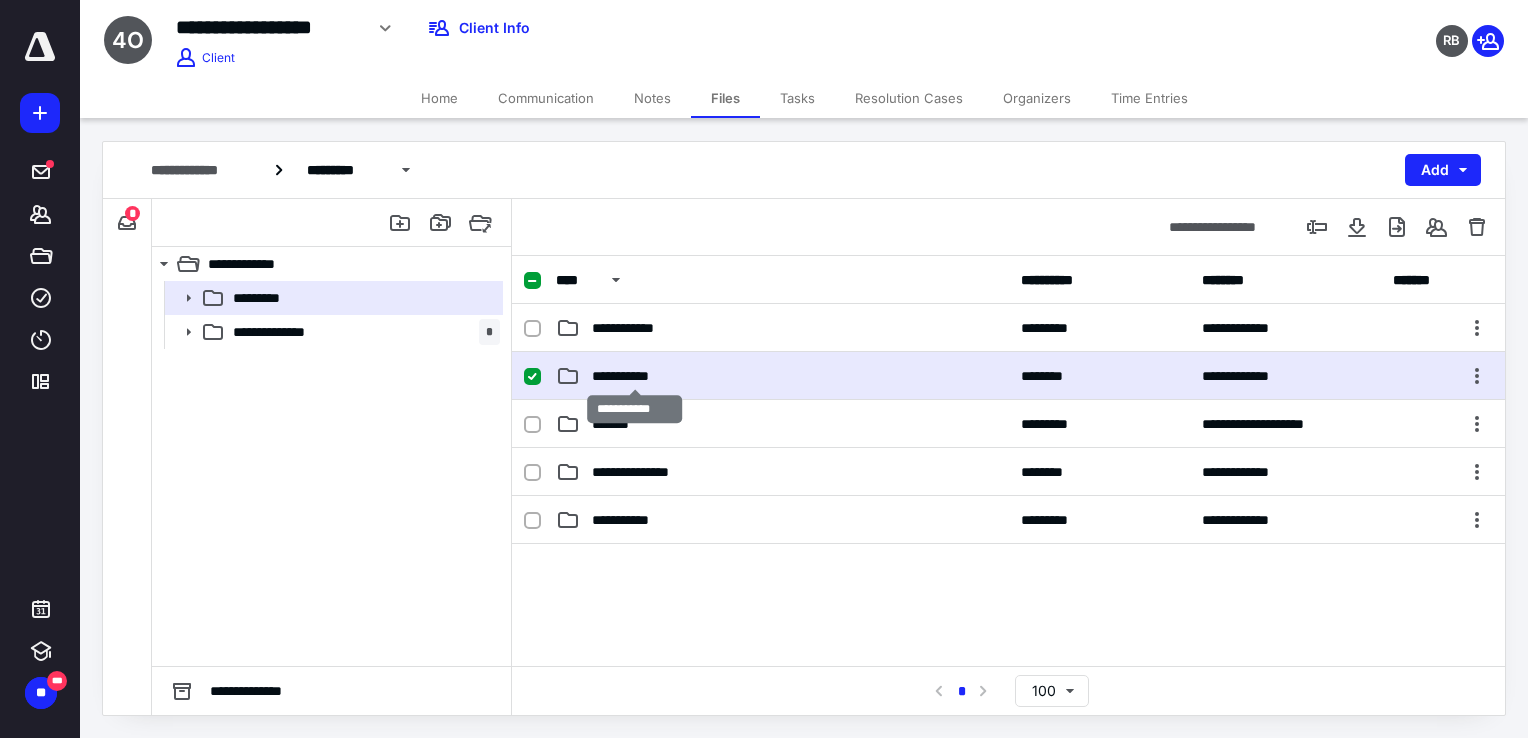 click on "**********" at bounding box center [635, 376] 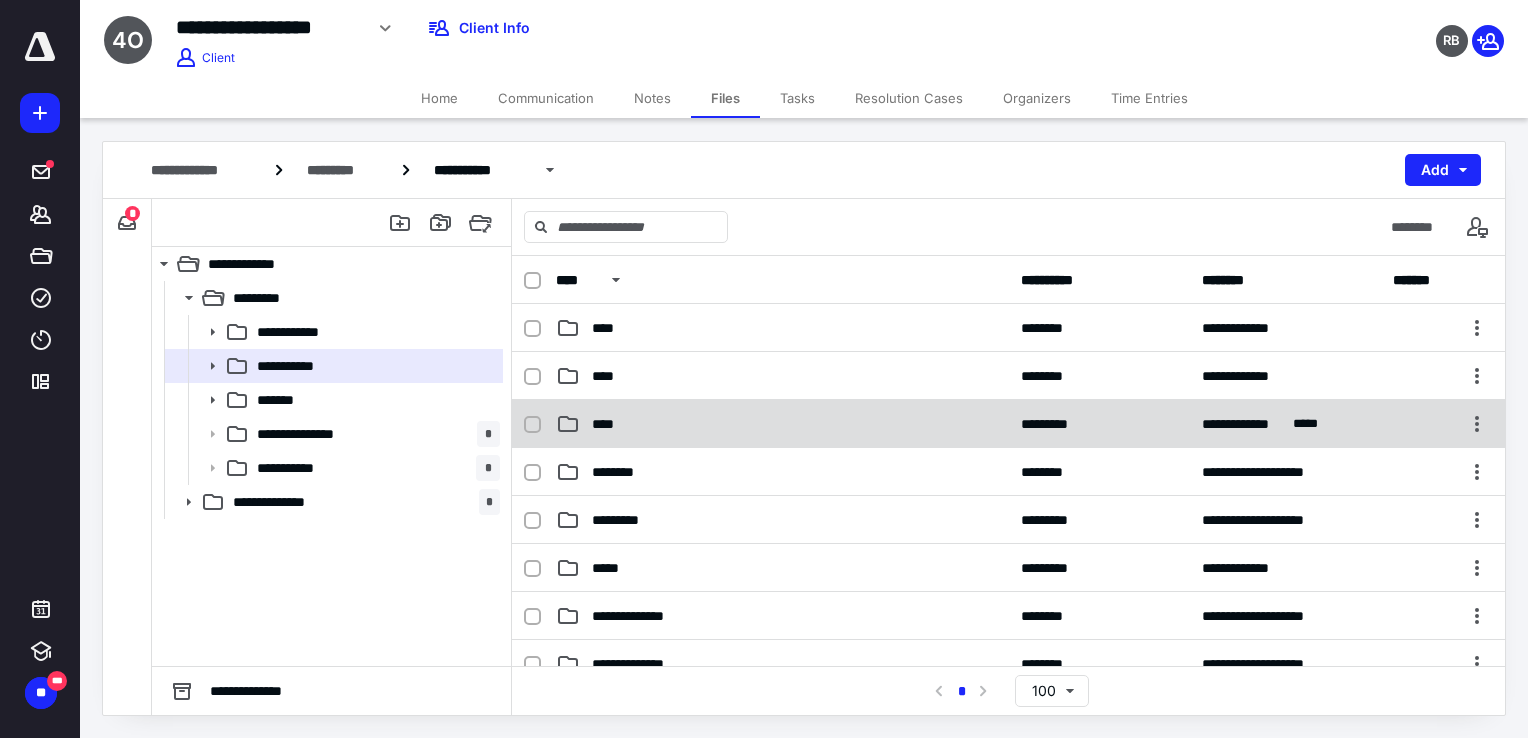 click on "****" at bounding box center [782, 424] 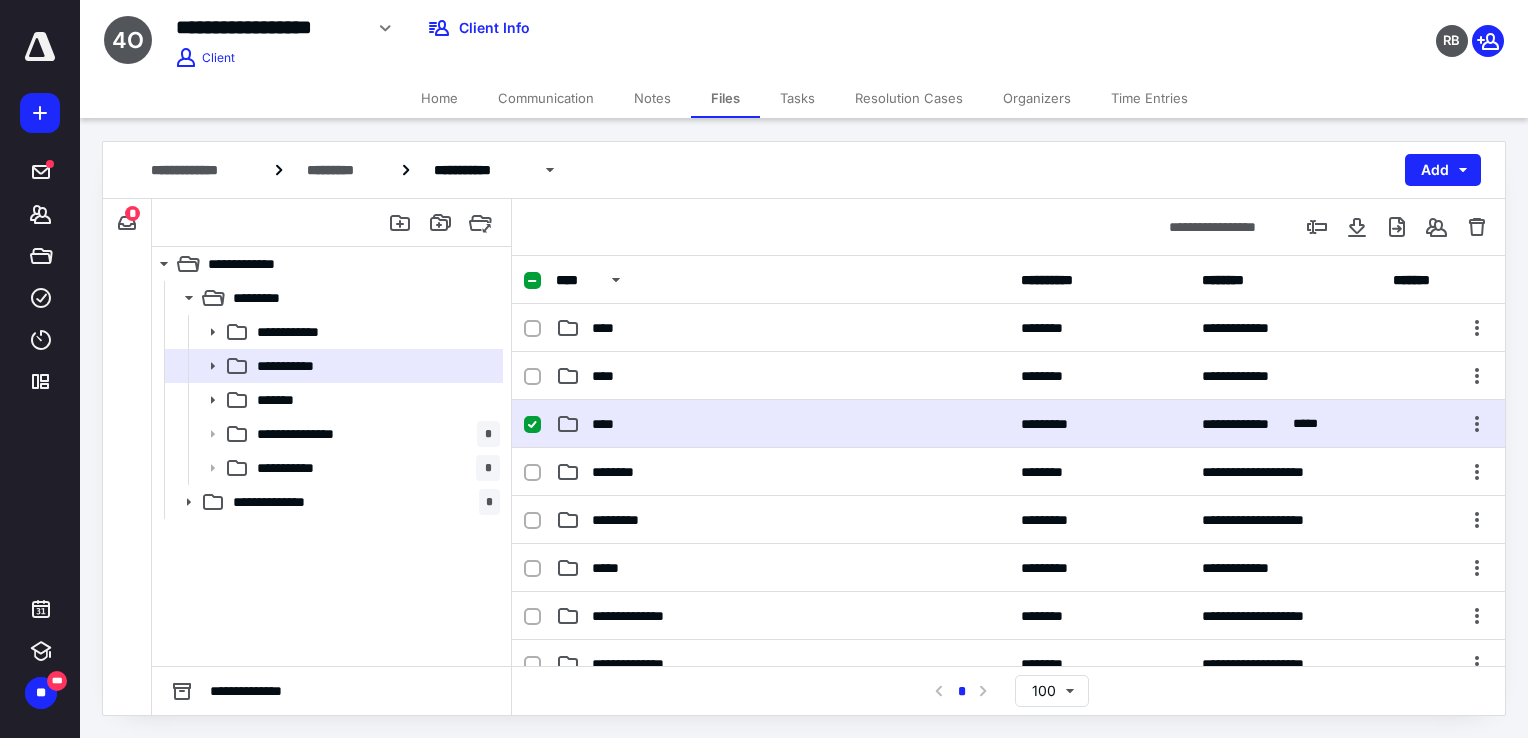 click on "****" at bounding box center (782, 424) 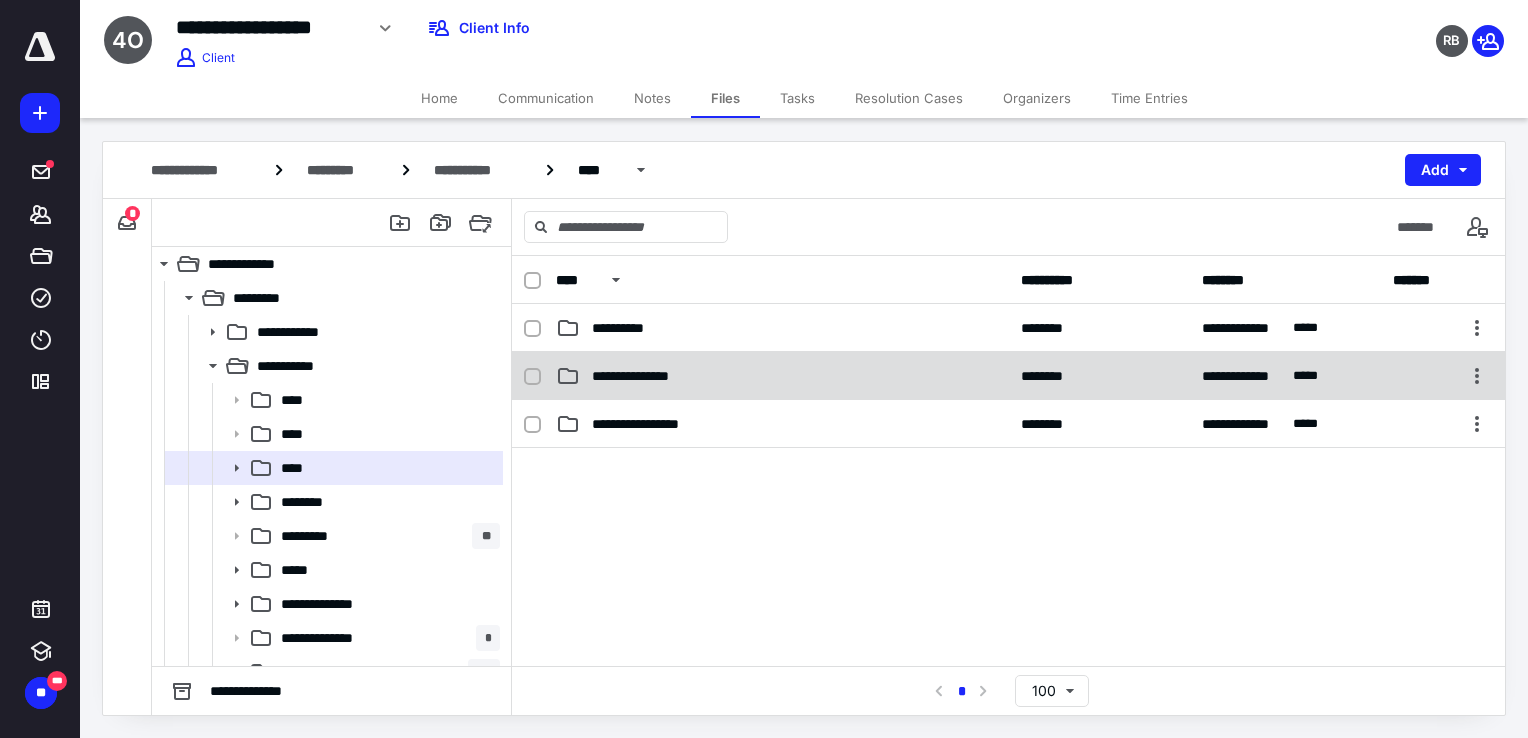 click on "**********" at bounding box center [782, 376] 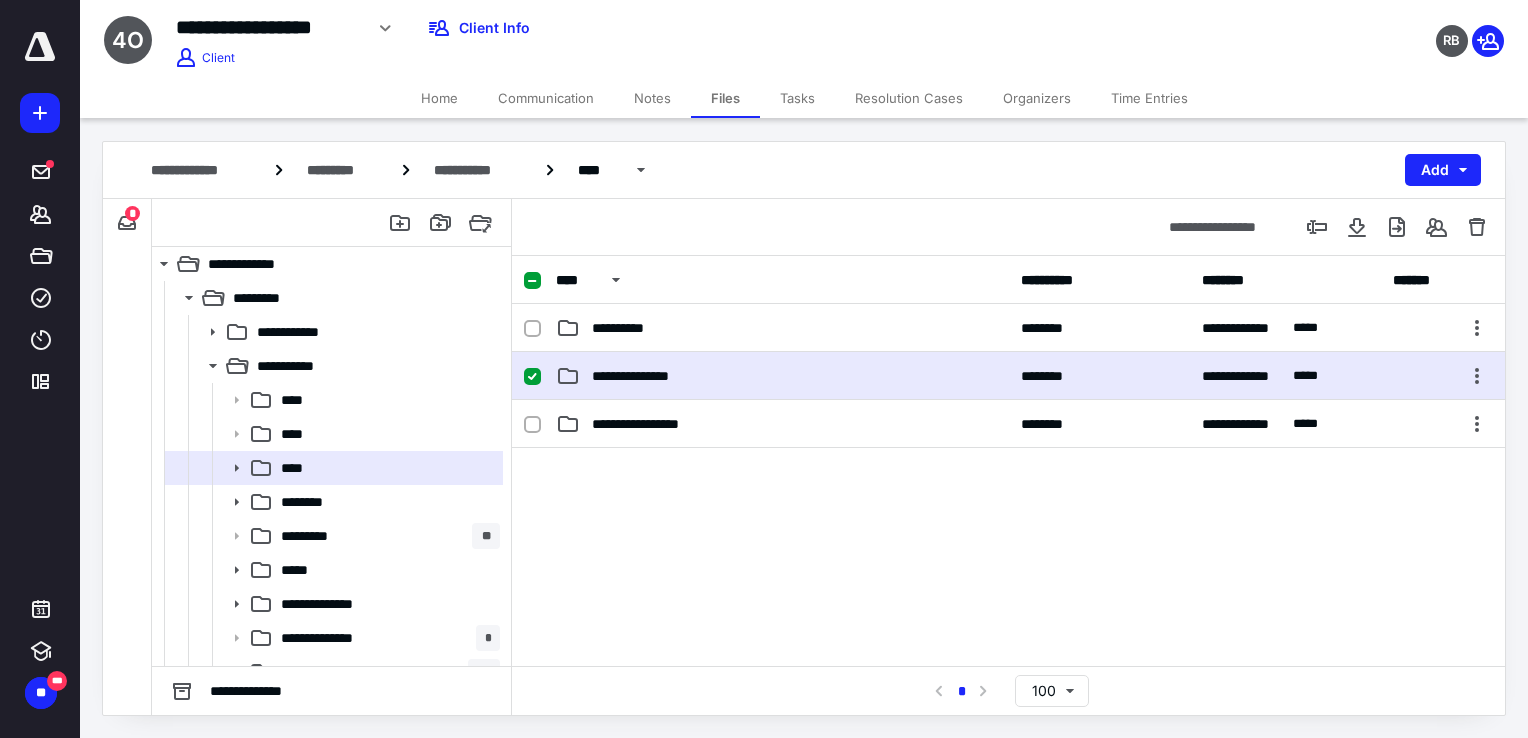 click on "**********" at bounding box center (782, 376) 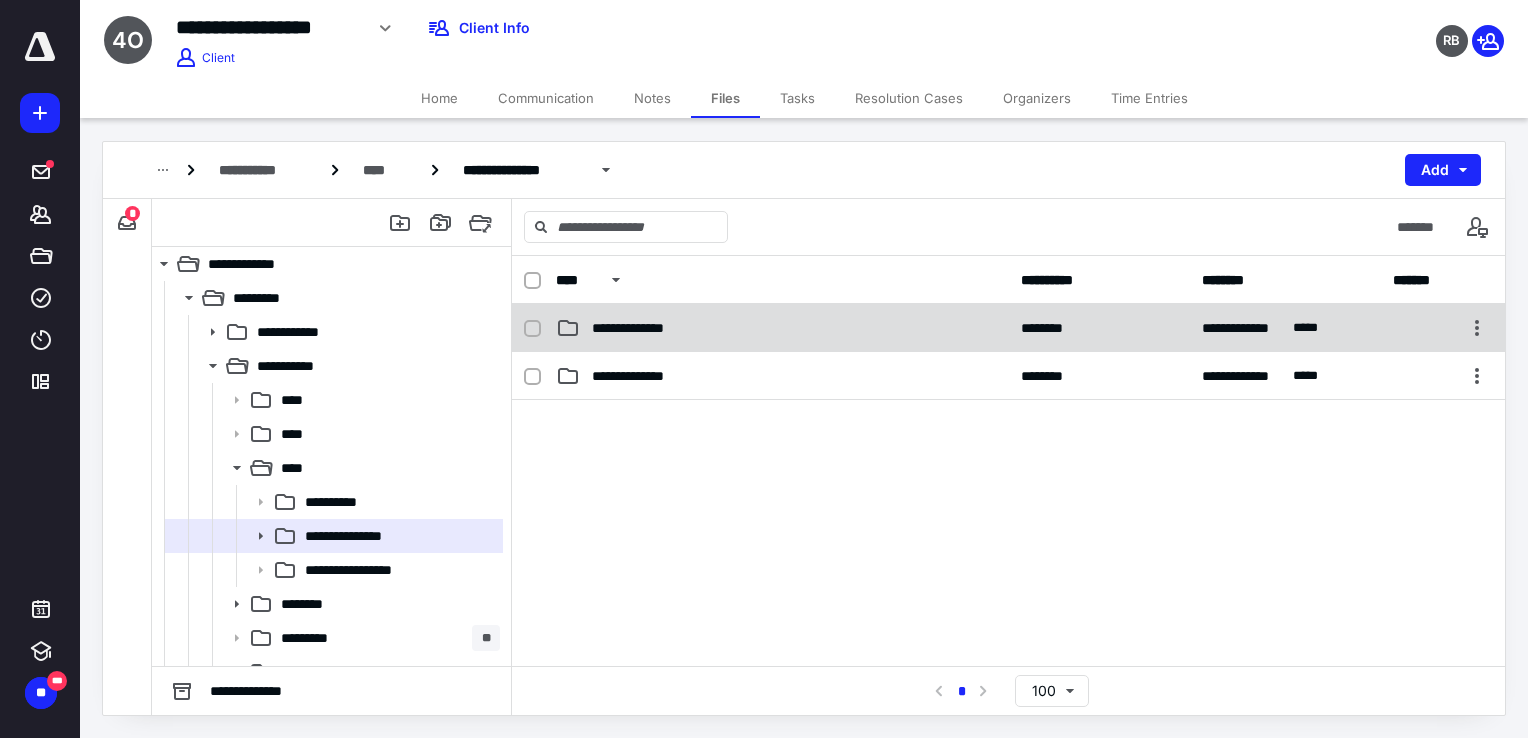 click on "**********" at bounding box center (782, 328) 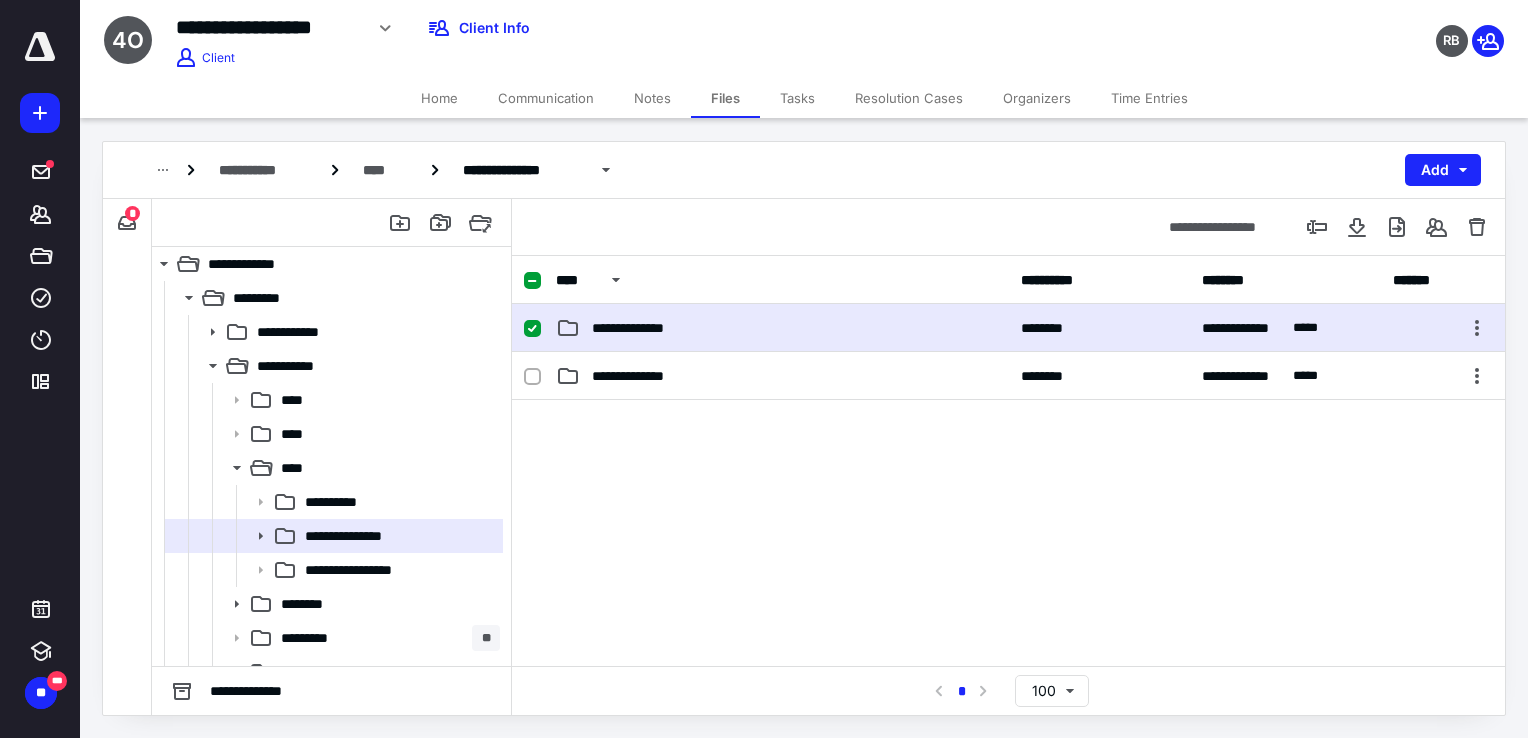 click on "**********" at bounding box center (782, 328) 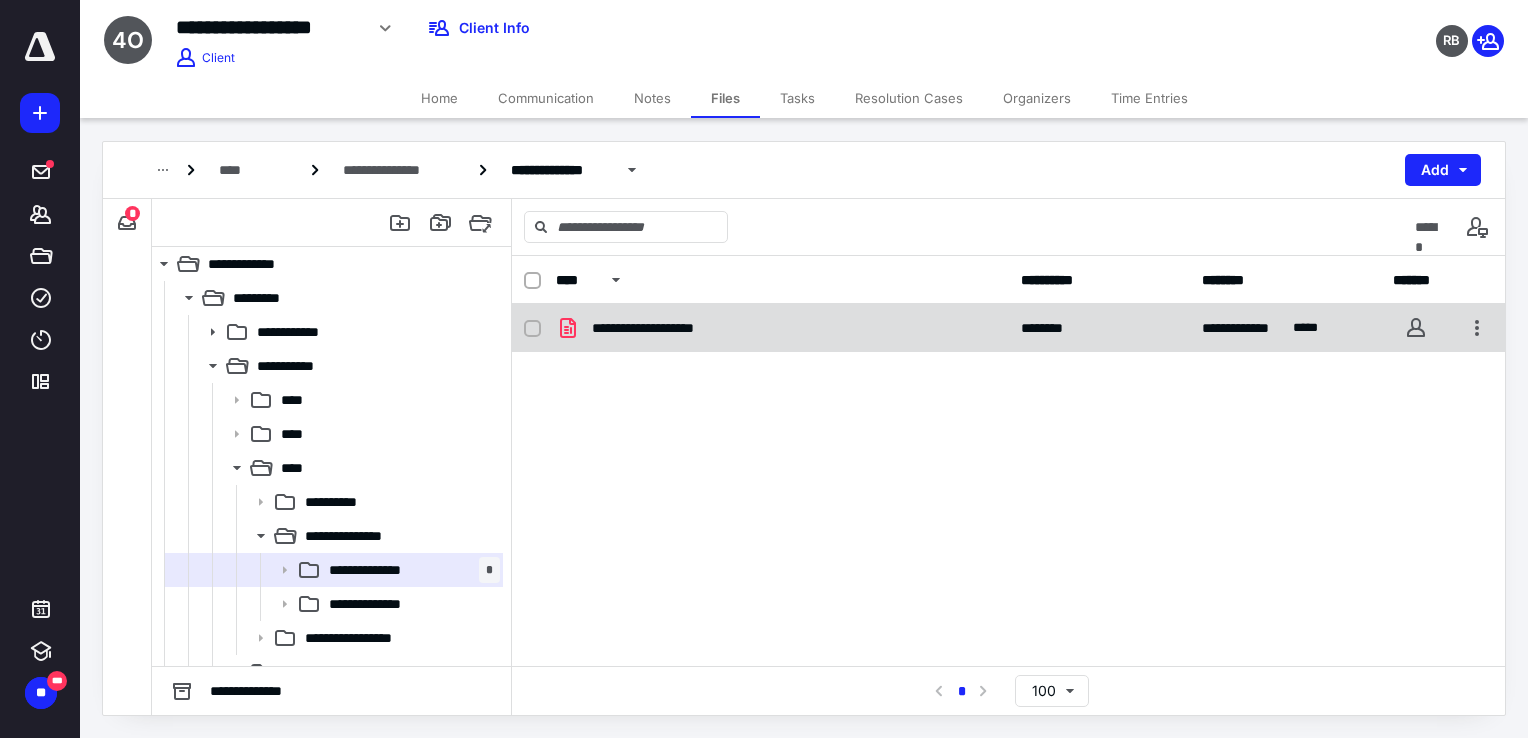 click on "**********" at bounding box center [782, 328] 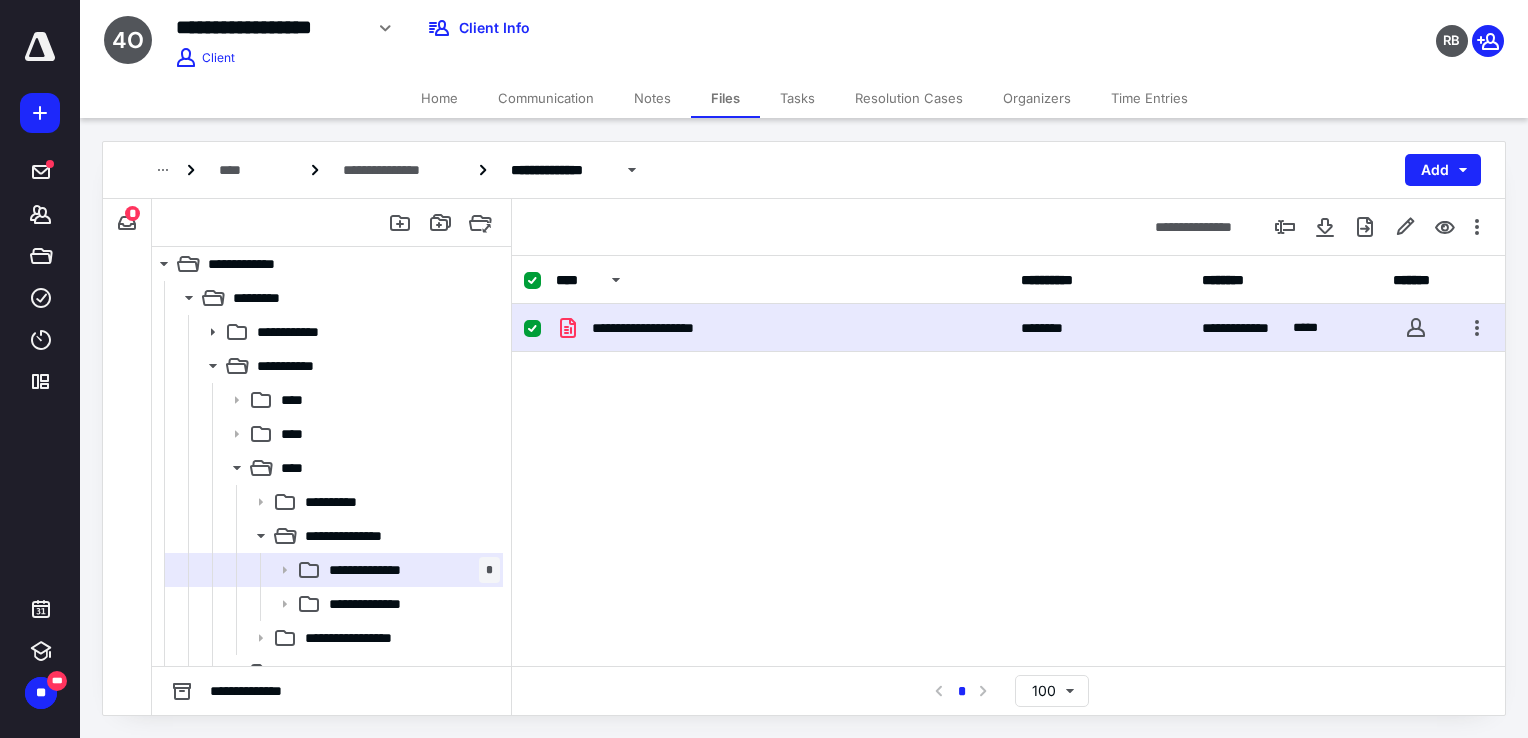 click on "**********" at bounding box center (782, 328) 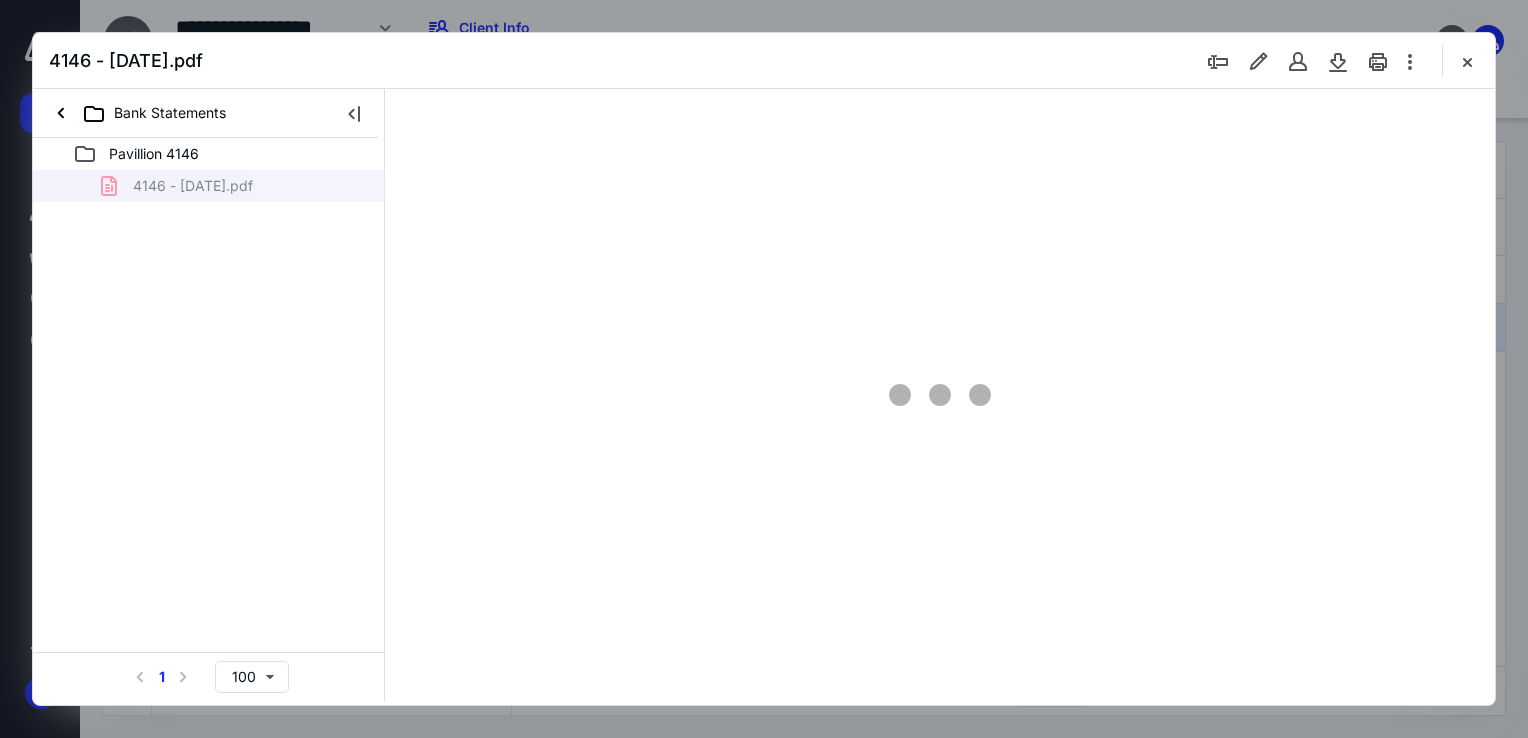 scroll, scrollTop: 0, scrollLeft: 0, axis: both 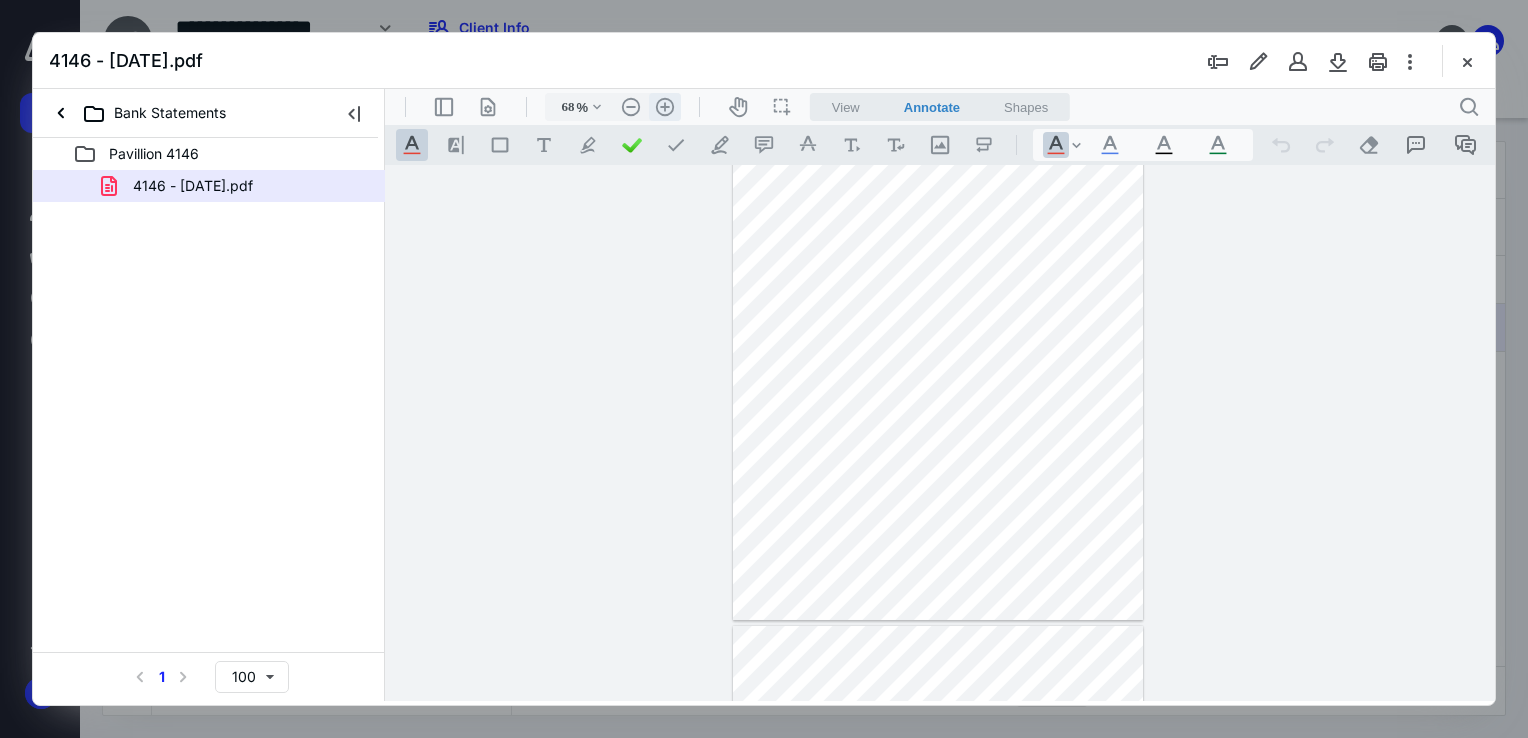 click on ".cls-1{fill:#abb0c4;} icon - header - zoom - in - line" at bounding box center [665, 107] 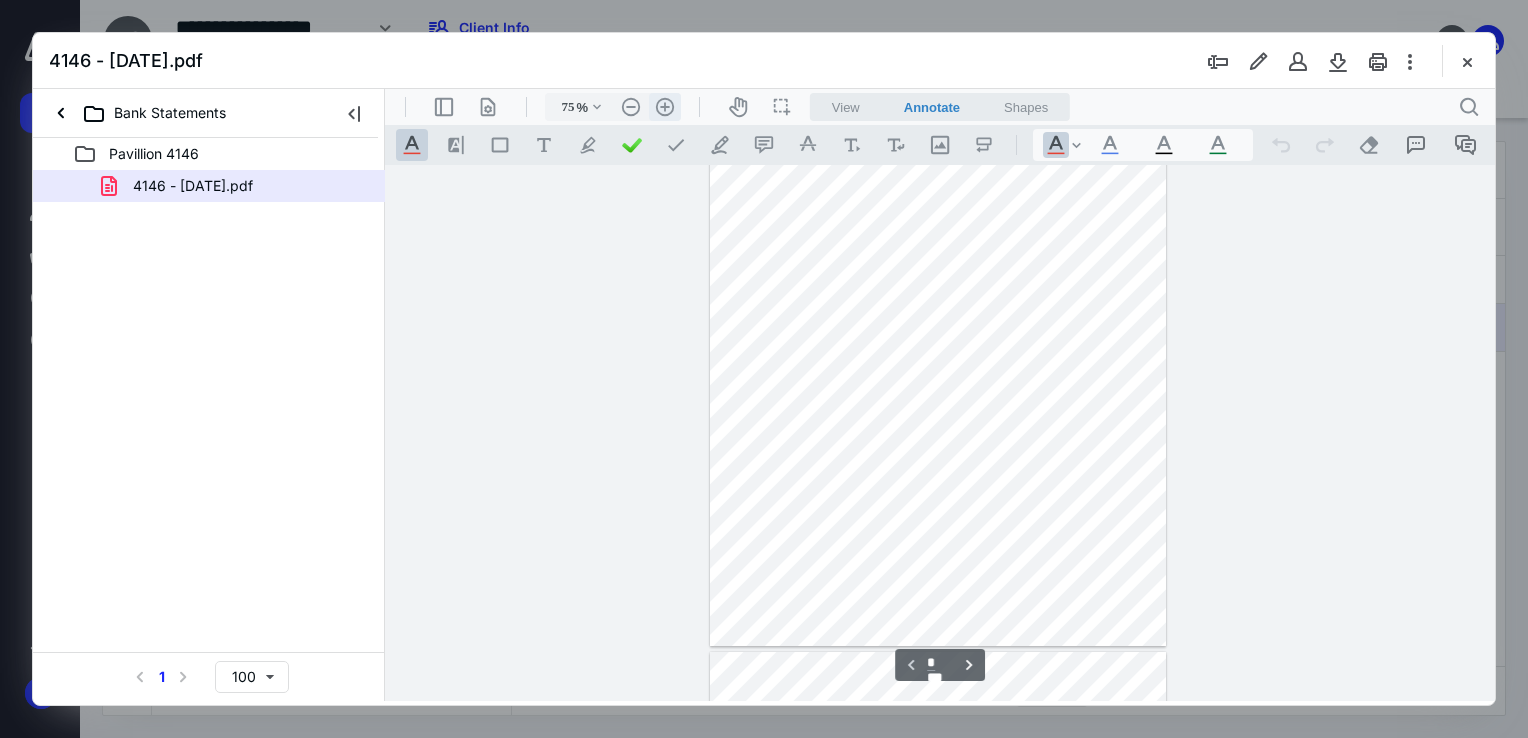 click on ".cls-1{fill:#abb0c4;} icon - header - zoom - in - line" at bounding box center (665, 107) 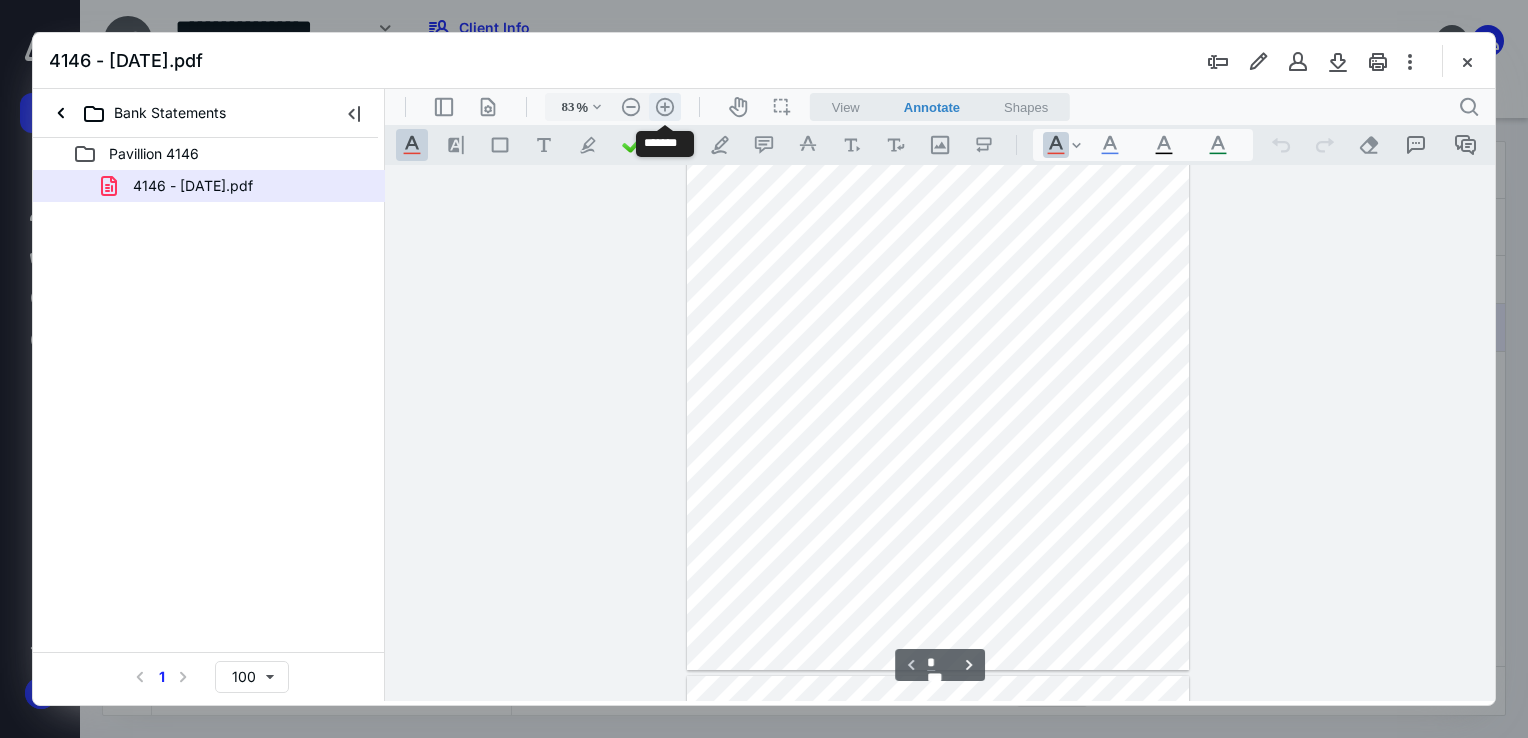 click on ".cls-1{fill:#abb0c4;} icon - header - zoom - in - line" at bounding box center (665, 107) 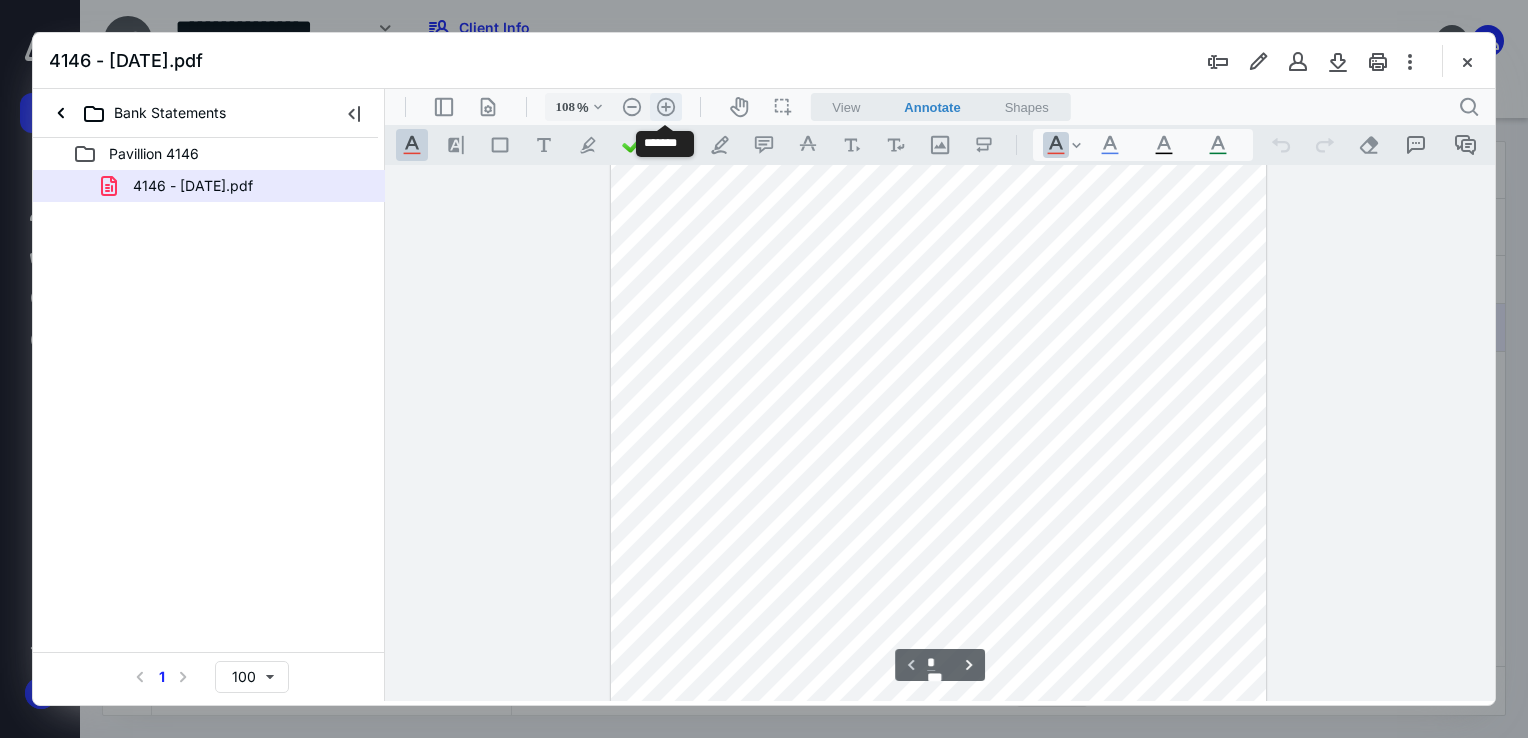 click on ".cls-1{fill:#abb0c4;} icon - header - zoom - in - line" at bounding box center (666, 107) 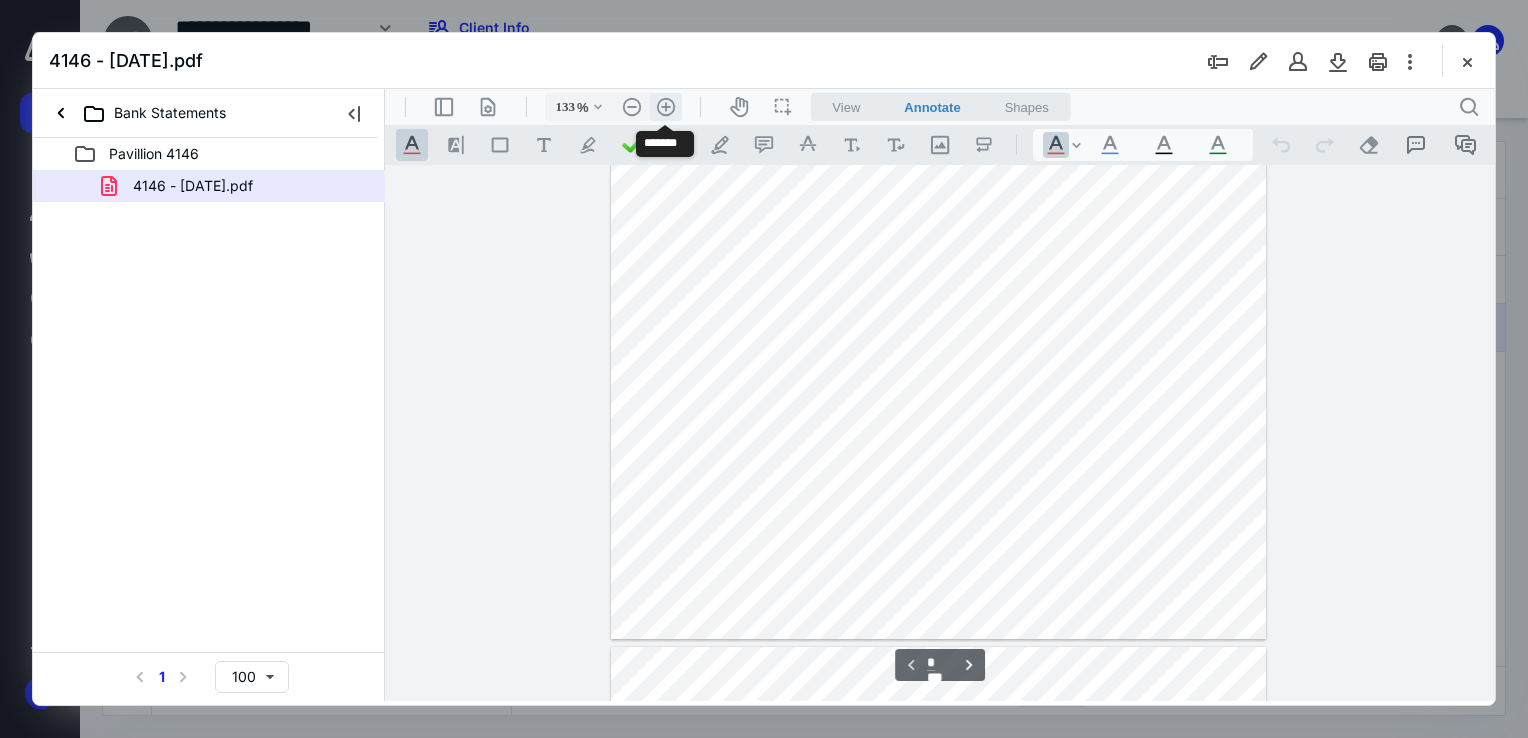 click on ".cls-1{fill:#abb0c4;} icon - header - zoom - in - line" at bounding box center [666, 107] 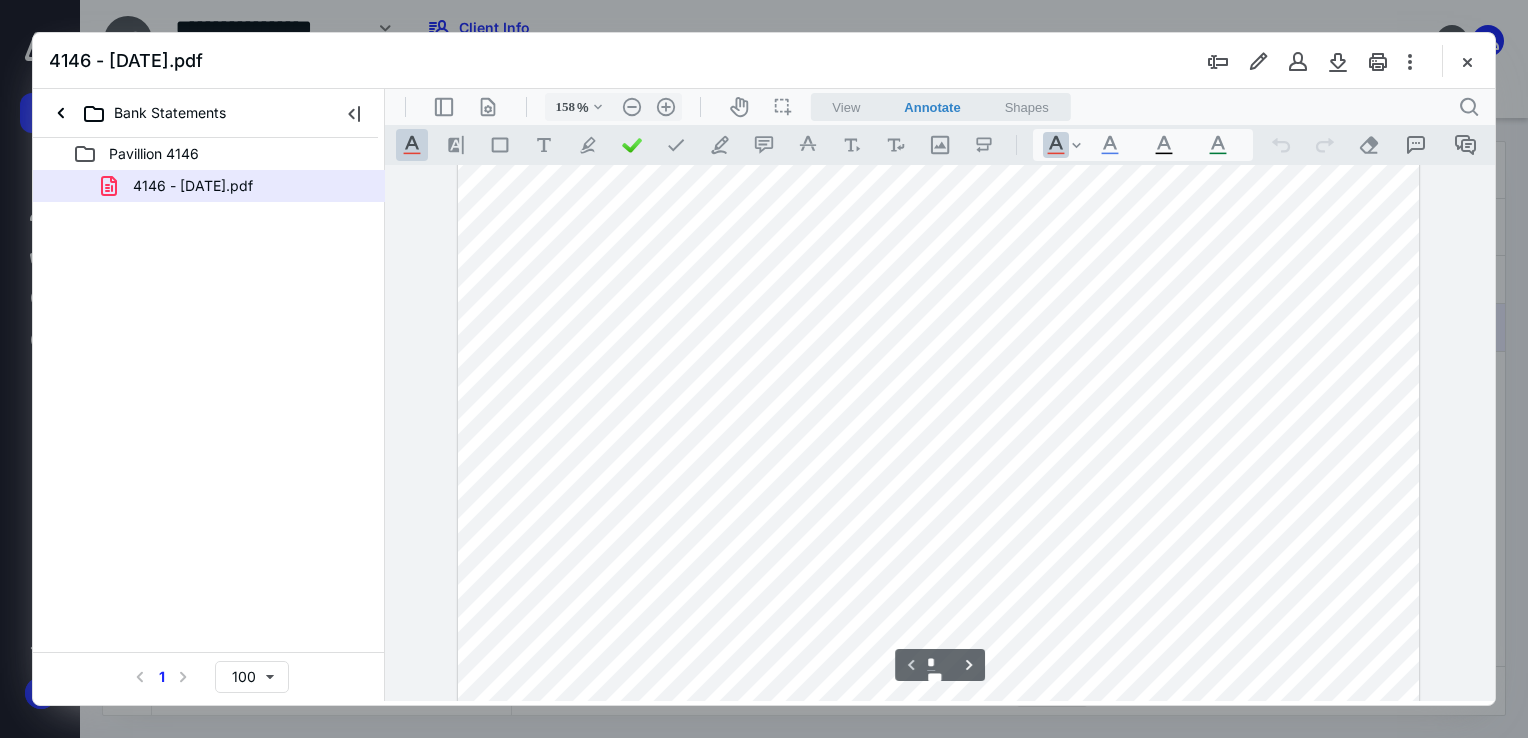 scroll, scrollTop: 393, scrollLeft: 0, axis: vertical 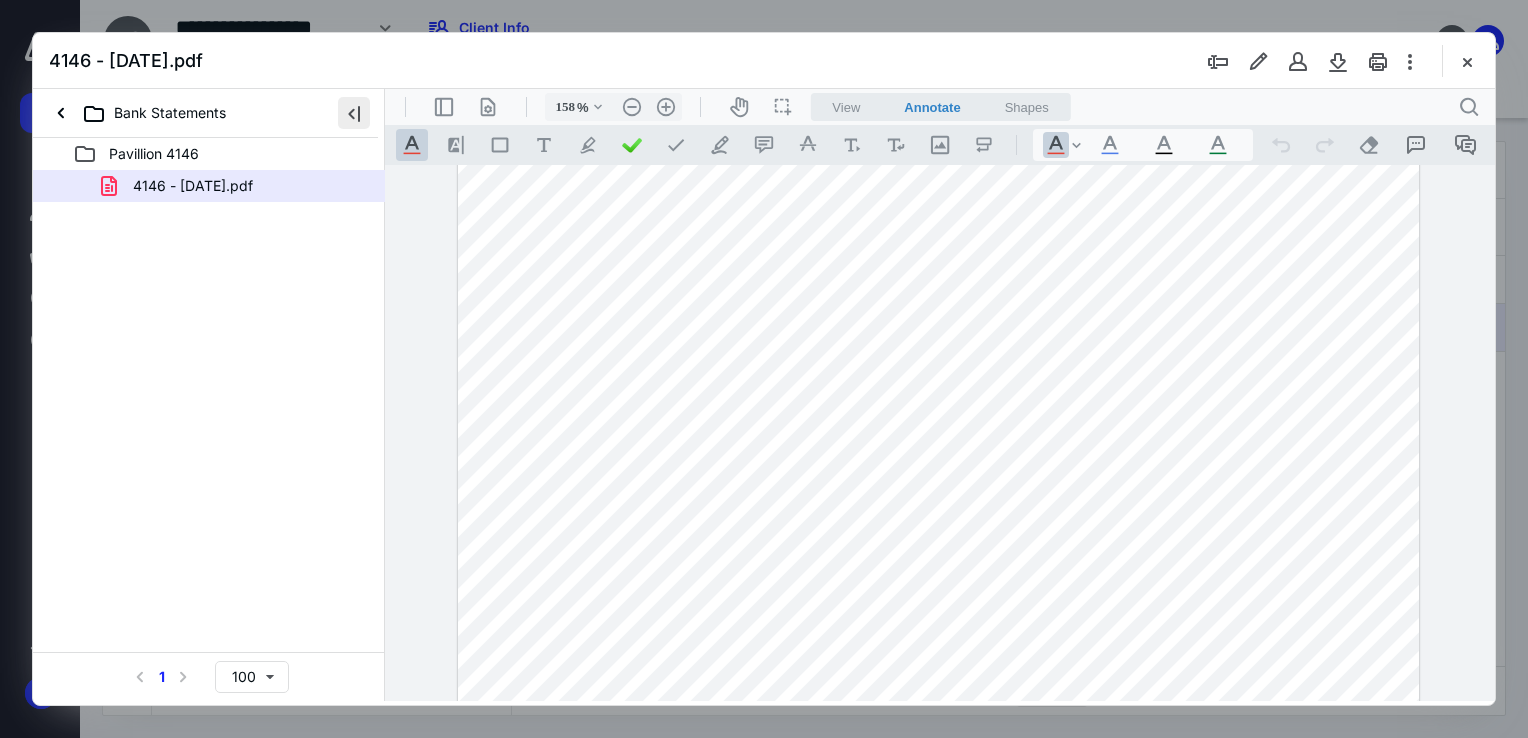 click at bounding box center [354, 113] 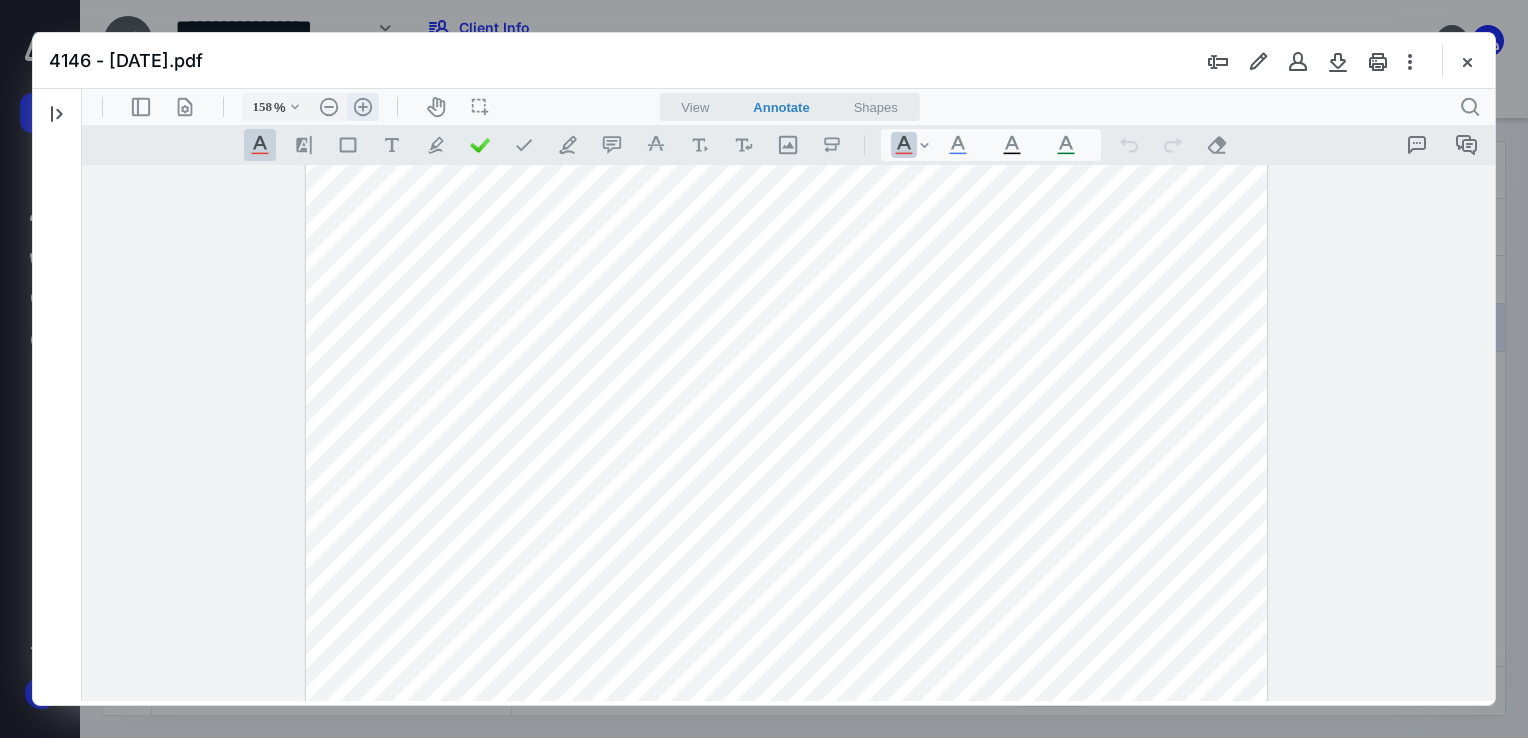 click on ".cls-1{fill:#abb0c4;} icon - header - zoom - in - line" at bounding box center [363, 107] 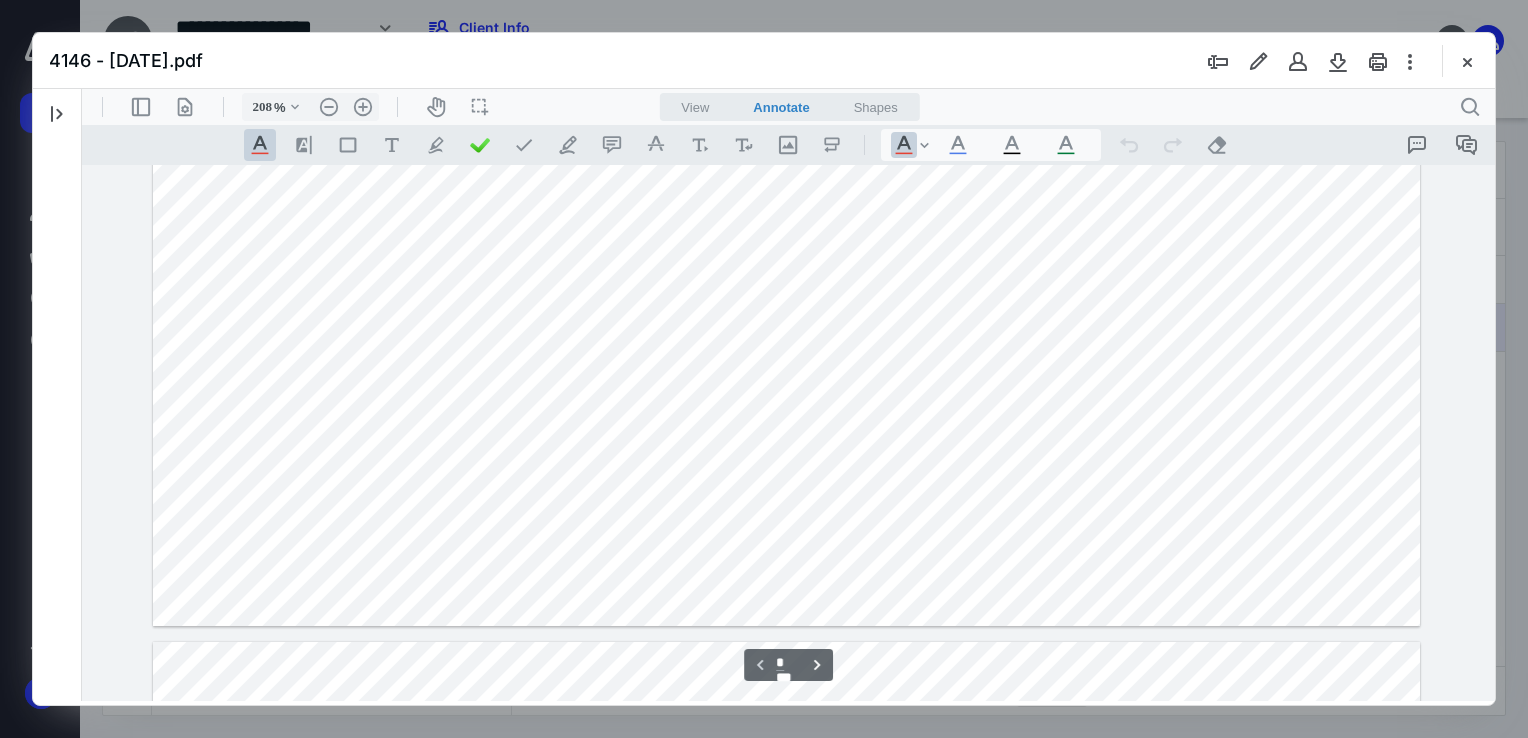 scroll, scrollTop: 1192, scrollLeft: 0, axis: vertical 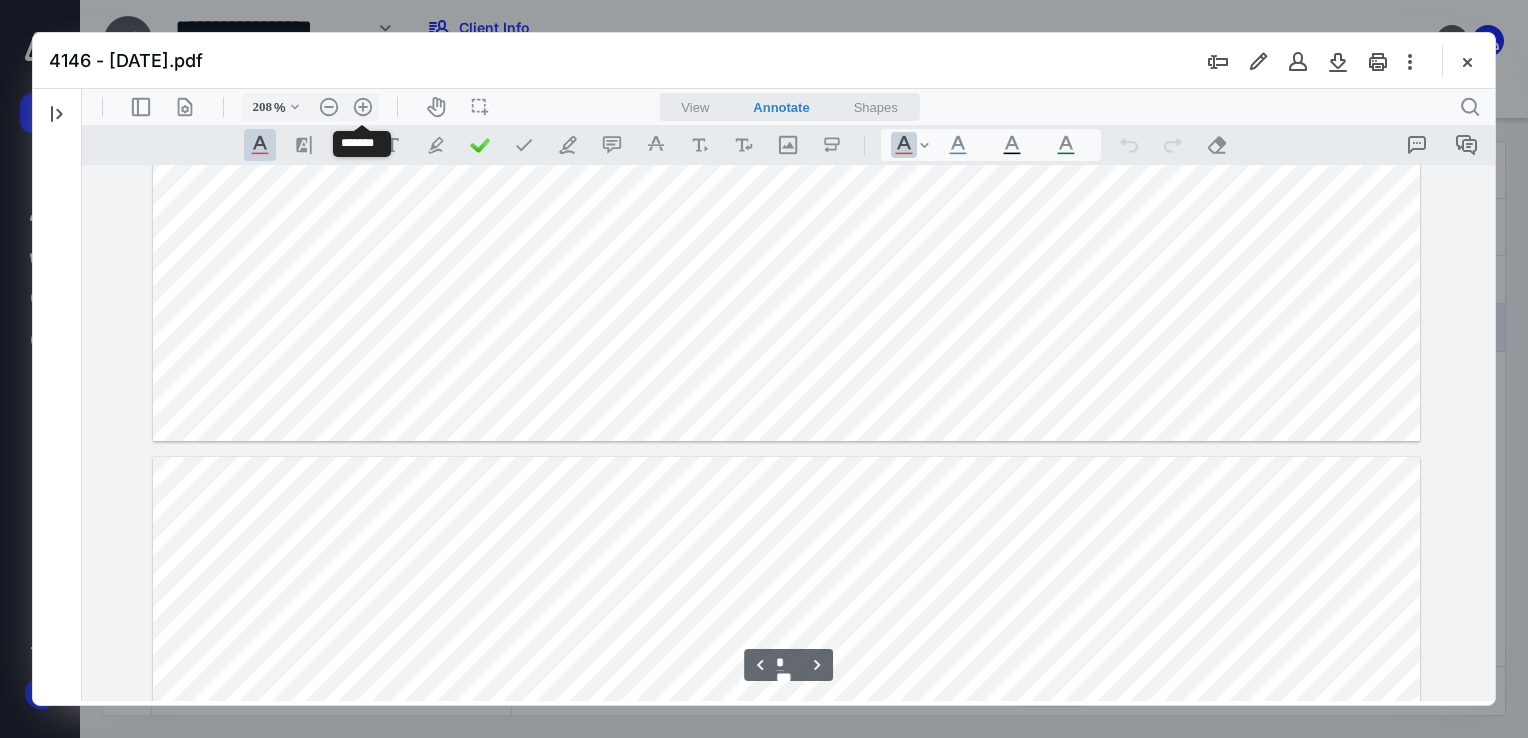 type on "*" 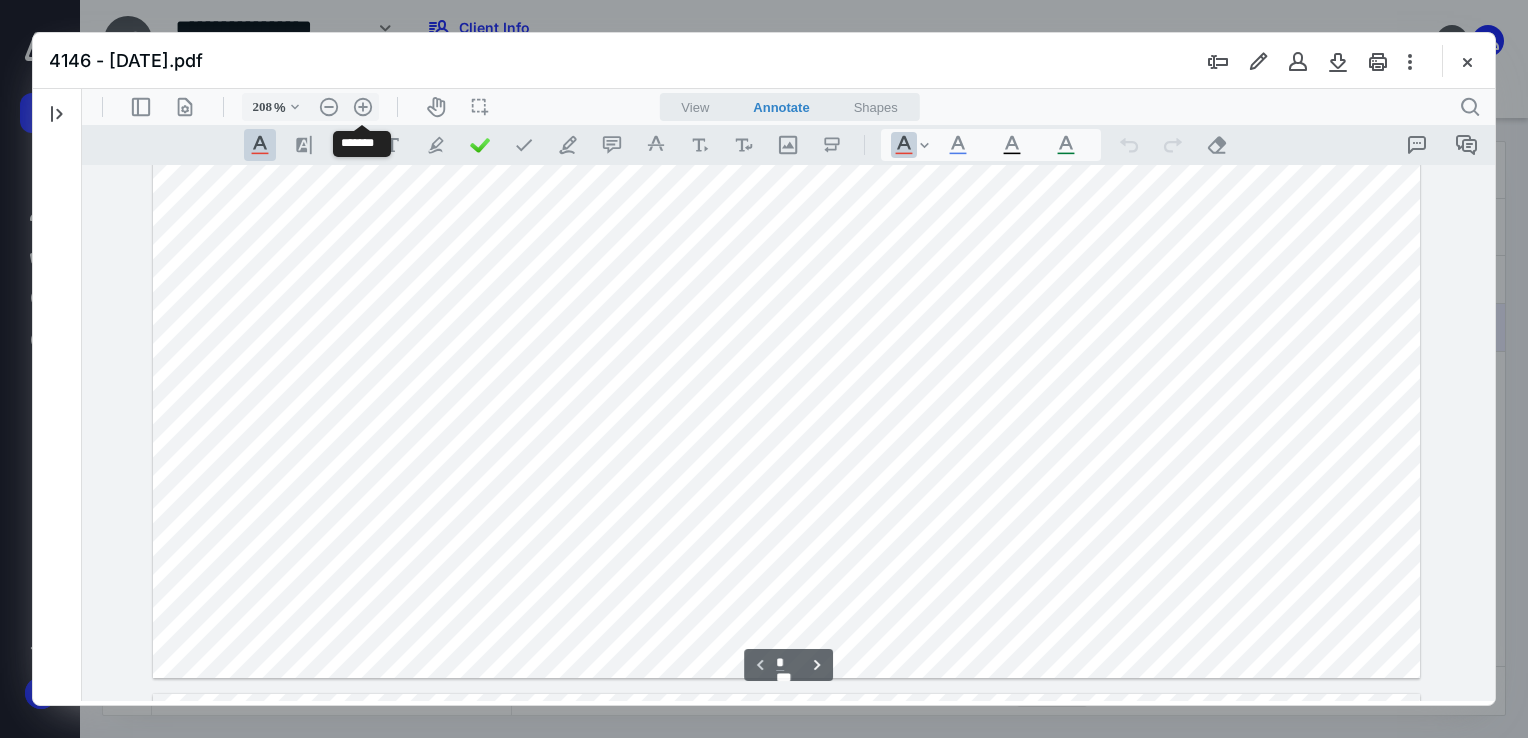 scroll, scrollTop: 1131, scrollLeft: 0, axis: vertical 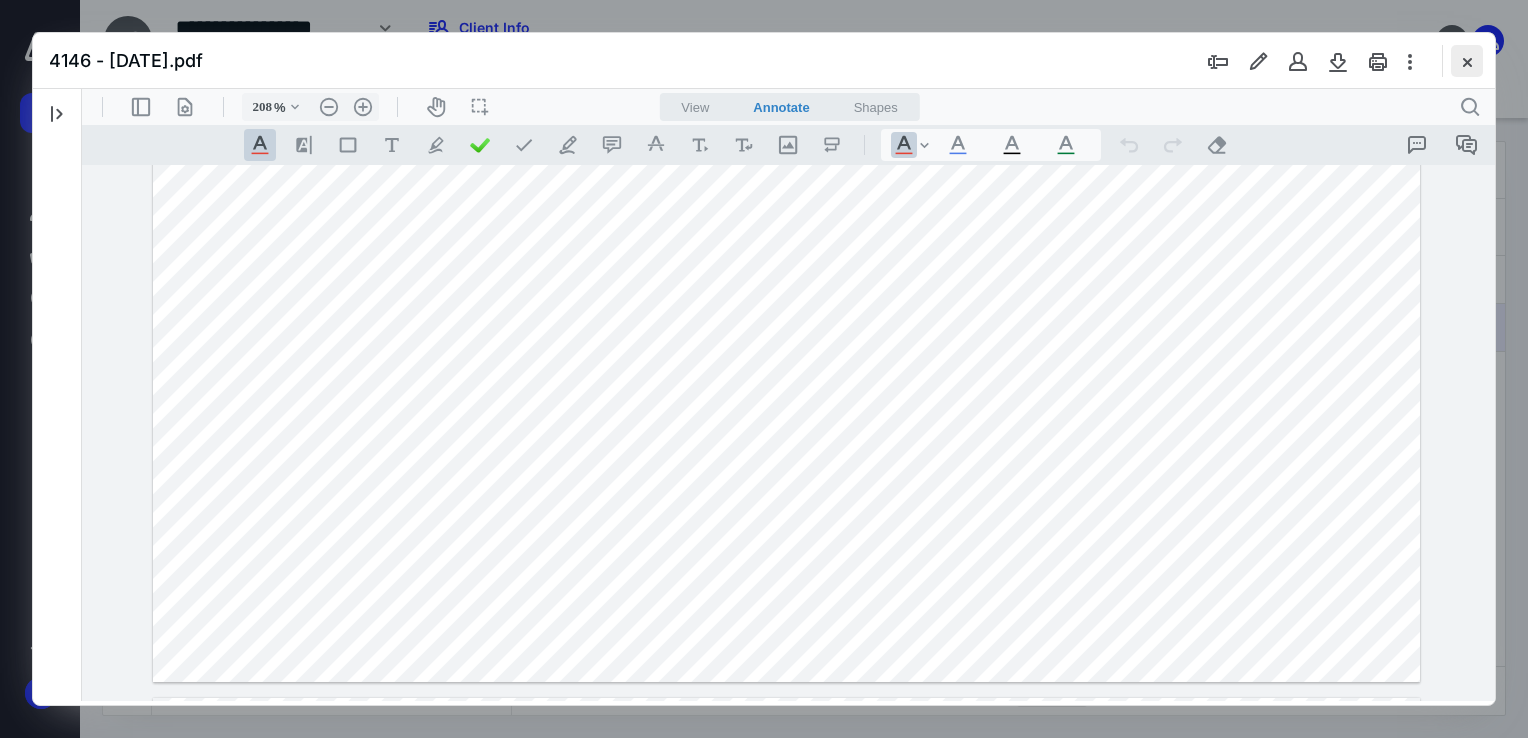 click at bounding box center [1467, 61] 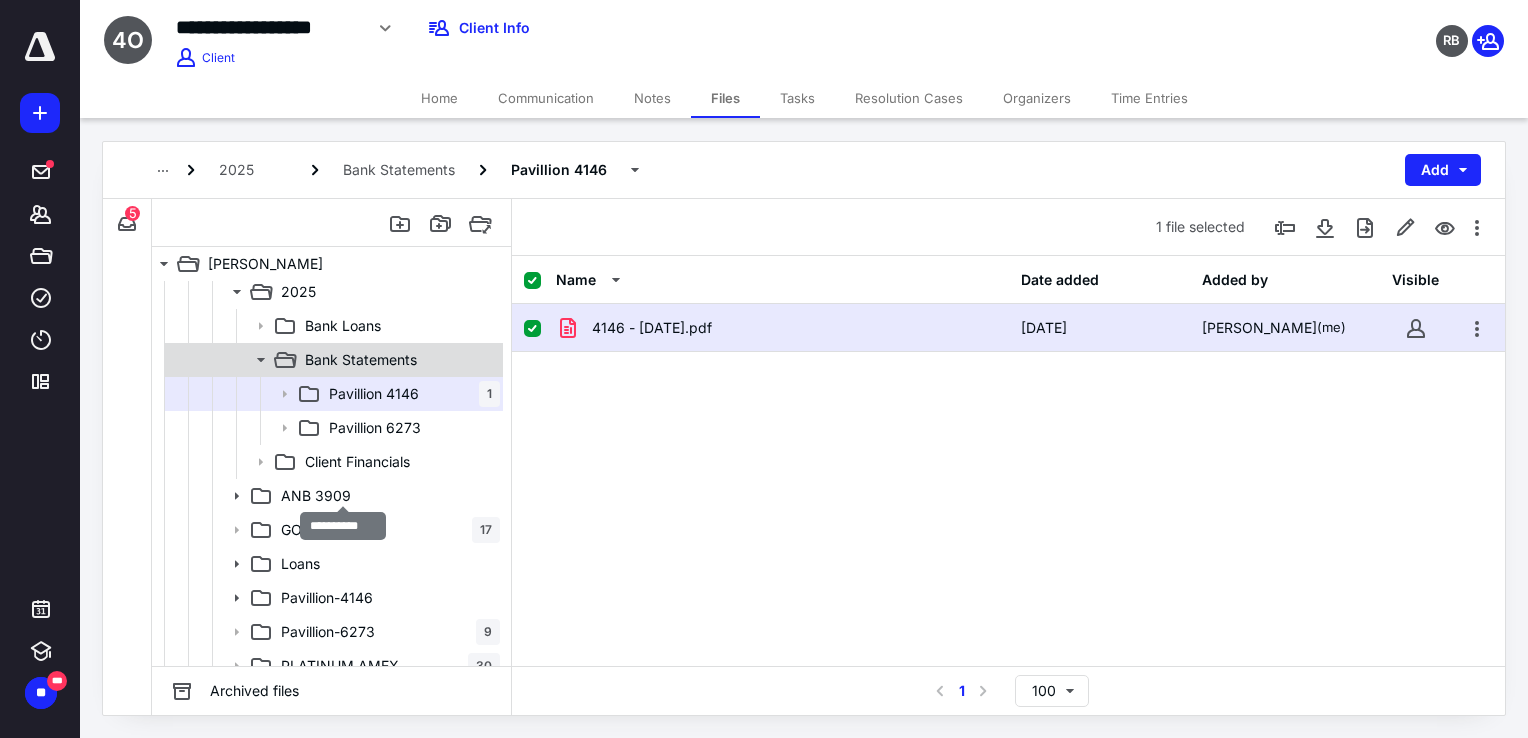 scroll, scrollTop: 200, scrollLeft: 0, axis: vertical 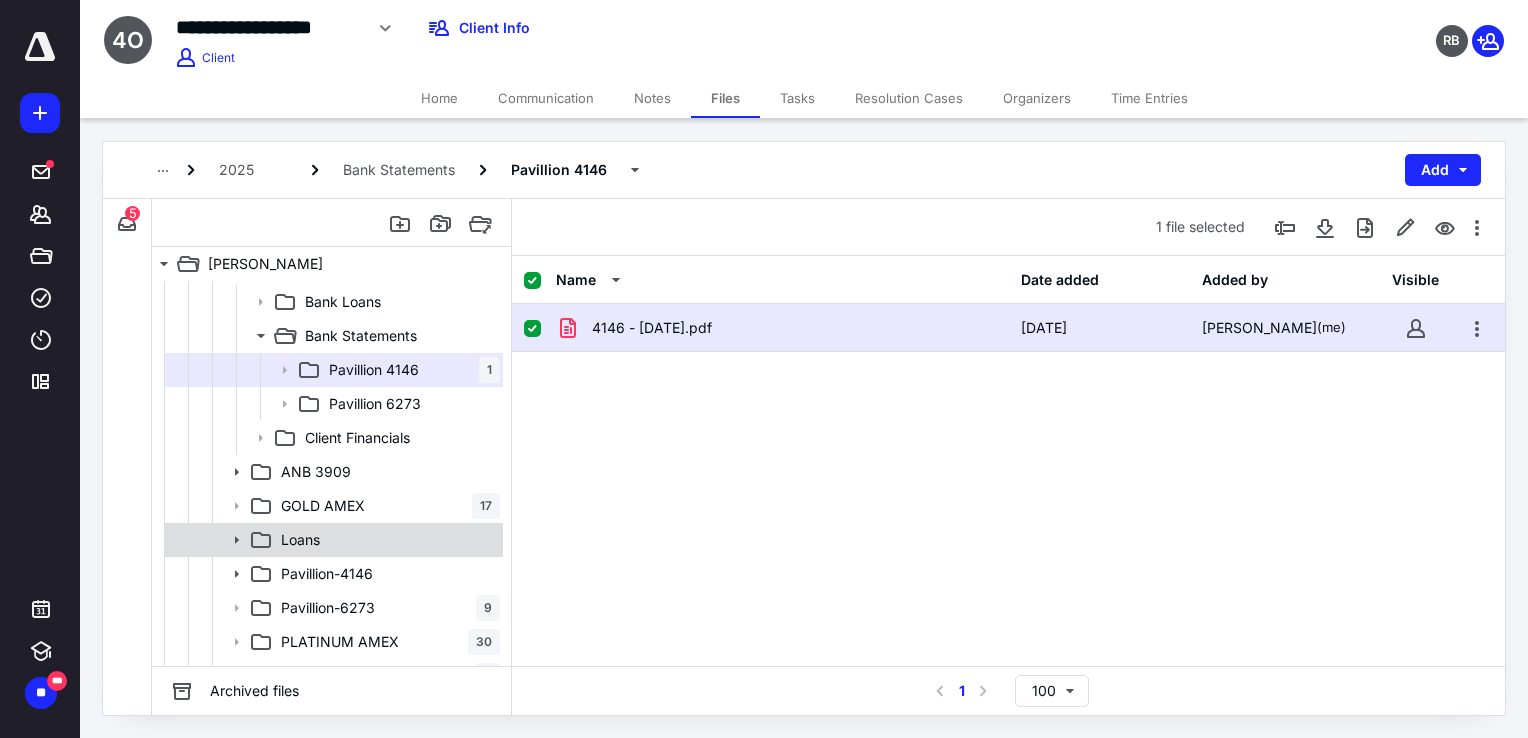 click on "Loans" at bounding box center (300, 540) 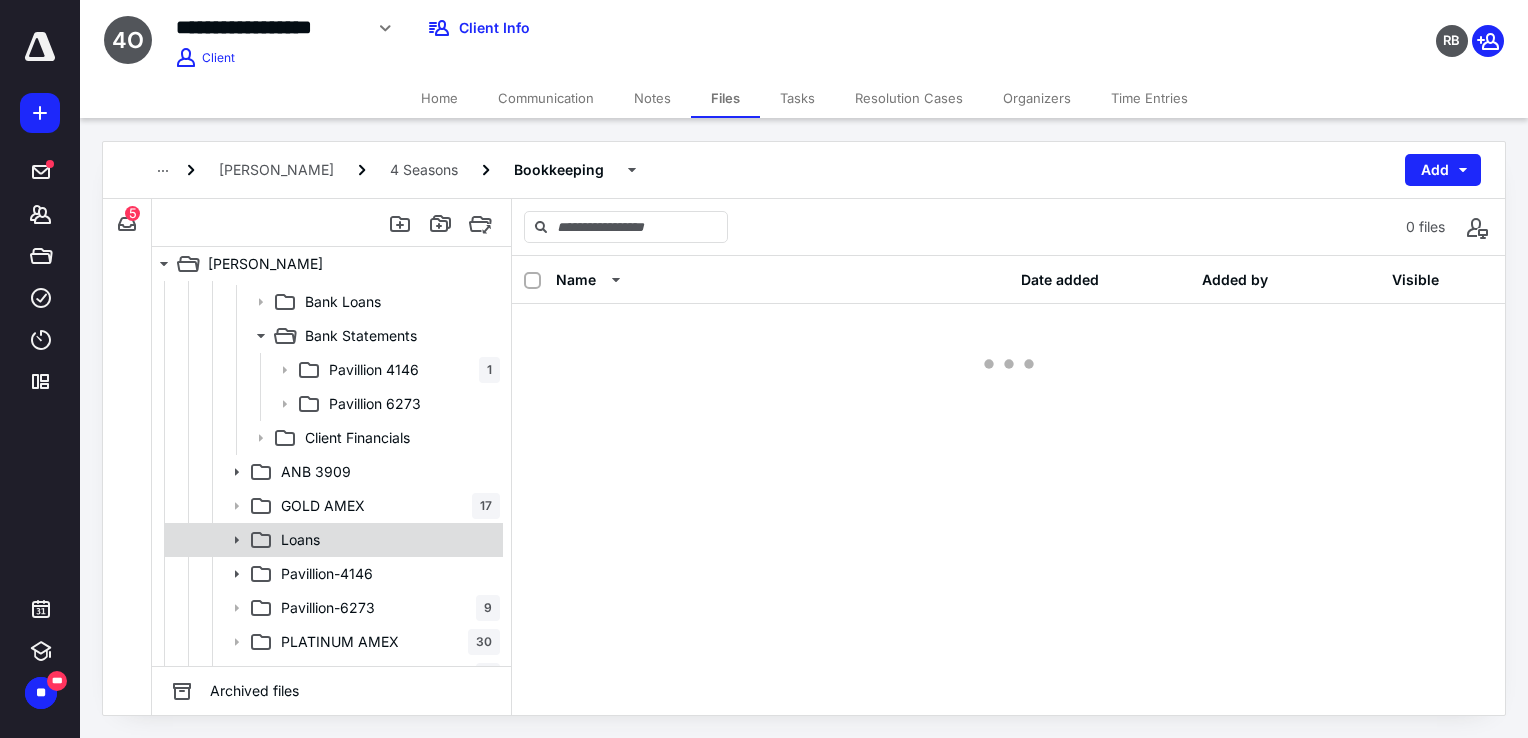 click on "Loans" at bounding box center [300, 540] 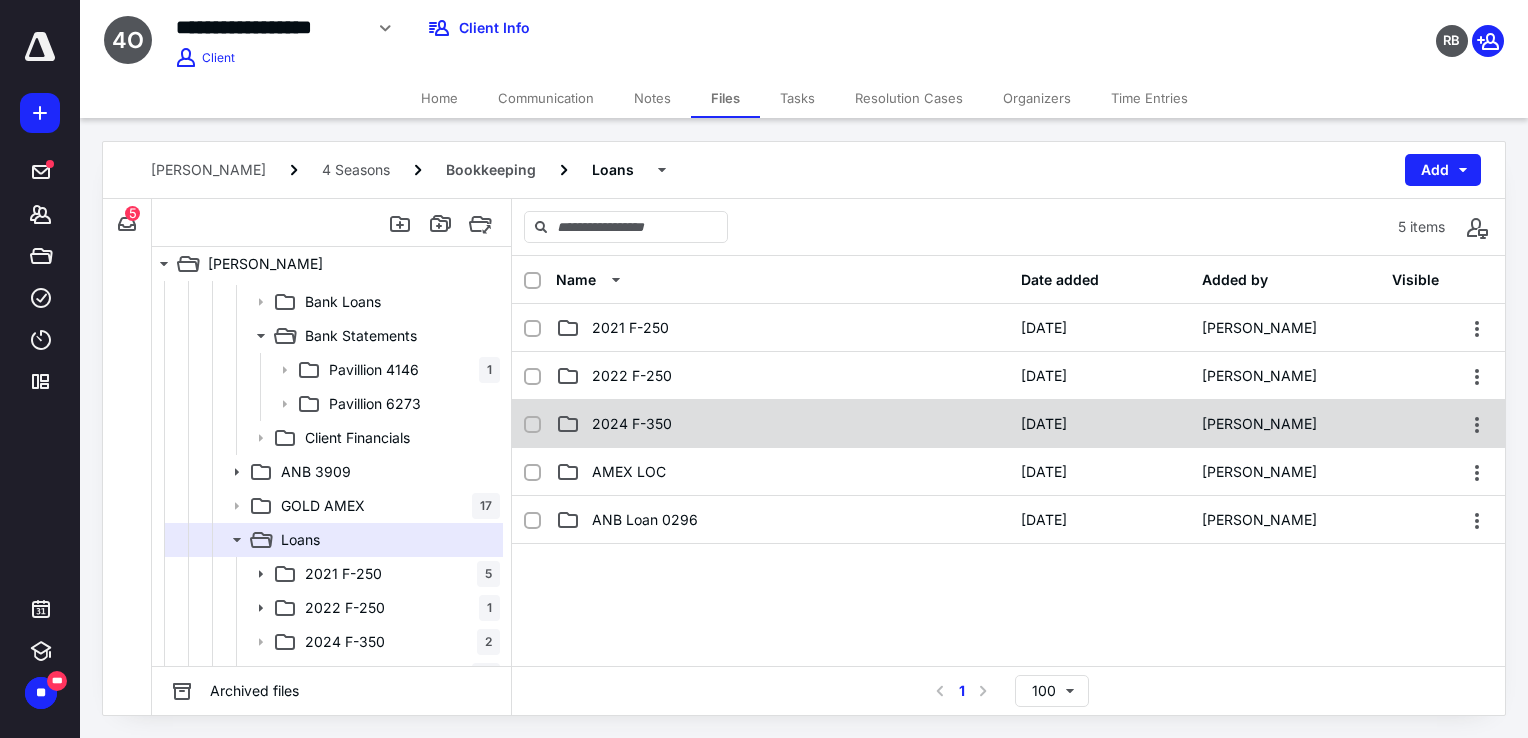 click on "2024 F-350" at bounding box center [782, 424] 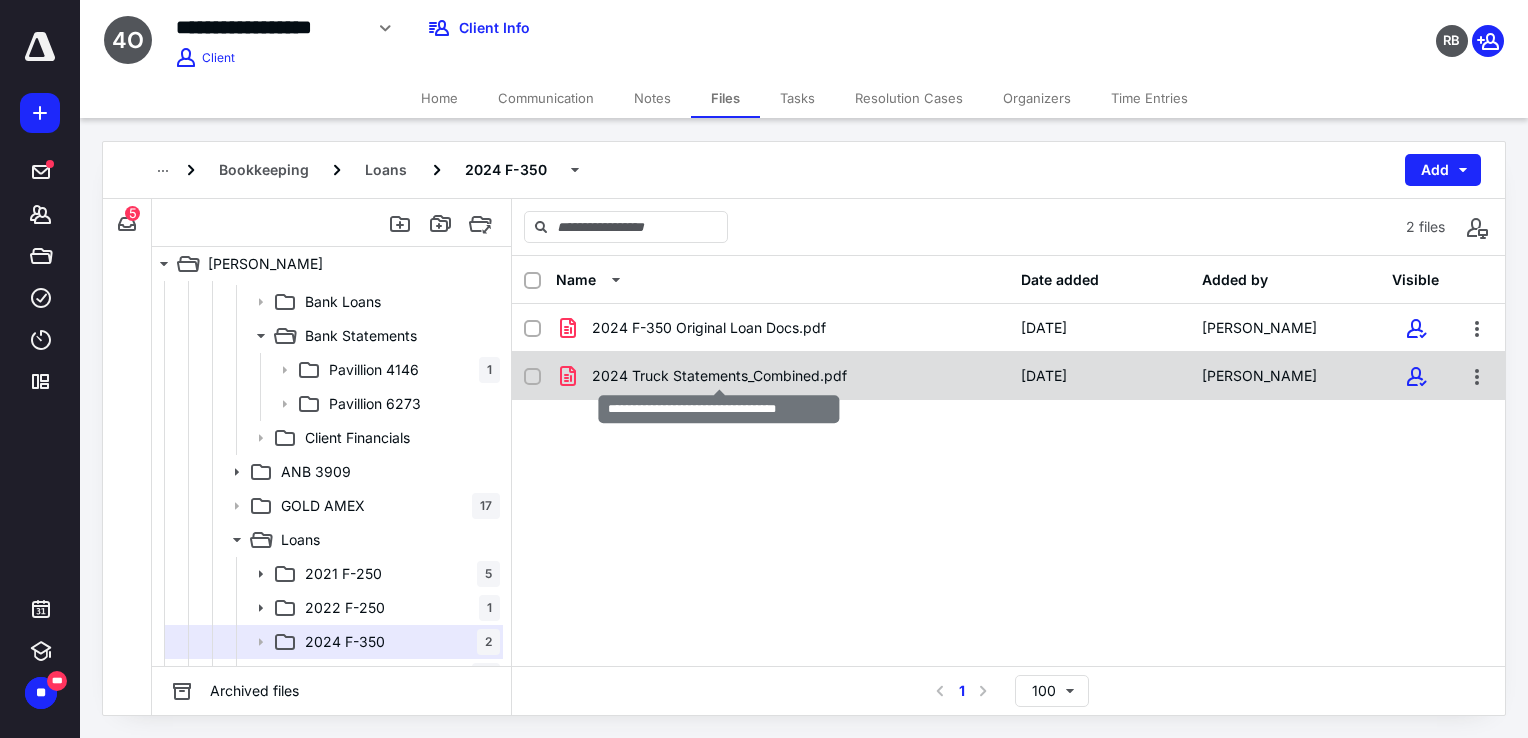 click on "2024 Truck Statements_Combined.pdf" at bounding box center (719, 376) 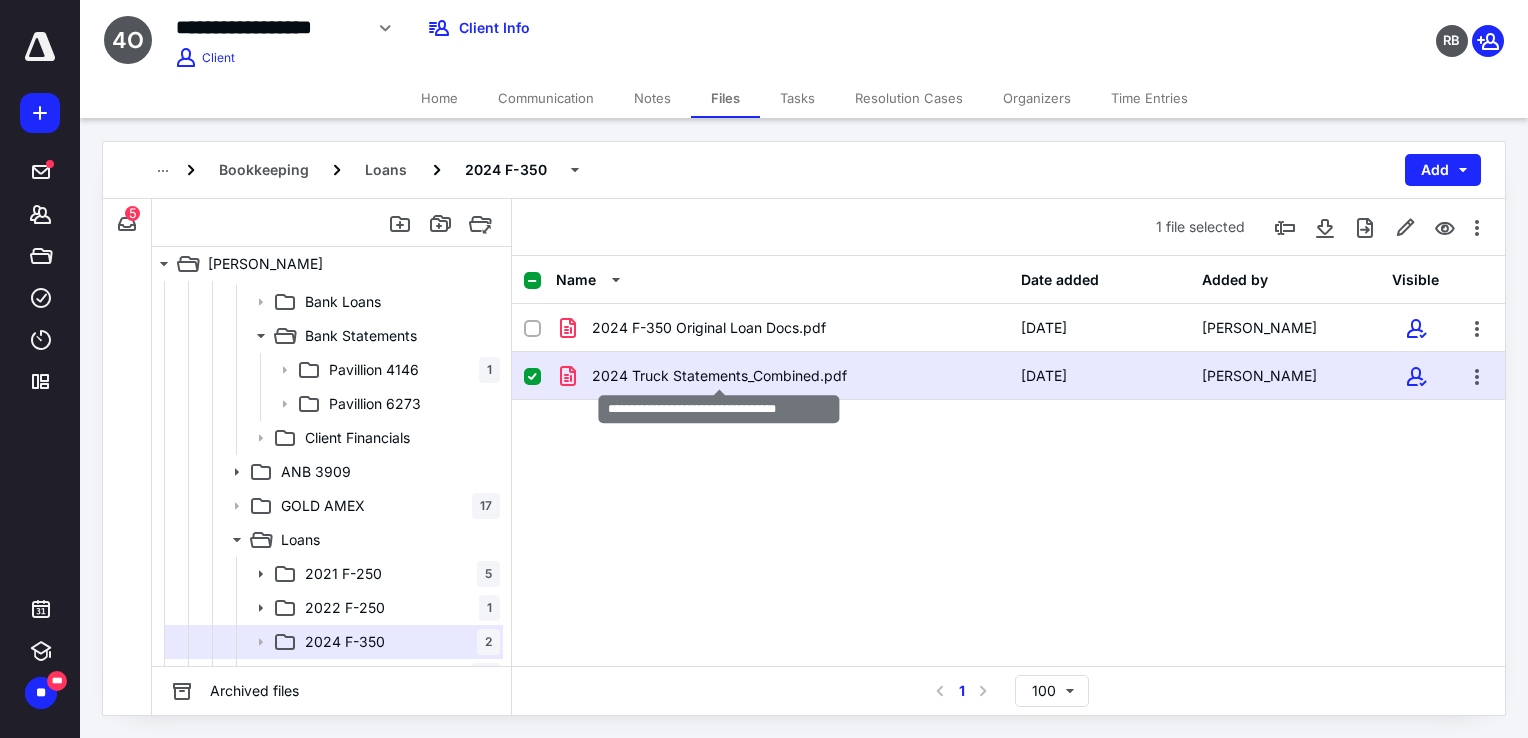 click on "2024 Truck Statements_Combined.pdf" at bounding box center [719, 376] 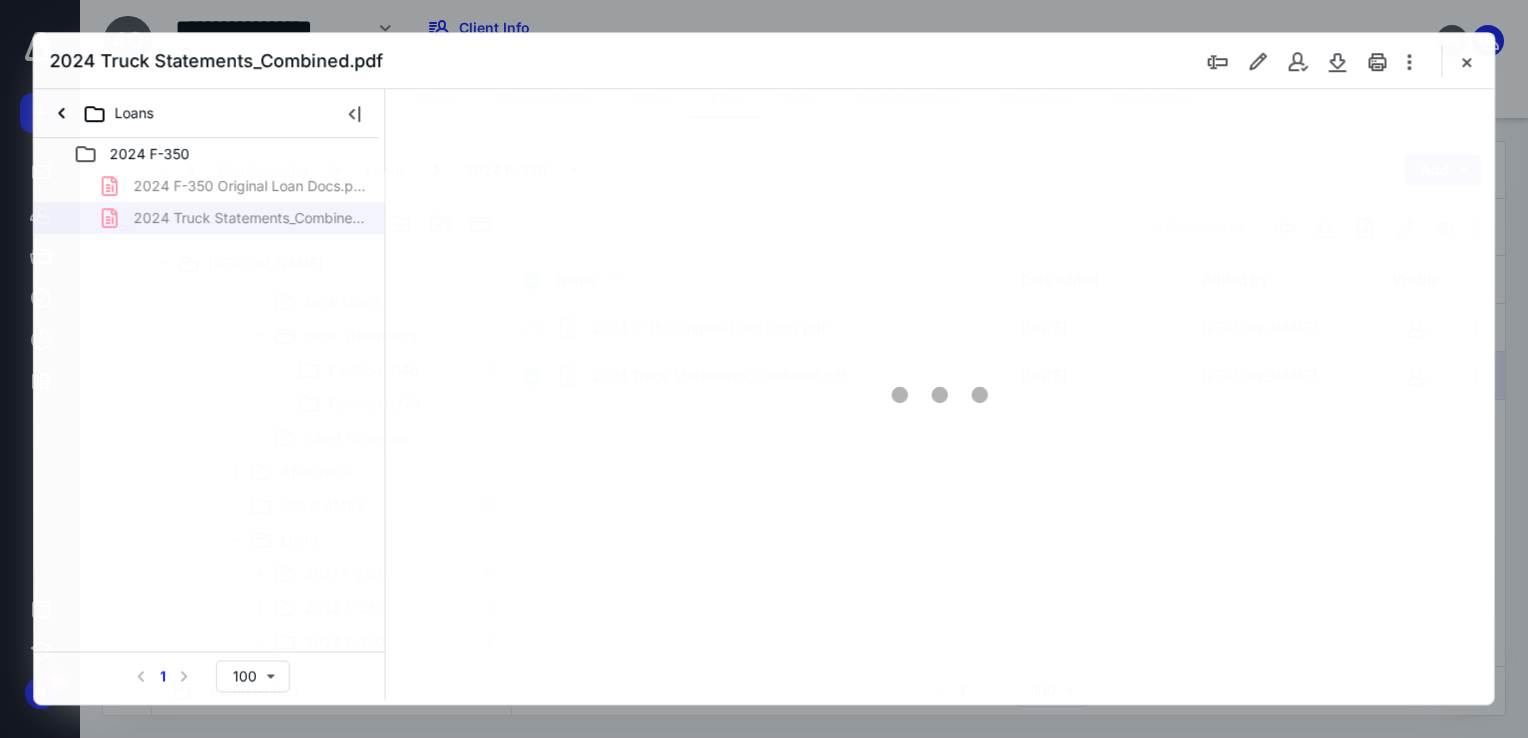 scroll, scrollTop: 0, scrollLeft: 0, axis: both 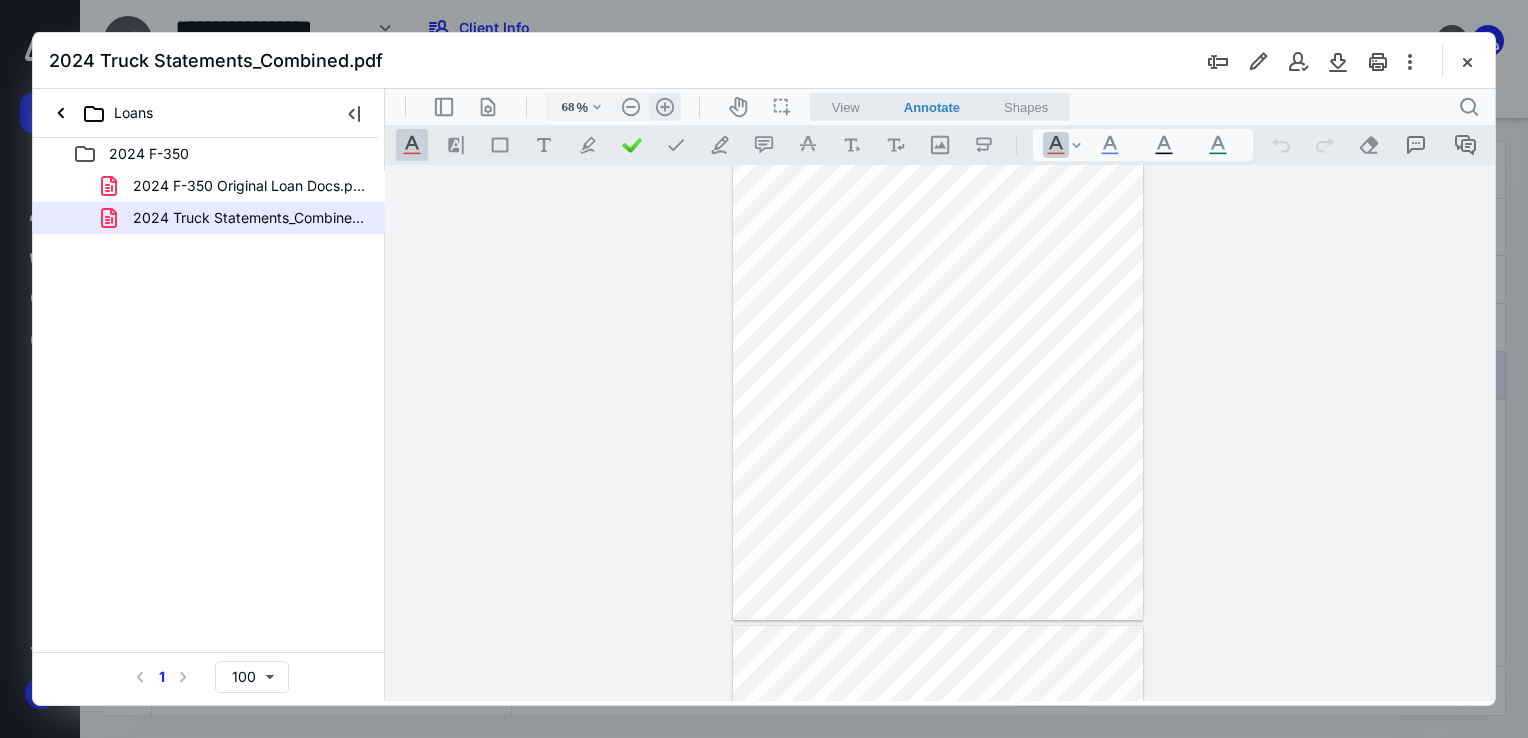 click on ".cls-1{fill:#abb0c4;} icon - header - zoom - in - line" at bounding box center (665, 107) 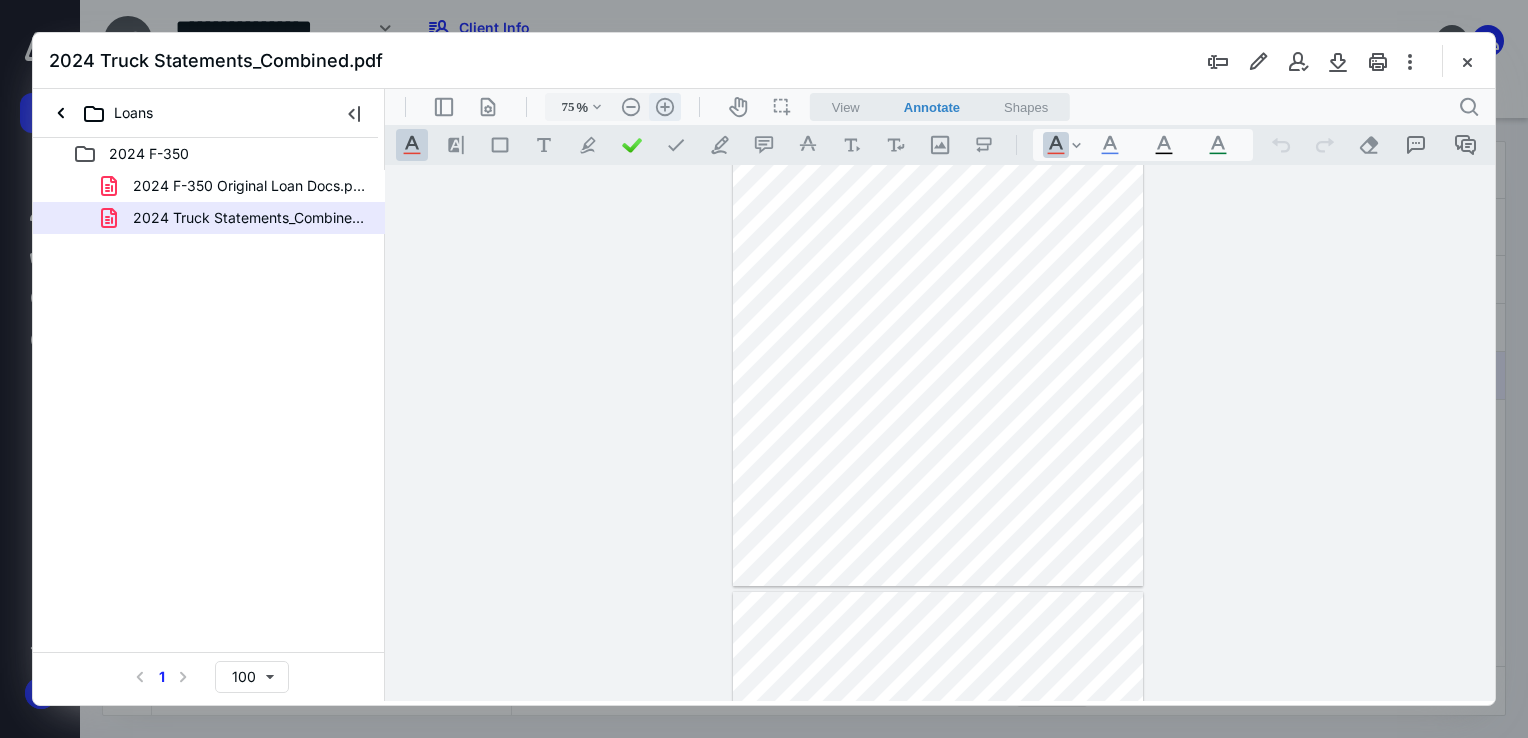 click on ".cls-1{fill:#abb0c4;} icon - header - zoom - in - line" at bounding box center [665, 107] 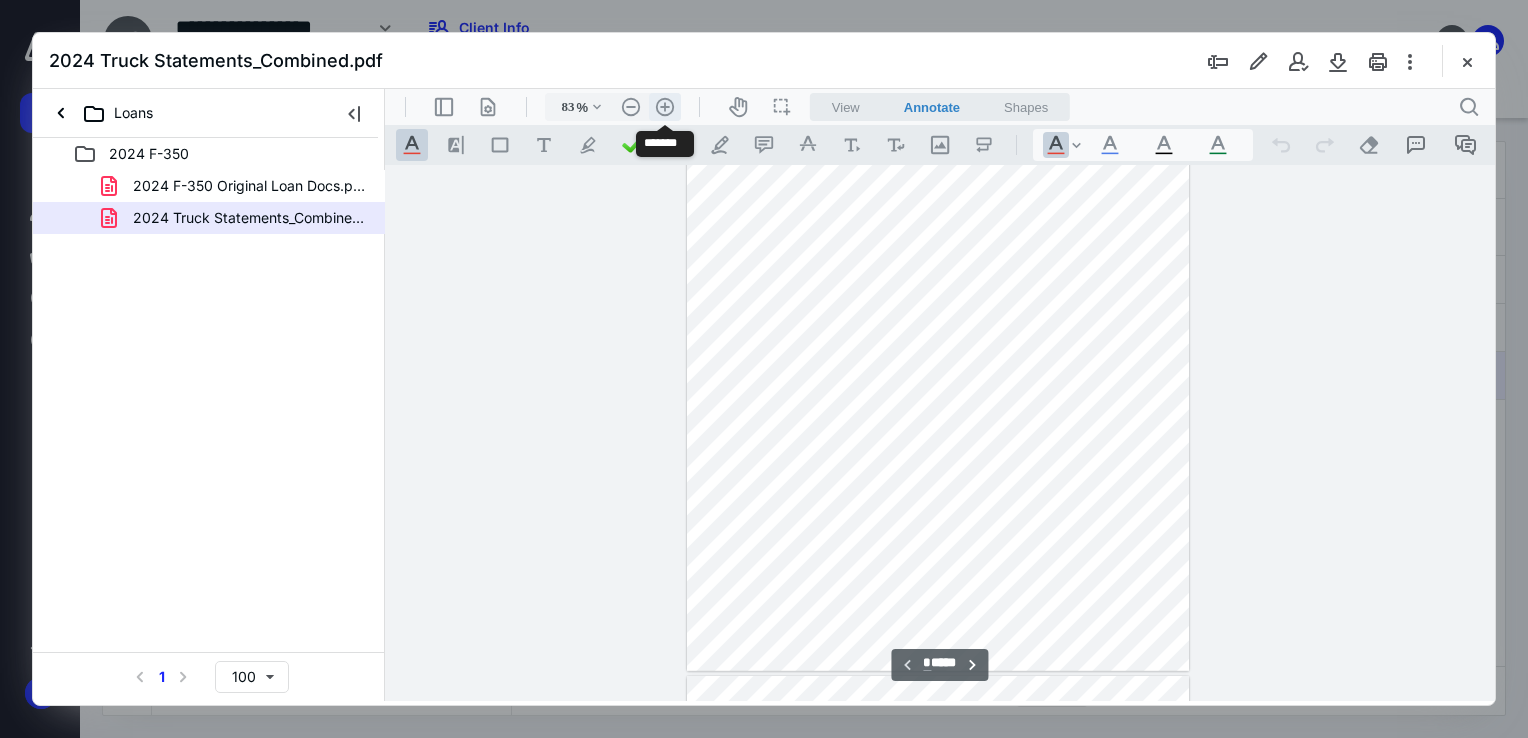 click on ".cls-1{fill:#abb0c4;} icon - header - zoom - in - line" at bounding box center [665, 107] 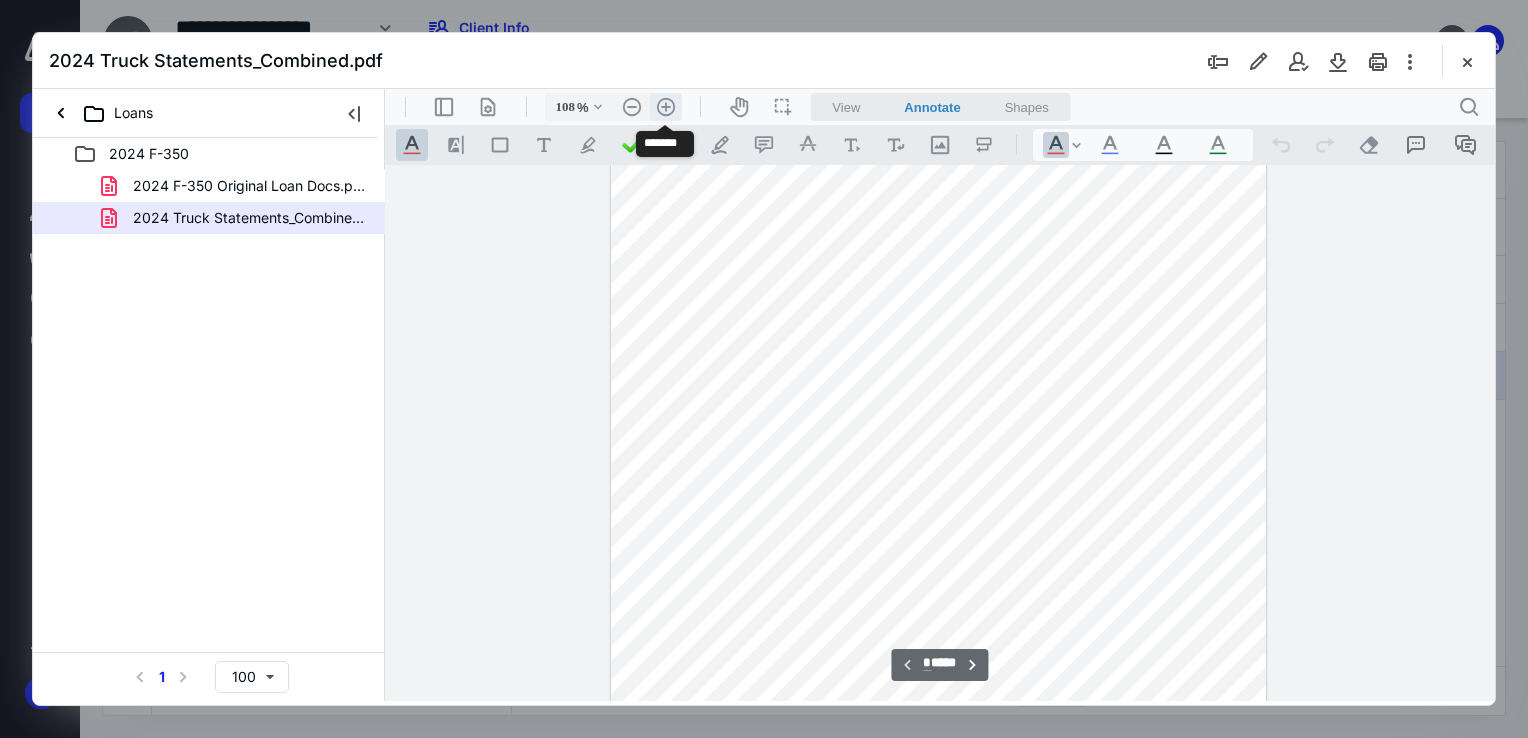 click on ".cls-1{fill:#abb0c4;} icon - header - zoom - in - line" at bounding box center [666, 107] 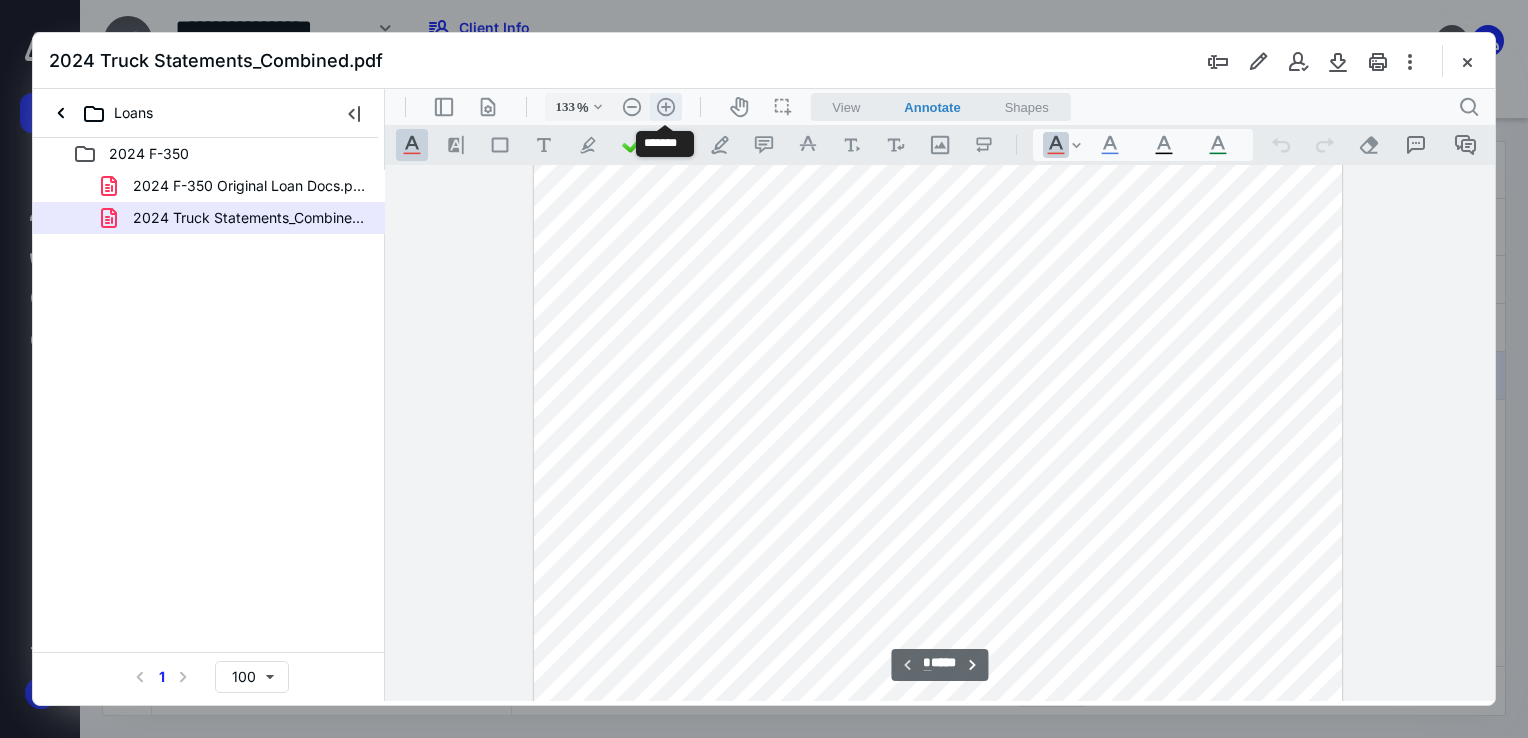 drag, startPoint x: 672, startPoint y: 115, endPoint x: 666, endPoint y: 95, distance: 20.880613 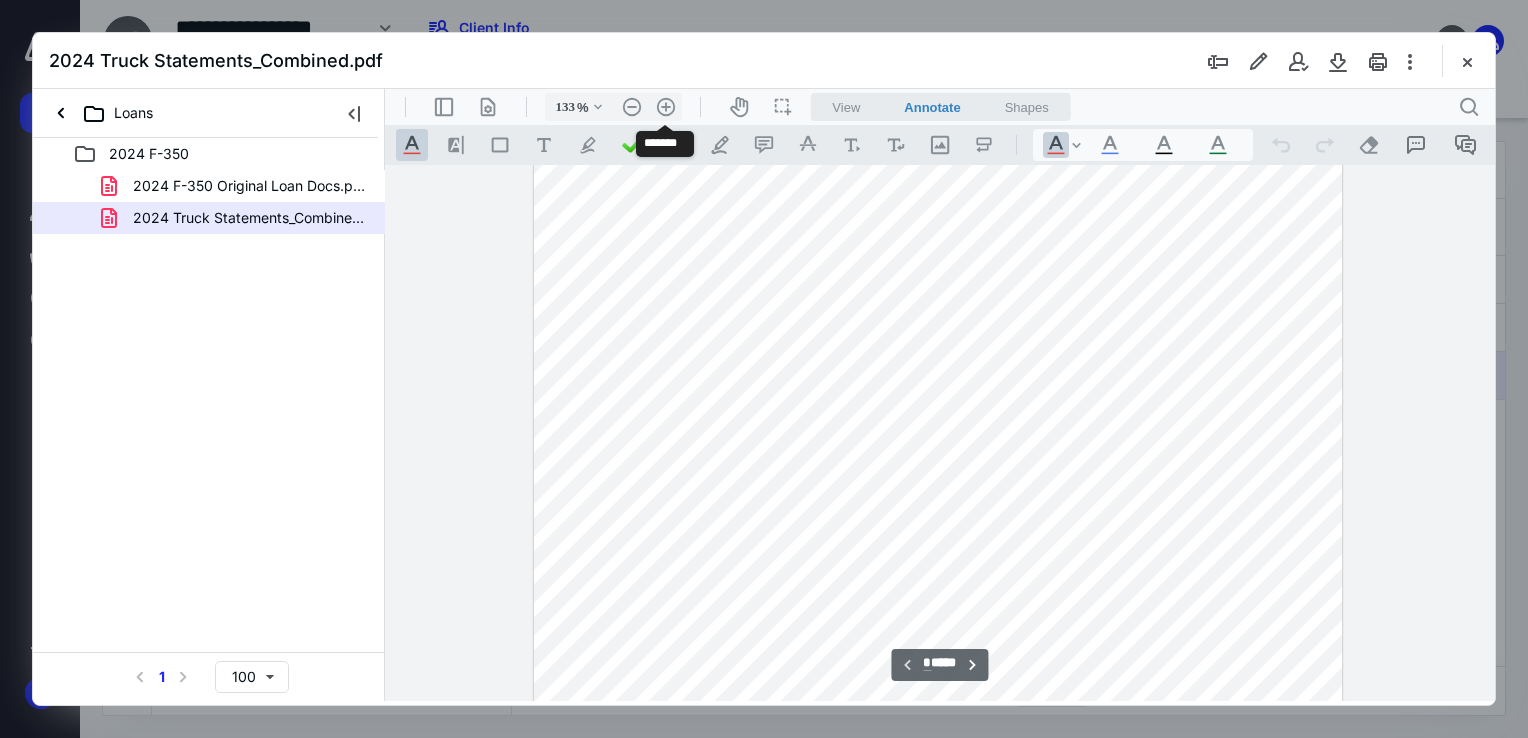 type on "158" 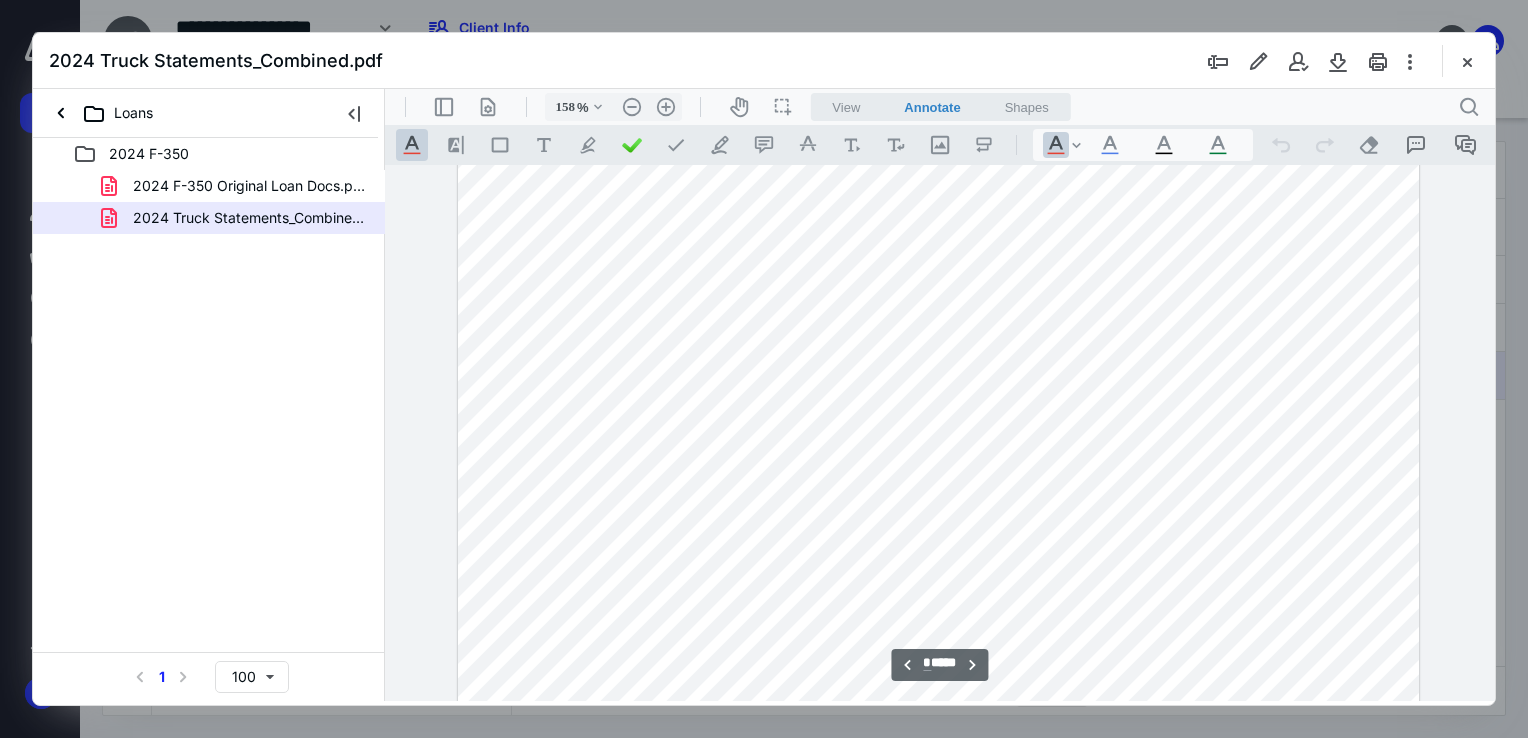 scroll, scrollTop: 2000, scrollLeft: 0, axis: vertical 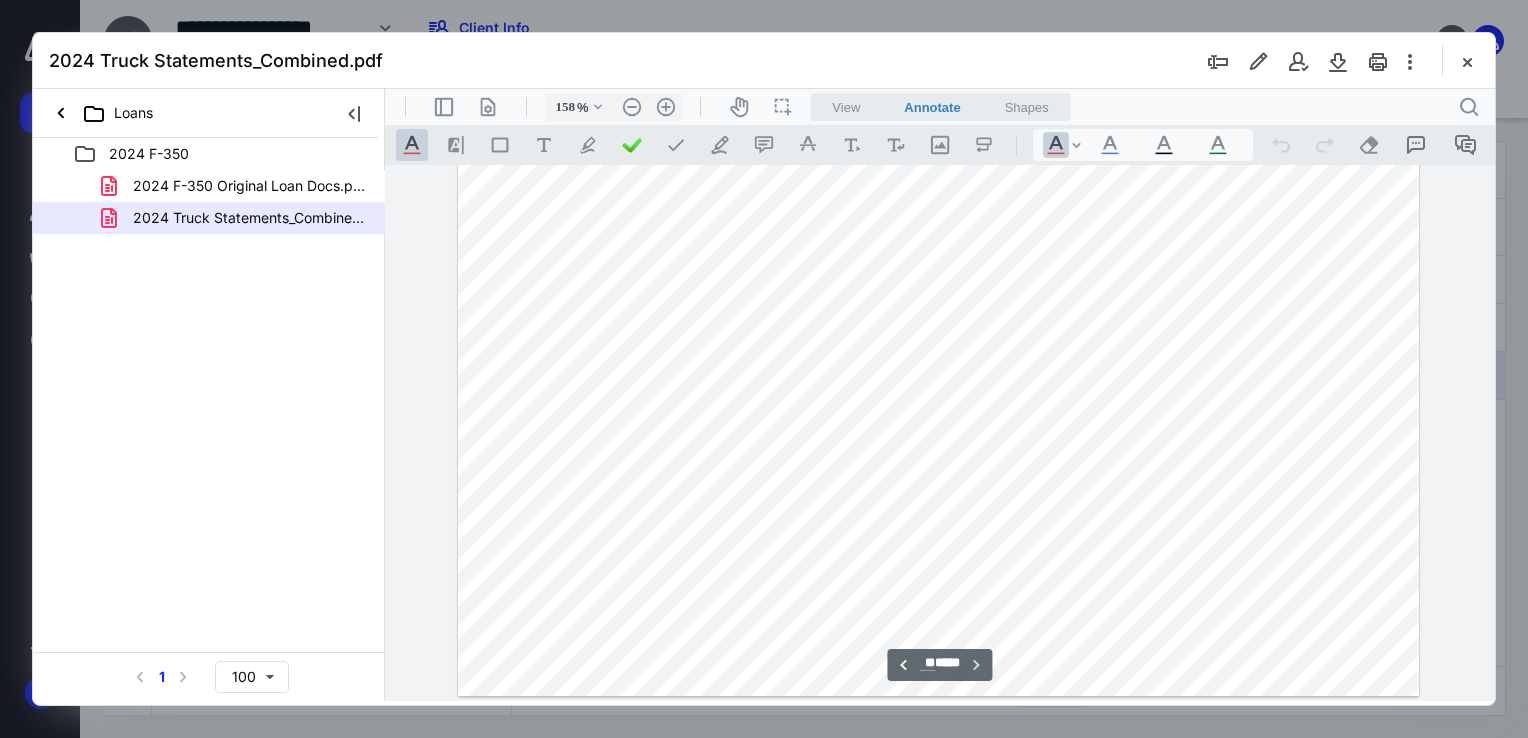 drag, startPoint x: 1486, startPoint y: 187, endPoint x: 1780, endPoint y: 814, distance: 692.50635 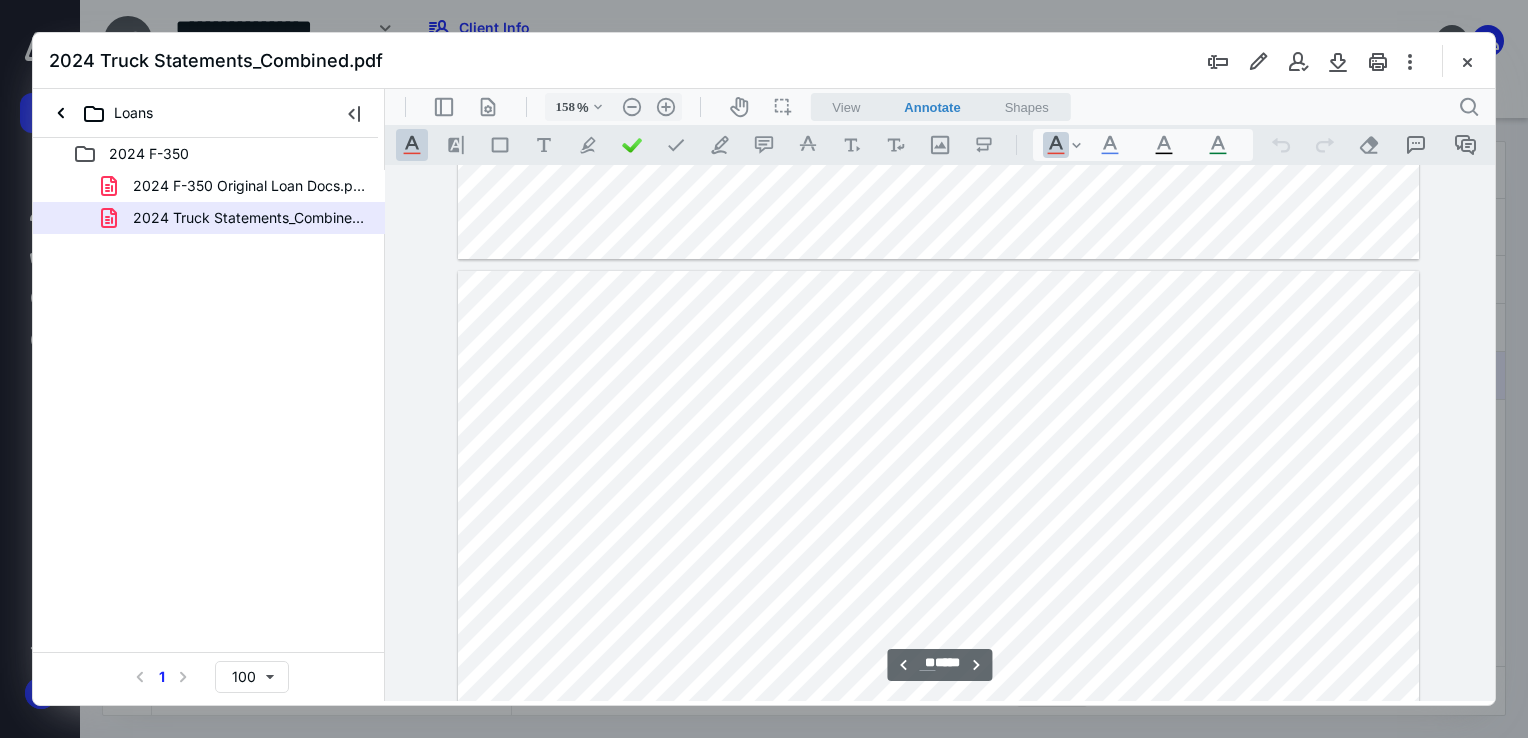 scroll, scrollTop: 65287, scrollLeft: 0, axis: vertical 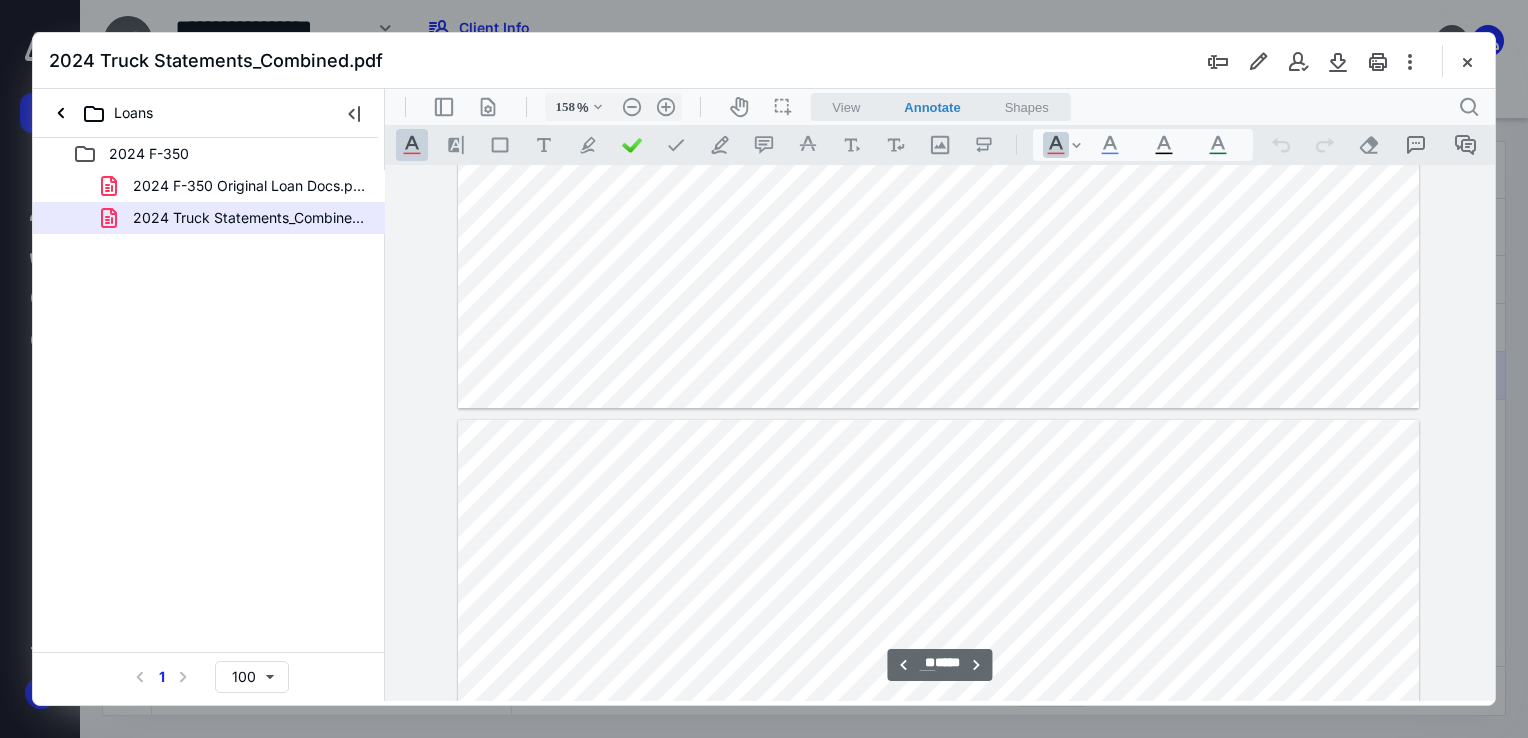 type on "**" 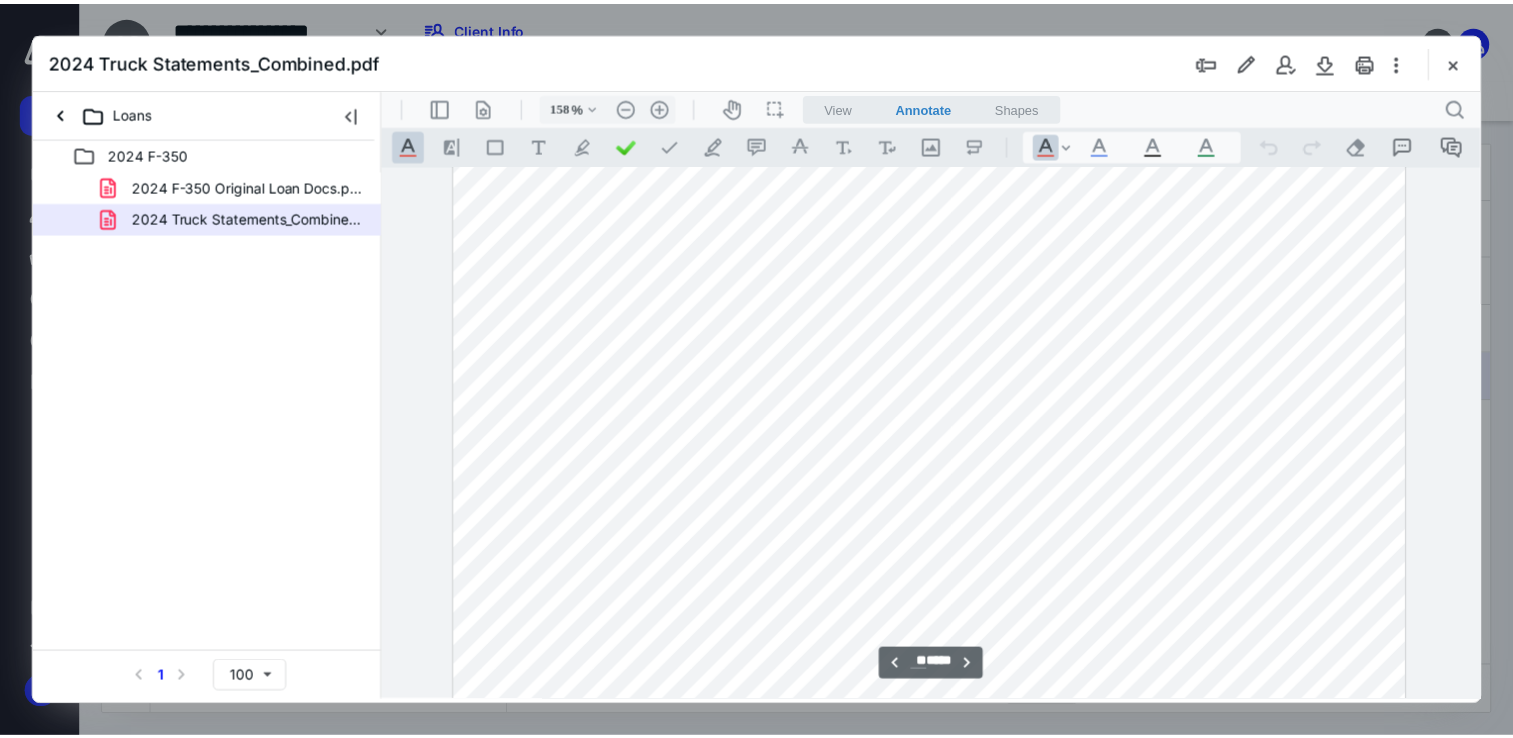 scroll, scrollTop: 65387, scrollLeft: 0, axis: vertical 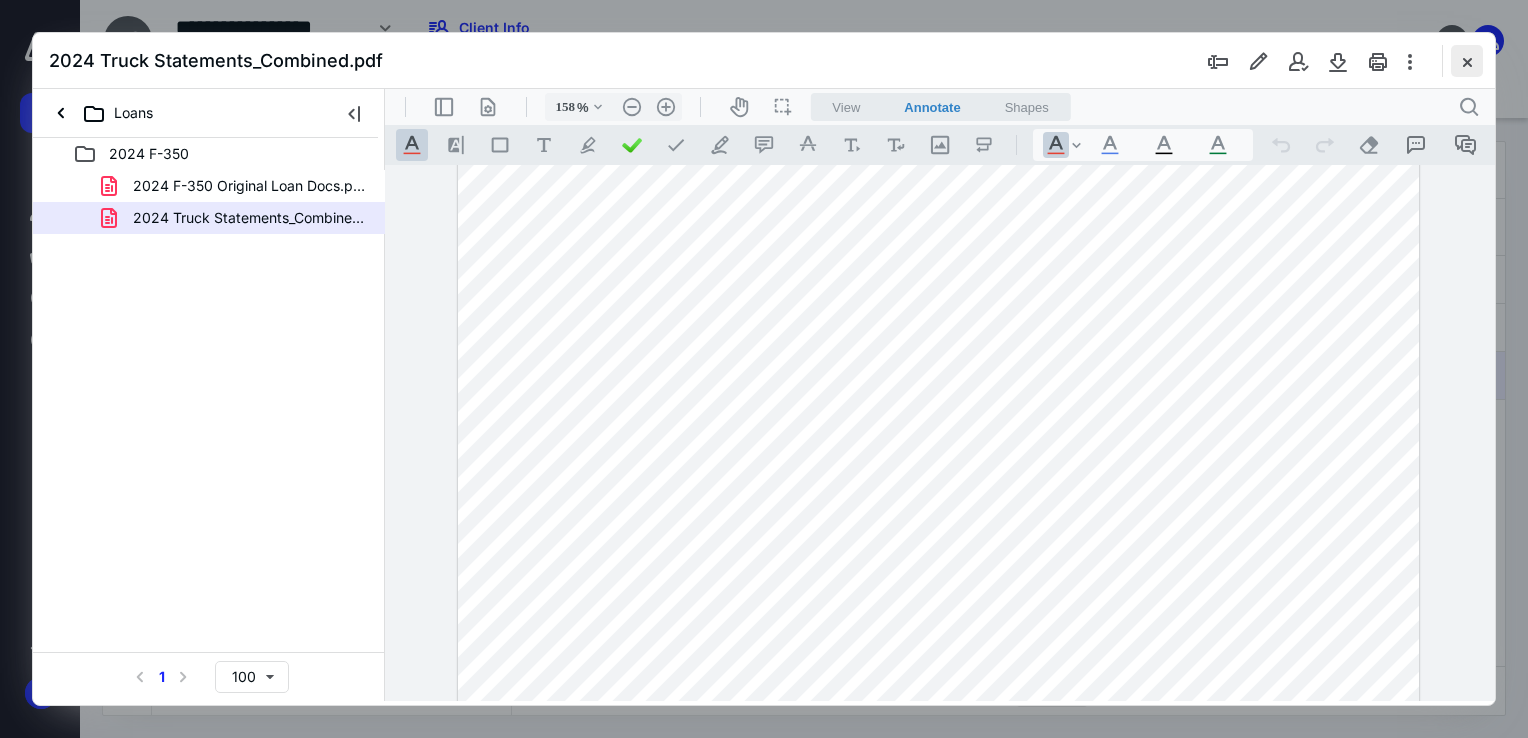 click at bounding box center [1467, 61] 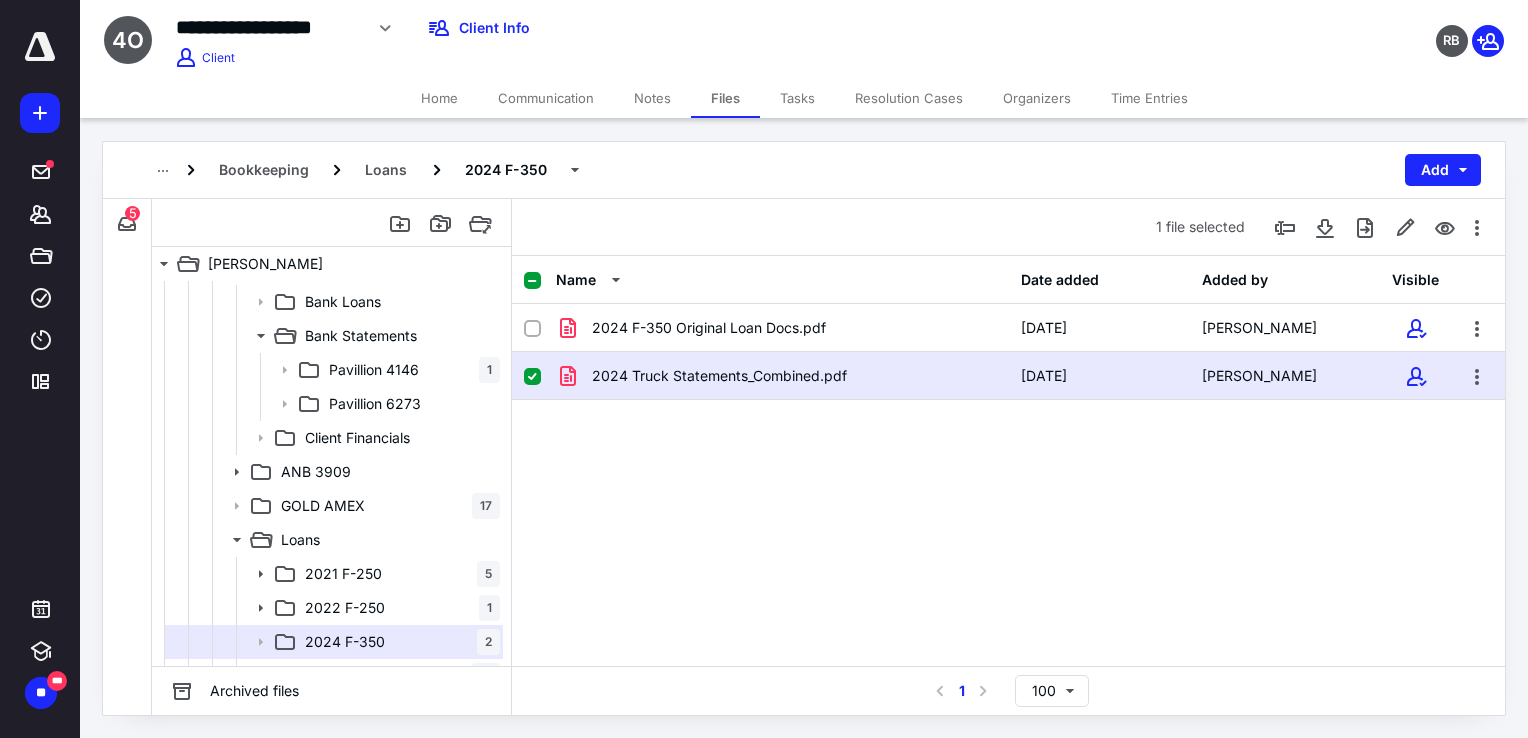 click on "Notes" at bounding box center [652, 98] 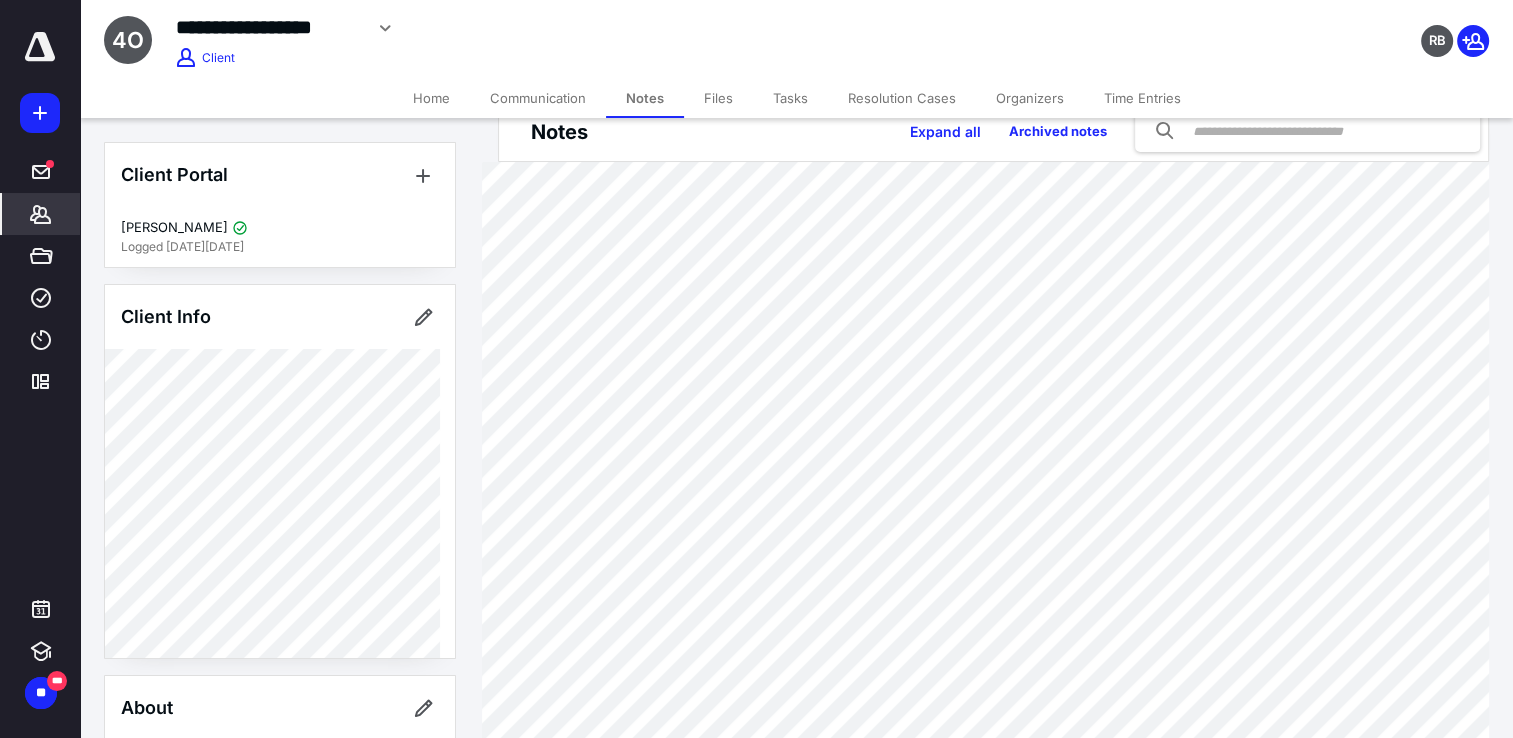 scroll, scrollTop: 0, scrollLeft: 0, axis: both 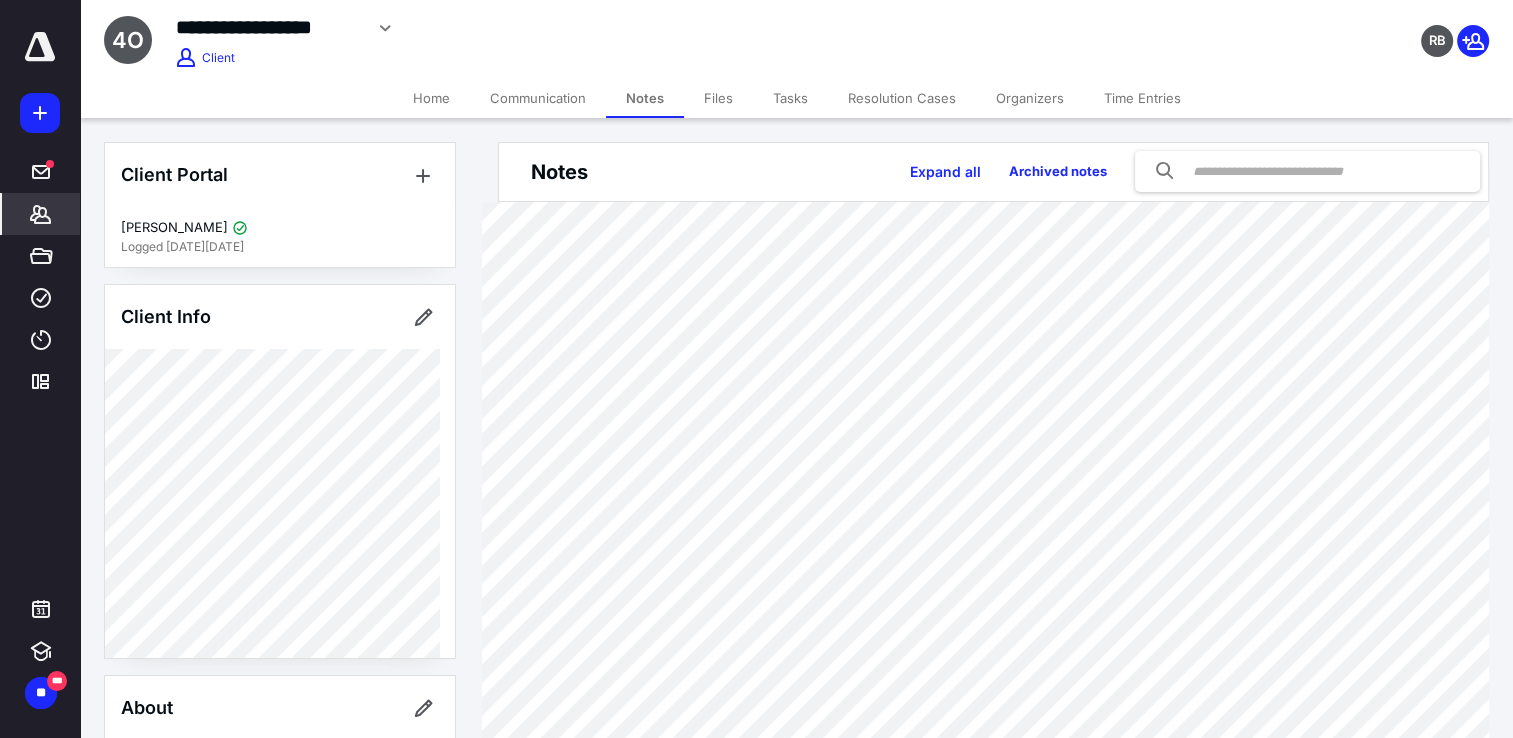 click on "Files" at bounding box center (718, 98) 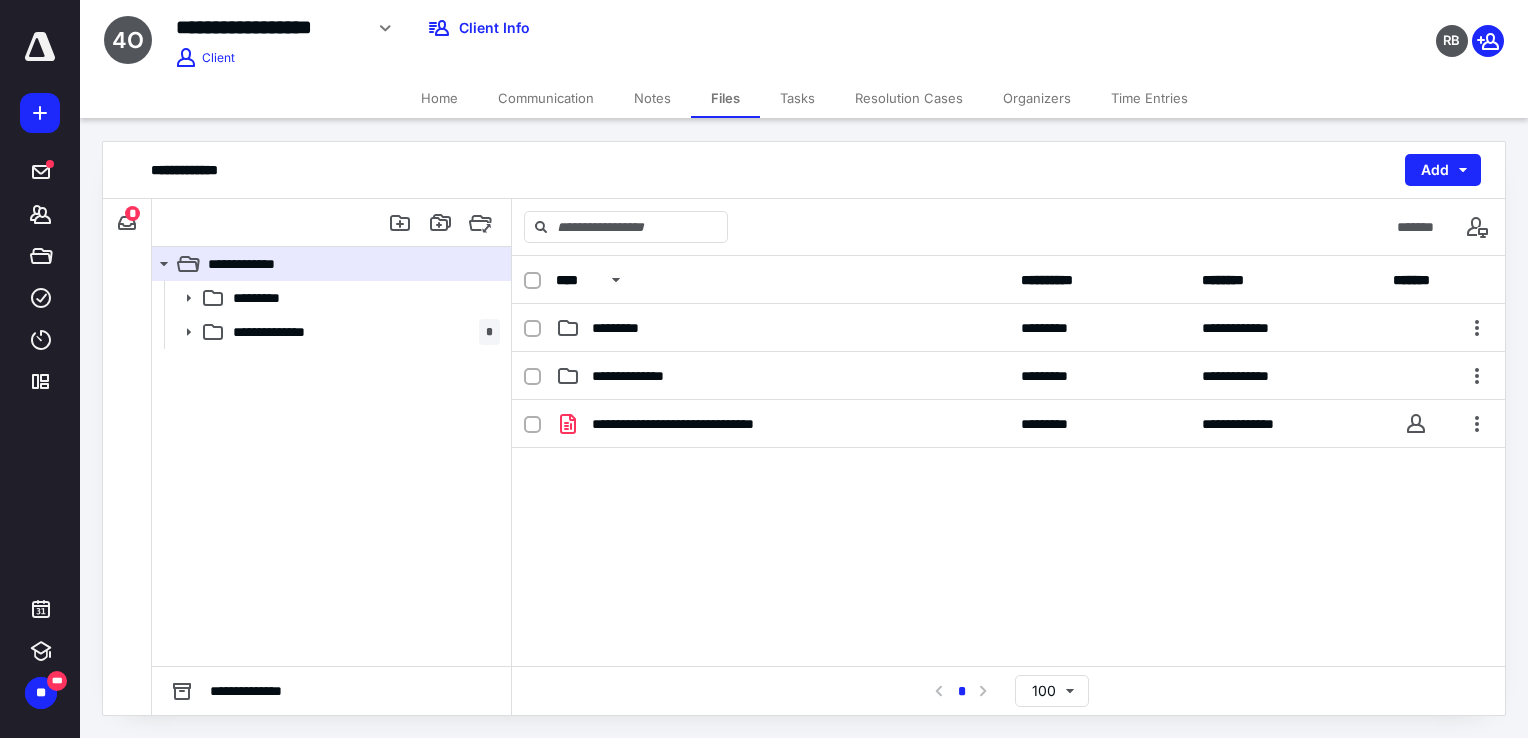 click on "Notes" at bounding box center [652, 98] 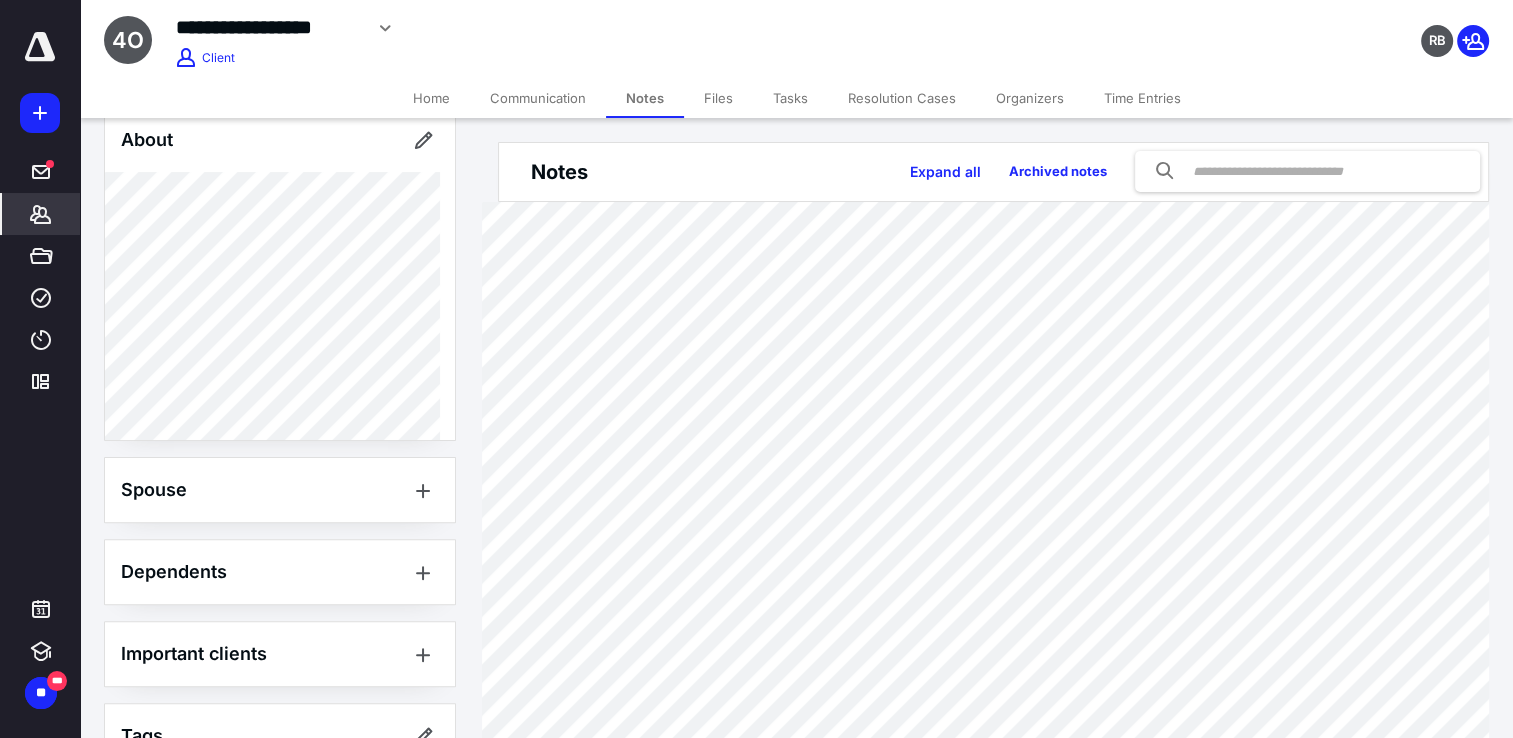 scroll, scrollTop: 600, scrollLeft: 0, axis: vertical 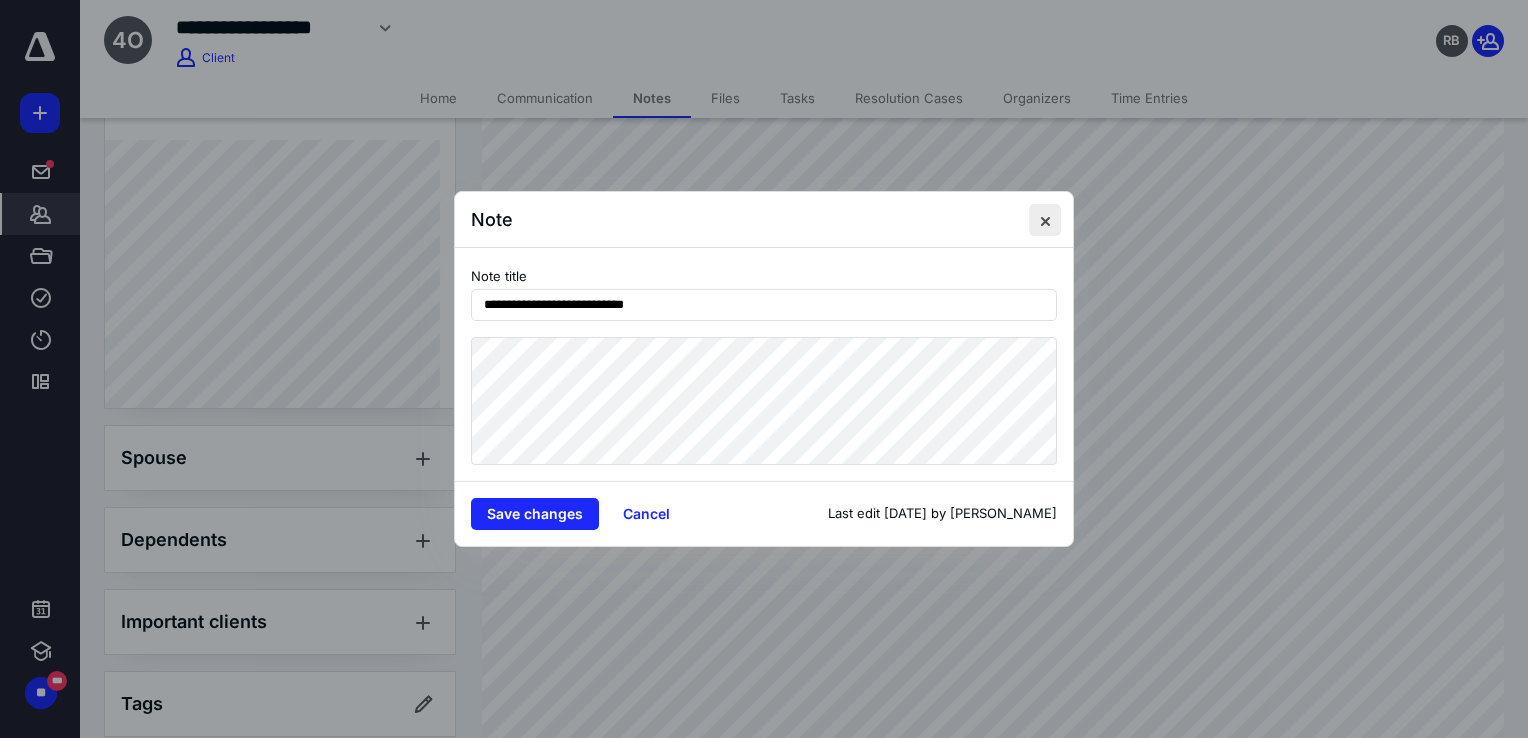 click at bounding box center [1045, 220] 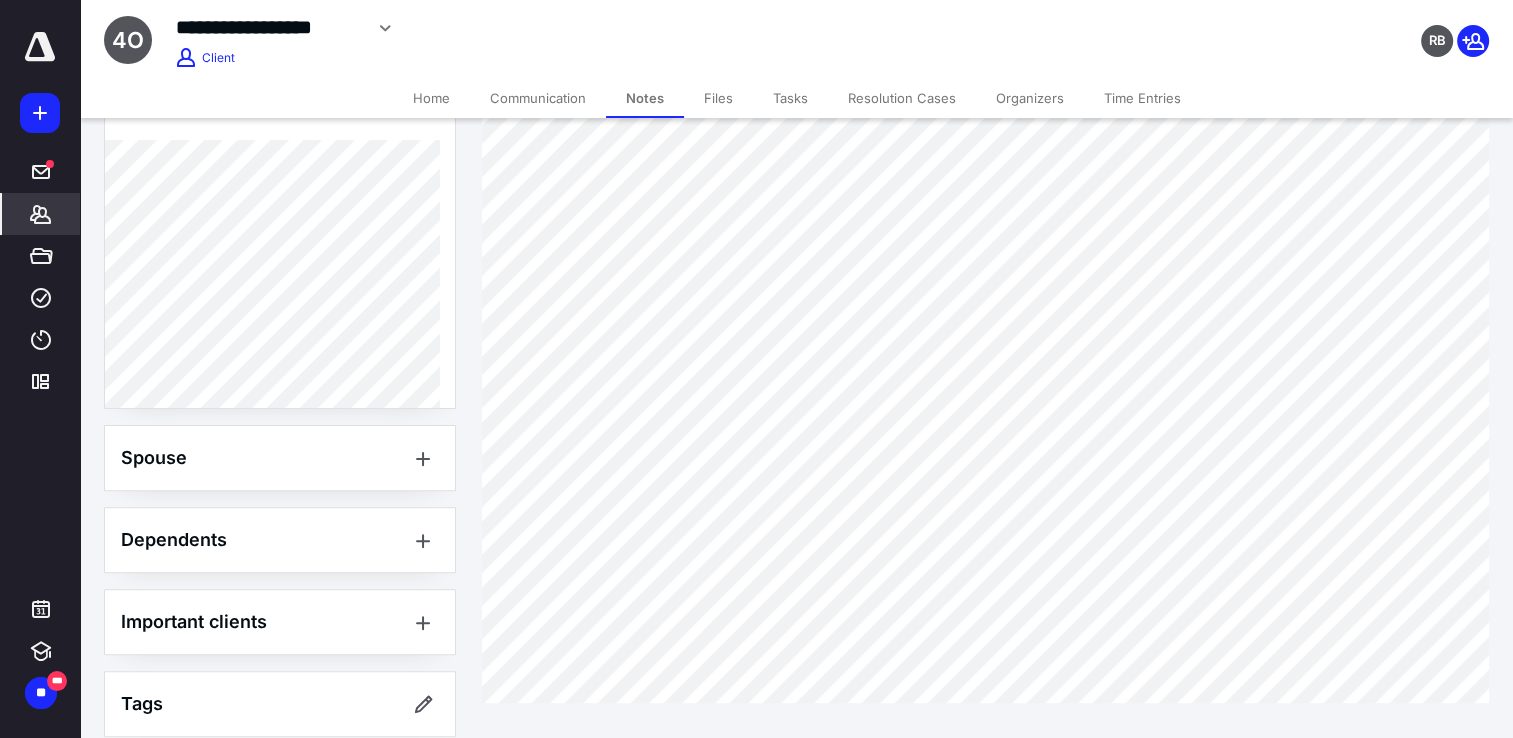 scroll, scrollTop: 1270, scrollLeft: 0, axis: vertical 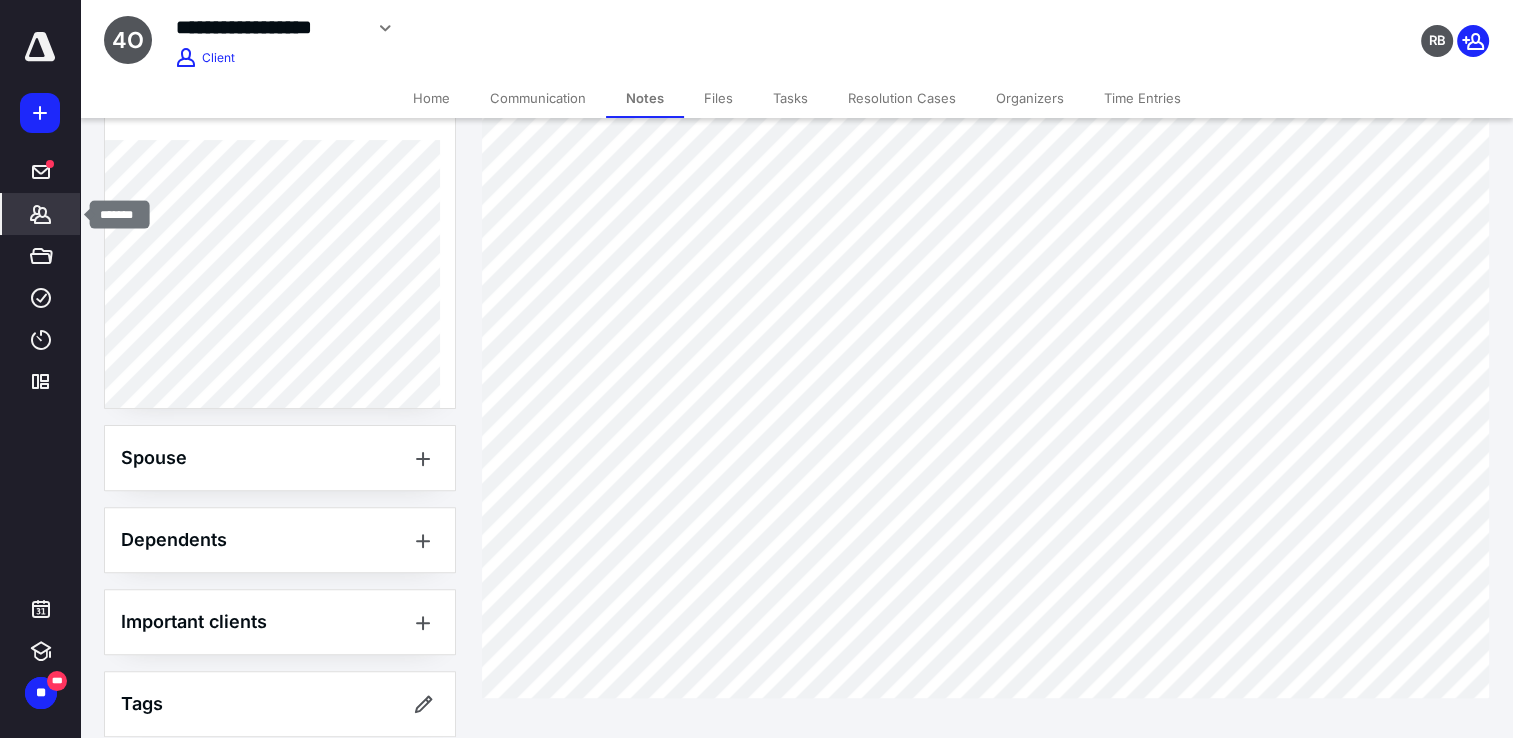 click on "*******" at bounding box center (41, 214) 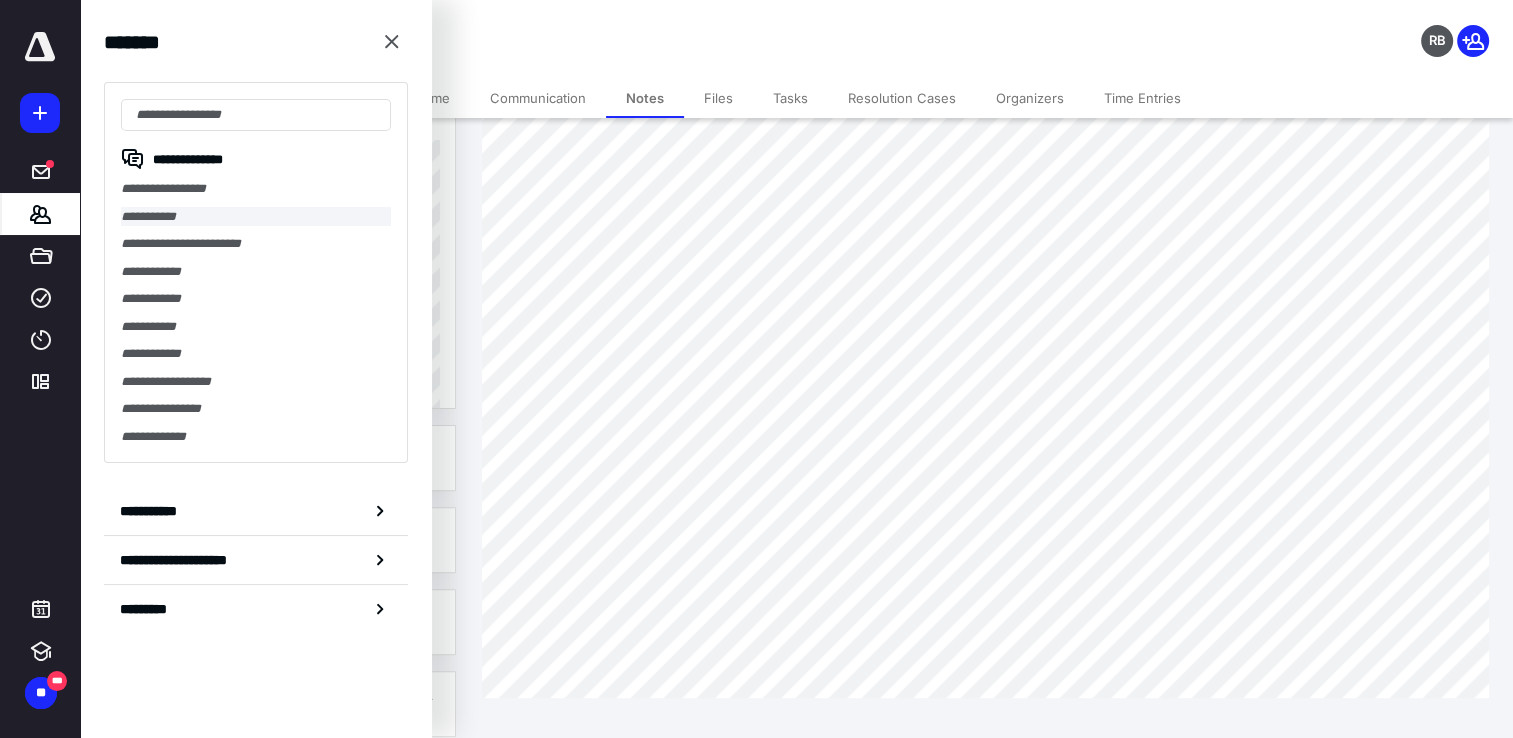 click on "**********" at bounding box center (256, 217) 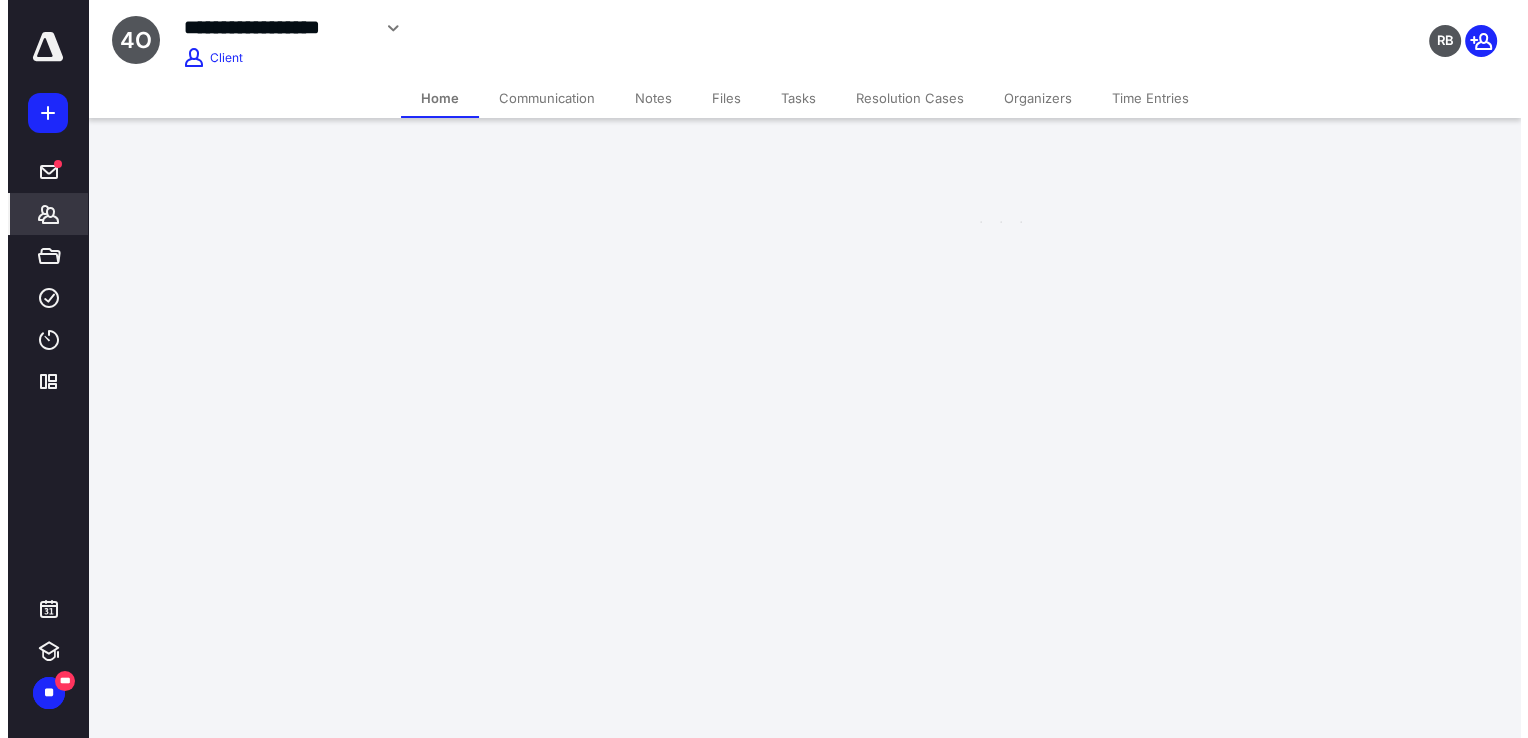 scroll, scrollTop: 0, scrollLeft: 0, axis: both 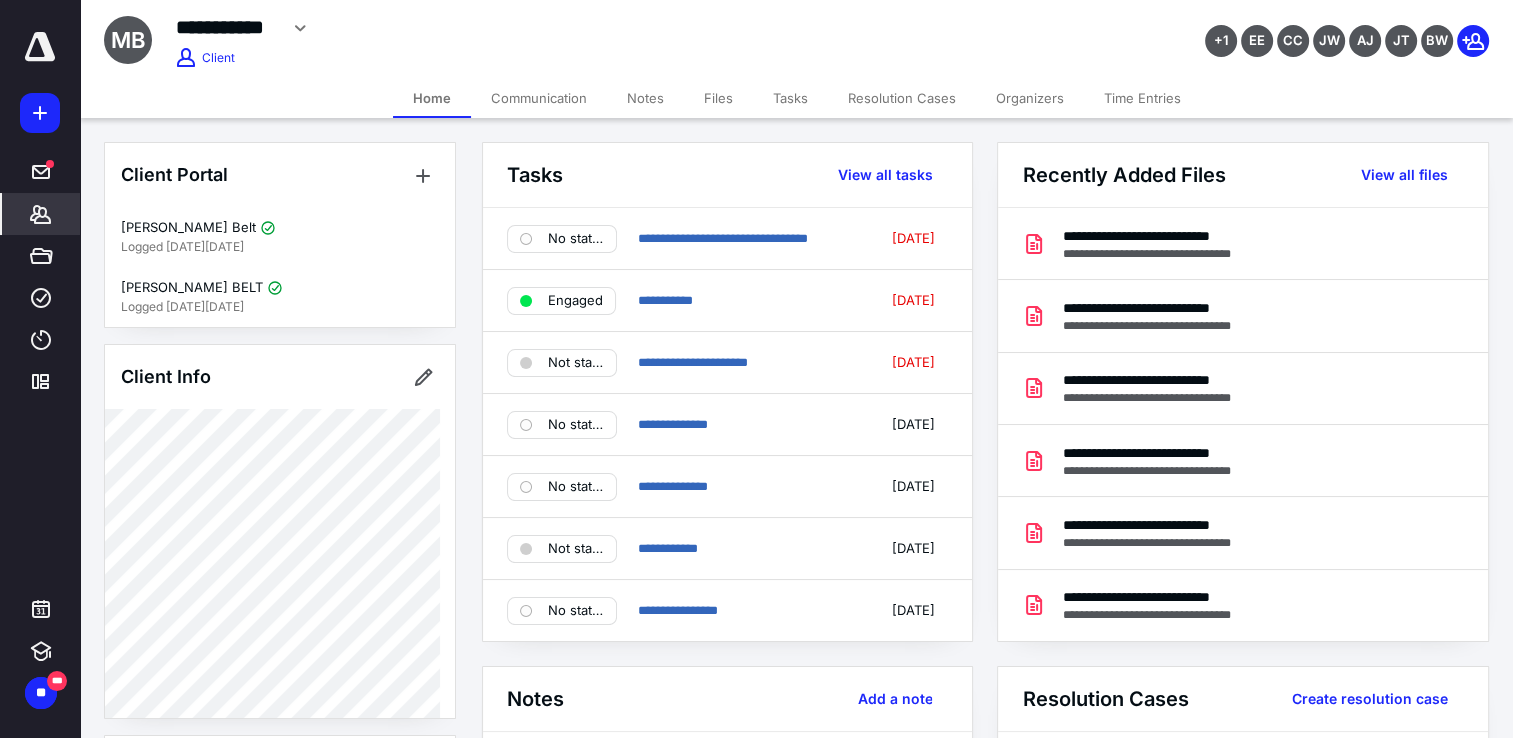 click on "Files" at bounding box center [718, 98] 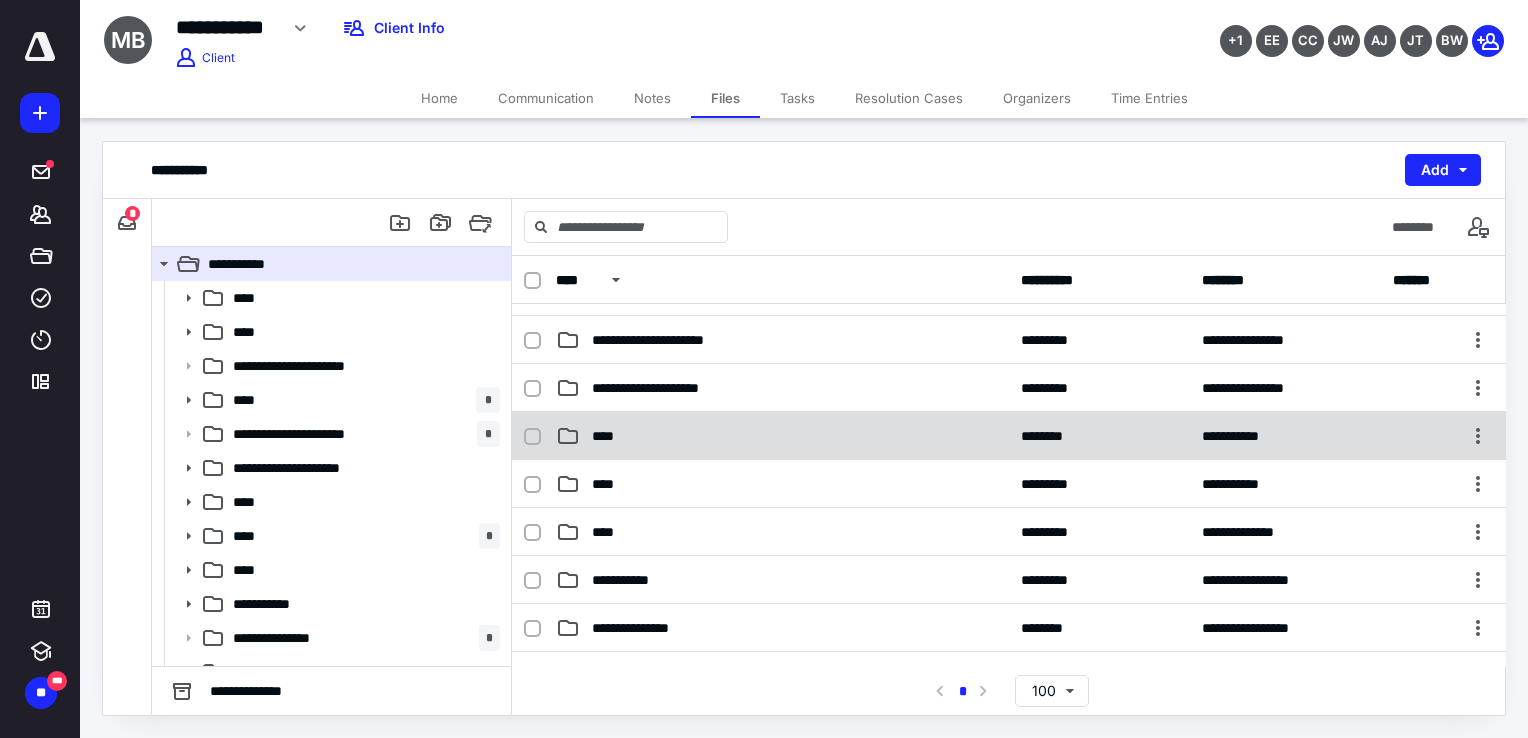 scroll, scrollTop: 200, scrollLeft: 0, axis: vertical 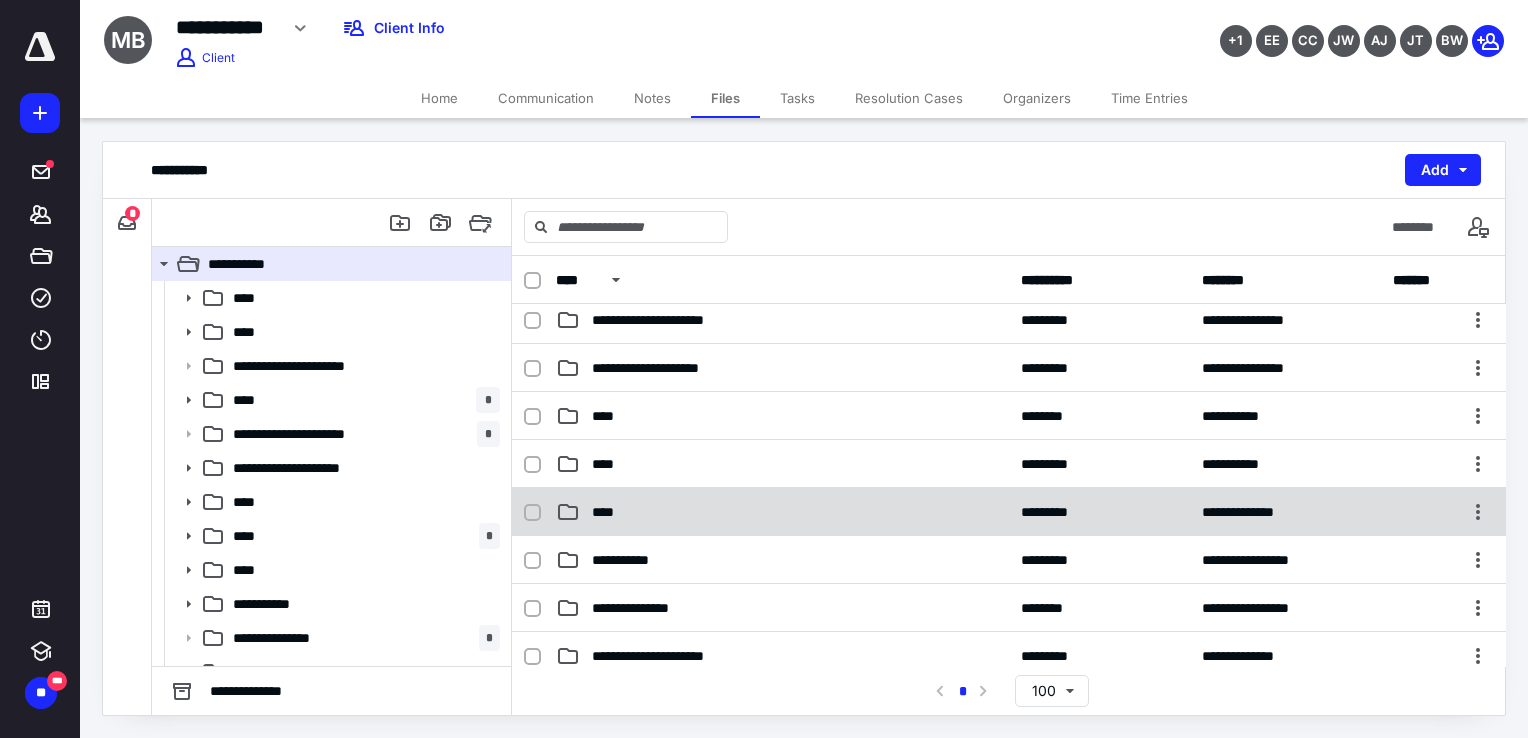 click on "**********" at bounding box center [1009, 512] 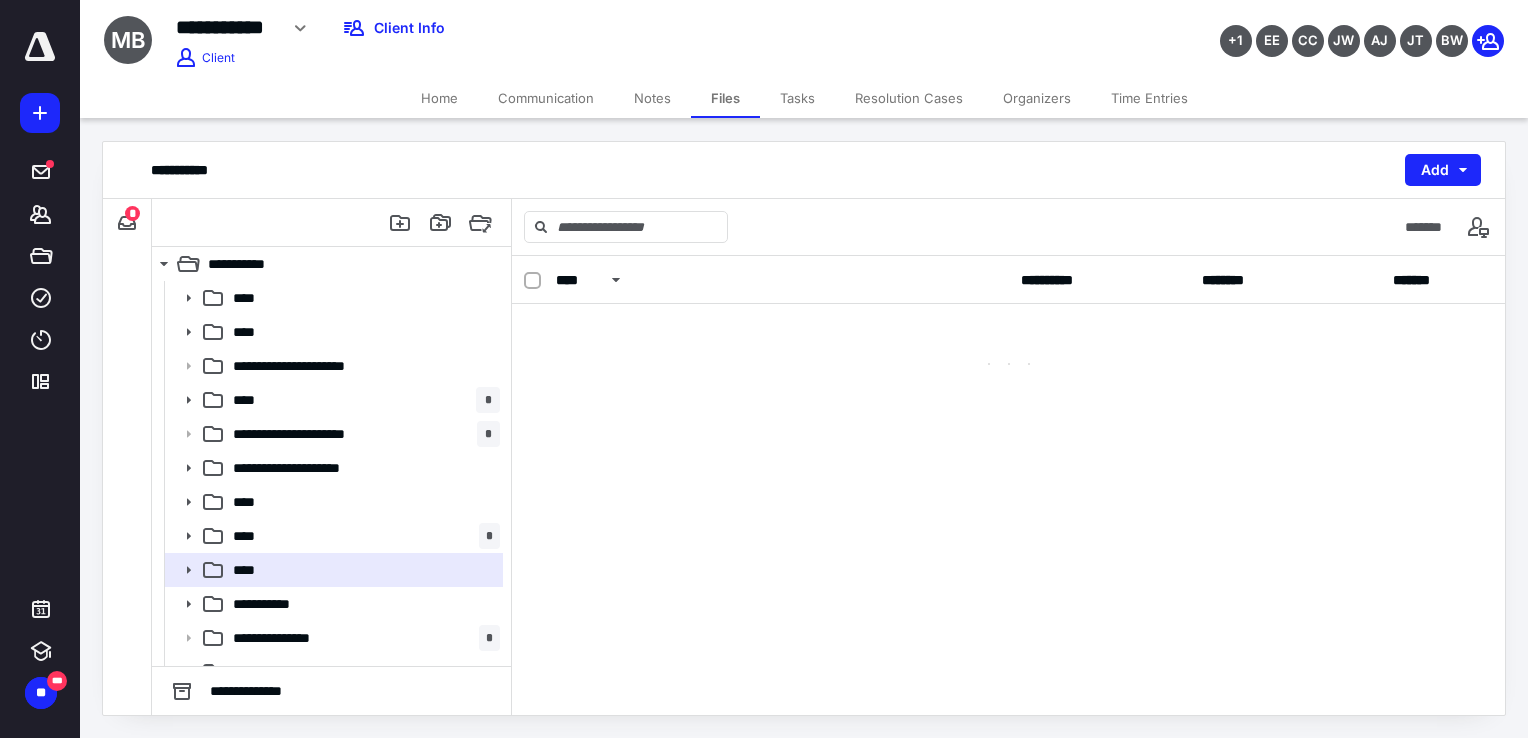 scroll, scrollTop: 0, scrollLeft: 0, axis: both 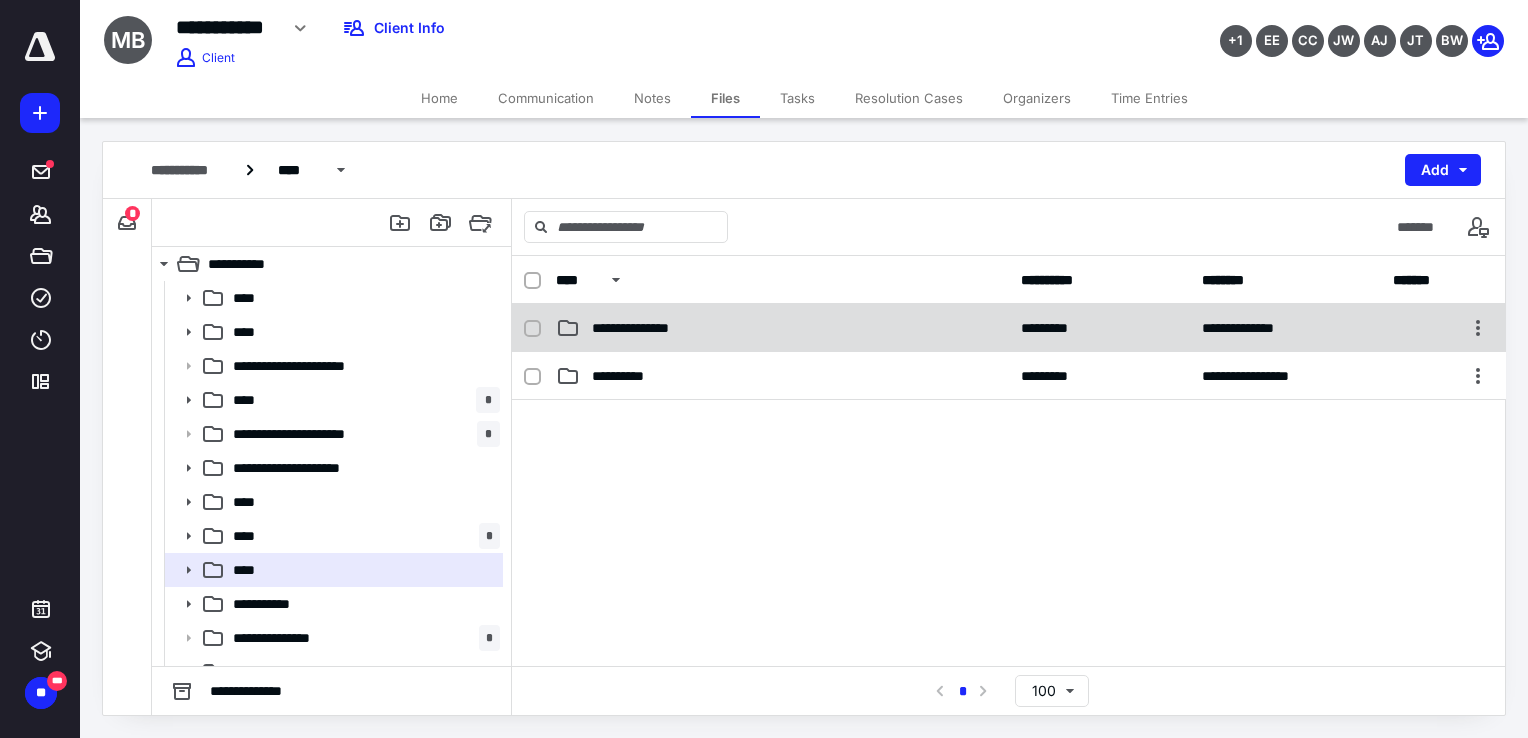click on "**********" at bounding box center (648, 328) 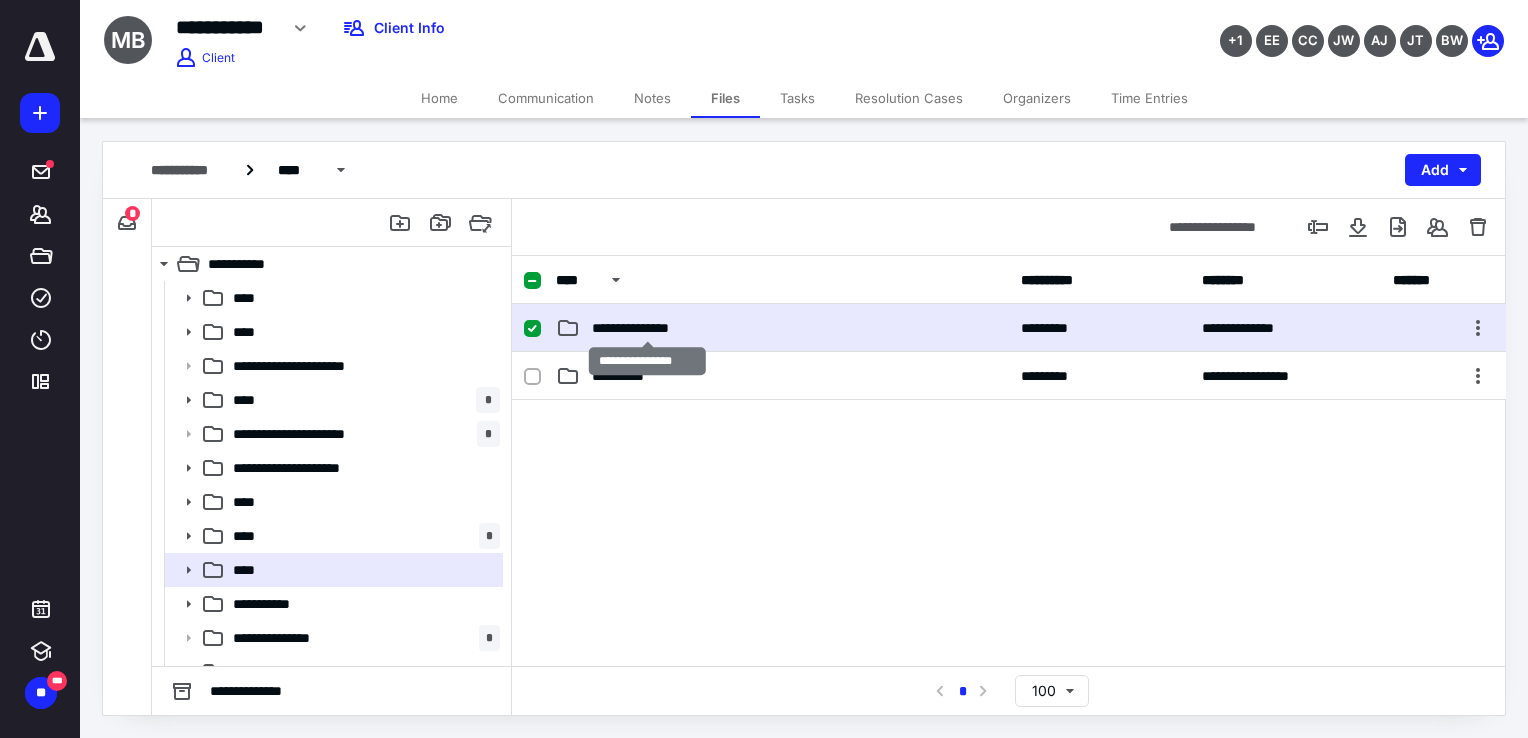 click on "**********" at bounding box center (648, 328) 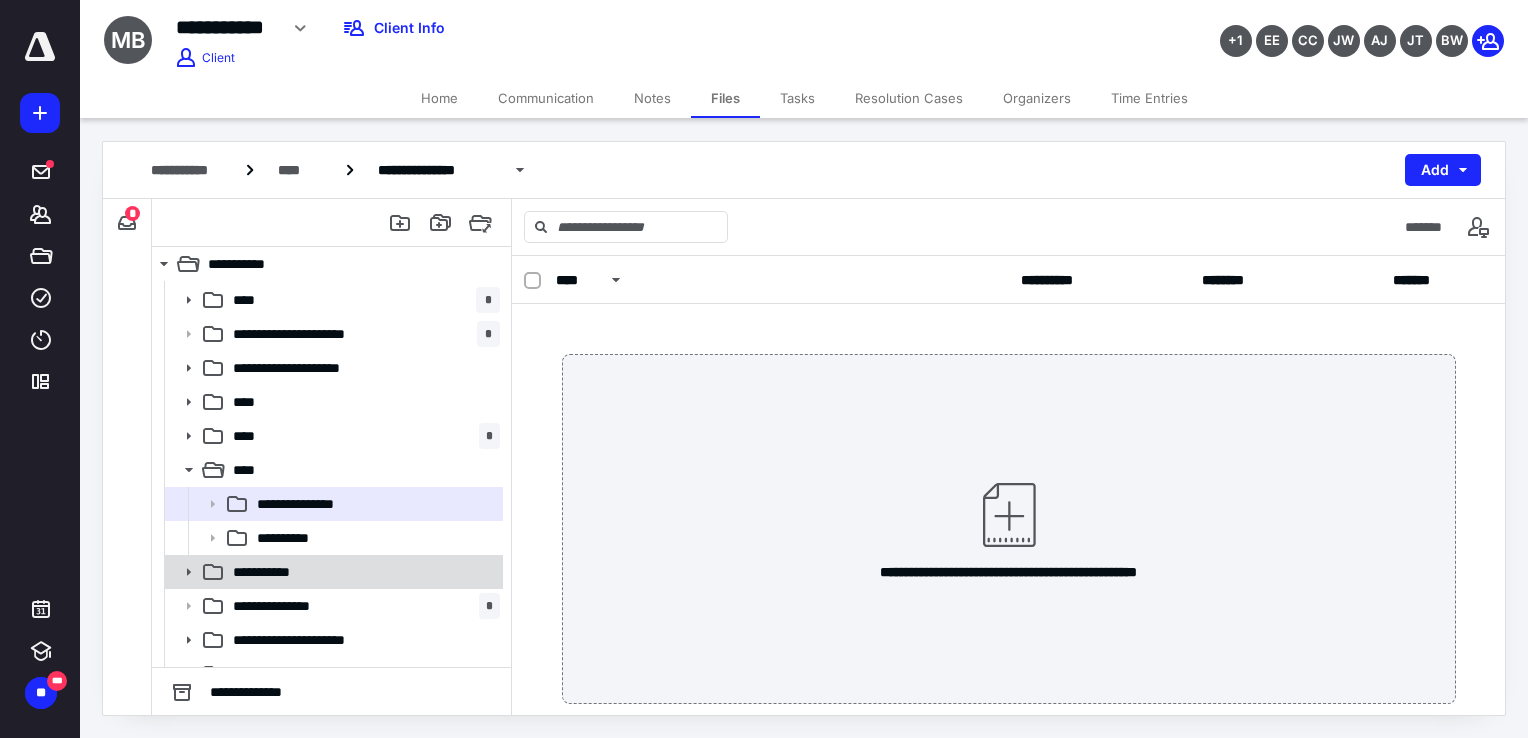 scroll, scrollTop: 123, scrollLeft: 0, axis: vertical 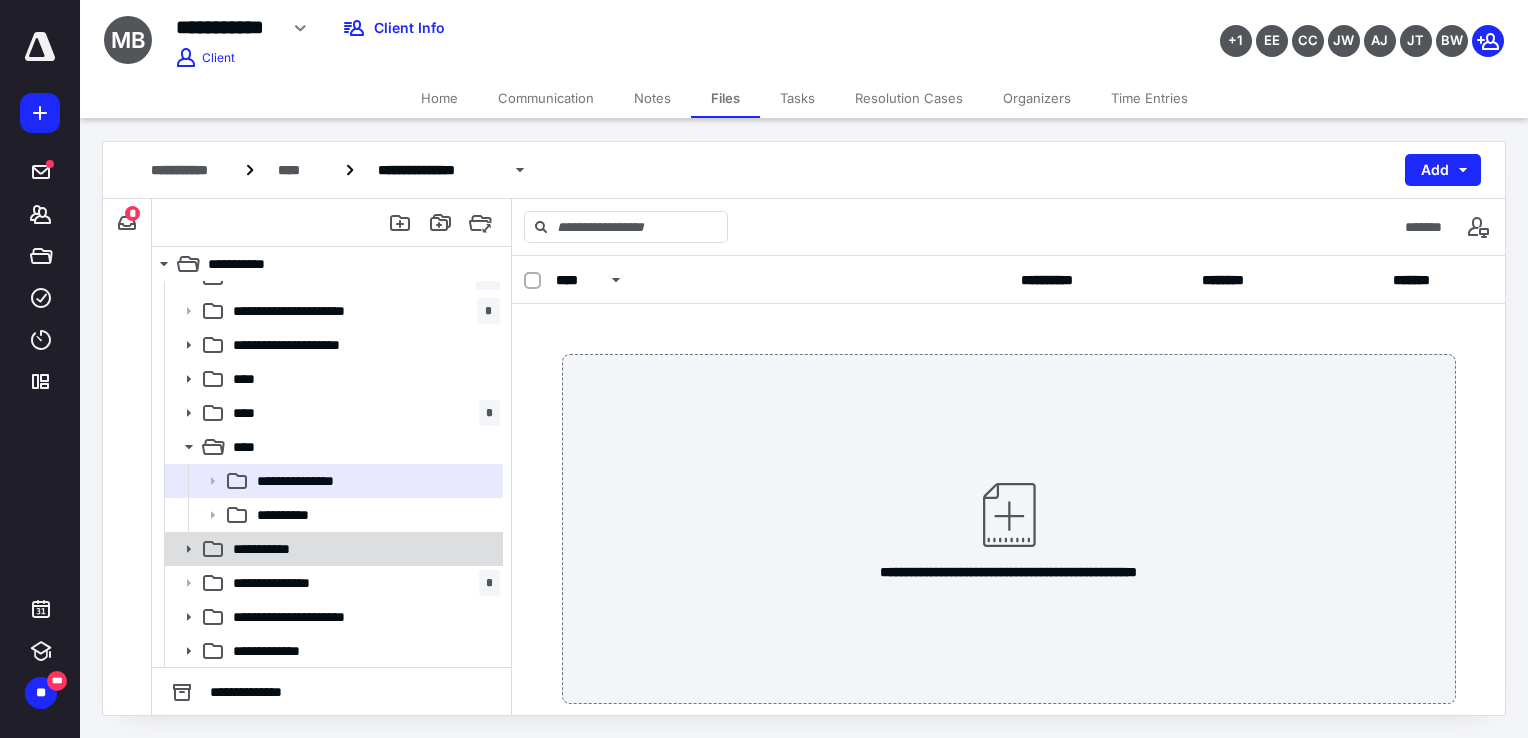 click on "**********" at bounding box center [362, 549] 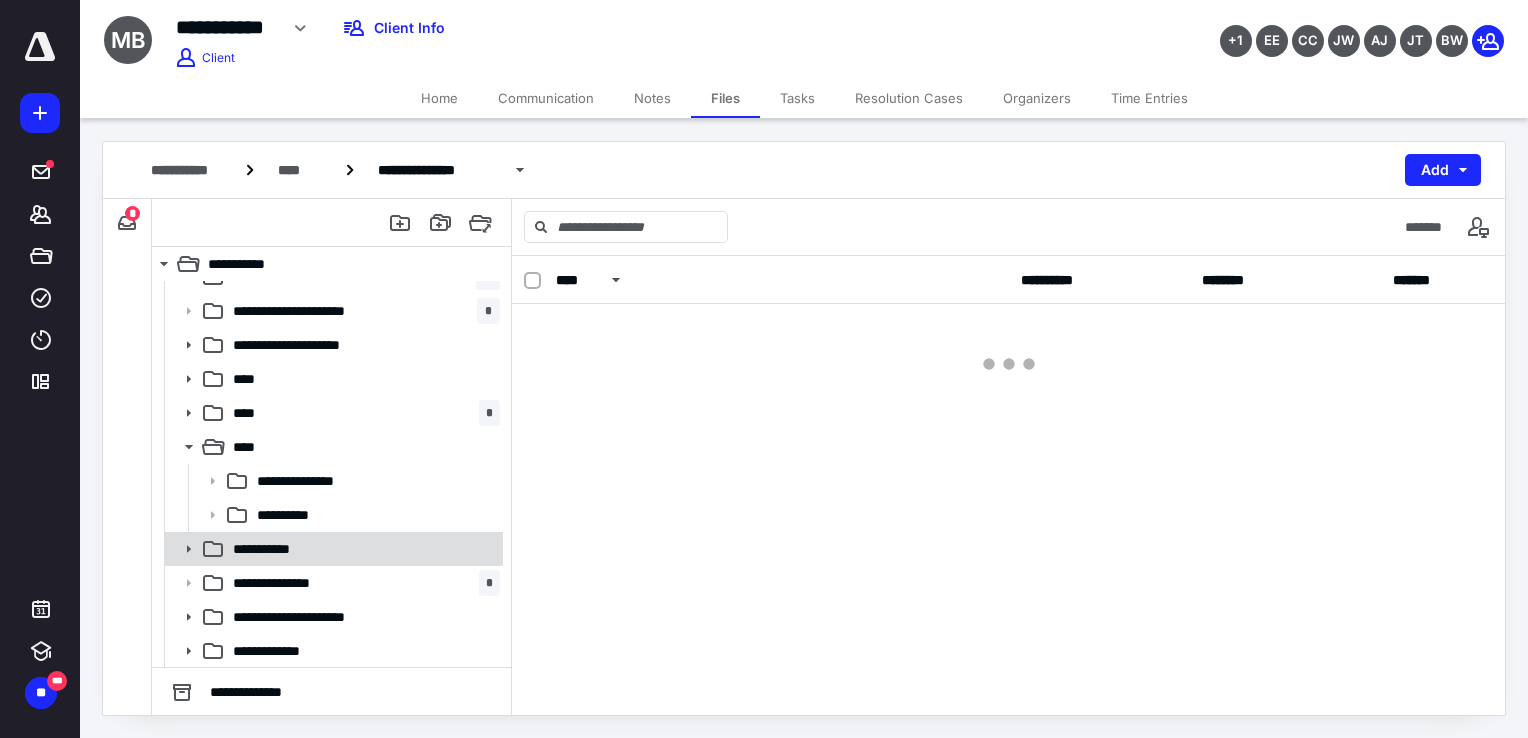 click on "**********" at bounding box center (362, 549) 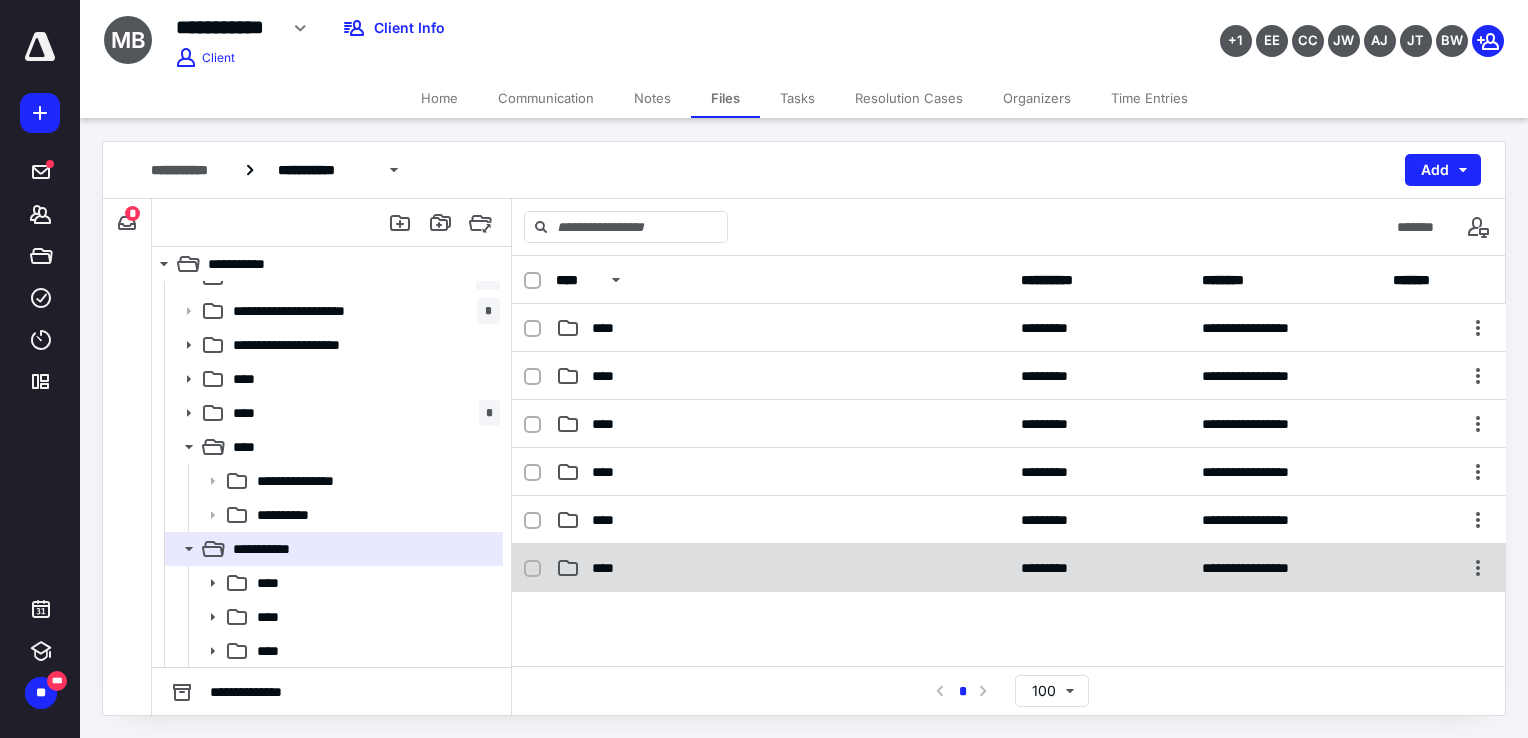 click on "**********" at bounding box center (1009, 568) 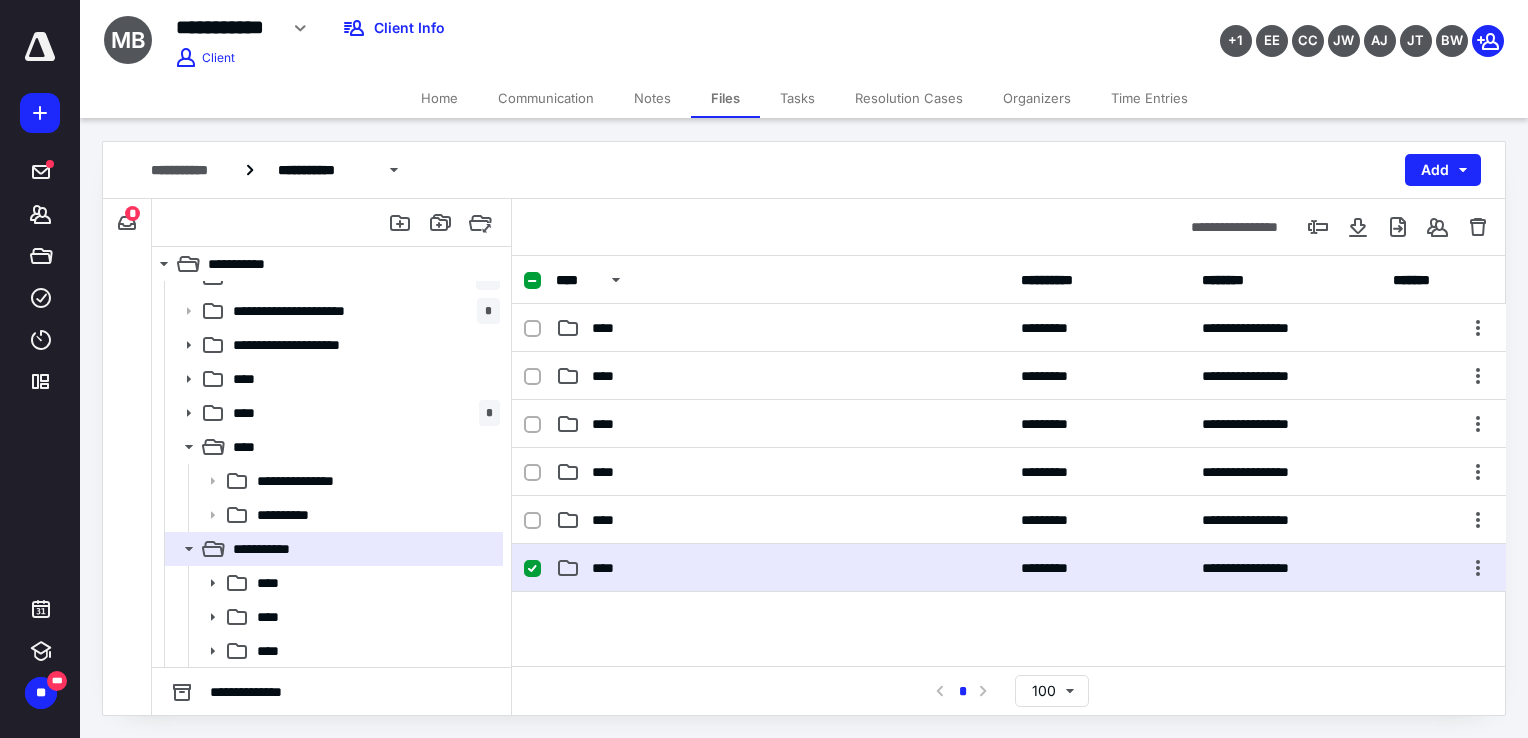 click on "**********" at bounding box center (1009, 568) 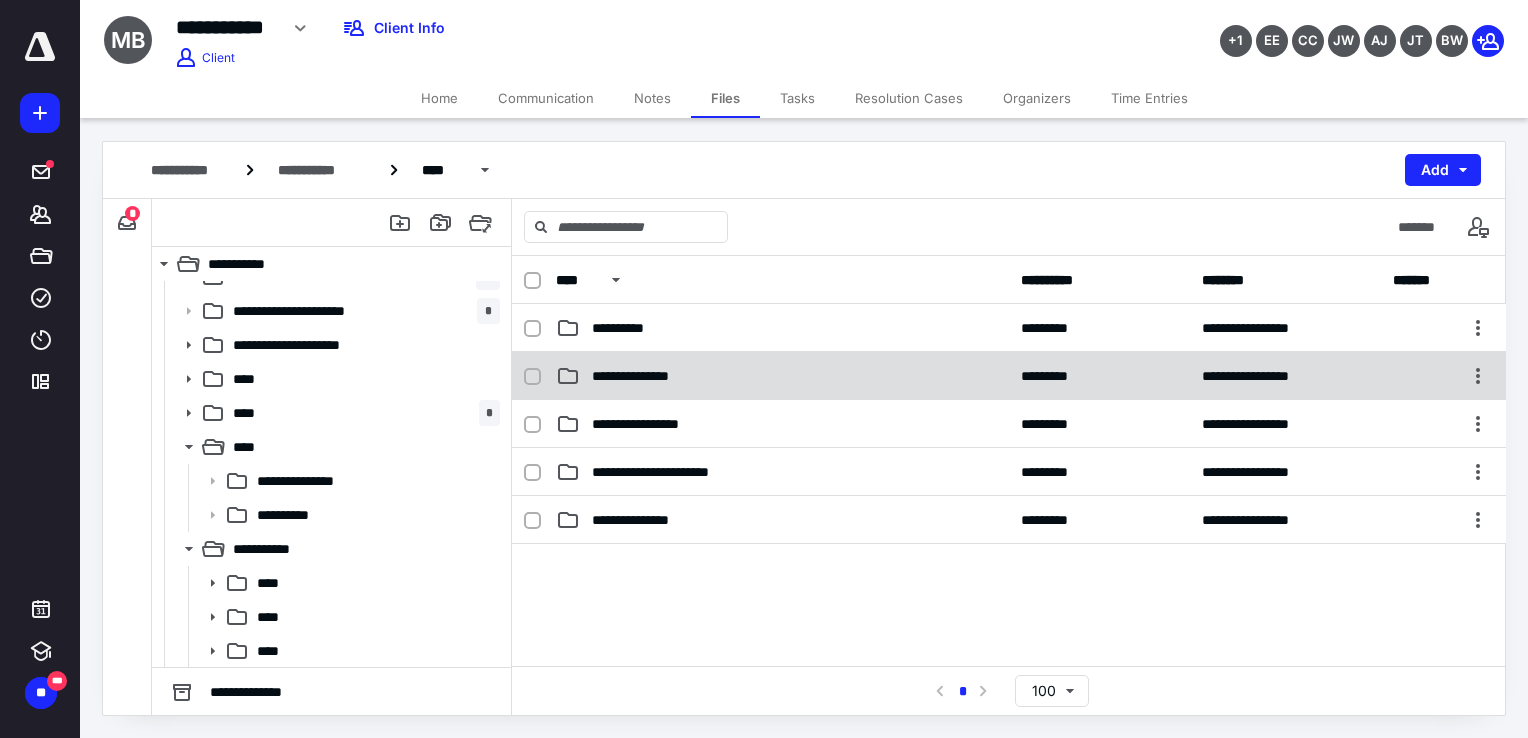 click on "**********" at bounding box center (648, 376) 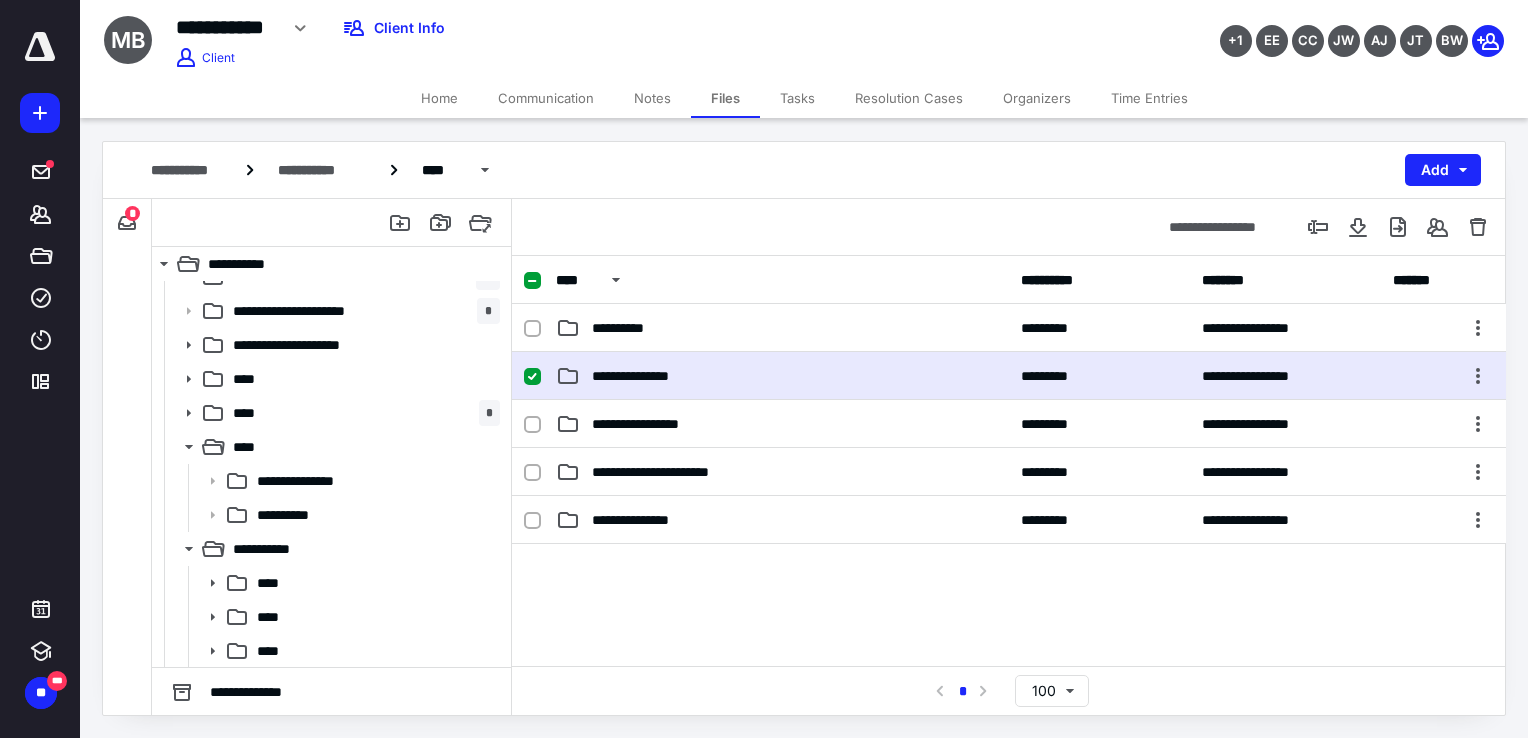 click on "**********" at bounding box center (648, 376) 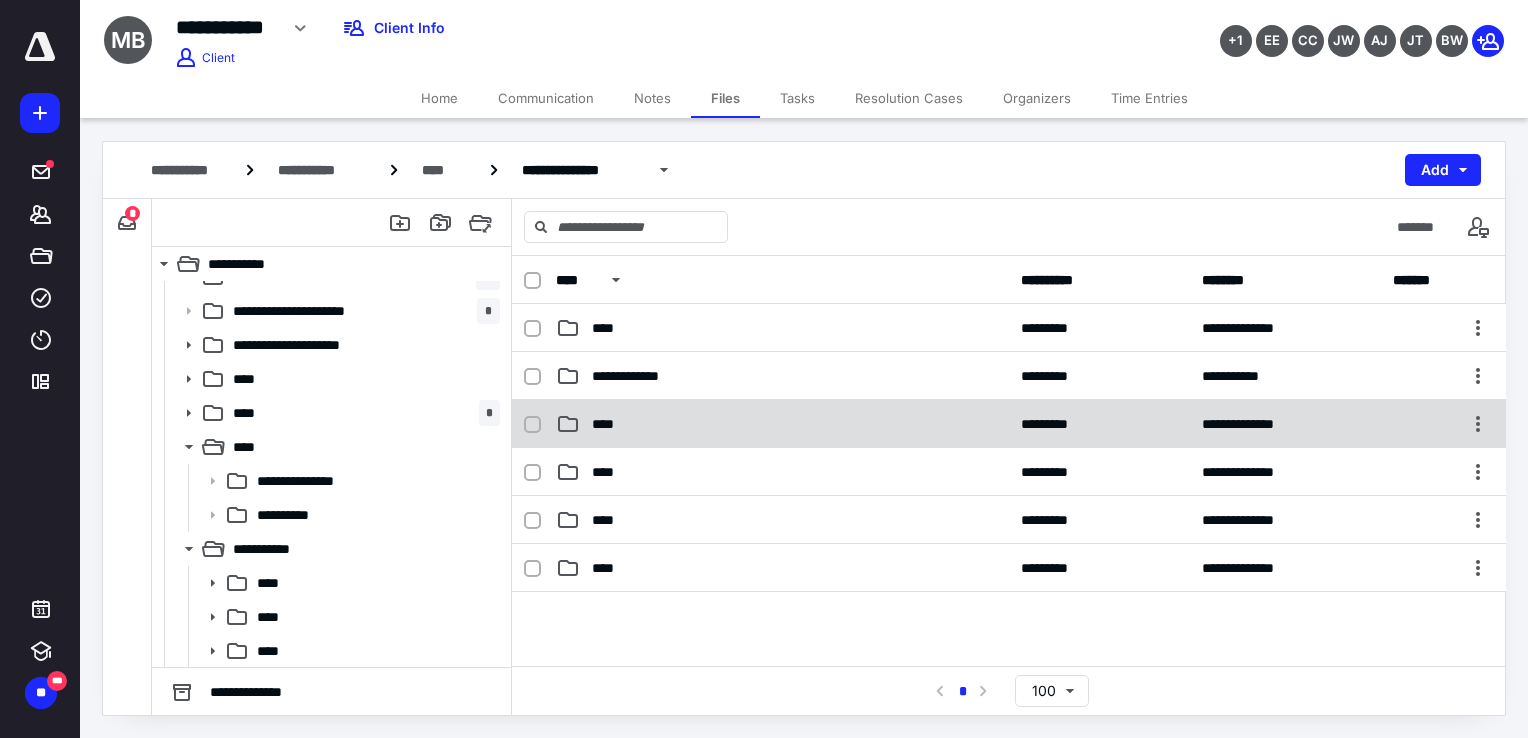 click on "****" at bounding box center [782, 424] 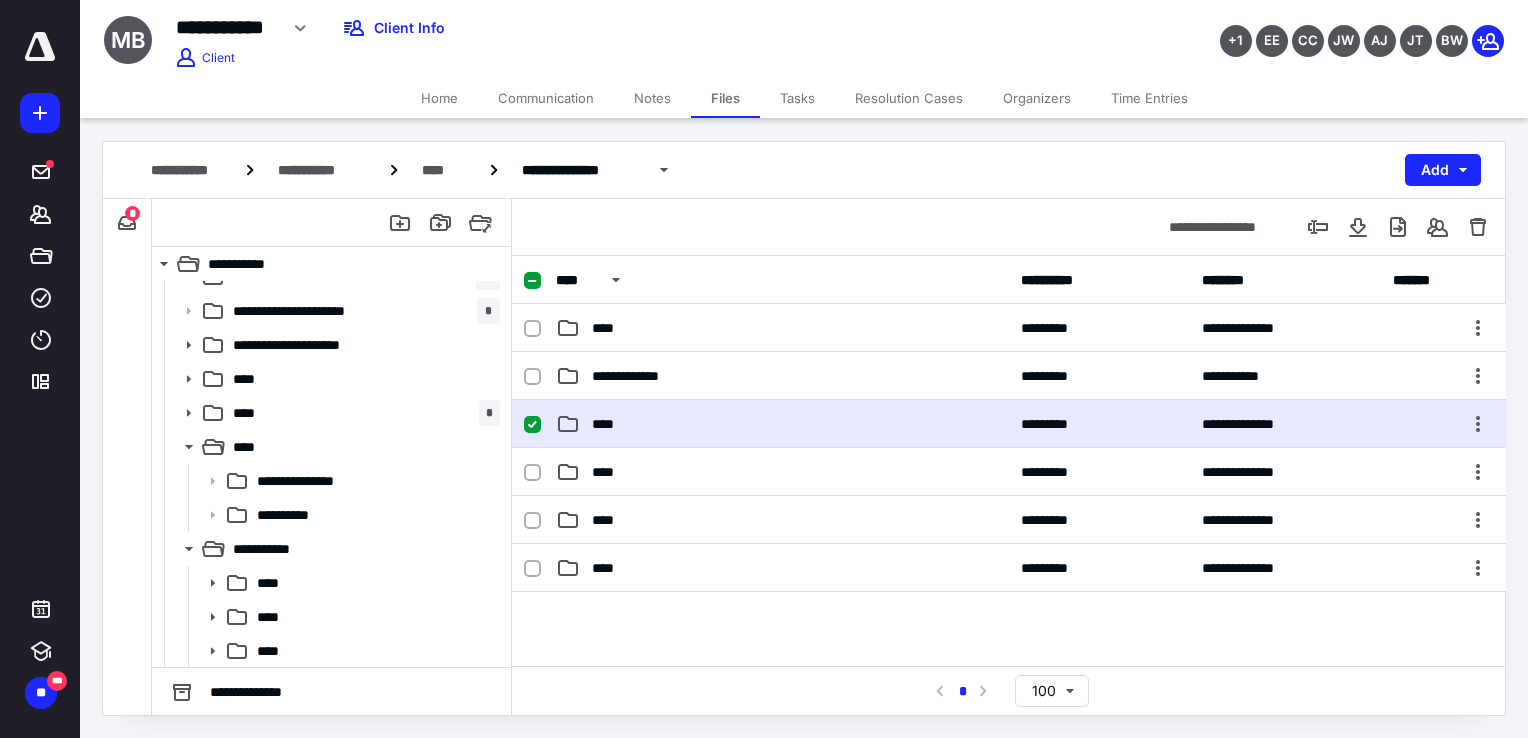 click on "****" at bounding box center [782, 424] 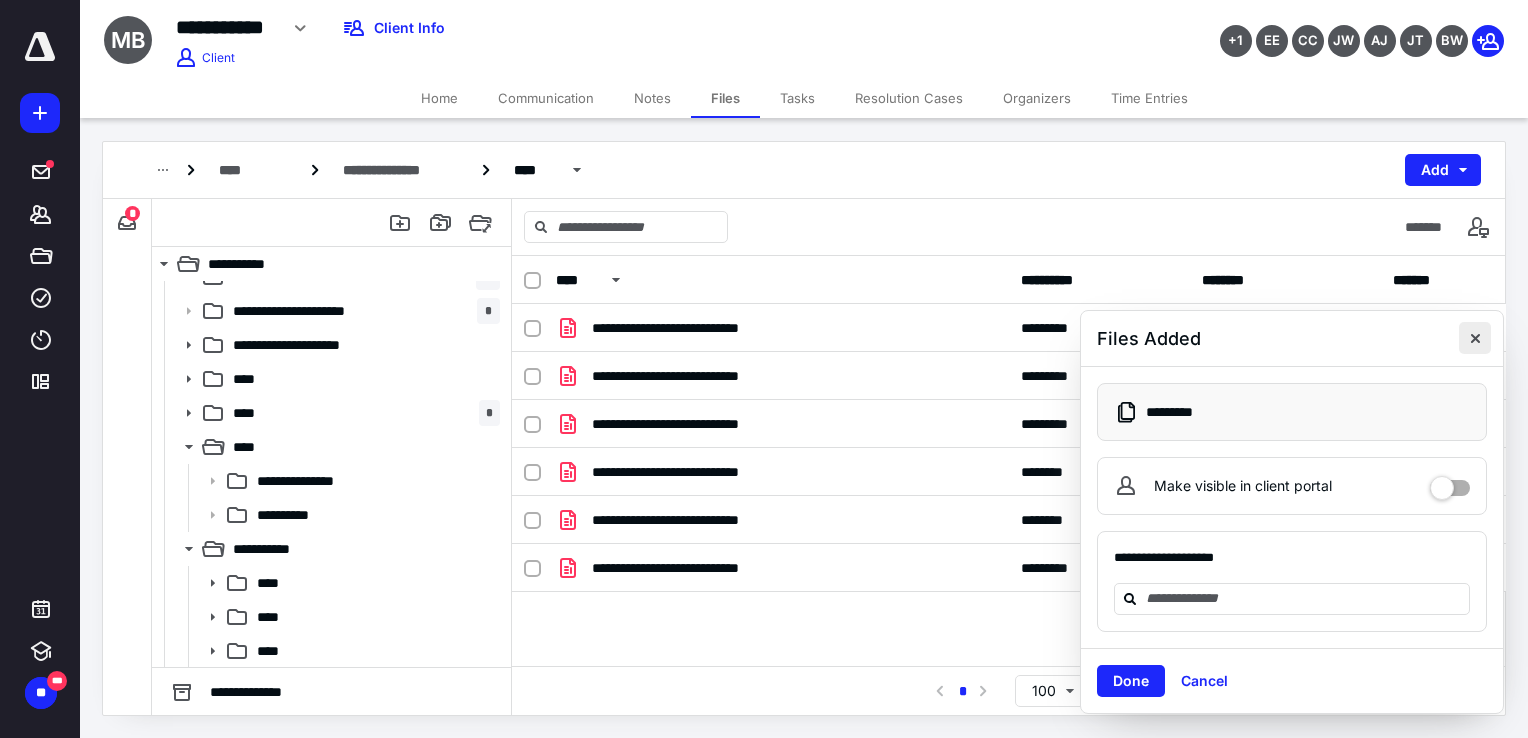 click at bounding box center [1475, 338] 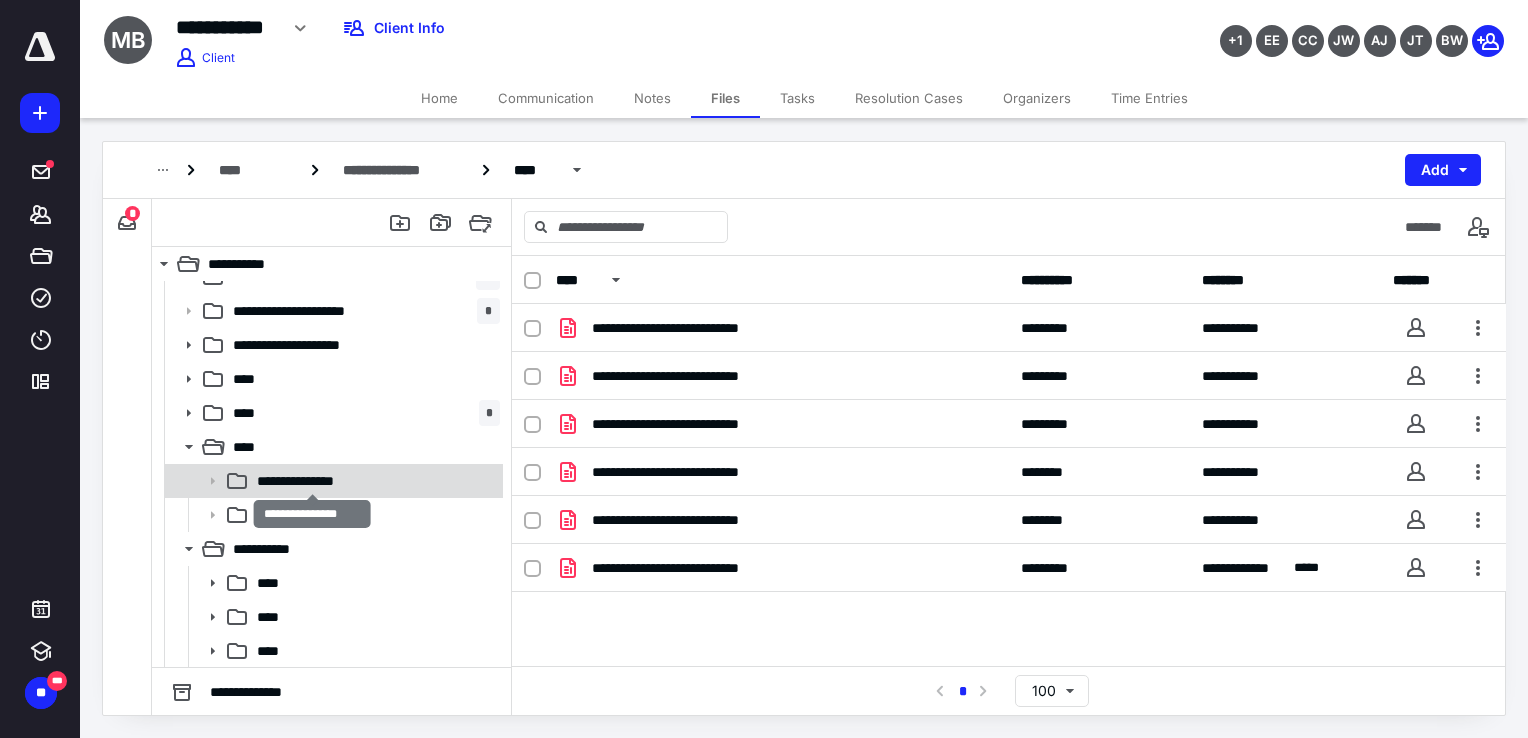 click on "**********" at bounding box center (313, 481) 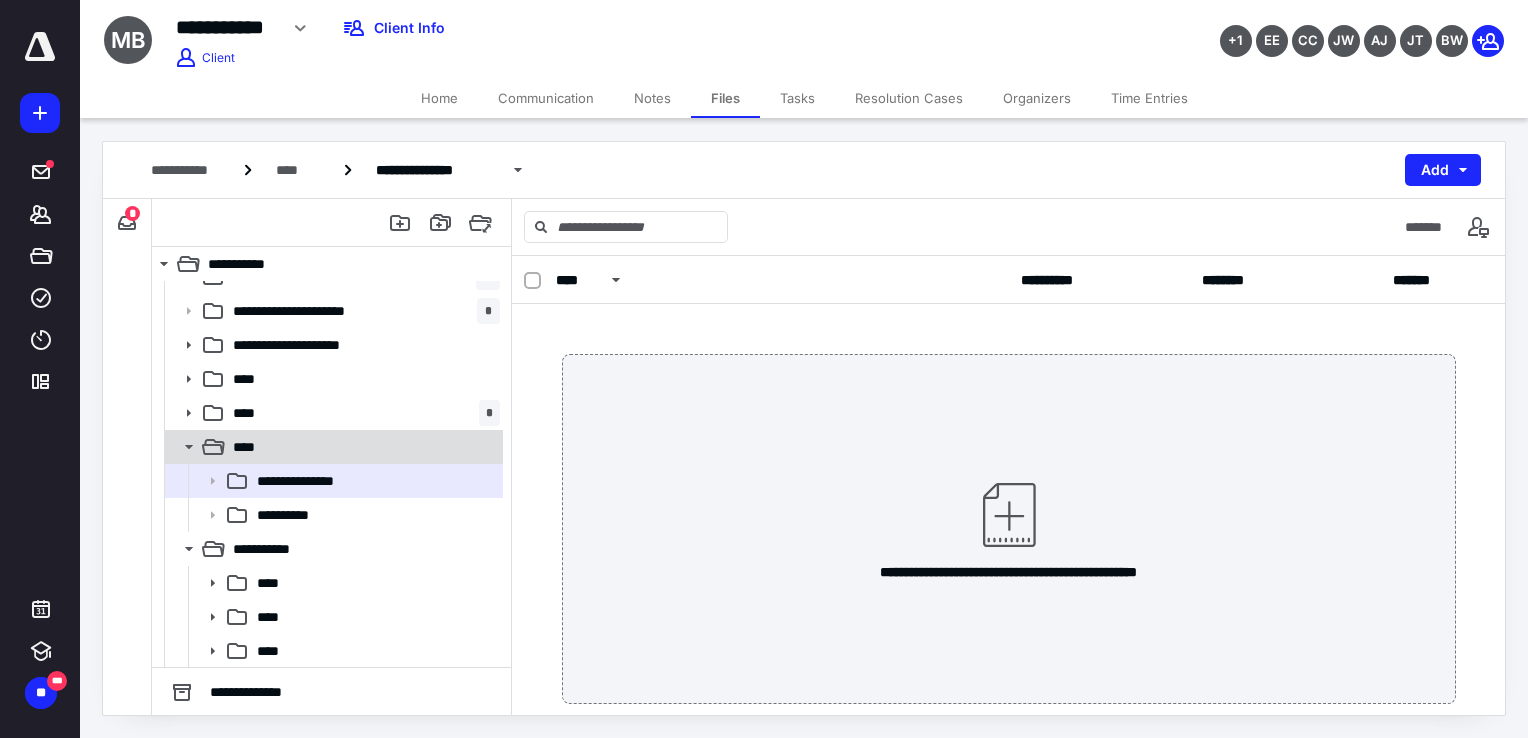 click 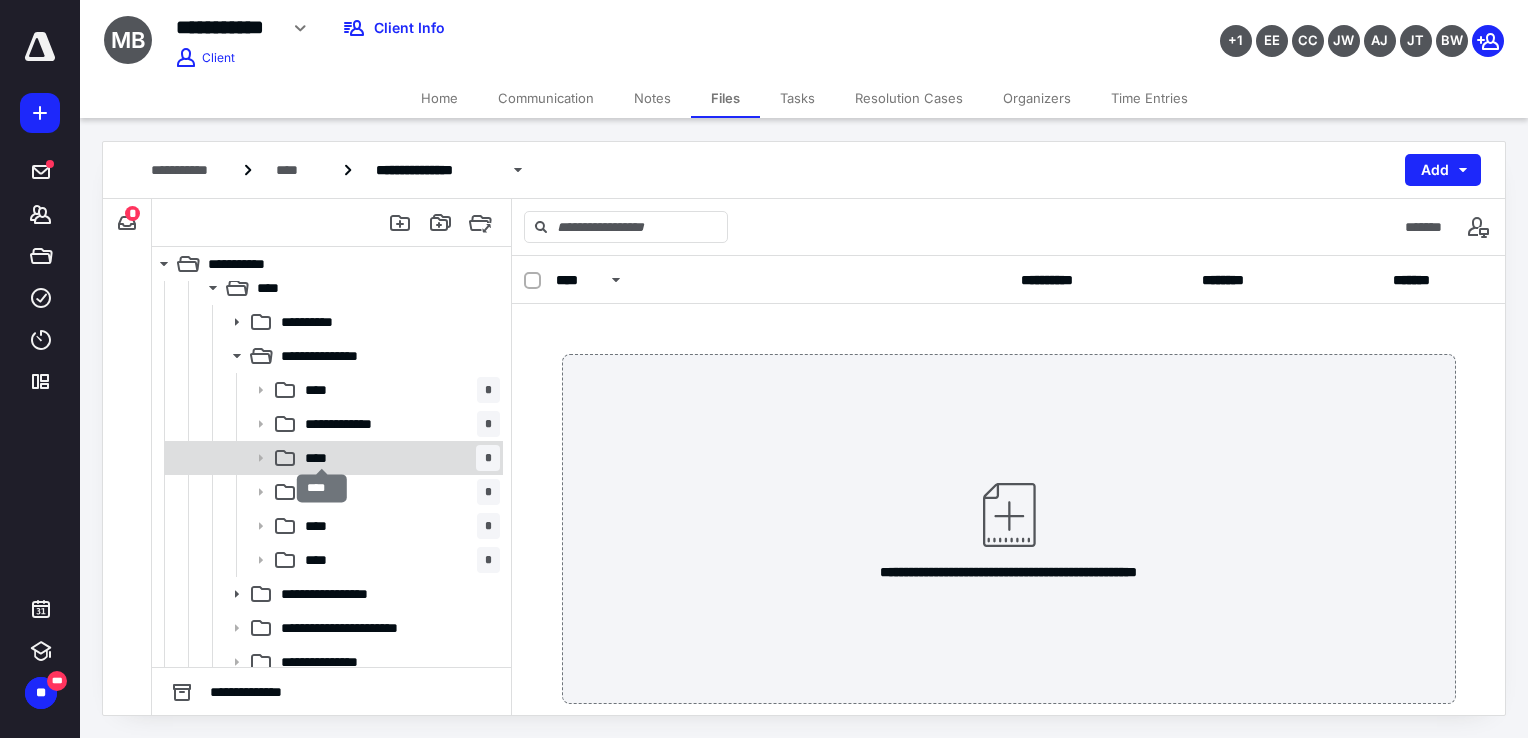 scroll, scrollTop: 523, scrollLeft: 0, axis: vertical 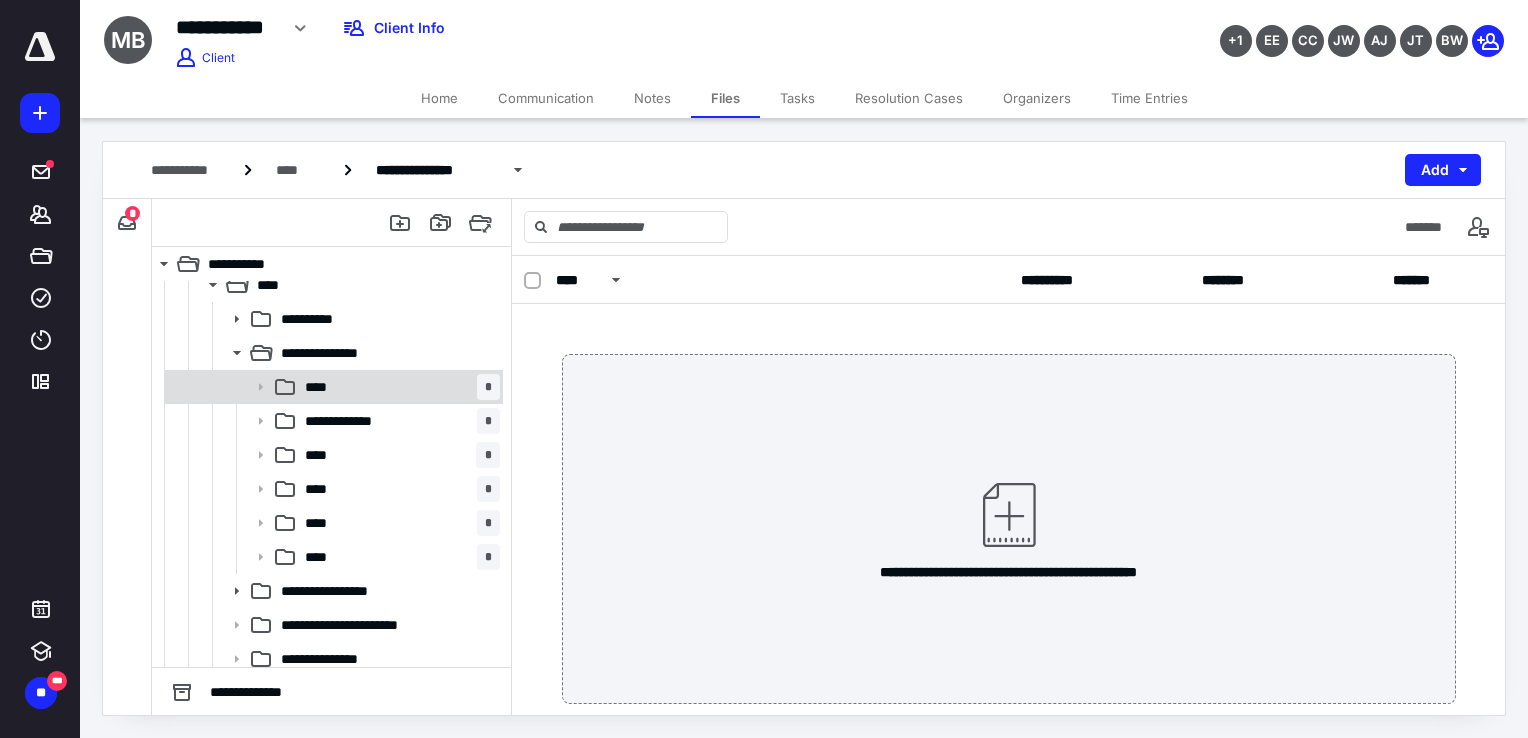 click on "**** *" at bounding box center (332, 387) 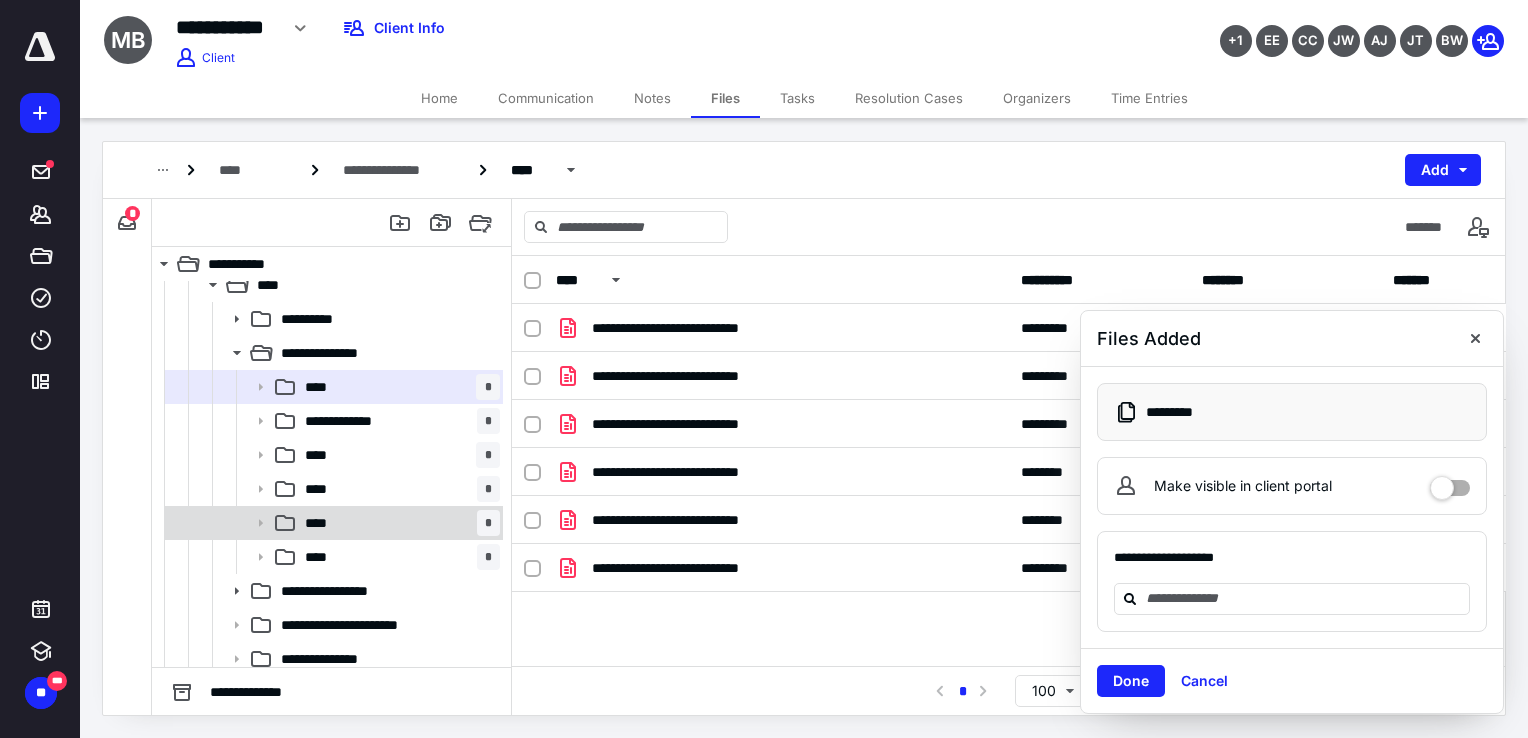 click on "****" at bounding box center [322, 523] 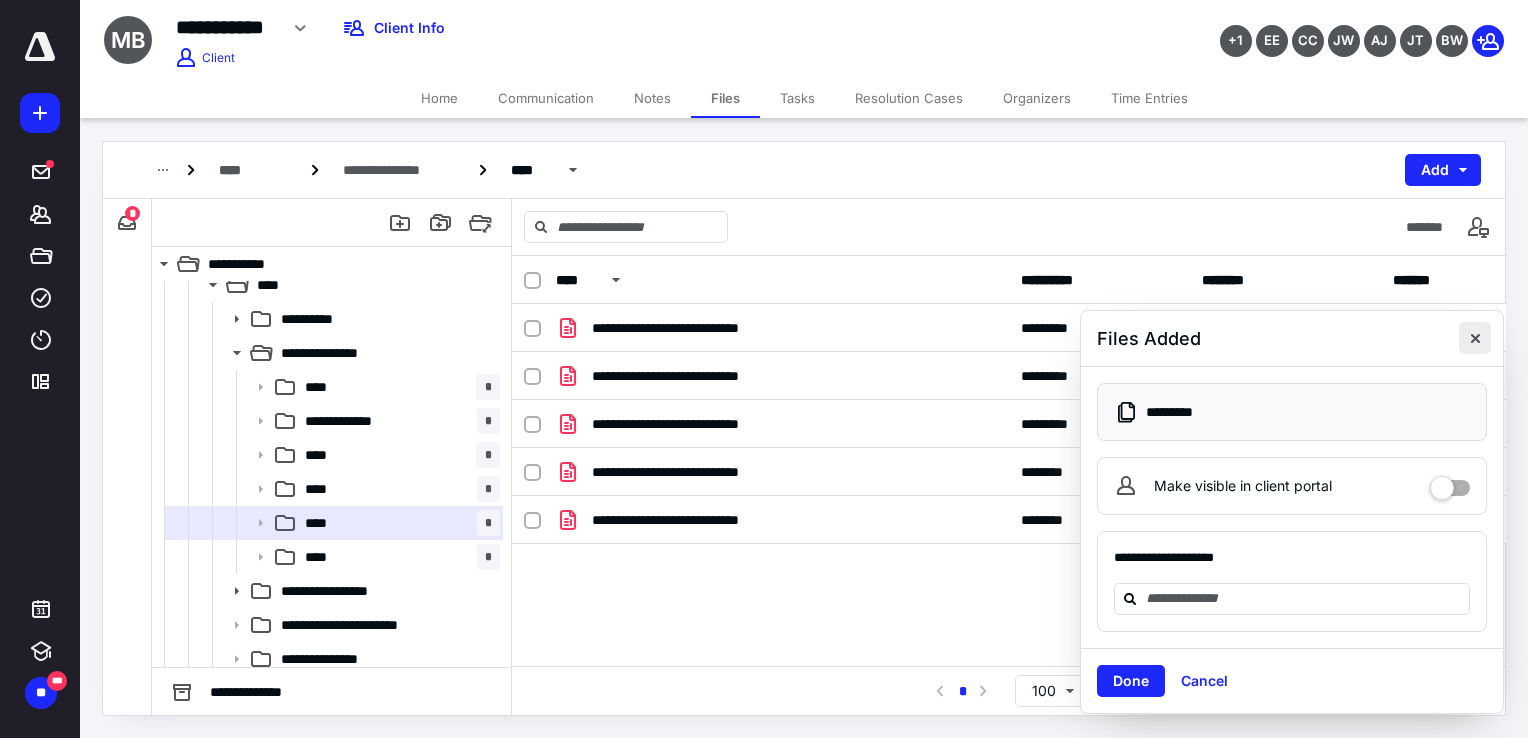 click at bounding box center (1475, 338) 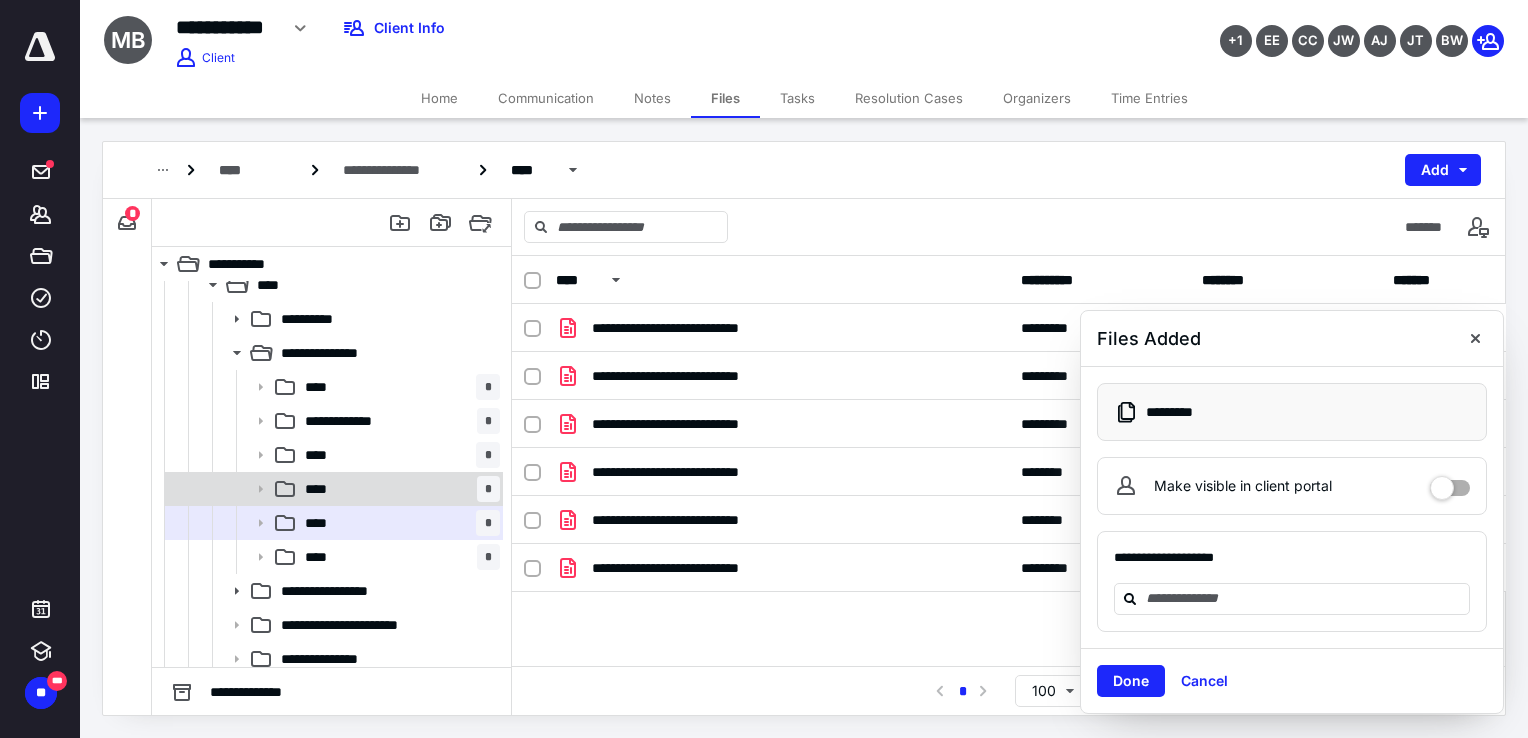 click on "**** *" at bounding box center (398, 489) 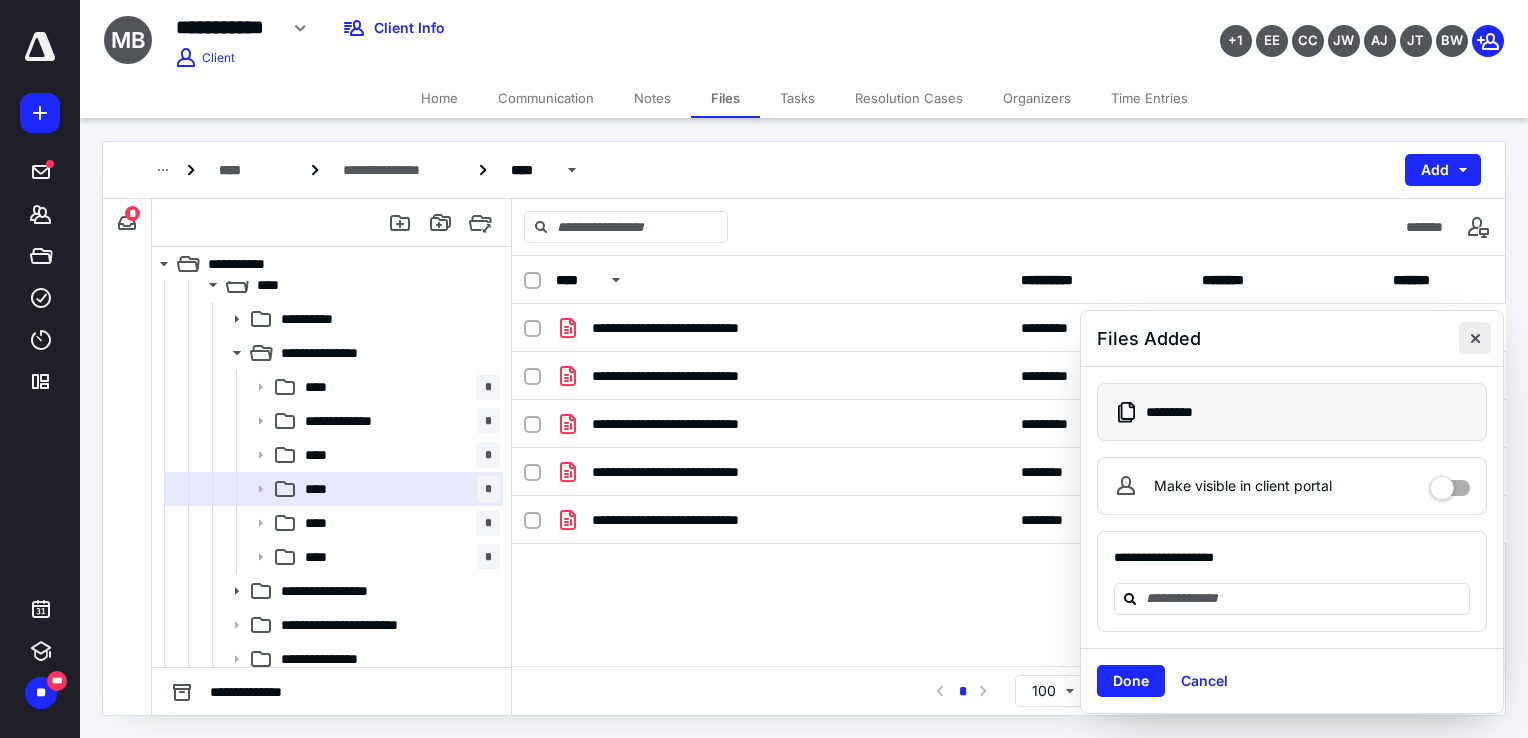 click at bounding box center [1475, 338] 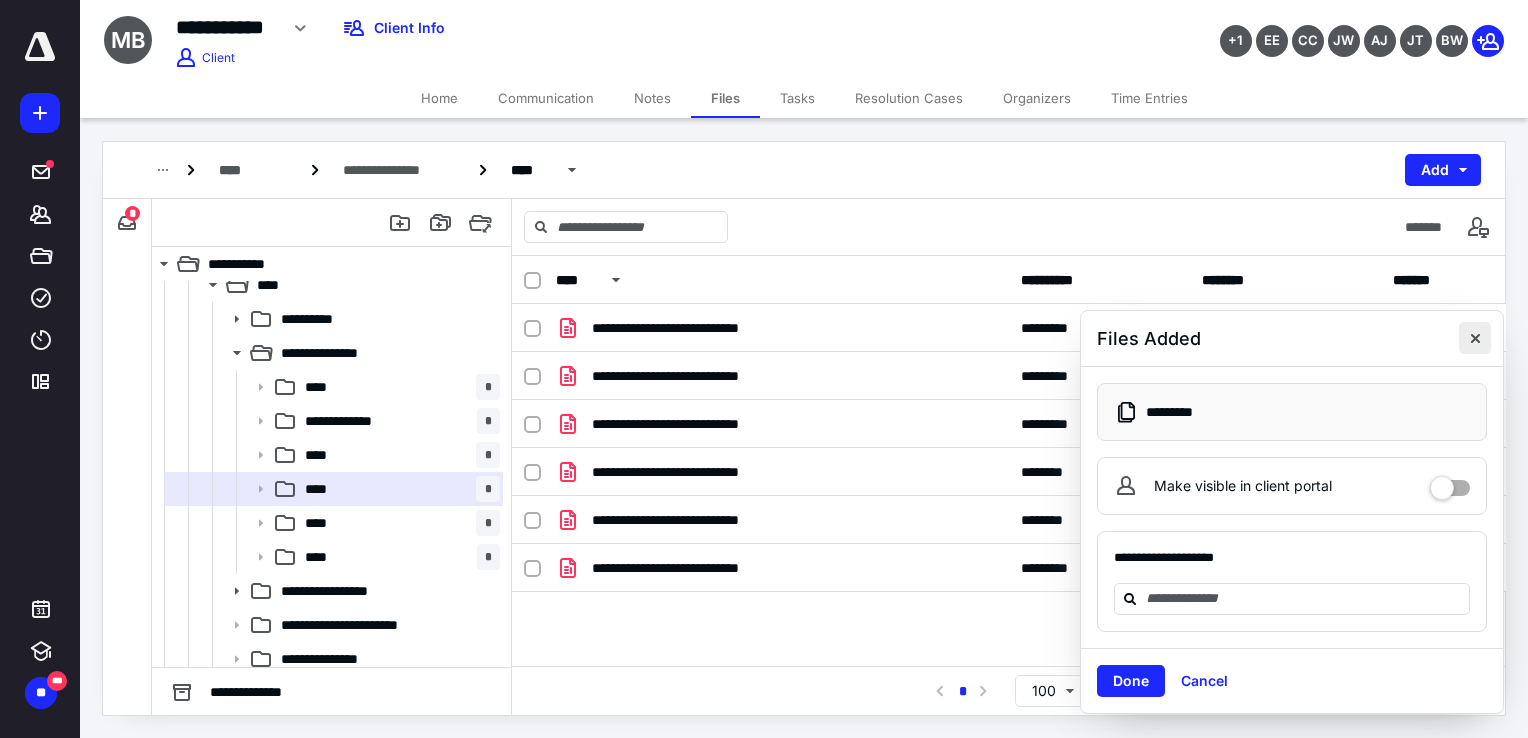 click at bounding box center [1475, 338] 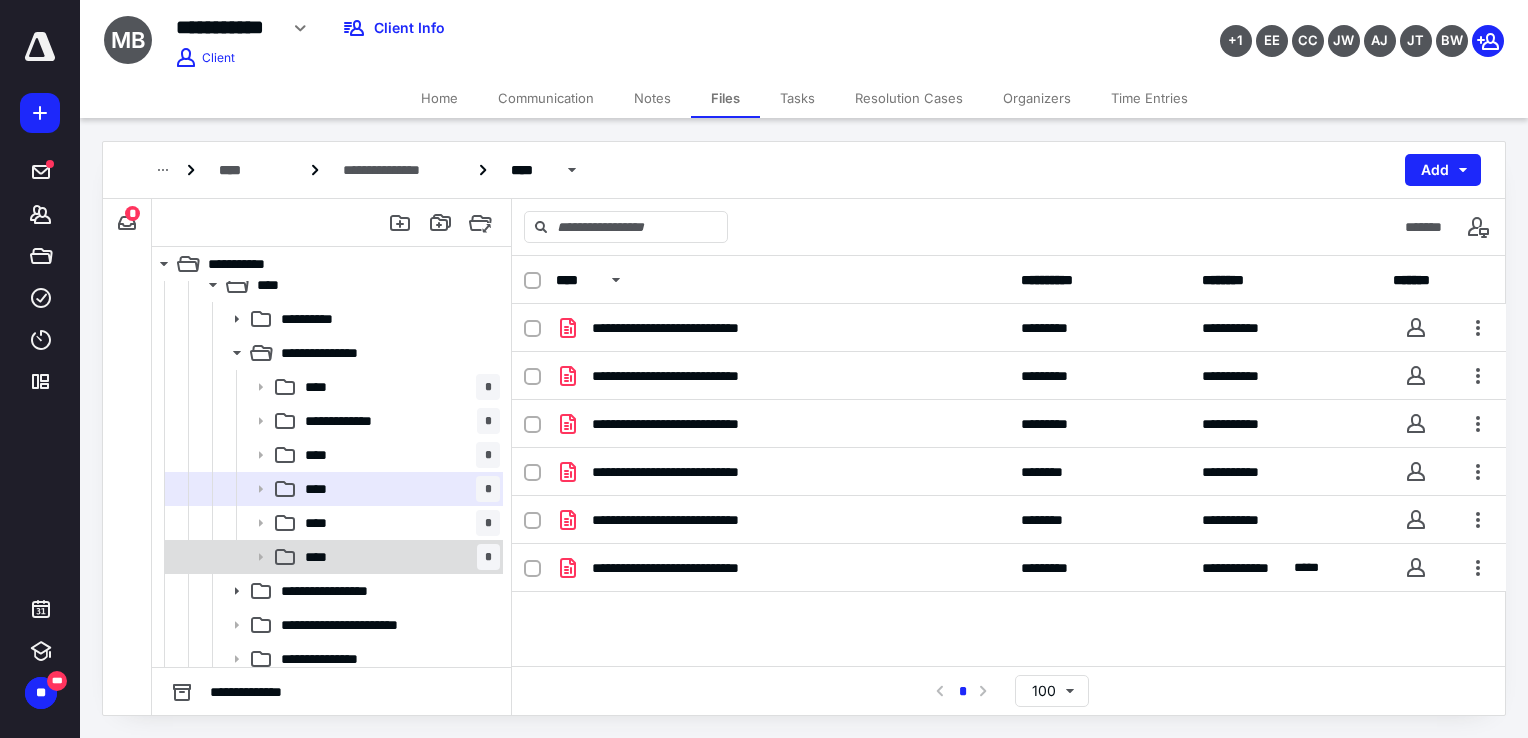 click on "****" at bounding box center [321, 557] 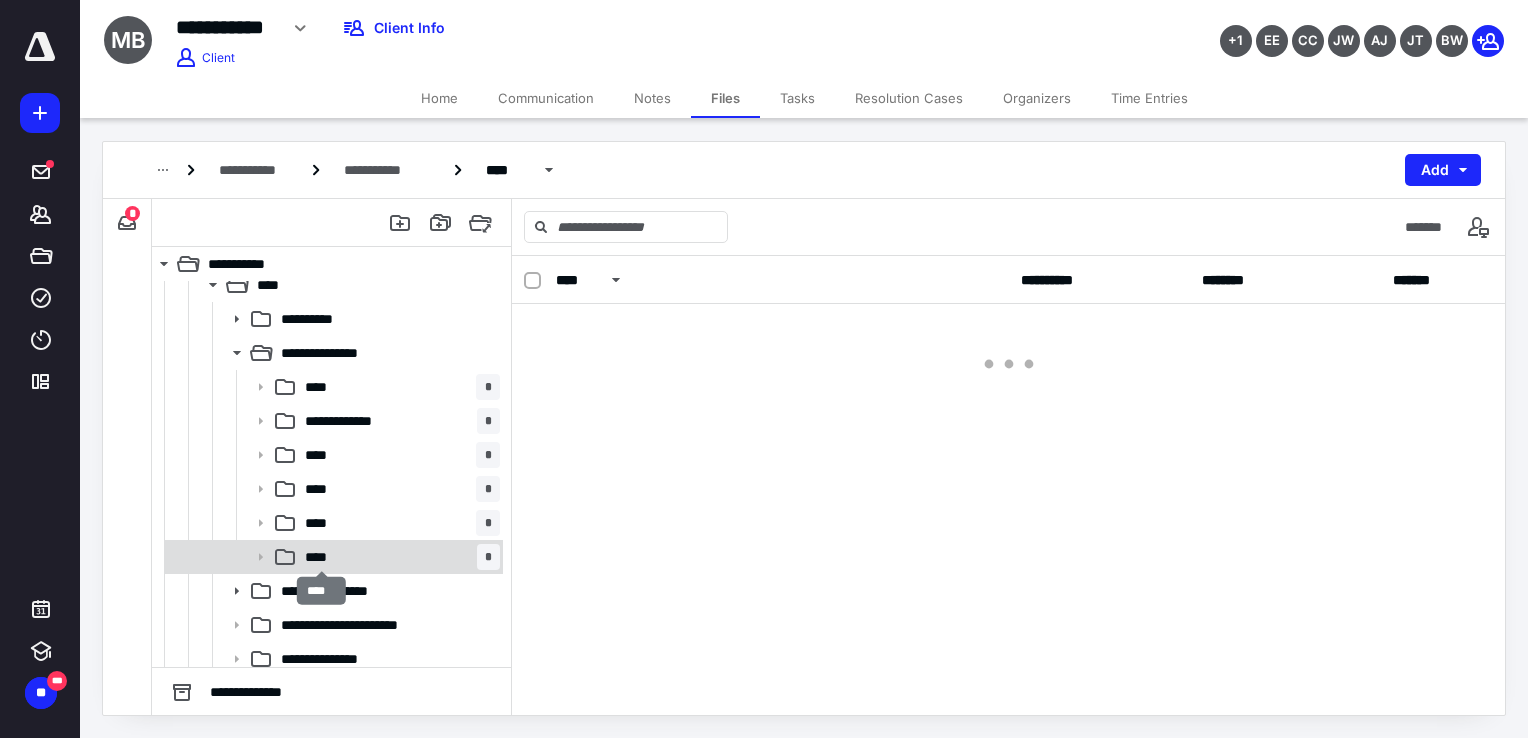 click on "****" at bounding box center [321, 557] 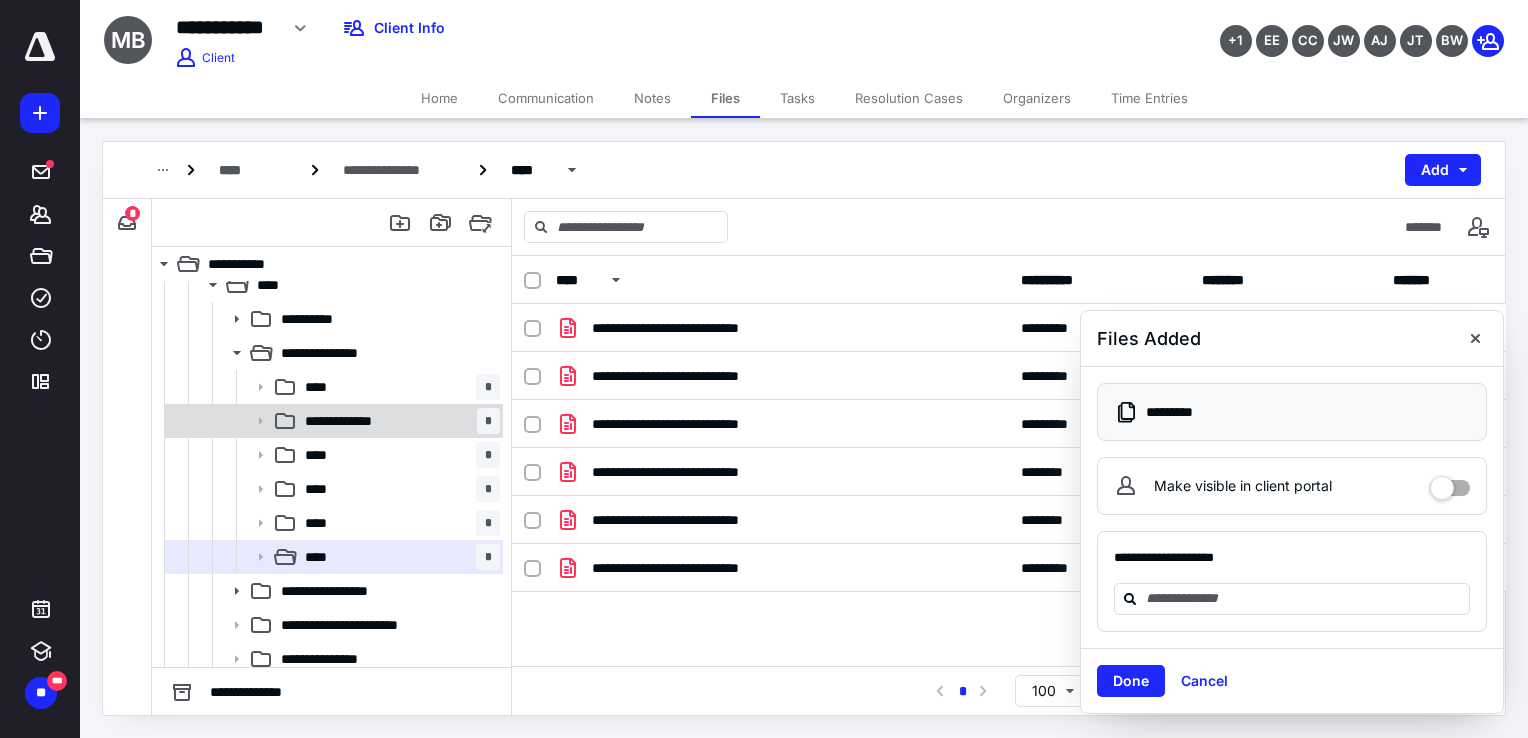 click on "**********" at bounding box center (349, 421) 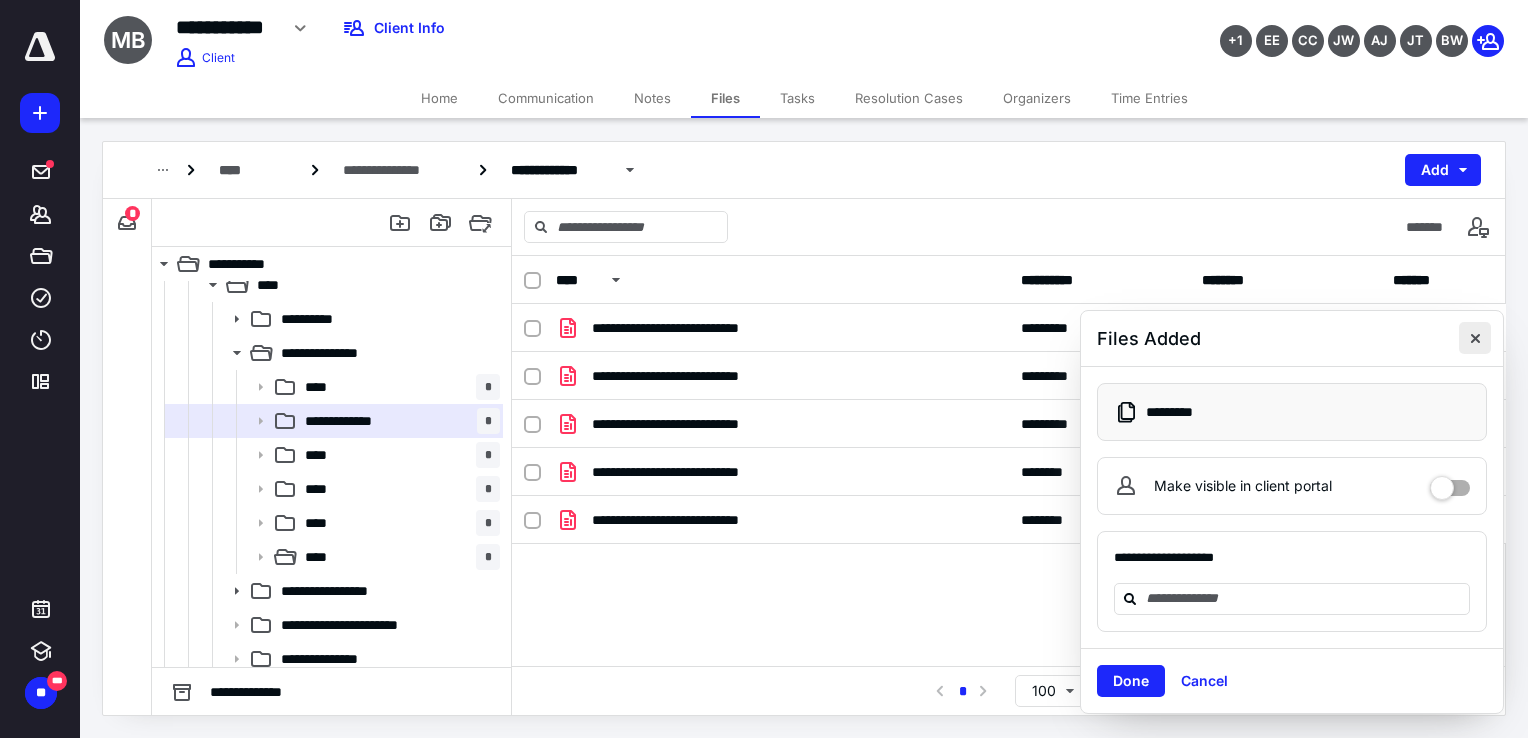 click at bounding box center (1475, 338) 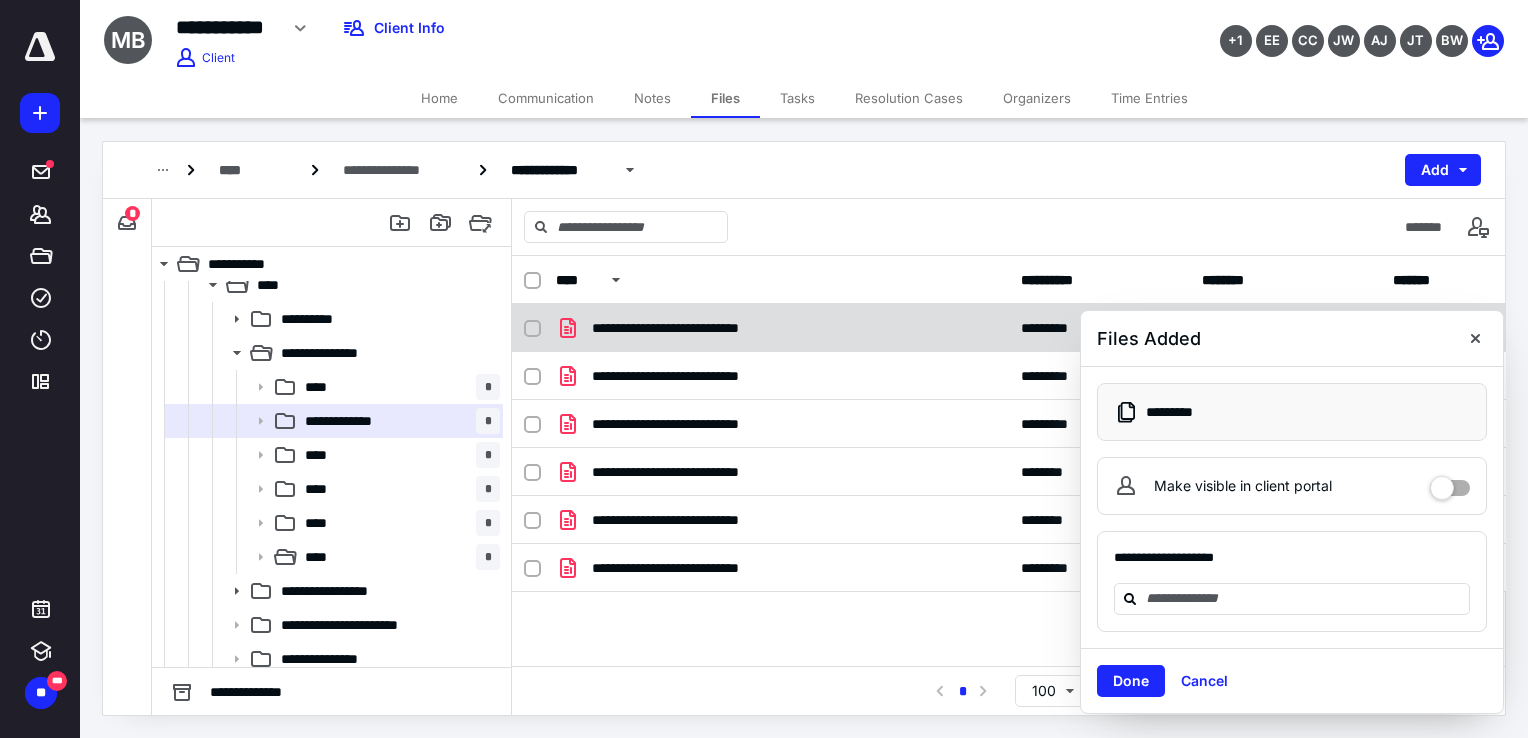drag, startPoint x: 1484, startPoint y: 339, endPoint x: 1474, endPoint y: 346, distance: 12.206555 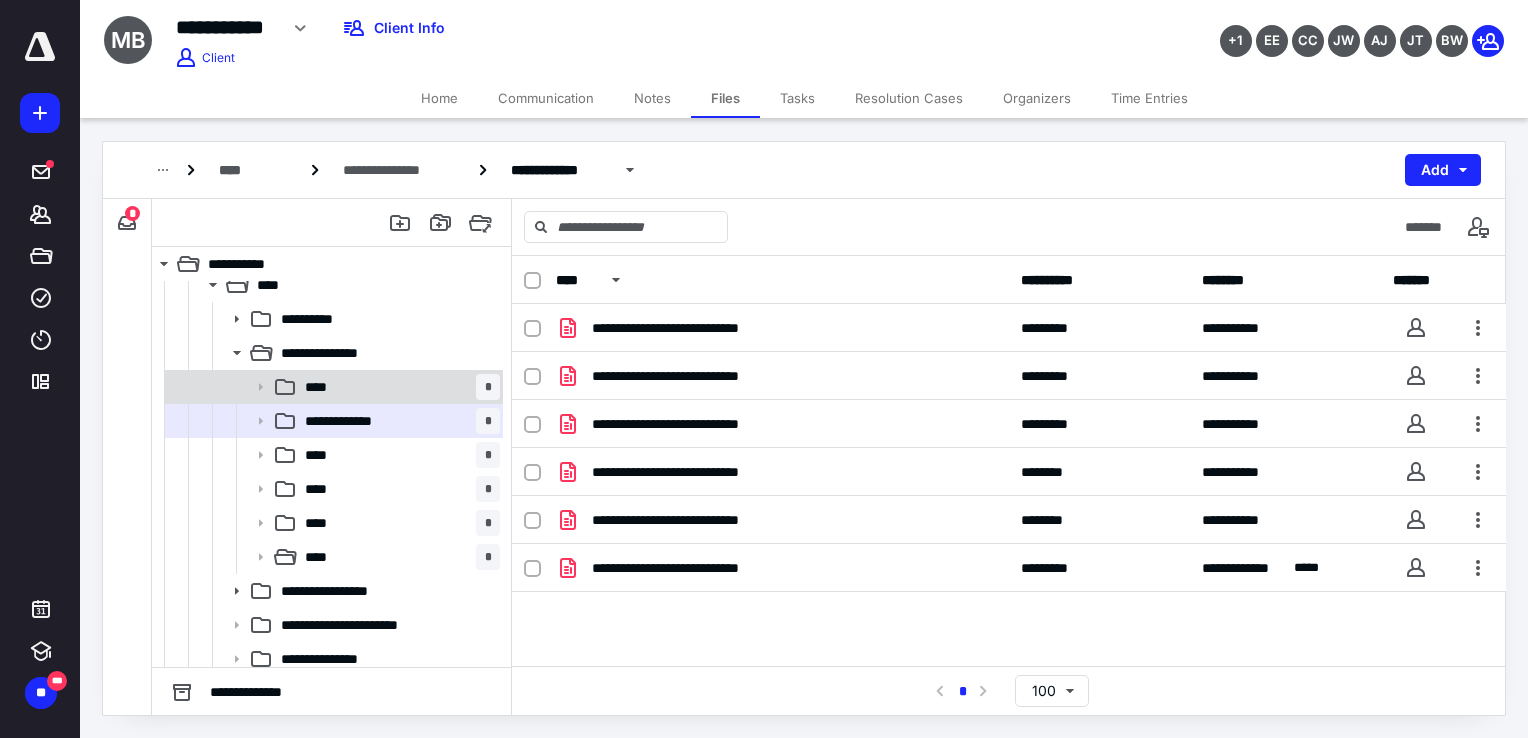 click on "**** *" at bounding box center [398, 387] 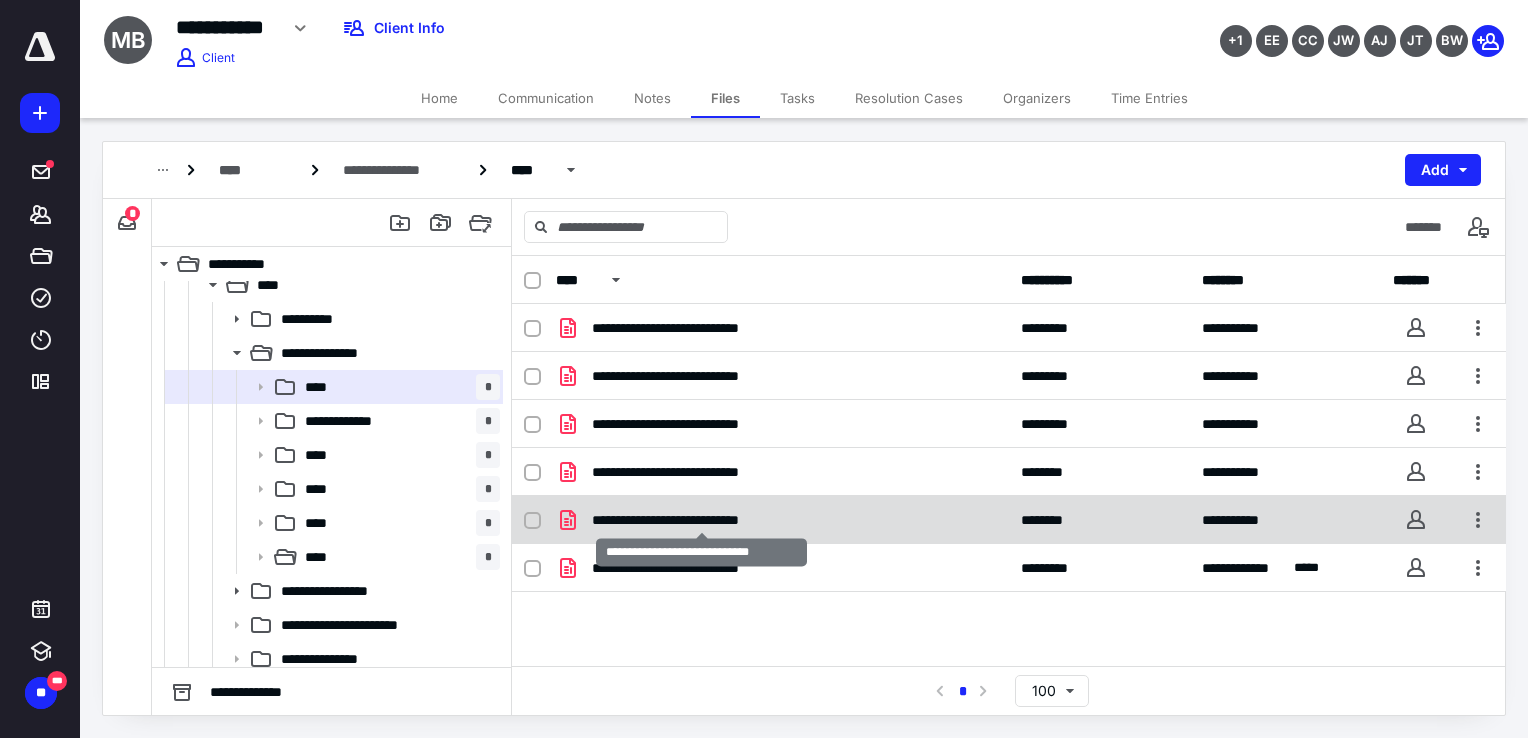 click on "**********" at bounding box center (701, 520) 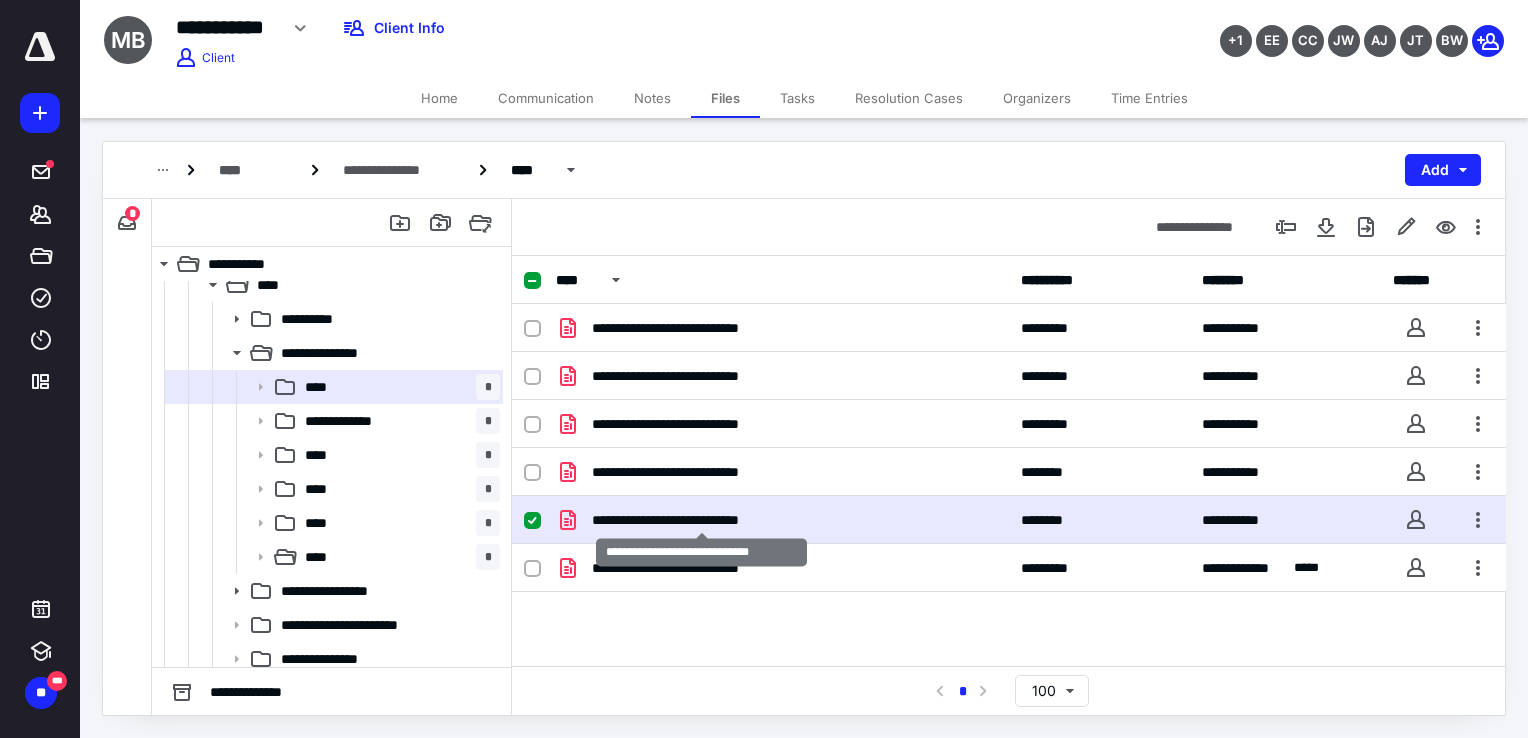 click on "**********" at bounding box center (701, 520) 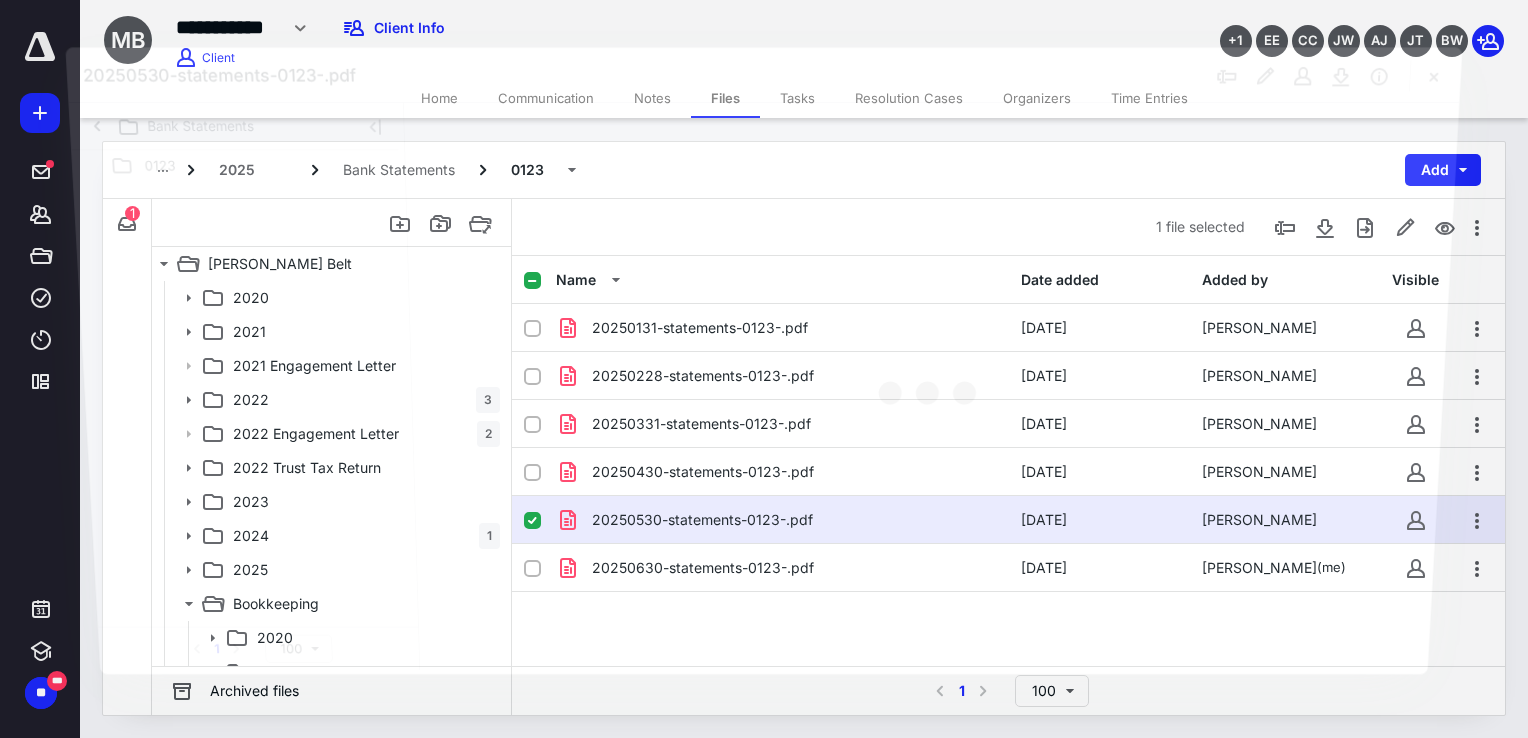 scroll, scrollTop: 523, scrollLeft: 0, axis: vertical 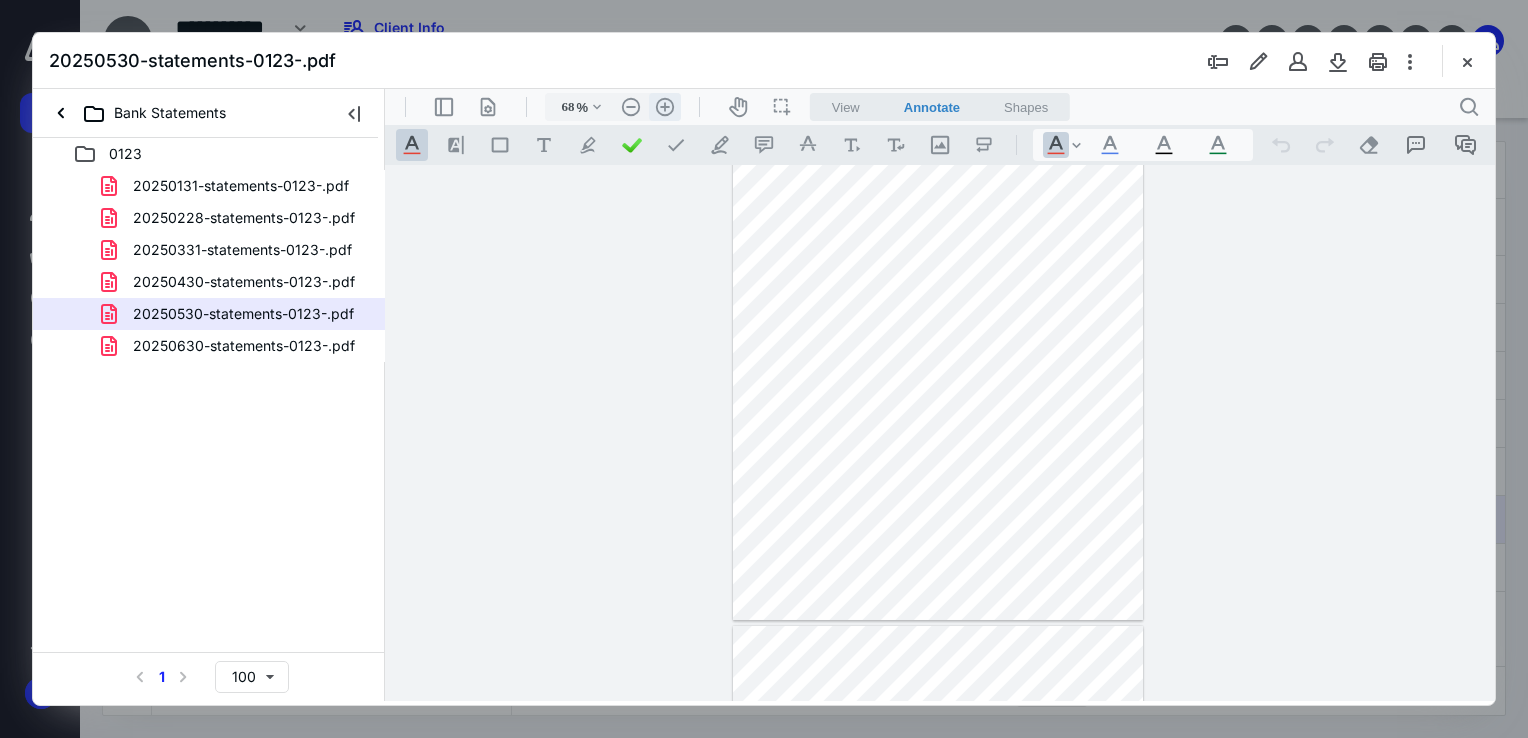 click on ".cls-1{fill:#abb0c4;} icon - header - zoom - in - line" at bounding box center [665, 107] 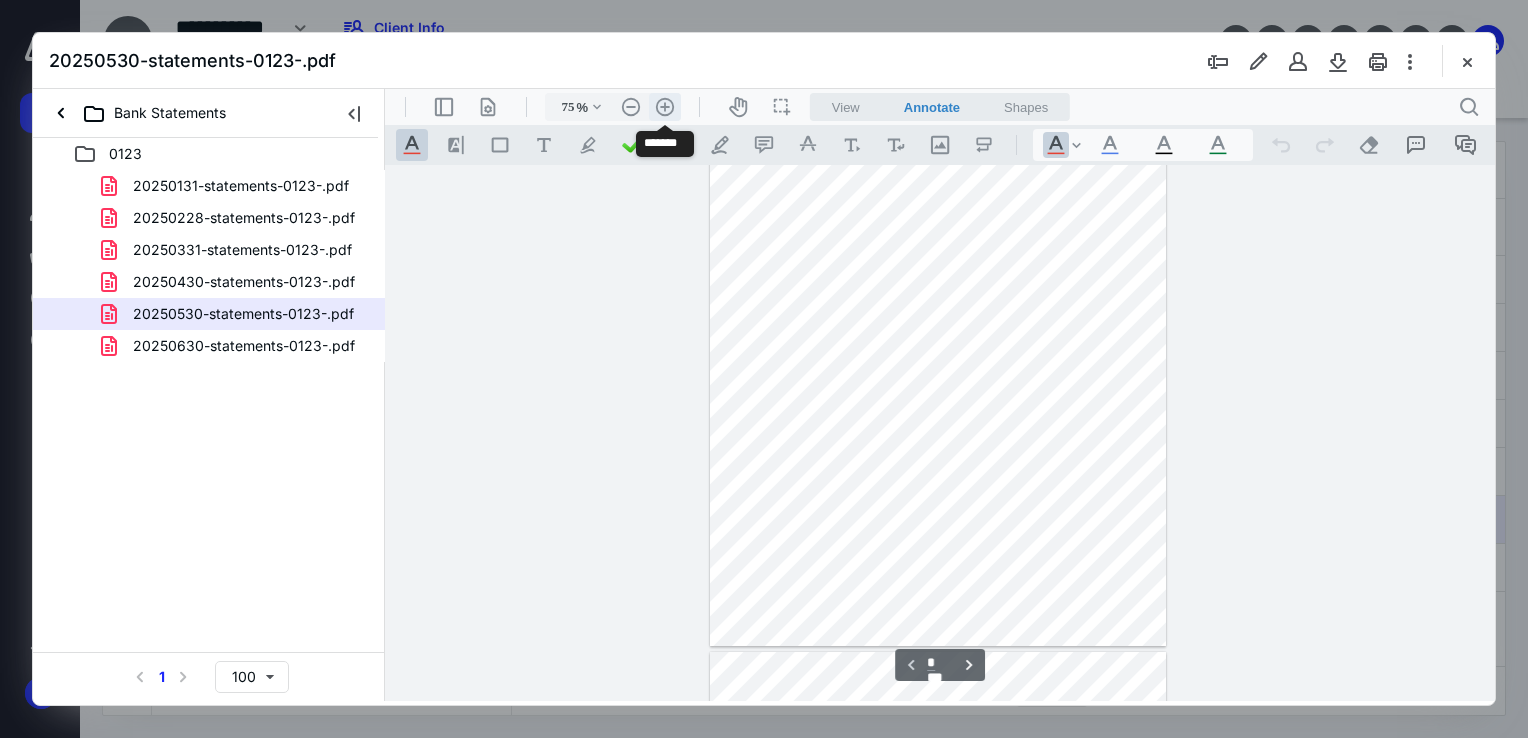 click on ".cls-1{fill:#abb0c4;} icon - header - zoom - in - line" at bounding box center [665, 107] 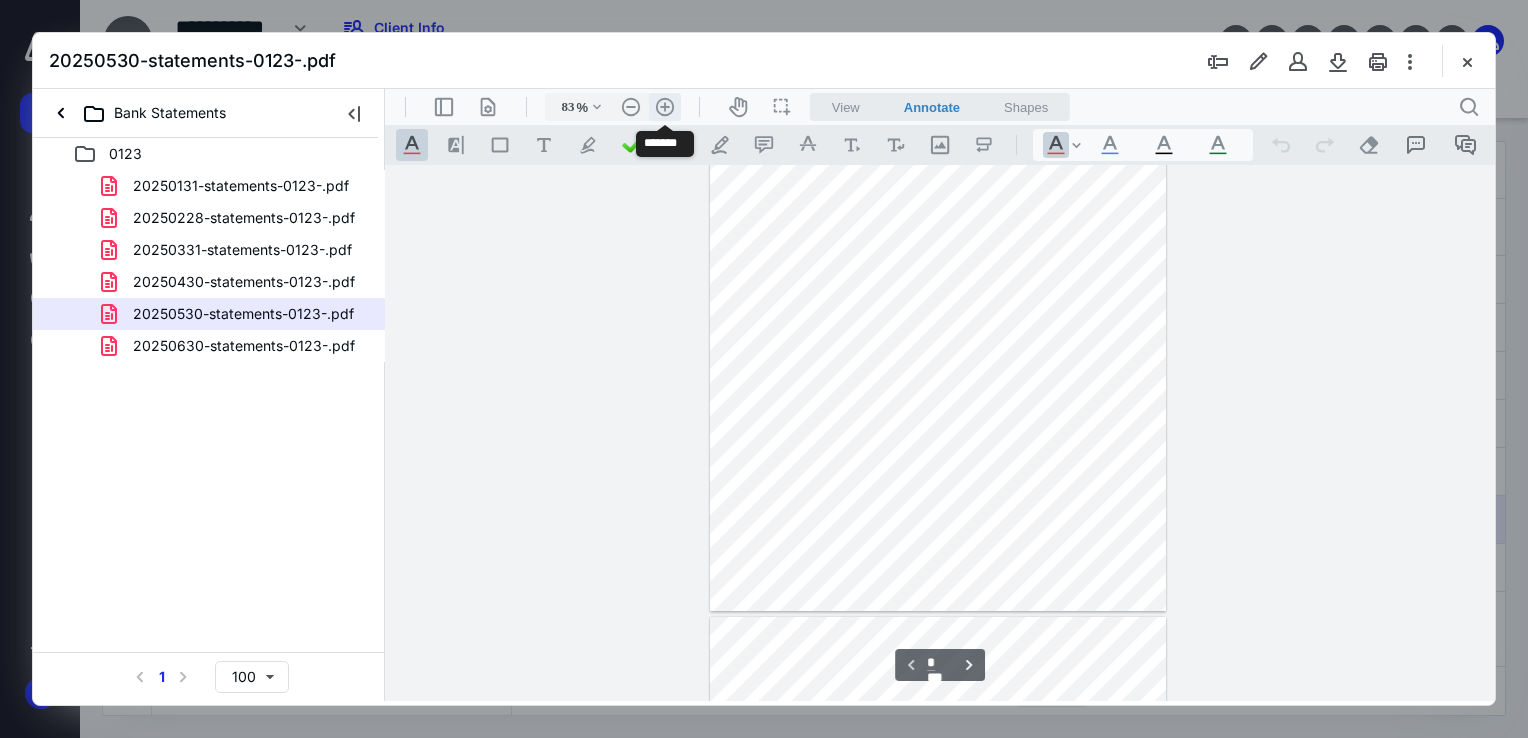 click on ".cls-1{fill:#abb0c4;} icon - header - zoom - in - line" at bounding box center (665, 107) 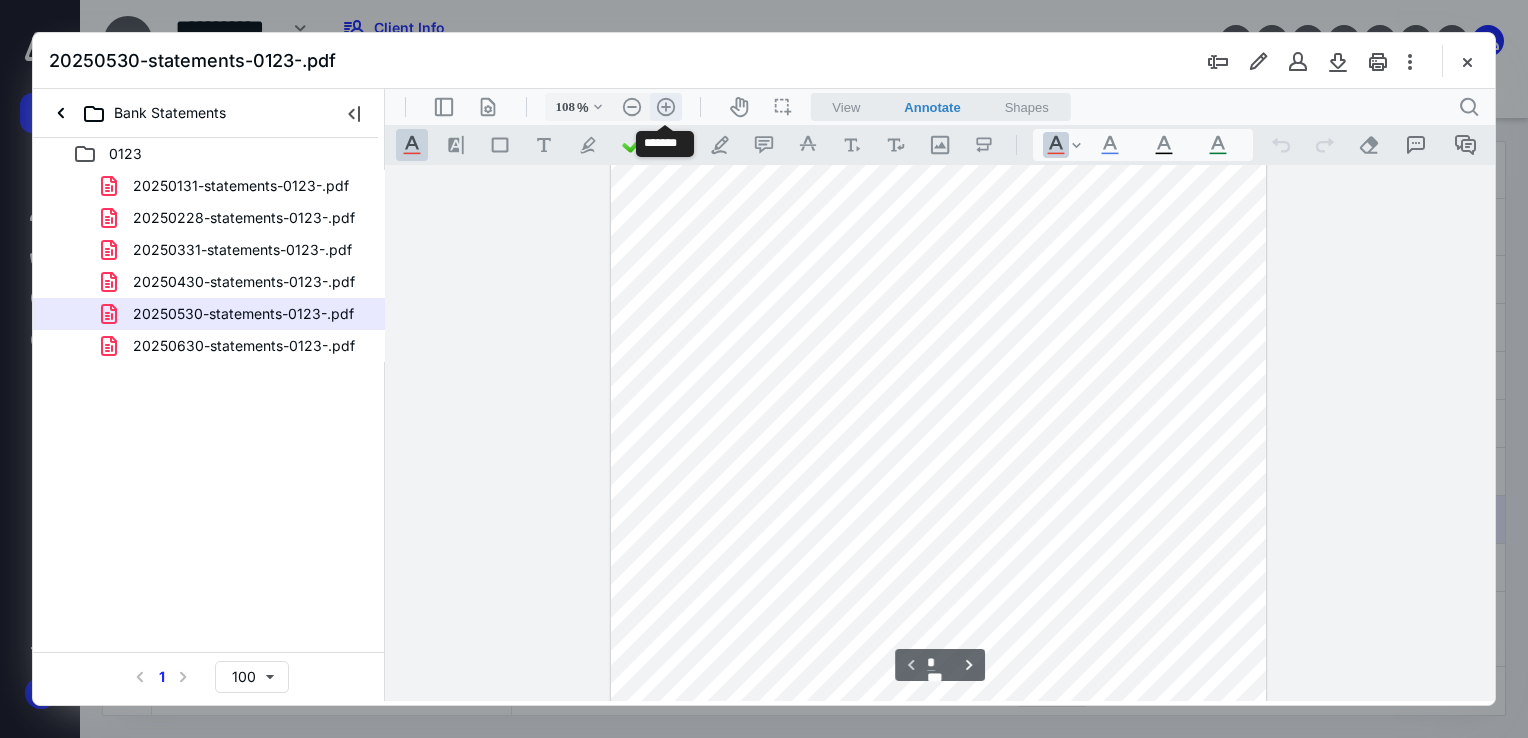 click on ".cls-1{fill:#abb0c4;} icon - header - zoom - in - line" at bounding box center (666, 107) 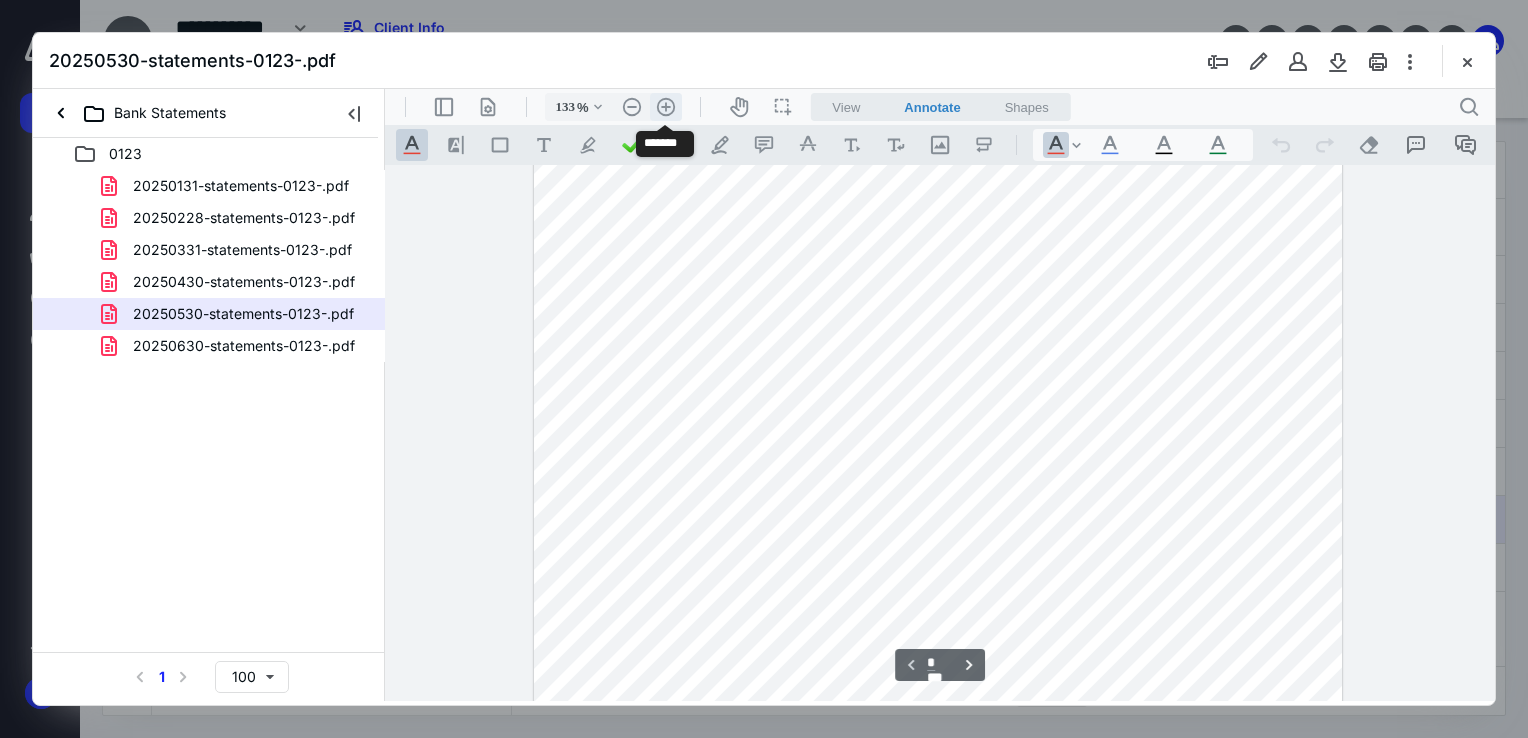 click on ".cls-1{fill:#abb0c4;} icon - header - zoom - in - line" at bounding box center [666, 107] 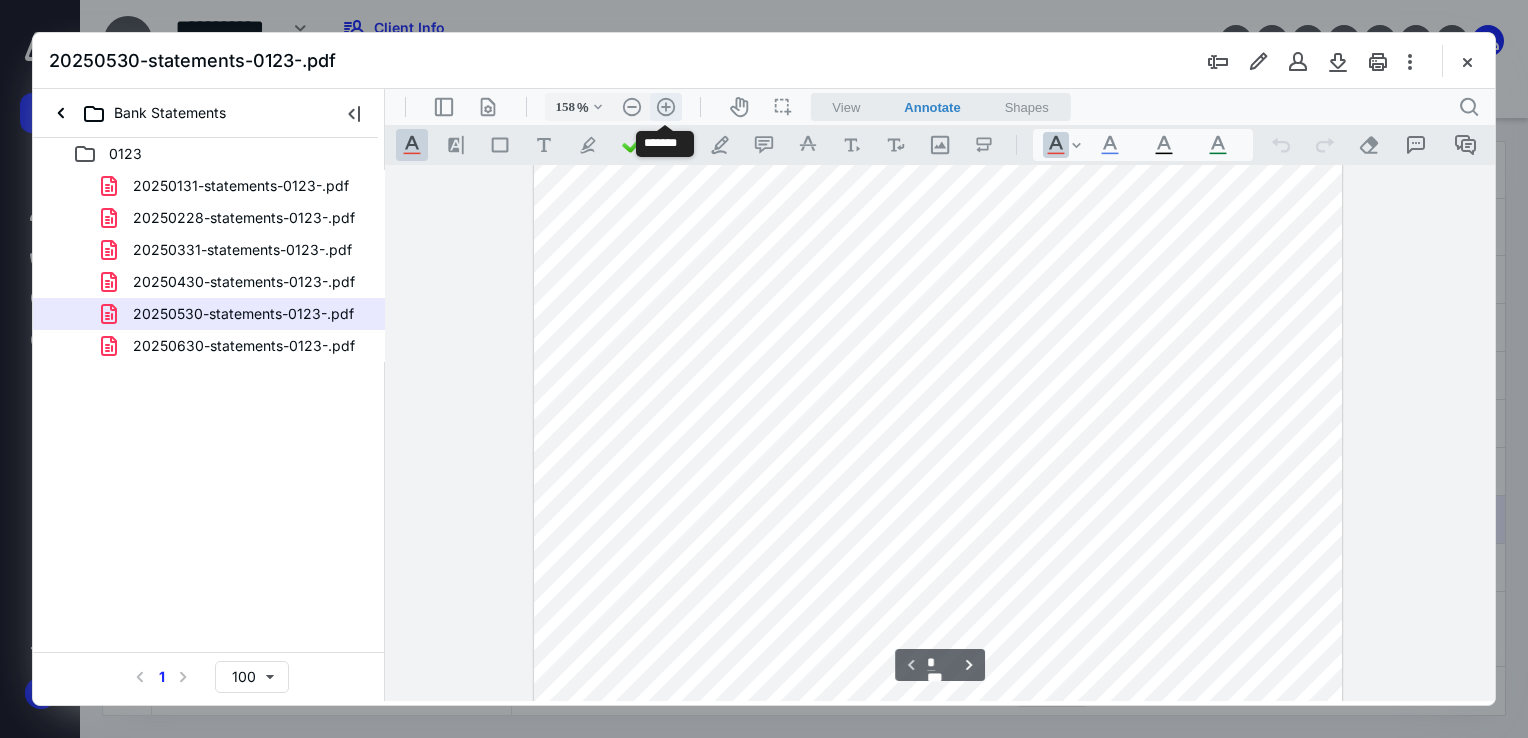 scroll, scrollTop: 493, scrollLeft: 0, axis: vertical 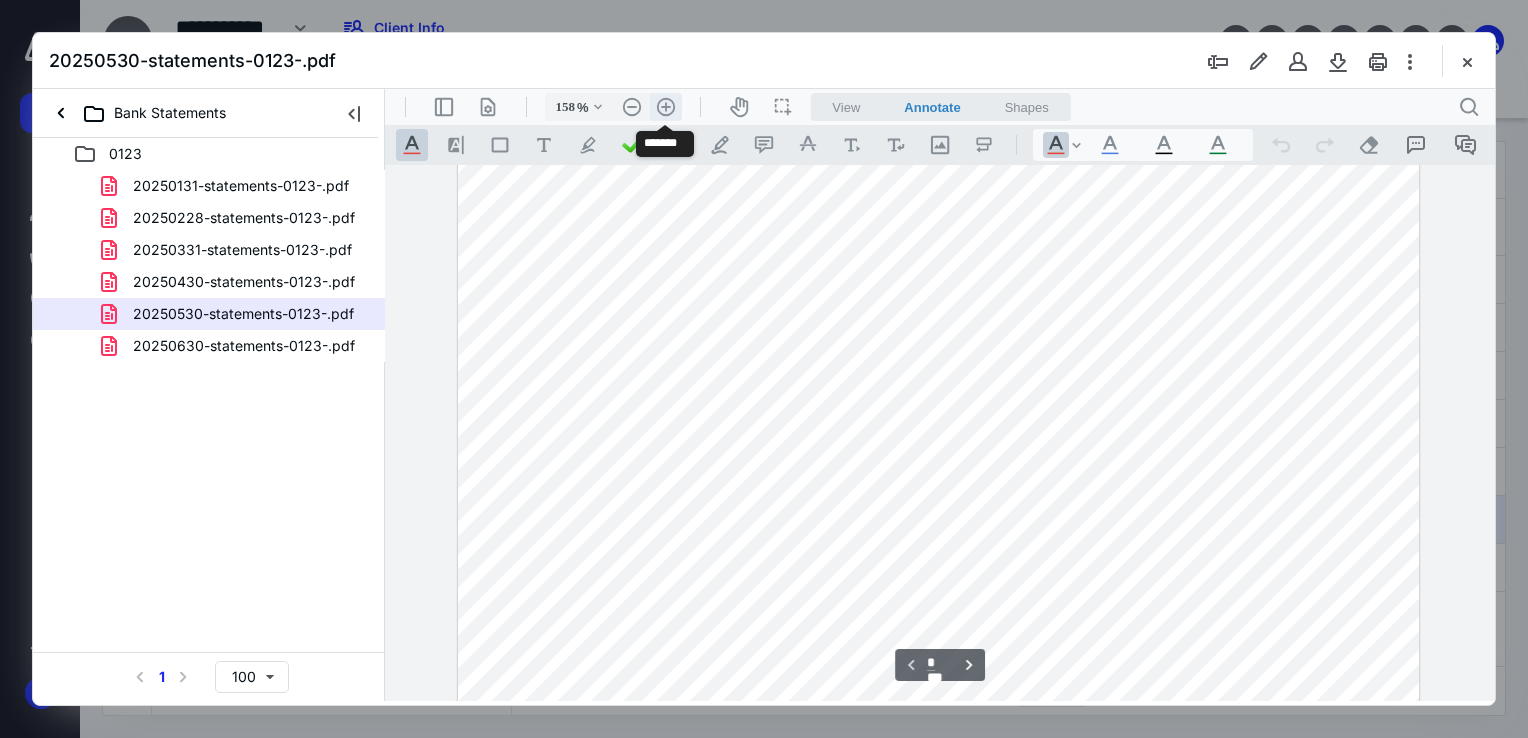click on ".cls-1{fill:#abb0c4;} icon - header - zoom - in - line" at bounding box center (666, 107) 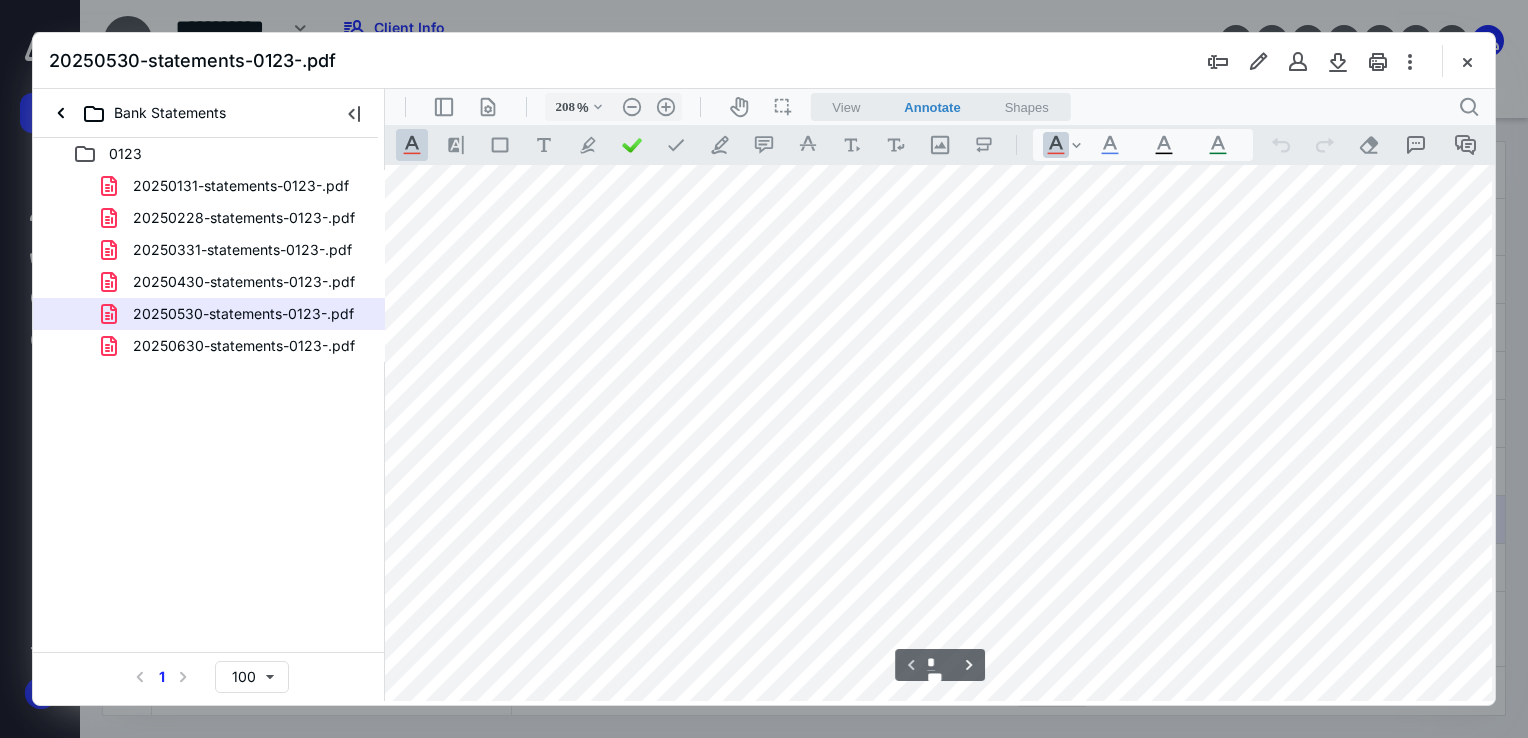 scroll, scrollTop: 424, scrollLeft: 92, axis: both 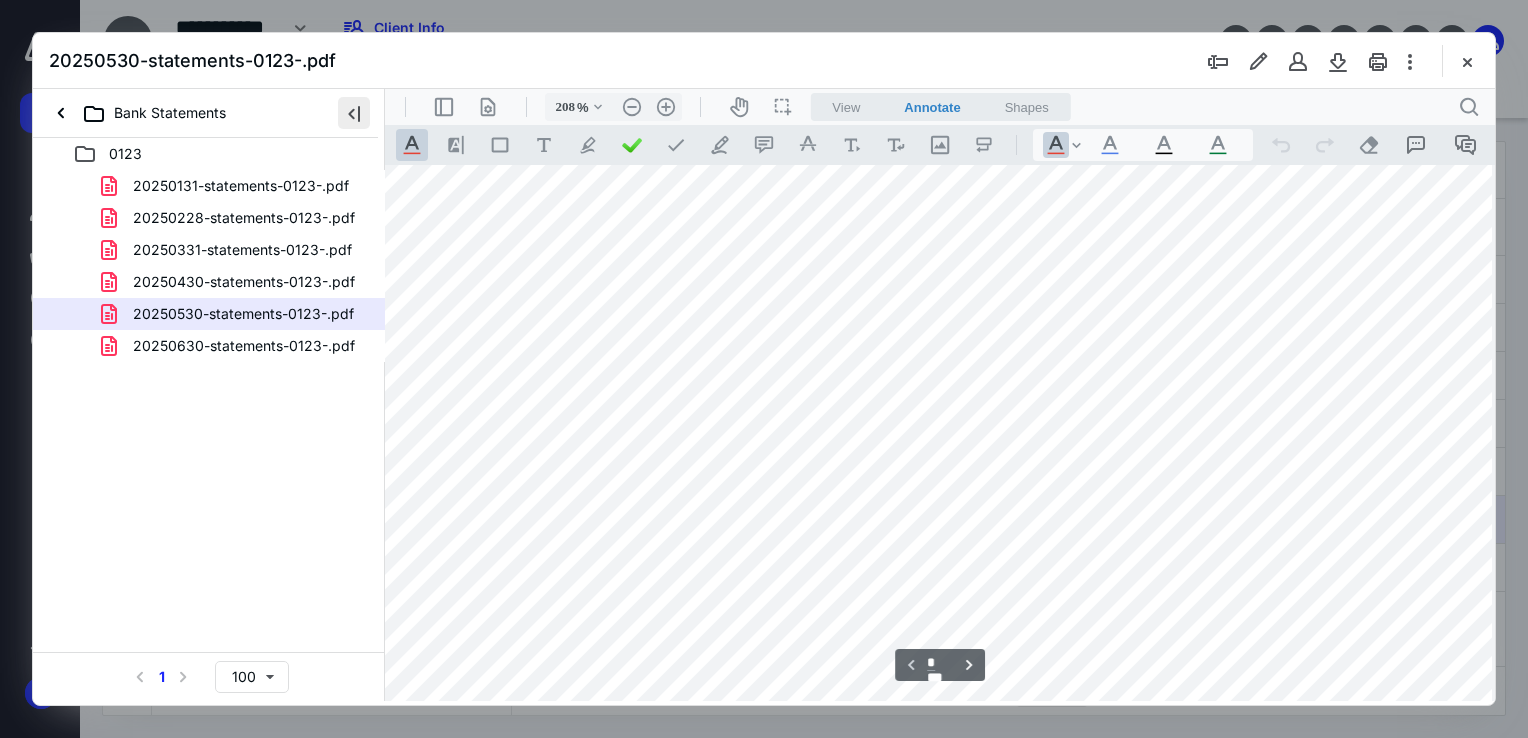 click at bounding box center (354, 113) 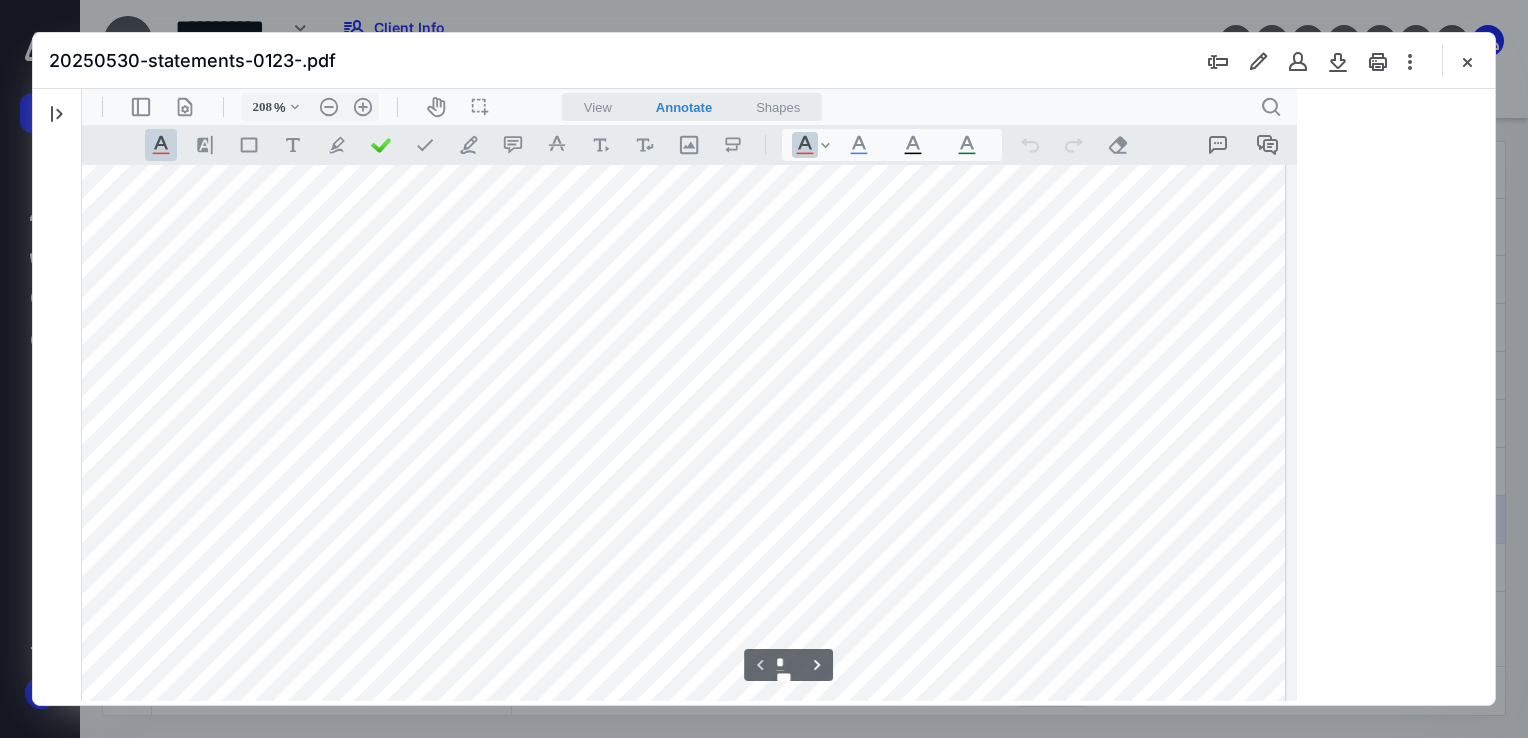 scroll, scrollTop: 424, scrollLeft: 15, axis: both 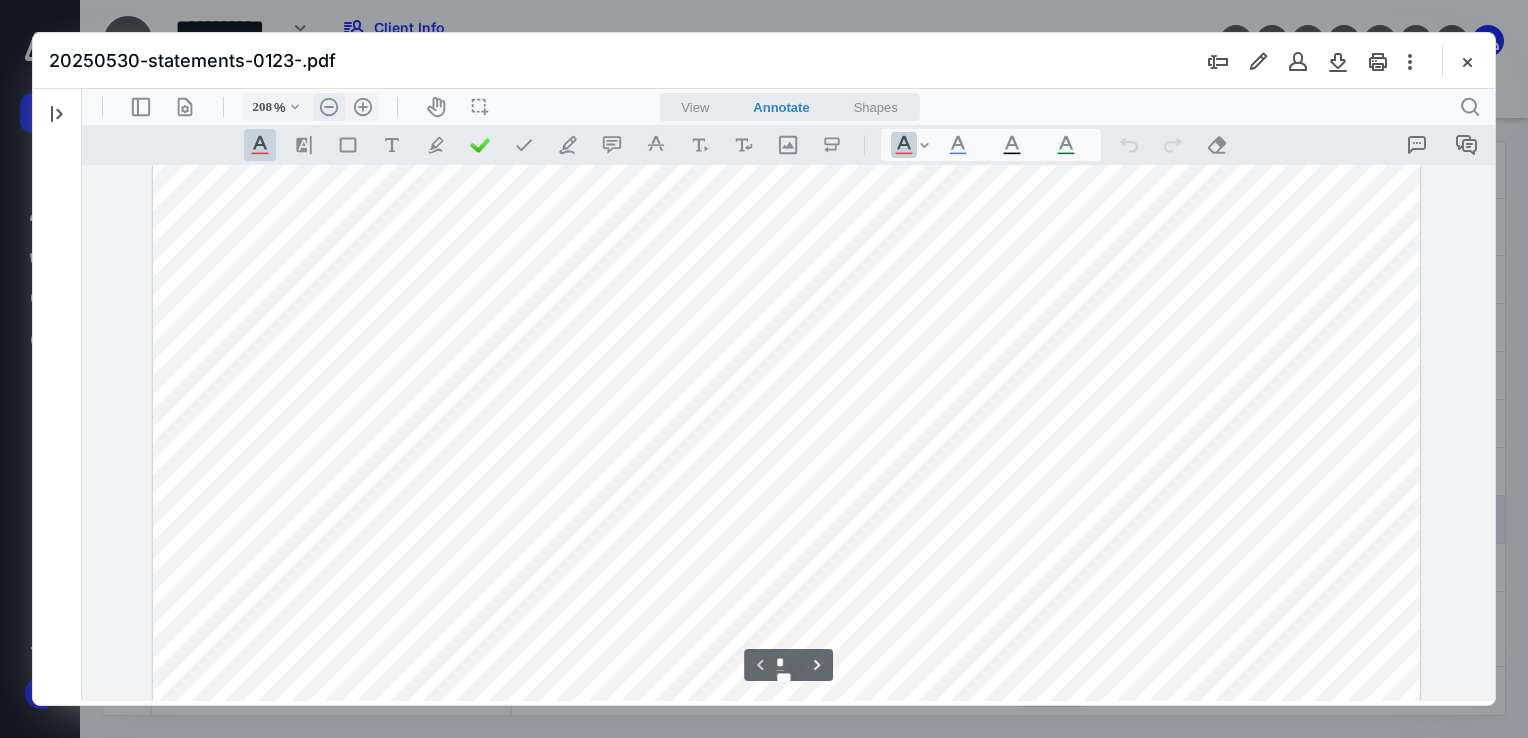 click on ".cls-1{fill:#abb0c4;} icon - header - zoom - out - line" at bounding box center [329, 107] 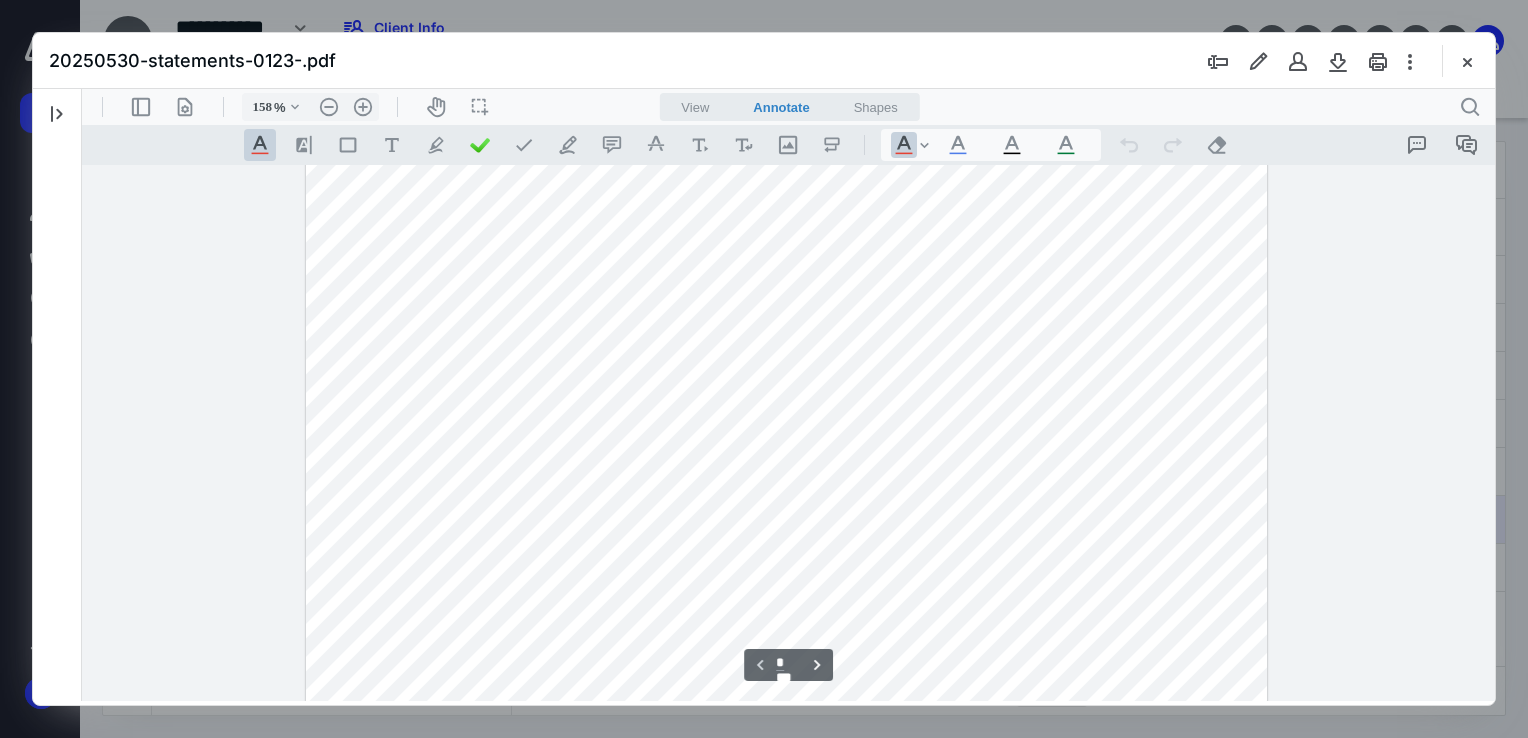 scroll, scrollTop: 266, scrollLeft: 0, axis: vertical 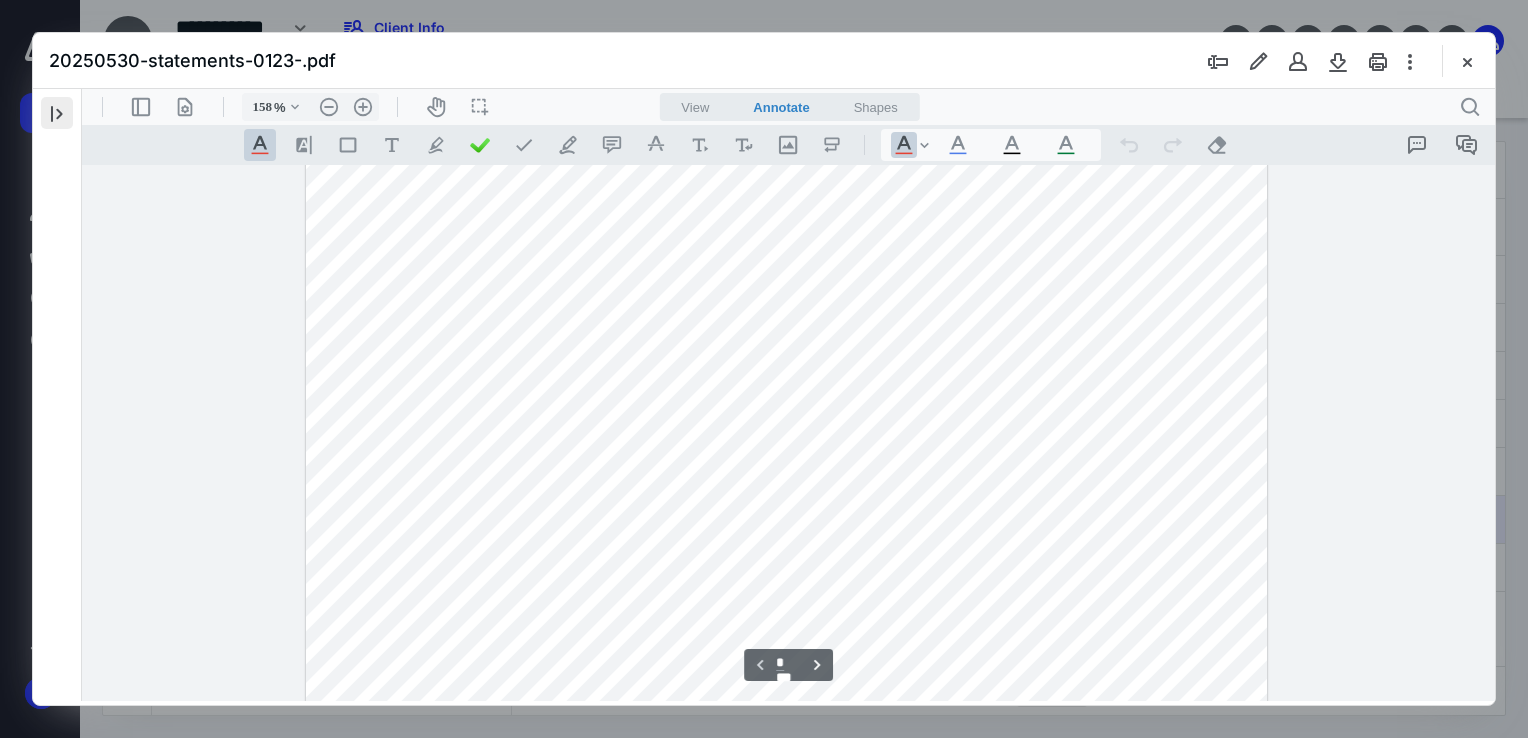 click at bounding box center [57, 113] 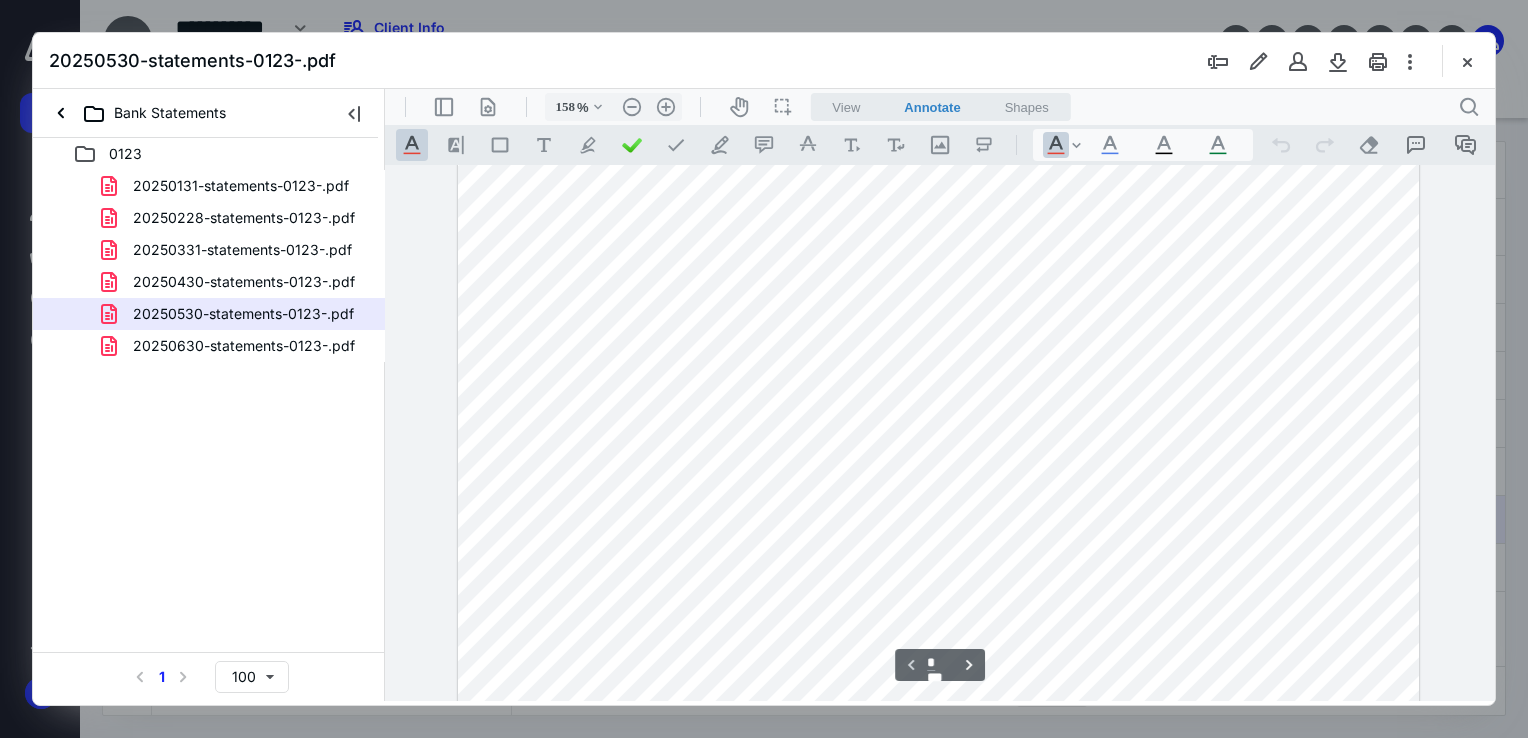 scroll, scrollTop: 0, scrollLeft: 0, axis: both 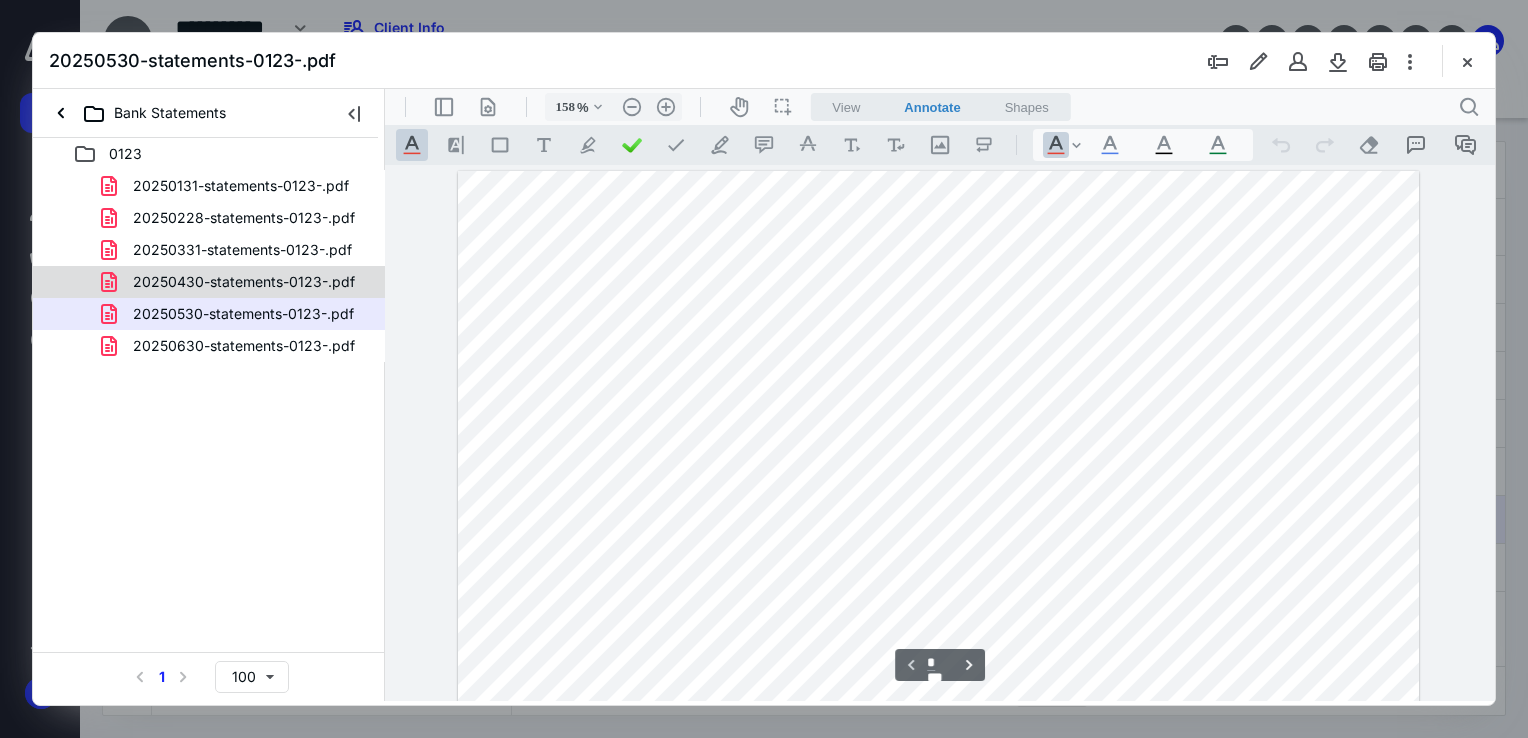 click on "20250430-statements-0123-.pdf" at bounding box center [209, 282] 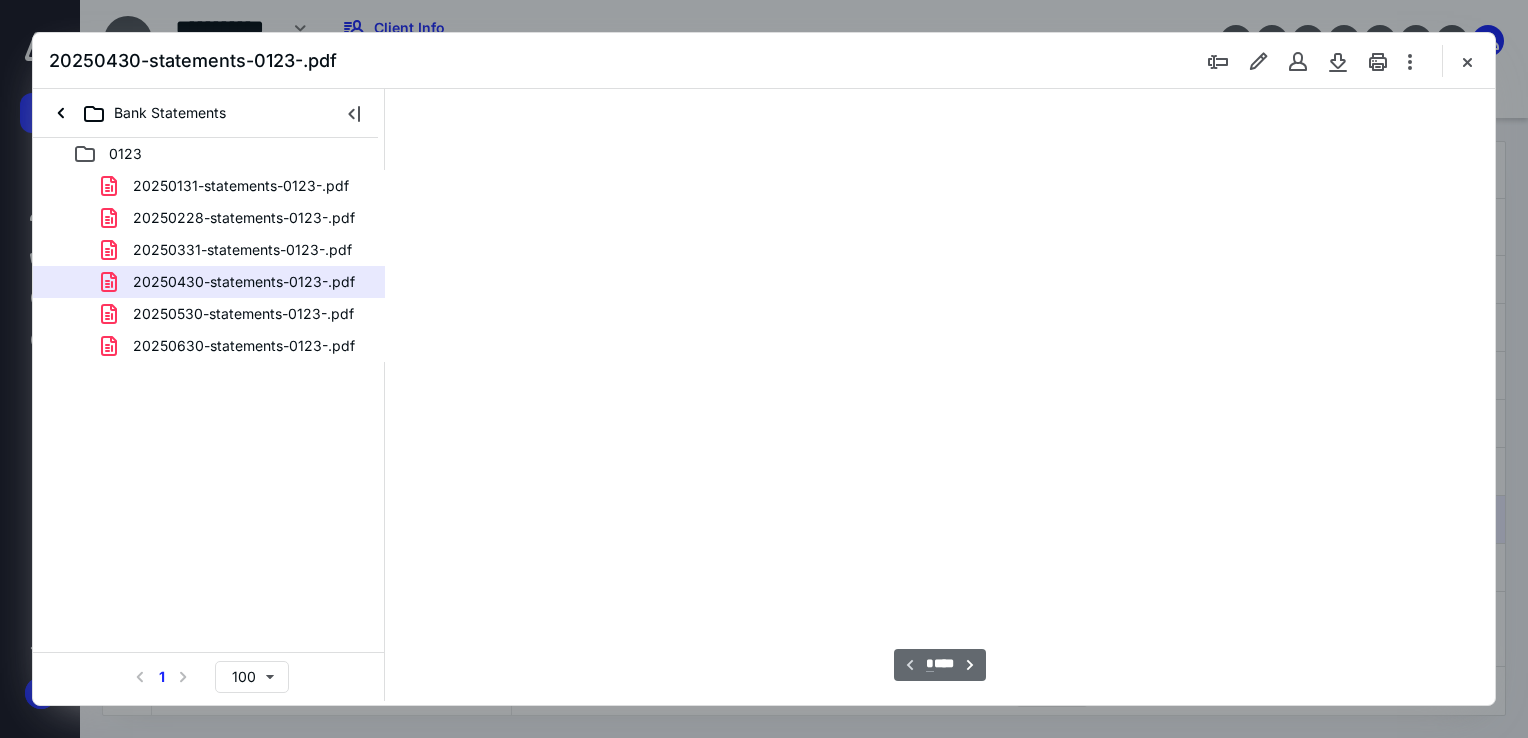 scroll, scrollTop: 79, scrollLeft: 0, axis: vertical 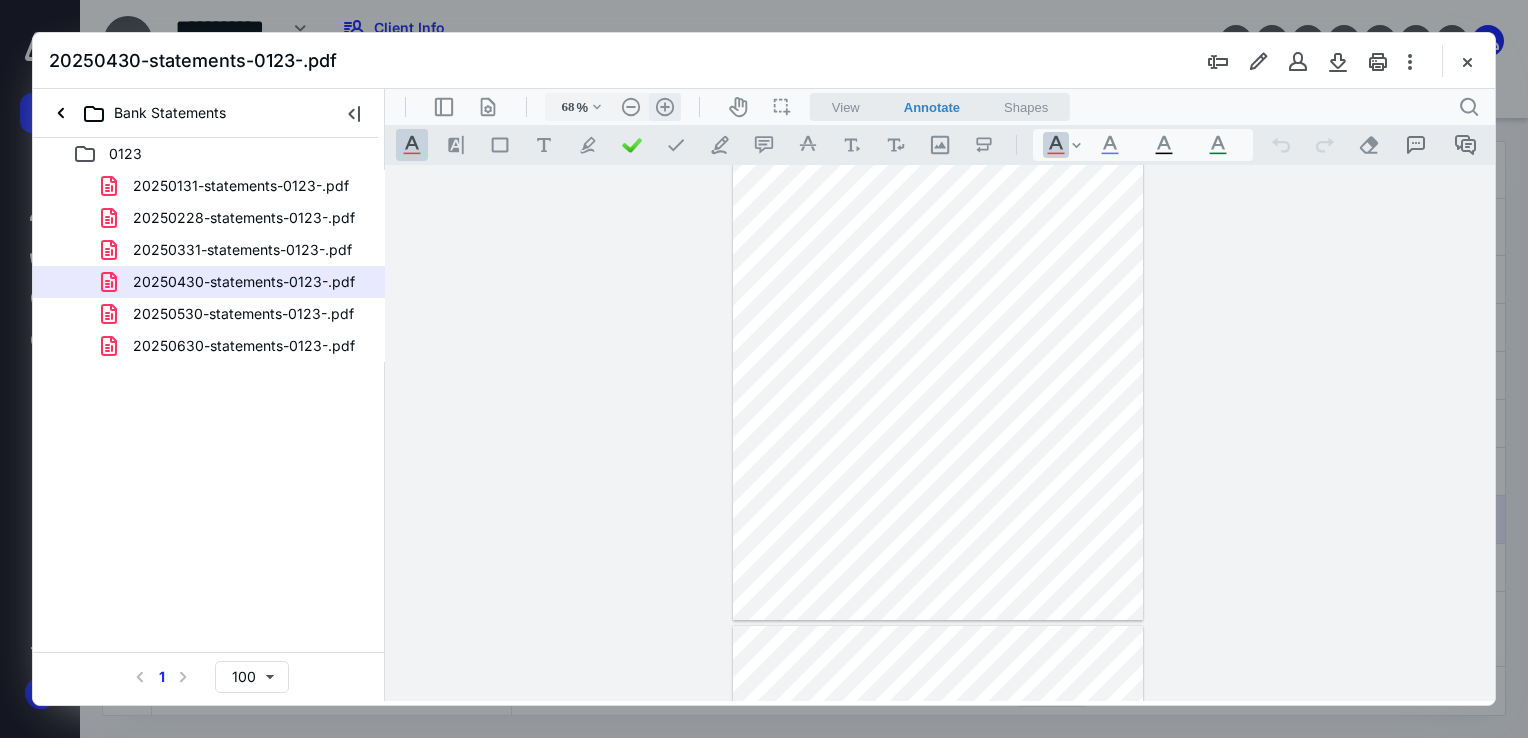 click on ".cls-1{fill:#abb0c4;} icon - header - zoom - in - line" at bounding box center (665, 107) 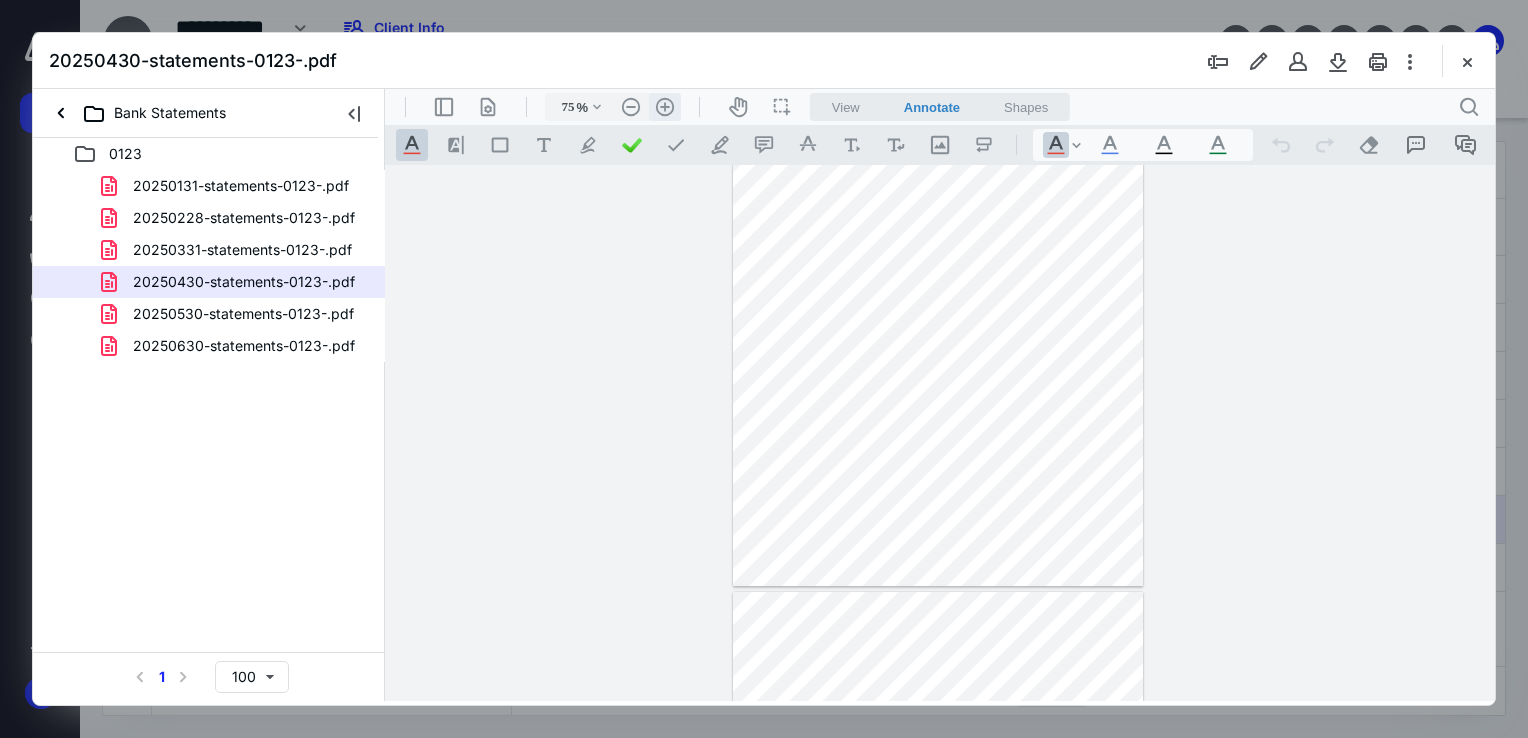 click on ".cls-1{fill:#abb0c4;} icon - header - zoom - in - line" at bounding box center [665, 107] 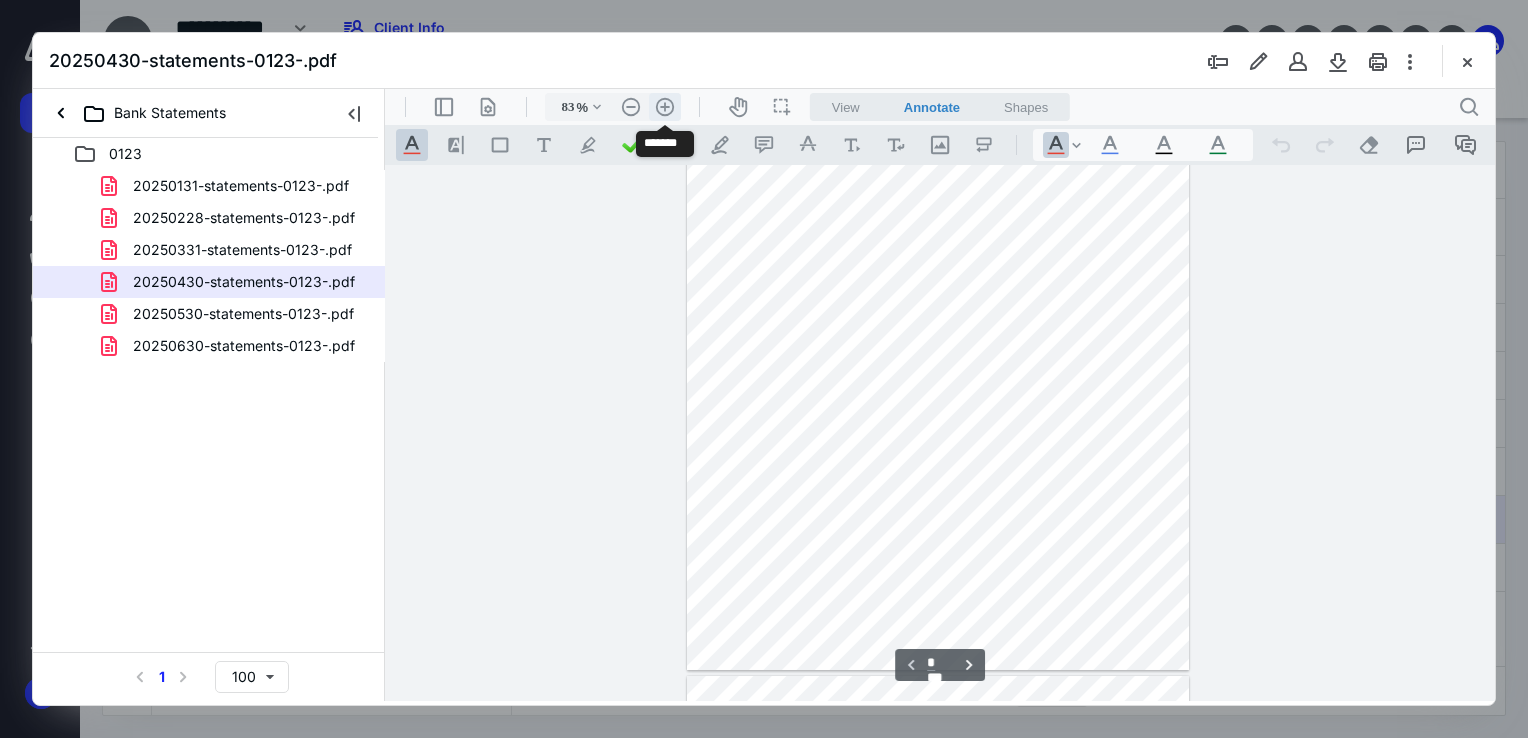 click on ".cls-1{fill:#abb0c4;} icon - header - zoom - in - line" at bounding box center [665, 107] 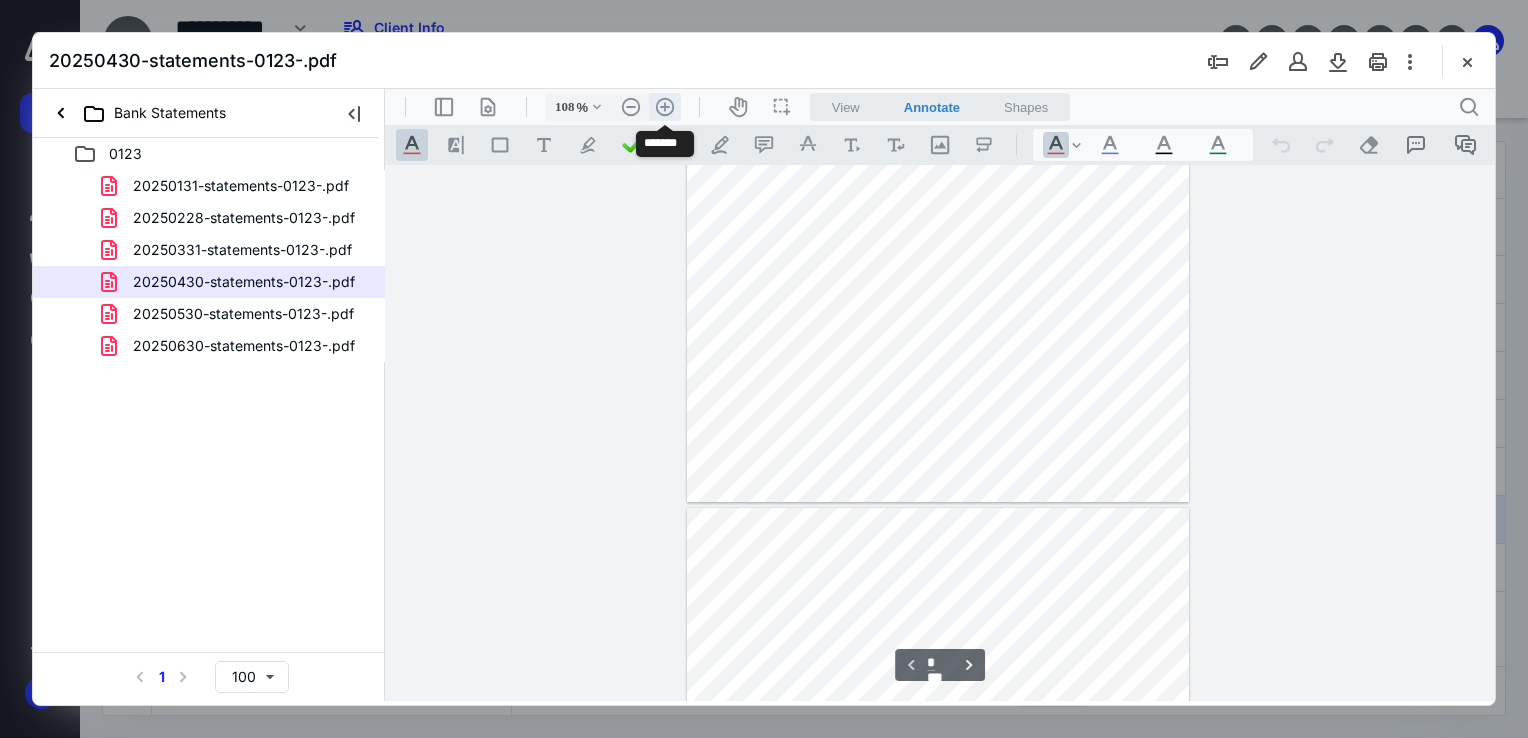 click on ".cls-1{fill:#abb0c4;} icon - header - zoom - in - line" at bounding box center [665, 107] 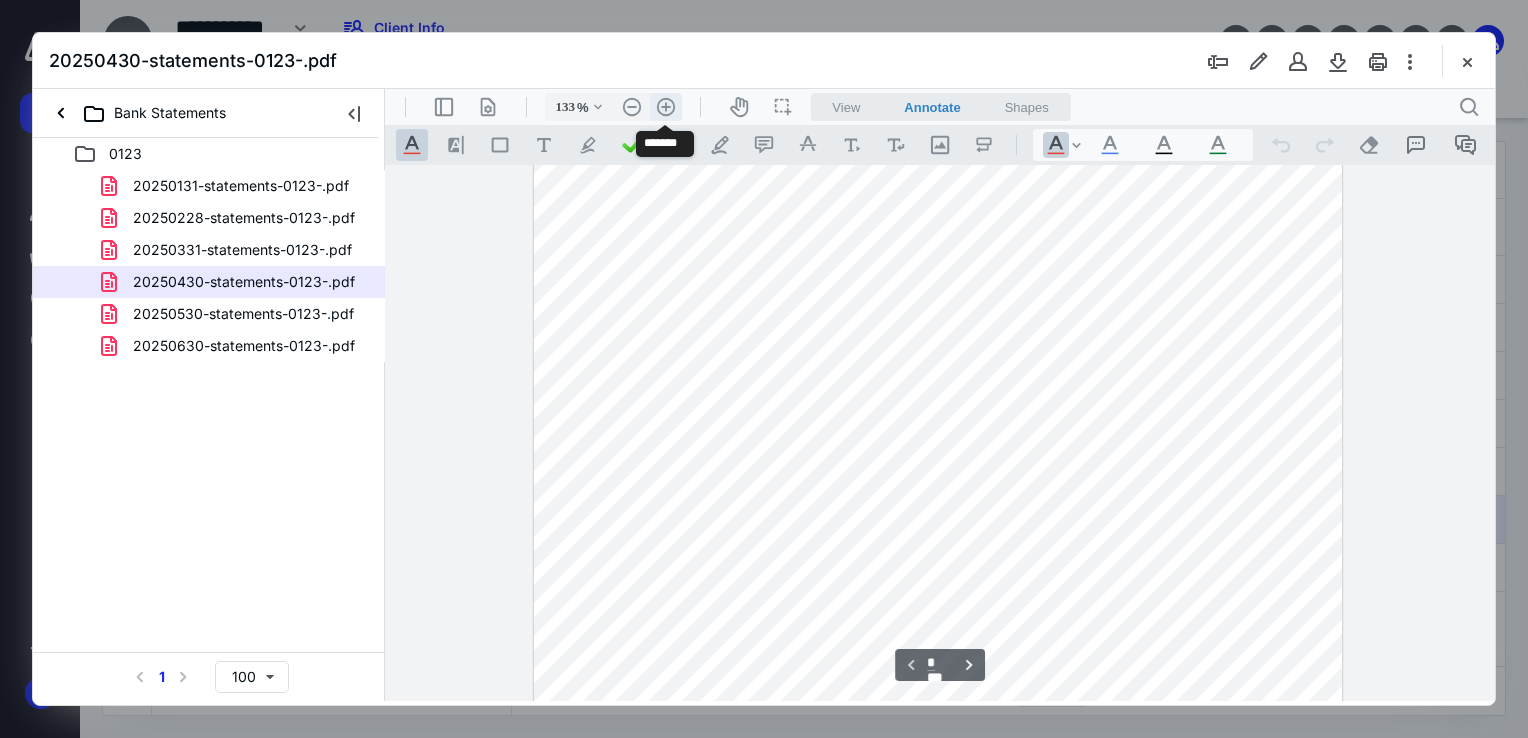 click on ".cls-1{fill:#abb0c4;} icon - header - zoom - in - line" at bounding box center [666, 107] 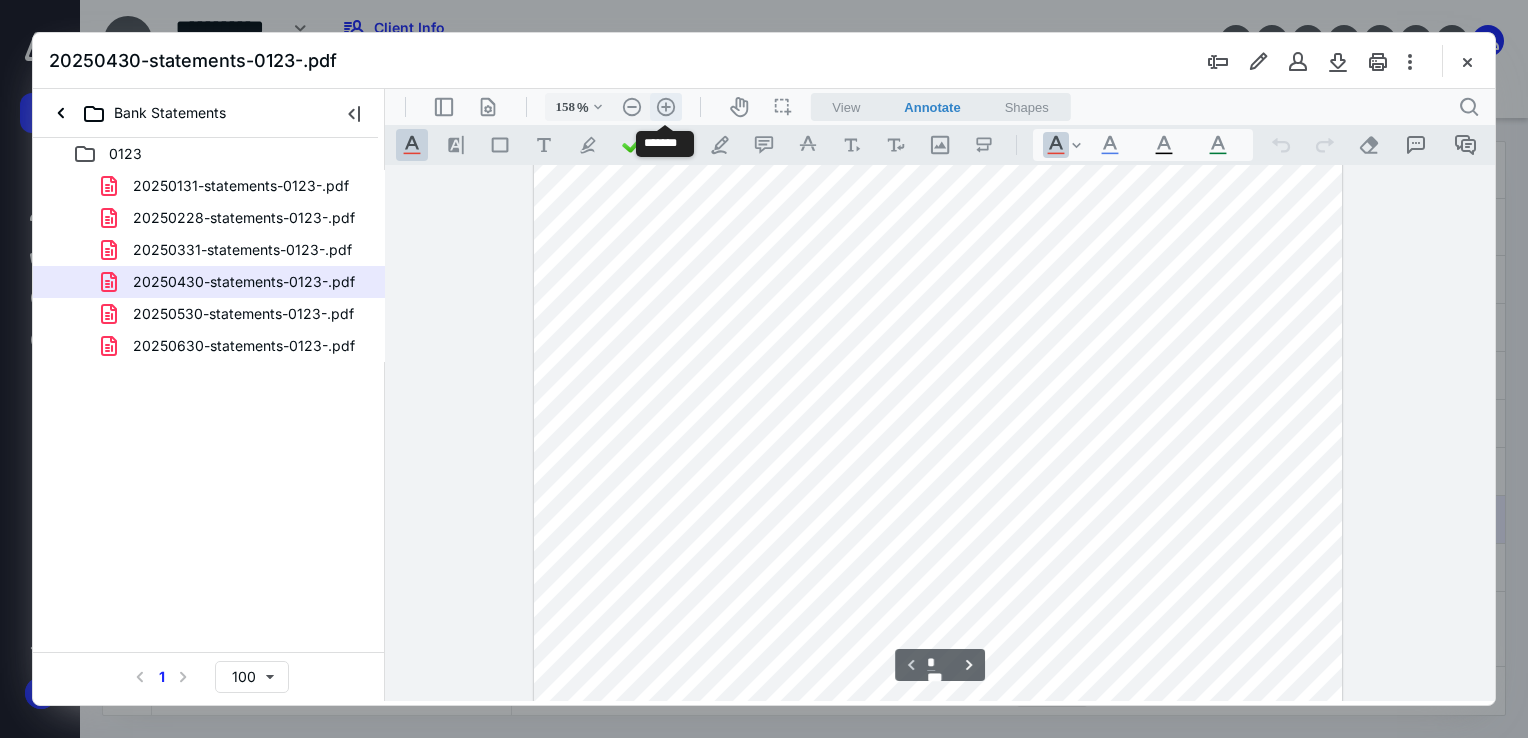 scroll, scrollTop: 493, scrollLeft: 0, axis: vertical 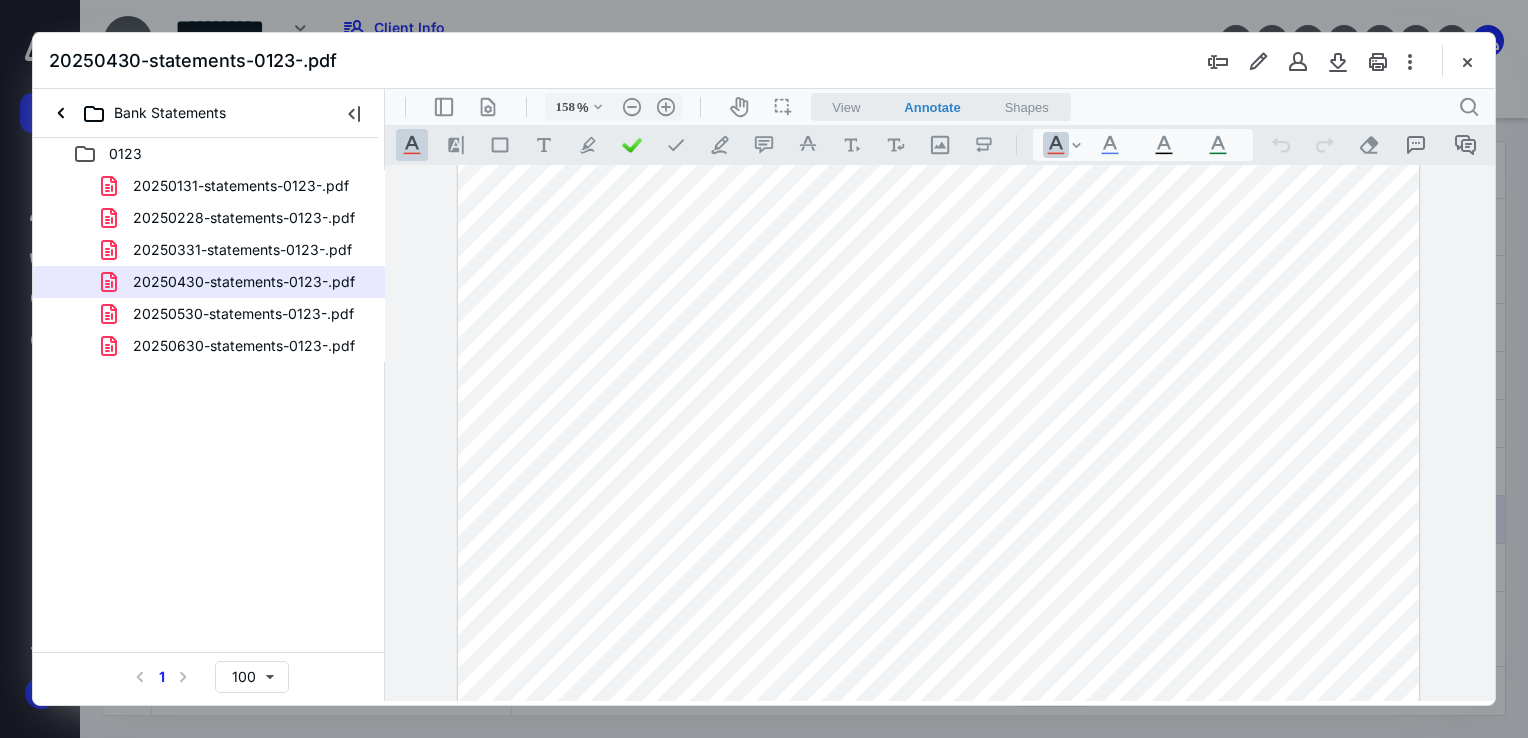 drag, startPoint x: 333, startPoint y: 318, endPoint x: 351, endPoint y: 282, distance: 40.24922 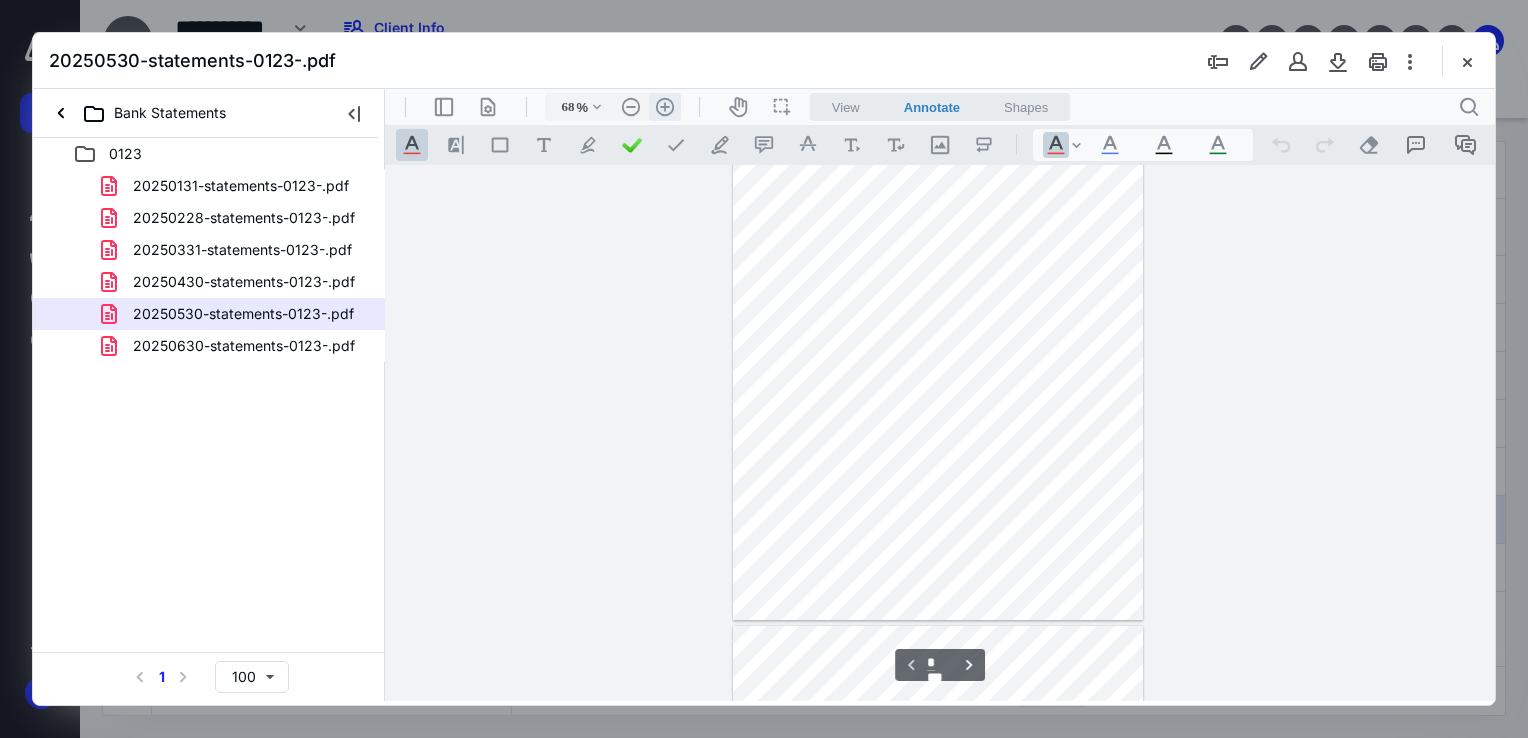 click on ".cls-1{fill:#abb0c4;} icon - header - zoom - in - line" at bounding box center (665, 107) 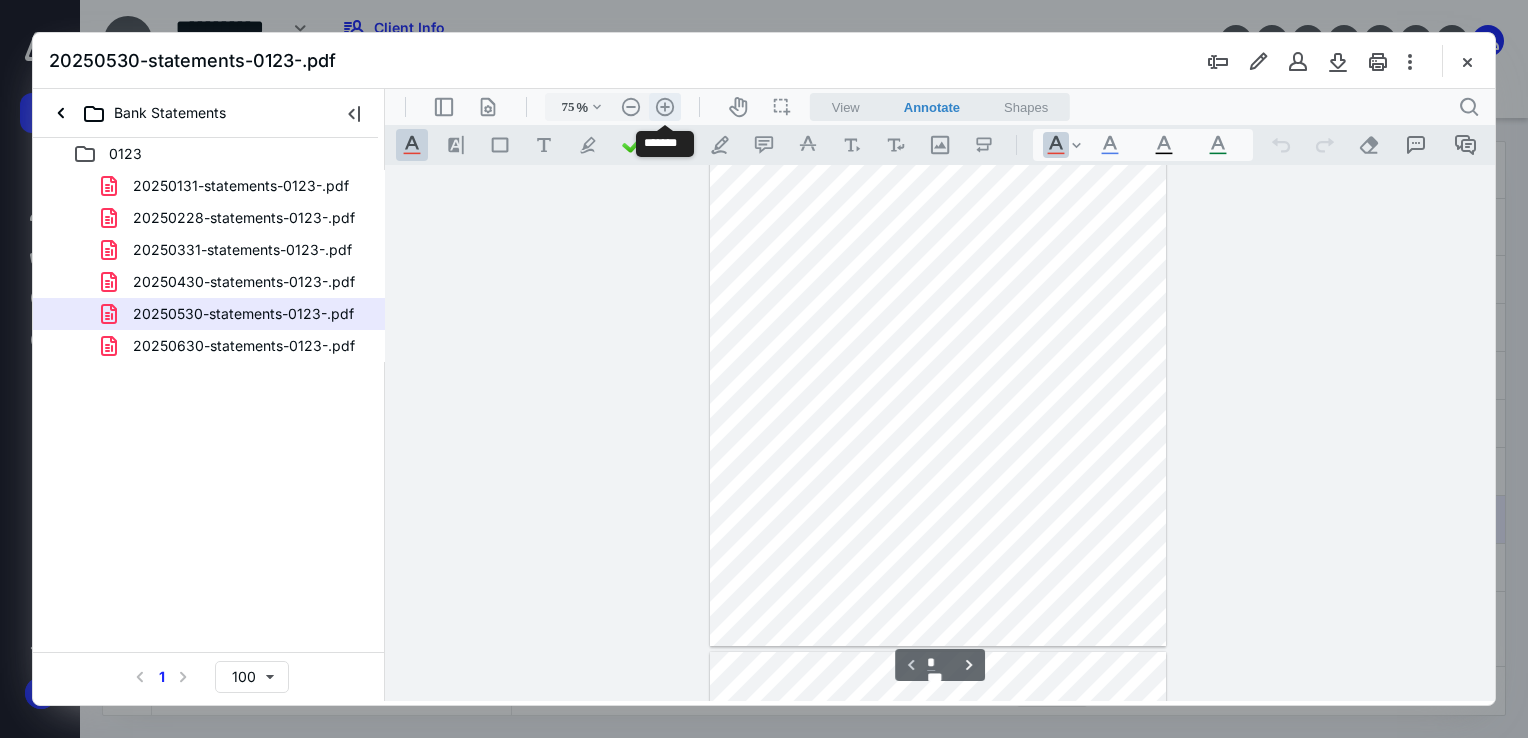 click on ".cls-1{fill:#abb0c4;} icon - header - zoom - in - line" at bounding box center (665, 107) 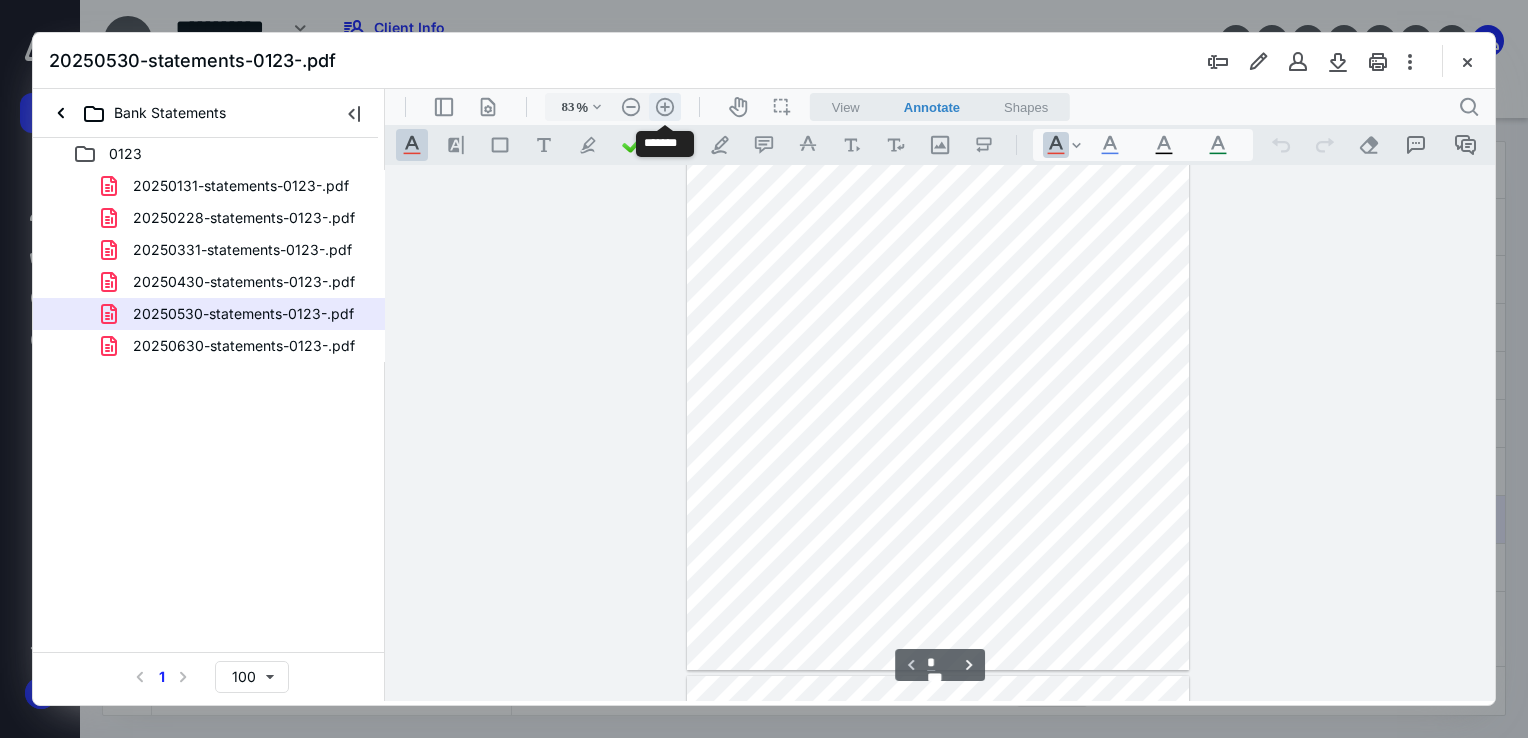 click on ".cls-1{fill:#abb0c4;} icon - header - zoom - in - line" at bounding box center (665, 107) 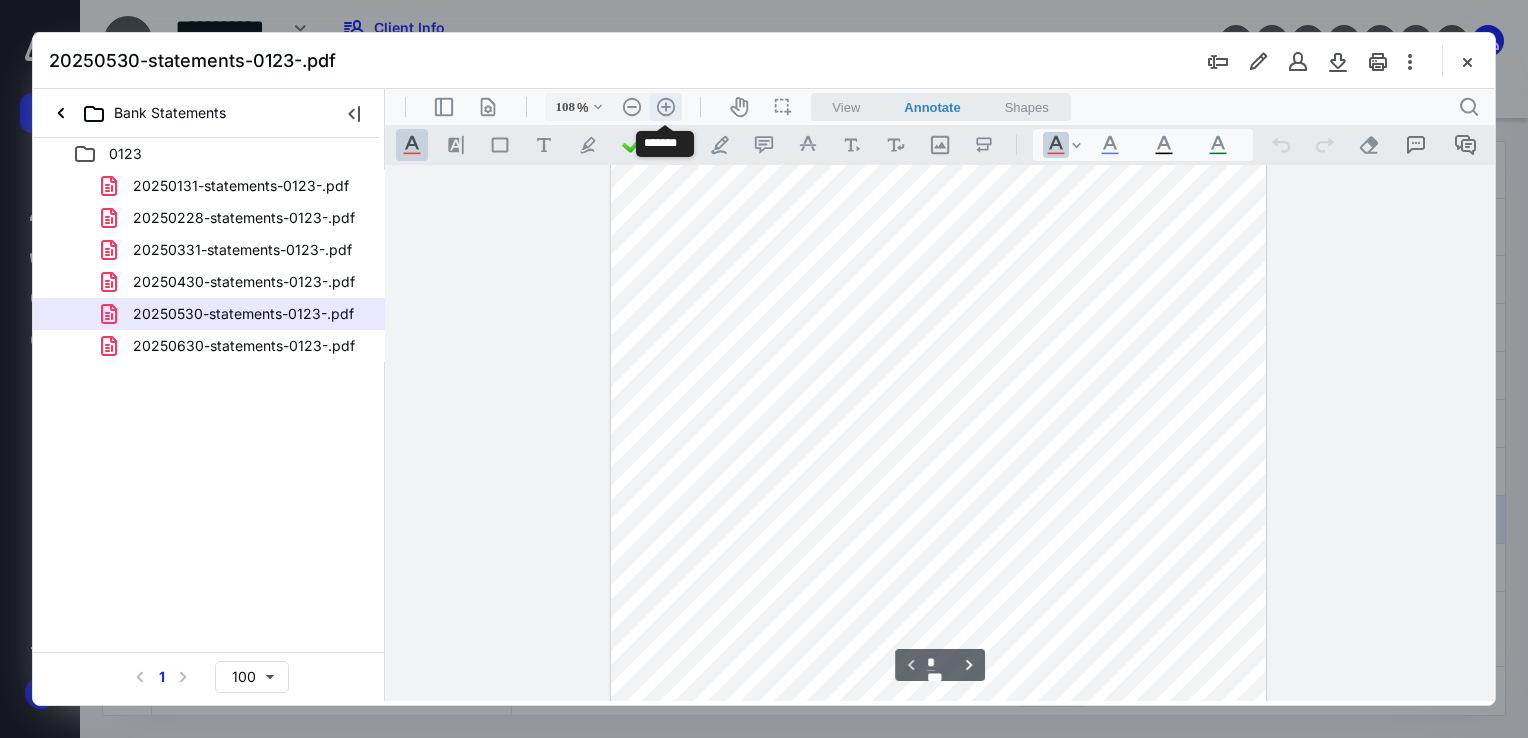 click on ".cls-1{fill:#abb0c4;} icon - header - zoom - in - line" at bounding box center (666, 107) 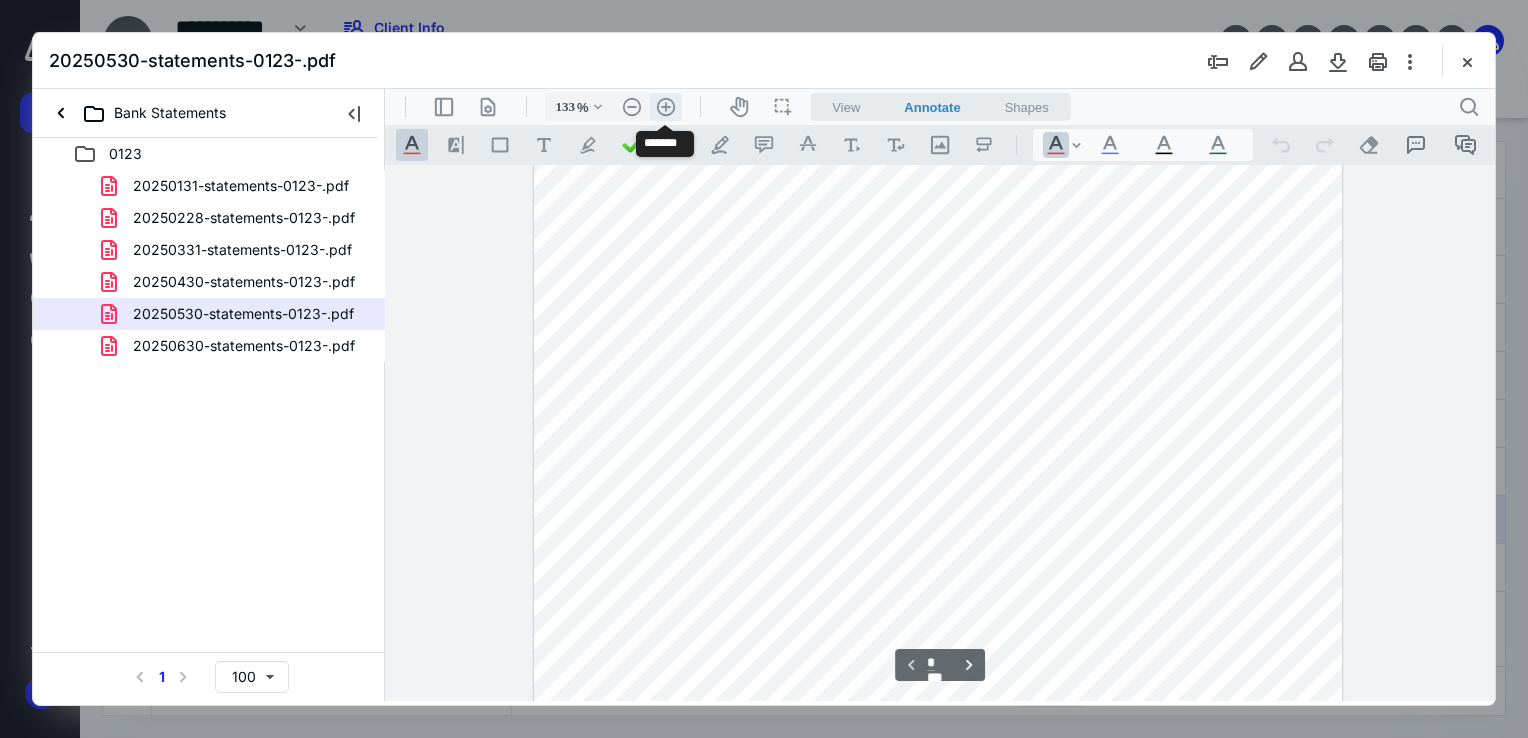 click on ".cls-1{fill:#abb0c4;} icon - header - zoom - in - line" at bounding box center [666, 107] 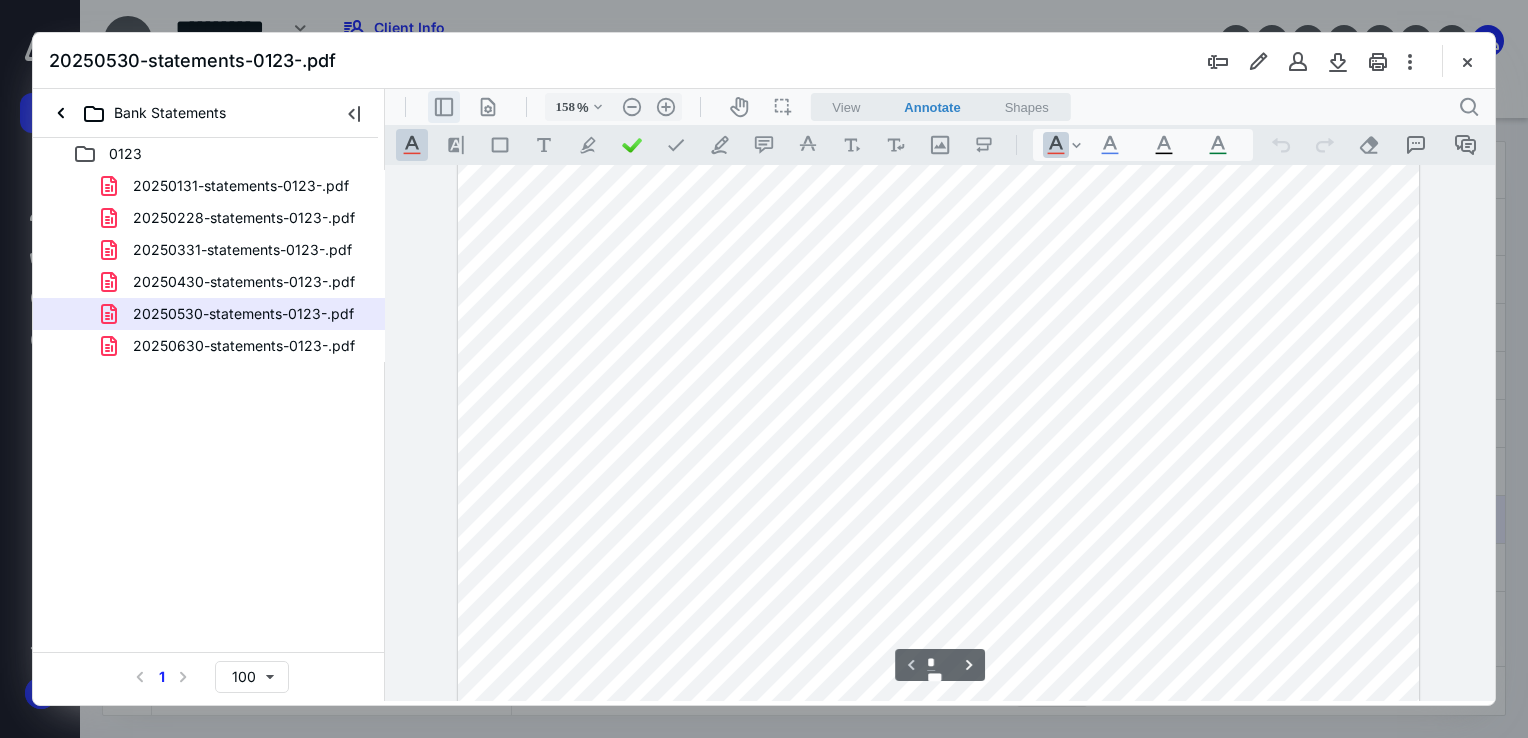 scroll, scrollTop: 393, scrollLeft: 0, axis: vertical 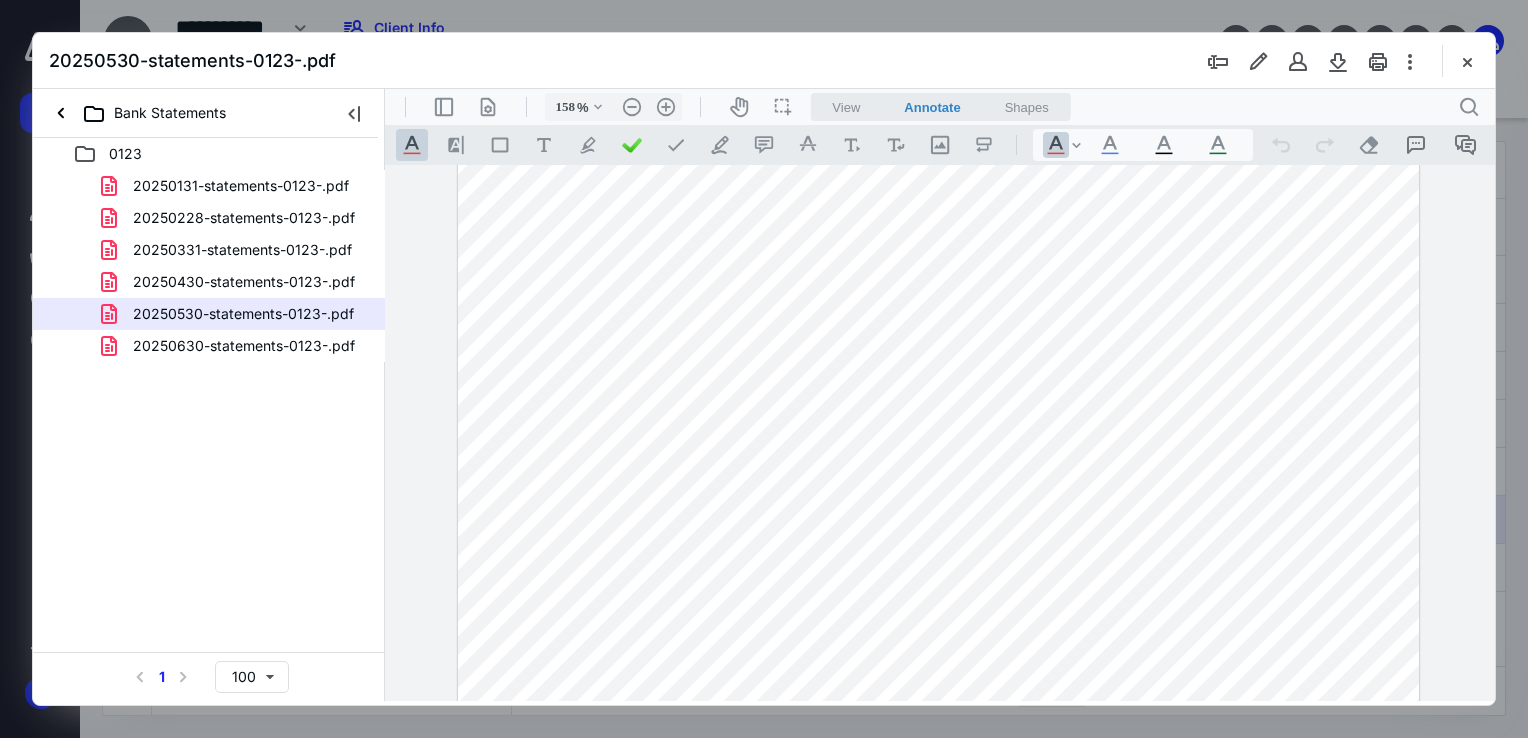 click on "20250430-statements-0123-.pdf" at bounding box center (232, 282) 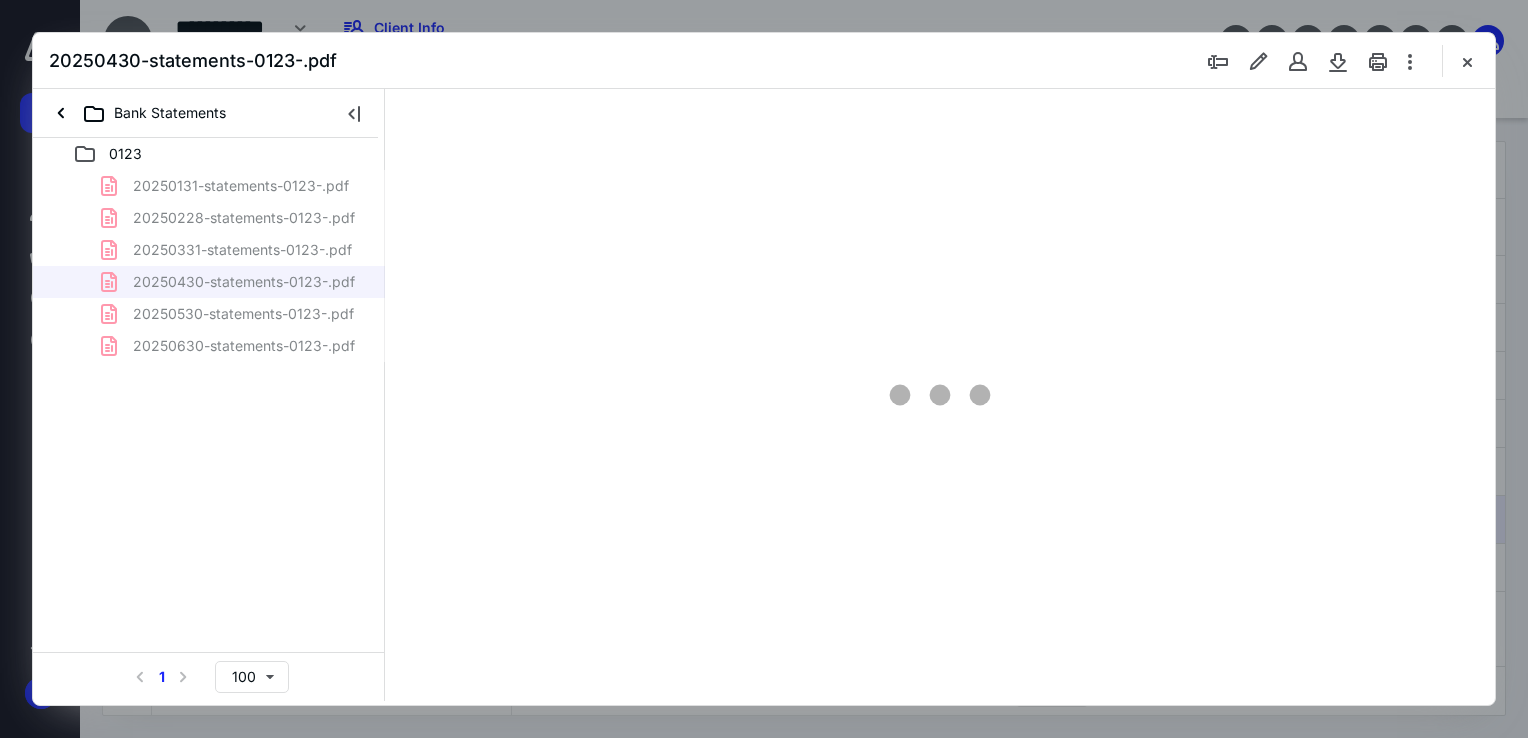 click on "20250131-statements-0123-.pdf 20250228-statements-0123-.pdf 20250331-statements-0123-.pdf 20250430-statements-0123-.pdf 20250530-statements-0123-.pdf 20250630-statements-0123-.pdf" at bounding box center (209, 266) 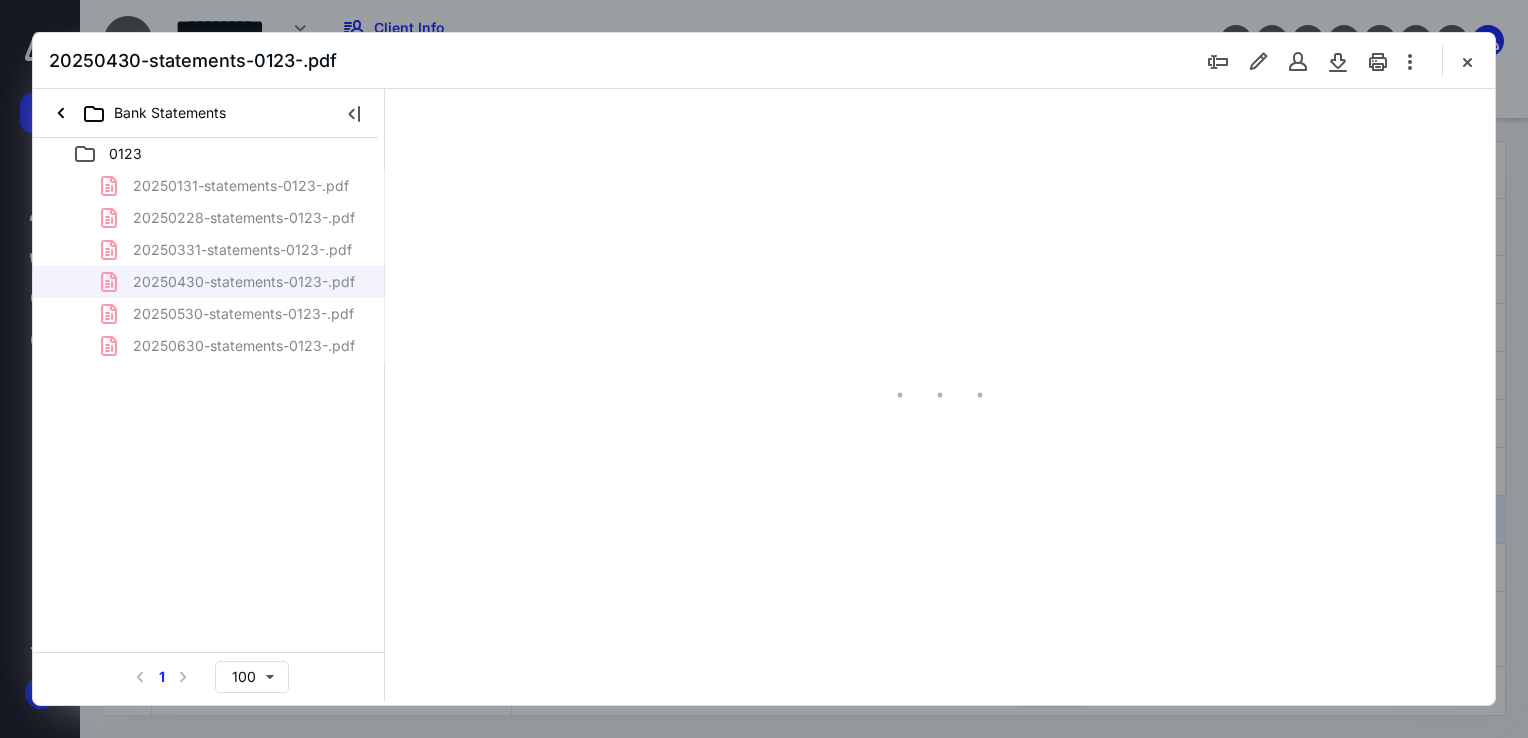 click on "20250131-statements-0123-.pdf 20250228-statements-0123-.pdf 20250331-statements-0123-.pdf 20250430-statements-0123-.pdf 20250530-statements-0123-.pdf 20250630-statements-0123-.pdf" at bounding box center (209, 266) 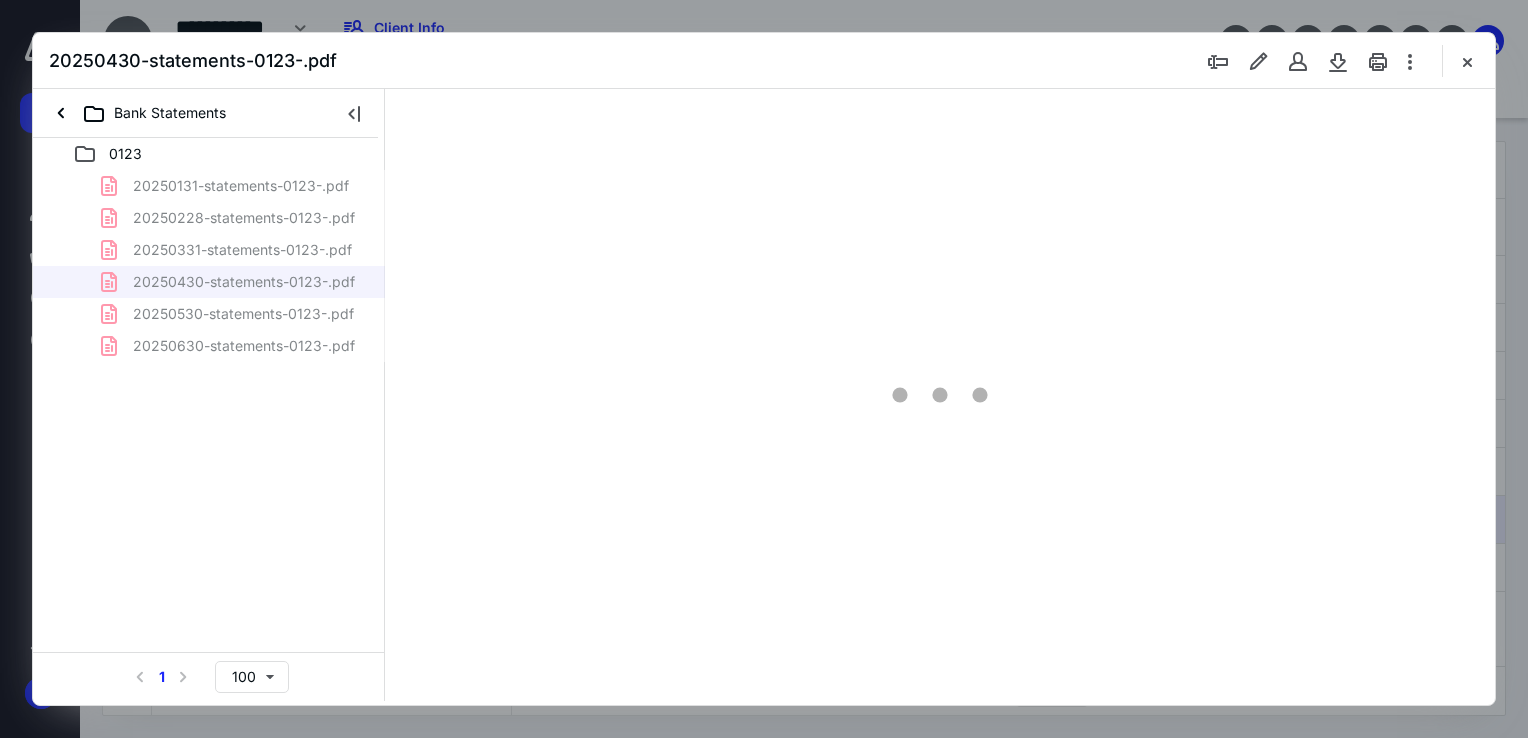 scroll, scrollTop: 79, scrollLeft: 0, axis: vertical 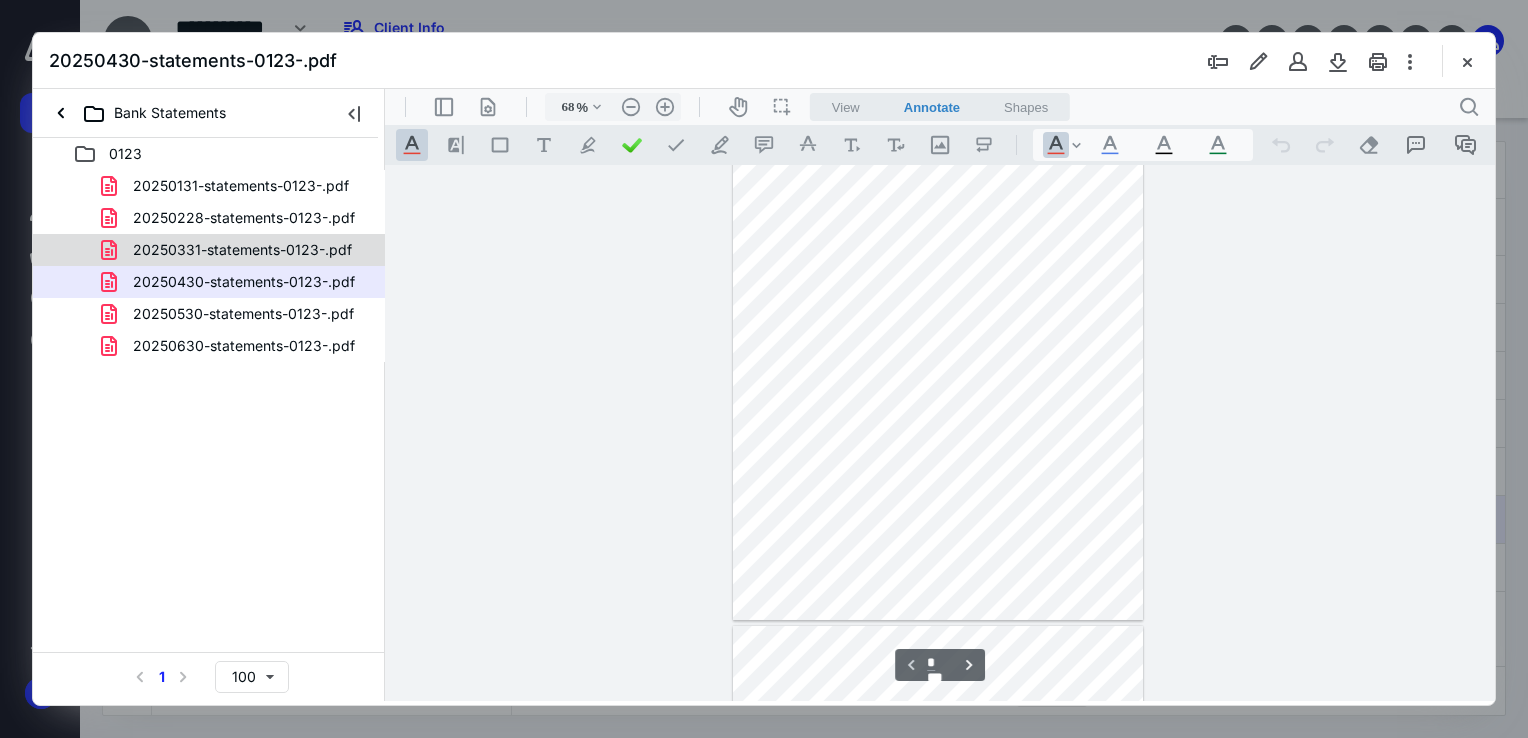 click on "20250331-statements-0123-.pdf" at bounding box center [242, 250] 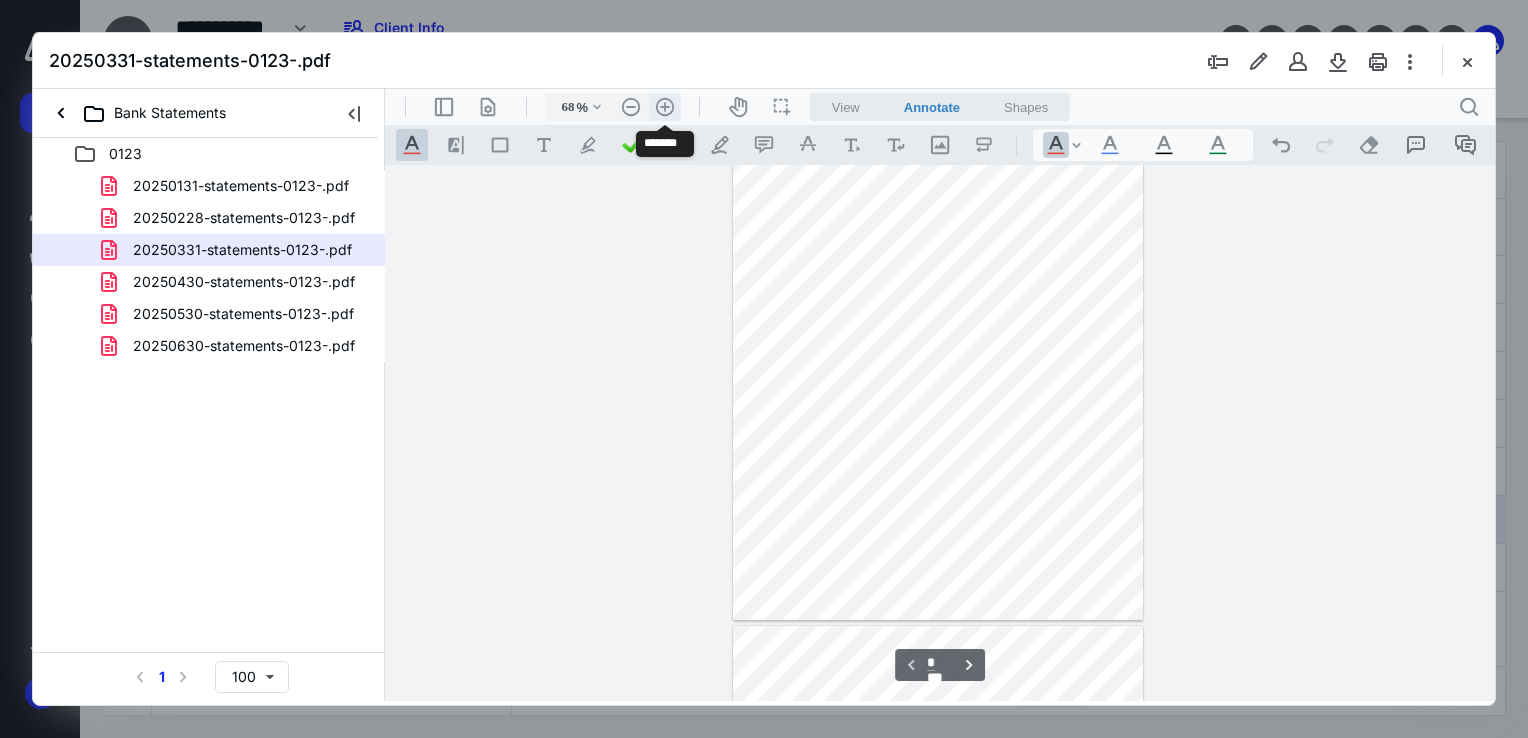 click on ".cls-1{fill:#abb0c4;} icon - header - zoom - in - line" at bounding box center (665, 107) 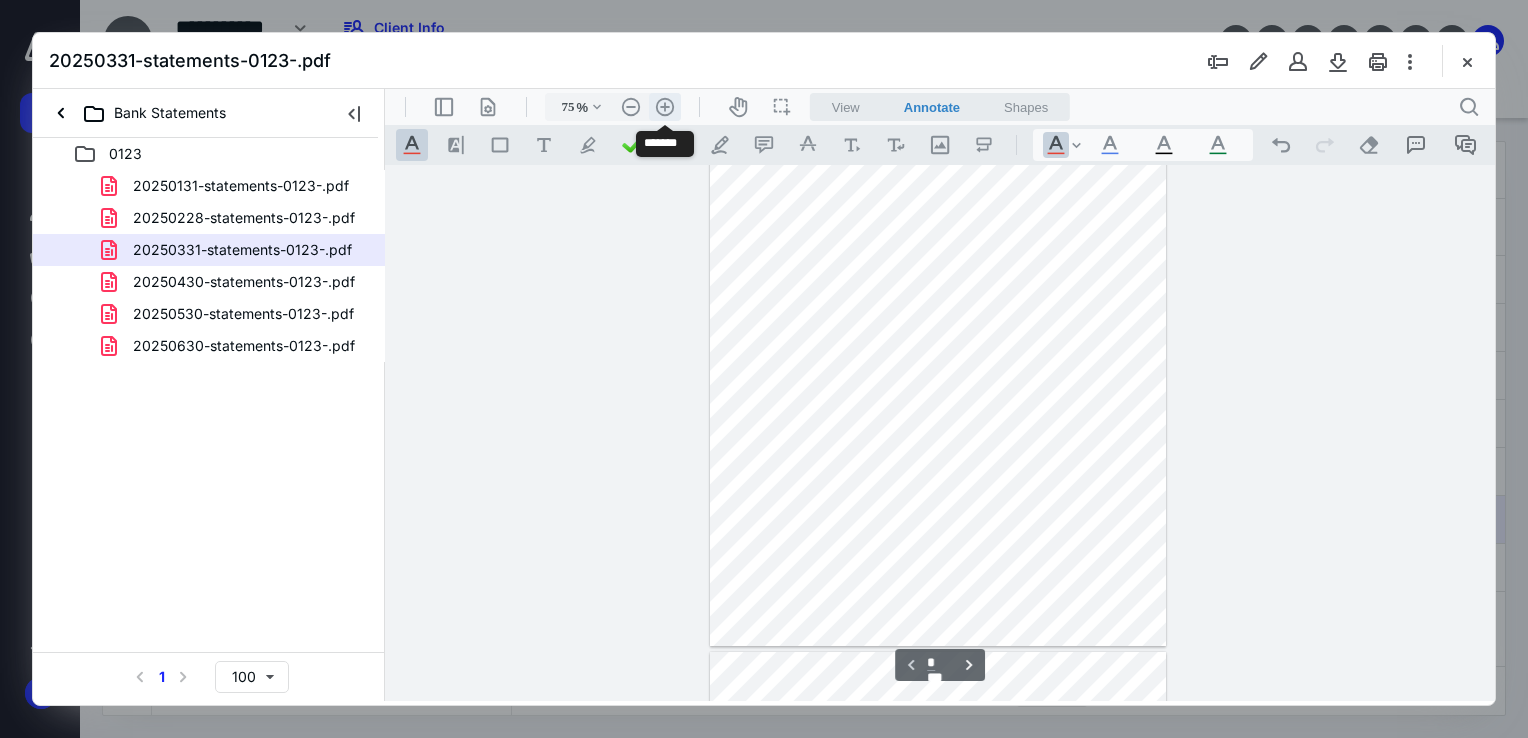 click on ".cls-1{fill:#abb0c4;} icon - header - zoom - in - line" at bounding box center (665, 107) 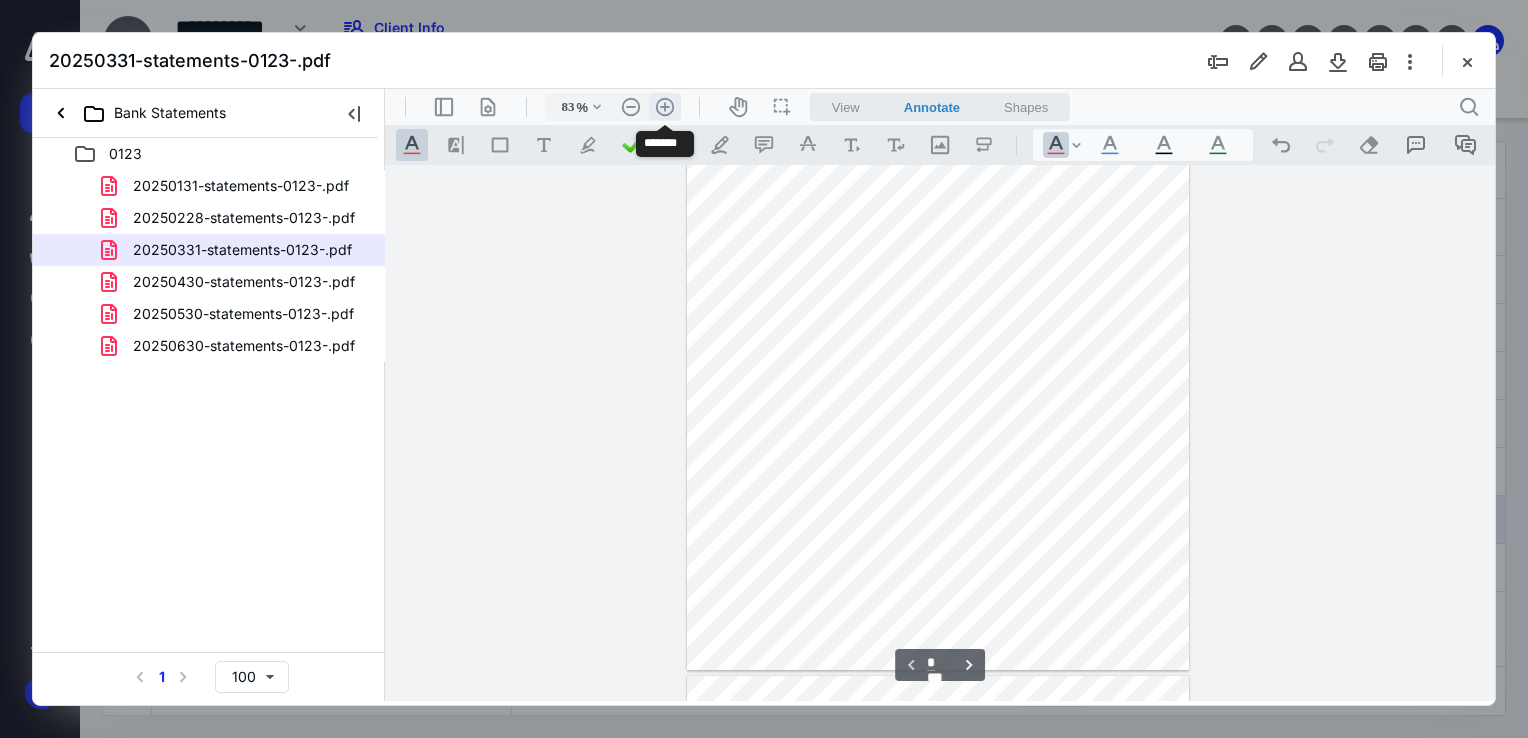 click on ".cls-1{fill:#abb0c4;} icon - header - zoom - in - line" at bounding box center [665, 107] 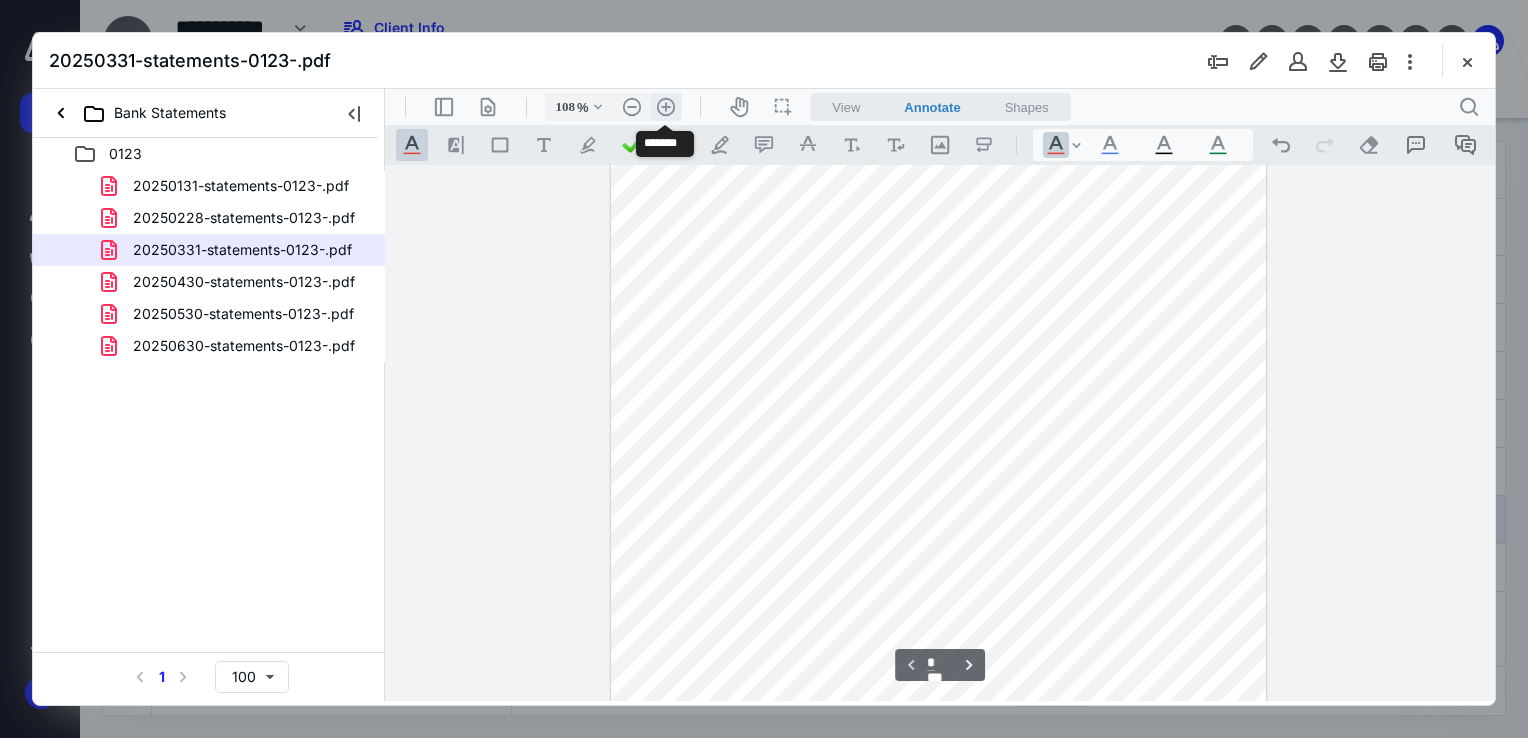 click on ".cls-1{fill:#abb0c4;} icon - header - zoom - in - line" at bounding box center [666, 107] 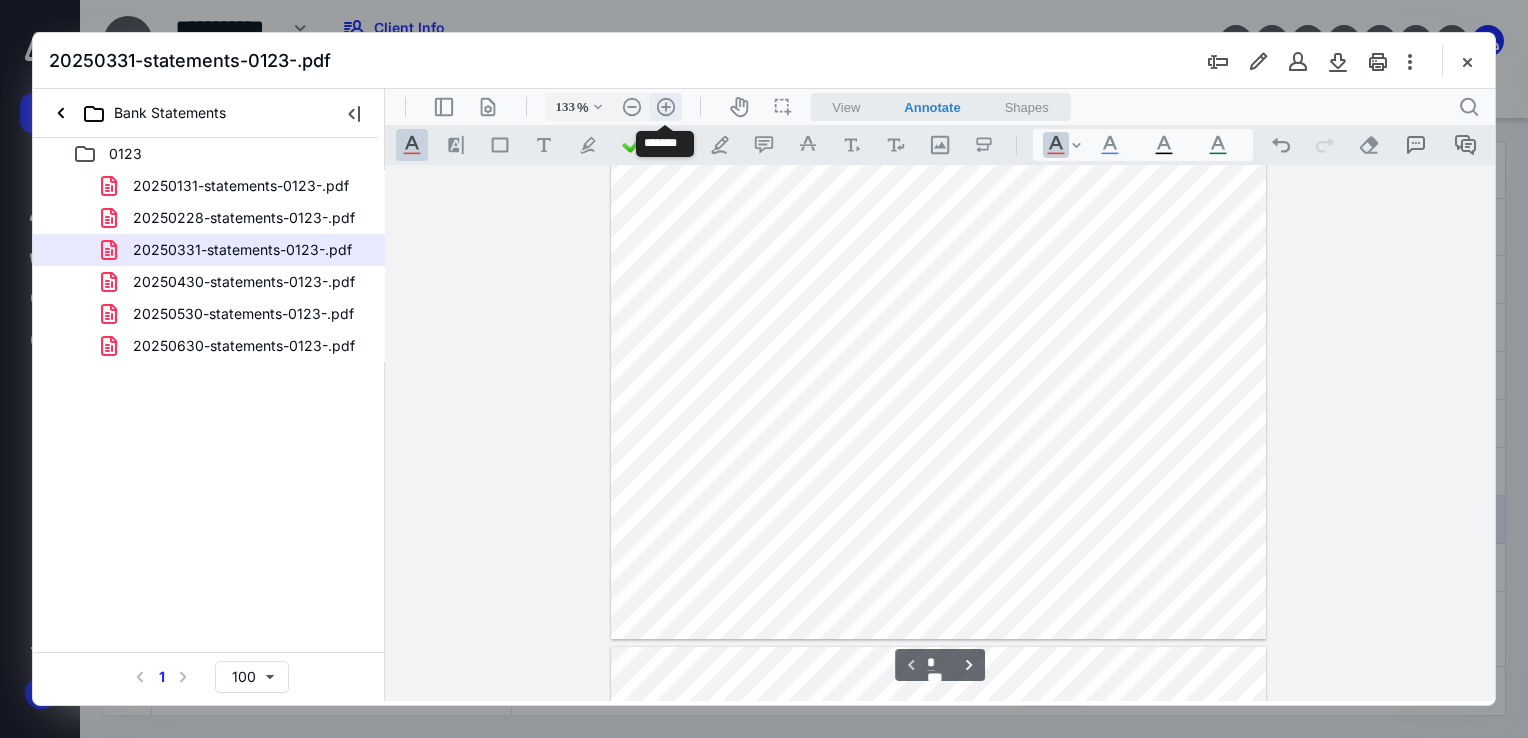 click on ".cls-1{fill:#abb0c4;} icon - header - zoom - in - line" at bounding box center [666, 107] 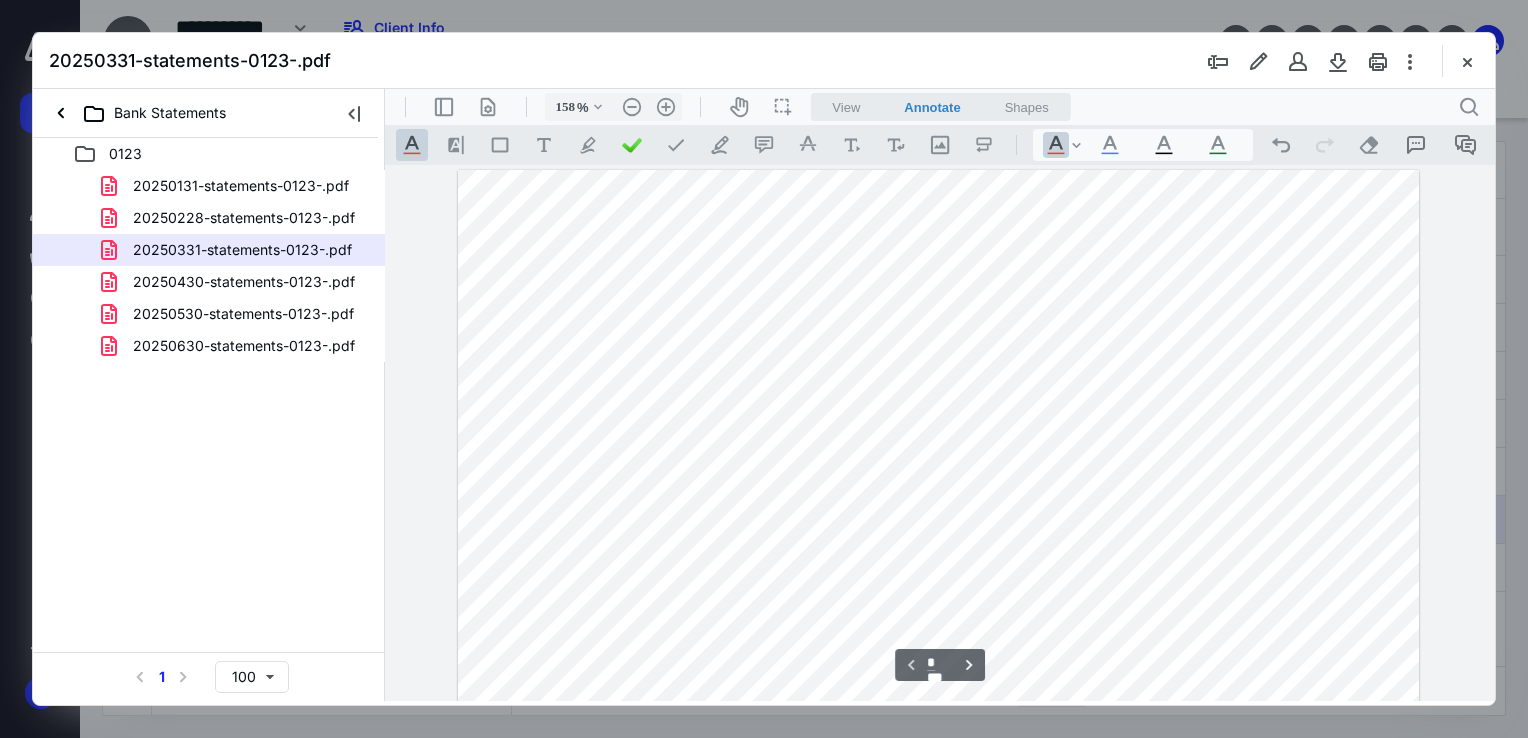 scroll, scrollTop: 0, scrollLeft: 0, axis: both 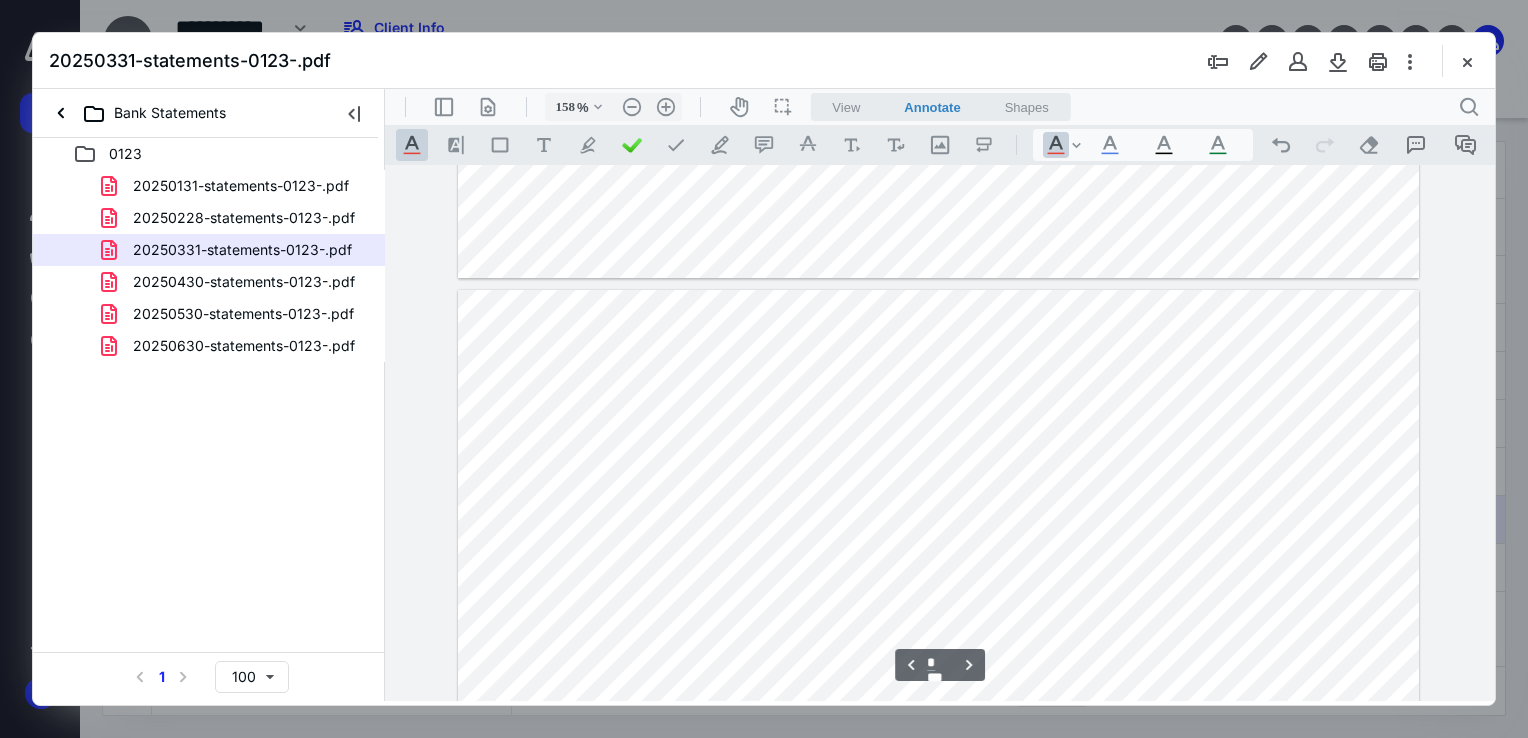 type on "*" 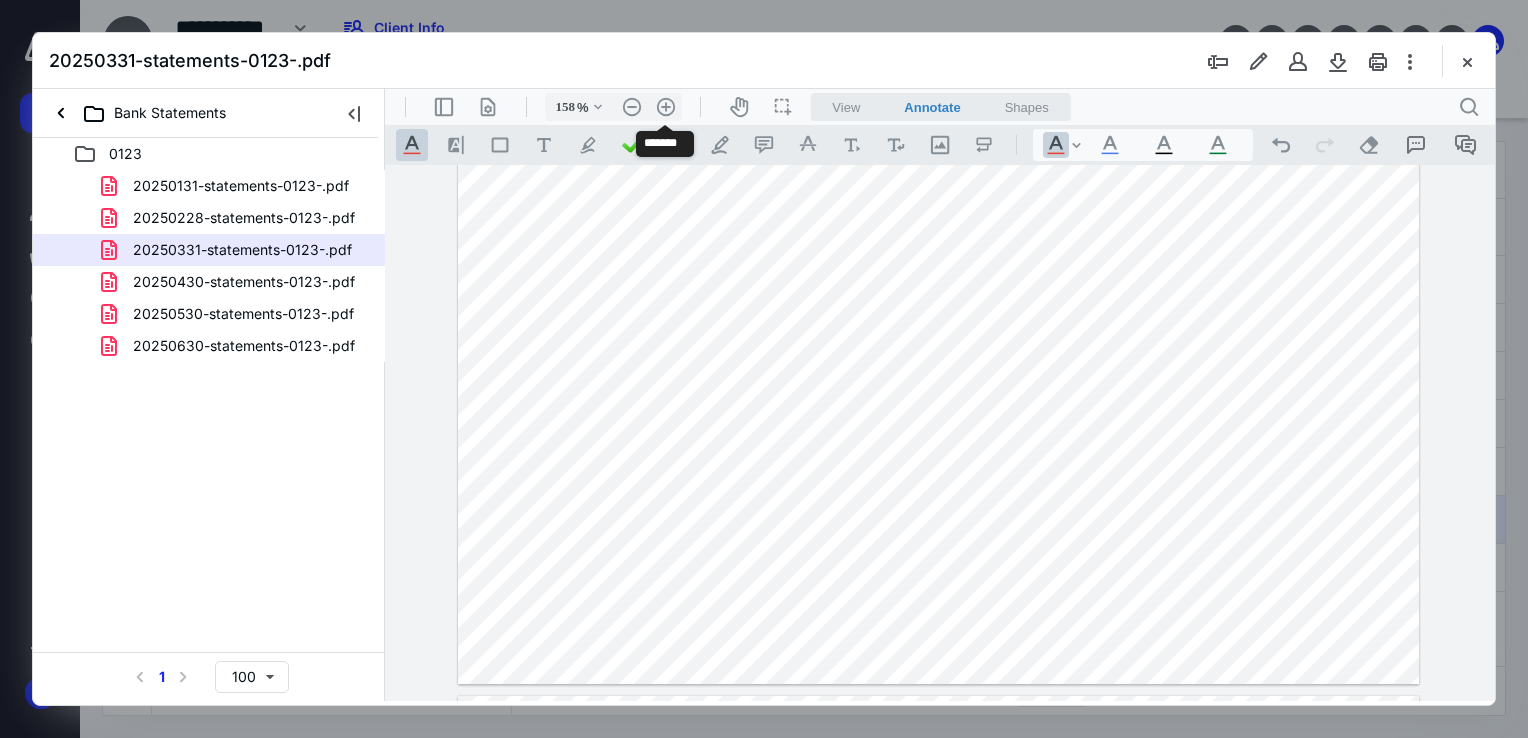 drag, startPoint x: 1468, startPoint y: 0, endPoint x: 1091, endPoint y: 57, distance: 381.28467 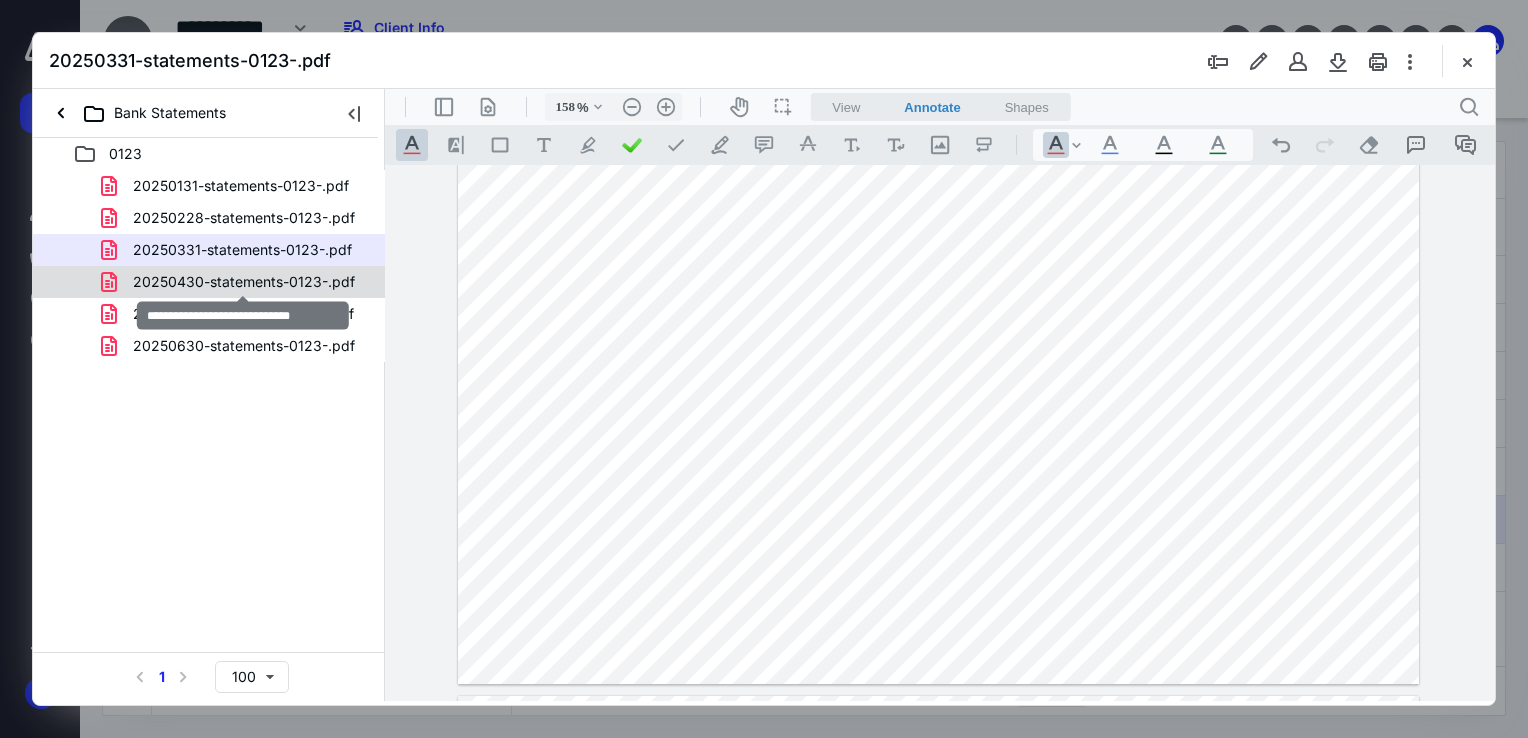 click on "20250430-statements-0123-.pdf" at bounding box center [244, 282] 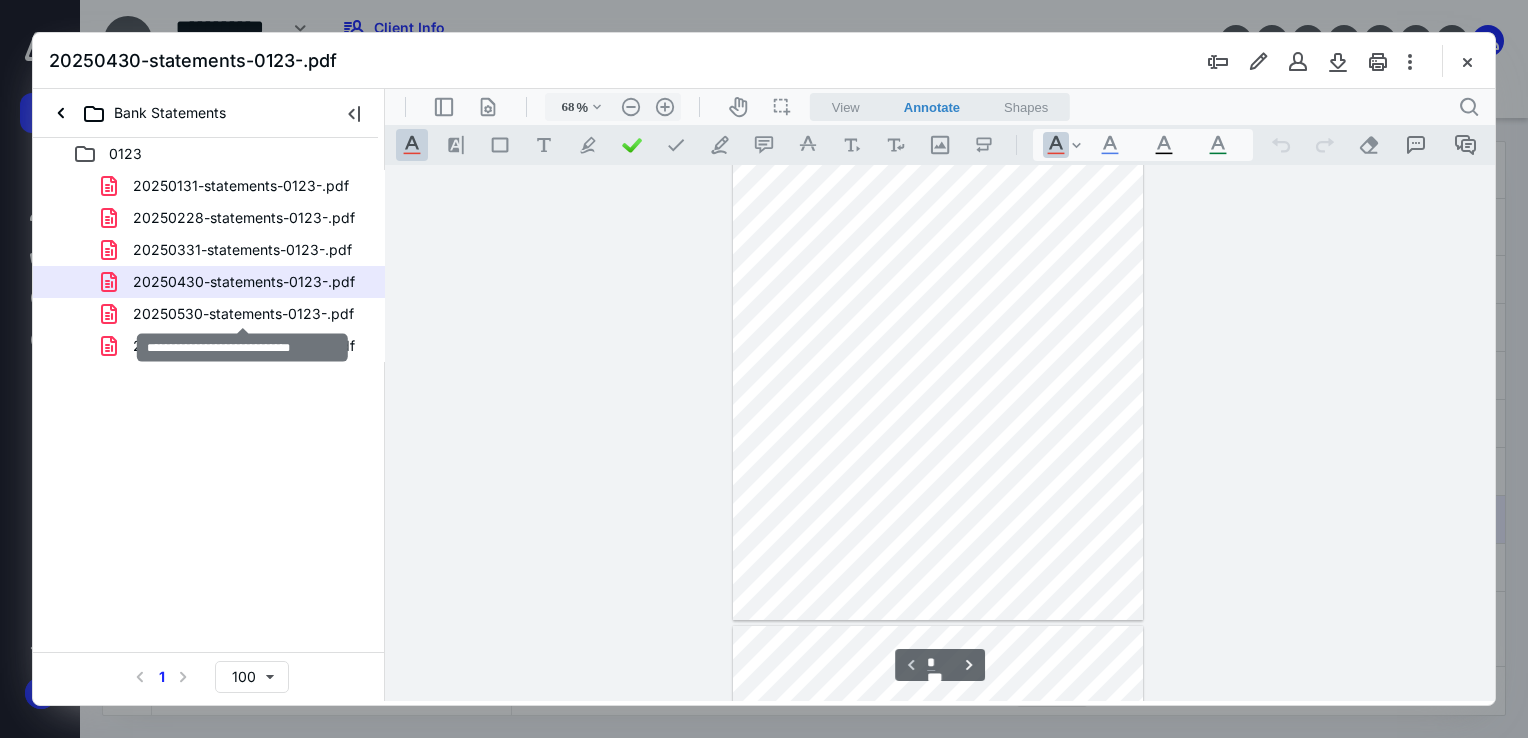 click on "20250530-statements-0123-.pdf" at bounding box center (243, 314) 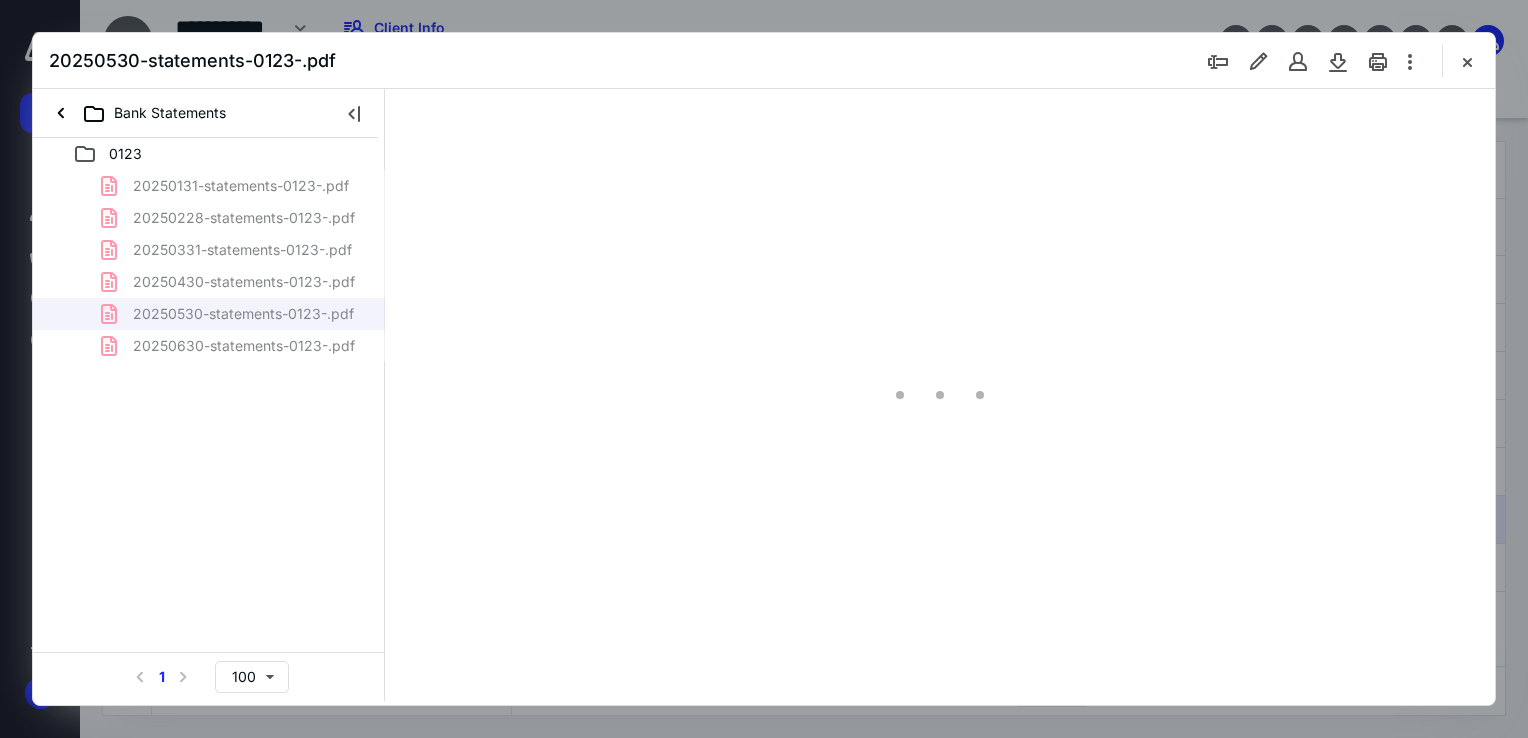 scroll, scrollTop: 79, scrollLeft: 0, axis: vertical 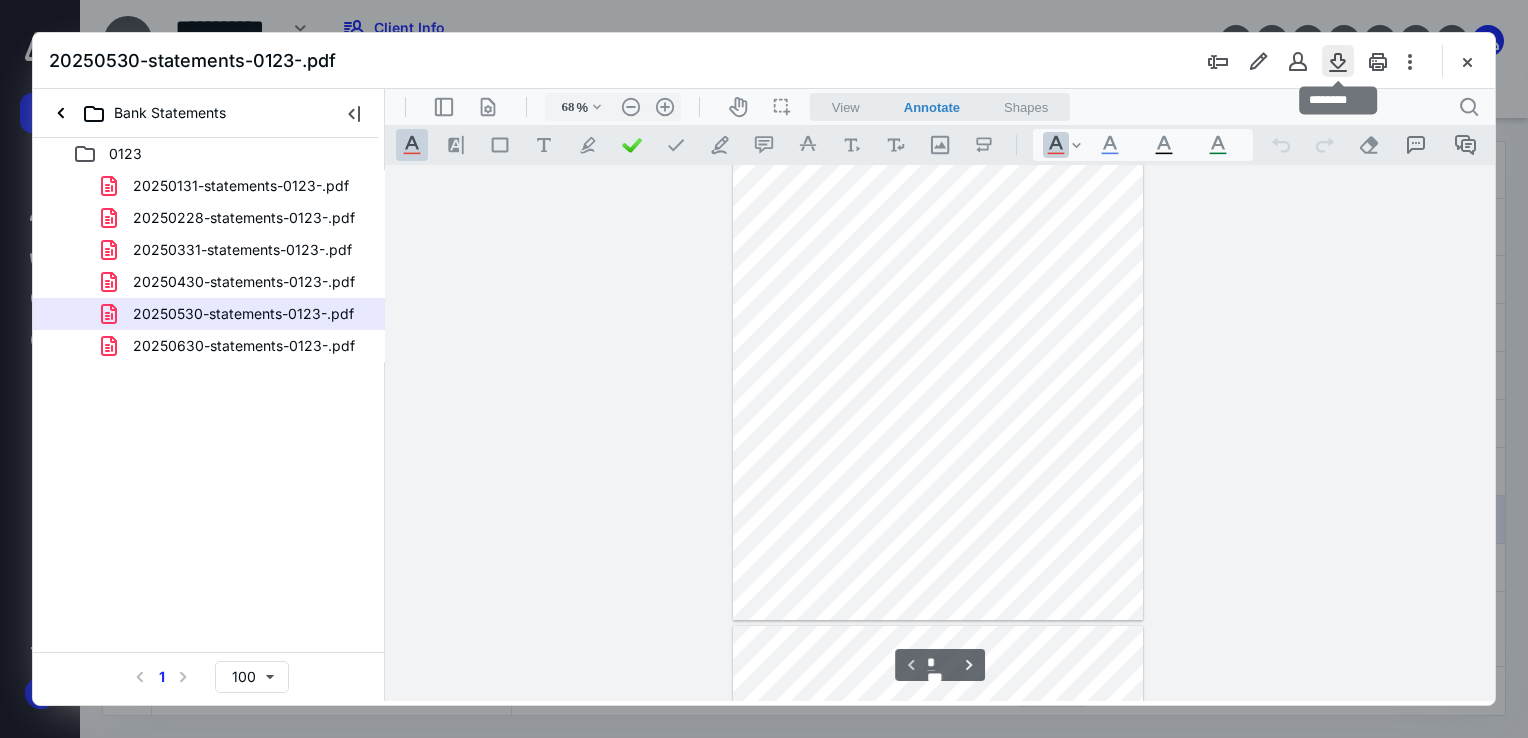 click at bounding box center (1338, 61) 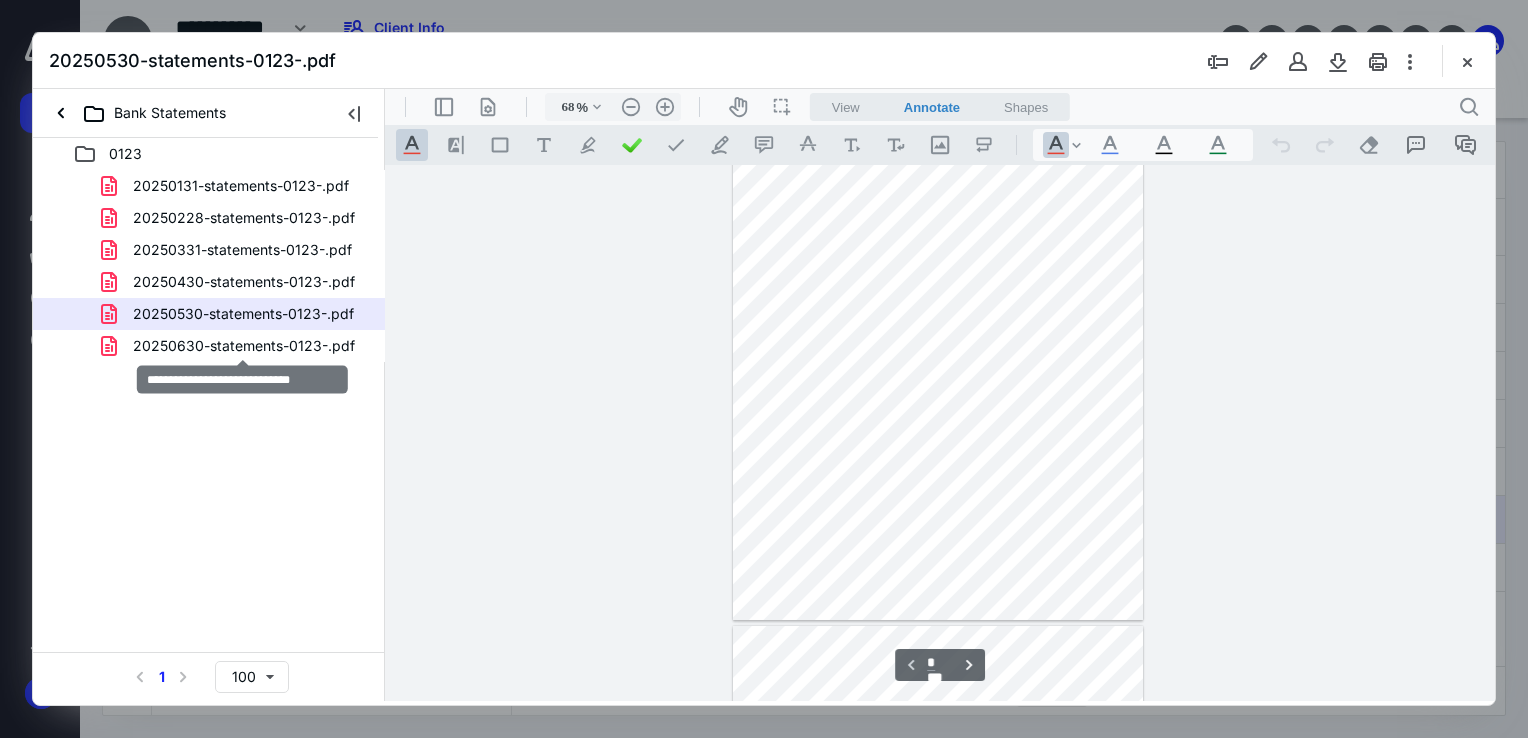 drag, startPoint x: 283, startPoint y: 351, endPoint x: 380, endPoint y: 322, distance: 101.24229 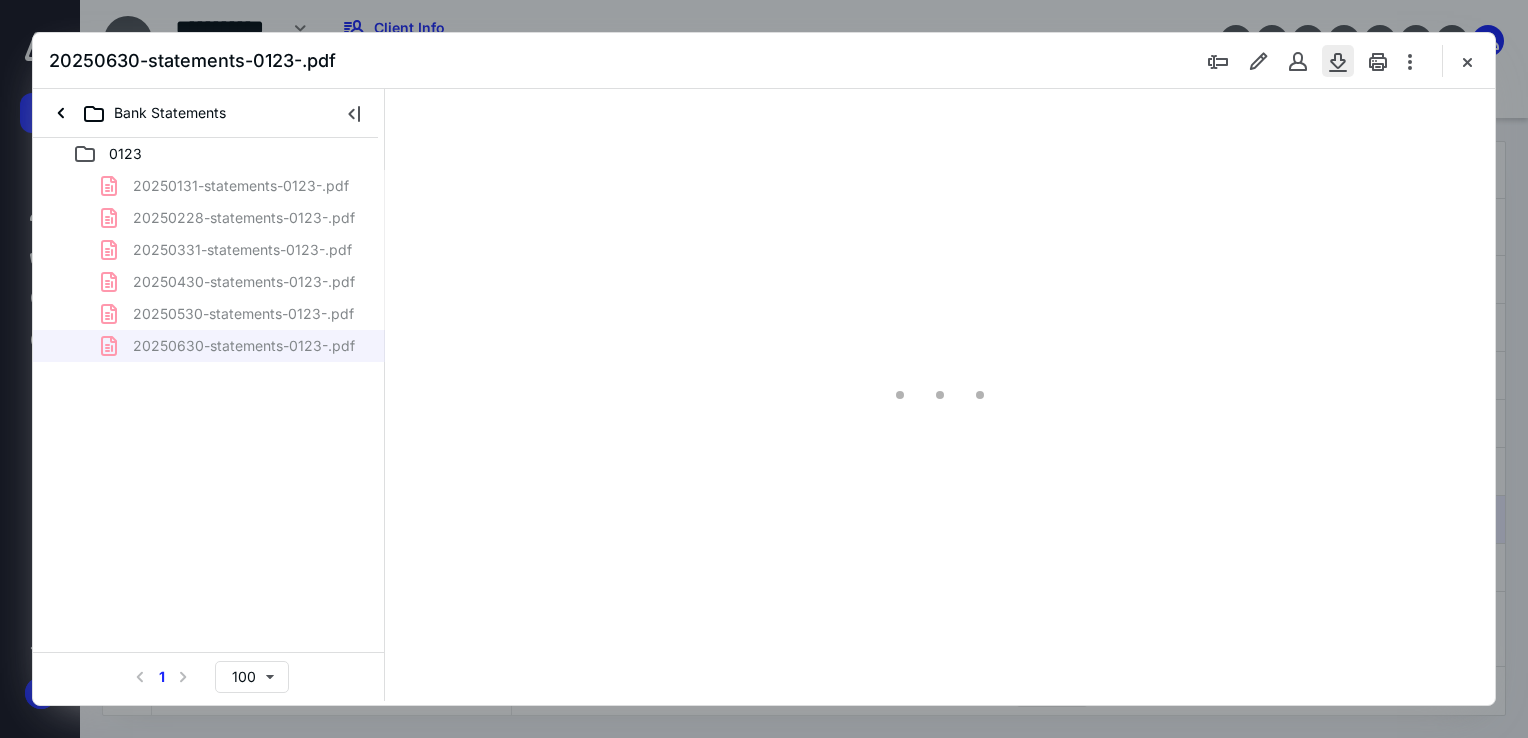 scroll, scrollTop: 79, scrollLeft: 0, axis: vertical 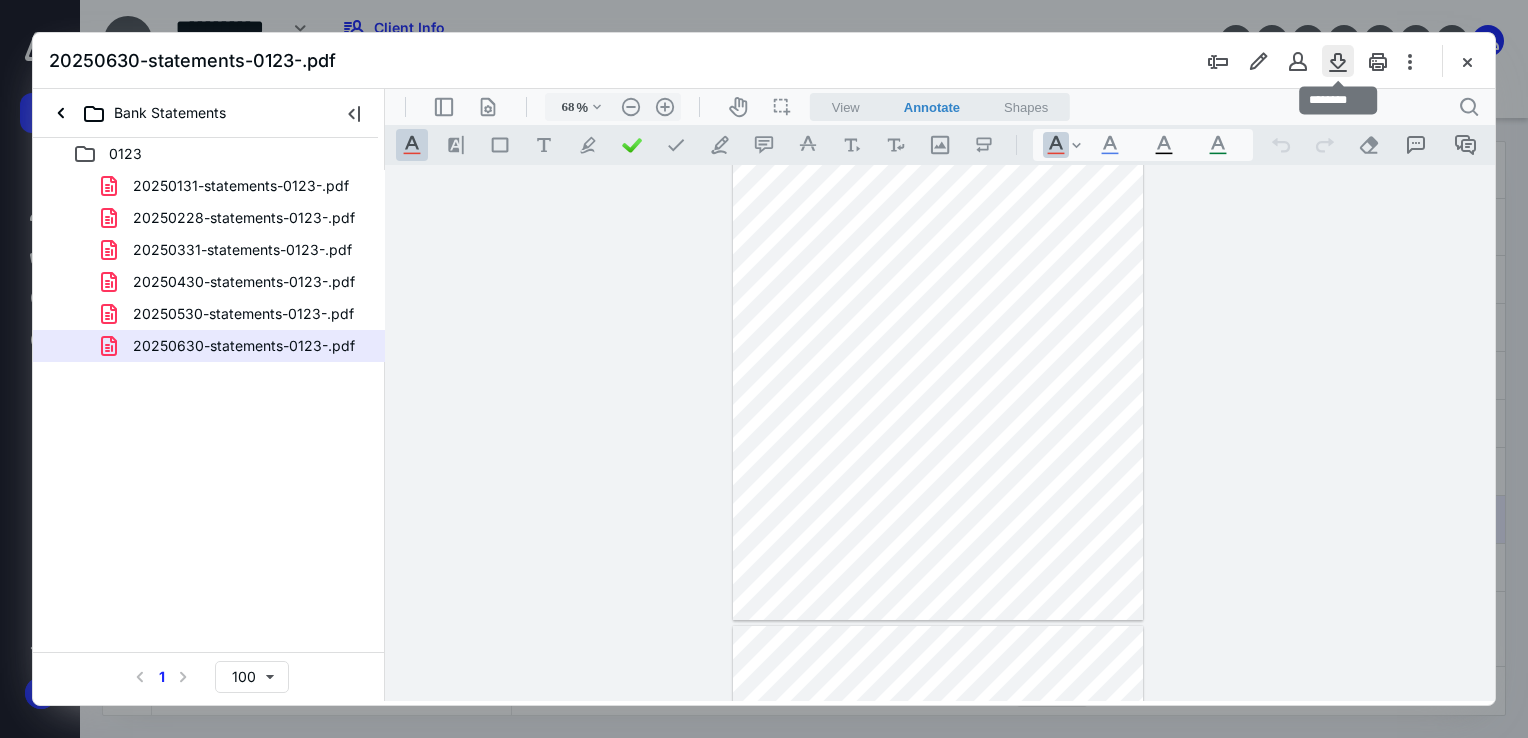 click at bounding box center [1338, 61] 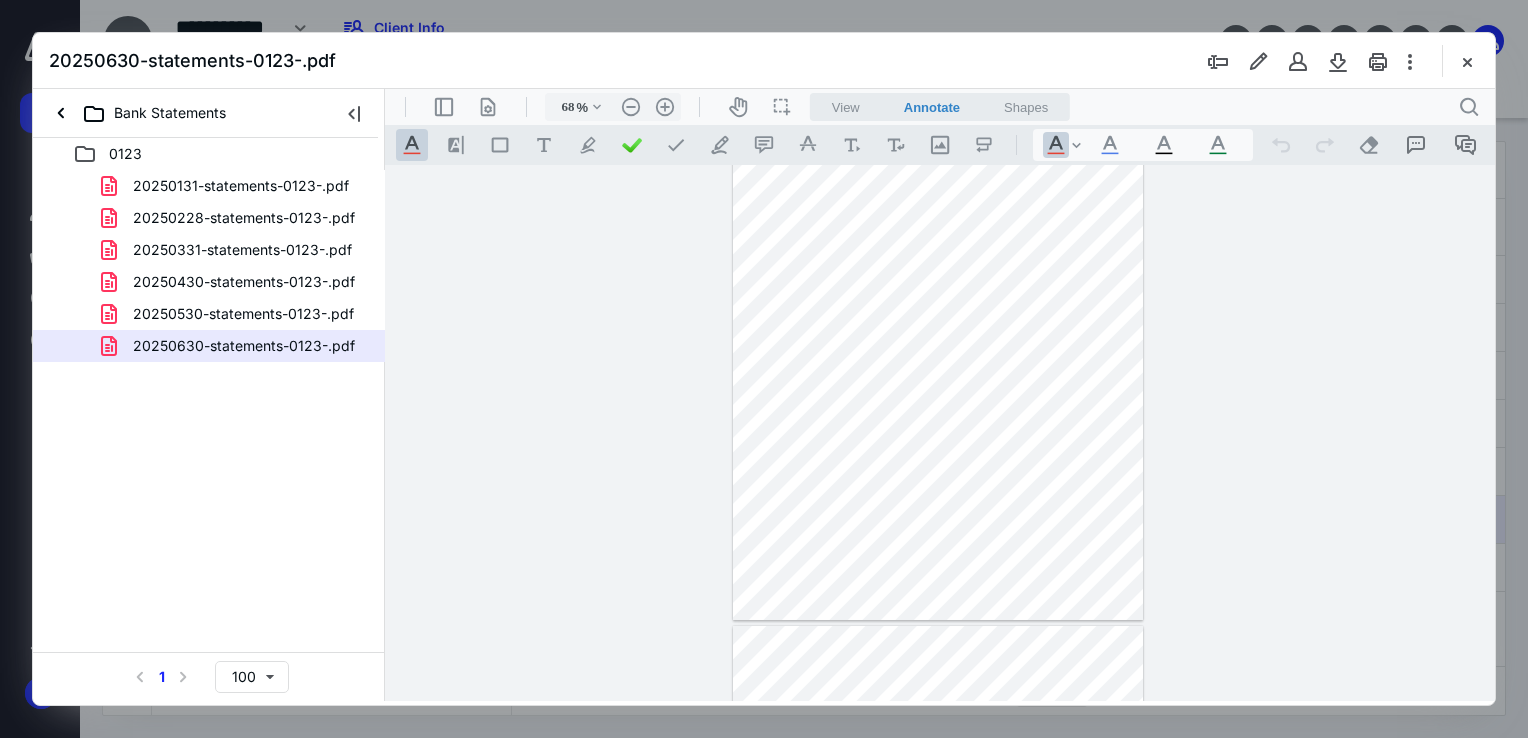 click at bounding box center (938, 355) 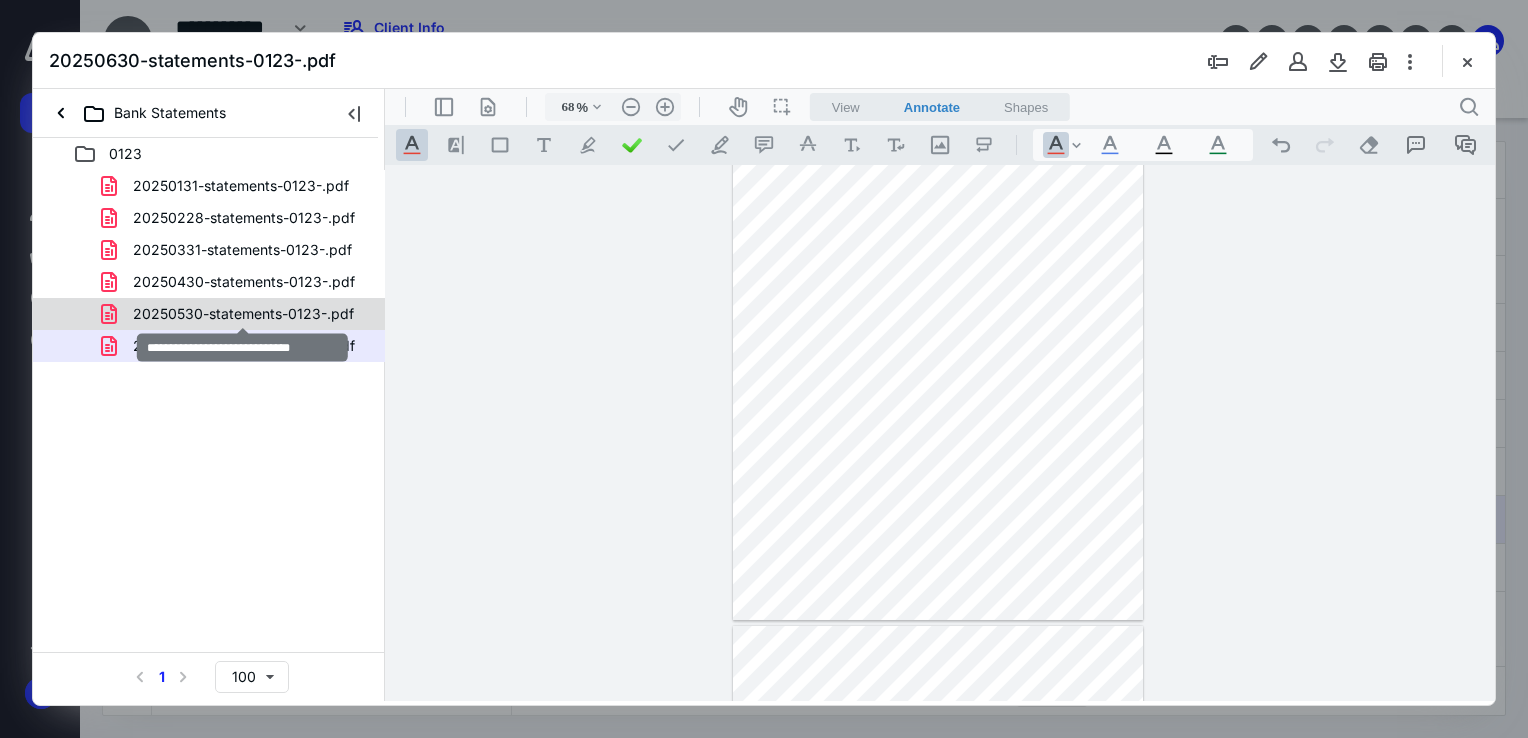 click on "20250530-statements-0123-.pdf" at bounding box center [243, 314] 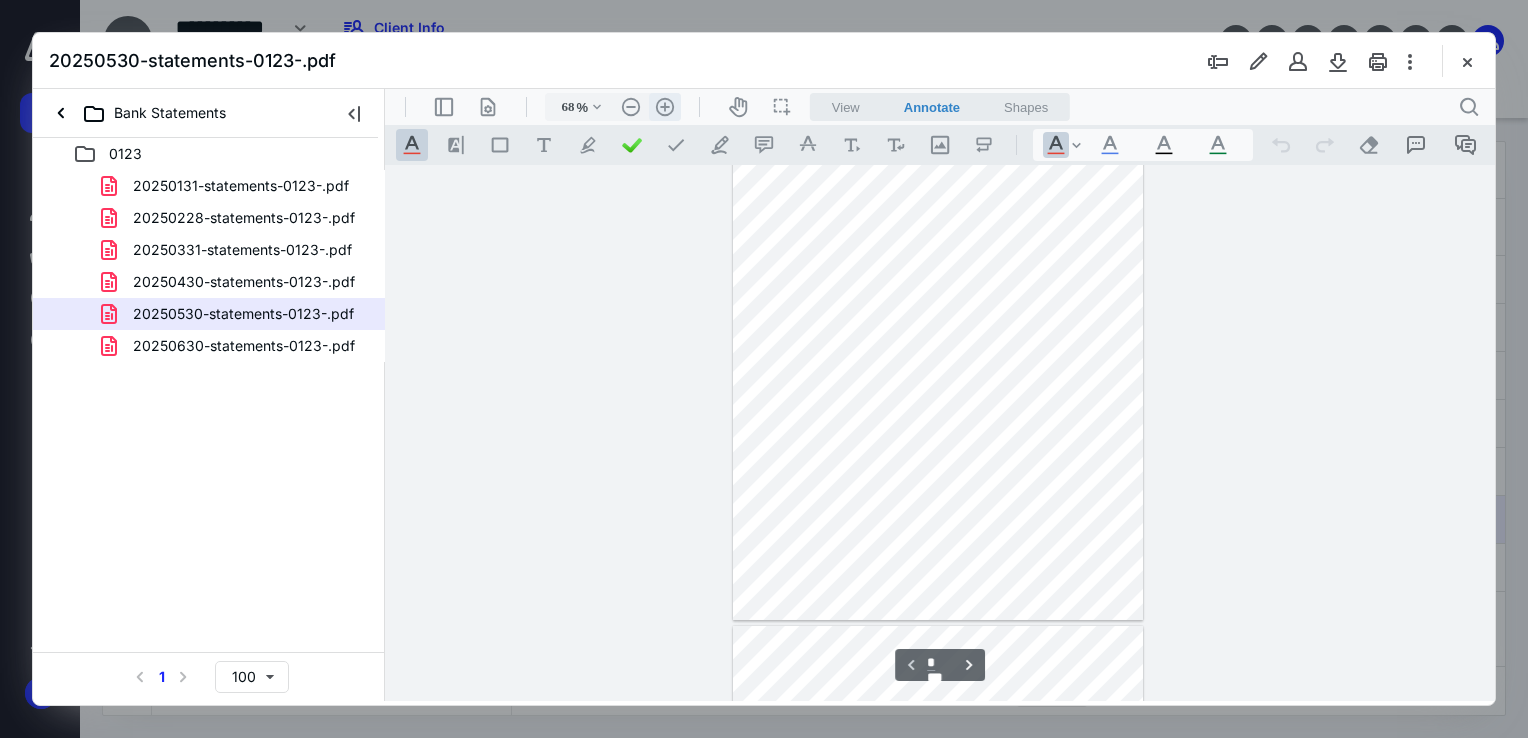 click on ".cls-1{fill:#abb0c4;} icon - header - zoom - in - line" at bounding box center [665, 107] 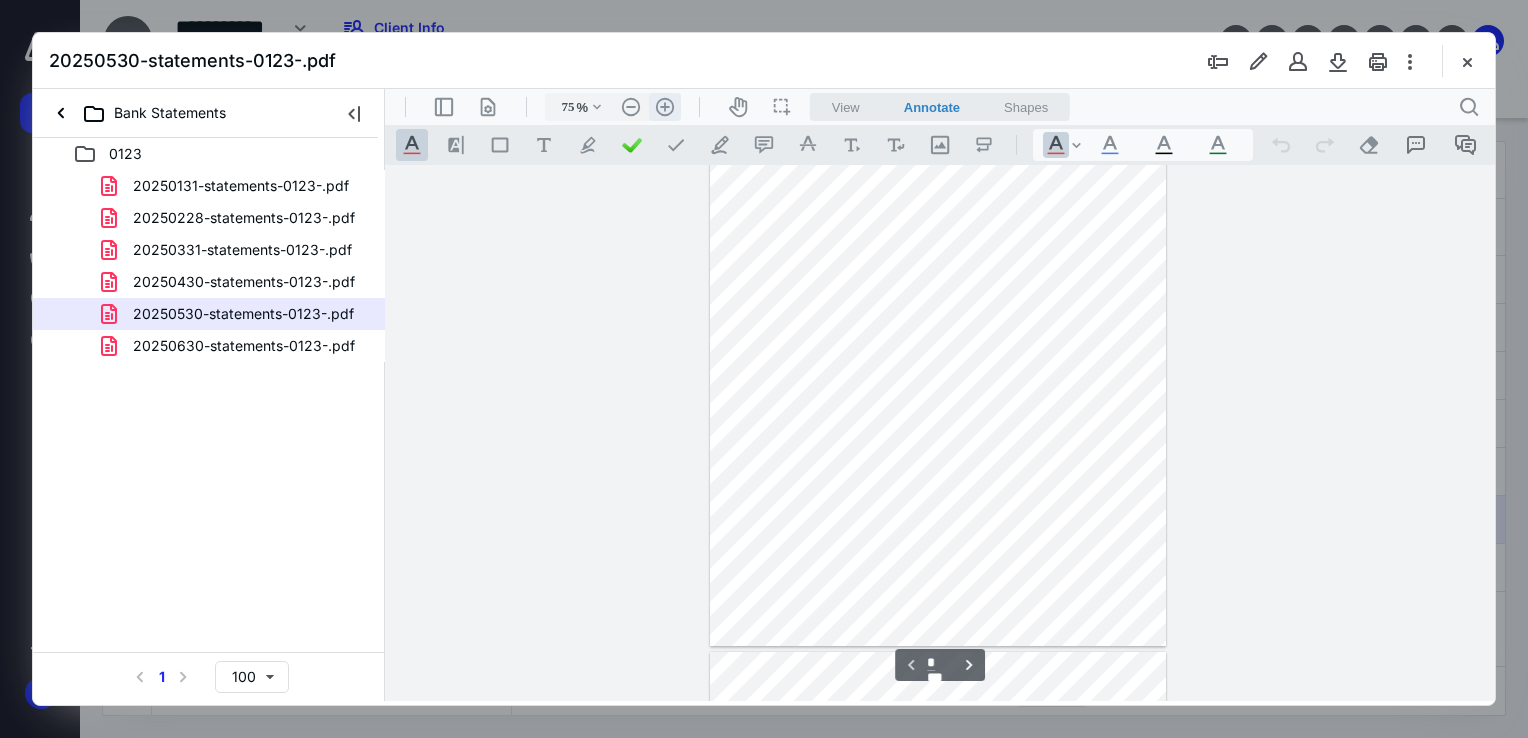 click on ".cls-1{fill:#abb0c4;} icon - header - zoom - in - line" at bounding box center [665, 107] 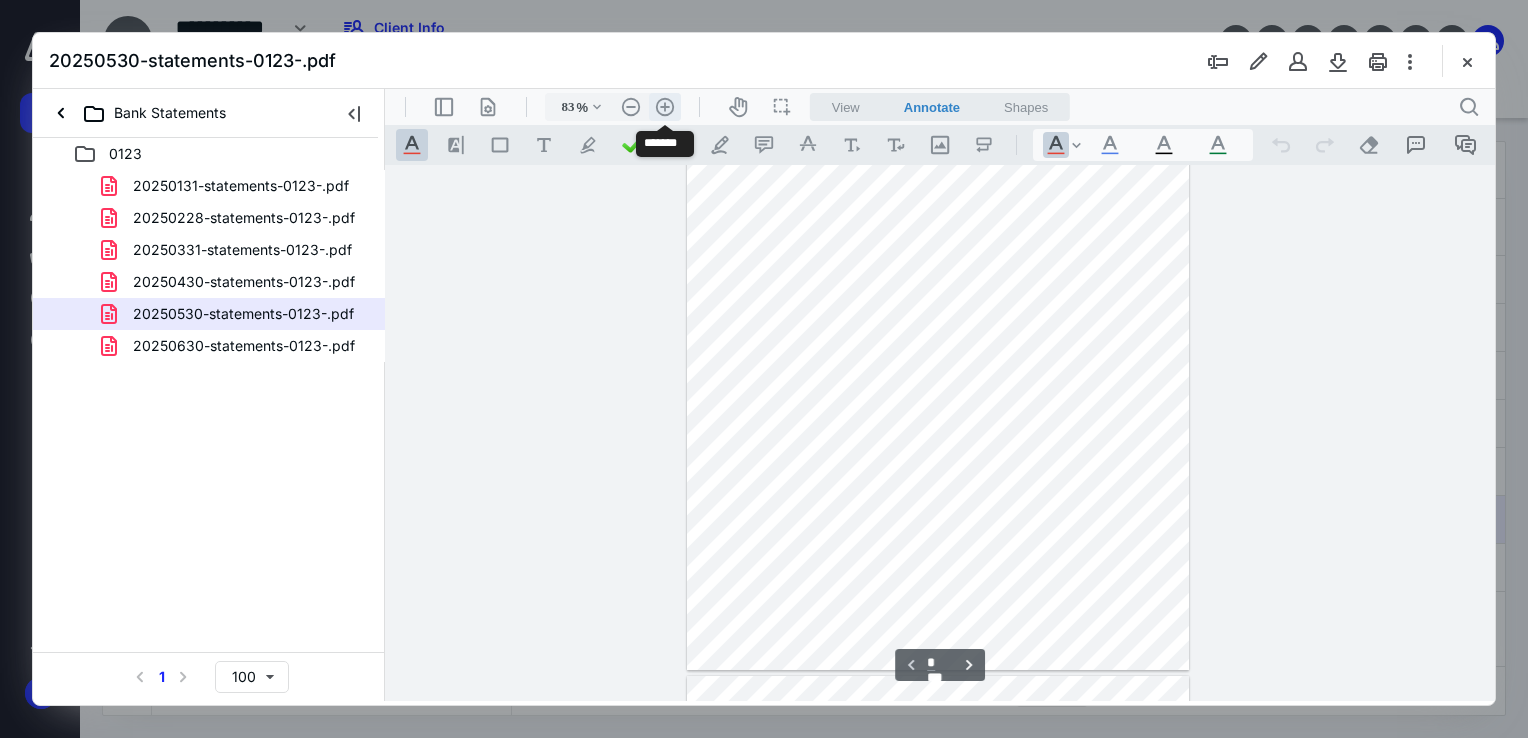 click on ".cls-1{fill:#abb0c4;} icon - header - zoom - in - line" at bounding box center (665, 107) 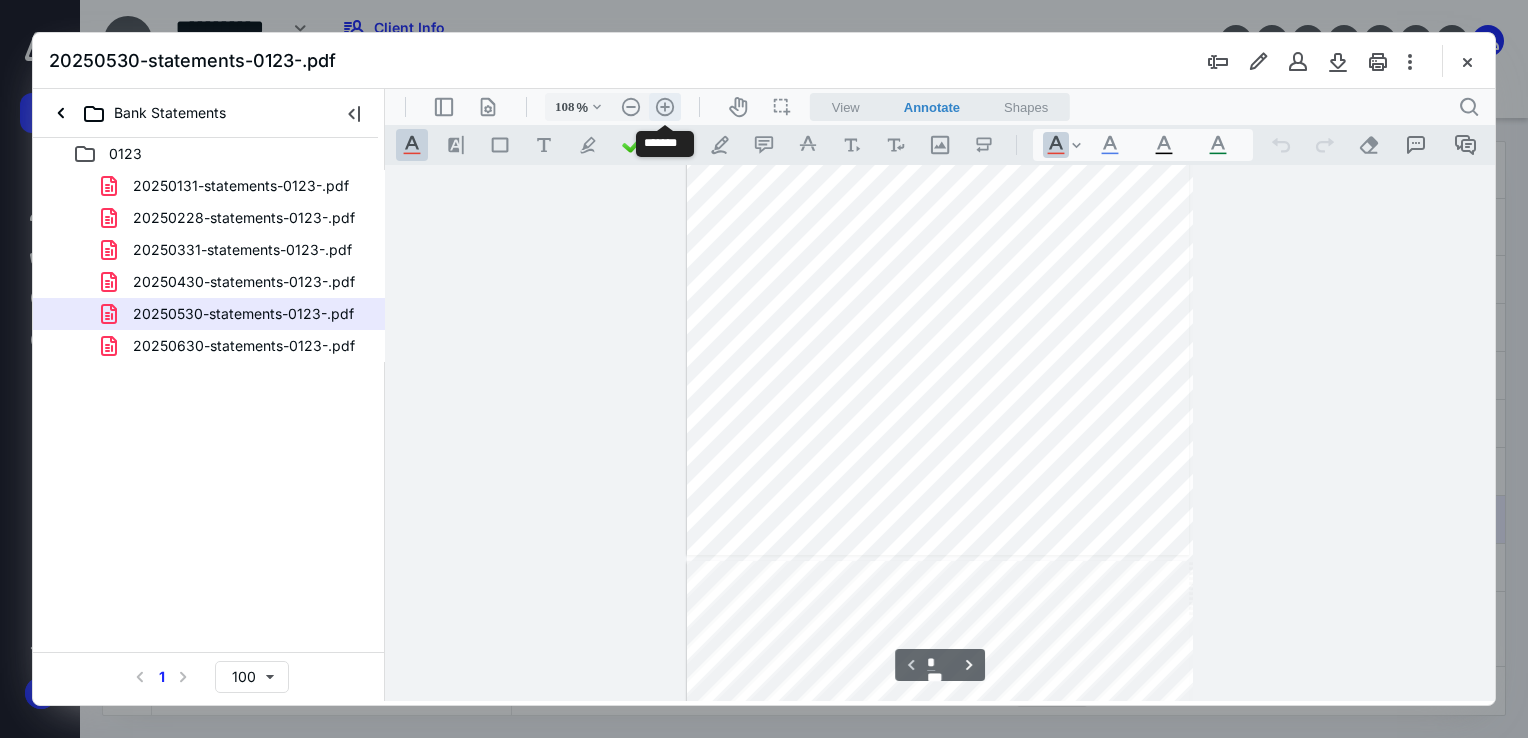 click on ".cls-1{fill:#abb0c4;} icon - header - zoom - in - line" at bounding box center (665, 107) 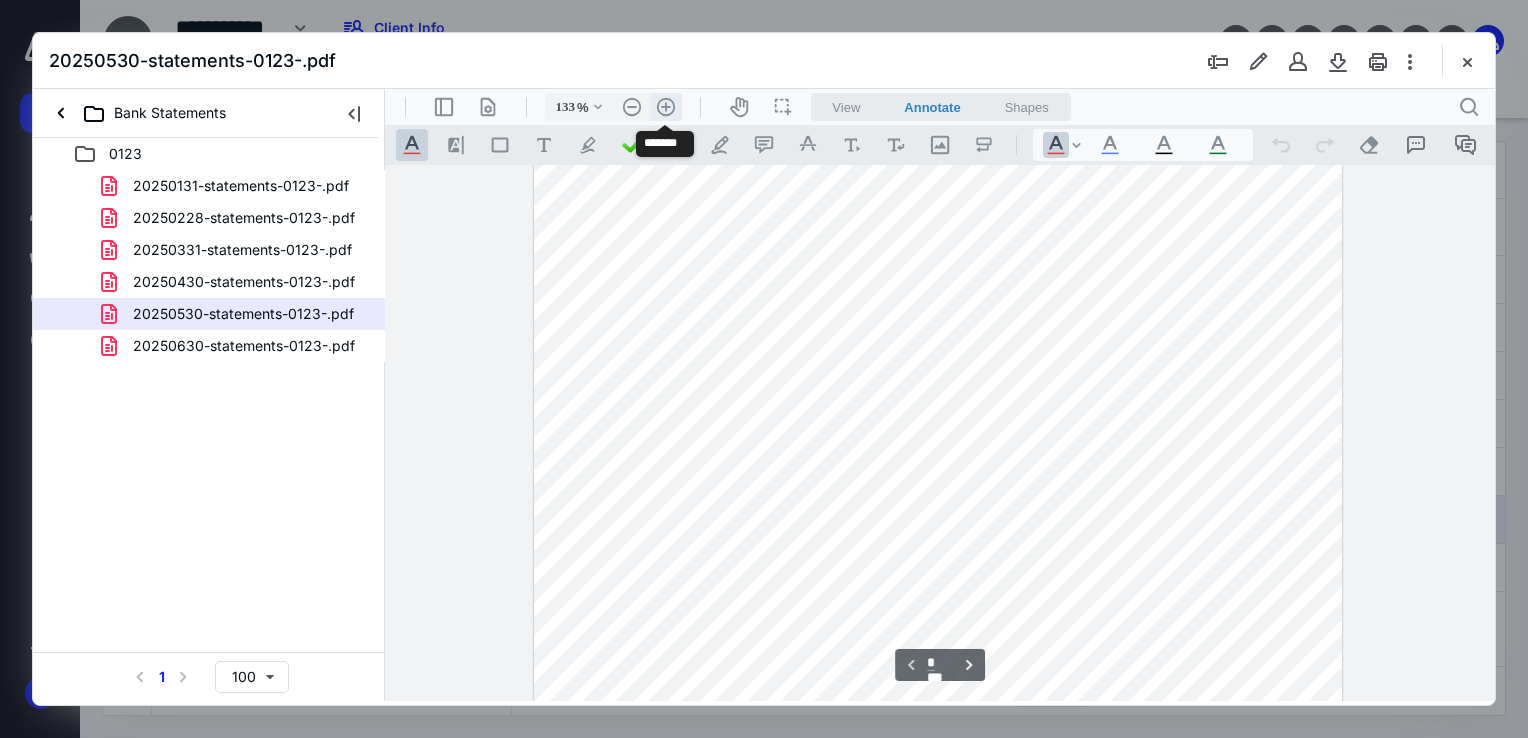 click on ".cls-1{fill:#abb0c4;} icon - header - zoom - in - line" at bounding box center [666, 107] 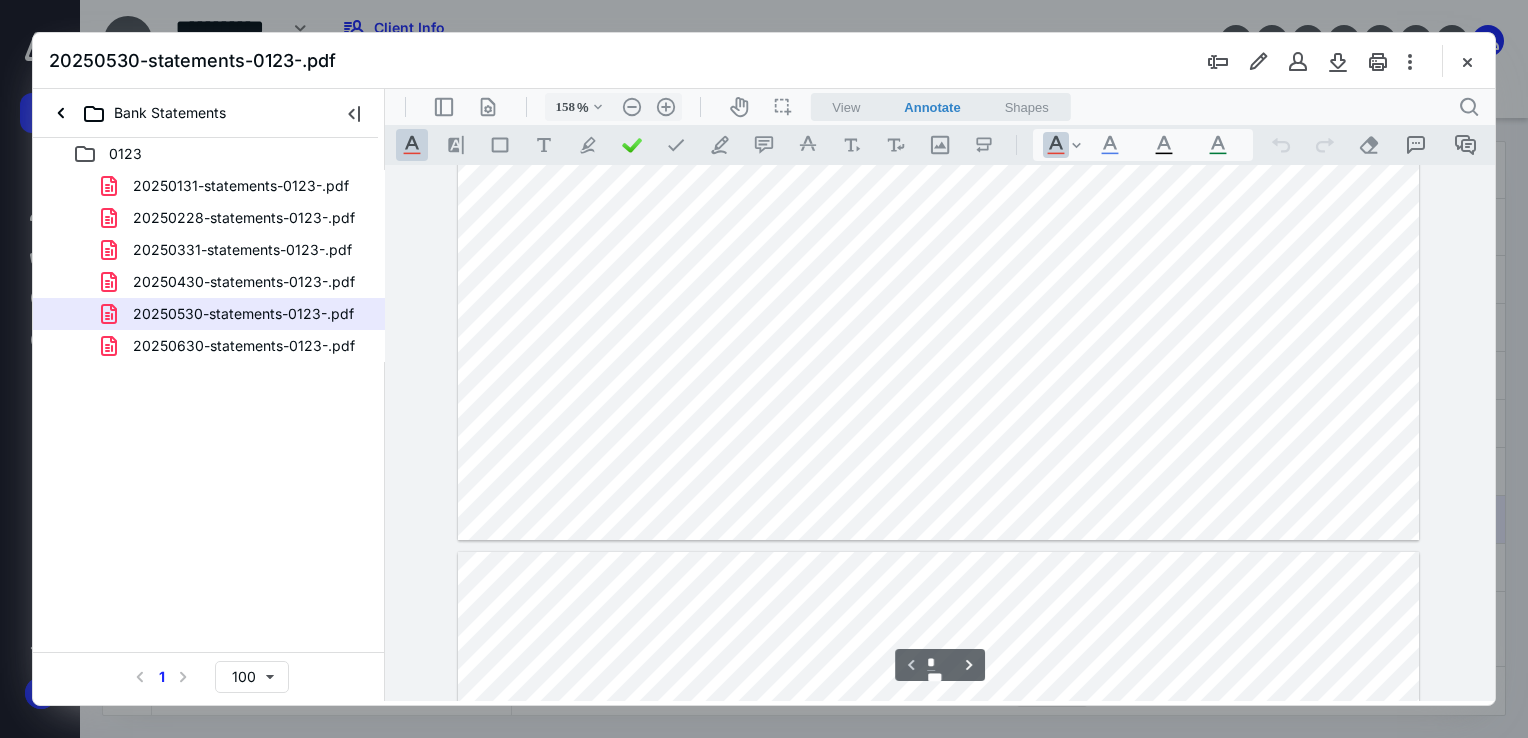 scroll, scrollTop: 893, scrollLeft: 0, axis: vertical 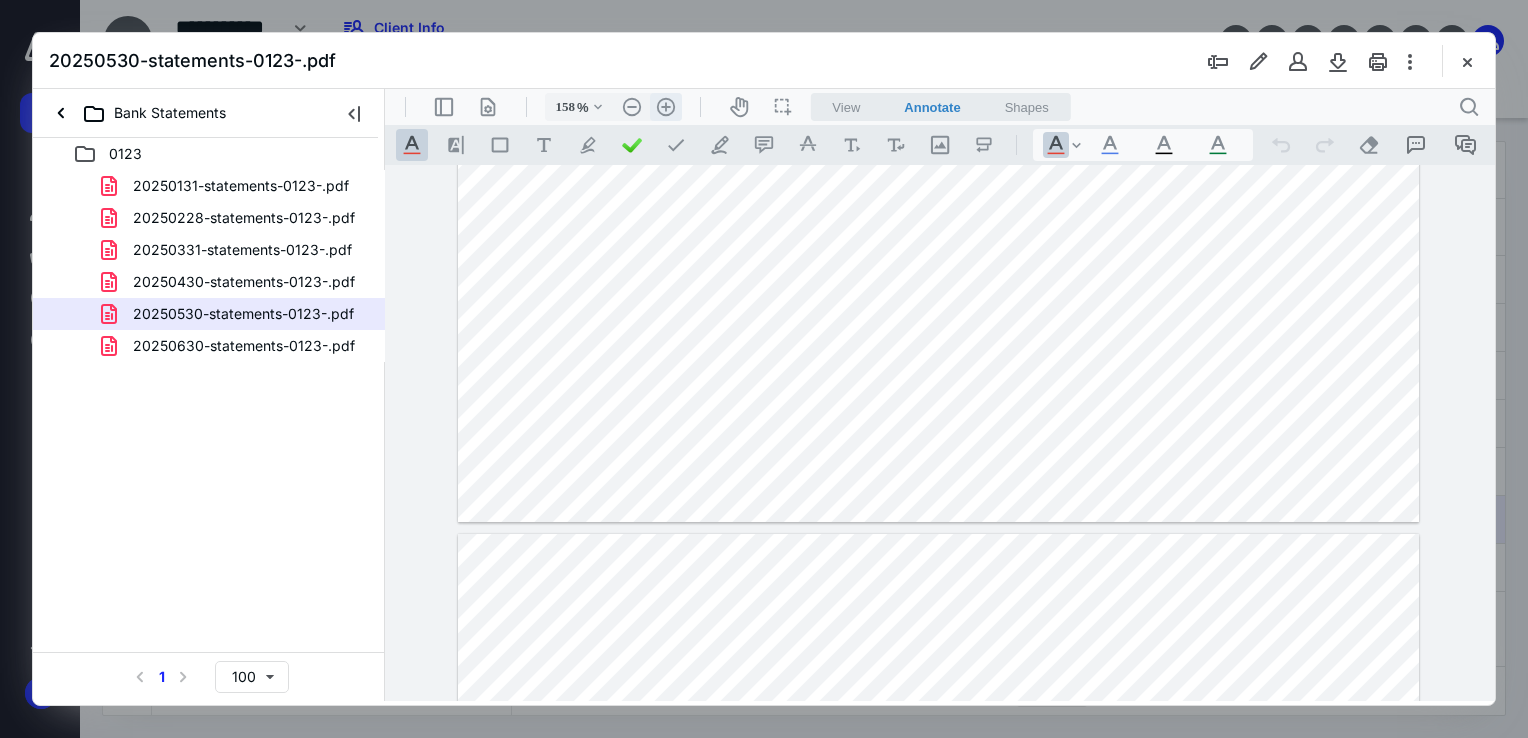 click on ".cls-1{fill:#abb0c4;} icon - header - zoom - in - line" at bounding box center [666, 107] 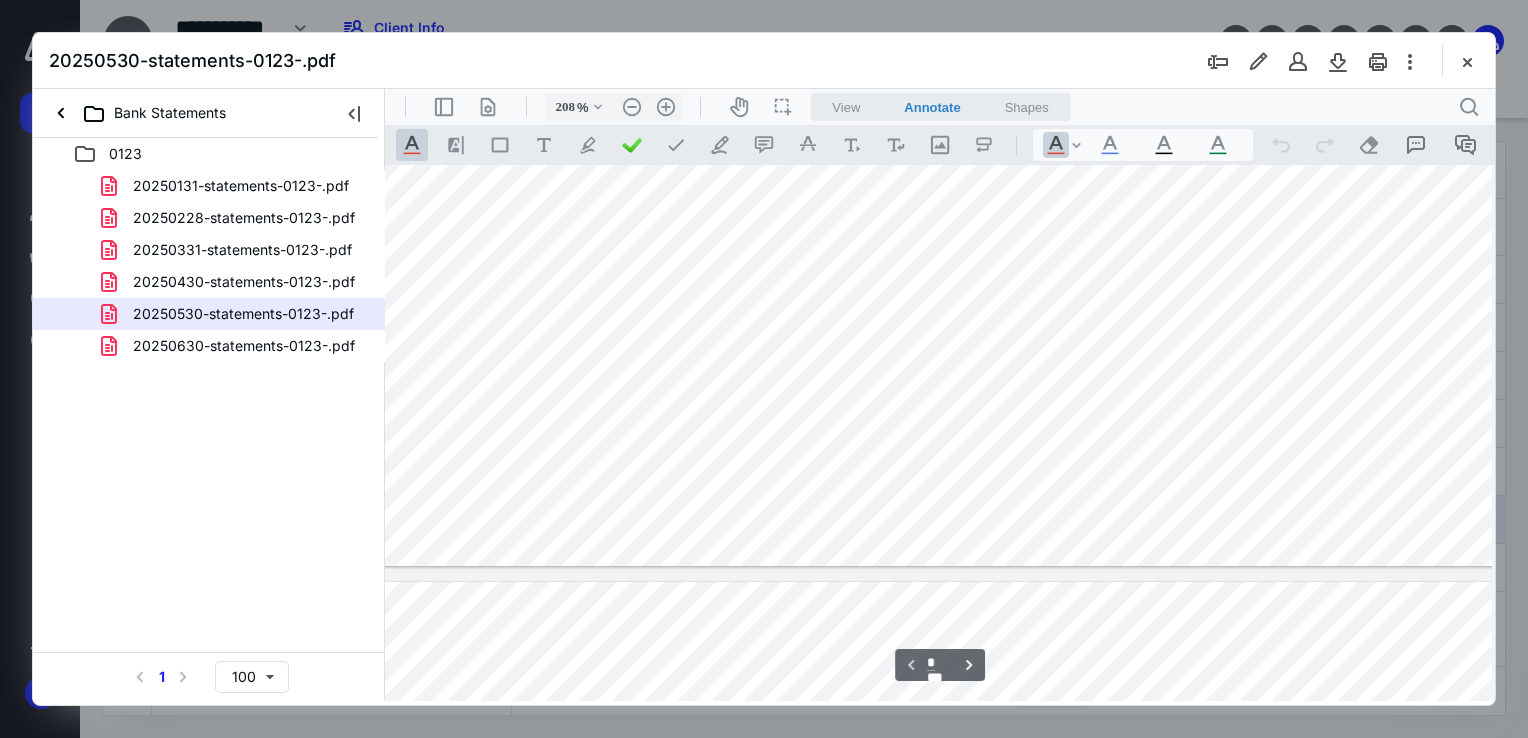 scroll, scrollTop: 1251, scrollLeft: 92, axis: both 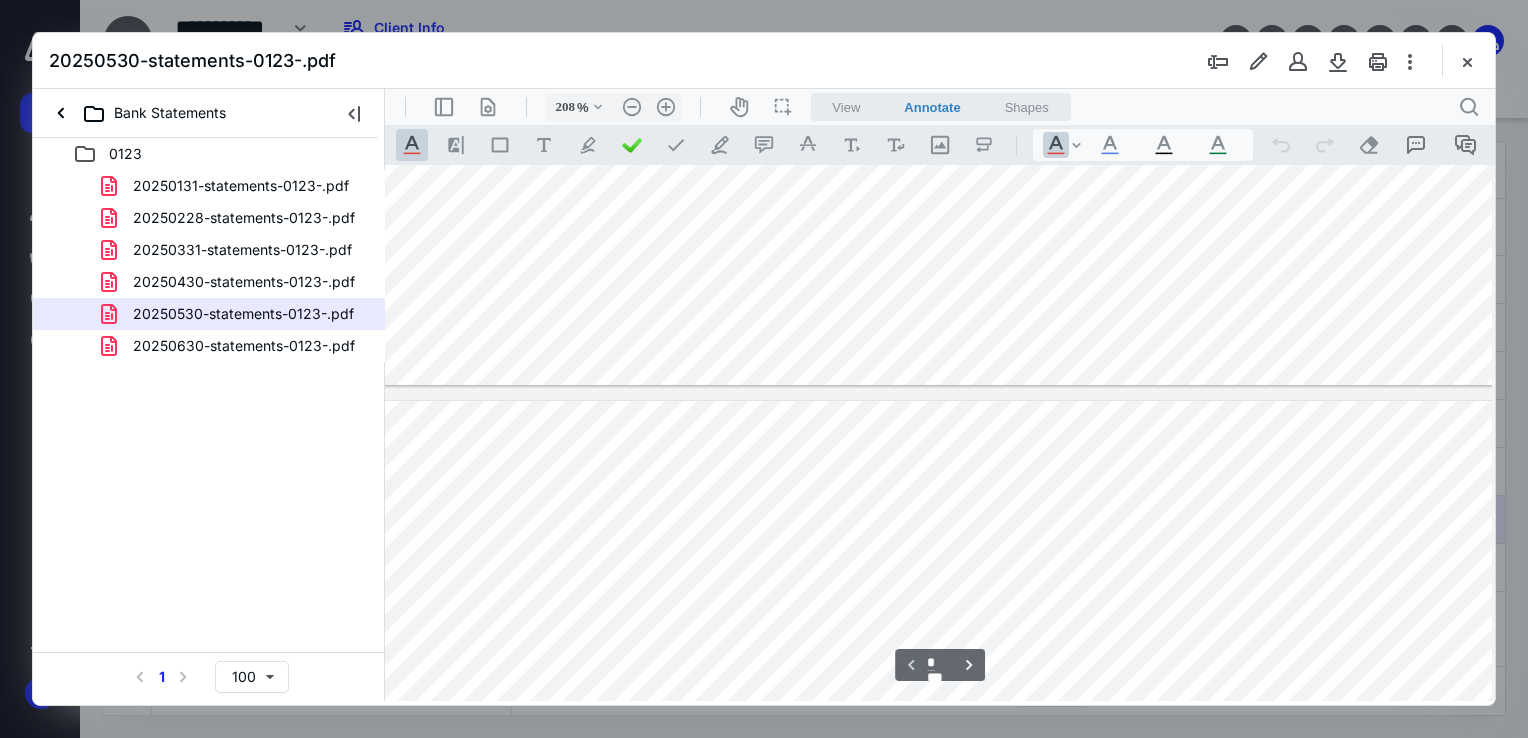 type on "*" 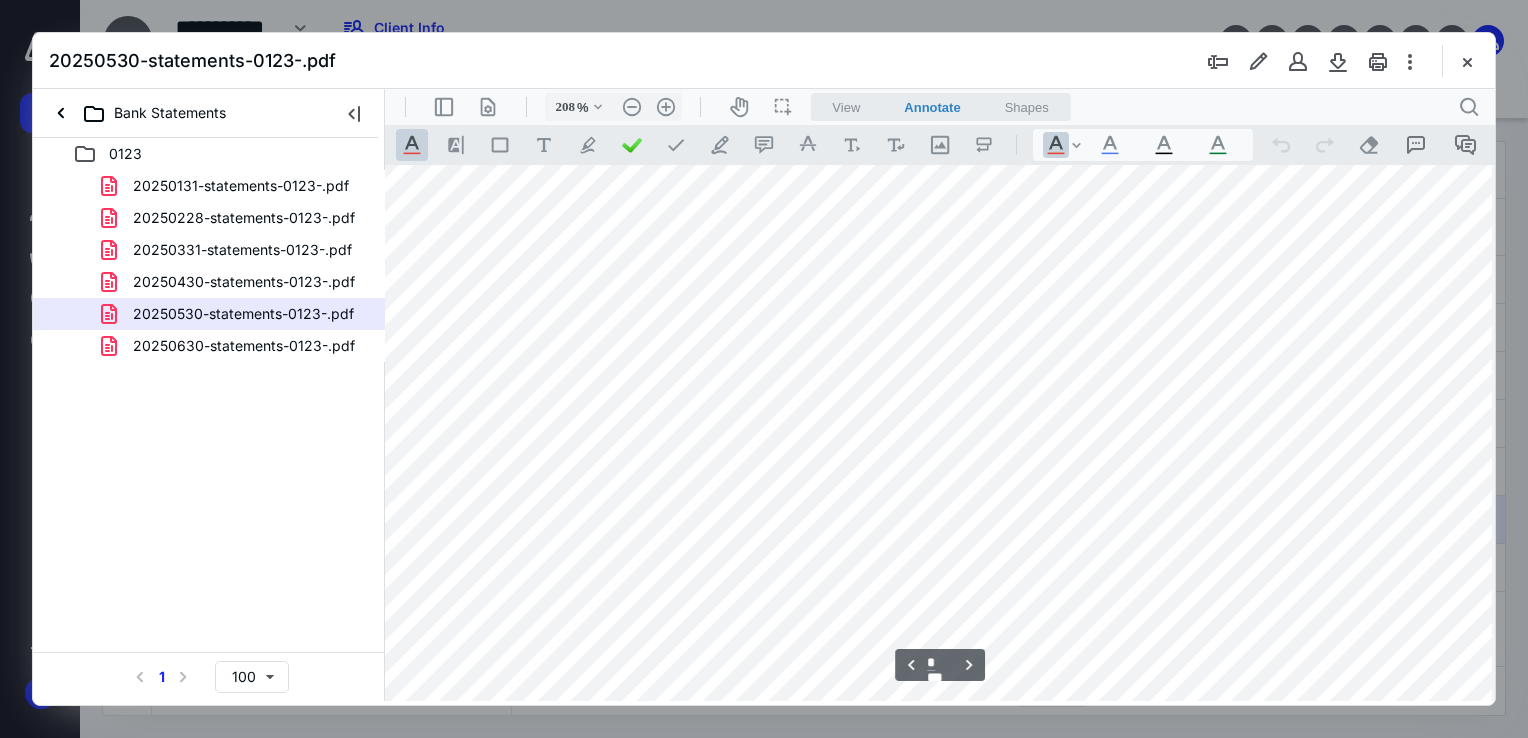 scroll, scrollTop: 2151, scrollLeft: 92, axis: both 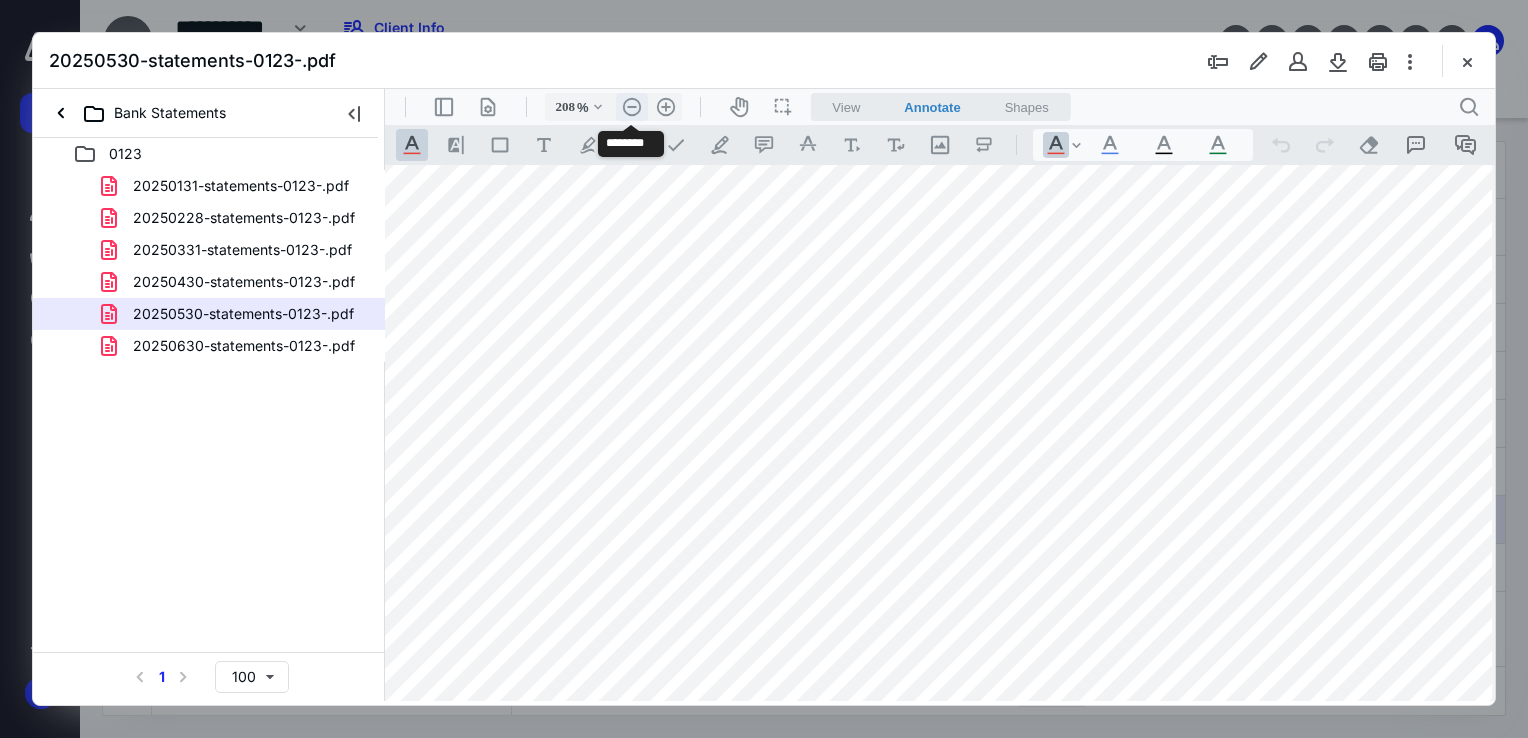 click on ".cls-1{fill:#abb0c4;} icon - header - zoom - out - line" at bounding box center (632, 107) 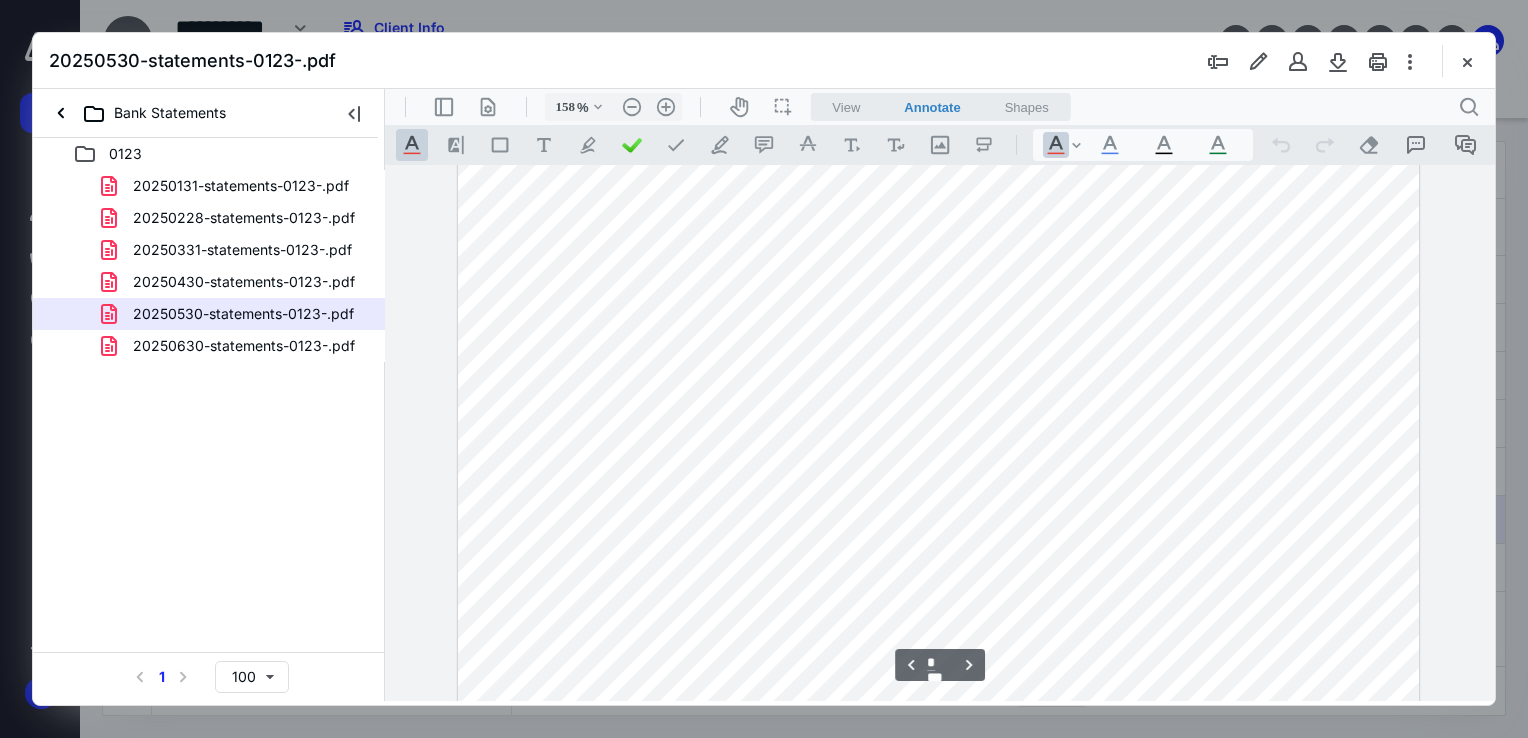 scroll, scrollTop: 1776, scrollLeft: 0, axis: vertical 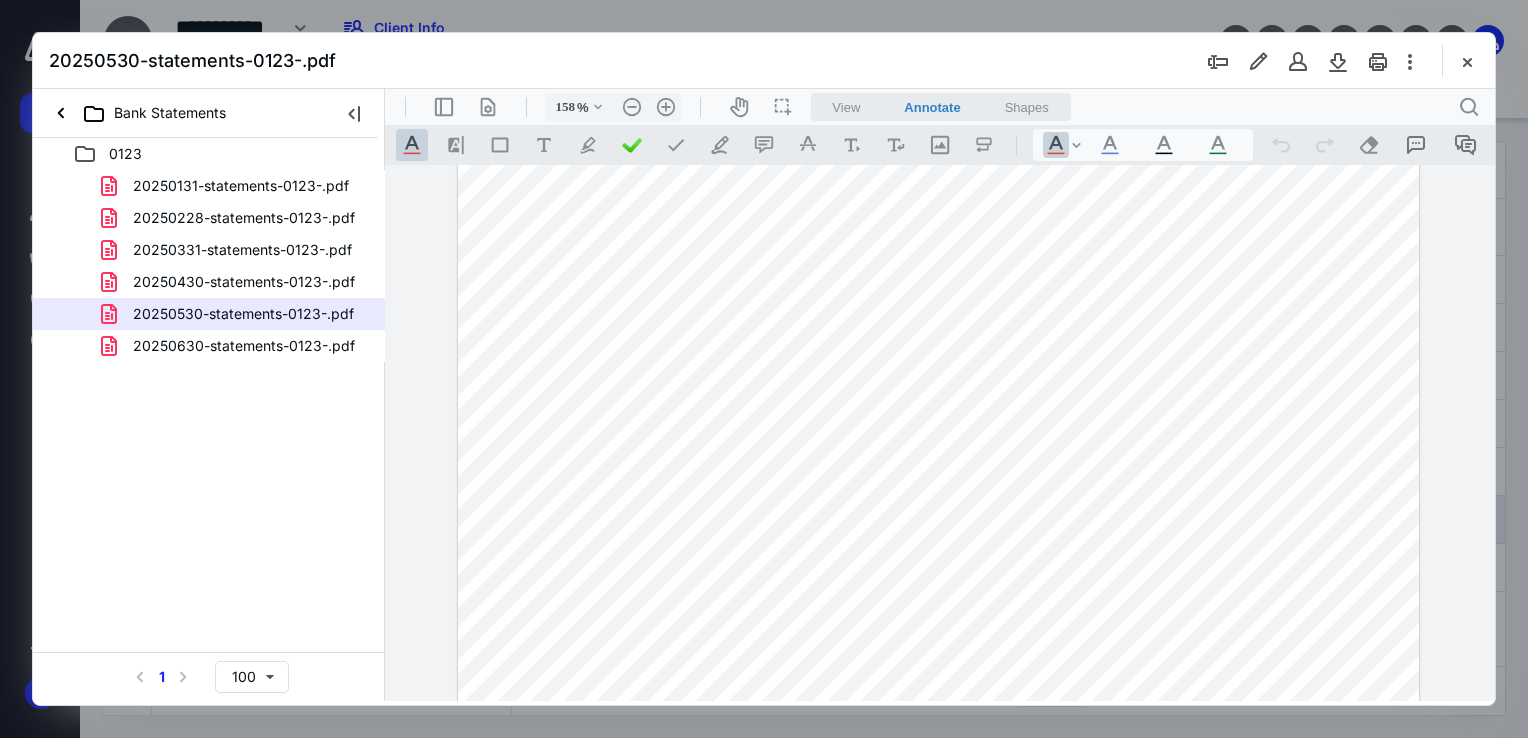 type on "*" 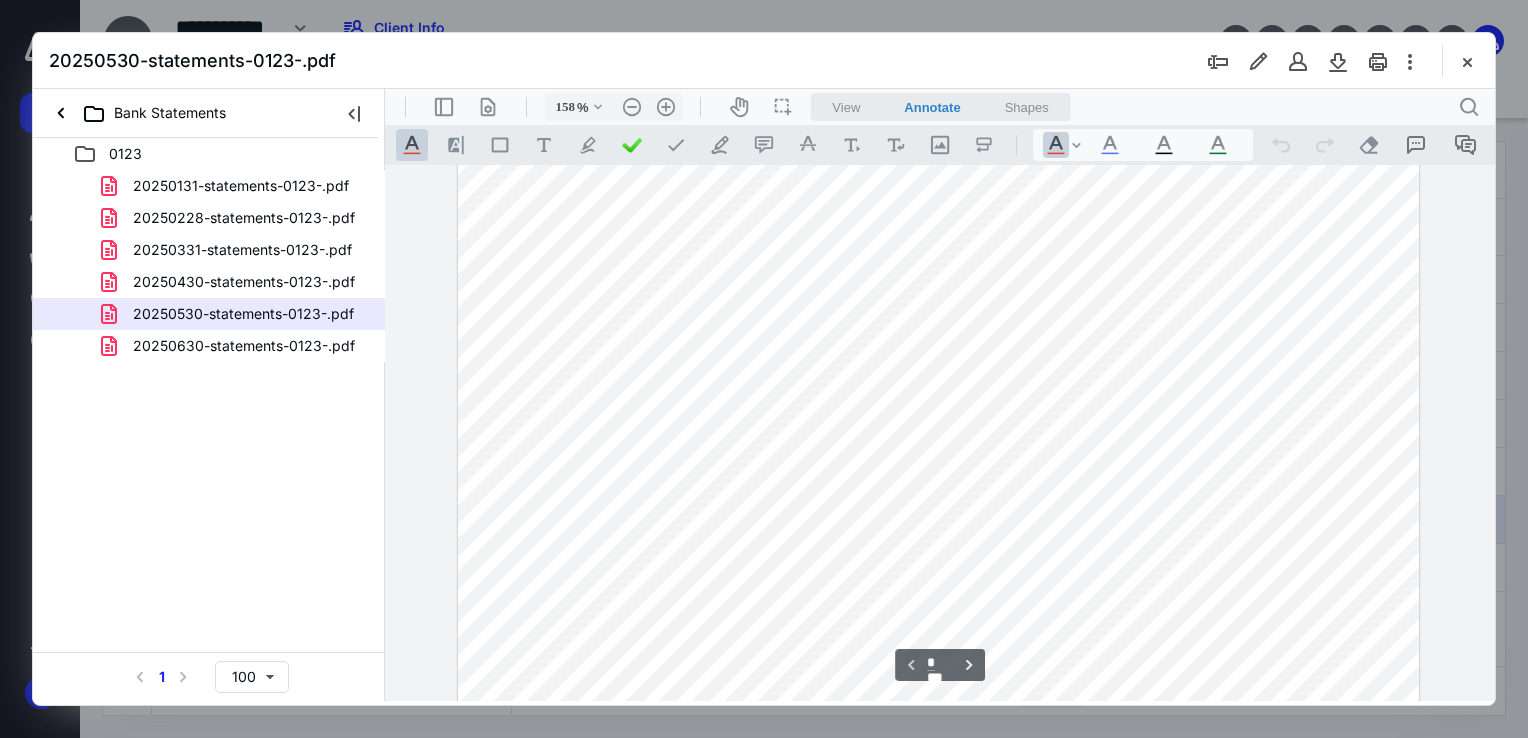 scroll, scrollTop: 200, scrollLeft: 0, axis: vertical 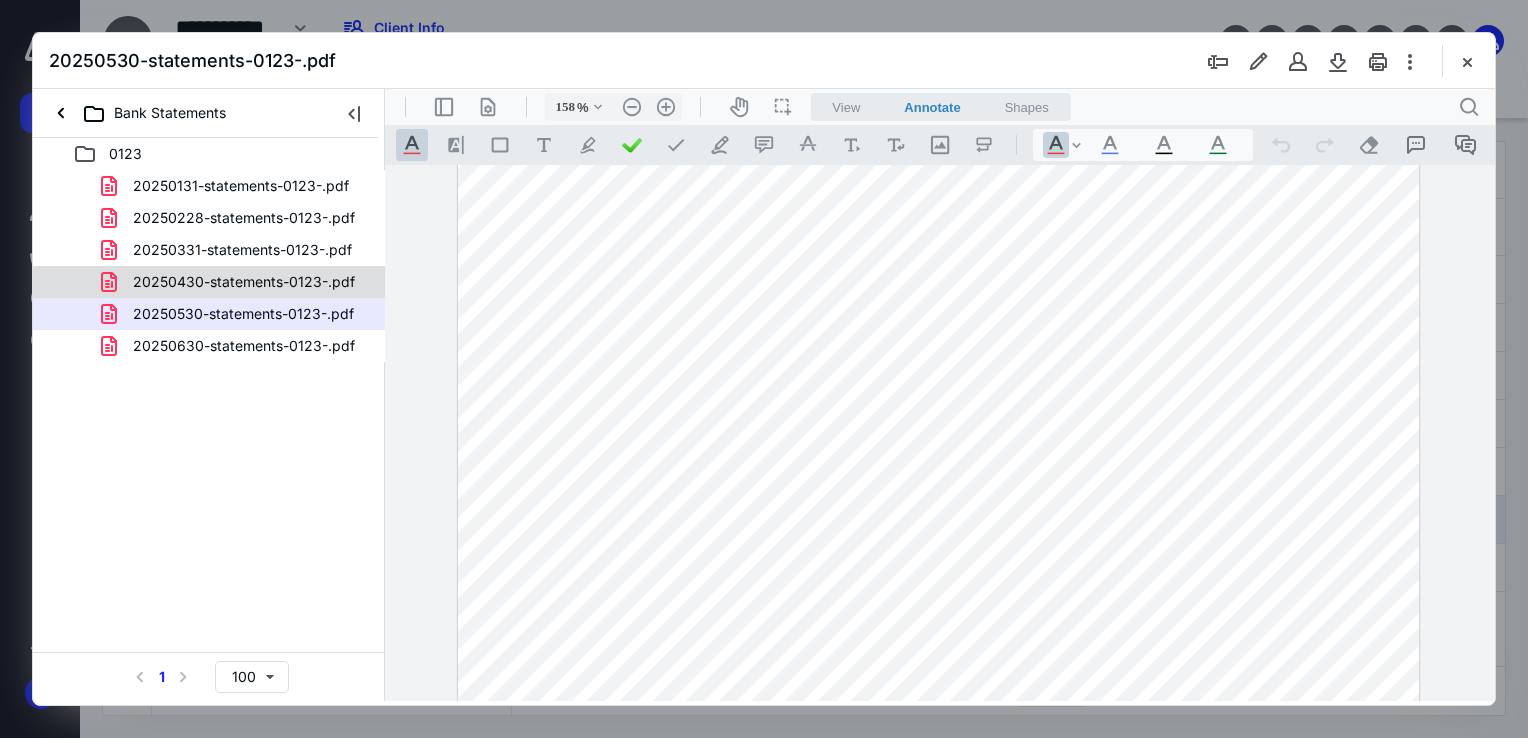 click on "20250430-statements-0123-.pdf" at bounding box center [244, 282] 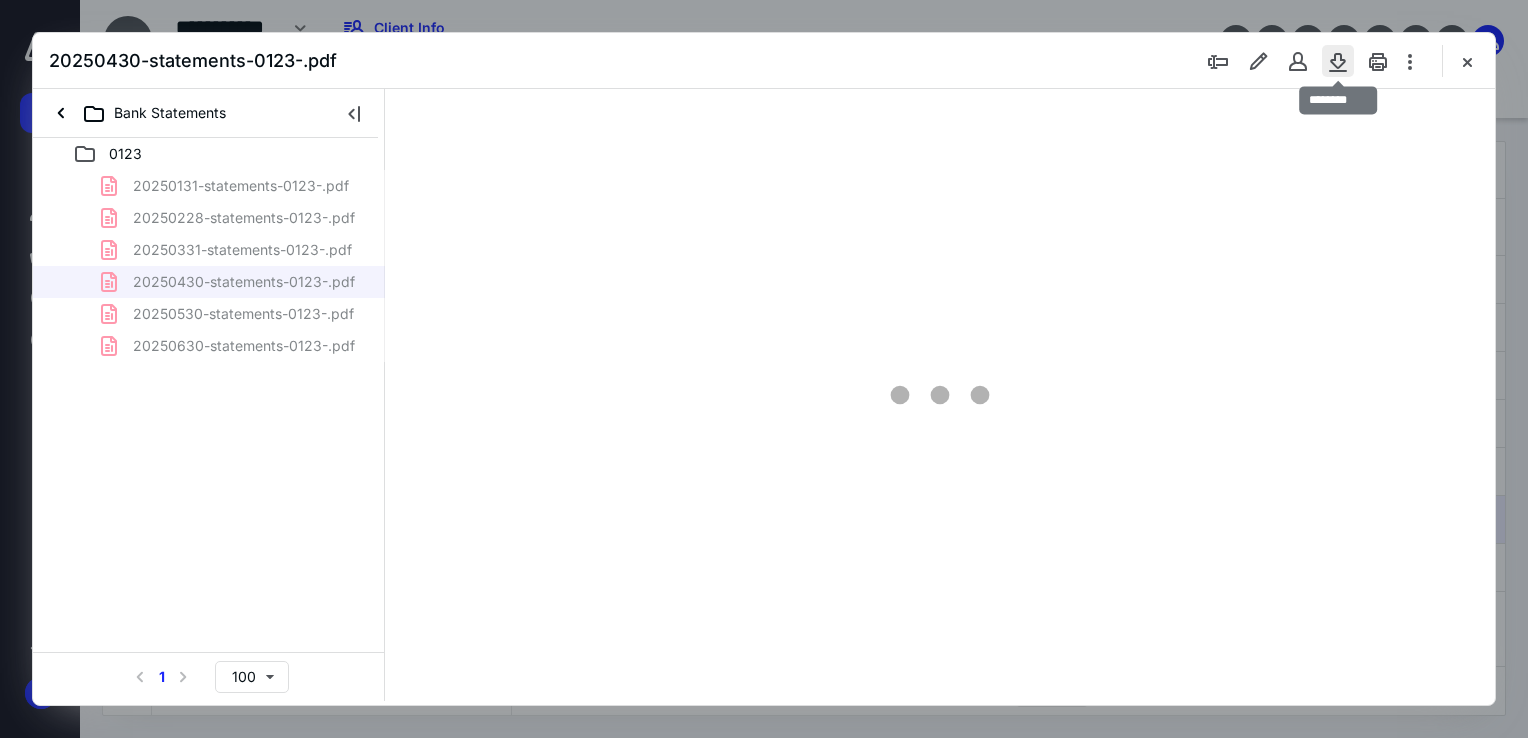 scroll, scrollTop: 79, scrollLeft: 0, axis: vertical 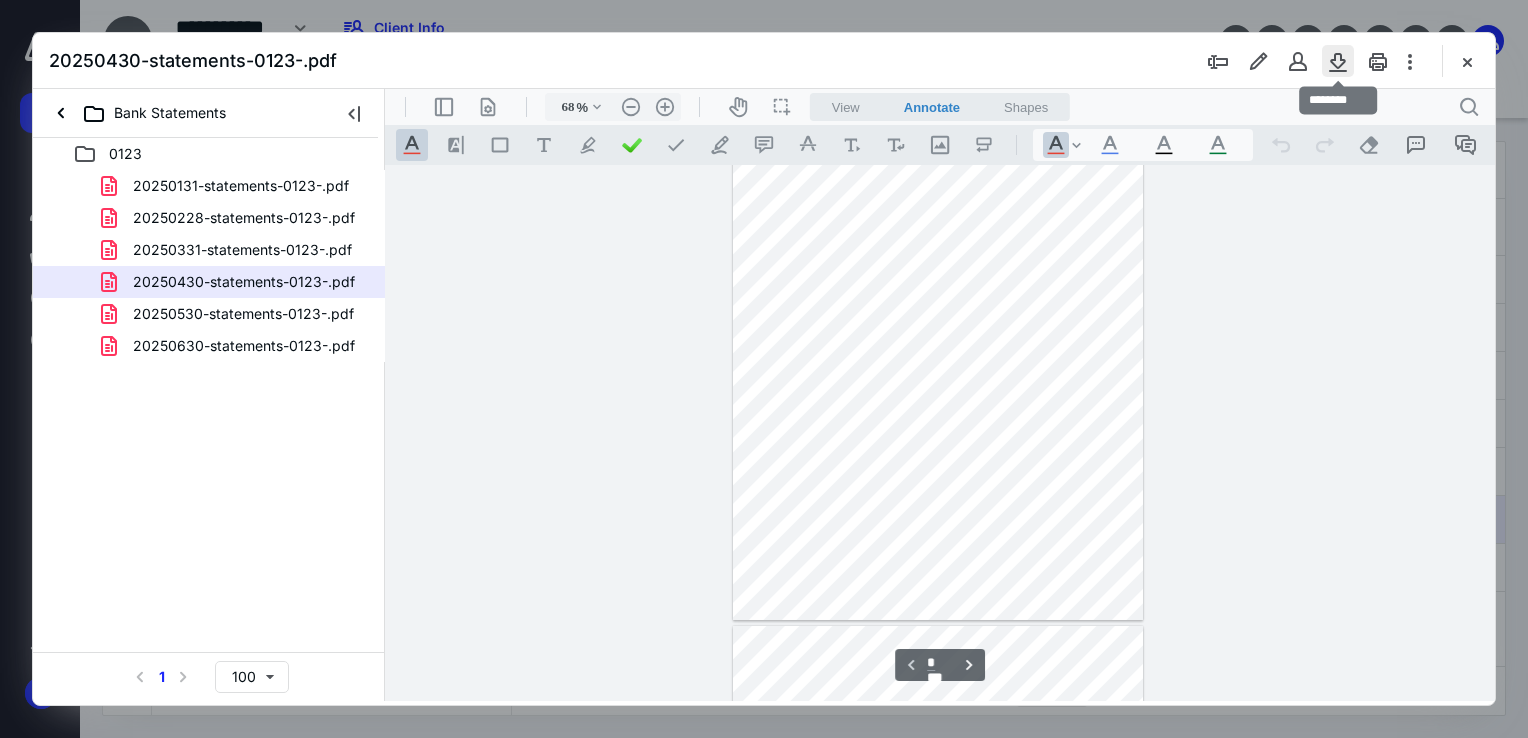 click at bounding box center (1338, 61) 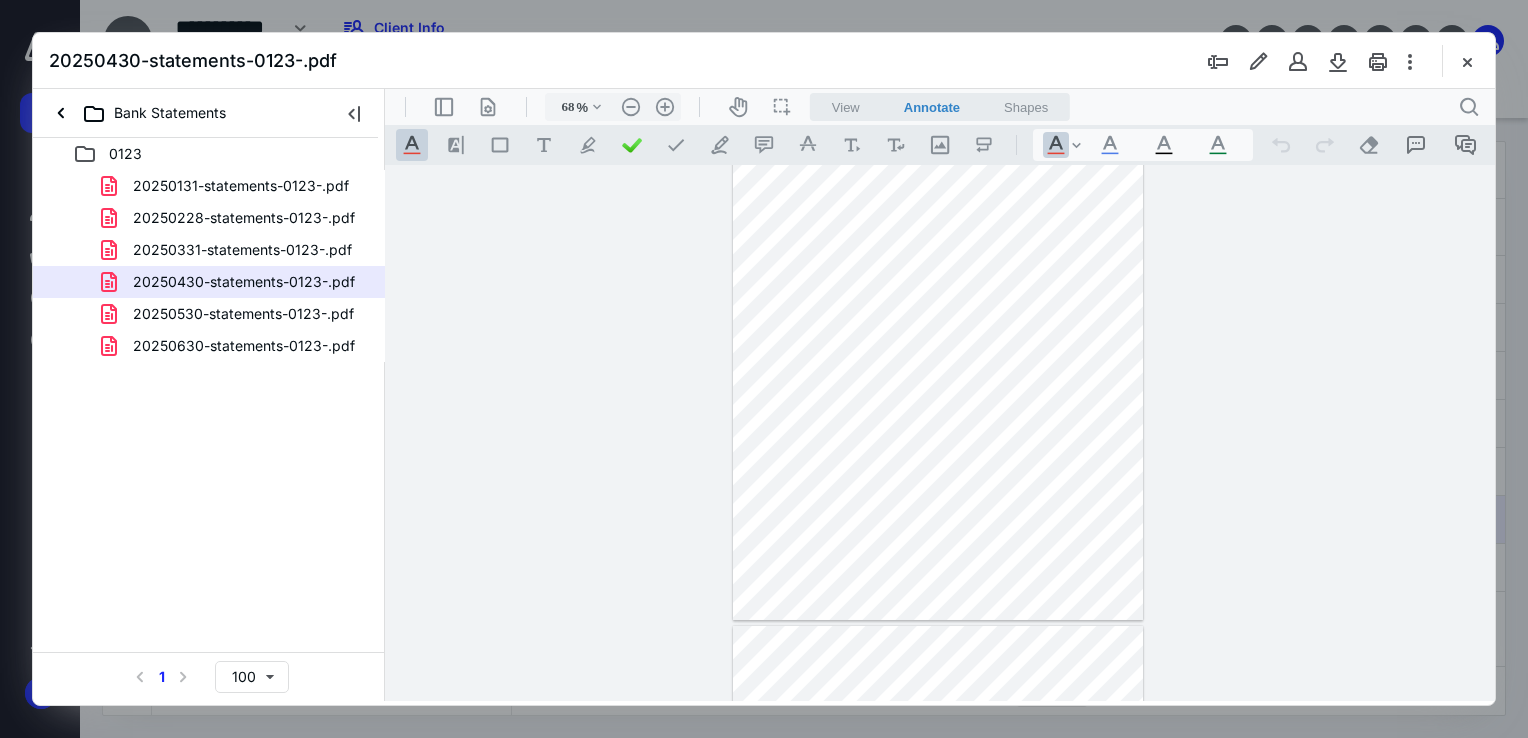 click on "20250430-statements-0123-.pdf" at bounding box center [764, 61] 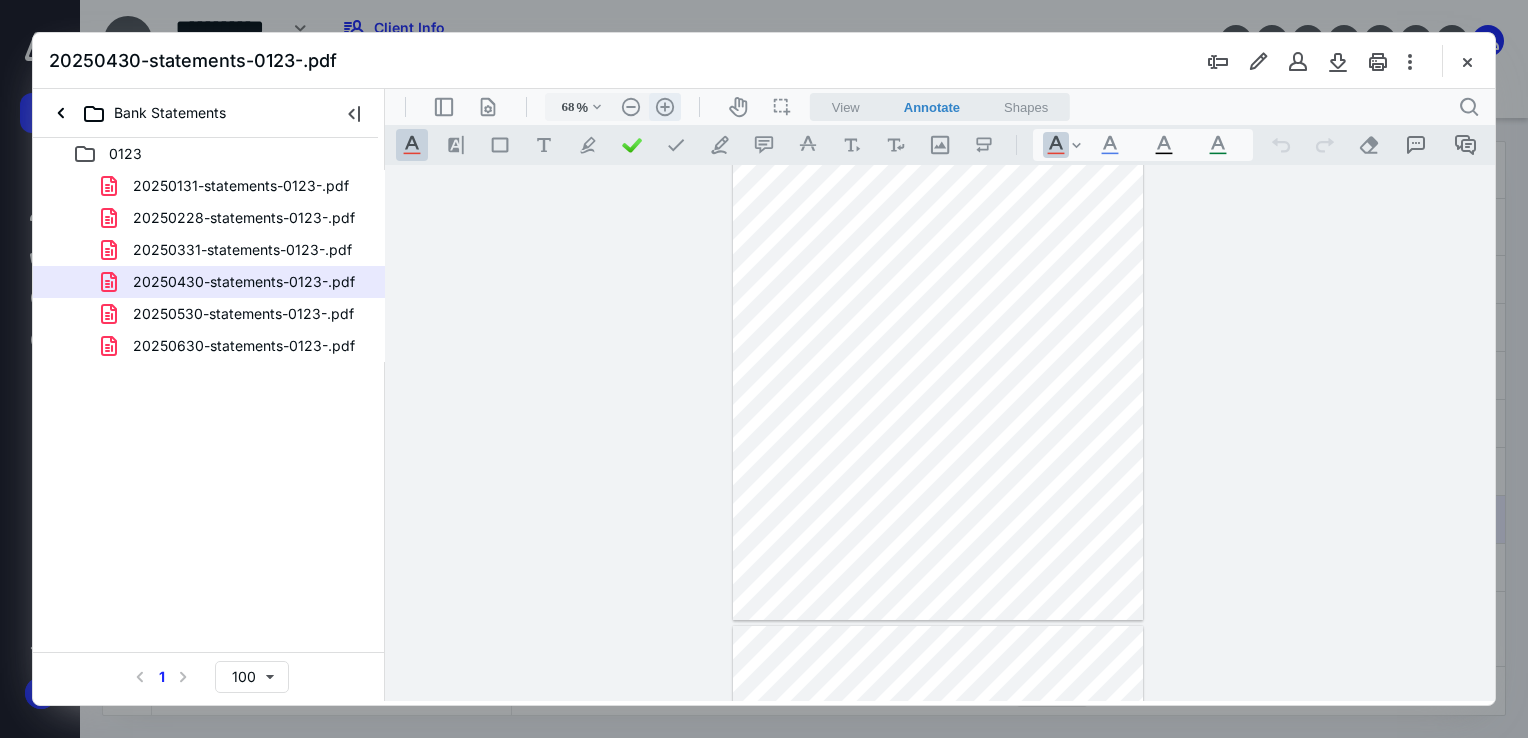 click on ".cls-1{fill:#abb0c4;} icon - header - zoom - in - line" at bounding box center (665, 107) 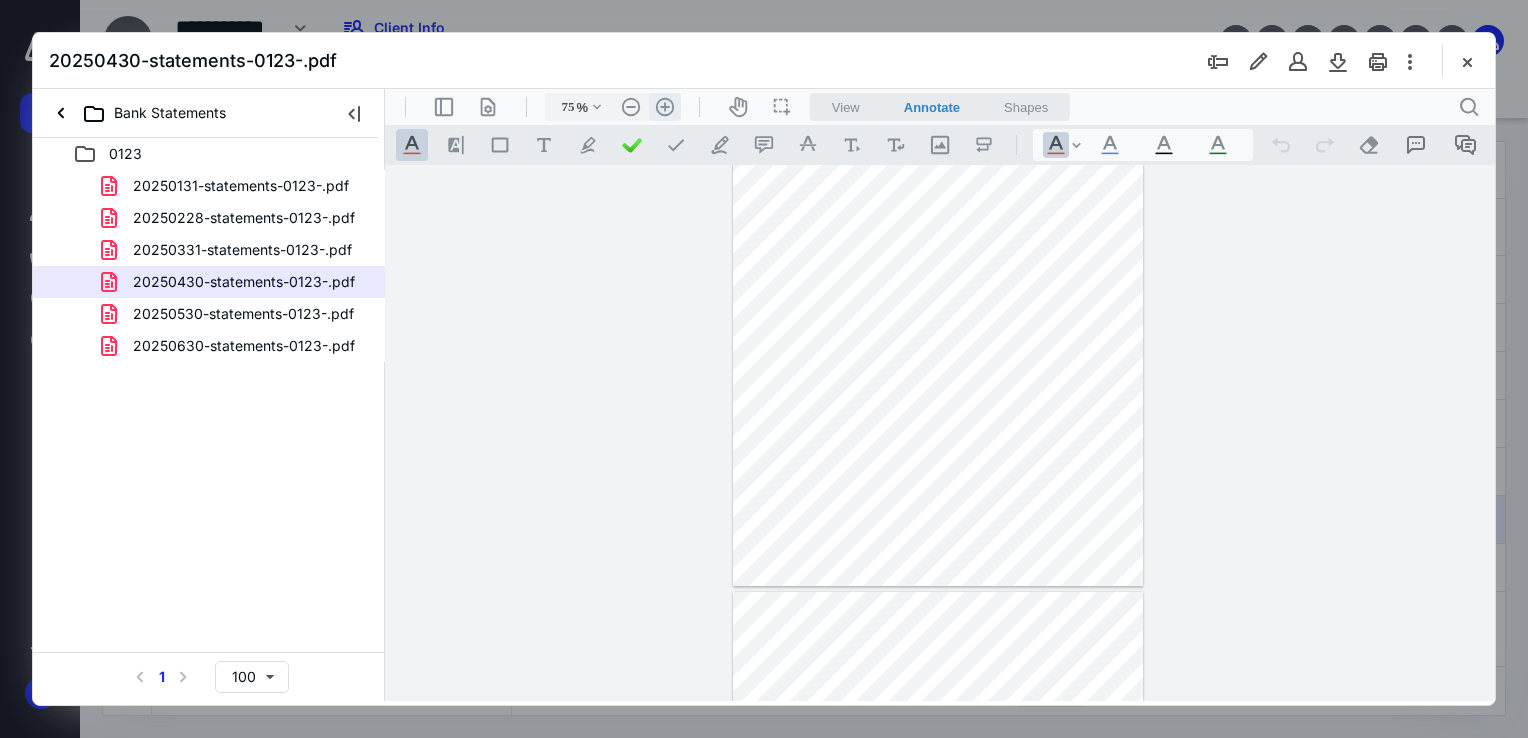click on ".cls-1{fill:#abb0c4;} icon - header - zoom - in - line" at bounding box center [665, 107] 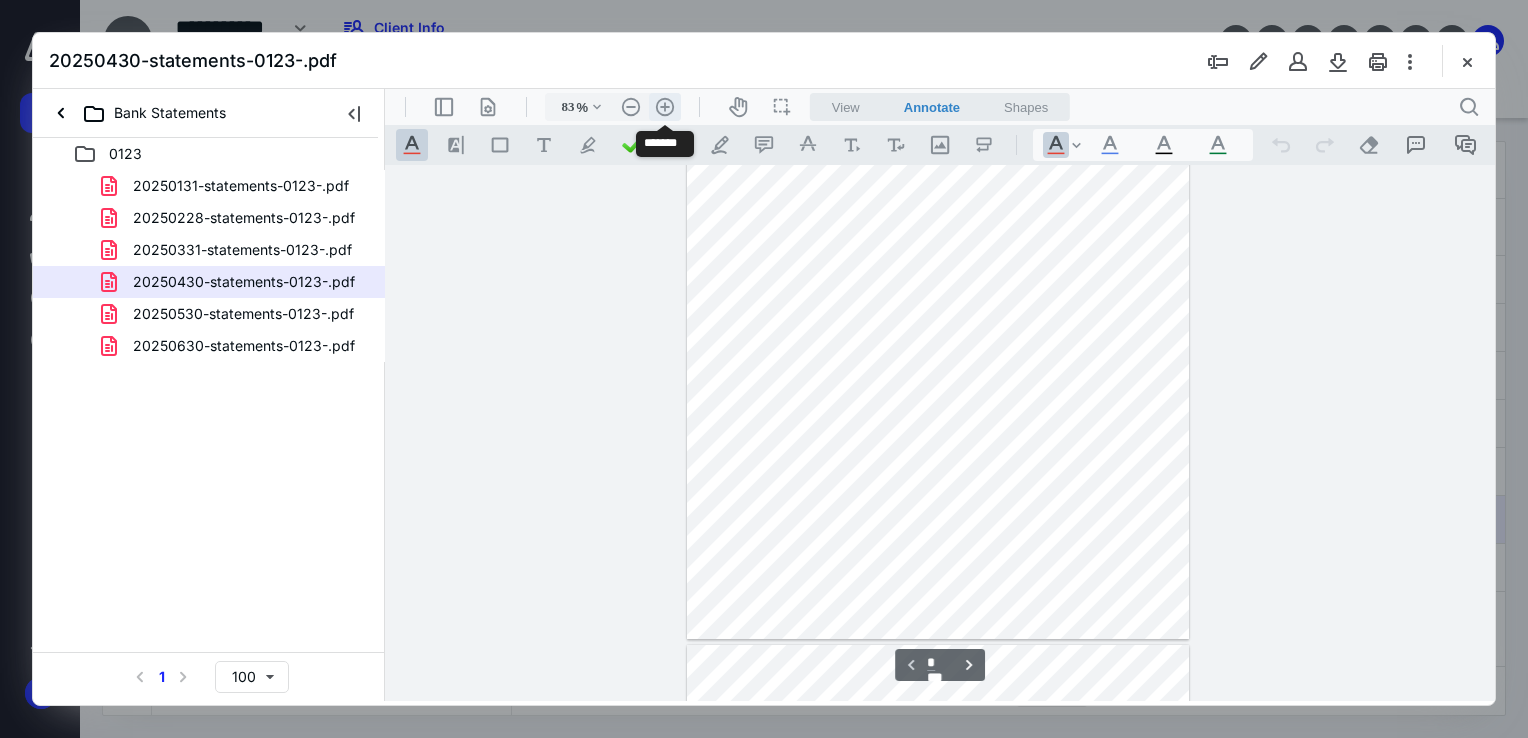 click on ".cls-1{fill:#abb0c4;} icon - header - zoom - in - line" at bounding box center [665, 107] 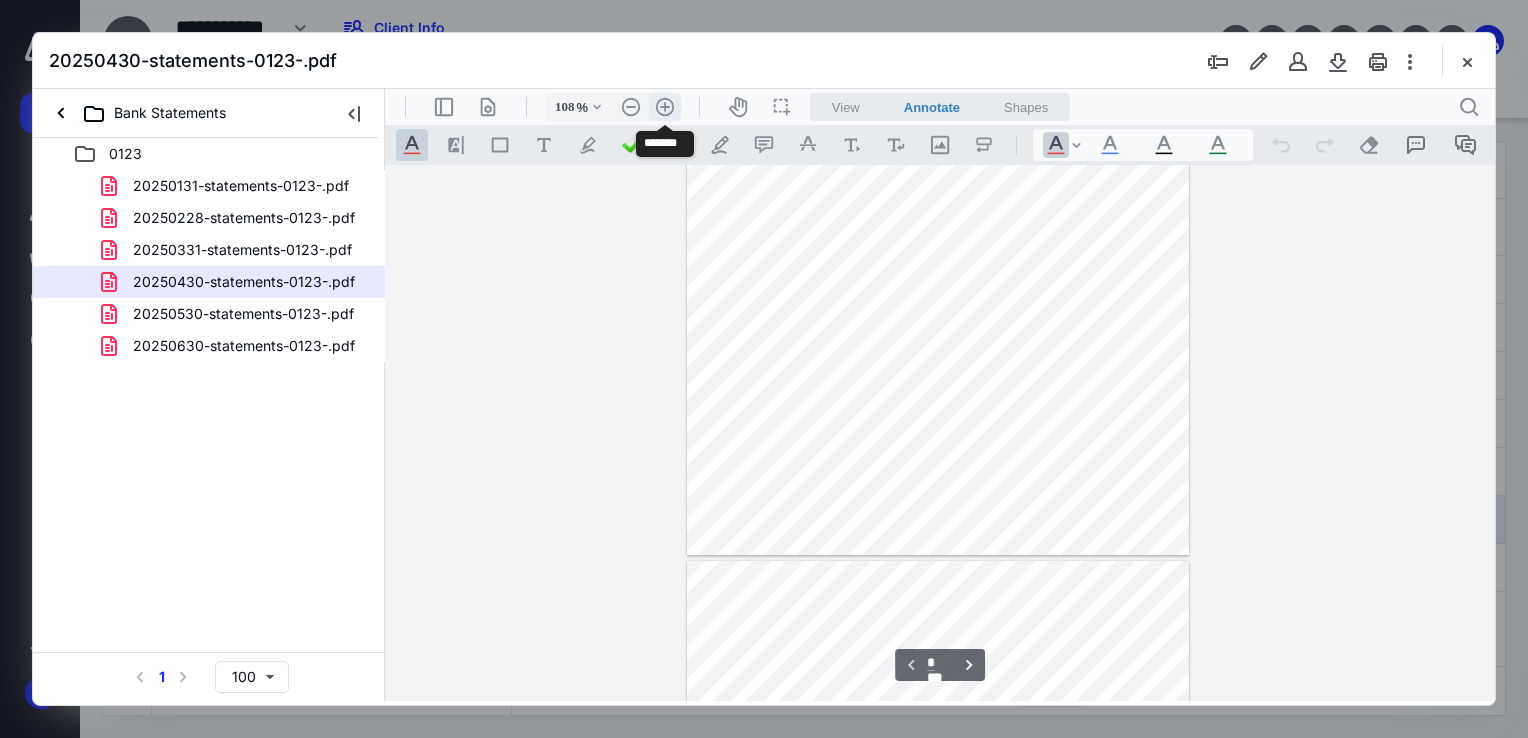click on ".cls-1{fill:#abb0c4;} icon - header - zoom - in - line" at bounding box center [665, 107] 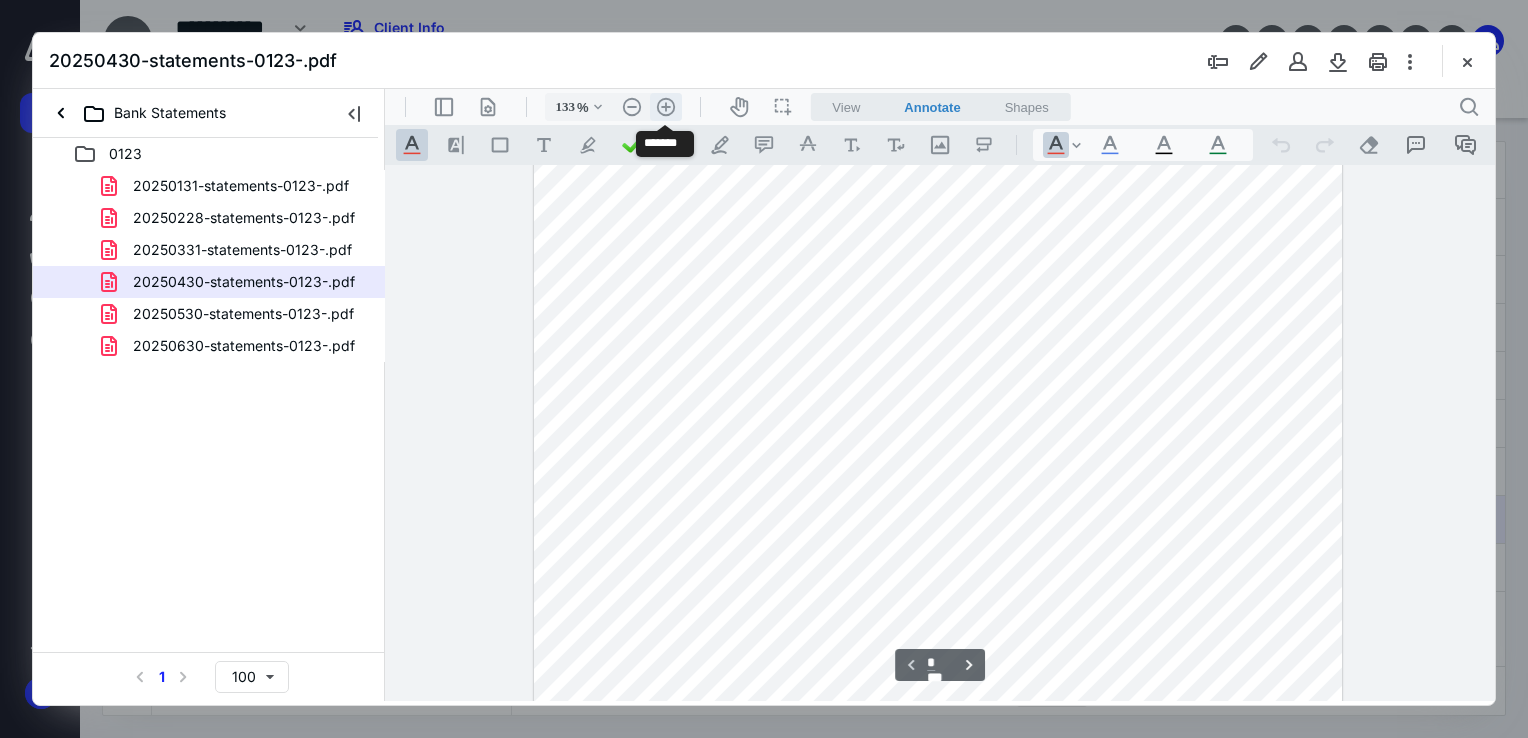 click on ".cls-1{fill:#abb0c4;} icon - header - zoom - in - line" at bounding box center [666, 107] 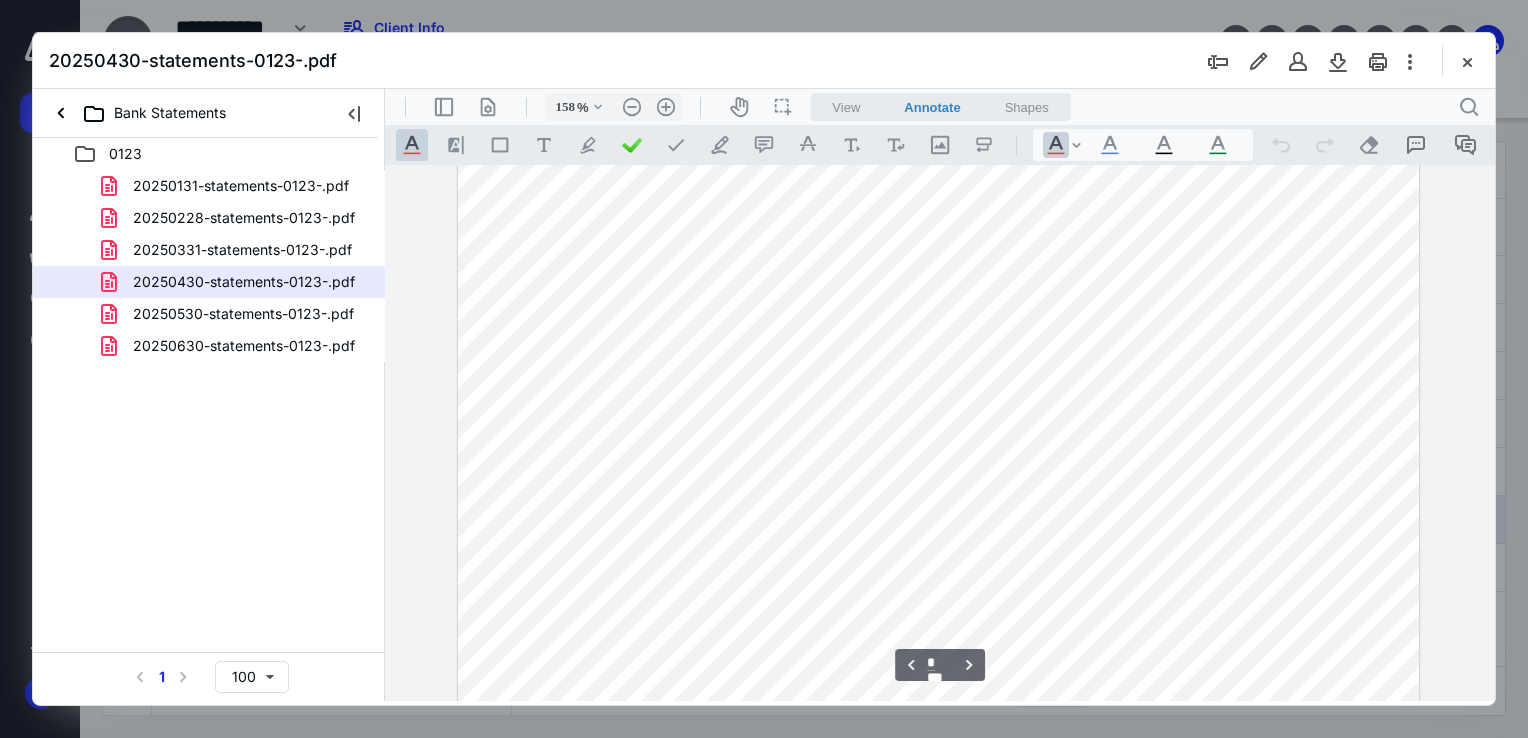 scroll, scrollTop: 2593, scrollLeft: 0, axis: vertical 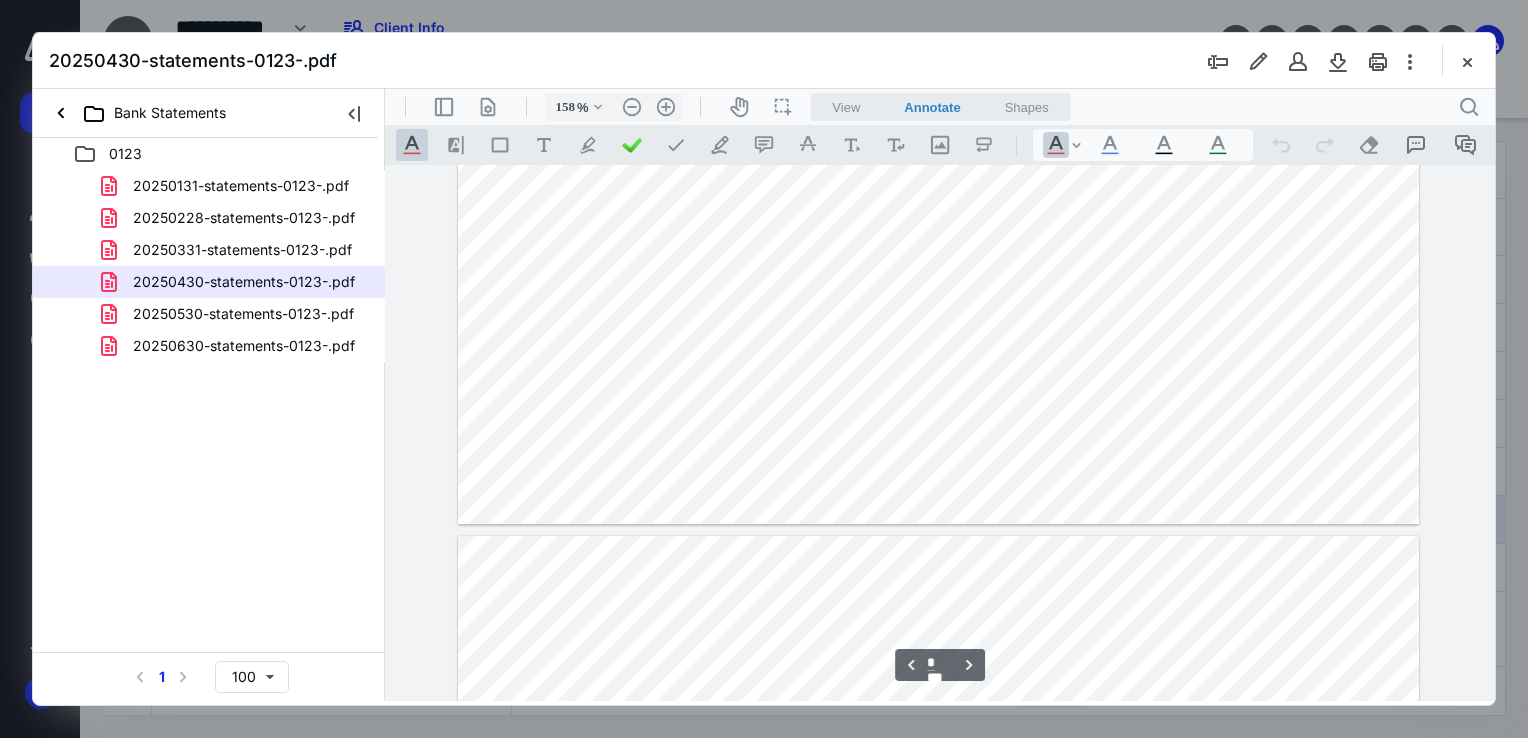 type on "*" 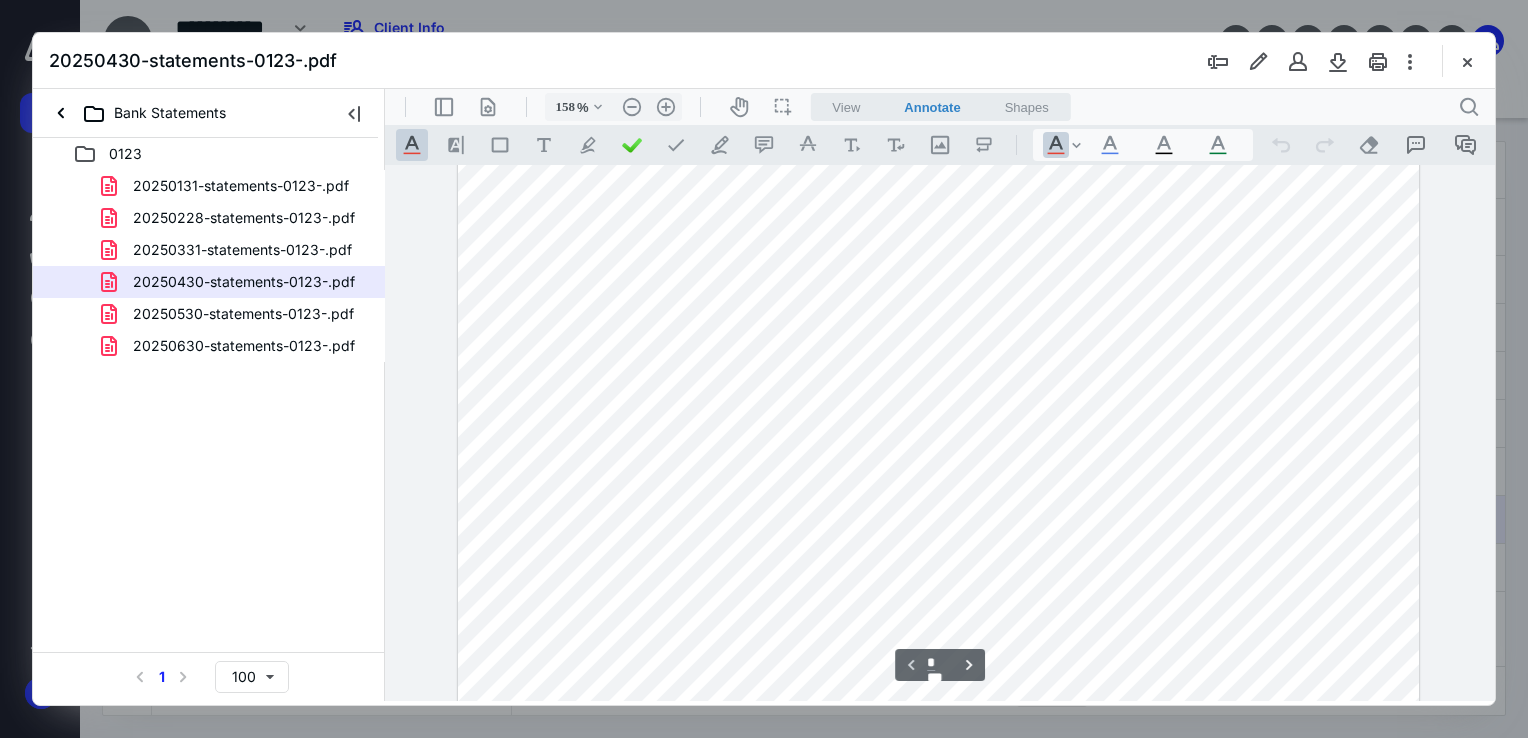 scroll, scrollTop: 593, scrollLeft: 0, axis: vertical 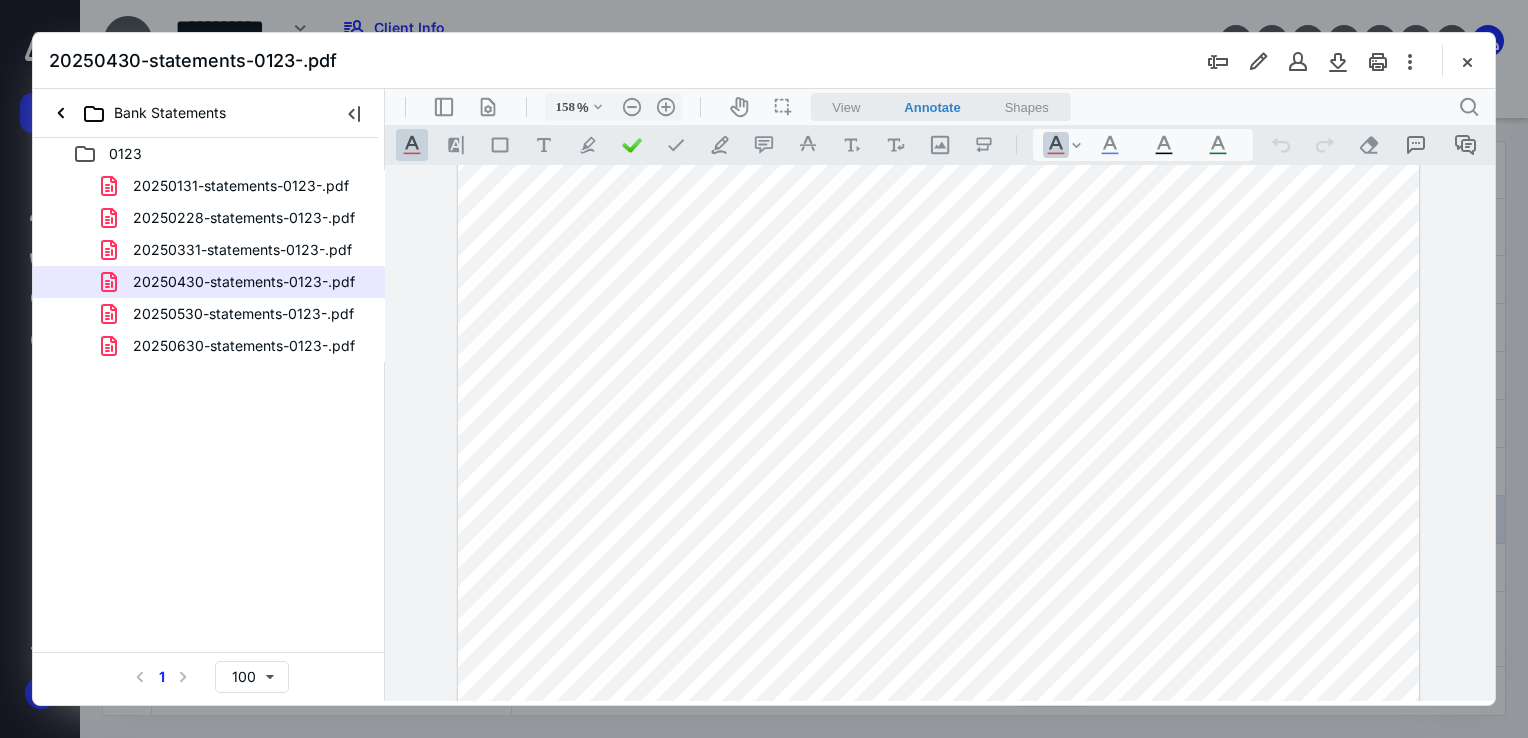 click on "20250530-statements-0123-.pdf" at bounding box center [231, 314] 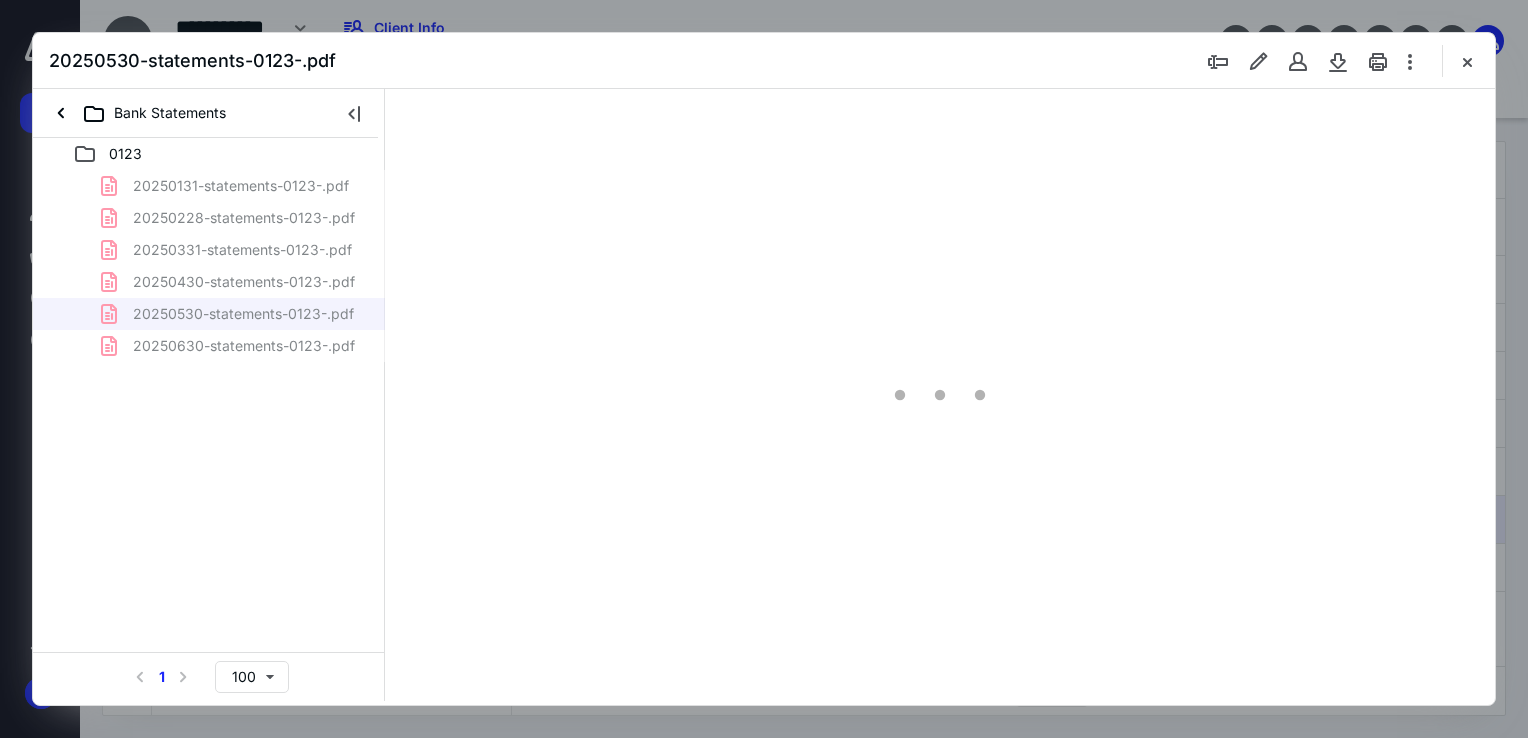 scroll, scrollTop: 79, scrollLeft: 0, axis: vertical 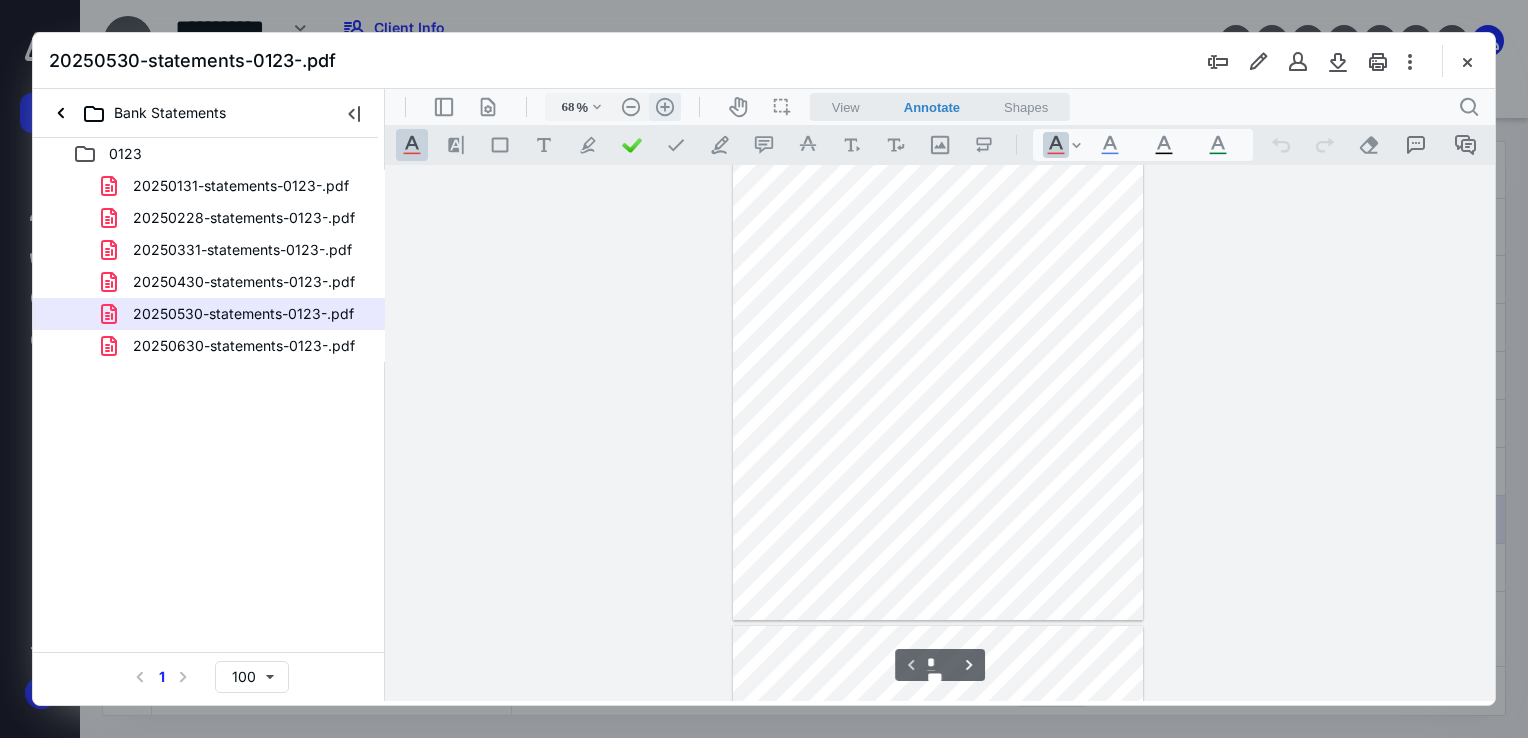 click on ".cls-1{fill:#abb0c4;} icon - header - zoom - in - line" at bounding box center (665, 107) 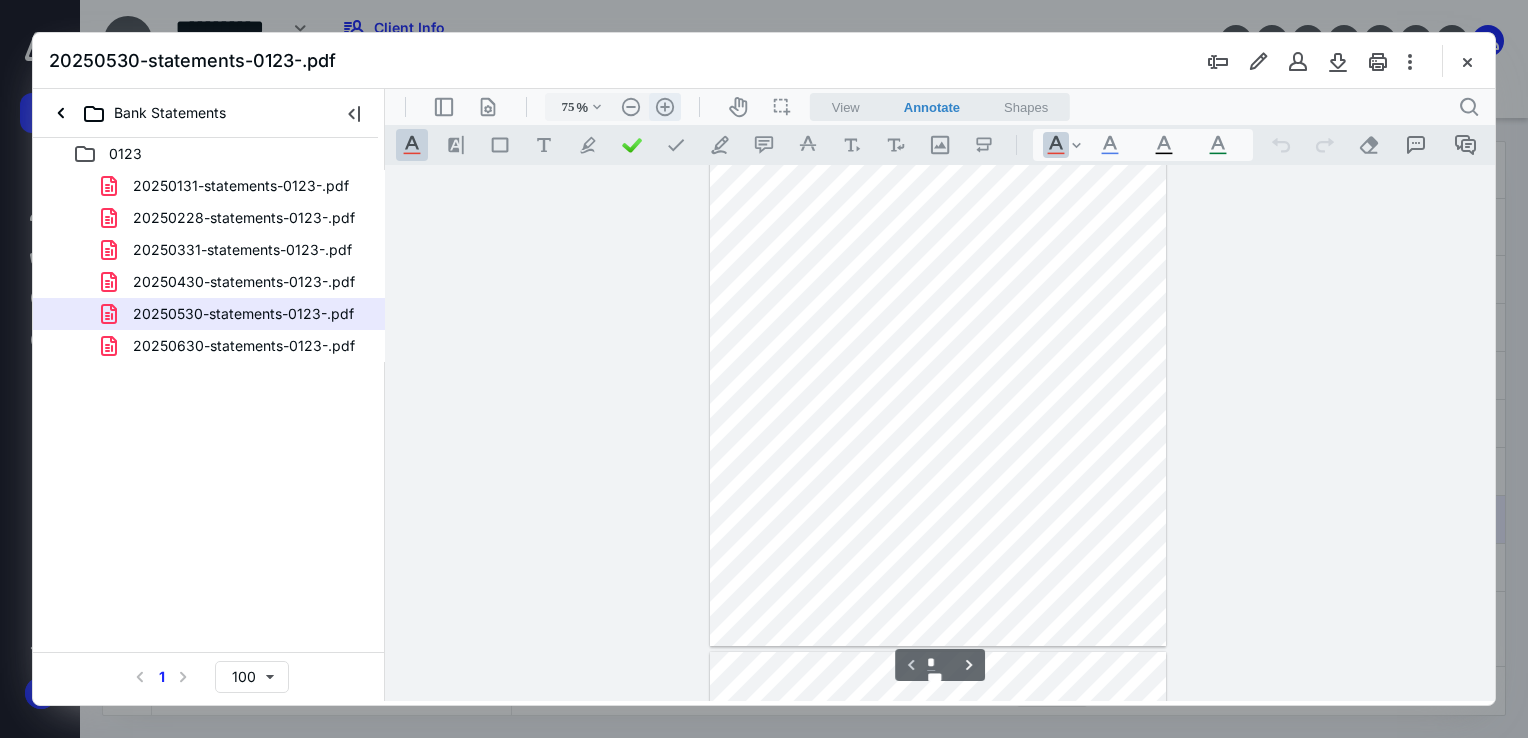 click on ".cls-1{fill:#abb0c4;} icon - header - zoom - in - line" at bounding box center [665, 107] 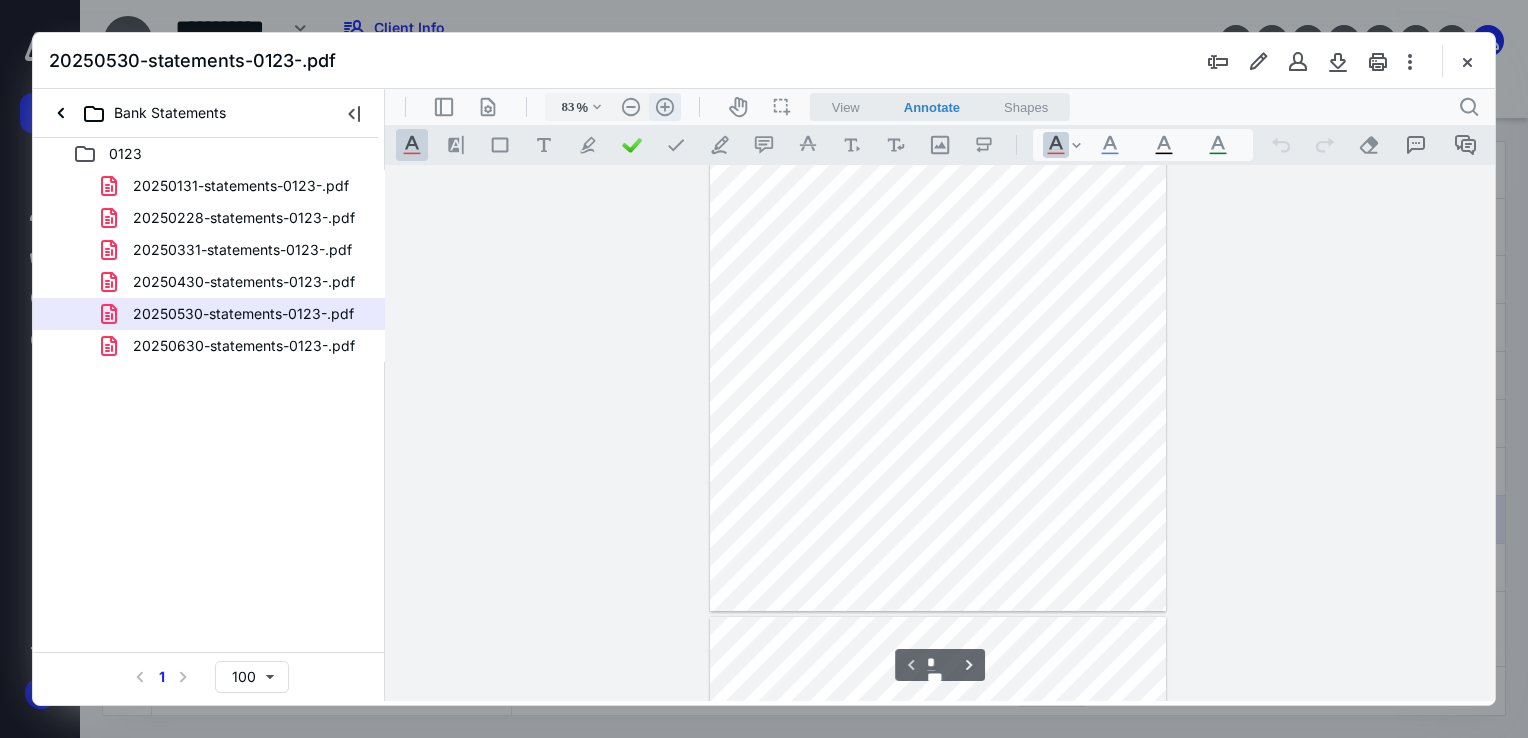 click on ".cls-1{fill:#abb0c4;} icon - header - zoom - in - line" at bounding box center [665, 107] 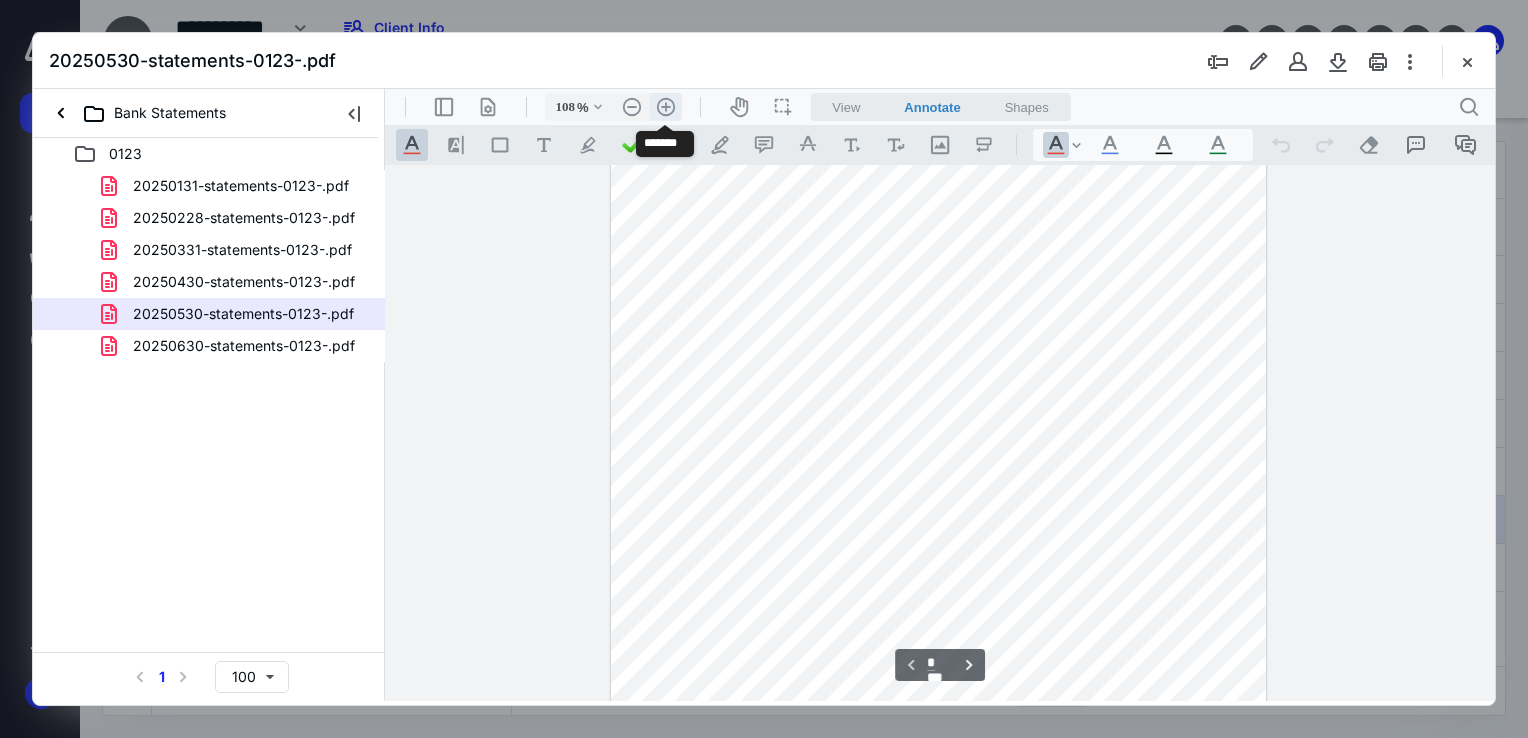 click on ".cls-1{fill:#abb0c4;} icon - header - zoom - in - line" at bounding box center (666, 107) 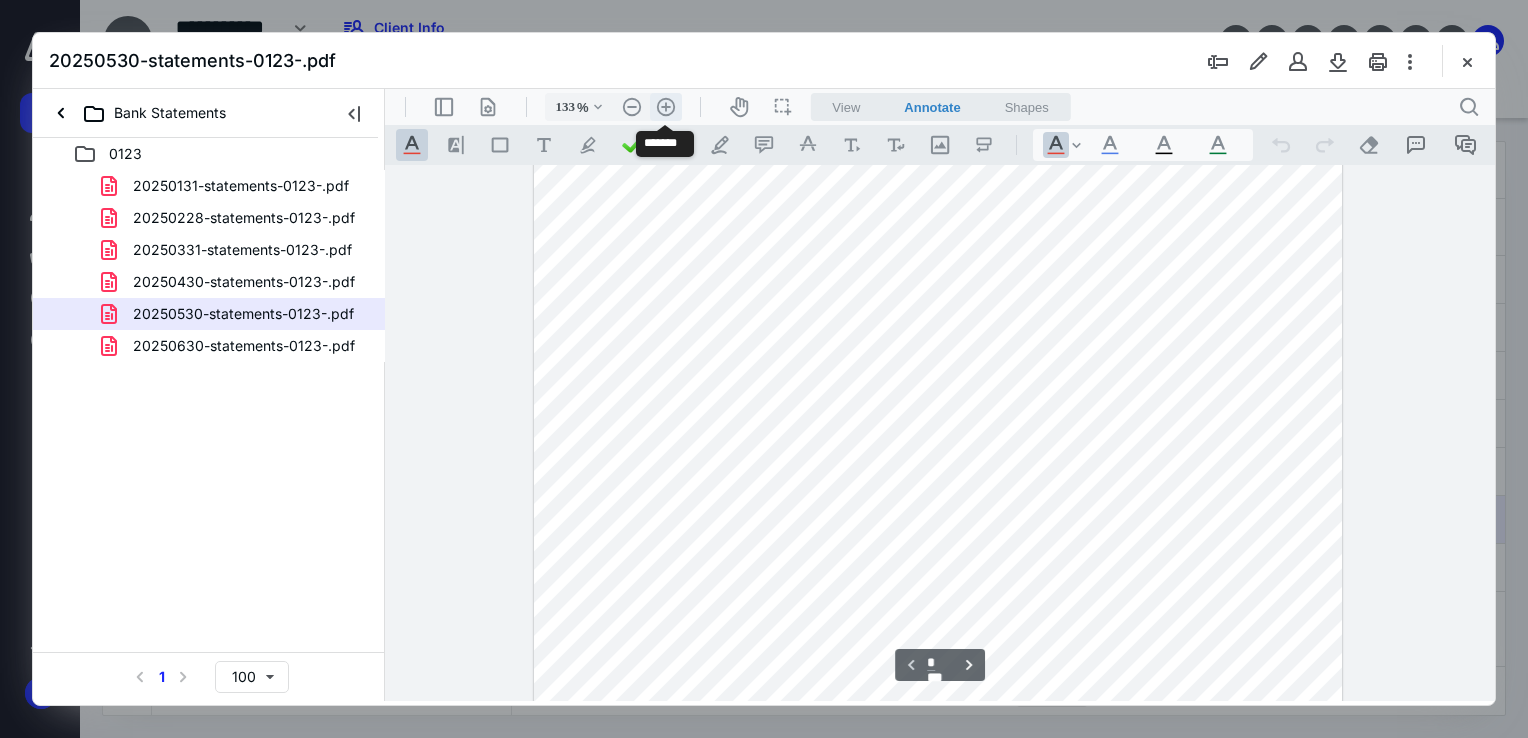click on ".cls-1{fill:#abb0c4;} icon - header - zoom - in - line" at bounding box center (666, 107) 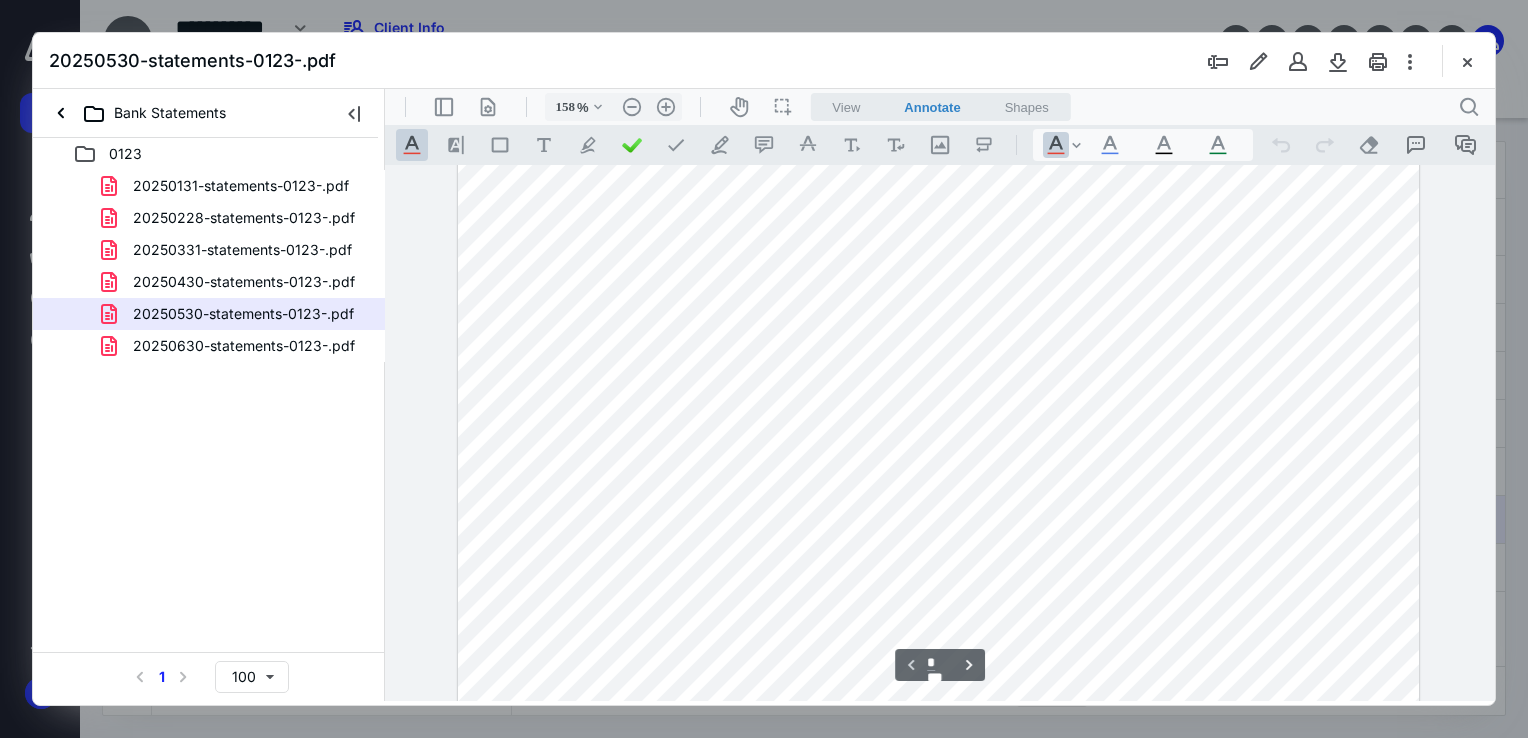 scroll, scrollTop: 393, scrollLeft: 0, axis: vertical 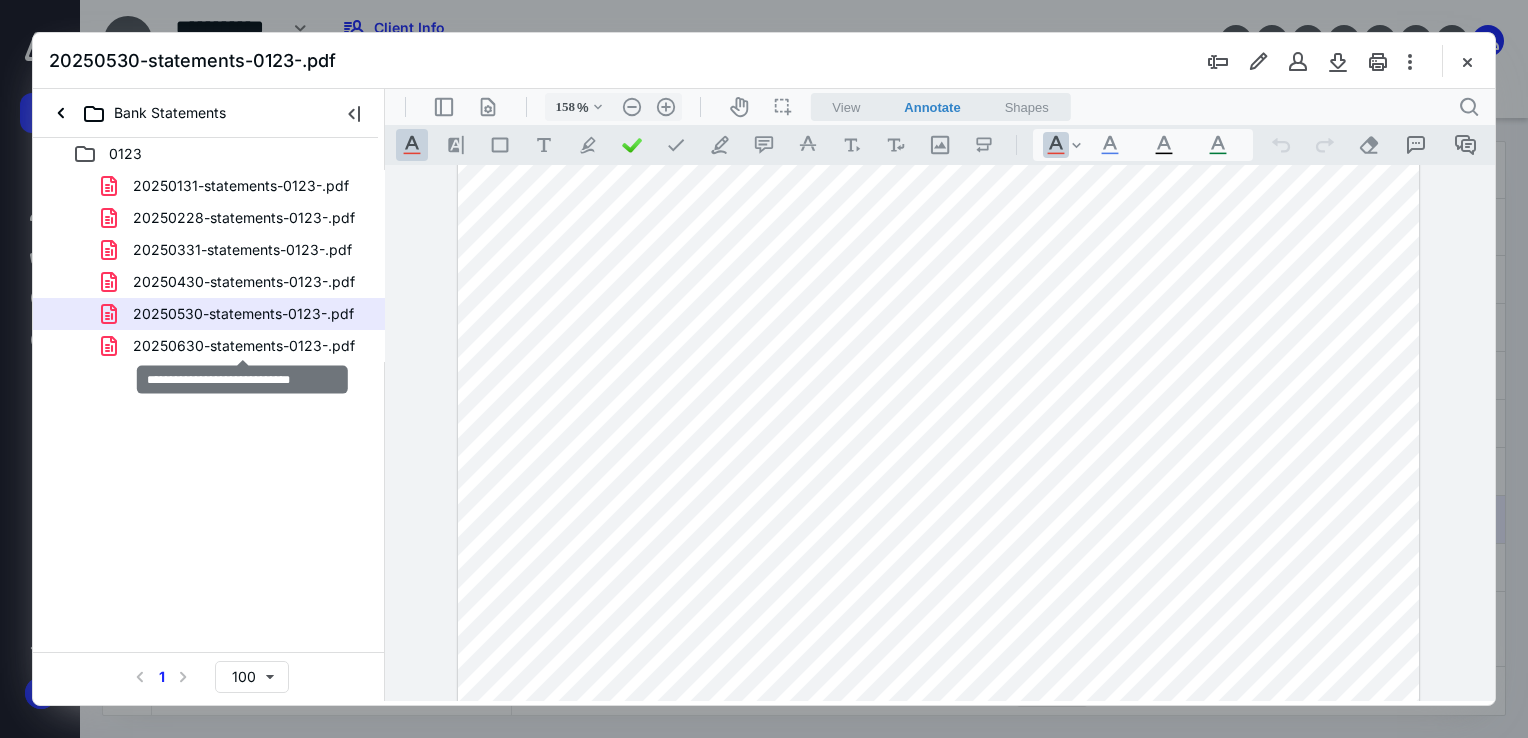 drag, startPoint x: 260, startPoint y: 346, endPoint x: 191, endPoint y: 355, distance: 69.58448 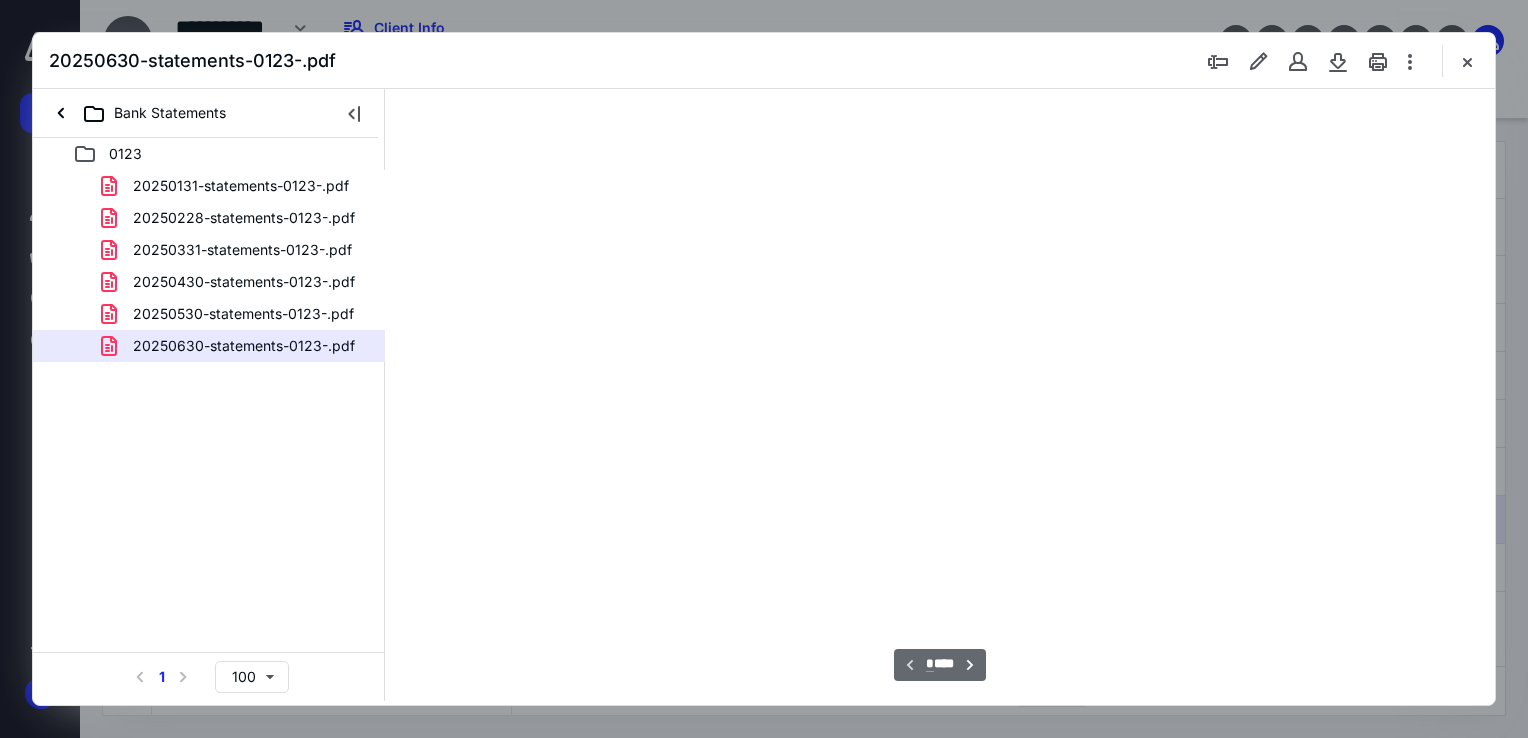 scroll, scrollTop: 79, scrollLeft: 0, axis: vertical 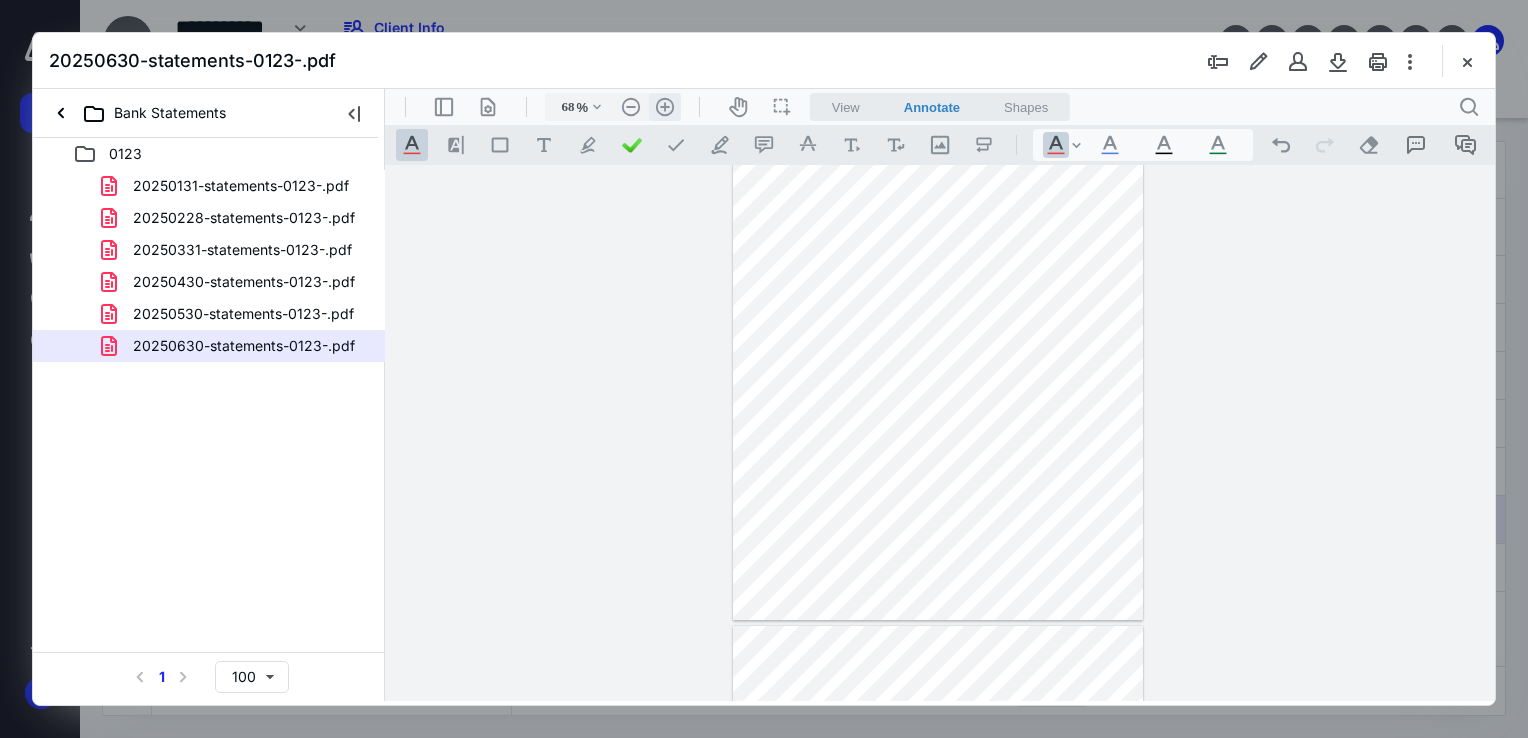 click on ".cls-1{fill:#abb0c4;} icon - header - zoom - in - line" at bounding box center (665, 107) 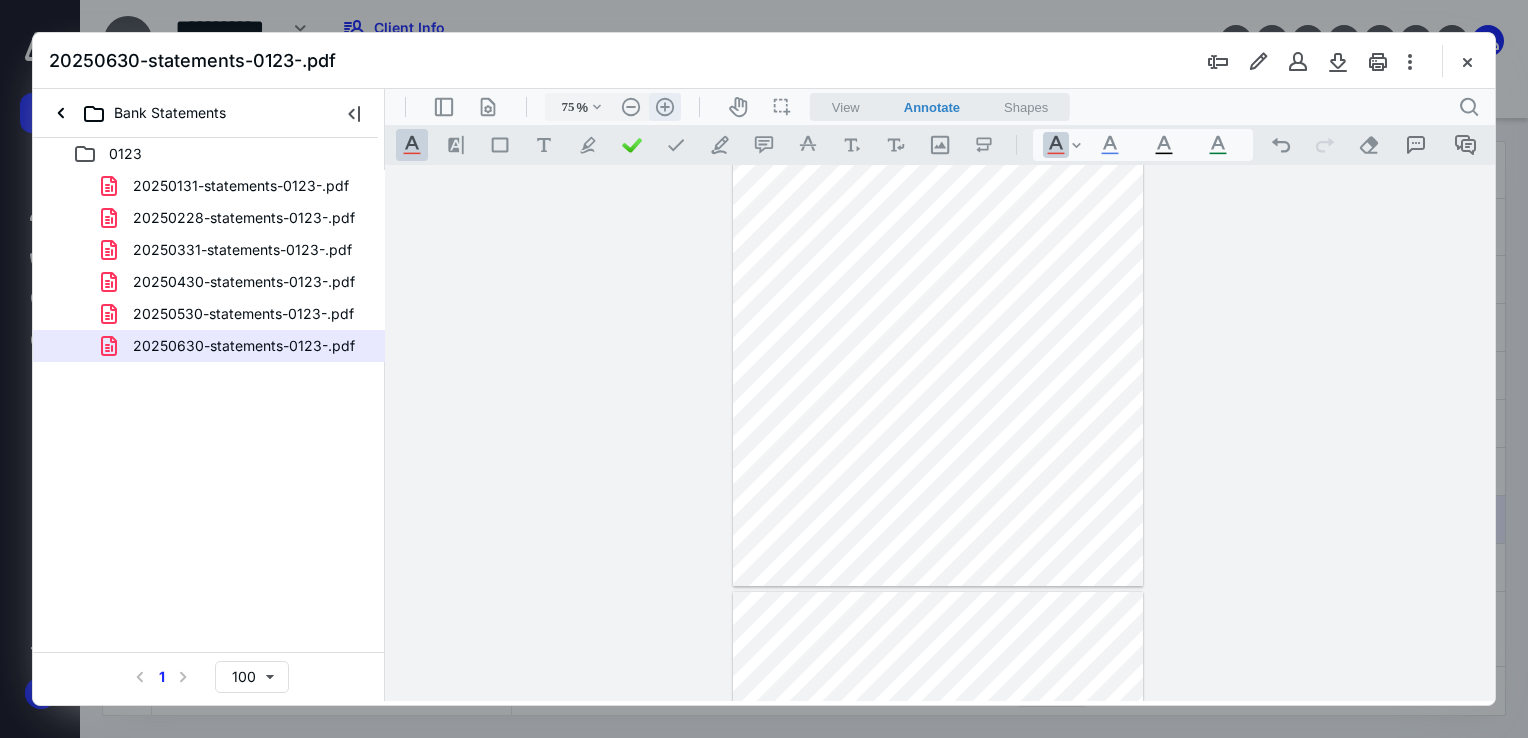 click on ".cls-1{fill:#abb0c4;} icon - header - zoom - in - line" at bounding box center (665, 107) 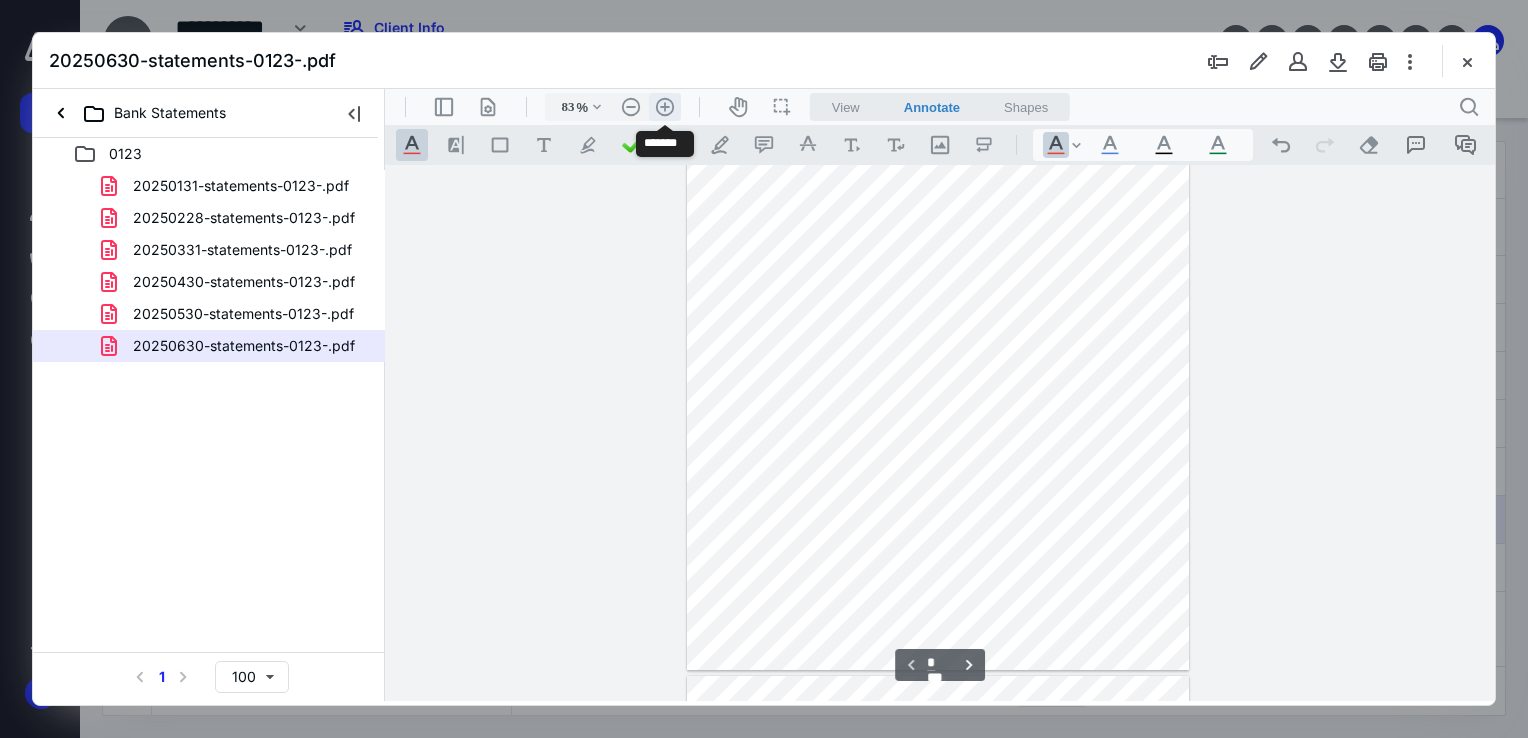 click on ".cls-1{fill:#abb0c4;} icon - header - zoom - in - line" at bounding box center [665, 107] 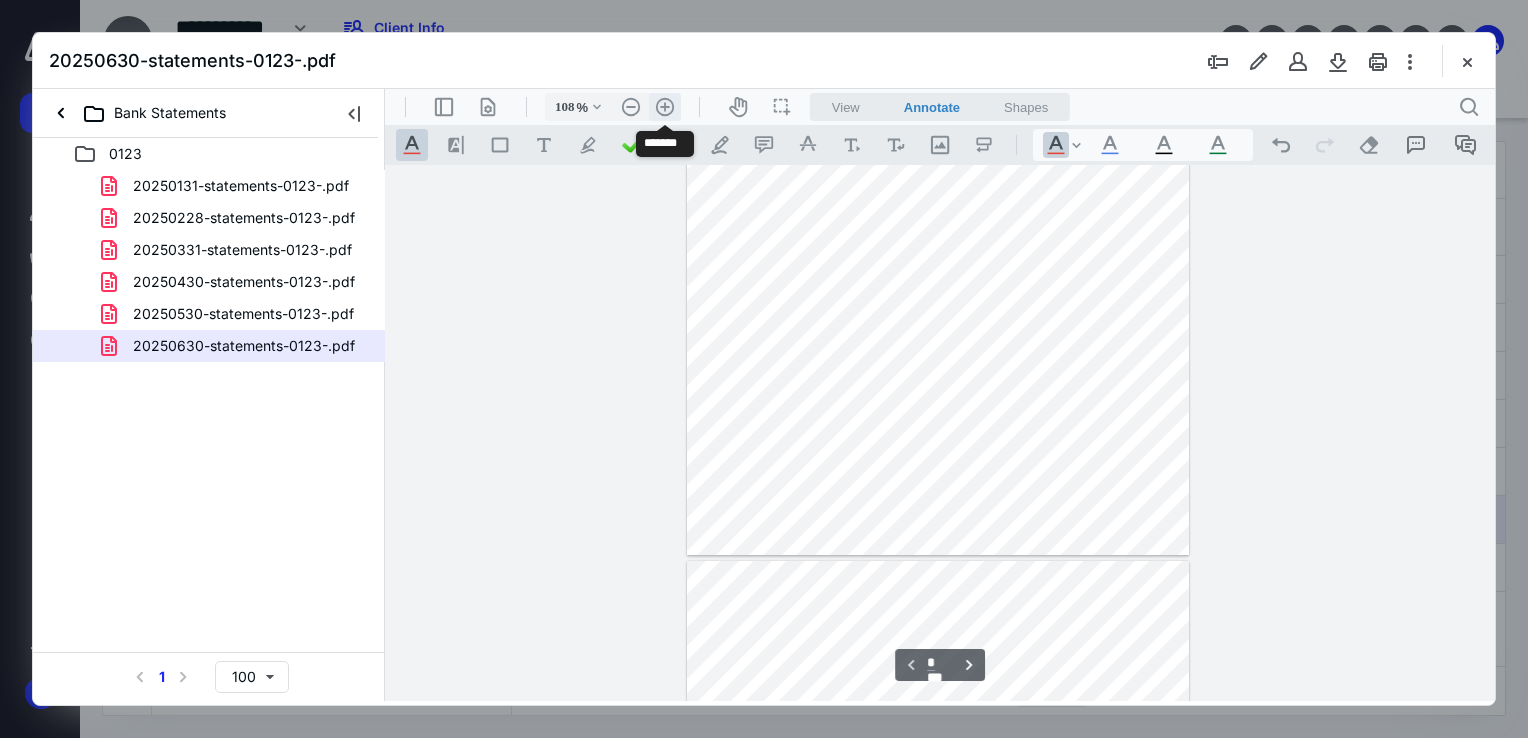 click on ".cls-1{fill:#abb0c4;} icon - header - zoom - in - line" at bounding box center (665, 107) 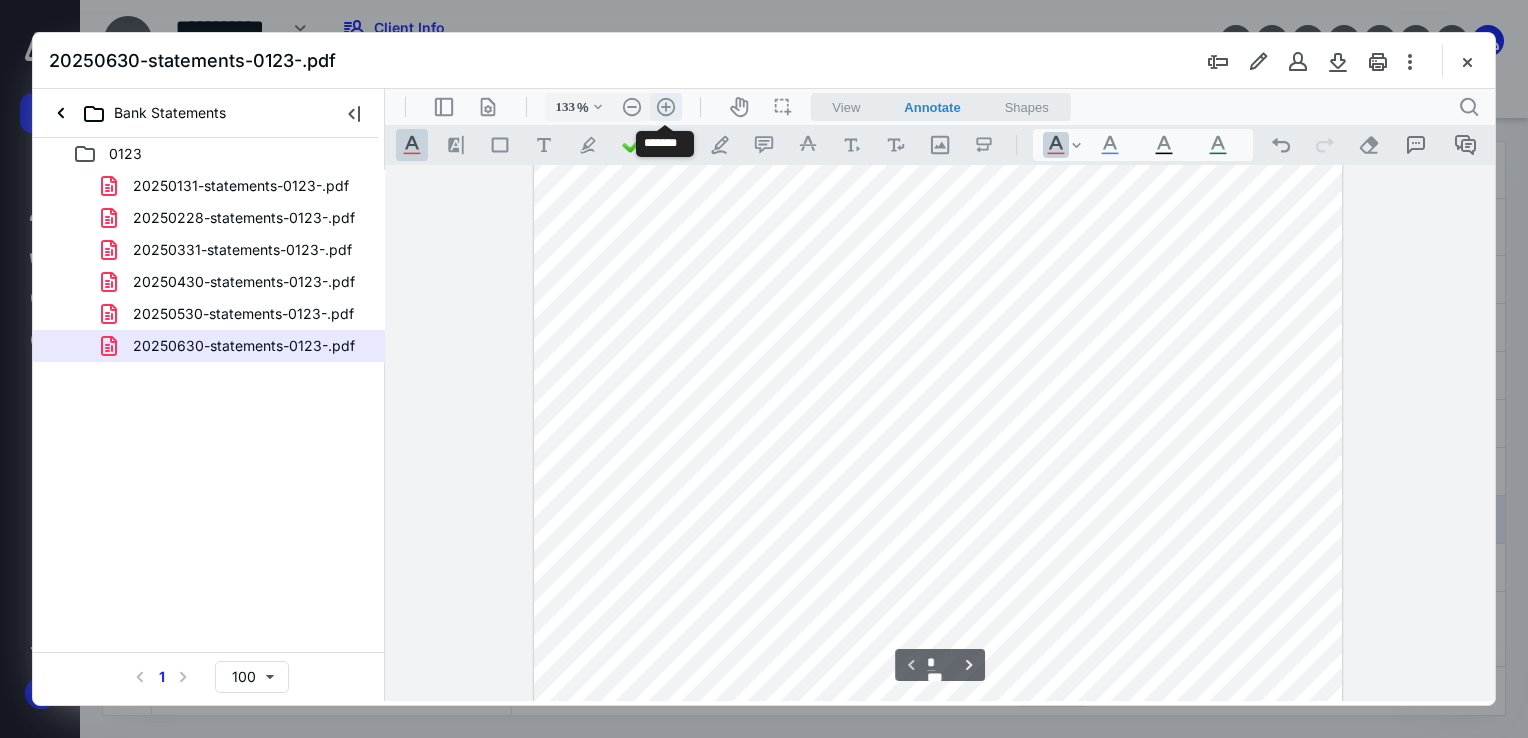 click on ".cls-1{fill:#abb0c4;} icon - header - zoom - in - line" at bounding box center [666, 107] 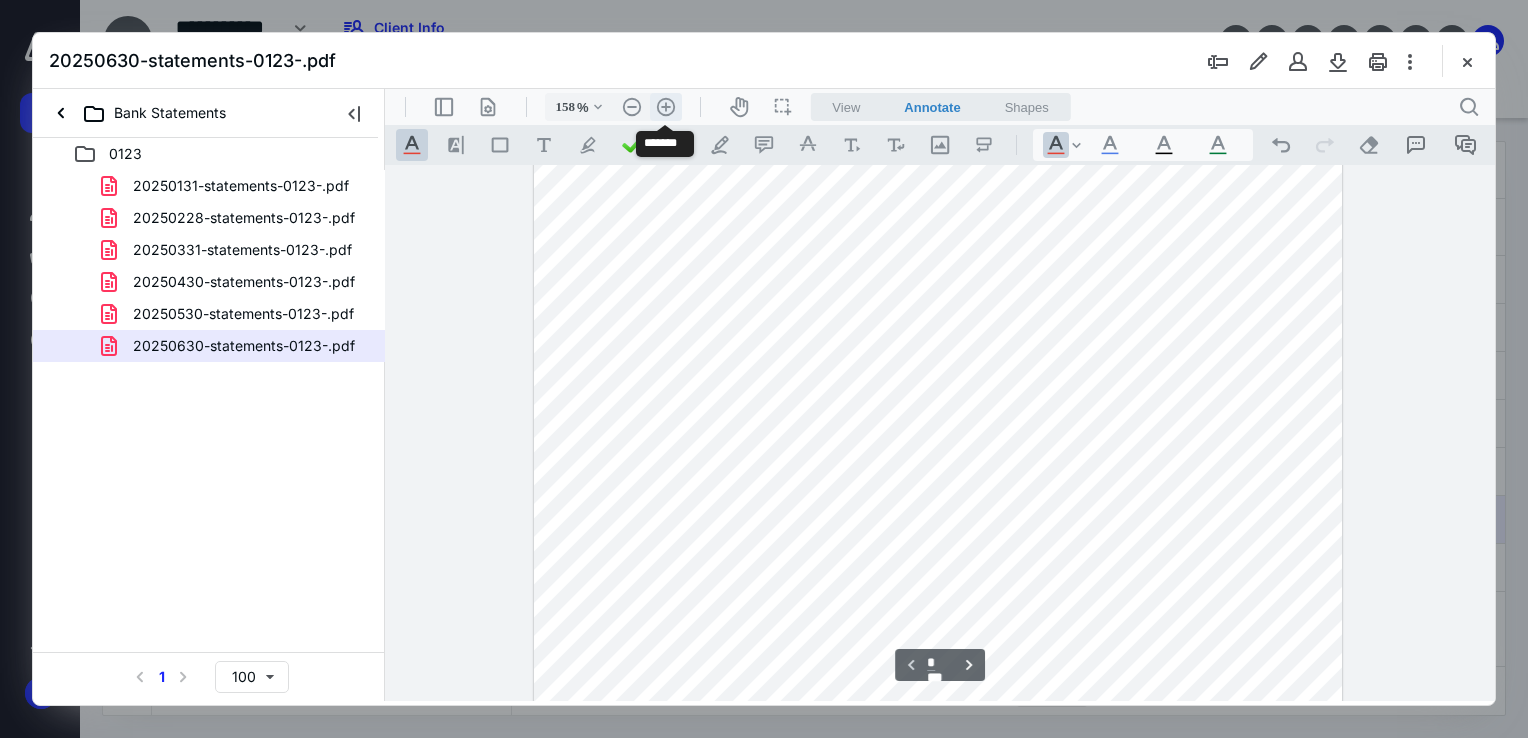 scroll, scrollTop: 493, scrollLeft: 0, axis: vertical 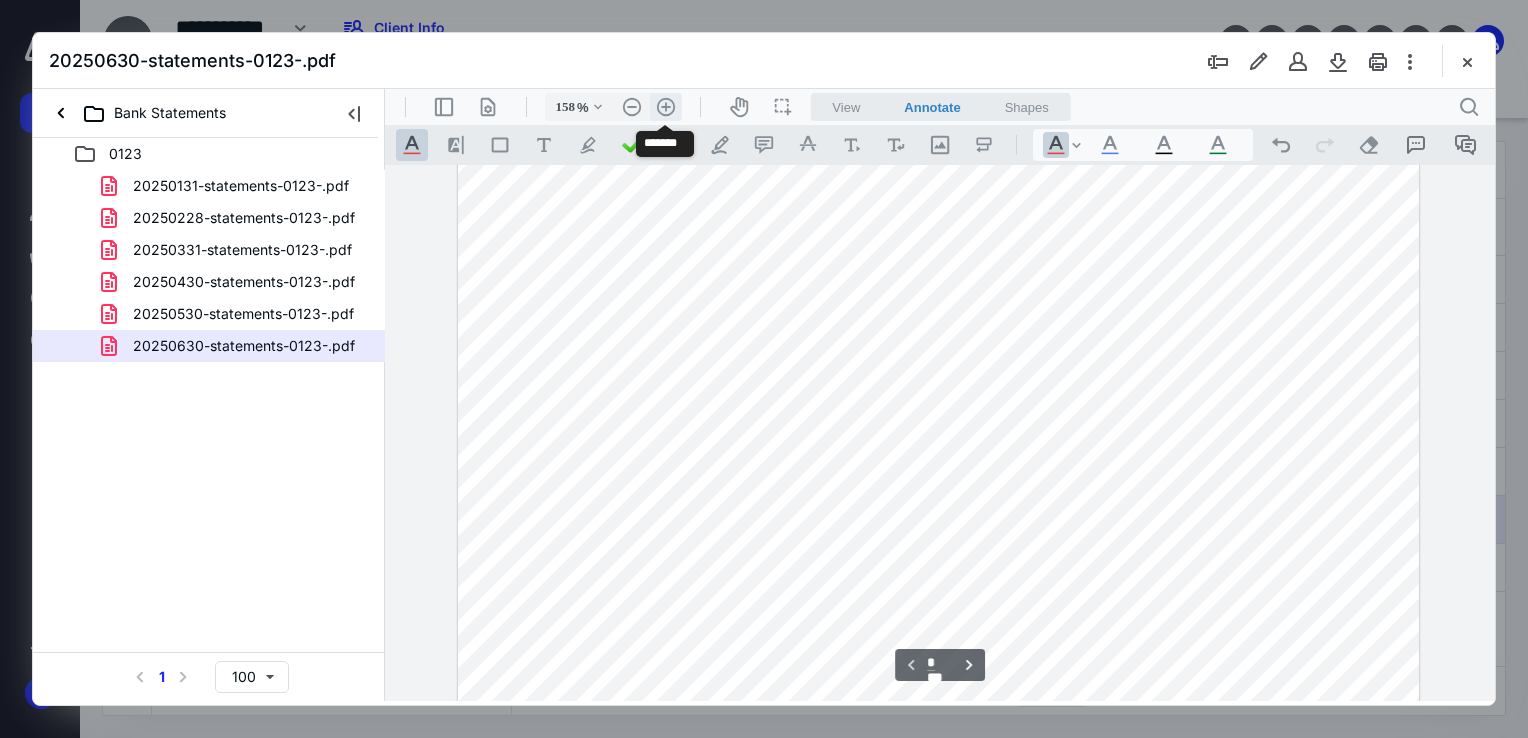 click on ".cls-1{fill:#abb0c4;} icon - header - zoom - in - line" at bounding box center [666, 107] 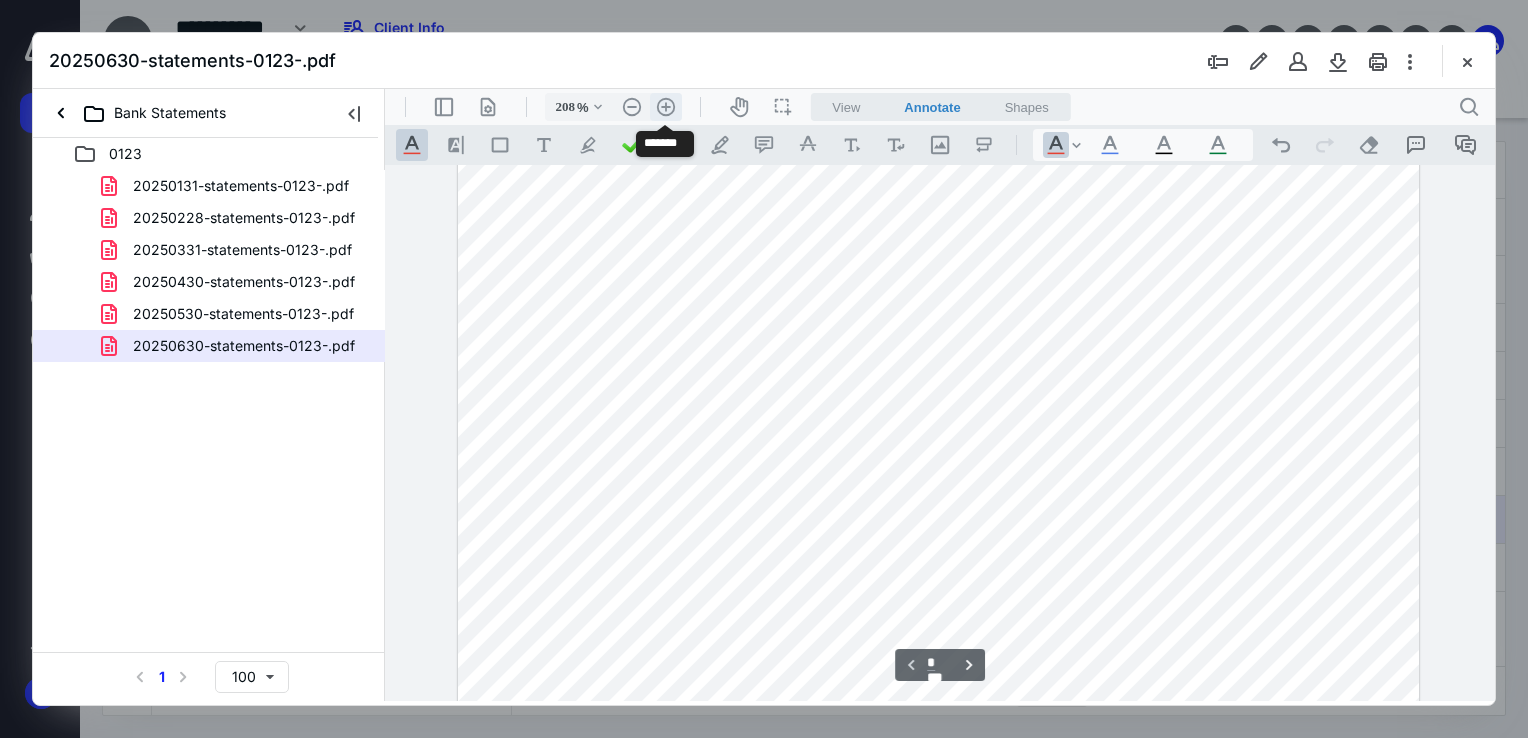 scroll, scrollTop: 724, scrollLeft: 92, axis: both 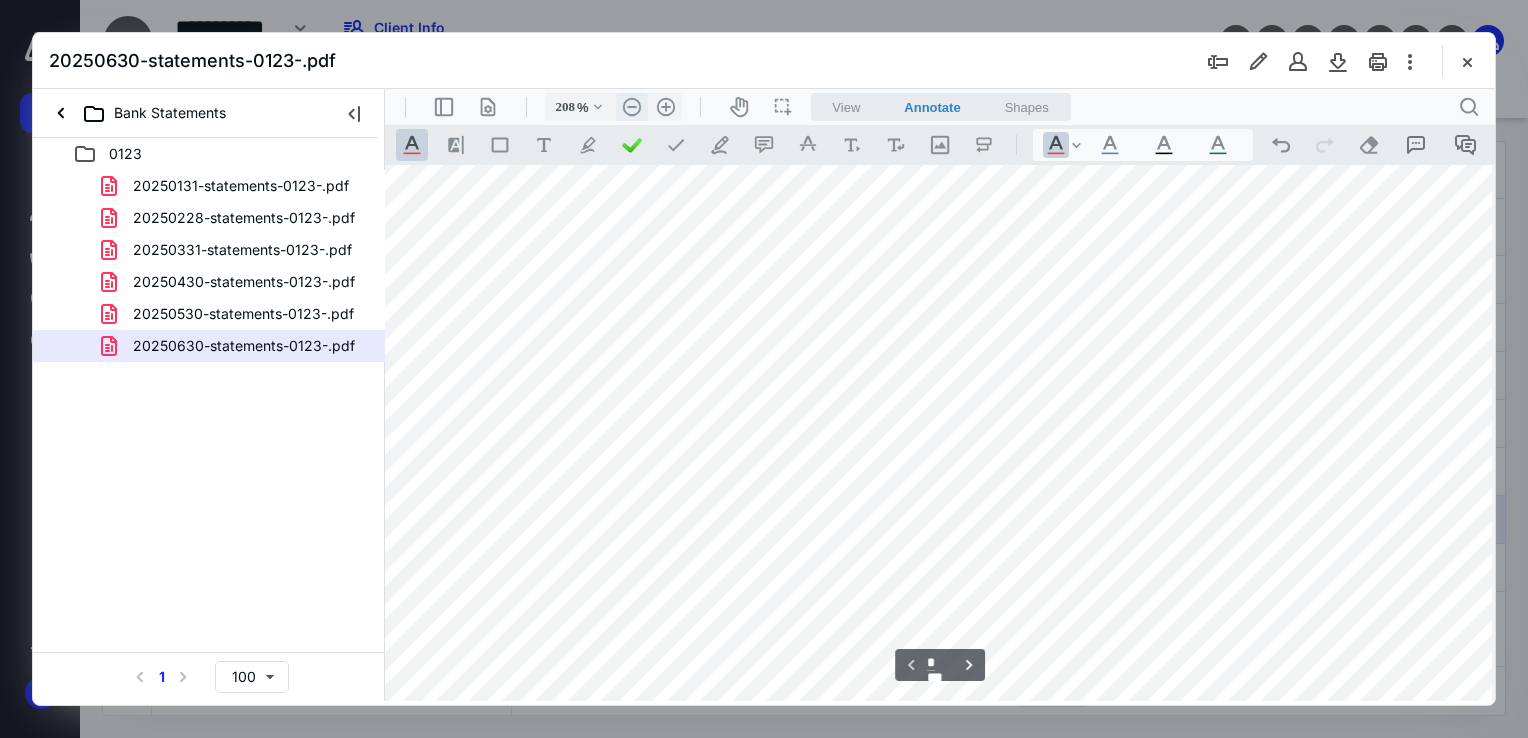 click on ".cls-1{fill:#abb0c4;} icon - header - zoom - out - line" at bounding box center [632, 107] 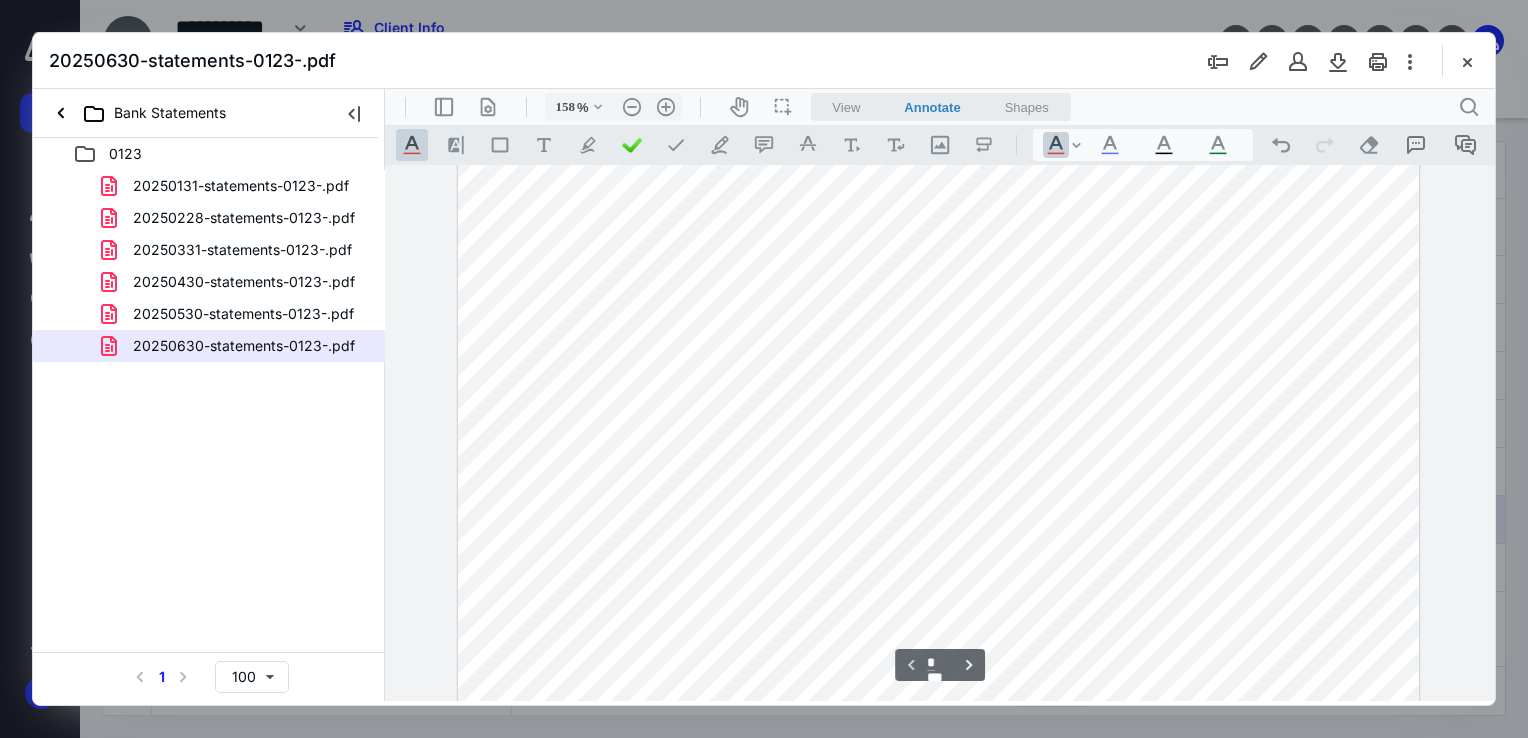 scroll, scrollTop: 393, scrollLeft: 0, axis: vertical 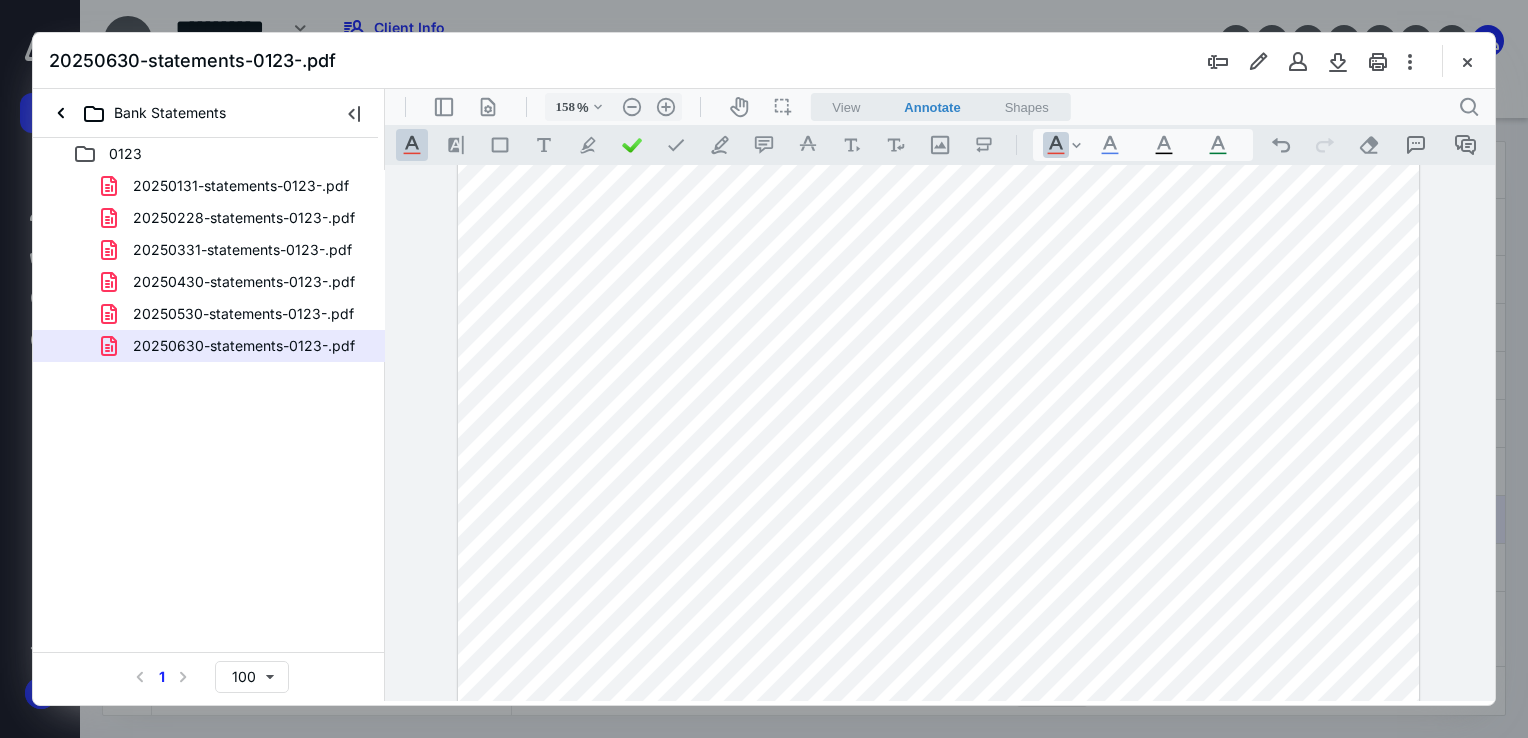 drag, startPoint x: 1159, startPoint y: 531, endPoint x: 1139, endPoint y: 543, distance: 23.323807 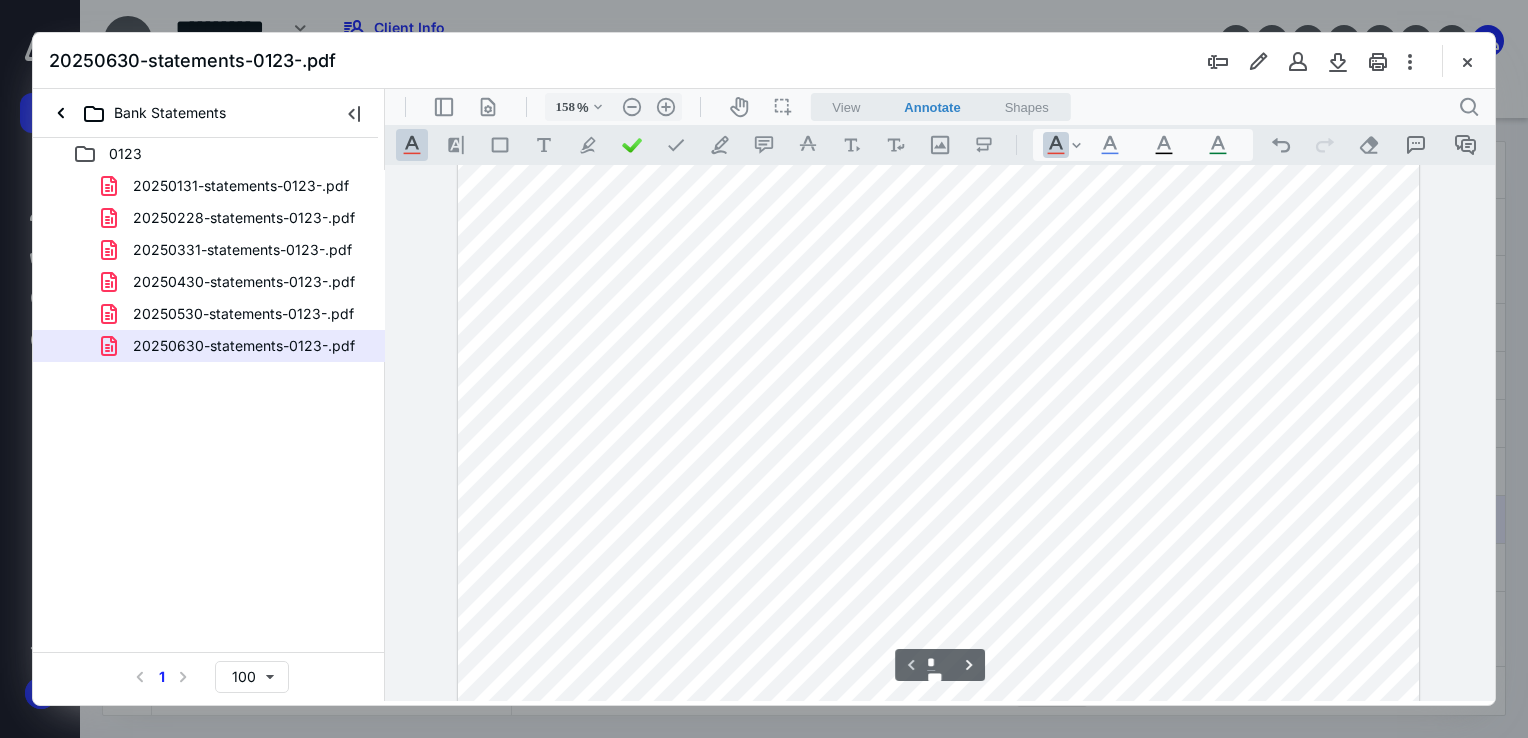 scroll, scrollTop: 400, scrollLeft: 0, axis: vertical 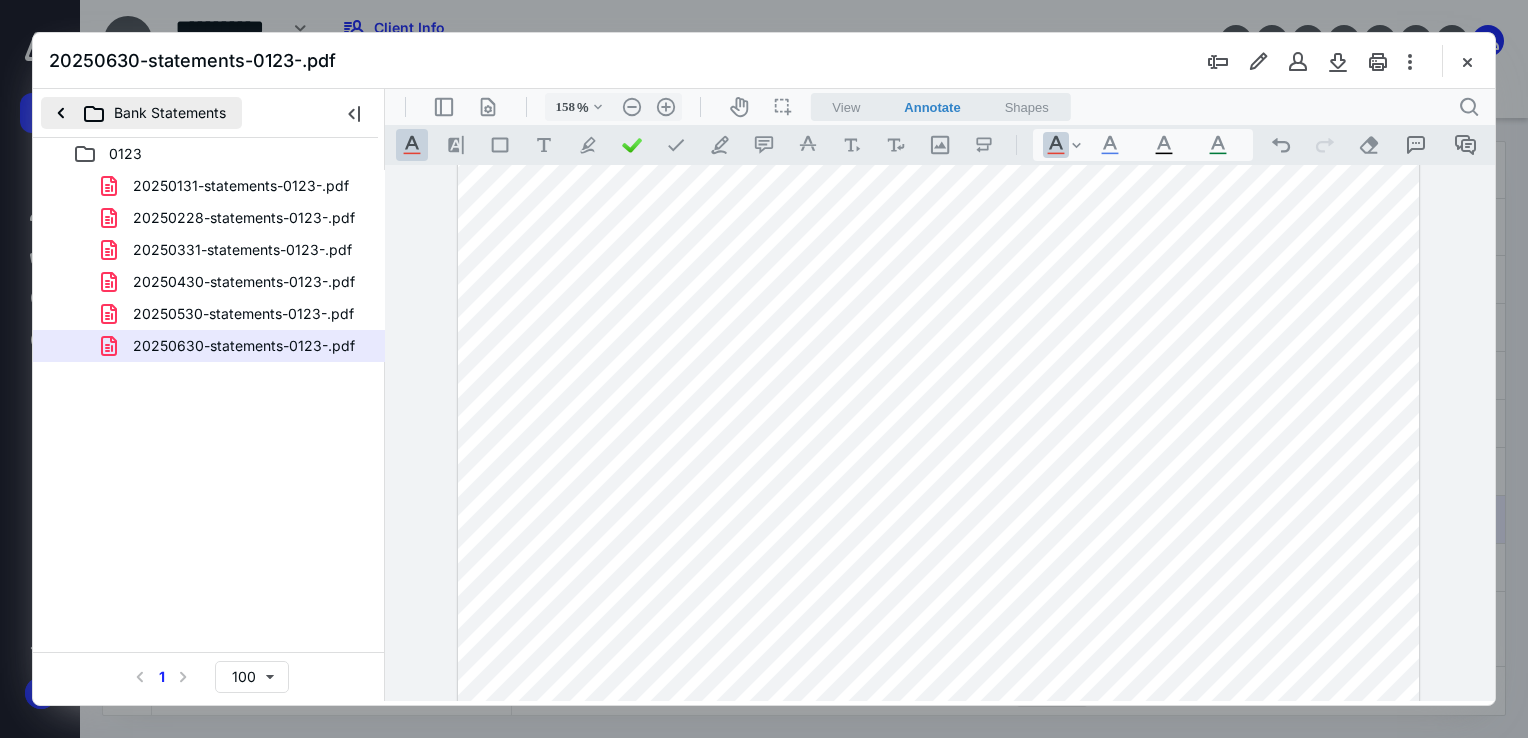 click on "Bank Statements" at bounding box center [141, 113] 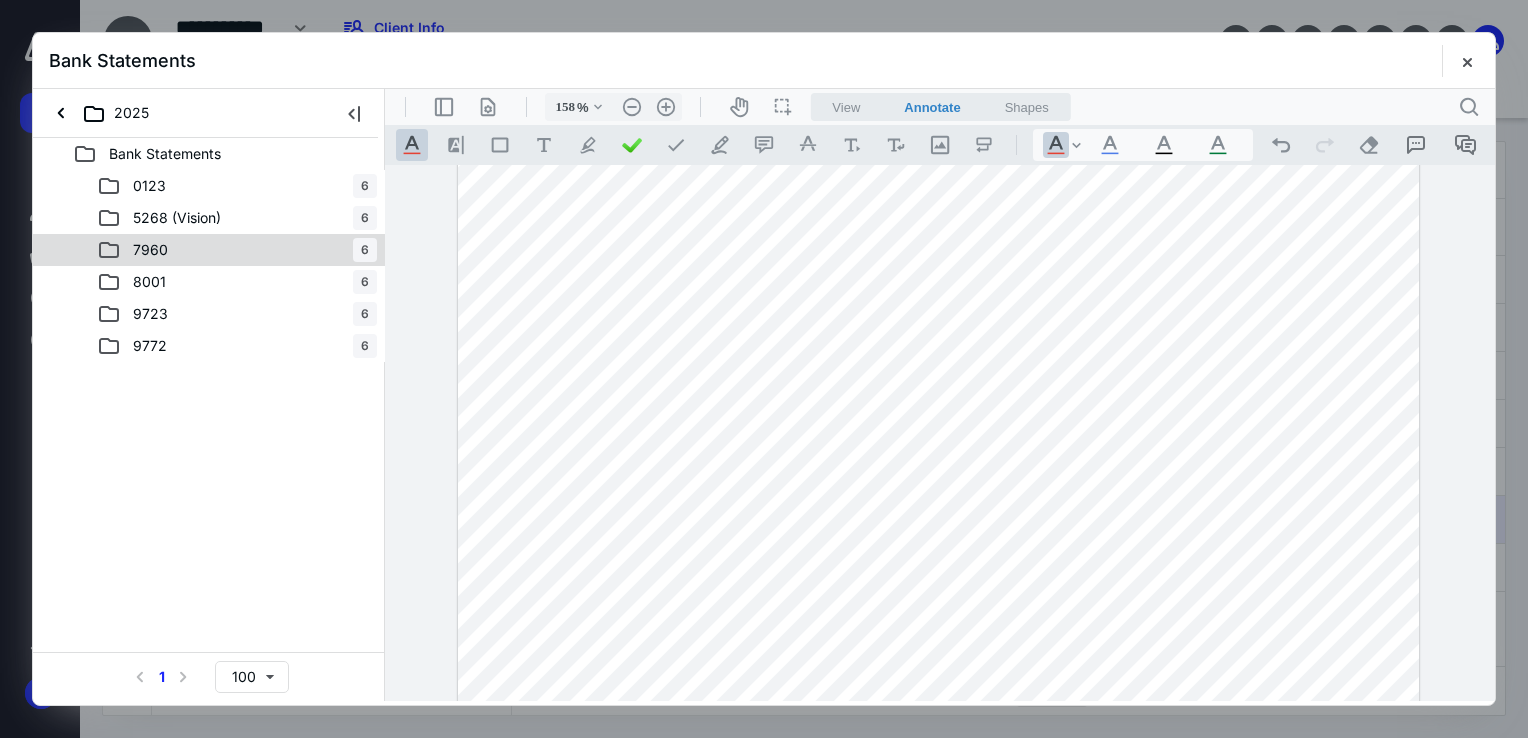 click on "7960 6" at bounding box center [237, 250] 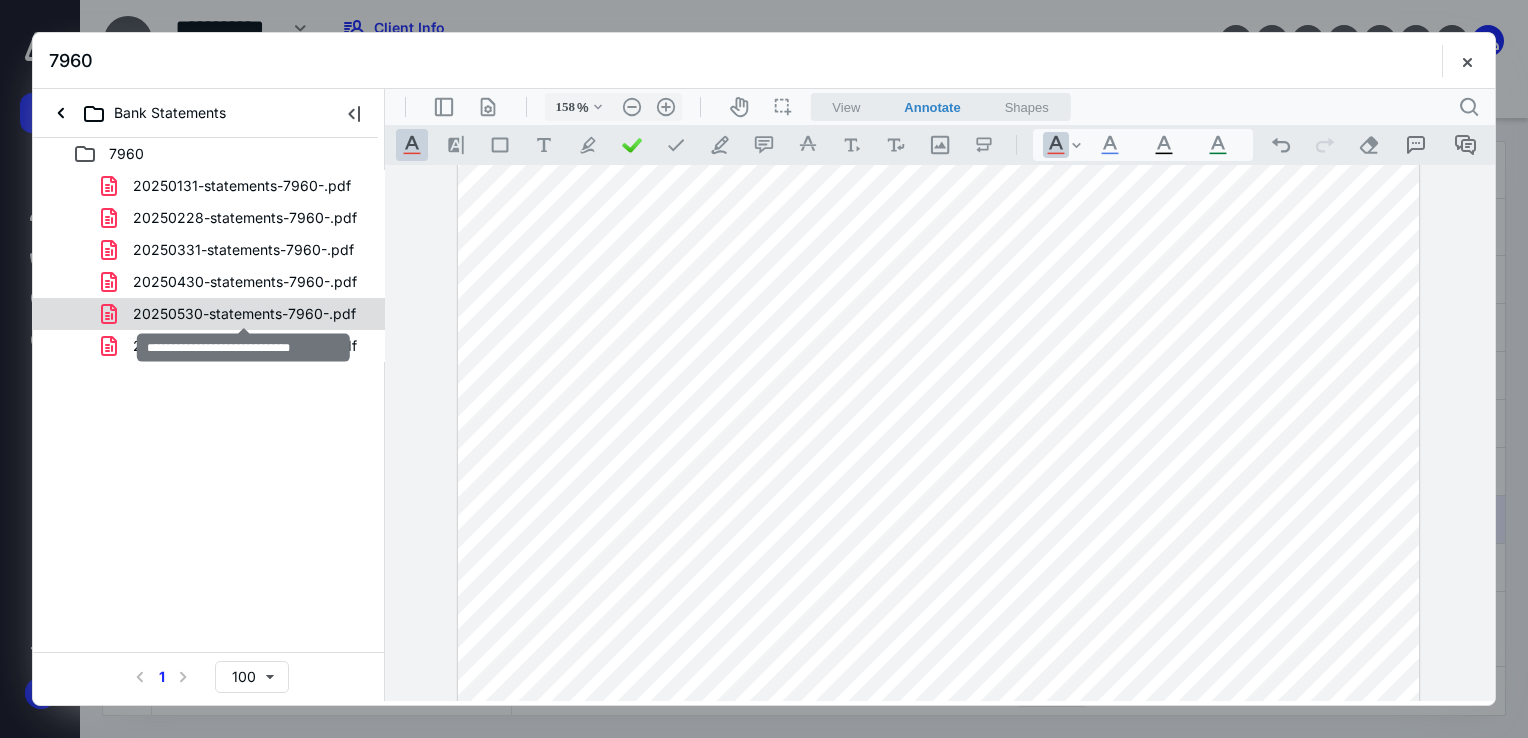click on "20250530-statements-7960-.pdf" at bounding box center [244, 314] 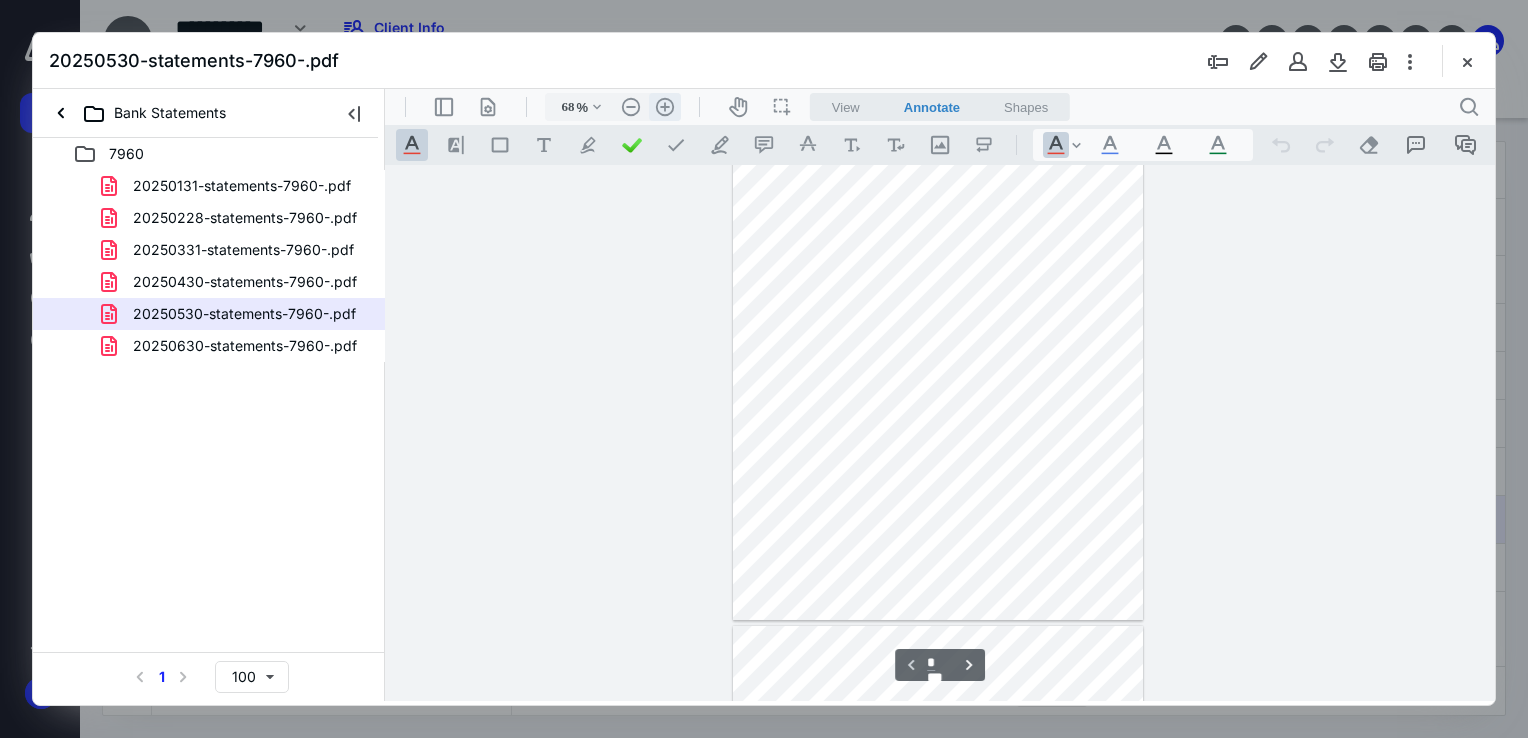 click on ".cls-1{fill:#abb0c4;} icon - header - zoom - in - line" at bounding box center (665, 107) 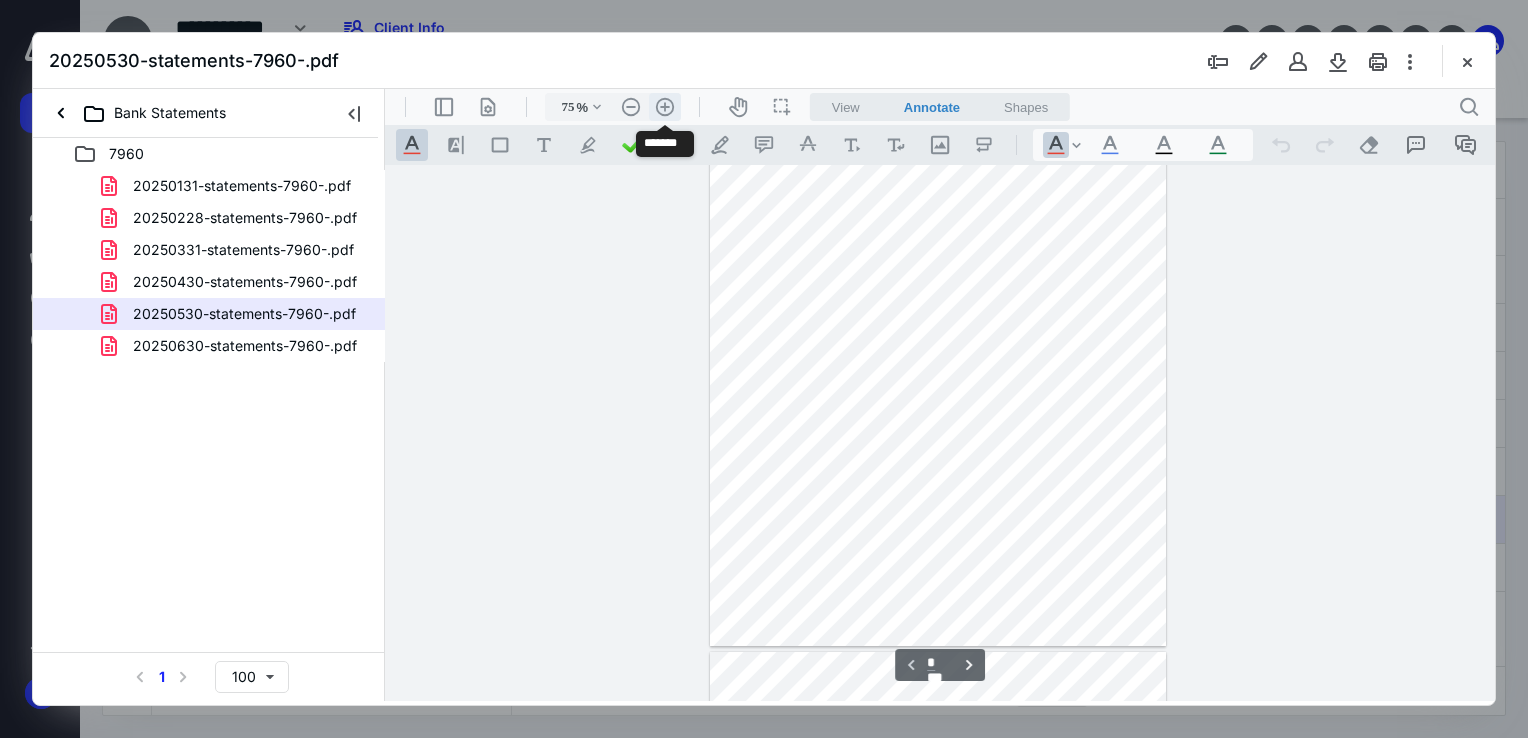 click on ".cls-1{fill:#abb0c4;} icon - header - zoom - in - line" at bounding box center (665, 107) 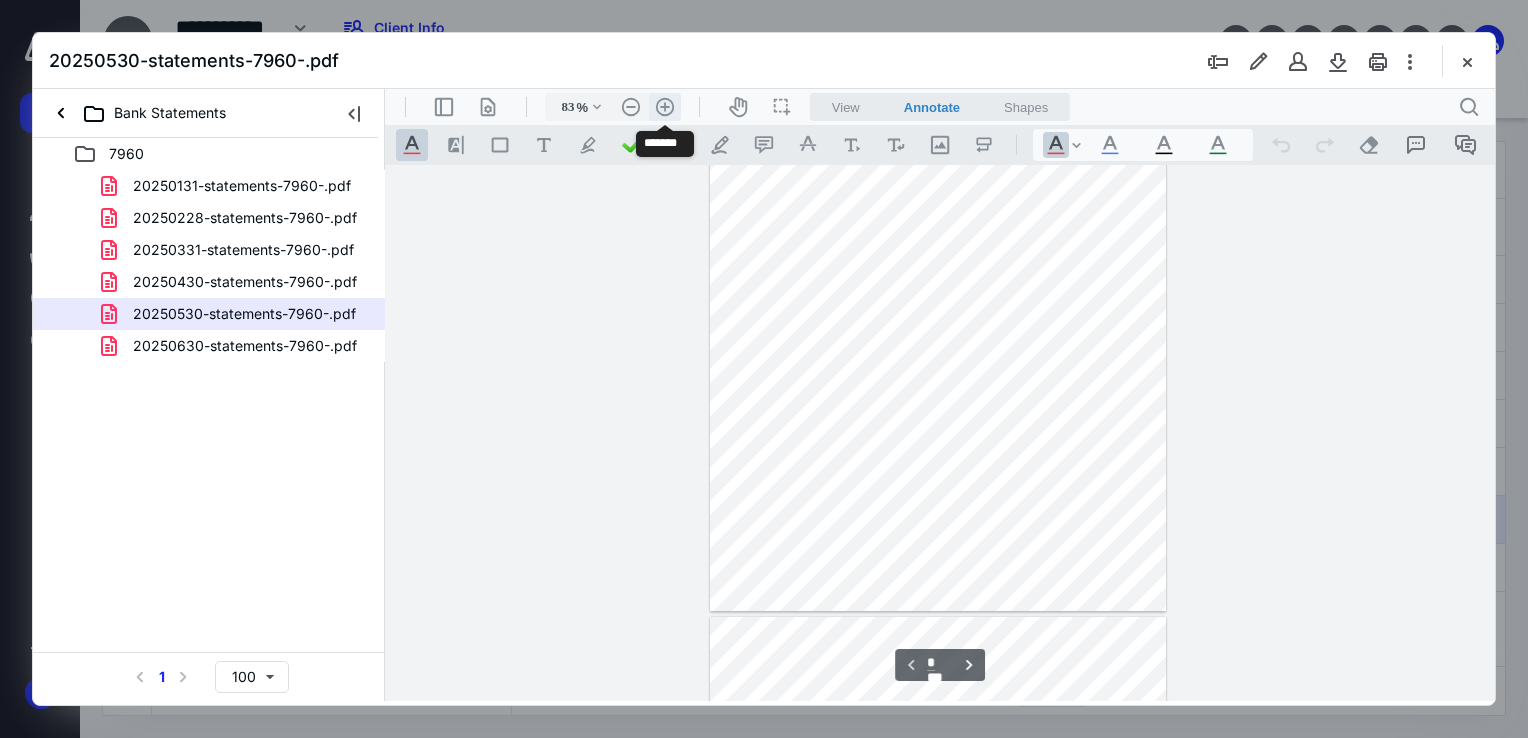 click on ".cls-1{fill:#abb0c4;} icon - header - zoom - in - line" at bounding box center [665, 107] 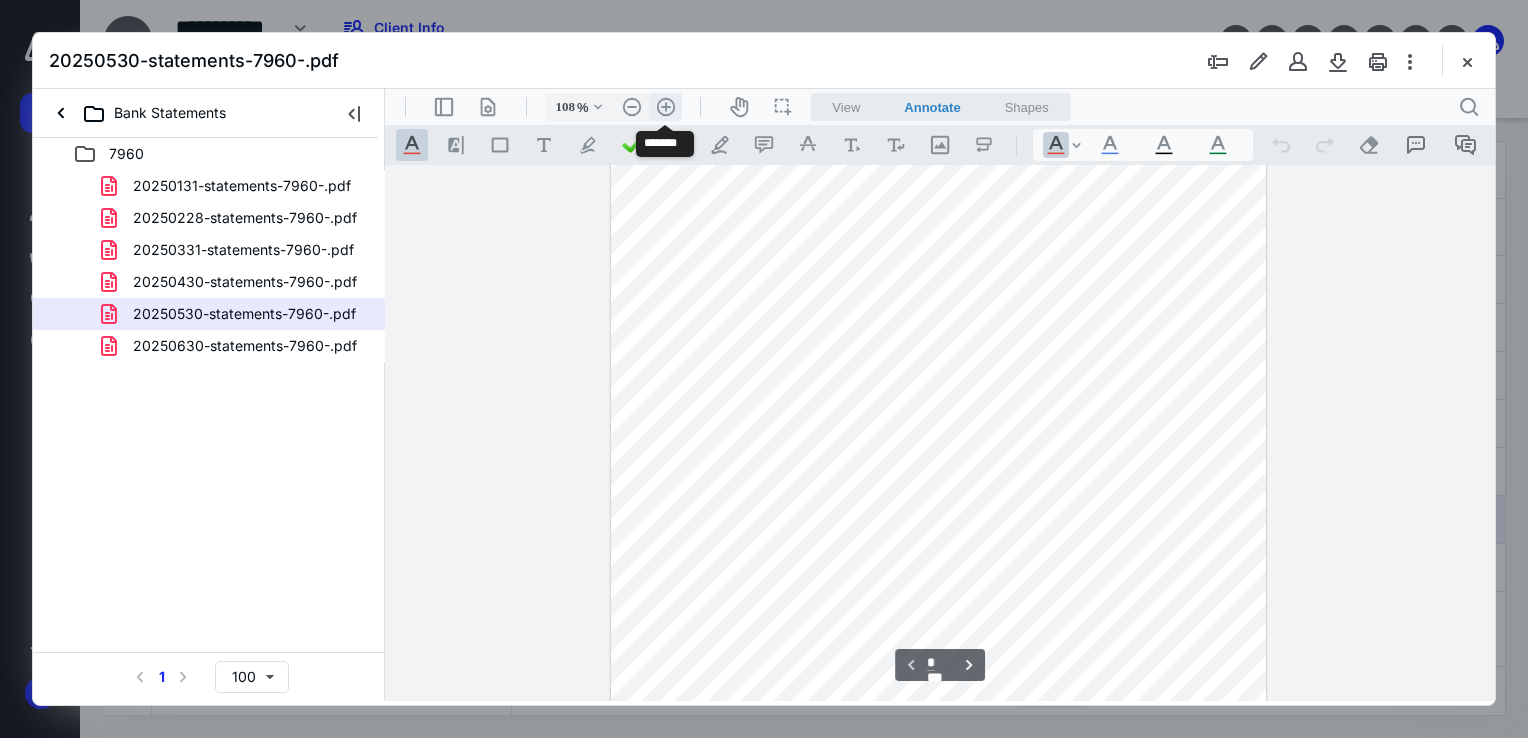 click on ".cls-1{fill:#abb0c4;} icon - header - zoom - in - line" at bounding box center (666, 107) 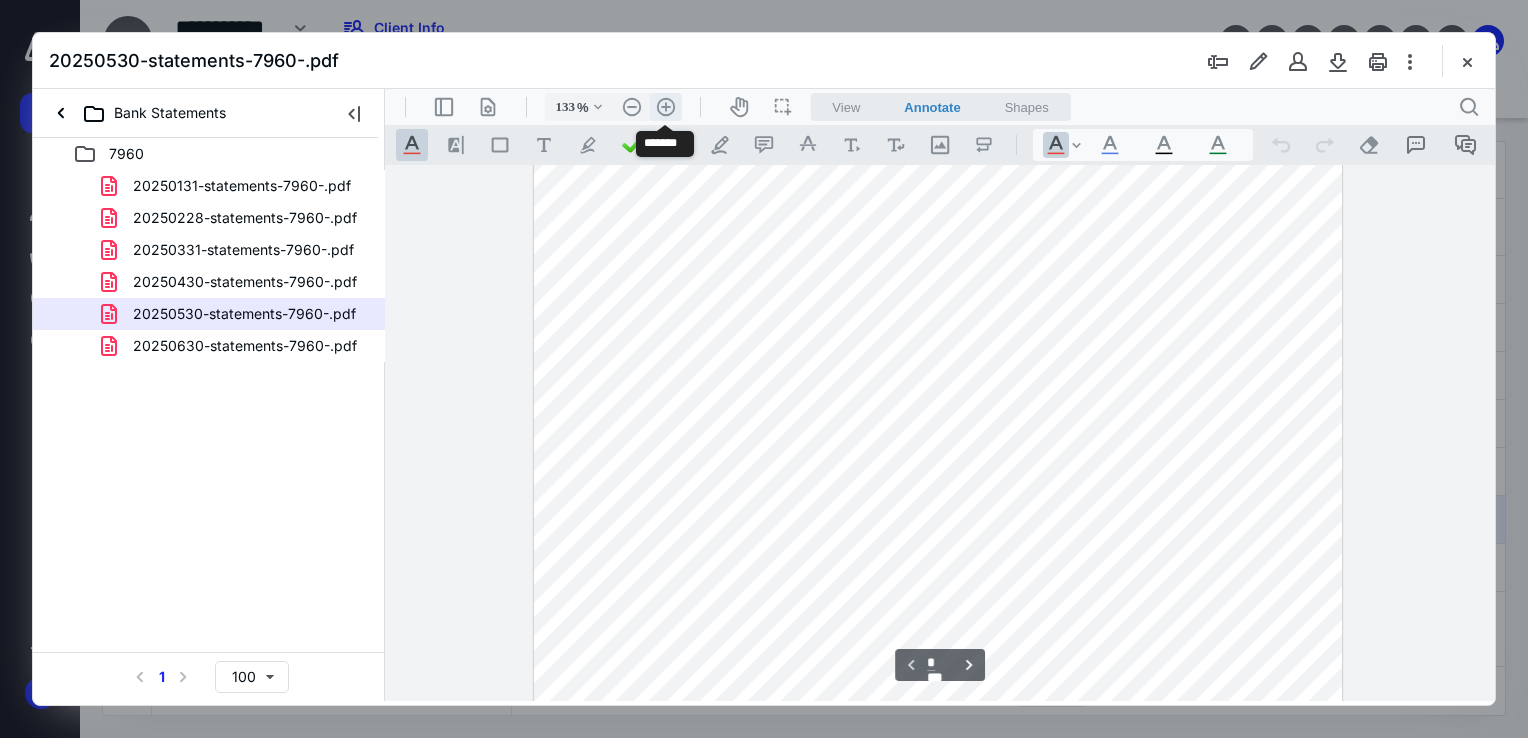 click on ".cls-1{fill:#abb0c4;} icon - header - zoom - in - line" at bounding box center [666, 107] 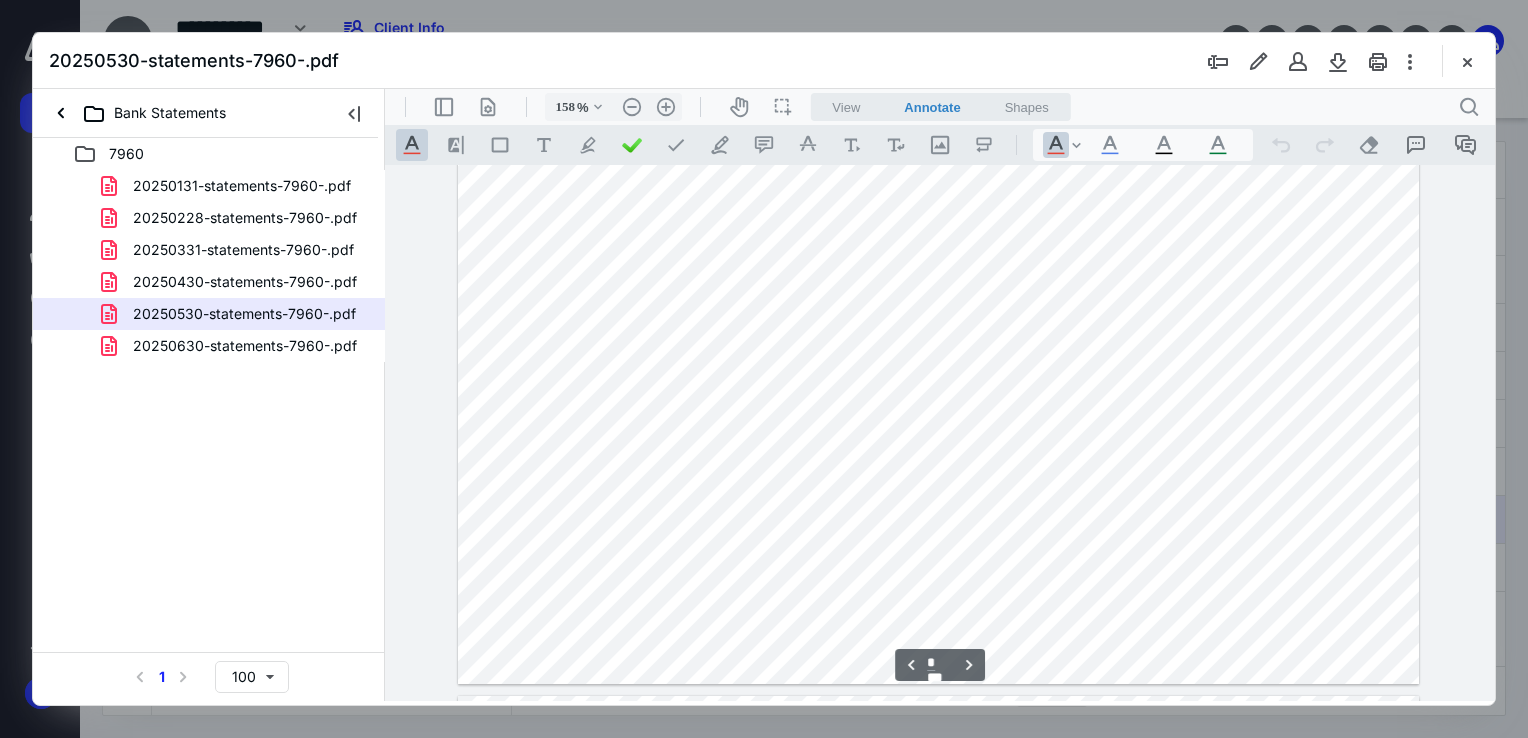 scroll, scrollTop: 1993, scrollLeft: 0, axis: vertical 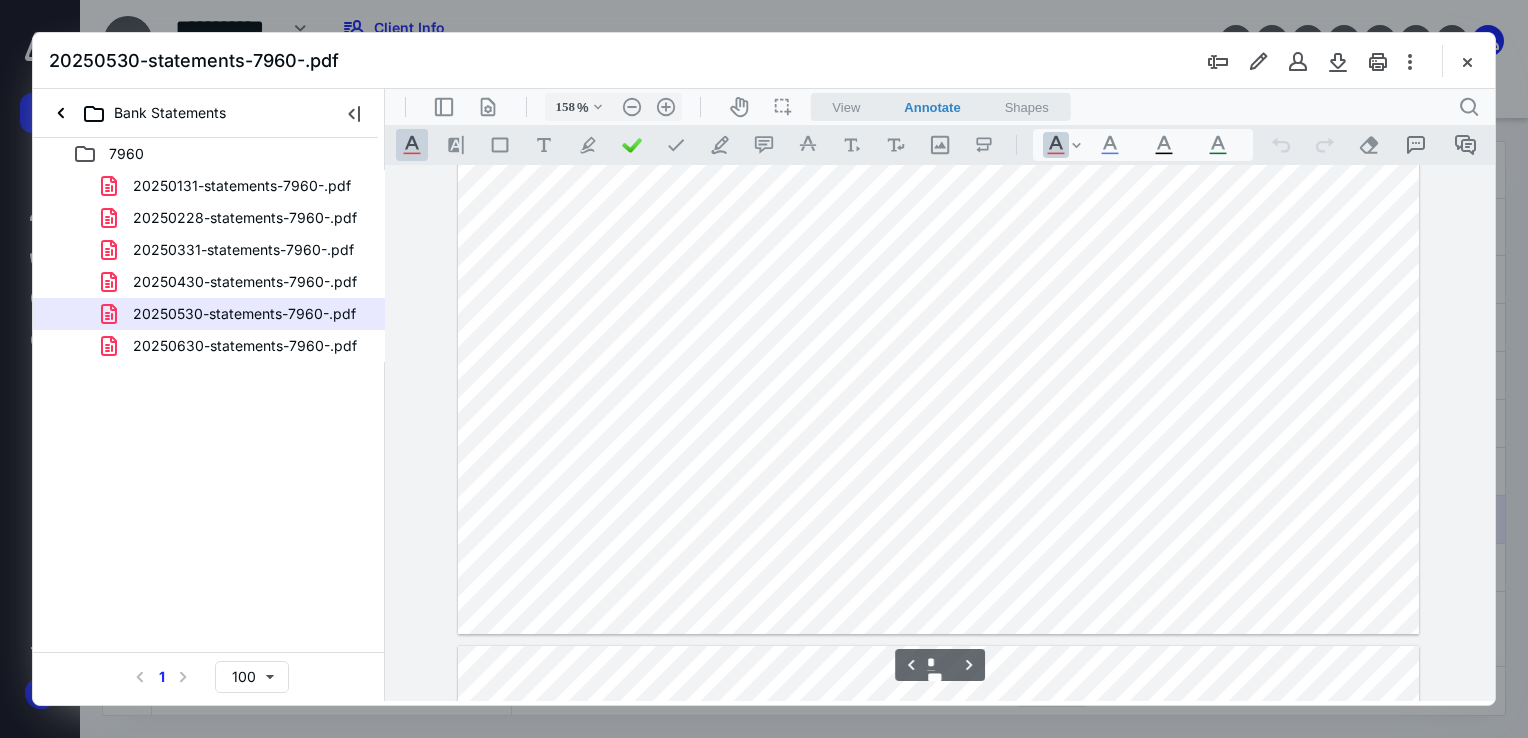 type on "*" 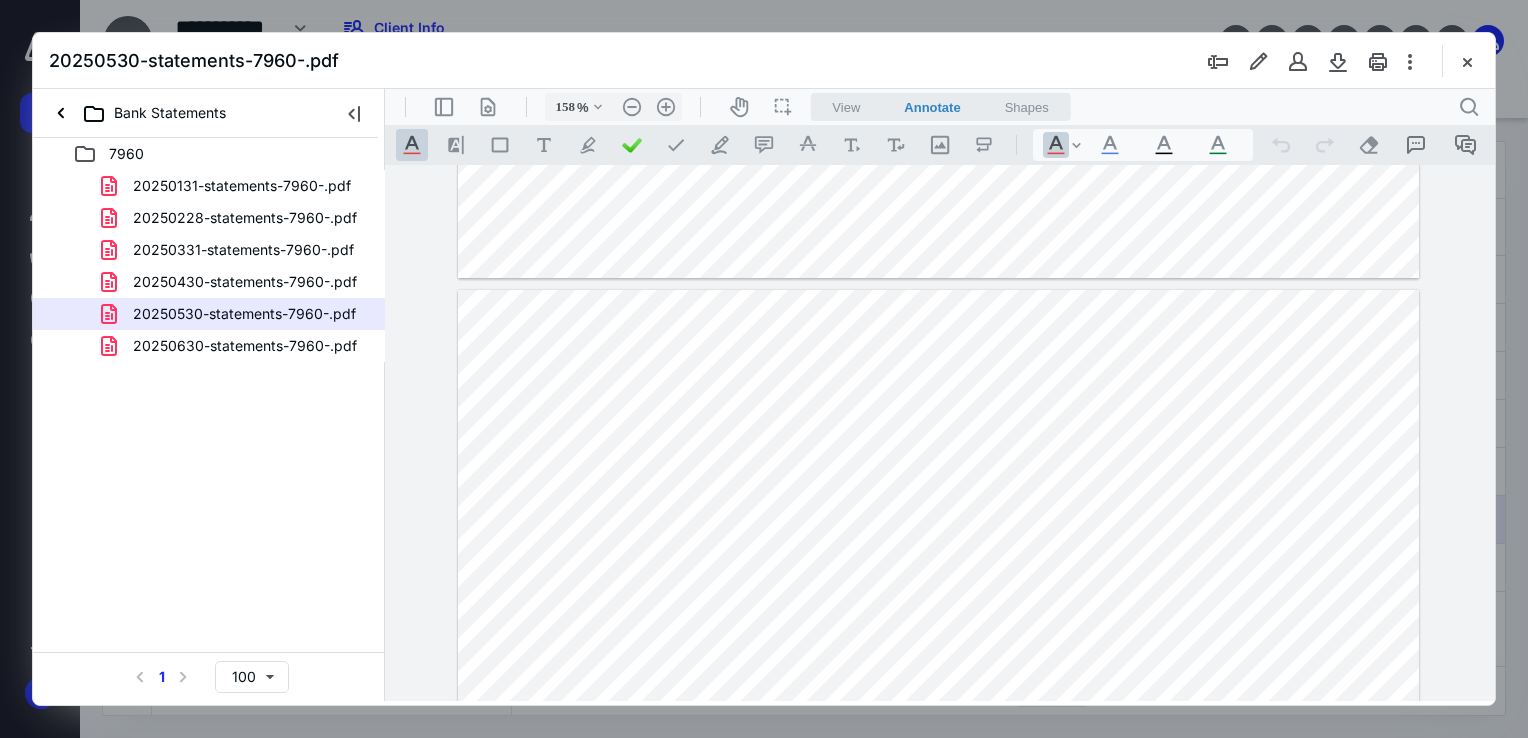 drag, startPoint x: 260, startPoint y: 354, endPoint x: 272, endPoint y: 354, distance: 12 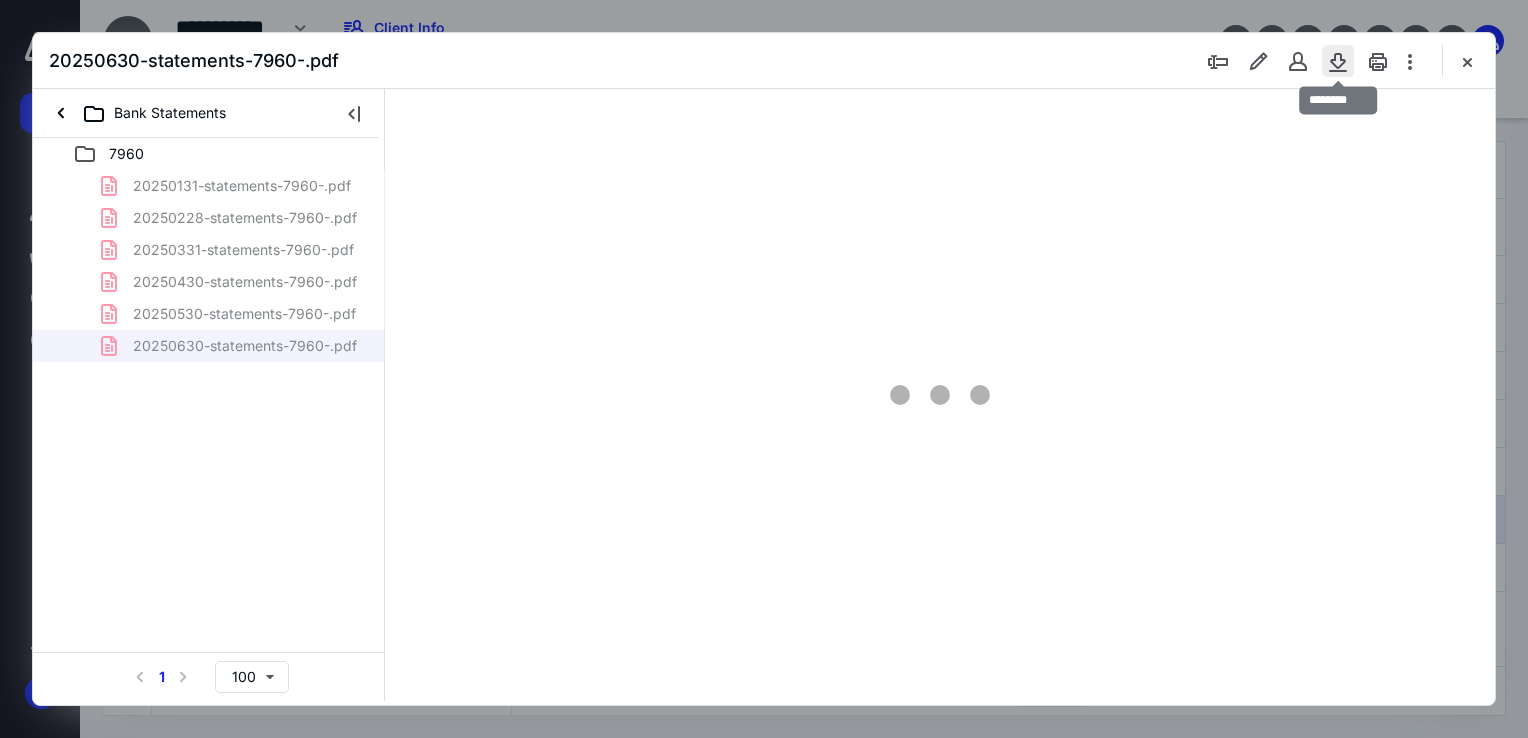 click at bounding box center (1338, 61) 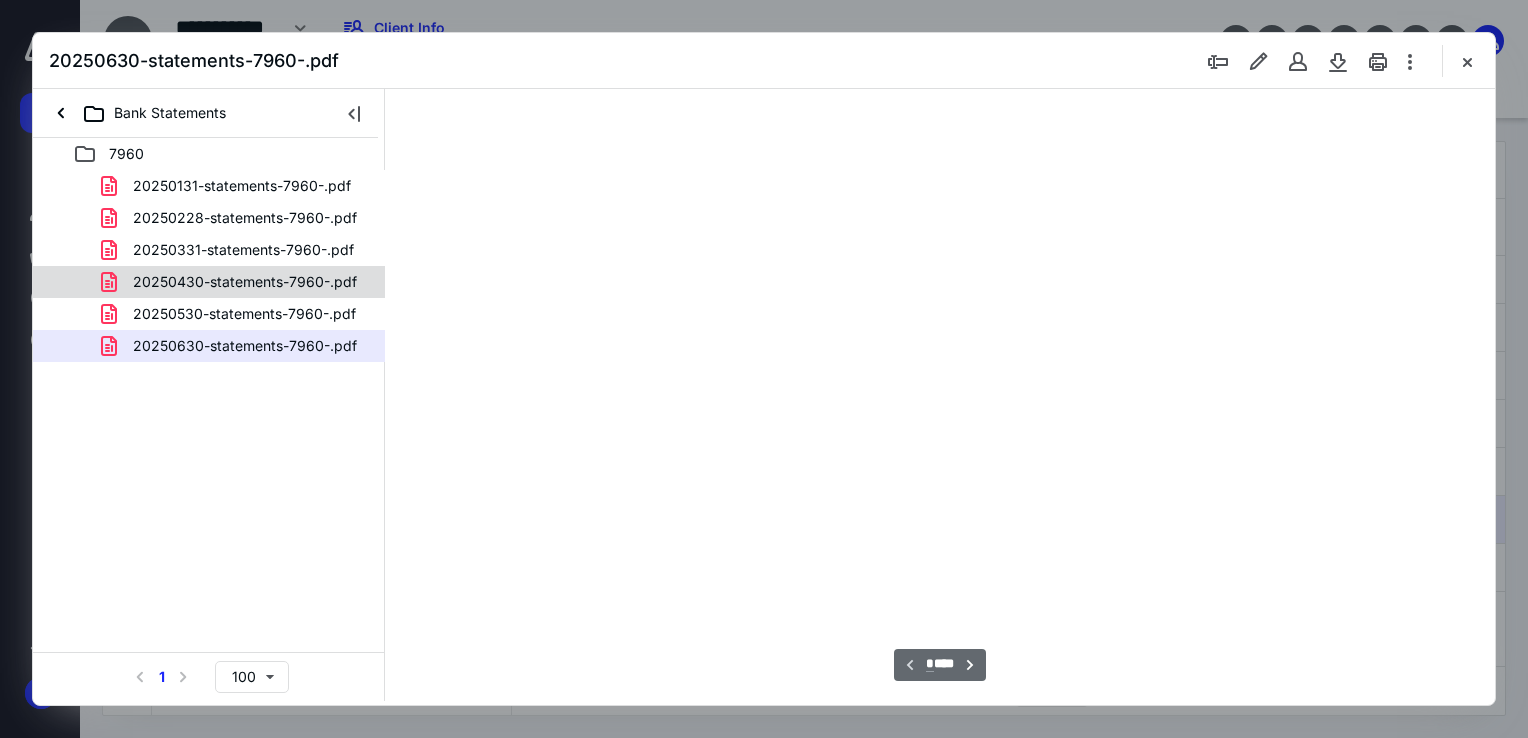 scroll, scrollTop: 79, scrollLeft: 0, axis: vertical 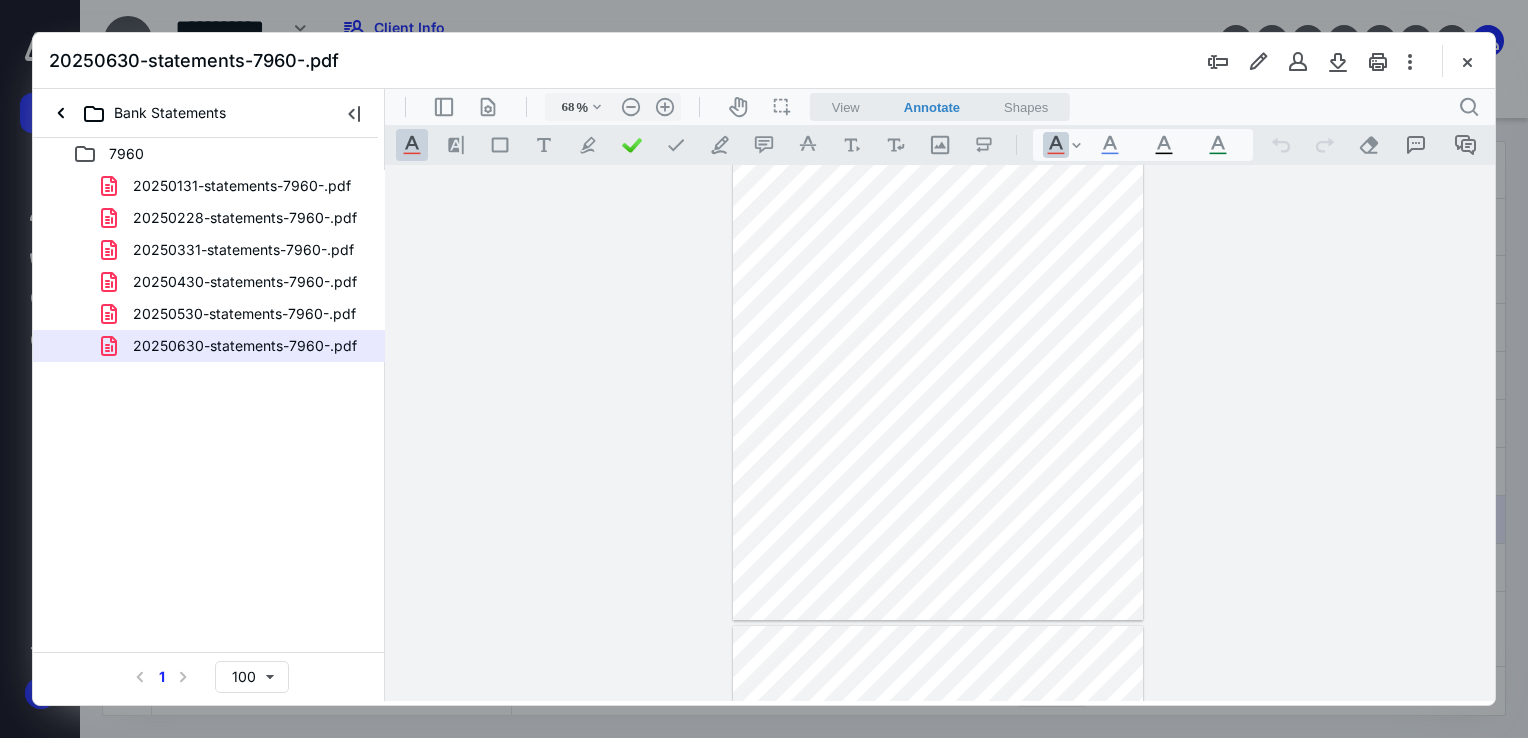 drag, startPoint x: 869, startPoint y: 377, endPoint x: 819, endPoint y: 348, distance: 57.801384 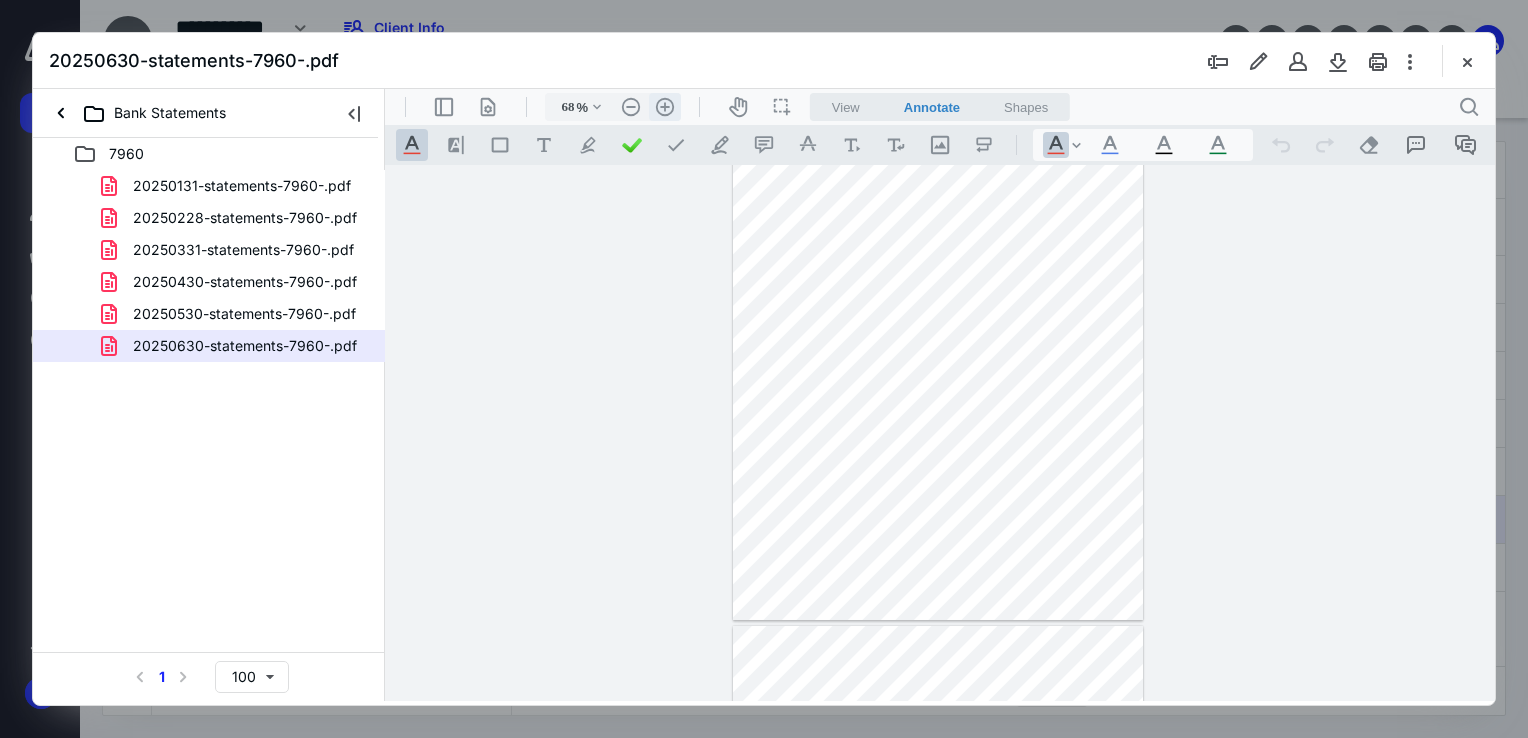 click on ".cls-1{fill:#abb0c4;} icon - header - zoom - in - line" at bounding box center [665, 107] 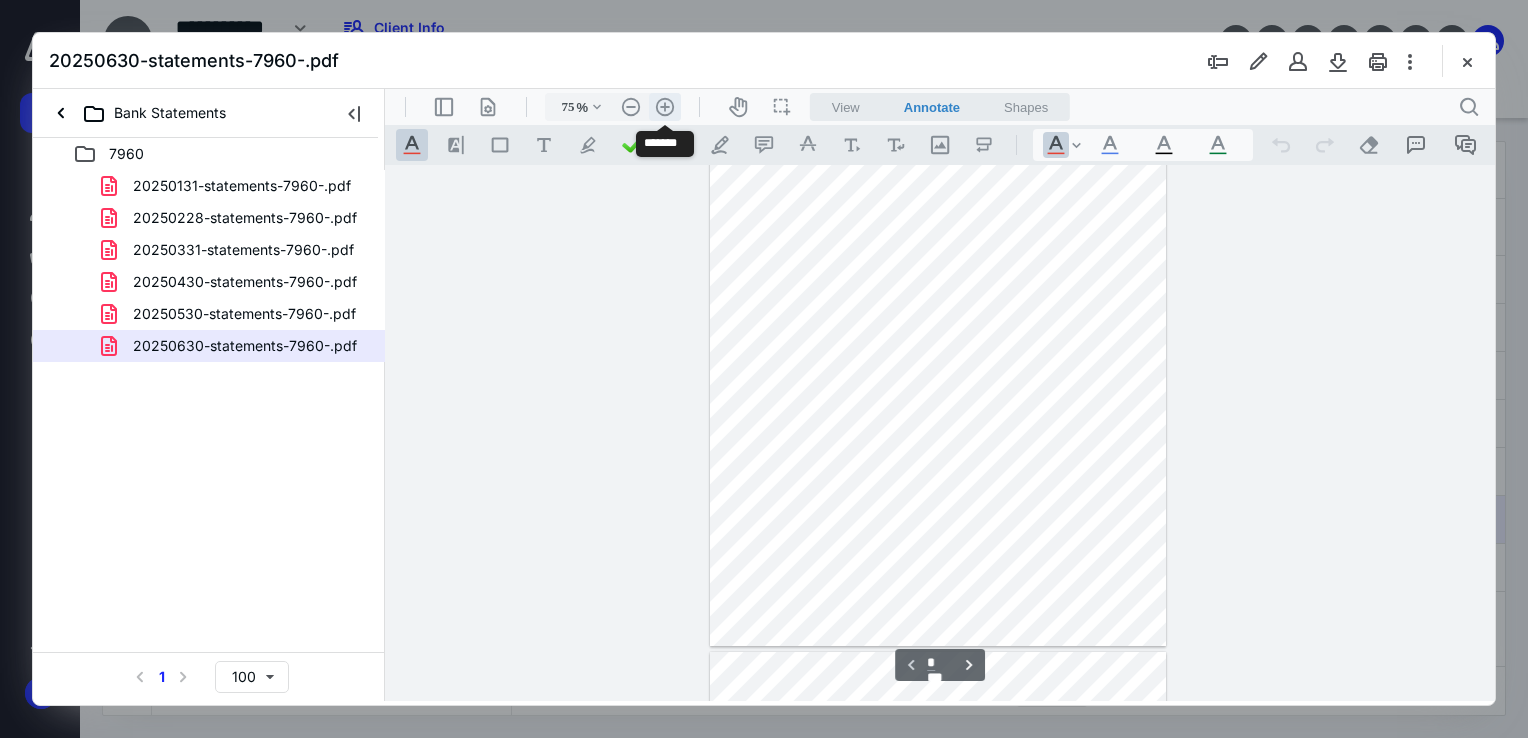 click on ".cls-1{fill:#abb0c4;} icon - header - zoom - in - line" at bounding box center (665, 107) 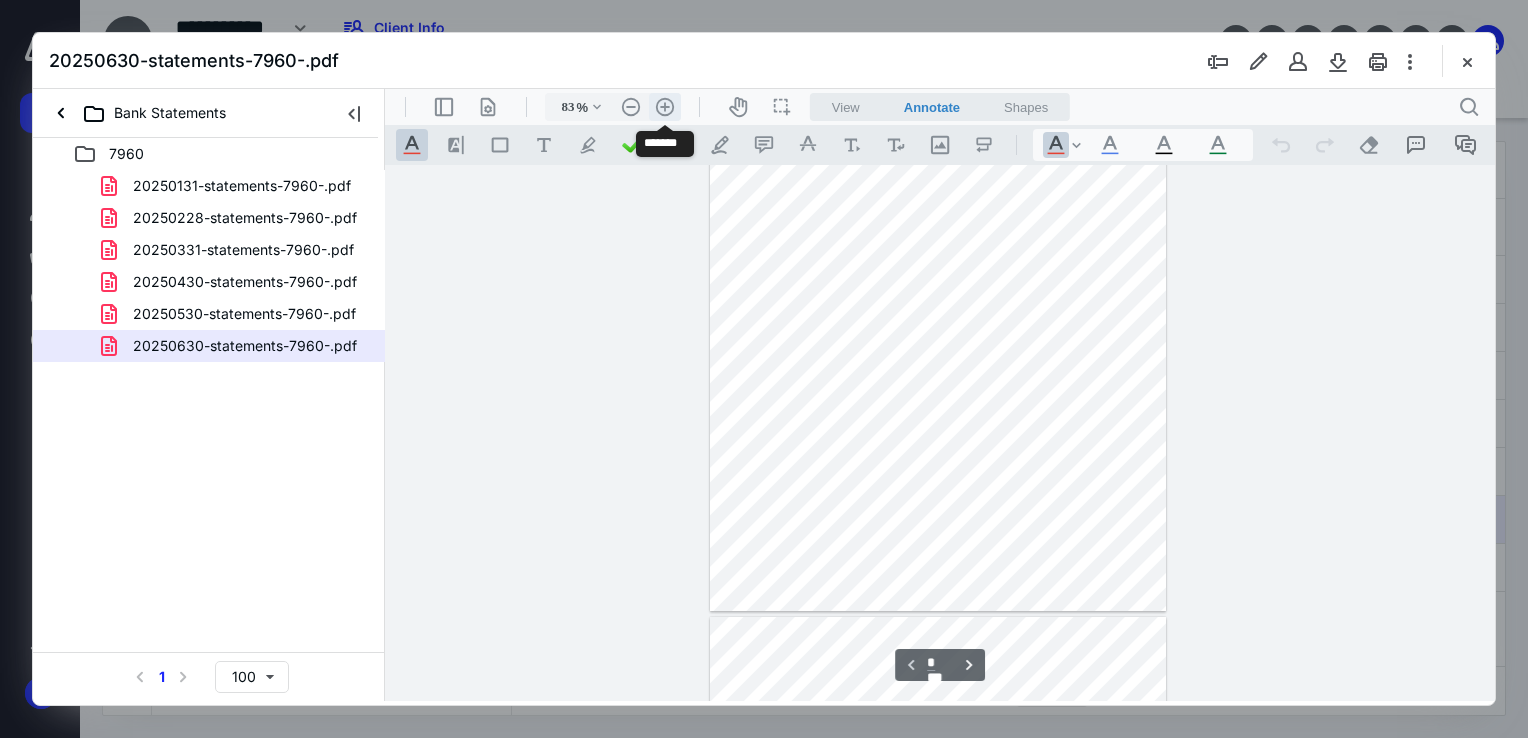 click on ".cls-1{fill:#abb0c4;} icon - header - zoom - in - line" at bounding box center [665, 107] 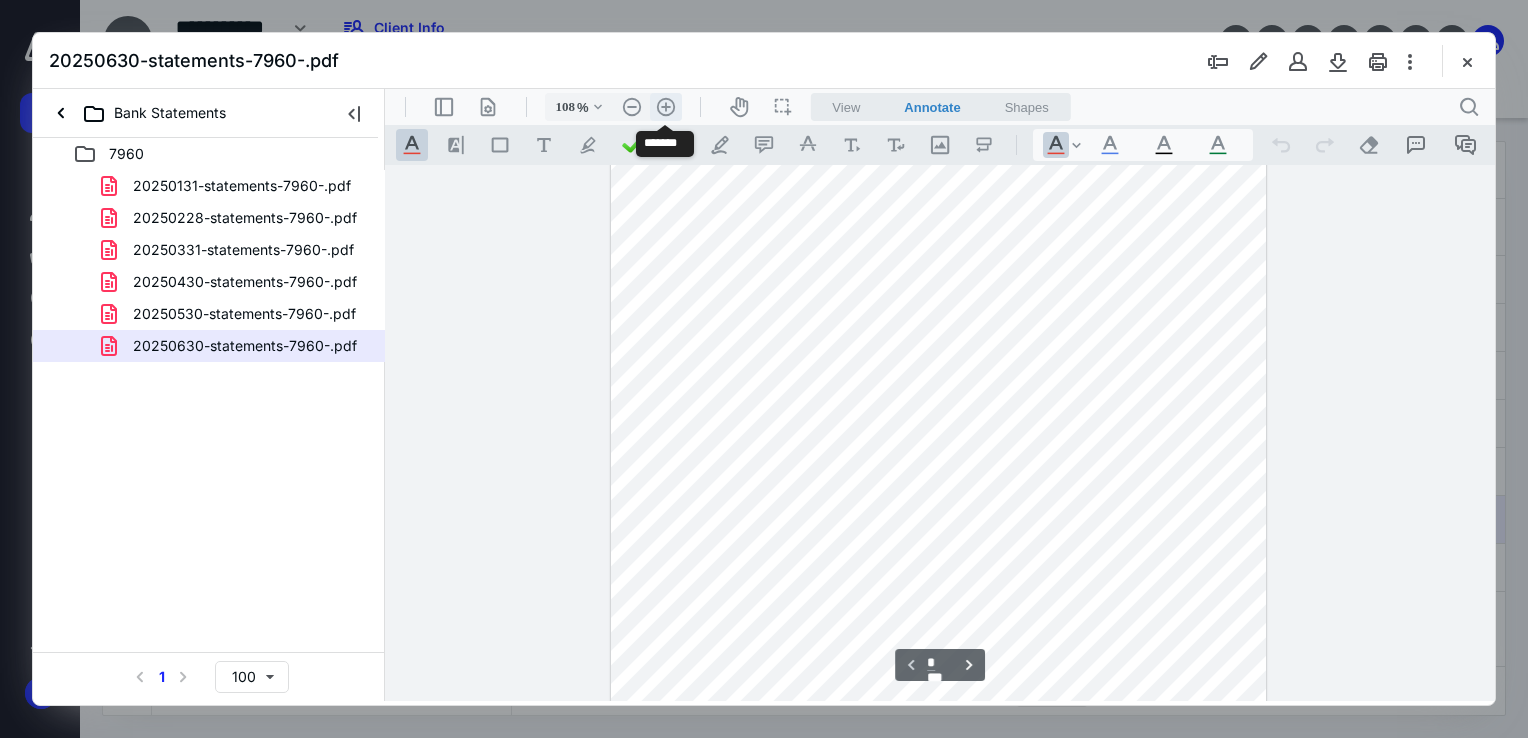 click on ".cls-1{fill:#abb0c4;} icon - header - zoom - in - line" at bounding box center [666, 107] 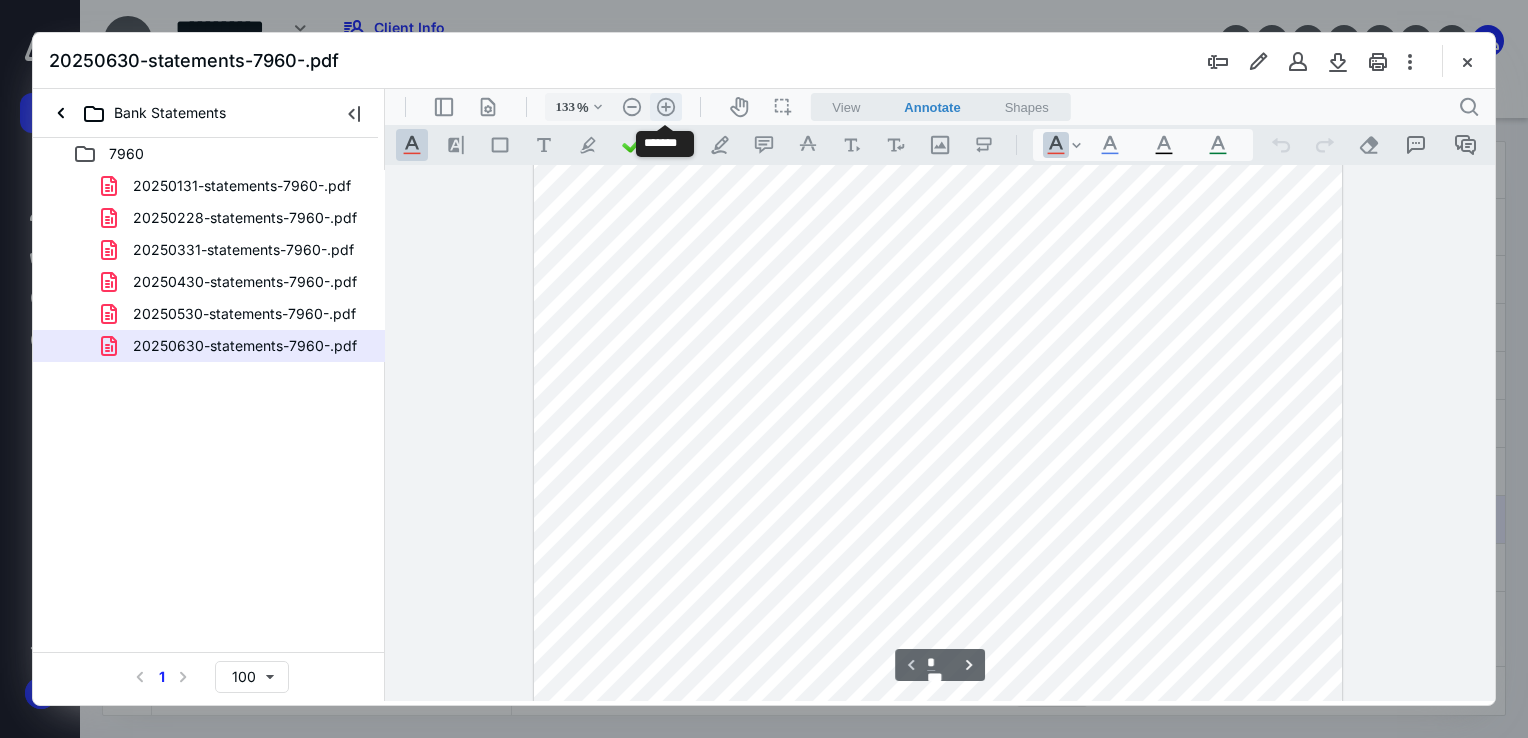 click on ".cls-1{fill:#abb0c4;} icon - header - zoom - in - line" at bounding box center (666, 107) 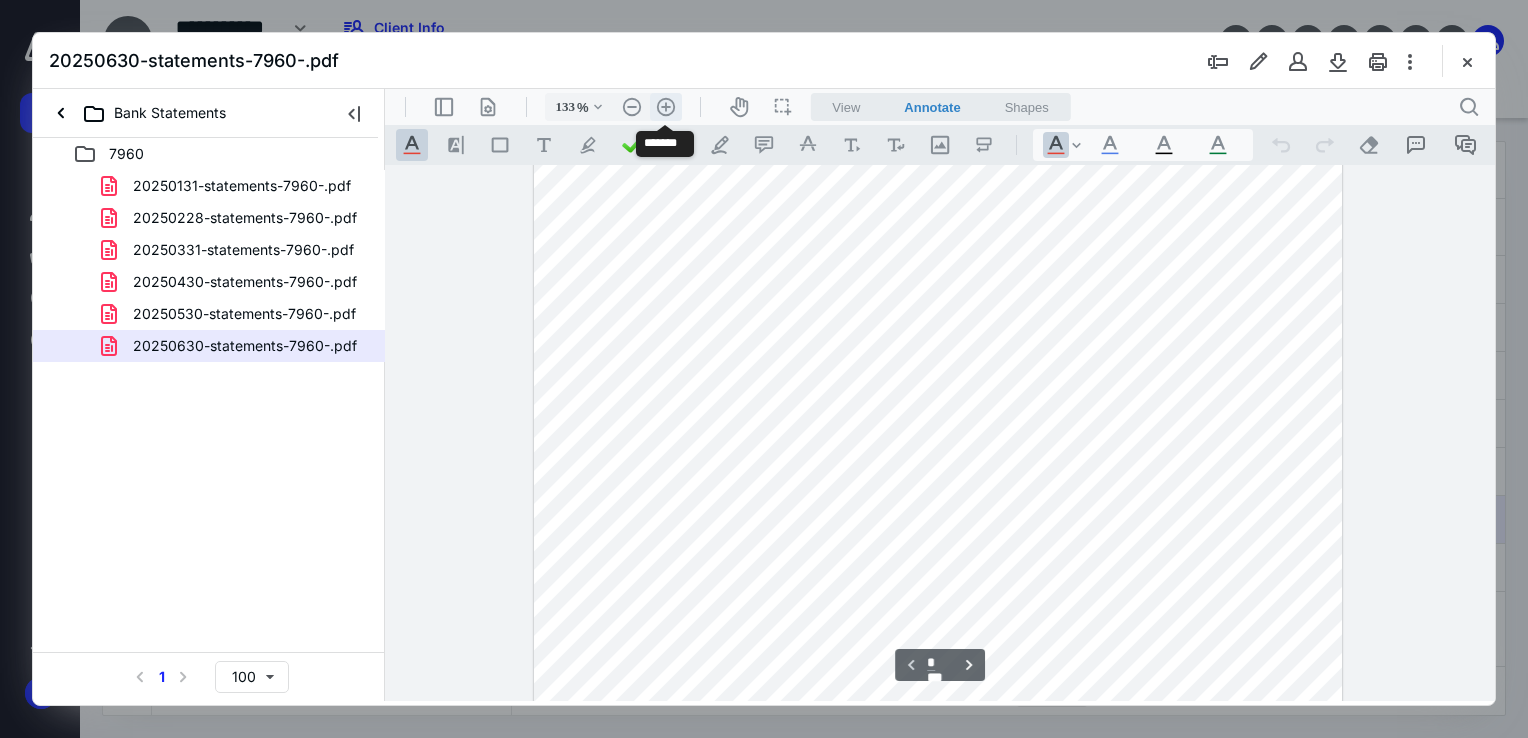 type on "158" 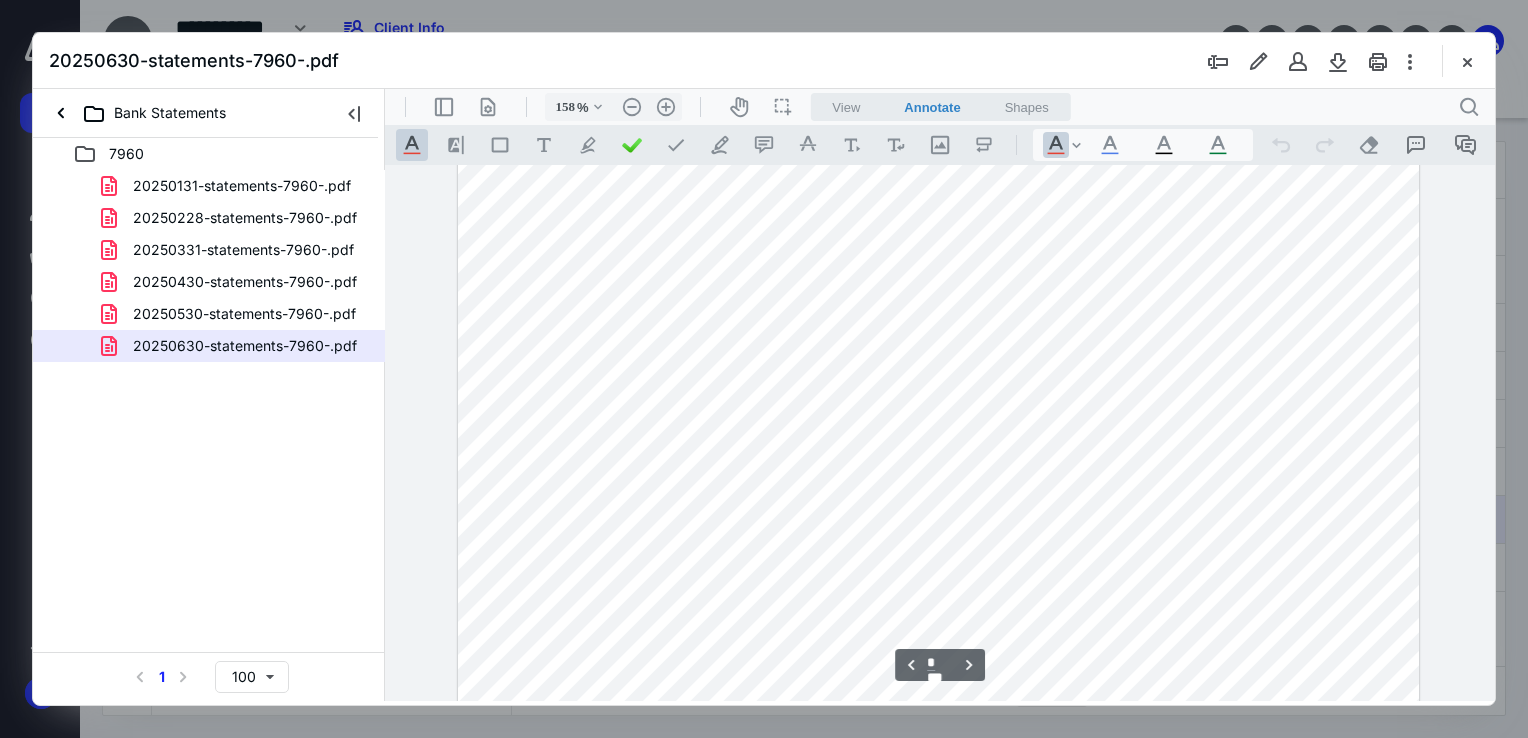 scroll, scrollTop: 2793, scrollLeft: 0, axis: vertical 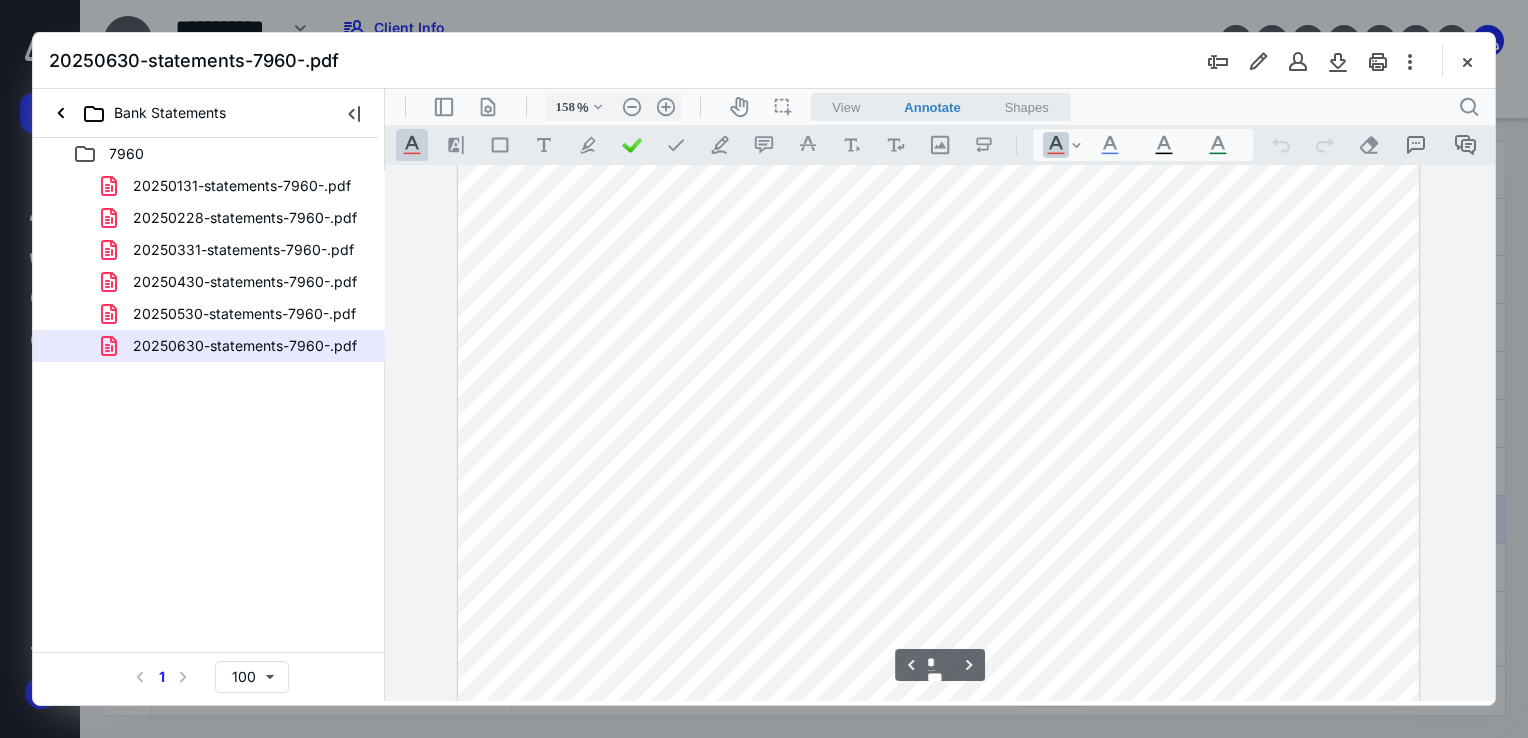 type on "*" 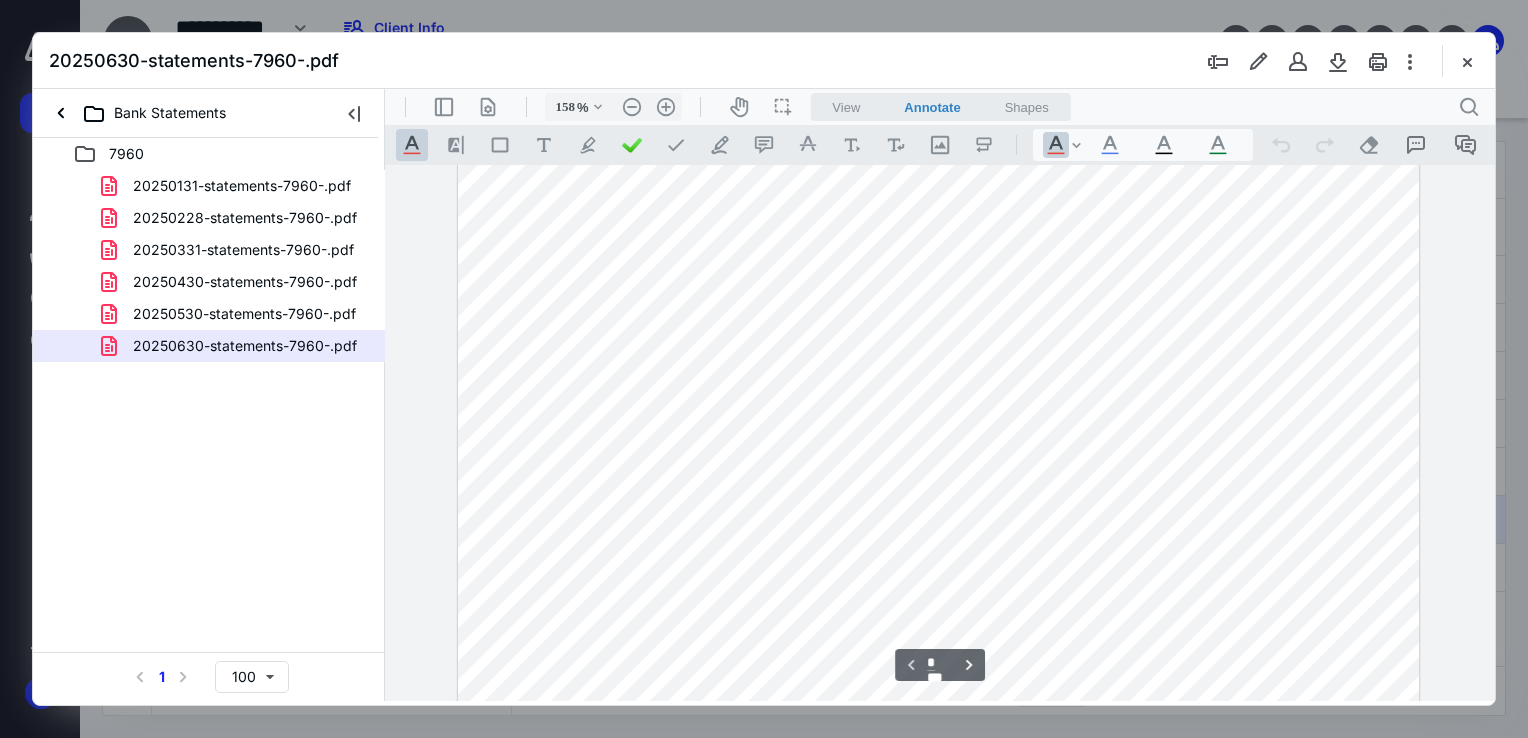 scroll, scrollTop: 700, scrollLeft: 0, axis: vertical 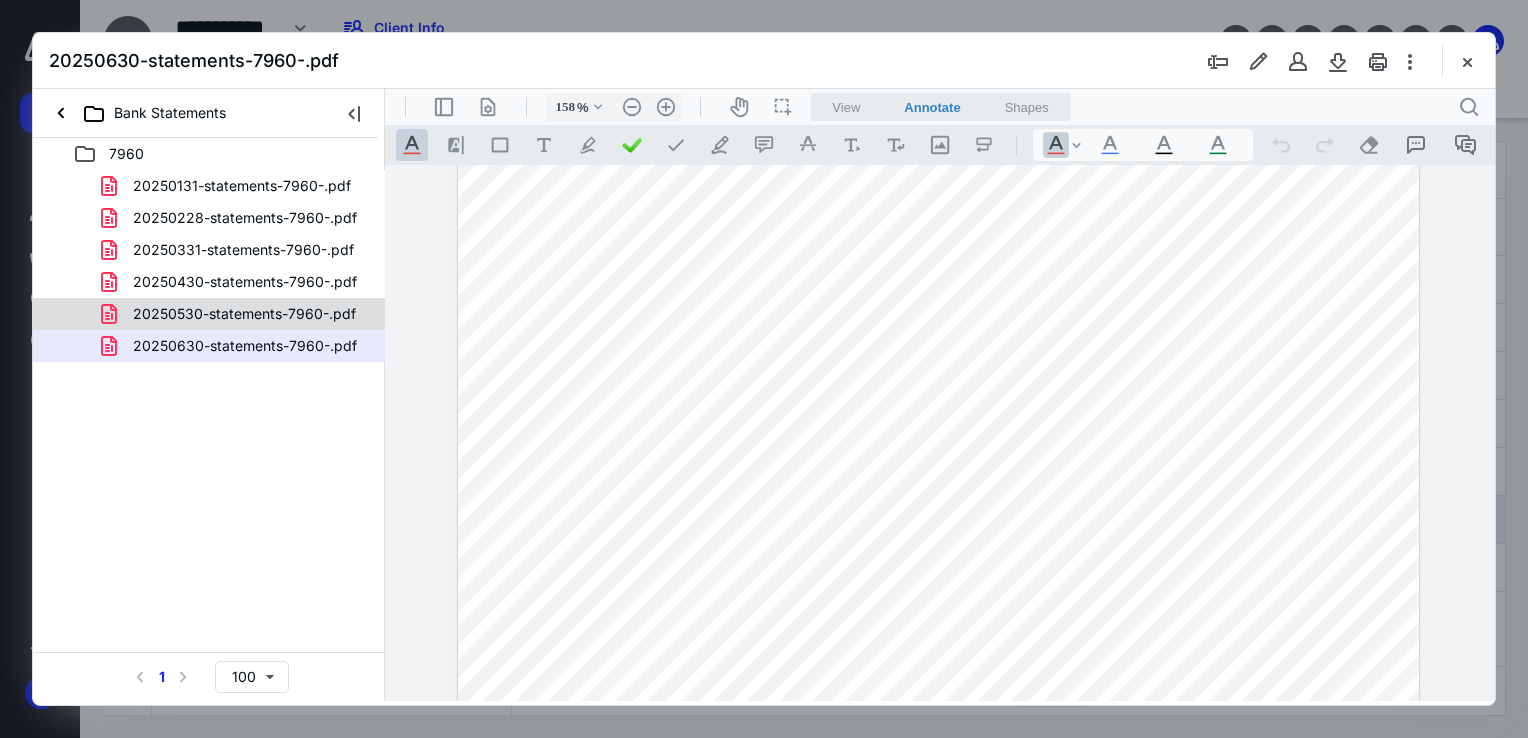 click on "20250530-statements-7960-.pdf" at bounding box center (244, 314) 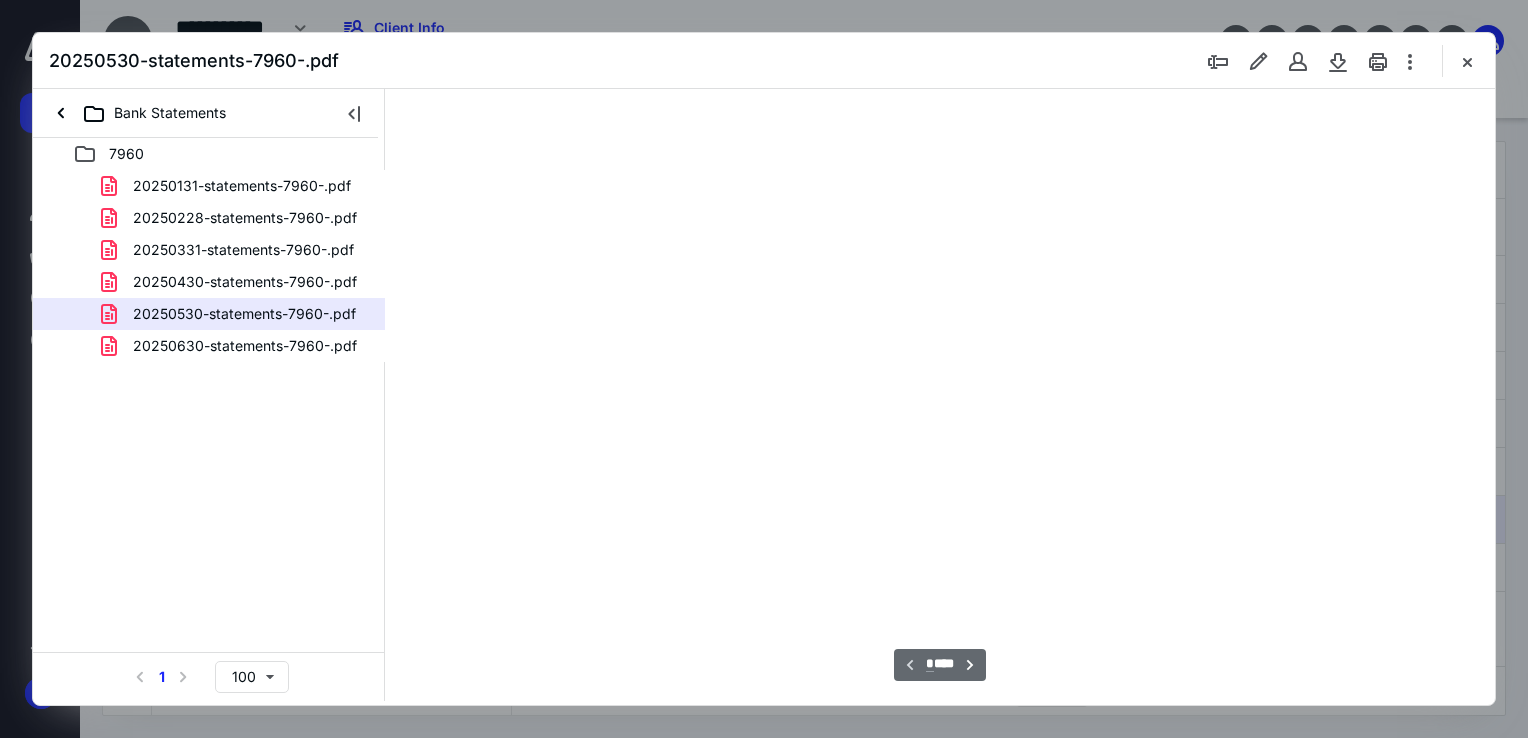 scroll, scrollTop: 79, scrollLeft: 0, axis: vertical 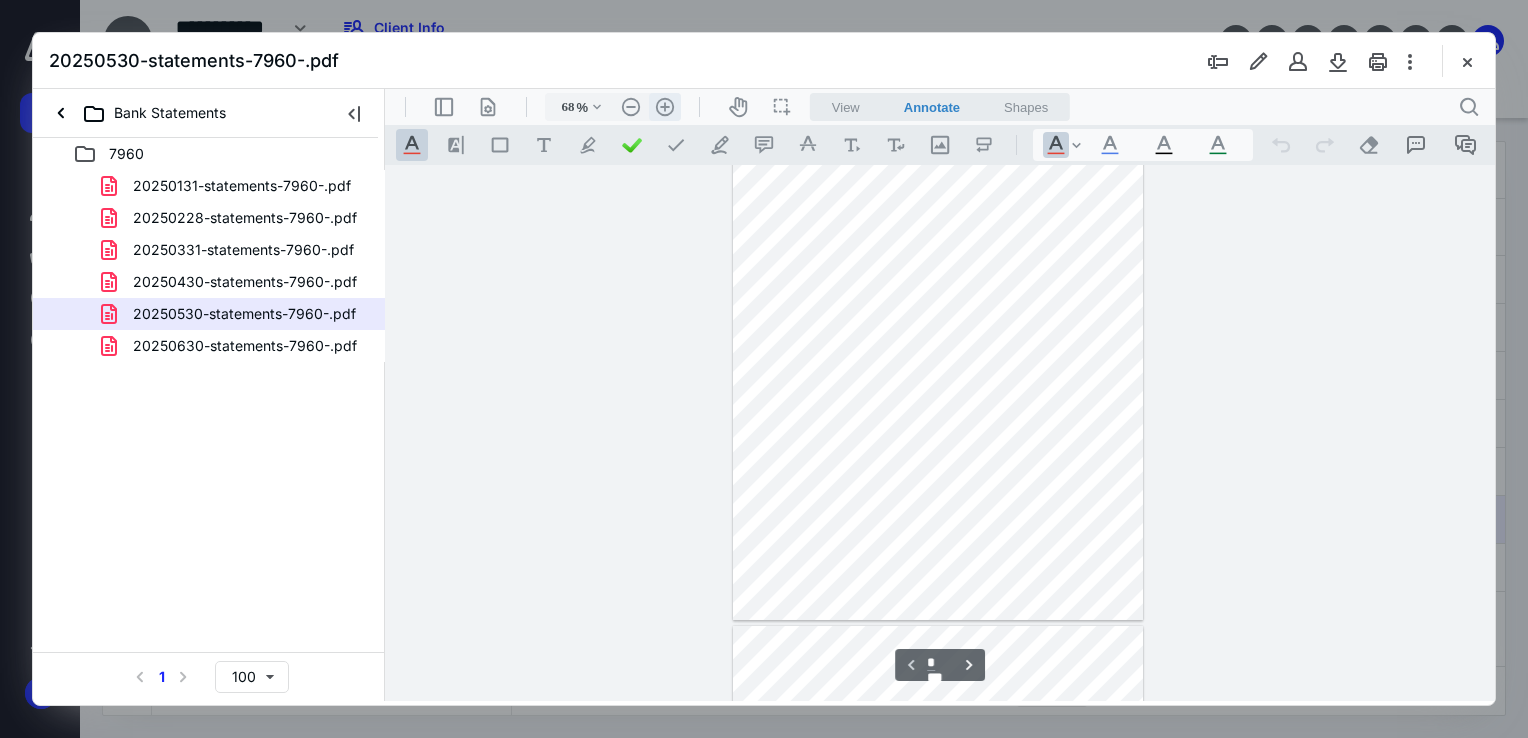 click on ".cls-1{fill:#abb0c4;} icon - header - zoom - in - line" at bounding box center [665, 107] 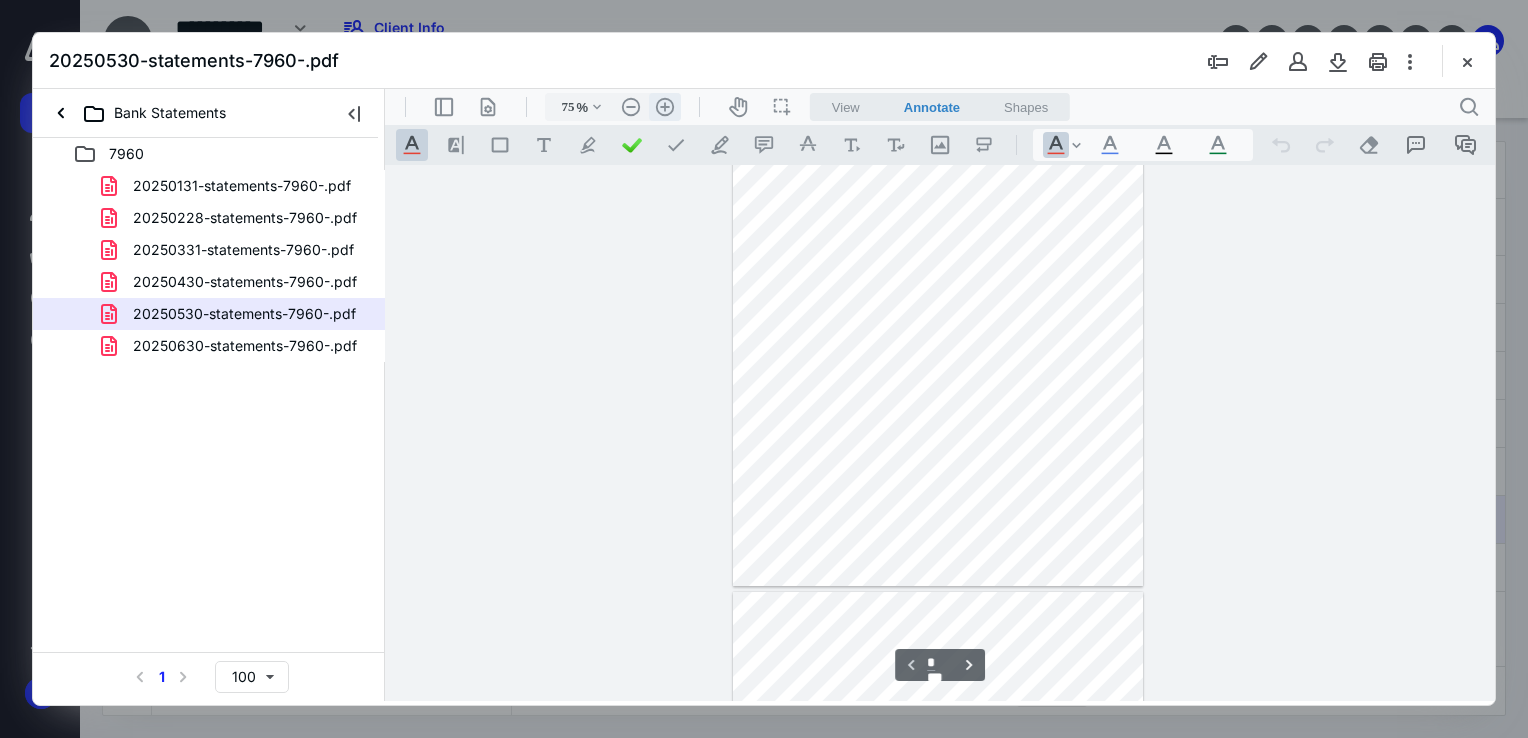 click on ".cls-1{fill:#abb0c4;} icon - header - zoom - in - line" at bounding box center [665, 107] 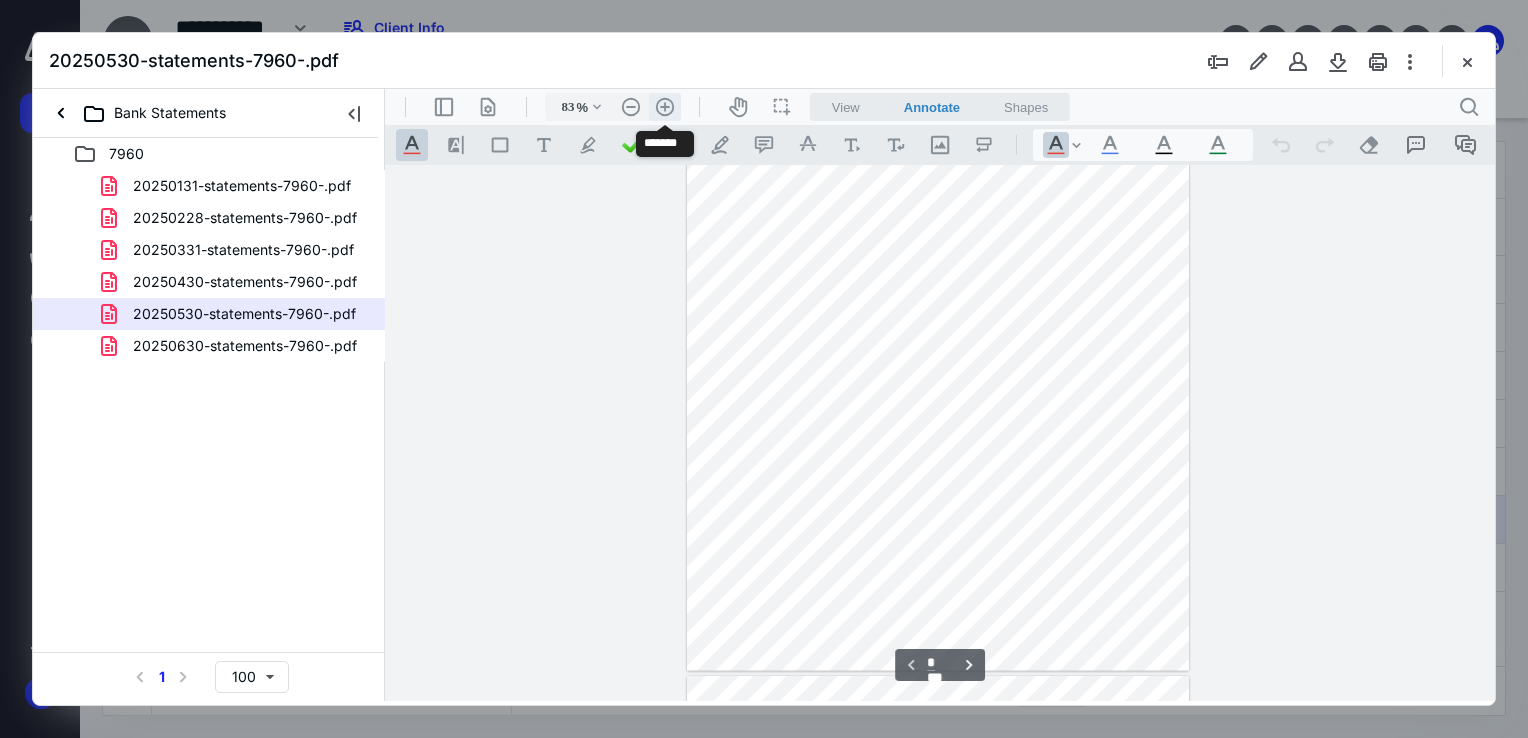 click on ".cls-1{fill:#abb0c4;} icon - header - zoom - in - line" at bounding box center [665, 107] 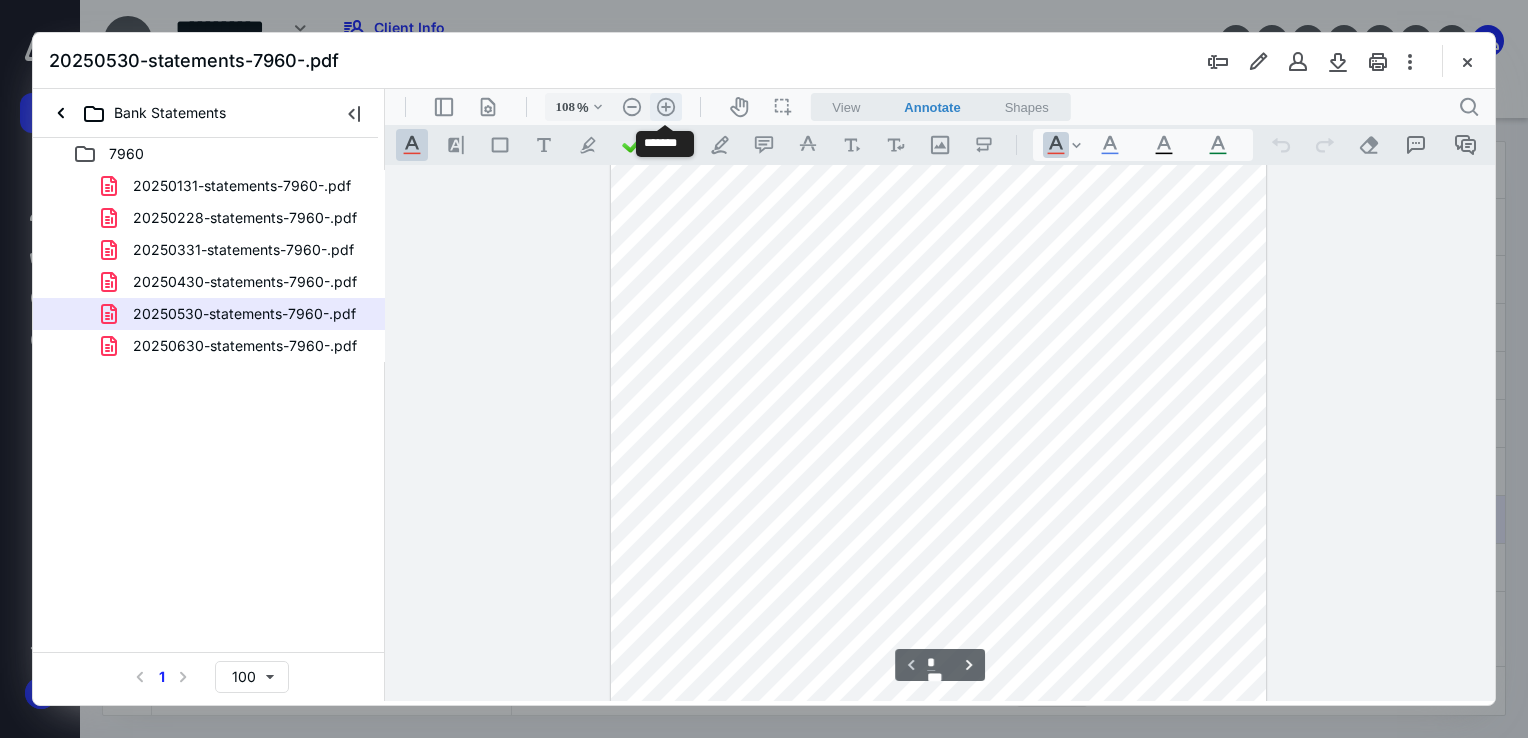 click on ".cls-1{fill:#abb0c4;} icon - header - zoom - in - line" at bounding box center [666, 107] 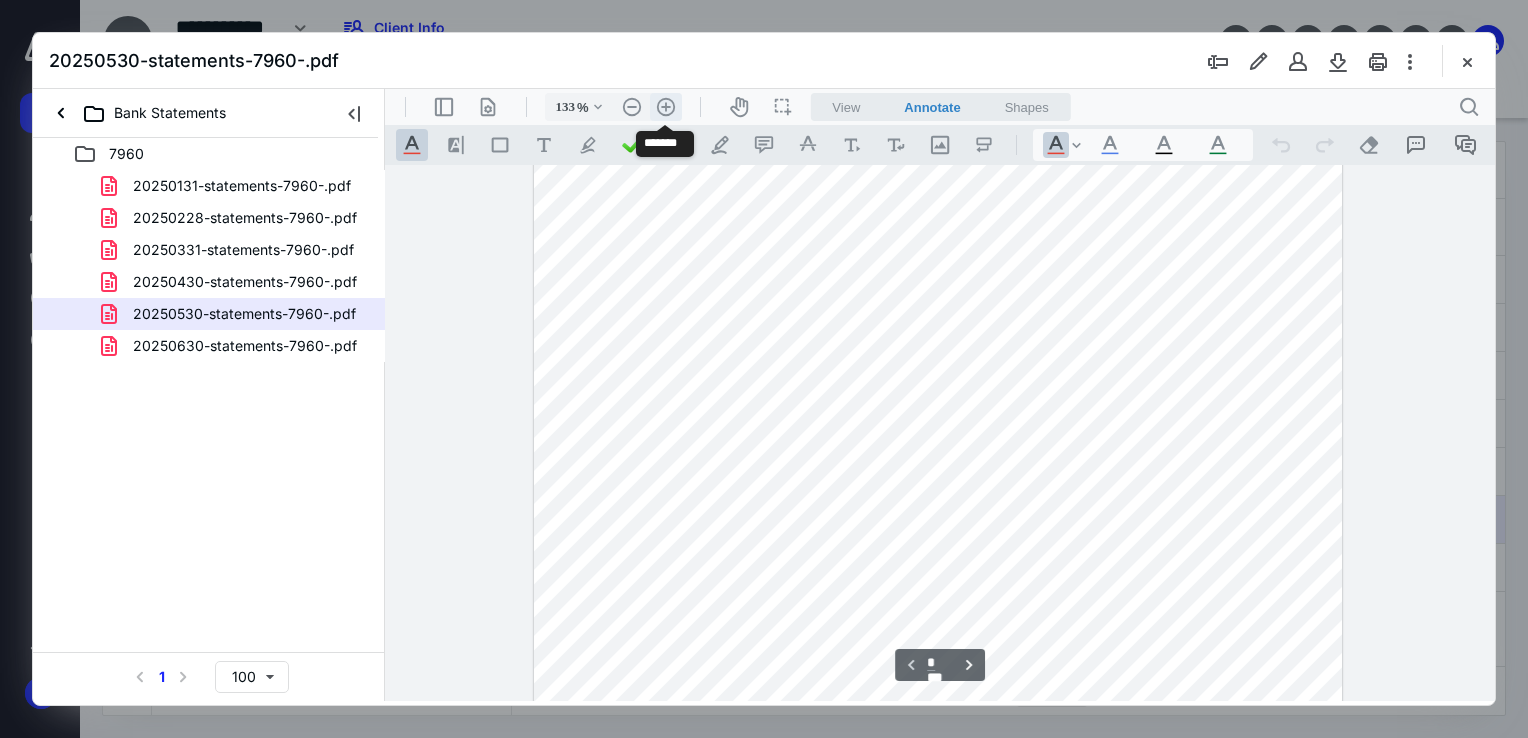click on ".cls-1{fill:#abb0c4;} icon - header - zoom - in - line" at bounding box center (666, 107) 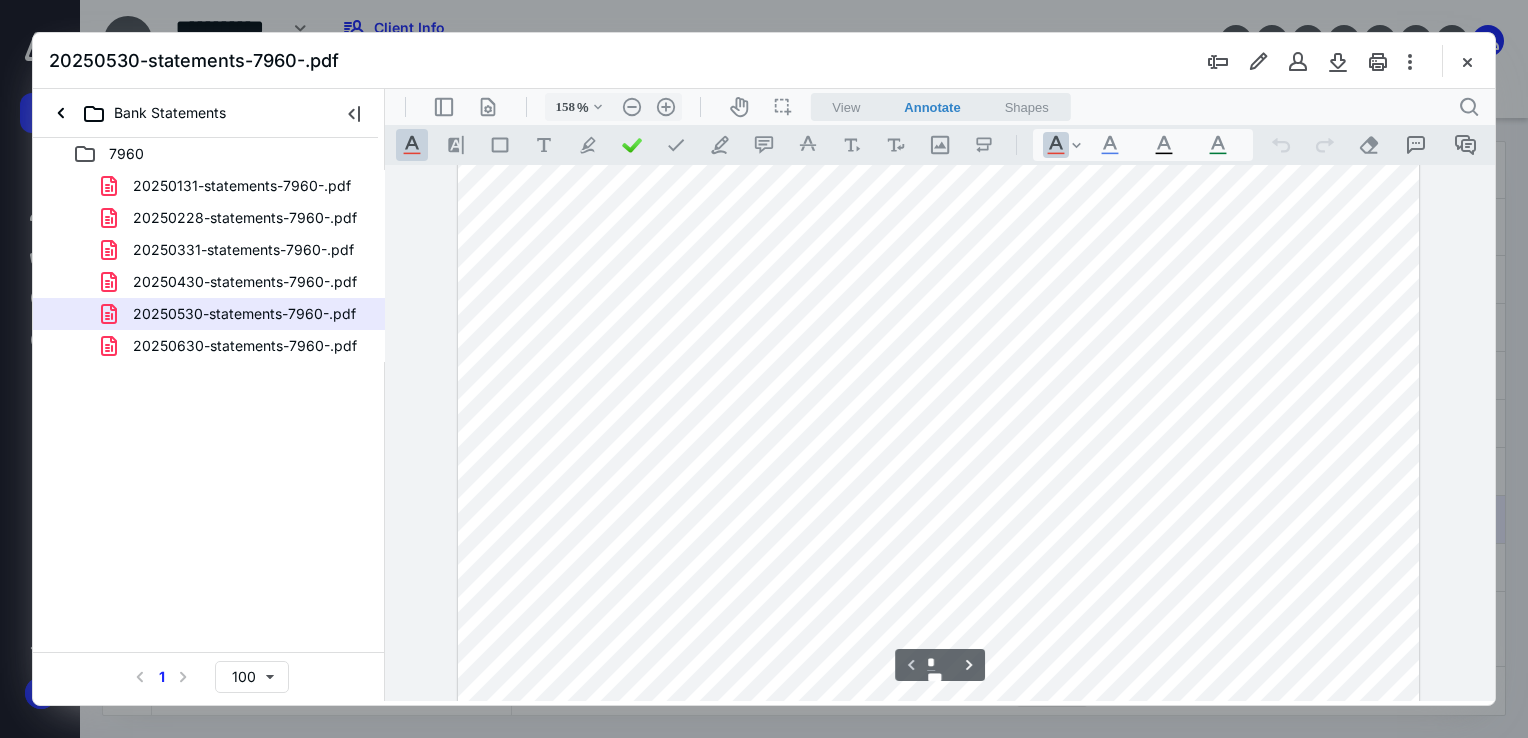 scroll, scrollTop: 193, scrollLeft: 0, axis: vertical 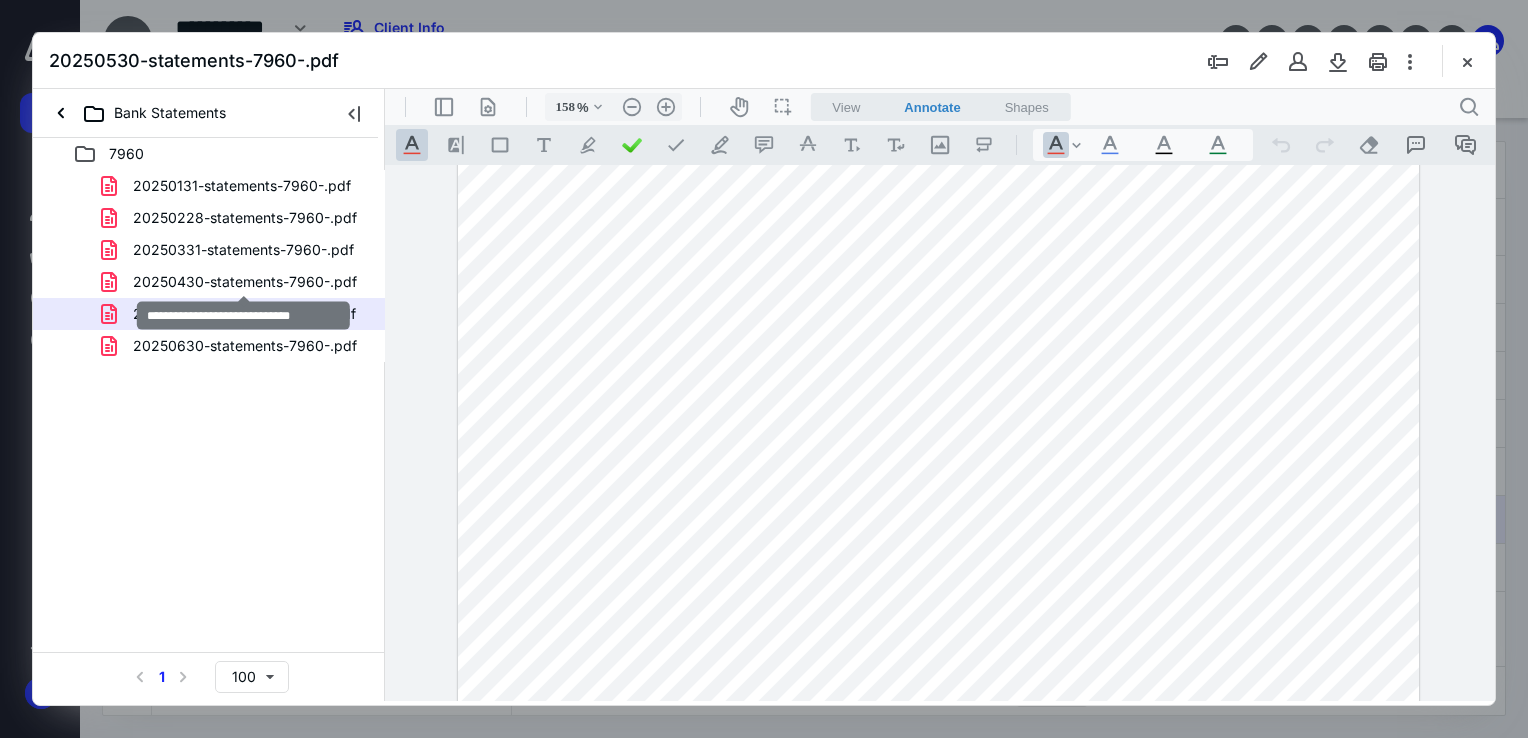 drag, startPoint x: 282, startPoint y: 283, endPoint x: 297, endPoint y: 282, distance: 15.033297 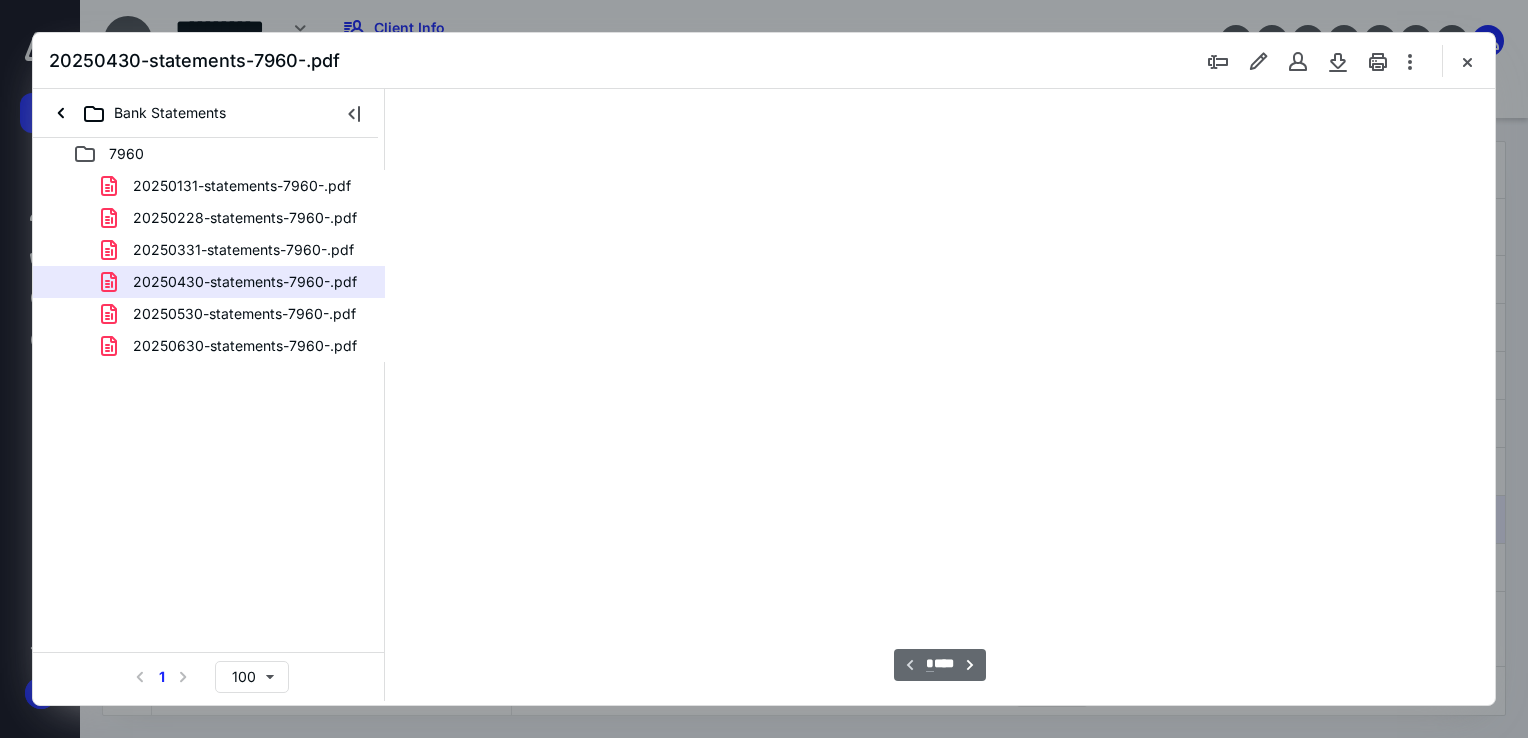 scroll, scrollTop: 79, scrollLeft: 0, axis: vertical 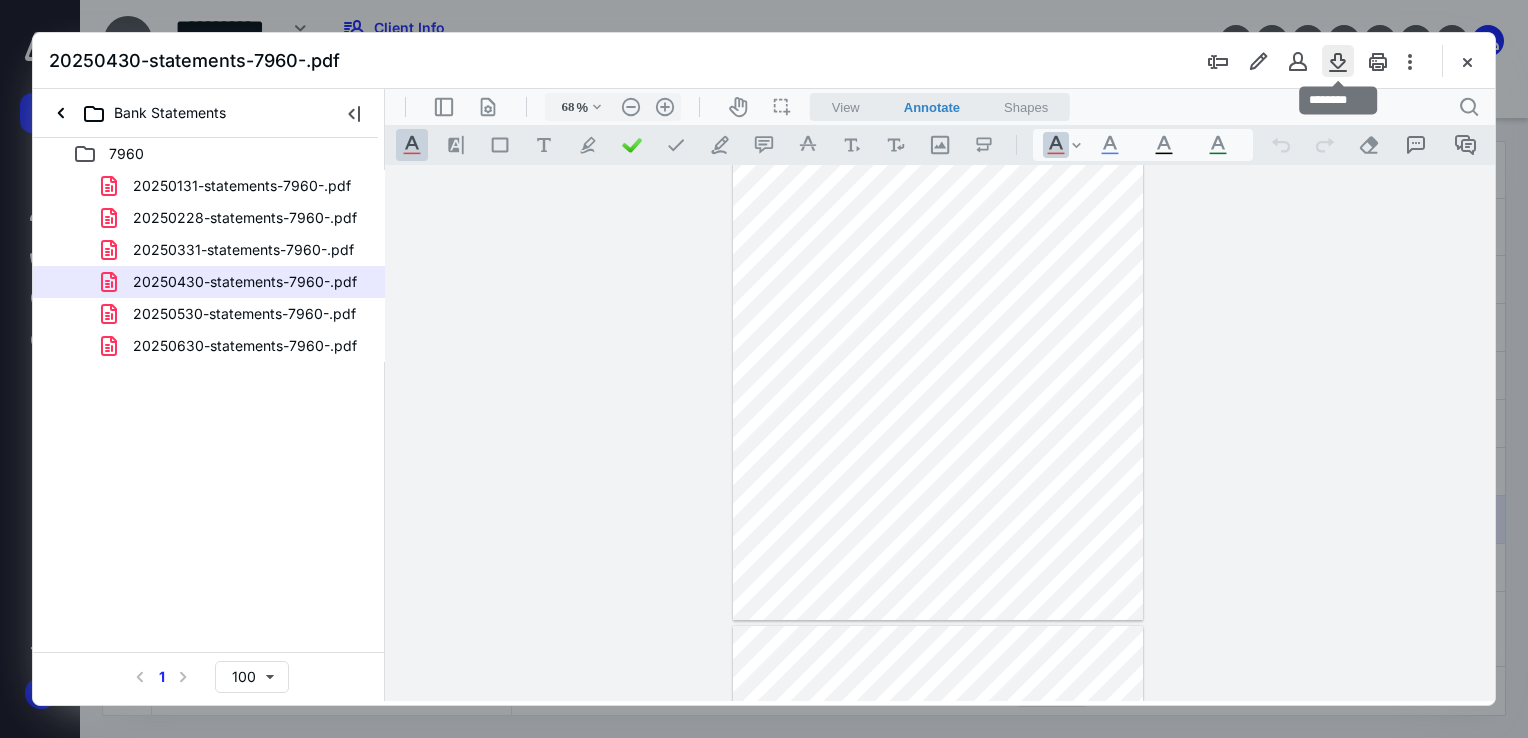 click at bounding box center [1338, 61] 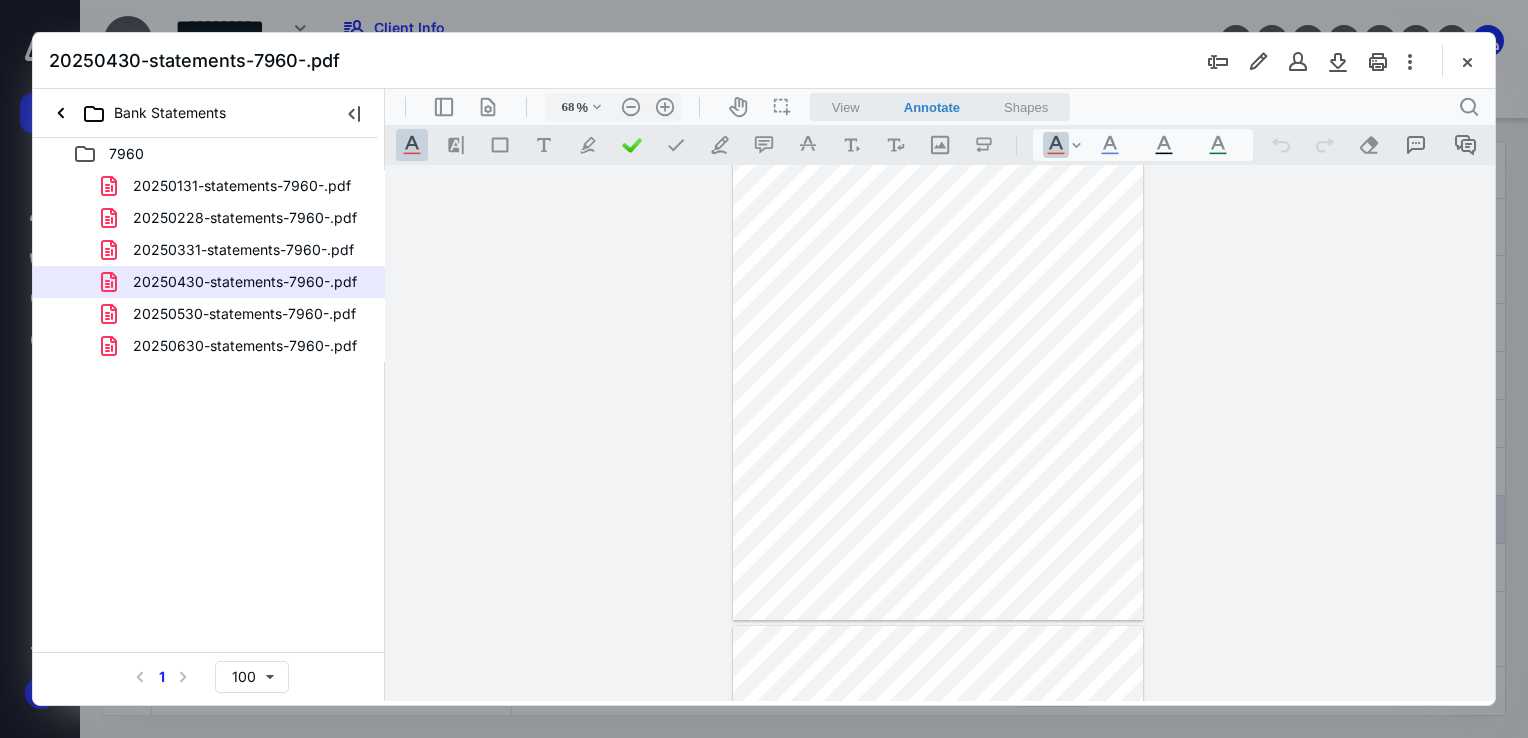 click on "20250430-statements-7960-.pdf" at bounding box center (764, 61) 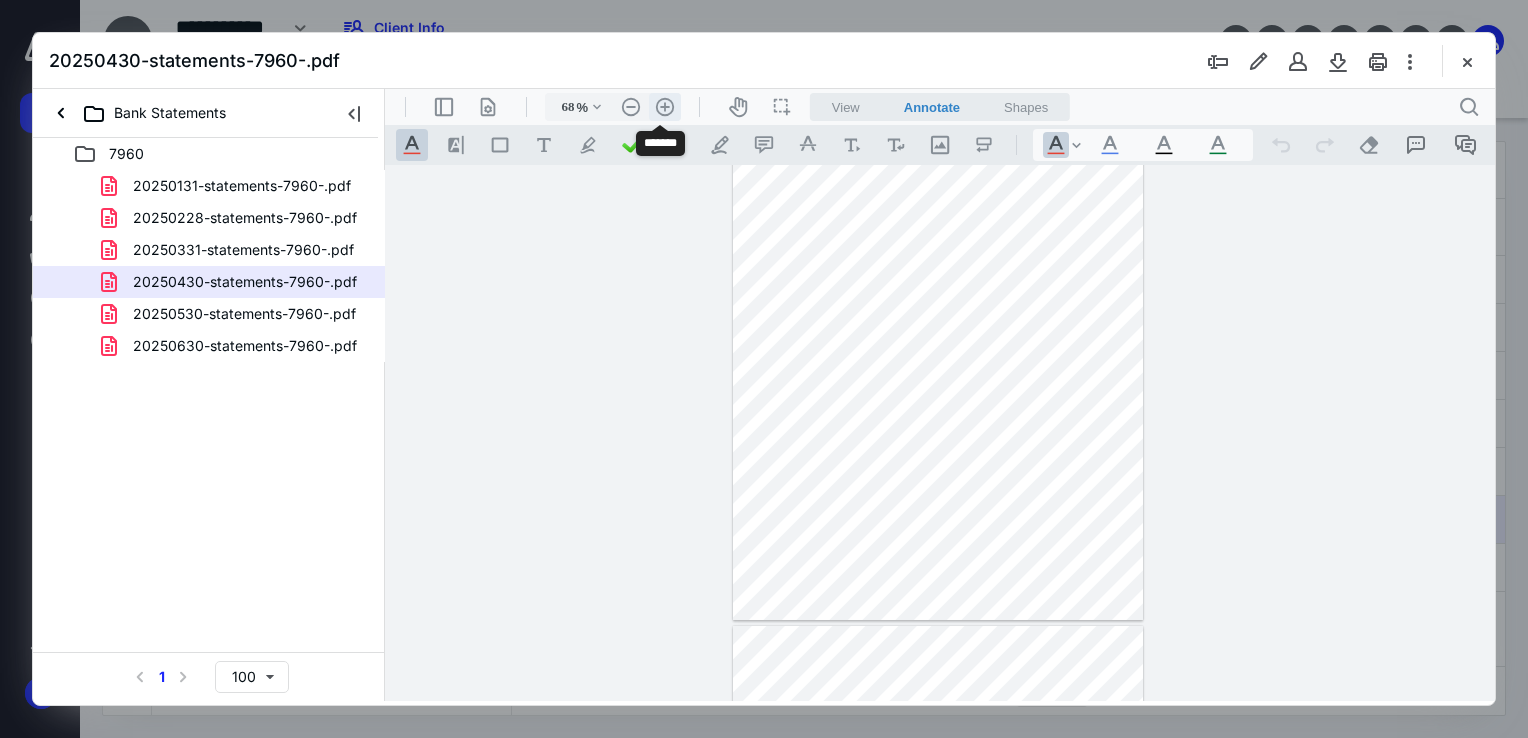 click on ".cls-1{fill:#abb0c4;} icon - header - zoom - in - line" at bounding box center [665, 107] 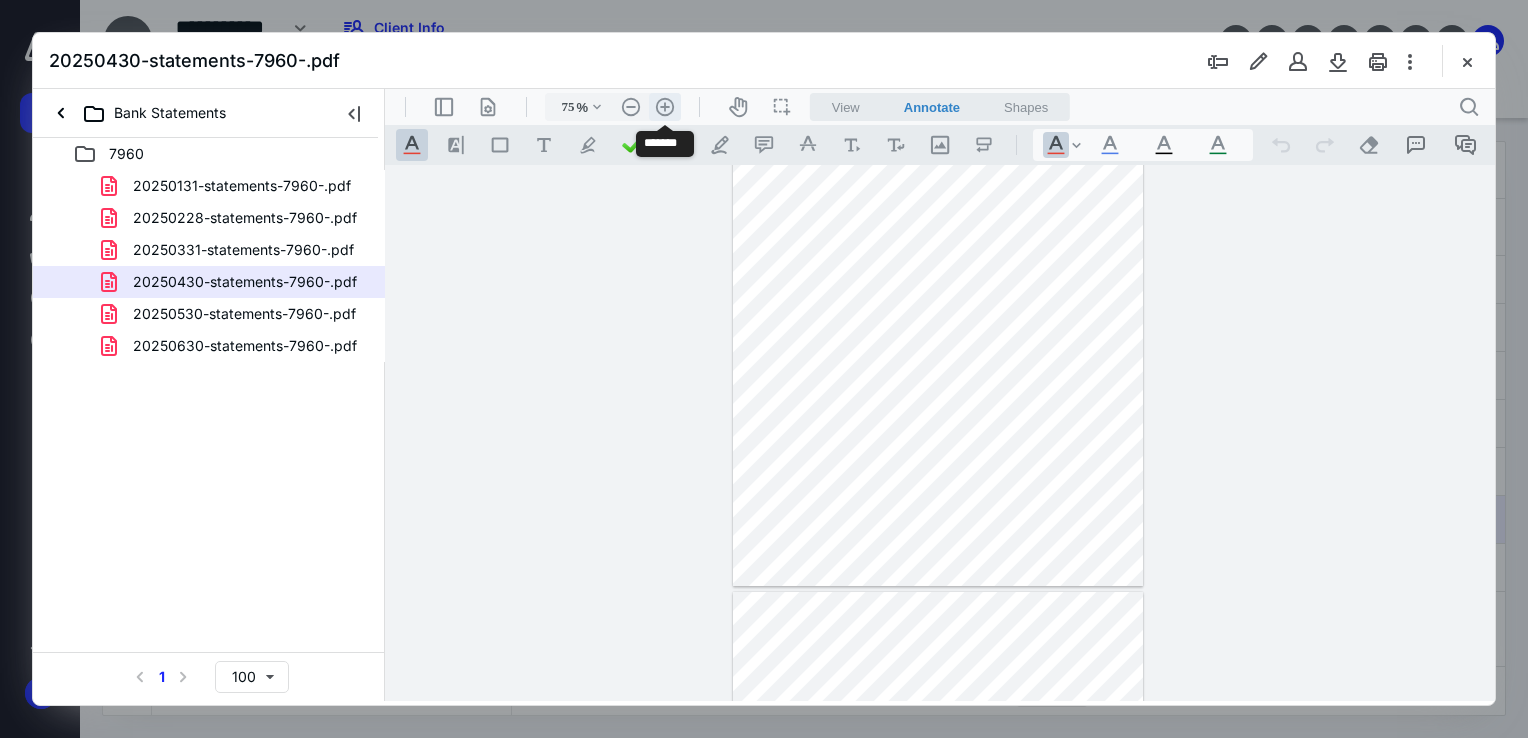 click on ".cls-1{fill:#abb0c4;} icon - header - zoom - in - line" at bounding box center [665, 107] 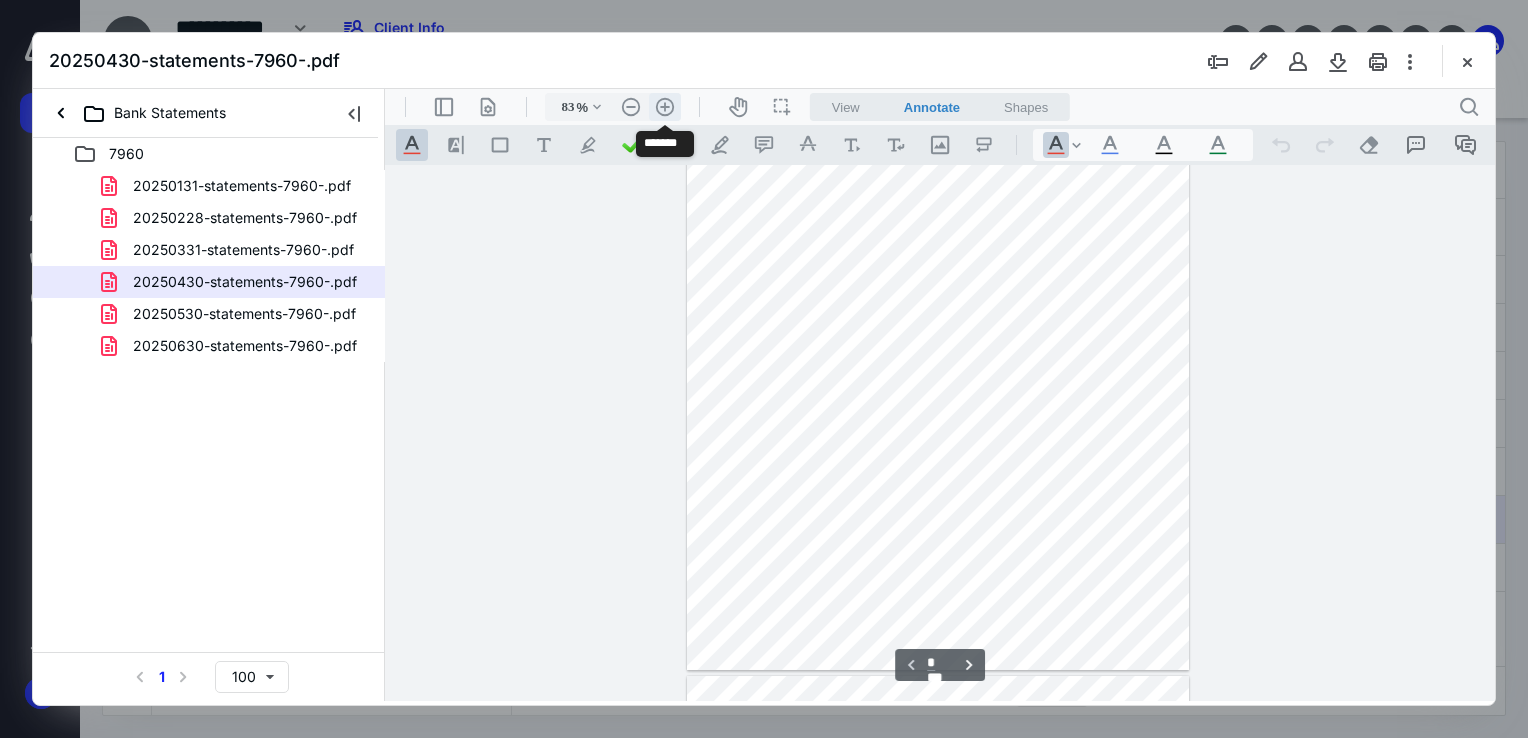 click on ".cls-1{fill:#abb0c4;} icon - header - zoom - in - line" at bounding box center (665, 107) 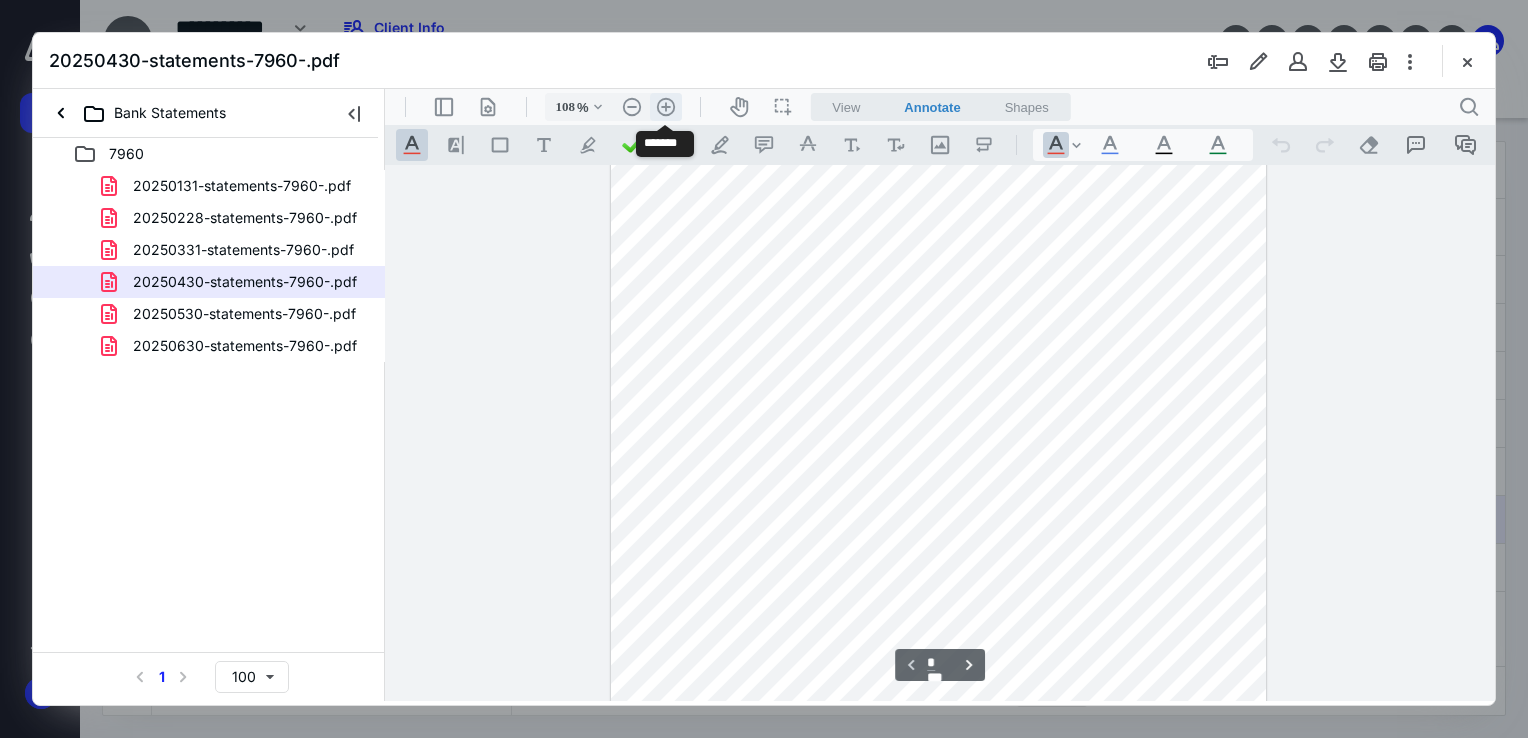 click on ".cls-1{fill:#abb0c4;} icon - header - zoom - in - line" at bounding box center [666, 107] 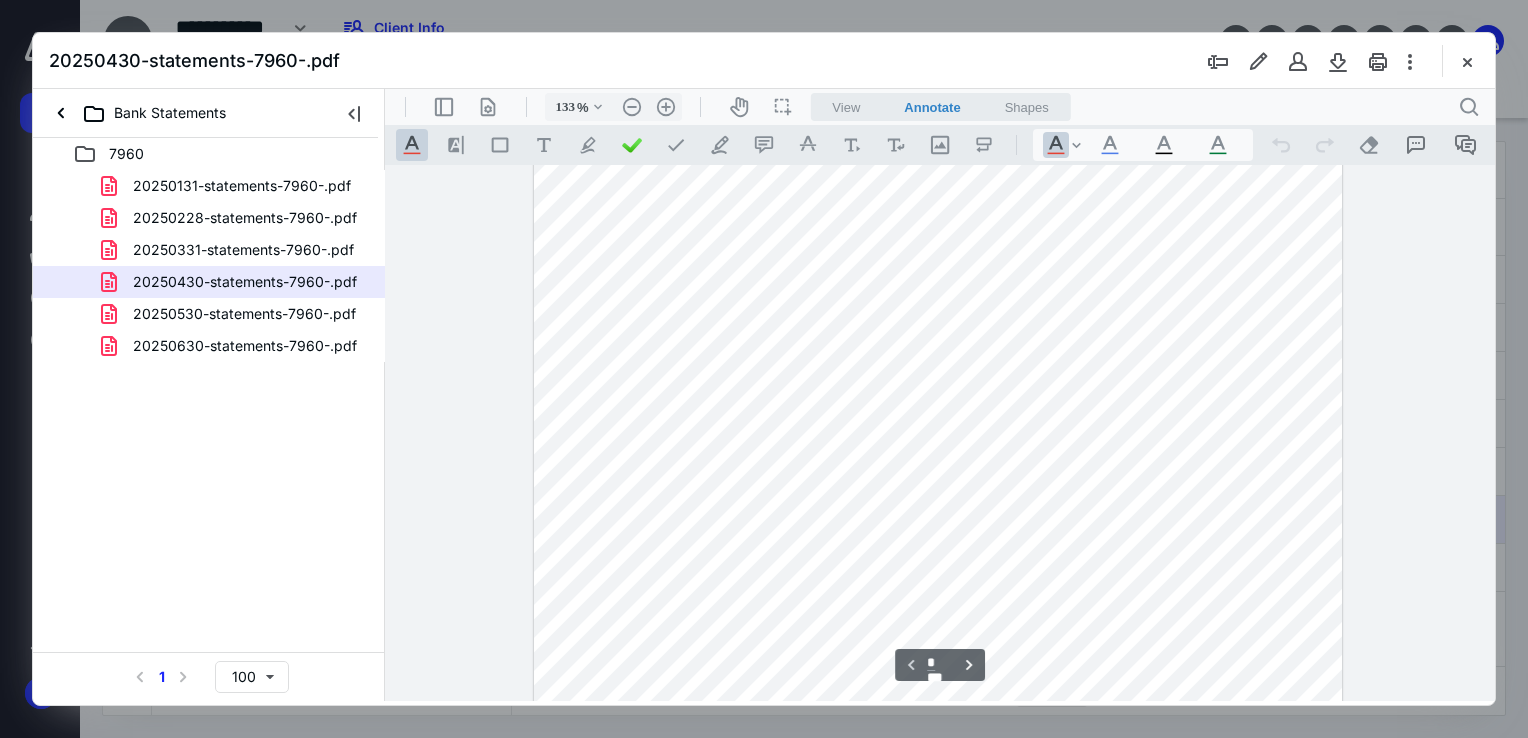scroll, scrollTop: 78, scrollLeft: 0, axis: vertical 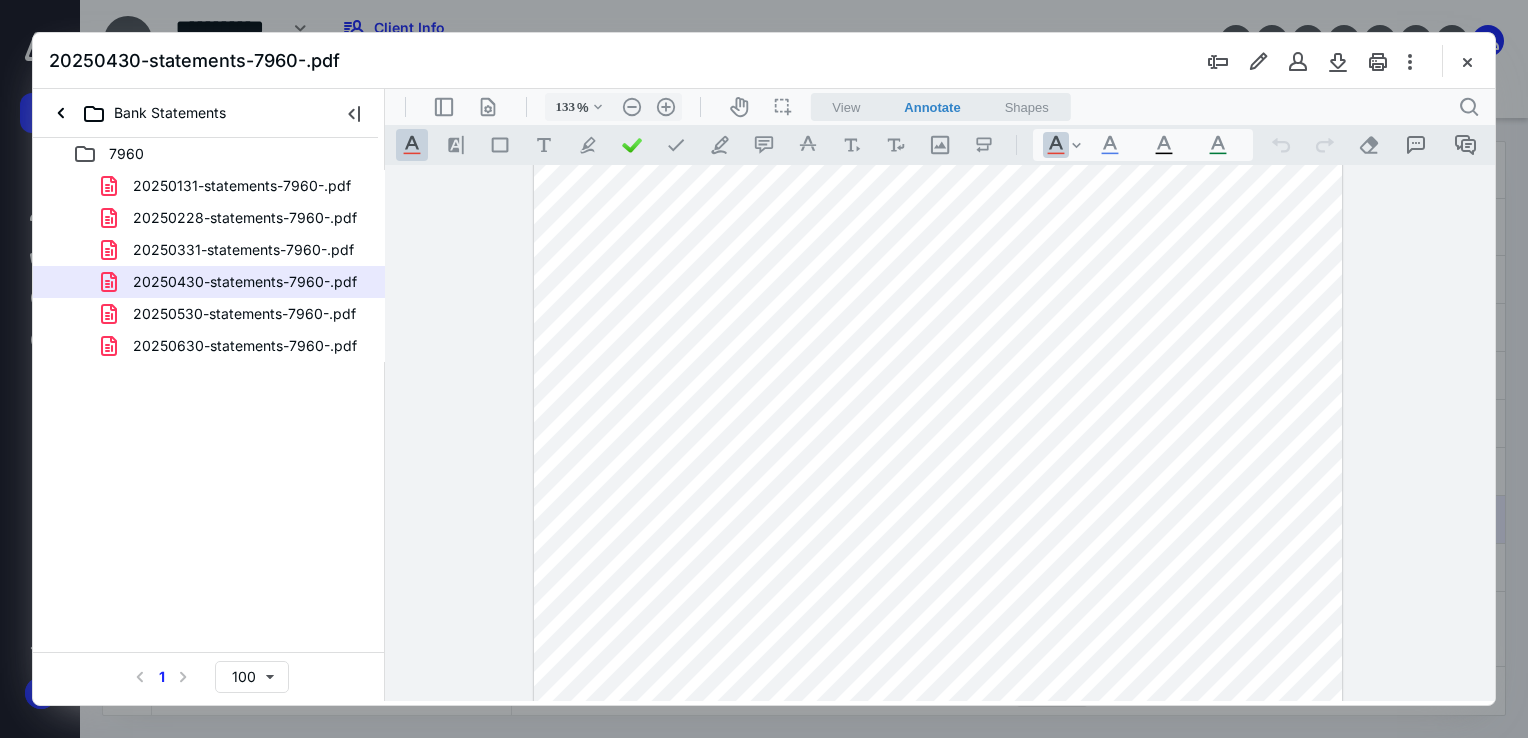 click on "Bank Statements" at bounding box center [181, 113] 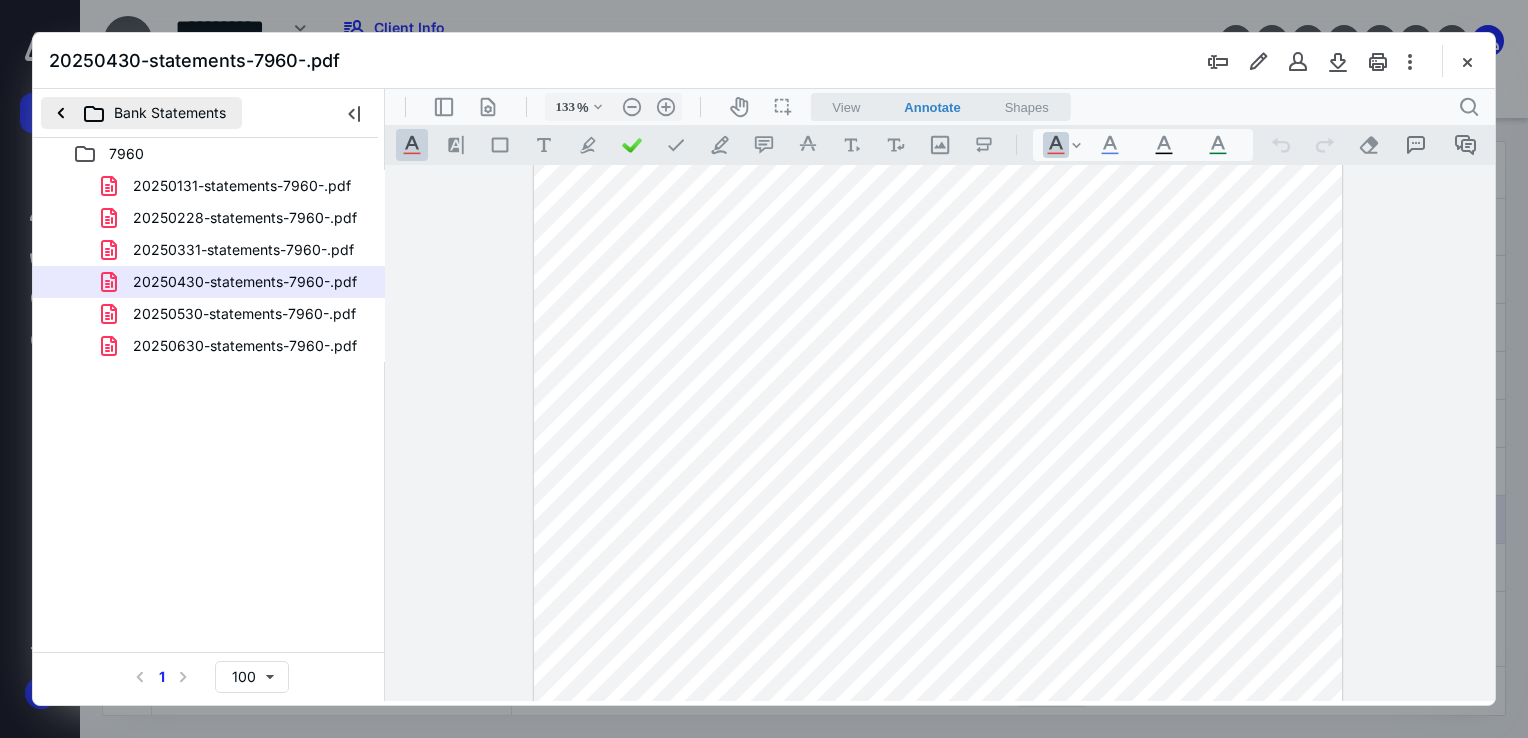 click on "Bank Statements" at bounding box center (141, 113) 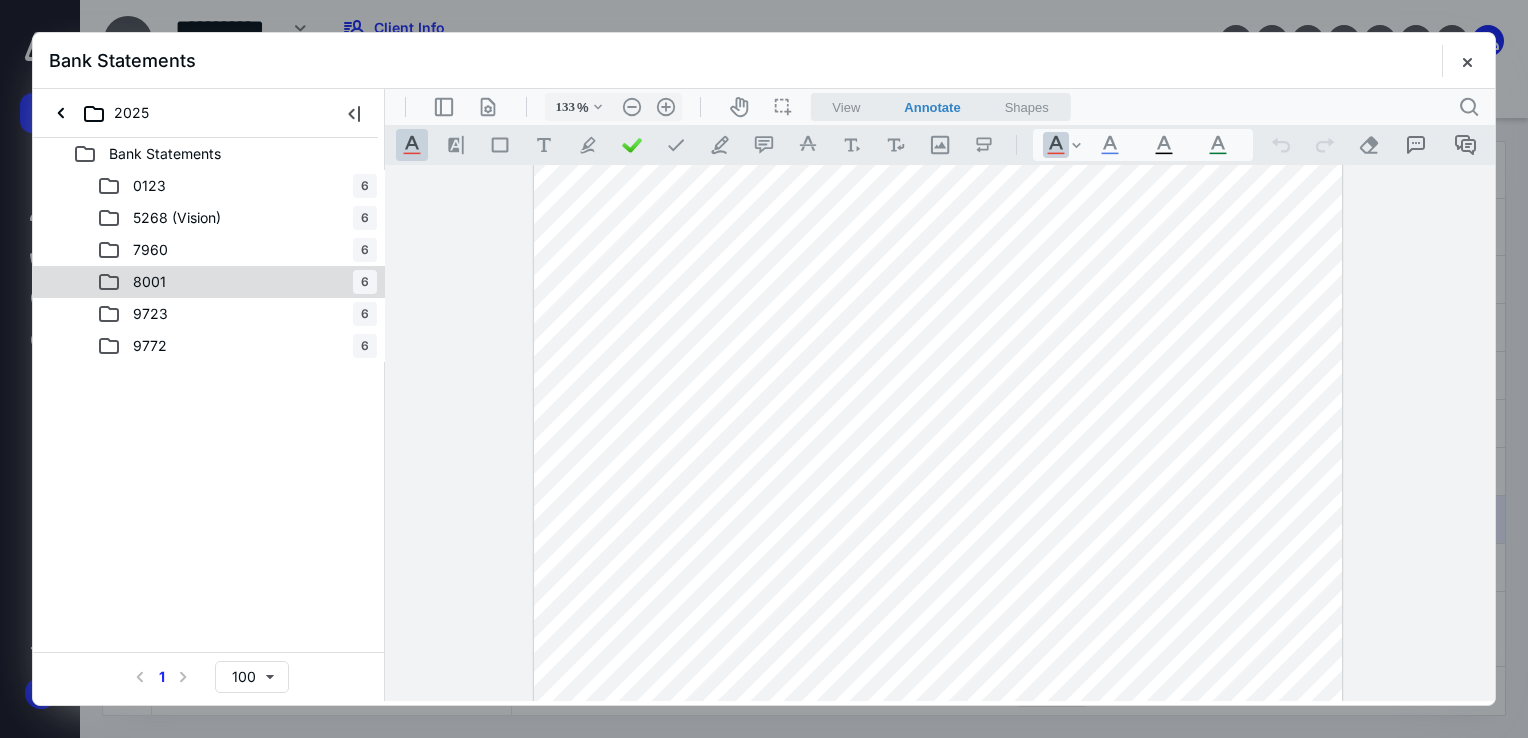 click on "8001 6" at bounding box center (237, 282) 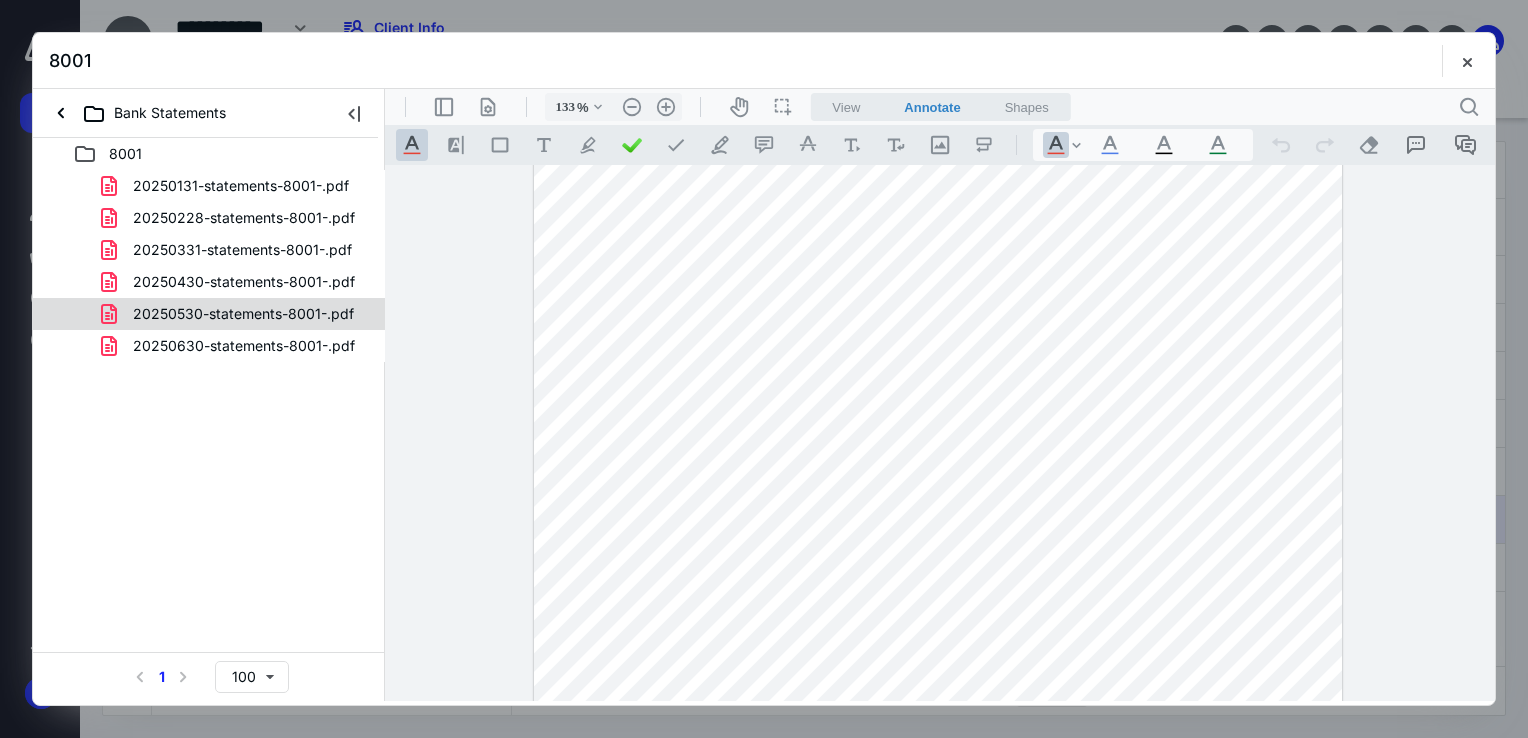 drag, startPoint x: 255, startPoint y: 296, endPoint x: 242, endPoint y: 320, distance: 27.294687 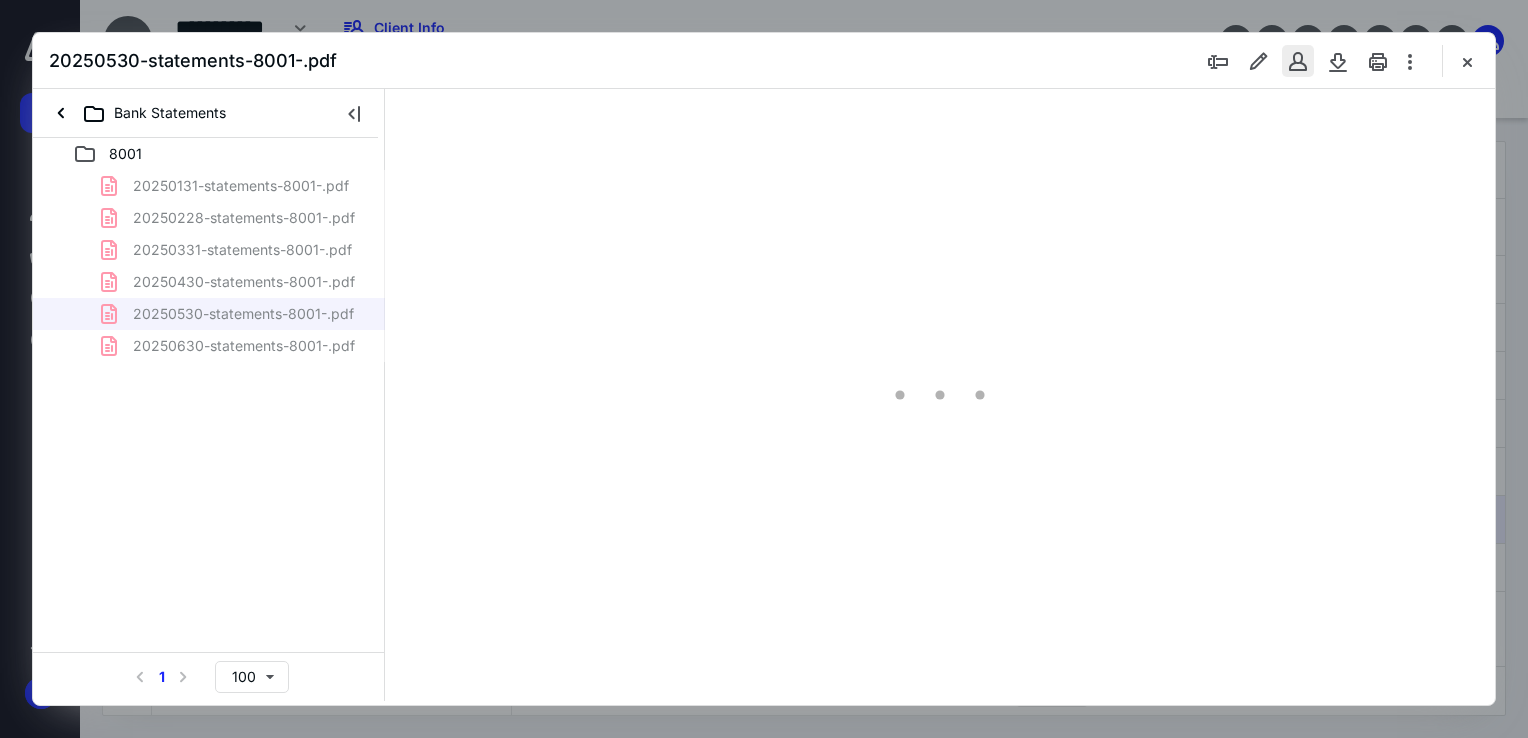 scroll, scrollTop: 79, scrollLeft: 0, axis: vertical 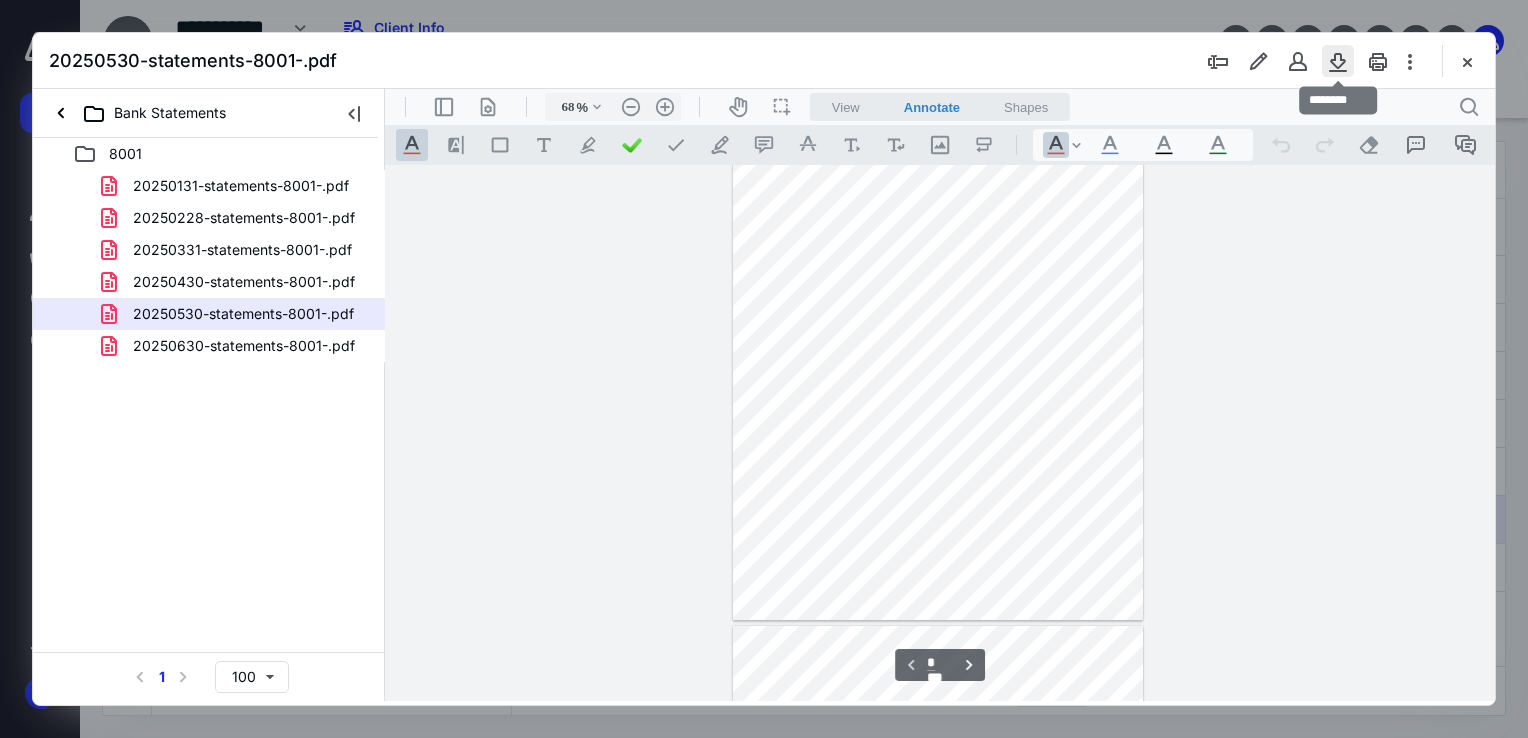 click at bounding box center [1338, 61] 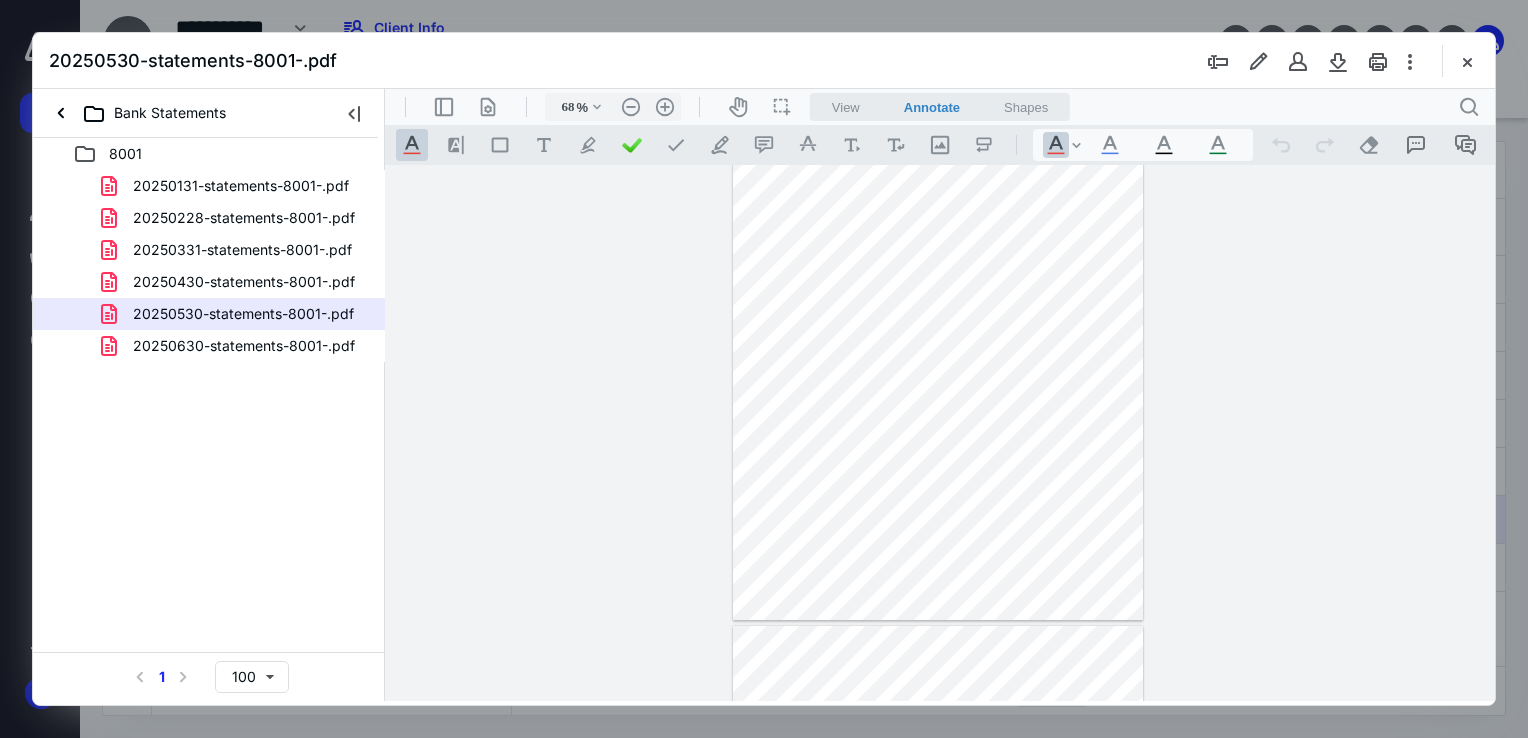 drag, startPoint x: 781, startPoint y: 283, endPoint x: 749, endPoint y: 234, distance: 58.5235 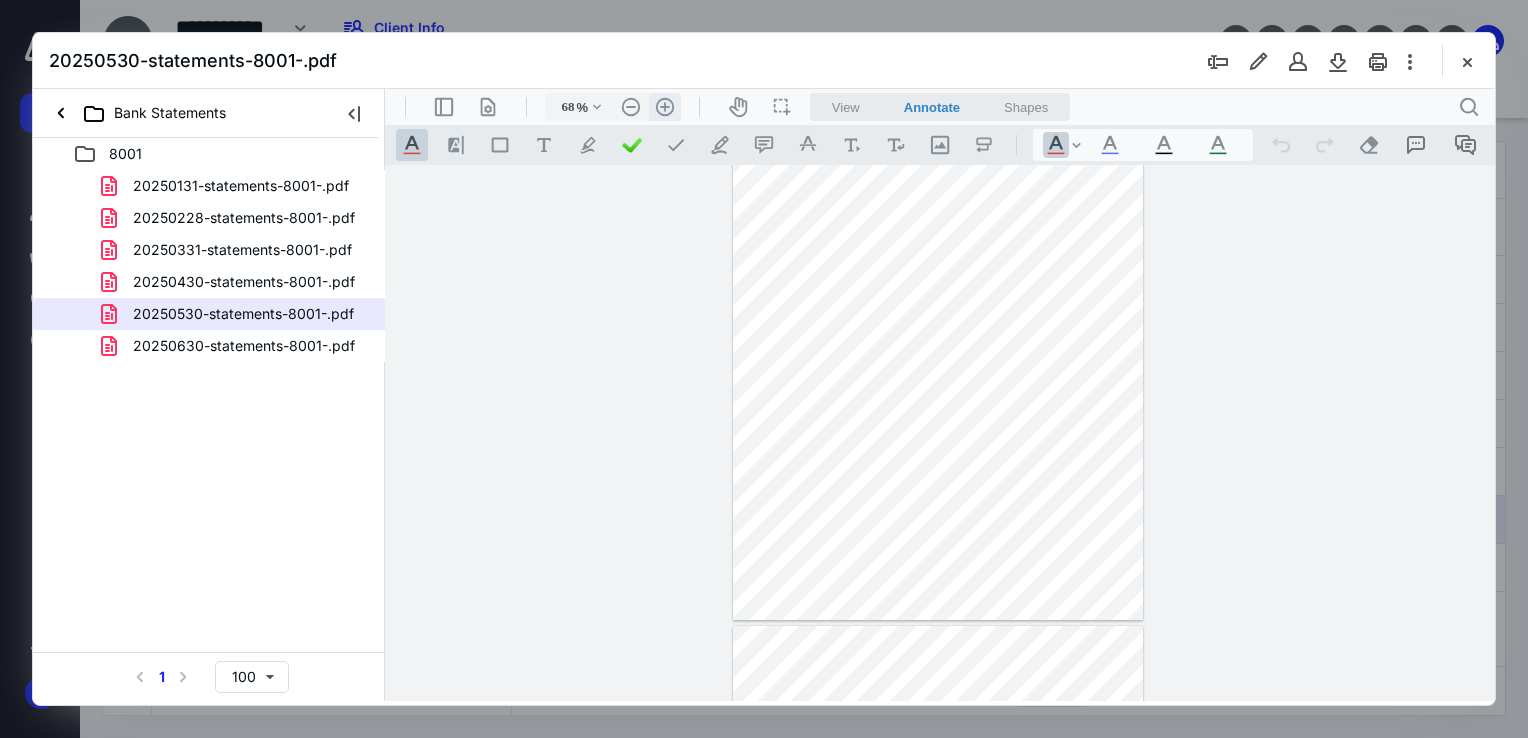 click on ".cls-1{fill:#abb0c4;} icon - header - zoom - in - line" at bounding box center [665, 107] 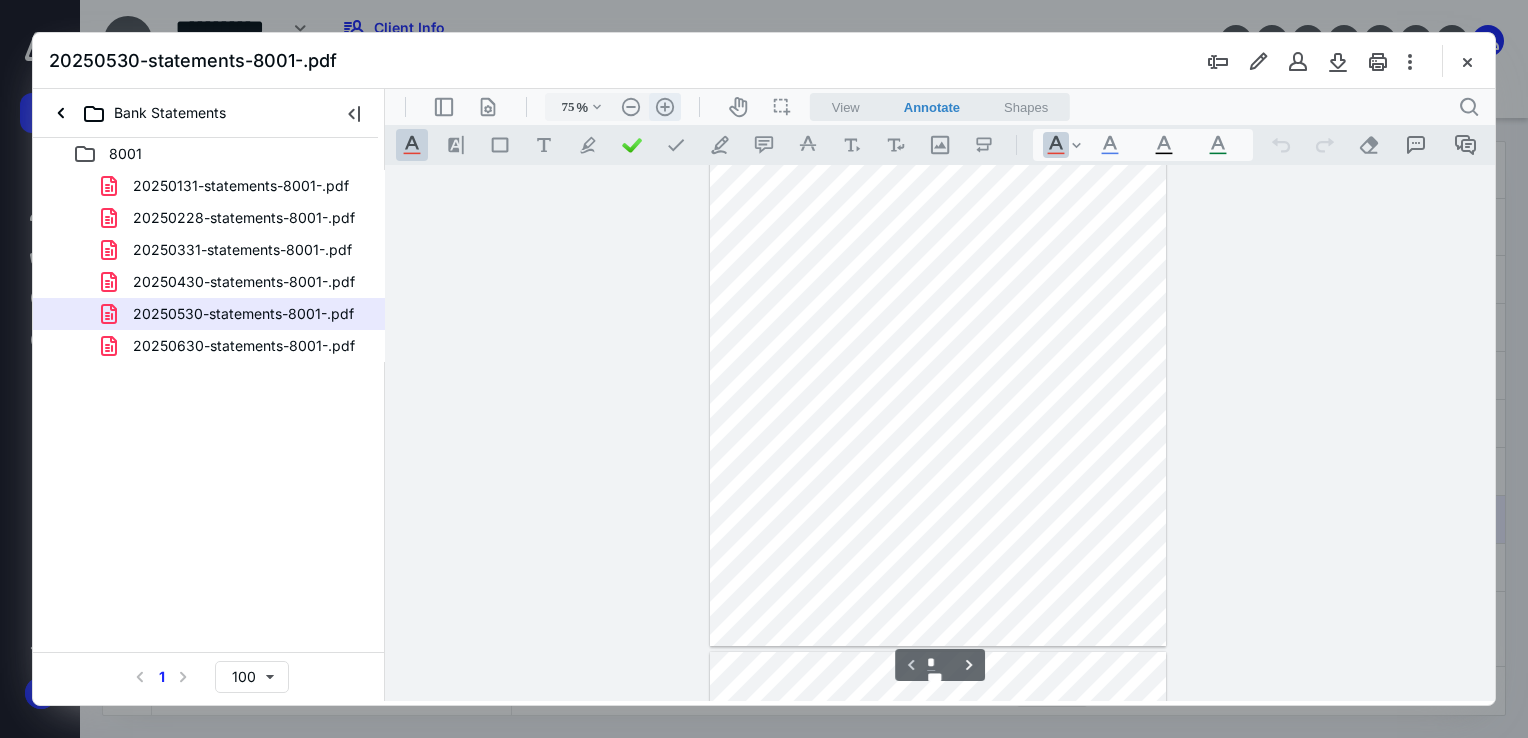 click on ".cls-1{fill:#abb0c4;} icon - header - zoom - in - line" at bounding box center (665, 107) 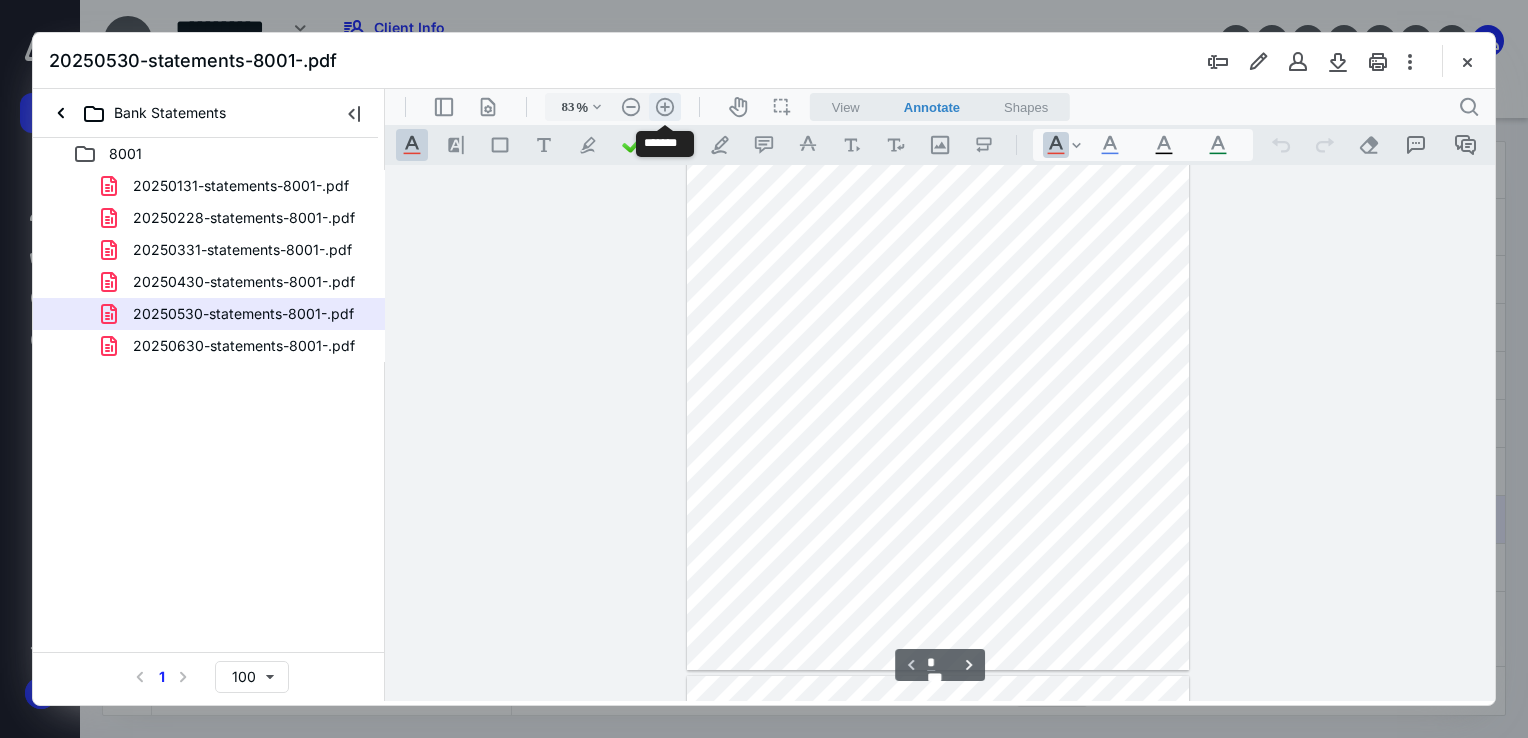click on ".cls-1{fill:#abb0c4;} icon - header - zoom - in - line" at bounding box center (665, 107) 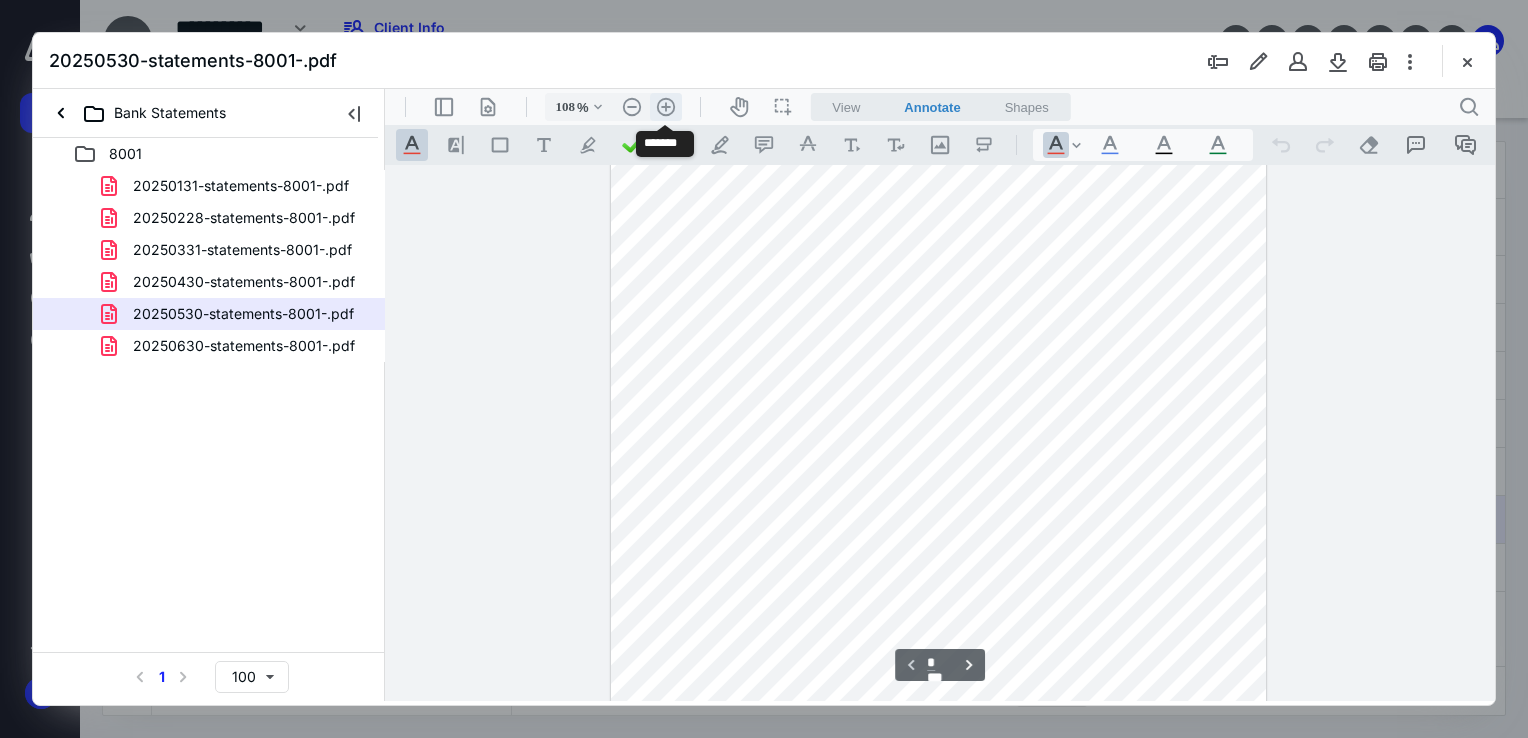 click on ".cls-1{fill:#abb0c4;} icon - header - zoom - in - line" at bounding box center [666, 107] 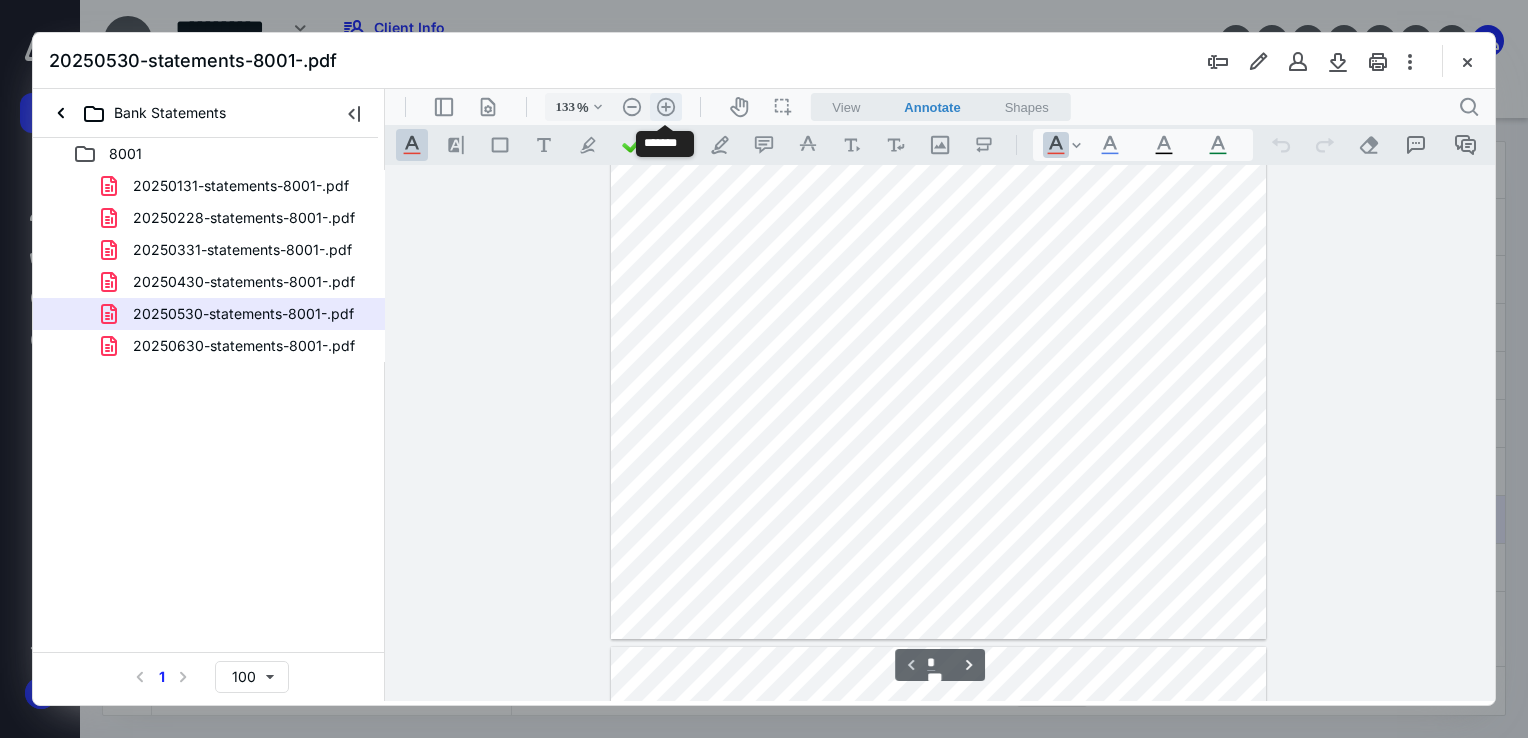click on ".cls-1{fill:#abb0c4;} icon - header - zoom - in - line" at bounding box center (666, 107) 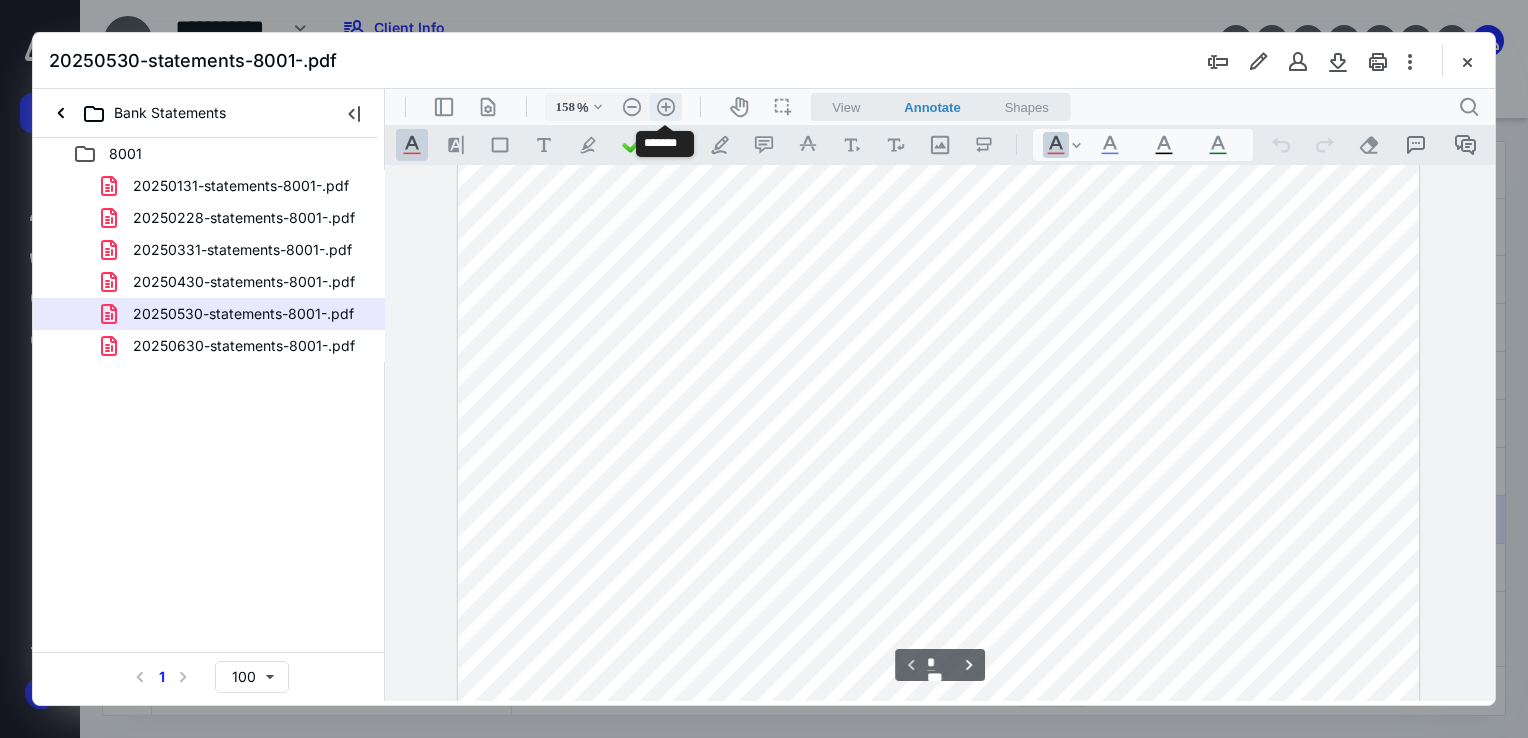 scroll, scrollTop: 493, scrollLeft: 0, axis: vertical 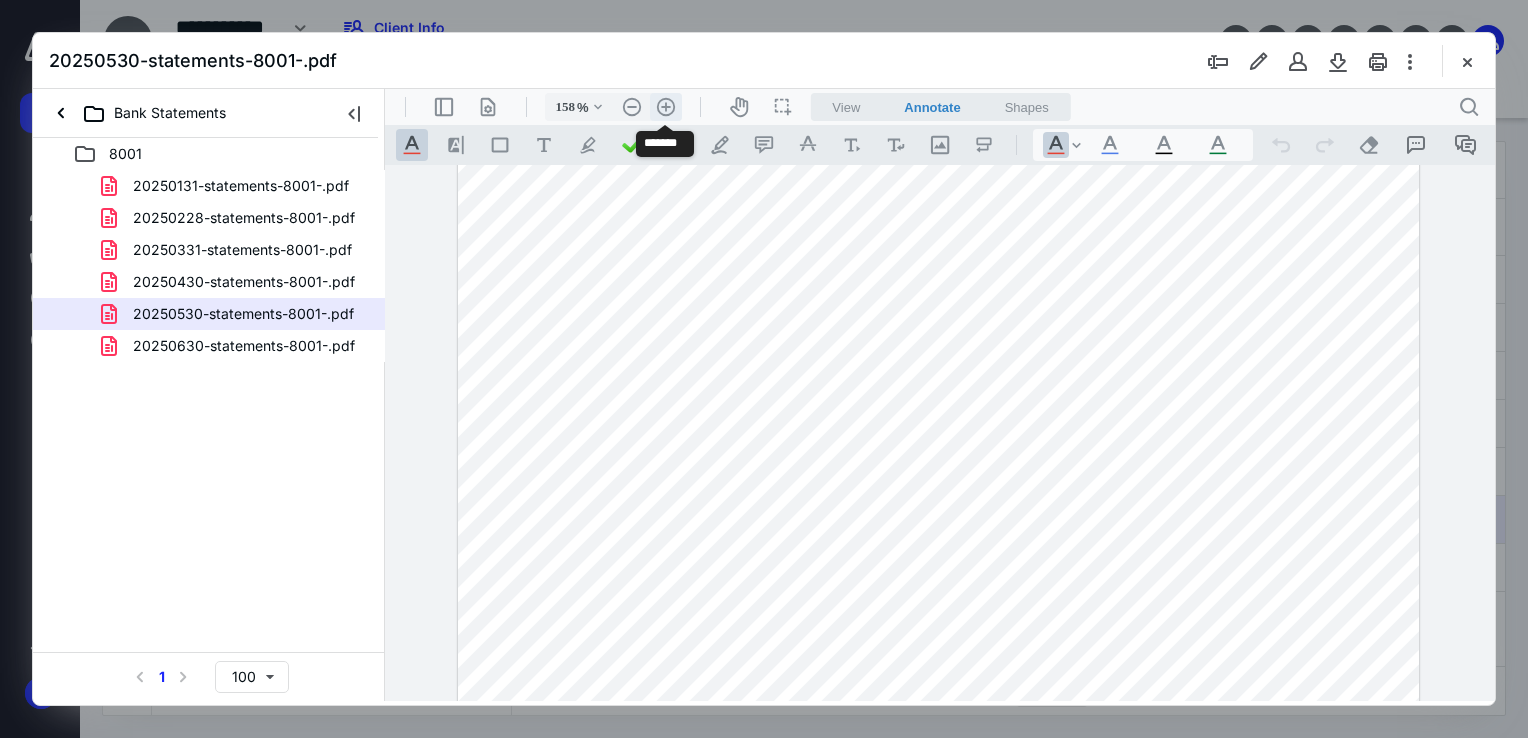 click on ".cls-1{fill:#abb0c4;} icon - header - zoom - in - line" at bounding box center (666, 107) 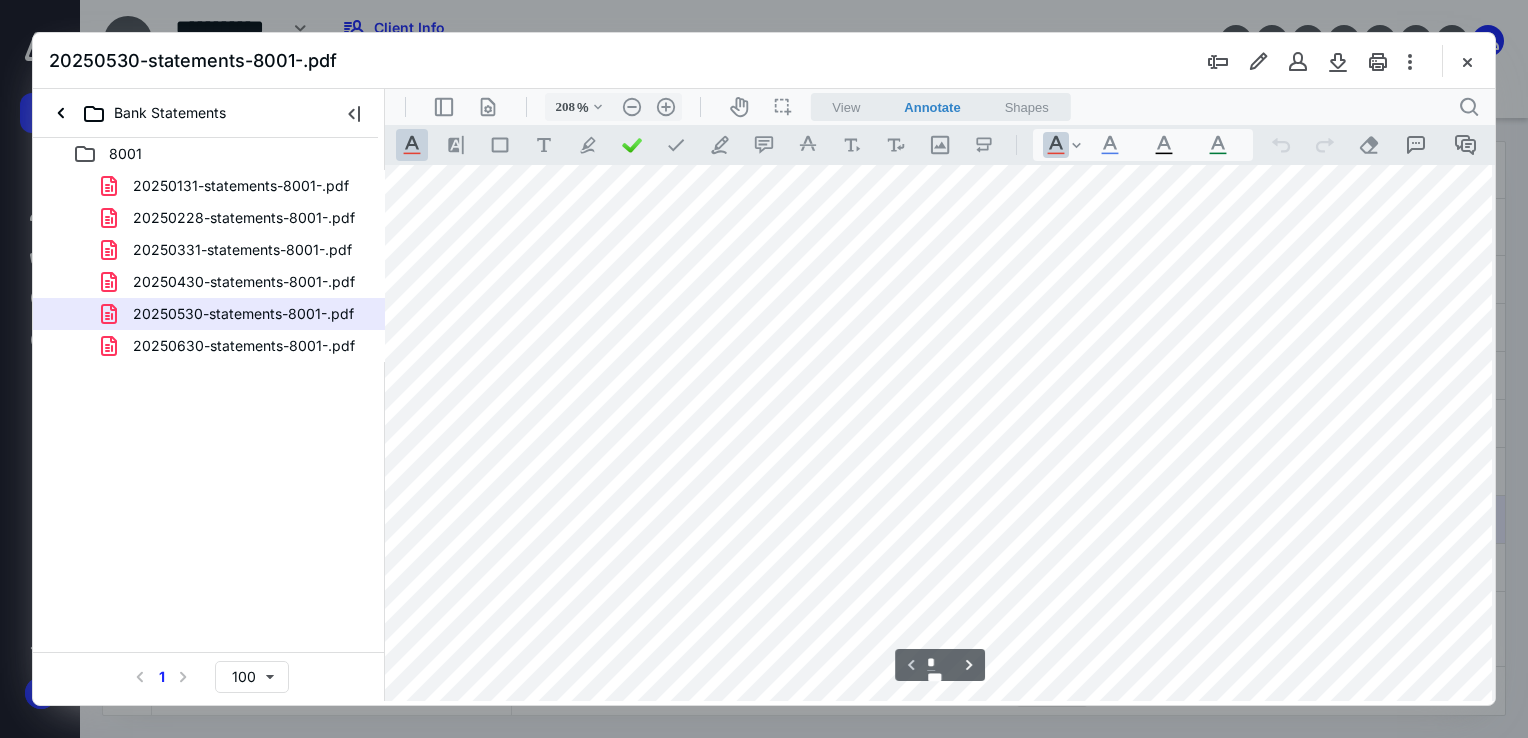scroll, scrollTop: 924, scrollLeft: 92, axis: both 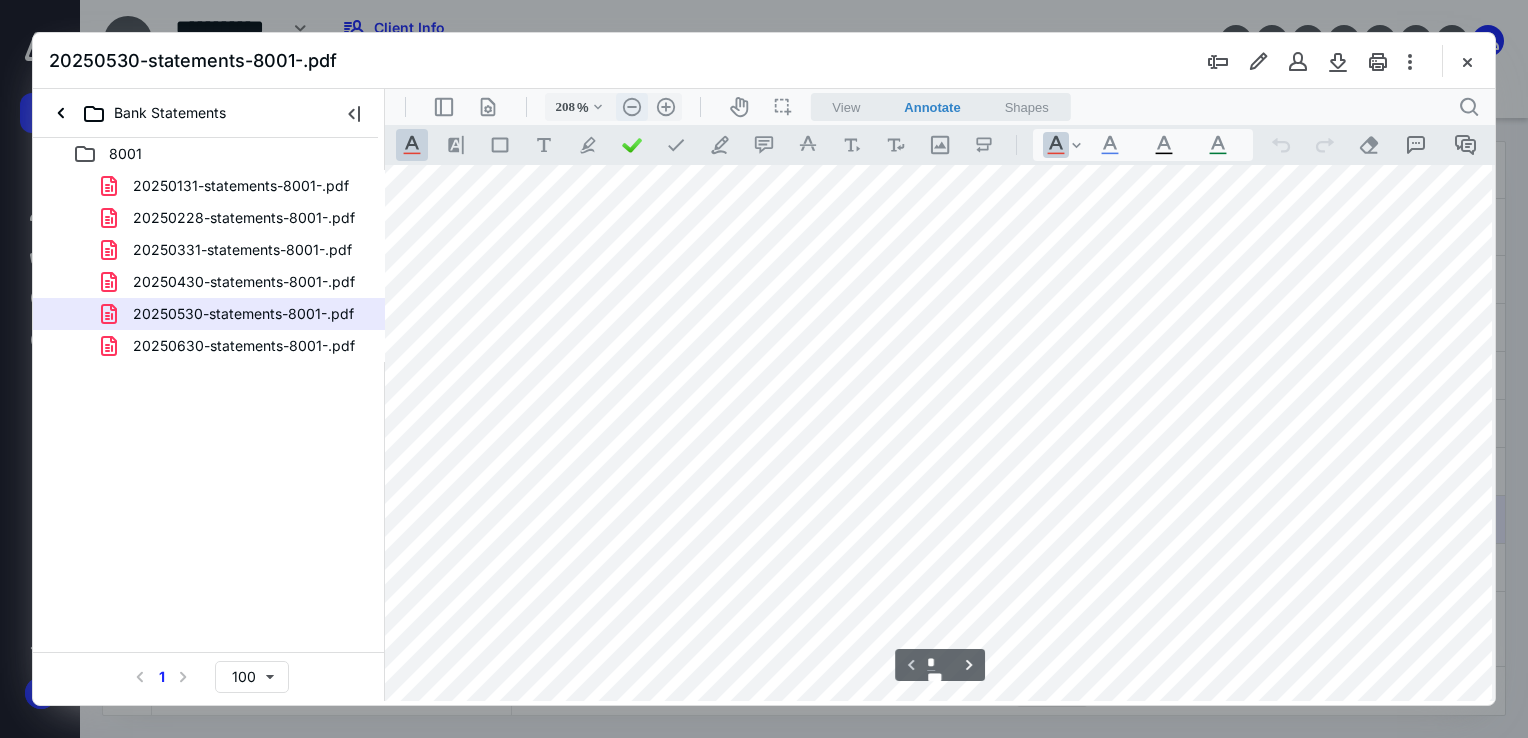 click on ".cls-1{fill:#abb0c4;} icon - header - zoom - out - line" at bounding box center (632, 107) 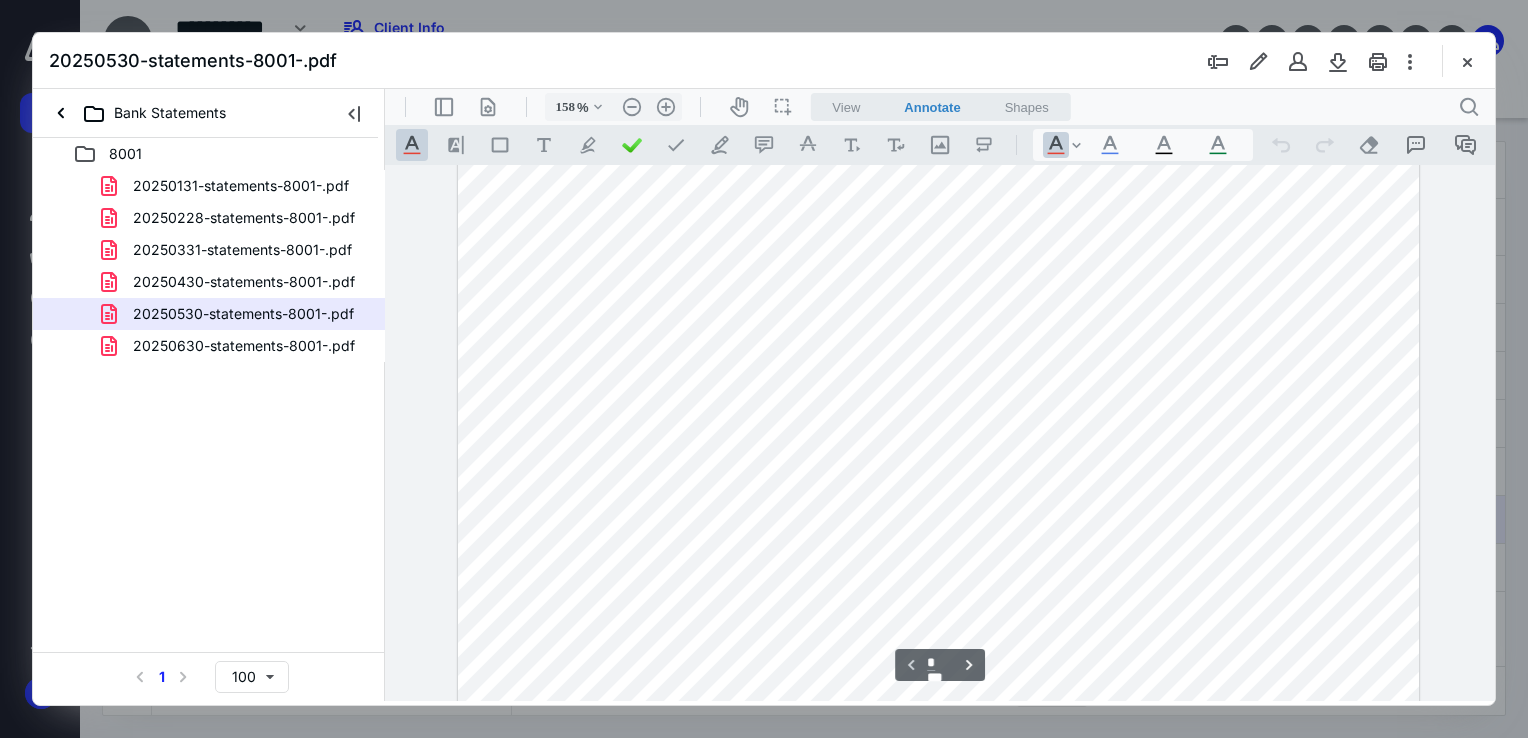 scroll, scrollTop: 700, scrollLeft: 0, axis: vertical 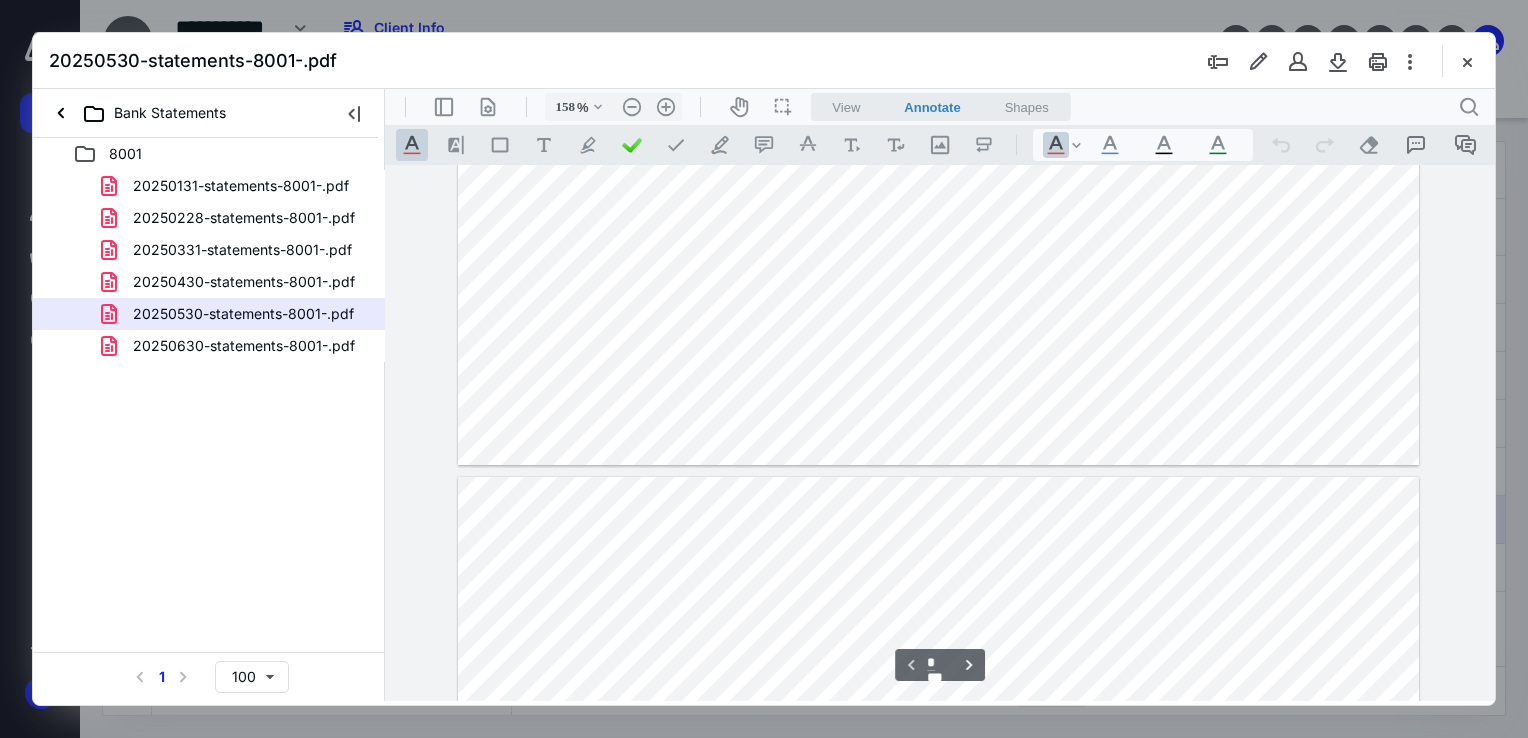 type on "*" 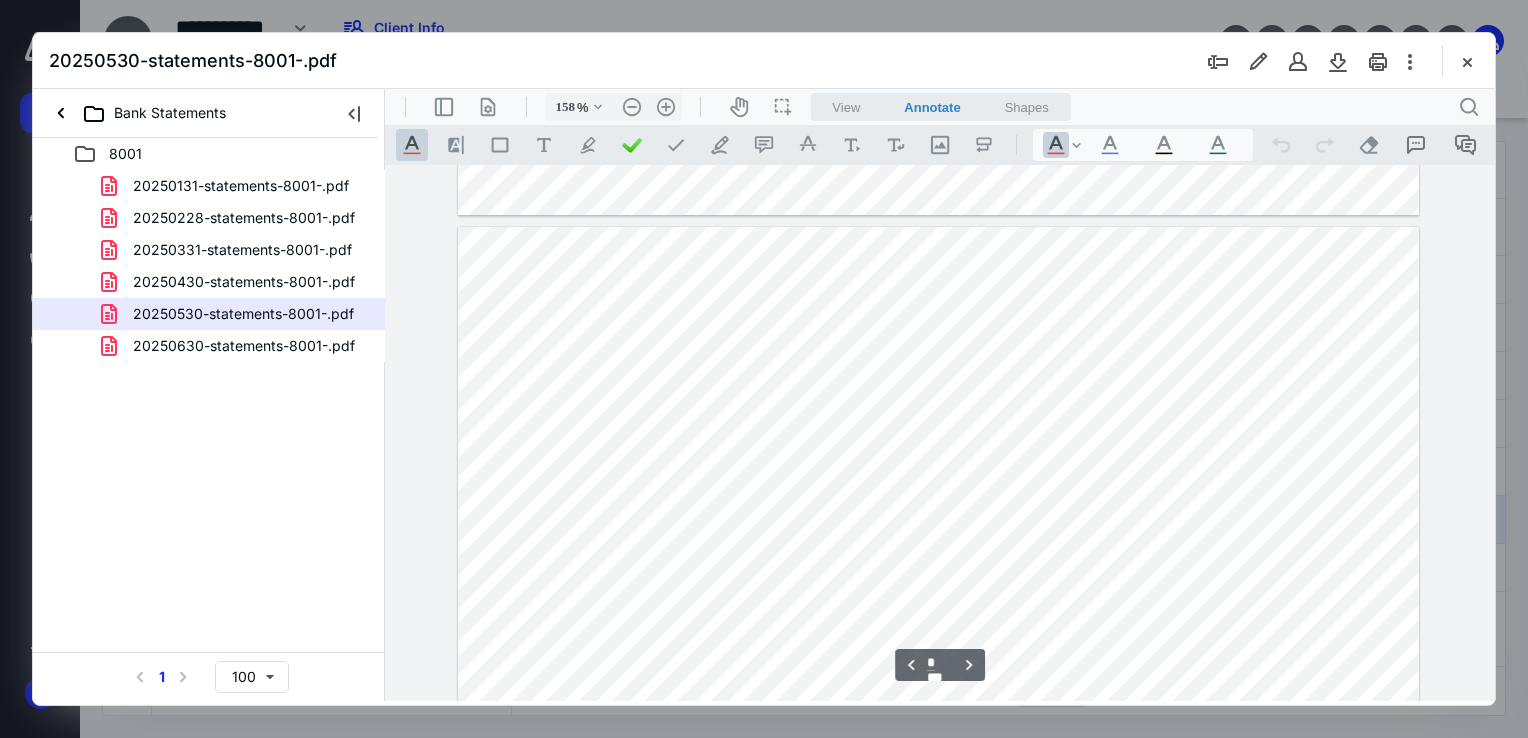scroll, scrollTop: 1300, scrollLeft: 0, axis: vertical 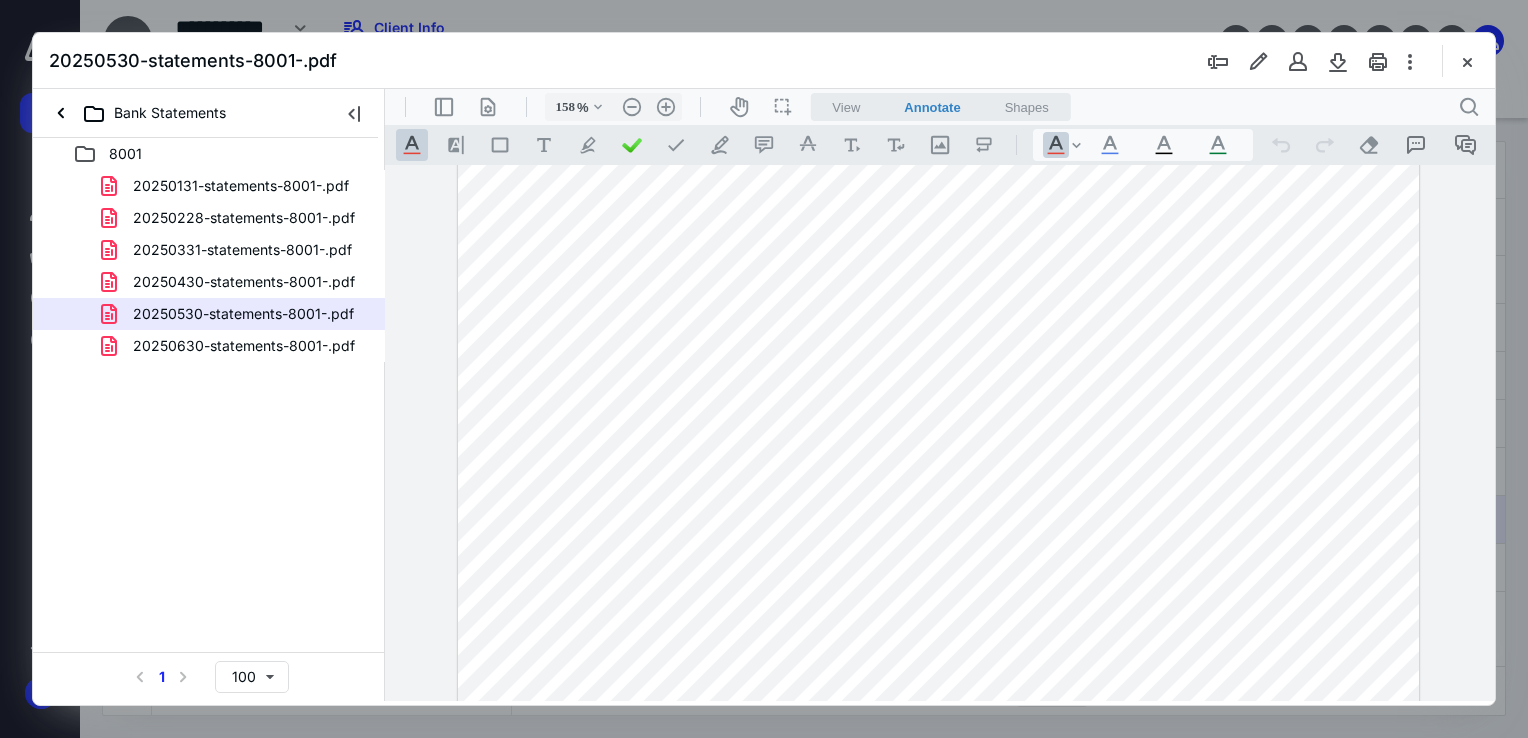click on "**********" at bounding box center (940, 433) 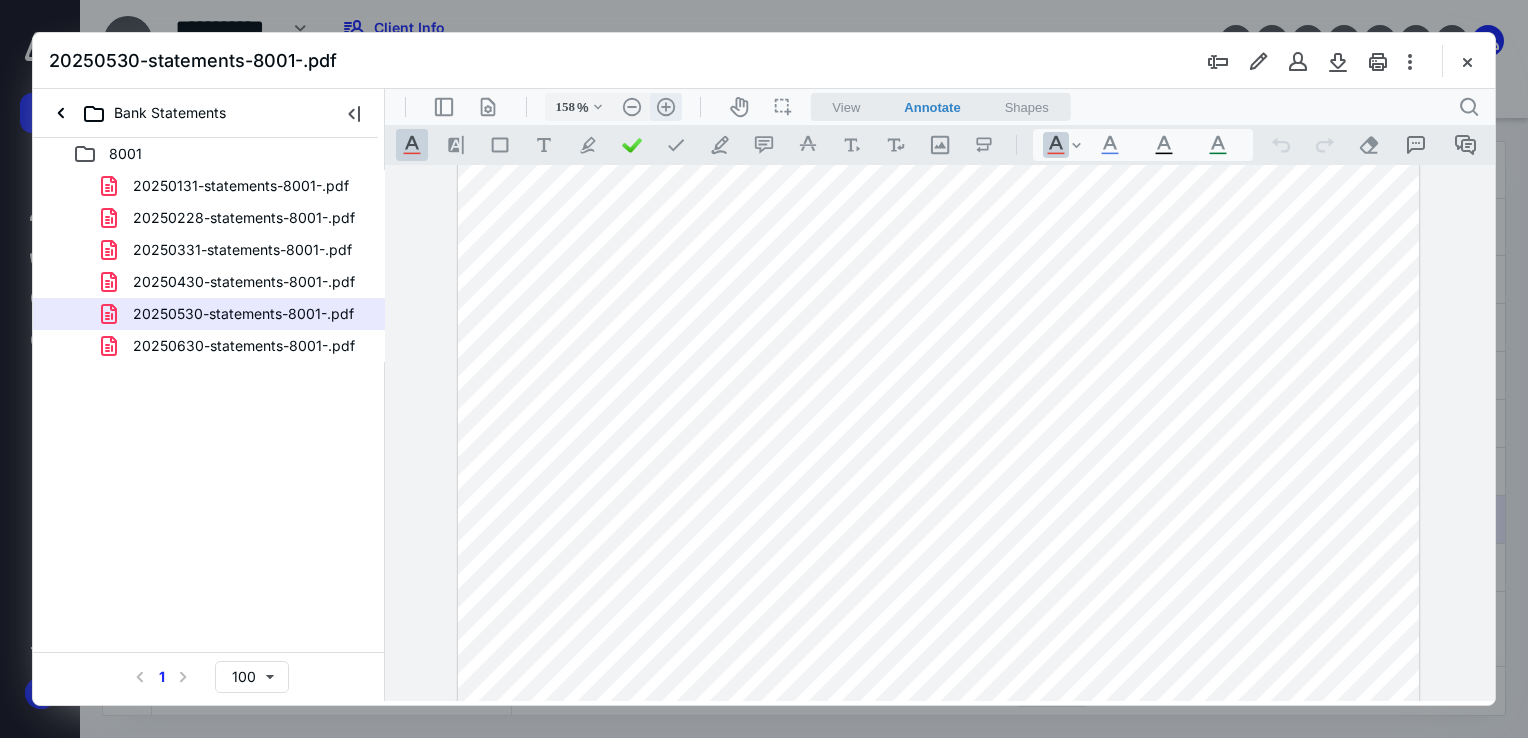 click on ".cls-1{fill:#abb0c4;} icon - header - zoom - in - line" at bounding box center (666, 107) 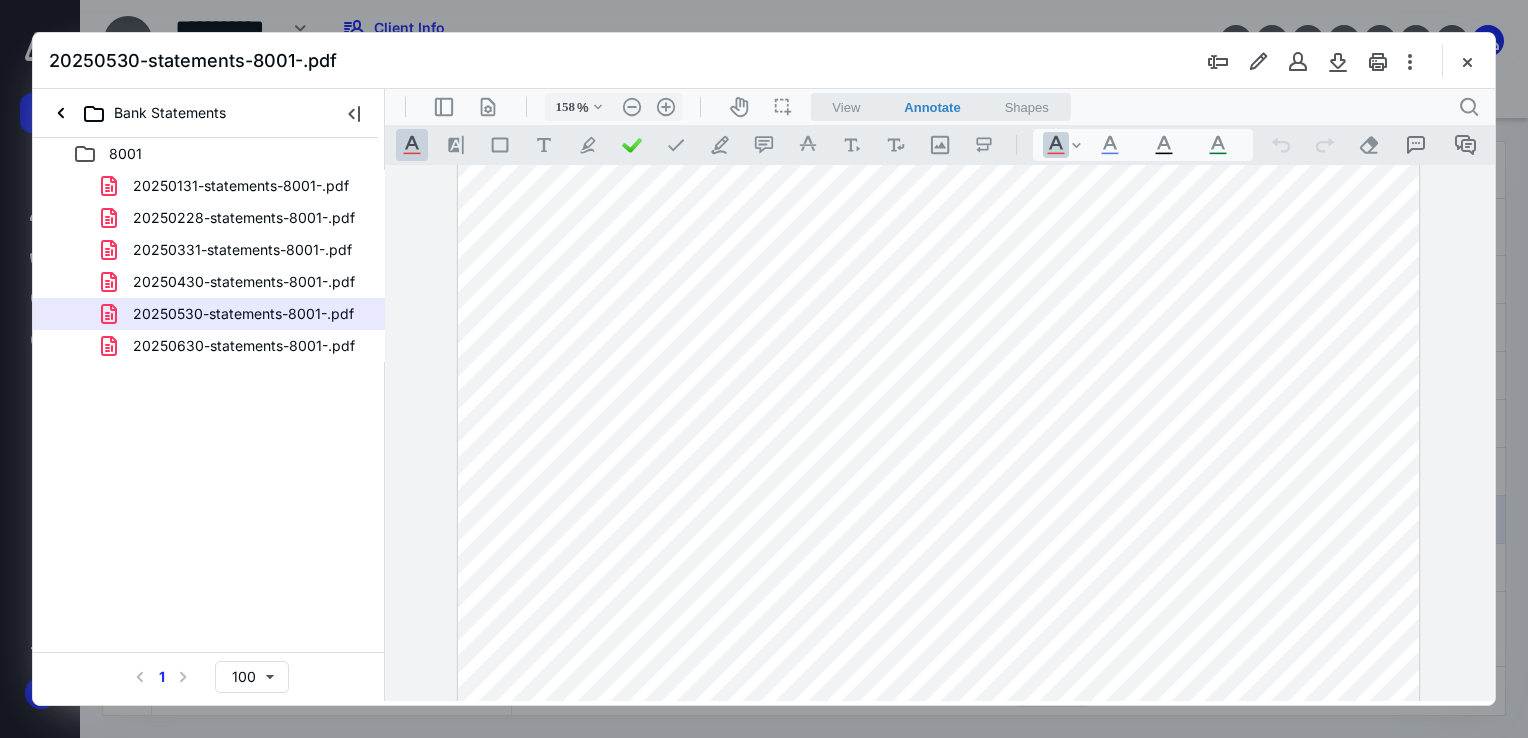 type on "208" 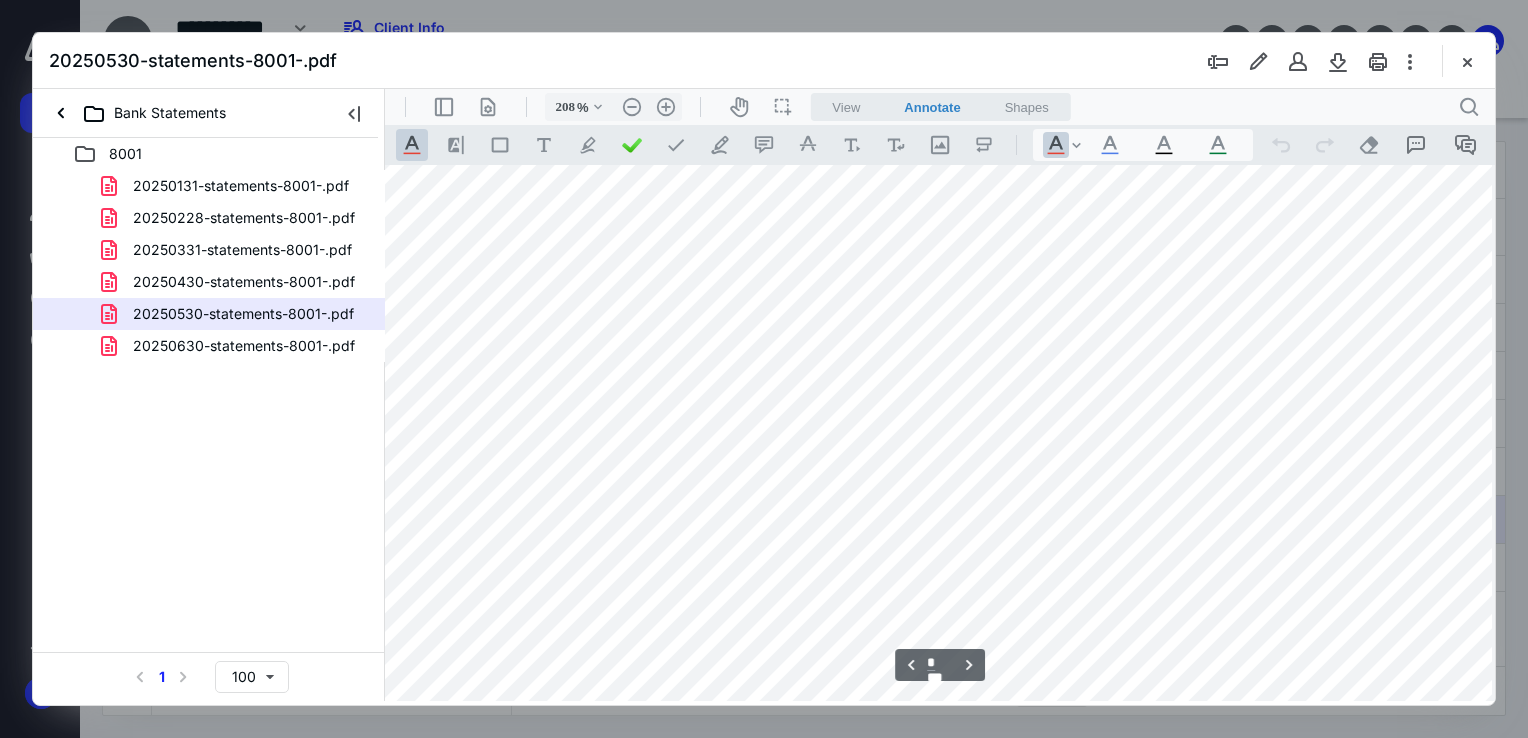 scroll, scrollTop: 2587, scrollLeft: 92, axis: both 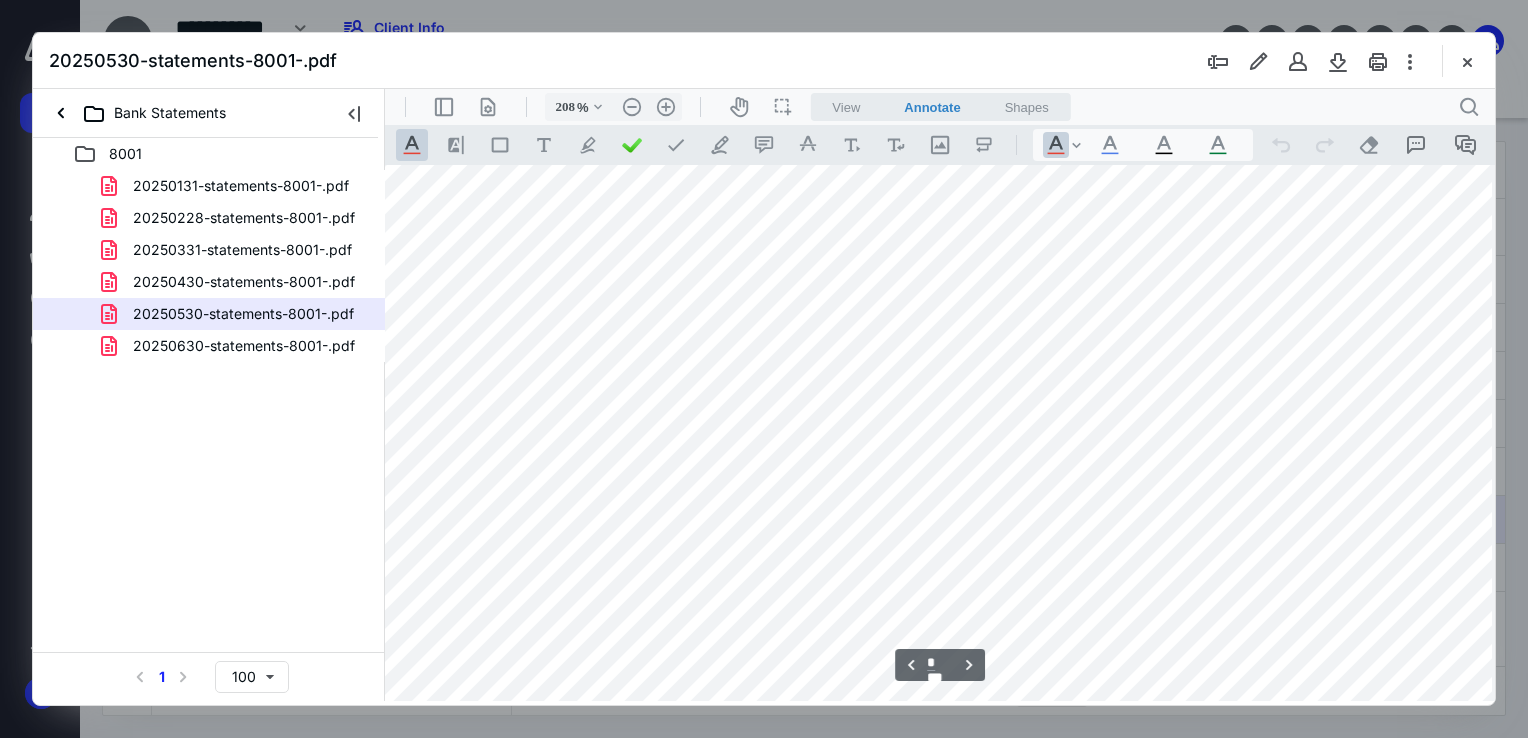 drag, startPoint x: 569, startPoint y: 443, endPoint x: 621, endPoint y: 484, distance: 66.21933 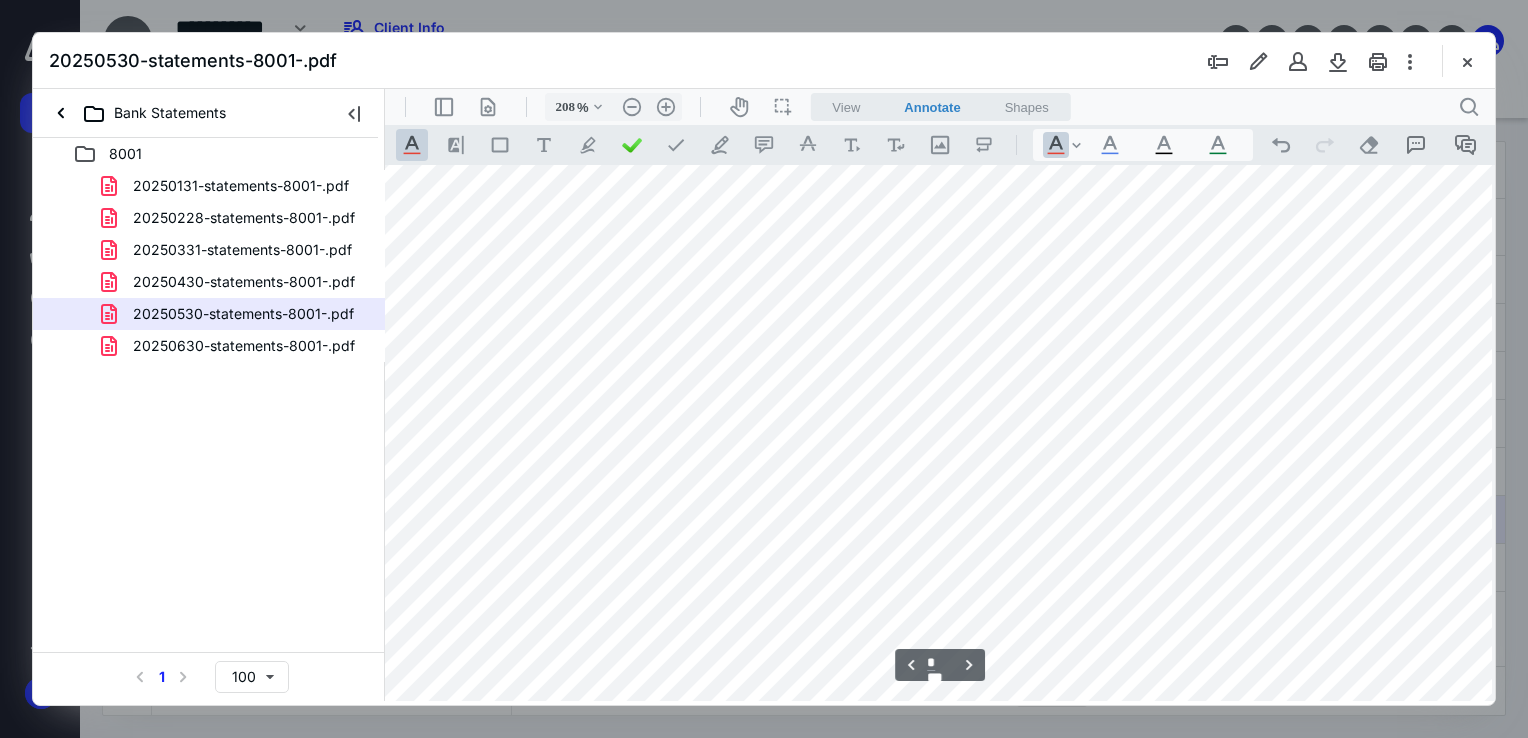 scroll, scrollTop: 2687, scrollLeft: 92, axis: both 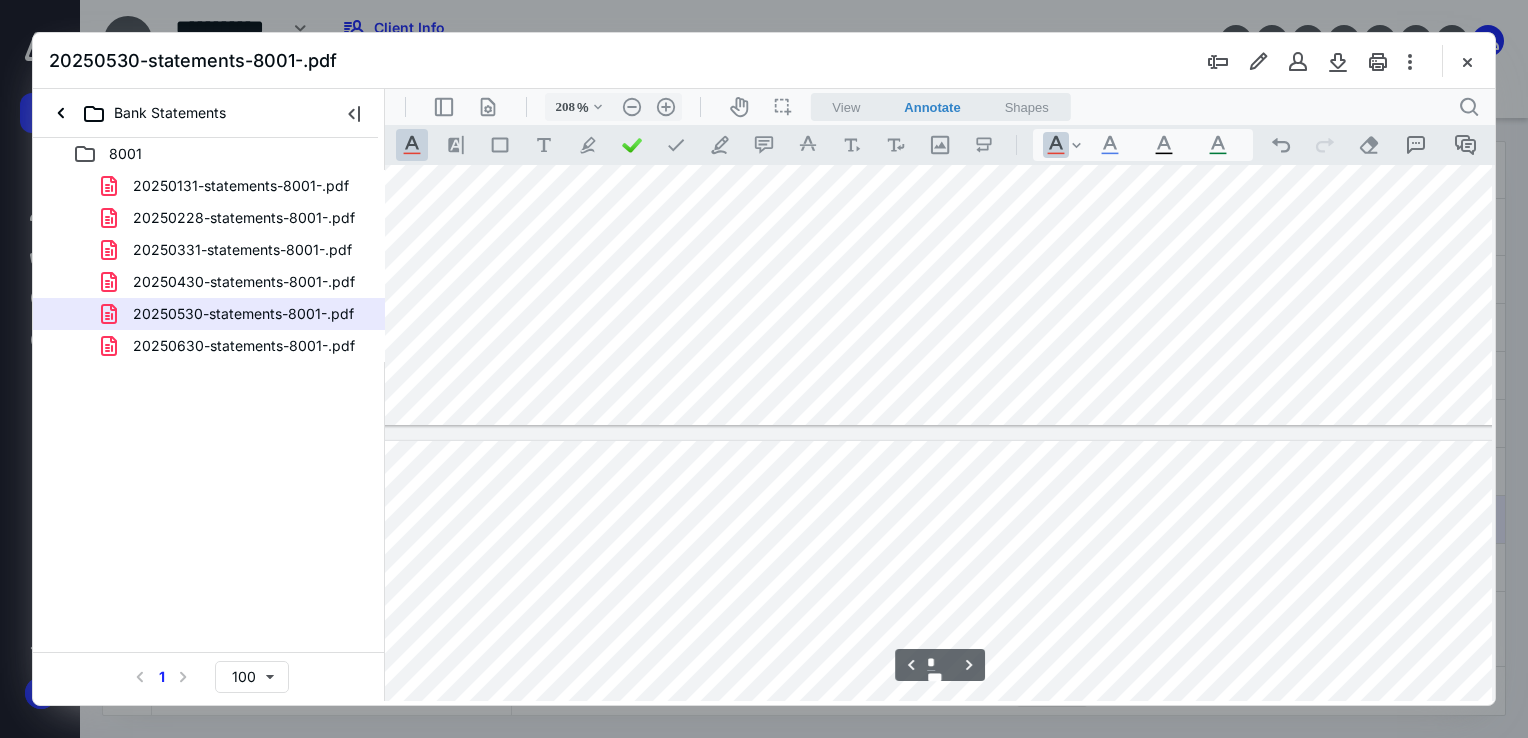 type on "*" 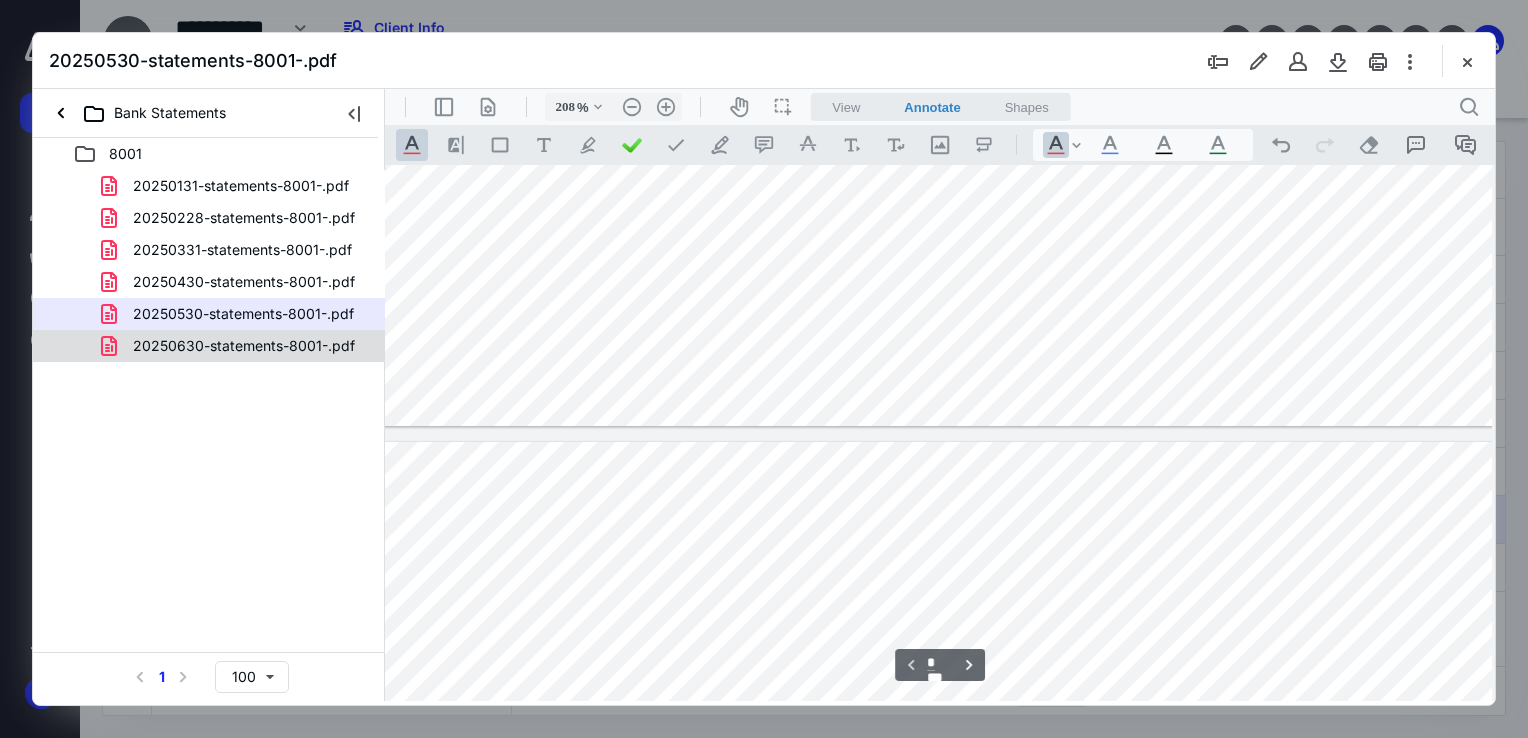click on "20250630-statements-8001-.pdf" at bounding box center [244, 346] 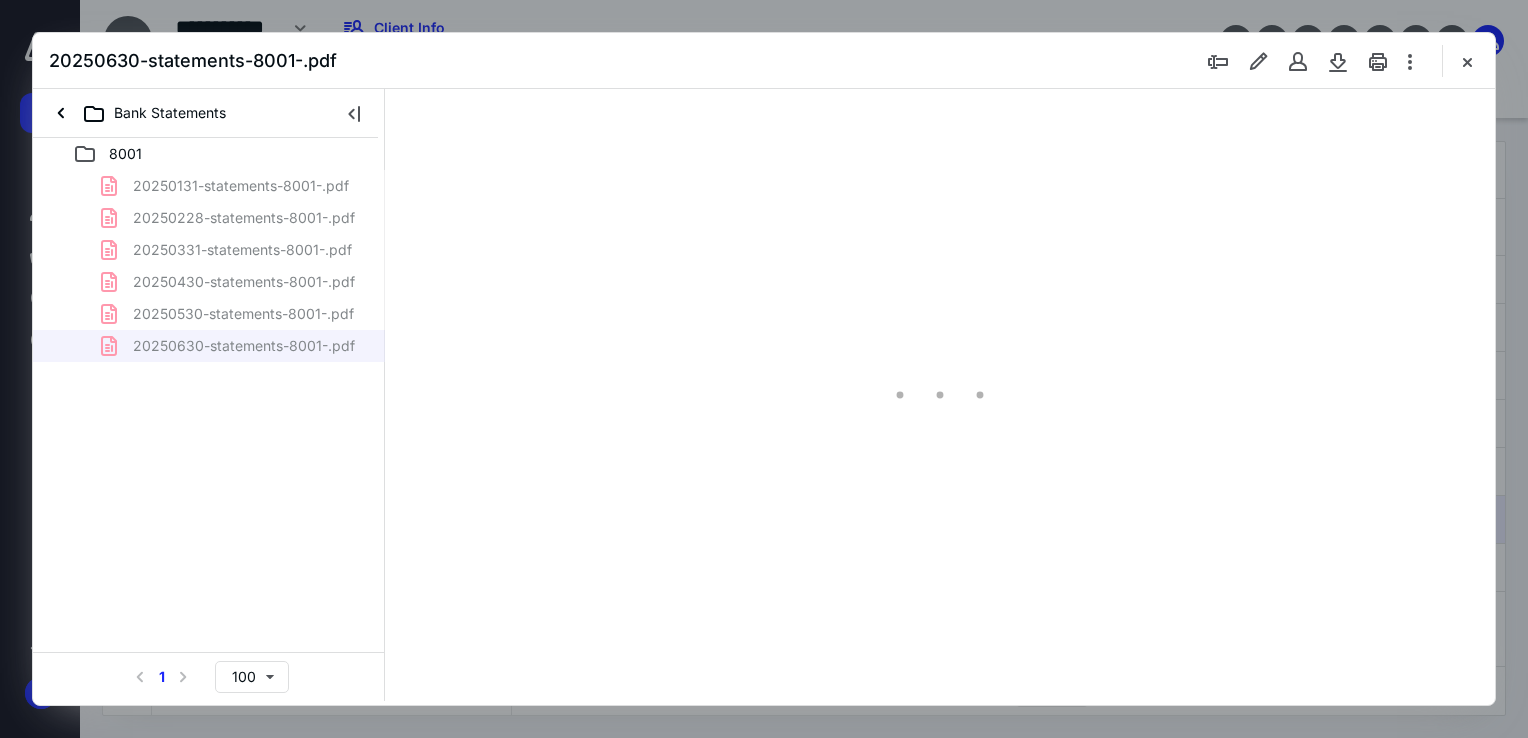 scroll, scrollTop: 79, scrollLeft: 0, axis: vertical 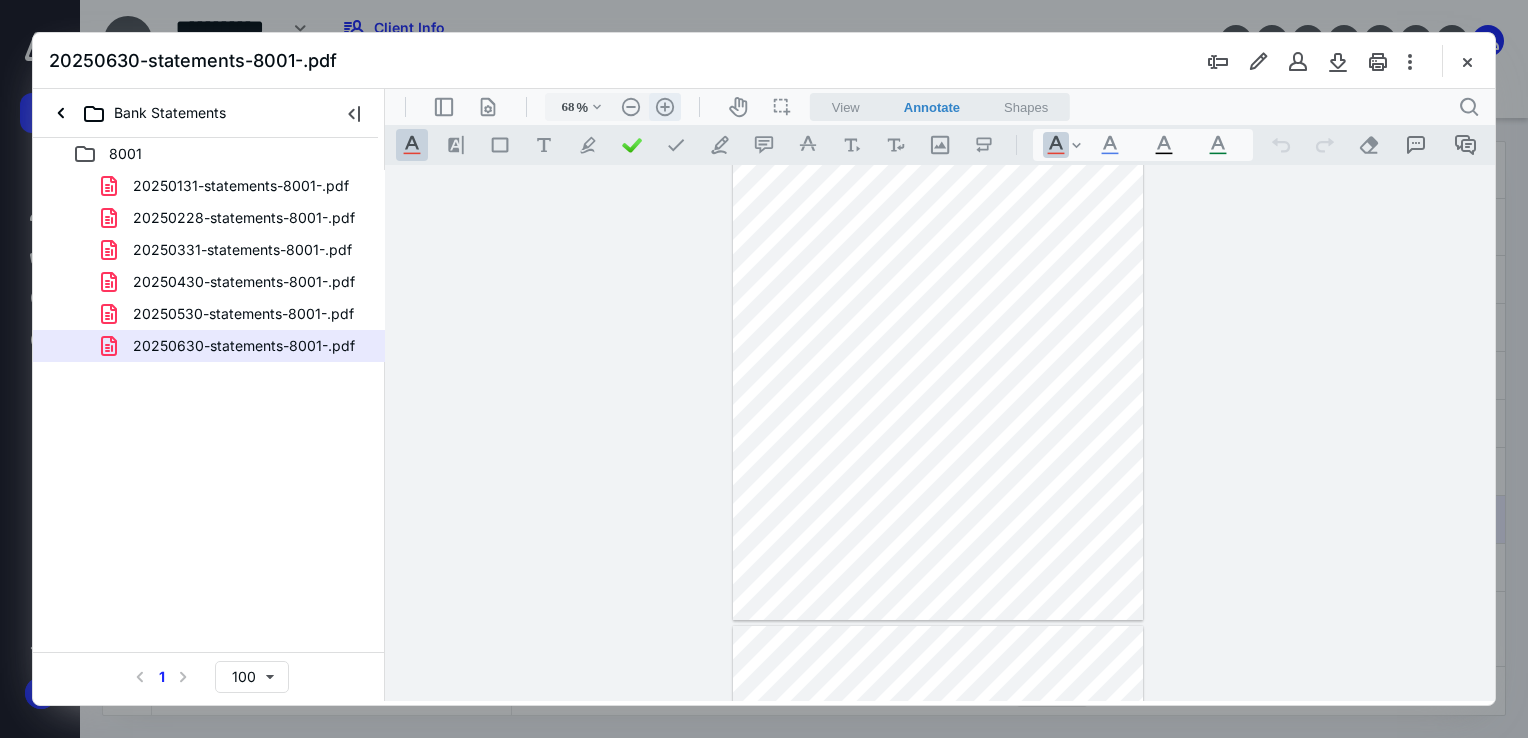 click on ".cls-1{fill:#abb0c4;} icon - header - zoom - in - line" at bounding box center (665, 107) 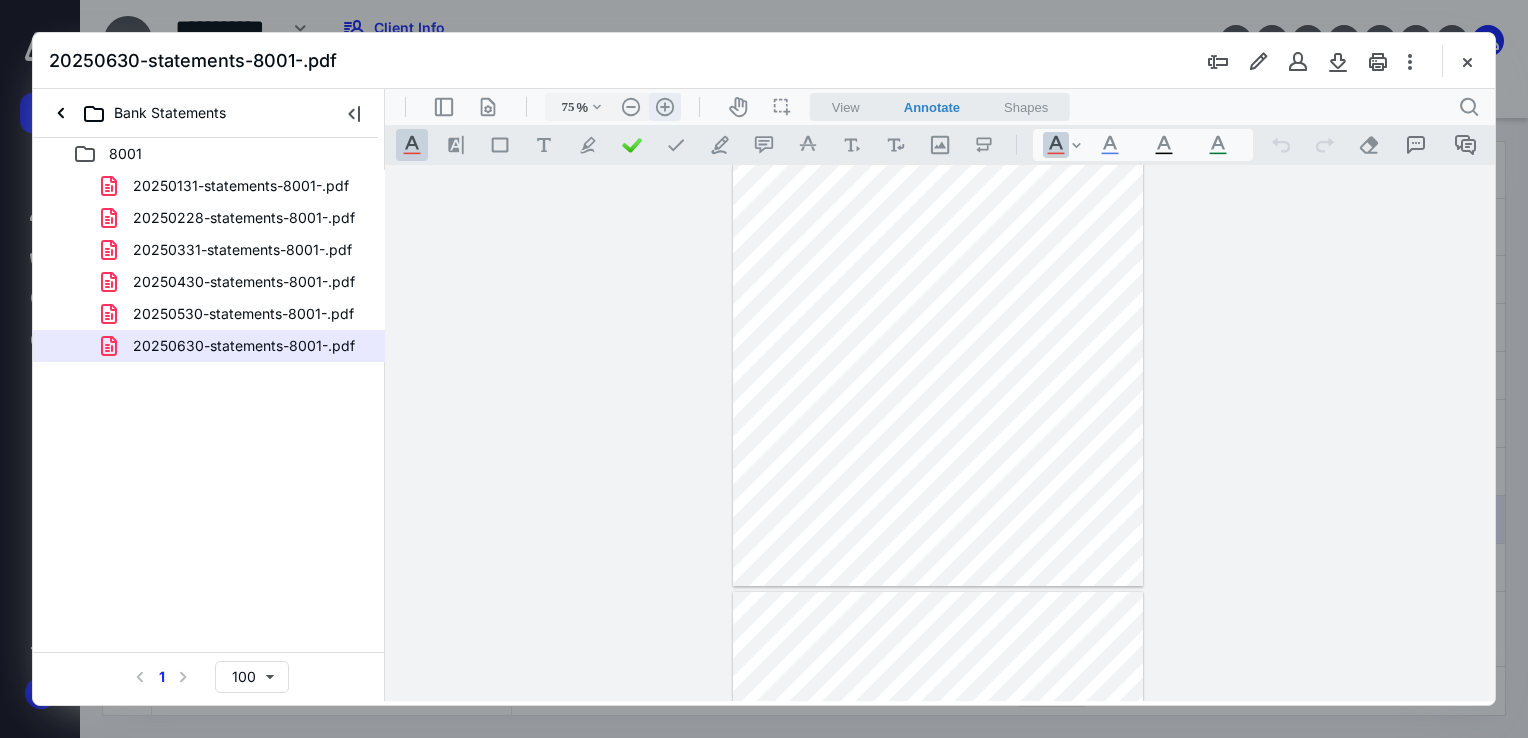 click on ".cls-1{fill:#abb0c4;} icon - header - zoom - in - line" at bounding box center [665, 107] 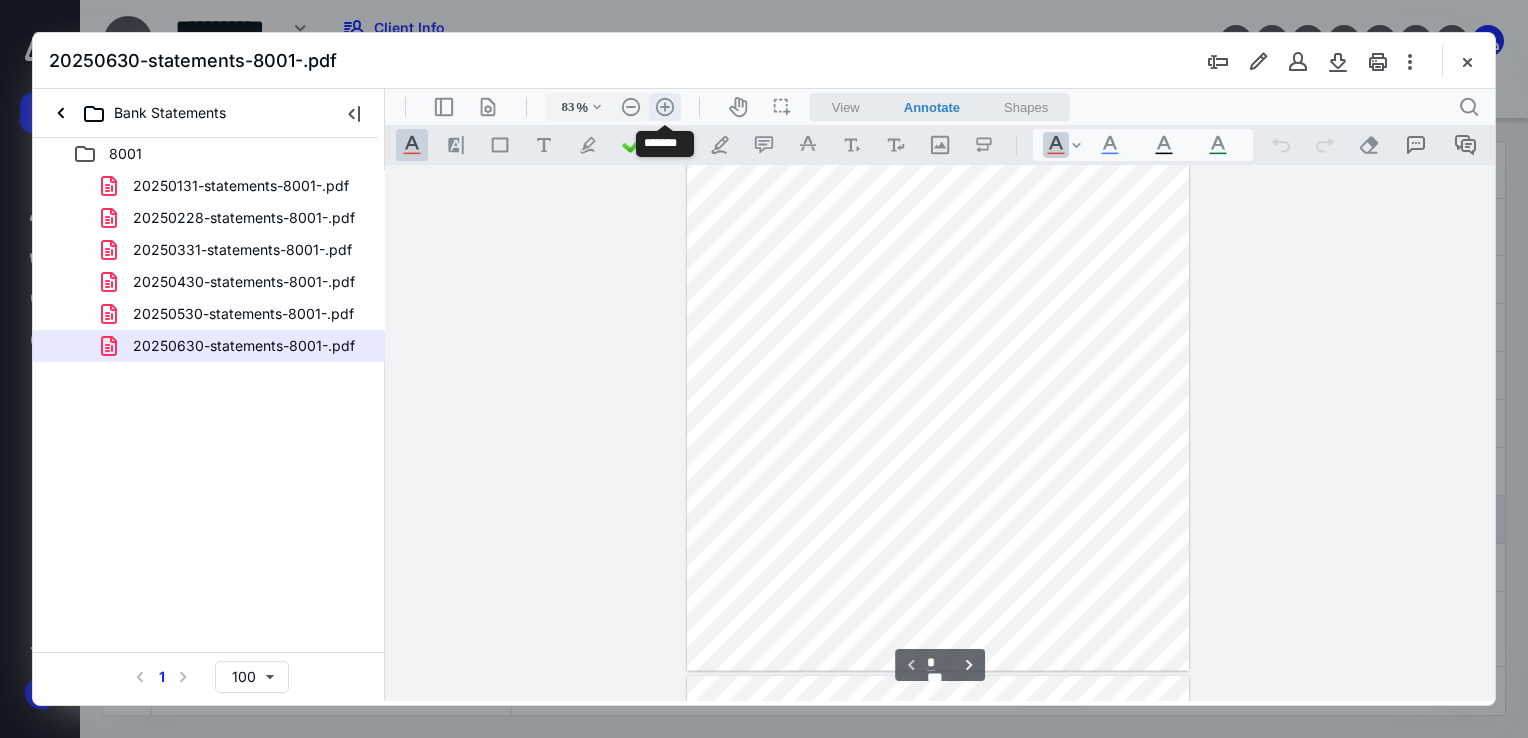 click on ".cls-1{fill:#abb0c4;} icon - header - zoom - in - line" at bounding box center (665, 107) 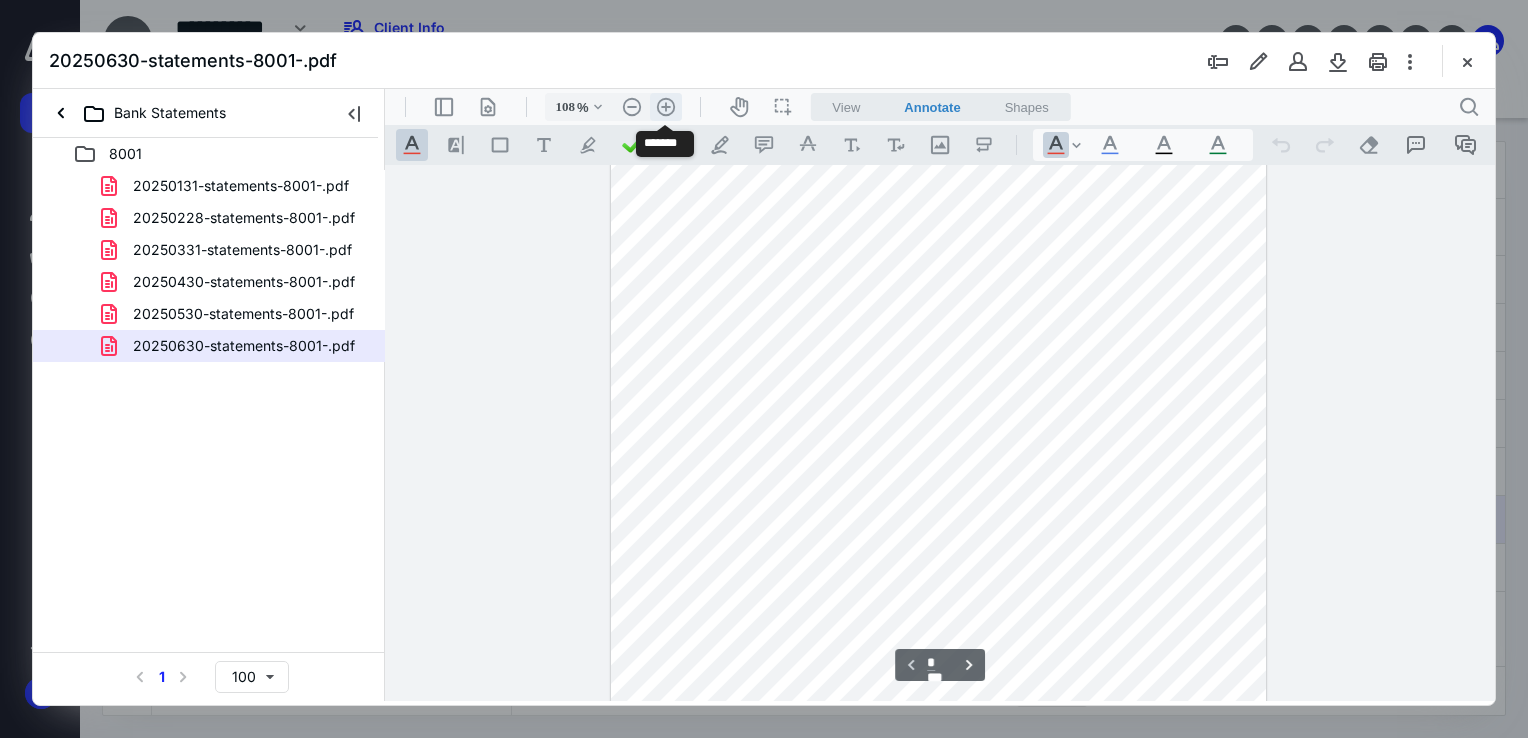 click on ".cls-1{fill:#abb0c4;} icon - header - zoom - in - line" at bounding box center [666, 107] 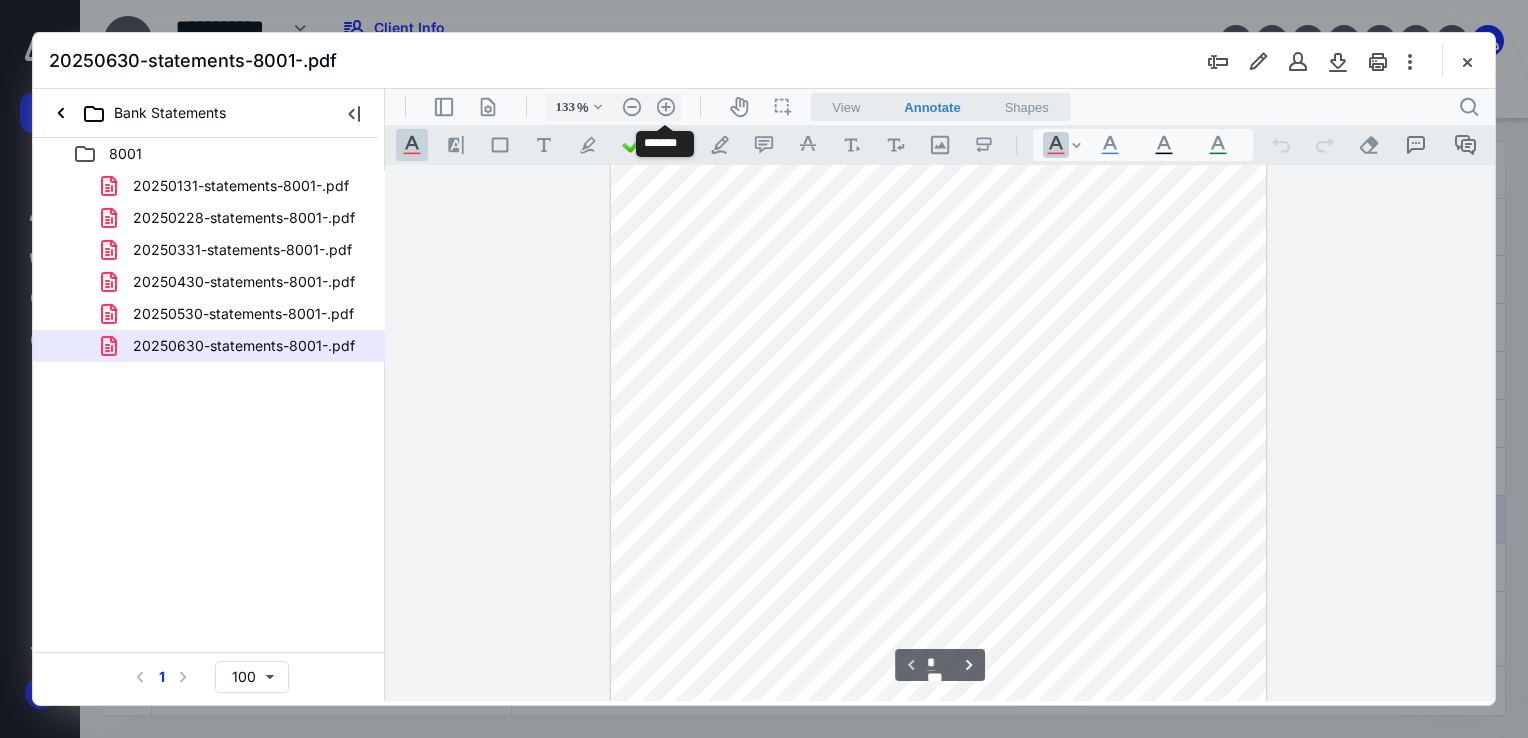 scroll, scrollTop: 378, scrollLeft: 0, axis: vertical 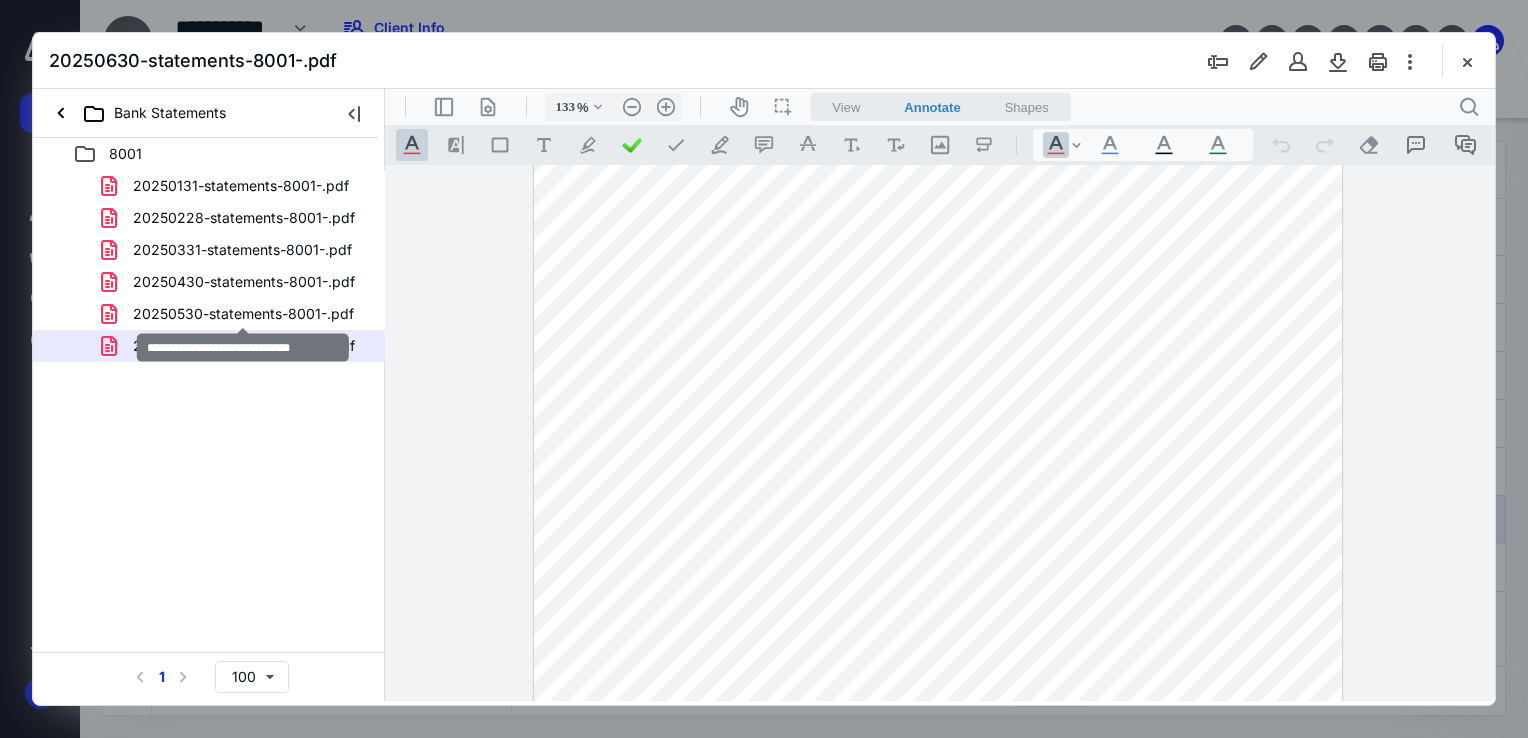 drag, startPoint x: 260, startPoint y: 310, endPoint x: 570, endPoint y: 164, distance: 342.6602 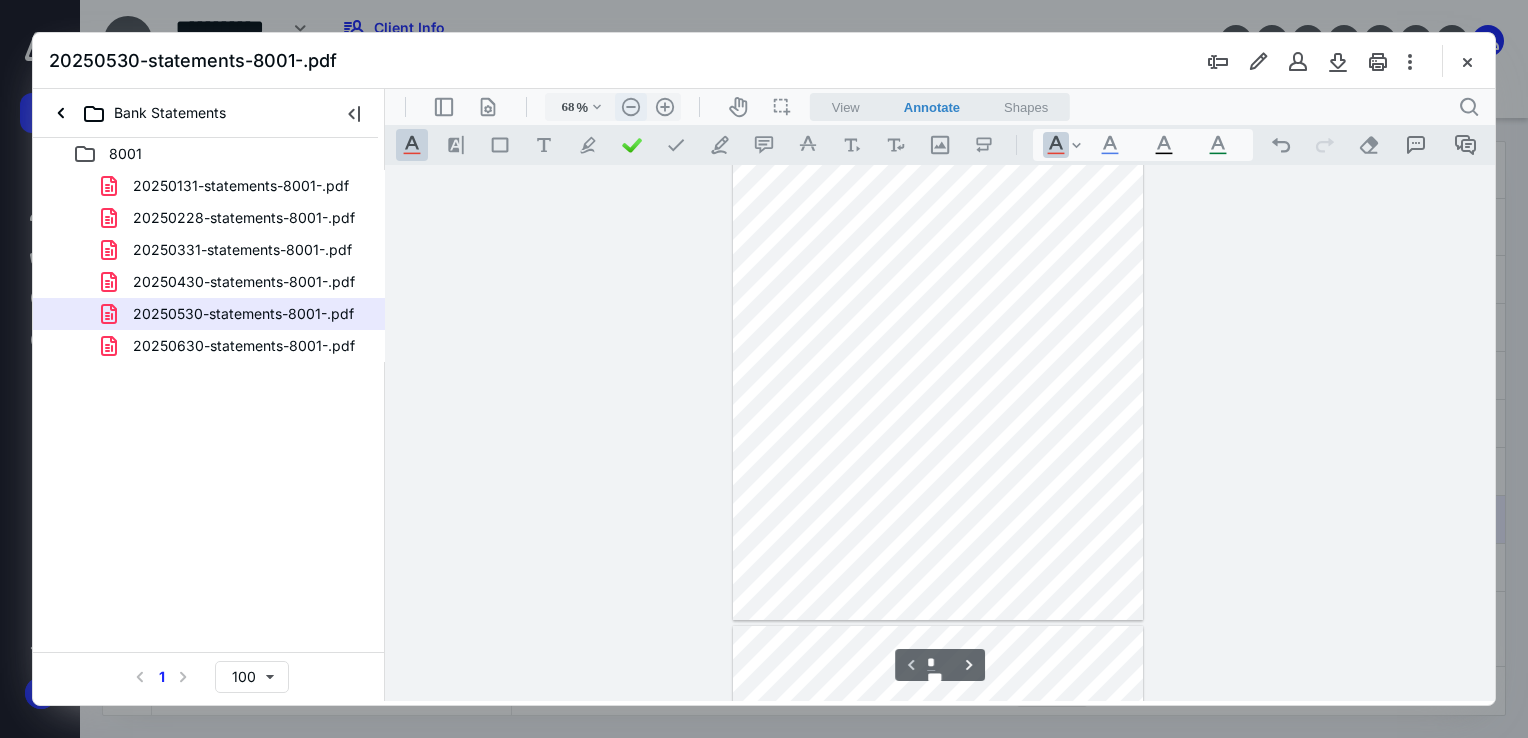 click on ".cls-1{fill:#abb0c4;} icon - header - zoom - out - line" at bounding box center (631, 107) 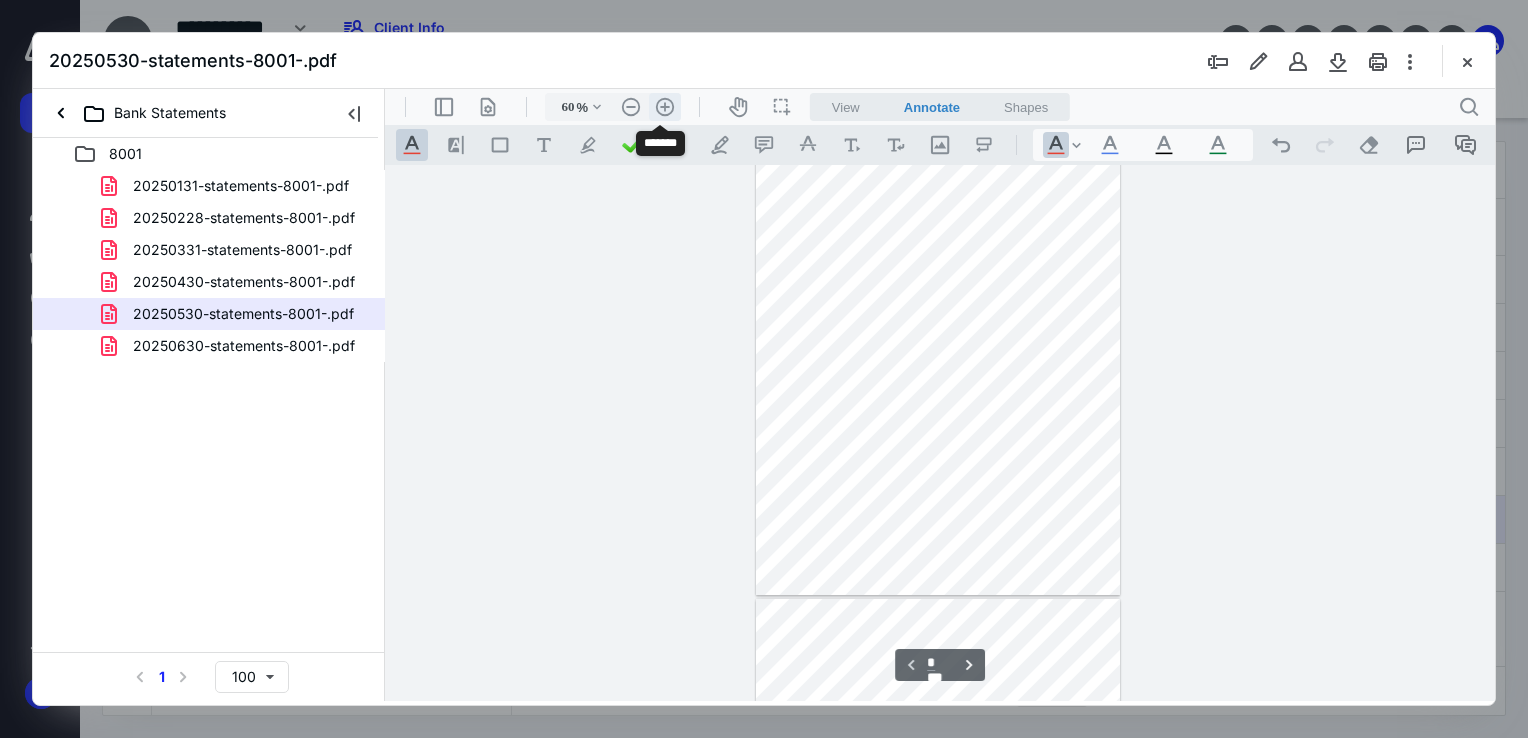 click on ".cls-1{fill:#abb0c4;} icon - header - zoom - in - line" at bounding box center [665, 107] 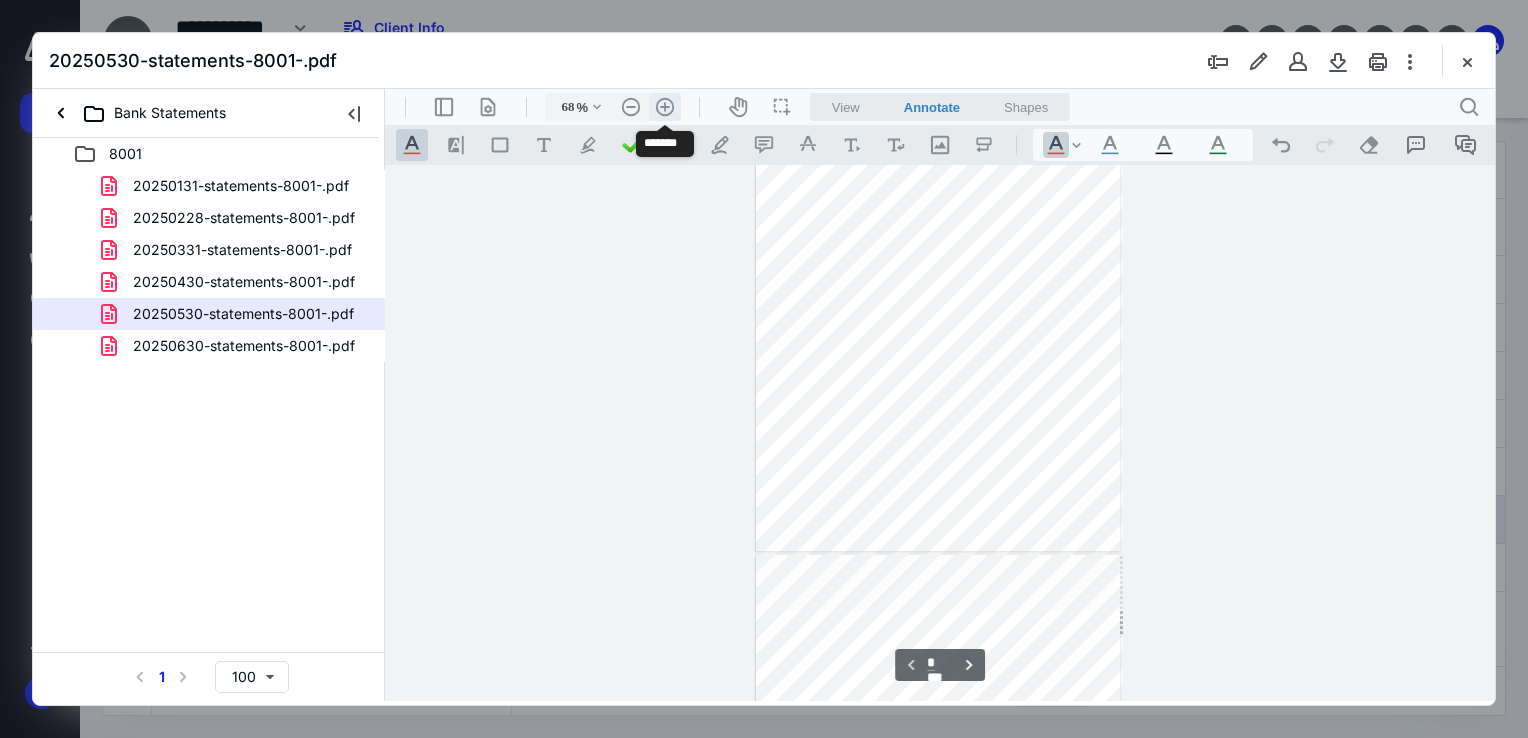 click on ".cls-1{fill:#abb0c4;} icon - header - zoom - in - line" at bounding box center (665, 107) 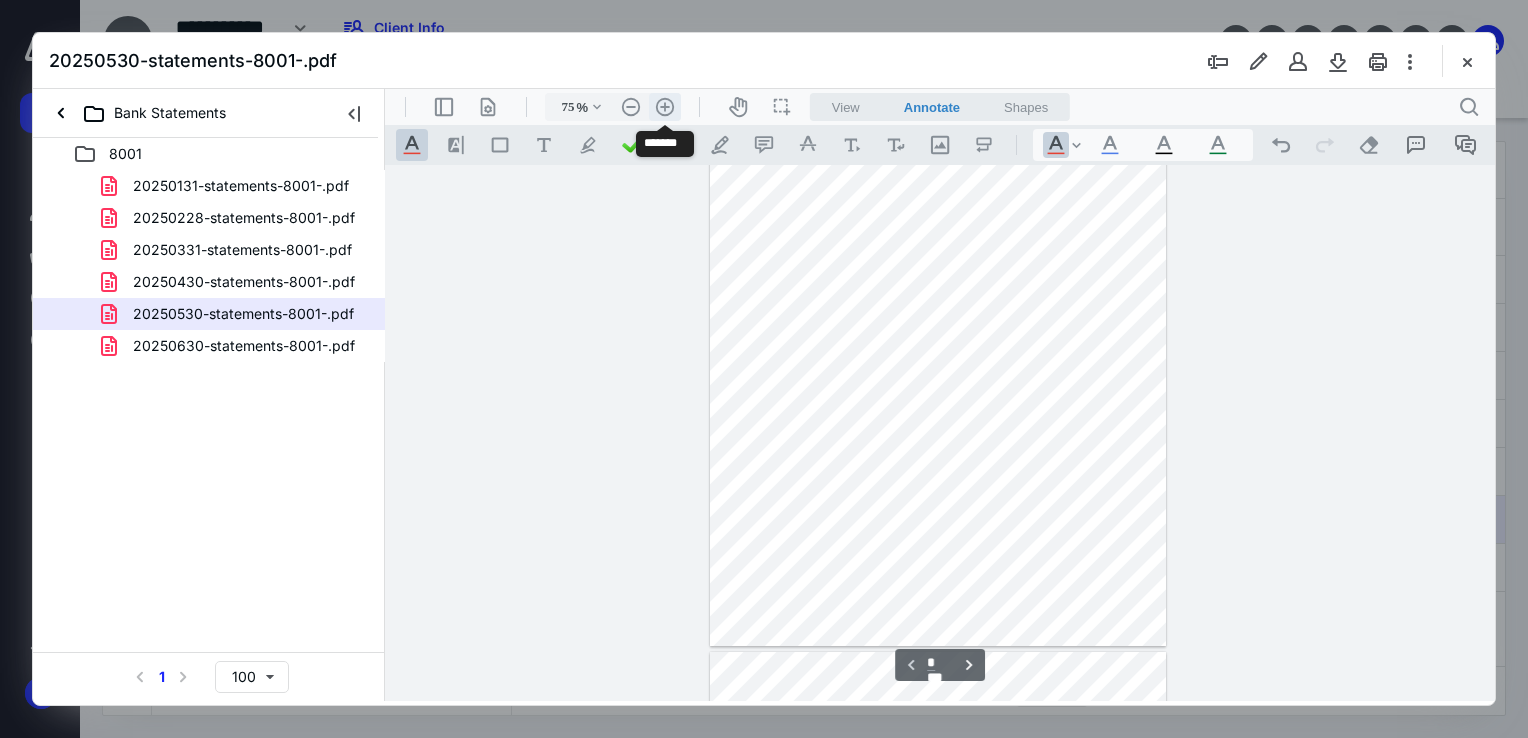 click on ".cls-1{fill:#abb0c4;} icon - header - zoom - in - line" at bounding box center [665, 107] 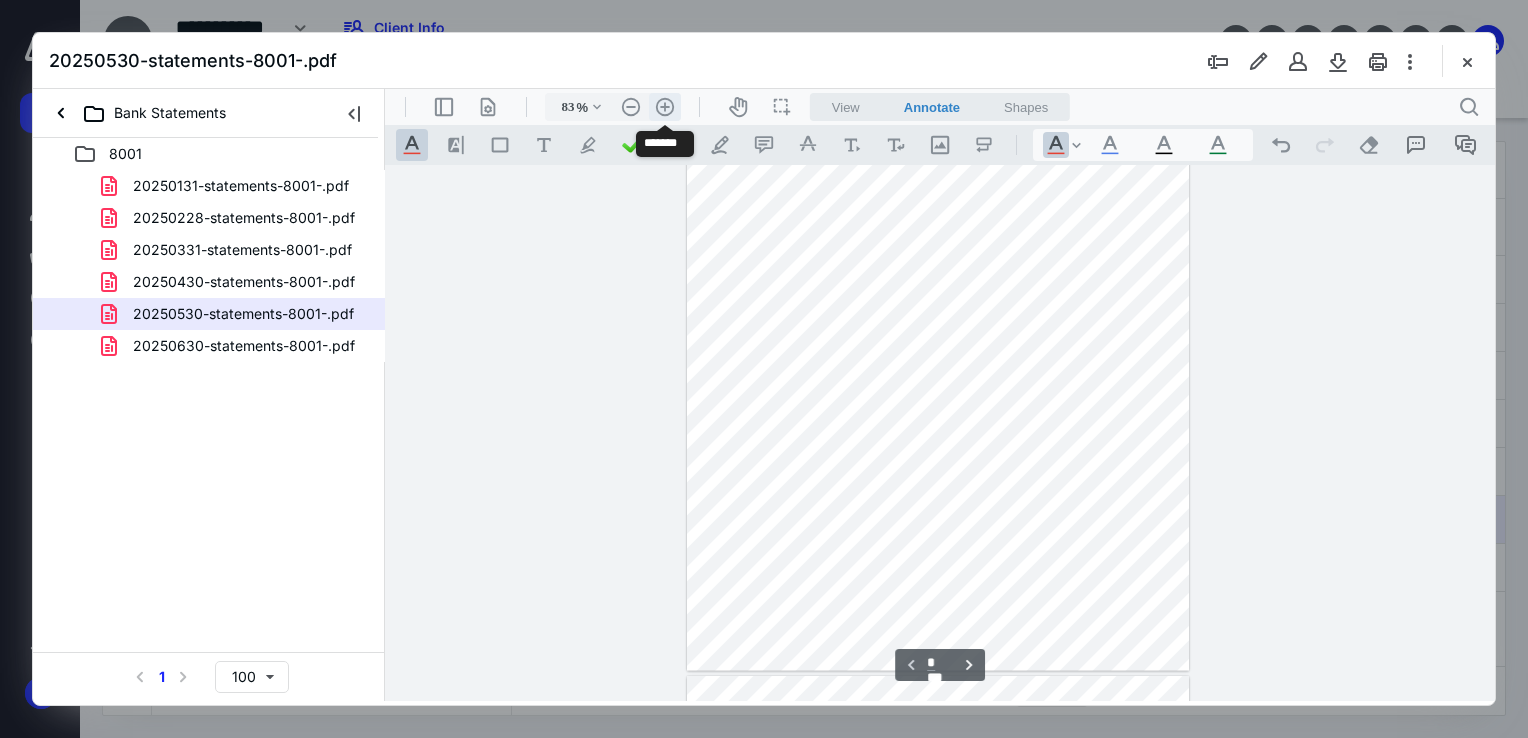 click on ".cls-1{fill:#abb0c4;} icon - header - zoom - in - line" at bounding box center [665, 107] 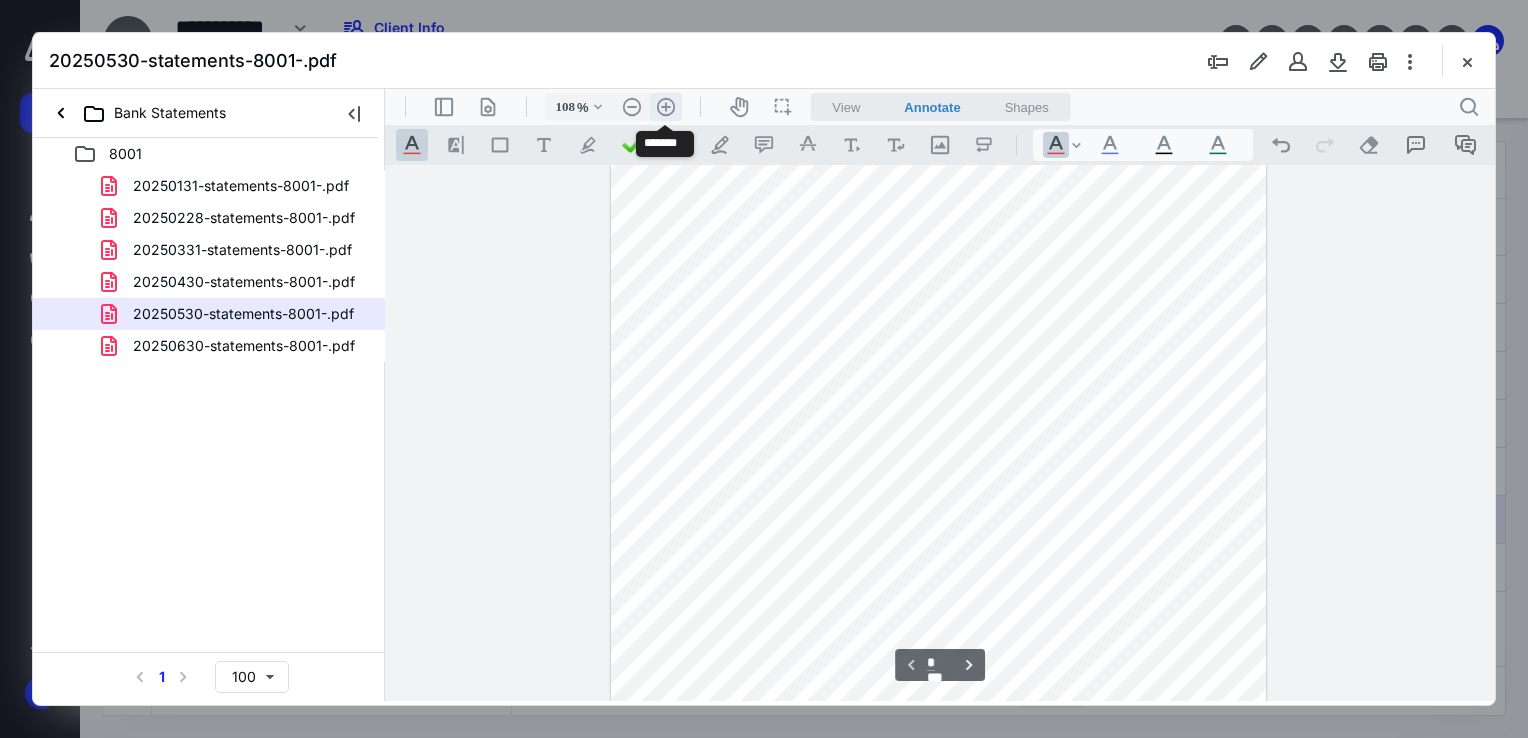 click on ".cls-1{fill:#abb0c4;} icon - header - zoom - in - line" at bounding box center [666, 107] 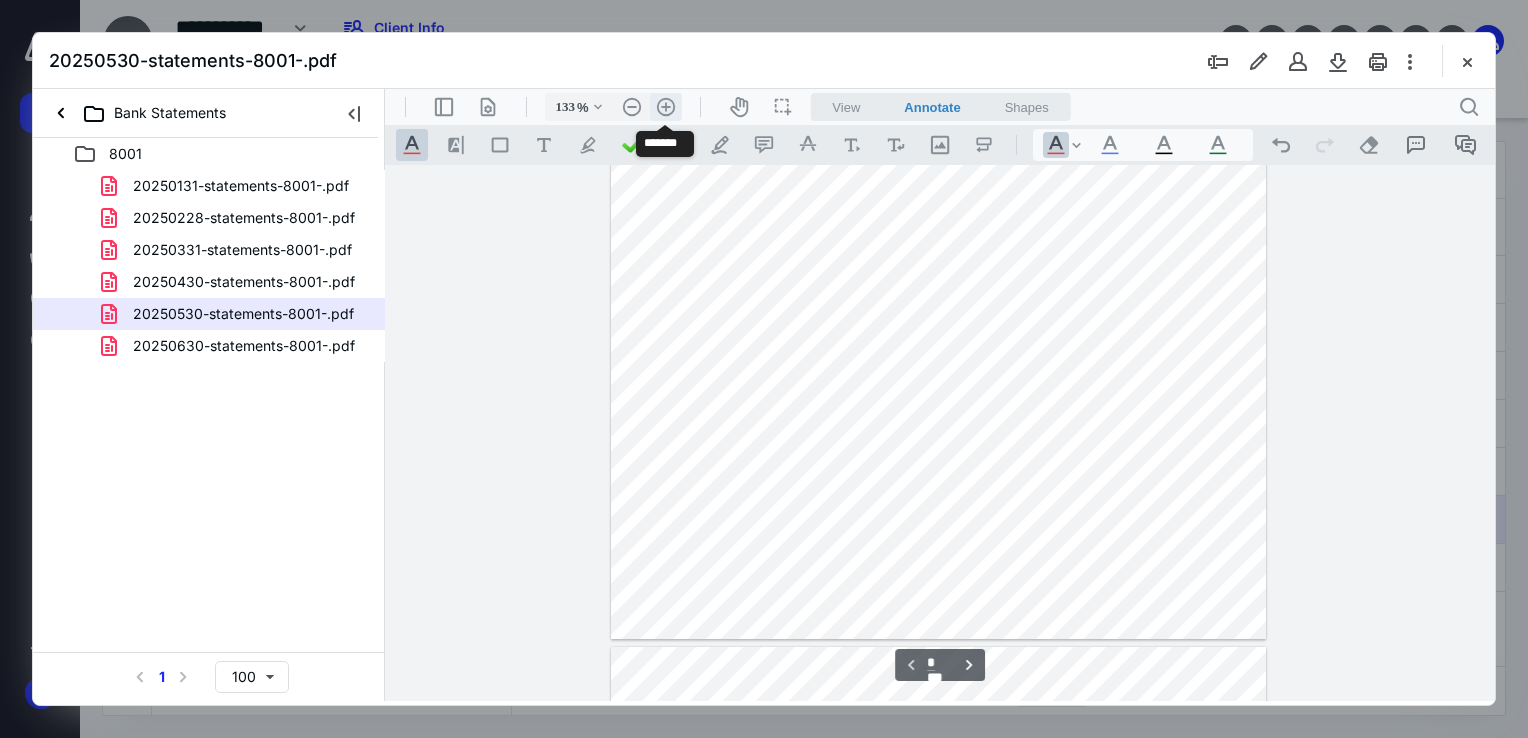 click on ".cls-1{fill:#abb0c4;} icon - header - zoom - in - line" at bounding box center [666, 107] 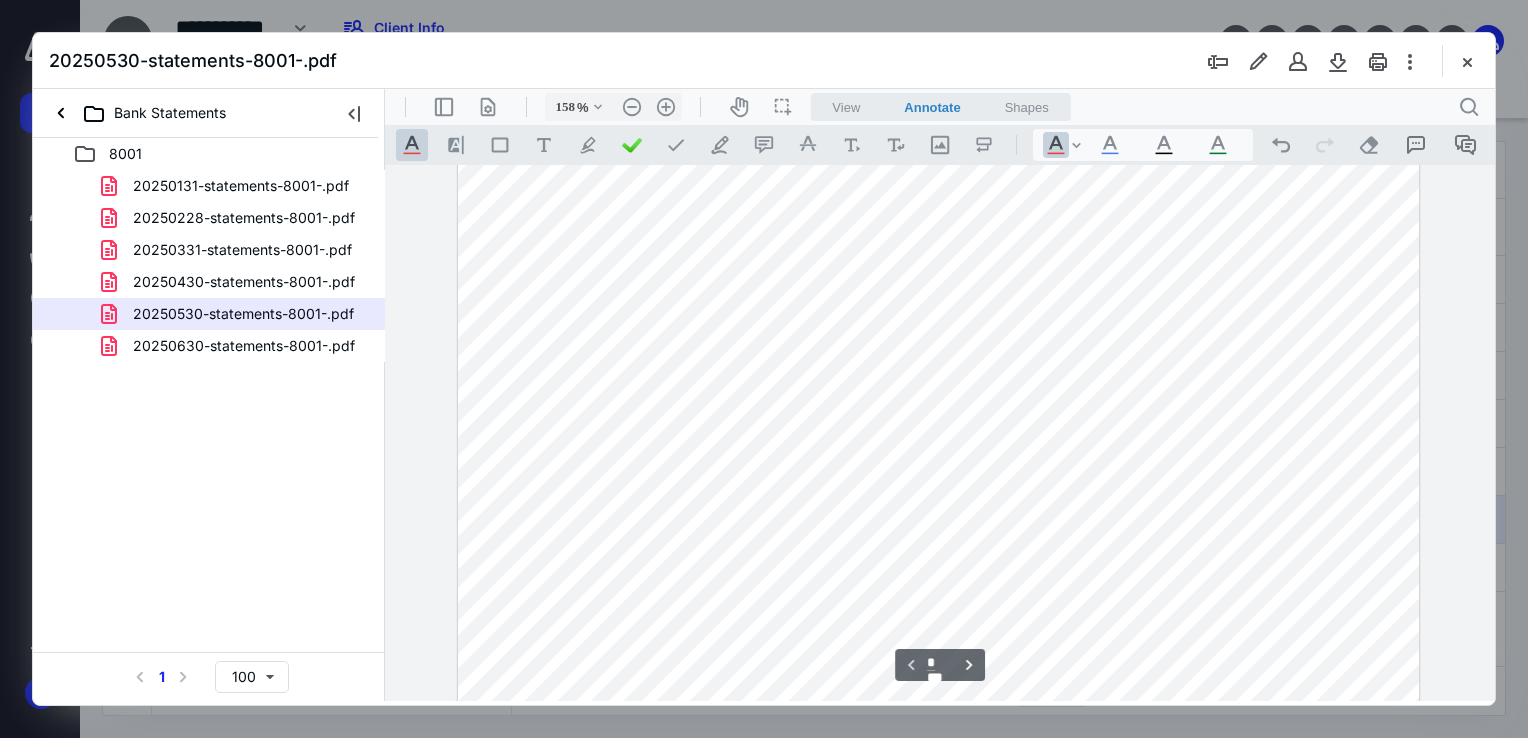 scroll, scrollTop: 393, scrollLeft: 0, axis: vertical 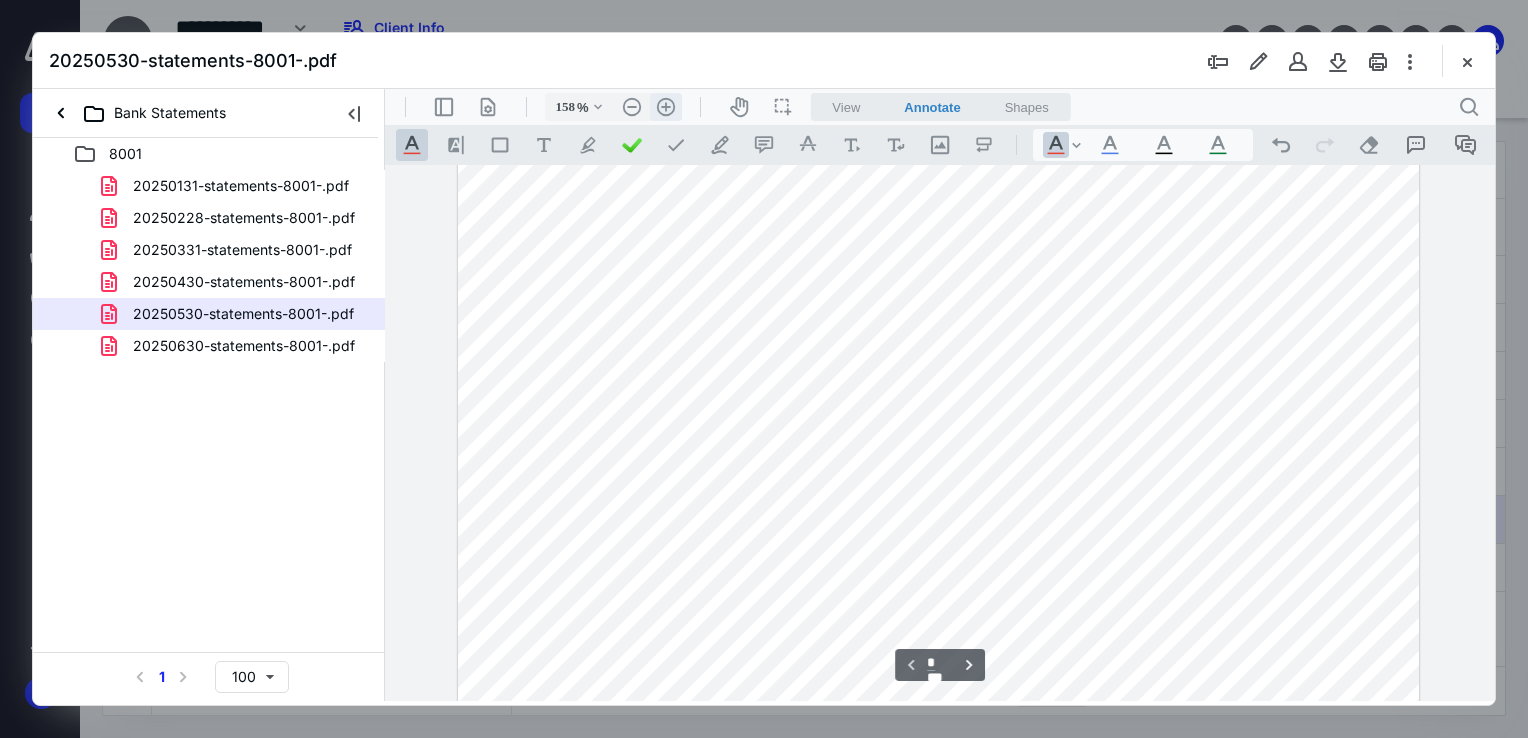 click on ".cls-1{fill:#abb0c4;} icon - header - zoom - in - line" at bounding box center [666, 107] 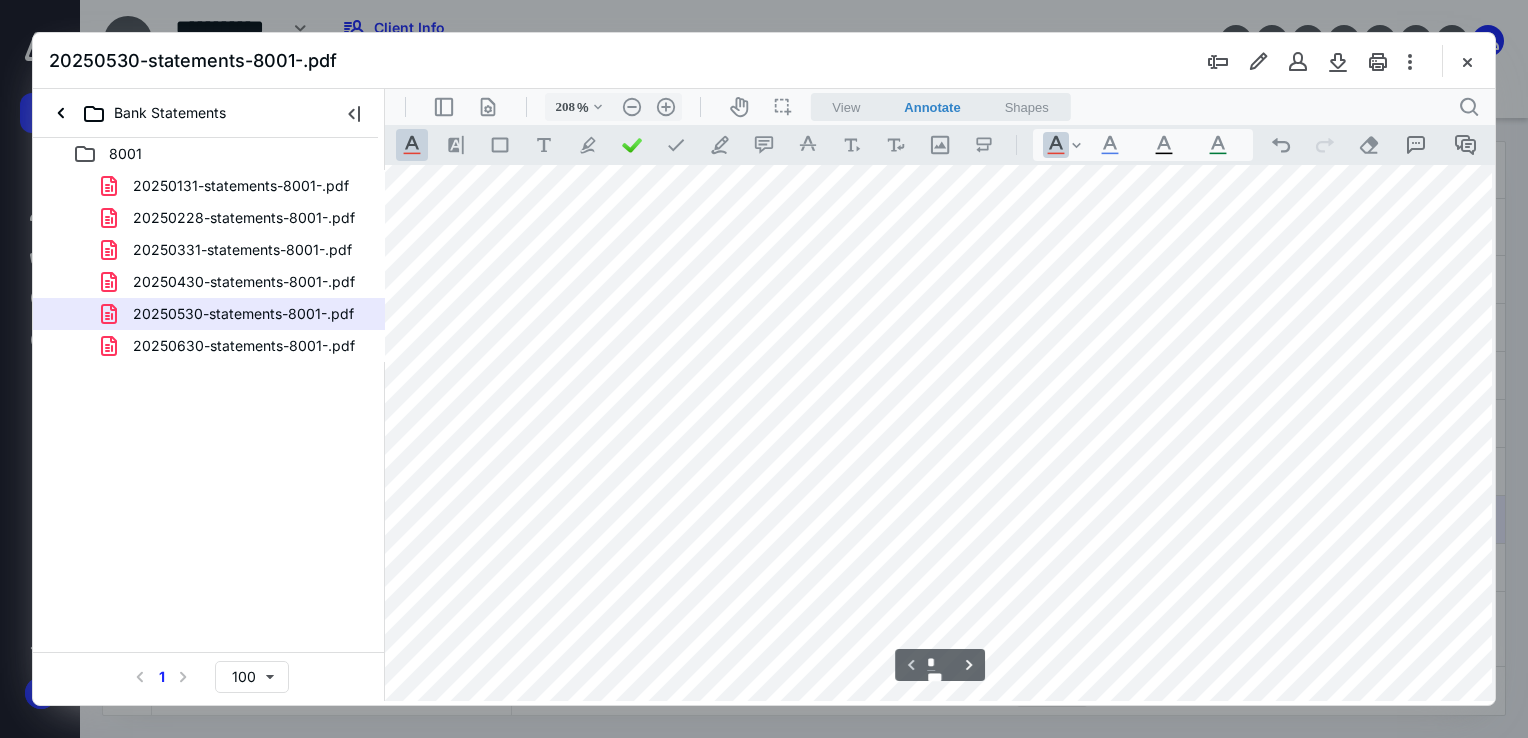 scroll, scrollTop: 0, scrollLeft: 92, axis: horizontal 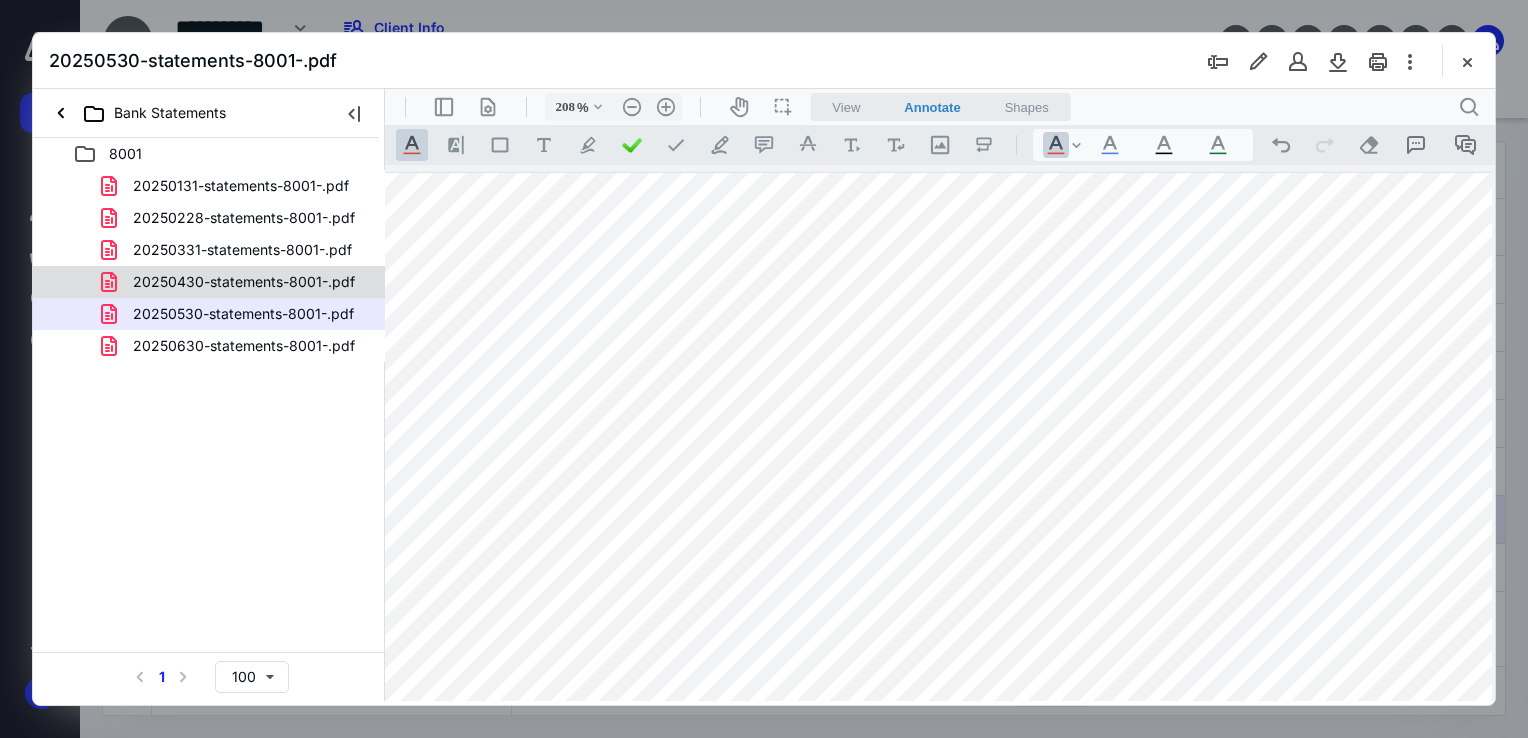click on "20250430-statements-8001-.pdf" at bounding box center (244, 282) 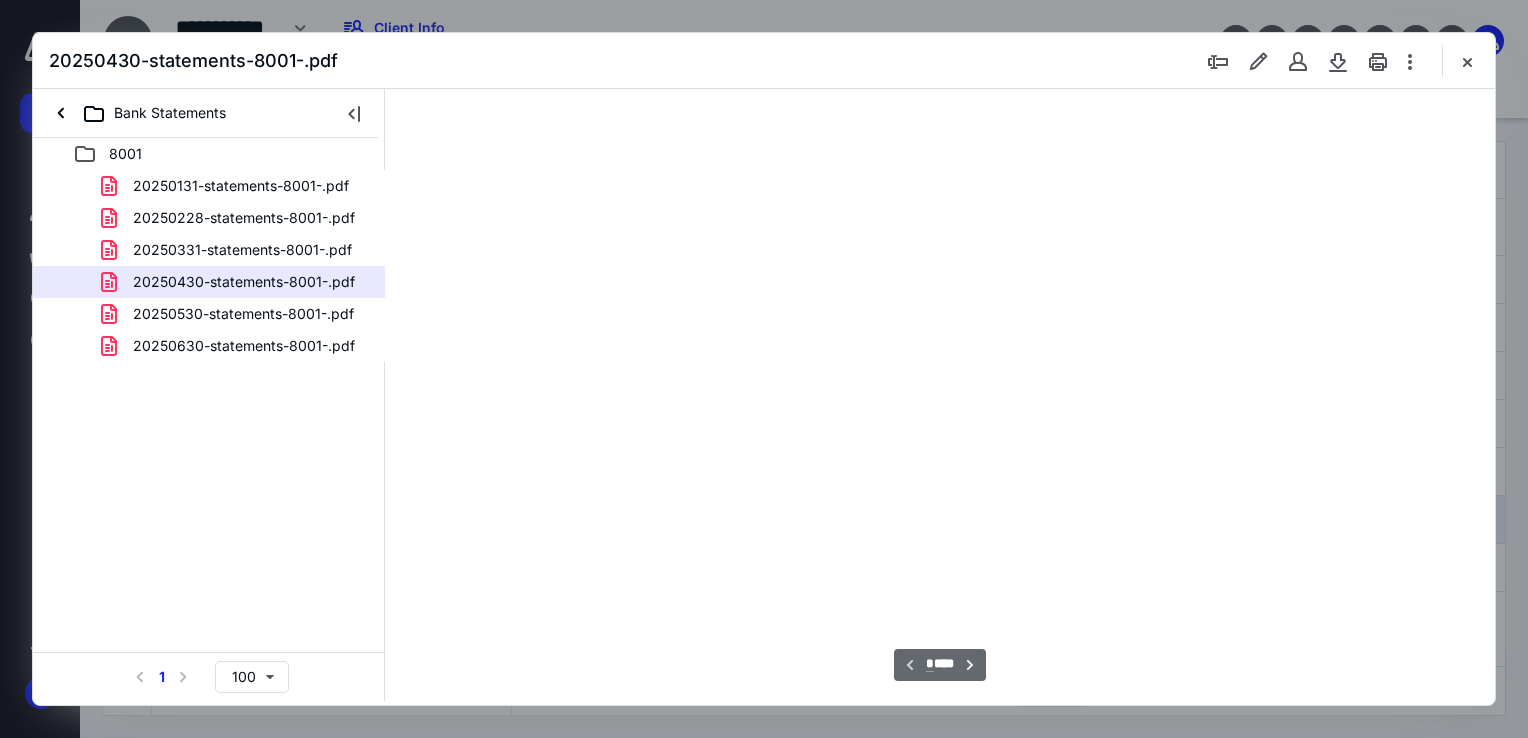 scroll, scrollTop: 79, scrollLeft: 0, axis: vertical 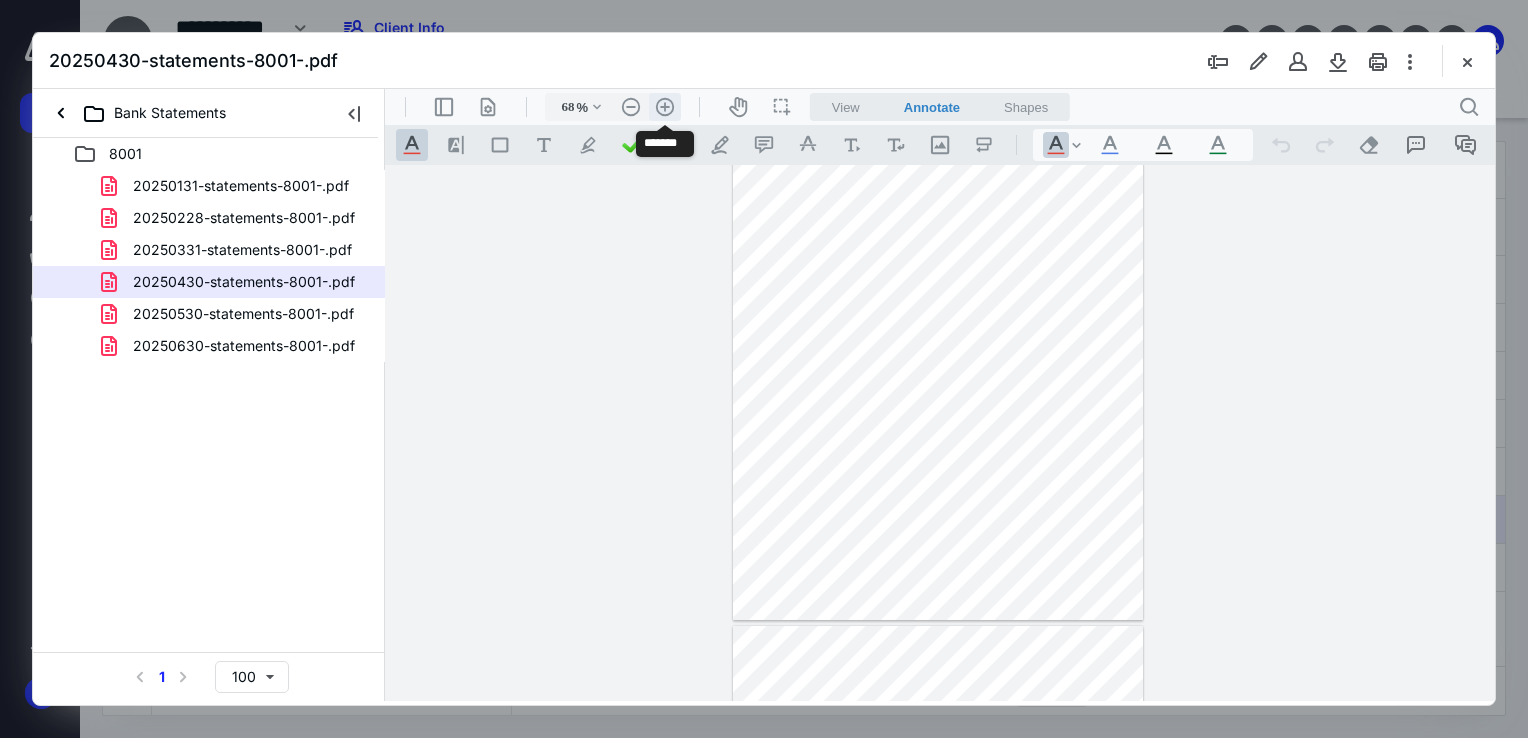 click on ".cls-1{fill:#abb0c4;} icon - header - zoom - in - line" at bounding box center (665, 107) 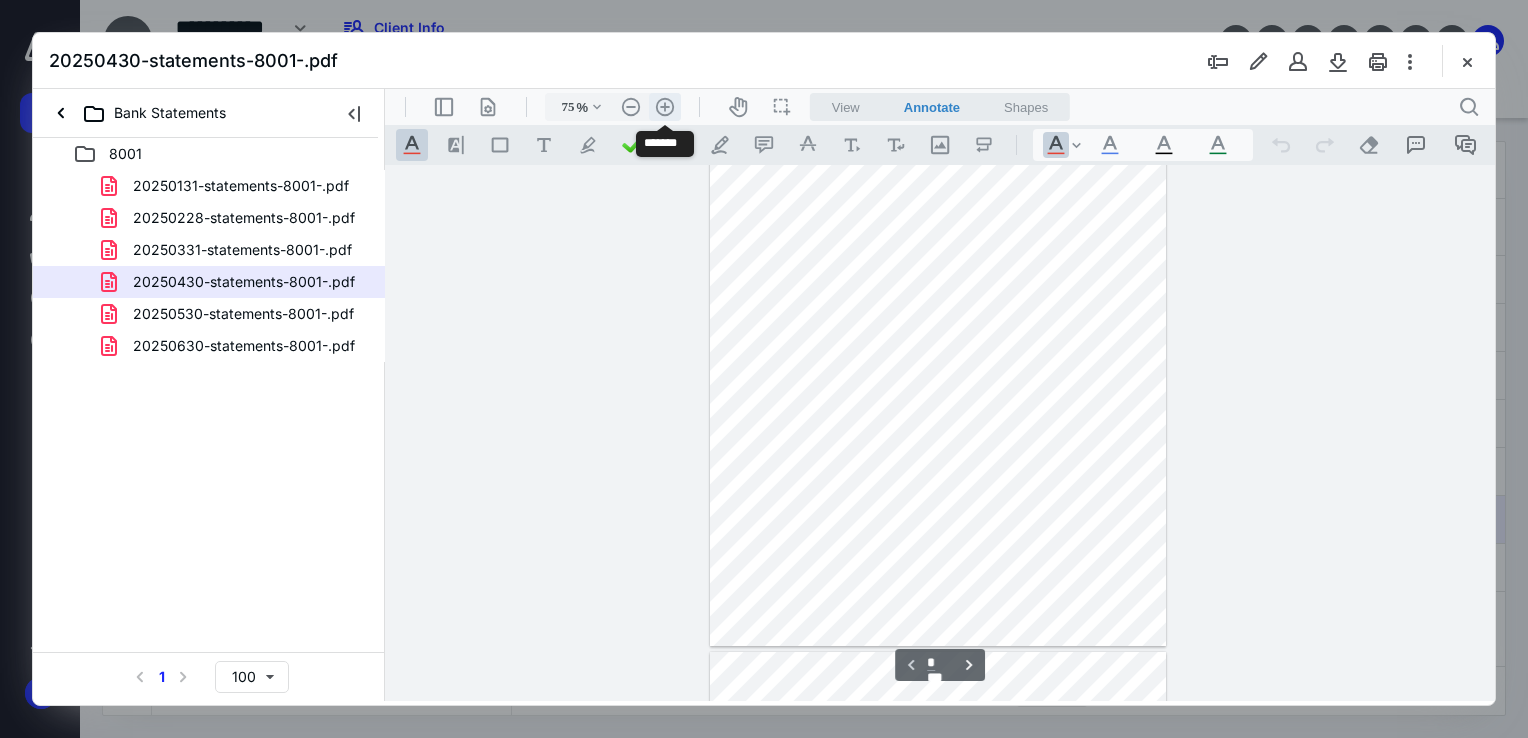click on ".cls-1{fill:#abb0c4;} icon - header - zoom - in - line" at bounding box center [665, 107] 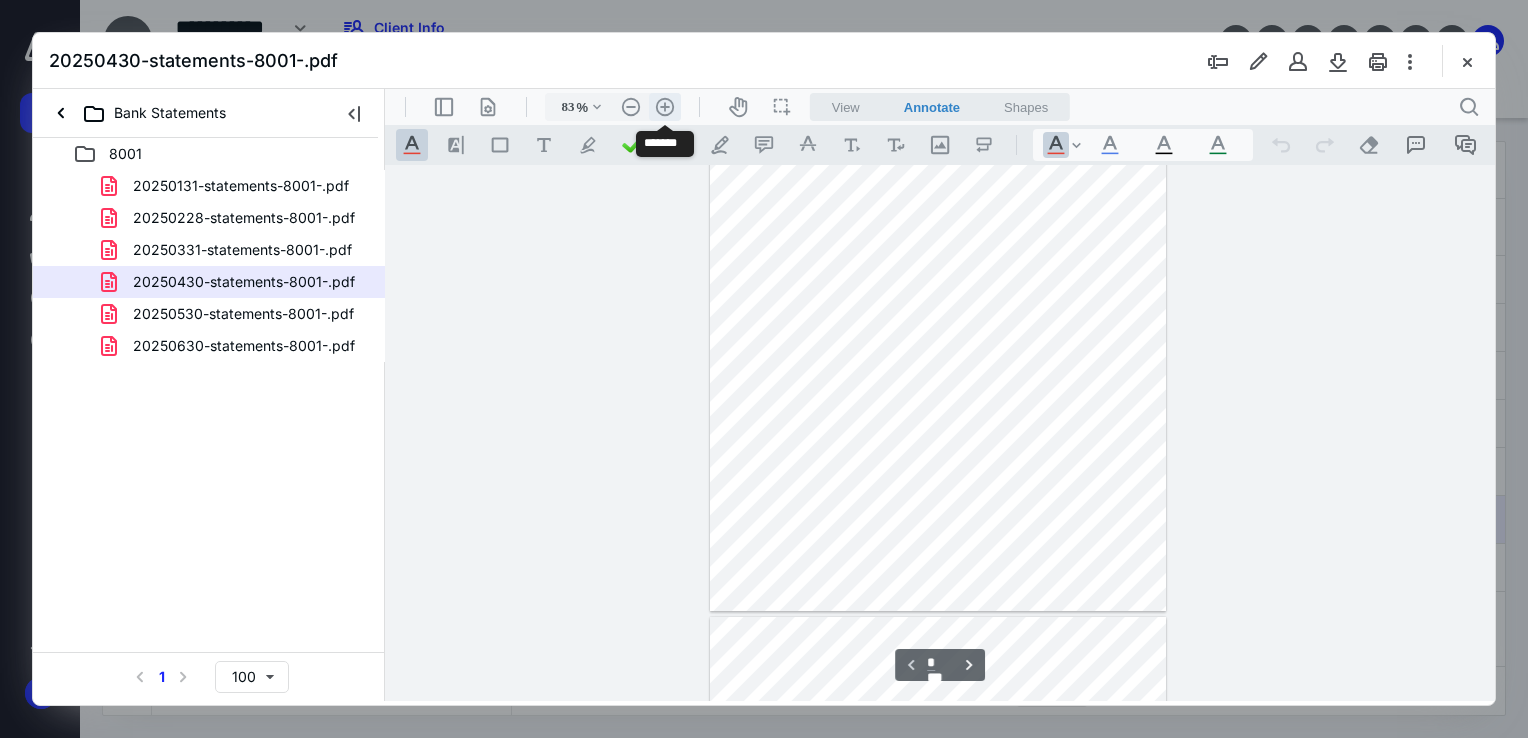 click on ".cls-1{fill:#abb0c4;} icon - header - zoom - in - line" at bounding box center [665, 107] 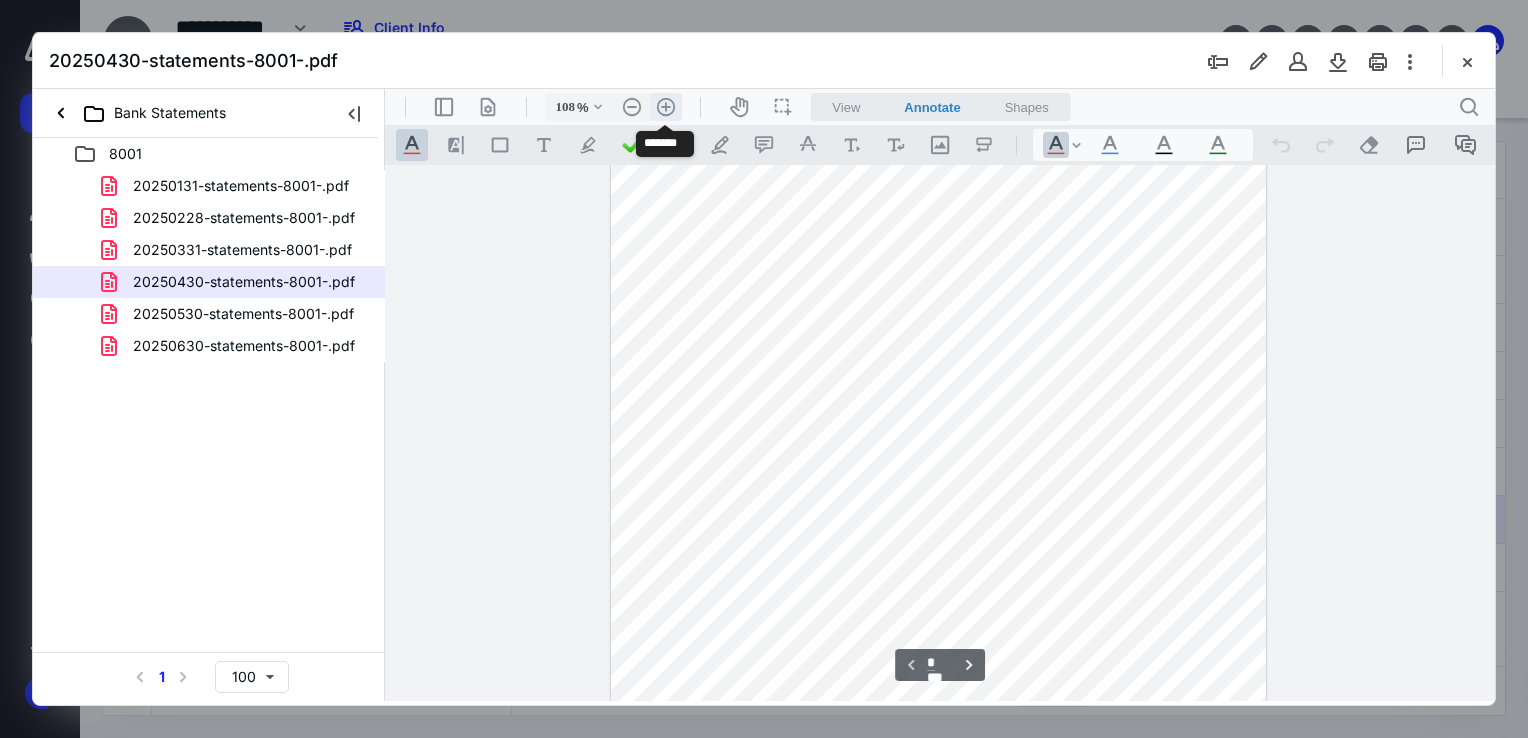 click on ".cls-1{fill:#abb0c4;} icon - header - zoom - in - line" at bounding box center (666, 107) 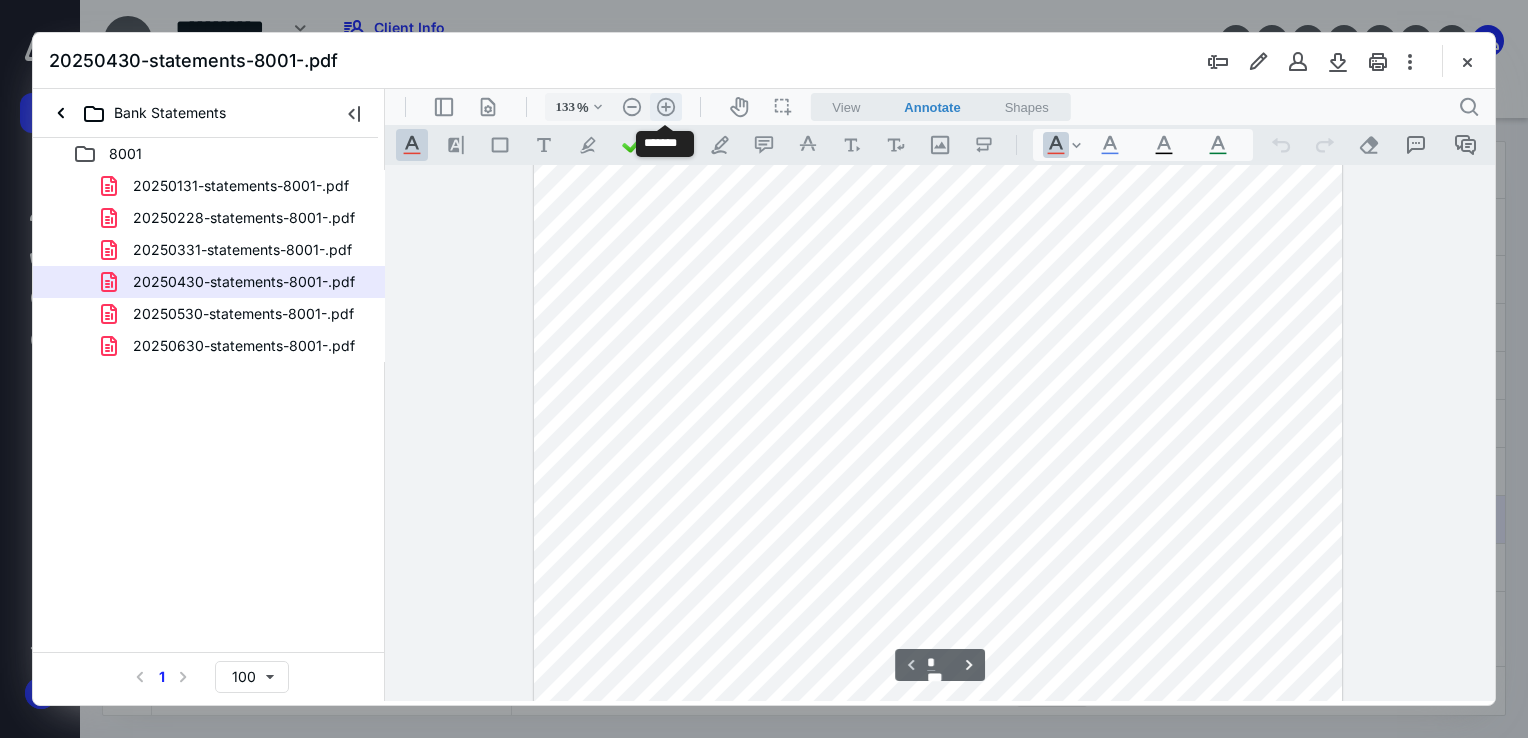 click on ".cls-1{fill:#abb0c4;} icon - header - zoom - in - line" at bounding box center (666, 107) 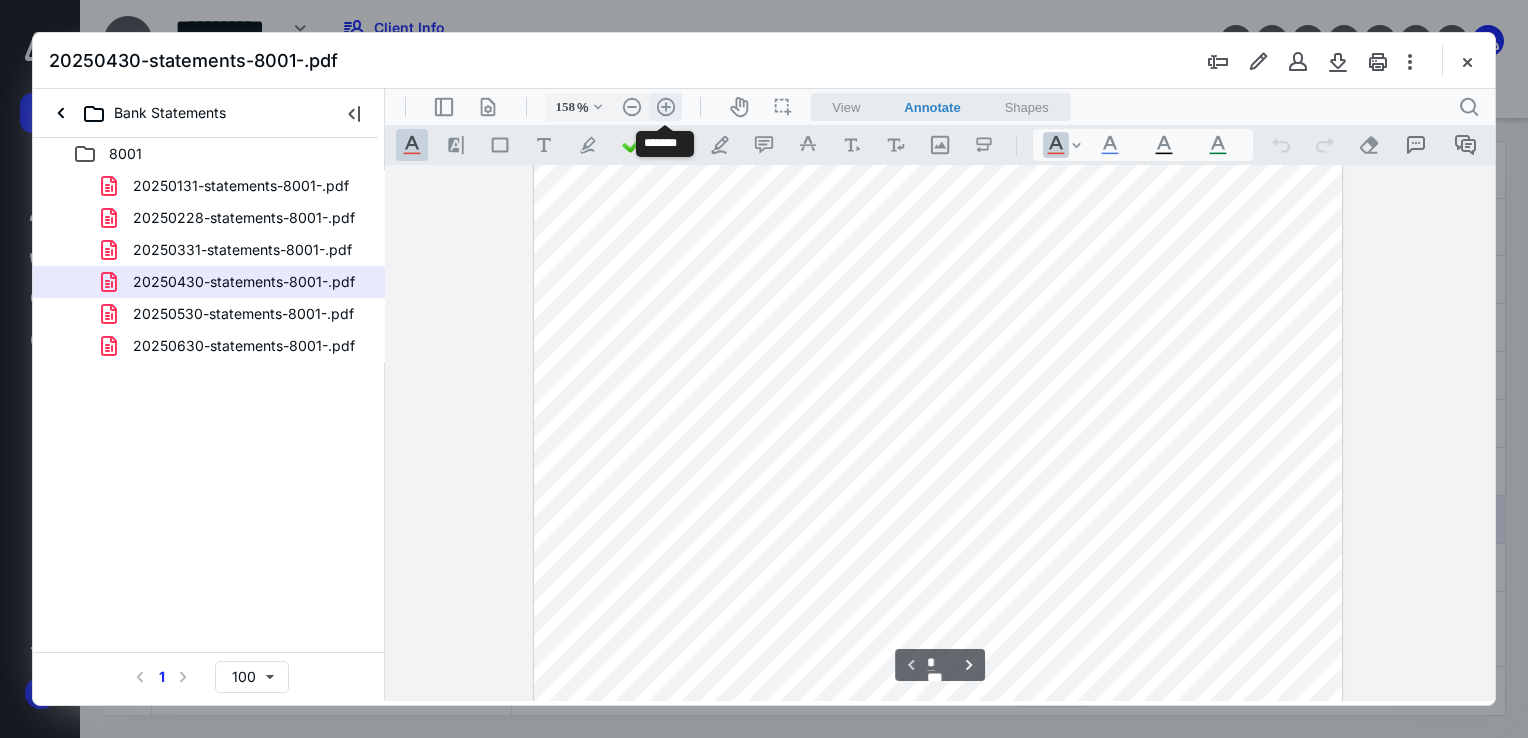scroll, scrollTop: 493, scrollLeft: 0, axis: vertical 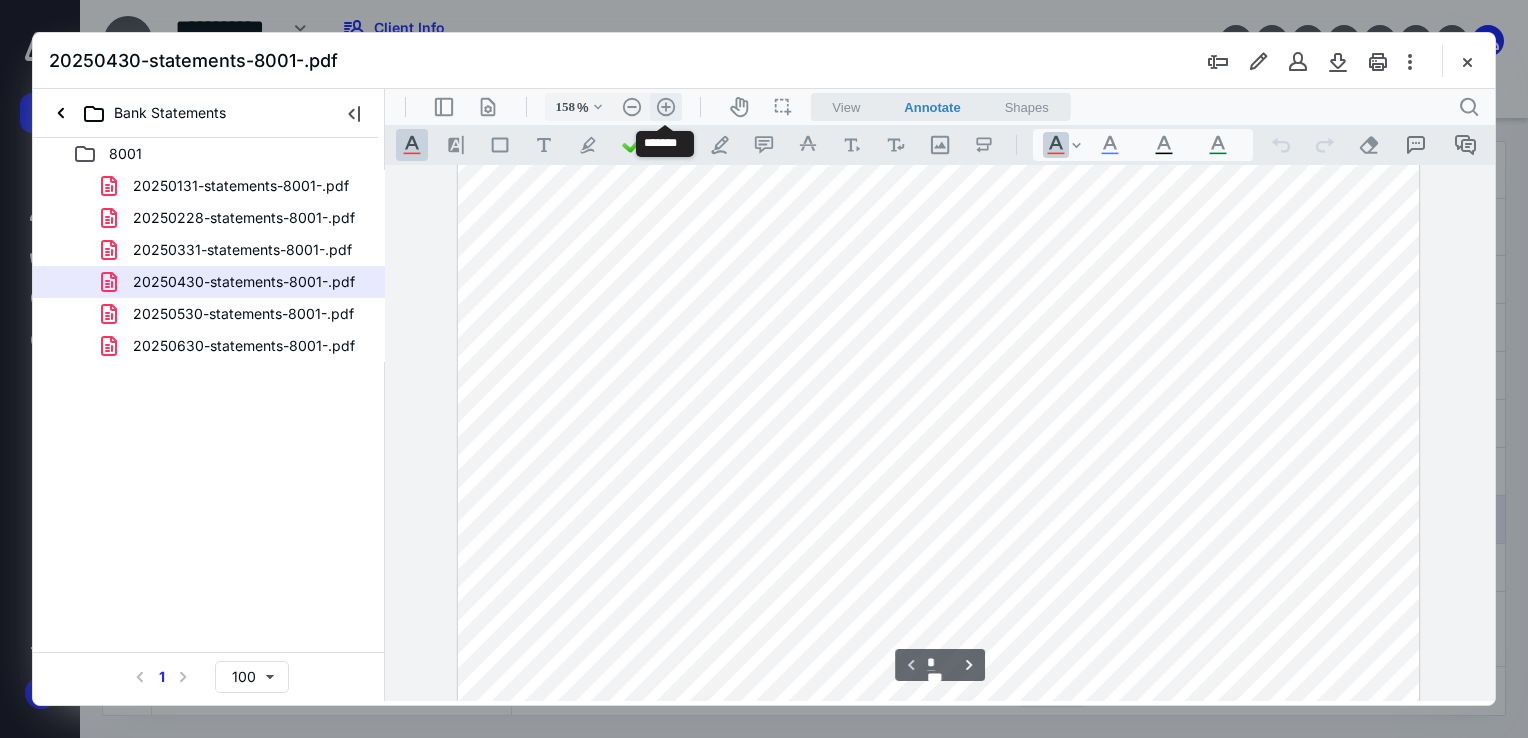 click on ".cls-1{fill:#abb0c4;} icon - header - zoom - in - line" at bounding box center [666, 107] 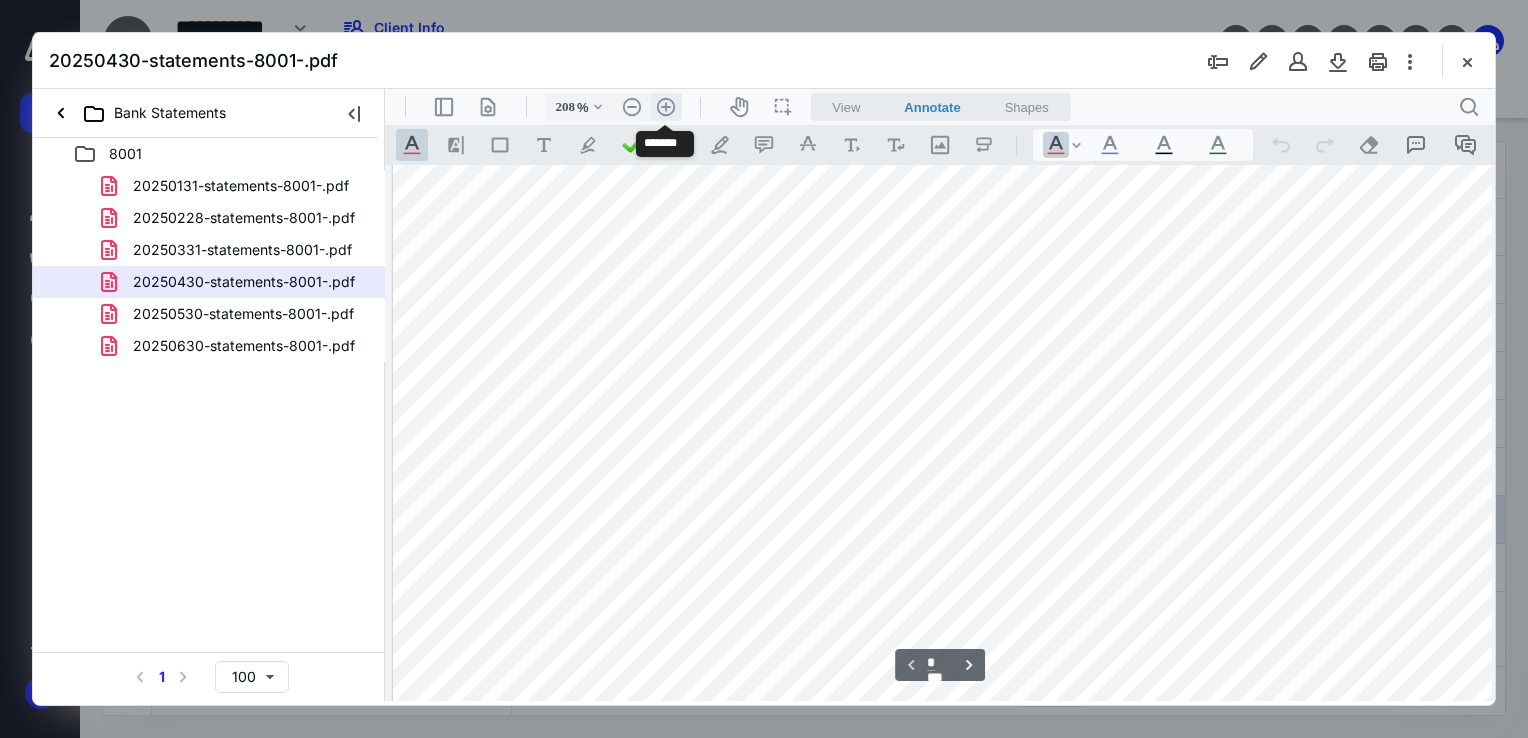 scroll, scrollTop: 724, scrollLeft: 92, axis: both 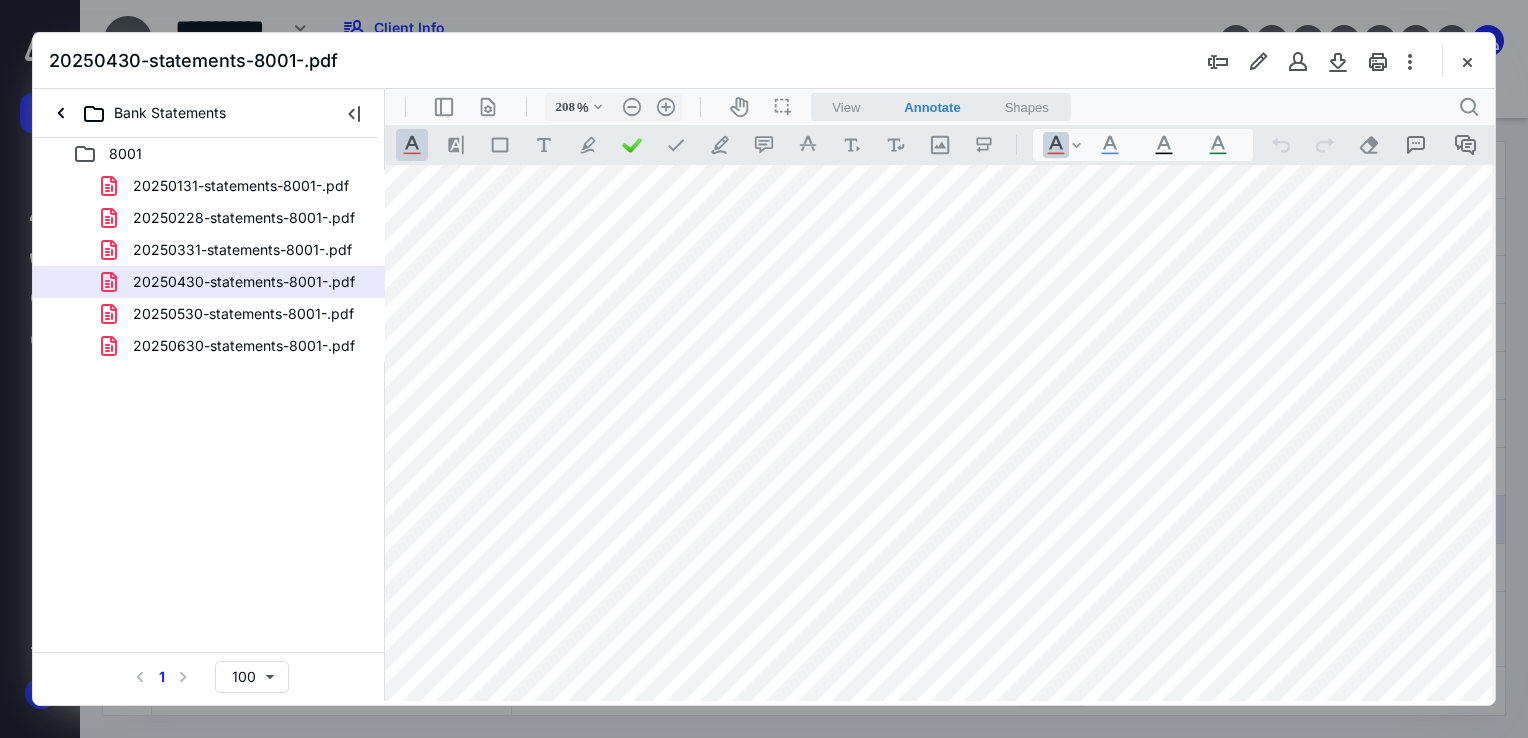 drag, startPoint x: 237, startPoint y: 319, endPoint x: 475, endPoint y: 212, distance: 260.94635 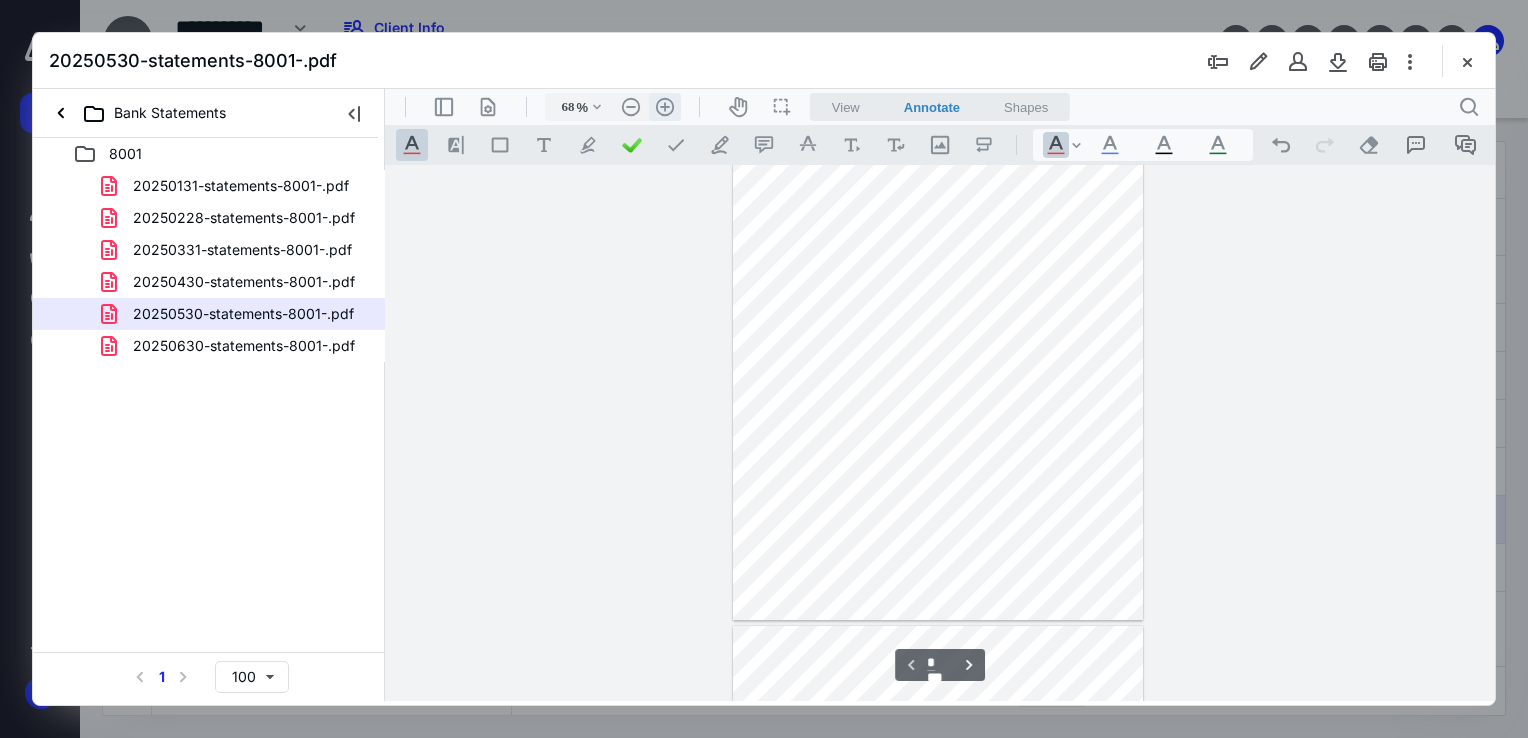 click on ".cls-1{fill:#abb0c4;} icon - header - zoom - in - line" at bounding box center (665, 107) 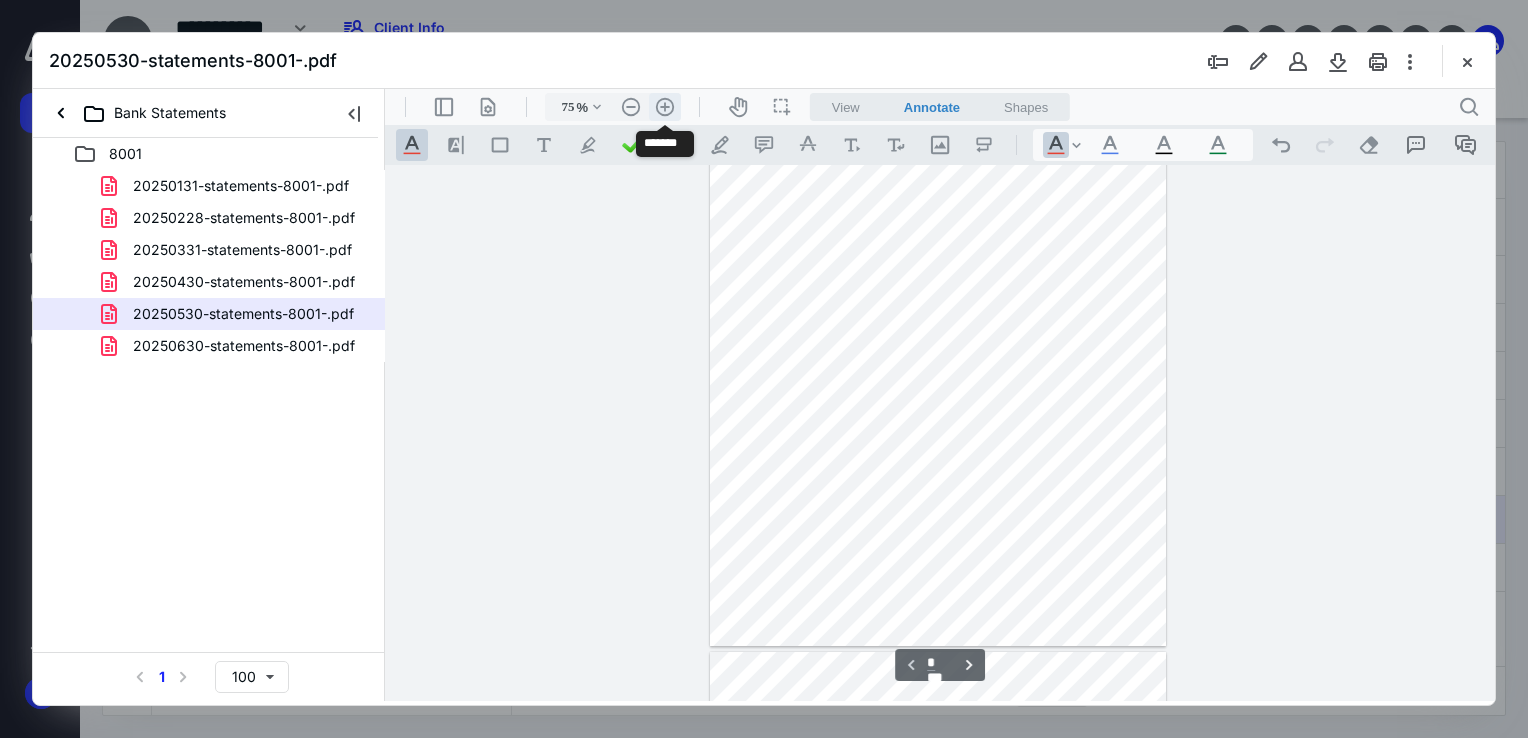 click on ".cls-1{fill:#abb0c4;} icon - header - zoom - in - line" at bounding box center [665, 107] 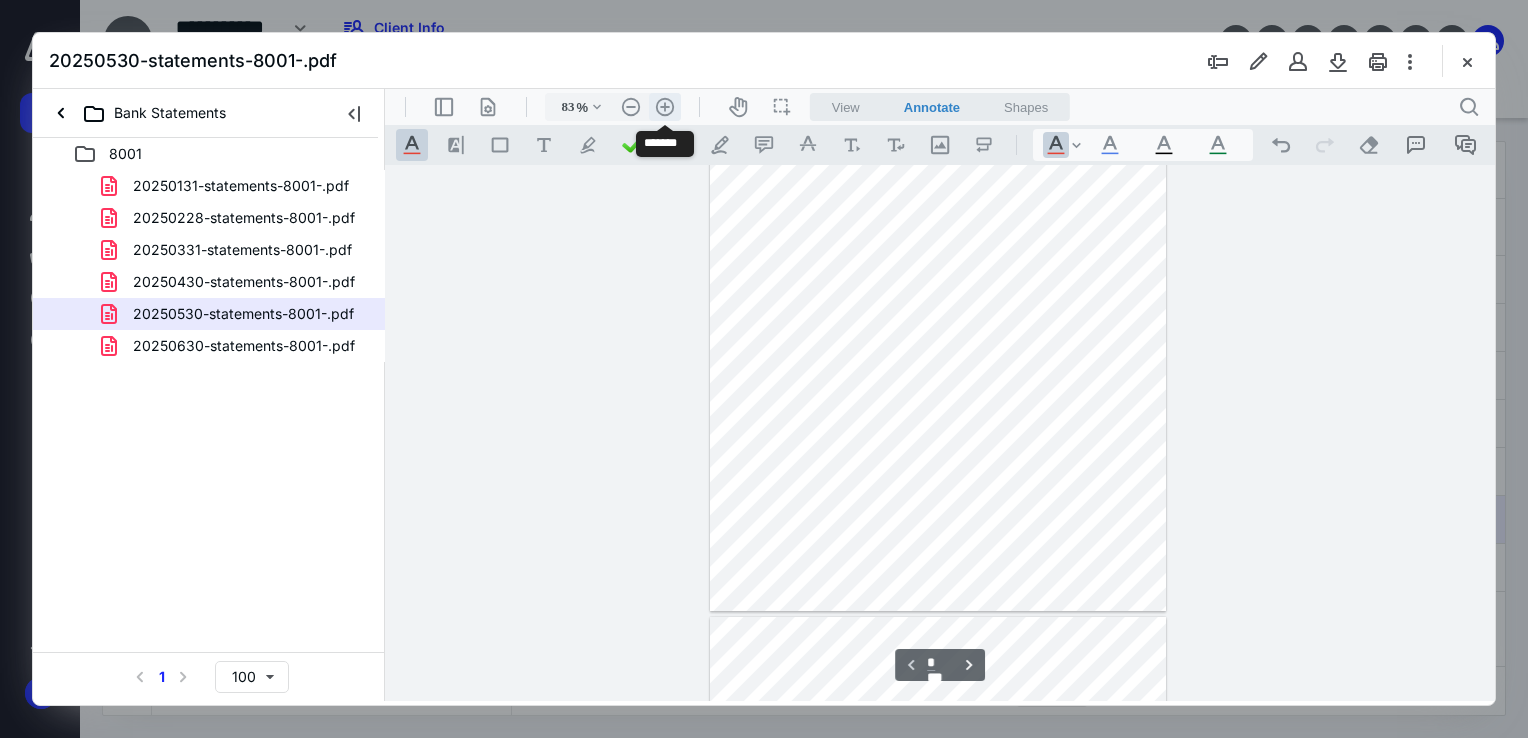 click on ".cls-1{fill:#abb0c4;} icon - header - zoom - in - line" at bounding box center (665, 107) 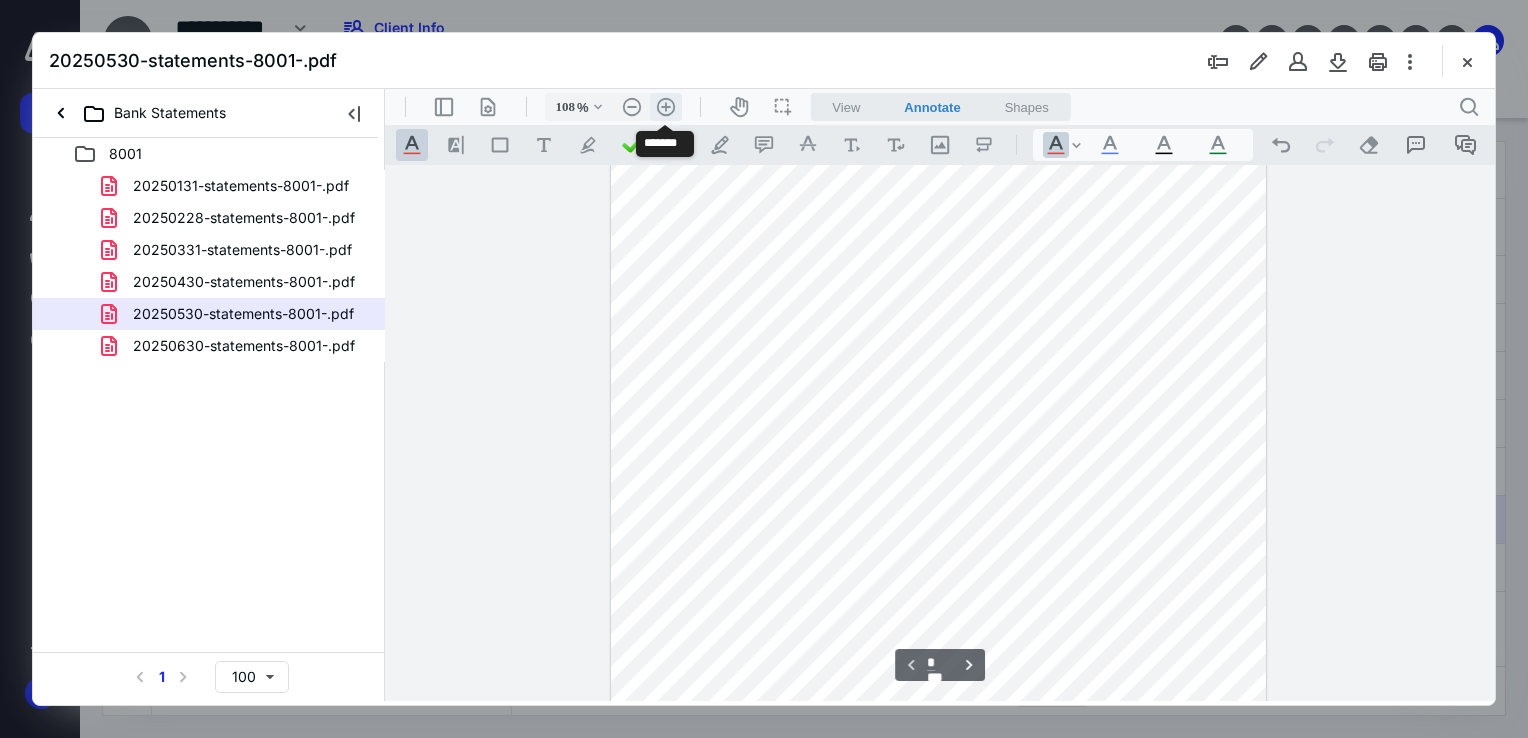 scroll, scrollTop: 378, scrollLeft: 0, axis: vertical 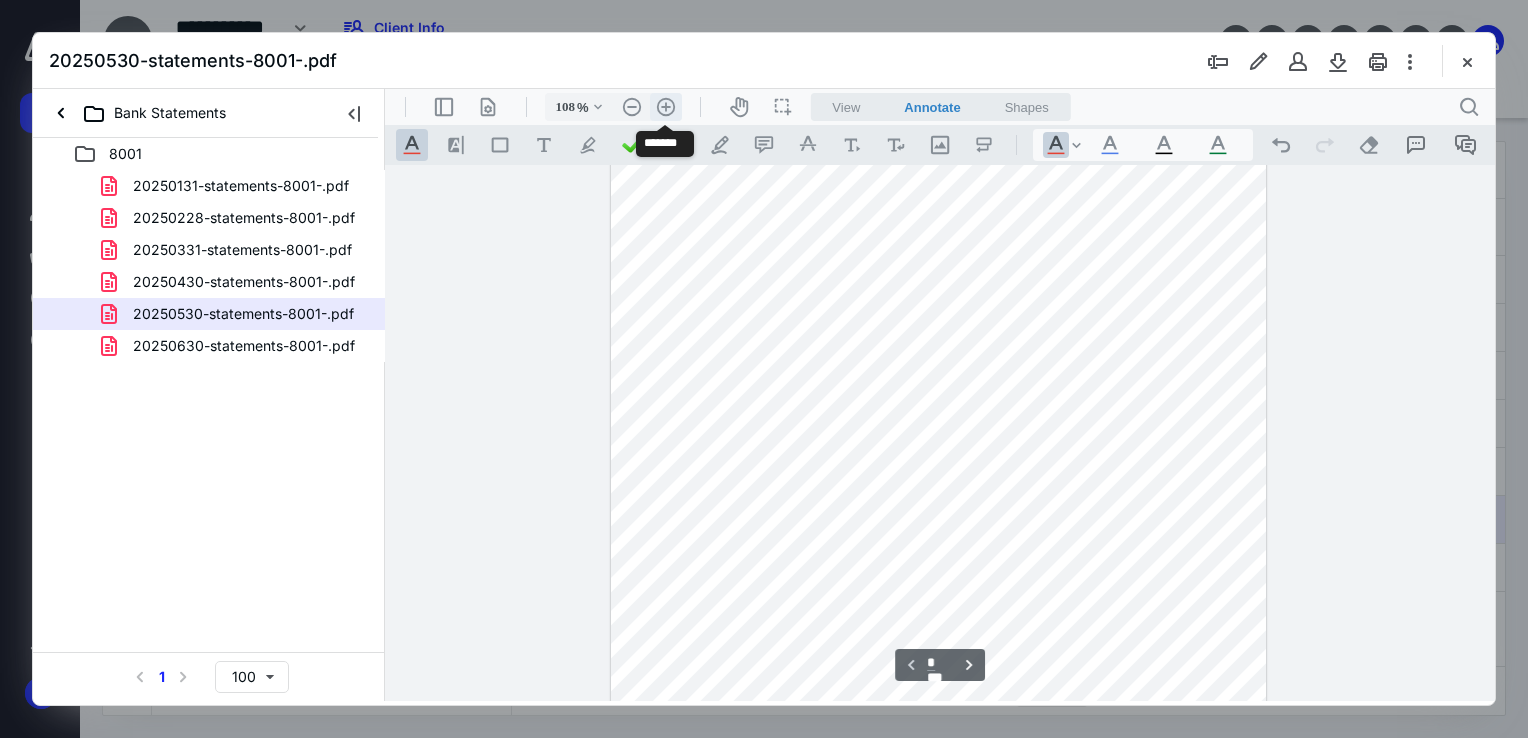 click on ".cls-1{fill:#abb0c4;} icon - header - zoom - in - line" at bounding box center [666, 107] 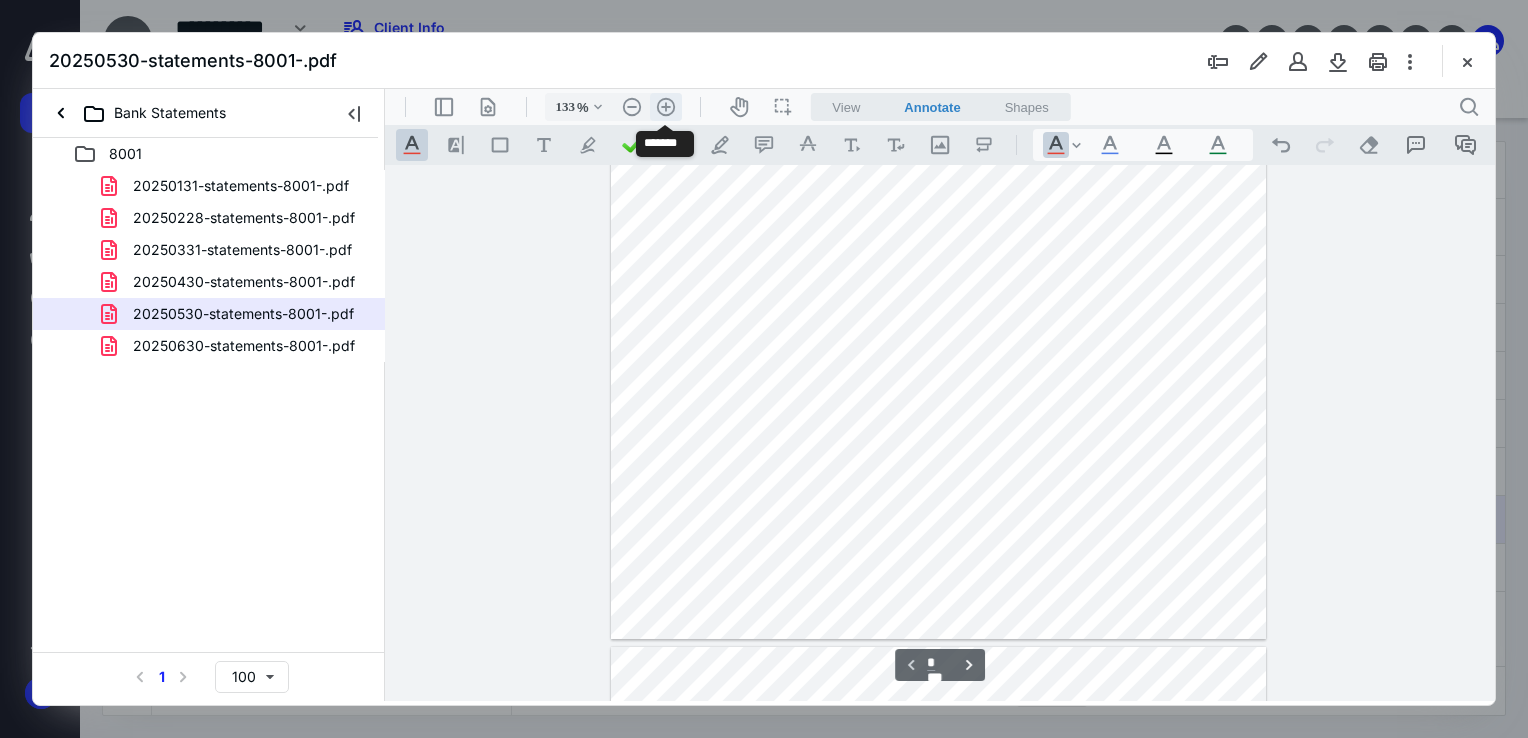 click on ".cls-1{fill:#abb0c4;} icon - header - zoom - in - line" at bounding box center (666, 107) 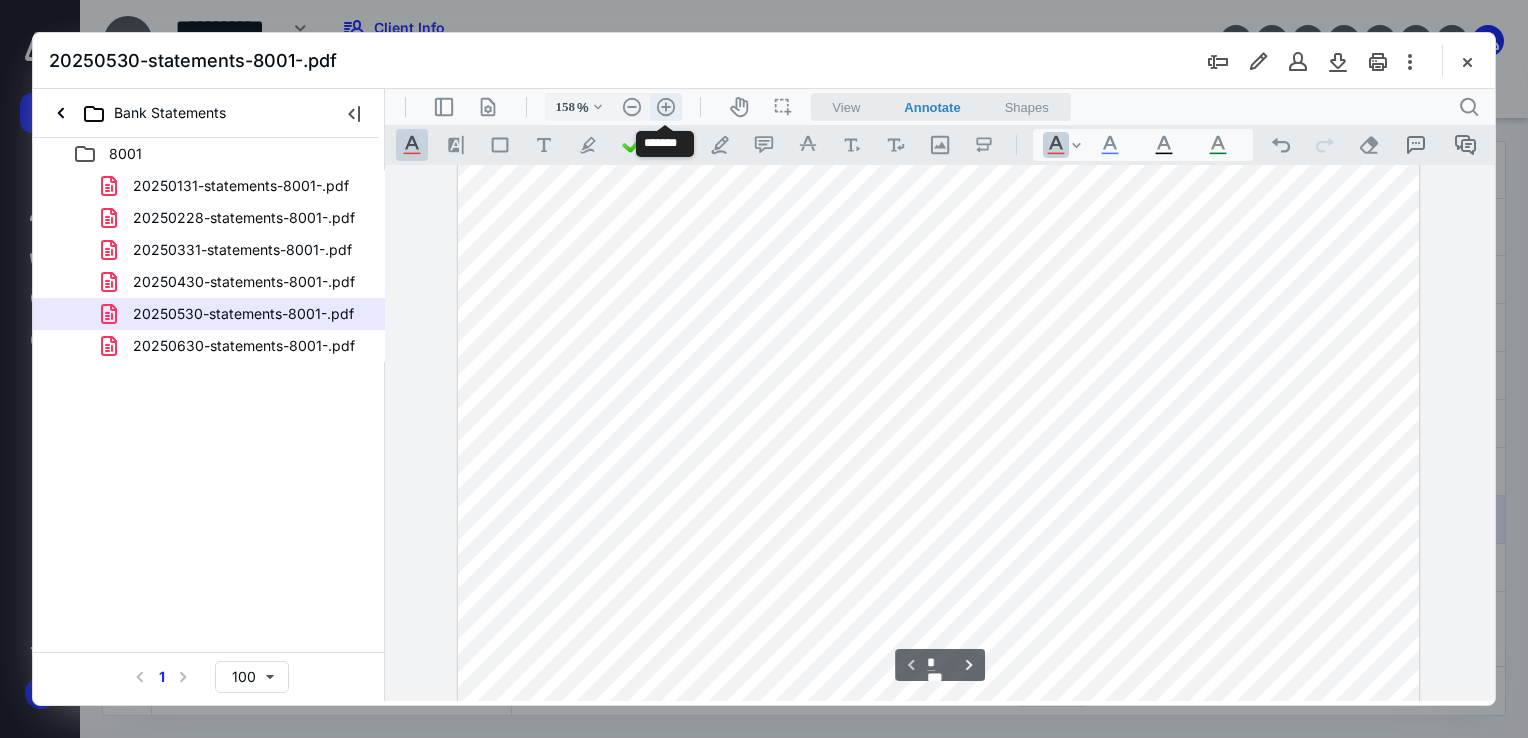 click on ".cls-1{fill:#abb0c4;} icon - header - zoom - in - line" at bounding box center [666, 107] 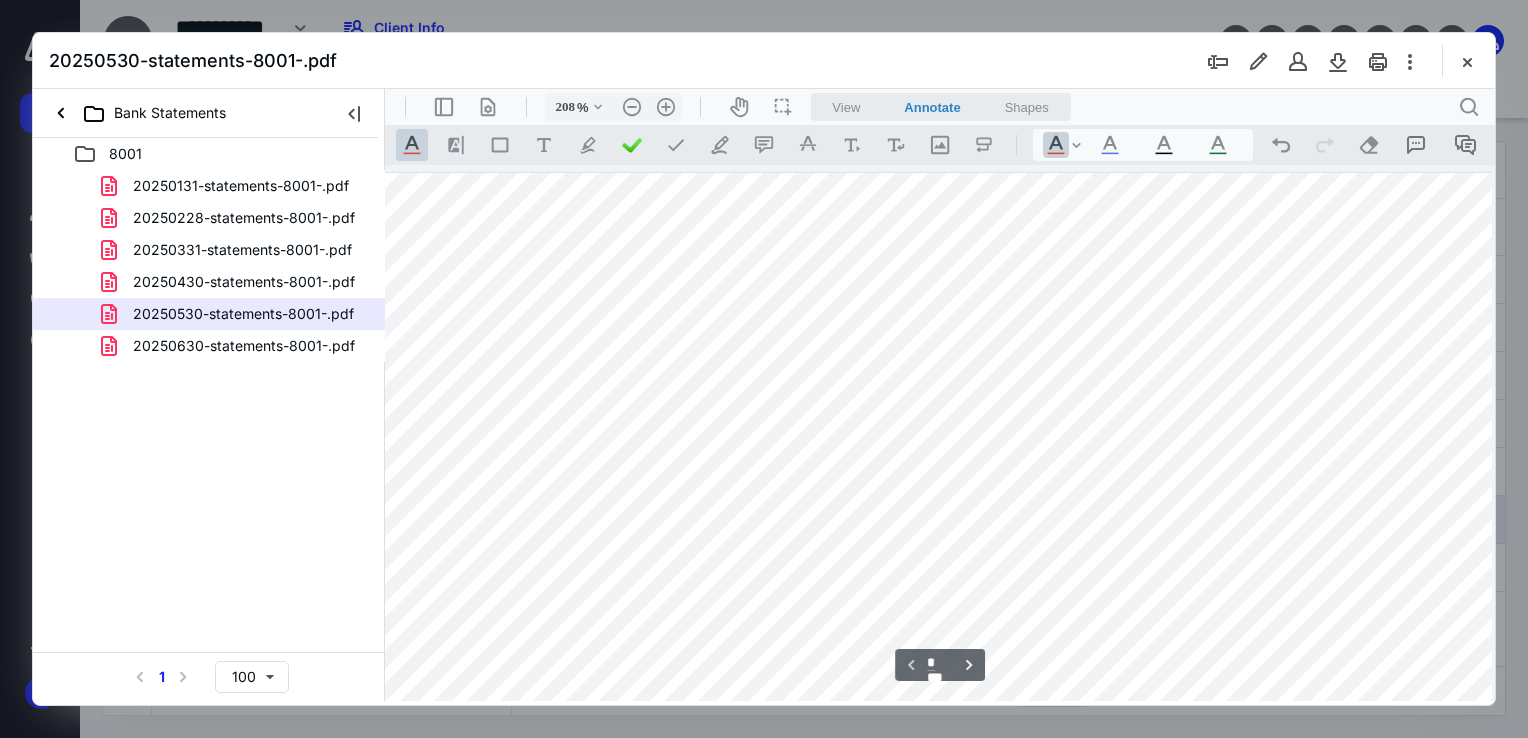scroll, scrollTop: 100, scrollLeft: 92, axis: both 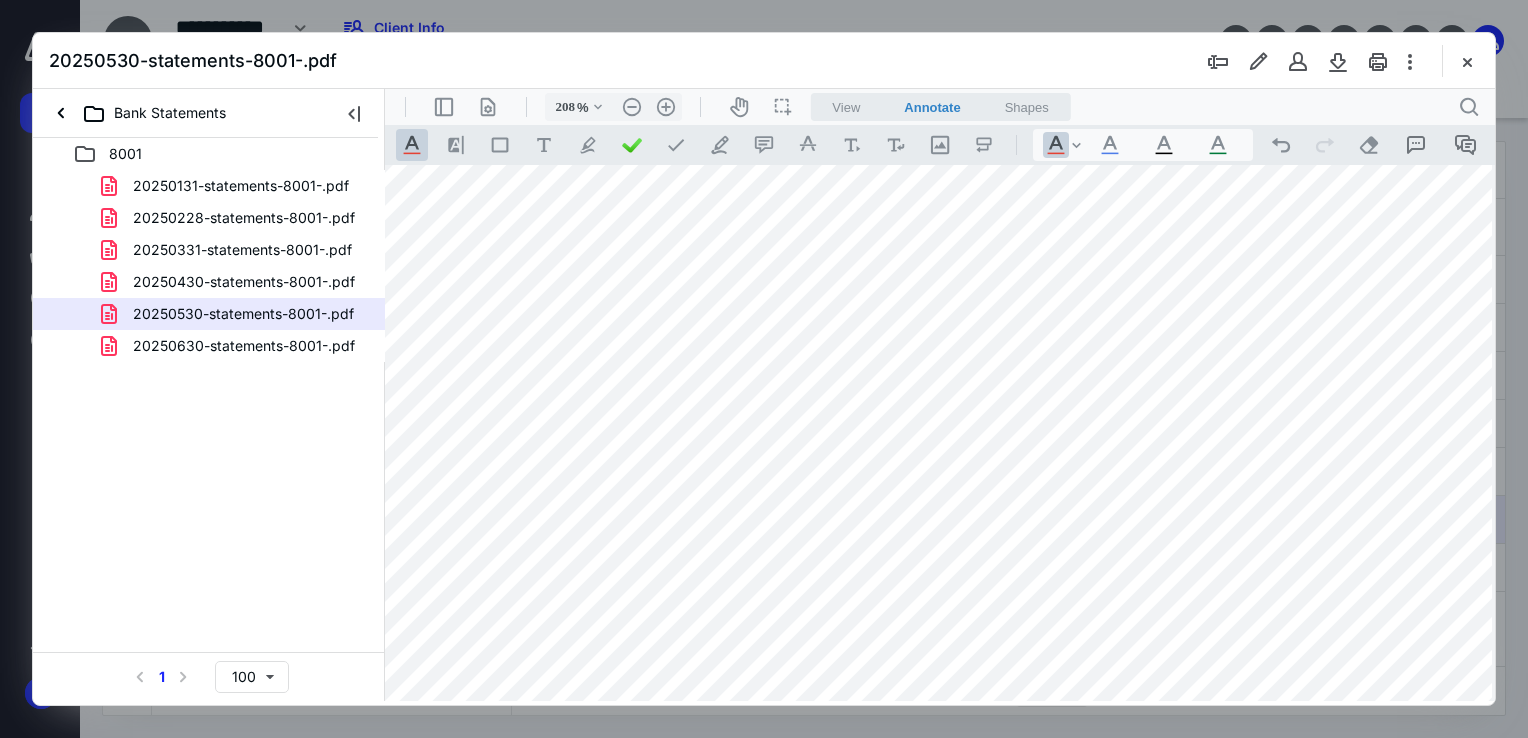 drag, startPoint x: 301, startPoint y: 348, endPoint x: 428, endPoint y: 286, distance: 141.32587 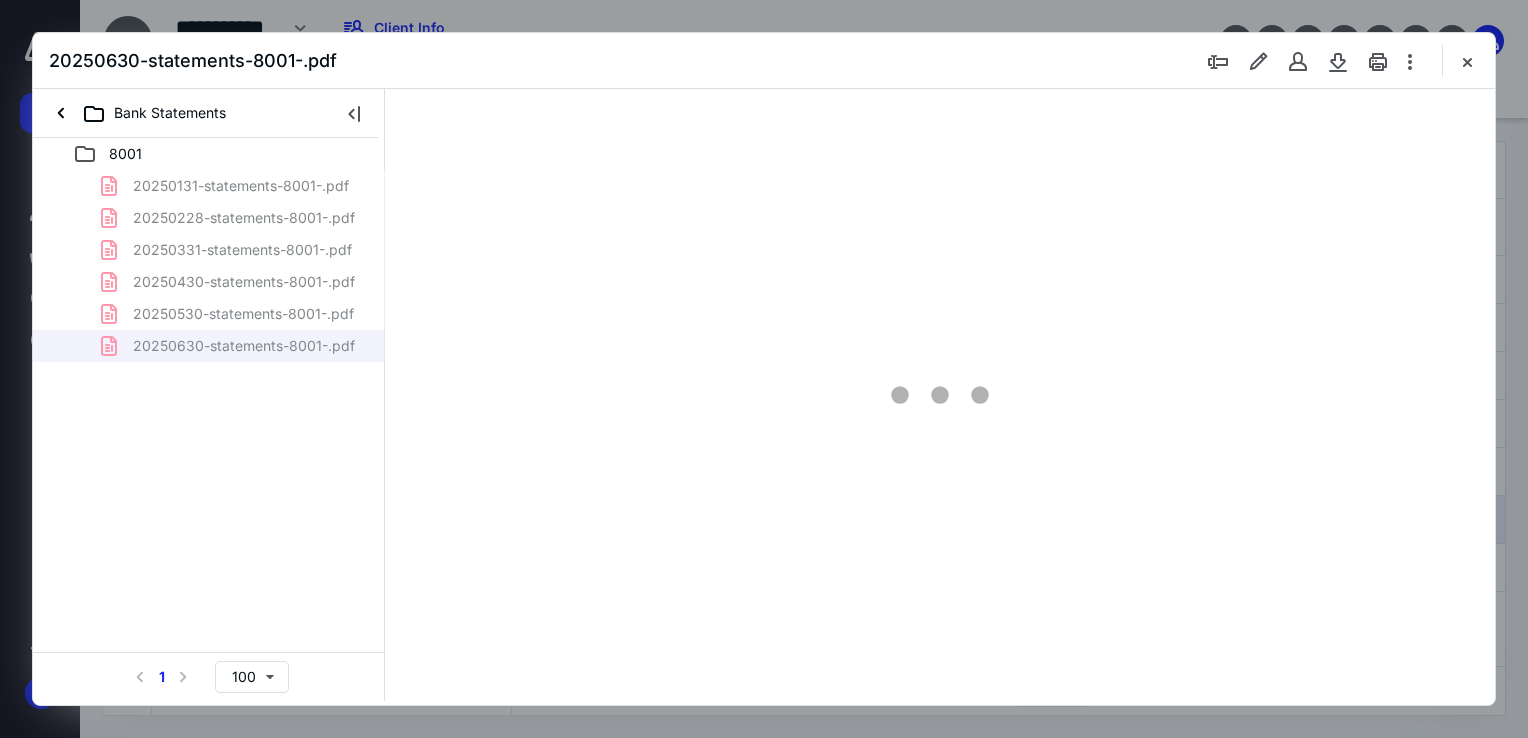 scroll, scrollTop: 79, scrollLeft: 0, axis: vertical 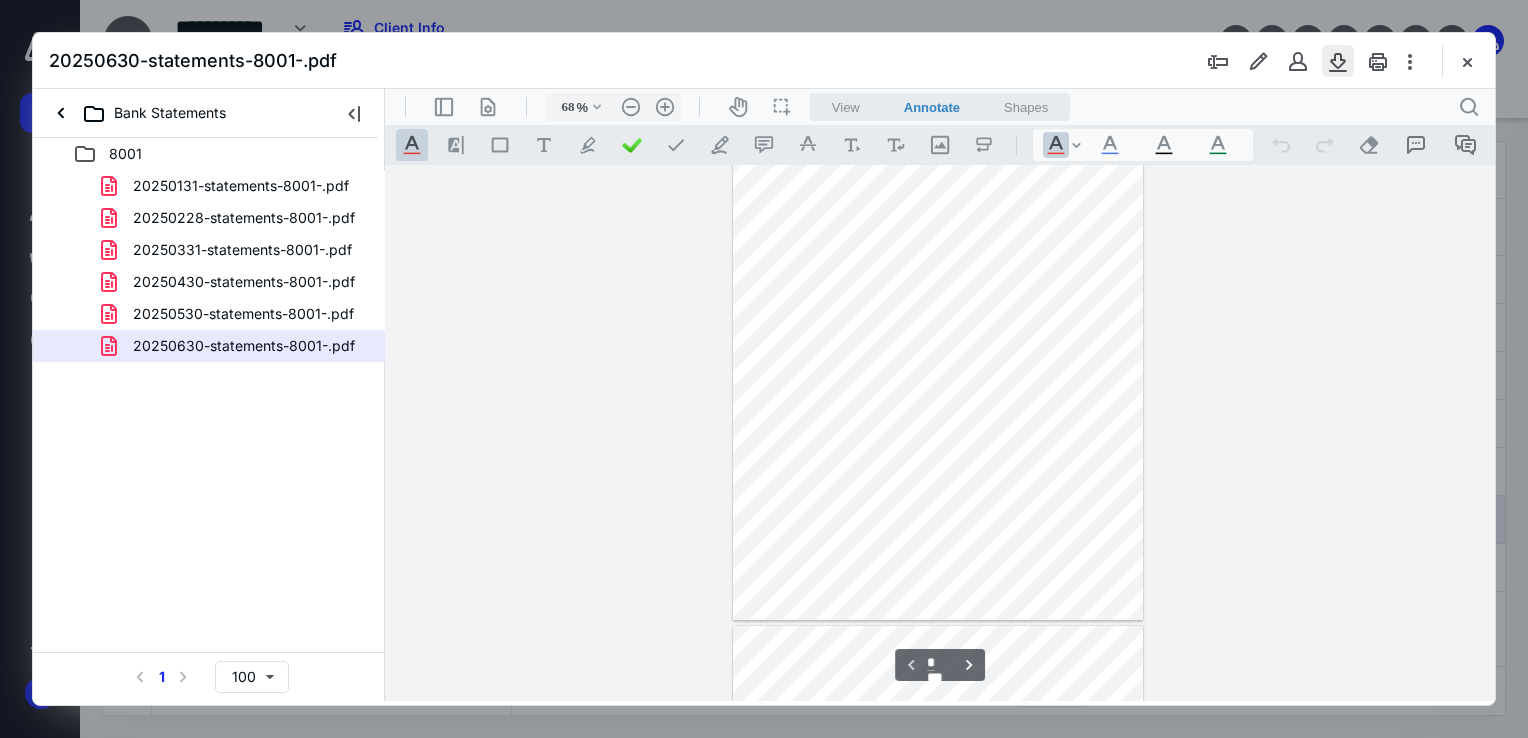 click at bounding box center [1338, 61] 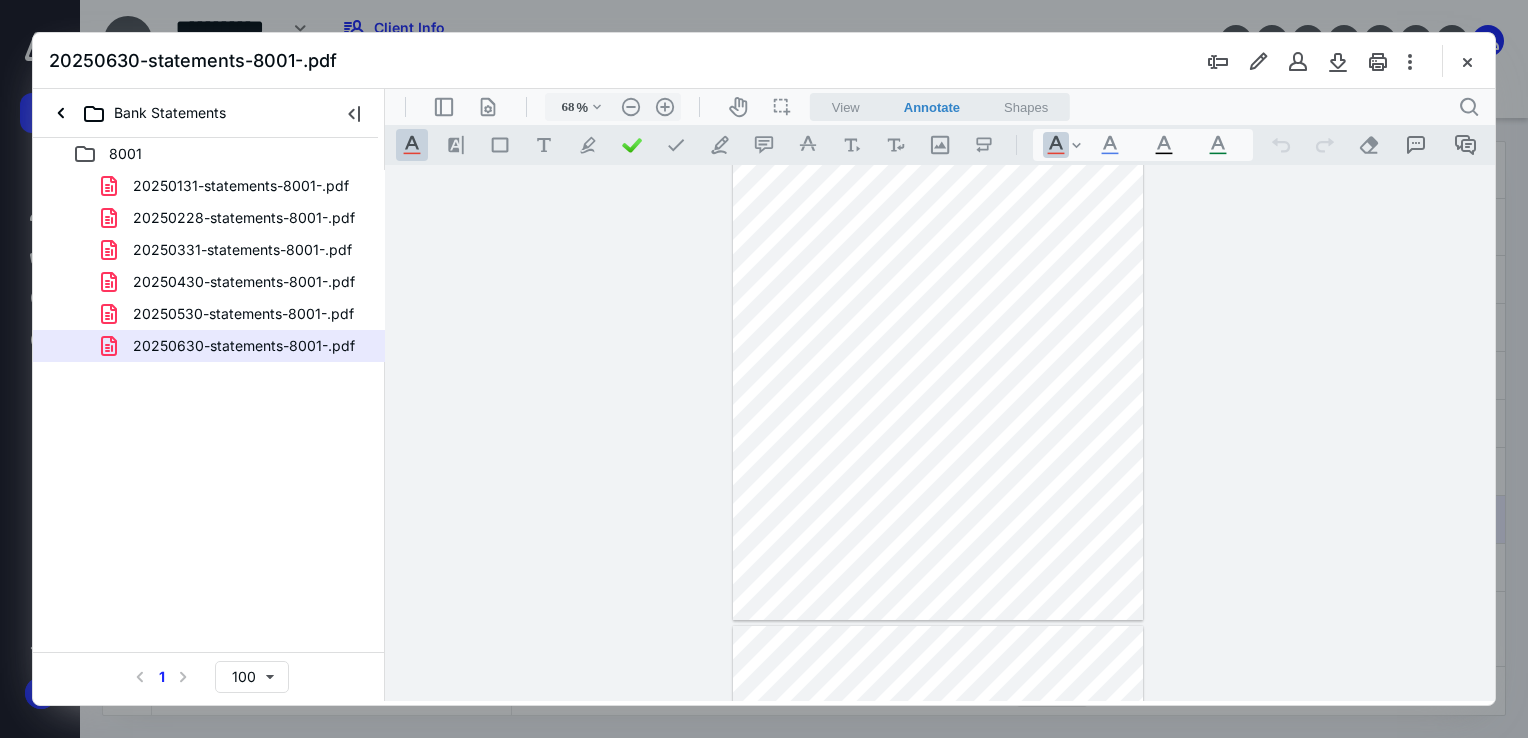click on "**********" at bounding box center [940, 433] 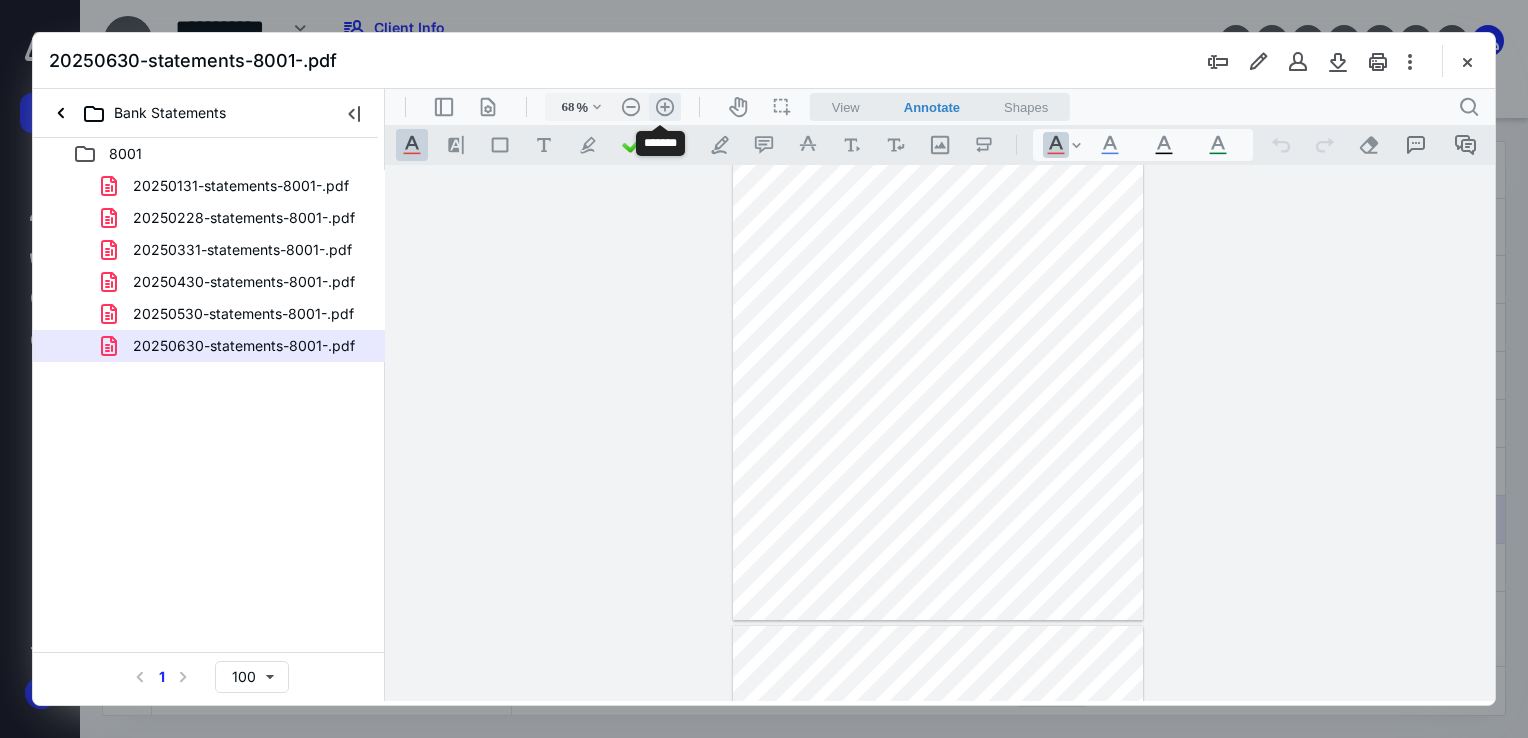 click on ".cls-1{fill:#abb0c4;} icon - header - zoom - in - line" at bounding box center [665, 107] 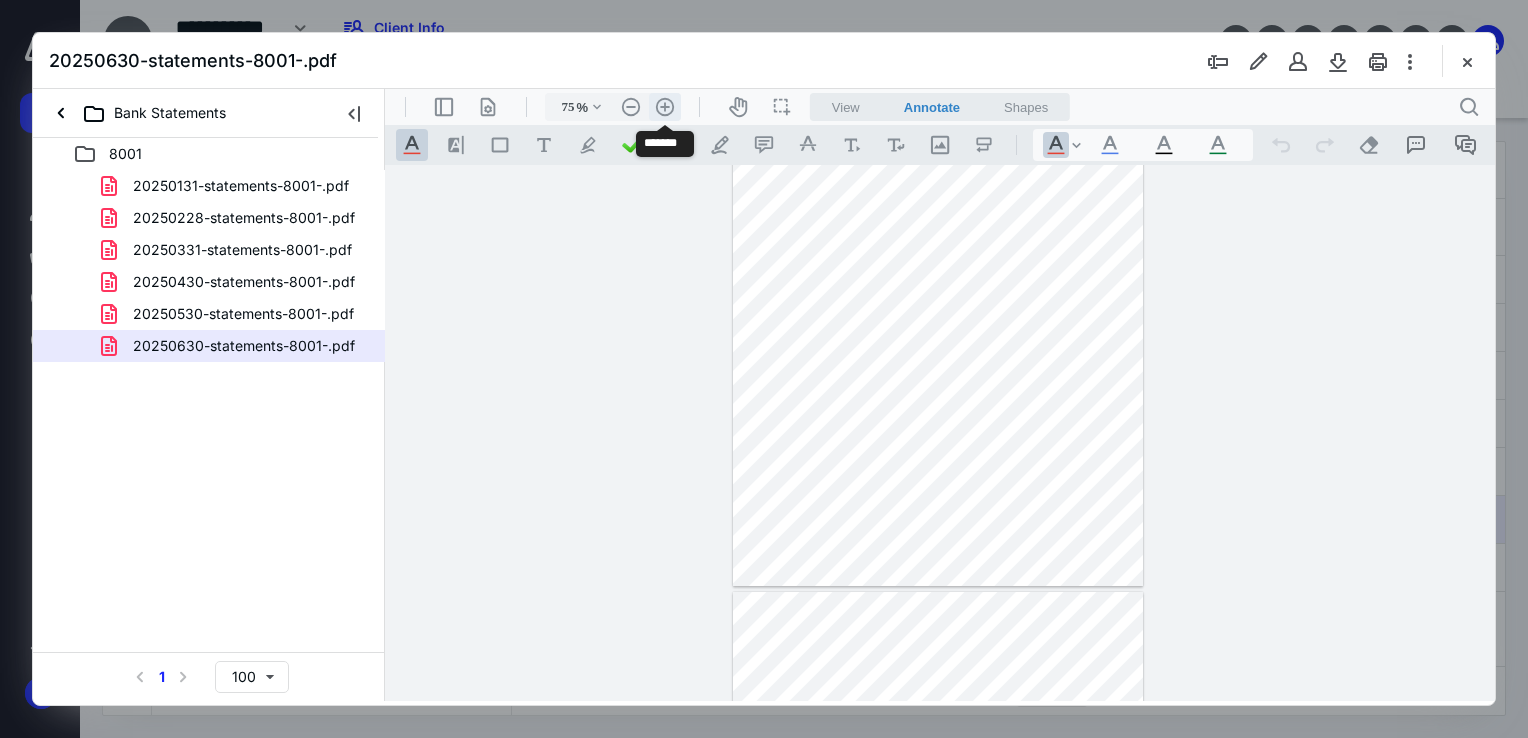 click on ".cls-1{fill:#abb0c4;} icon - header - zoom - in - line" at bounding box center (665, 107) 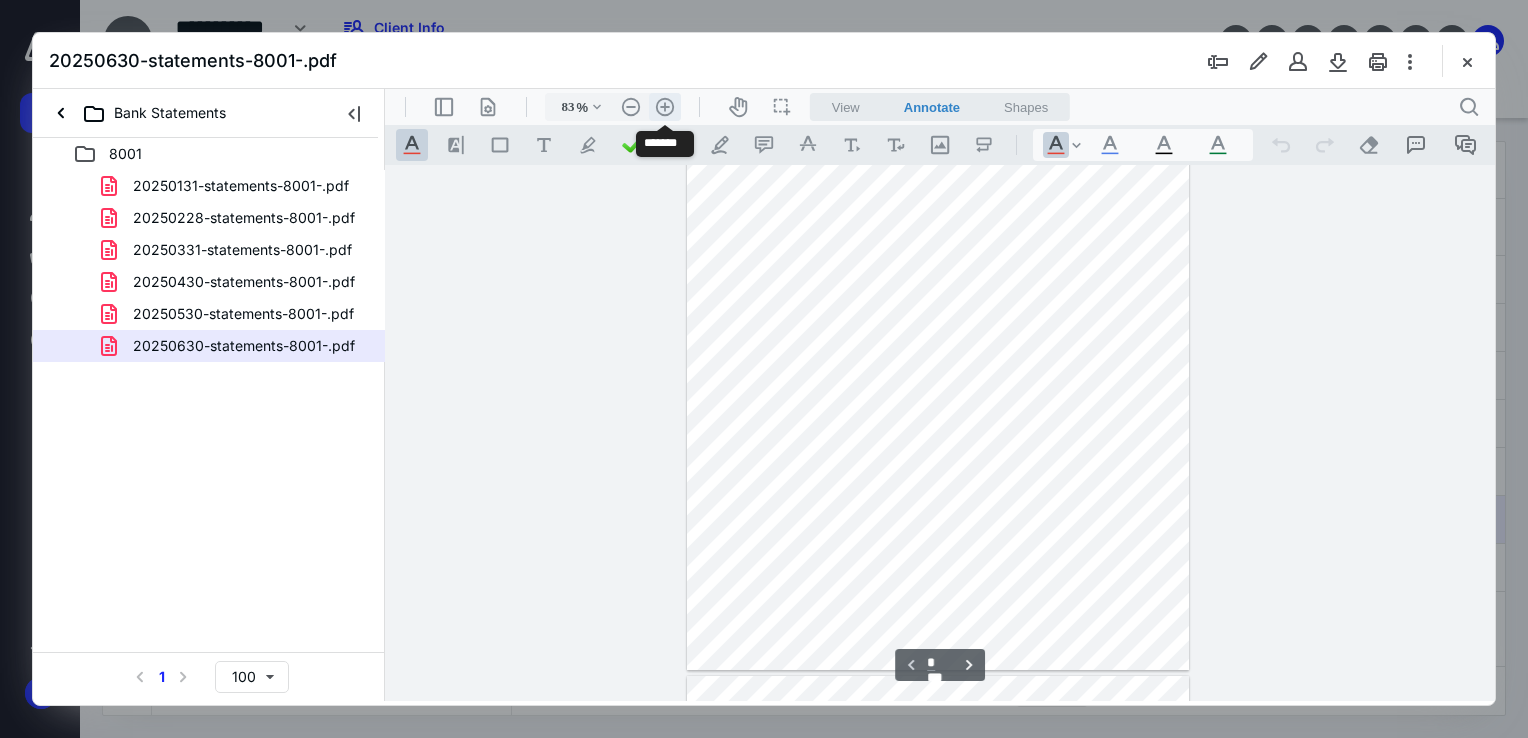 click on ".cls-1{fill:#abb0c4;} icon - header - zoom - in - line" at bounding box center [665, 107] 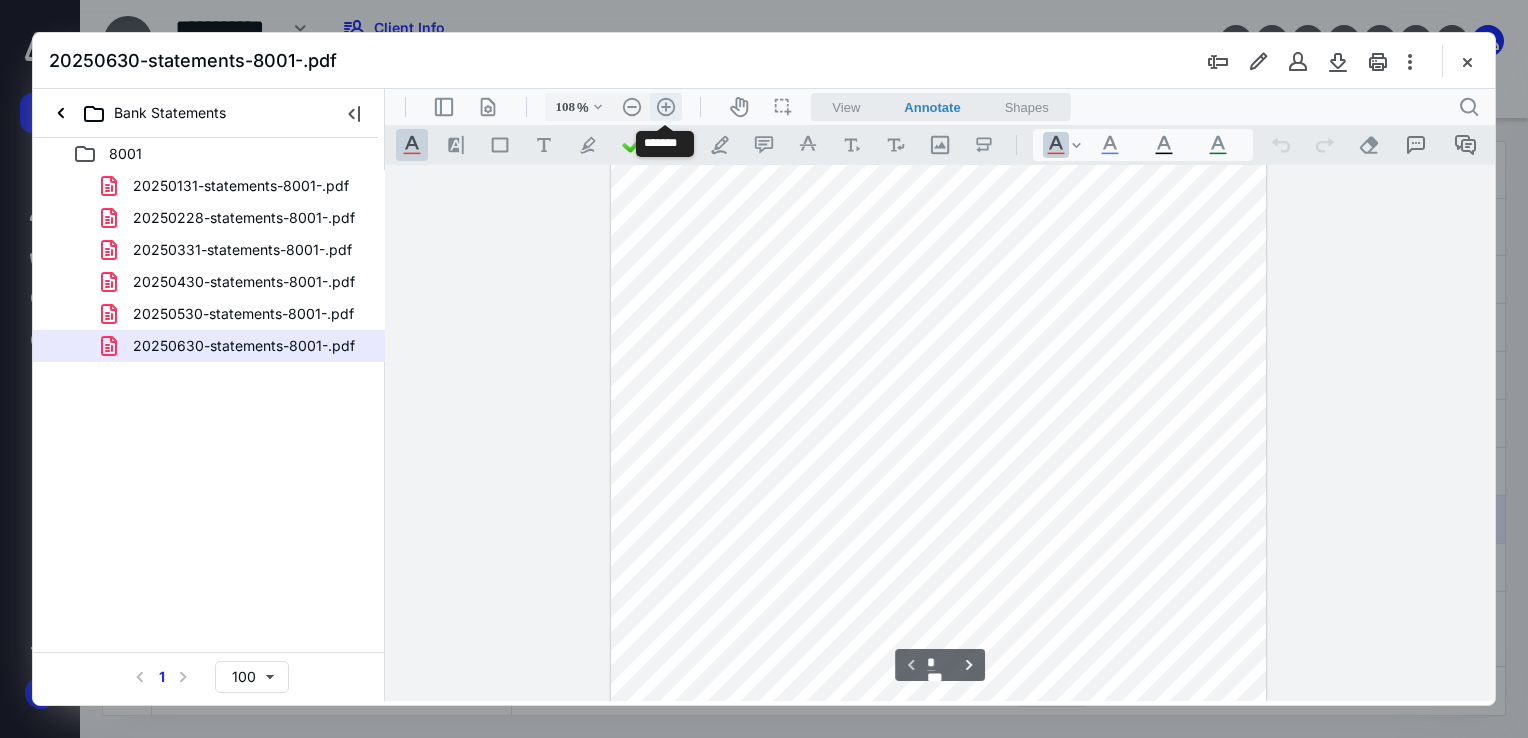 click on ".cls-1{fill:#abb0c4;} icon - header - zoom - in - line" at bounding box center [666, 107] 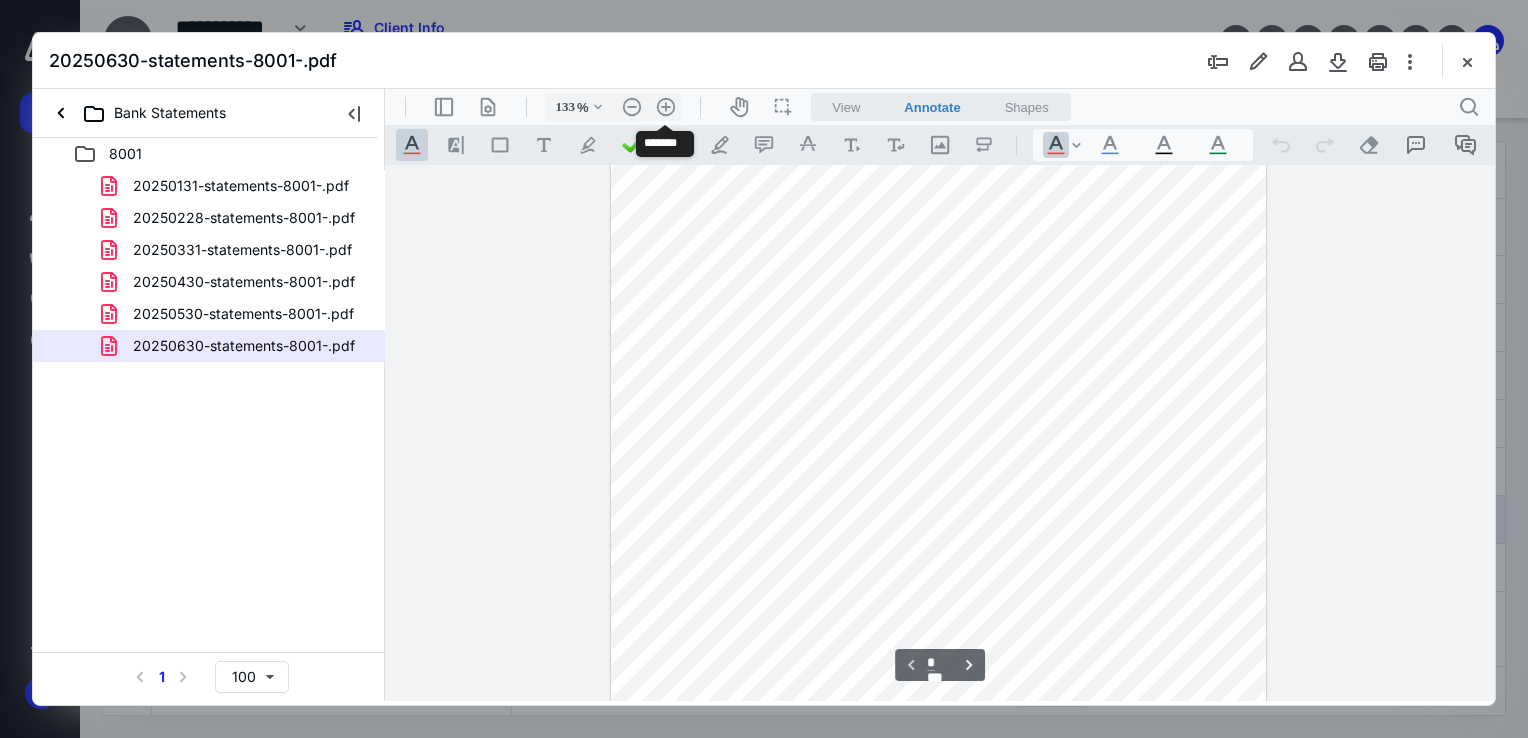 scroll, scrollTop: 378, scrollLeft: 0, axis: vertical 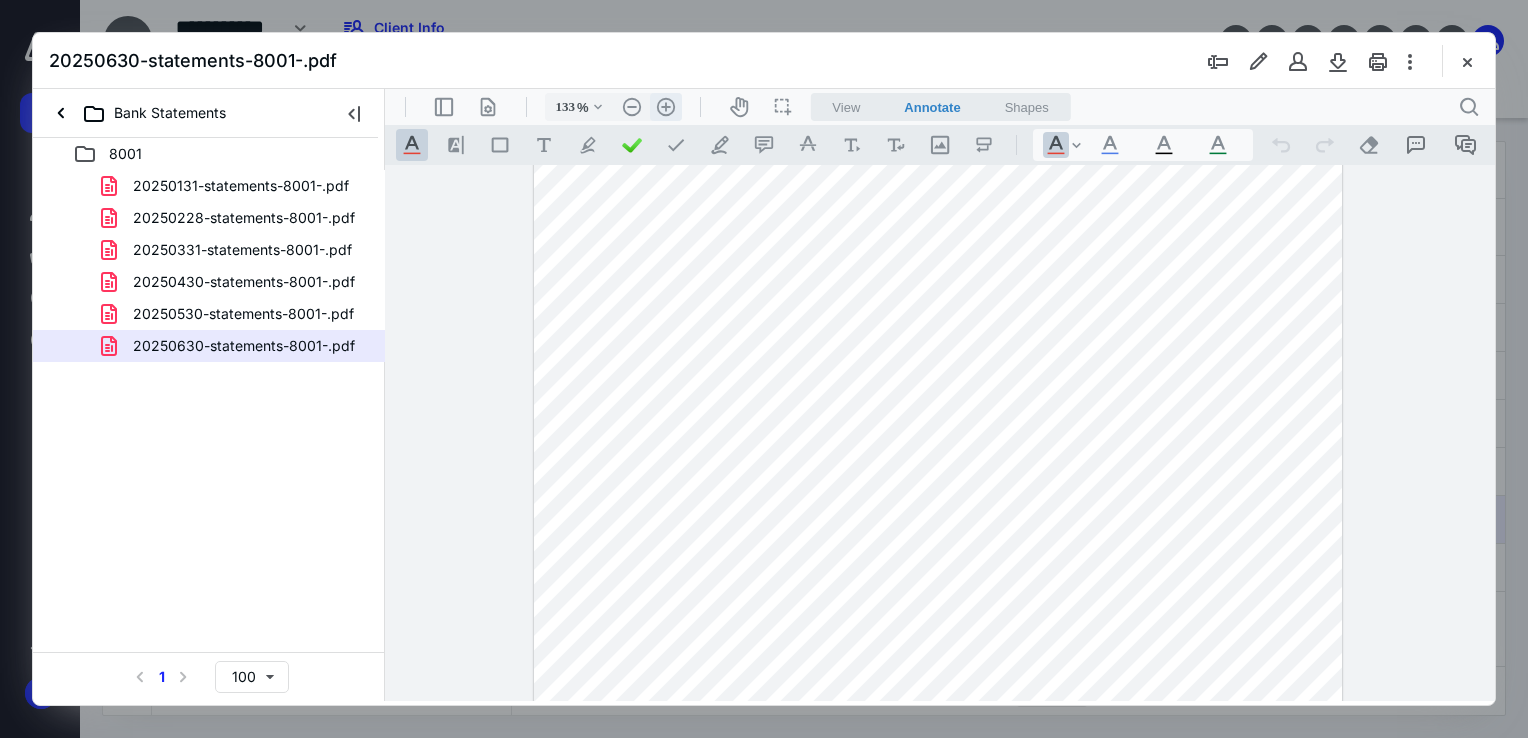 click on ".cls-1{fill:#abb0c4;} icon - header - zoom - in - line" at bounding box center (666, 107) 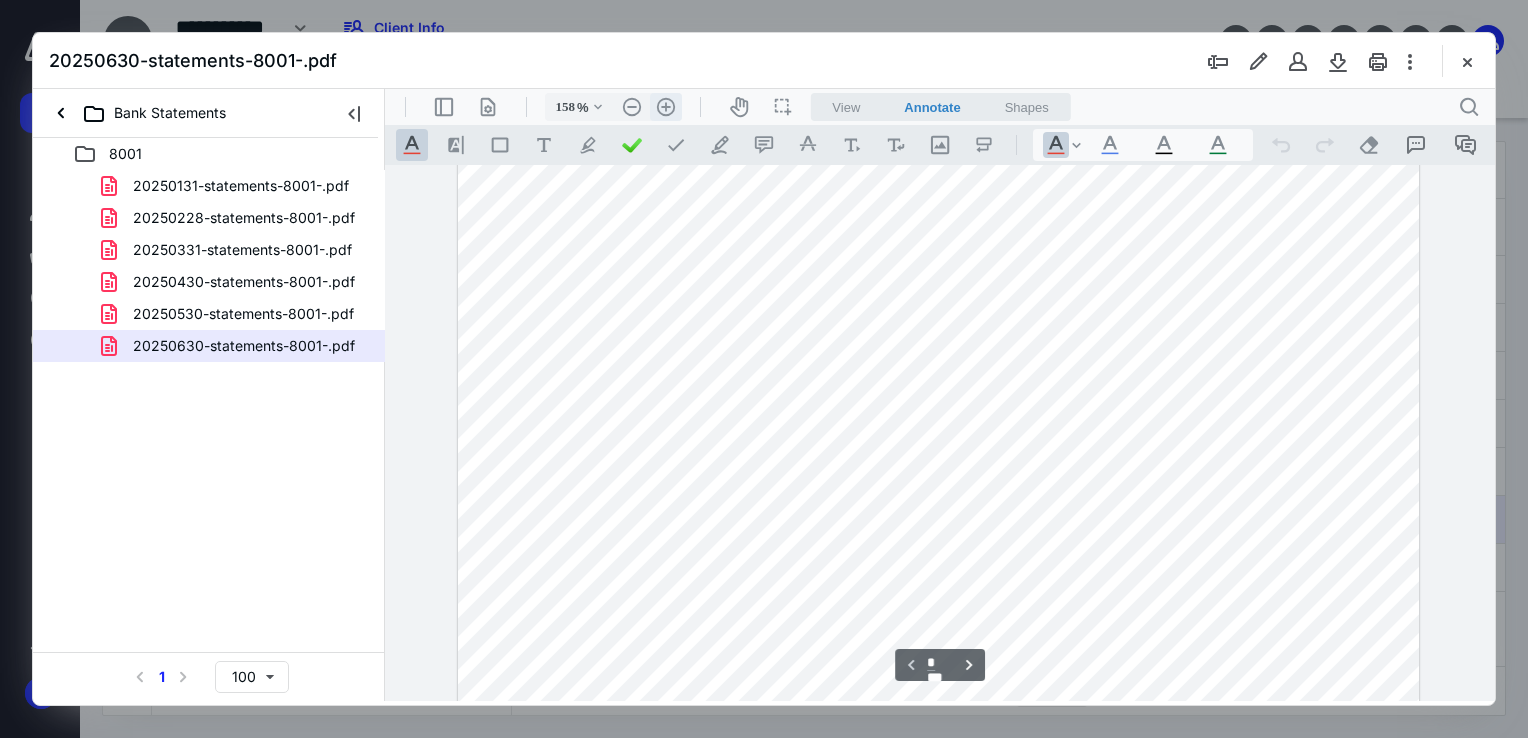 scroll, scrollTop: 493, scrollLeft: 0, axis: vertical 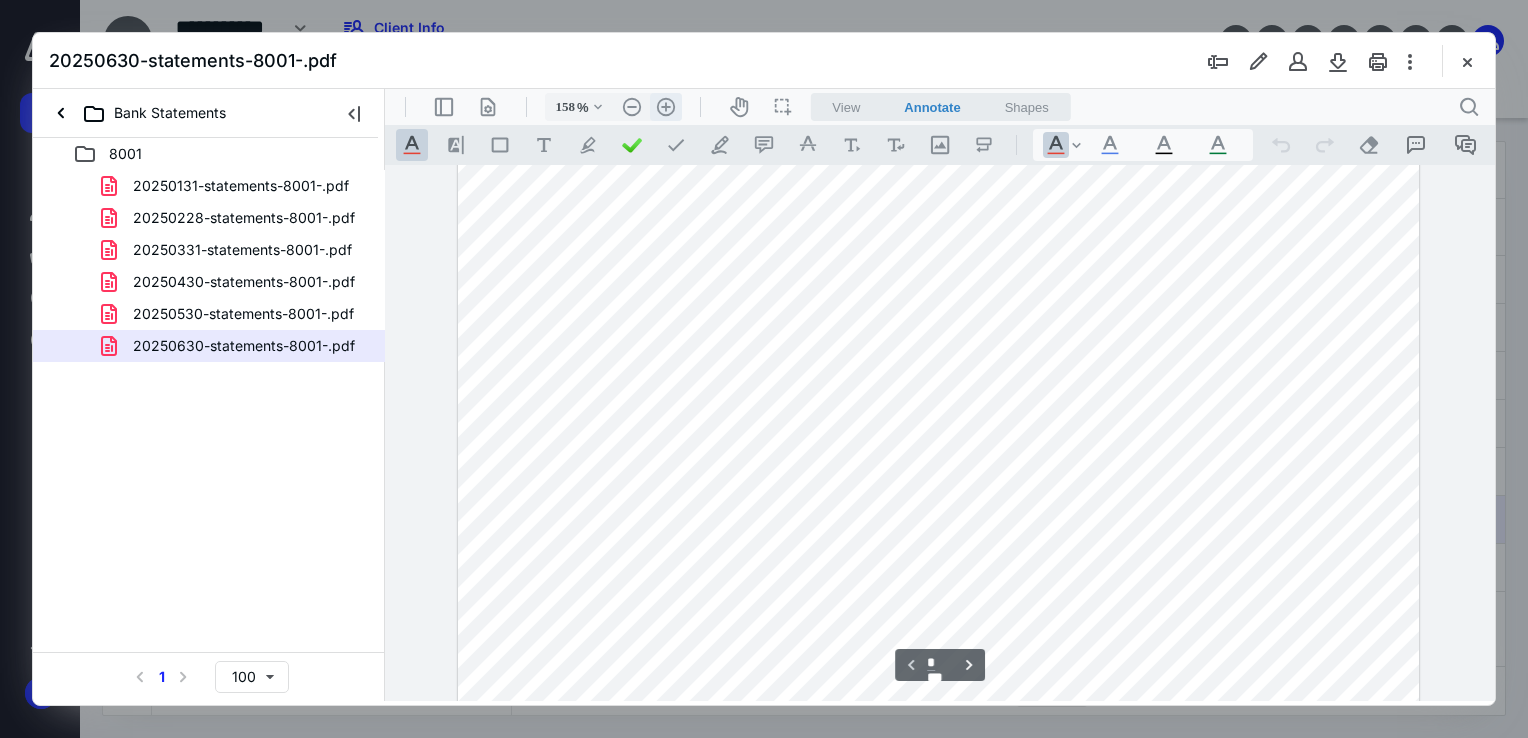 click on ".cls-1{fill:#abb0c4;} icon - header - zoom - in - line" at bounding box center (666, 107) 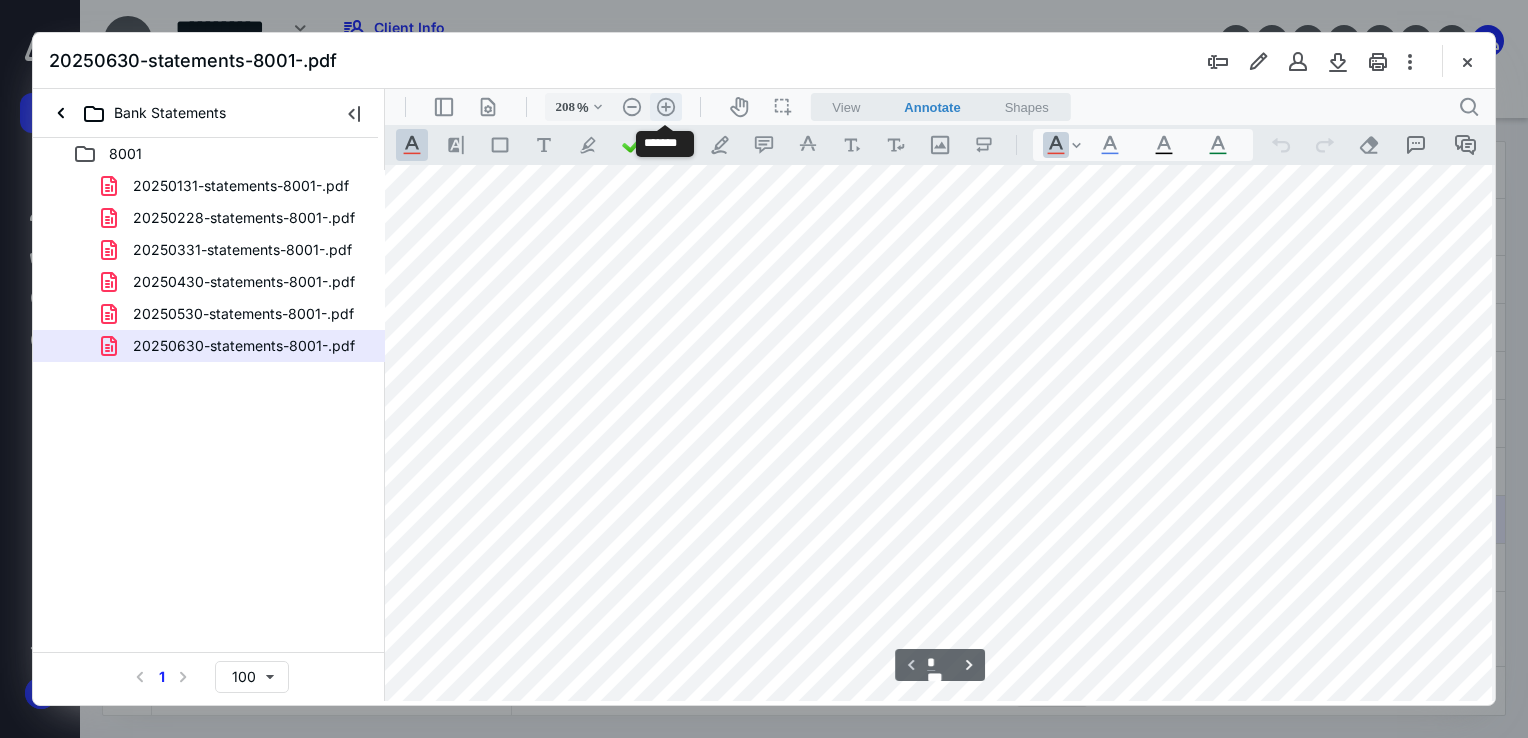 click on ".cls-1{fill:#abb0c4;} icon - header - zoom - in - line" at bounding box center (666, 107) 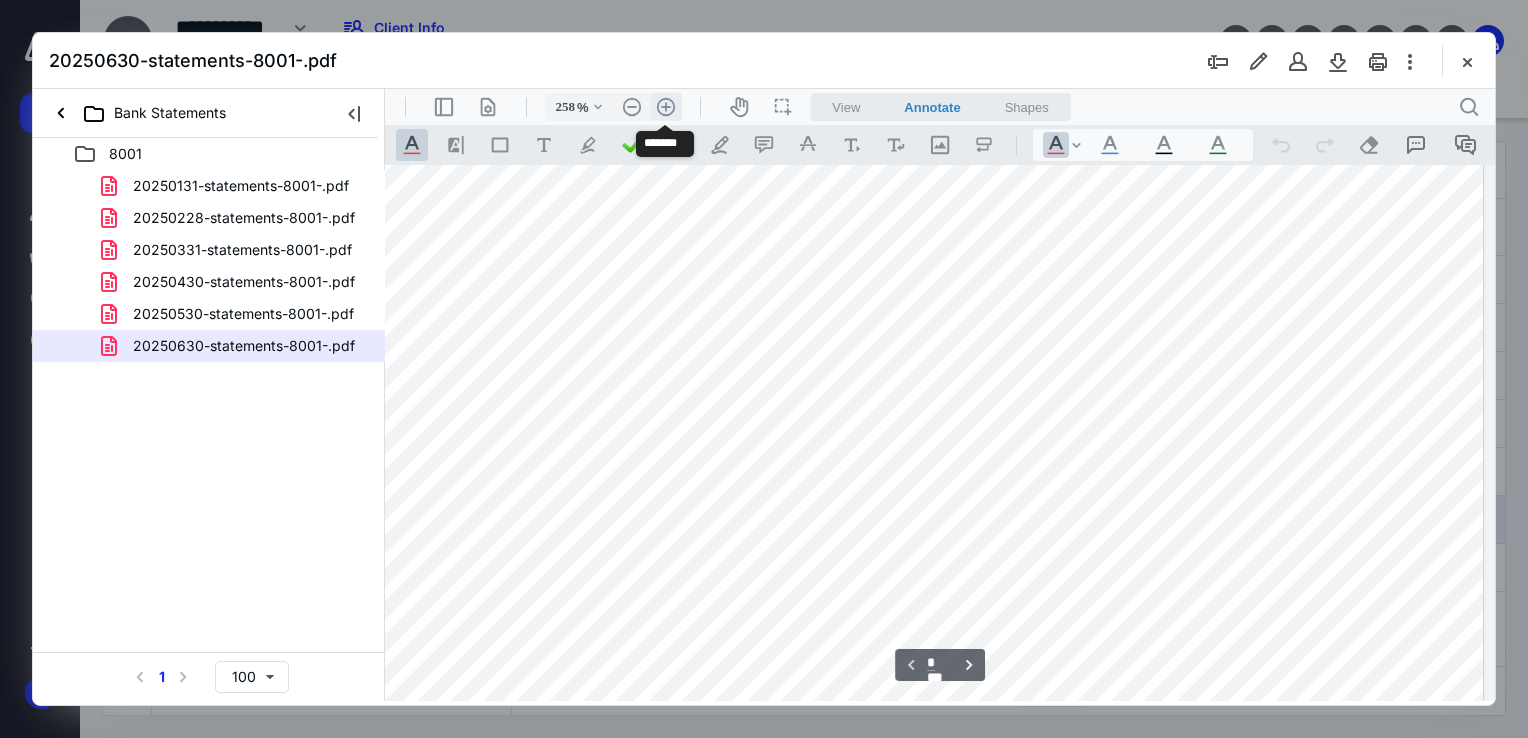 click on ".cls-1{fill:#abb0c4;} icon - header - zoom - in - line" at bounding box center [666, 107] 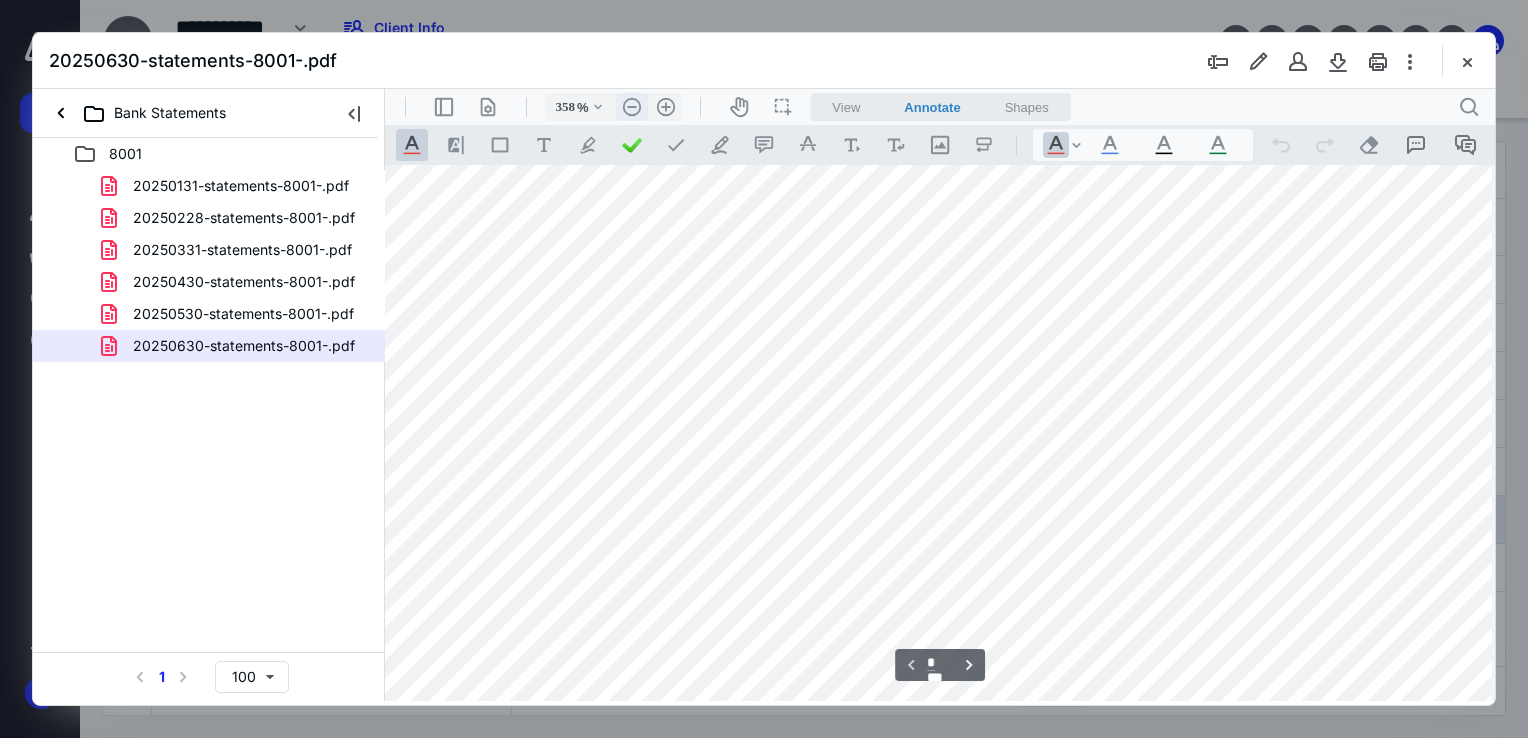 click on ".cls-1{fill:#abb0c4;} icon - header - zoom - out - line" at bounding box center [632, 107] 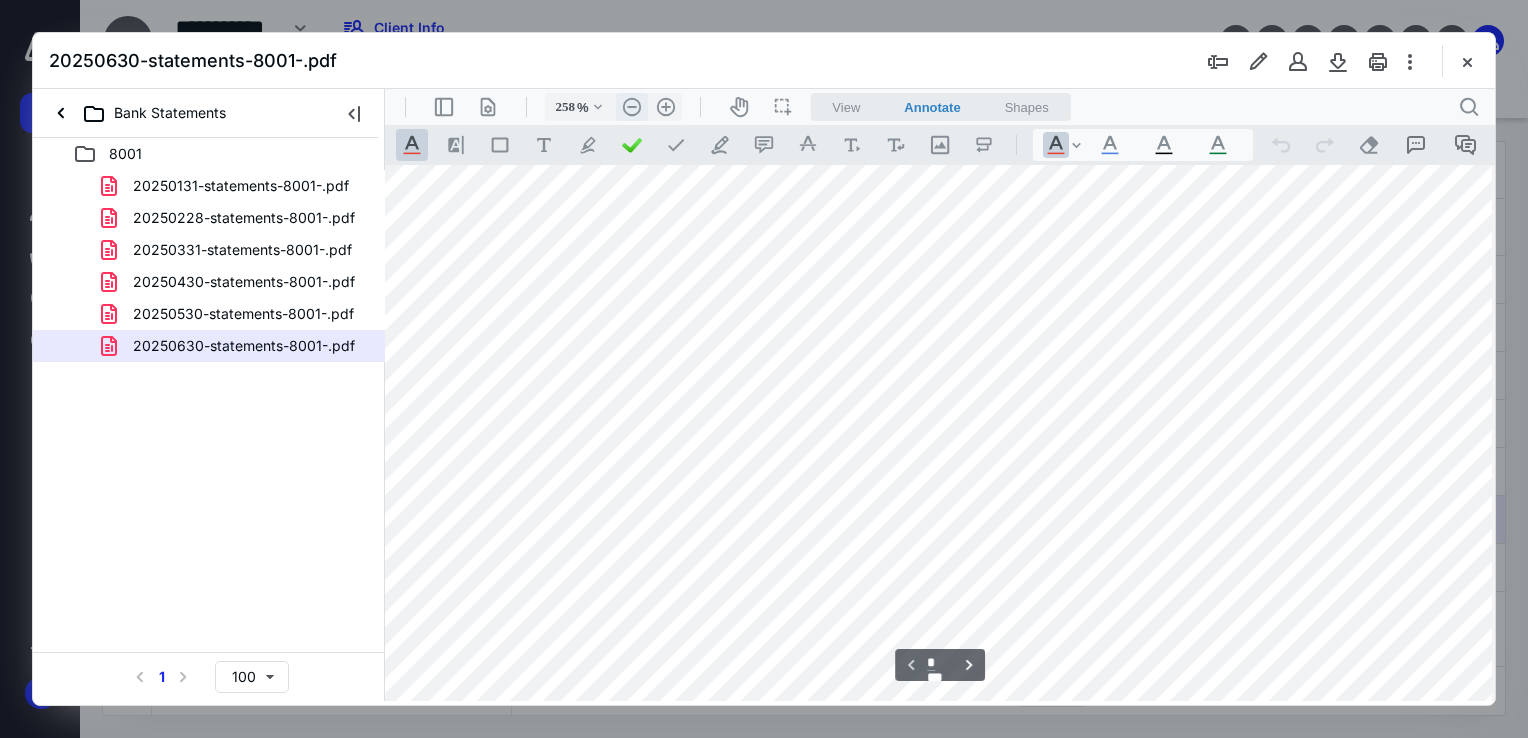 scroll, scrollTop: 954, scrollLeft: 248, axis: both 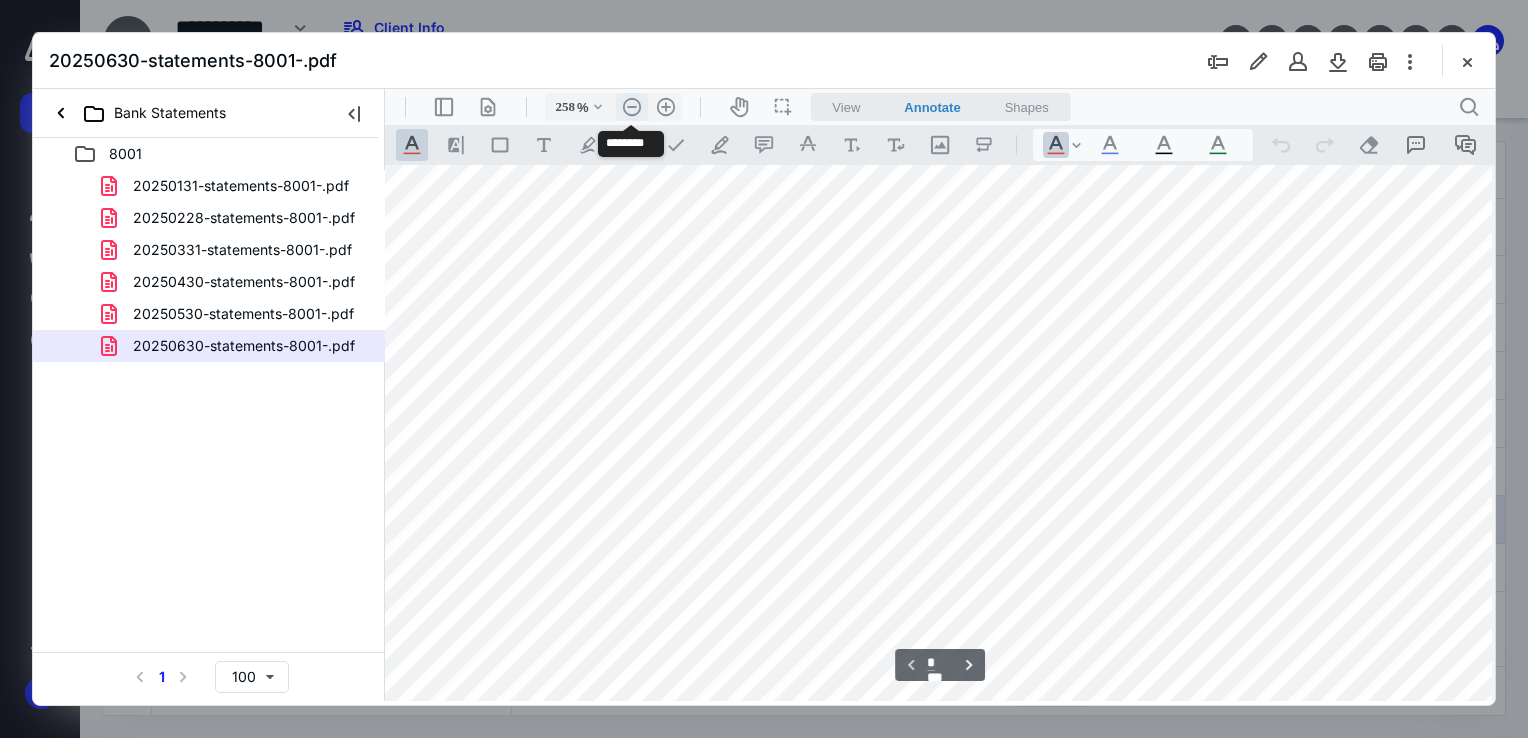 click on ".cls-1{fill:#abb0c4;} icon - header - zoom - out - line" at bounding box center (632, 107) 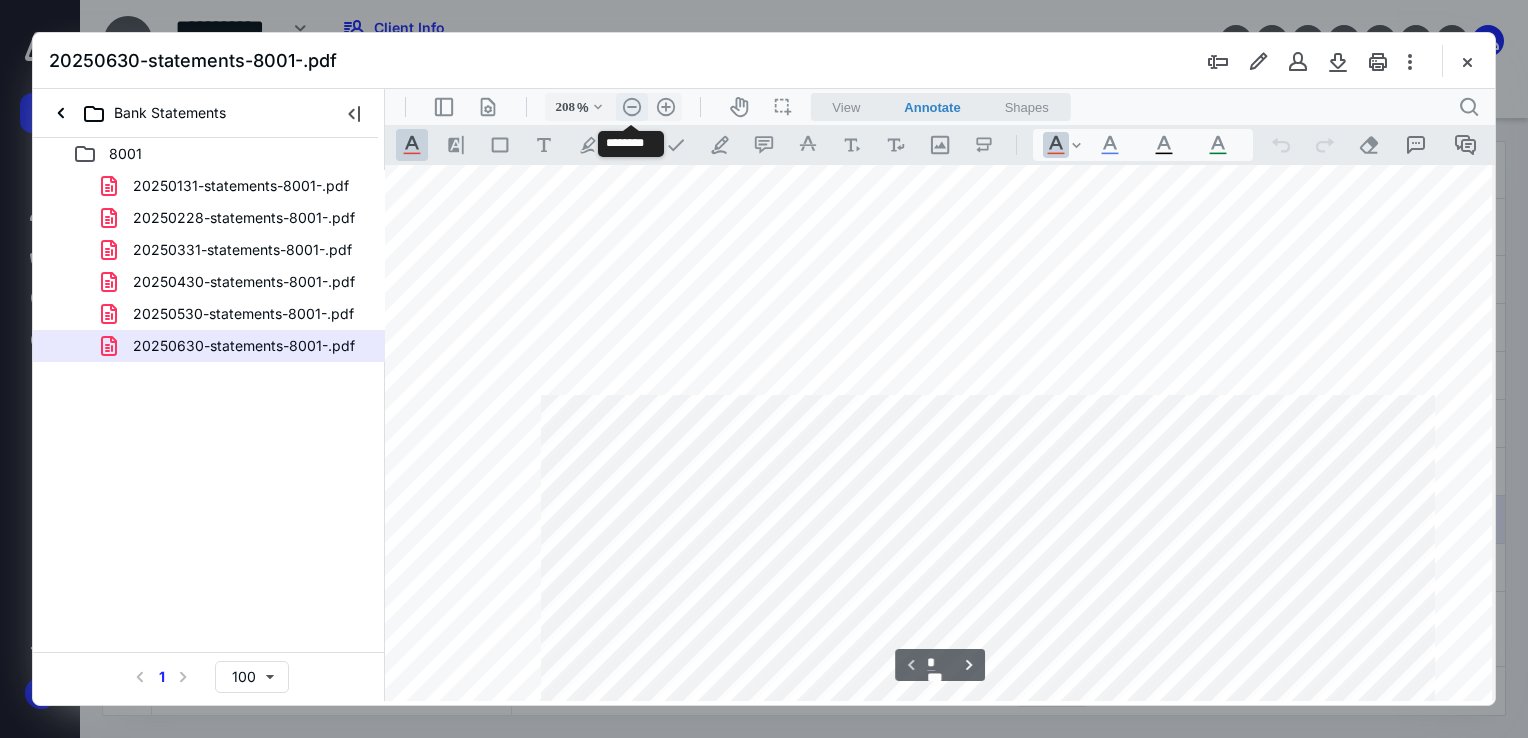 click on ".cls-1{fill:#abb0c4;} icon - header - zoom - out - line" at bounding box center [632, 107] 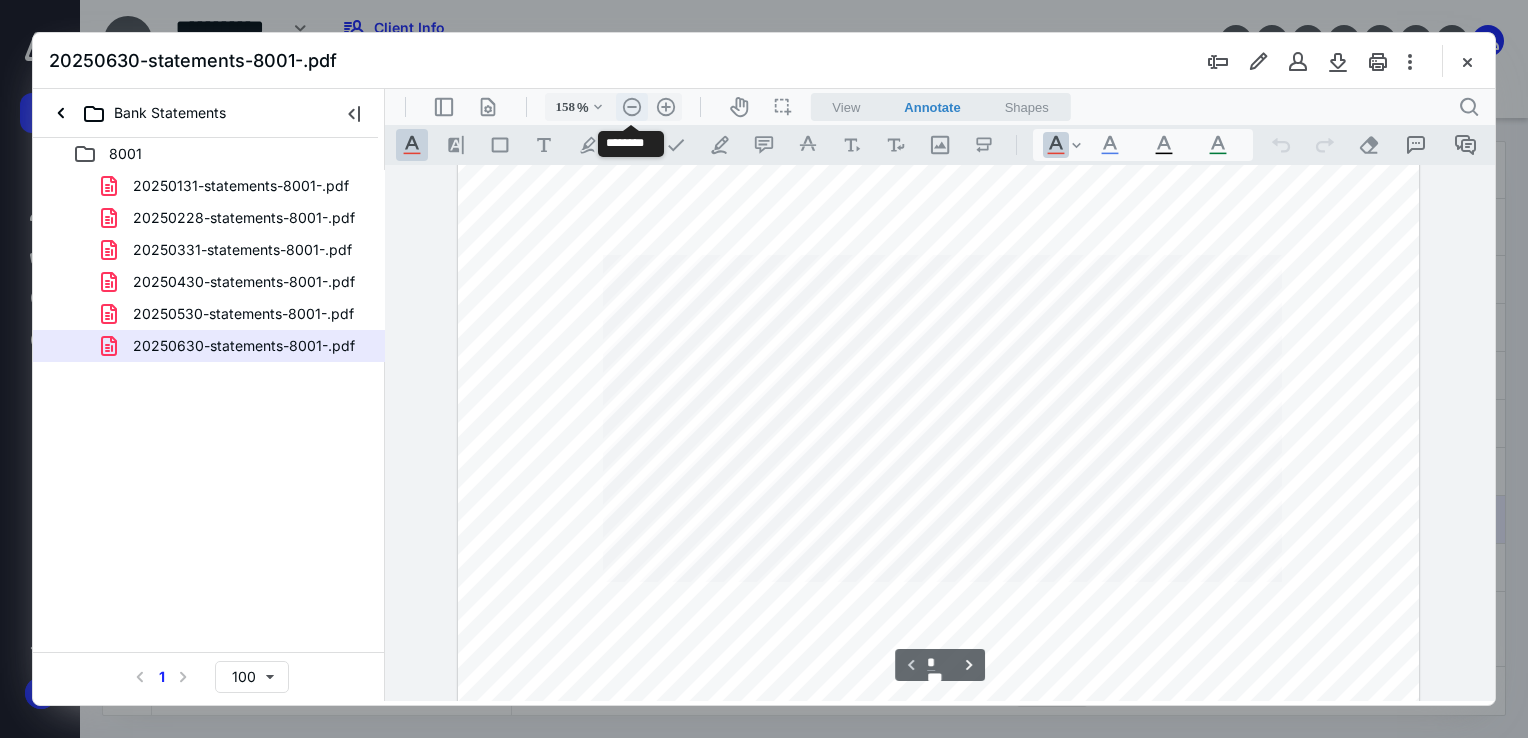 click on ".cls-1{fill:#abb0c4;} icon - header - zoom - out - line" at bounding box center [632, 107] 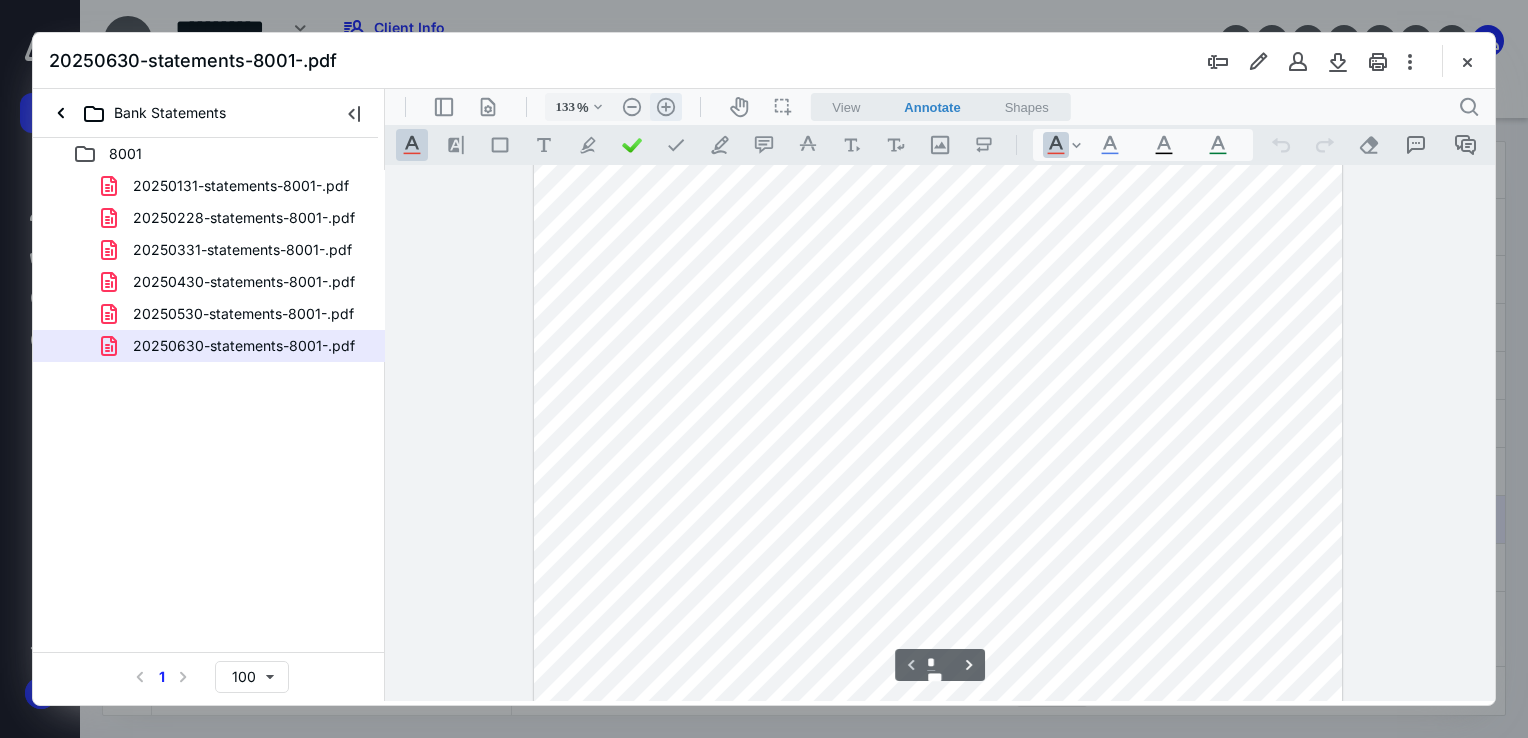 click on ".cls-1{fill:#abb0c4;} icon - header - zoom - in - line" at bounding box center (666, 107) 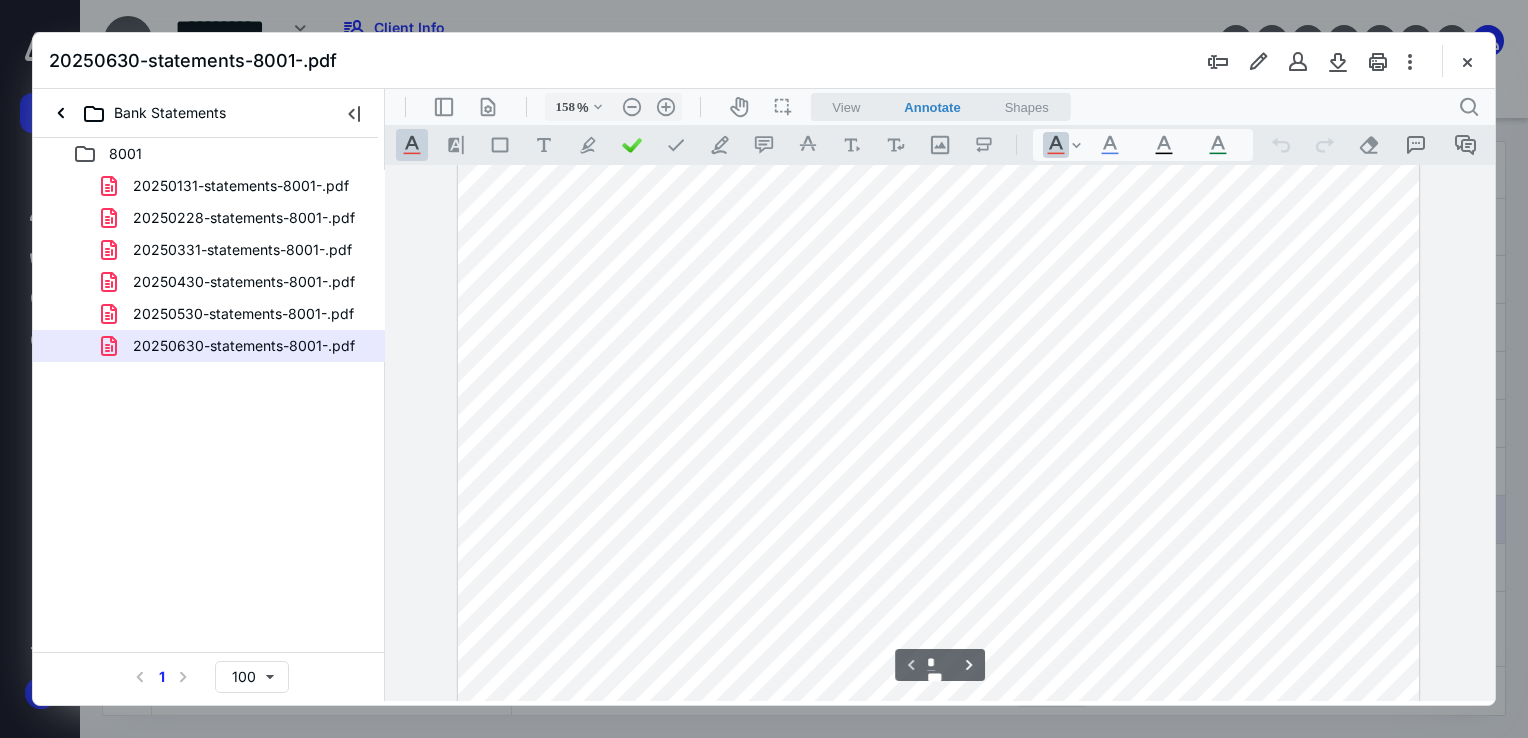 scroll, scrollTop: 200, scrollLeft: 0, axis: vertical 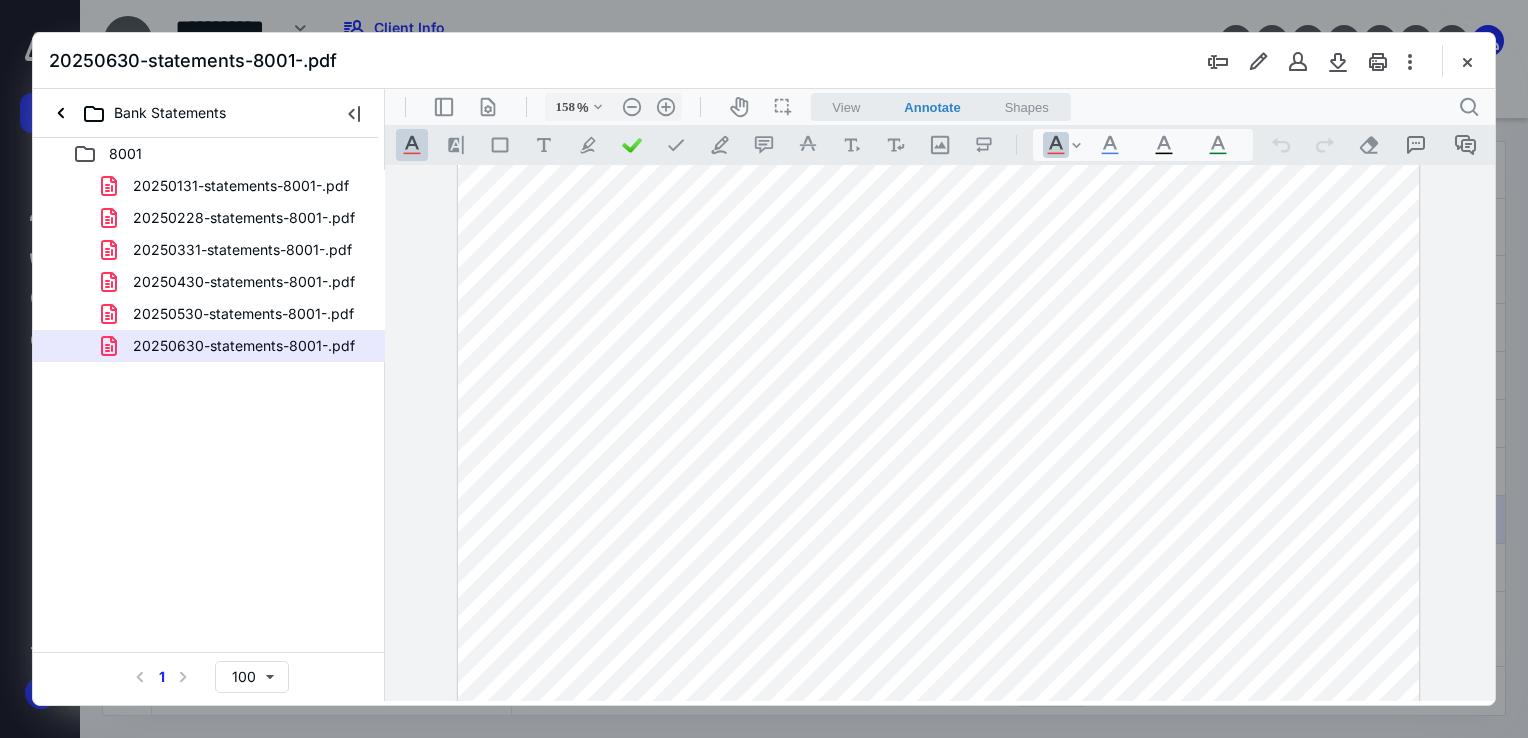 click on "8001" at bounding box center [229, 154] 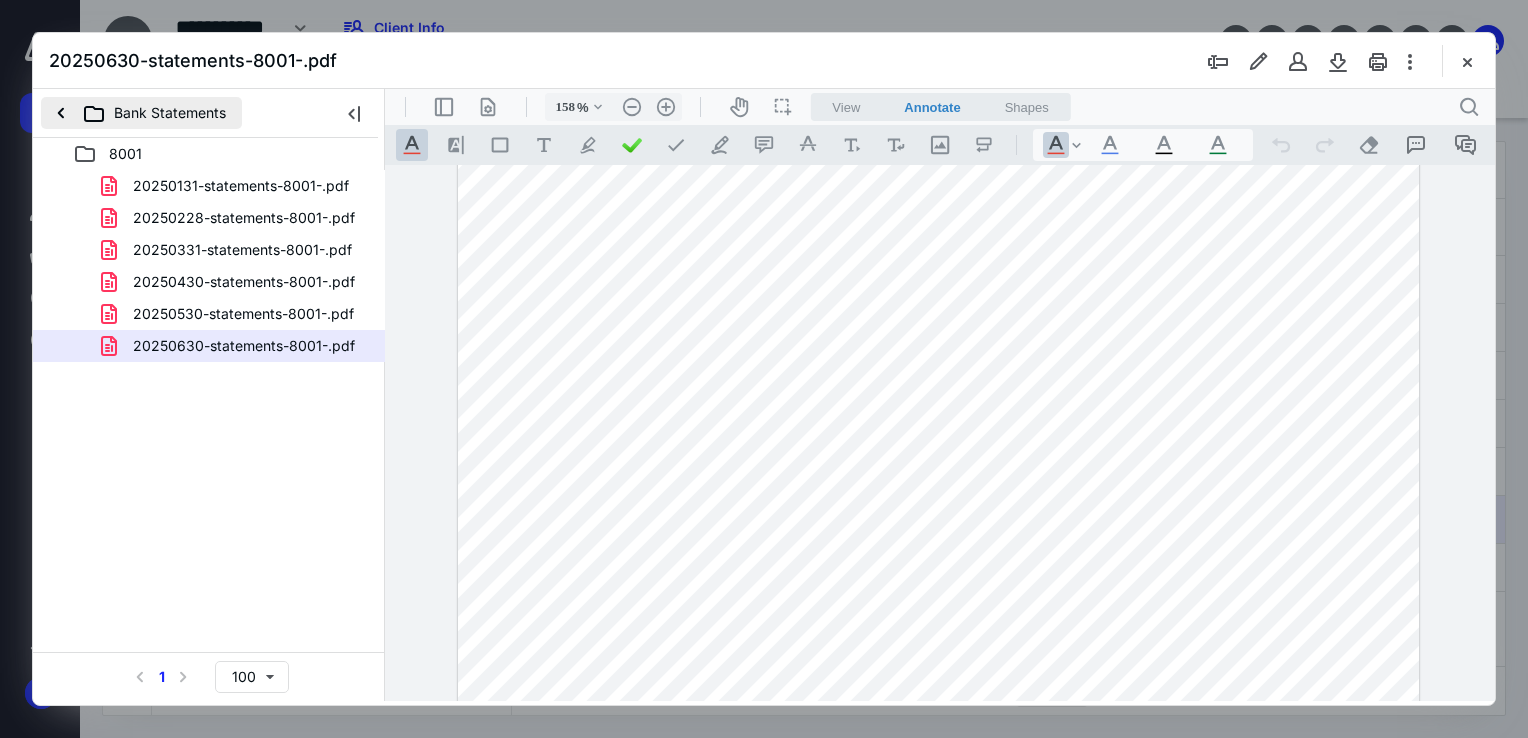 click on "Bank Statements" at bounding box center [141, 113] 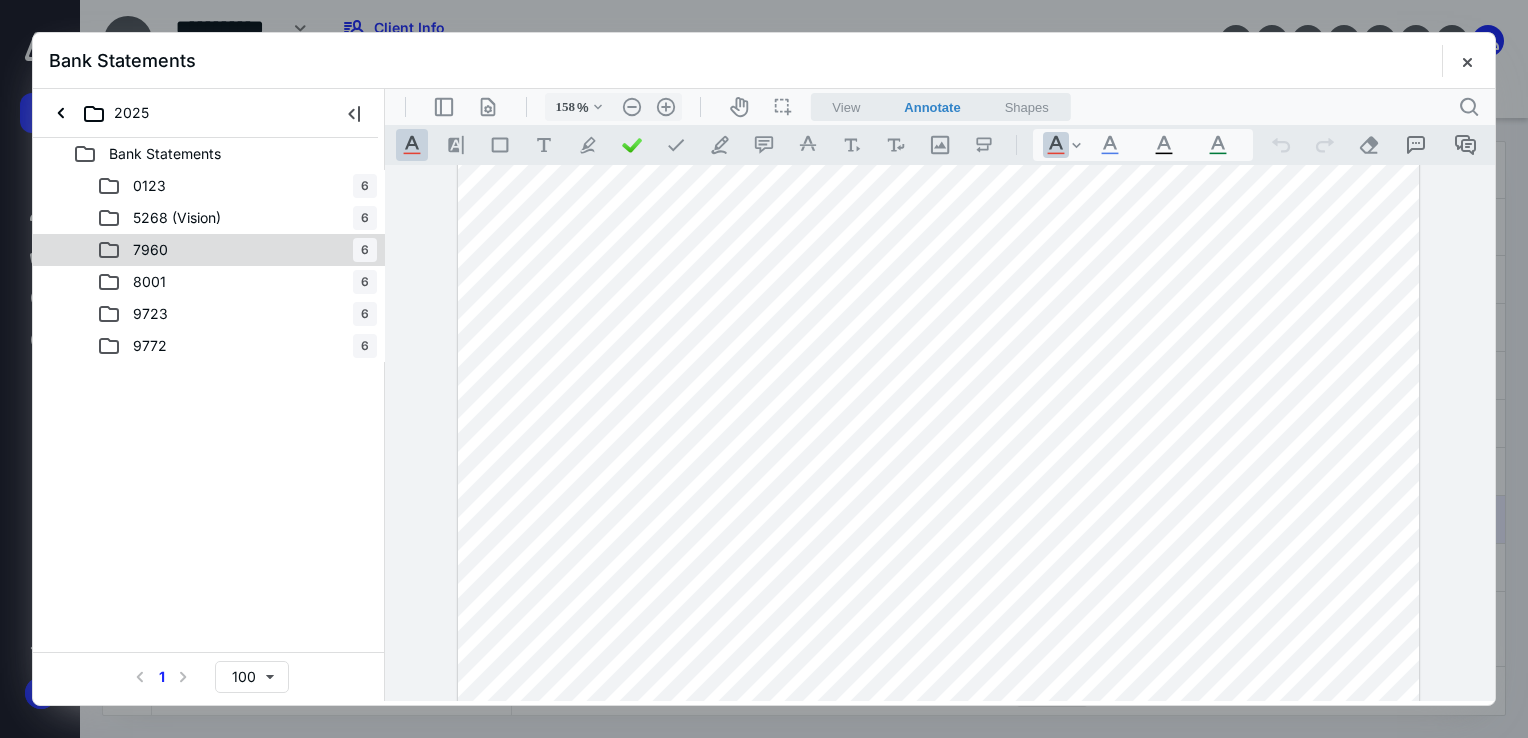 click on "7960" at bounding box center [150, 250] 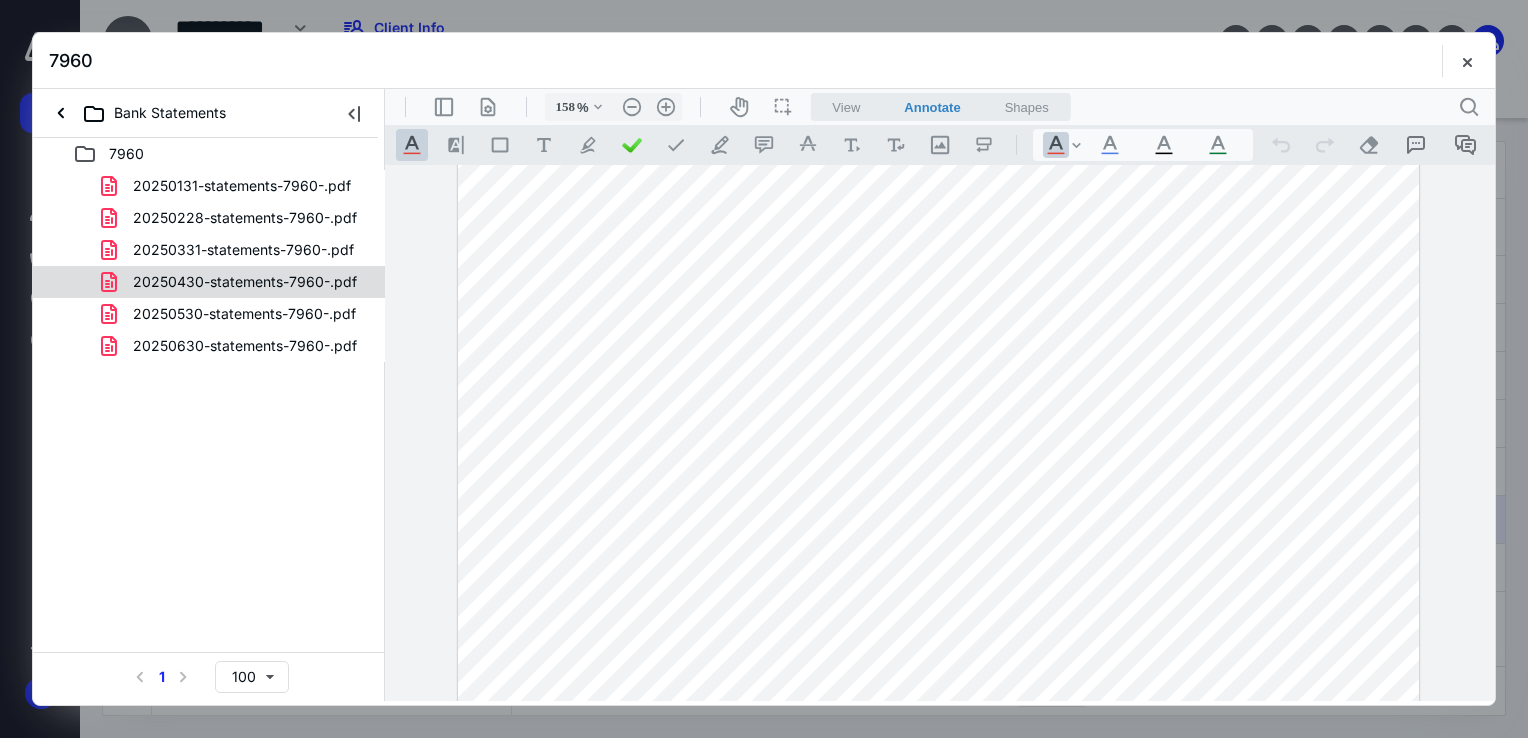 click on "20250430-statements-7960-.pdf" at bounding box center (233, 282) 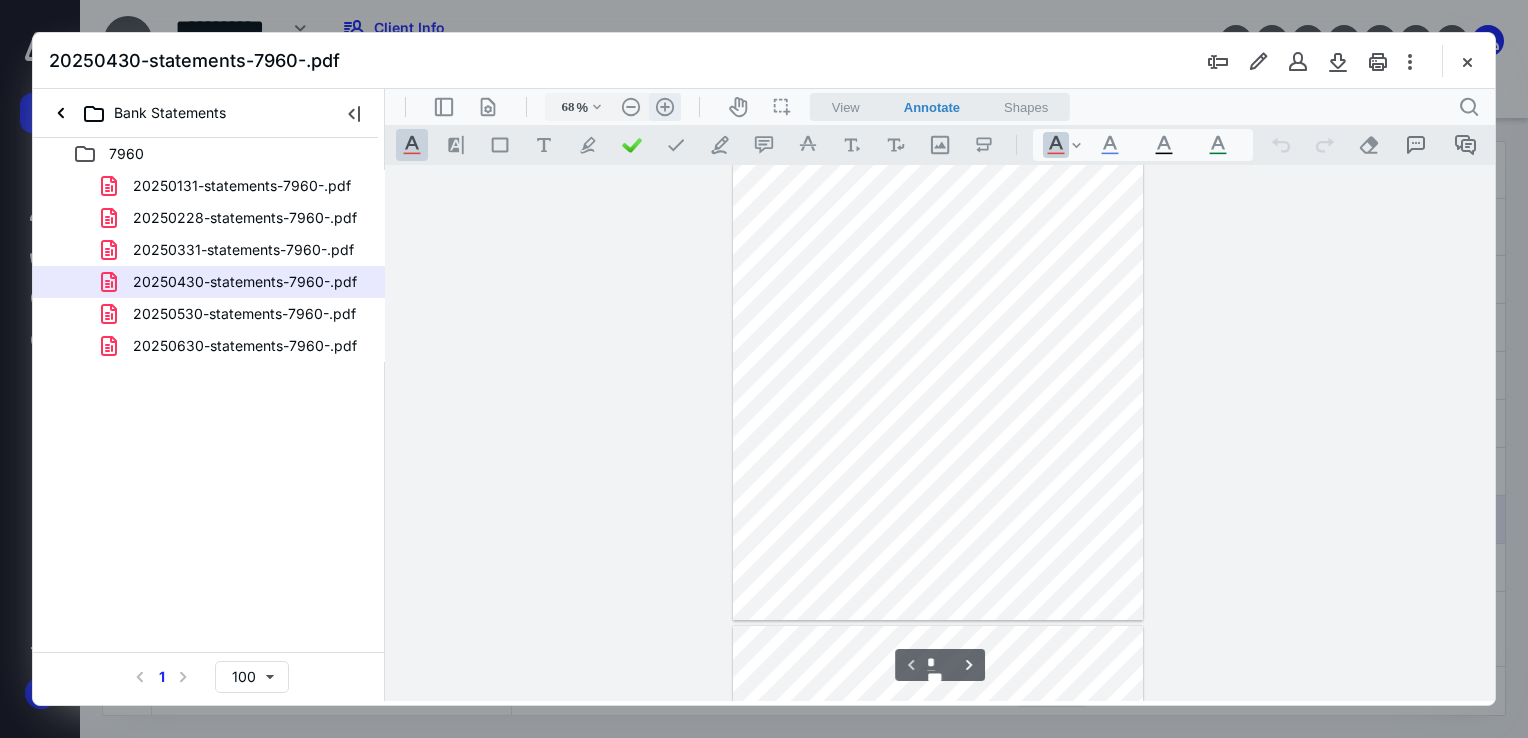 click on ".cls-1{fill:#abb0c4;} icon - header - zoom - in - line" at bounding box center (665, 107) 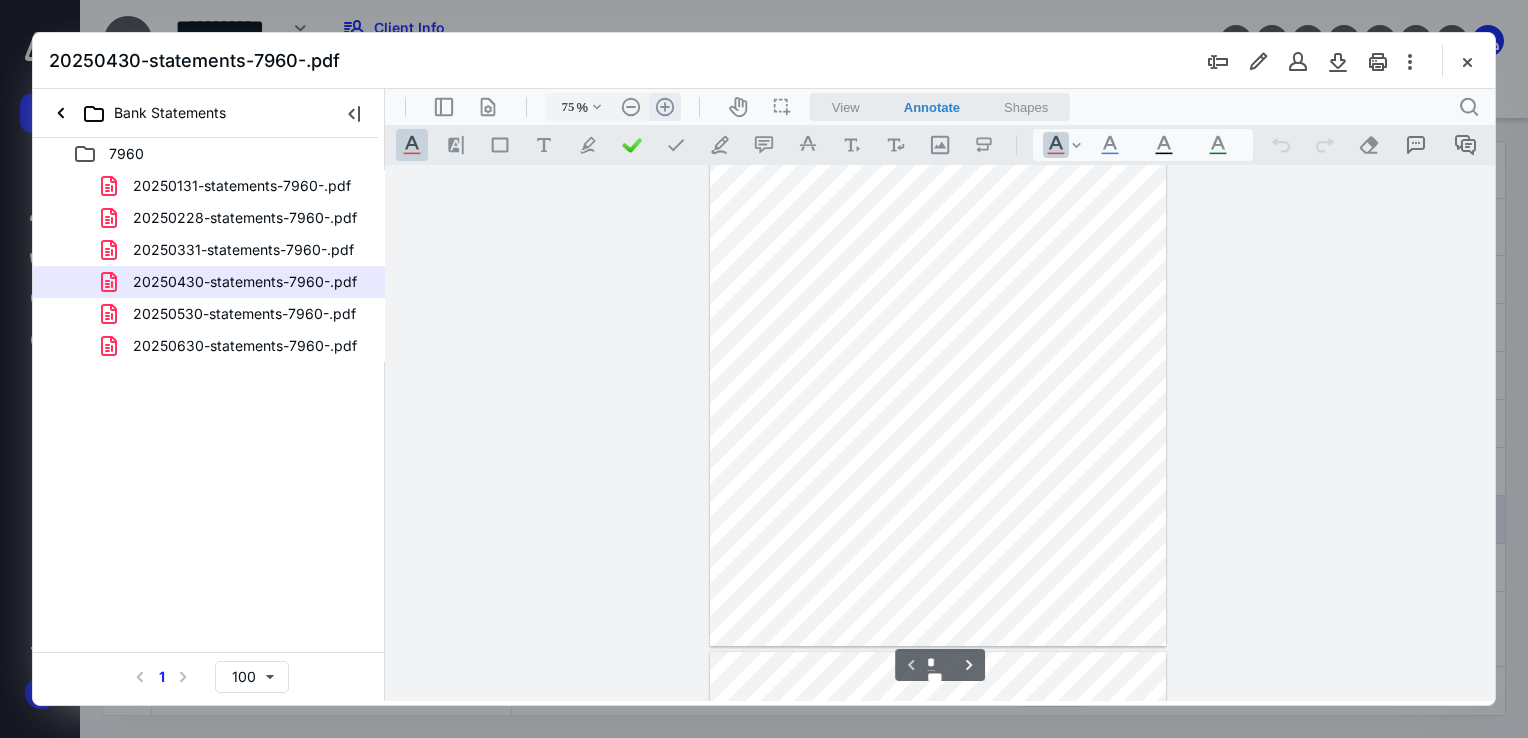 click on ".cls-1{fill:#abb0c4;} icon - header - zoom - in - line" at bounding box center [665, 107] 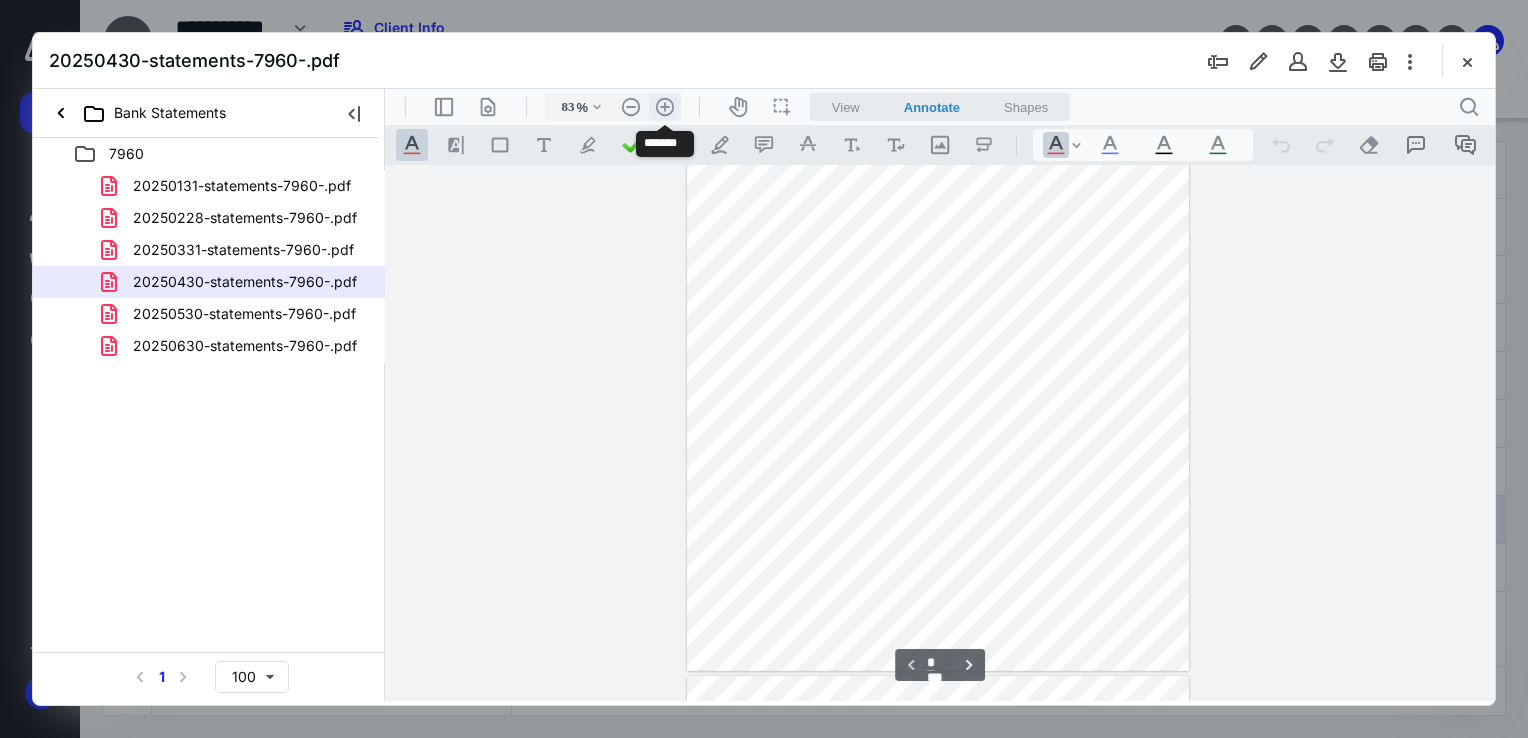 click on ".cls-1{fill:#abb0c4;} icon - header - zoom - in - line" at bounding box center [665, 107] 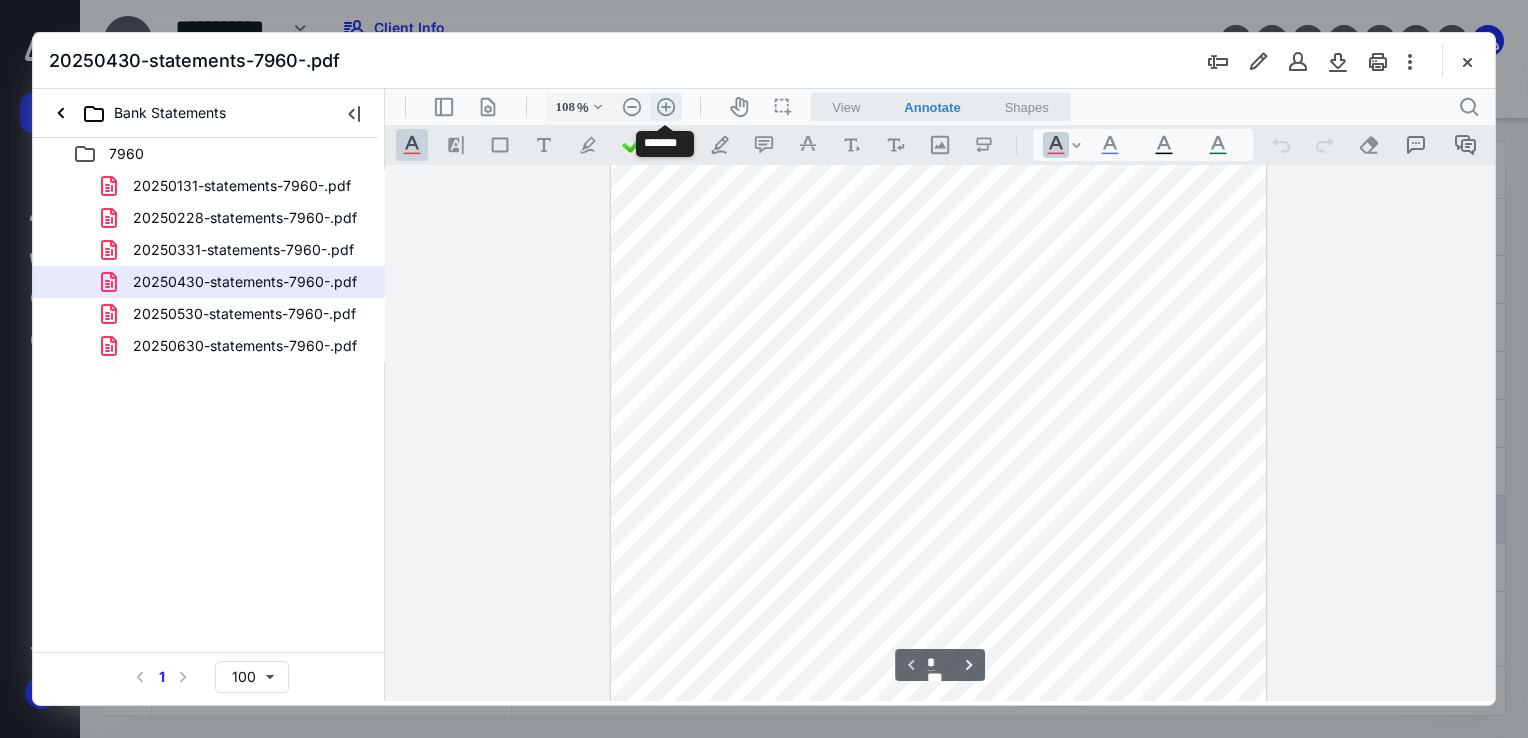click on ".cls-1{fill:#abb0c4;} icon - header - zoom - in - line" at bounding box center (666, 107) 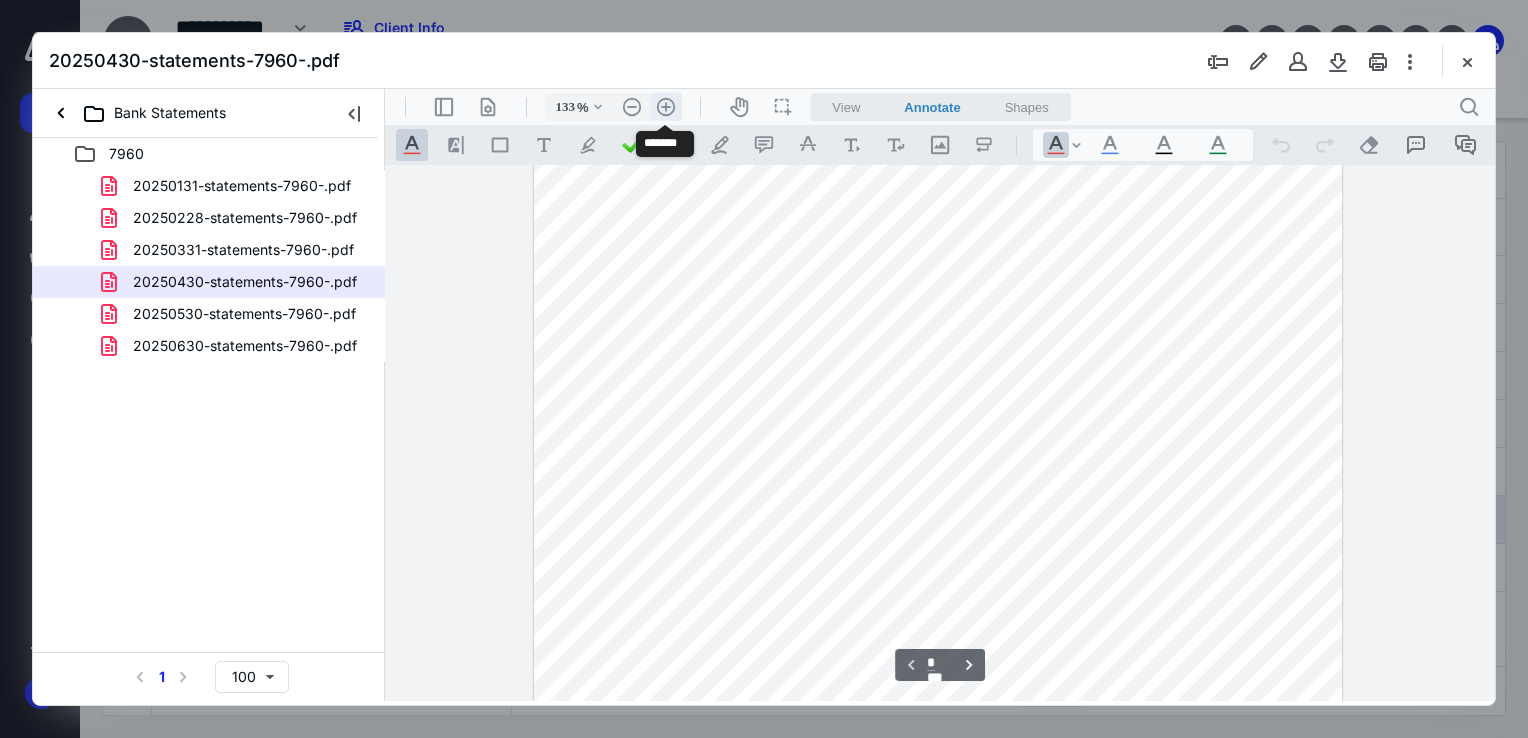 click on ".cls-1{fill:#abb0c4;} icon - header - zoom - in - line" at bounding box center [666, 107] 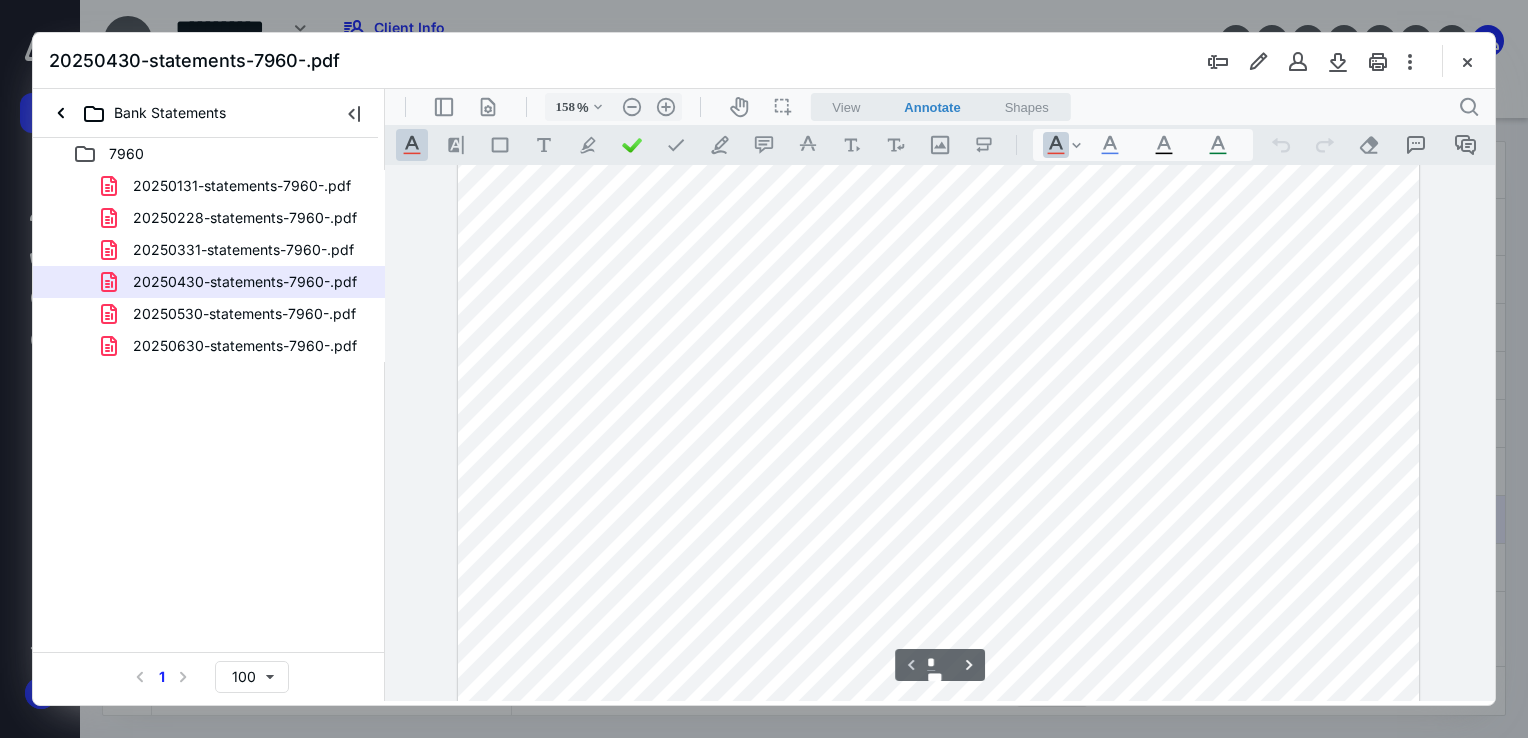 type on "*" 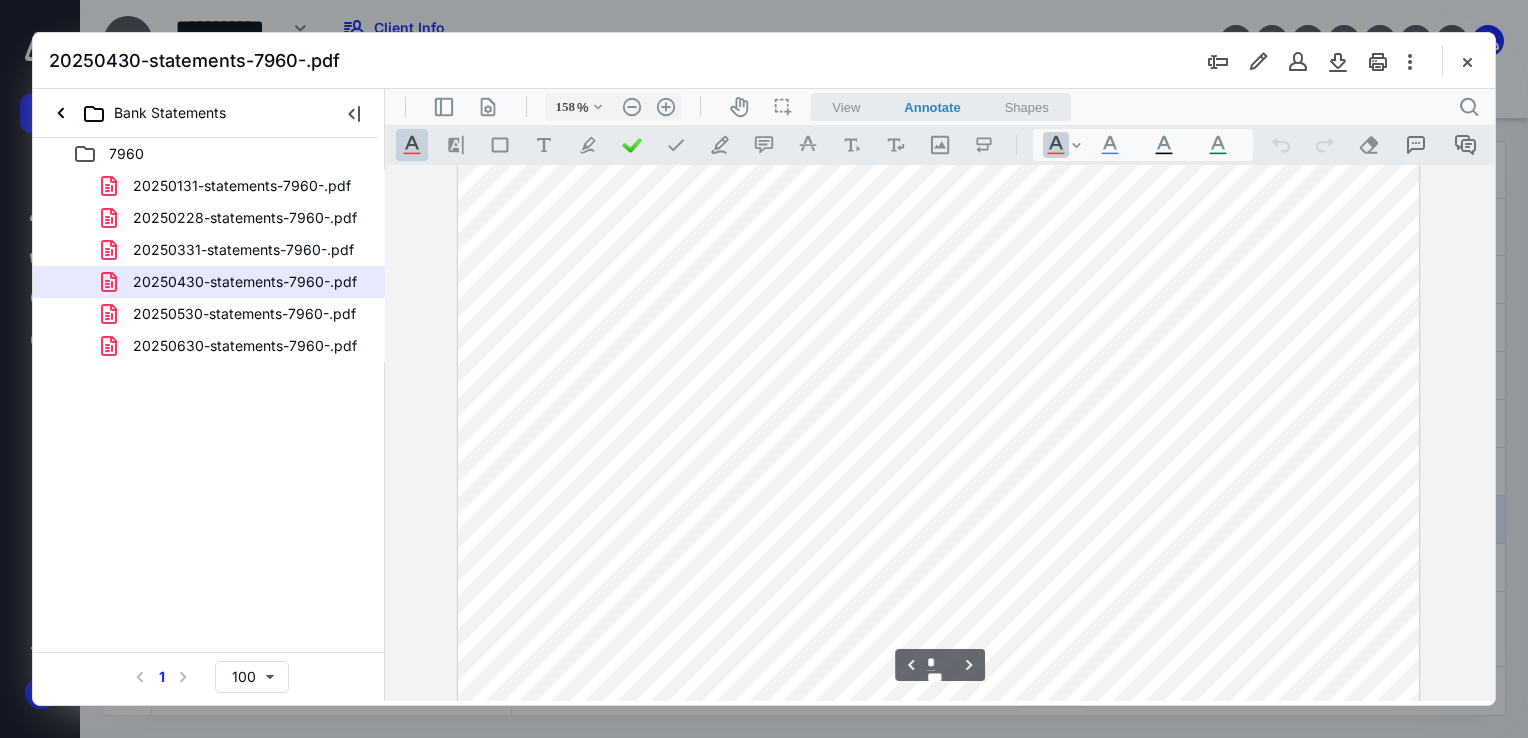 scroll, scrollTop: 1493, scrollLeft: 0, axis: vertical 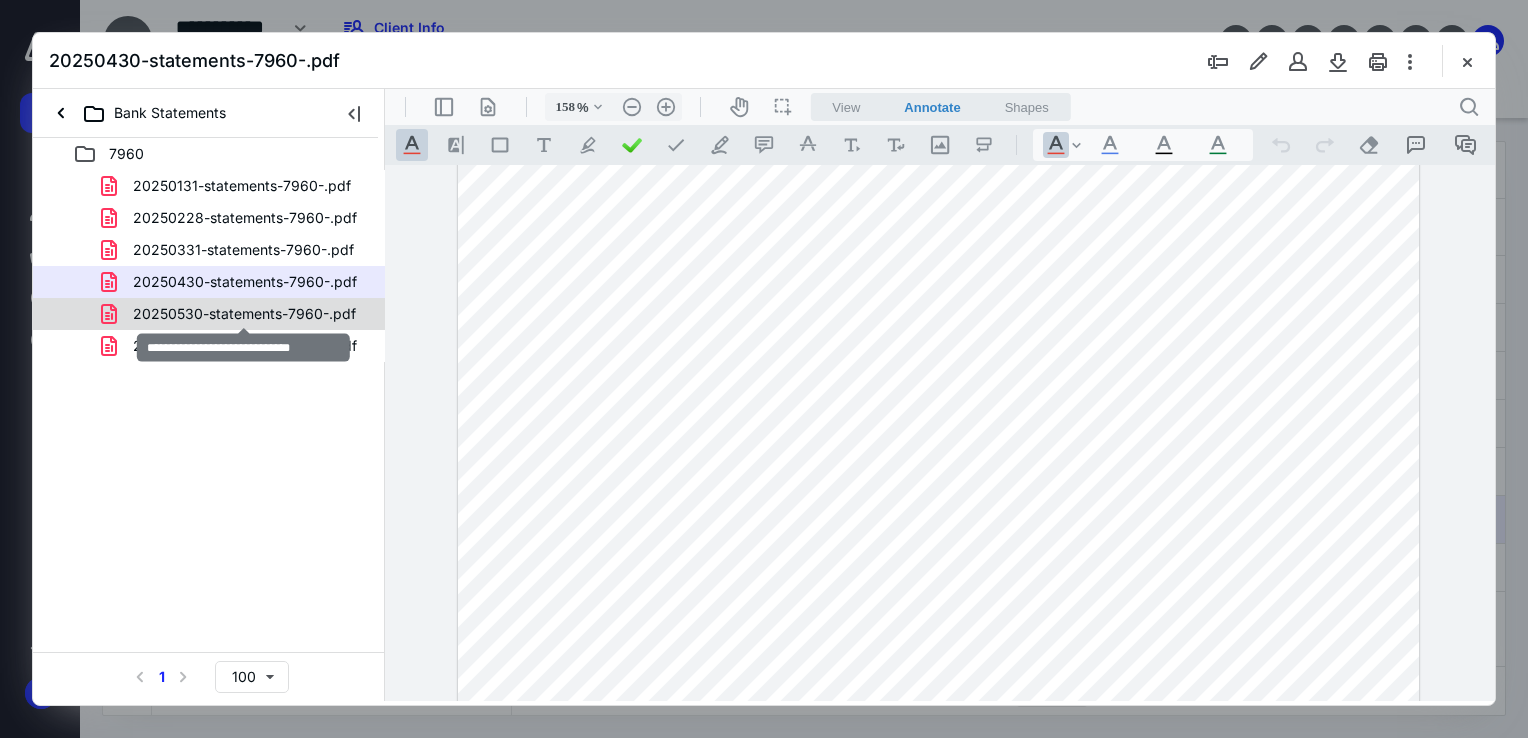 click on "20250530-statements-7960-.pdf" at bounding box center (244, 314) 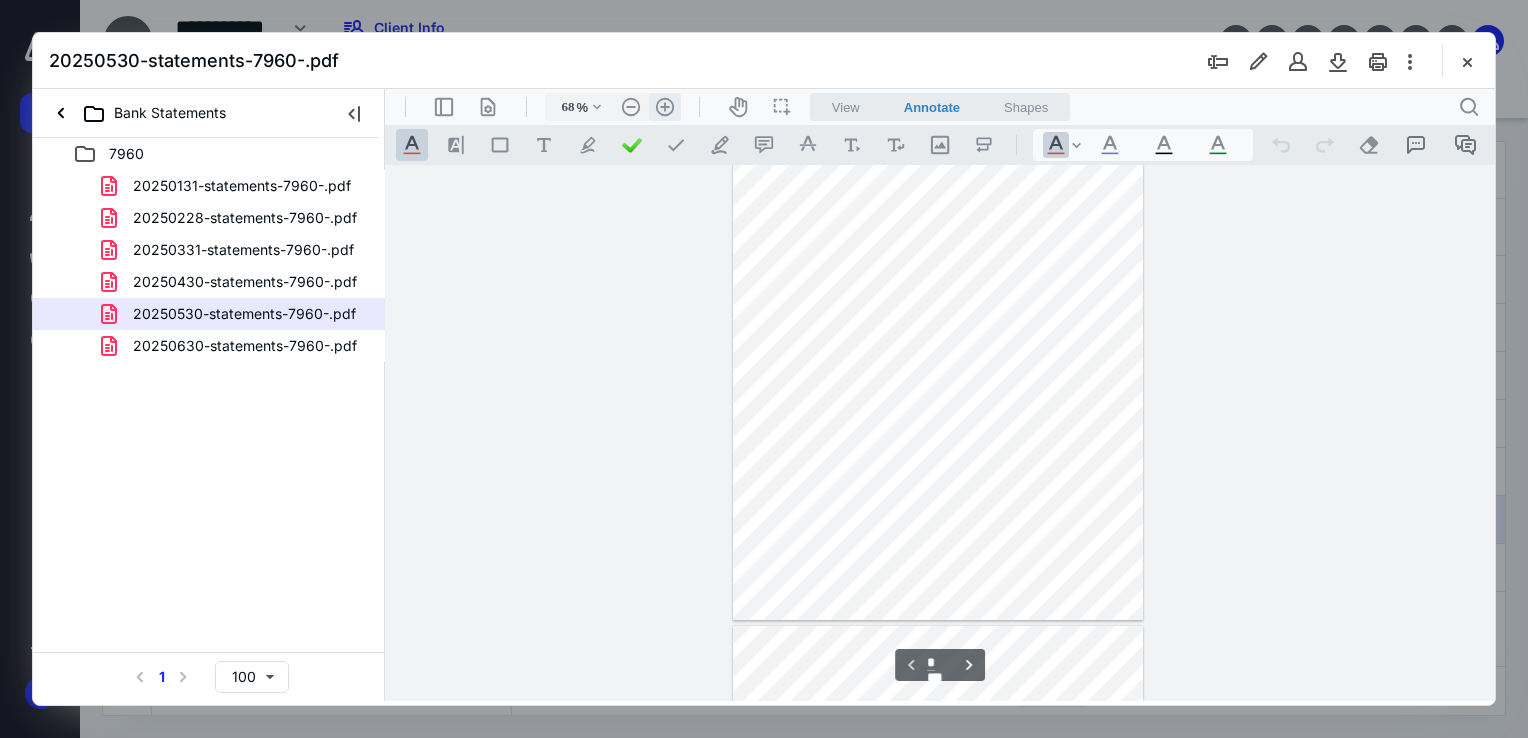 click on ".cls-1{fill:#abb0c4;} icon - header - zoom - in - line" at bounding box center [665, 107] 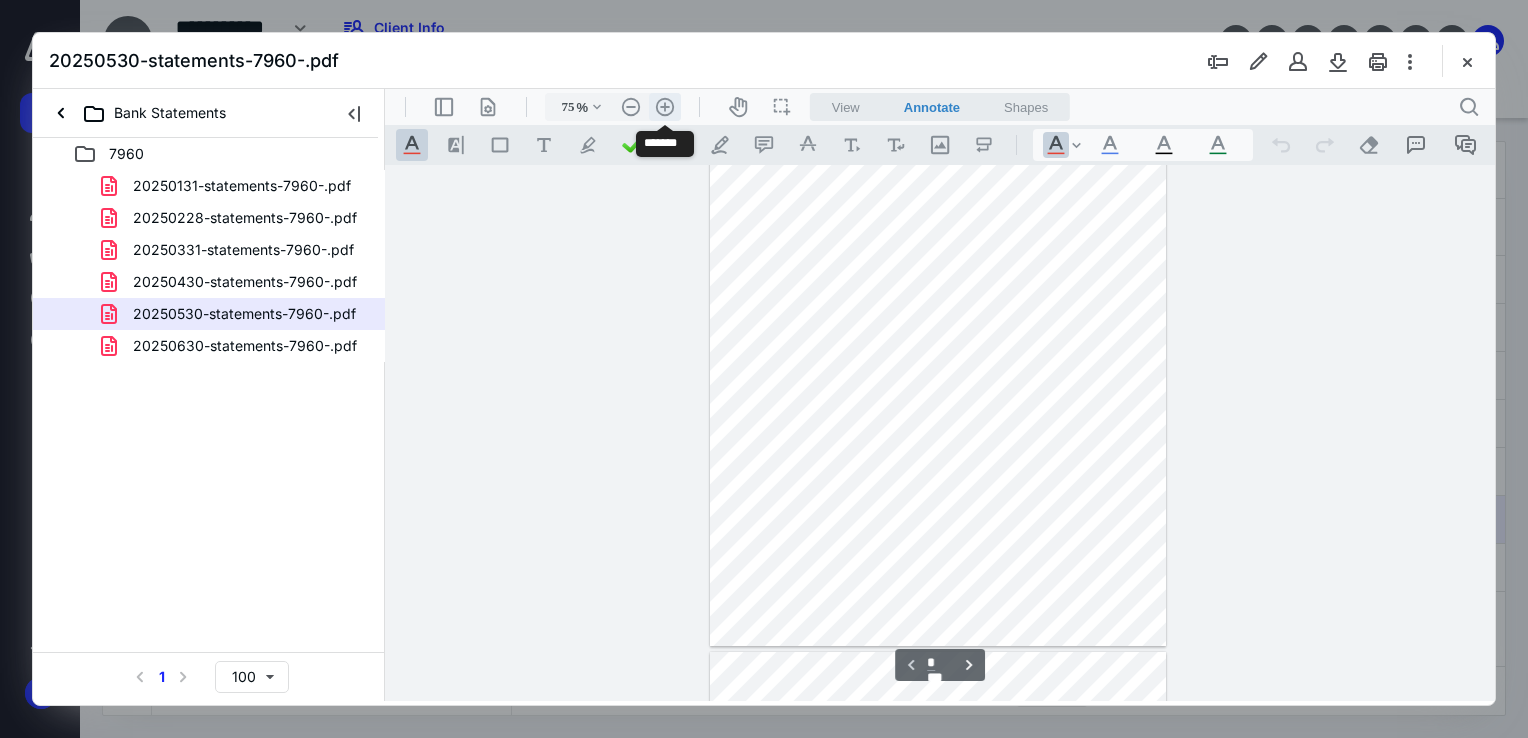 click on ".cls-1{fill:#abb0c4;} icon - header - zoom - in - line" at bounding box center (665, 107) 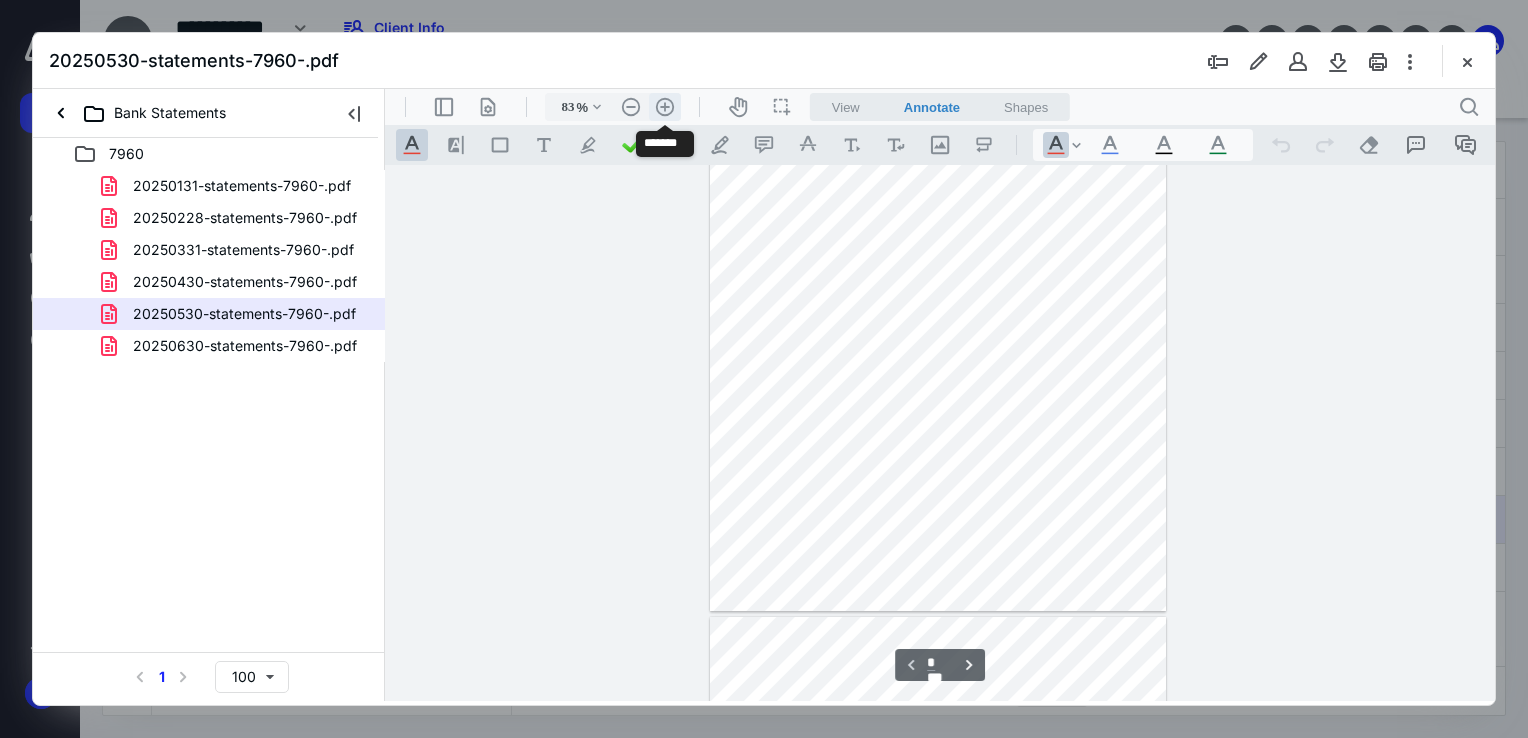 click on ".cls-1{fill:#abb0c4;} icon - header - zoom - in - line" at bounding box center (665, 107) 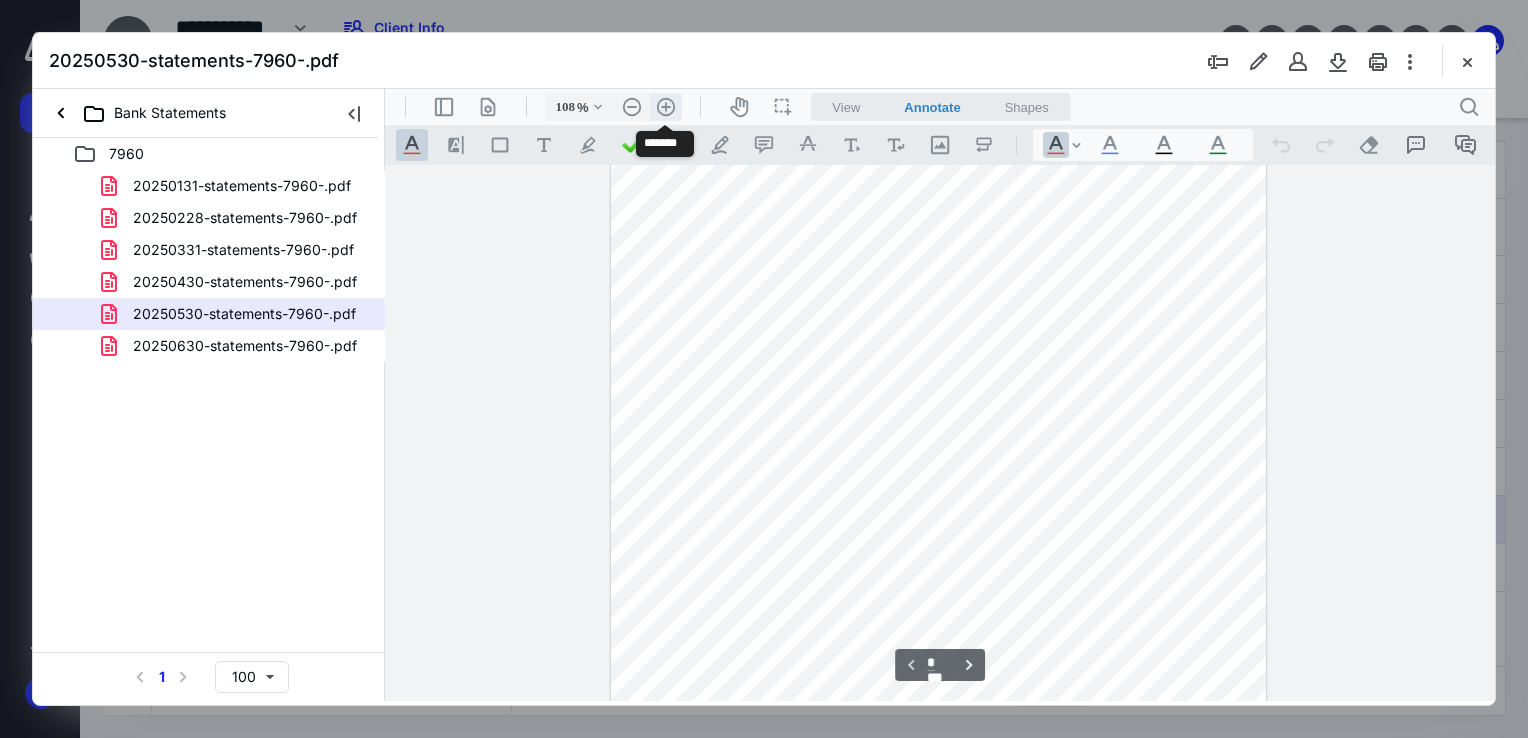 click on ".cls-1{fill:#abb0c4;} icon - header - zoom - in - line" at bounding box center (666, 107) 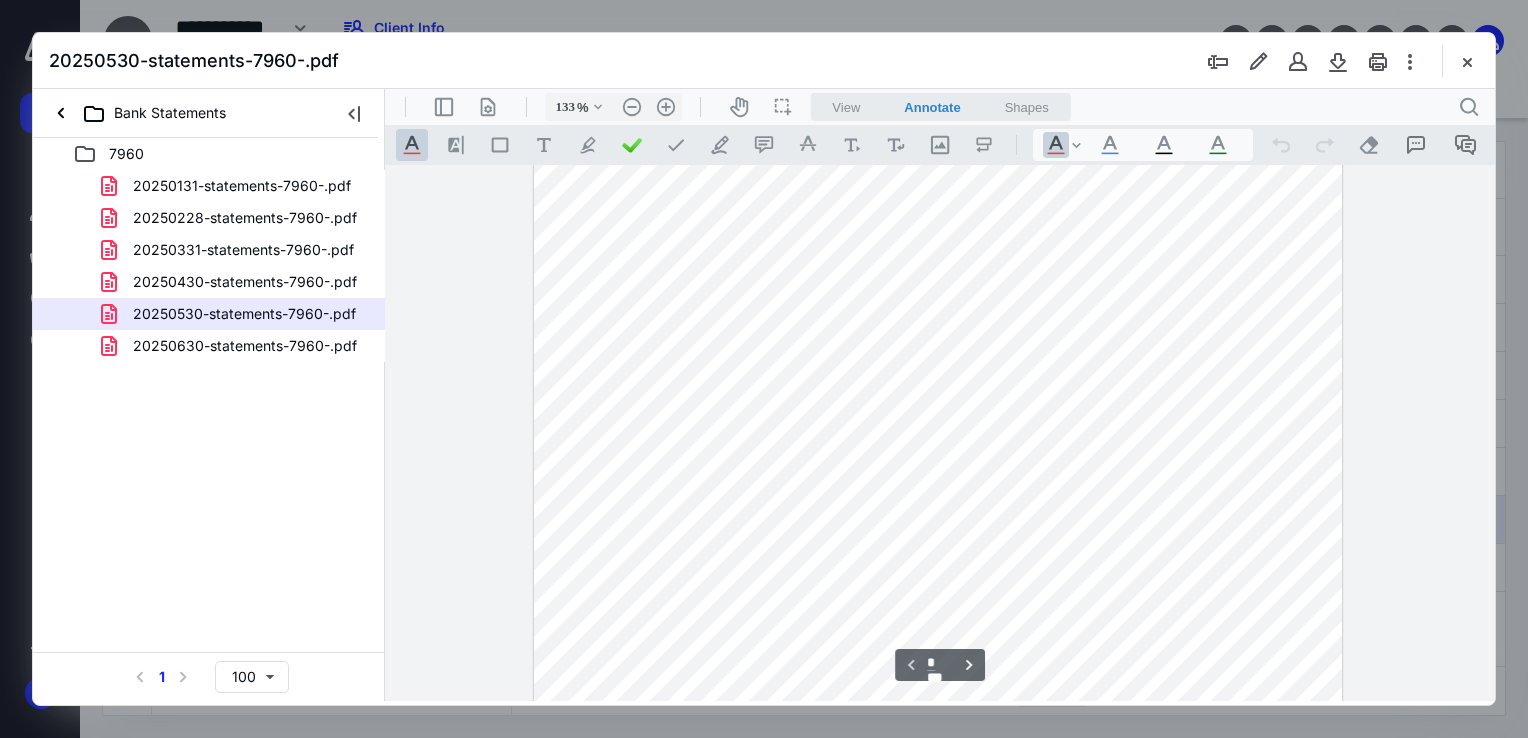 scroll, scrollTop: 478, scrollLeft: 0, axis: vertical 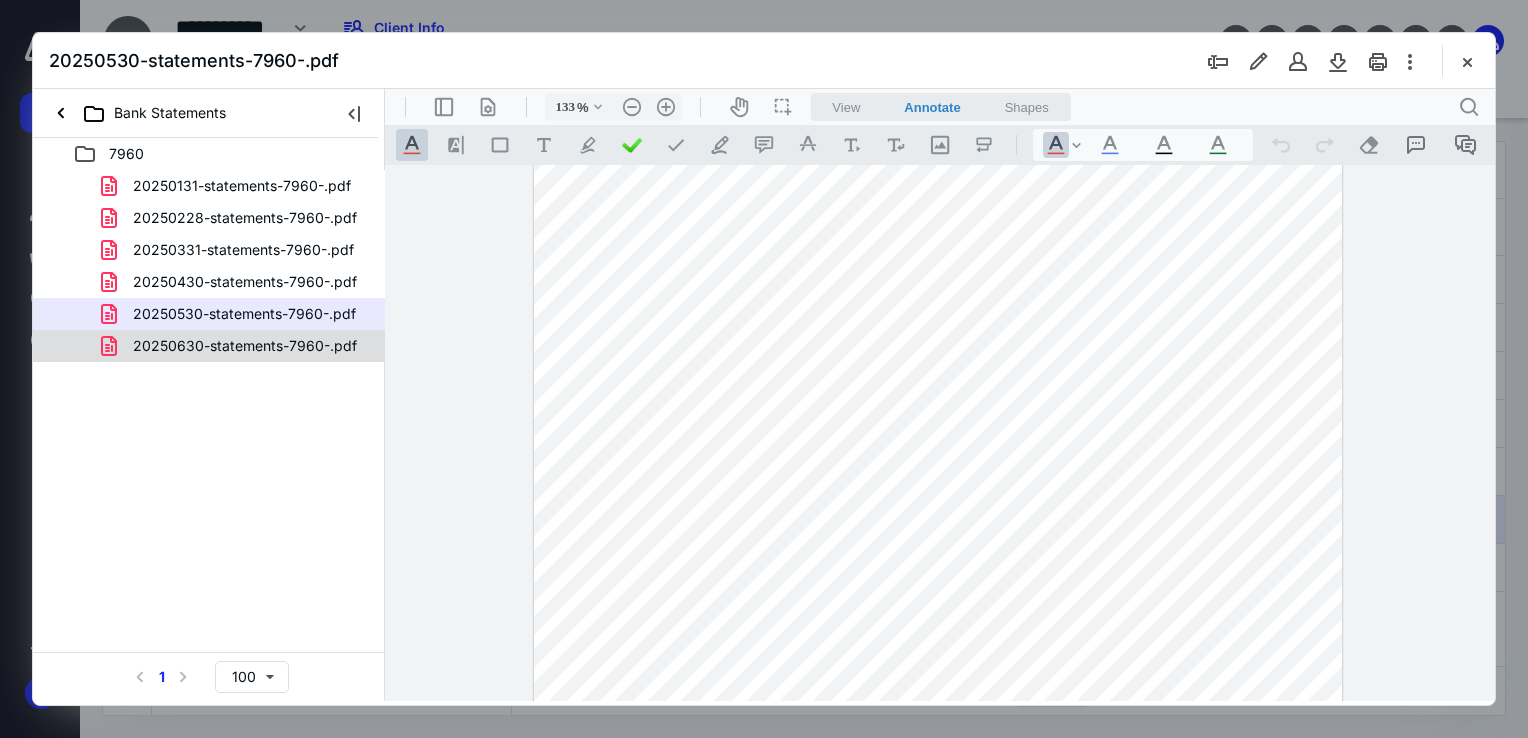 click on "20250630-statements-7960-.pdf" at bounding box center (245, 346) 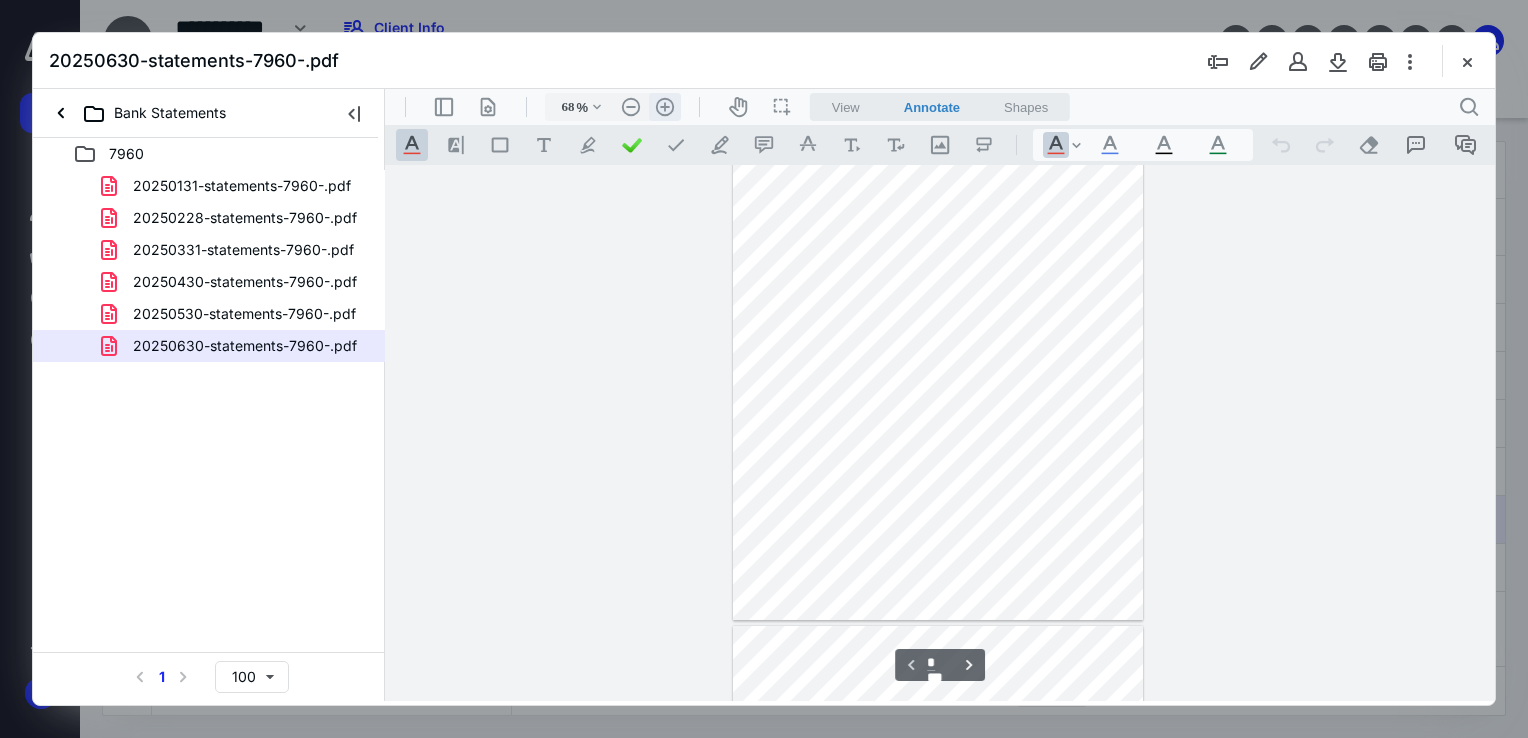 click on ".cls-1{fill:#abb0c4;} icon - header - zoom - in - line" at bounding box center (665, 107) 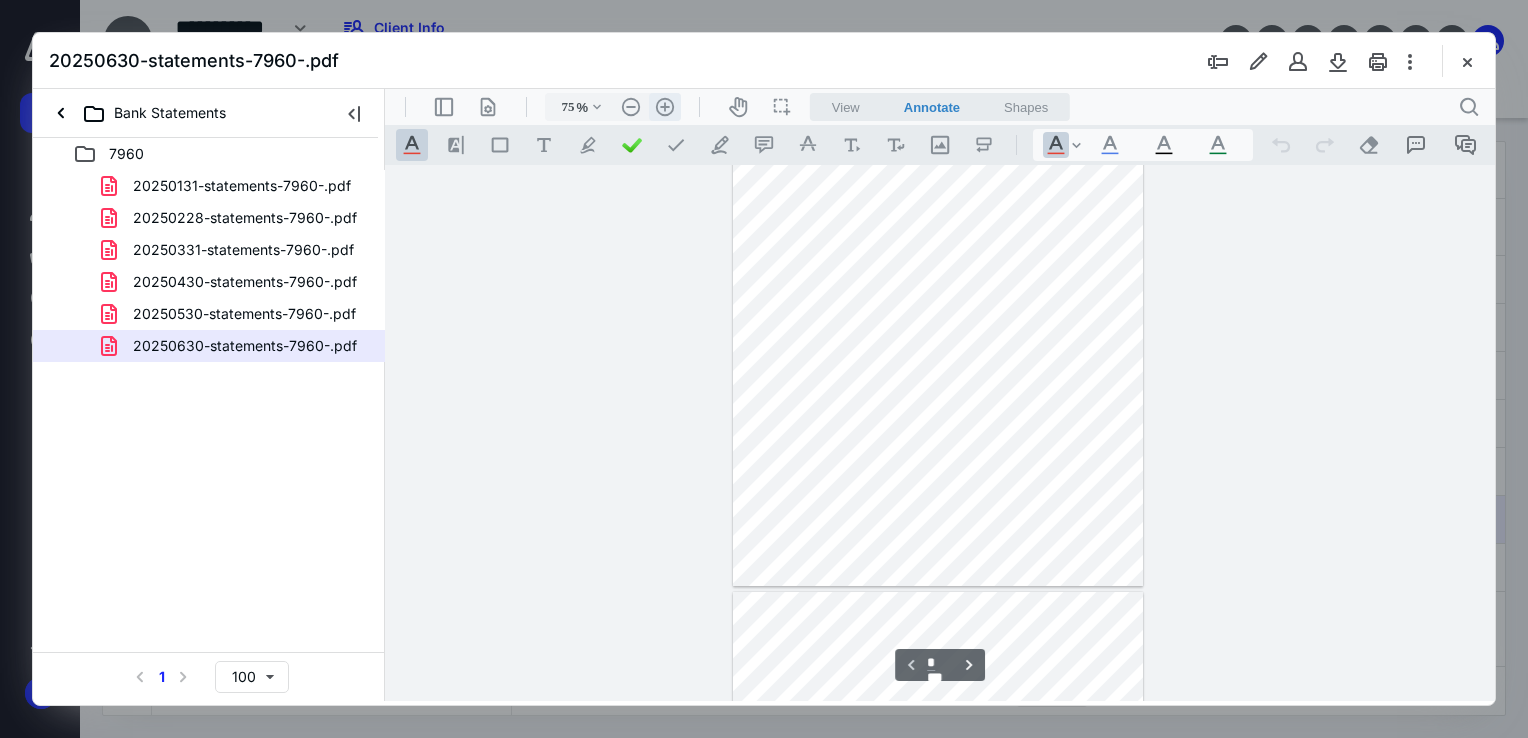 click on ".cls-1{fill:#abb0c4;} icon - header - zoom - in - line" at bounding box center [665, 107] 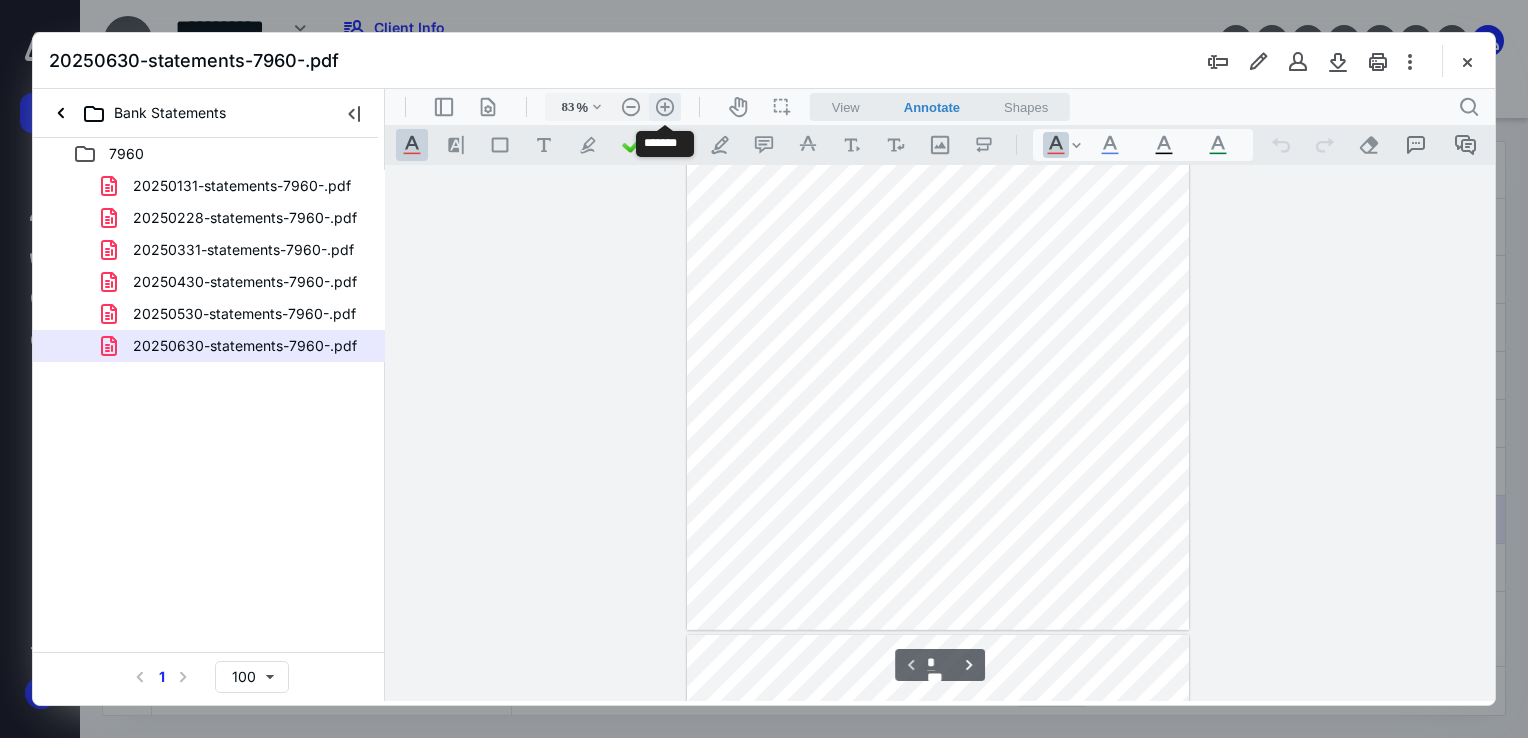 click on ".cls-1{fill:#abb0c4;} icon - header - zoom - in - line" at bounding box center (665, 107) 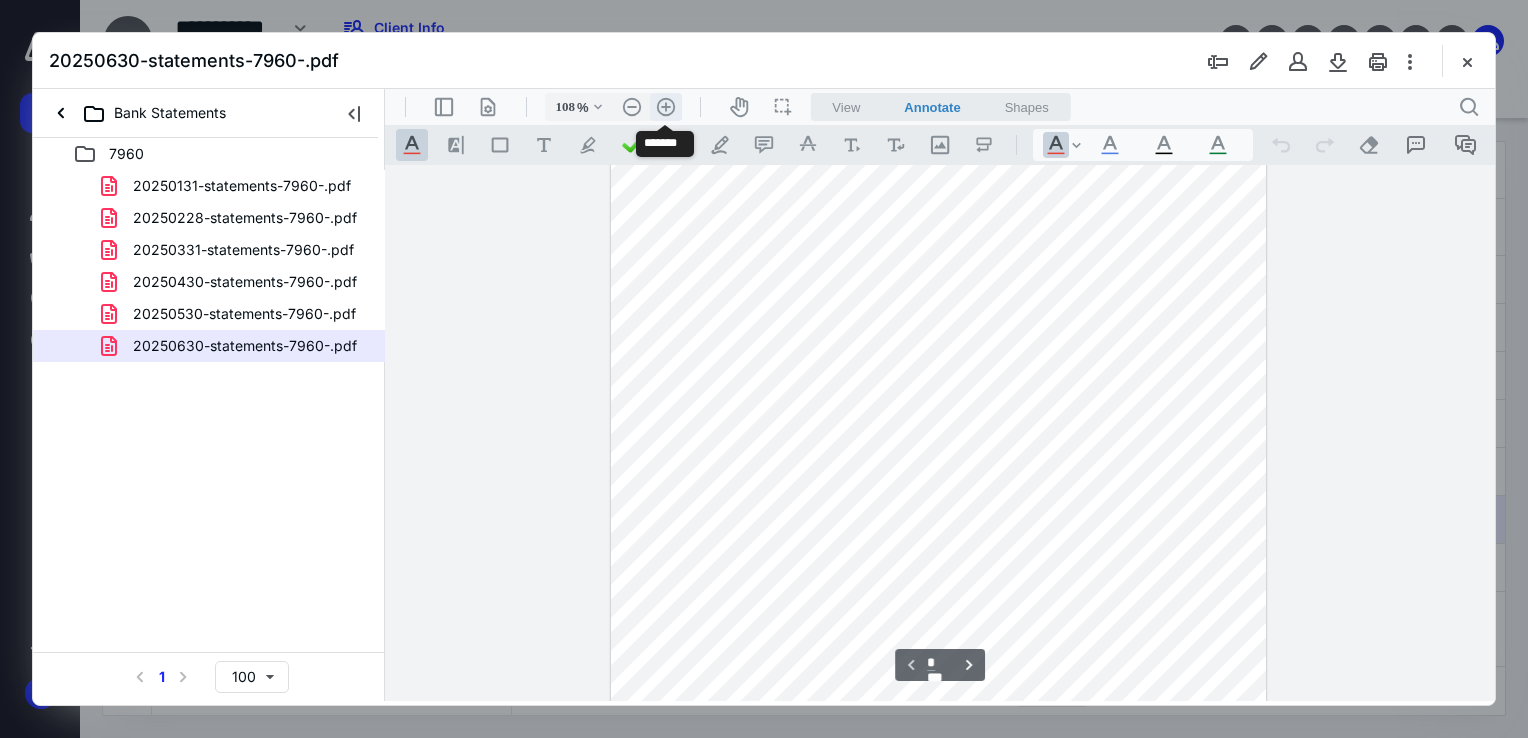 click on ".cls-1{fill:#abb0c4;} icon - header - zoom - in - line" at bounding box center [666, 107] 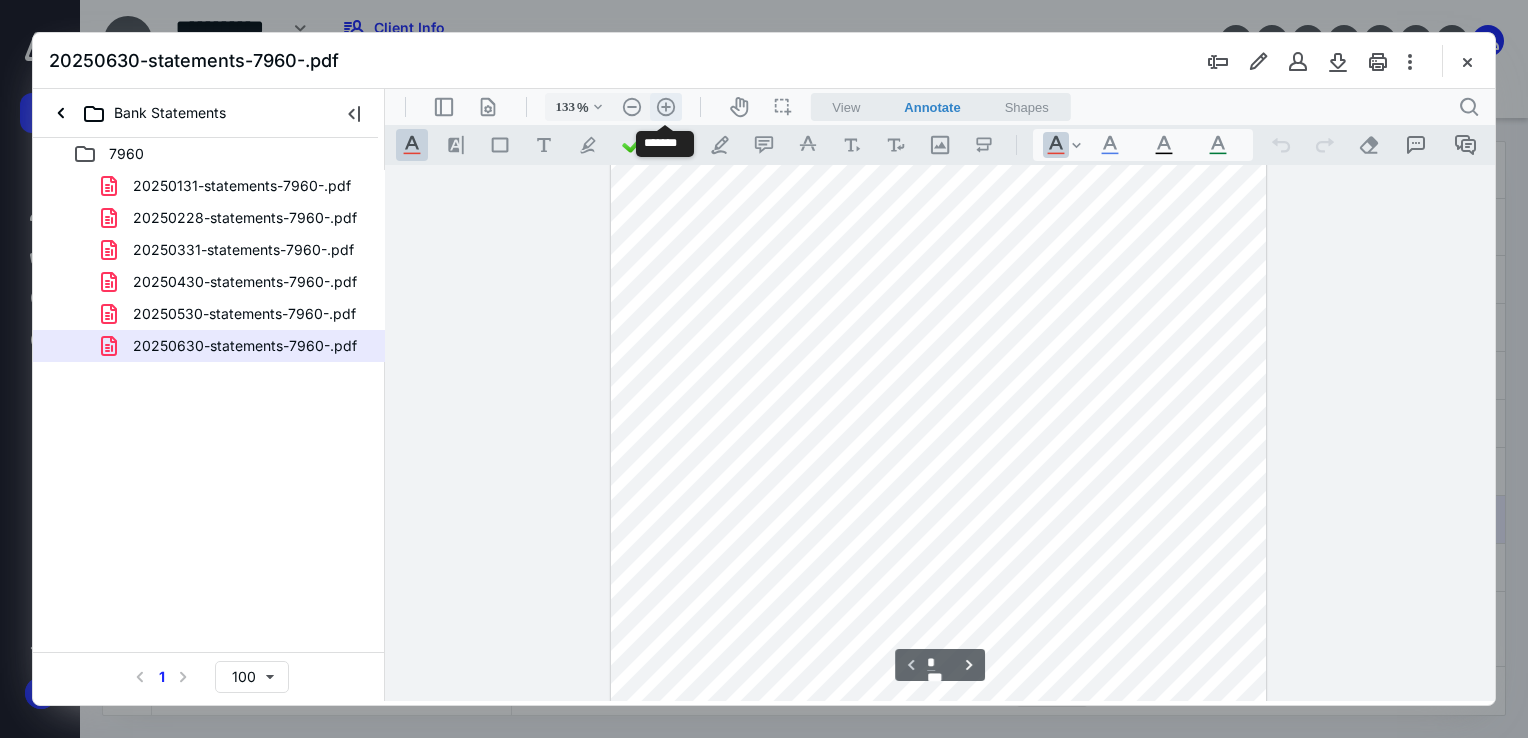 scroll, scrollTop: 378, scrollLeft: 0, axis: vertical 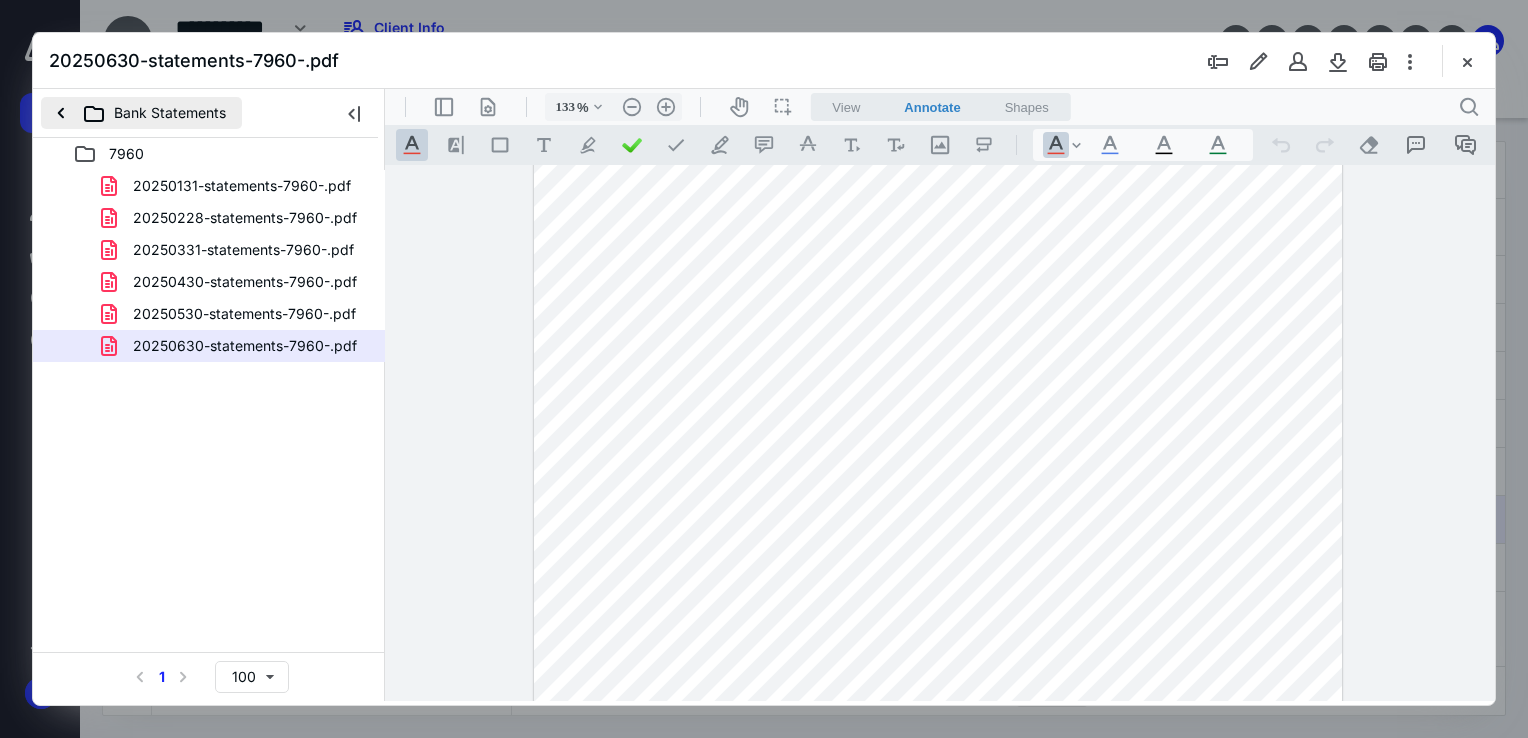 click on "Bank Statements" at bounding box center [141, 113] 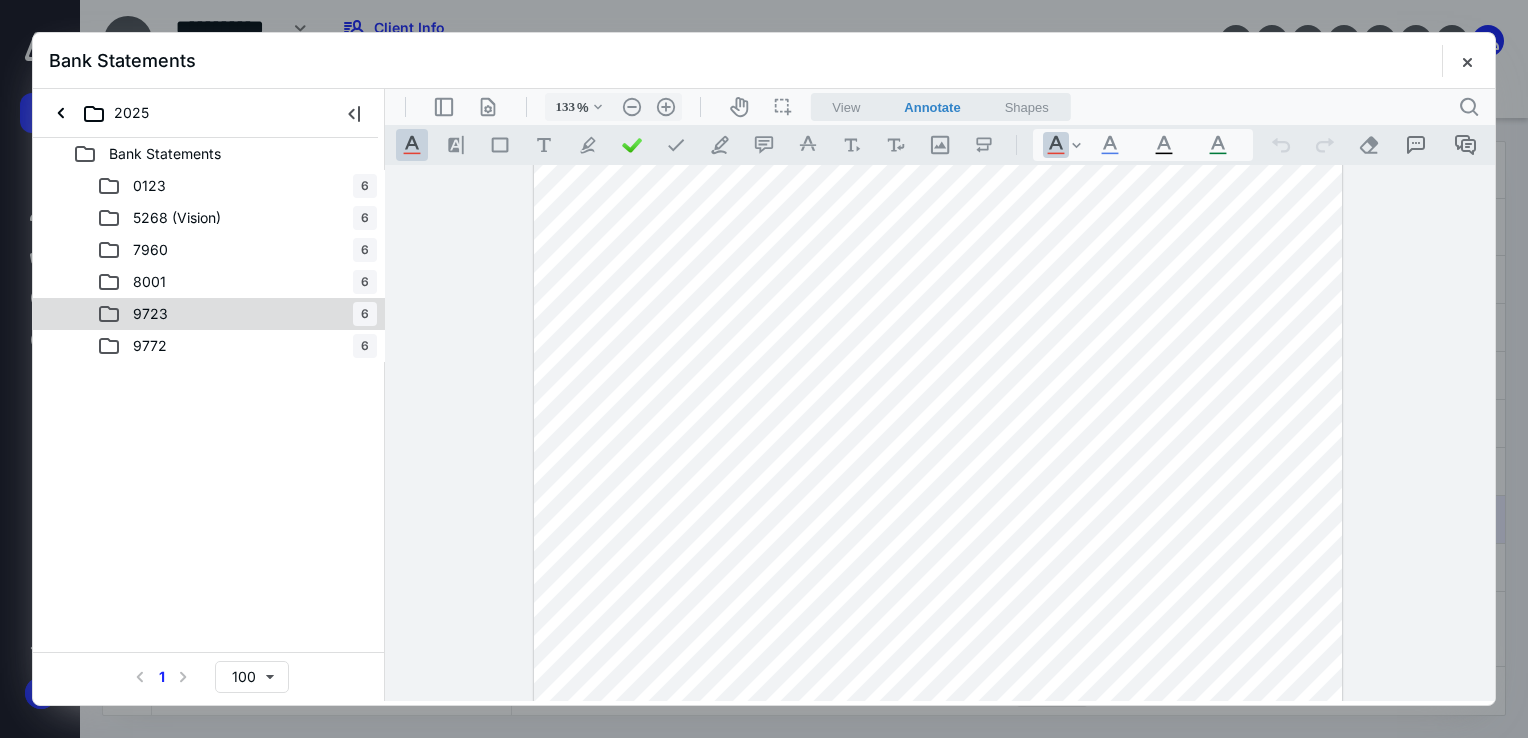 click on "9723 6" at bounding box center [237, 314] 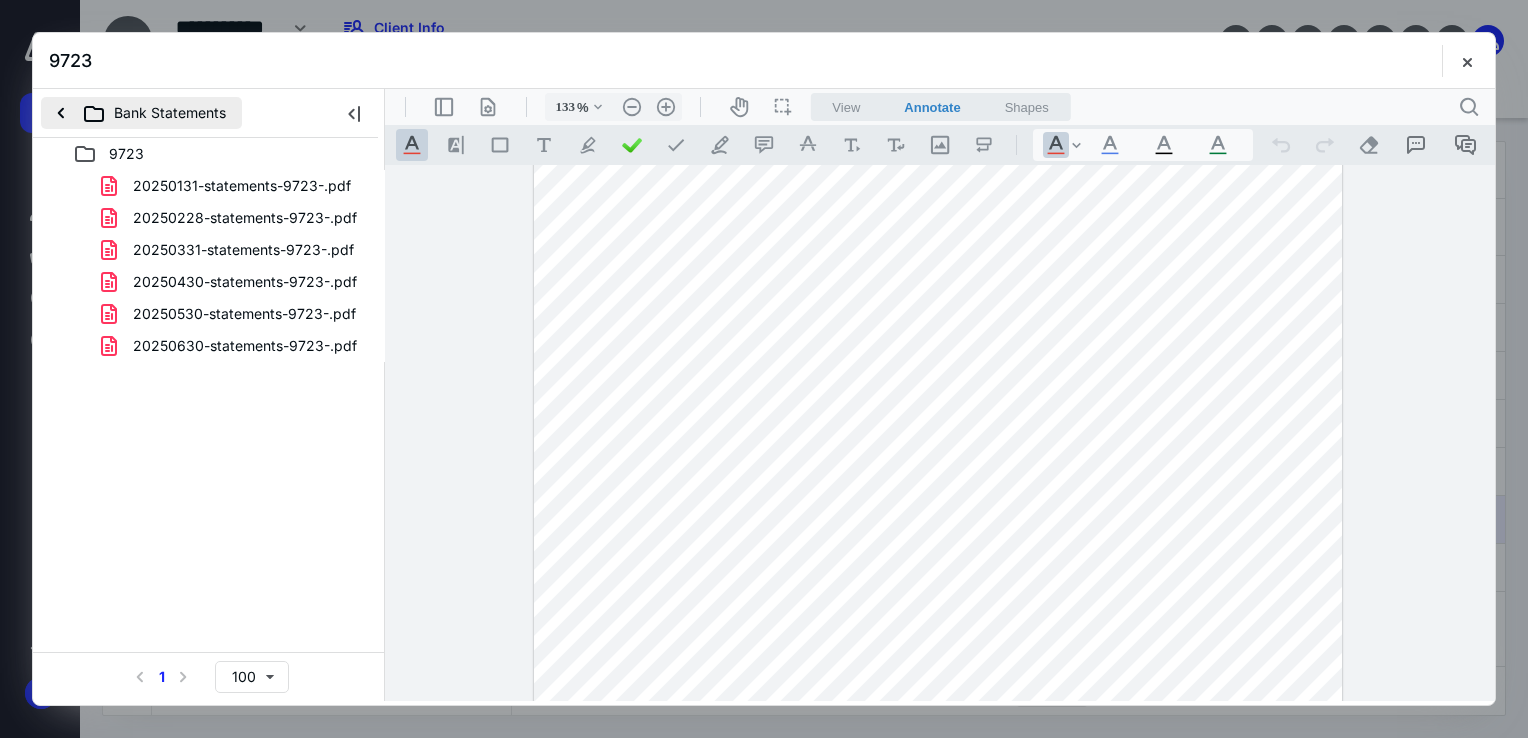 click on "Bank Statements" at bounding box center (141, 113) 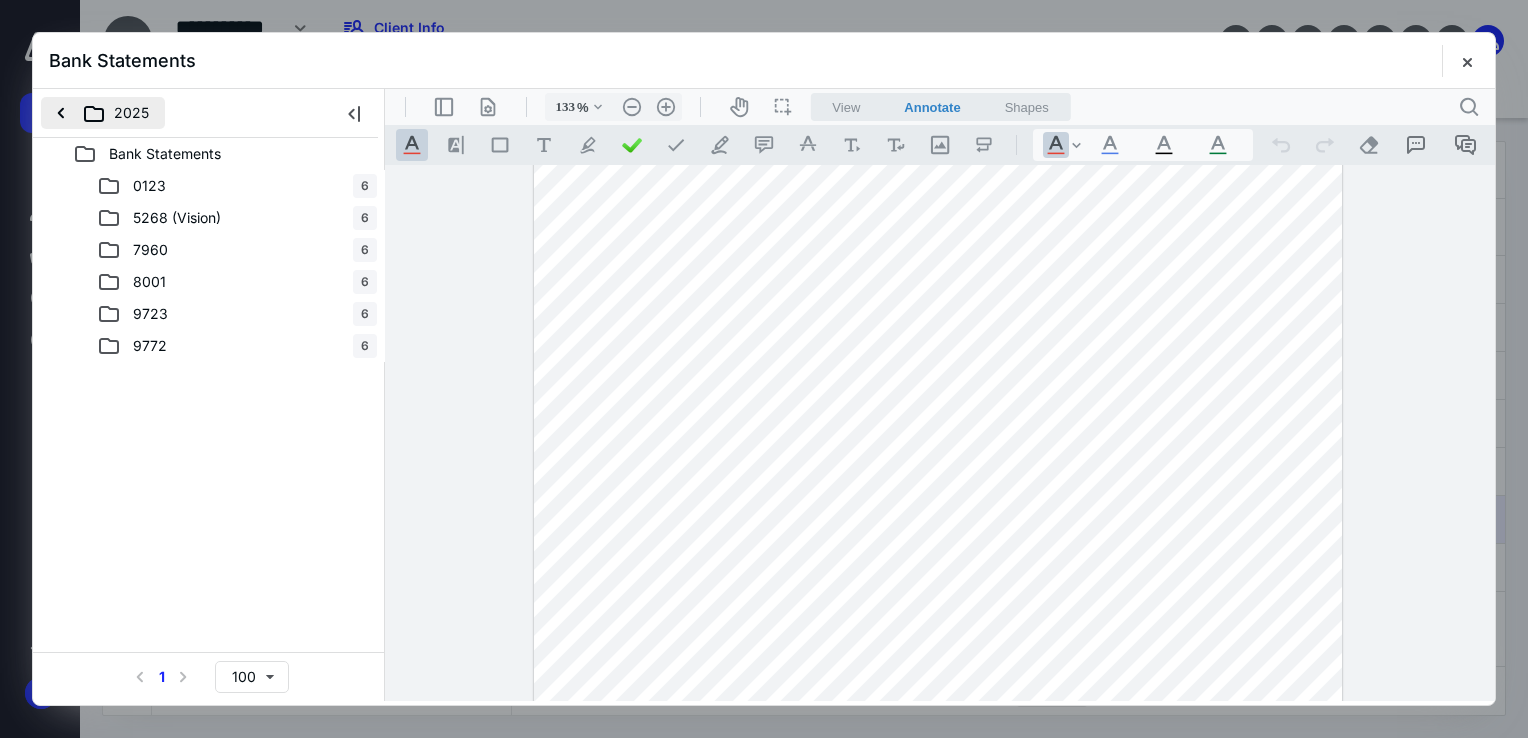 click on "2025" at bounding box center (103, 113) 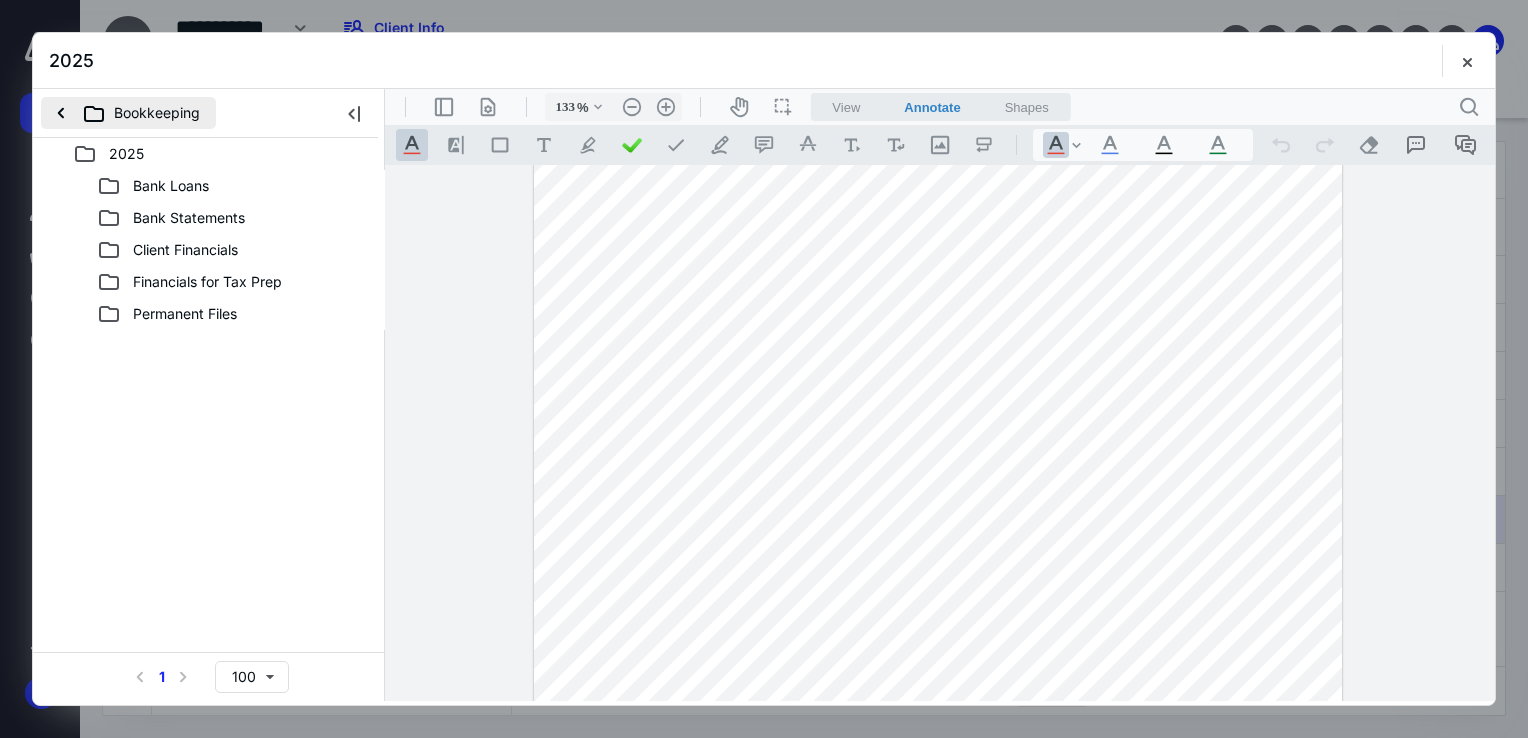 click on "Bookkeeping" at bounding box center (128, 113) 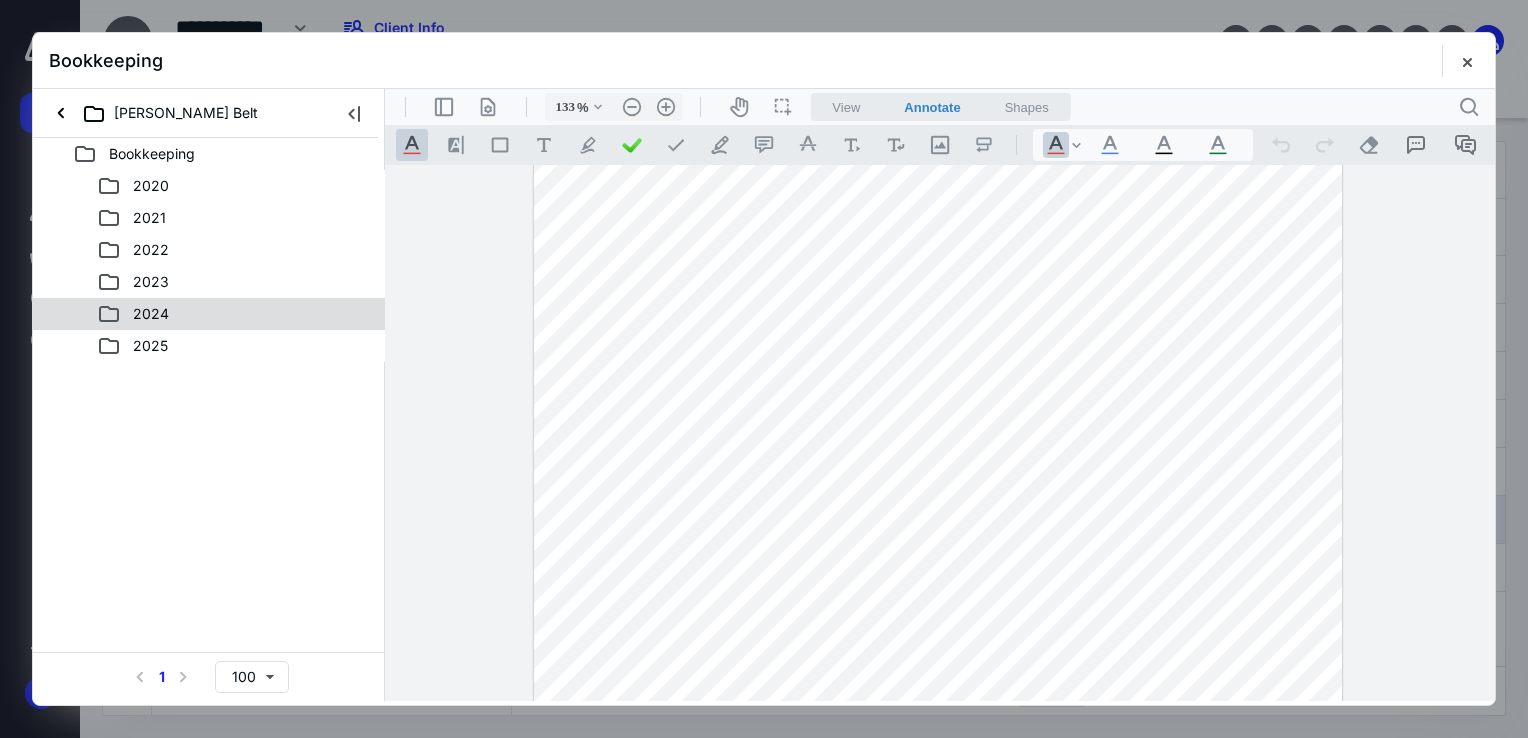 click on "2024" at bounding box center (237, 314) 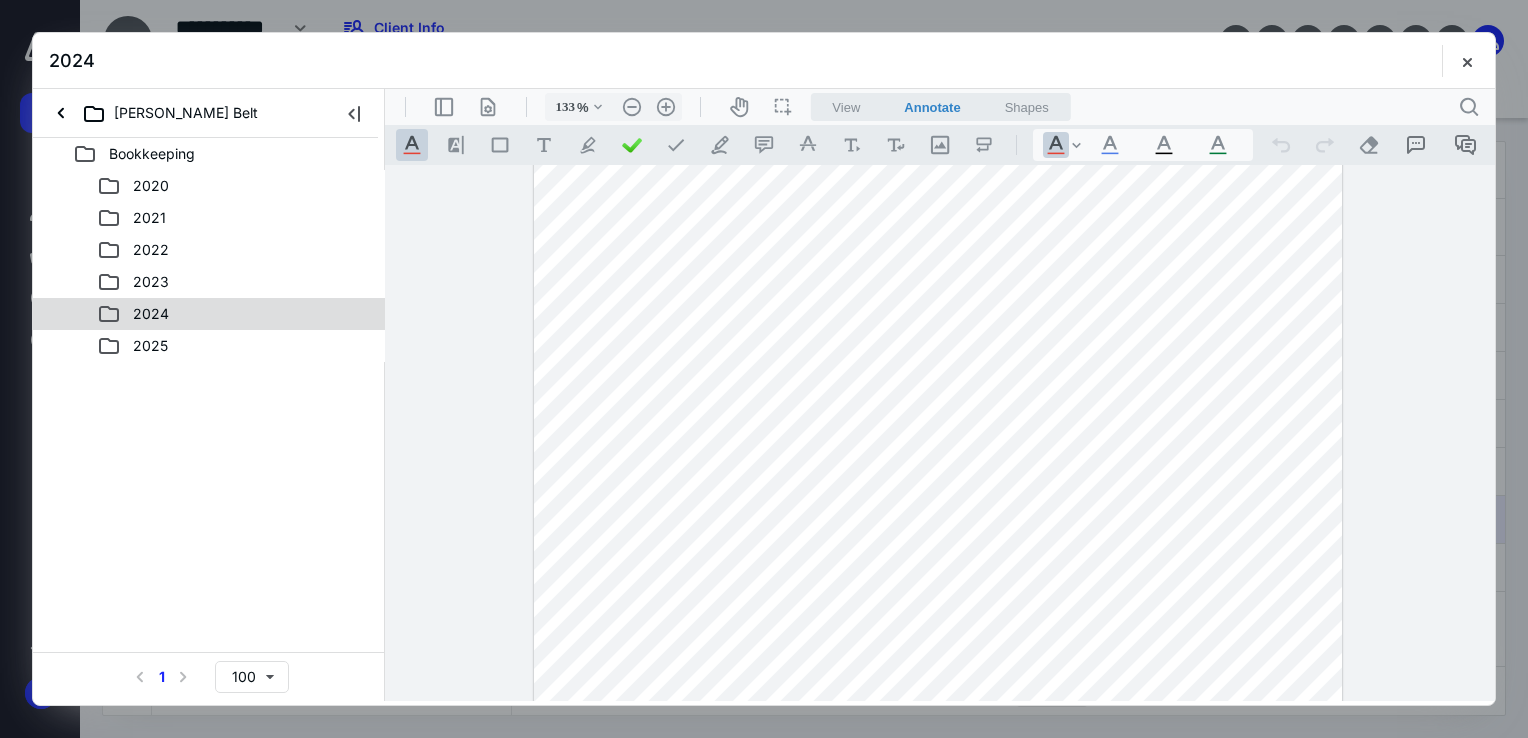 click on "2024" at bounding box center (237, 314) 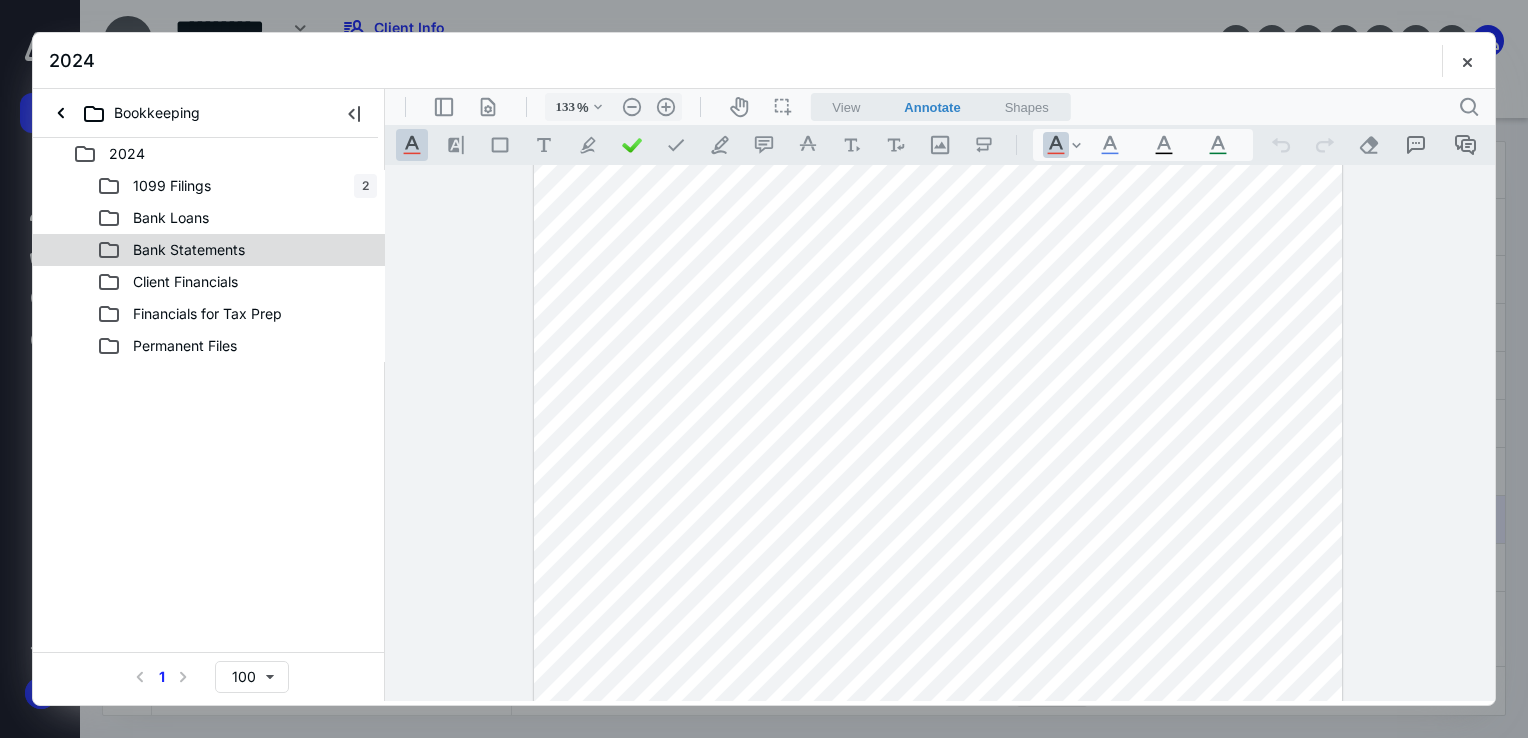 click on "Bank Statements" at bounding box center [189, 250] 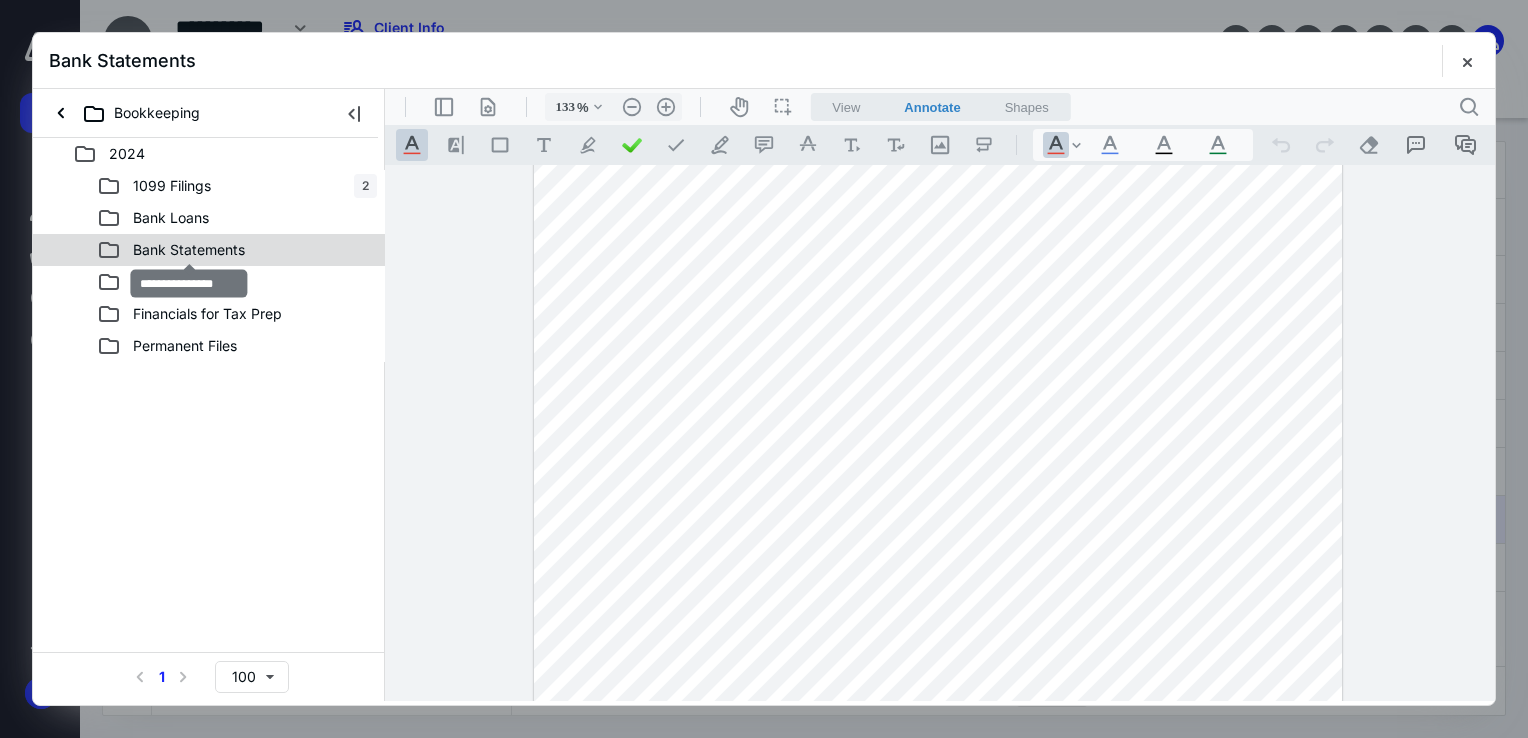 click on "Bank Statements" at bounding box center [189, 250] 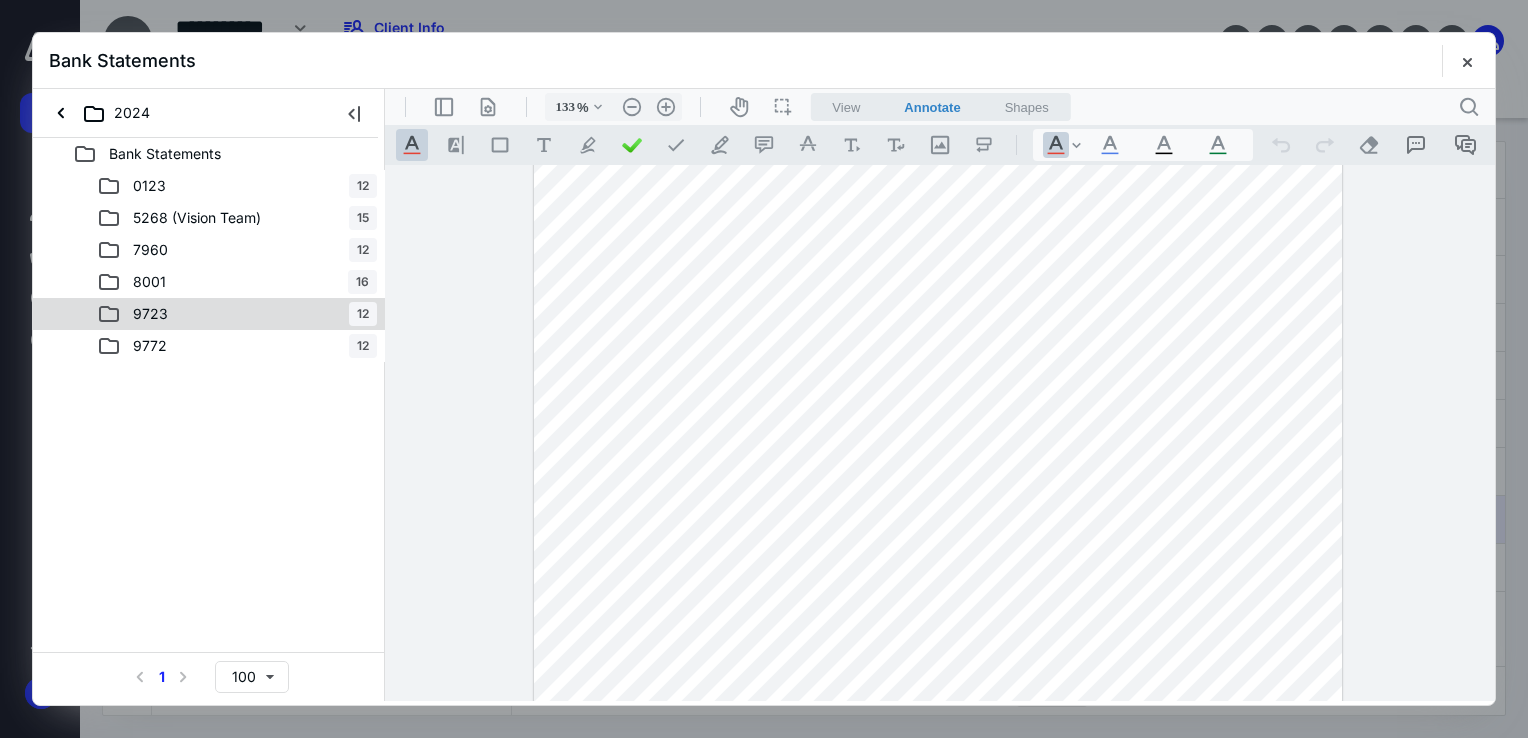 click on "9723 12" at bounding box center (237, 314) 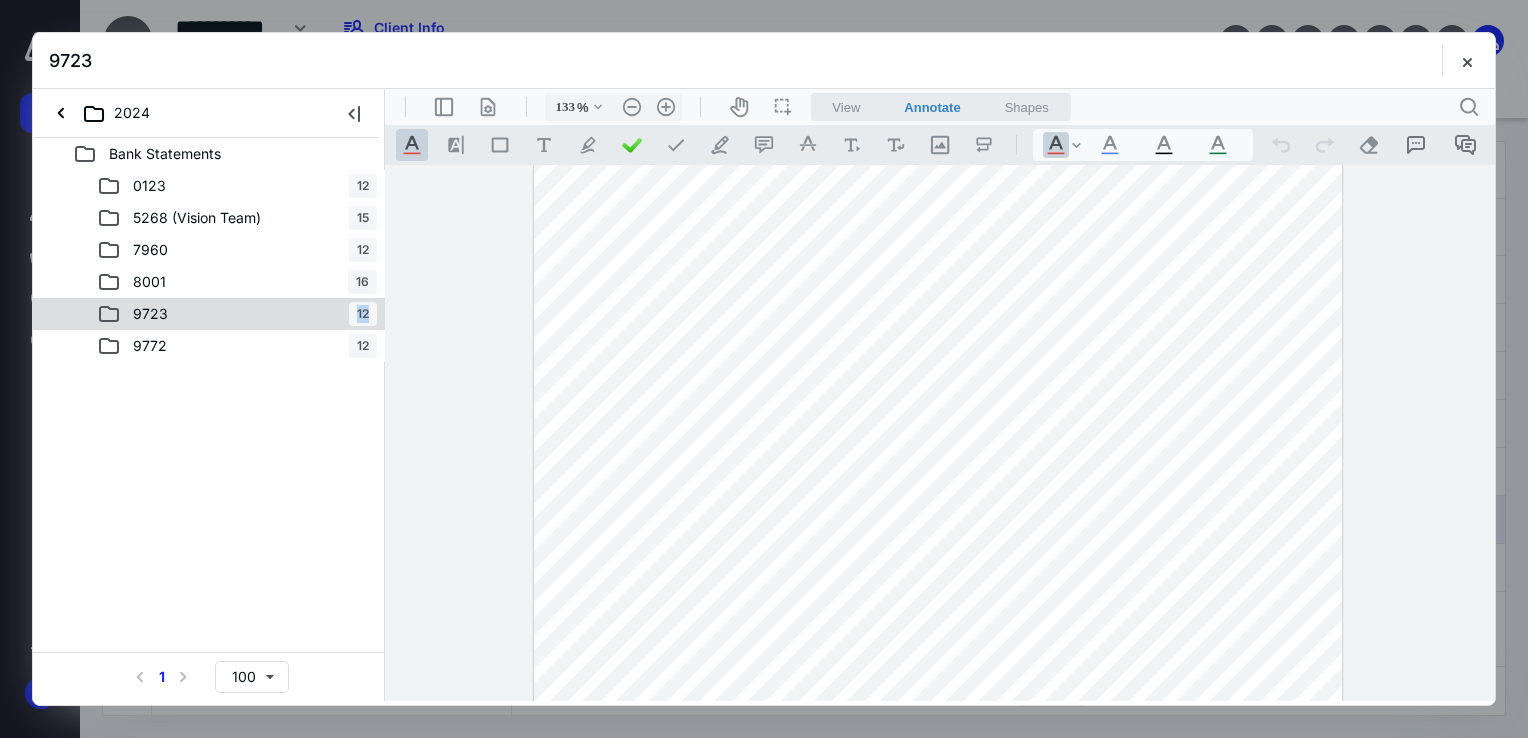 click on "9723 12" at bounding box center (237, 314) 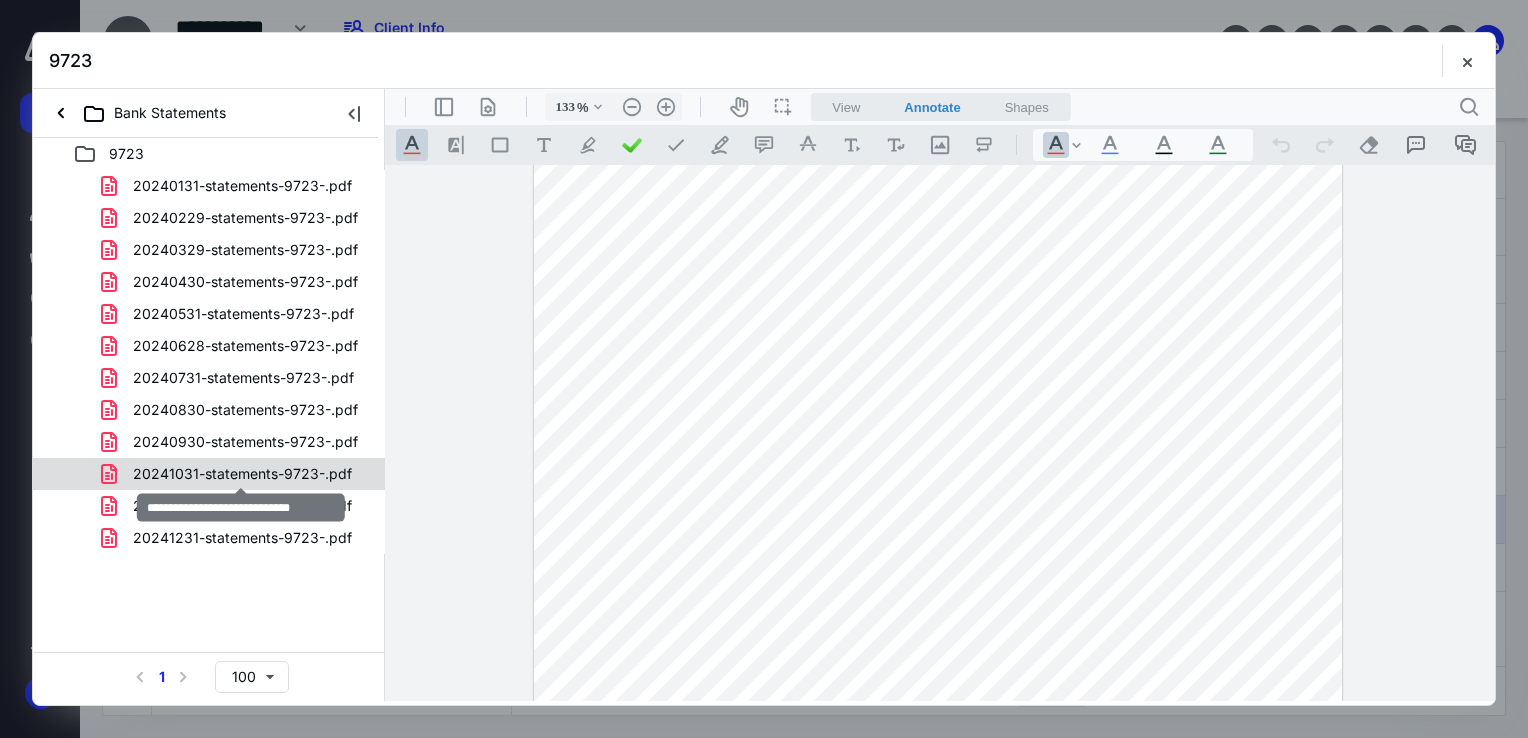 click on "20241031-statements-9723-.pdf" at bounding box center [242, 474] 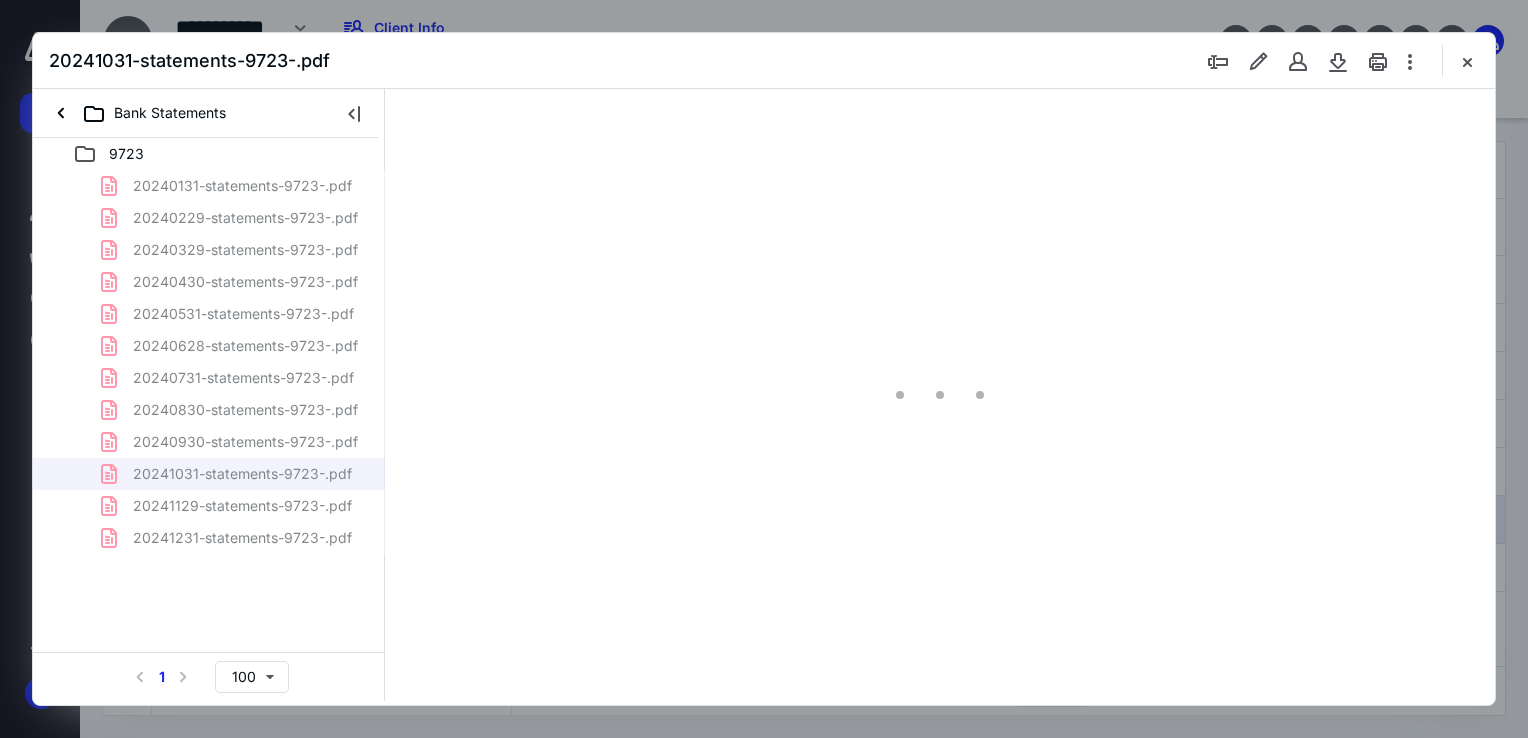 scroll, scrollTop: 79, scrollLeft: 0, axis: vertical 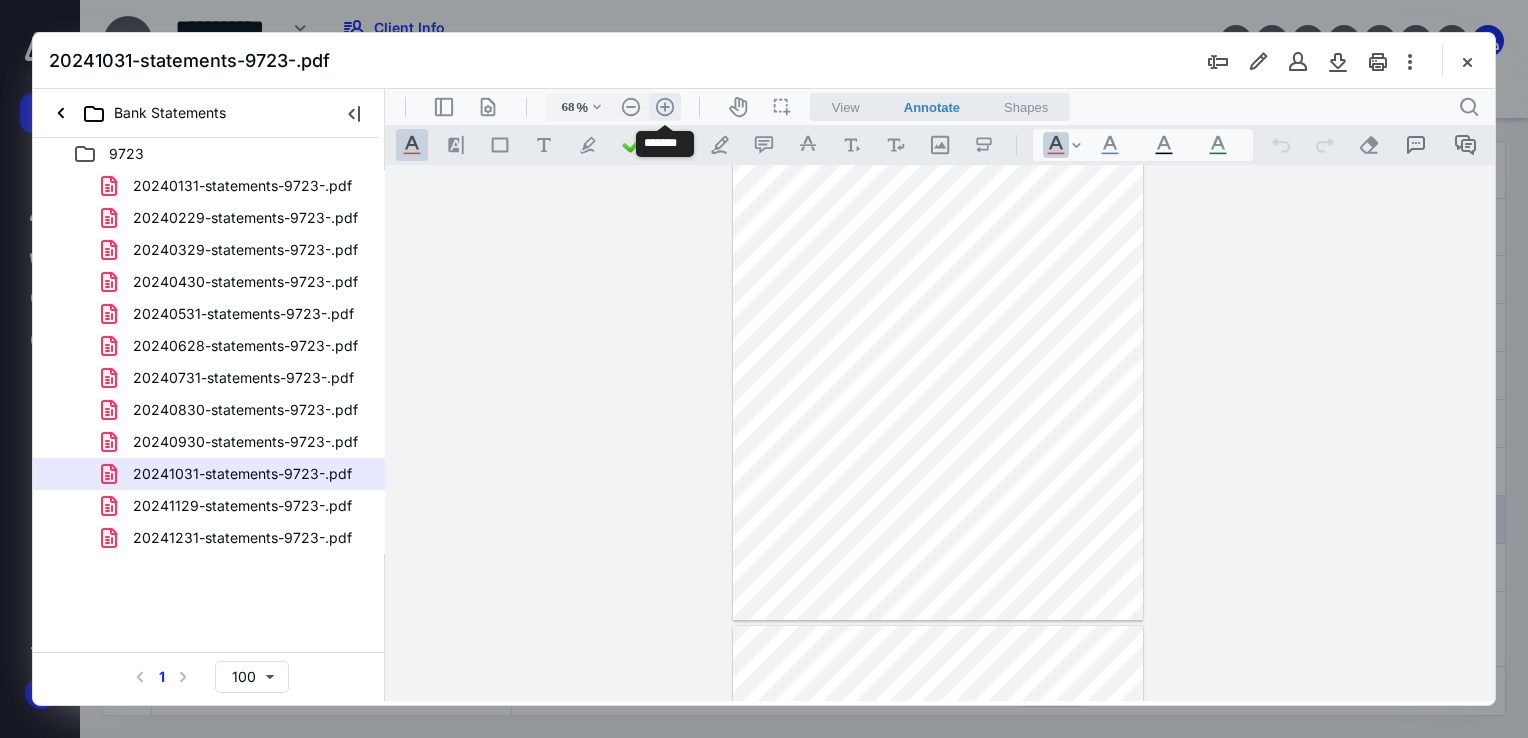 click on ".cls-1{fill:#abb0c4;} icon - header - zoom - in - line" at bounding box center [665, 107] 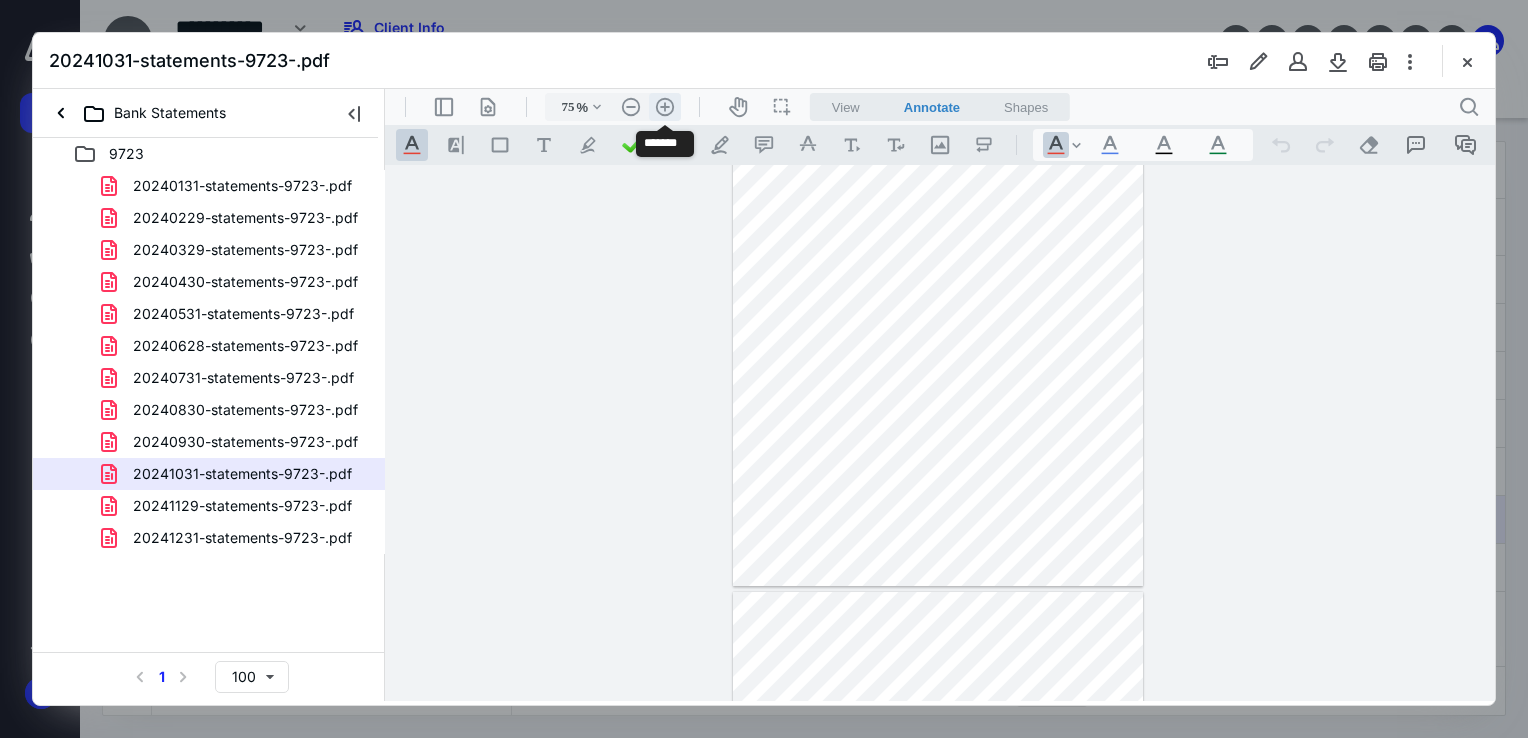 click on ".cls-1{fill:#abb0c4;} icon - header - zoom - in - line" at bounding box center (665, 107) 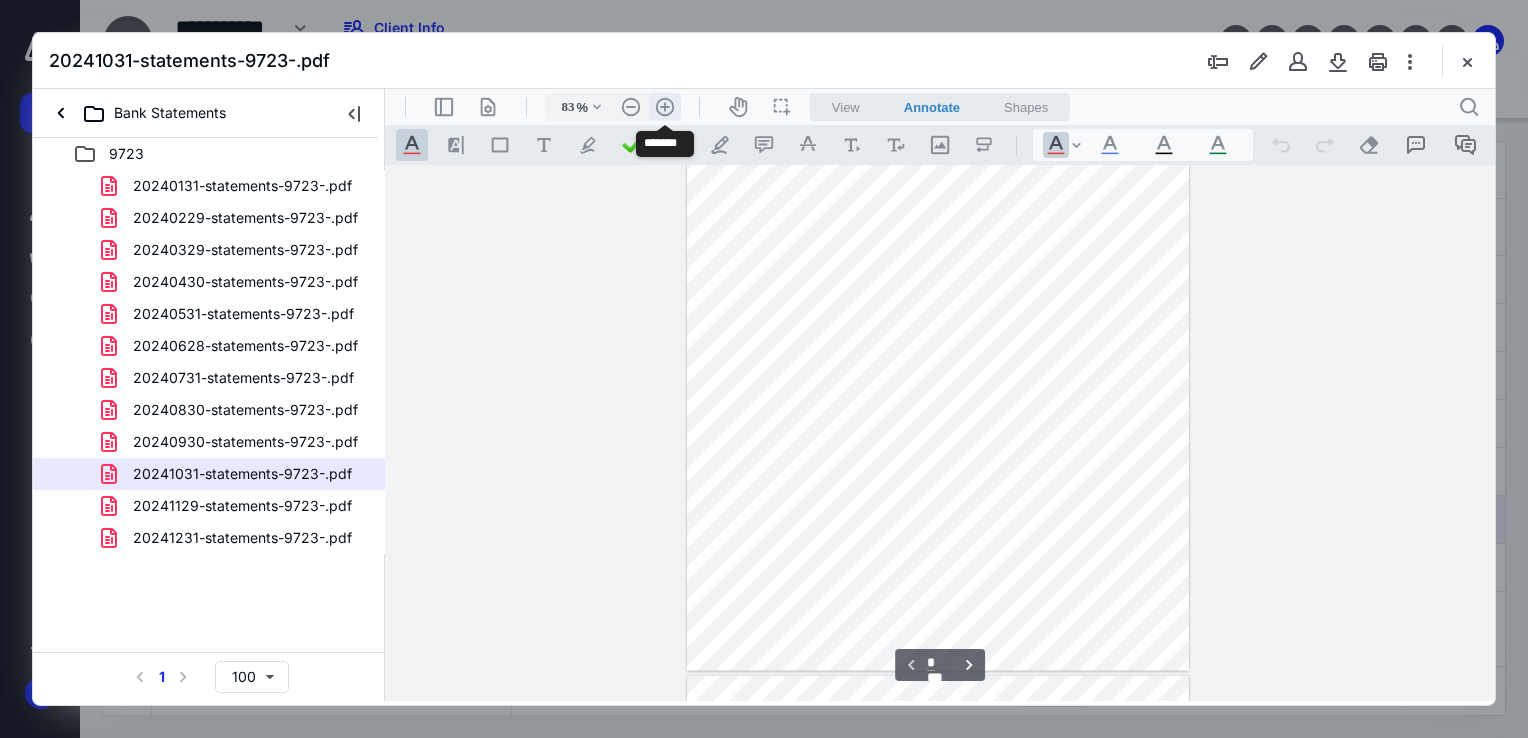 click on ".cls-1{fill:#abb0c4;} icon - header - zoom - in - line" at bounding box center [665, 107] 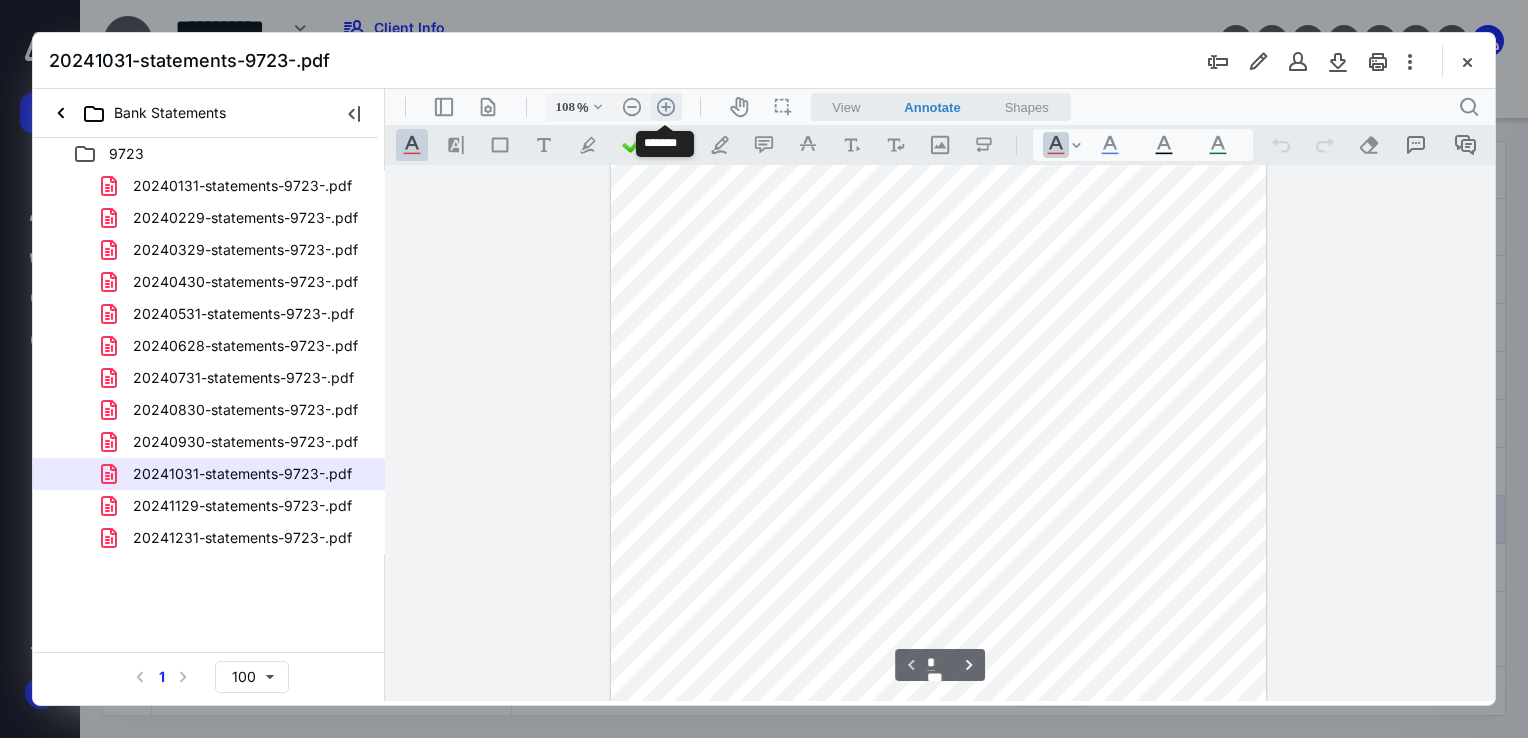 click on ".cls-1{fill:#abb0c4;} icon - header - zoom - in - line" at bounding box center [666, 107] 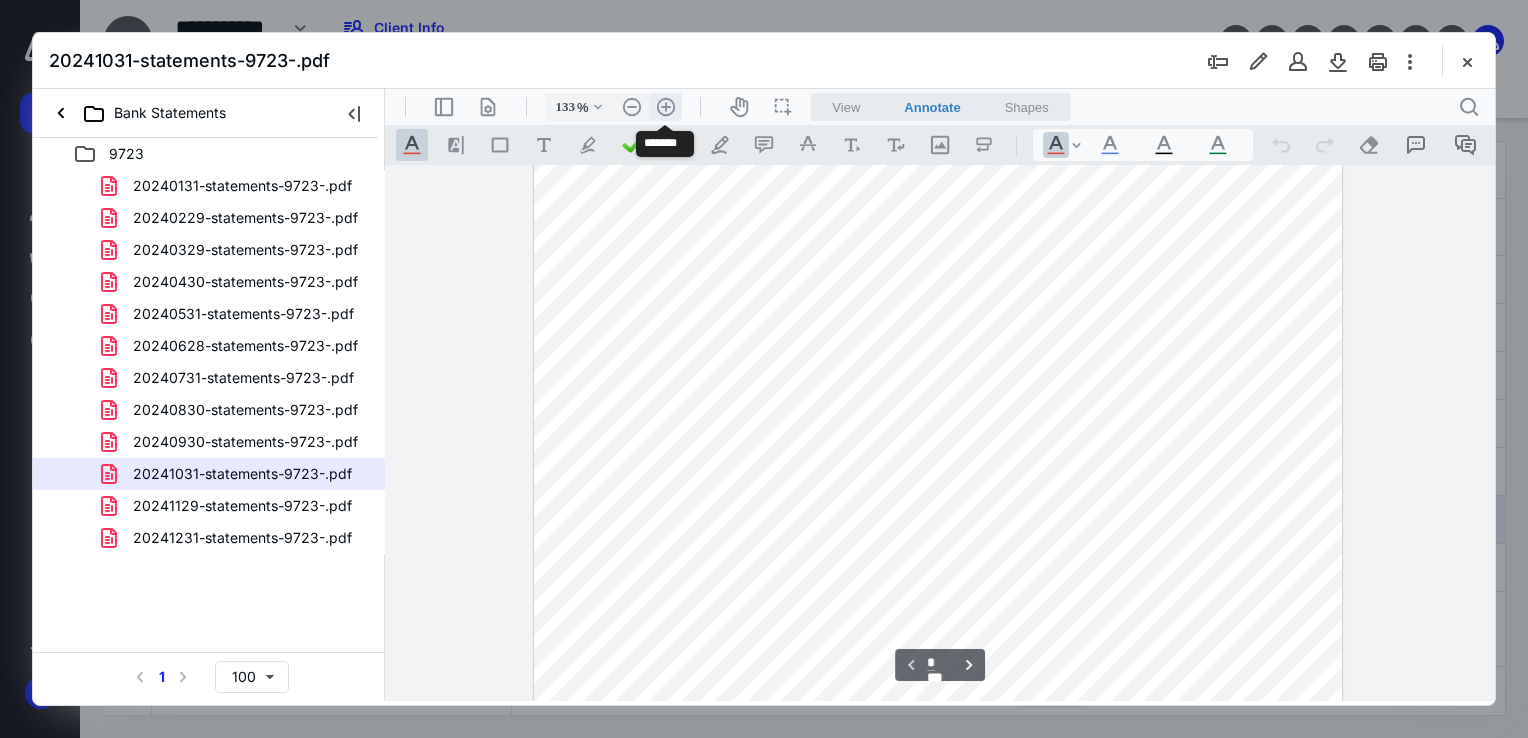 click on ".cls-1{fill:#abb0c4;} icon - header - zoom - in - line" at bounding box center [666, 107] 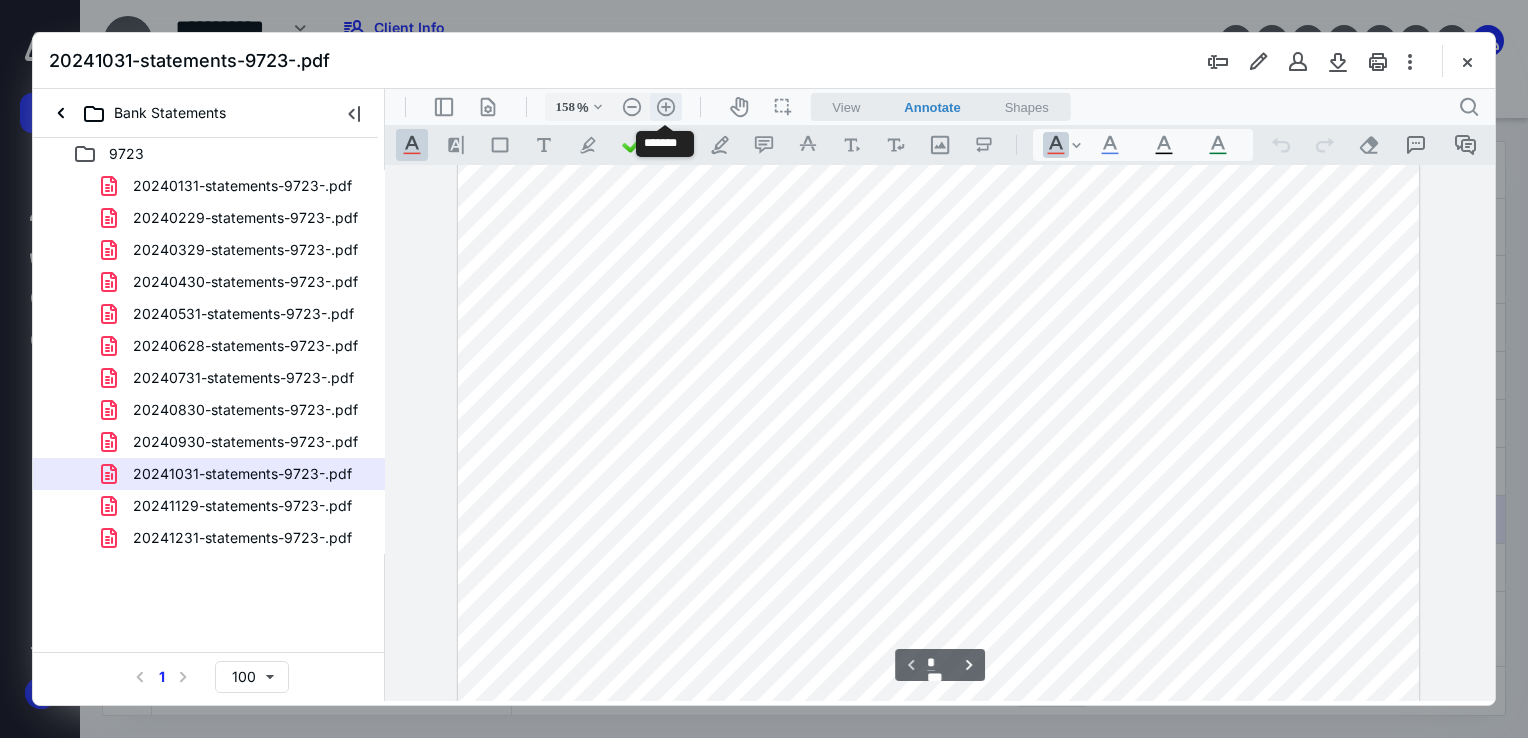 scroll, scrollTop: 493, scrollLeft: 0, axis: vertical 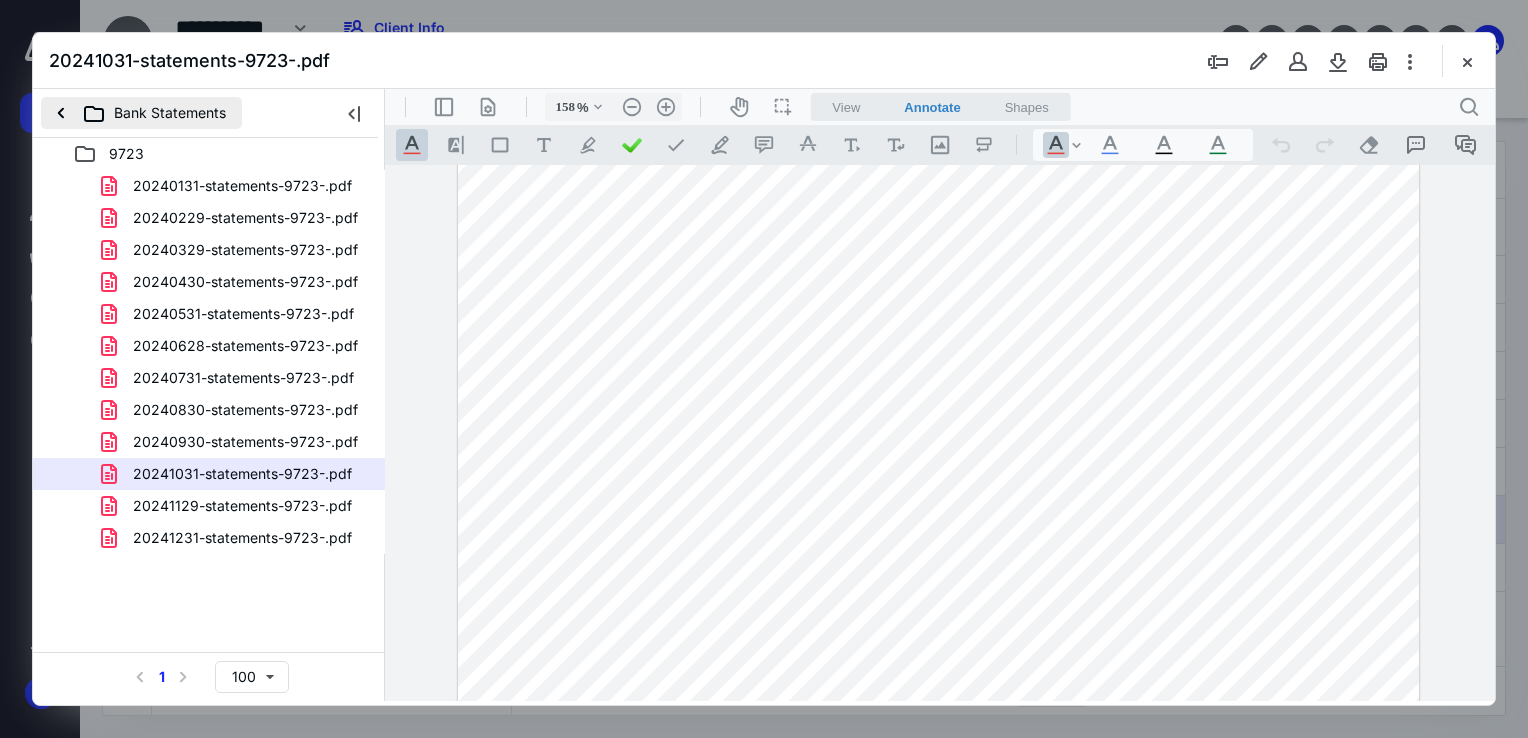 click on "Bank Statements" at bounding box center (141, 113) 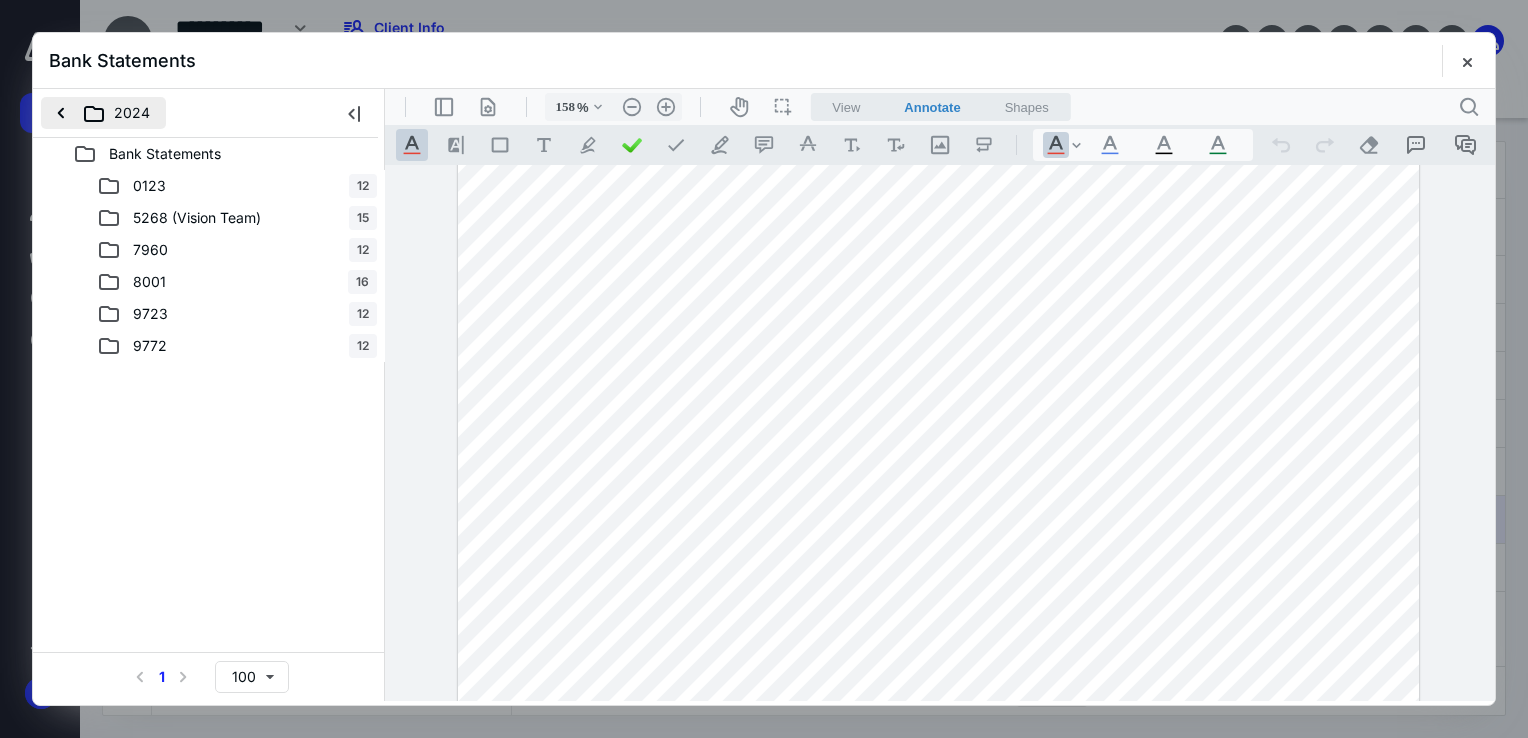 click on "2024" at bounding box center [103, 113] 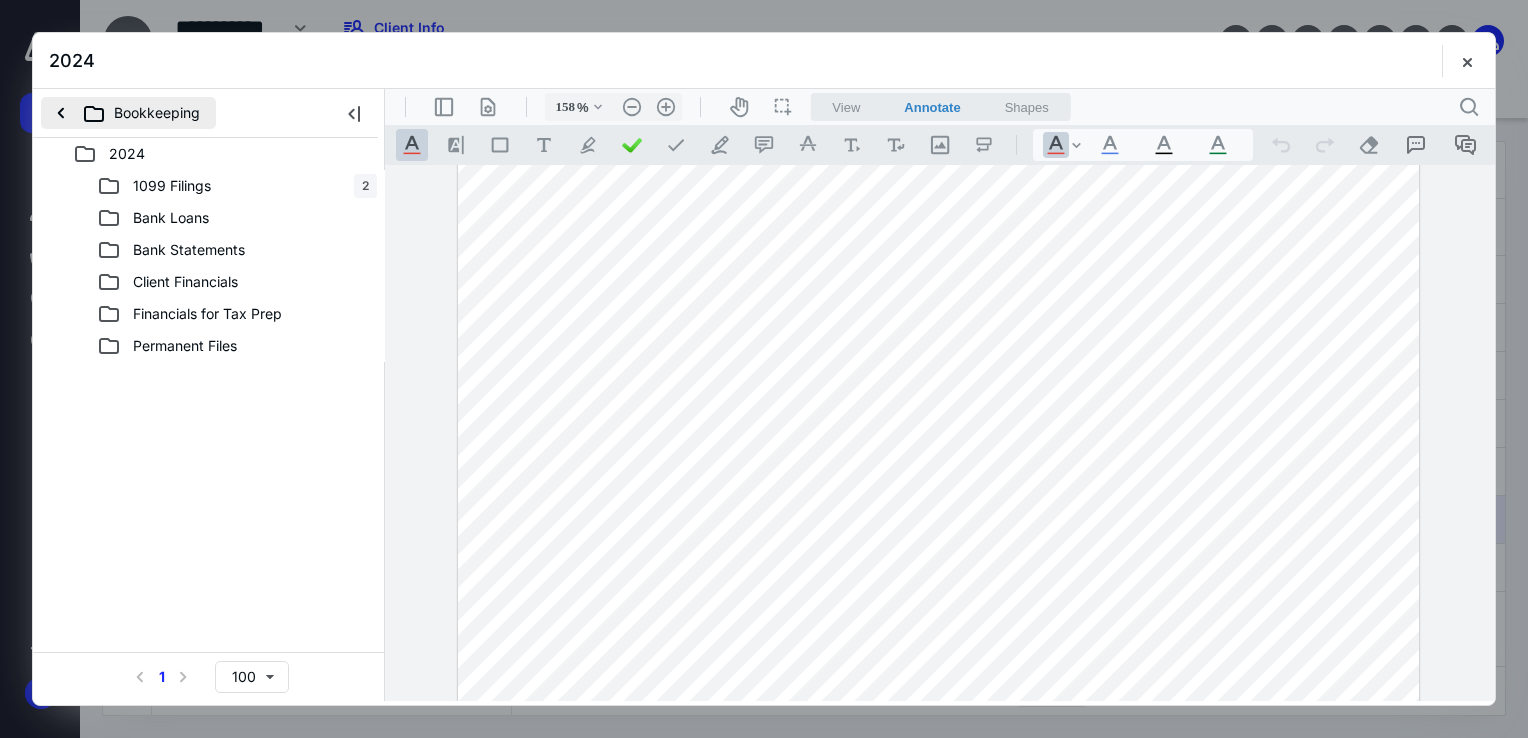 click on "Bookkeeping" at bounding box center (128, 113) 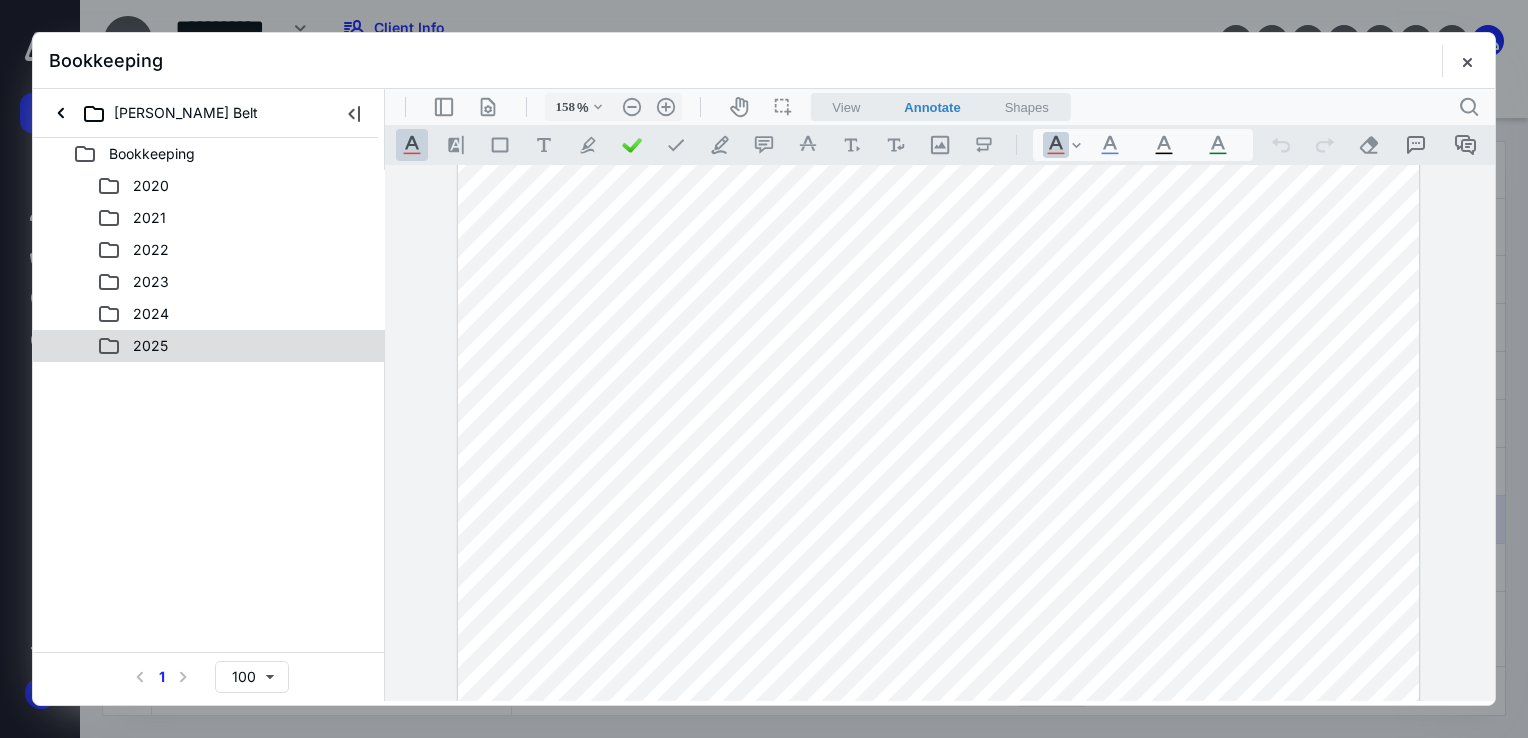 click on "2025" at bounding box center (150, 346) 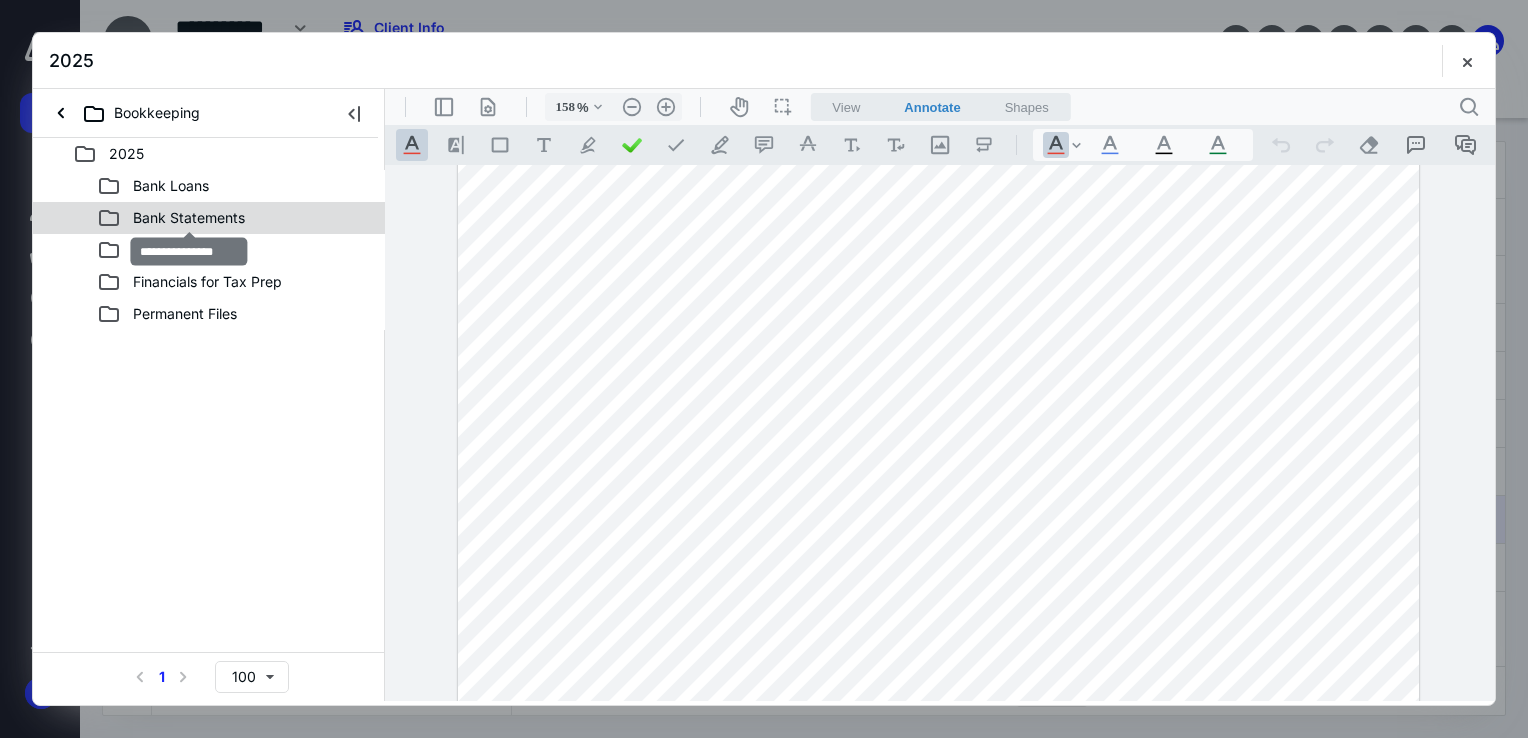 click on "Bank Statements" at bounding box center (189, 218) 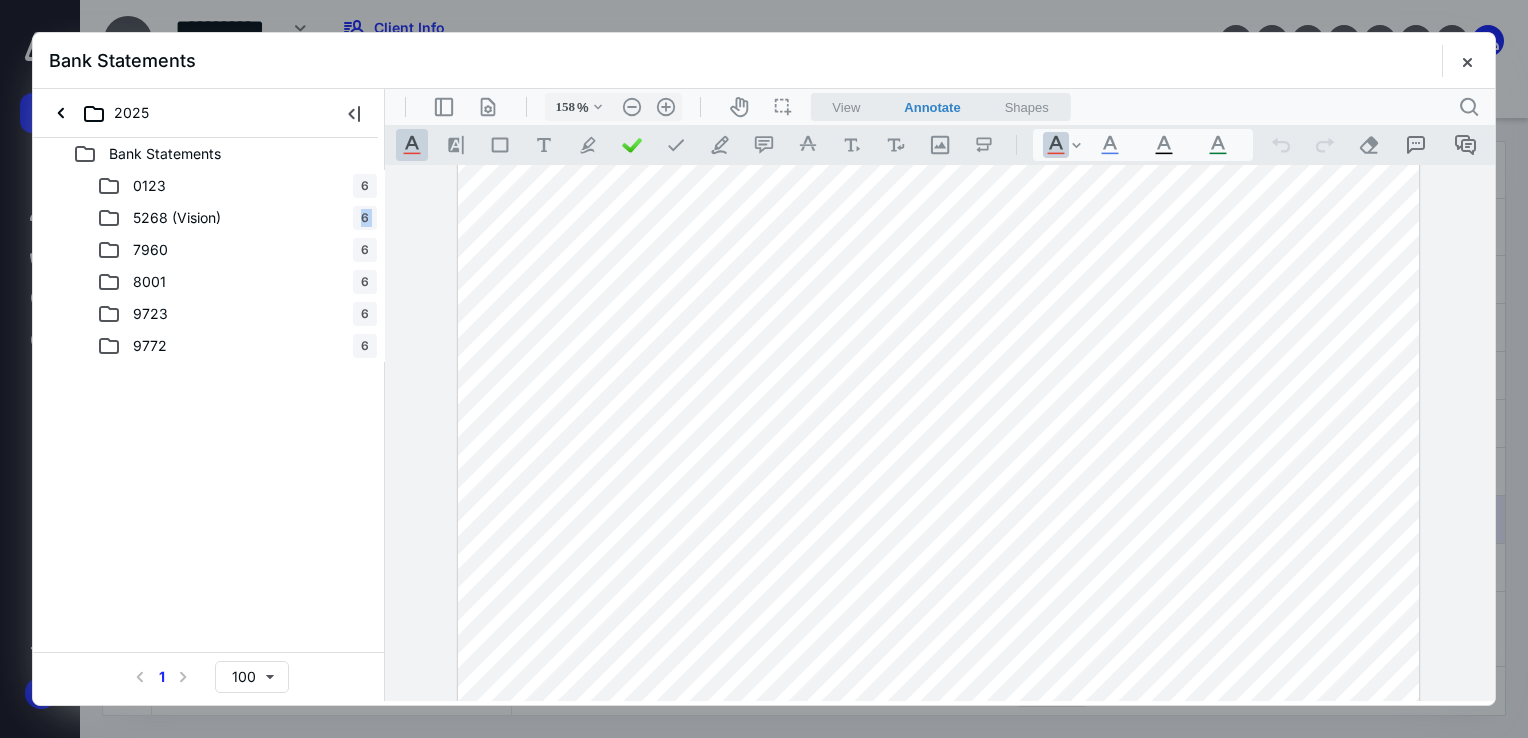 click on "5268 (Vision)" at bounding box center (165, 218) 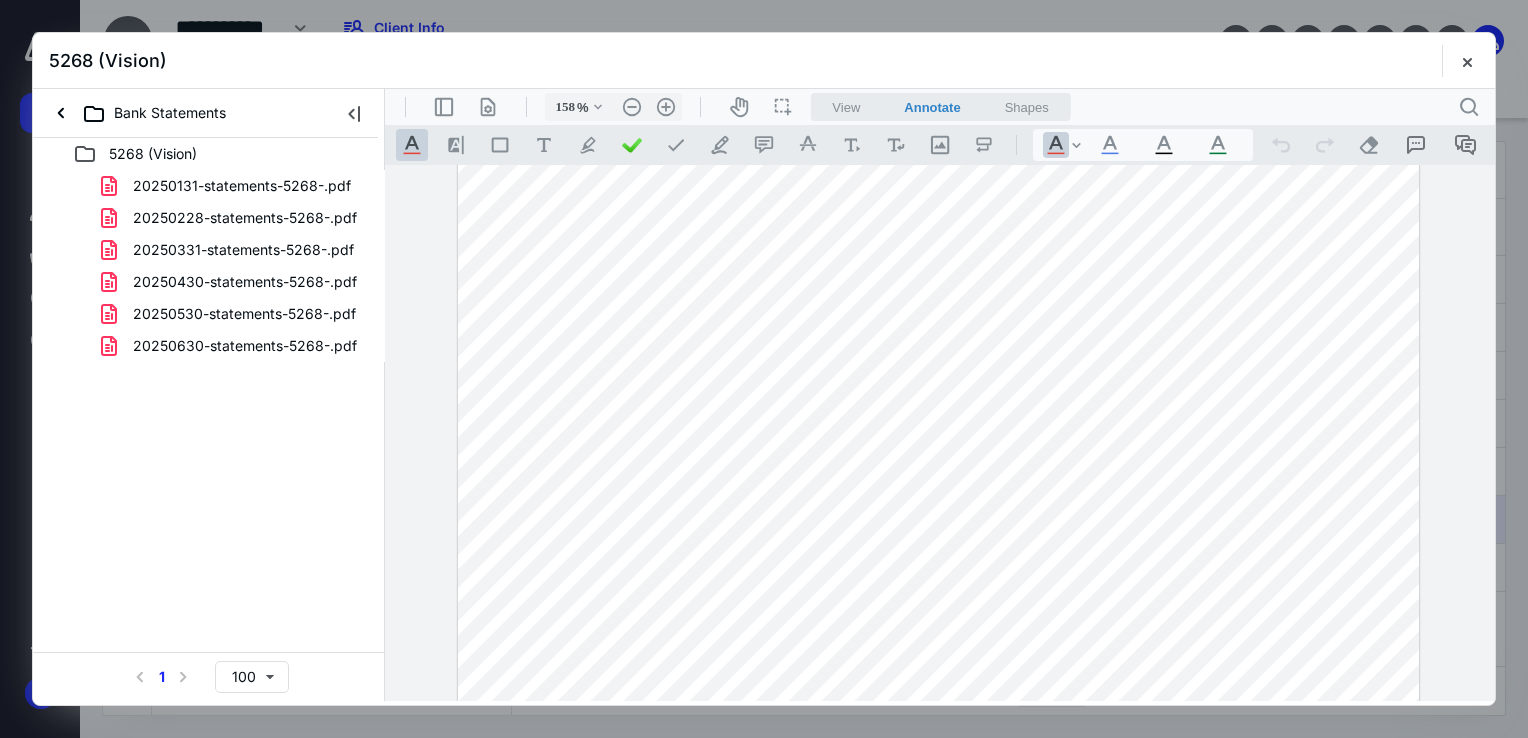 click on "Bank Statements" at bounding box center (181, 113) 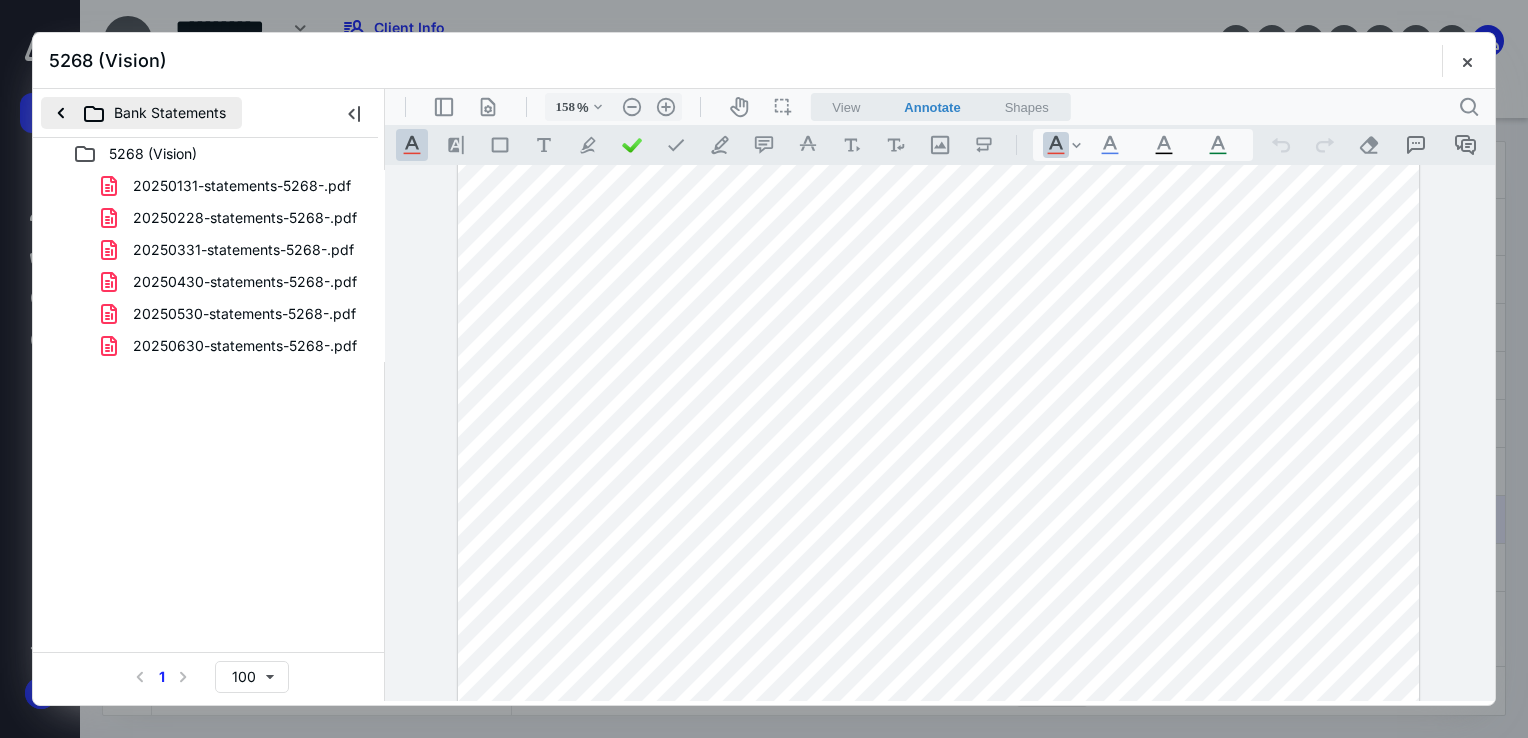 click on "Bank Statements" at bounding box center [141, 113] 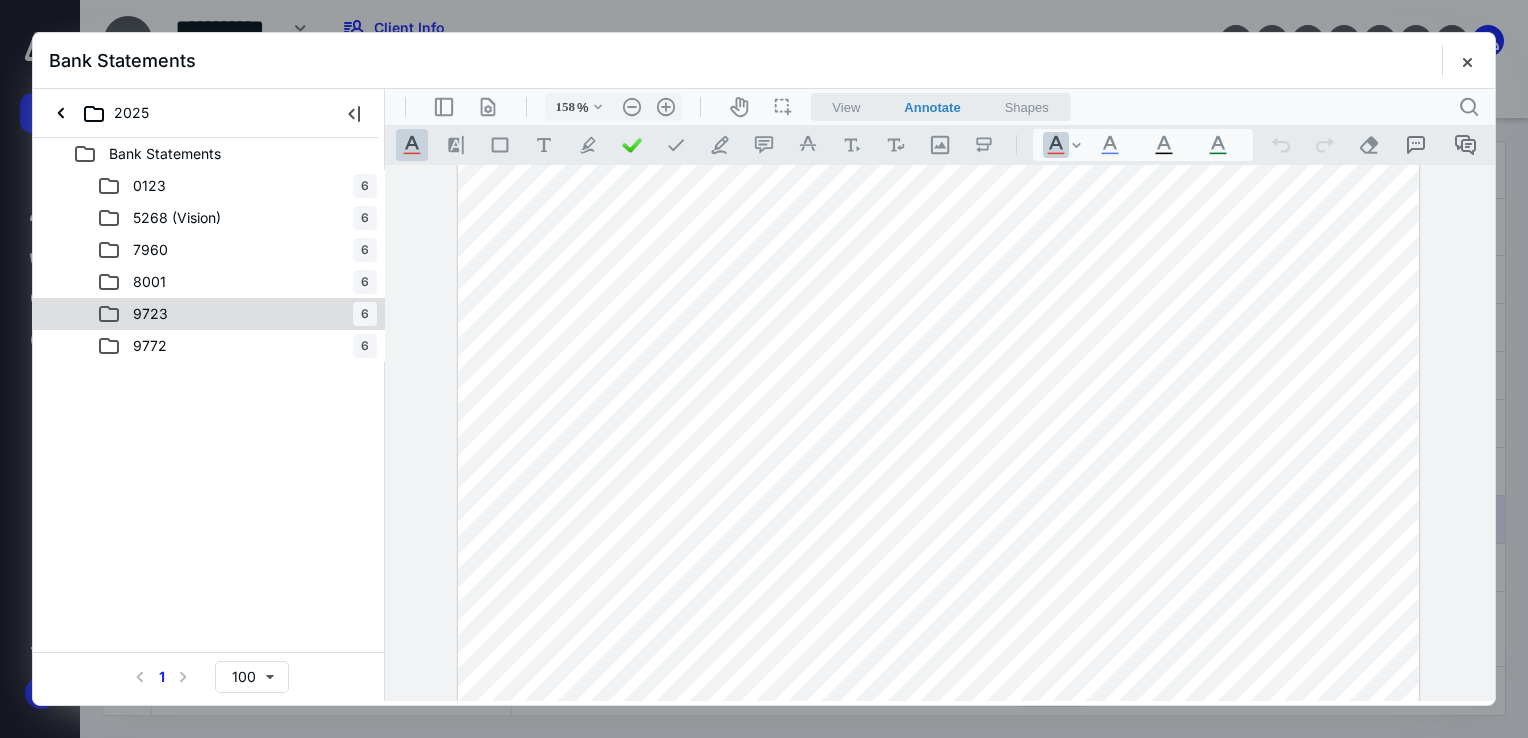 click on "9723 6" at bounding box center (237, 314) 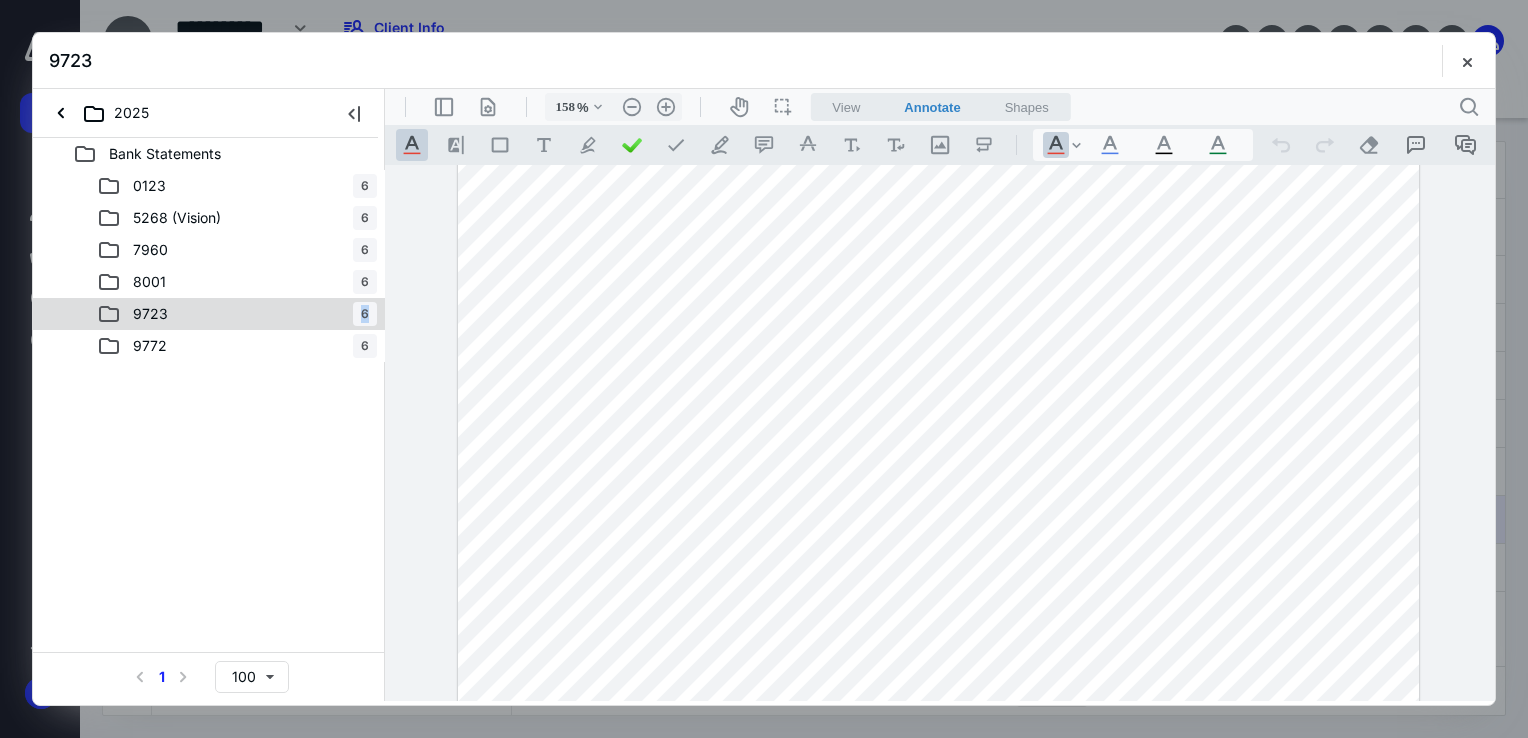 click on "9723 6" at bounding box center (237, 314) 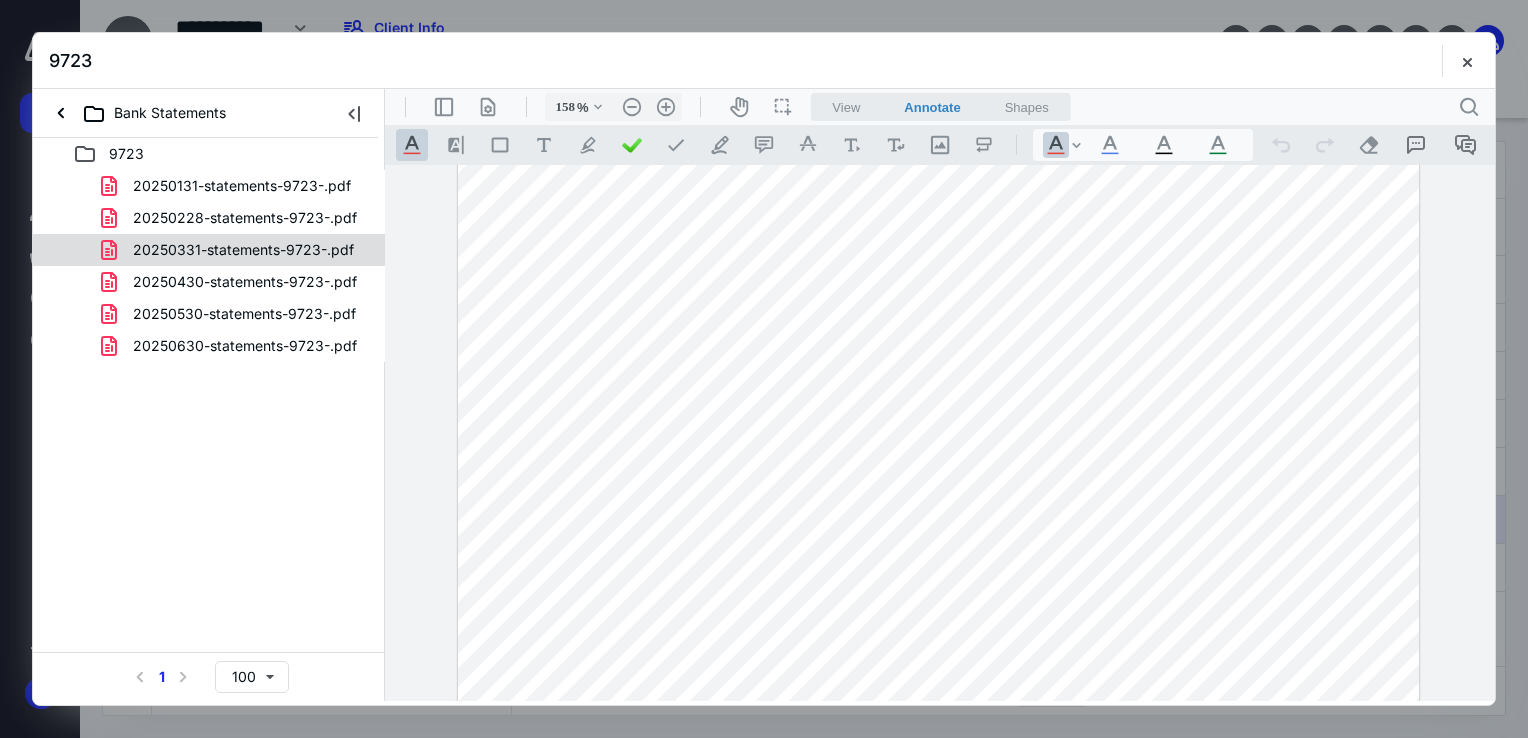click on "20250331-statements-9723-.pdf" at bounding box center (243, 250) 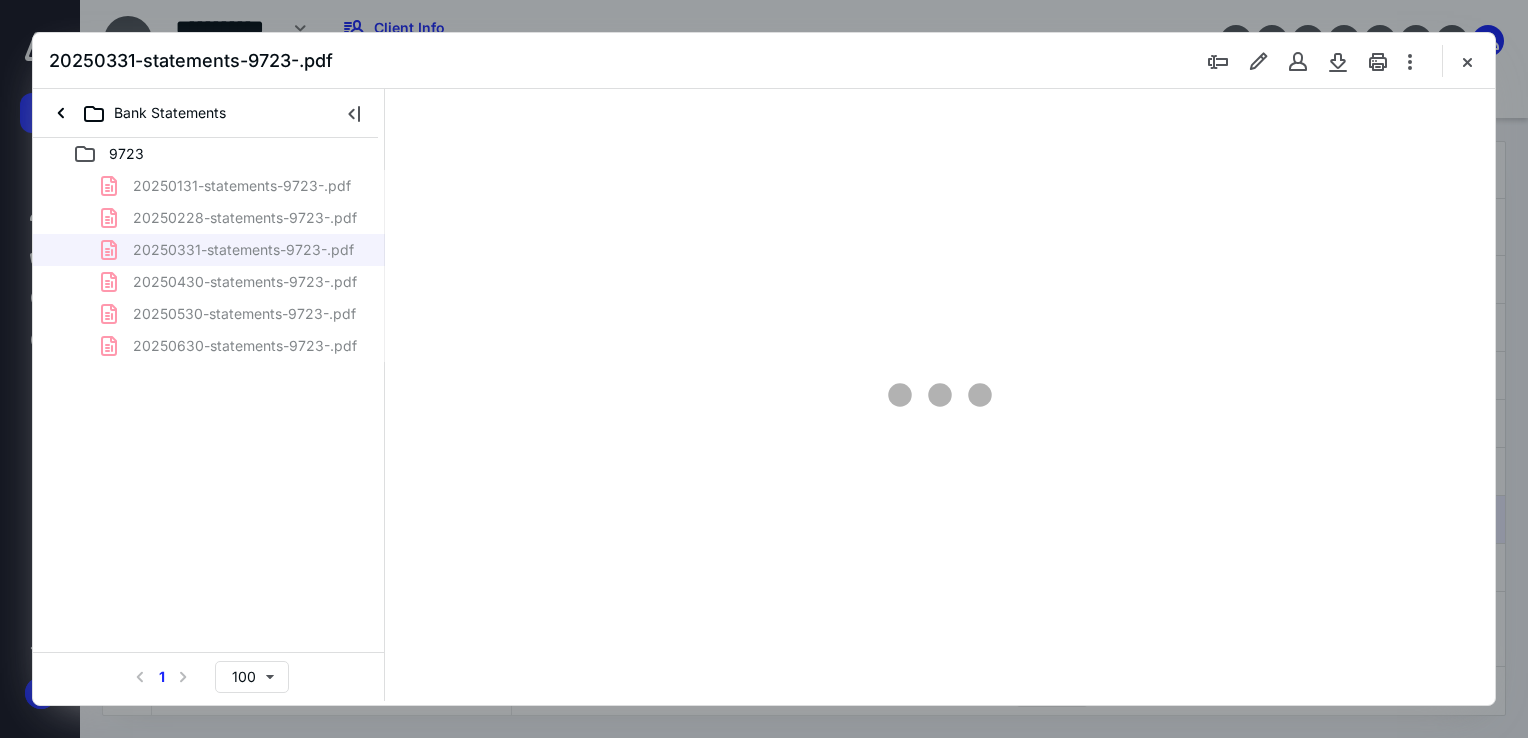 scroll, scrollTop: 79, scrollLeft: 0, axis: vertical 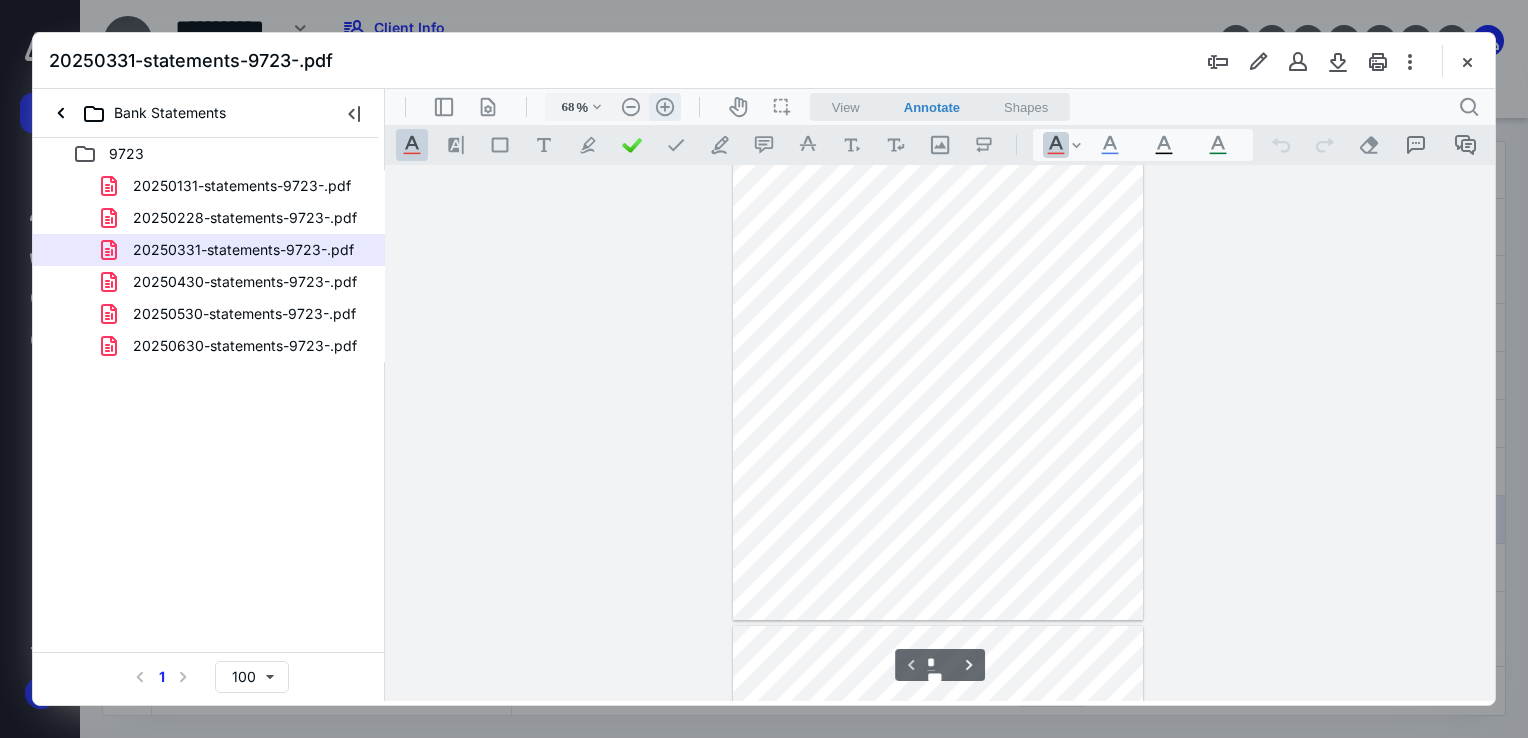click on ".cls-1{fill:#abb0c4;} icon - header - zoom - in - line" at bounding box center (665, 107) 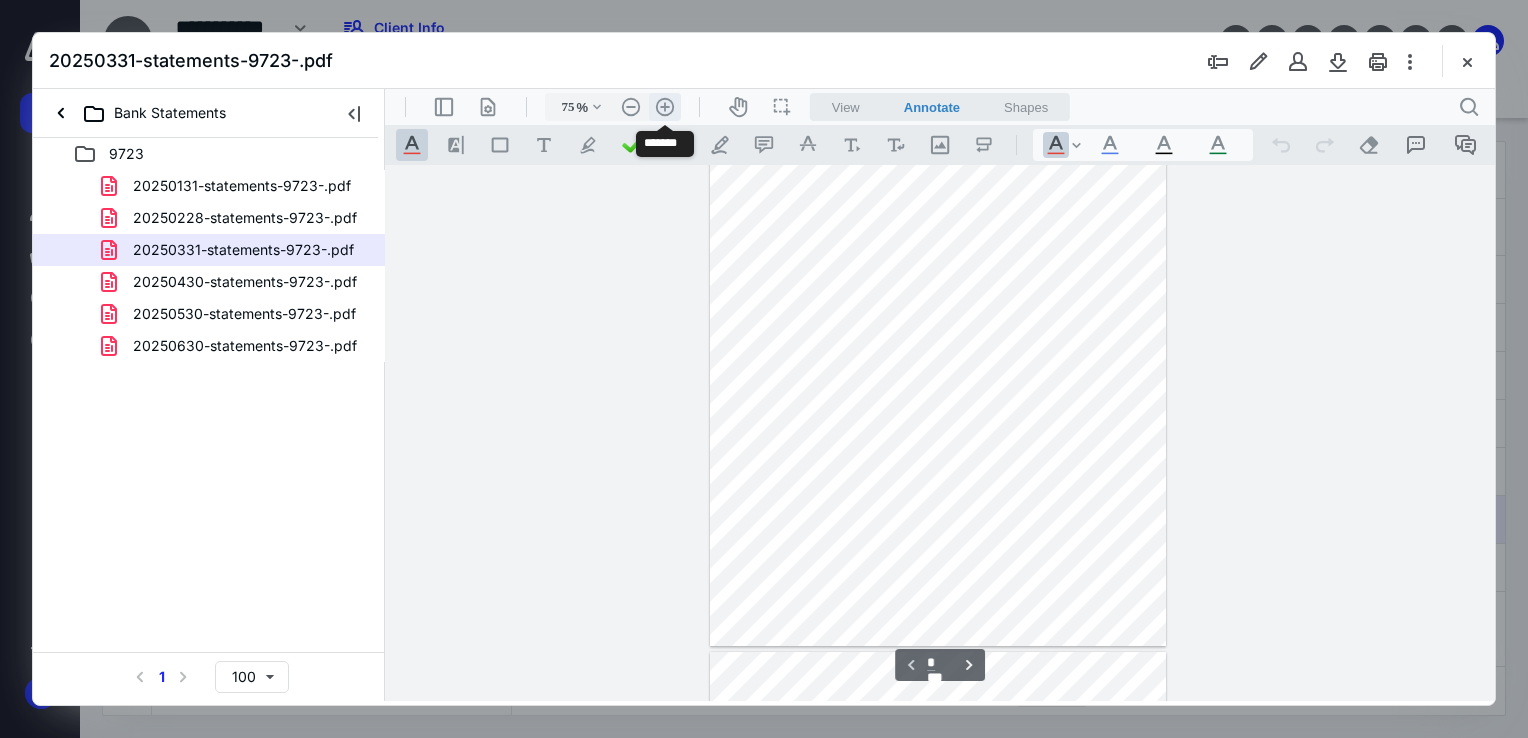 click on ".cls-1{fill:#abb0c4;} icon - header - zoom - in - line" at bounding box center (665, 107) 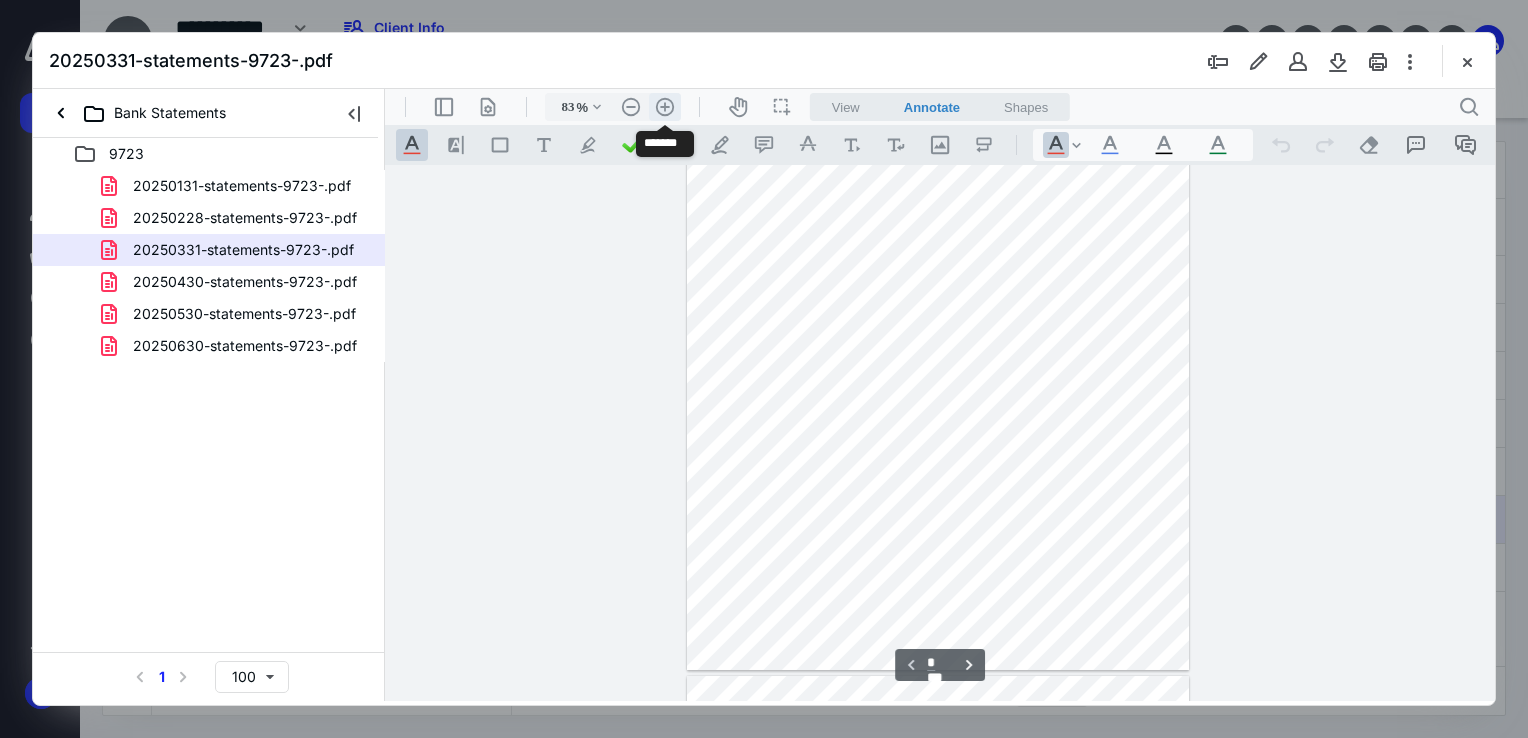 click on ".cls-1{fill:#abb0c4;} icon - header - zoom - in - line" at bounding box center [665, 107] 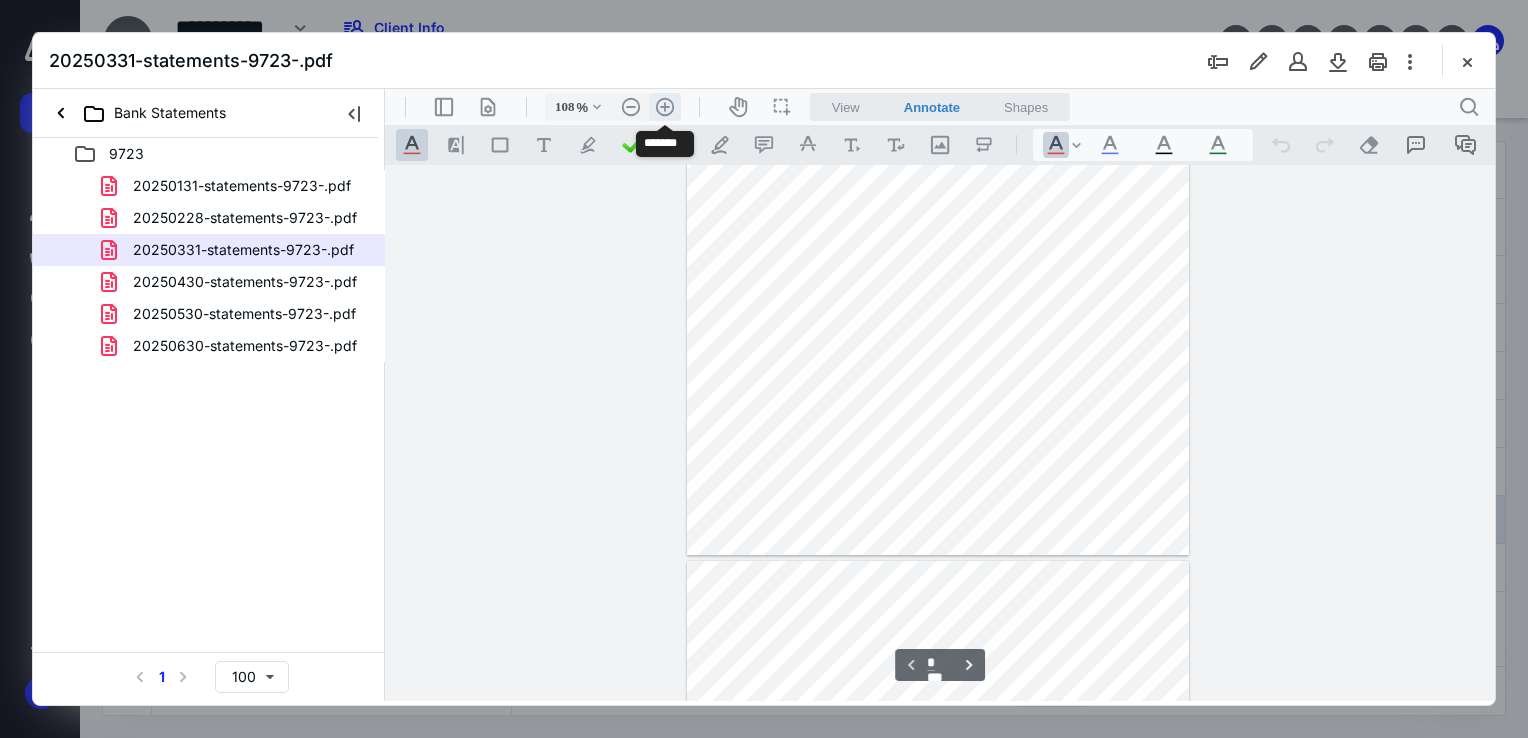 click on ".cls-1{fill:#abb0c4;} icon - header - zoom - in - line" at bounding box center (665, 107) 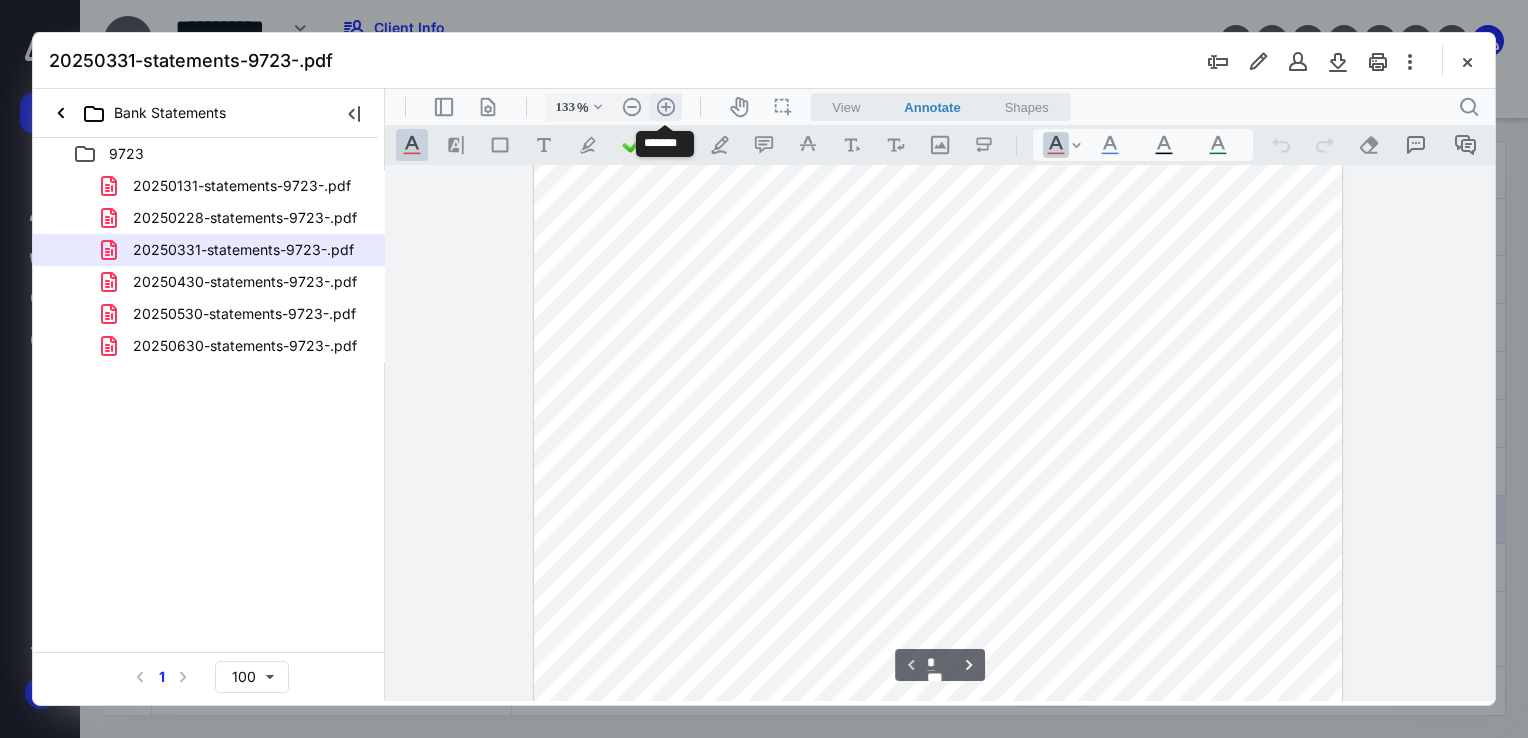 click on ".cls-1{fill:#abb0c4;} icon - header - zoom - in - line" at bounding box center (666, 107) 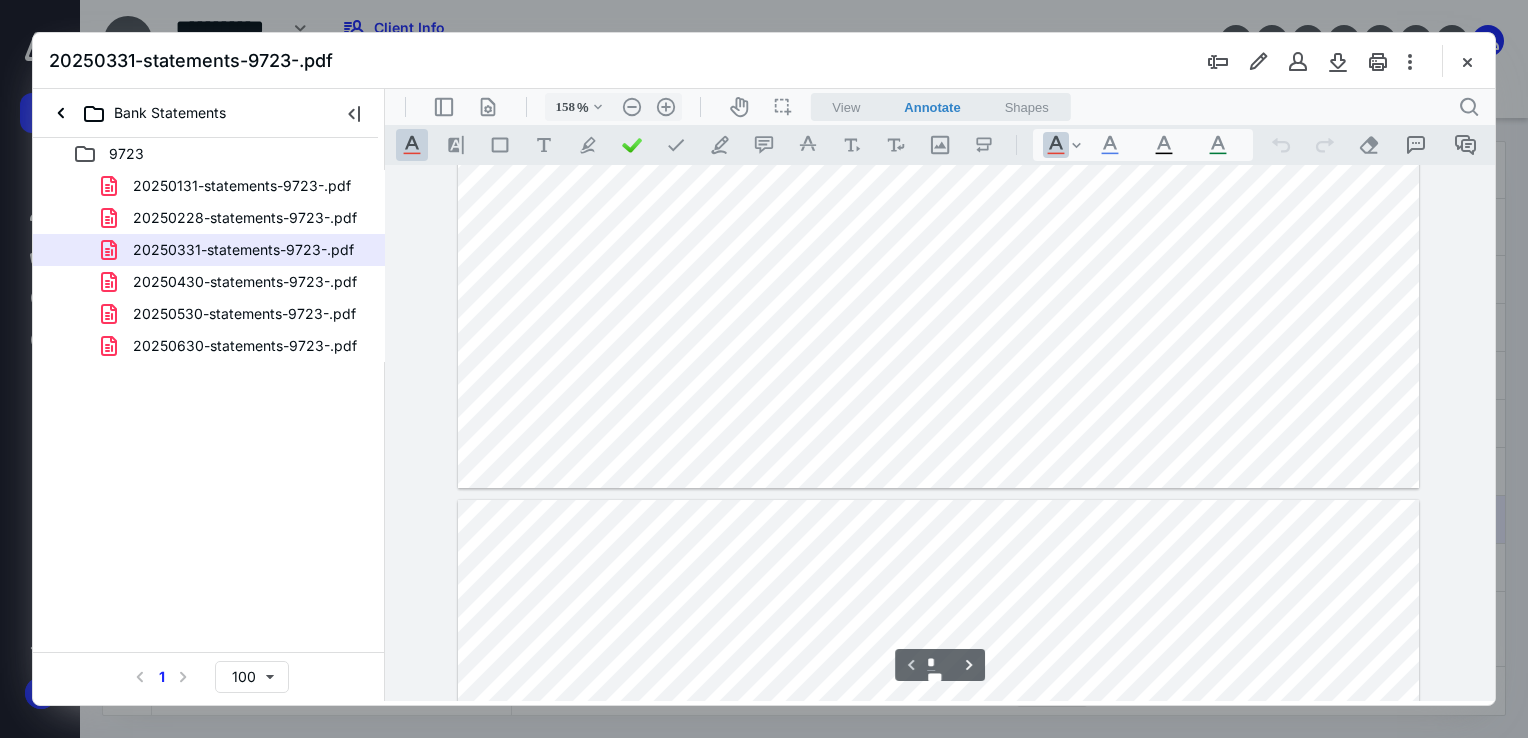 type on "*" 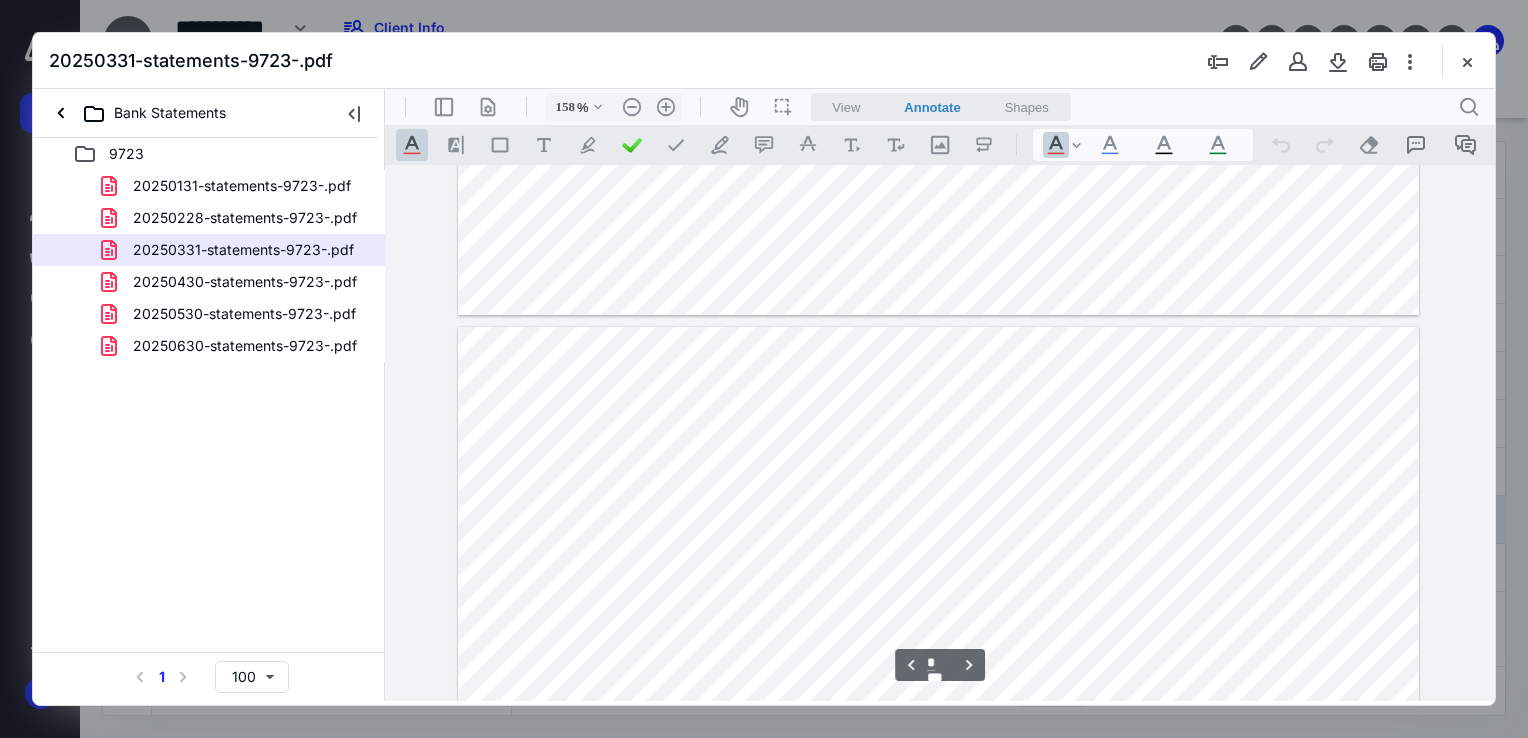 scroll, scrollTop: 1093, scrollLeft: 0, axis: vertical 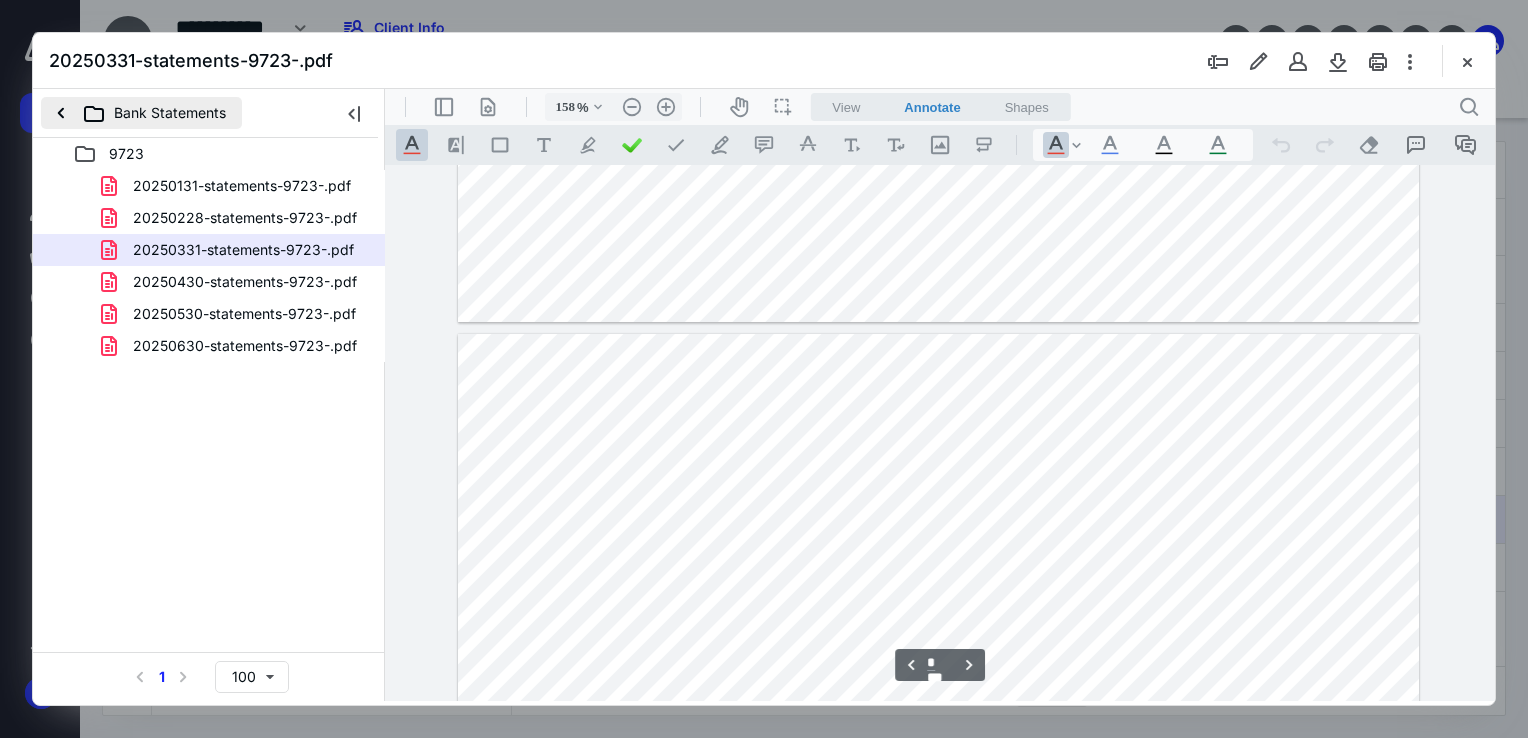click on "Bank Statements" at bounding box center [141, 113] 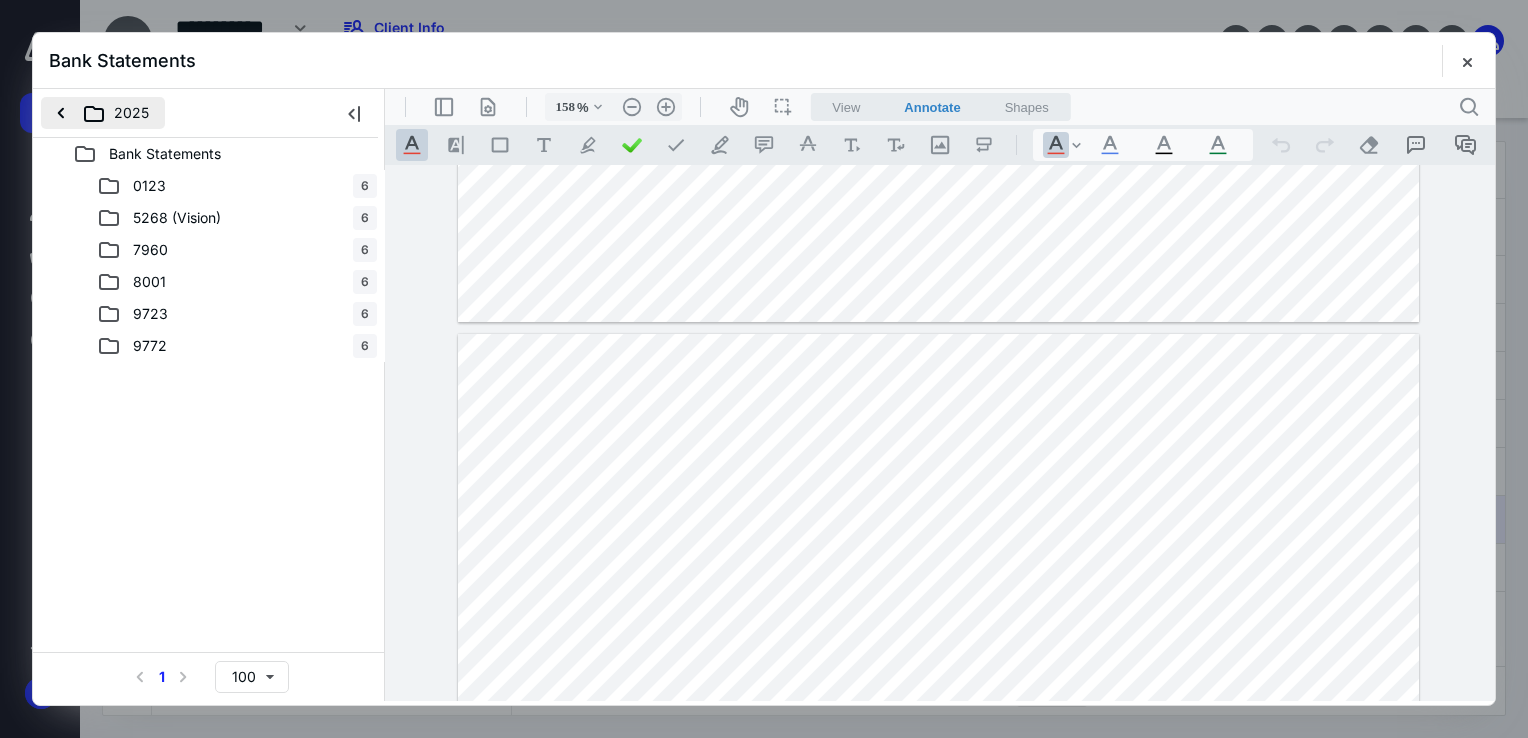 click on "2025" at bounding box center (103, 113) 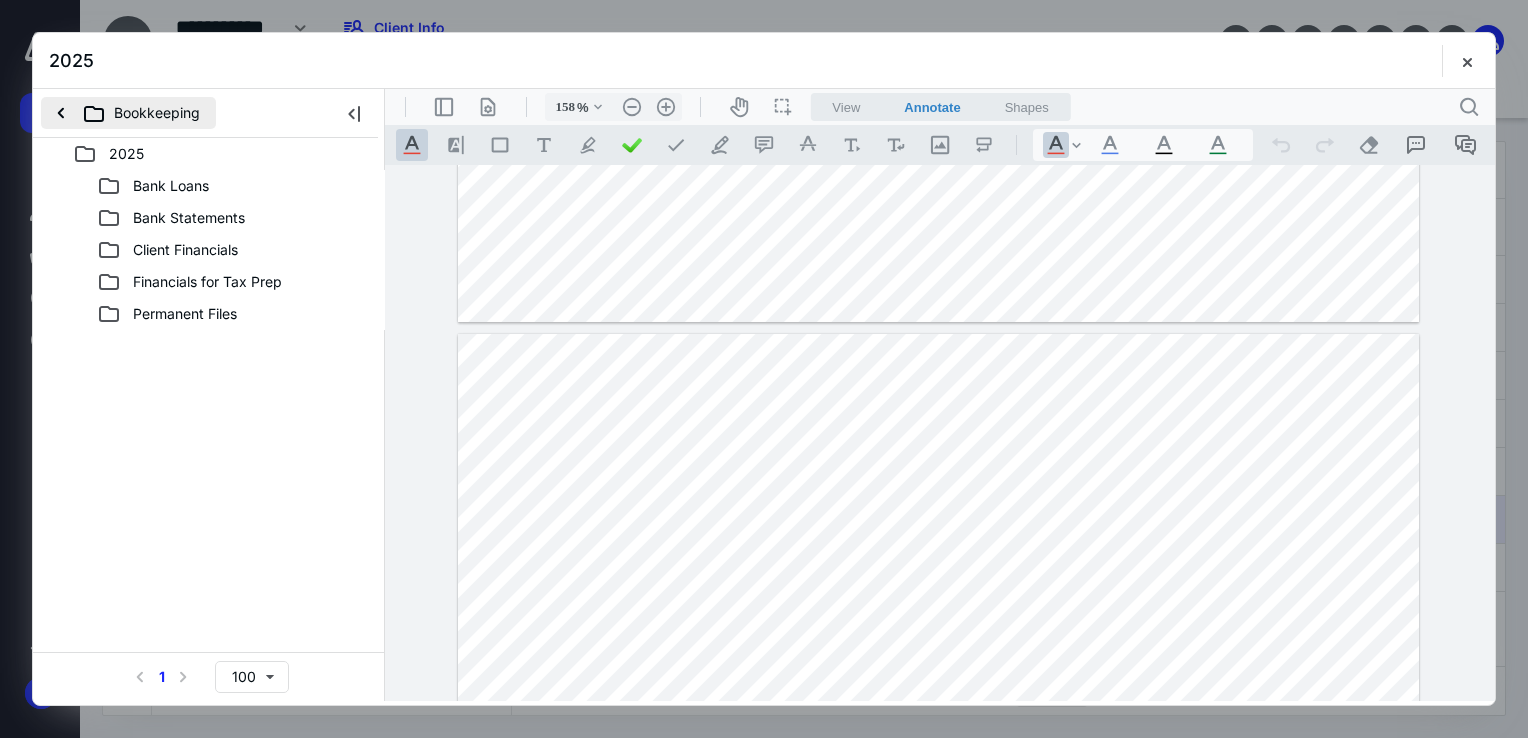 click on "Bookkeeping" at bounding box center [128, 113] 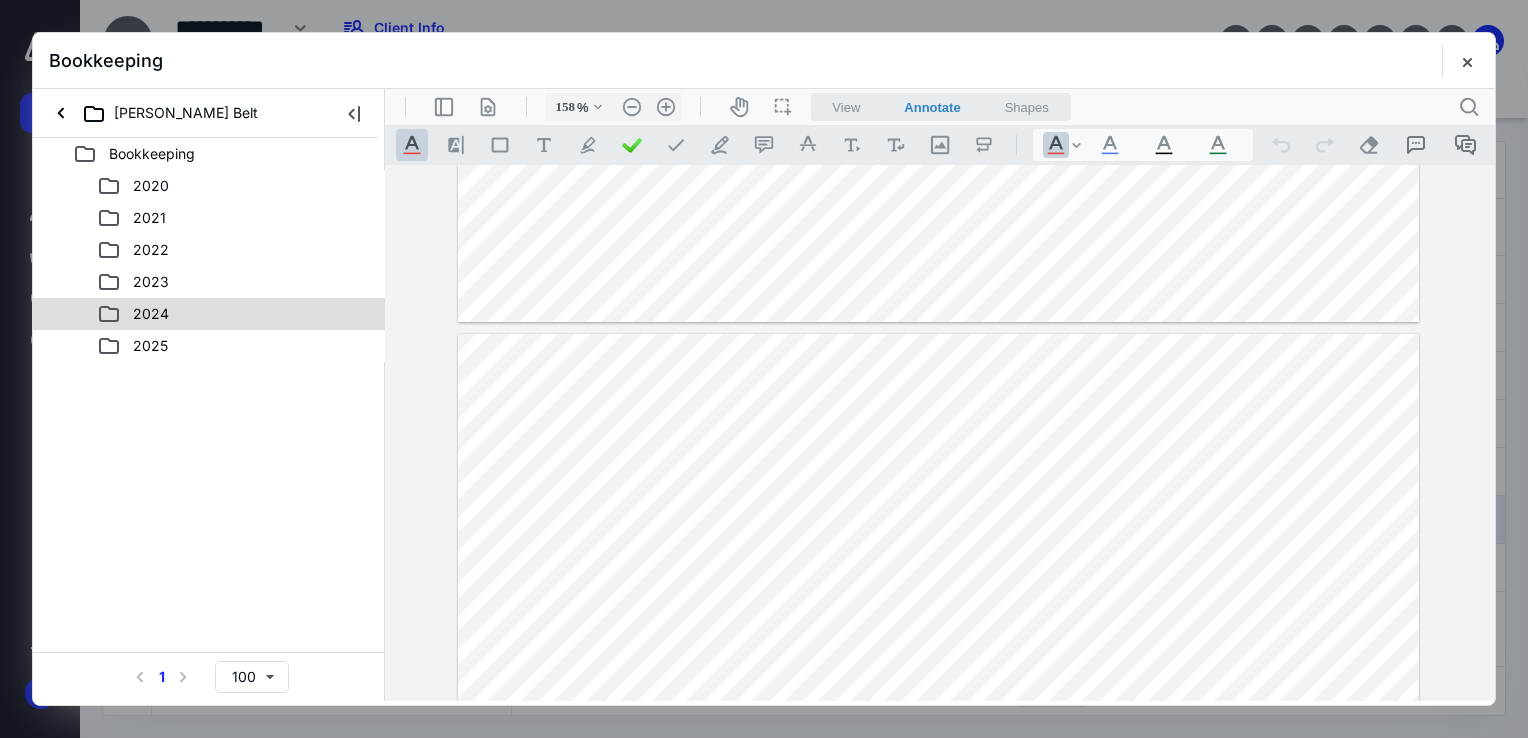click on "2024" at bounding box center [237, 314] 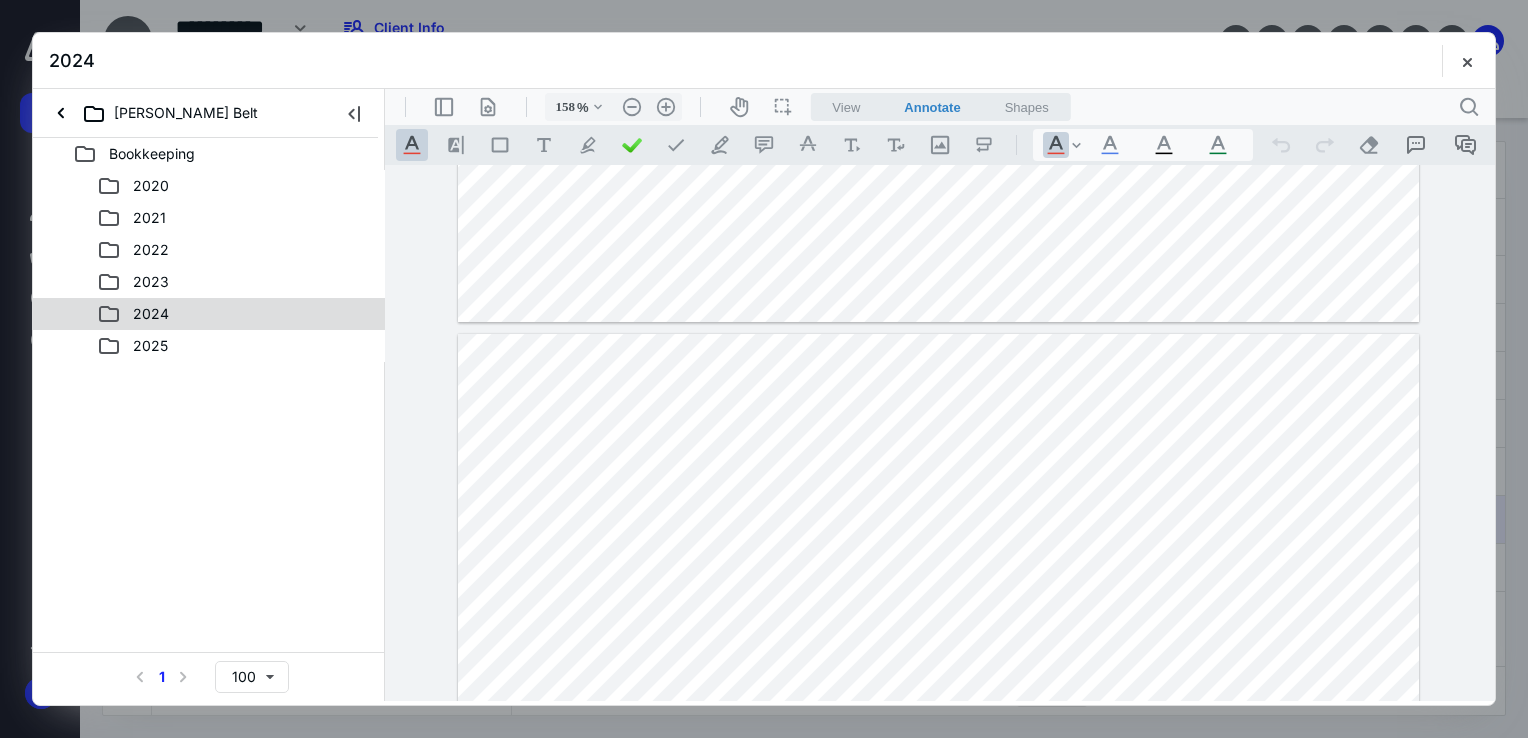 click on "2024" at bounding box center [237, 314] 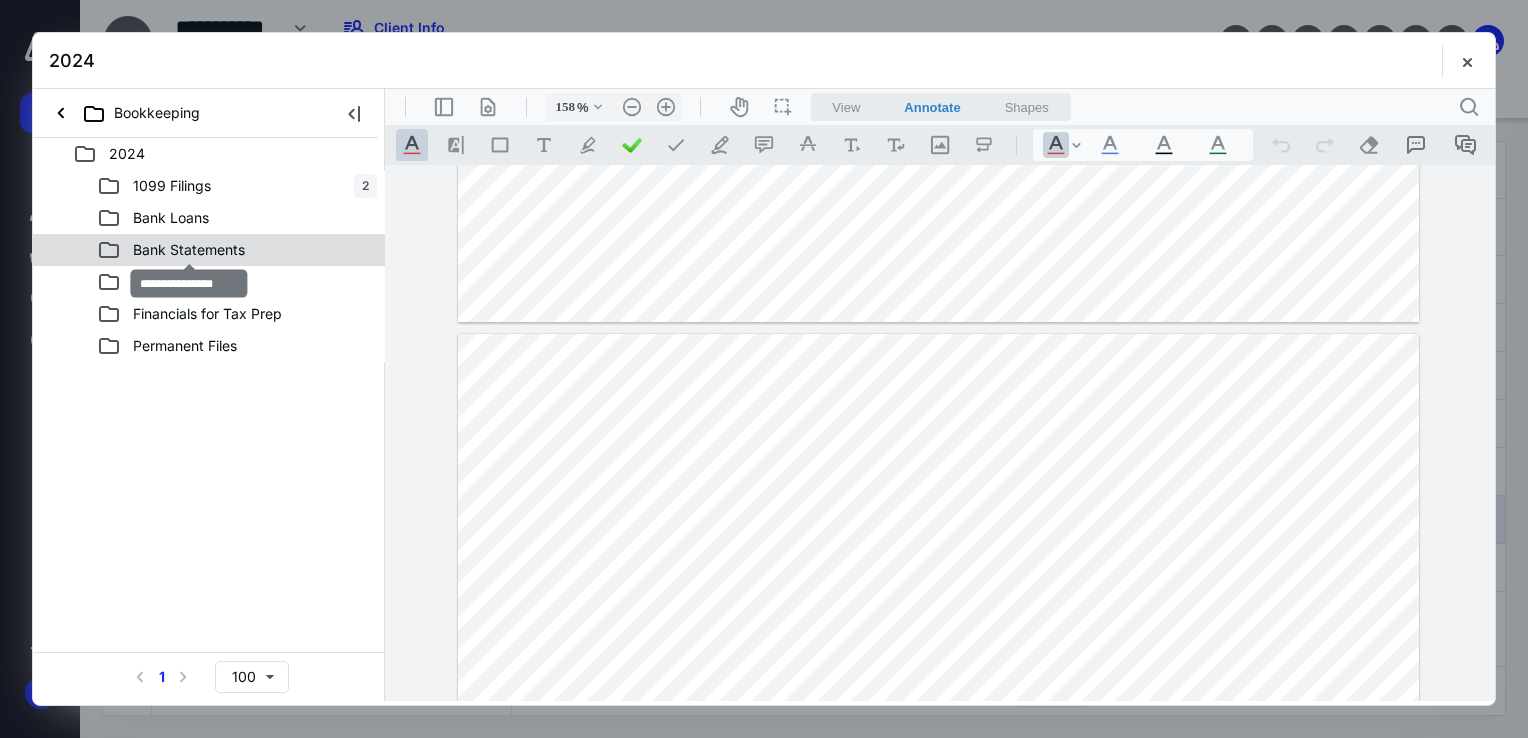 click on "Bank Statements" at bounding box center (189, 250) 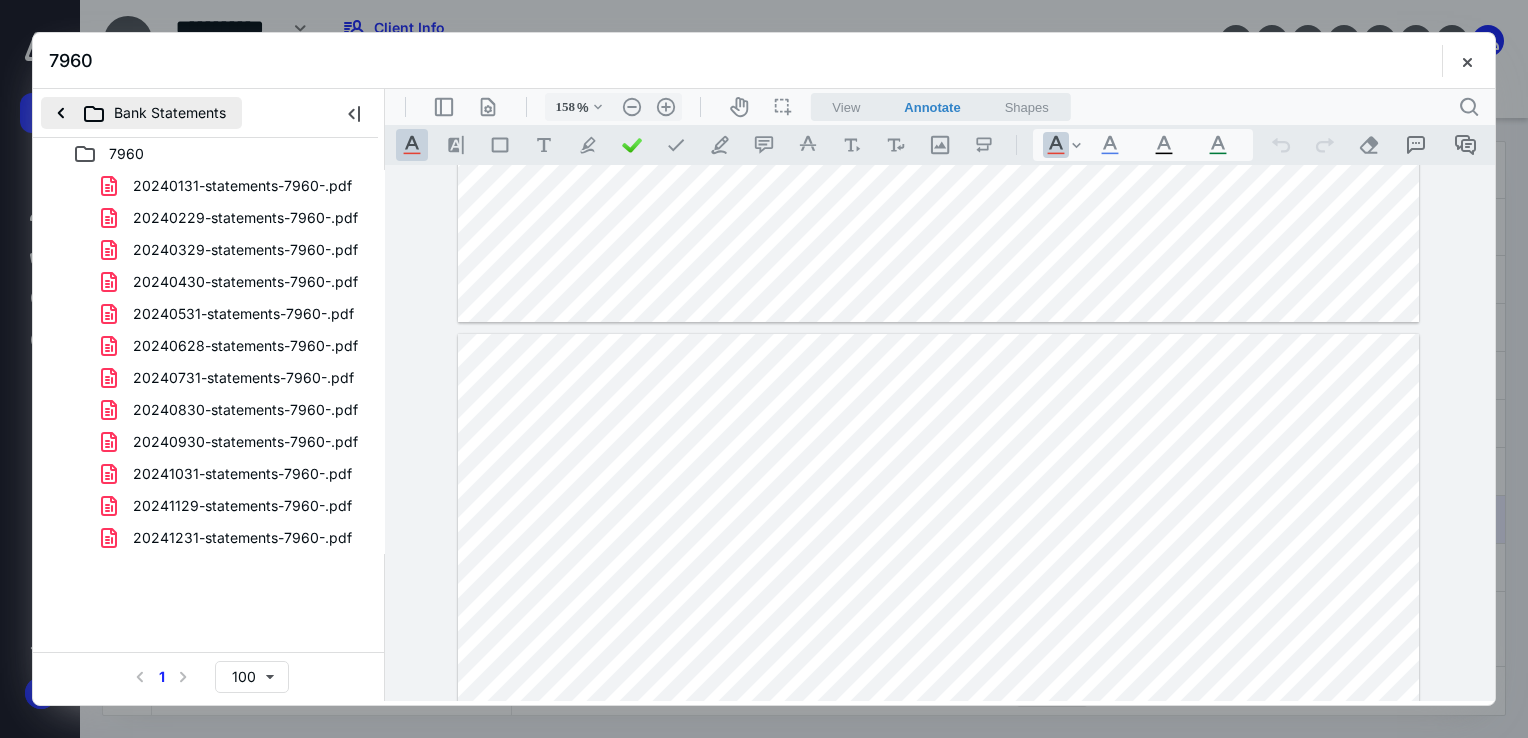 click on "Bank Statements" at bounding box center (141, 113) 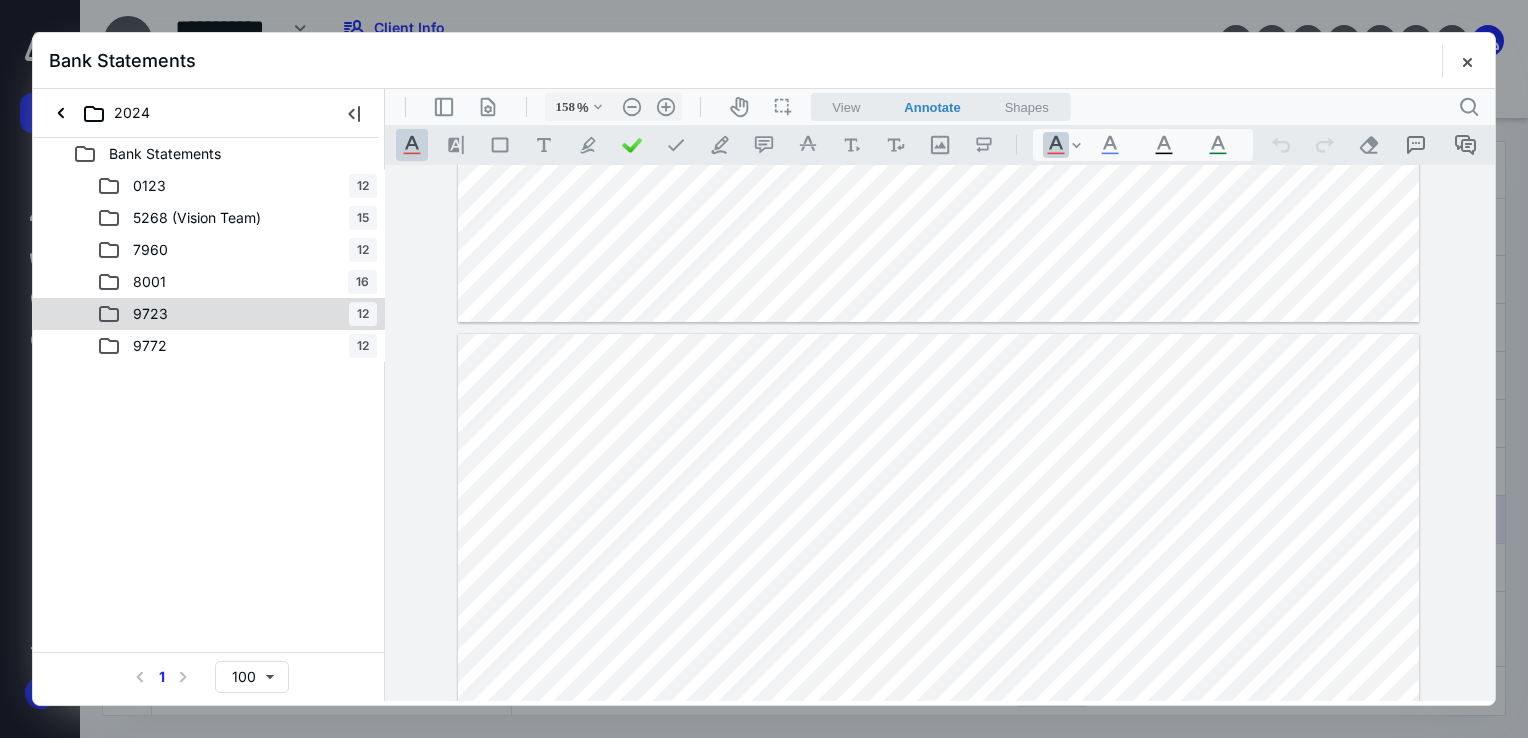 click on "9723" at bounding box center (150, 314) 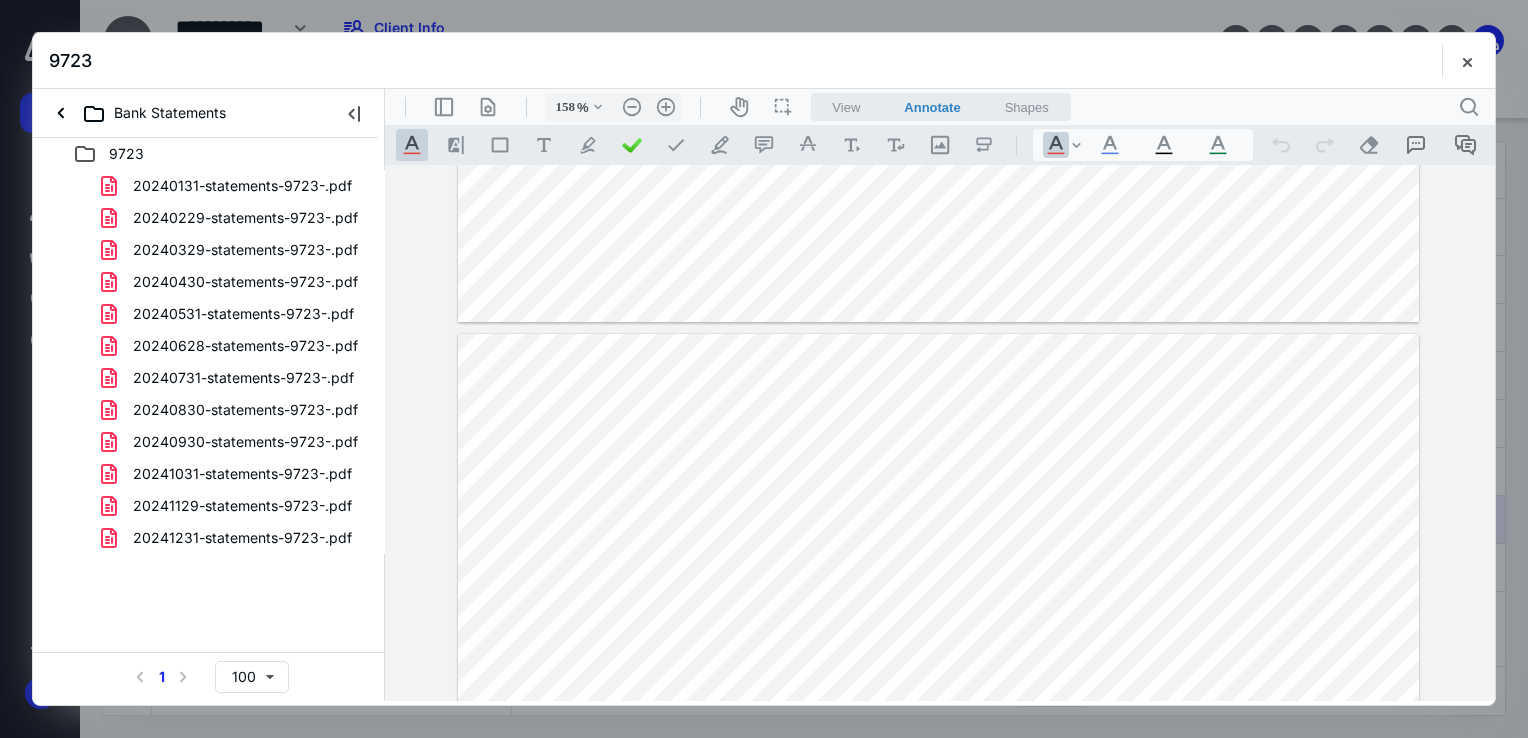 click on "20241031-statements-9723-.pdf" at bounding box center (242, 474) 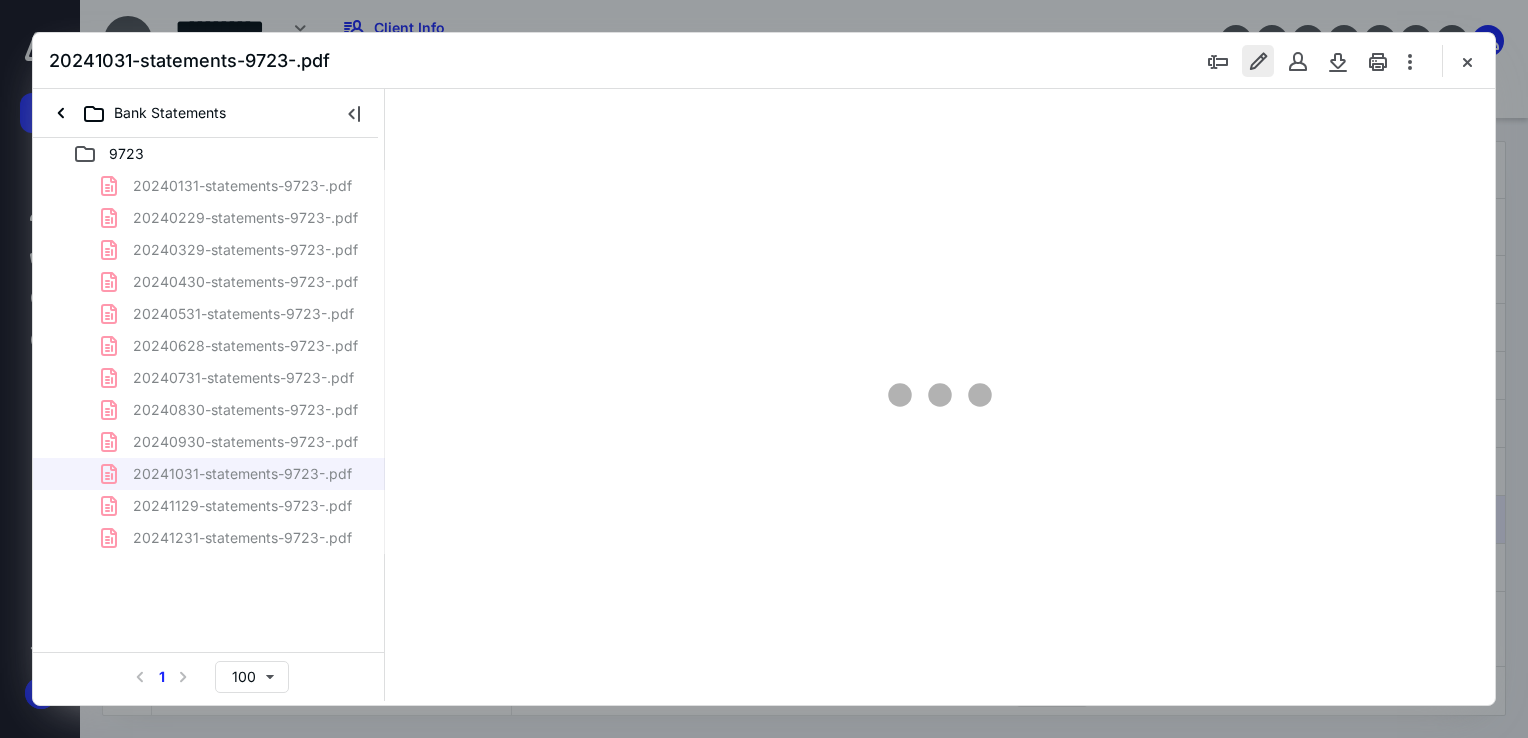scroll, scrollTop: 79, scrollLeft: 0, axis: vertical 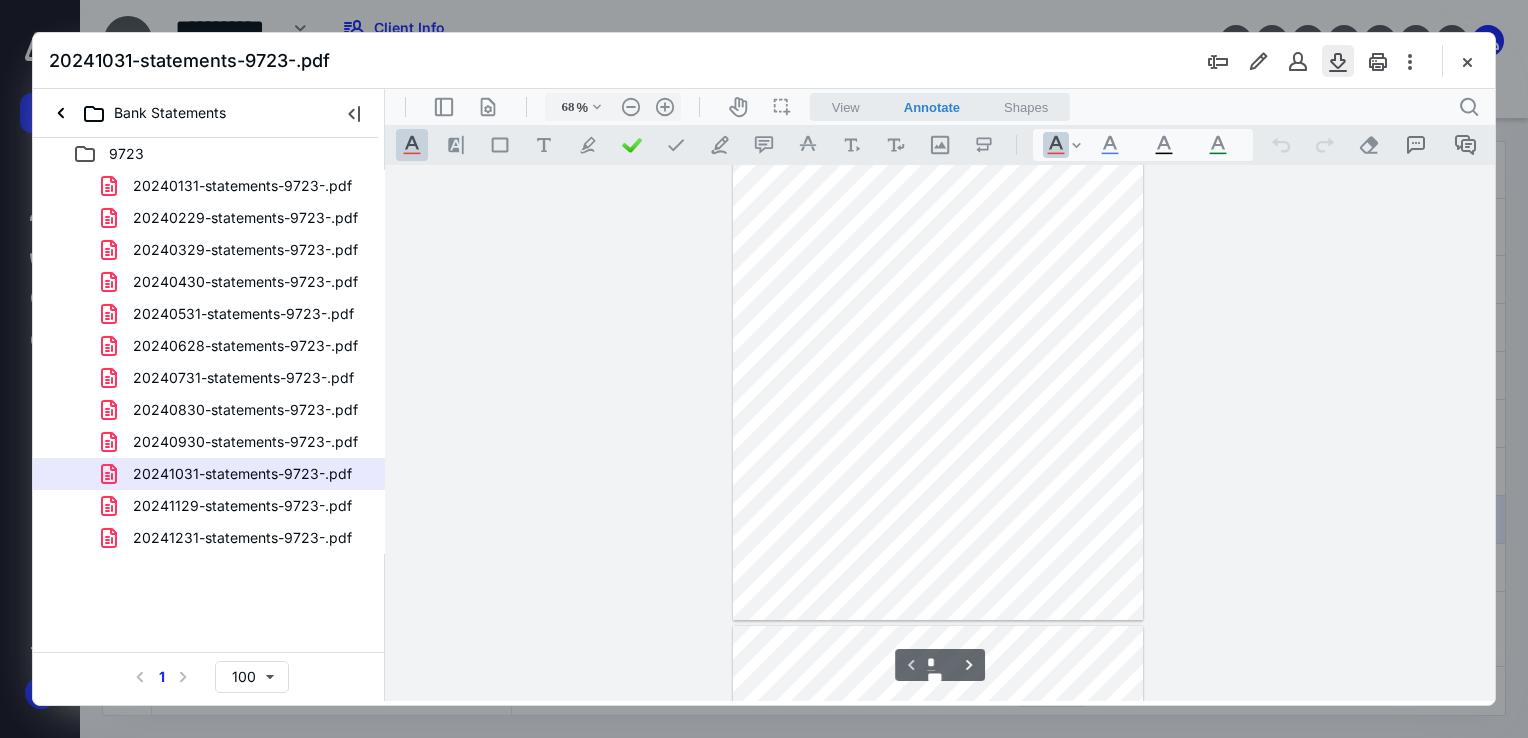 click at bounding box center (1338, 61) 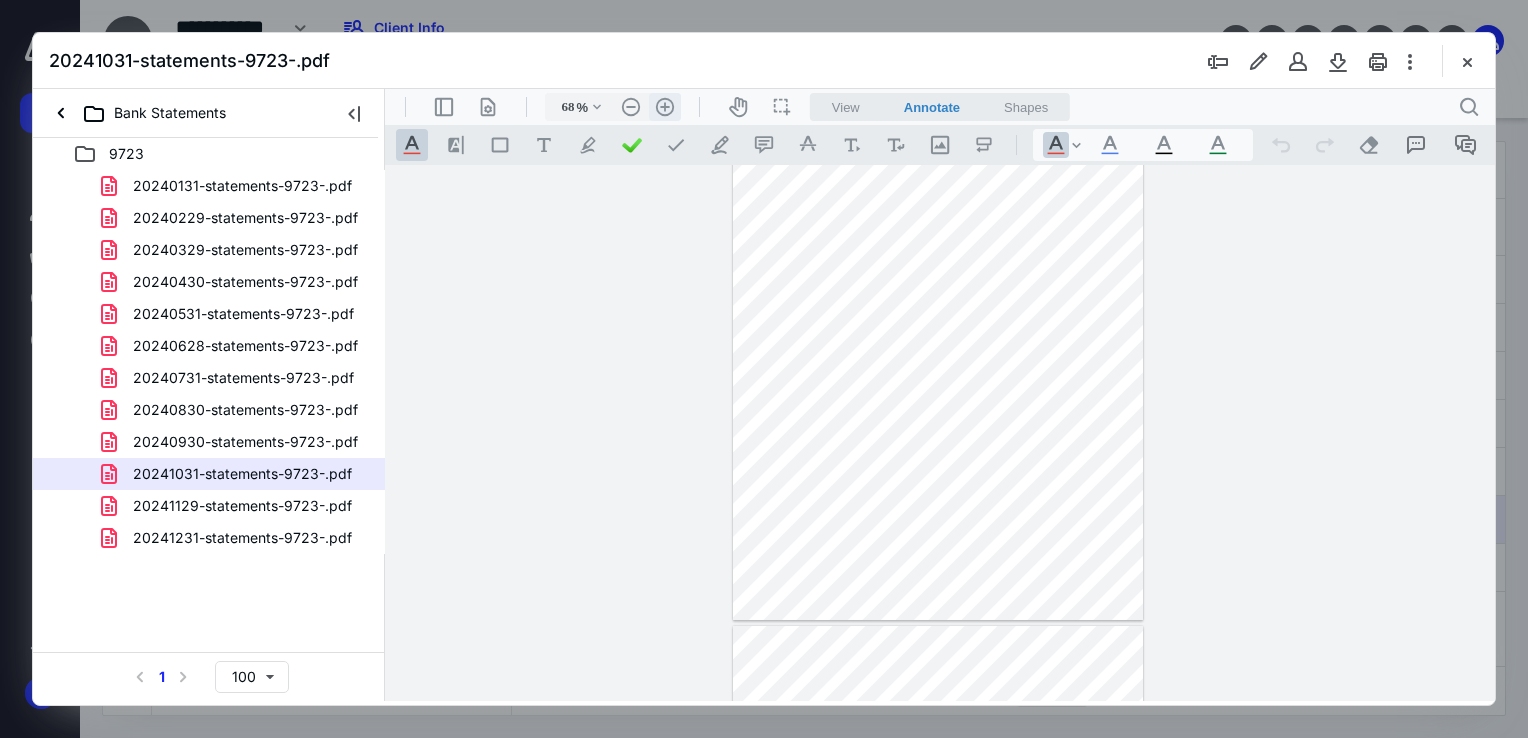 click on ".cls-1{fill:#abb0c4;} icon - header - zoom - in - line" at bounding box center (665, 107) 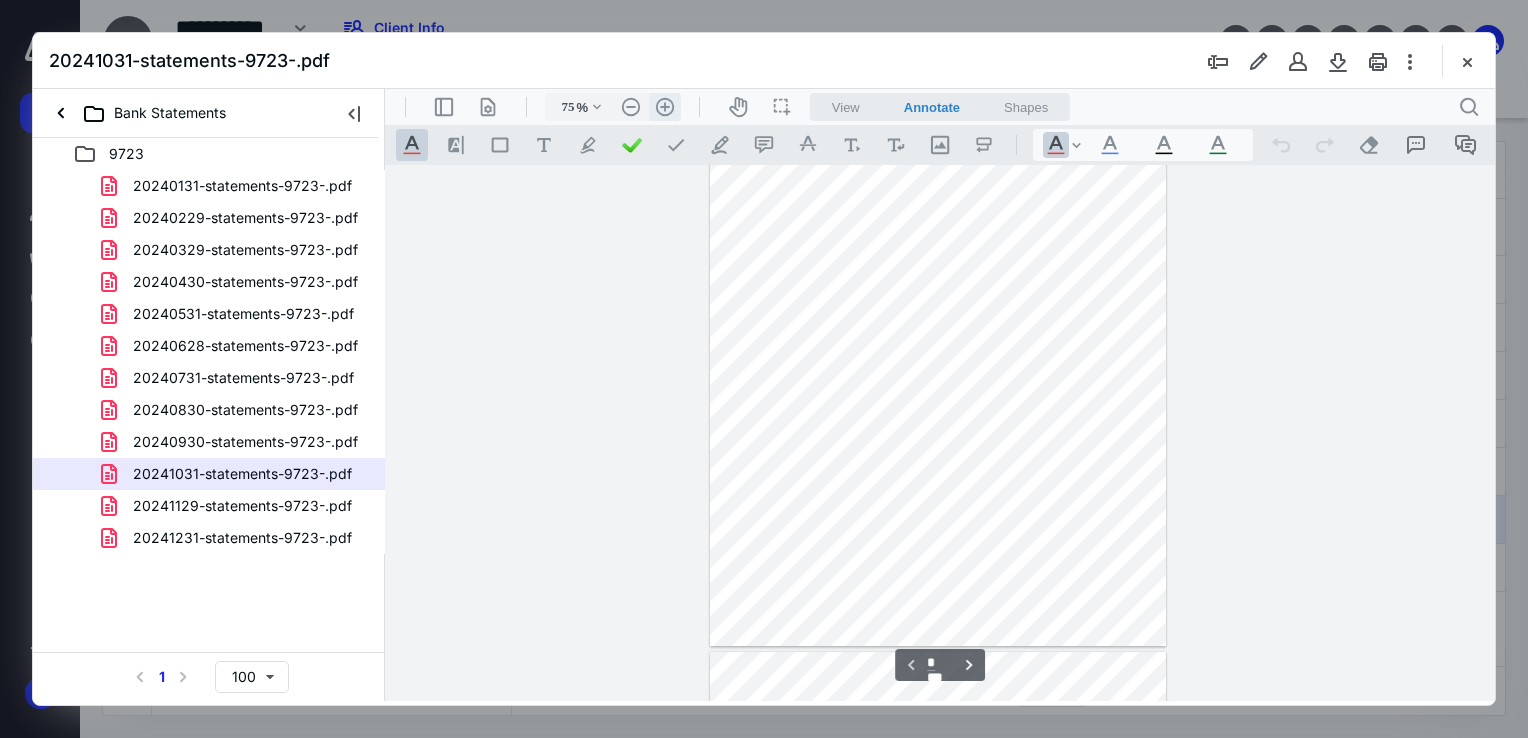 click on ".cls-1{fill:#abb0c4;} icon - header - zoom - in - line" at bounding box center [665, 107] 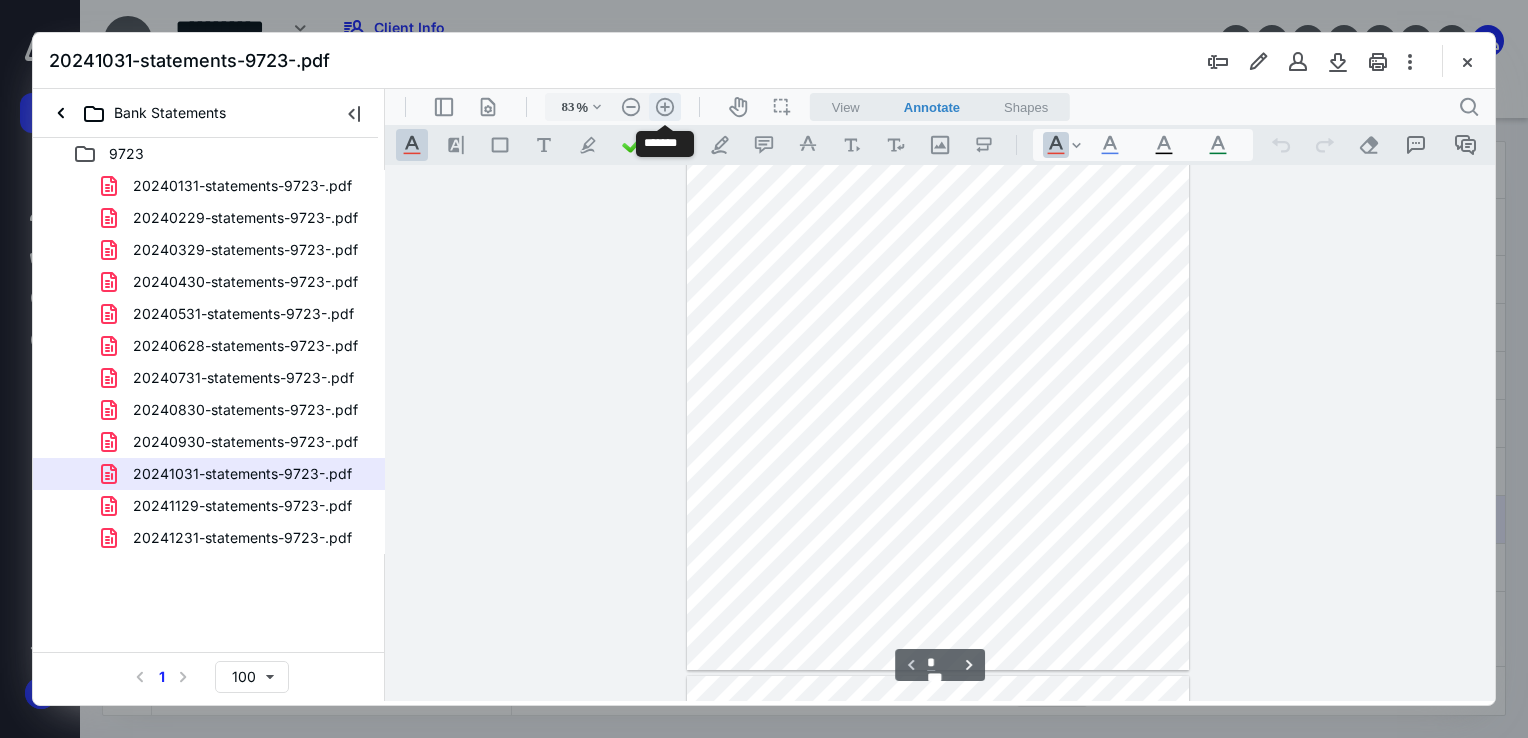 click on ".cls-1{fill:#abb0c4;} icon - header - zoom - in - line" at bounding box center (665, 107) 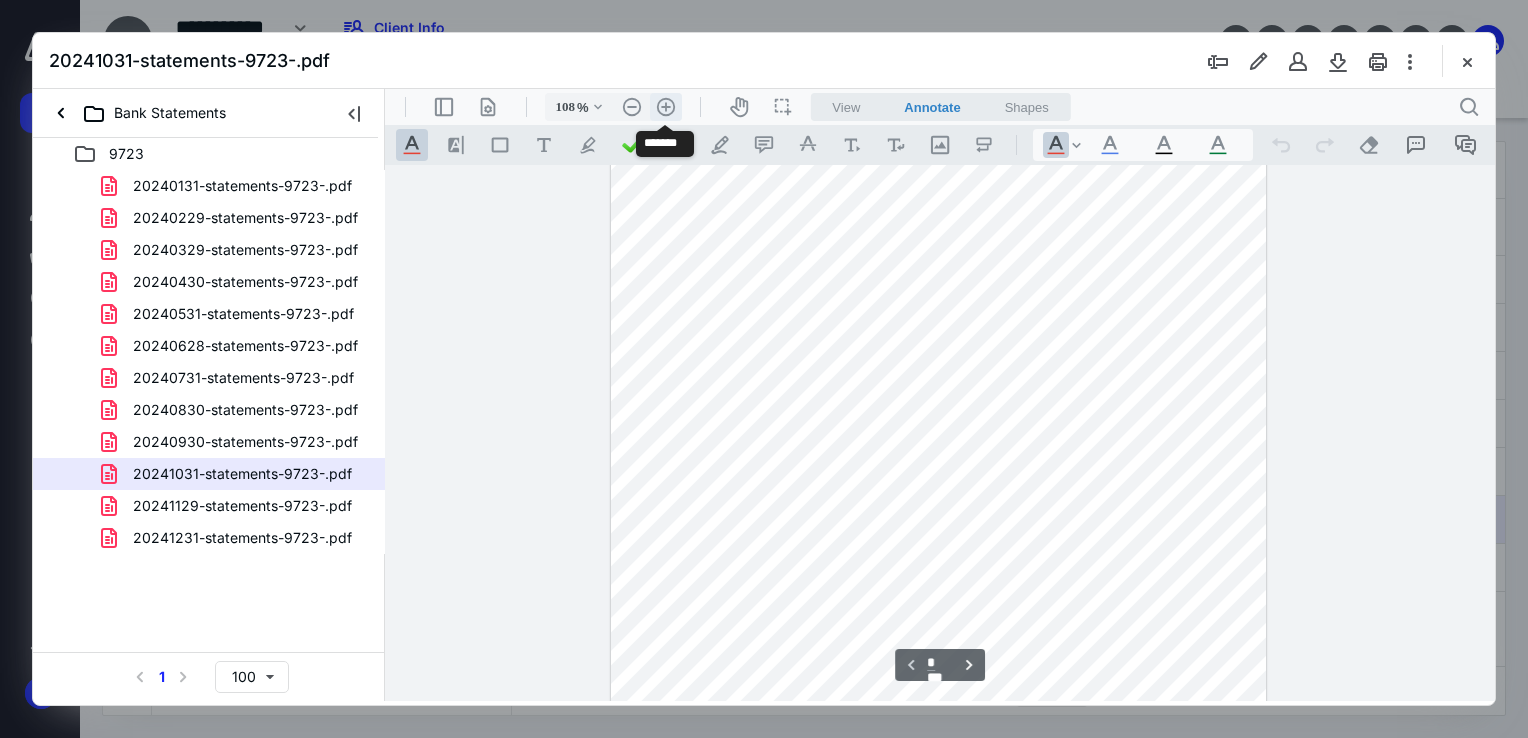 click on ".cls-1{fill:#abb0c4;} icon - header - zoom - in - line" at bounding box center (666, 107) 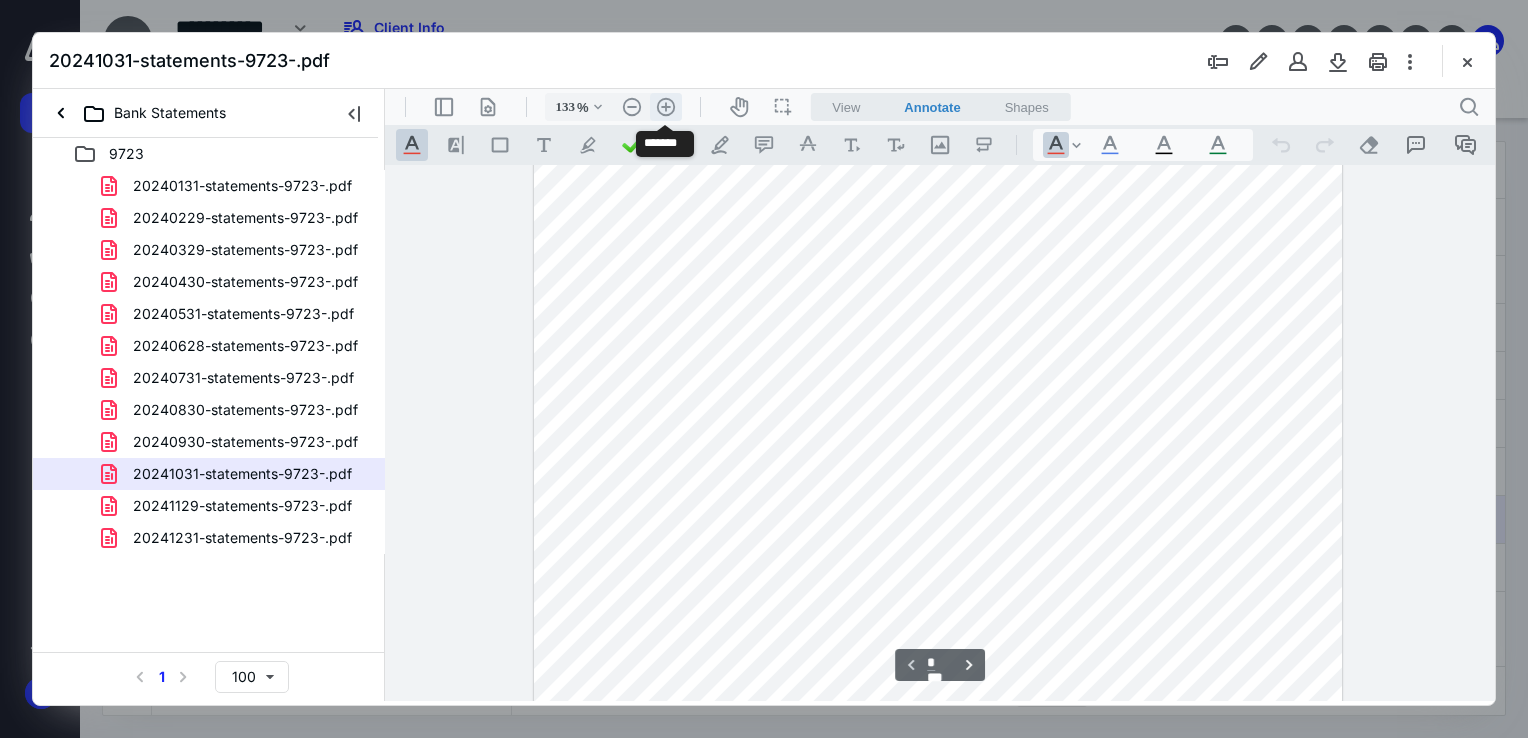 click on ".cls-1{fill:#abb0c4;} icon - header - zoom - in - line" at bounding box center (666, 107) 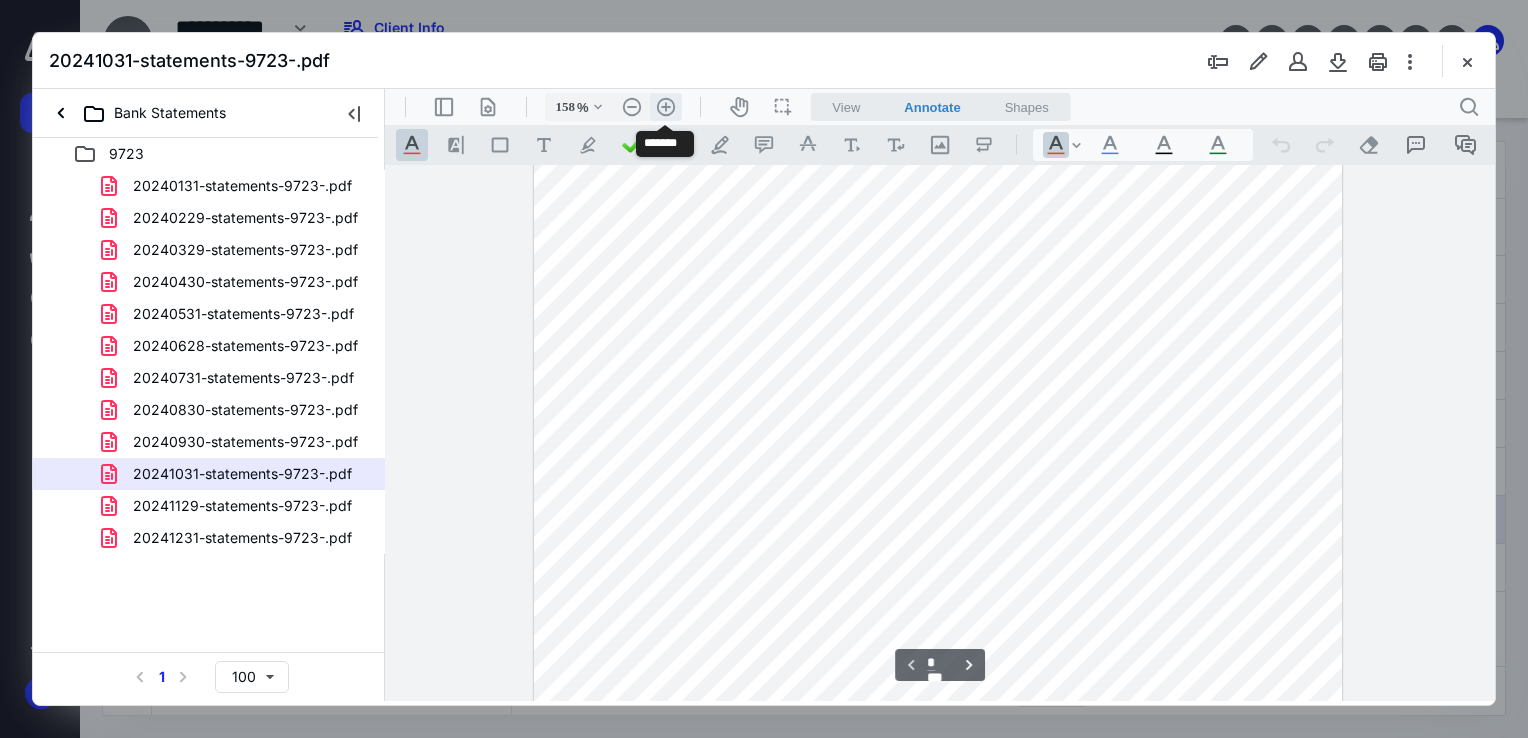 scroll, scrollTop: 493, scrollLeft: 0, axis: vertical 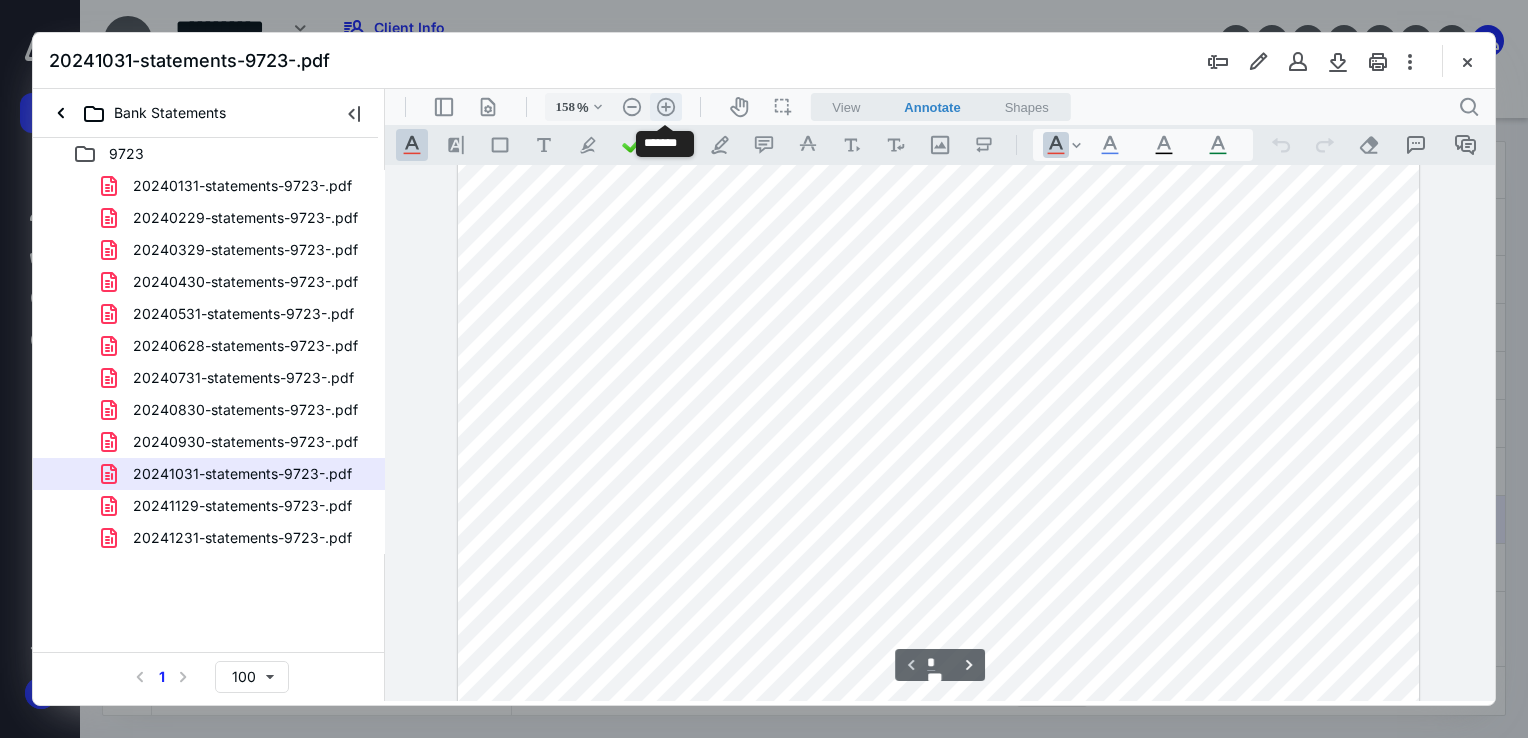 click on ".cls-1{fill:#abb0c4;} icon - header - zoom - in - line" at bounding box center (666, 107) 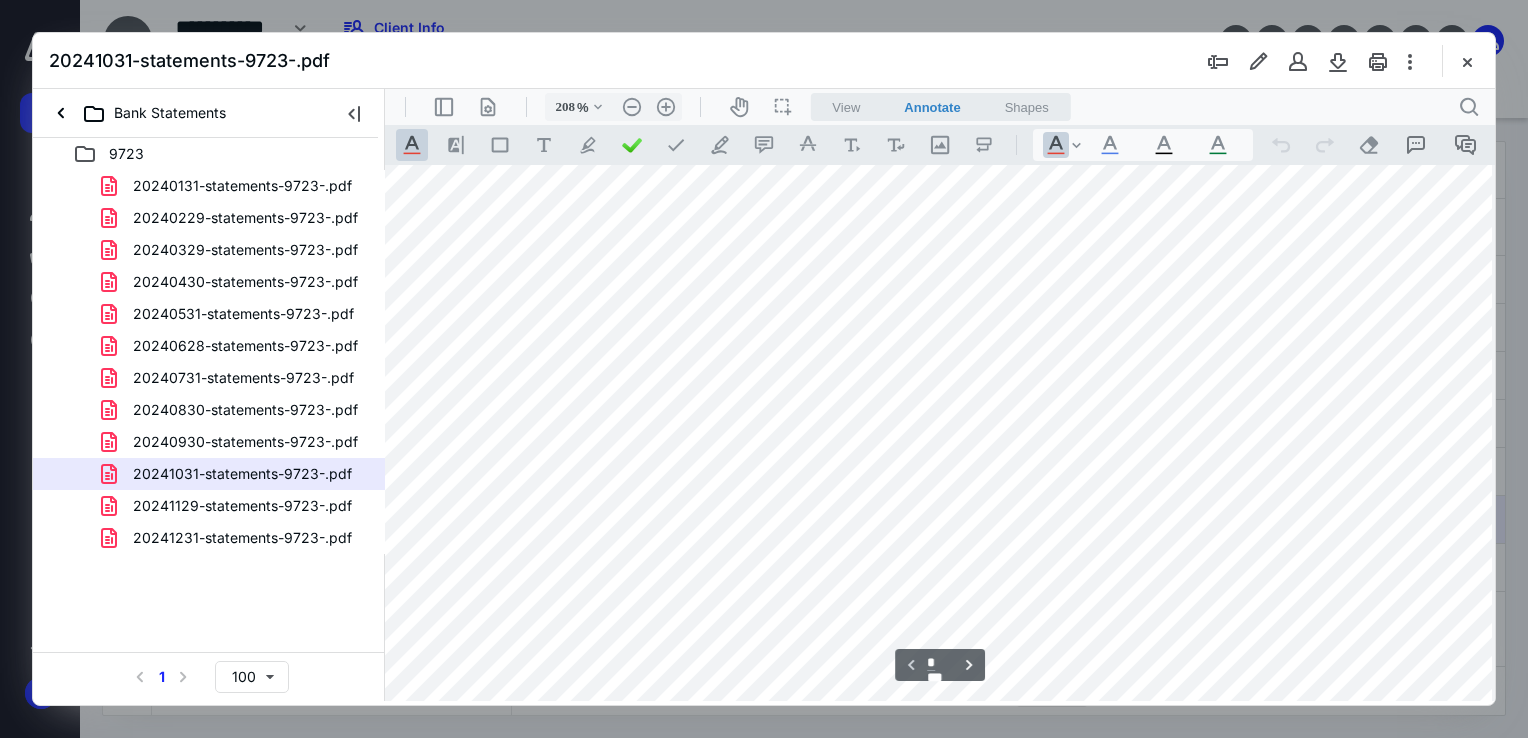 scroll, scrollTop: 924, scrollLeft: 92, axis: both 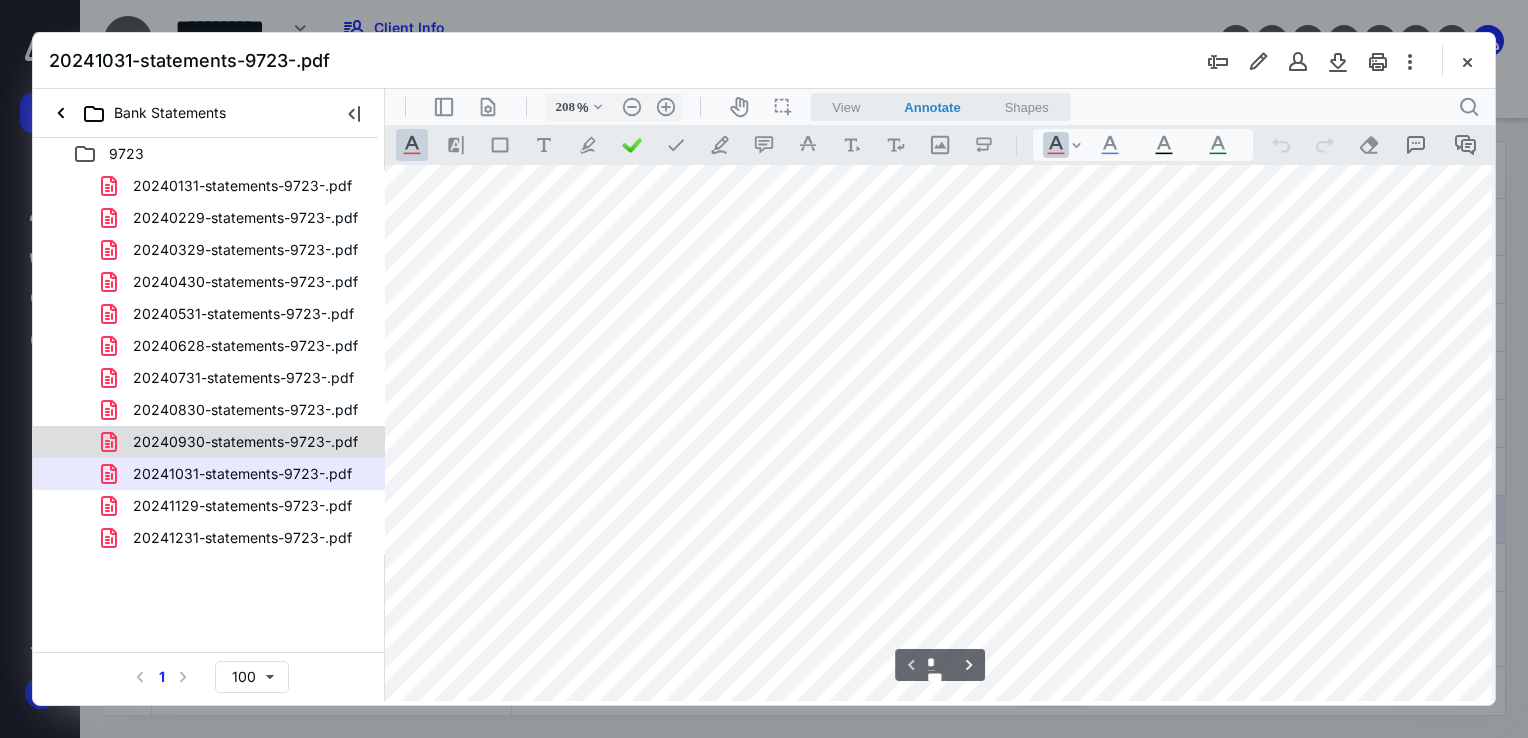 click on "20240930-statements-9723-.pdf" at bounding box center [245, 442] 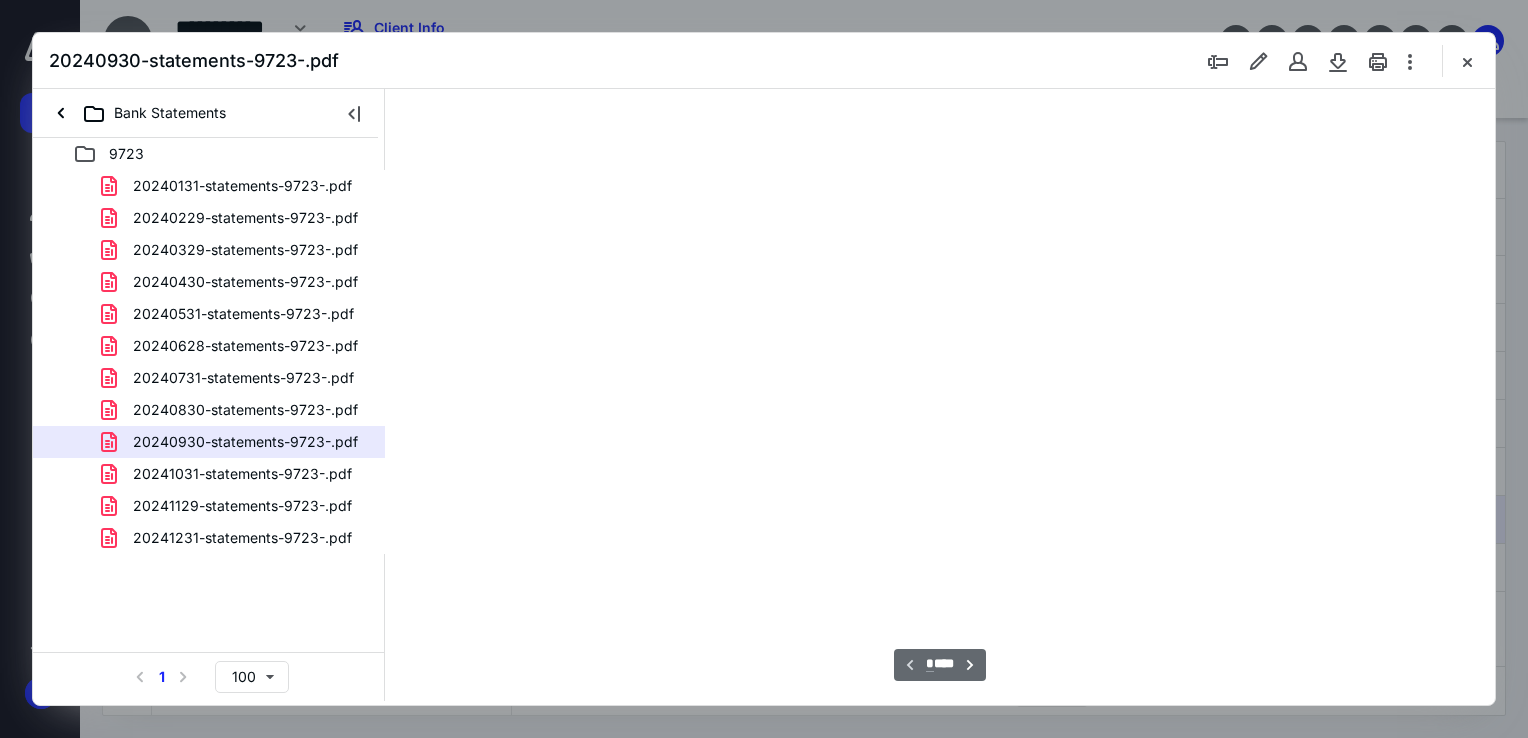 scroll, scrollTop: 79, scrollLeft: 0, axis: vertical 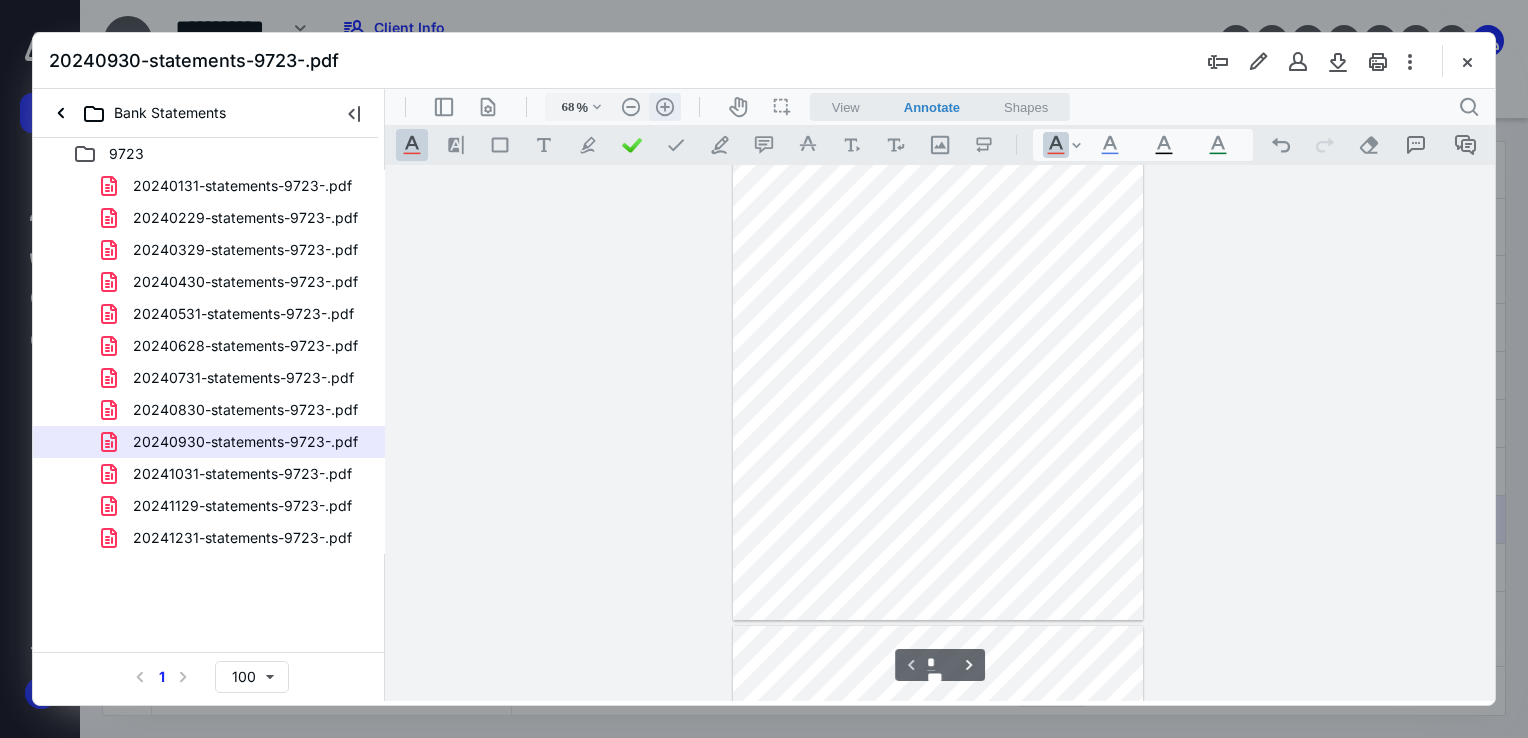 click on ".cls-1{fill:#abb0c4;} icon - header - zoom - in - line" at bounding box center [665, 107] 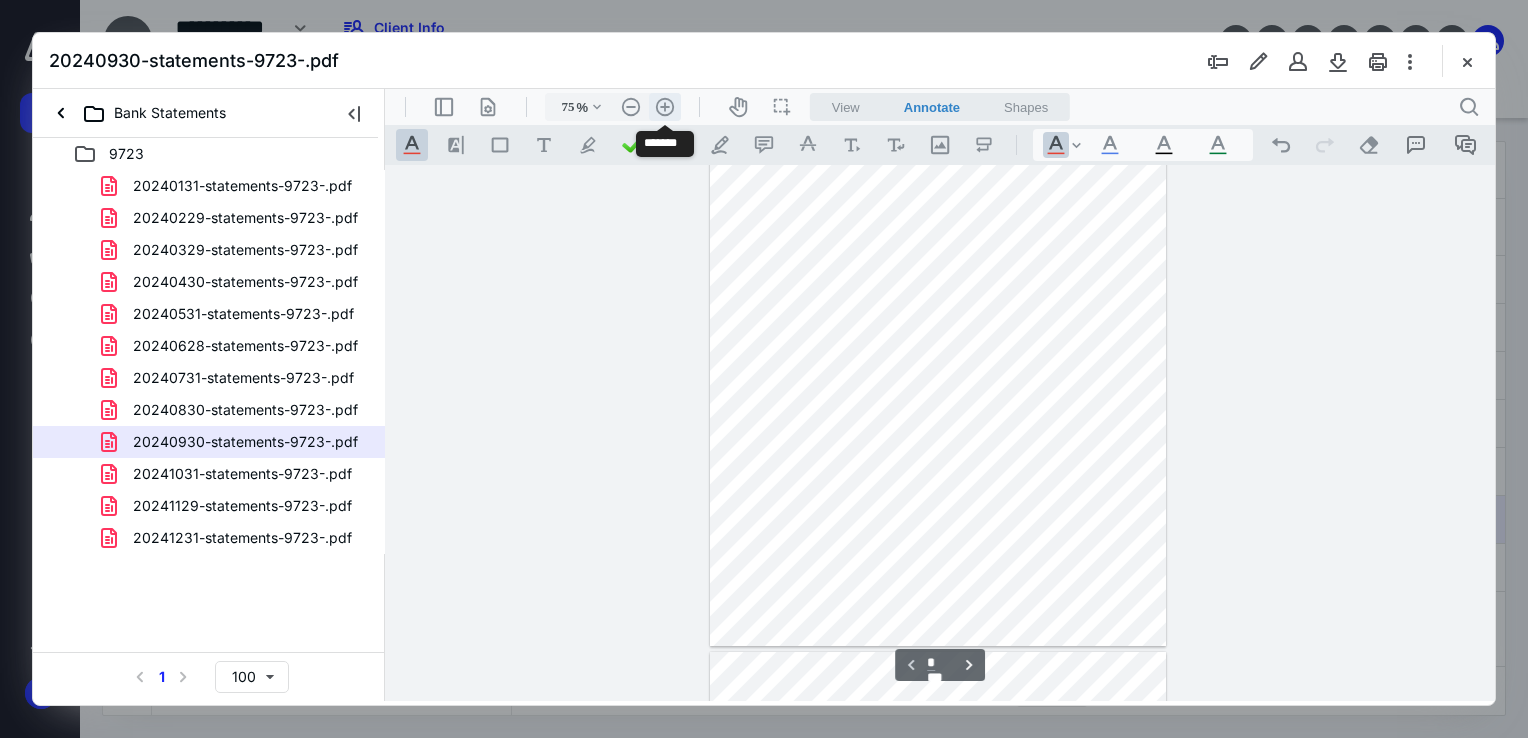 click on ".cls-1{fill:#abb0c4;} icon - header - zoom - in - line" at bounding box center [665, 107] 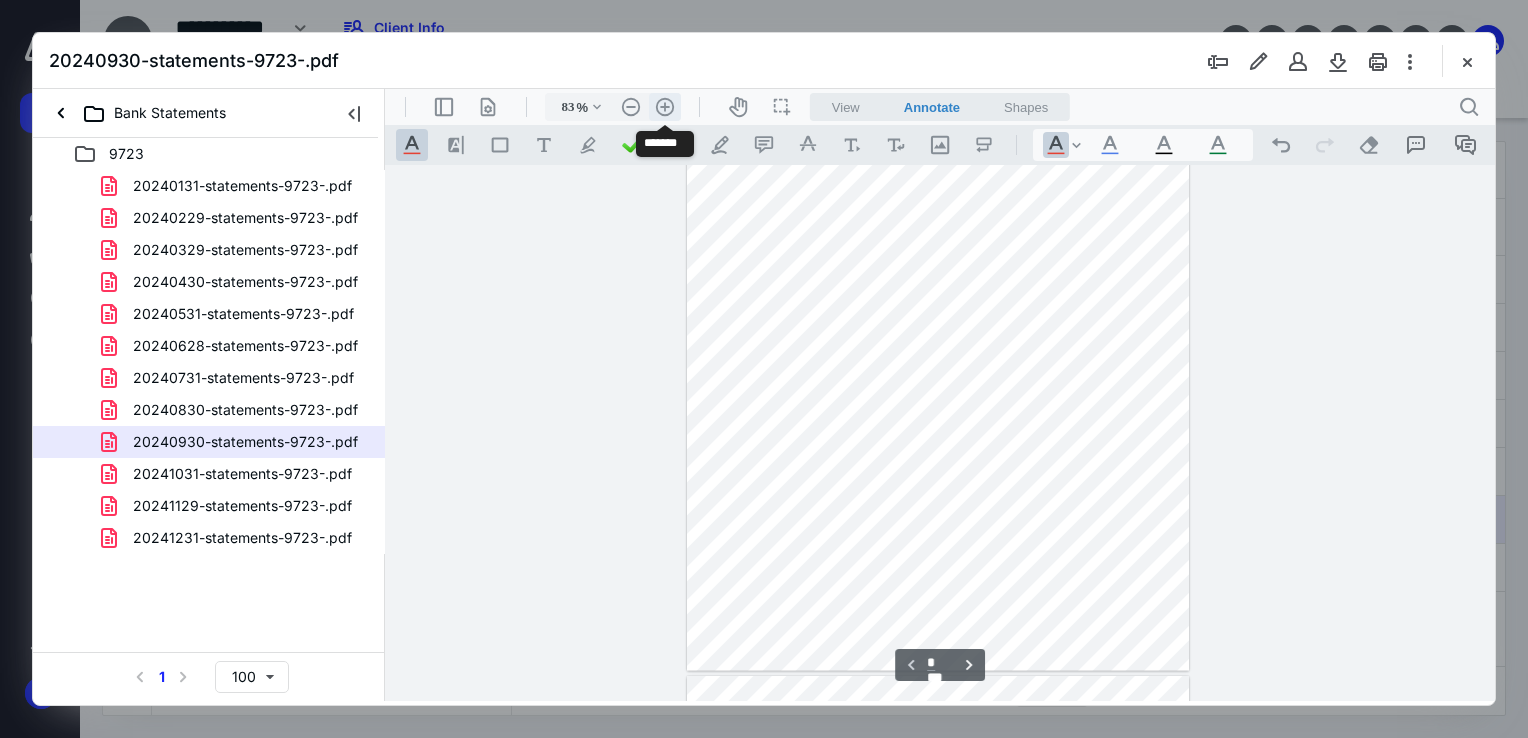 click on ".cls-1{fill:#abb0c4;} icon - header - zoom - in - line" at bounding box center (665, 107) 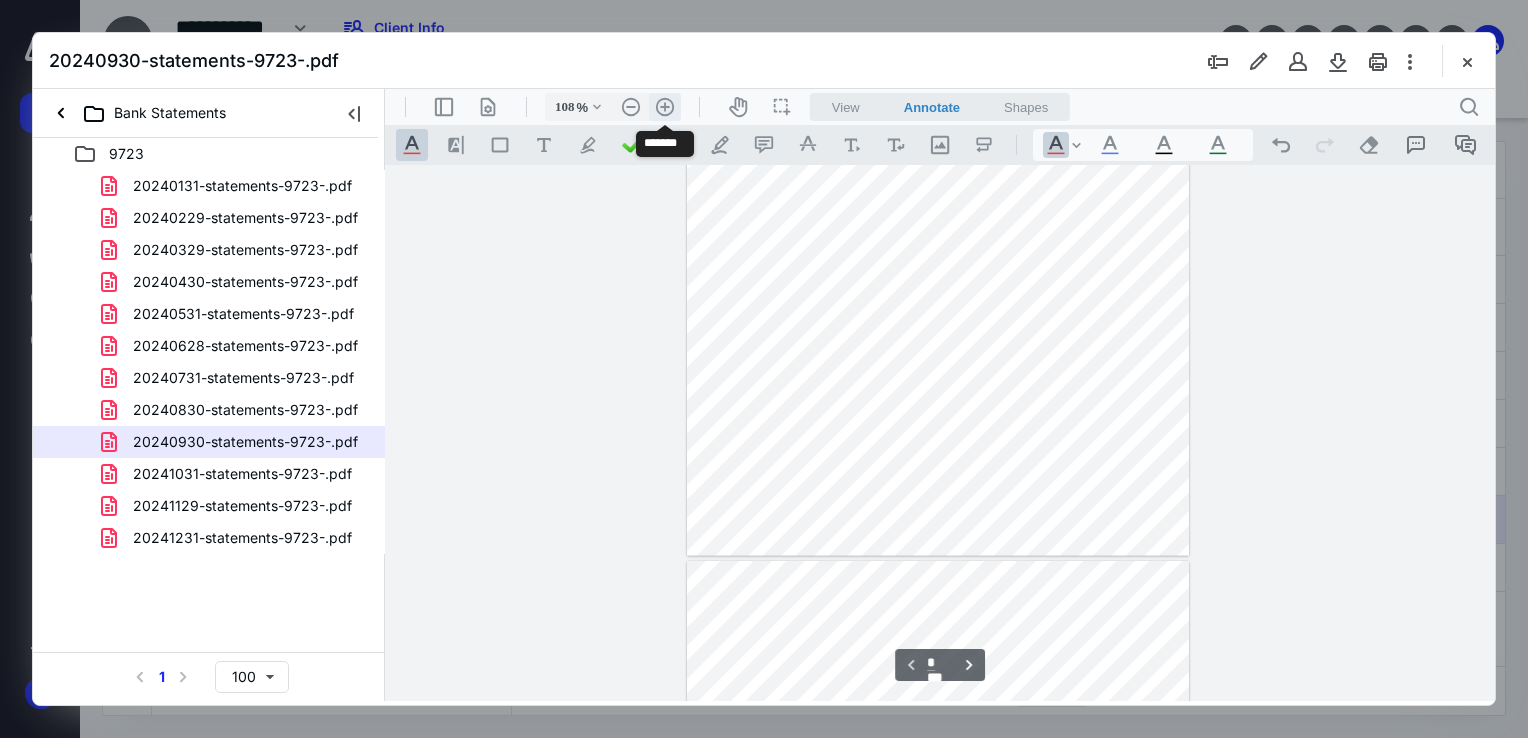 click on ".cls-1{fill:#abb0c4;} icon - header - zoom - in - line" at bounding box center (665, 107) 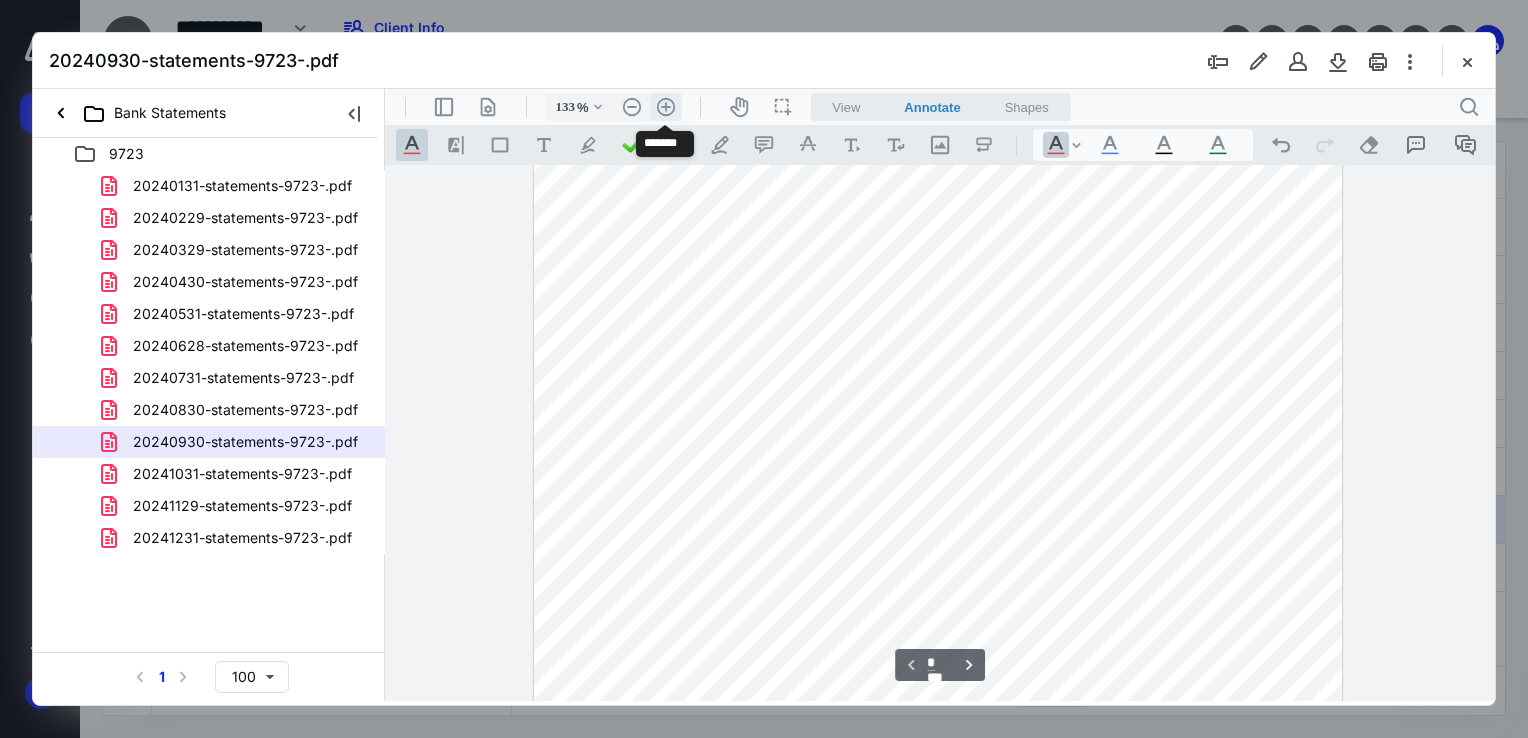 scroll, scrollTop: 493, scrollLeft: 0, axis: vertical 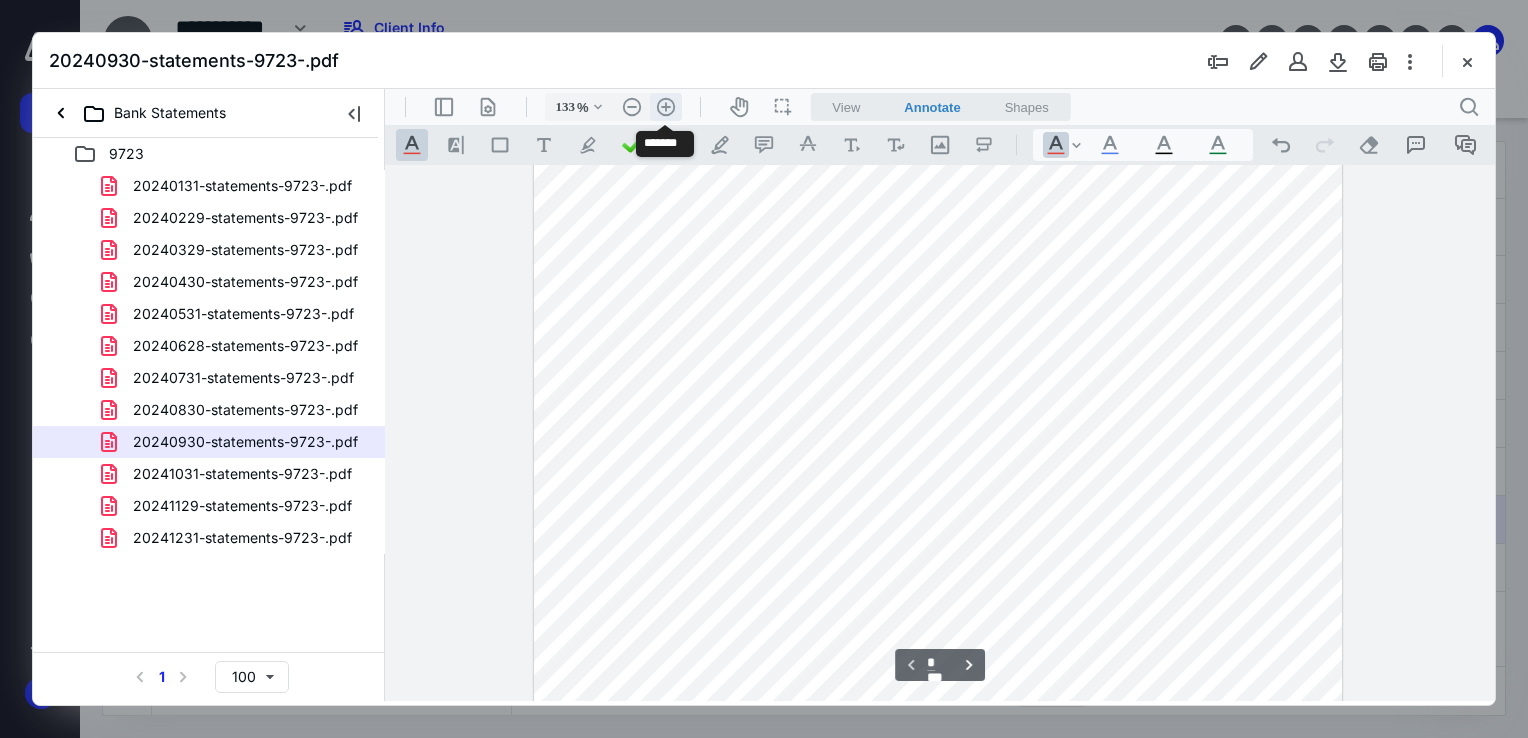 click on ".cls-1{fill:#abb0c4;} icon - header - zoom - in - line" at bounding box center (666, 107) 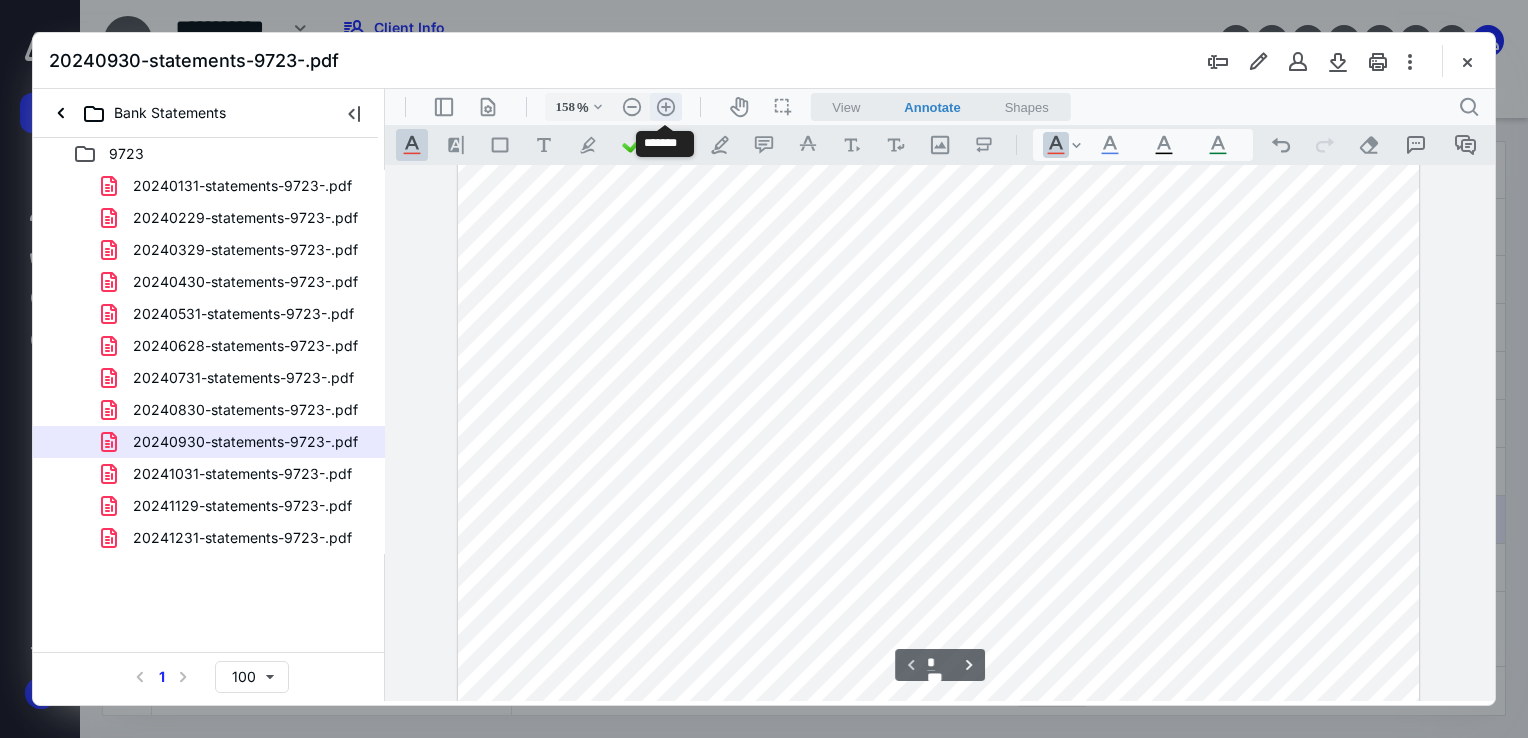 click on ".cls-1{fill:#abb0c4;} icon - header - zoom - in - line" at bounding box center [666, 107] 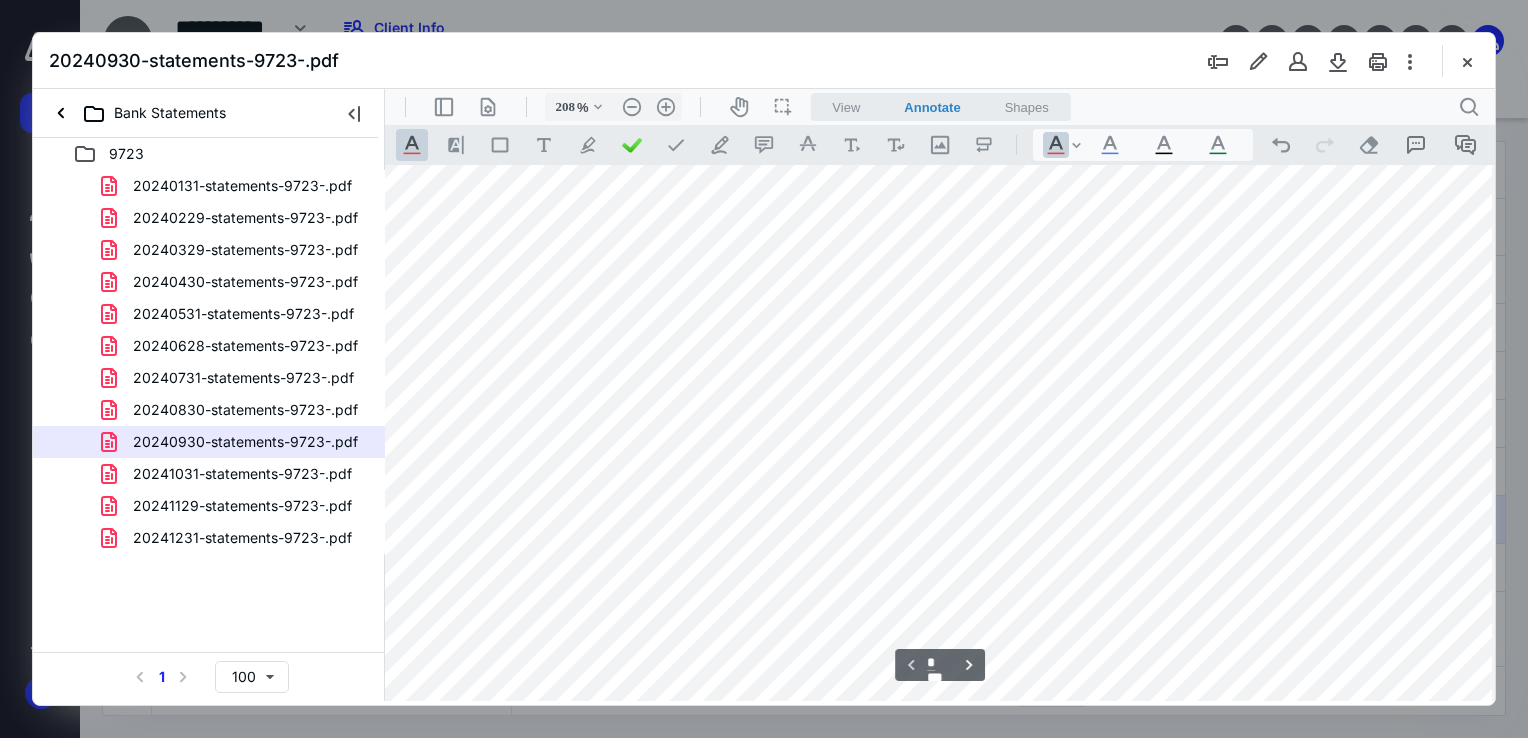 scroll, scrollTop: 924, scrollLeft: 92, axis: both 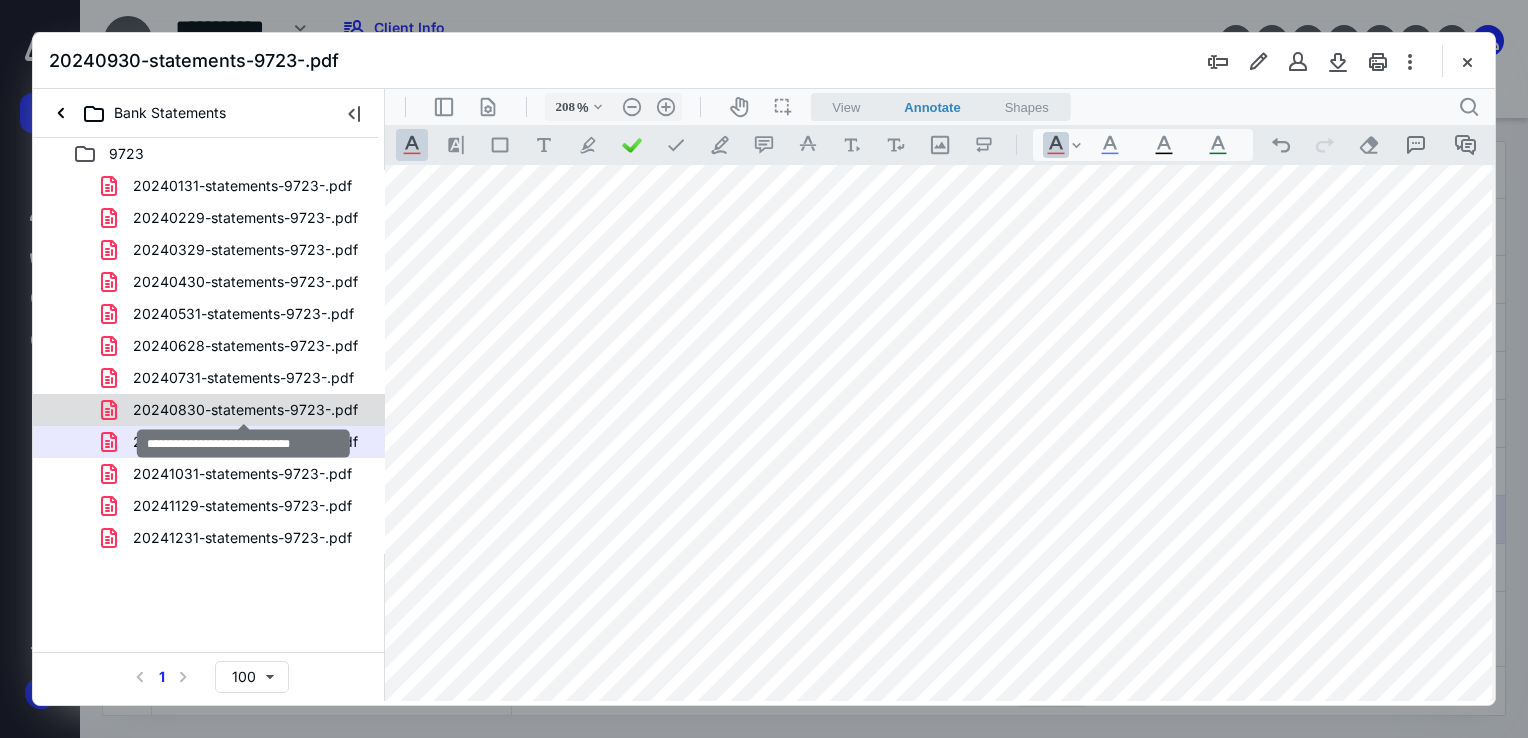 click on "20240830-statements-9723-.pdf" at bounding box center [245, 410] 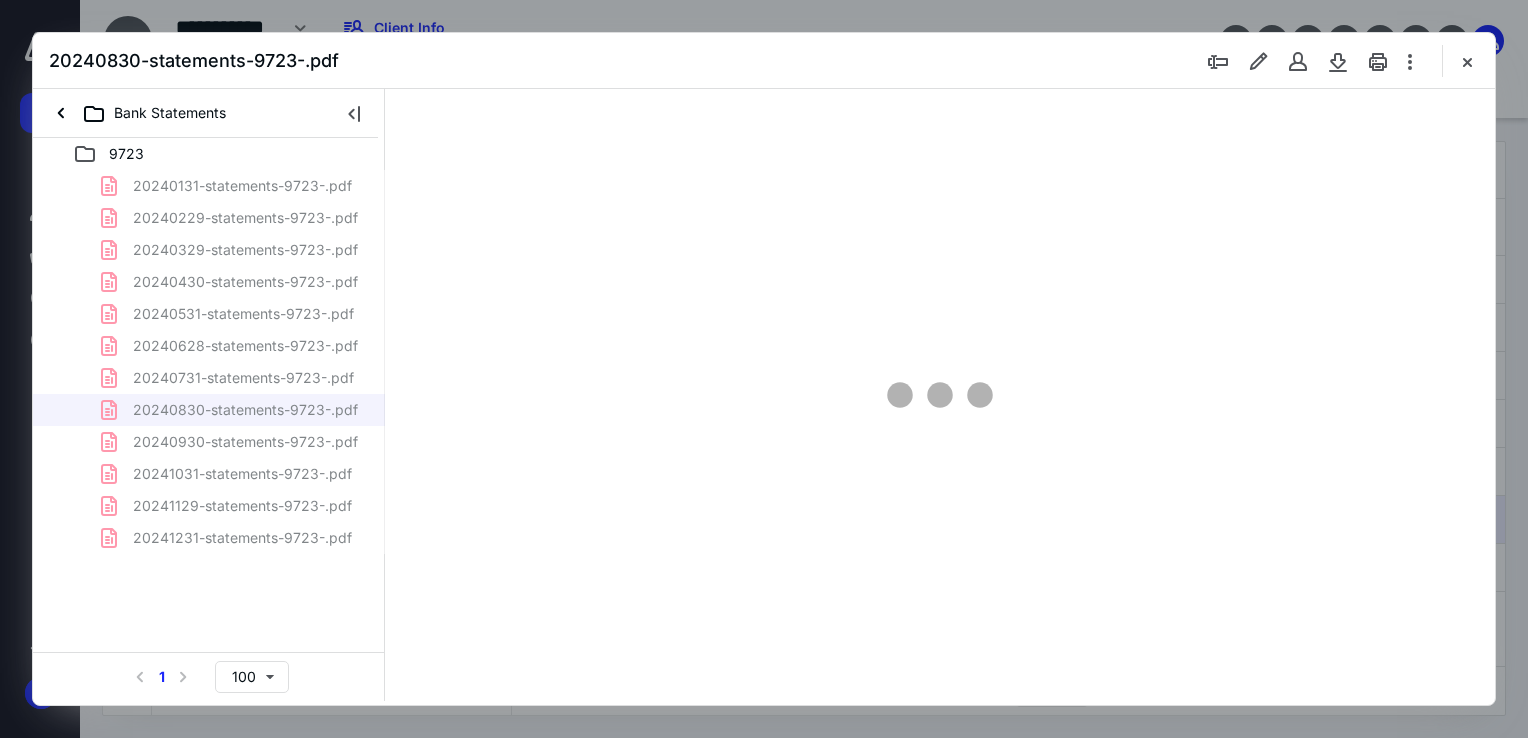 scroll, scrollTop: 79, scrollLeft: 0, axis: vertical 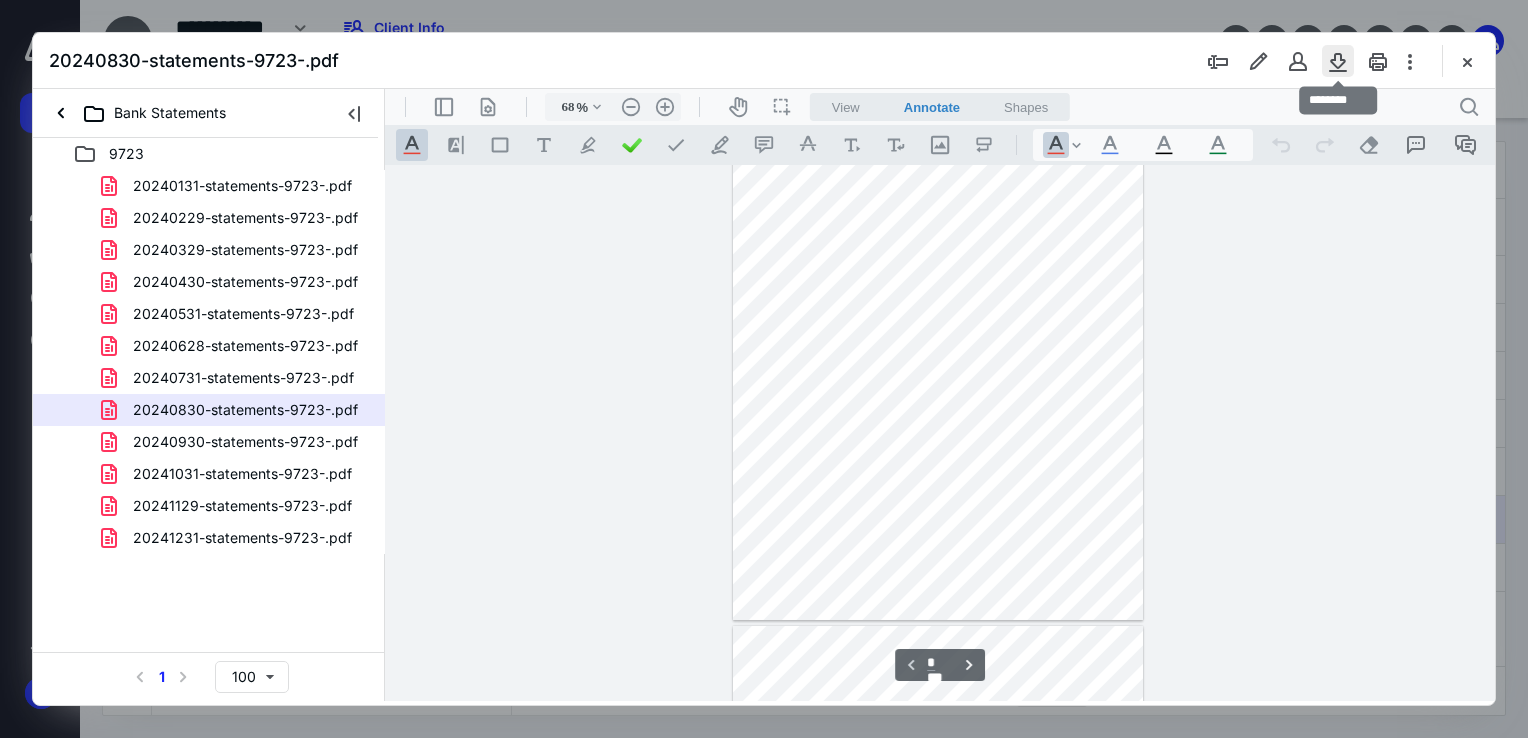 click at bounding box center (1338, 61) 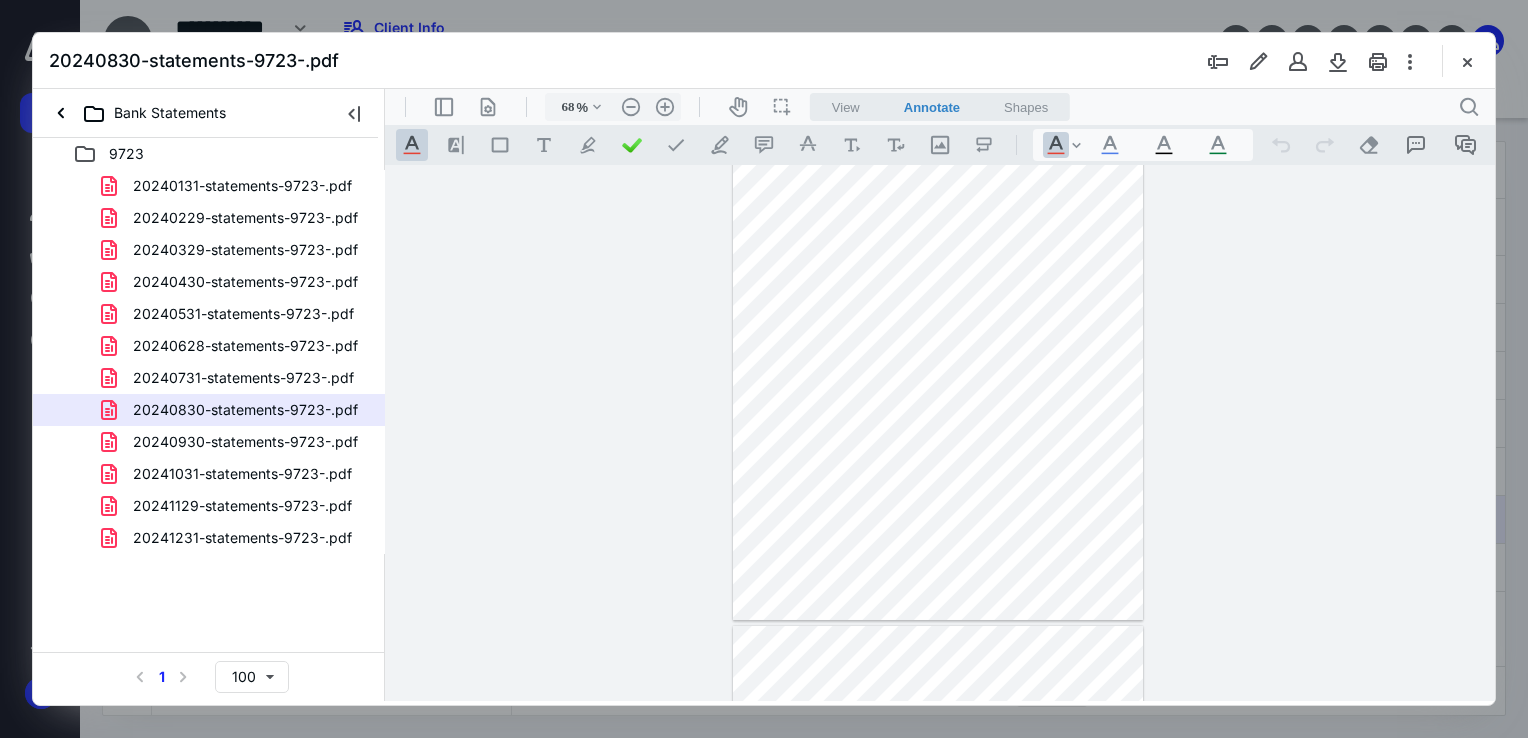 click at bounding box center [938, 355] 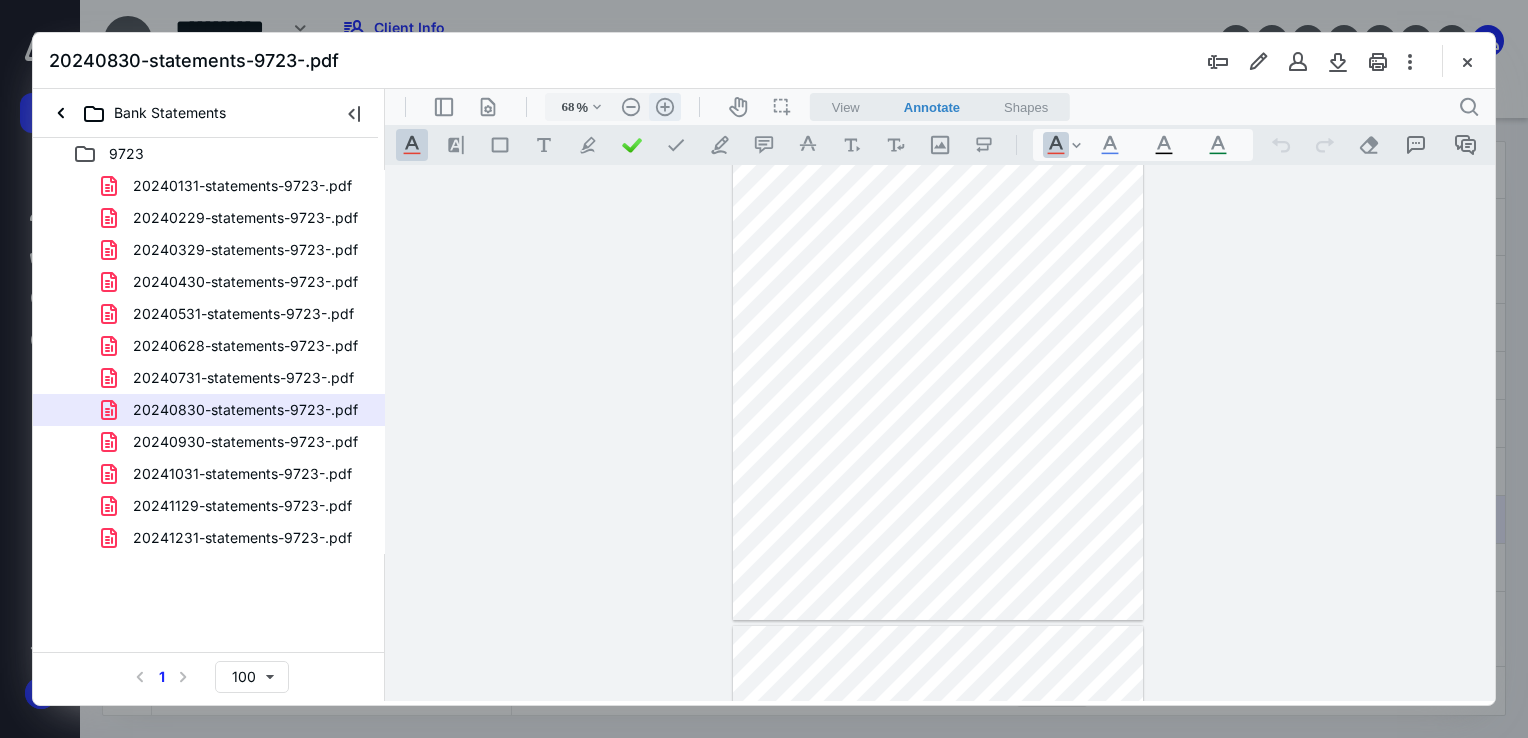 click on ".cls-1{fill:#abb0c4;} icon - header - zoom - in - line" at bounding box center (665, 107) 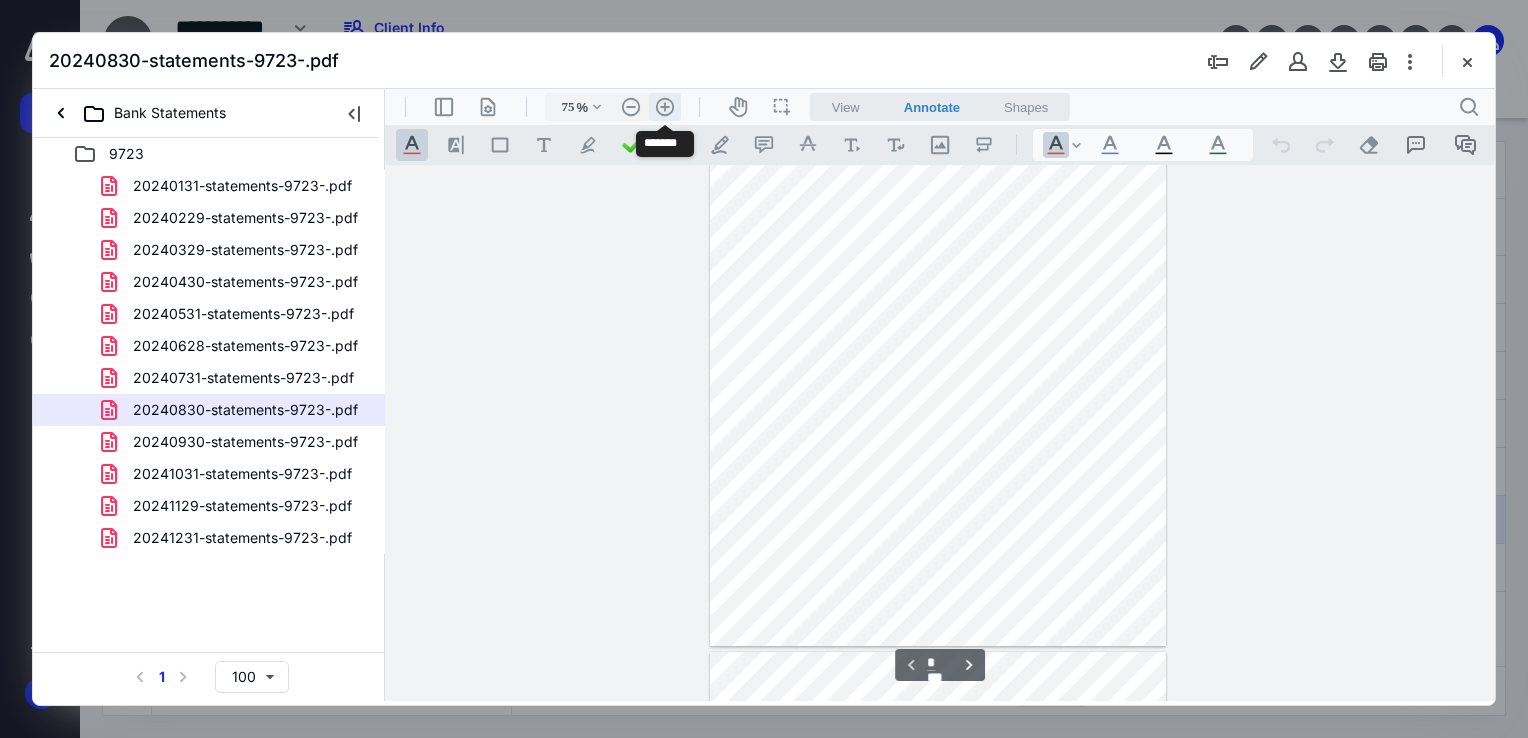 click on ".cls-1{fill:#abb0c4;} icon - header - zoom - in - line" at bounding box center (665, 107) 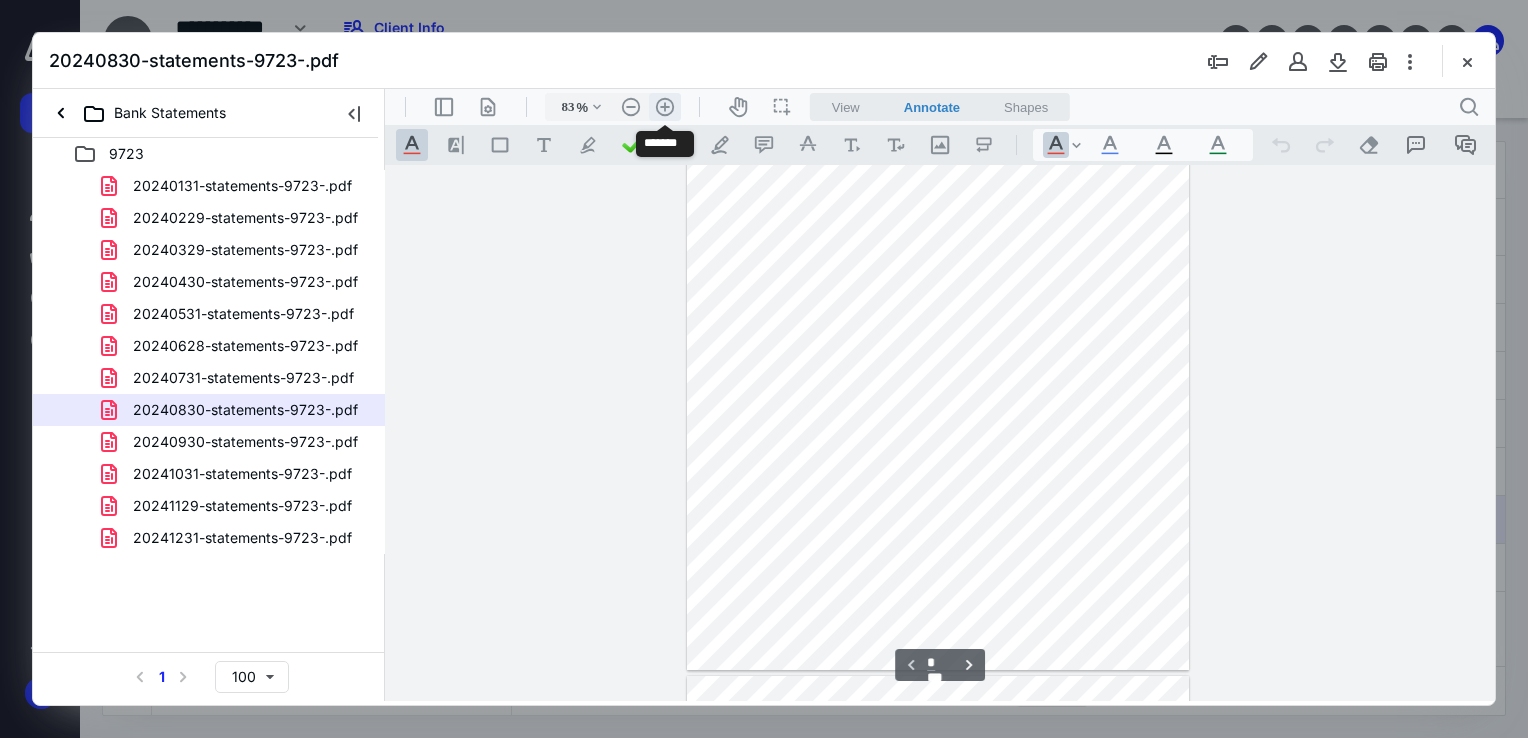 click on ".cls-1{fill:#abb0c4;} icon - header - zoom - in - line" at bounding box center (665, 107) 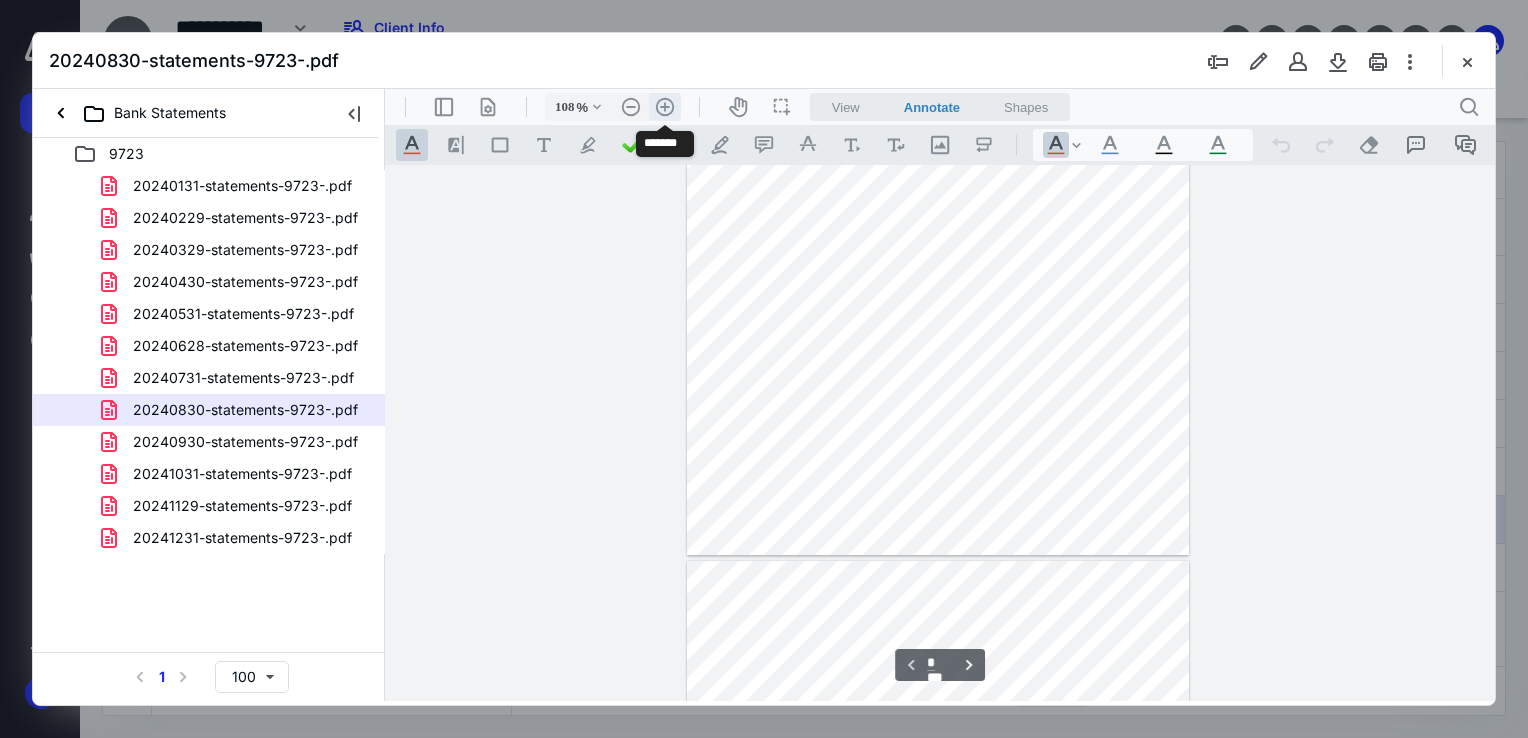 click on ".cls-1{fill:#abb0c4;} icon - header - zoom - in - line" at bounding box center (665, 107) 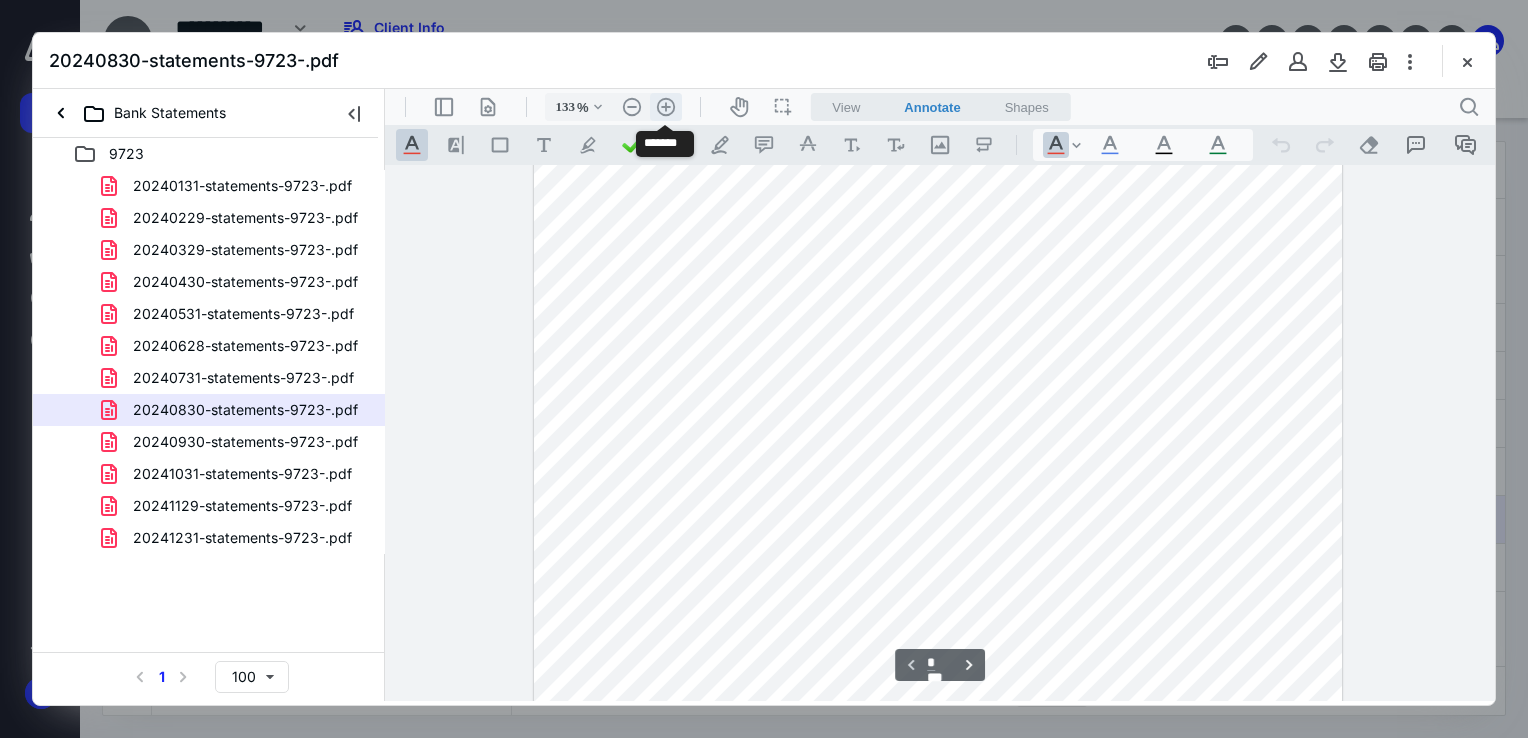 click on ".cls-1{fill:#abb0c4;} icon - header - zoom - in - line" at bounding box center [666, 107] 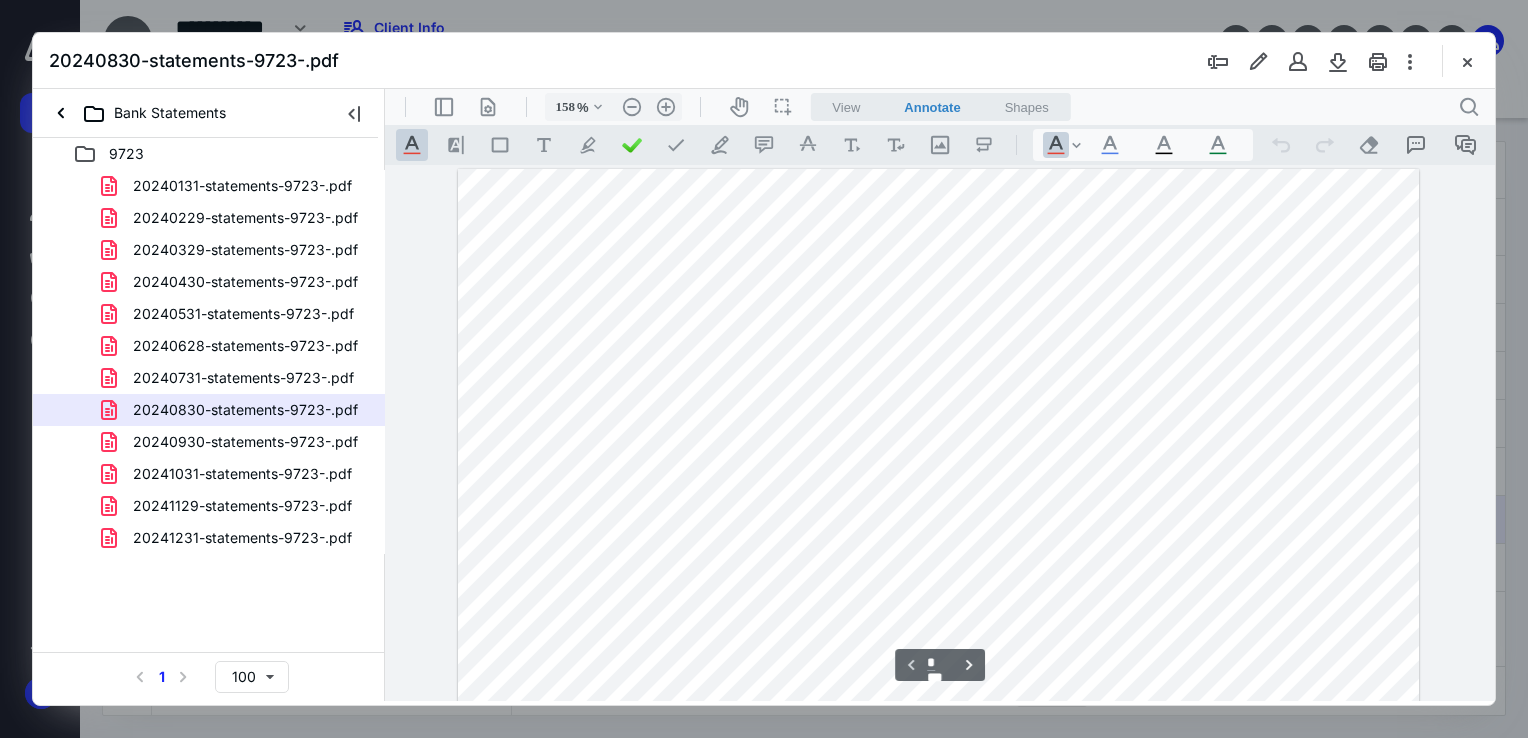 scroll, scrollTop: 0, scrollLeft: 0, axis: both 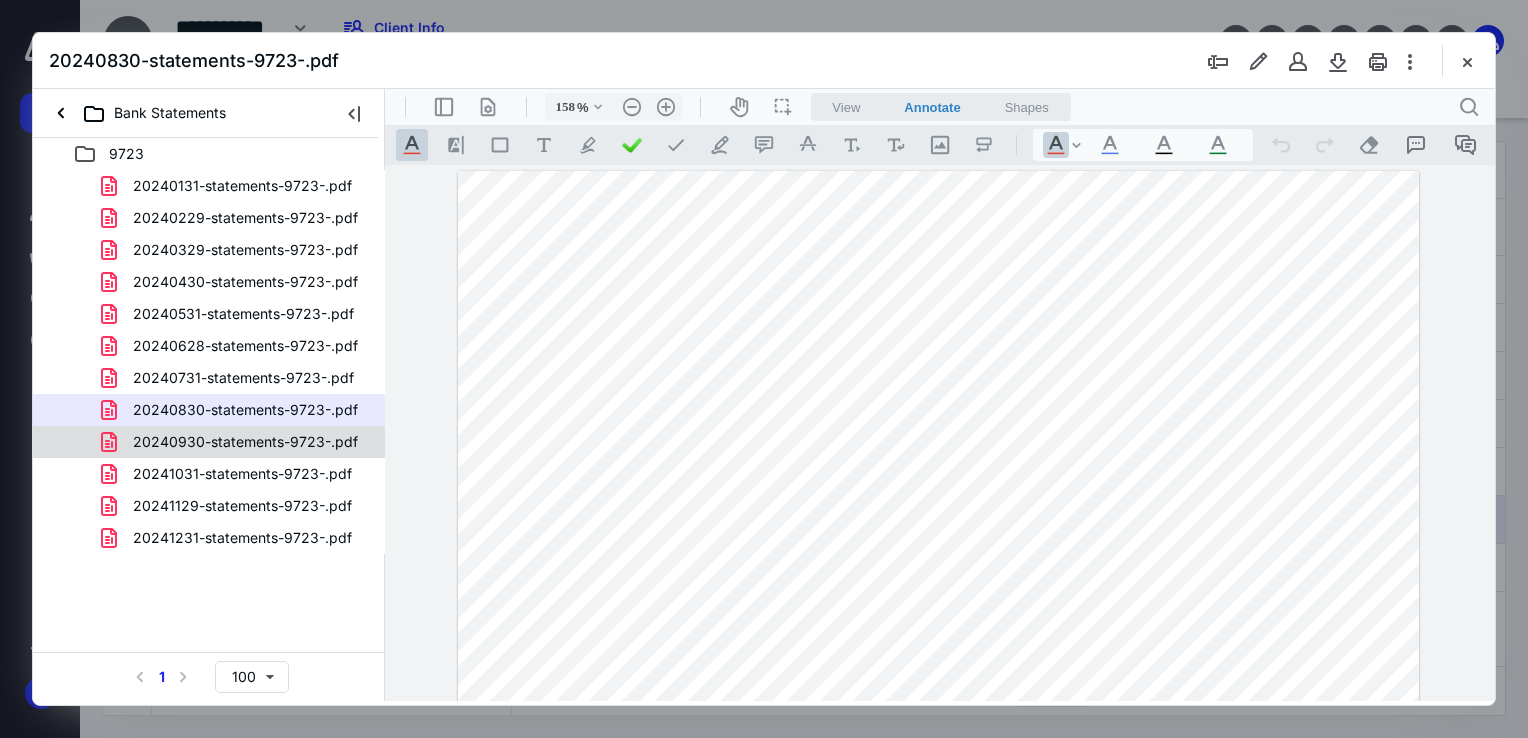 click on "20240930-statements-9723-.pdf" at bounding box center [233, 442] 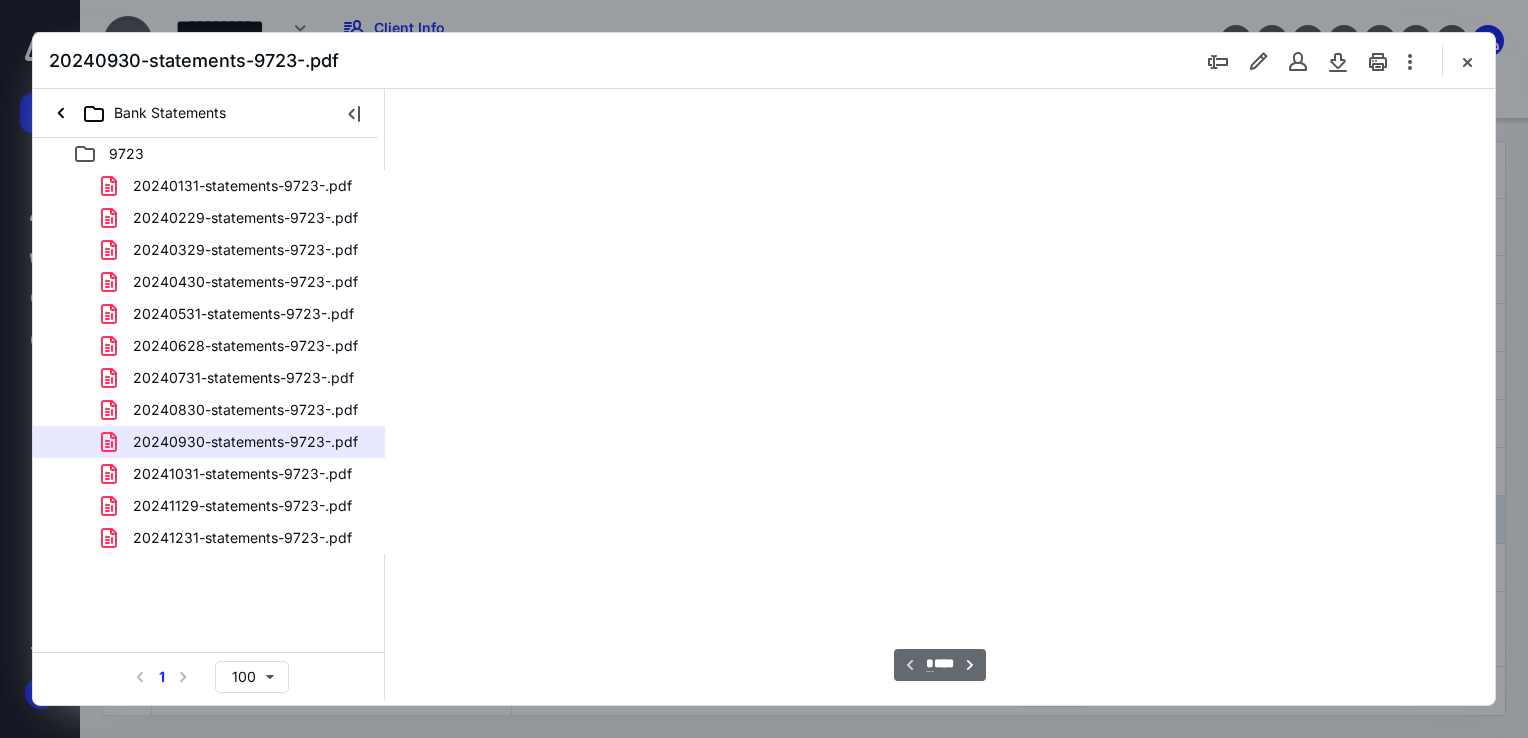 scroll, scrollTop: 79, scrollLeft: 0, axis: vertical 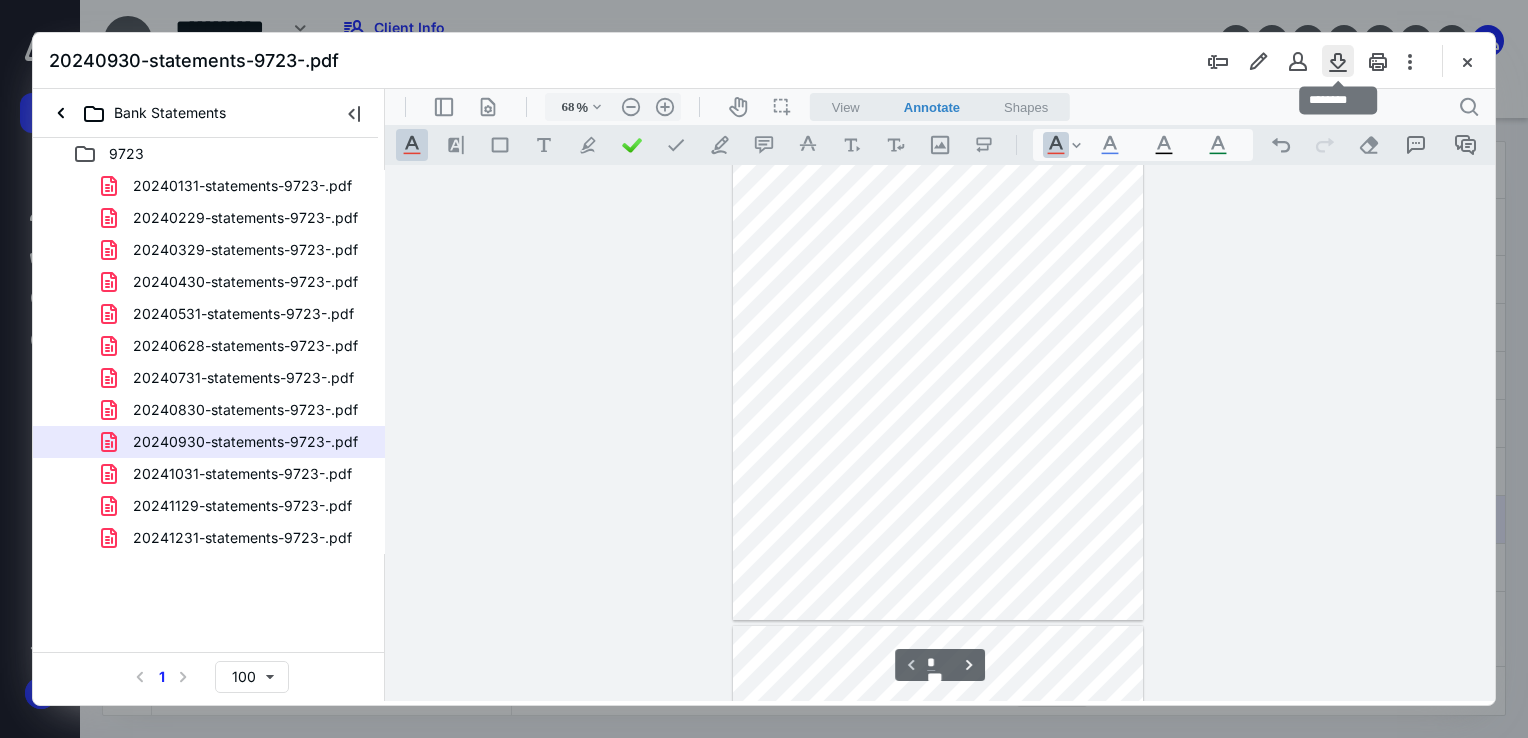 click at bounding box center (1338, 61) 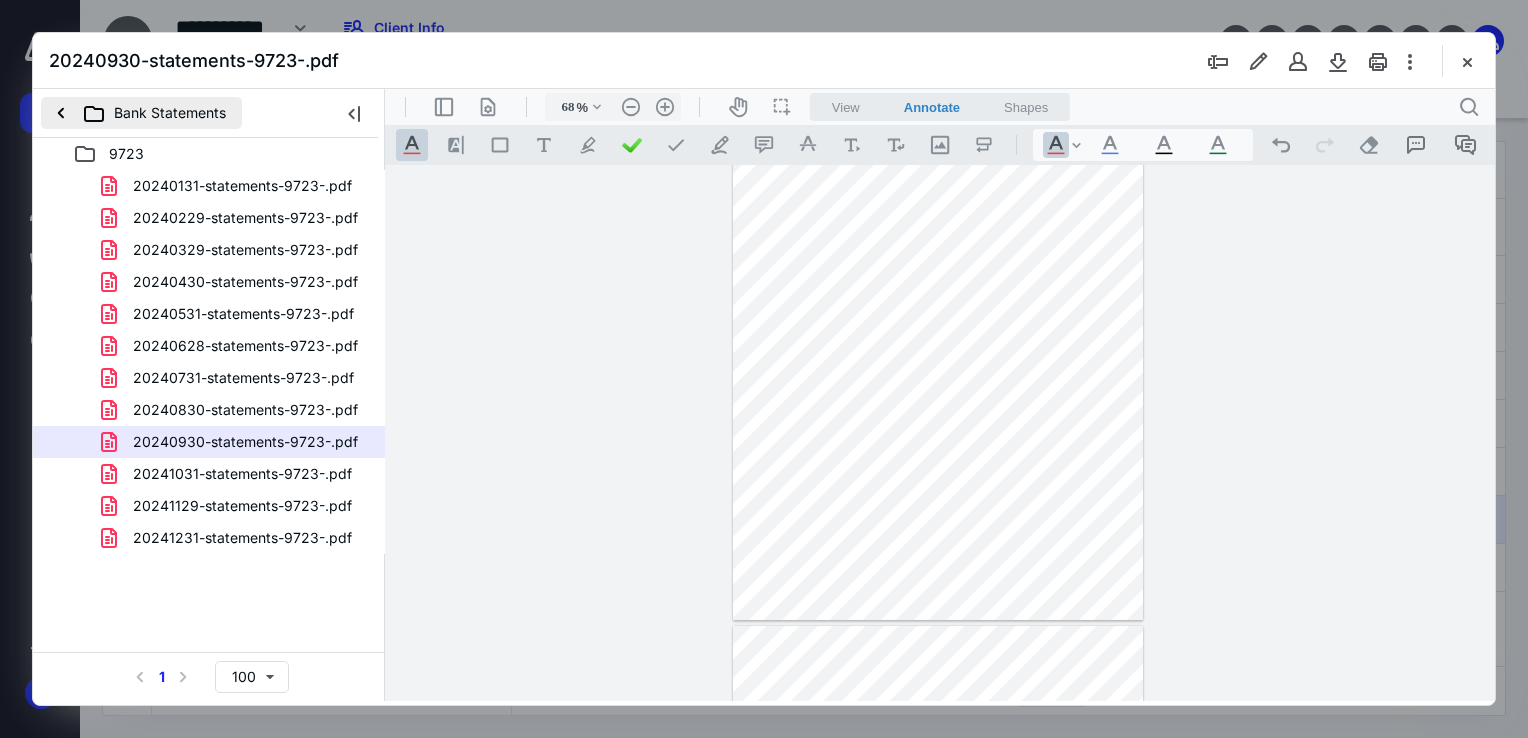 click on "Bank Statements" at bounding box center (141, 113) 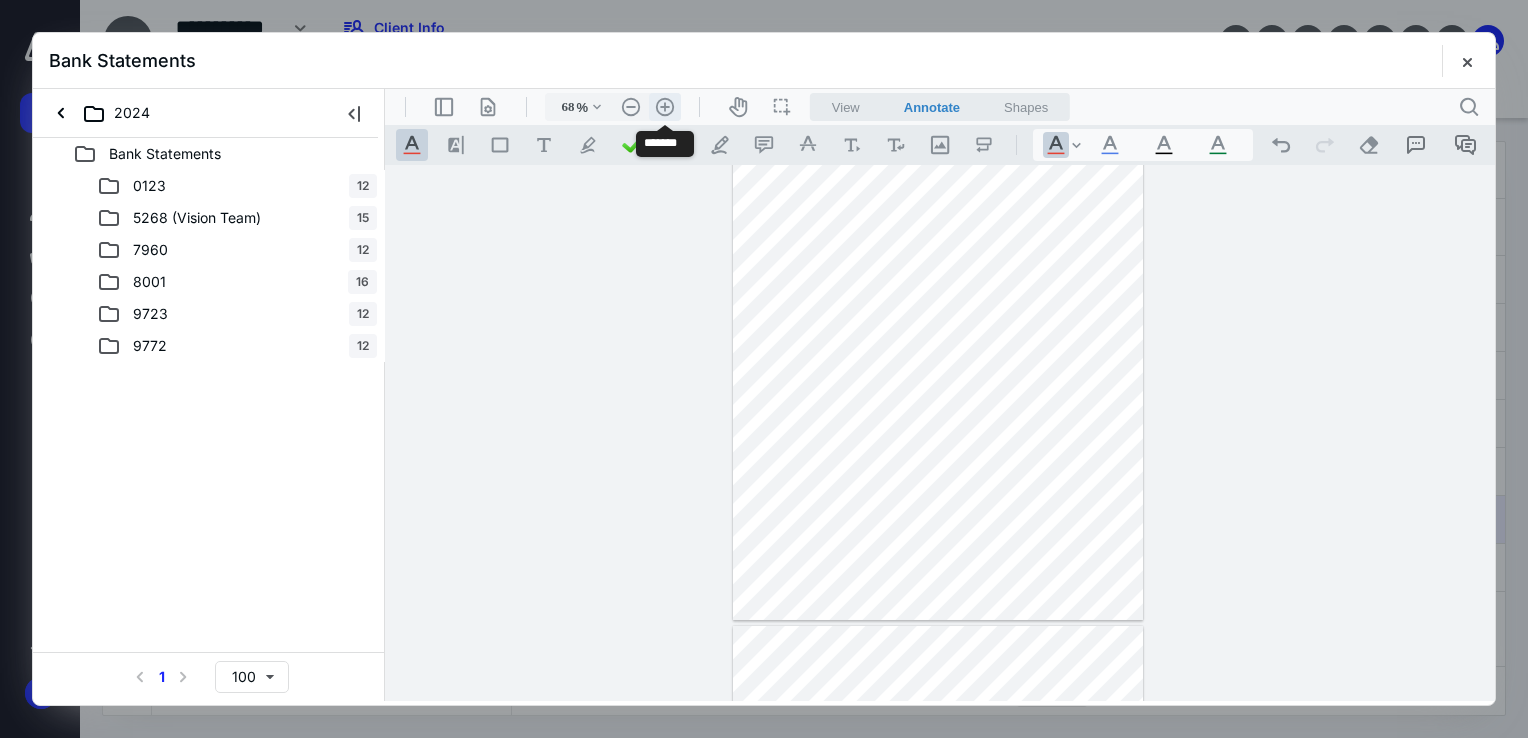 click on ".cls-1{fill:#abb0c4;} icon - header - zoom - in - line" at bounding box center [665, 107] 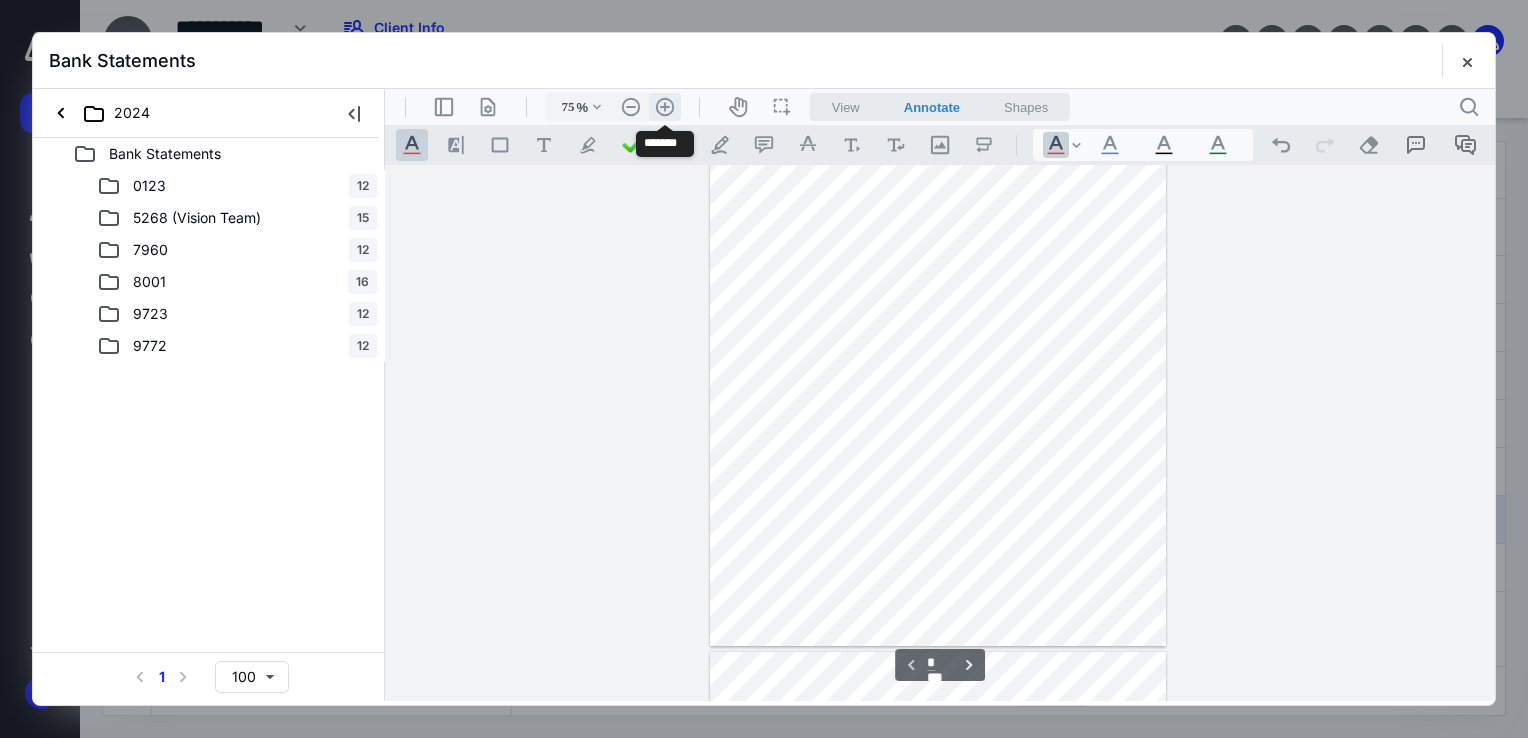 click on ".cls-1{fill:#abb0c4;} icon - header - zoom - in - line" at bounding box center [665, 107] 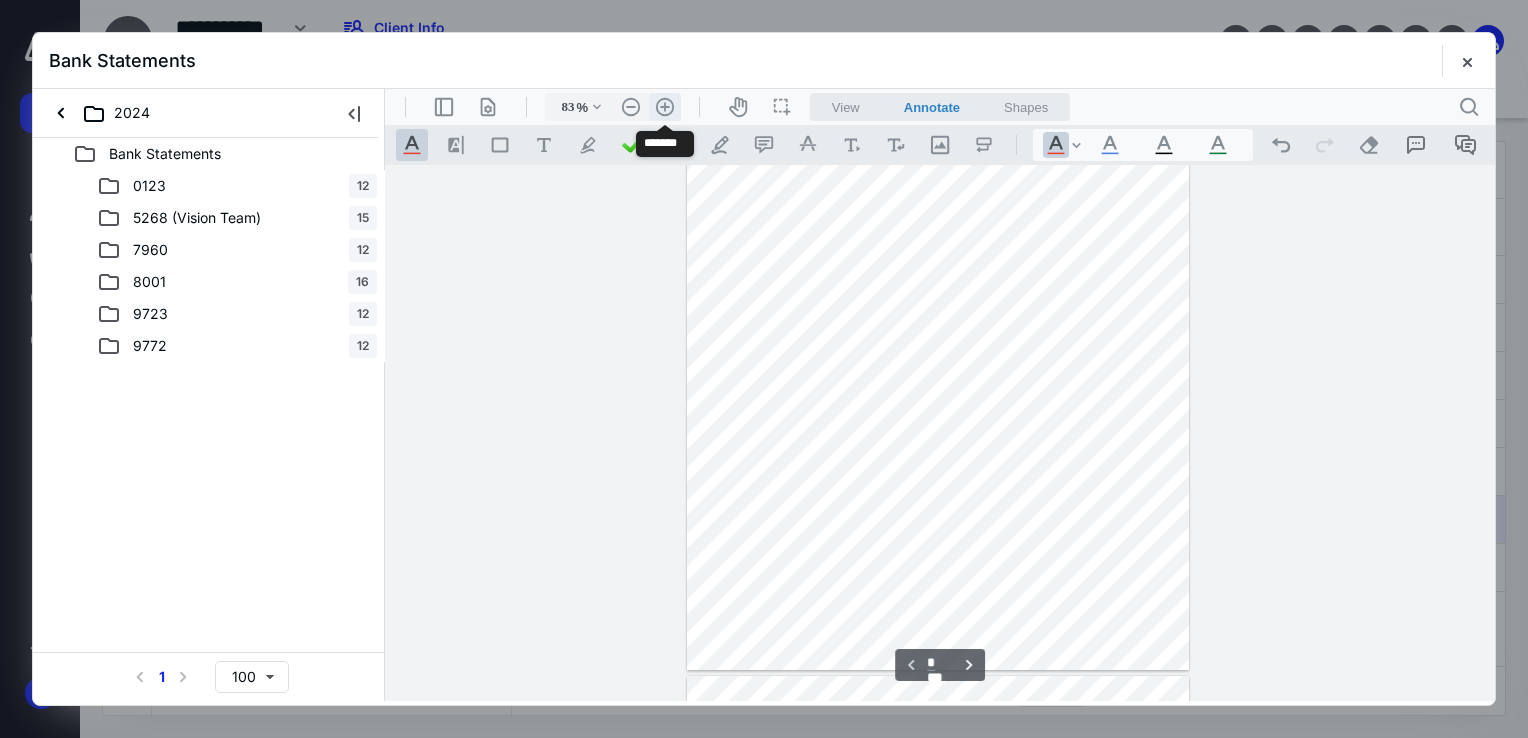 click on ".cls-1{fill:#abb0c4;} icon - header - zoom - in - line" at bounding box center [665, 107] 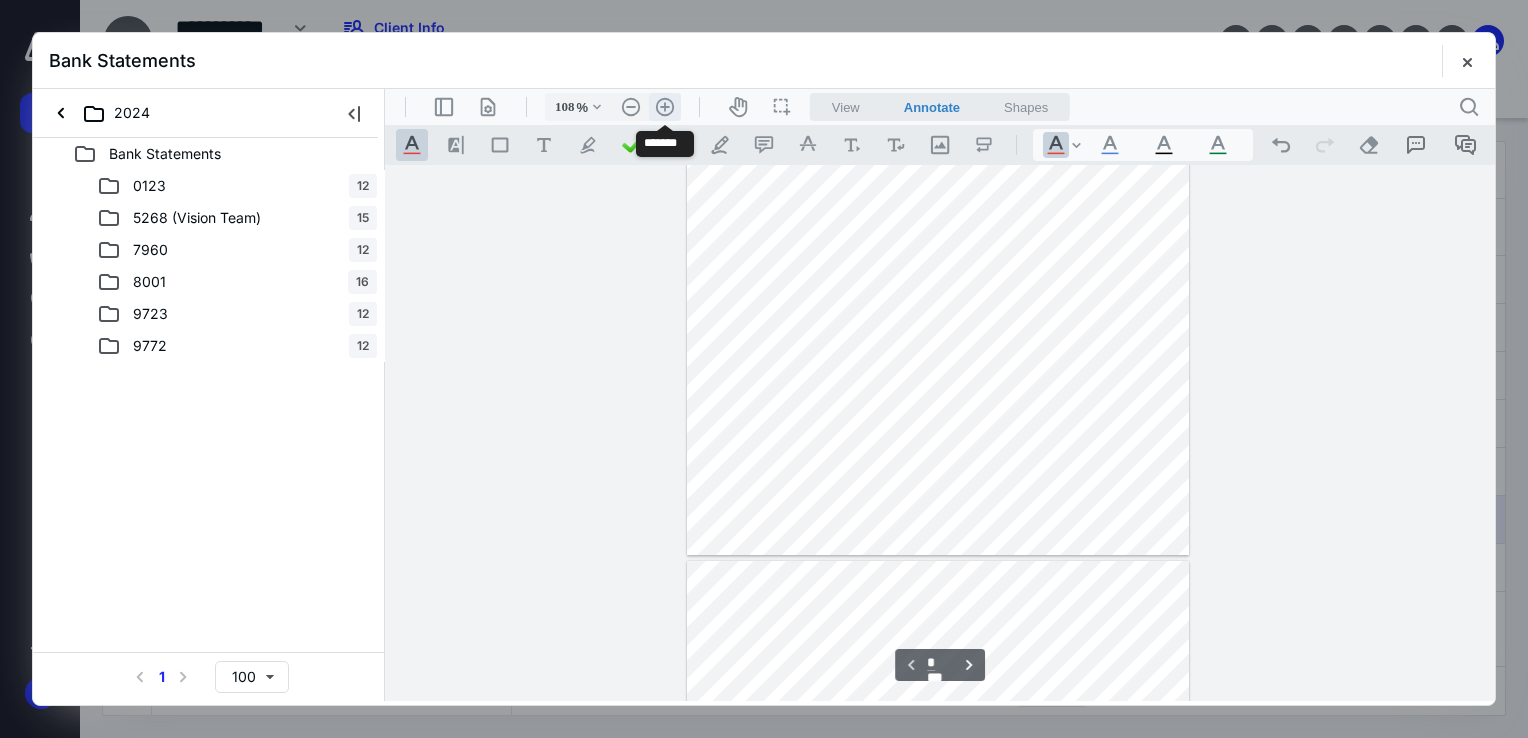 click on ".cls-1{fill:#abb0c4;} icon - header - zoom - in - line" at bounding box center [665, 107] 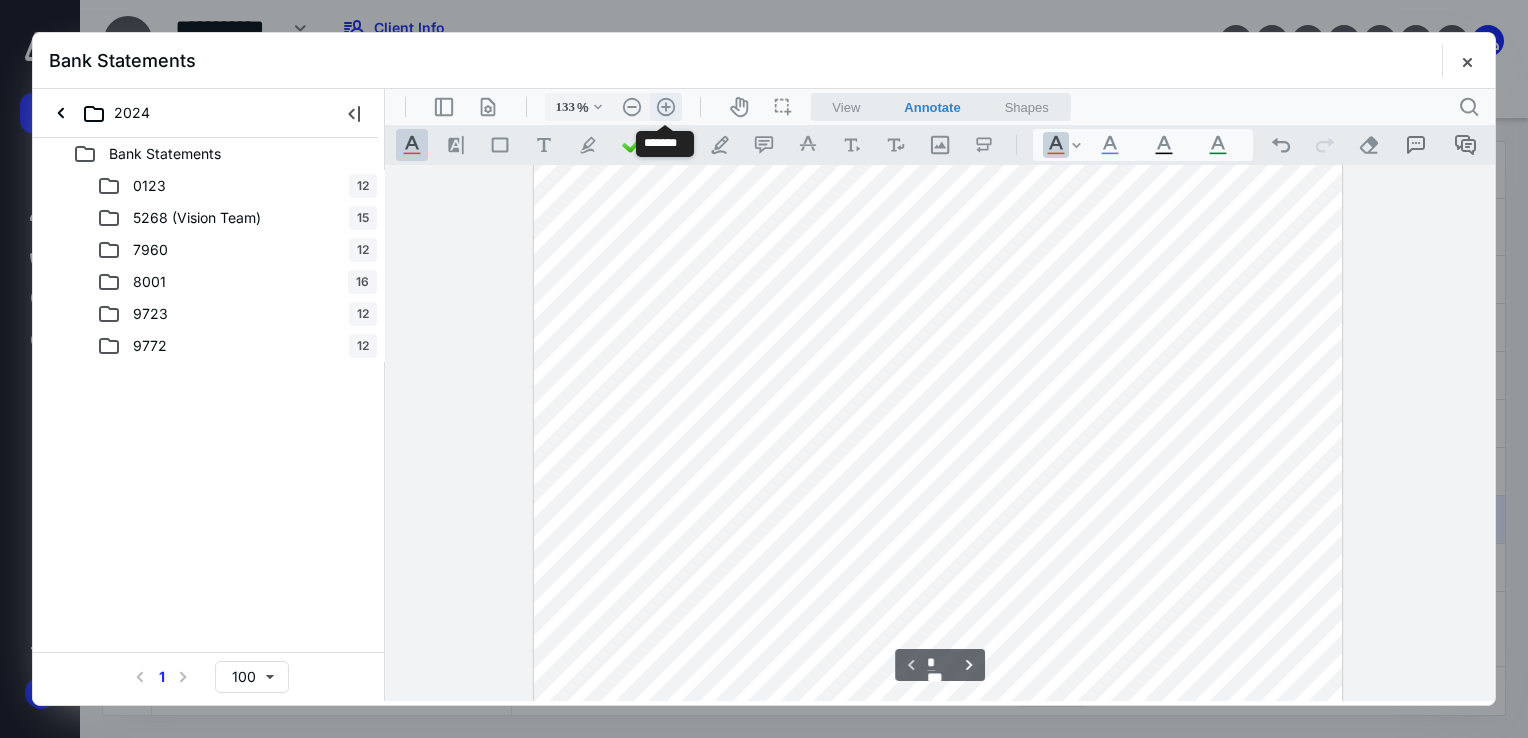 click on ".cls-1{fill:#abb0c4;} icon - header - zoom - in - line" at bounding box center (666, 107) 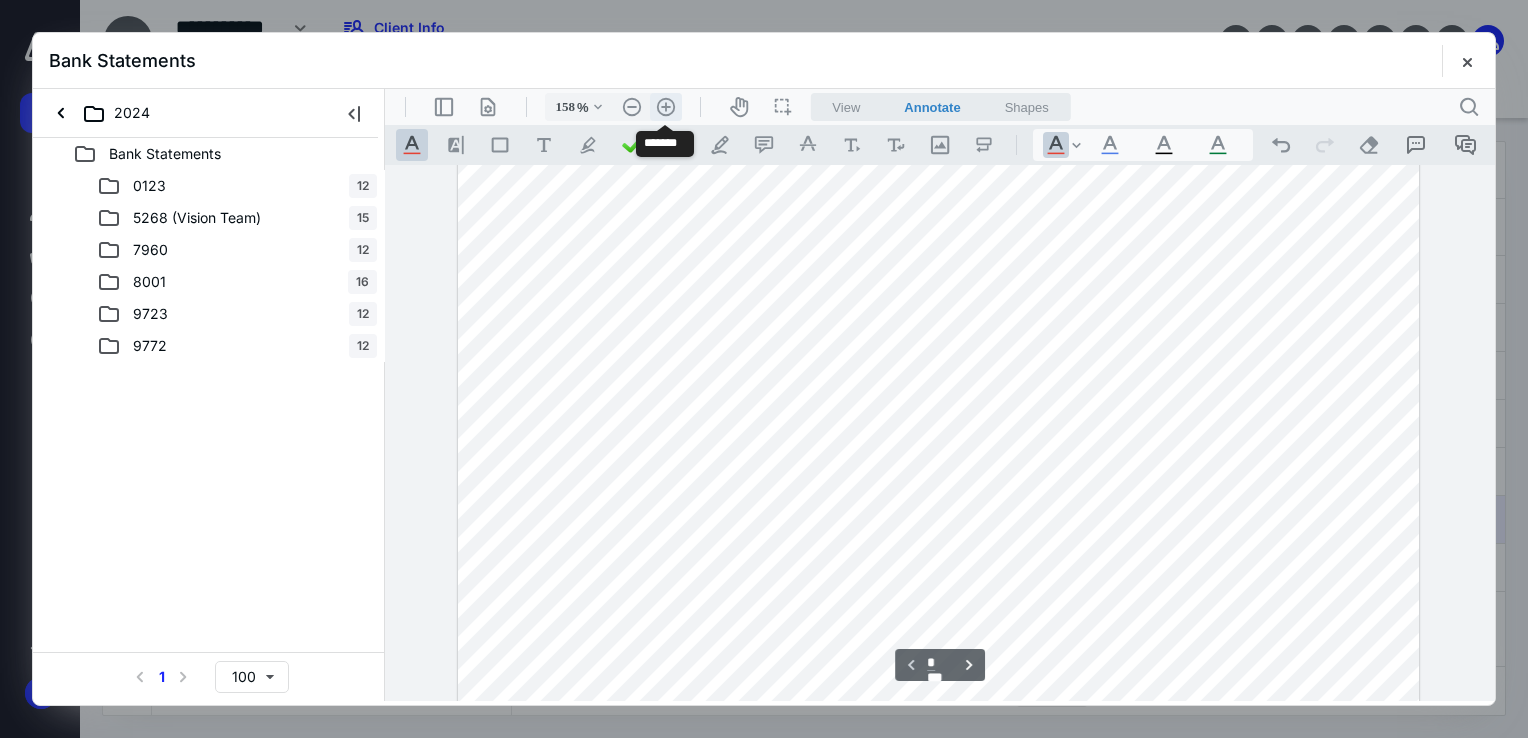 scroll, scrollTop: 493, scrollLeft: 0, axis: vertical 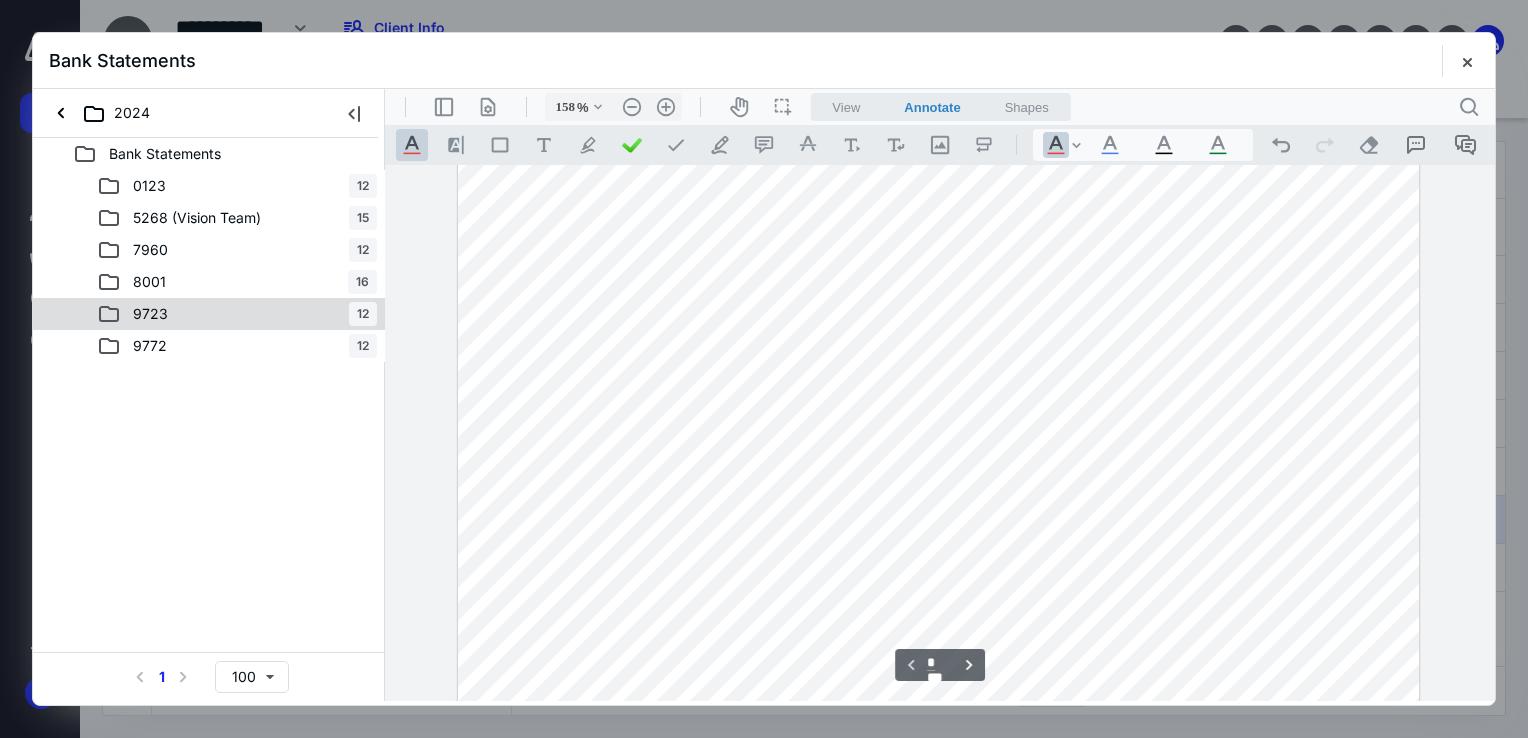 click on "9723 12" at bounding box center [237, 314] 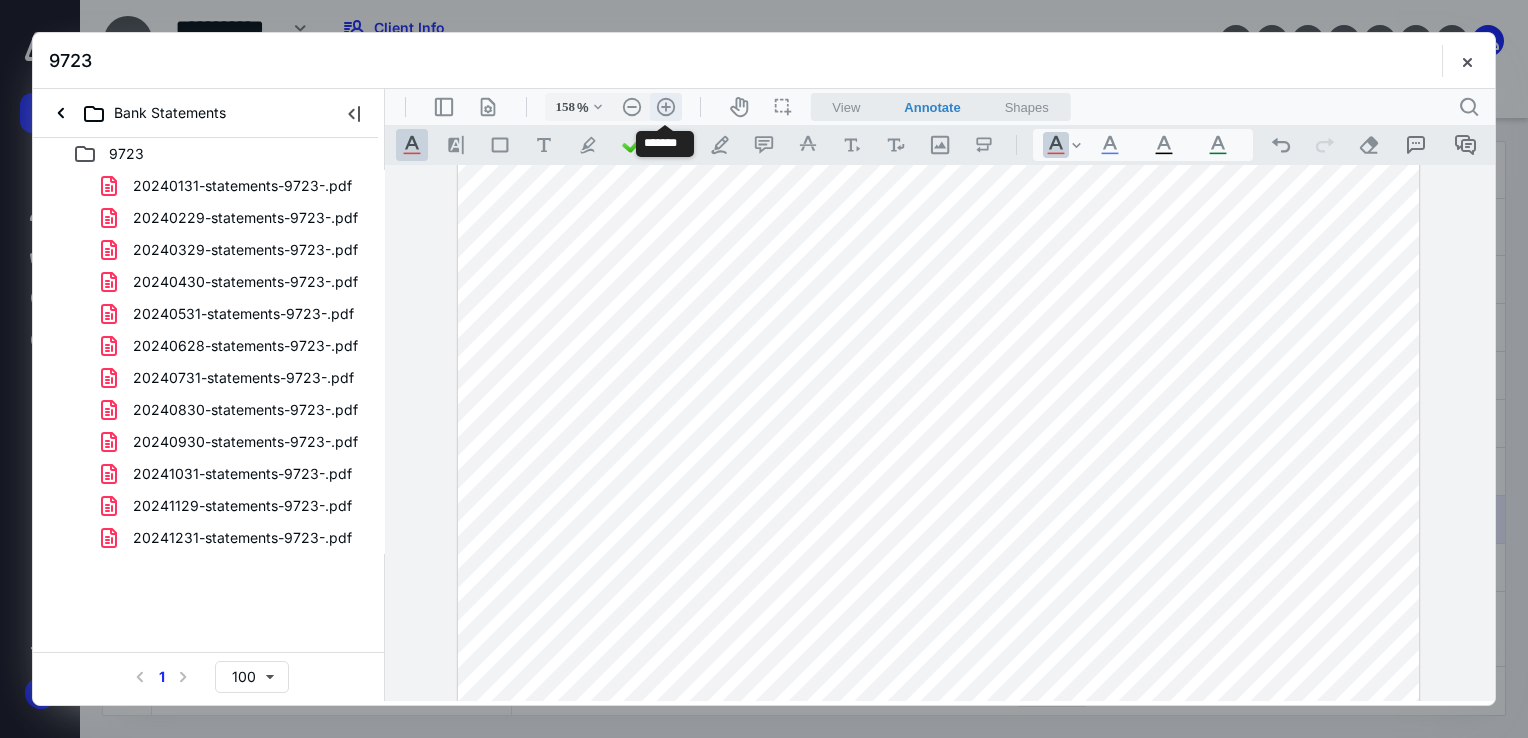 click on ".cls-1{fill:#abb0c4;} icon - header - zoom - in - line" at bounding box center [666, 107] 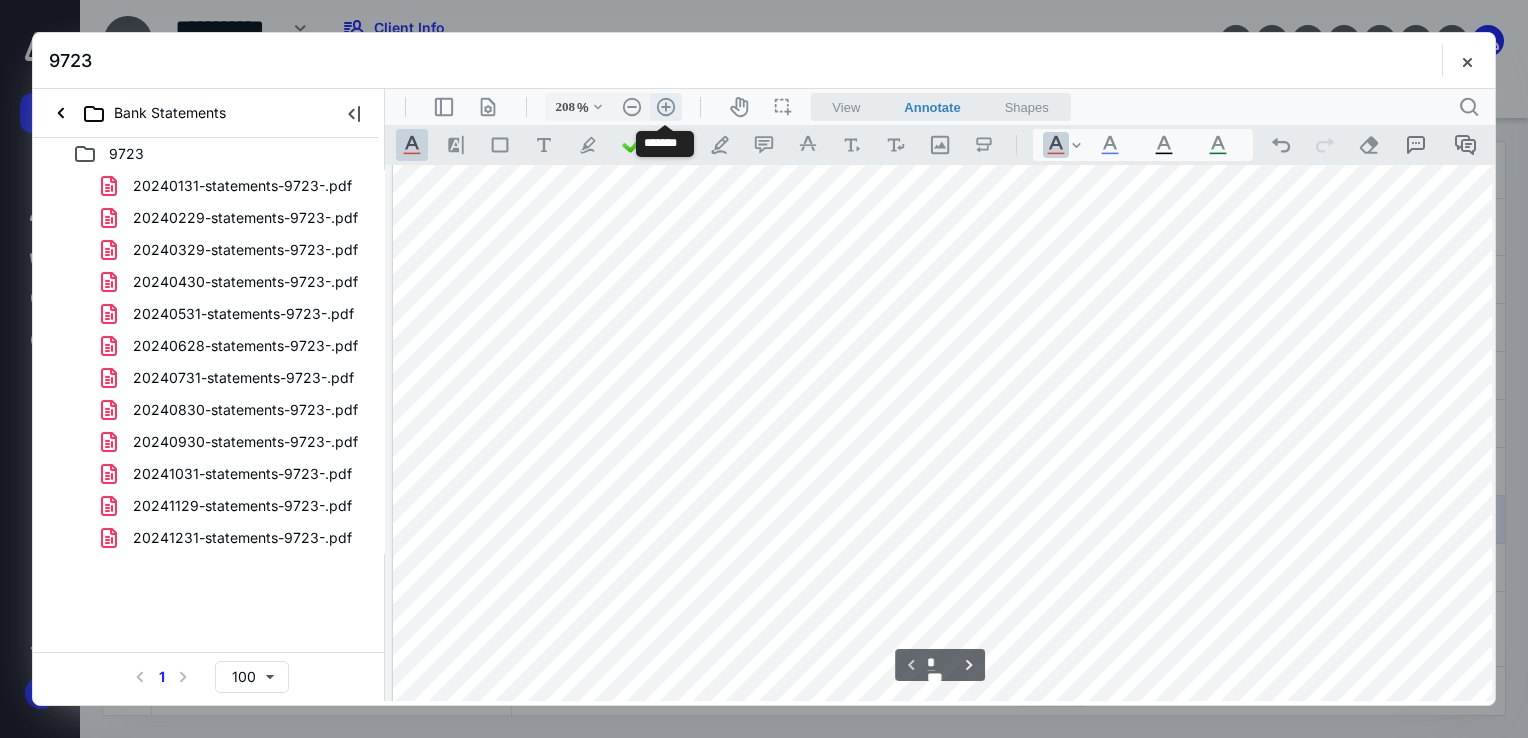 scroll, scrollTop: 724, scrollLeft: 92, axis: both 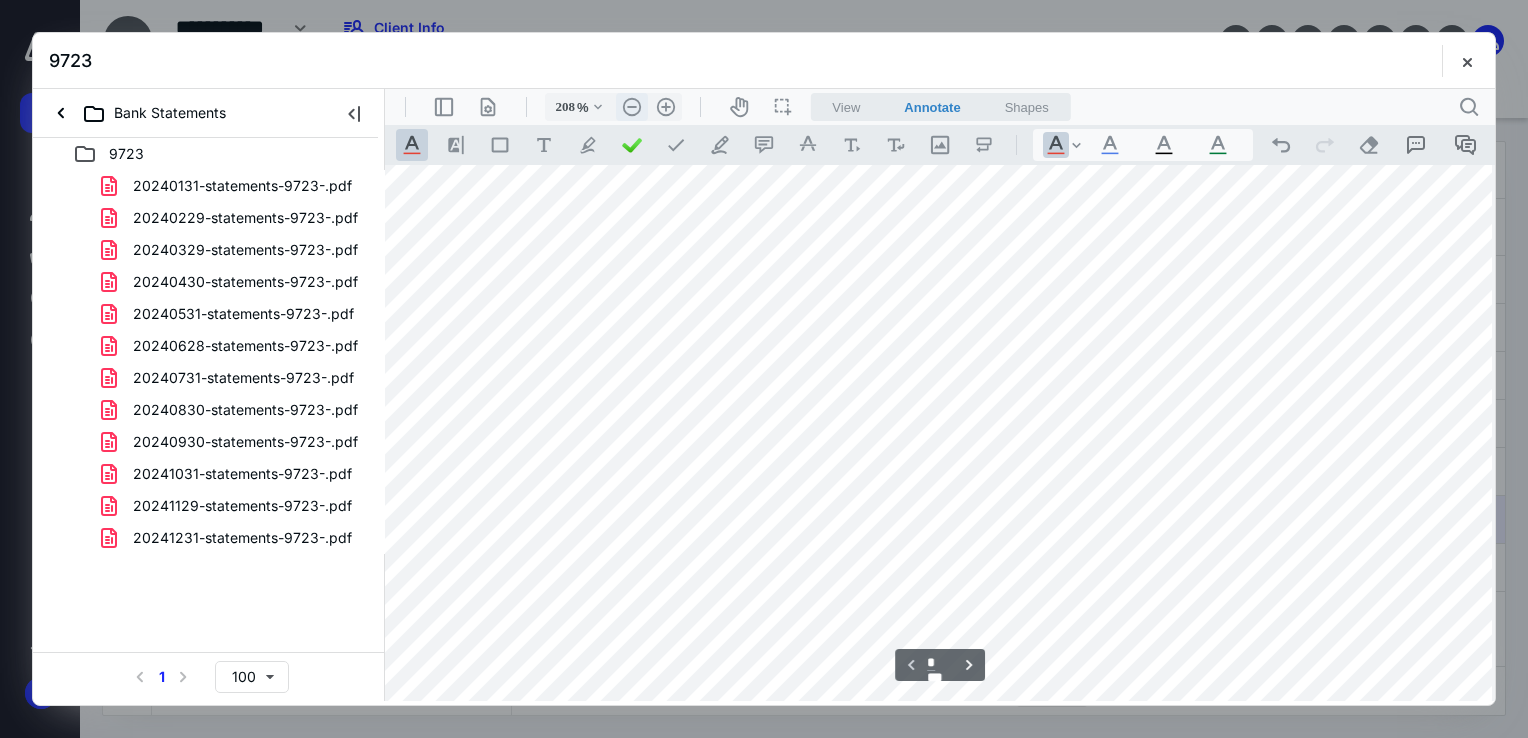 click on ".cls-1{fill:#abb0c4;} icon - header - zoom - out - line" at bounding box center (632, 107) 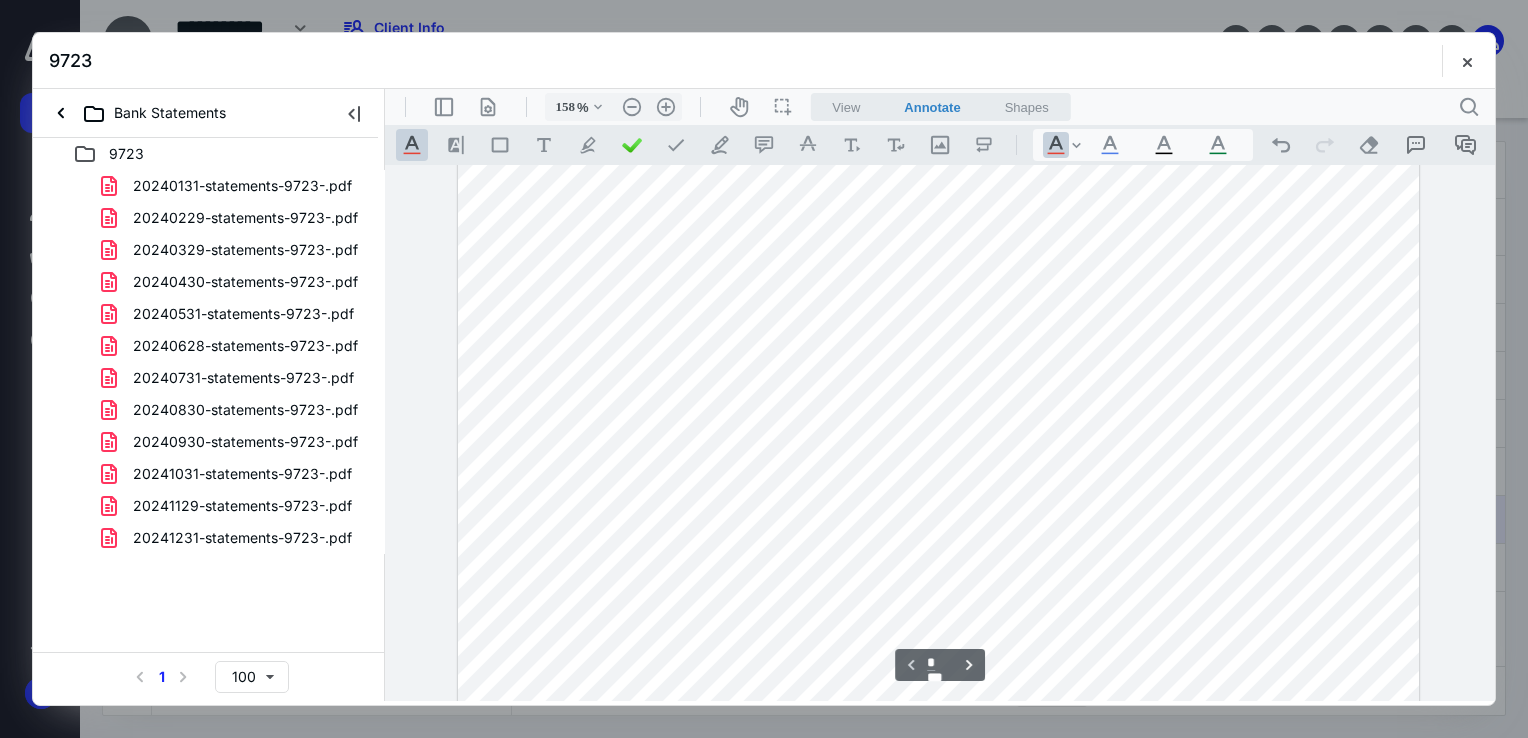 scroll, scrollTop: 0, scrollLeft: 0, axis: both 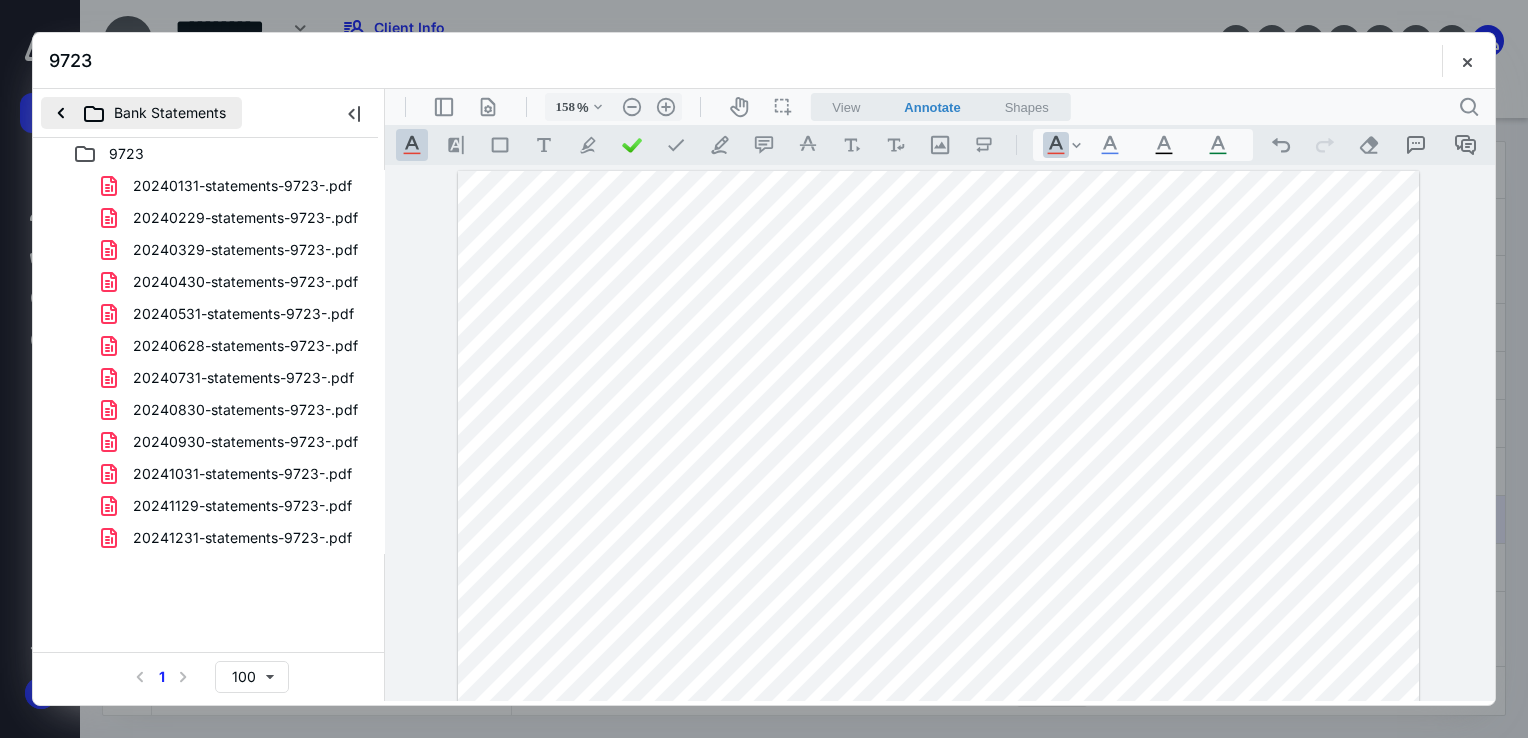 click on "Bank Statements" at bounding box center (141, 113) 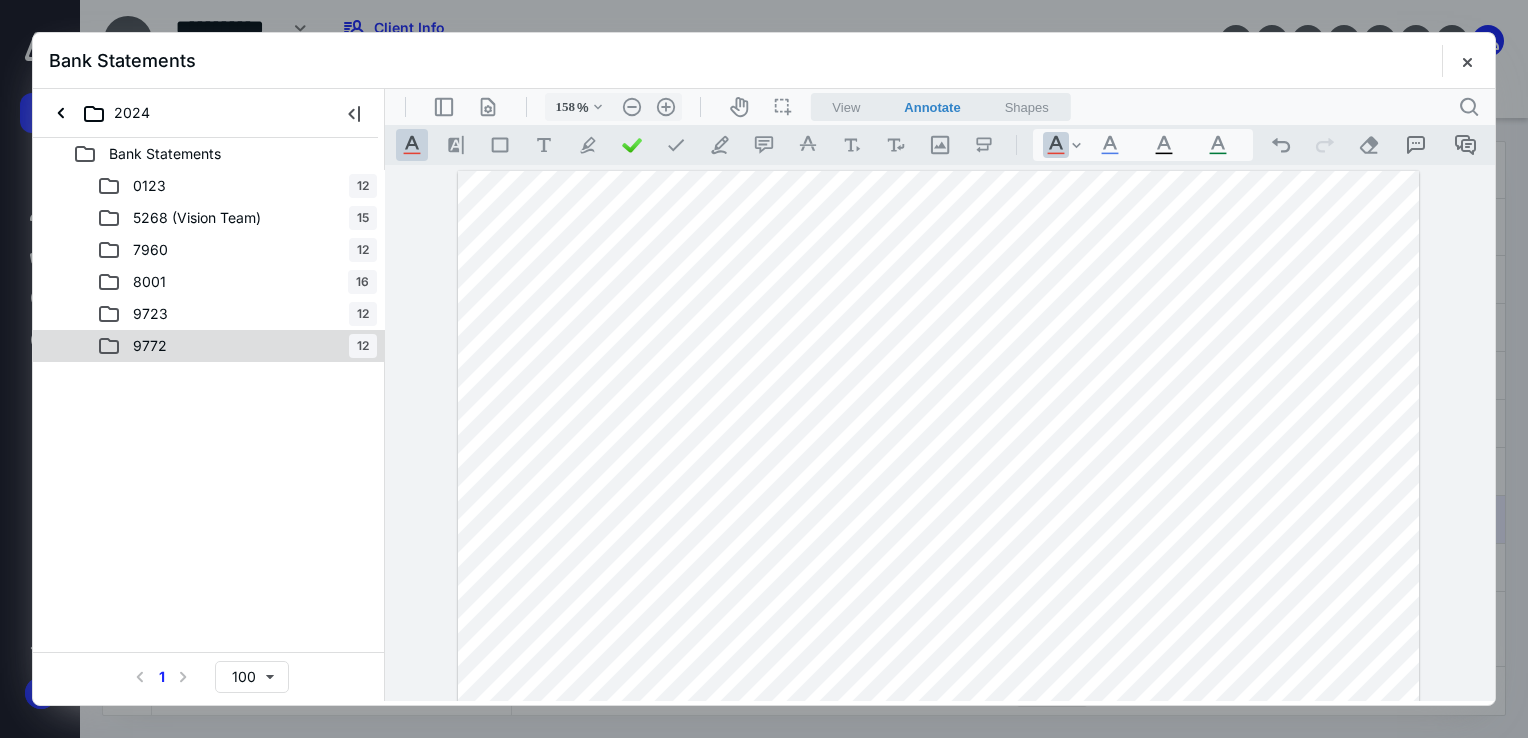 click on "9772" at bounding box center [150, 346] 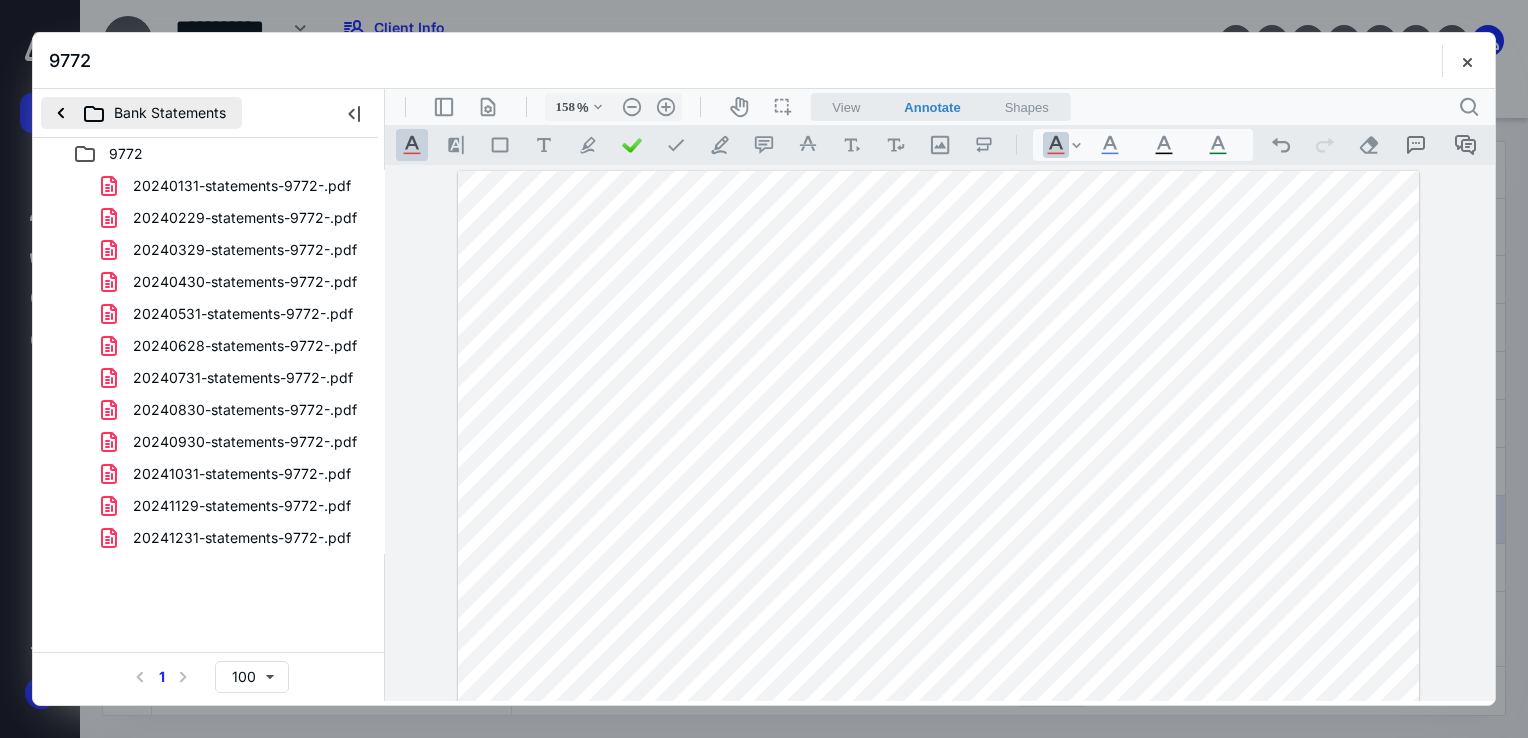 click on "Bank Statements" at bounding box center (141, 113) 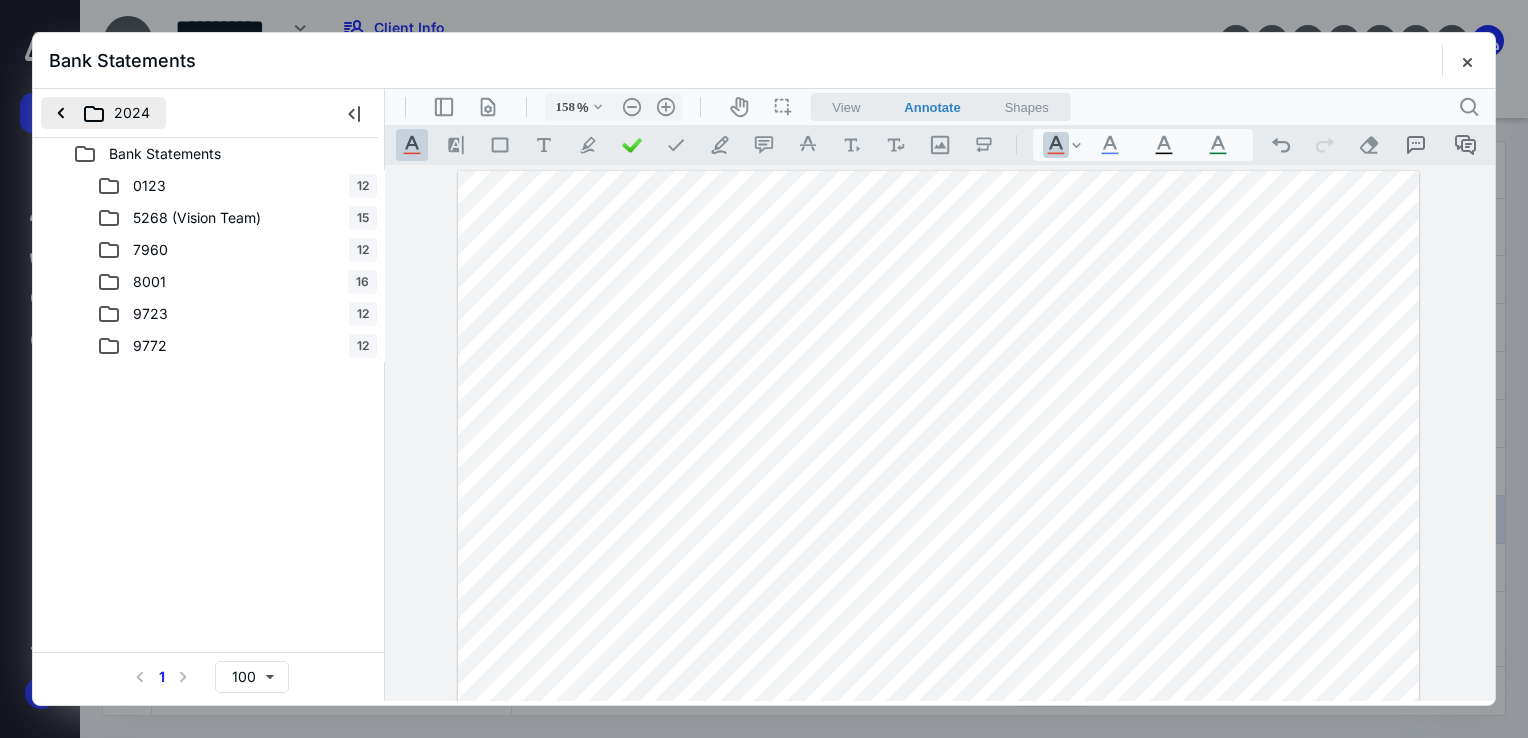 click on "2024" at bounding box center [103, 113] 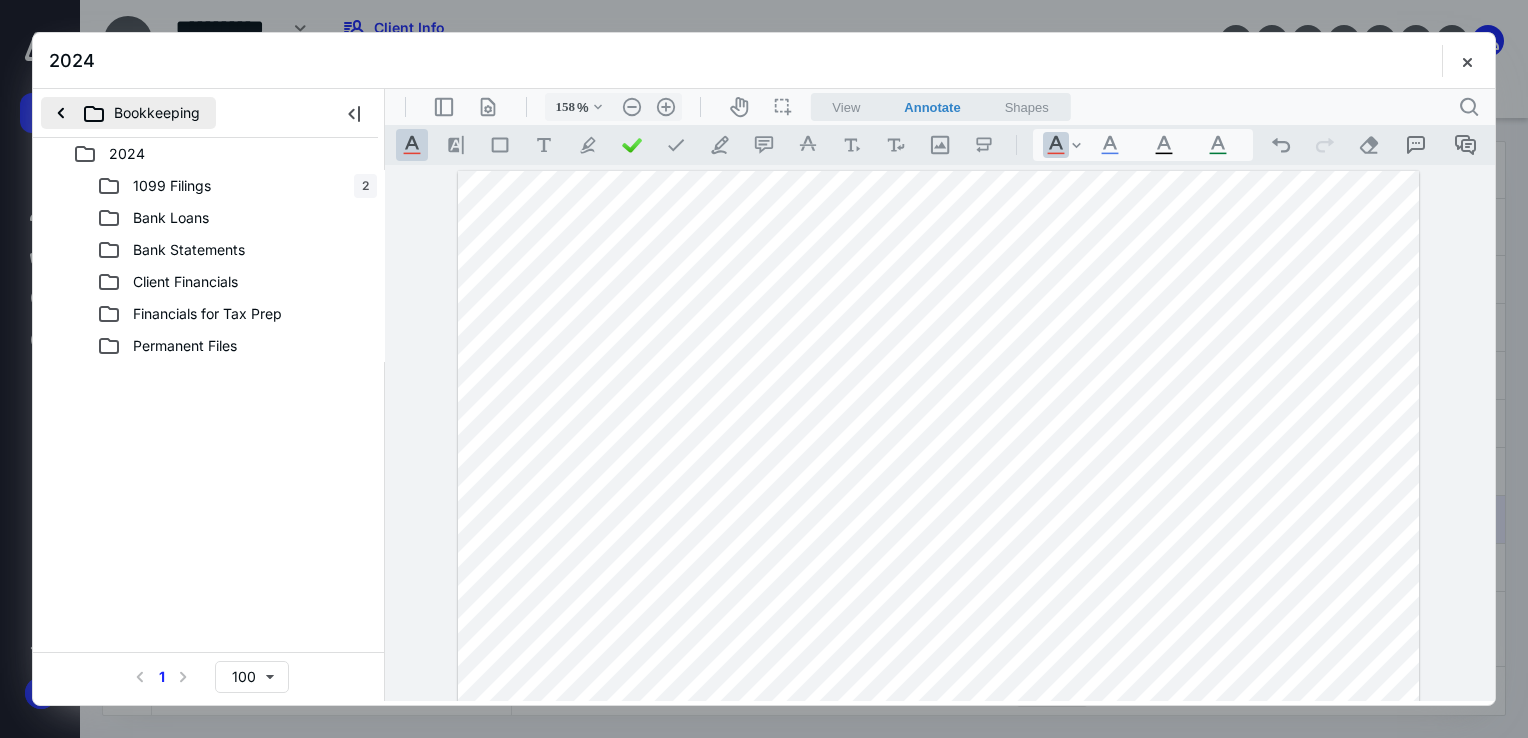 click on "Bookkeeping" at bounding box center (128, 113) 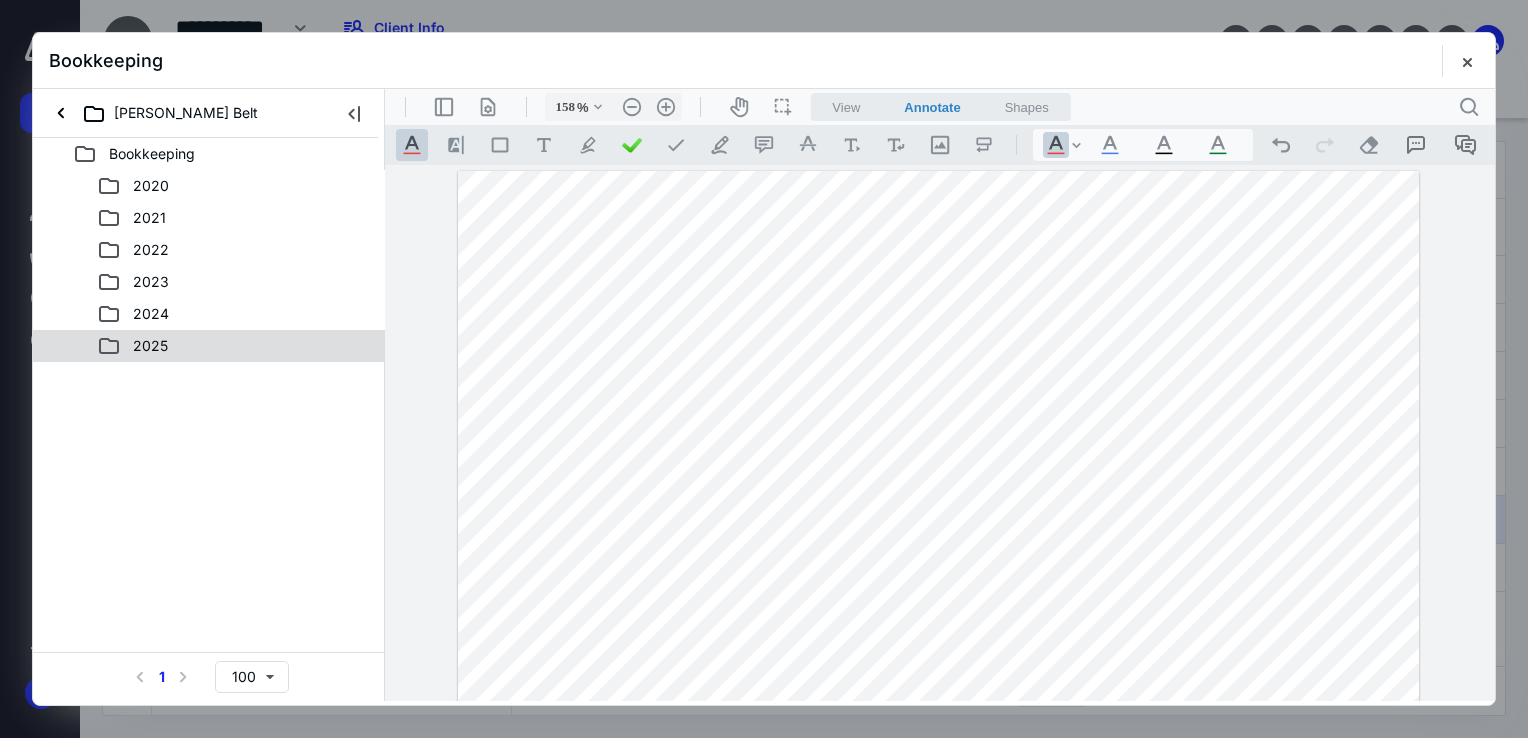 click on "2025" at bounding box center (150, 346) 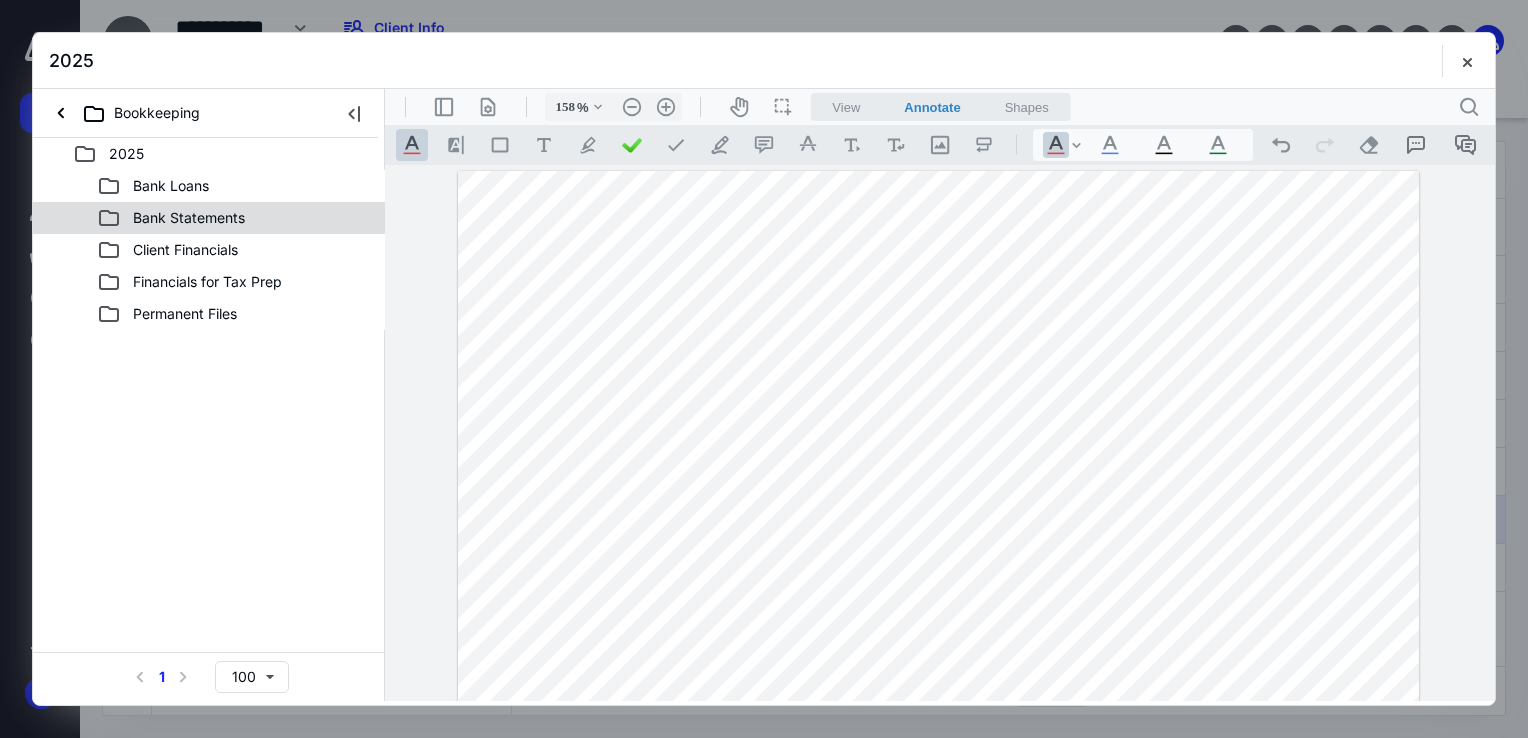 click on "Bank Statements" at bounding box center [189, 218] 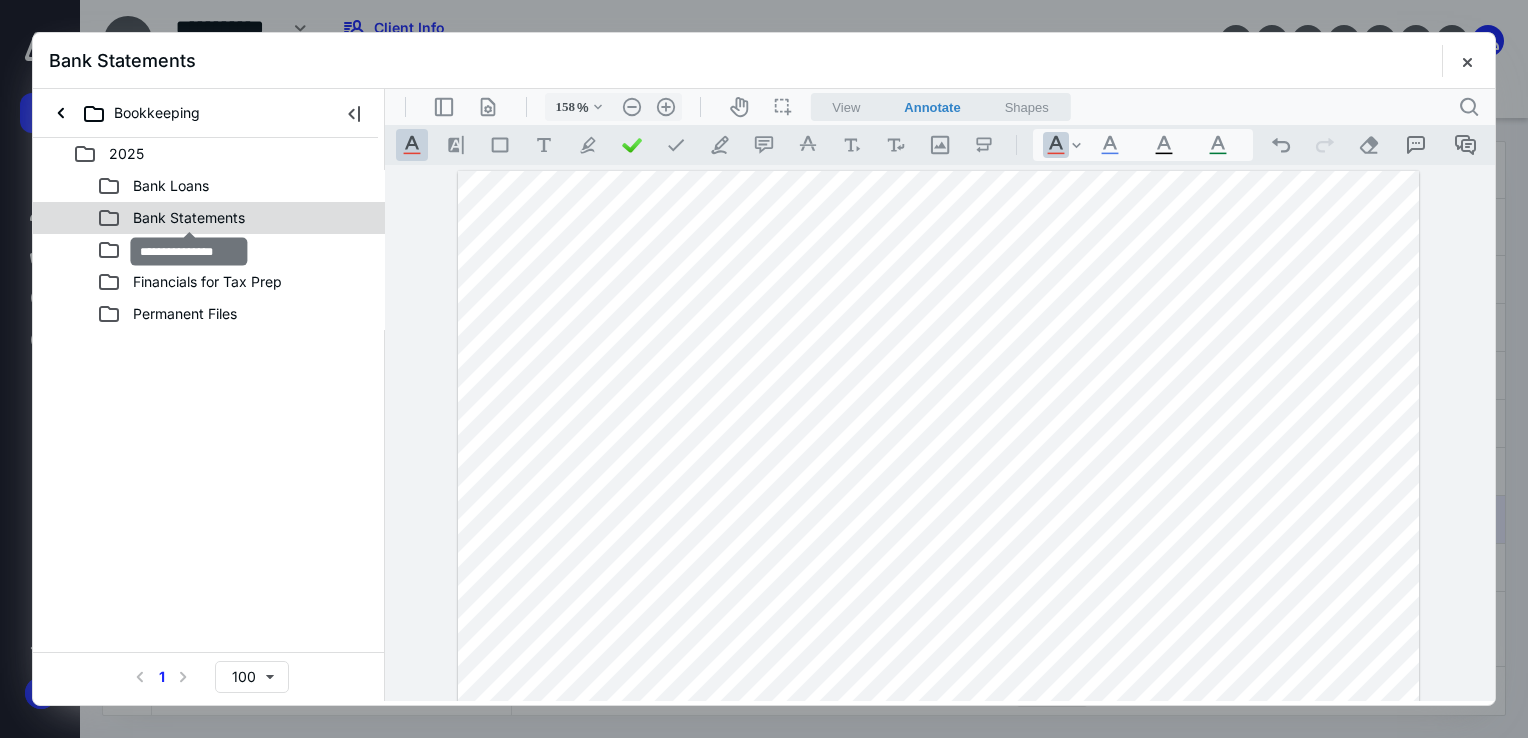 click on "Bank Statements" at bounding box center (189, 218) 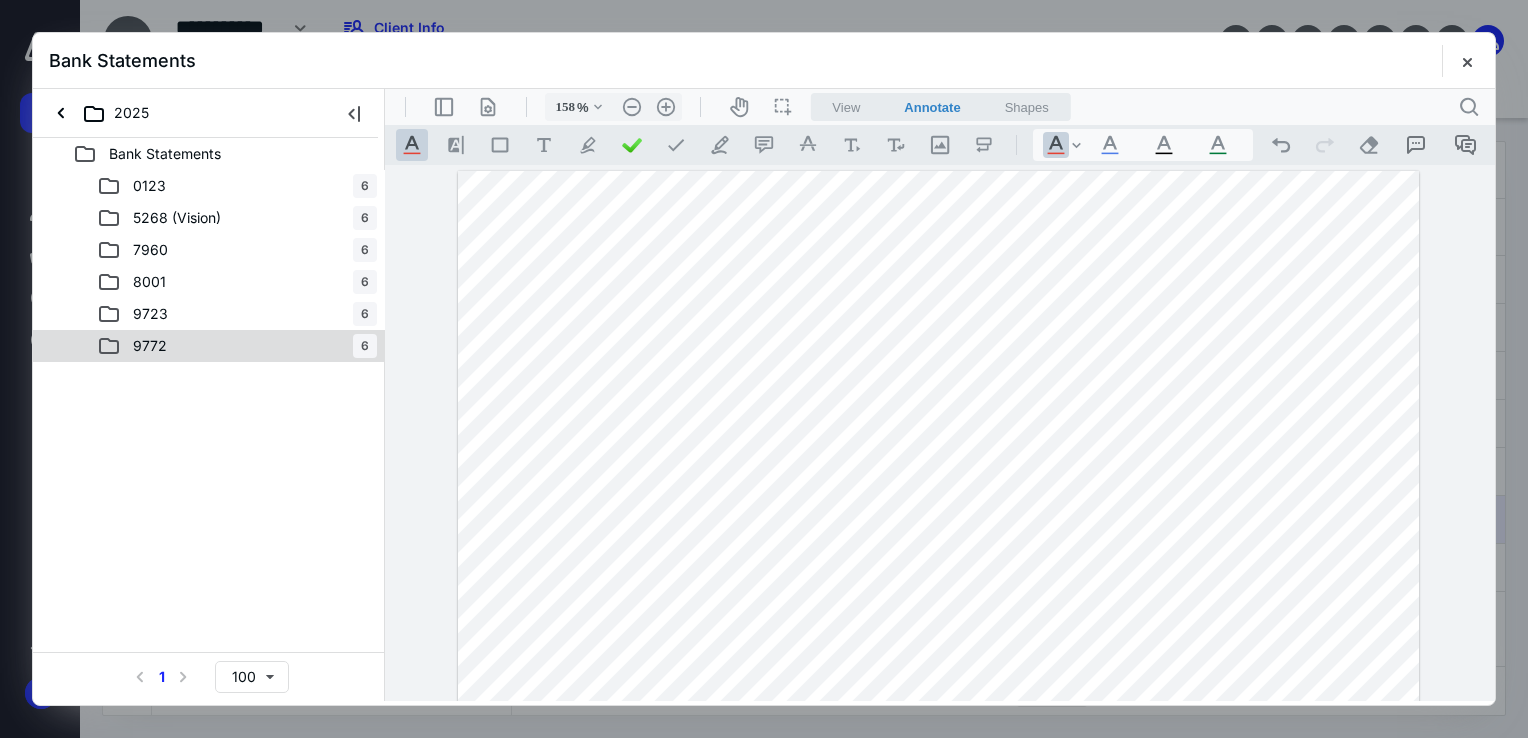 click on "9772" at bounding box center (150, 346) 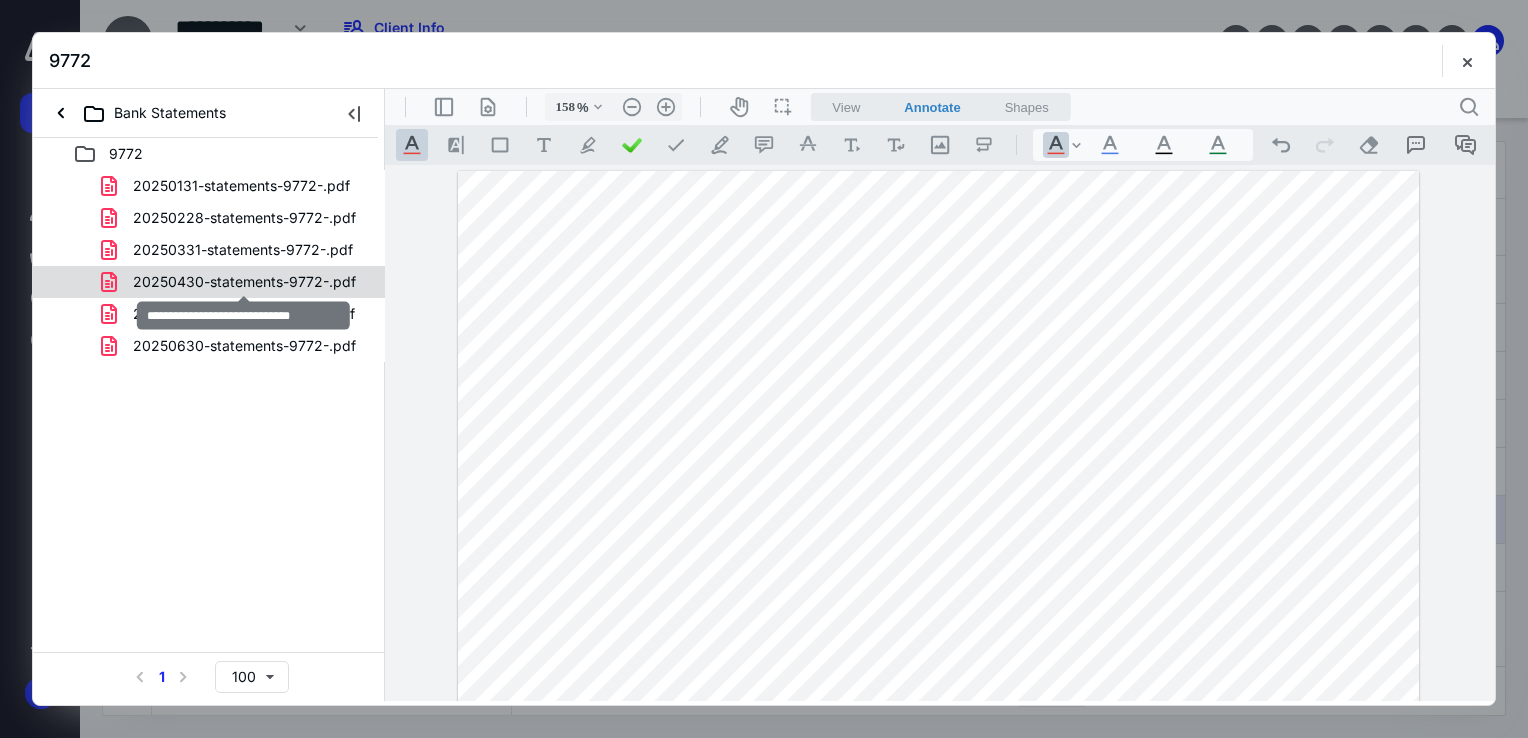 click on "20250430-statements-9772-.pdf" at bounding box center [244, 282] 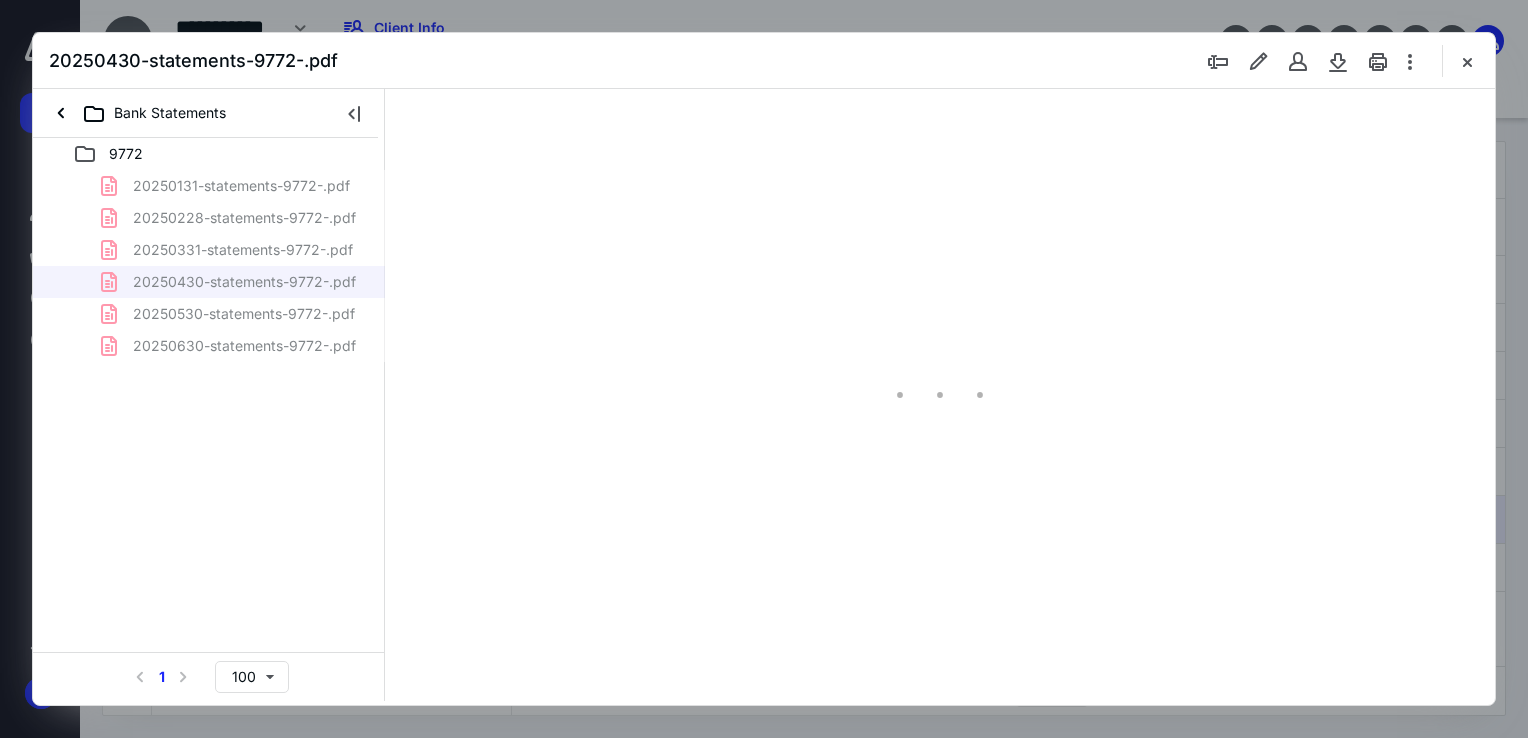 scroll, scrollTop: 79, scrollLeft: 0, axis: vertical 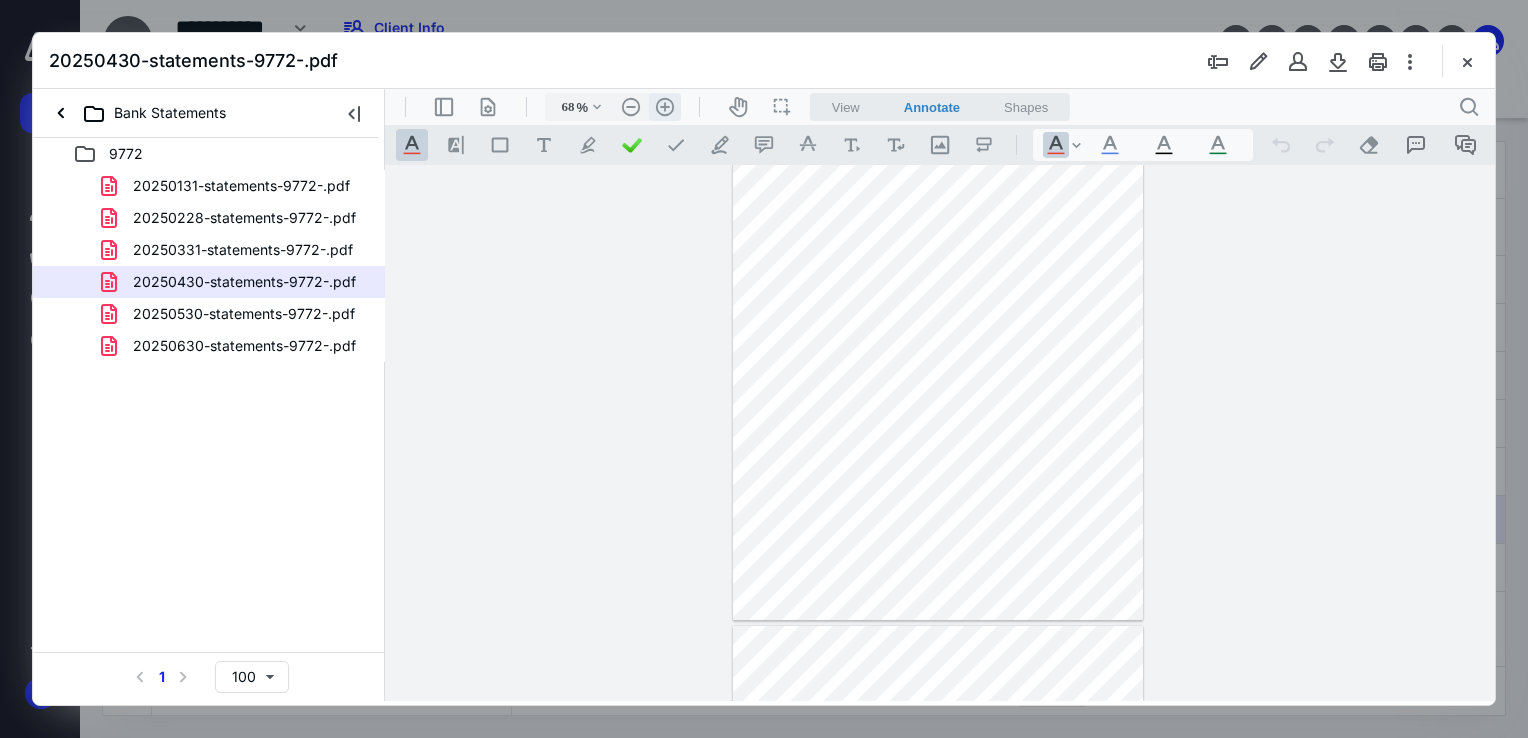 click on ".cls-1{fill:#abb0c4;} icon - header - zoom - in - line" at bounding box center (665, 107) 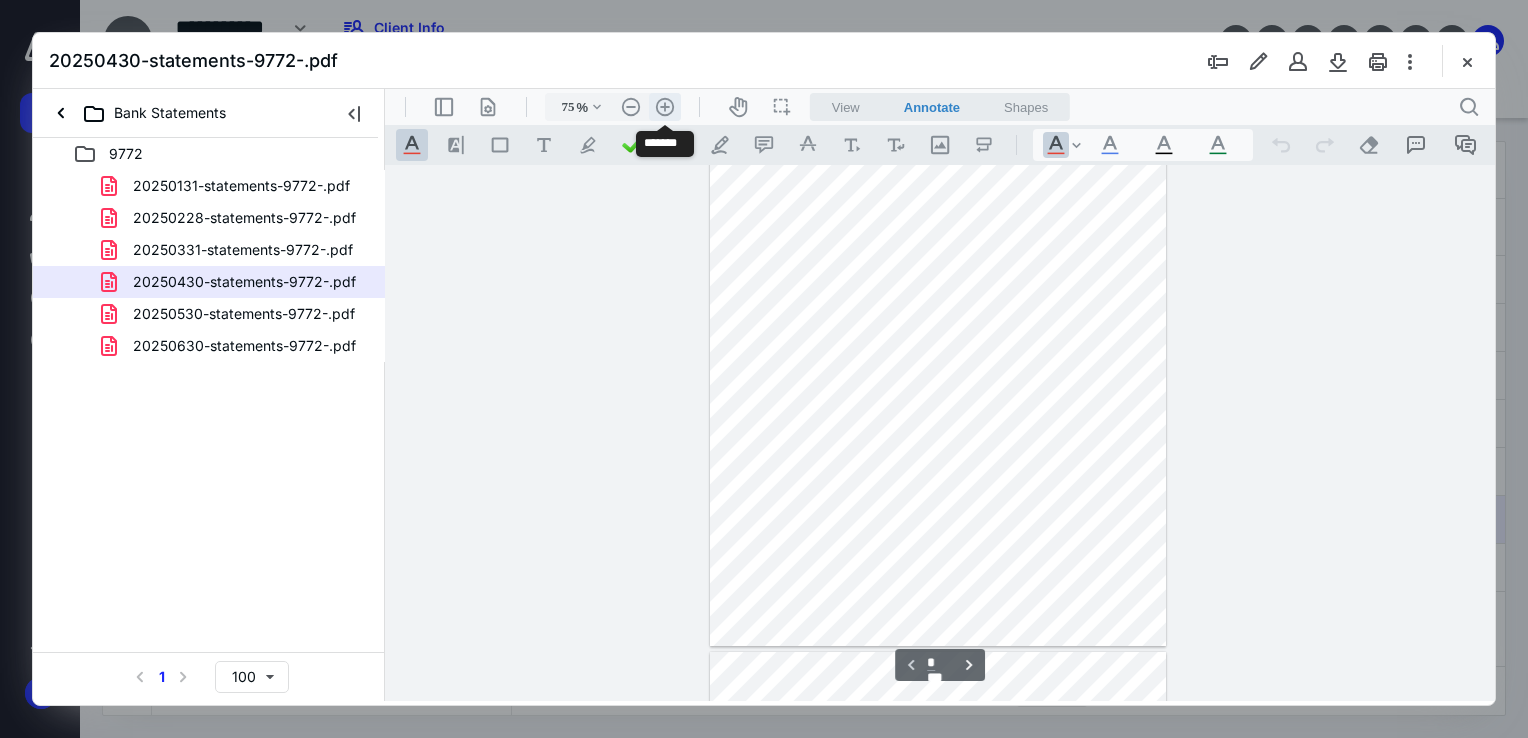 click on ".cls-1{fill:#abb0c4;} icon - header - zoom - in - line" at bounding box center [665, 107] 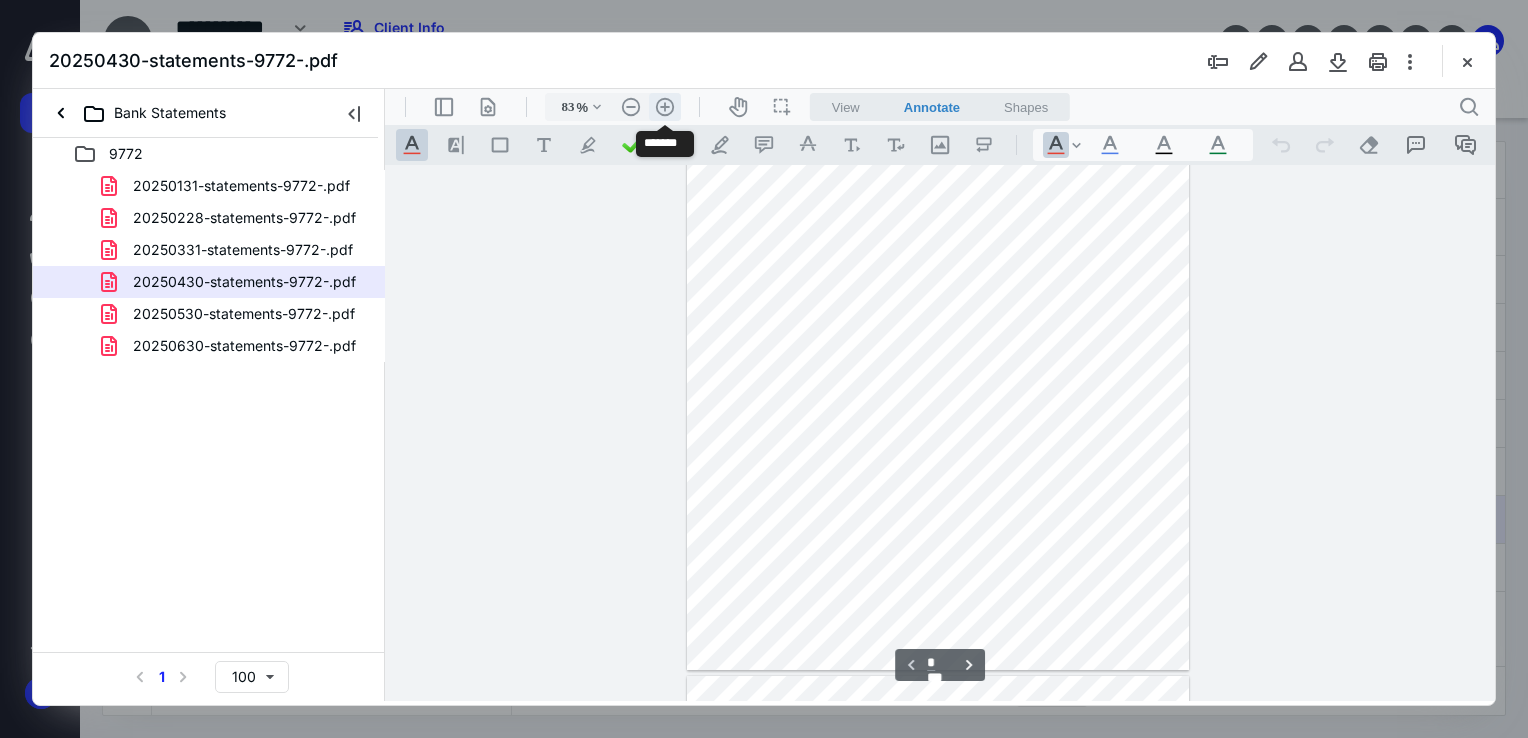 click on ".cls-1{fill:#abb0c4;} icon - header - zoom - in - line" at bounding box center (665, 107) 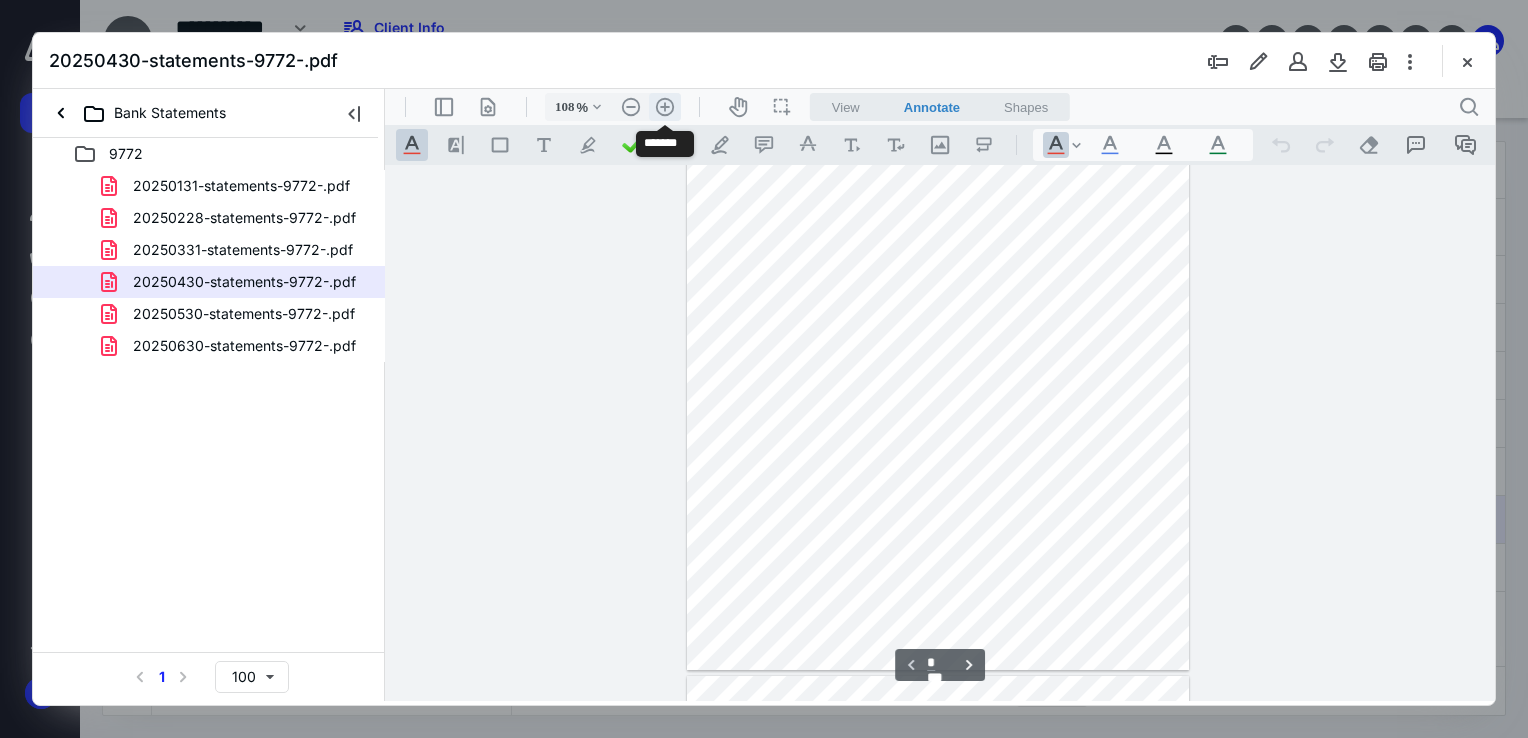 scroll, scrollTop: 263, scrollLeft: 0, axis: vertical 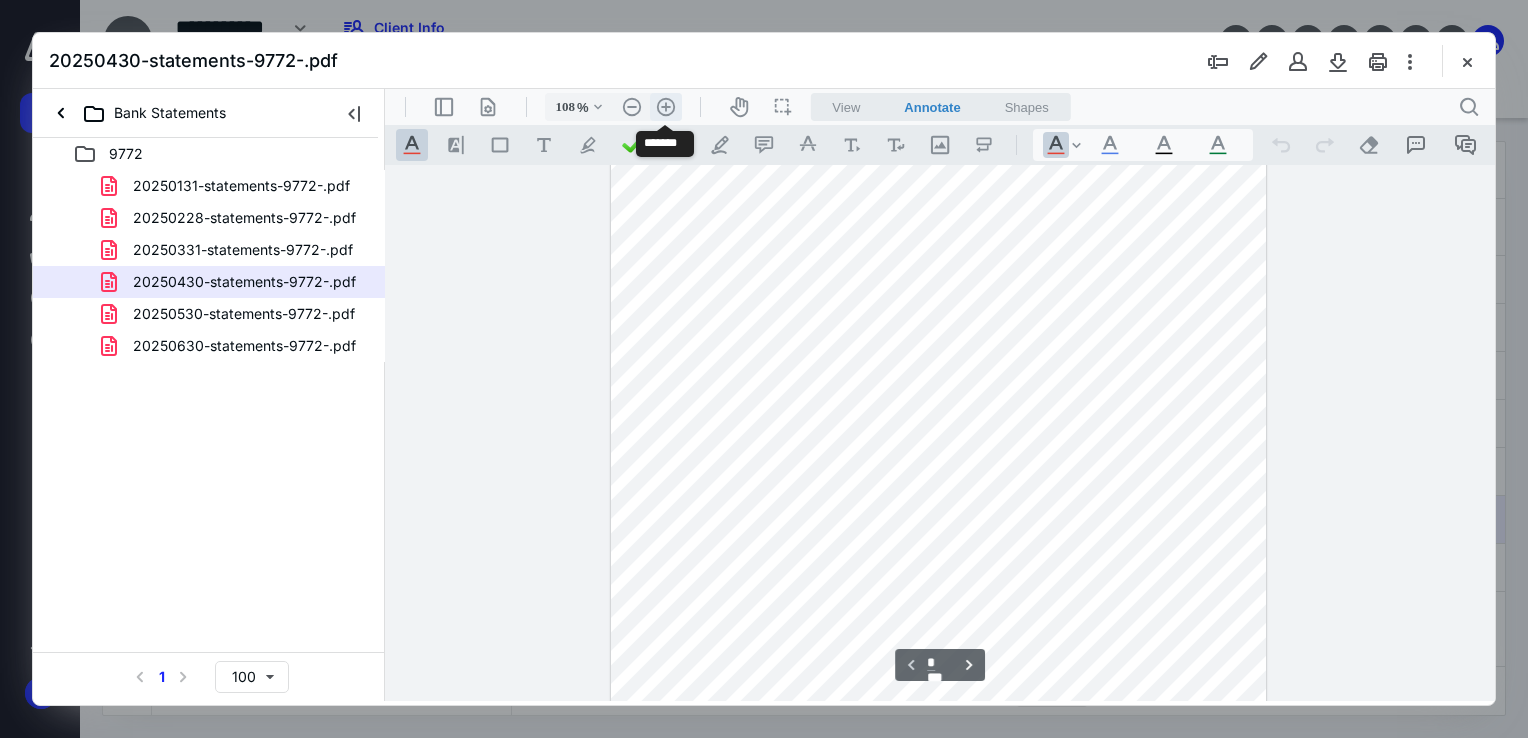 click on ".cls-1{fill:#abb0c4;} icon - header - zoom - in - line" at bounding box center (666, 107) 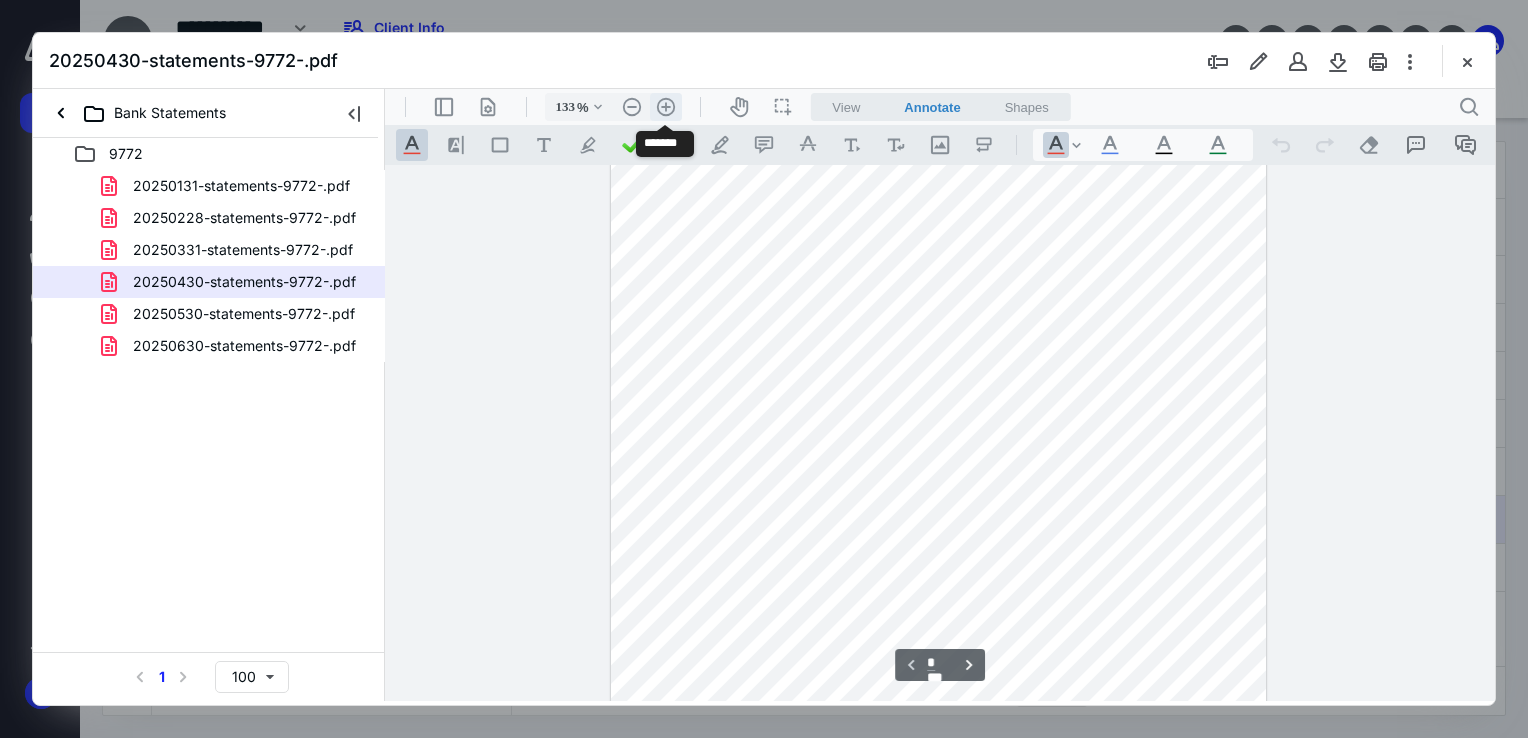 scroll, scrollTop: 378, scrollLeft: 0, axis: vertical 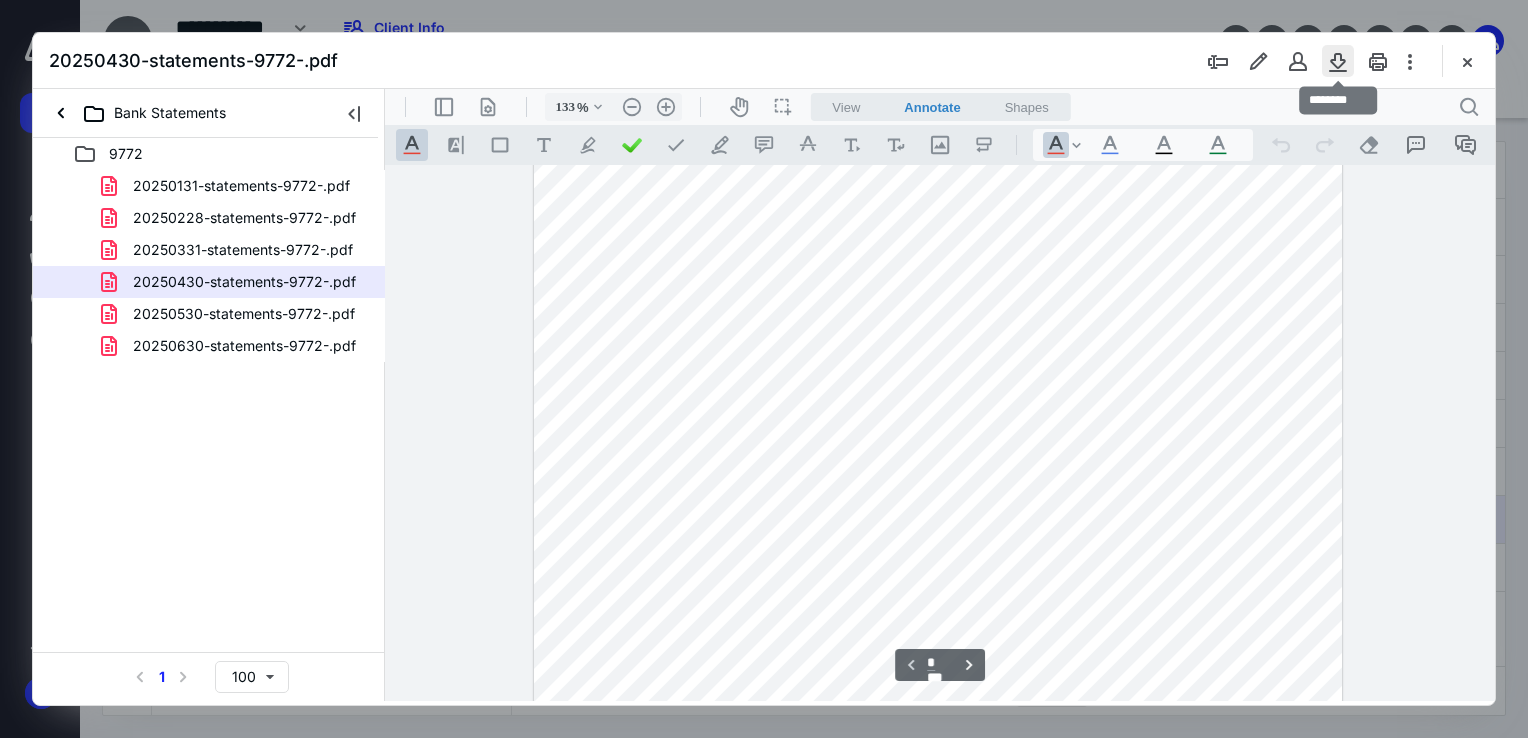 click at bounding box center [1338, 61] 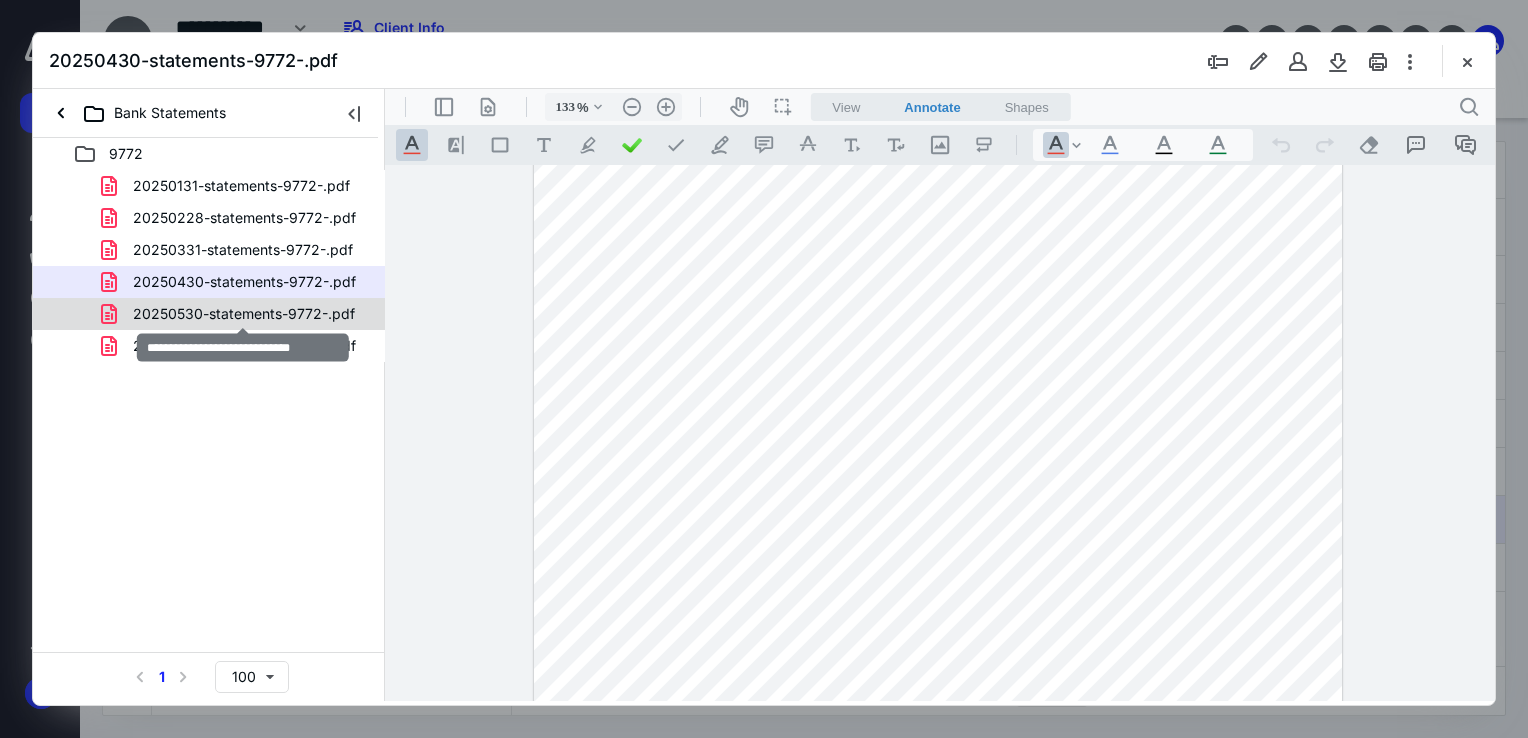 click on "20250530-statements-9772-.pdf" at bounding box center [244, 314] 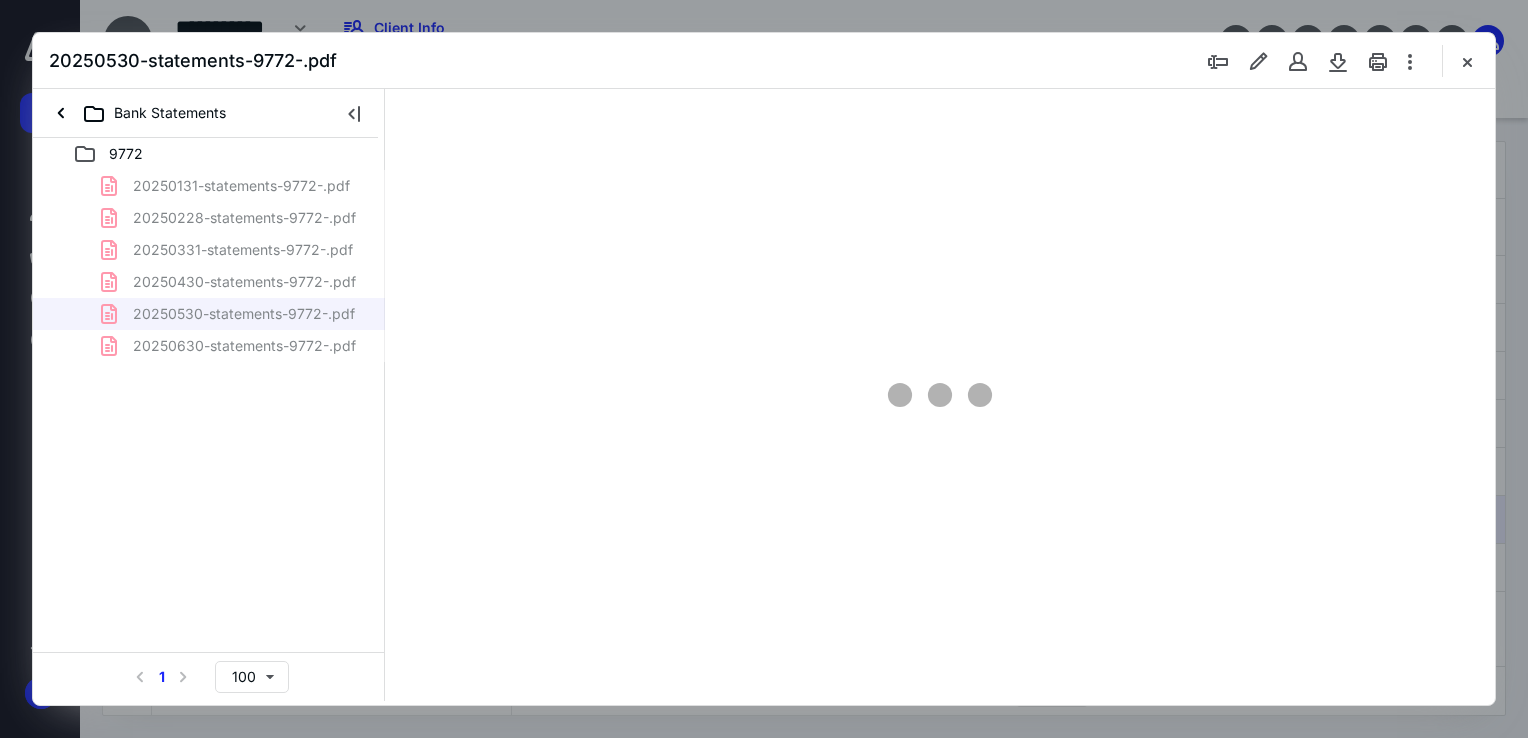 scroll, scrollTop: 0, scrollLeft: 0, axis: both 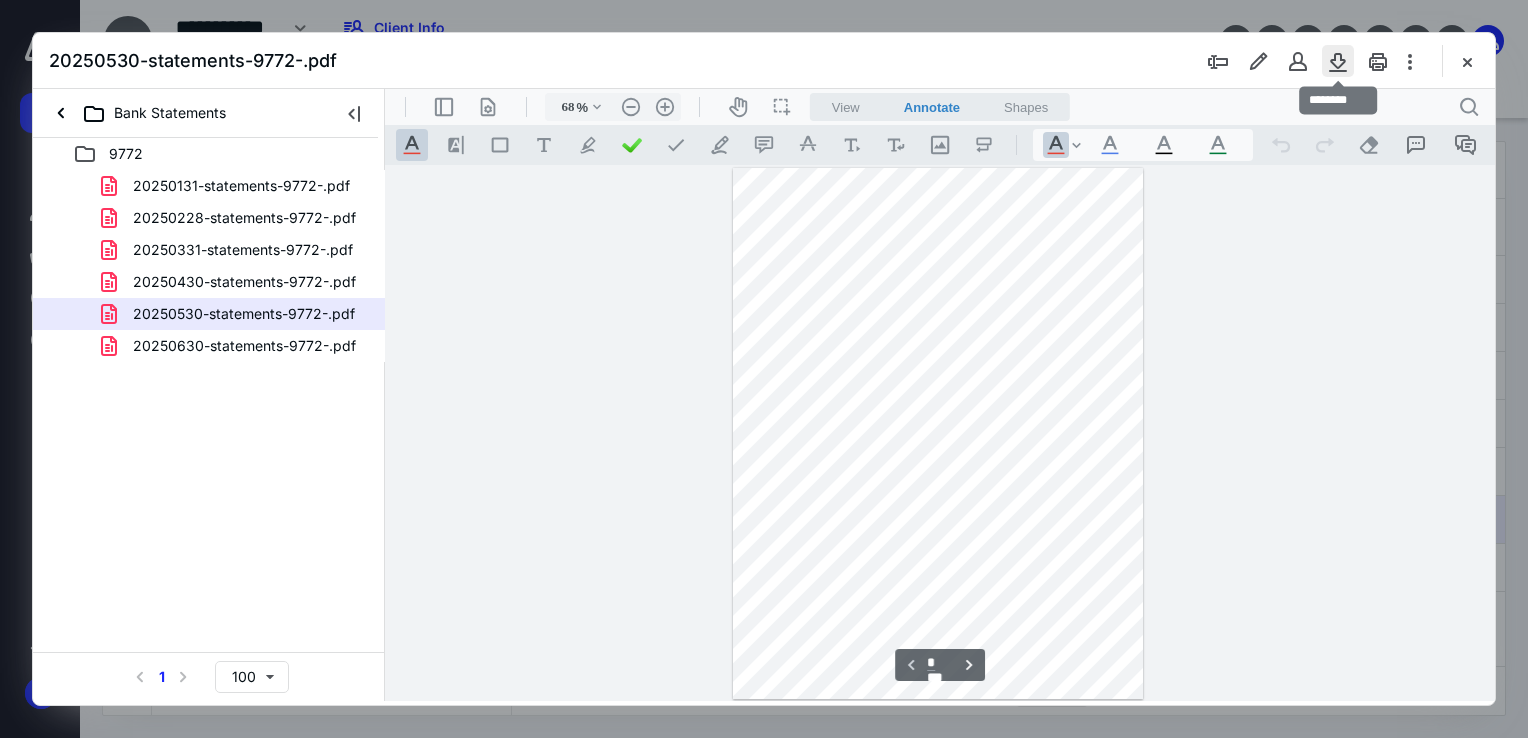 click at bounding box center (1338, 61) 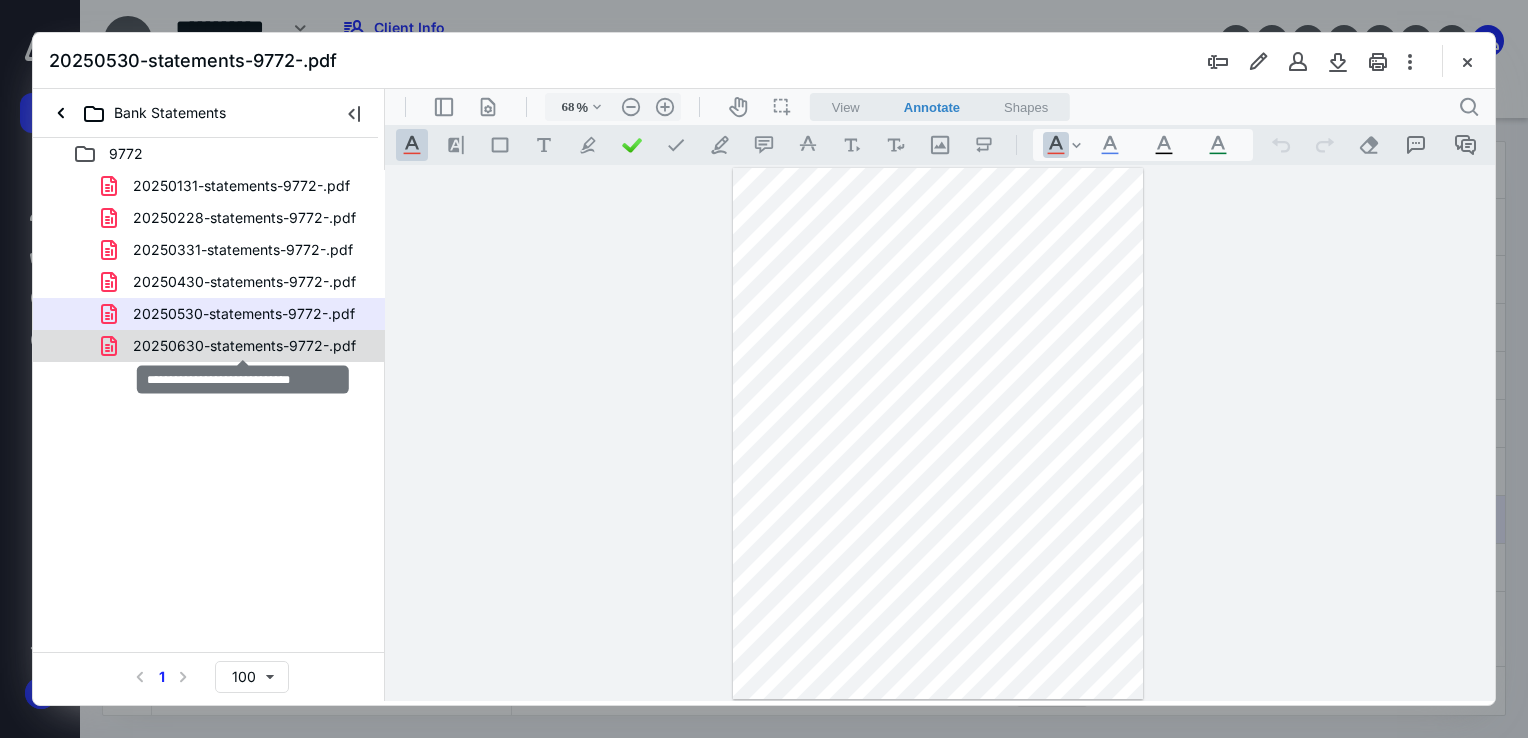 click on "20250630-statements-9772-.pdf" at bounding box center (244, 346) 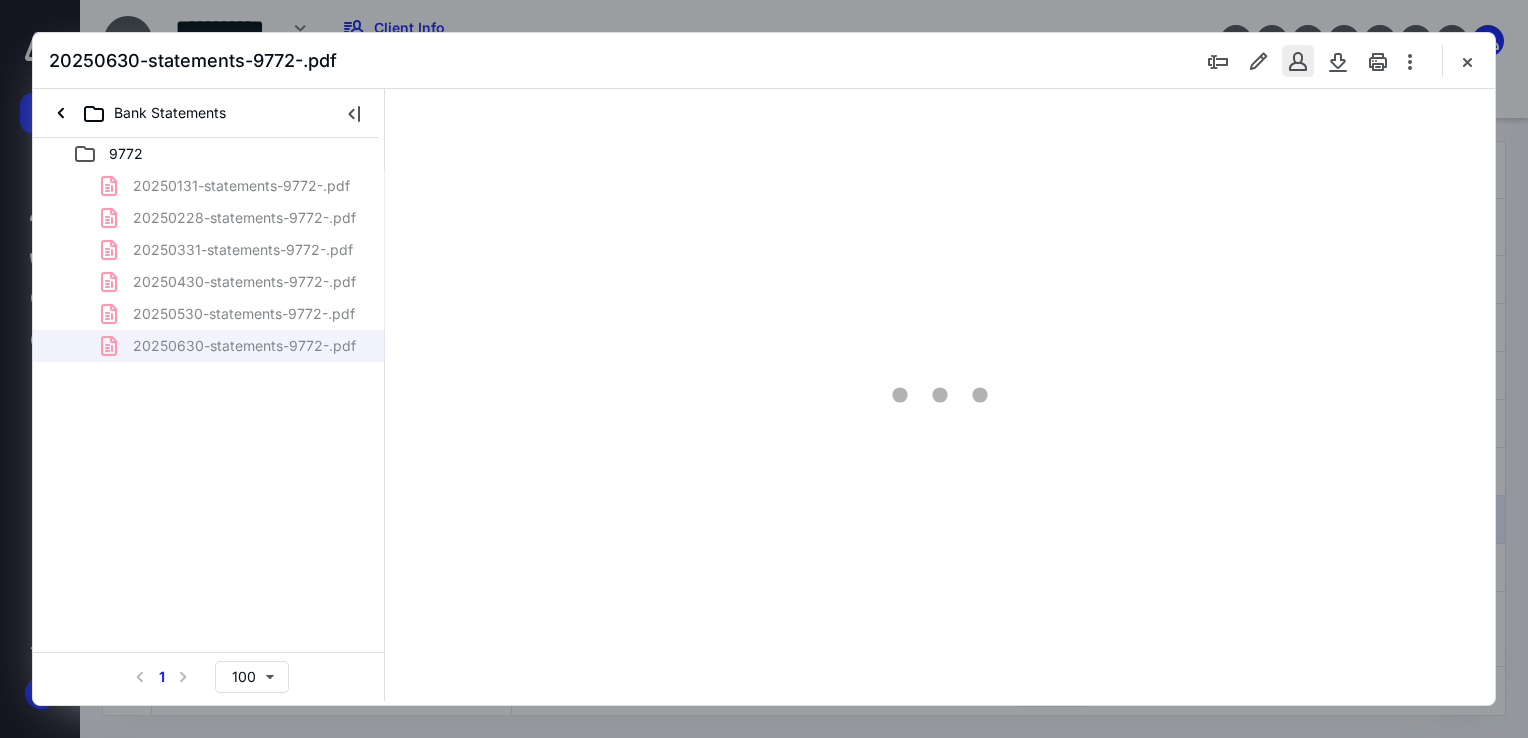 scroll, scrollTop: 79, scrollLeft: 0, axis: vertical 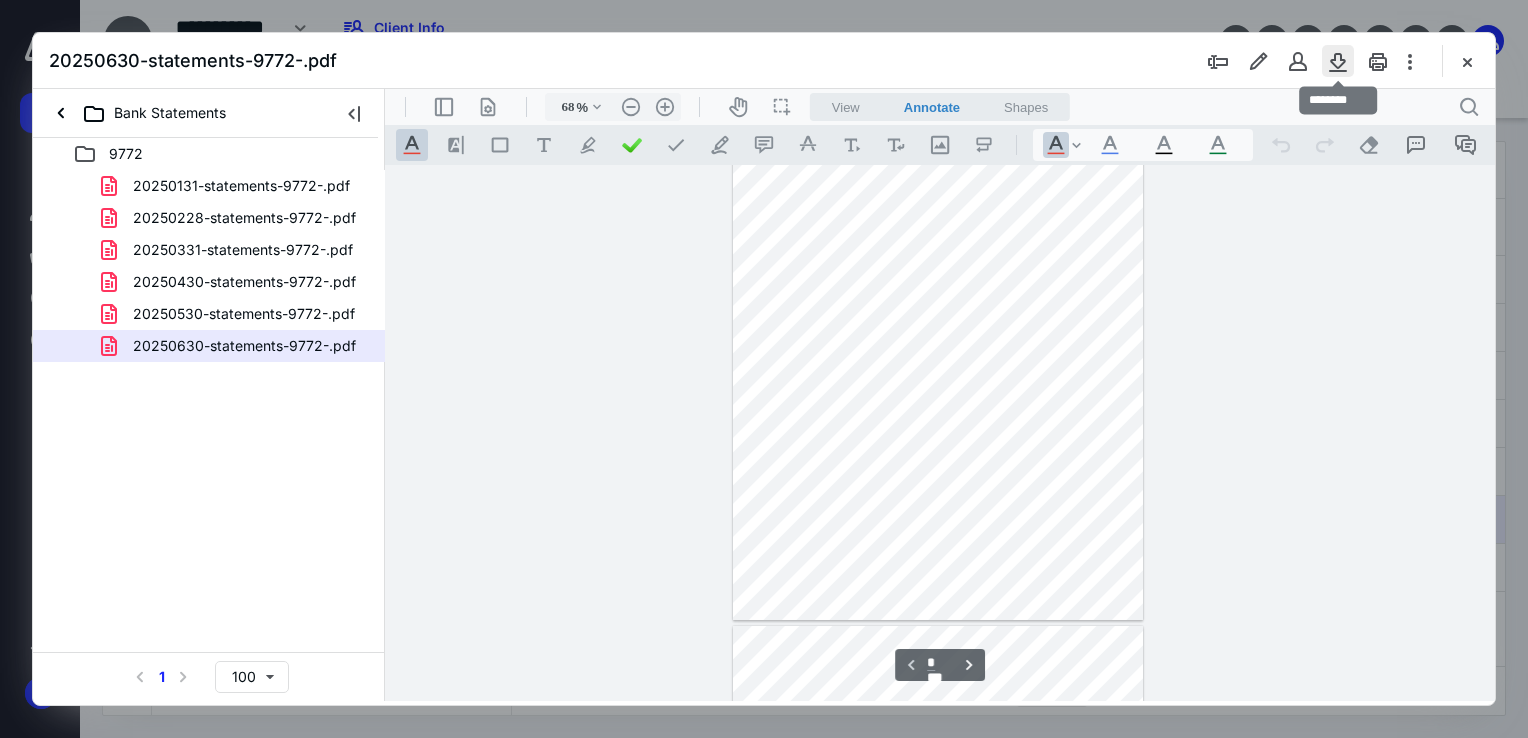click at bounding box center (1338, 61) 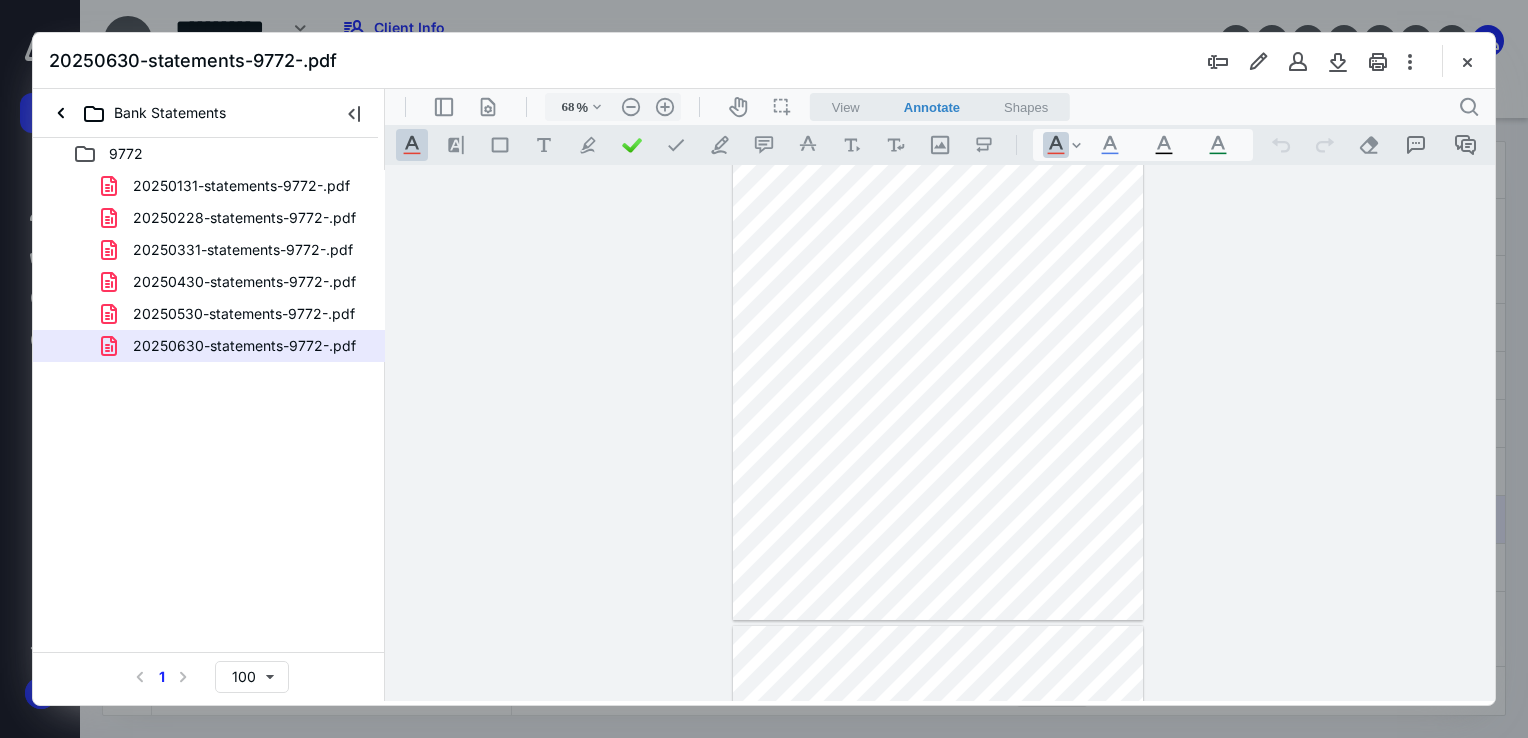 drag, startPoint x: 788, startPoint y: 50, endPoint x: 675, endPoint y: 79, distance: 116.6619 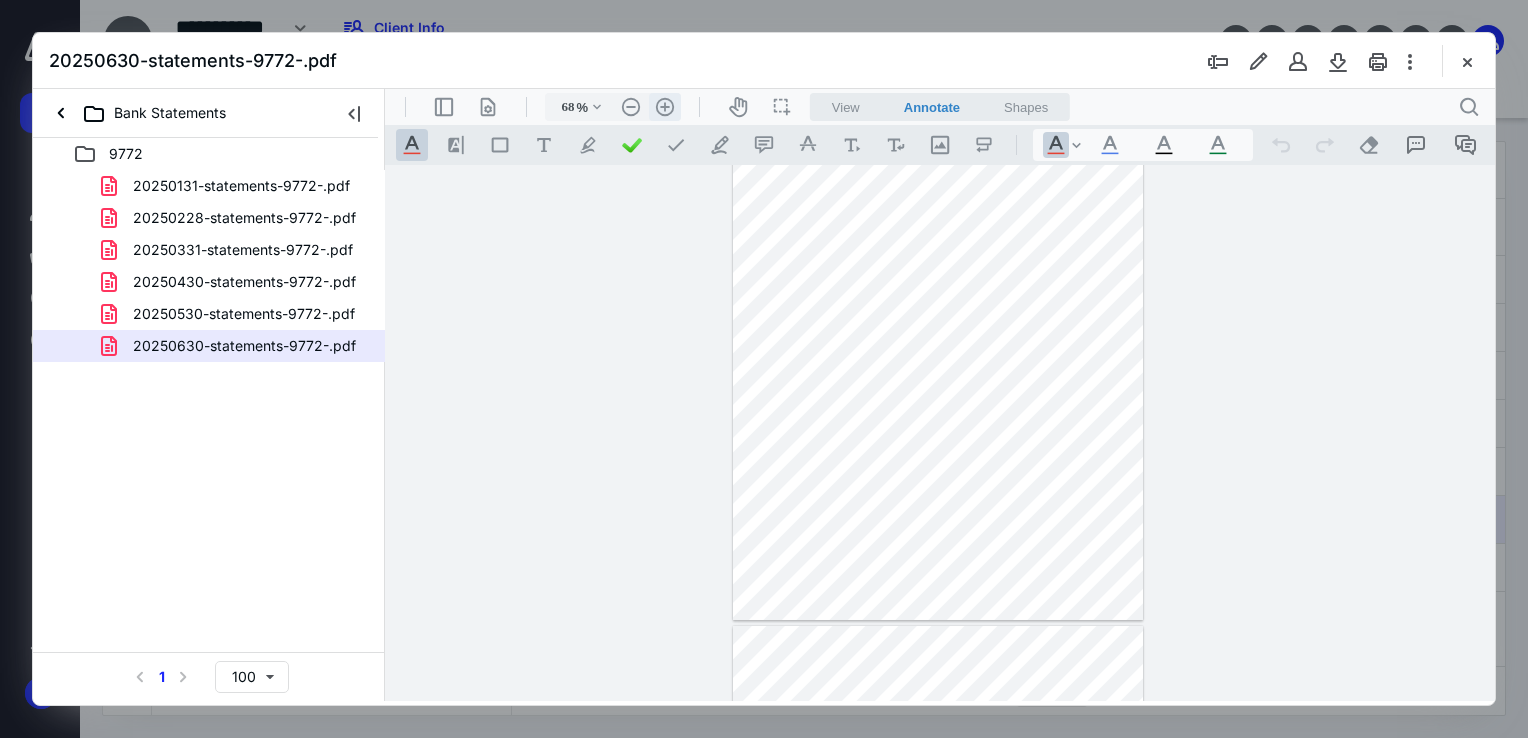 click on ".cls-1{fill:#abb0c4;} icon - header - zoom - in - line" at bounding box center (665, 107) 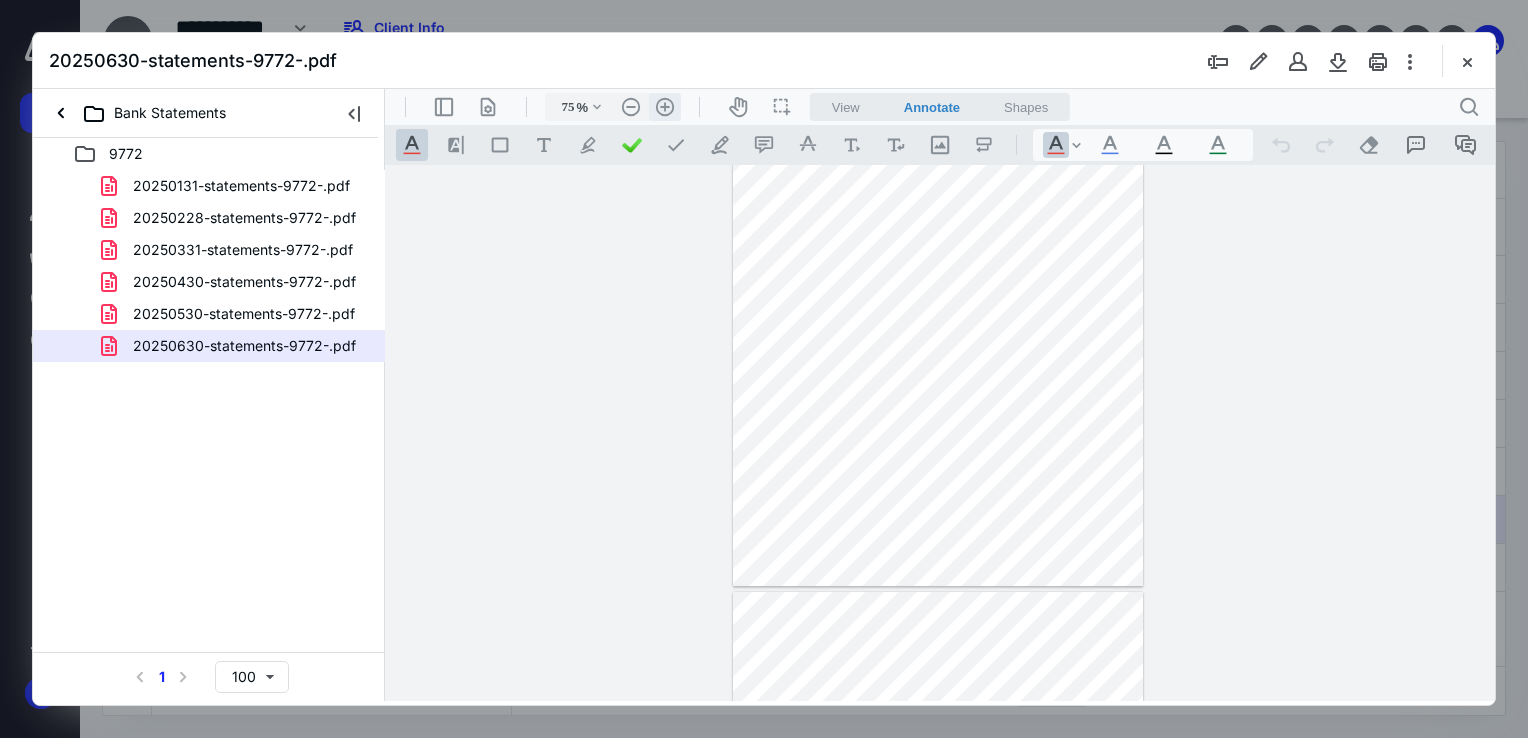 click on ".cls-1{fill:#abb0c4;} icon - header - zoom - in - line" at bounding box center [665, 107] 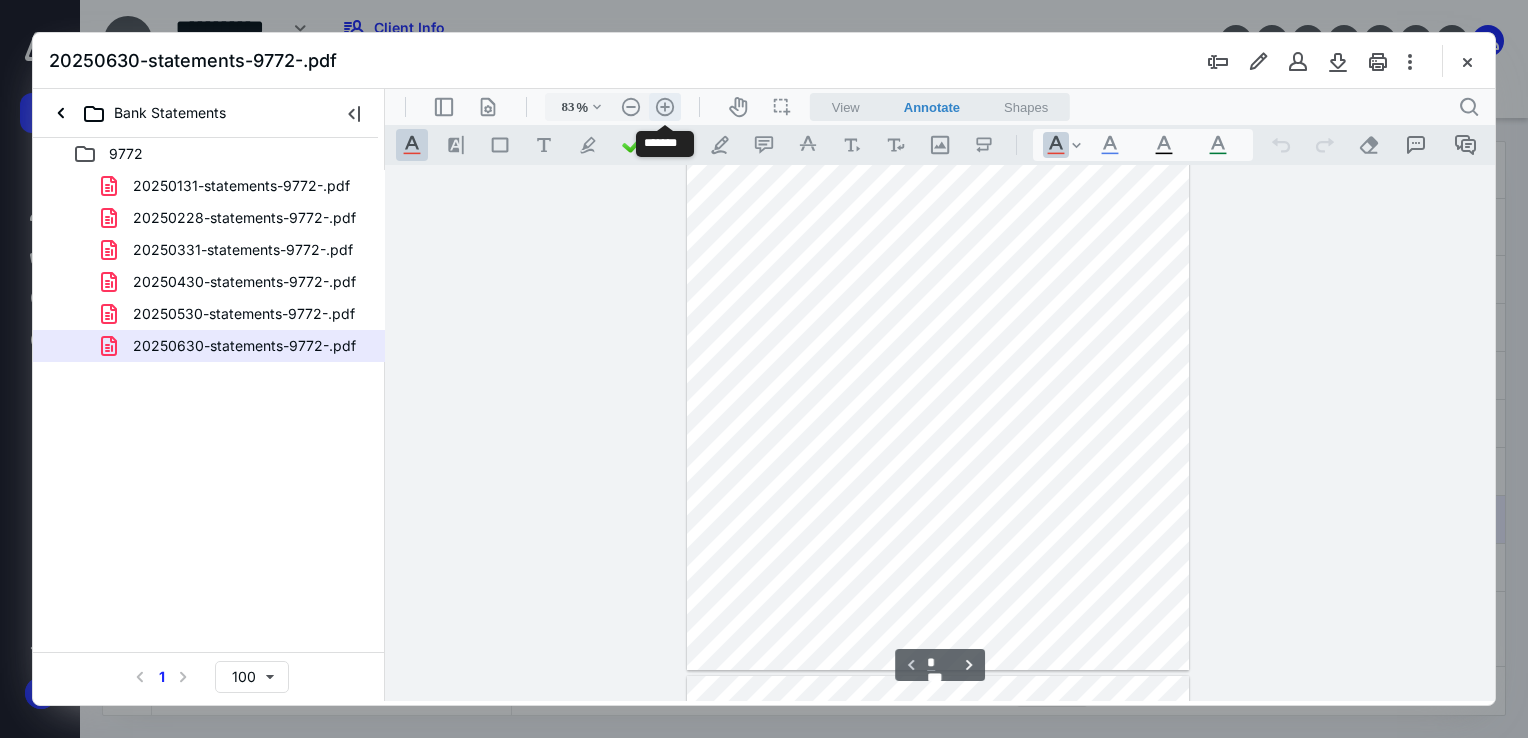 click on ".cls-1{fill:#abb0c4;} icon - header - zoom - in - line" at bounding box center [665, 107] 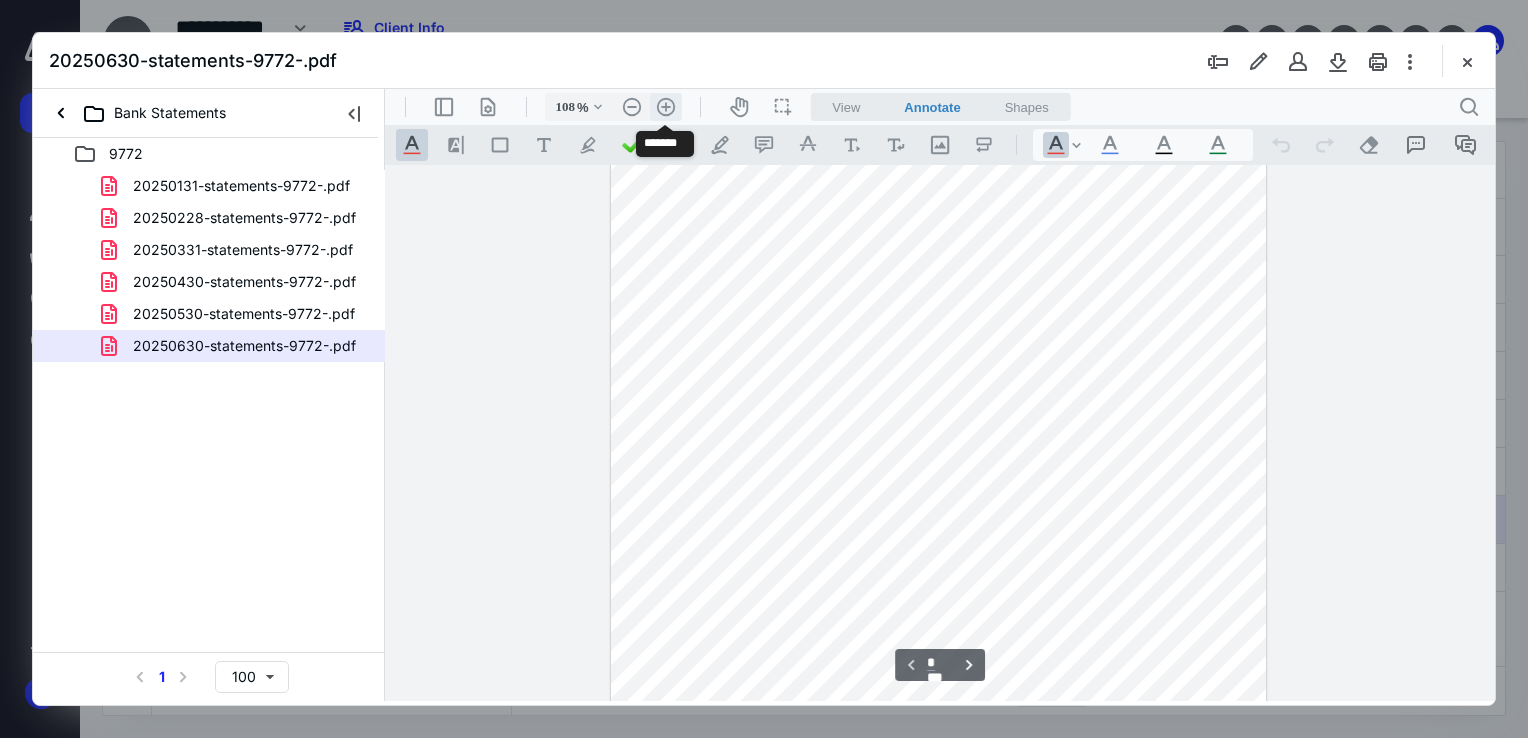 click on ".cls-1{fill:#abb0c4;} icon - header - zoom - in - line" at bounding box center [666, 107] 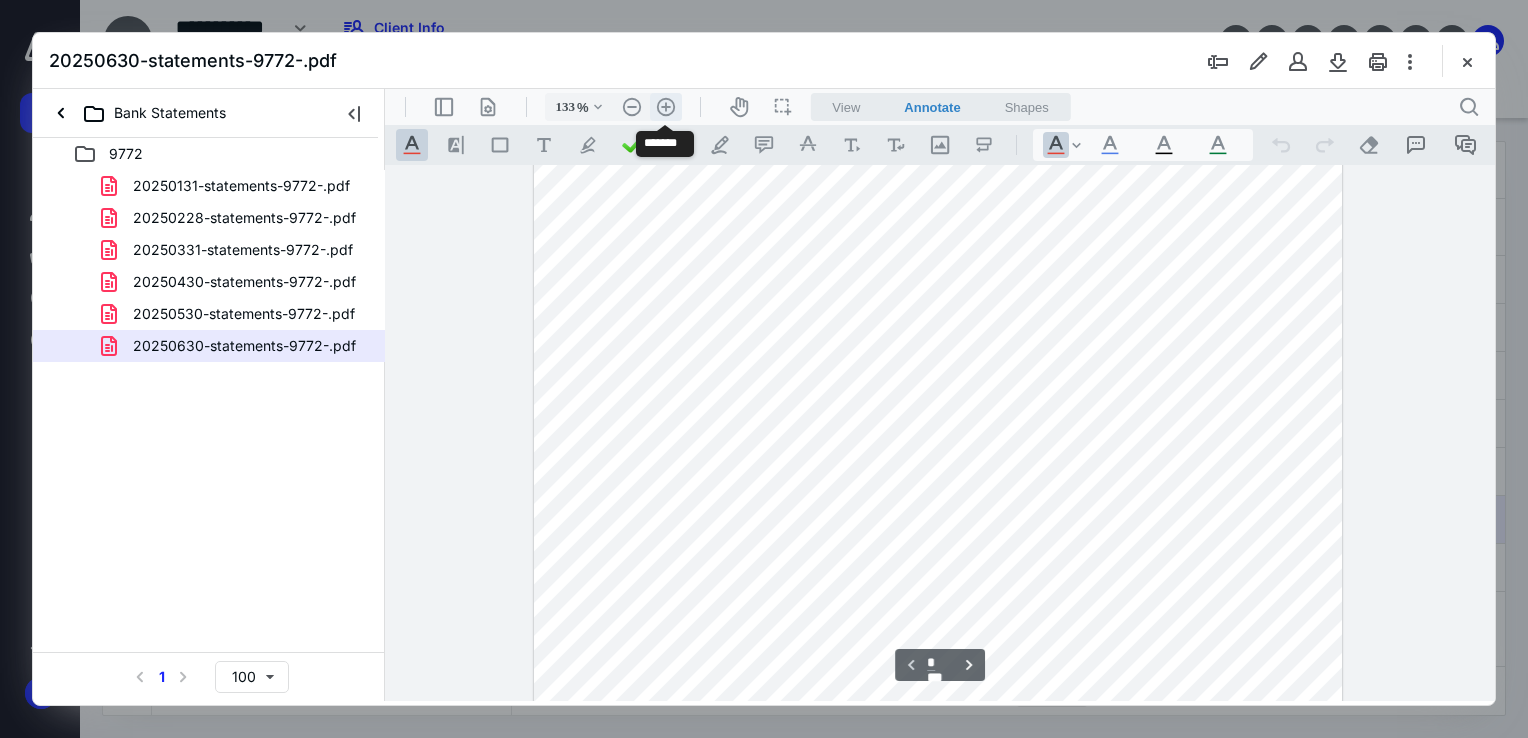 click on ".cls-1{fill:#abb0c4;} icon - header - zoom - in - line" at bounding box center [666, 107] 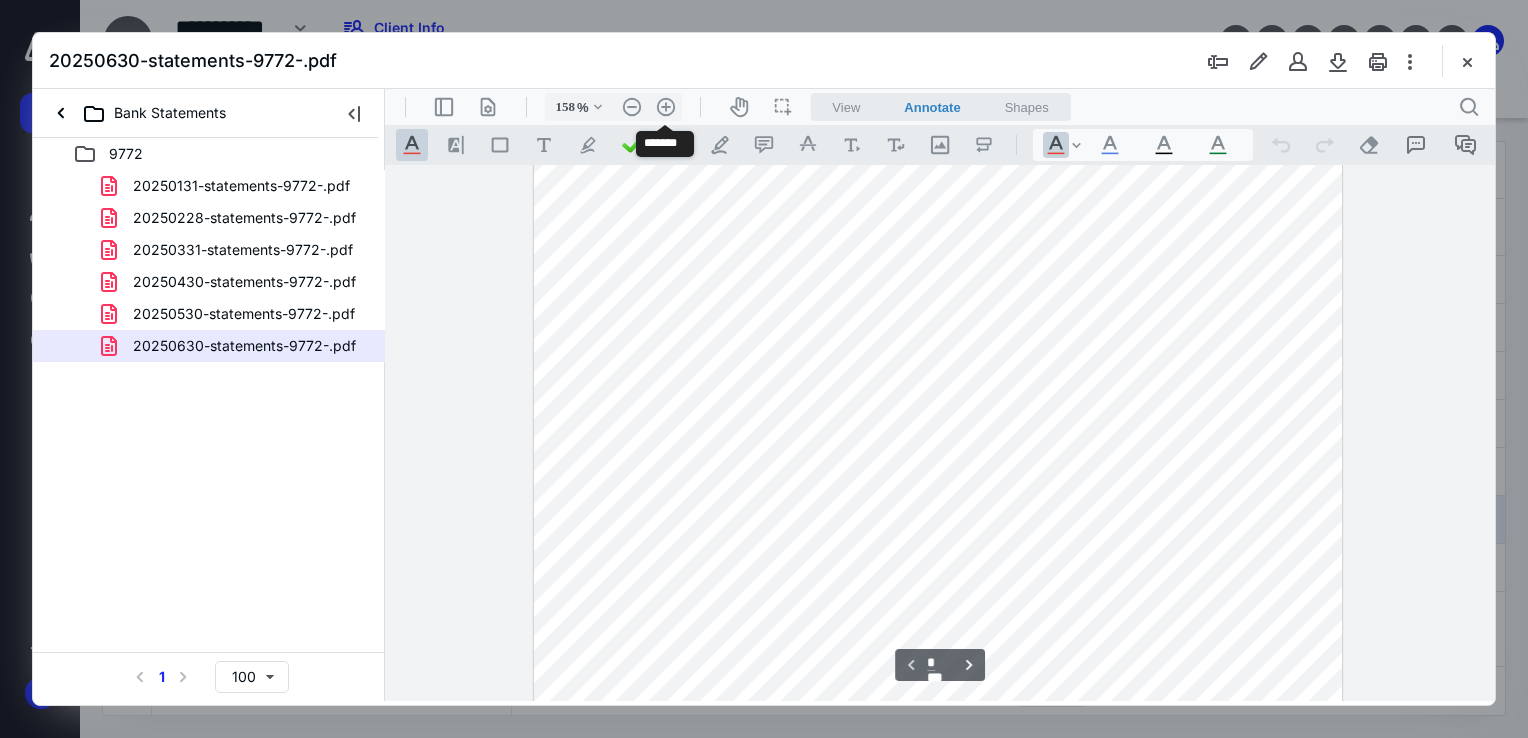 scroll, scrollTop: 493, scrollLeft: 0, axis: vertical 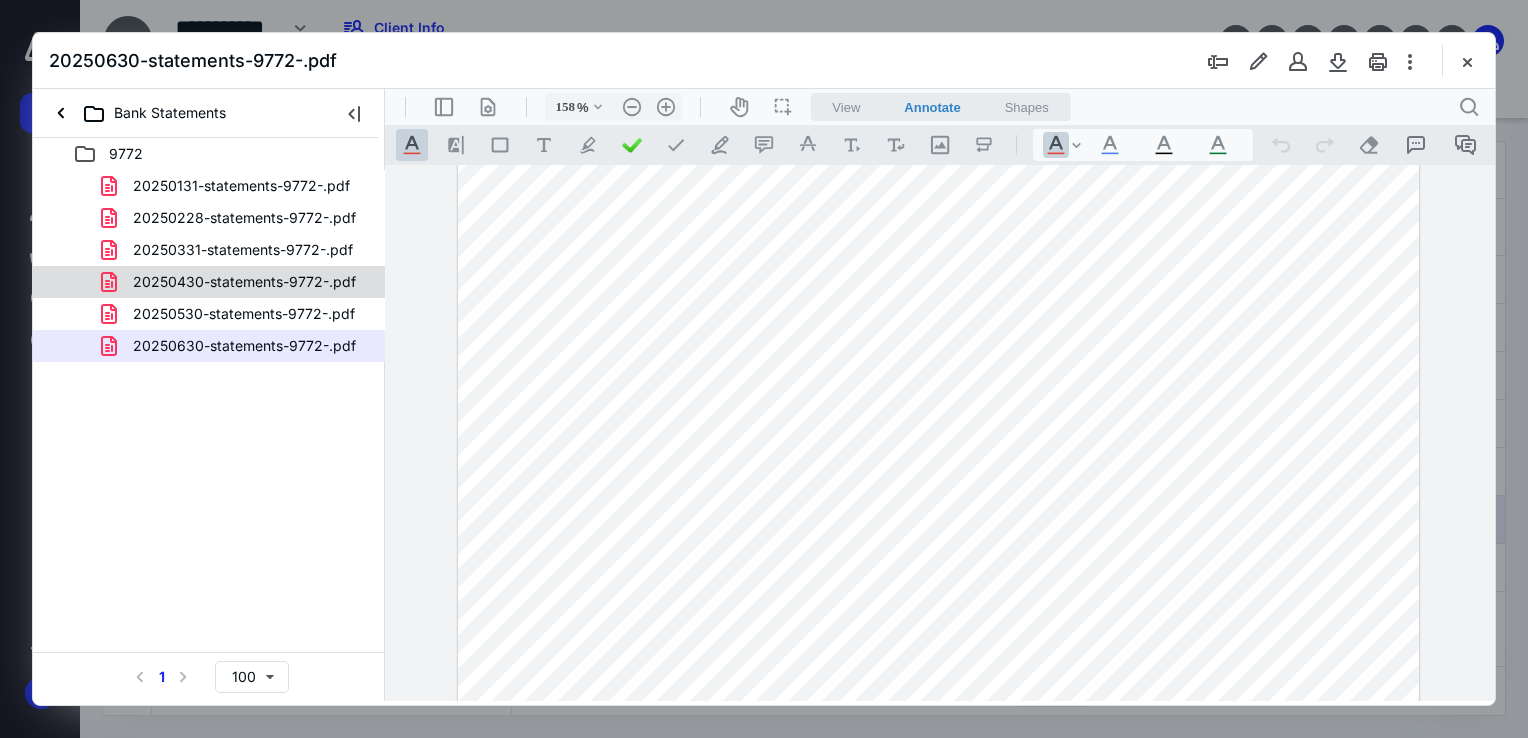 click on "20250430-statements-9772-.pdf" at bounding box center [244, 282] 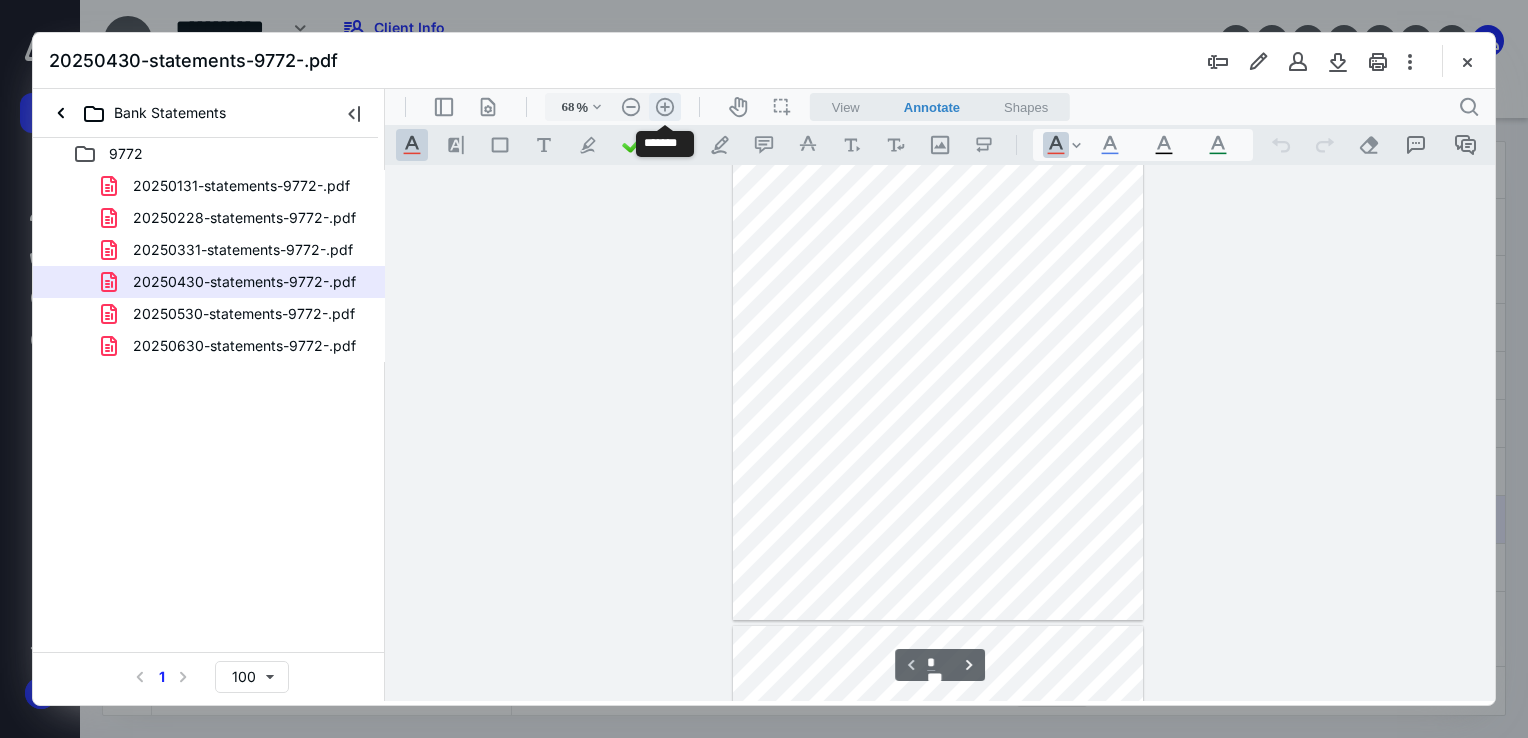 click on ".cls-1{fill:#abb0c4;} icon - header - zoom - in - line" at bounding box center (665, 107) 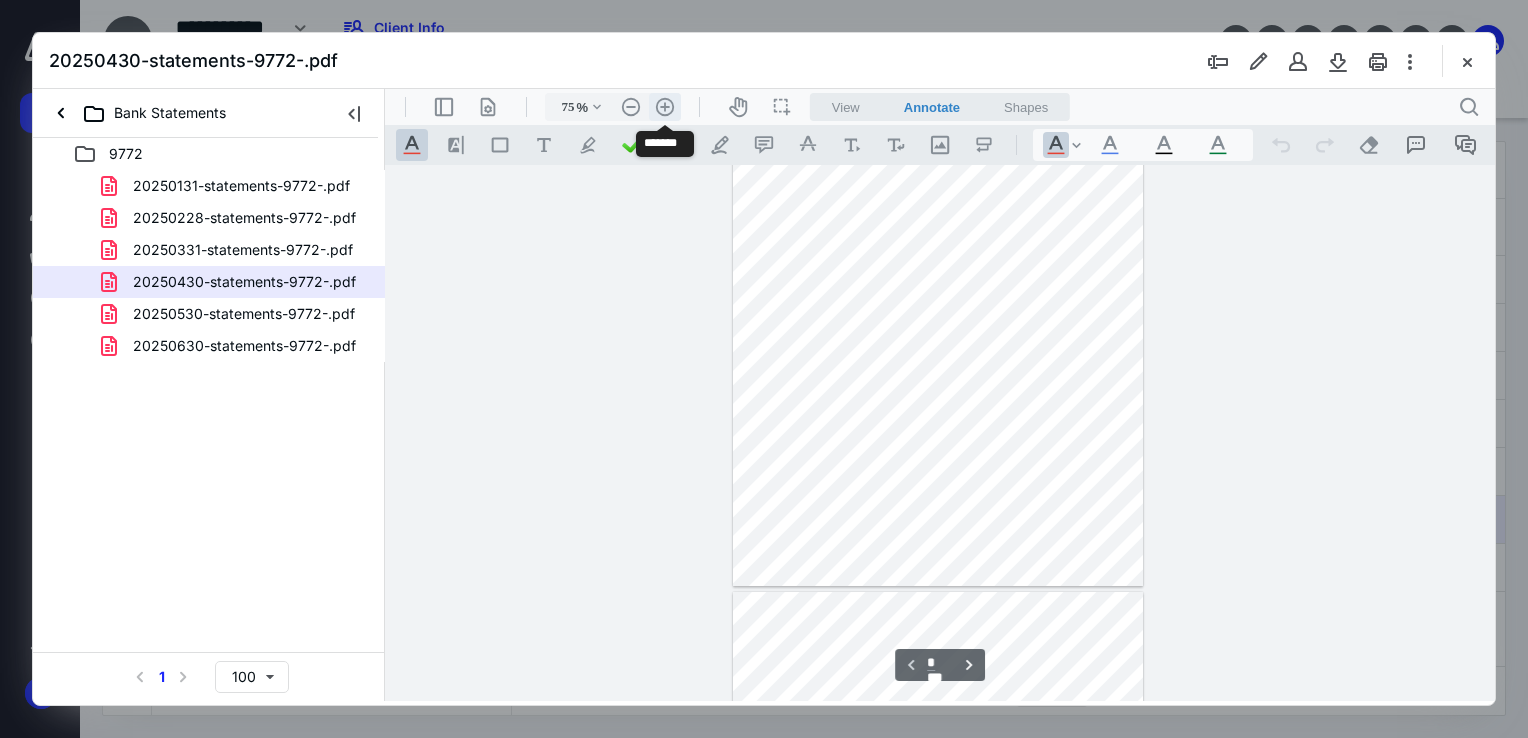 click on ".cls-1{fill:#abb0c4;} icon - header - zoom - in - line" at bounding box center (665, 107) 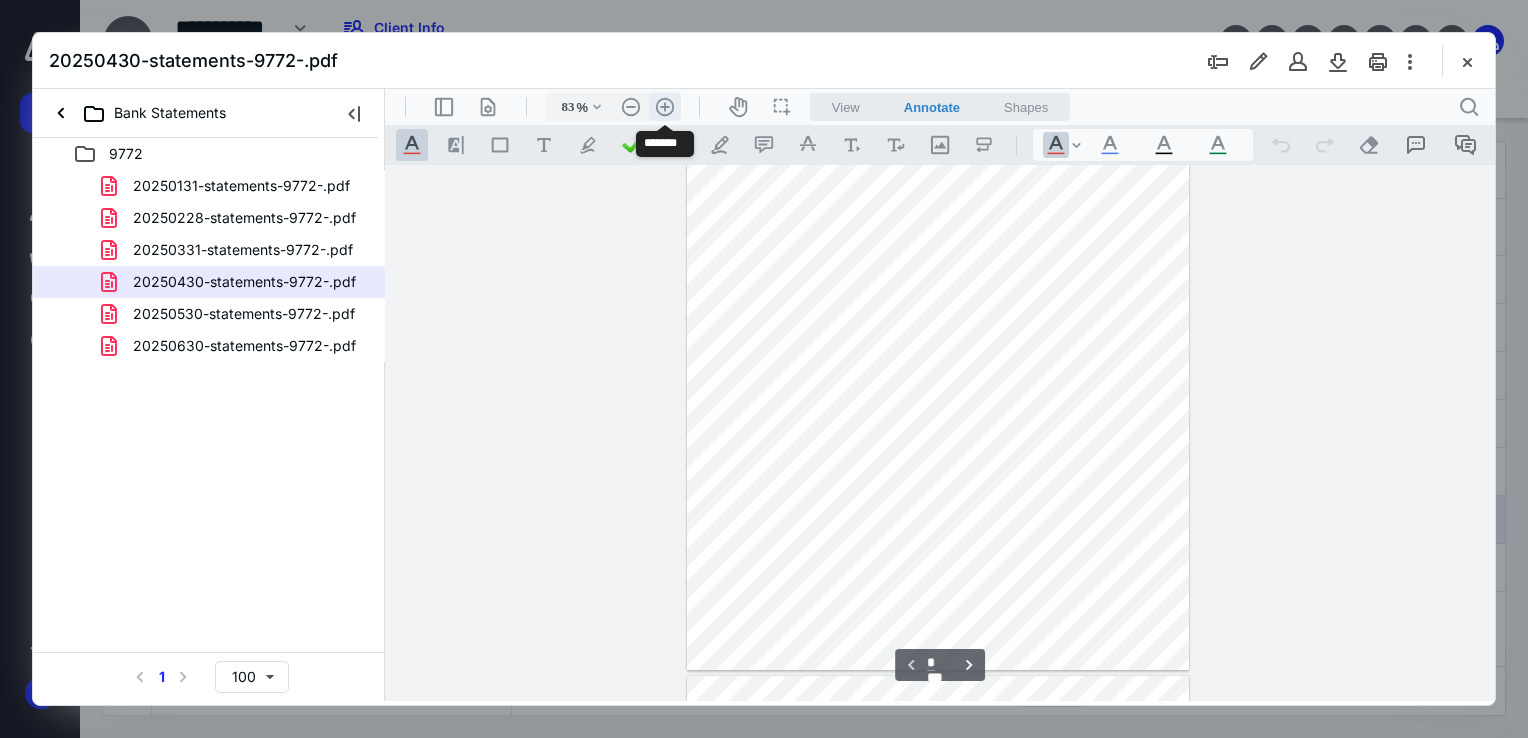 click on ".cls-1{fill:#abb0c4;} icon - header - zoom - in - line" at bounding box center [665, 107] 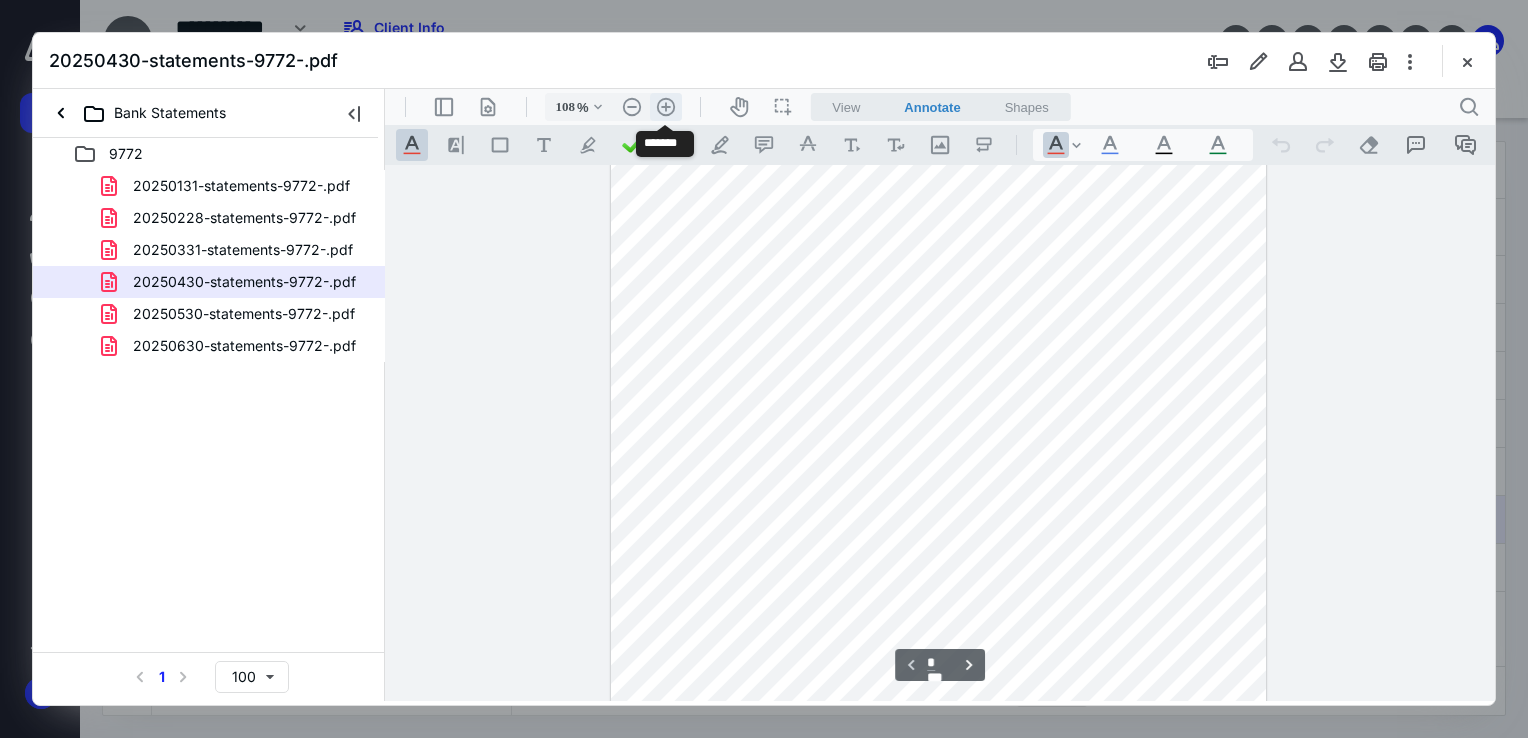 click on ".cls-1{fill:#abb0c4;} icon - header - zoom - in - line" at bounding box center [666, 107] 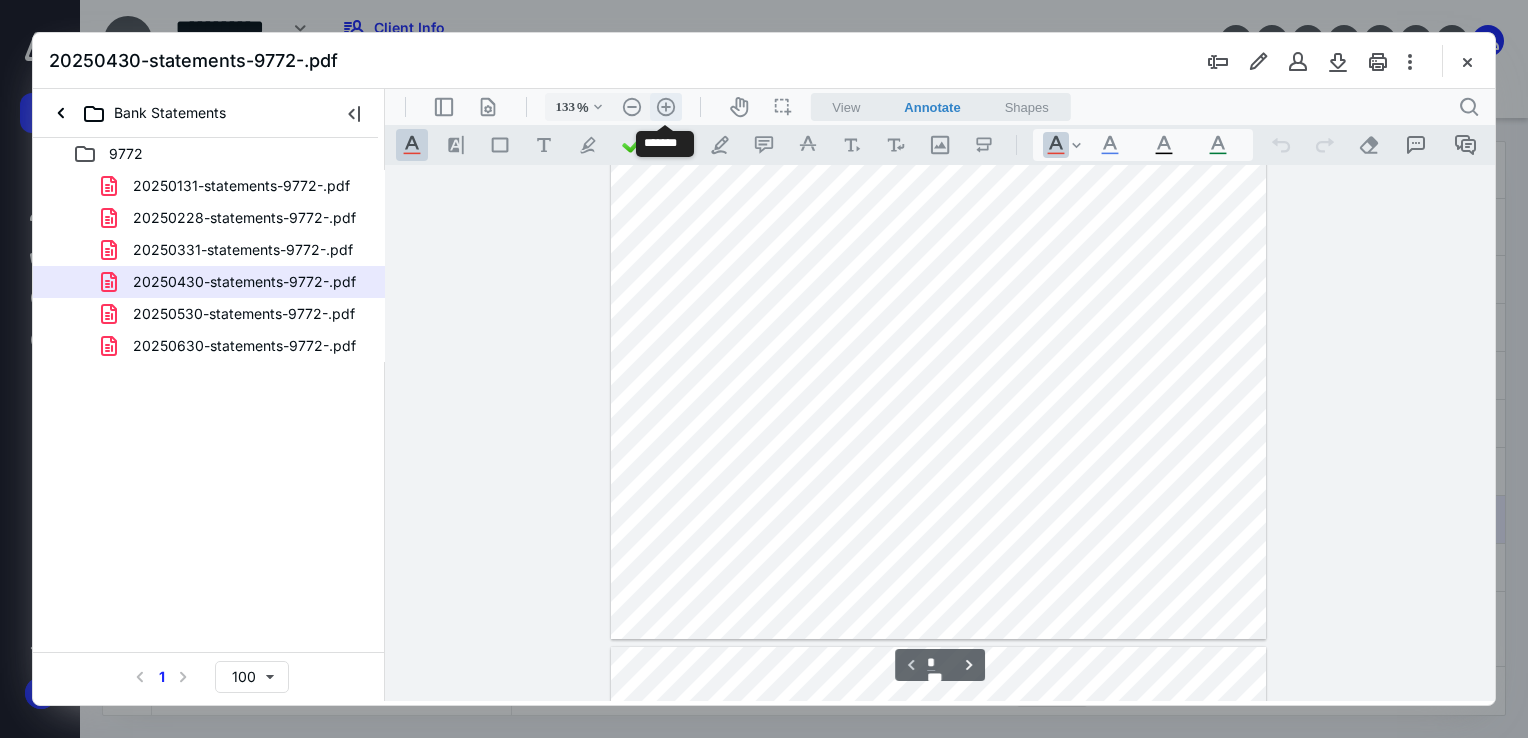 click on ".cls-1{fill:#abb0c4;} icon - header - zoom - in - line" at bounding box center [666, 107] 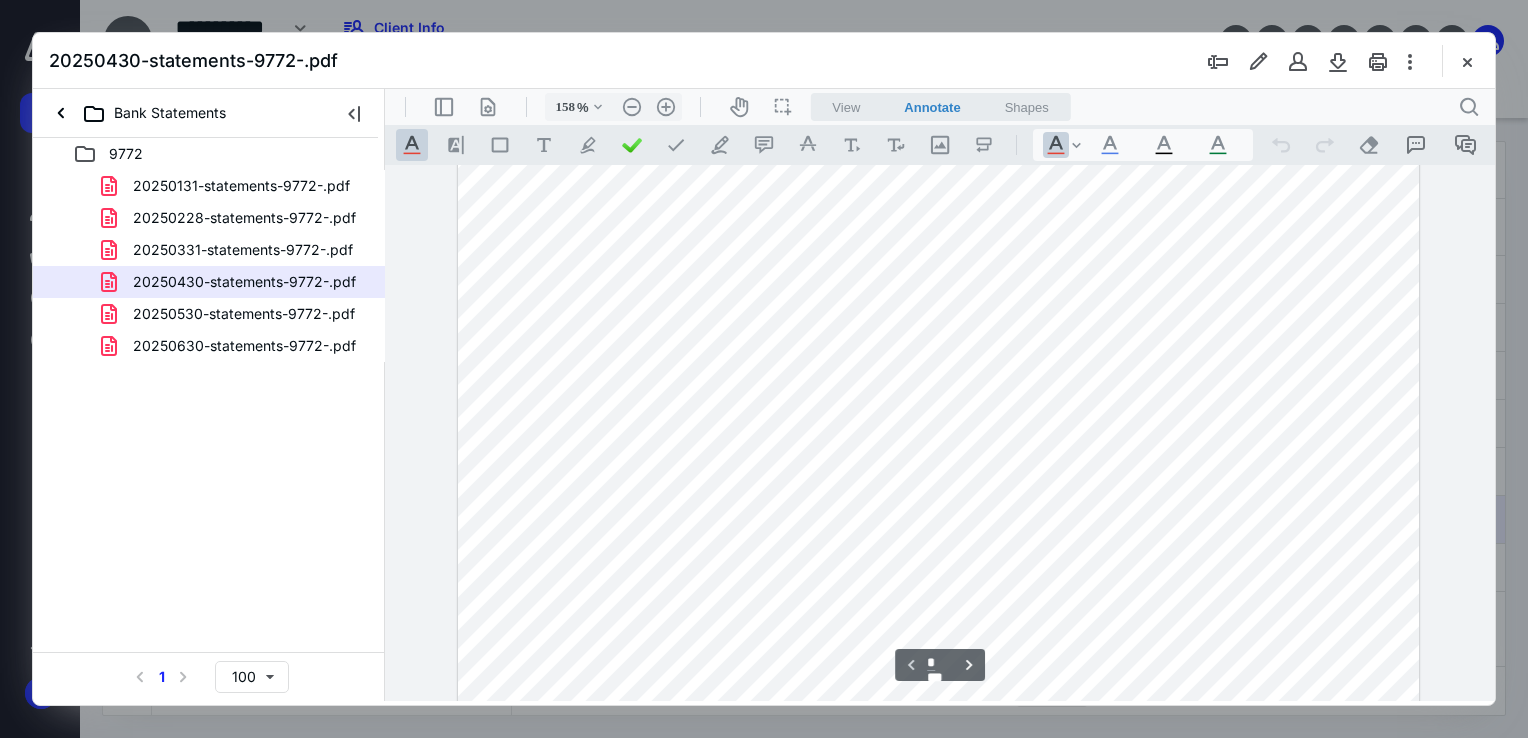 scroll, scrollTop: 300, scrollLeft: 0, axis: vertical 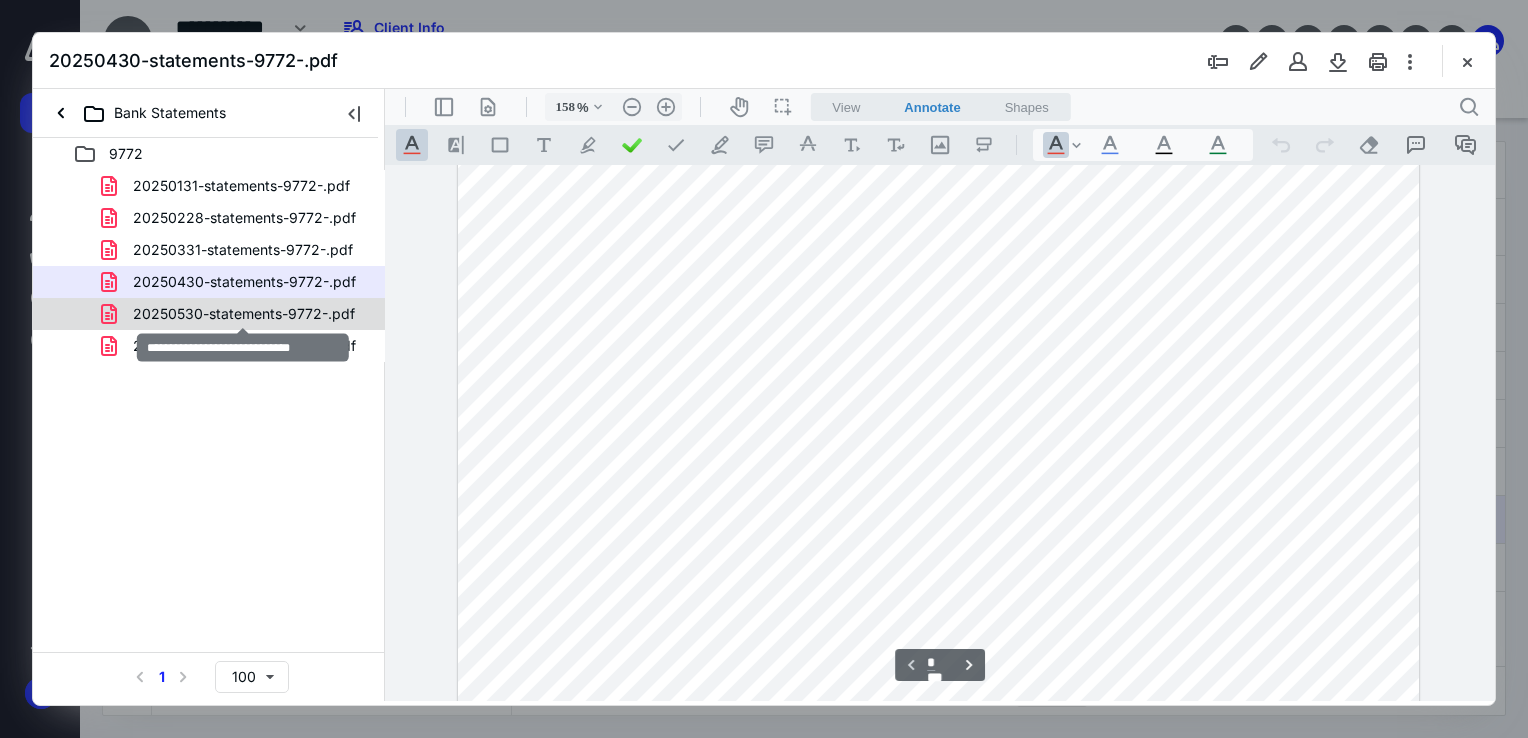 click on "20250530-statements-9772-.pdf" at bounding box center [244, 314] 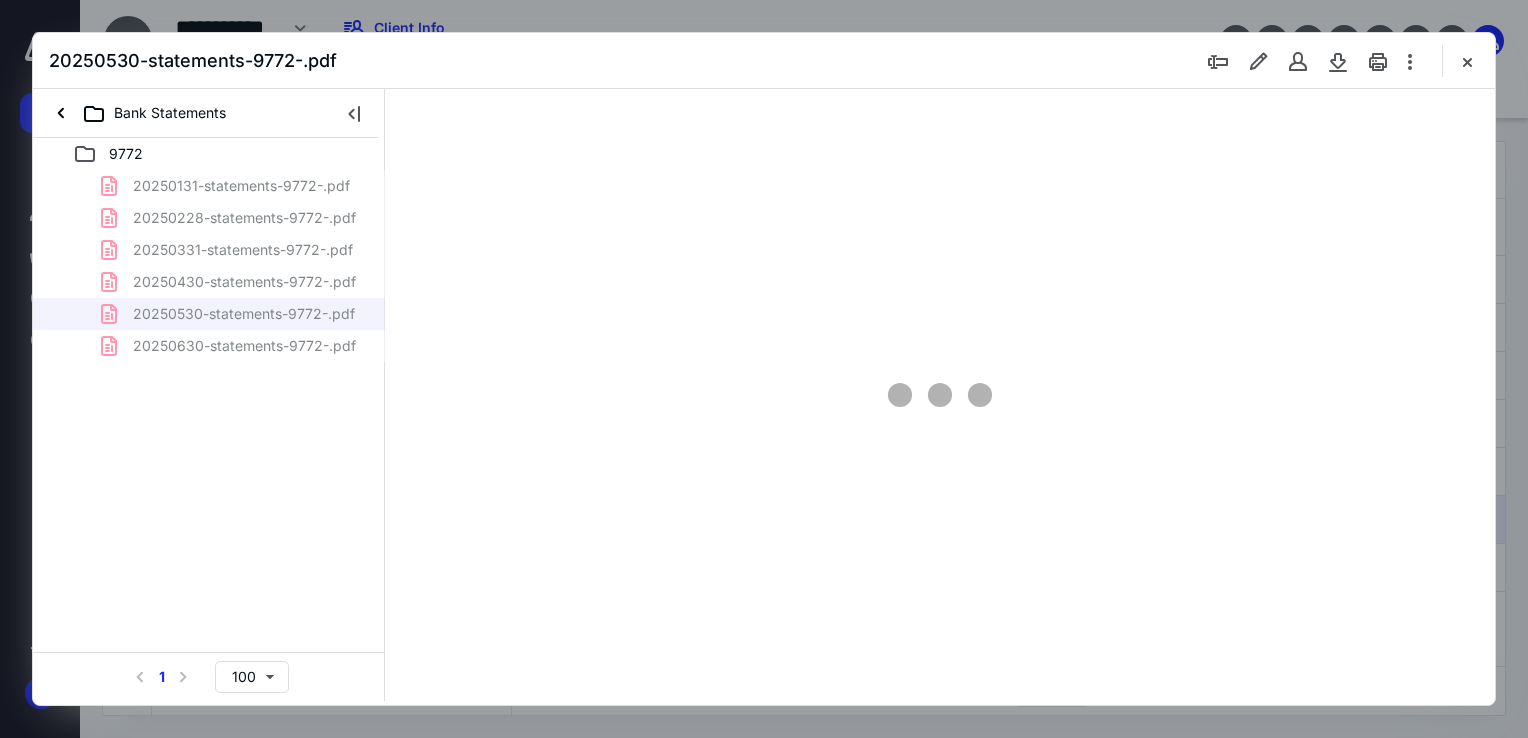 scroll, scrollTop: 79, scrollLeft: 0, axis: vertical 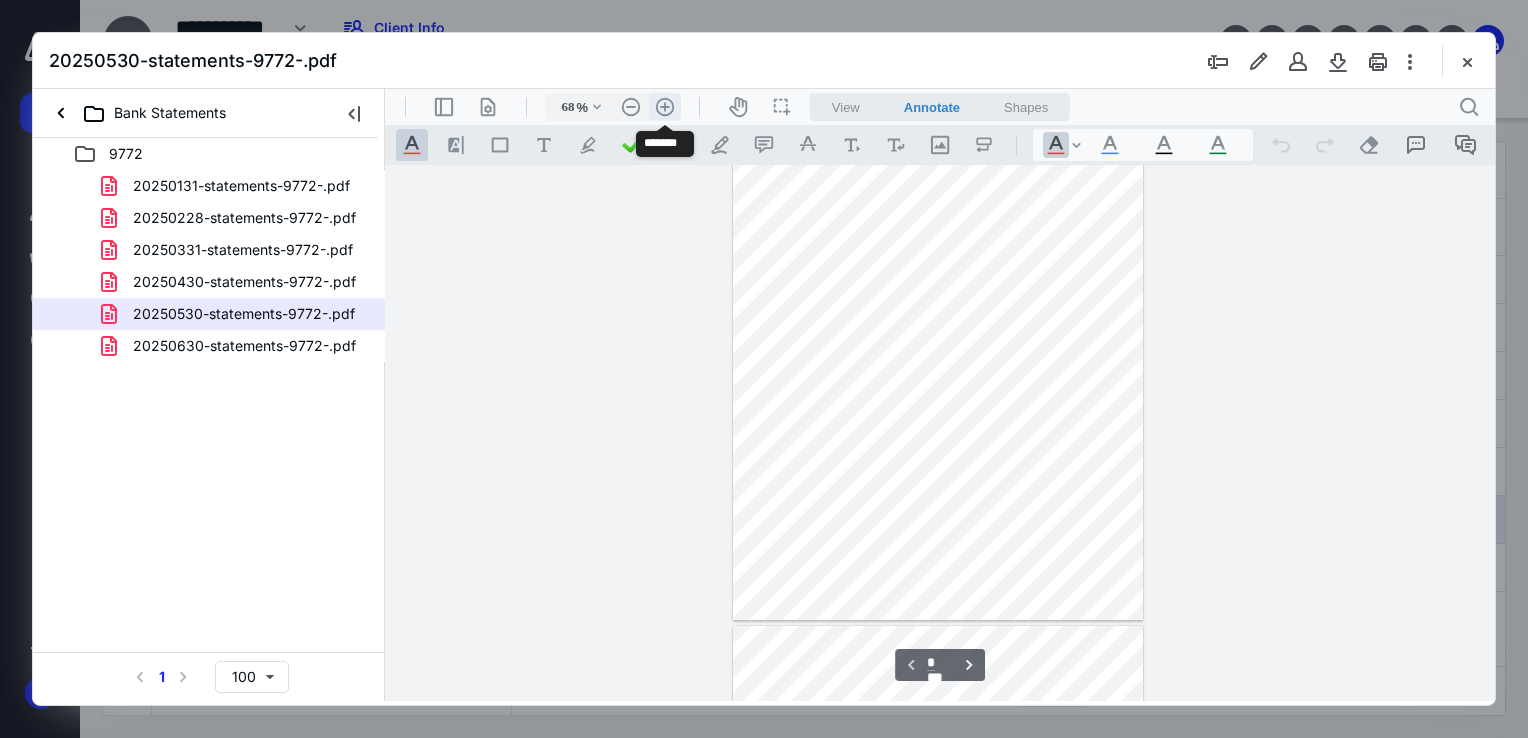click on ".cls-1{fill:#abb0c4;} icon - header - zoom - in - line" at bounding box center [665, 107] 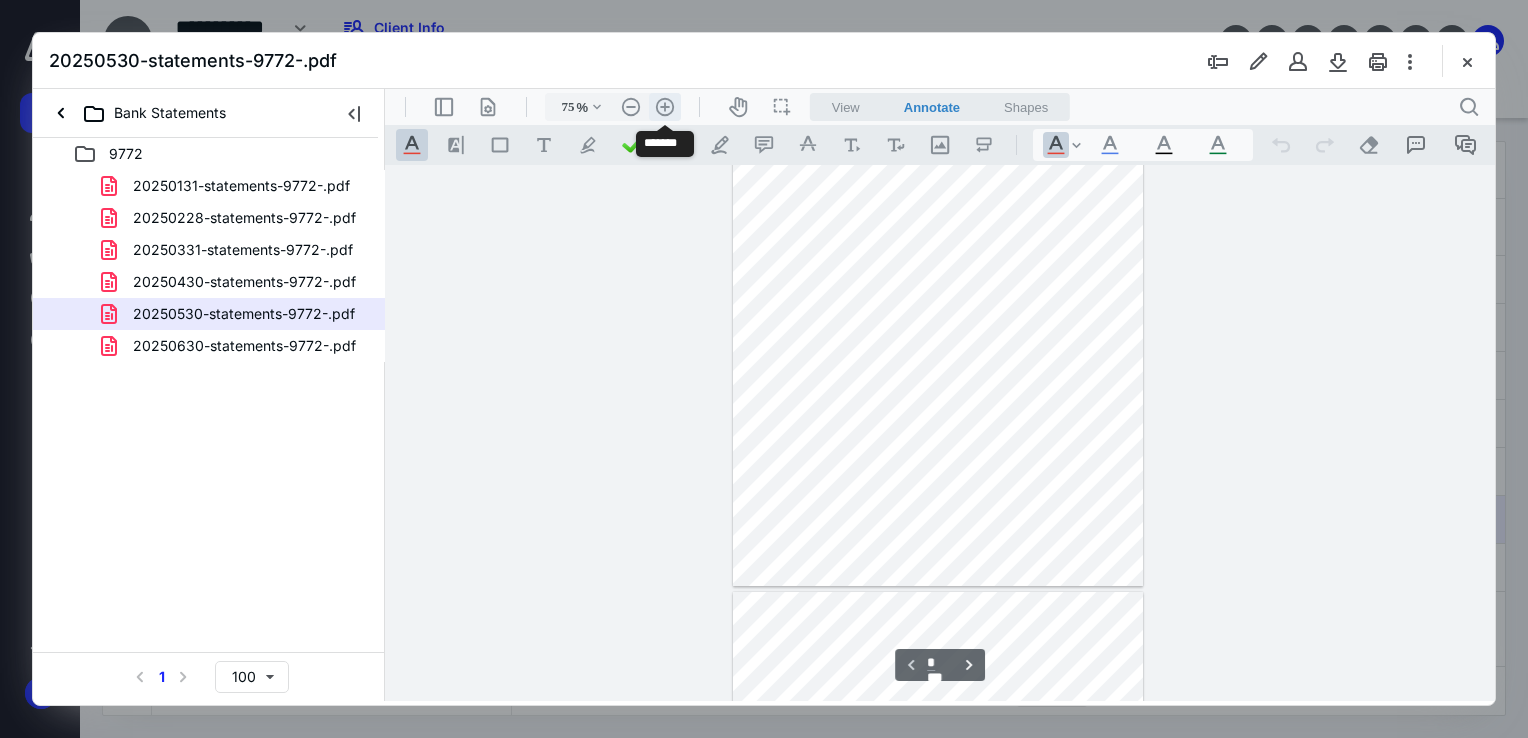 click on ".cls-1{fill:#abb0c4;} icon - header - zoom - in - line" at bounding box center [665, 107] 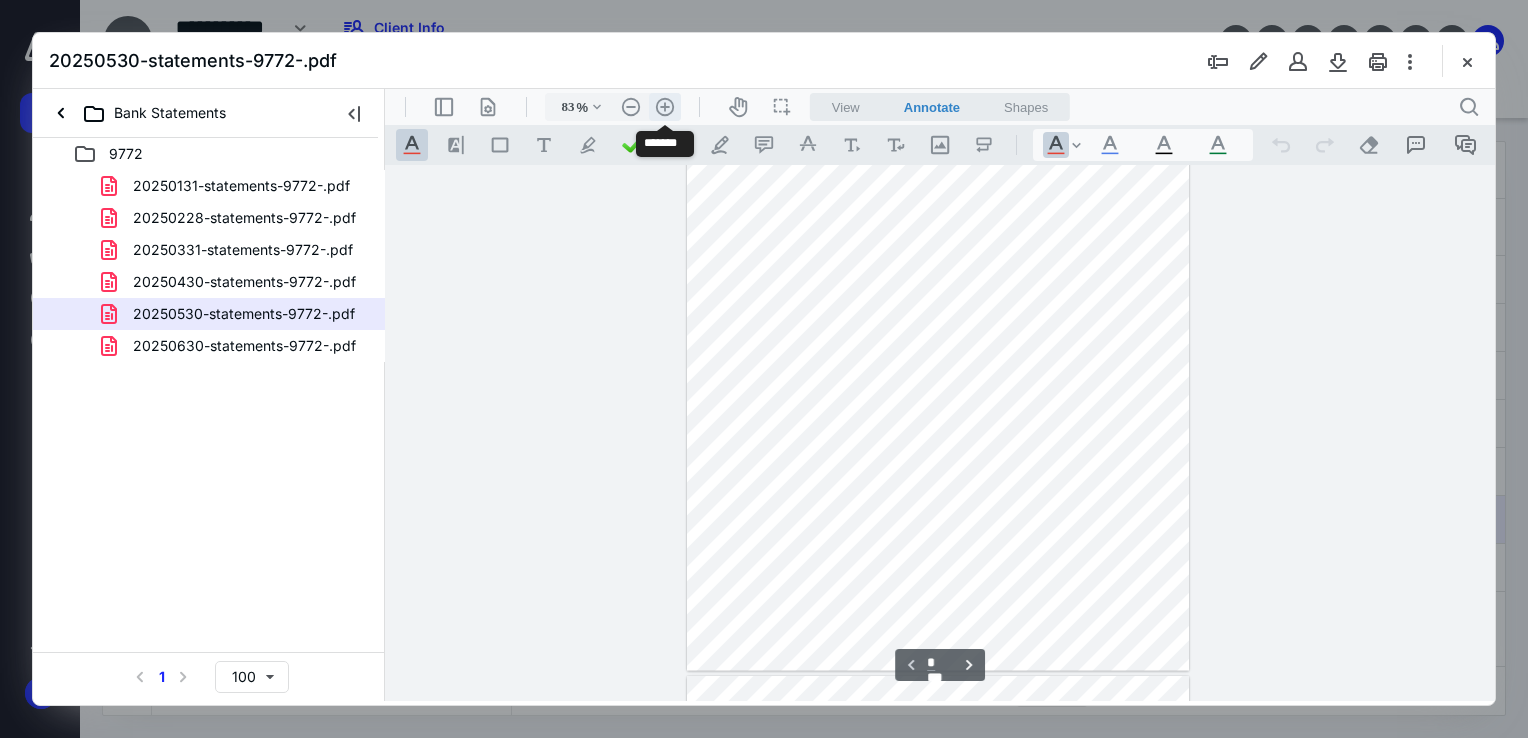 click on ".cls-1{fill:#abb0c4;} icon - header - zoom - in - line" at bounding box center [665, 107] 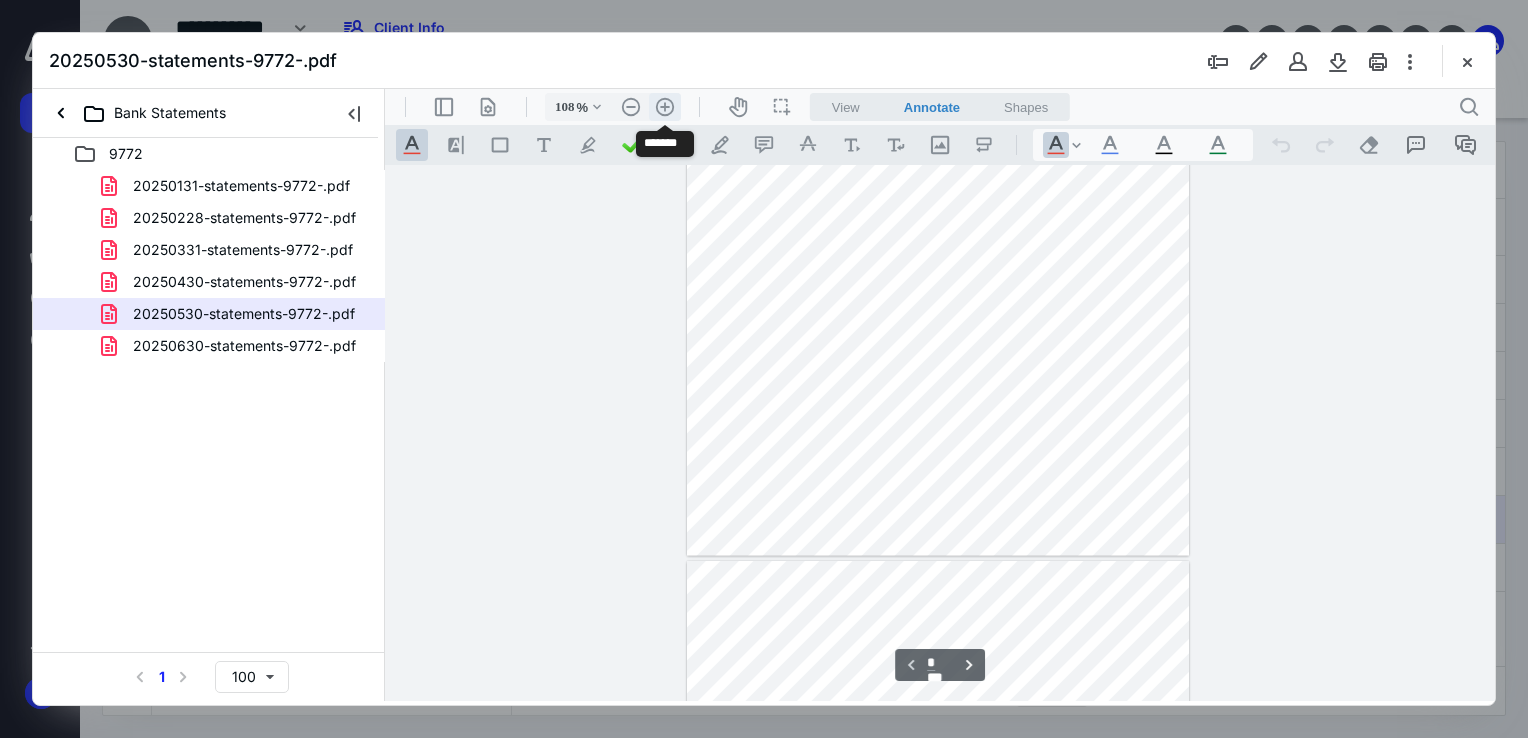 click on ".cls-1{fill:#abb0c4;} icon - header - zoom - in - line" at bounding box center [665, 107] 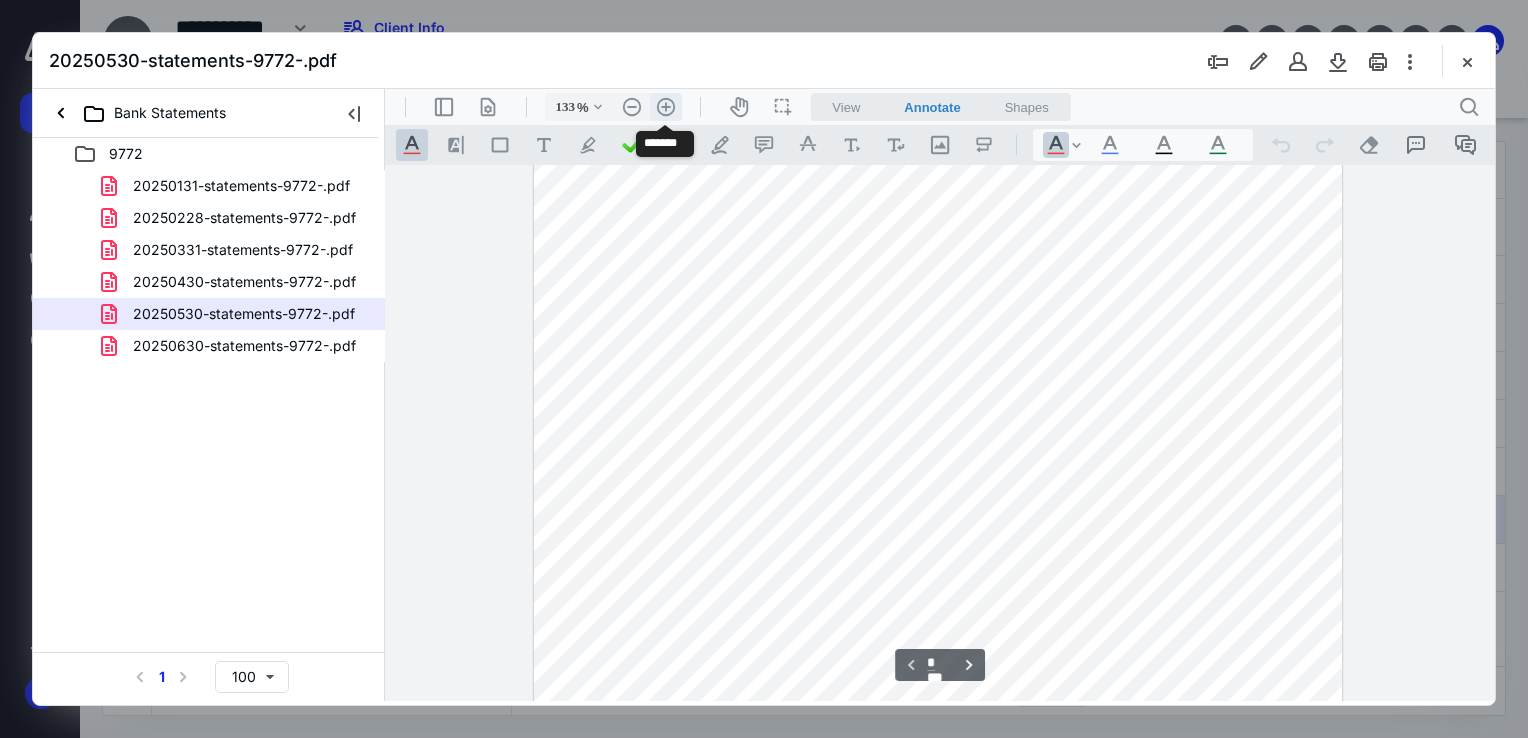 click on ".cls-1{fill:#abb0c4;} icon - header - zoom - in - line" at bounding box center (666, 107) 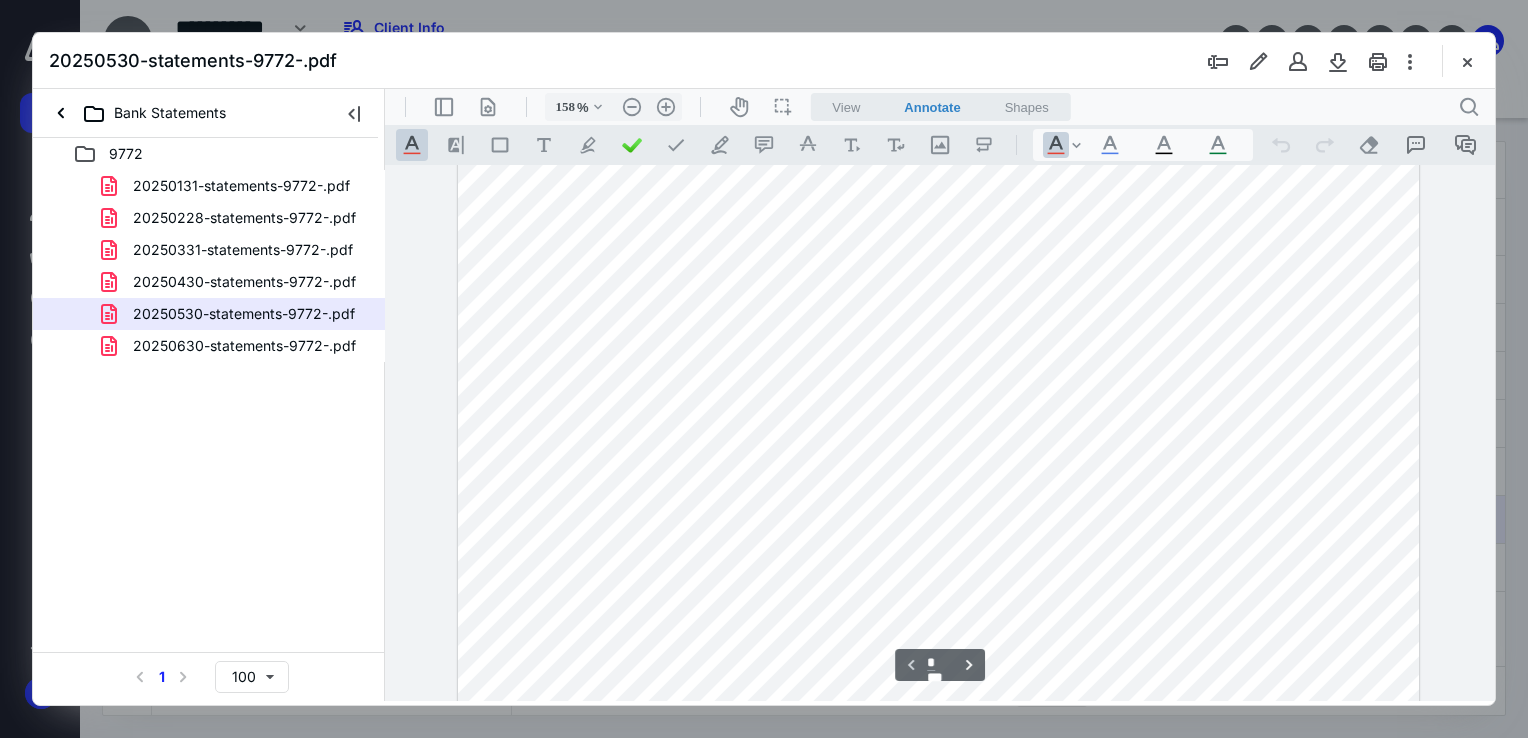scroll, scrollTop: 293, scrollLeft: 0, axis: vertical 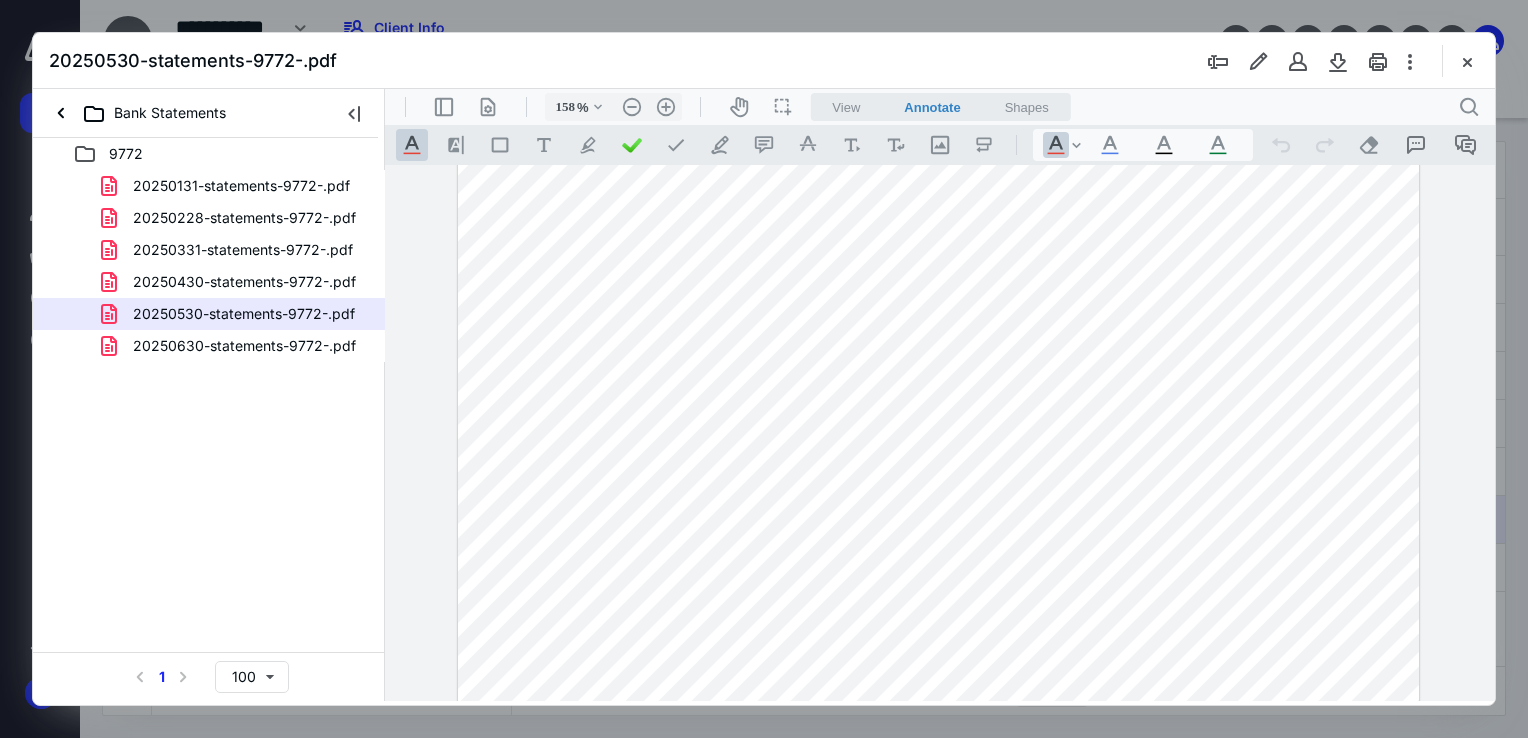 click at bounding box center (939, 500) 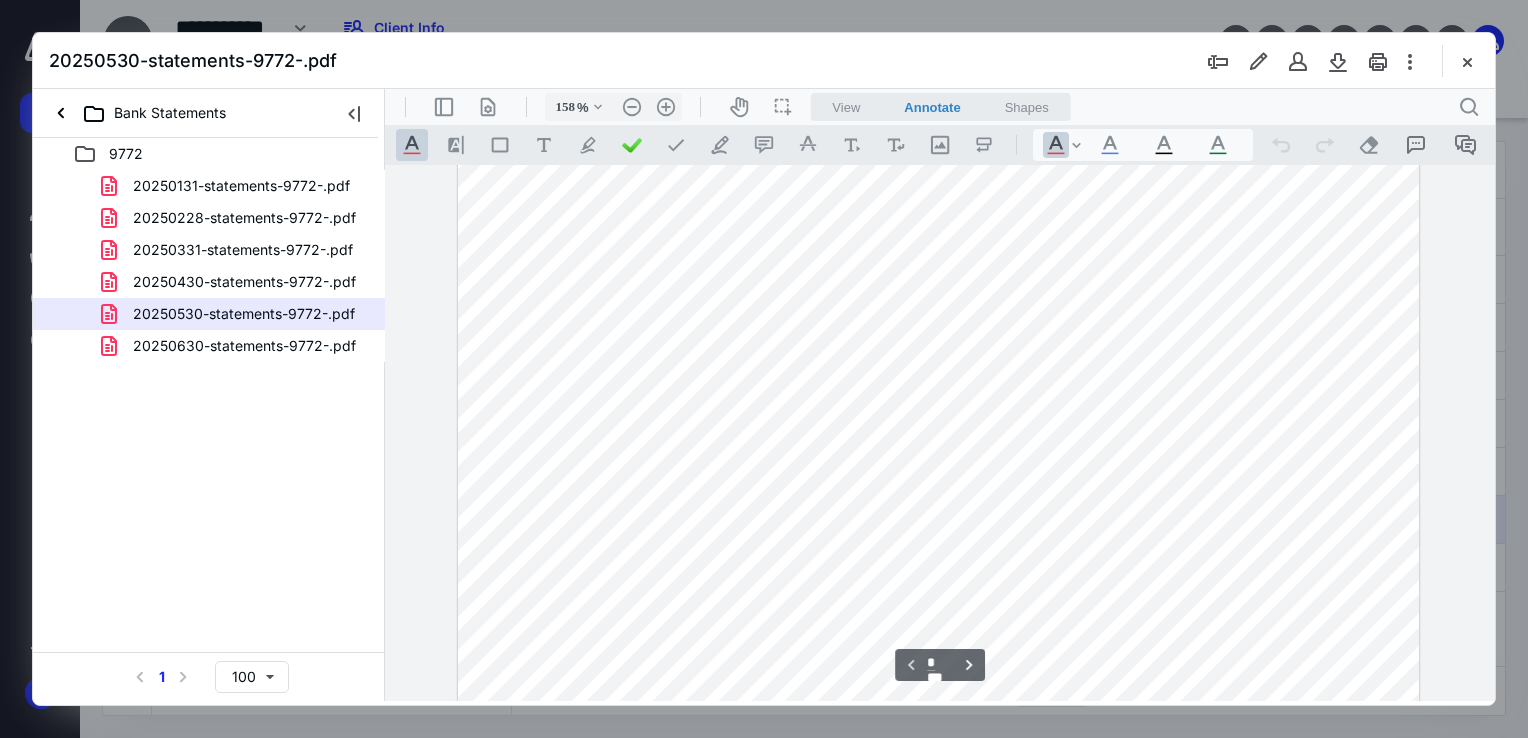 scroll, scrollTop: 400, scrollLeft: 0, axis: vertical 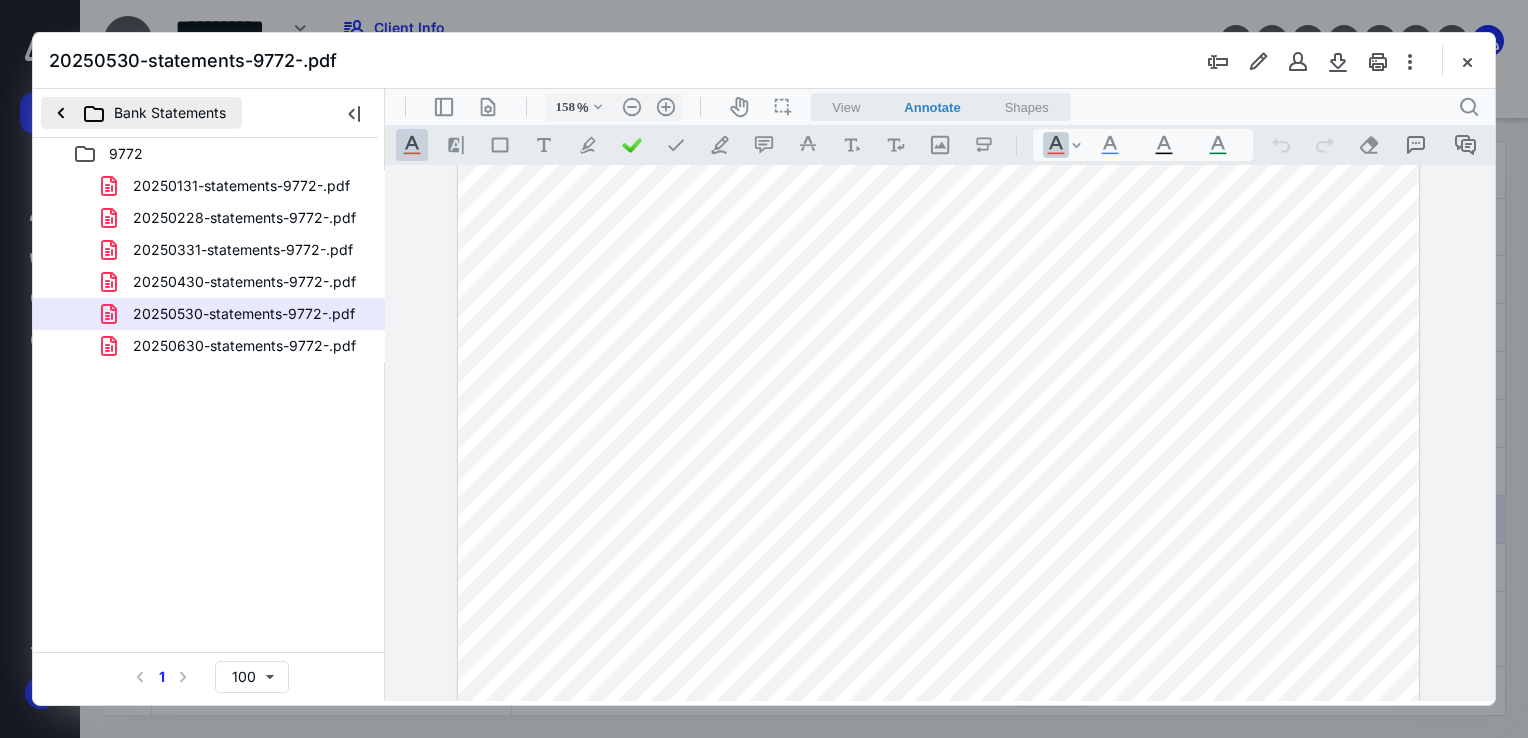 click on "Bank Statements" at bounding box center [141, 113] 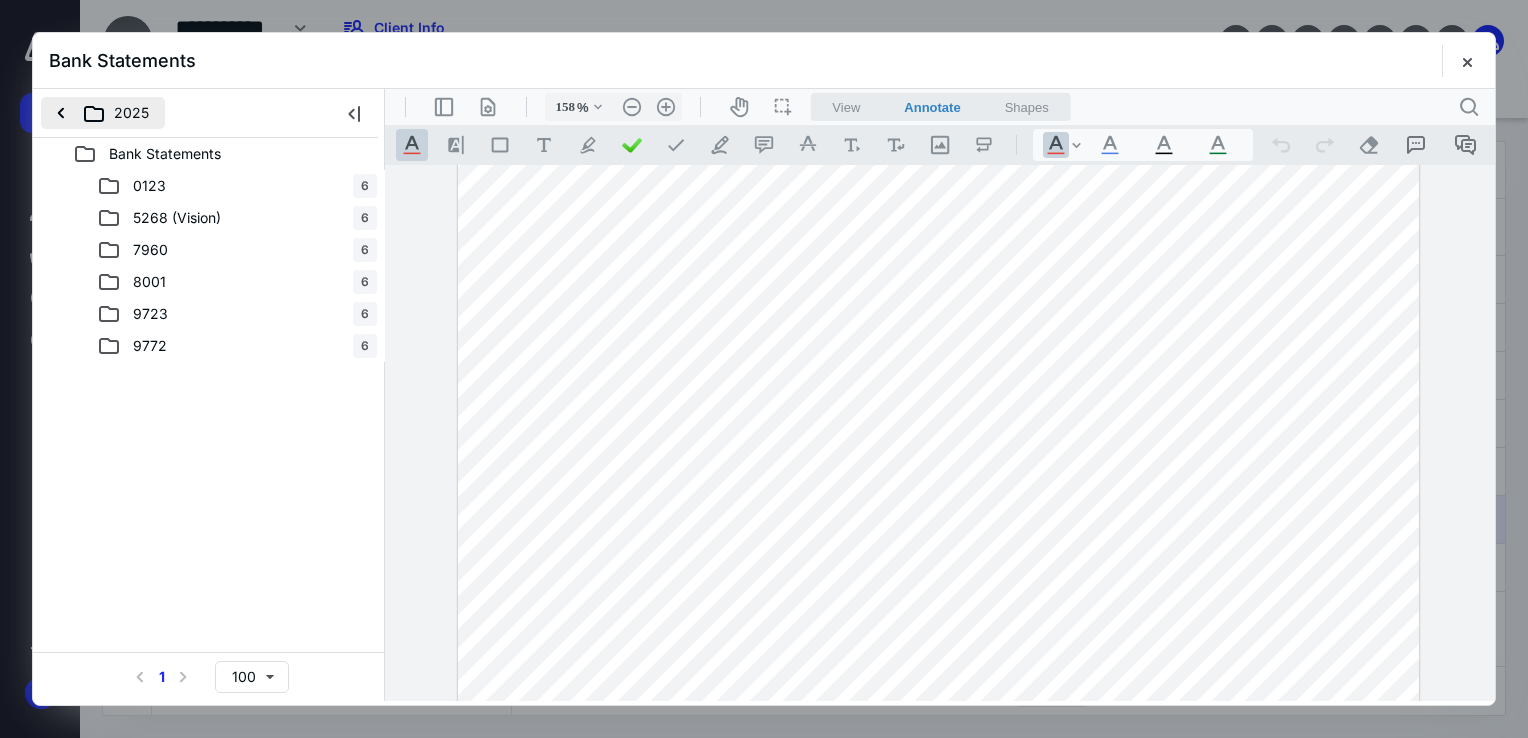 click on "2025" at bounding box center (103, 113) 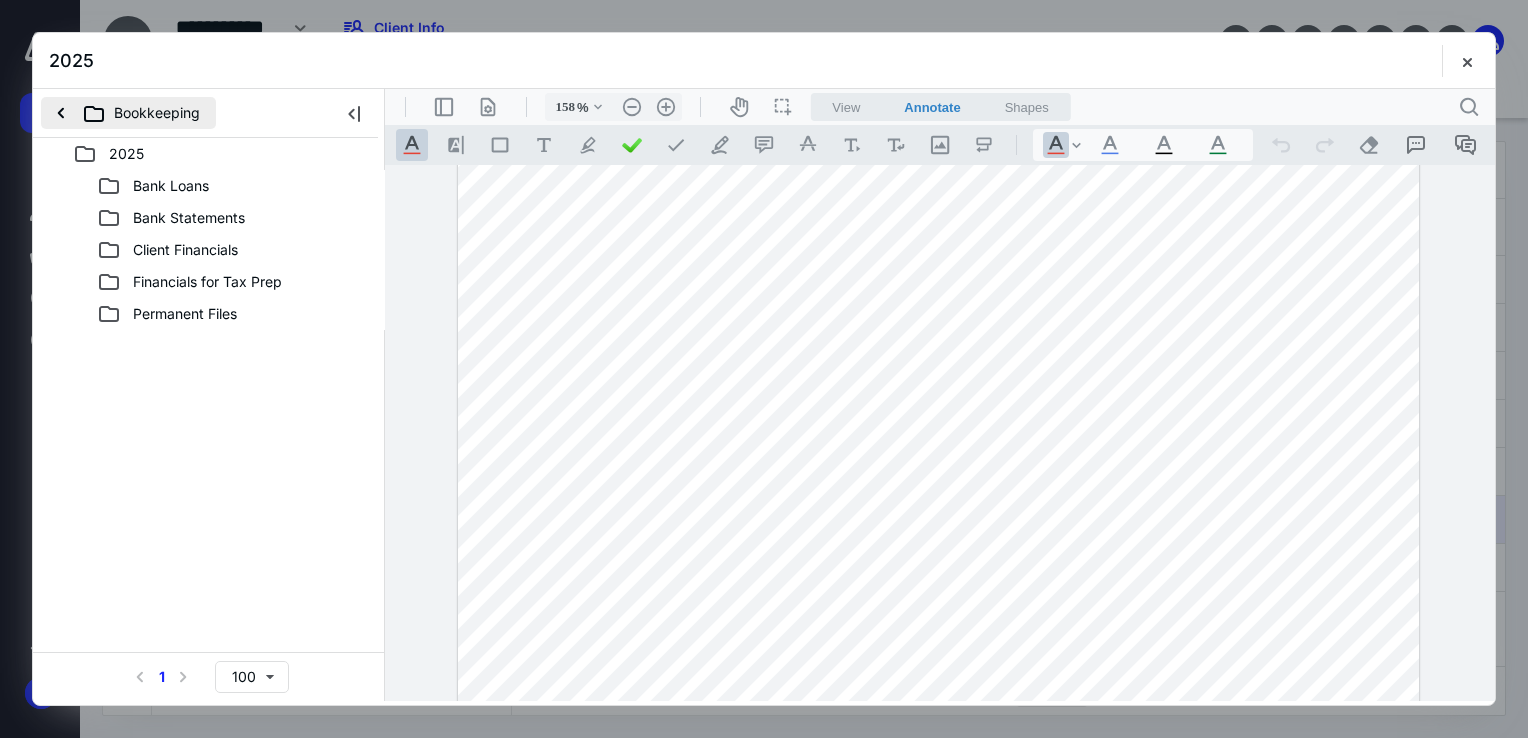 click on "Bookkeeping" at bounding box center [128, 113] 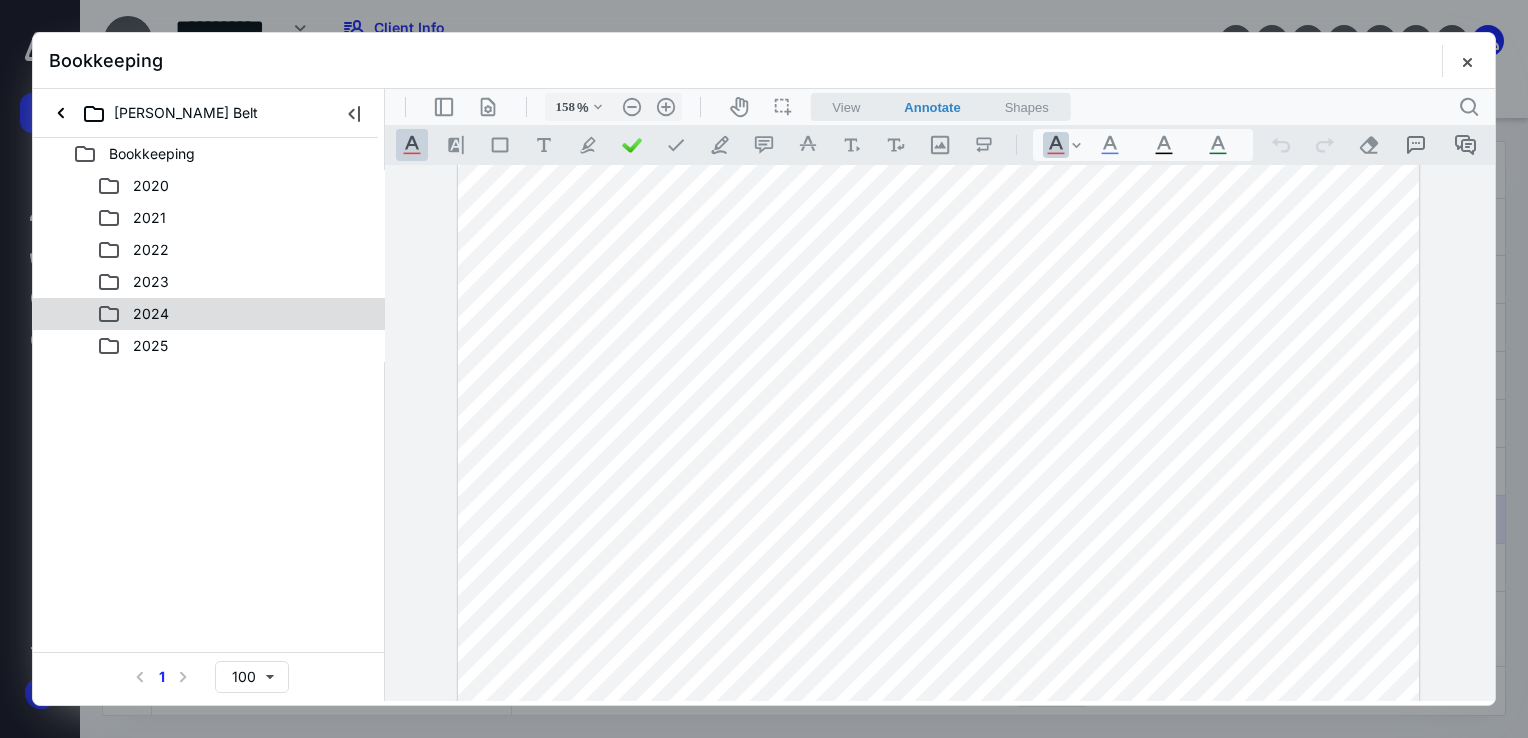 click on "2024" at bounding box center [151, 314] 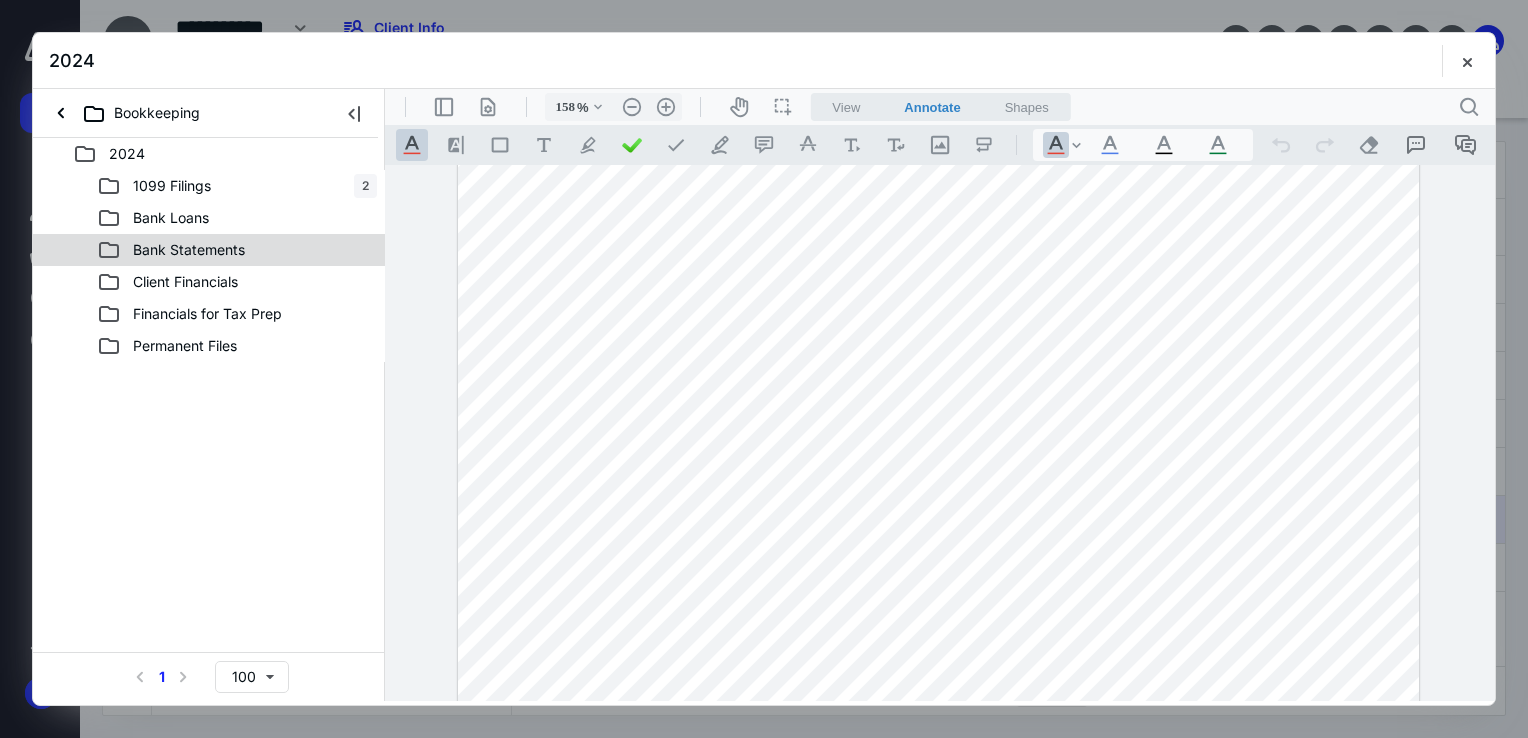 click on "Bank Statements" at bounding box center (189, 250) 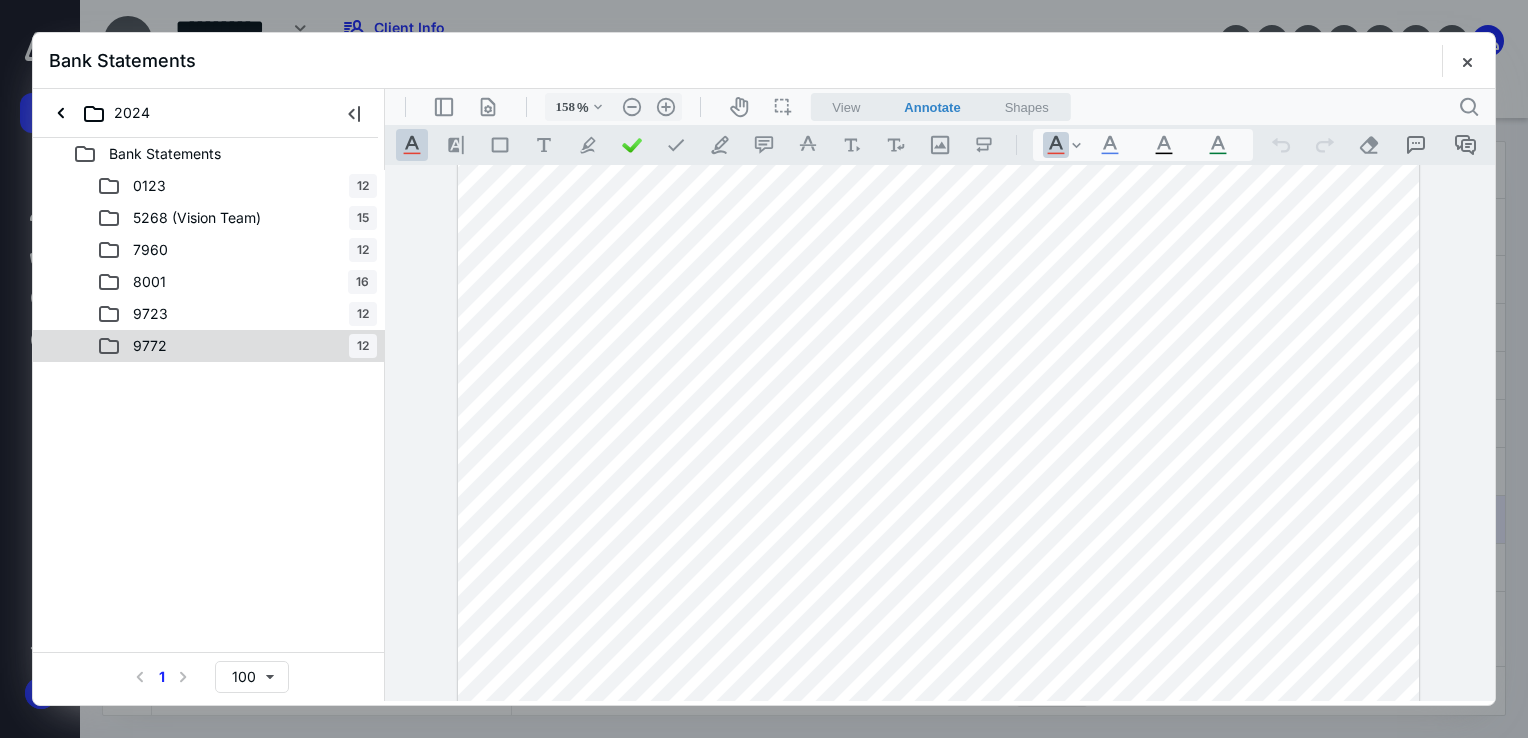 click on "9772 12" at bounding box center [209, 346] 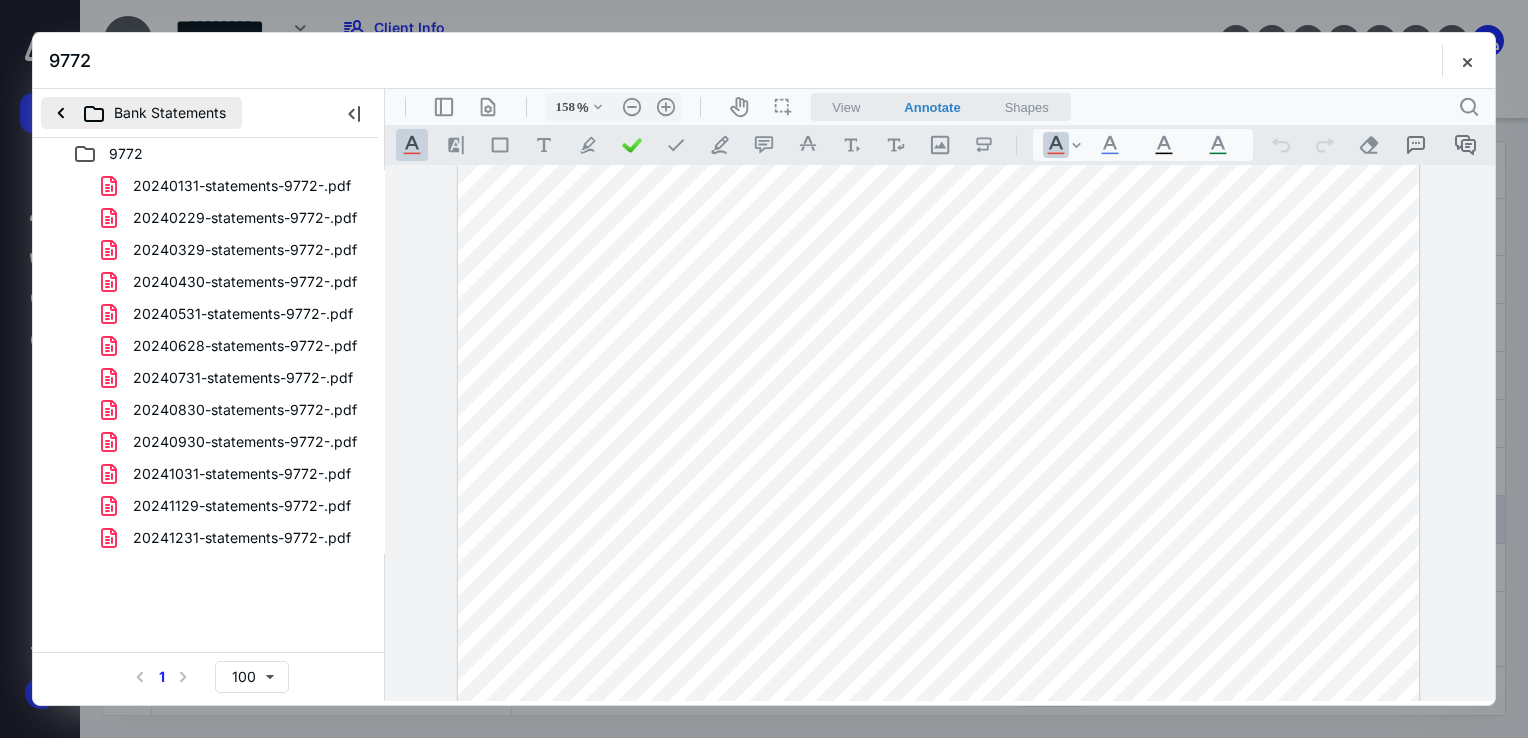 click on "Bank Statements" at bounding box center (141, 113) 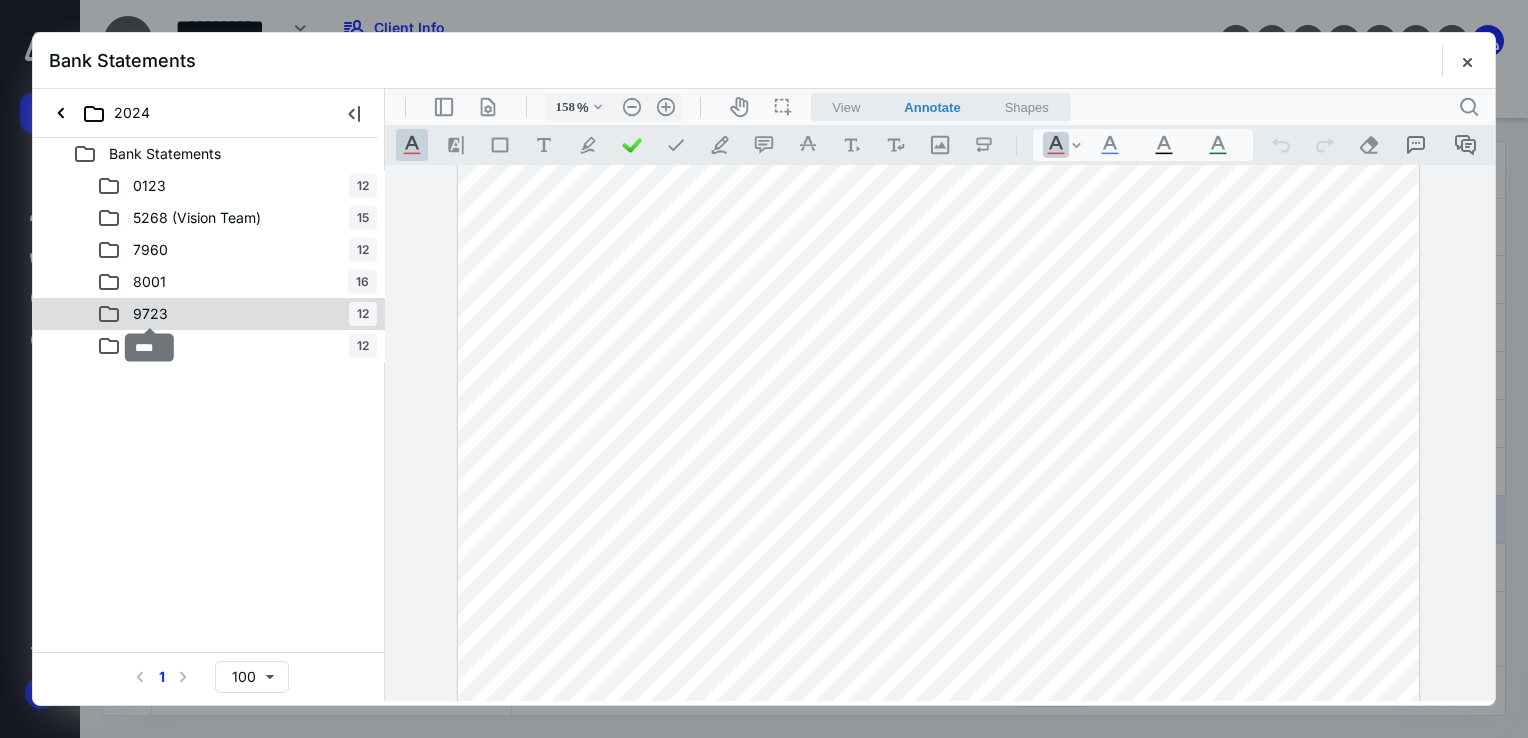 click on "9723" at bounding box center (150, 314) 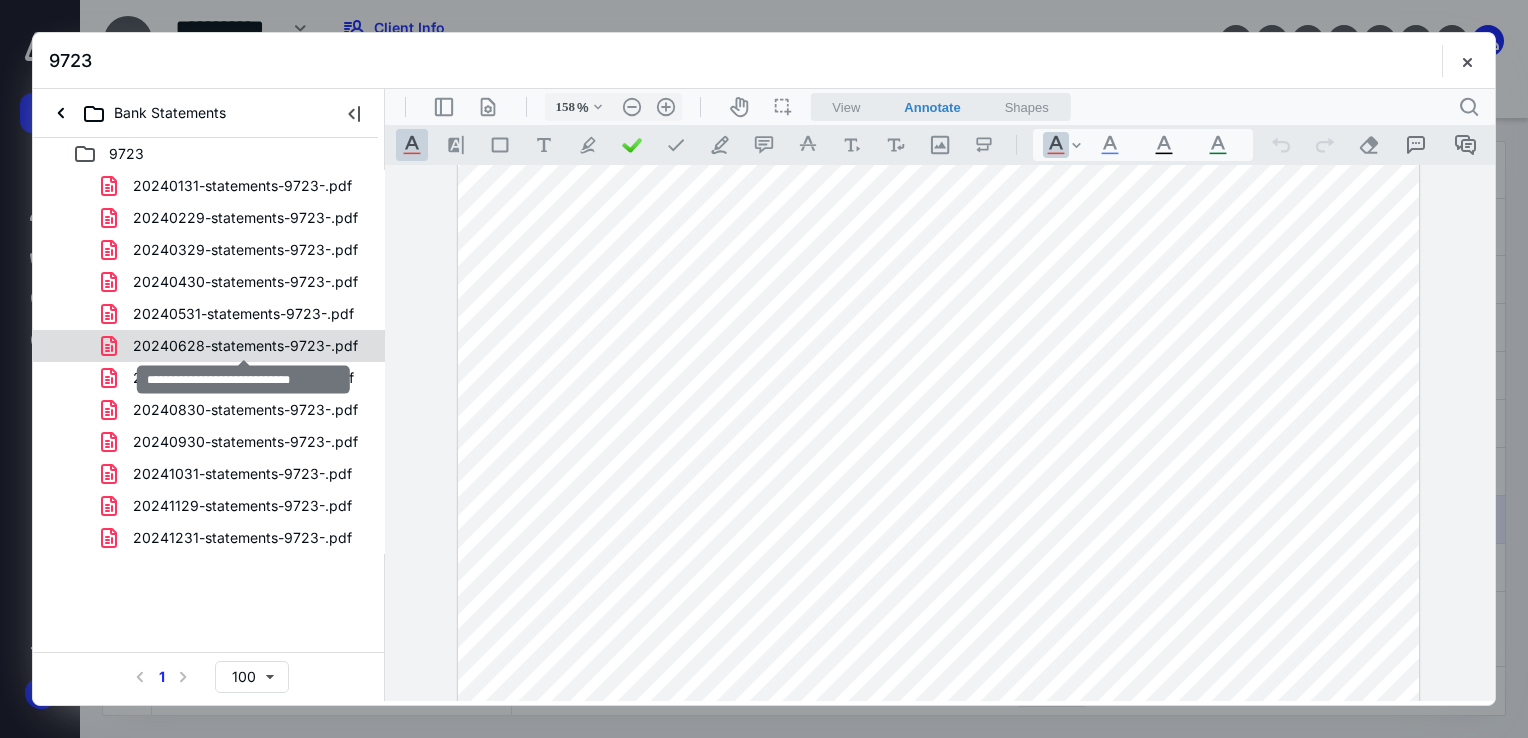 click on "20240628-statements-9723-.pdf" at bounding box center [245, 346] 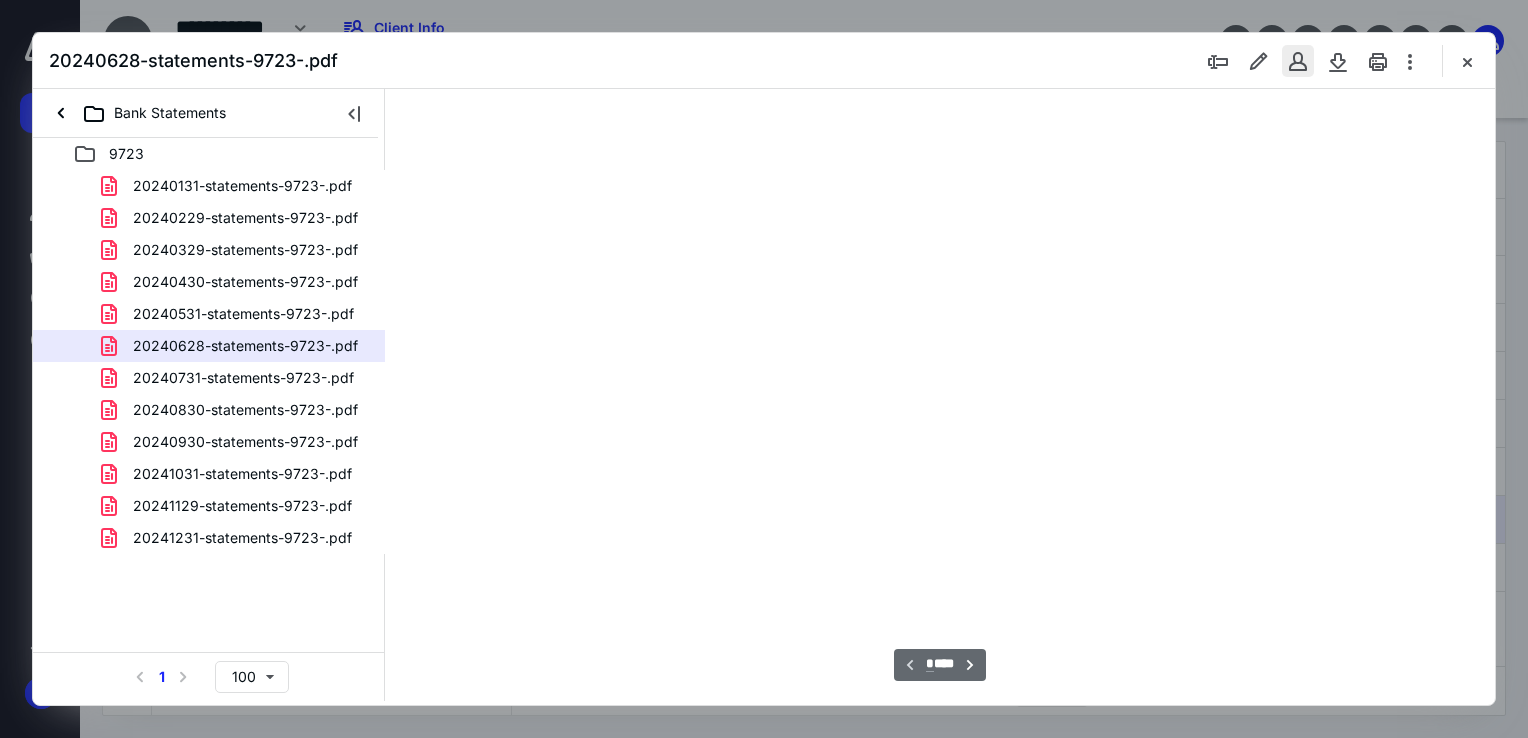 scroll, scrollTop: 79, scrollLeft: 0, axis: vertical 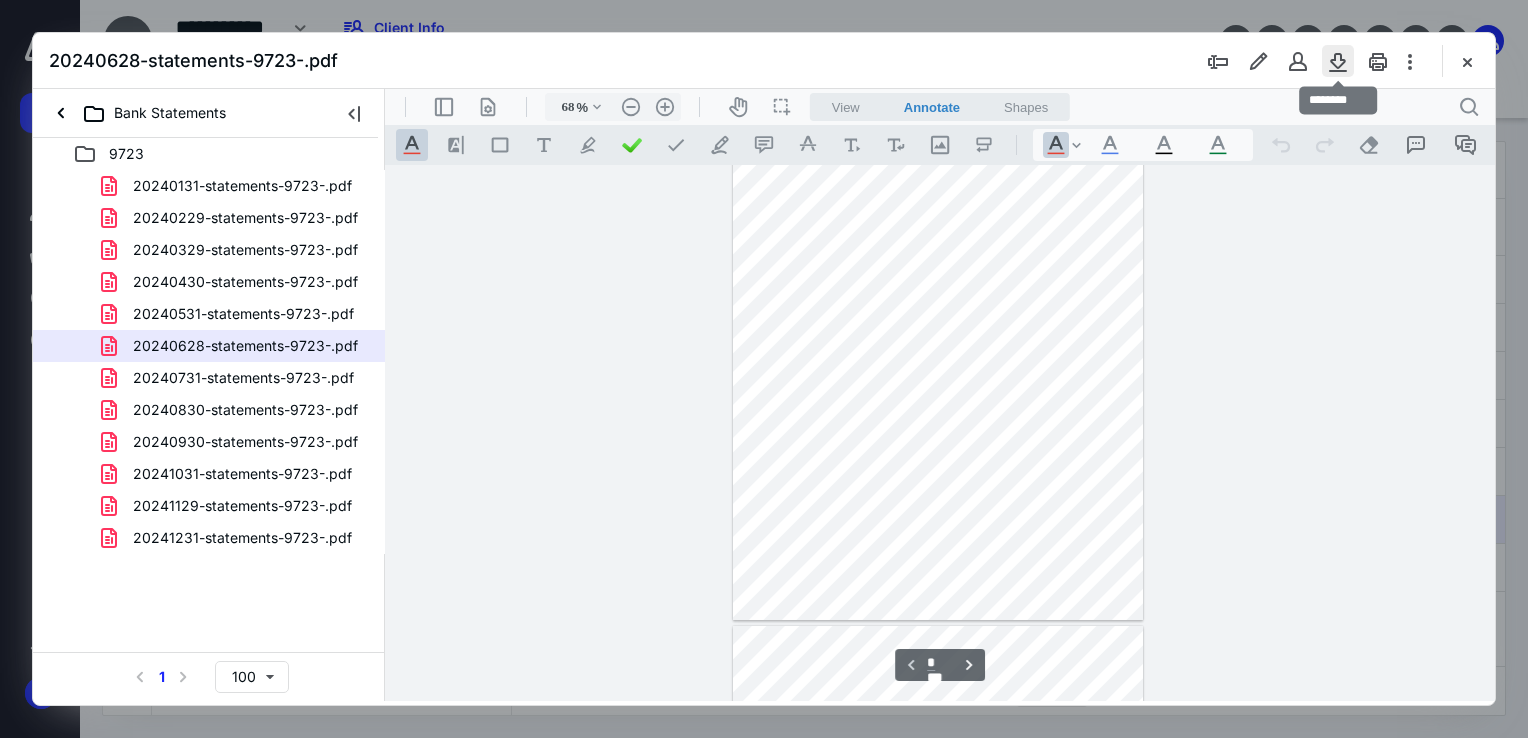 click at bounding box center (1338, 61) 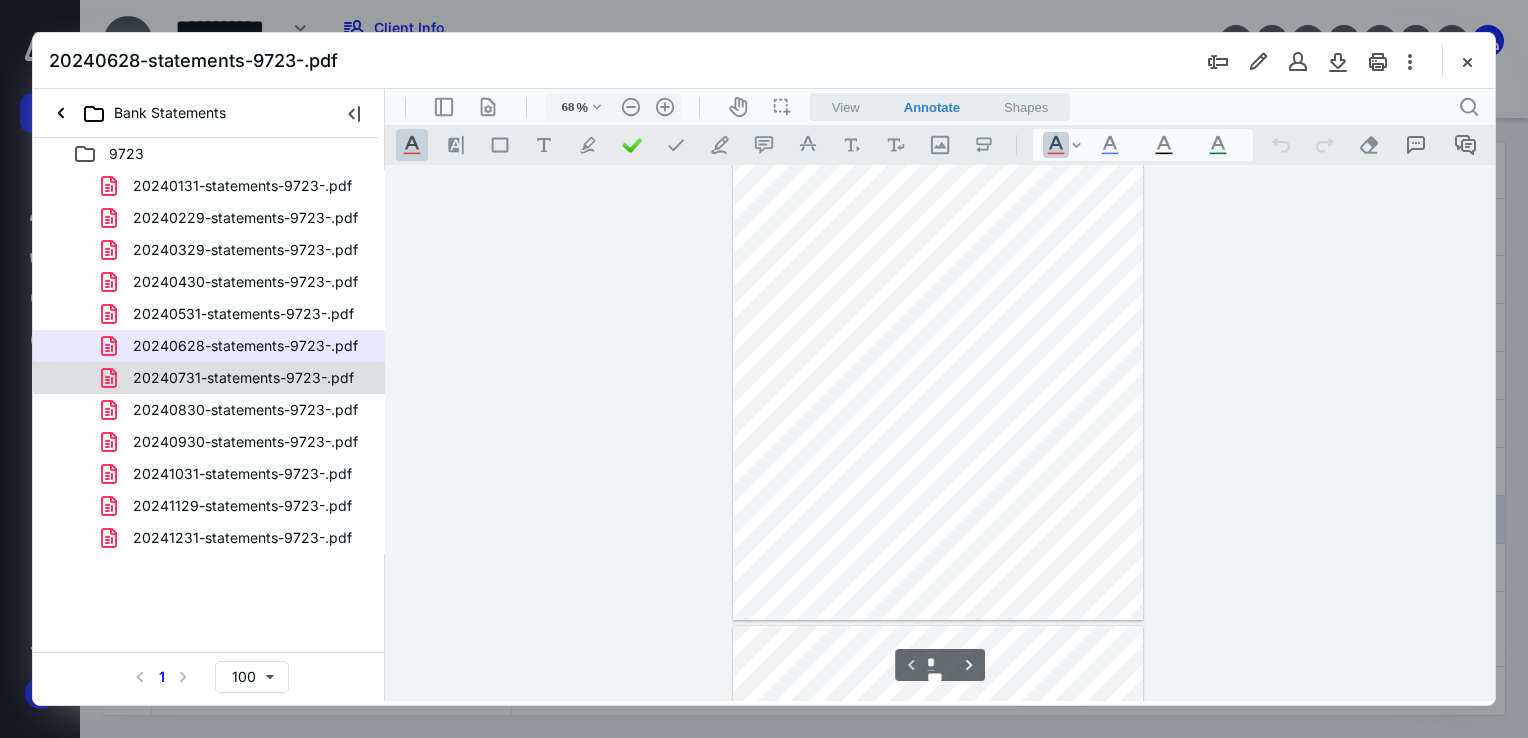click on "20240731-statements-9723-.pdf" at bounding box center (243, 378) 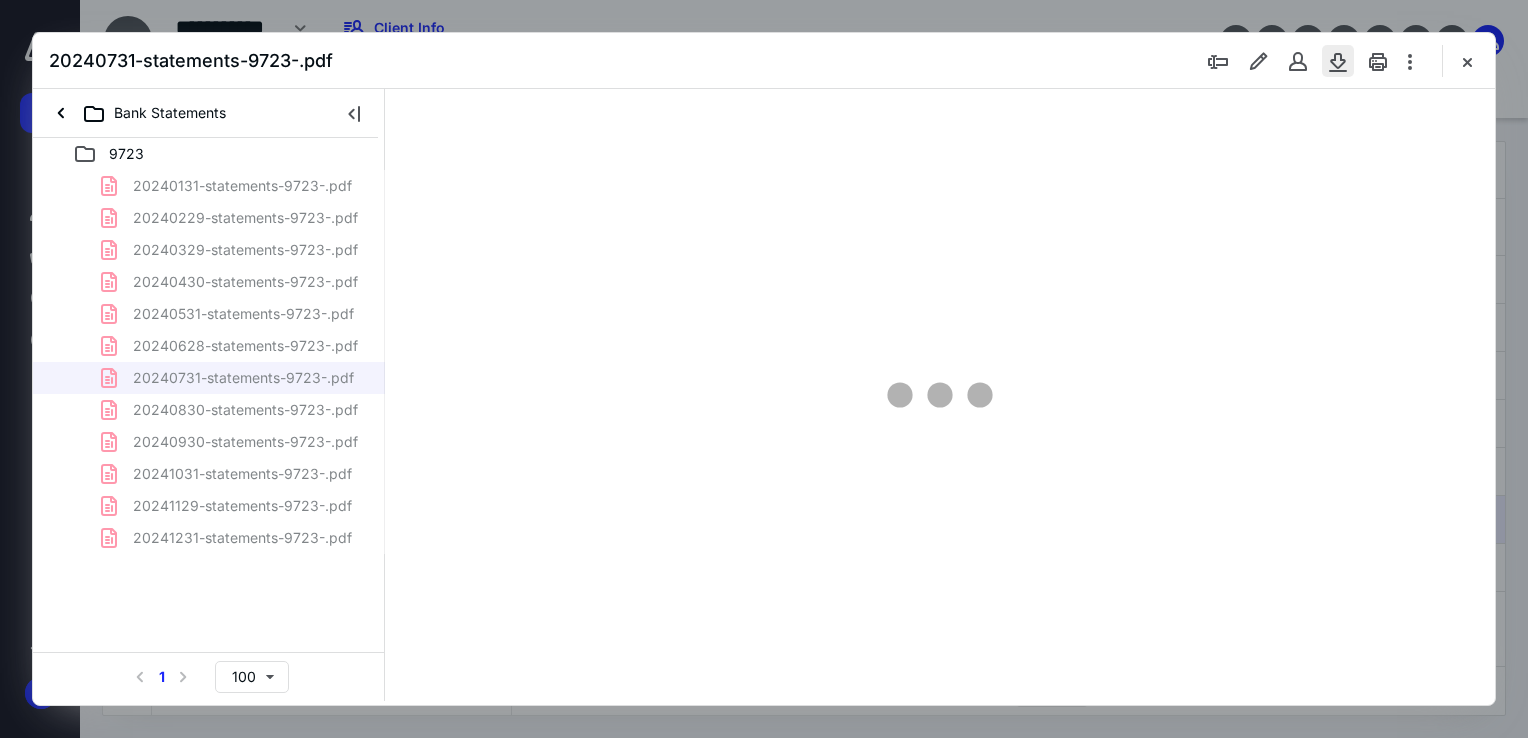 scroll, scrollTop: 79, scrollLeft: 0, axis: vertical 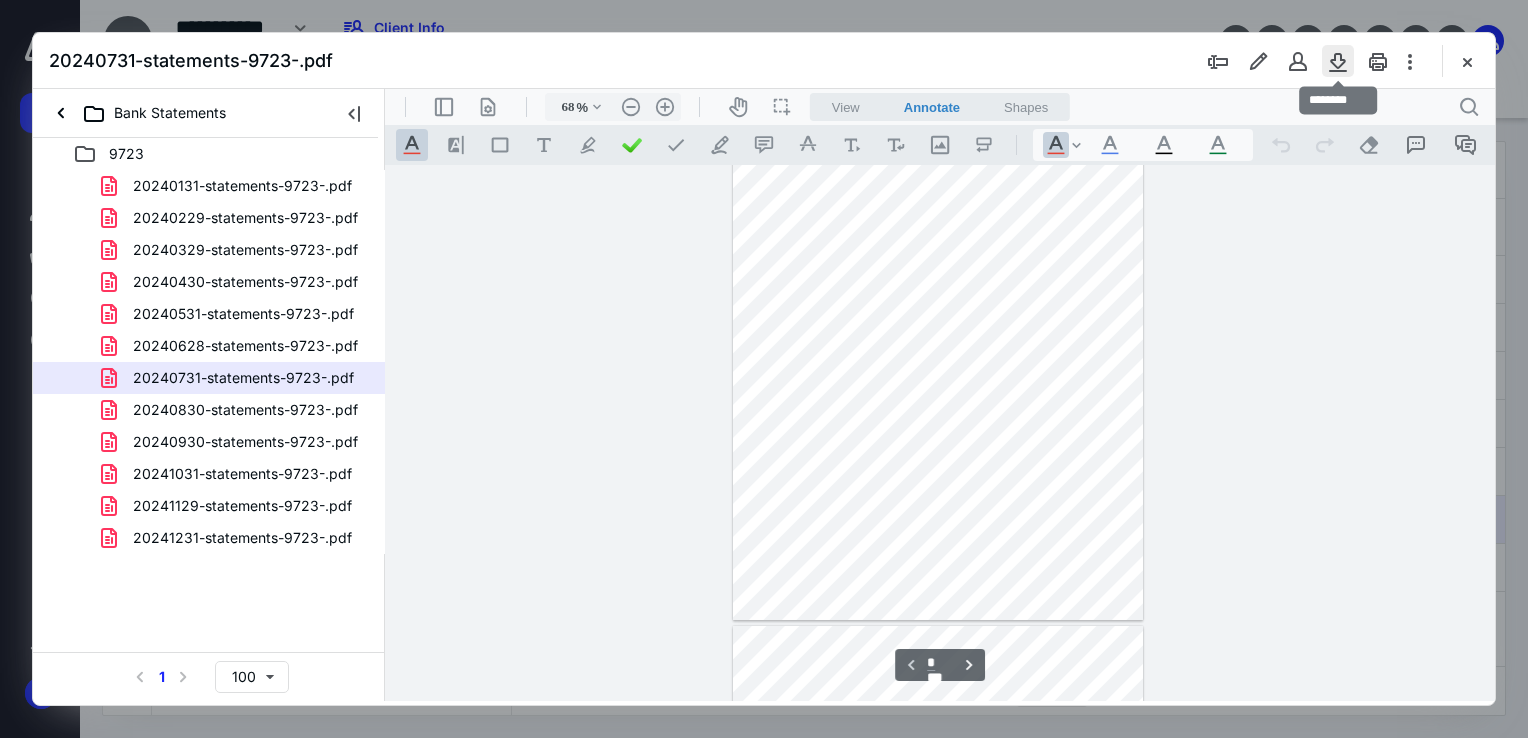 click at bounding box center [1338, 61] 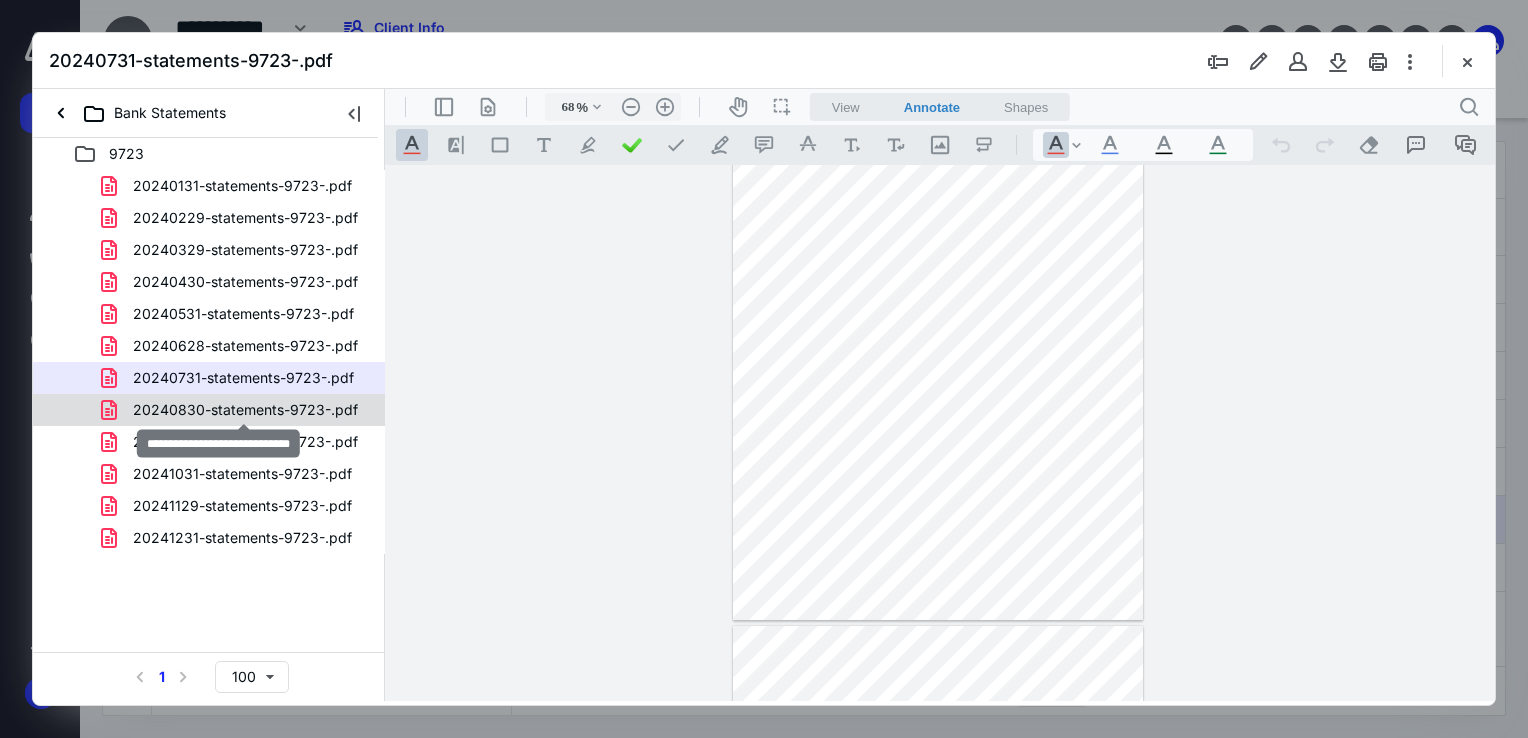 click on "20240830-statements-9723-.pdf" at bounding box center [245, 410] 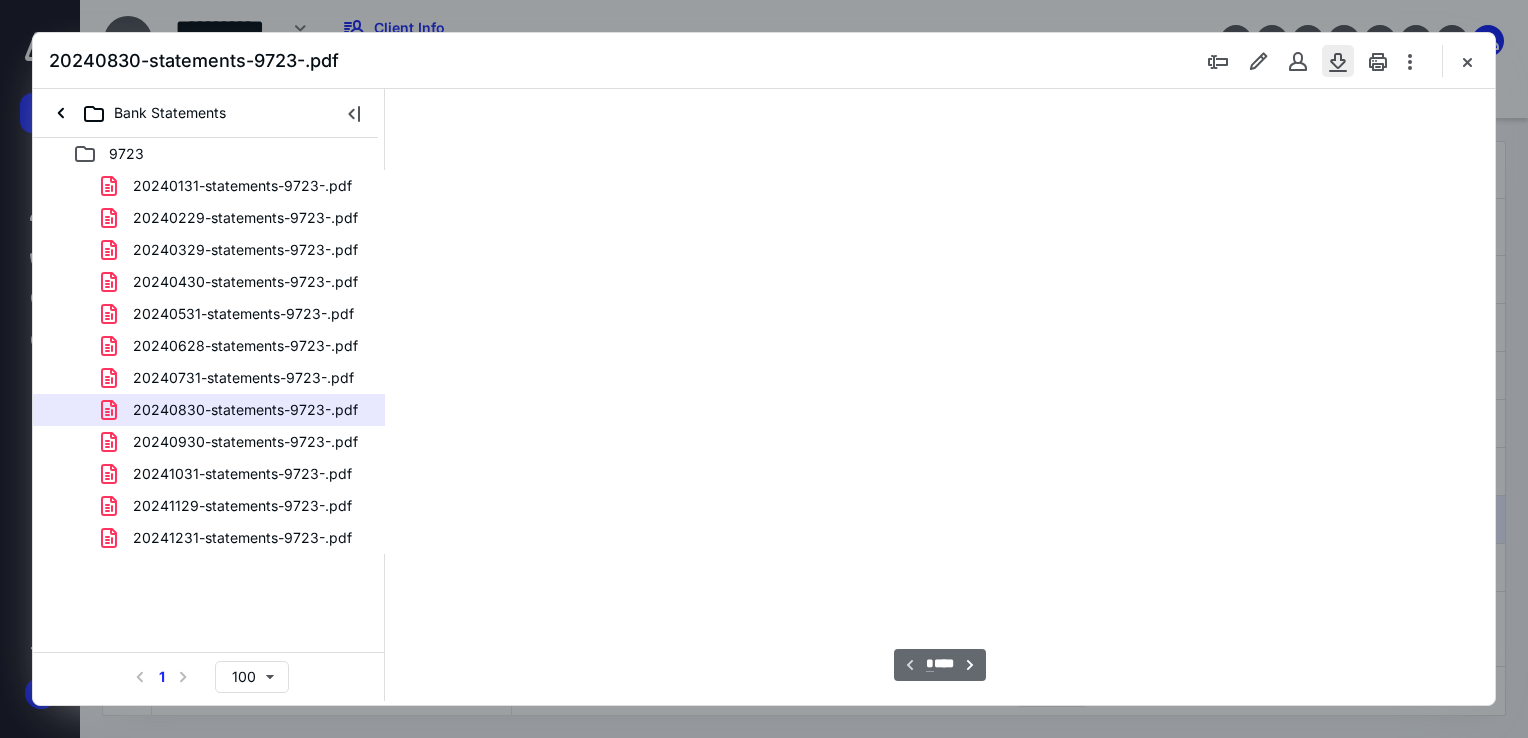 scroll, scrollTop: 79, scrollLeft: 0, axis: vertical 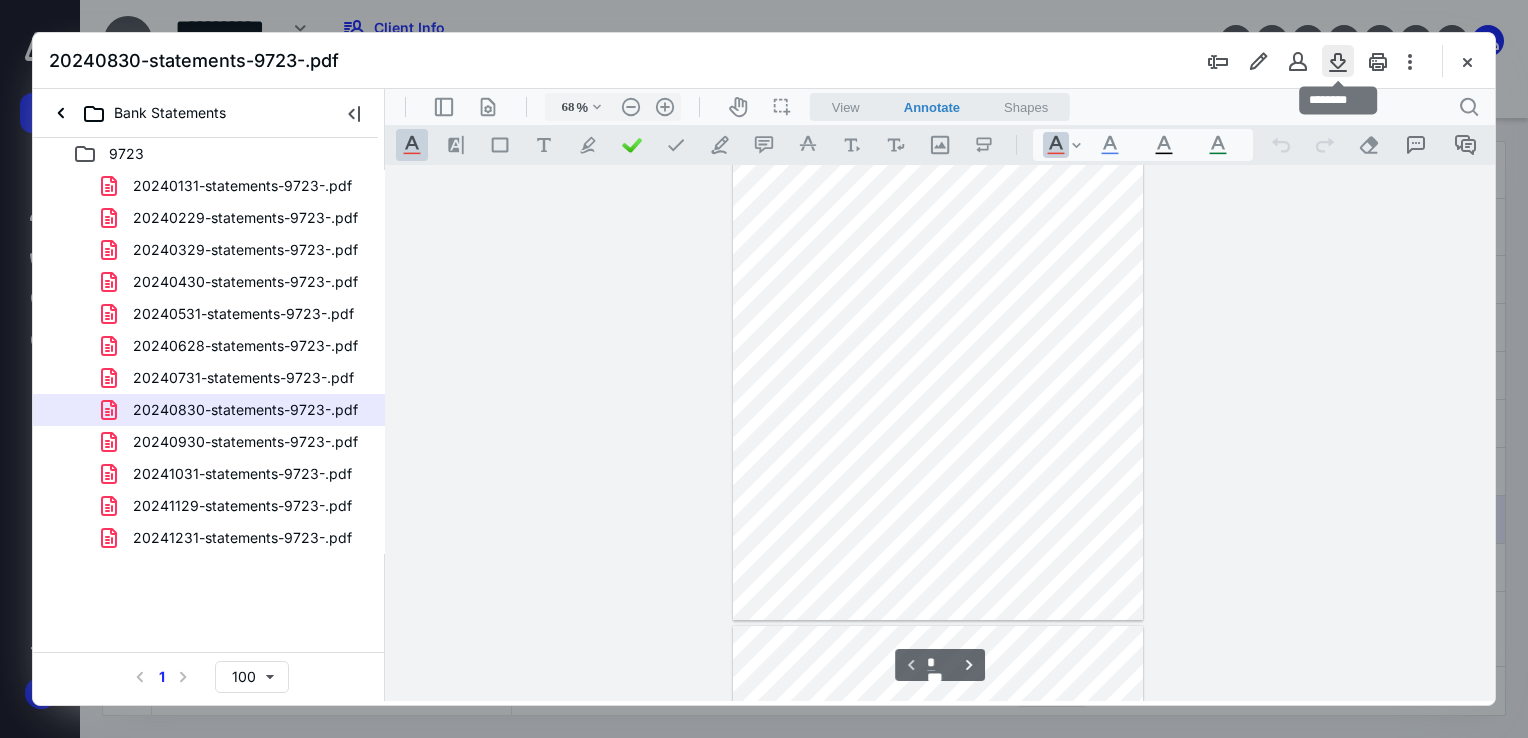 click at bounding box center (1338, 61) 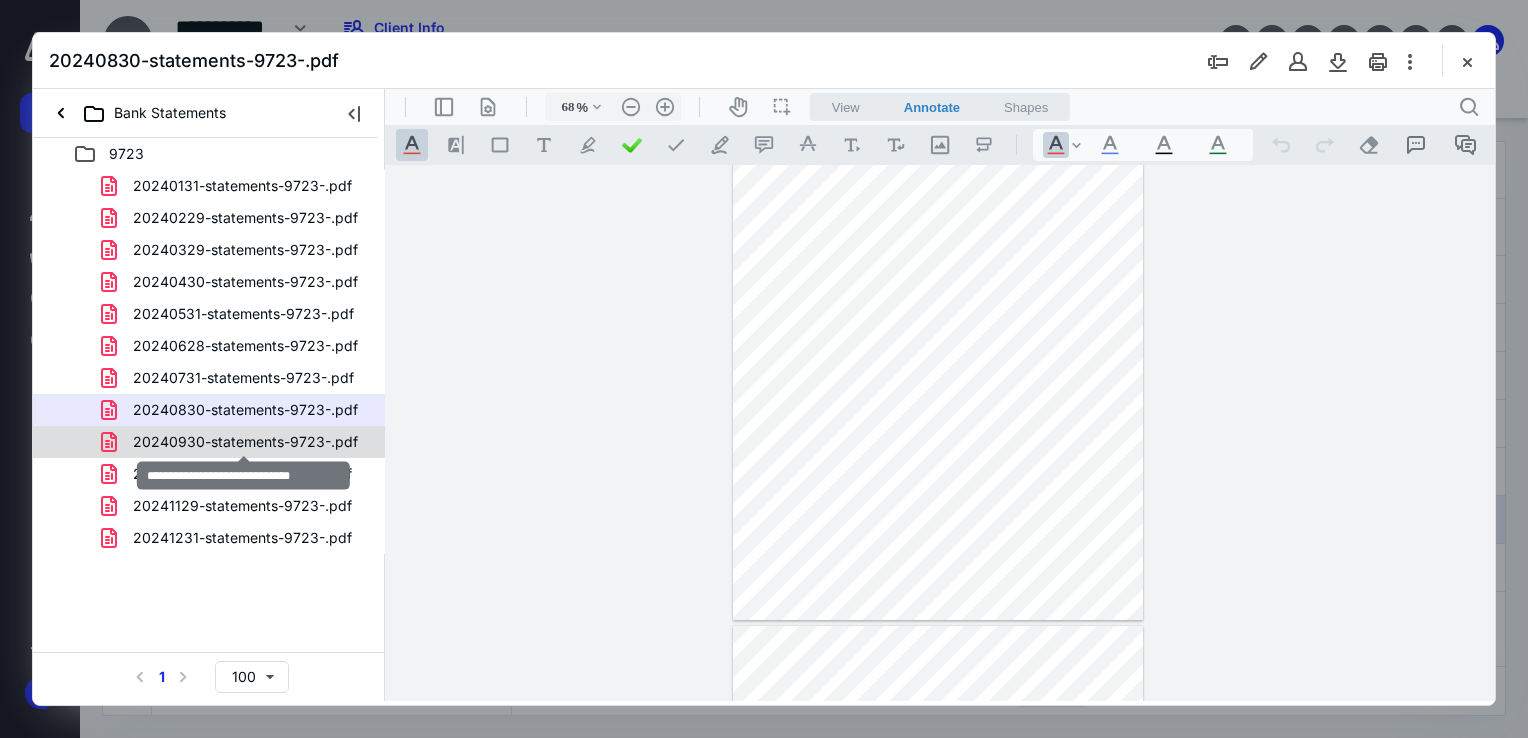 click on "20240930-statements-9723-.pdf" at bounding box center (245, 442) 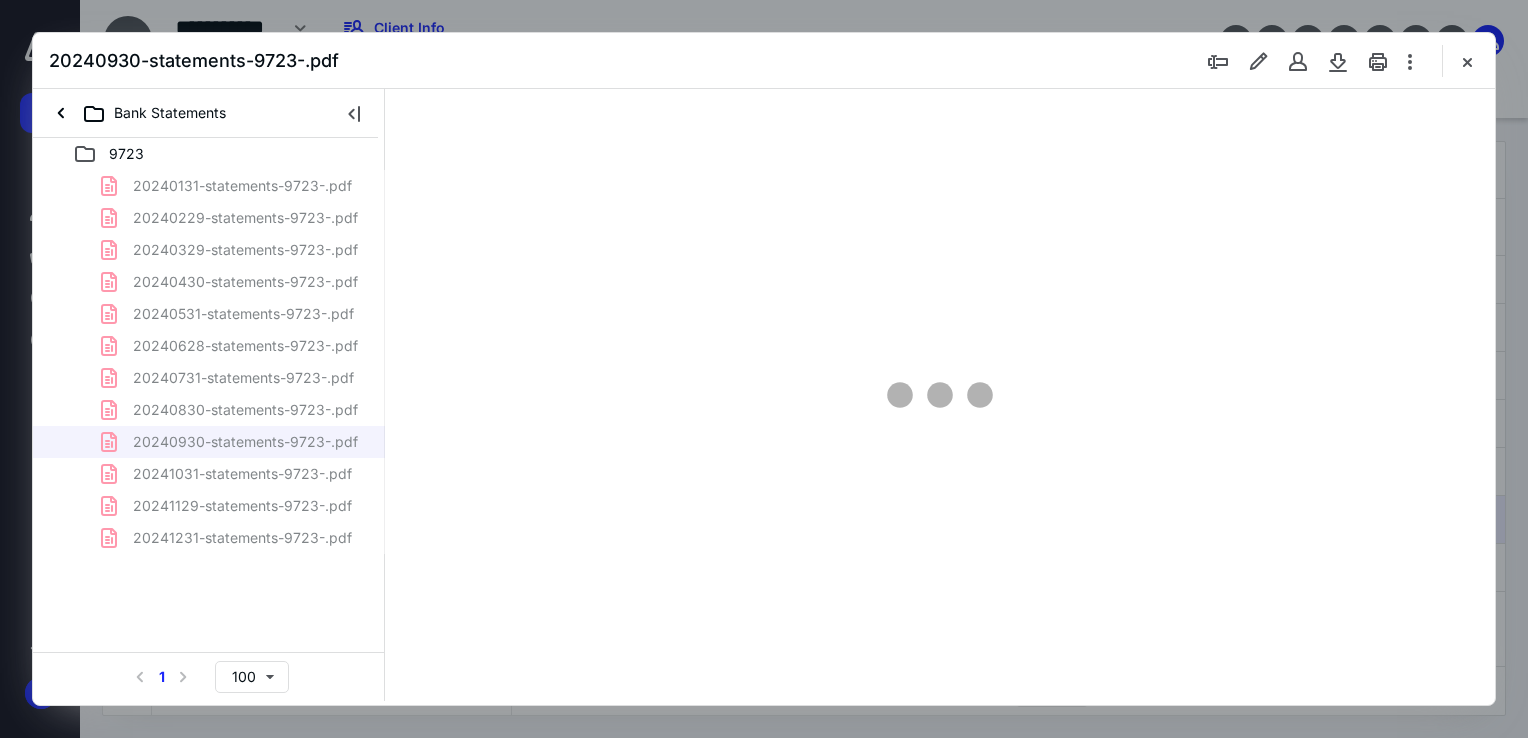 scroll, scrollTop: 79, scrollLeft: 0, axis: vertical 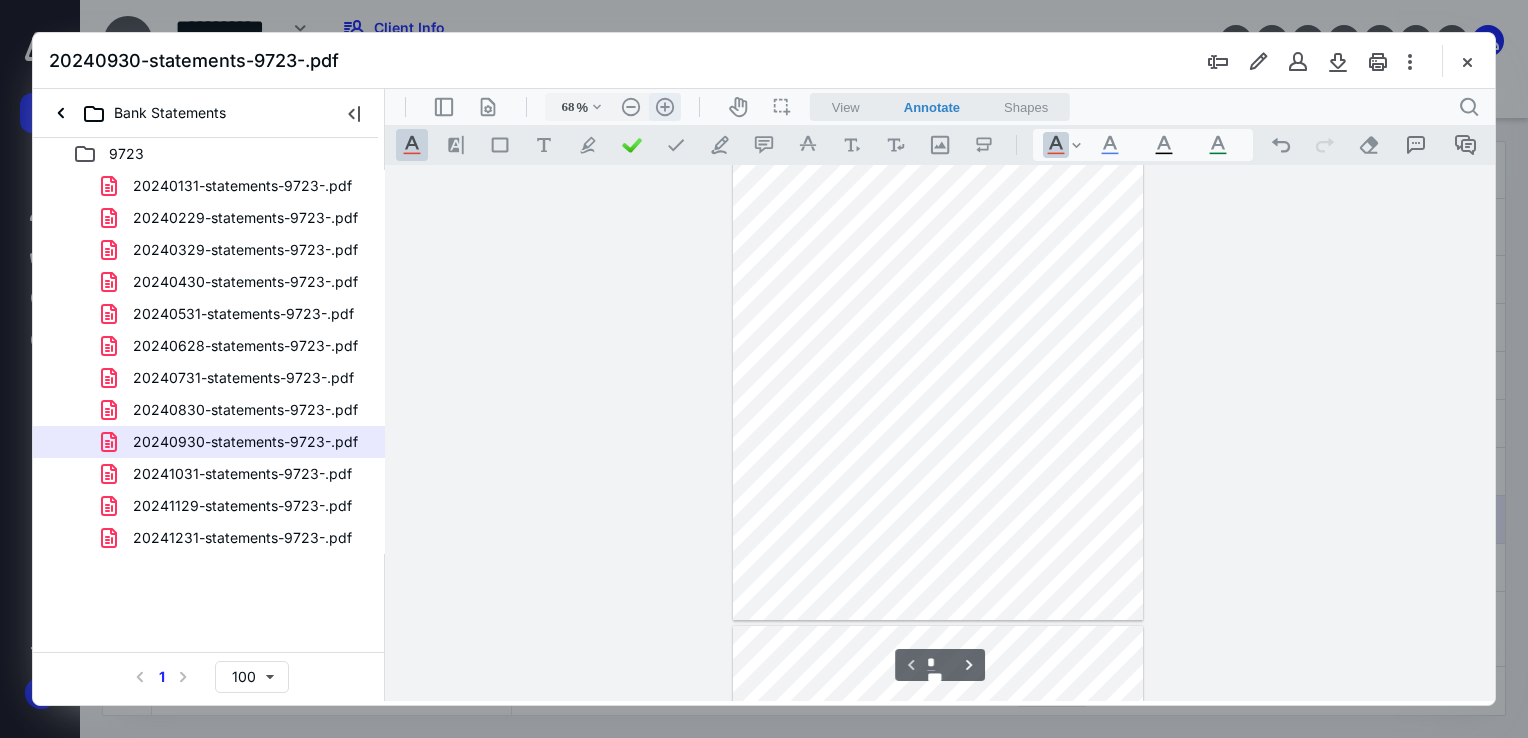 click on ".cls-1{fill:#abb0c4;} icon - header - zoom - in - line" at bounding box center [665, 107] 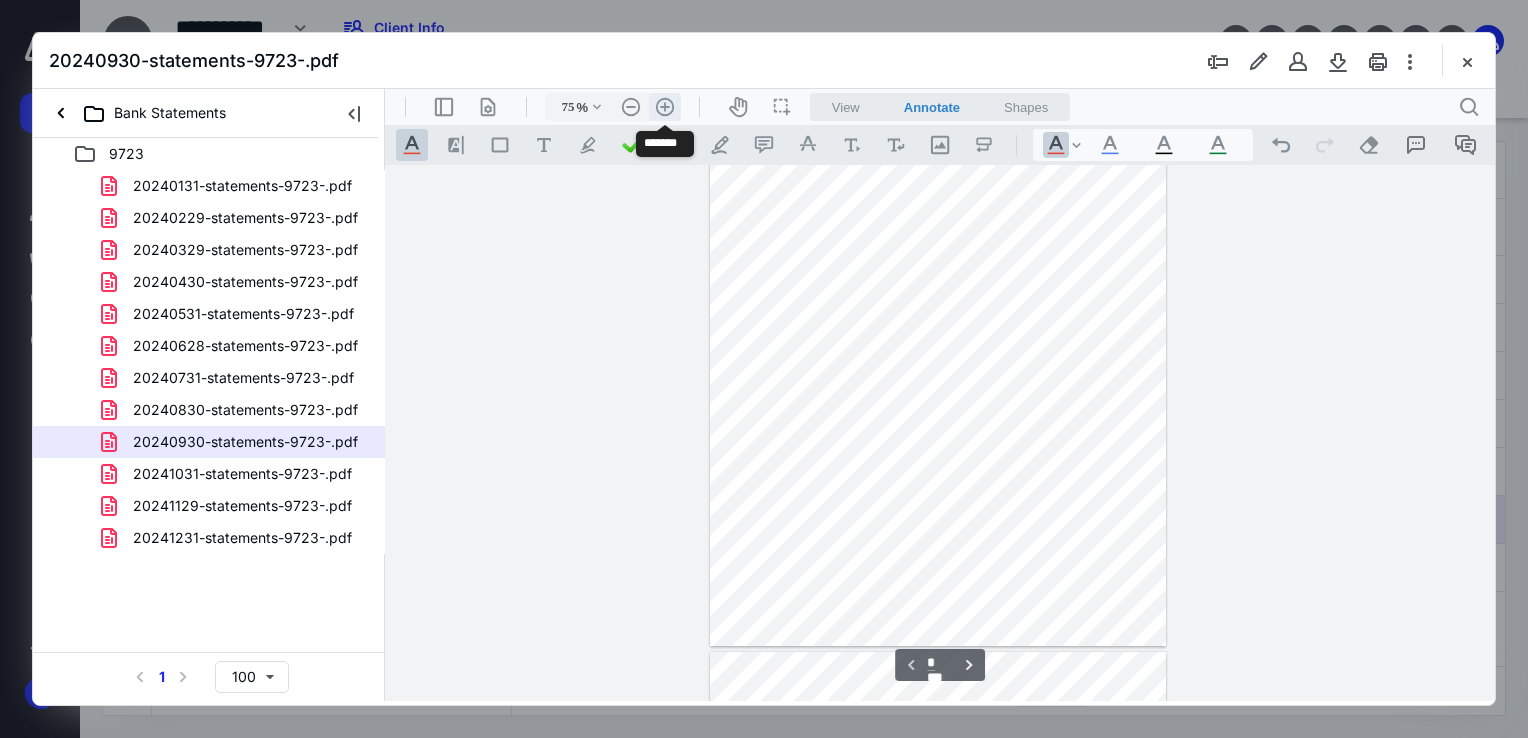 click on ".cls-1{fill:#abb0c4;} icon - header - zoom - in - line" at bounding box center (665, 107) 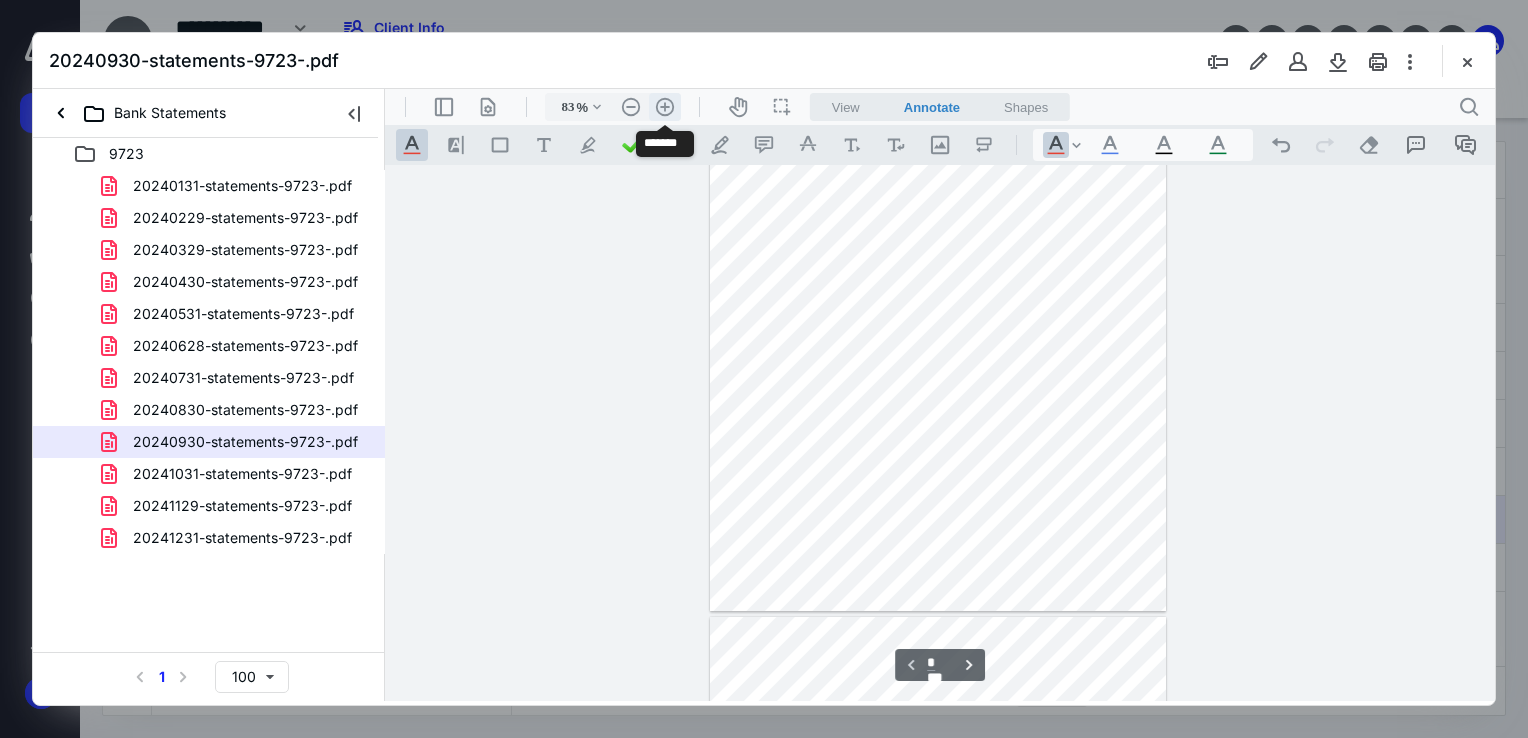 click on ".cls-1{fill:#abb0c4;} icon - header - zoom - in - line" at bounding box center (665, 107) 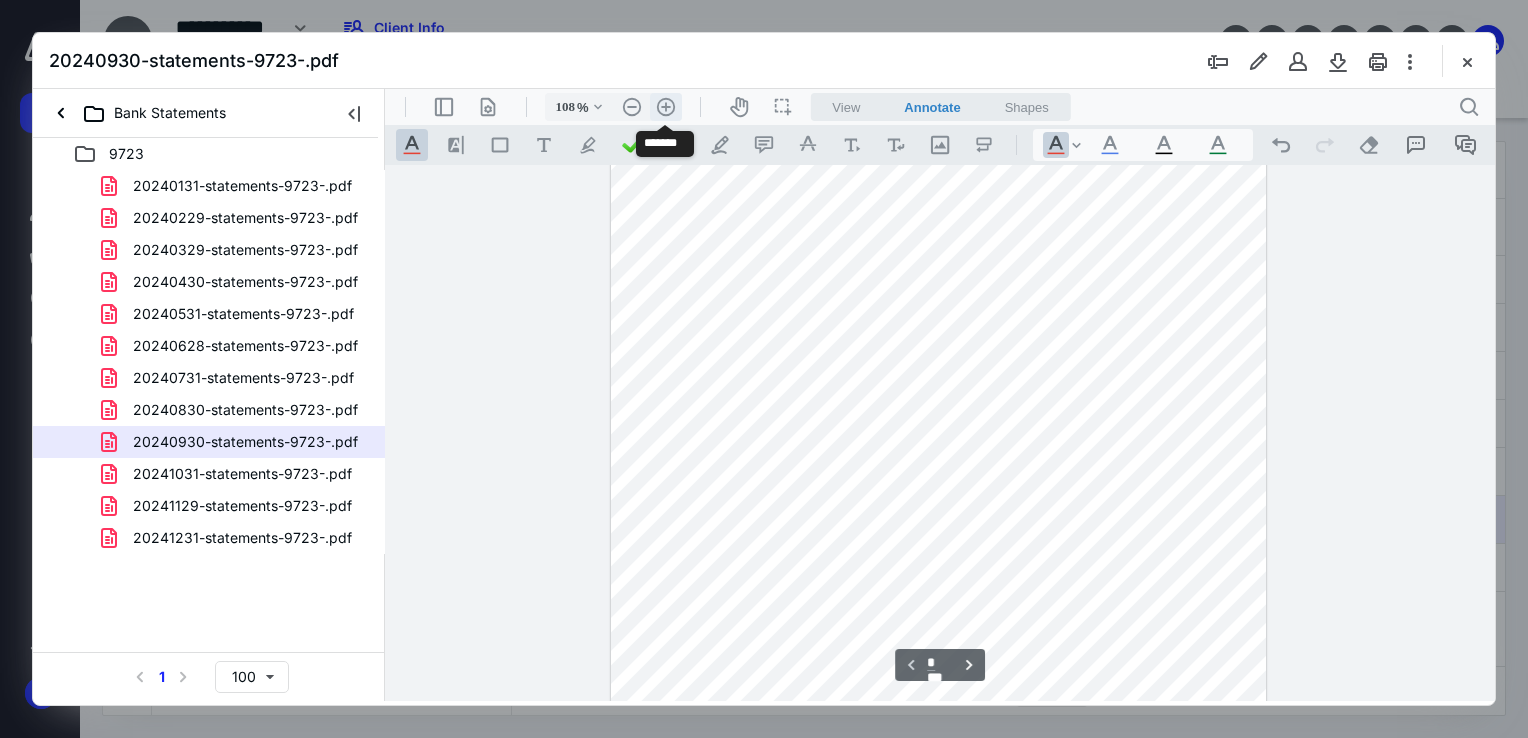 click on ".cls-1{fill:#abb0c4;} icon - header - zoom - in - line" at bounding box center (666, 107) 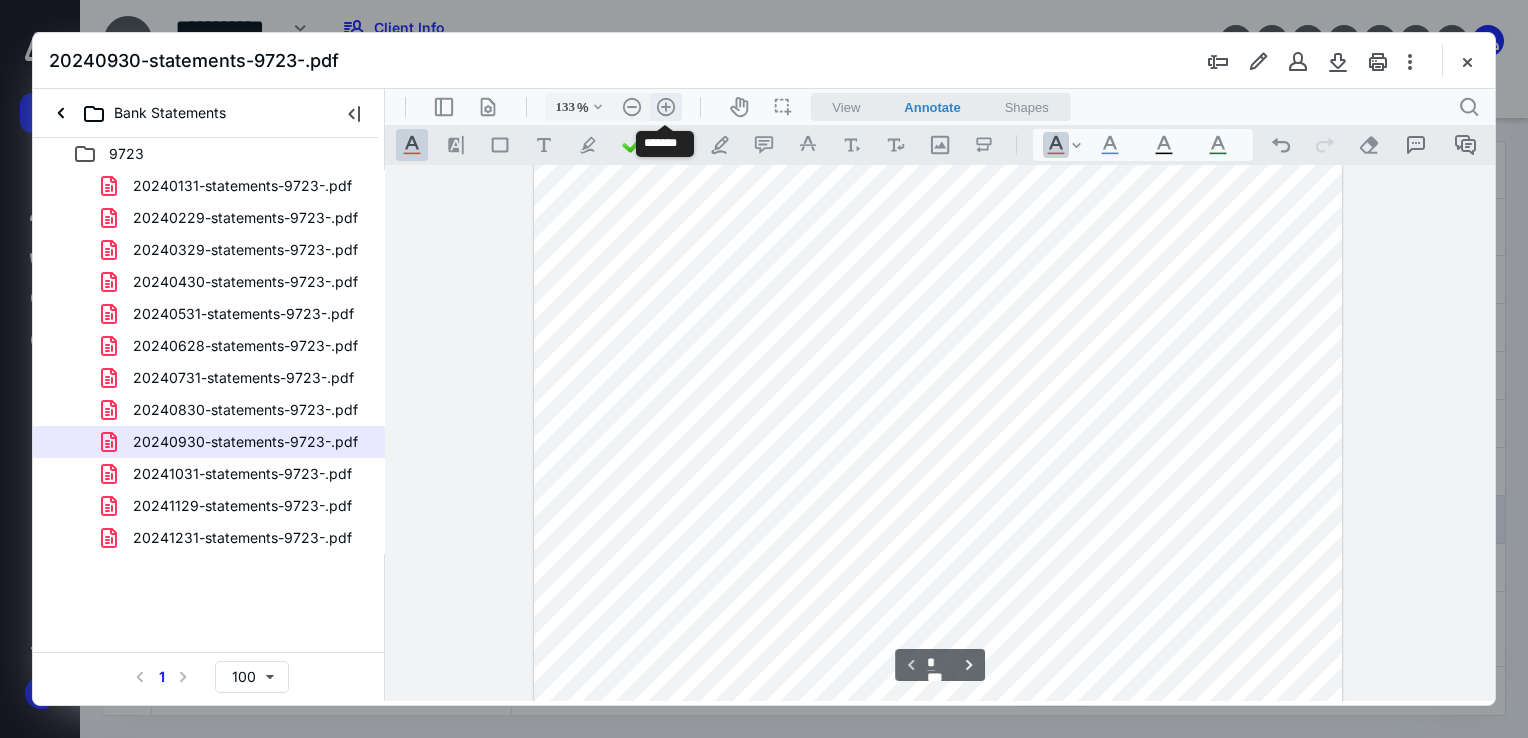 click on ".cls-1{fill:#abb0c4;} icon - header - zoom - in - line" at bounding box center [666, 107] 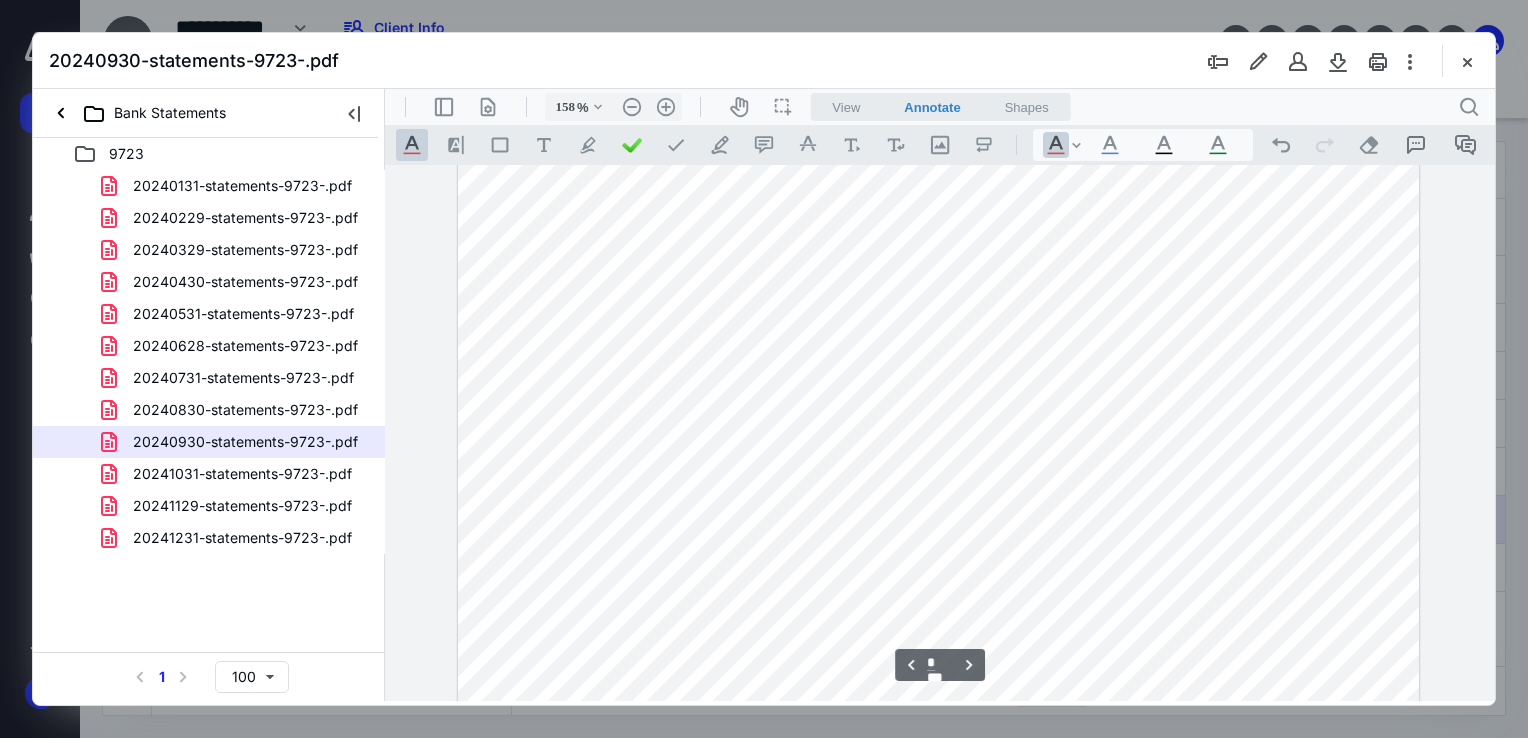 scroll, scrollTop: 3093, scrollLeft: 0, axis: vertical 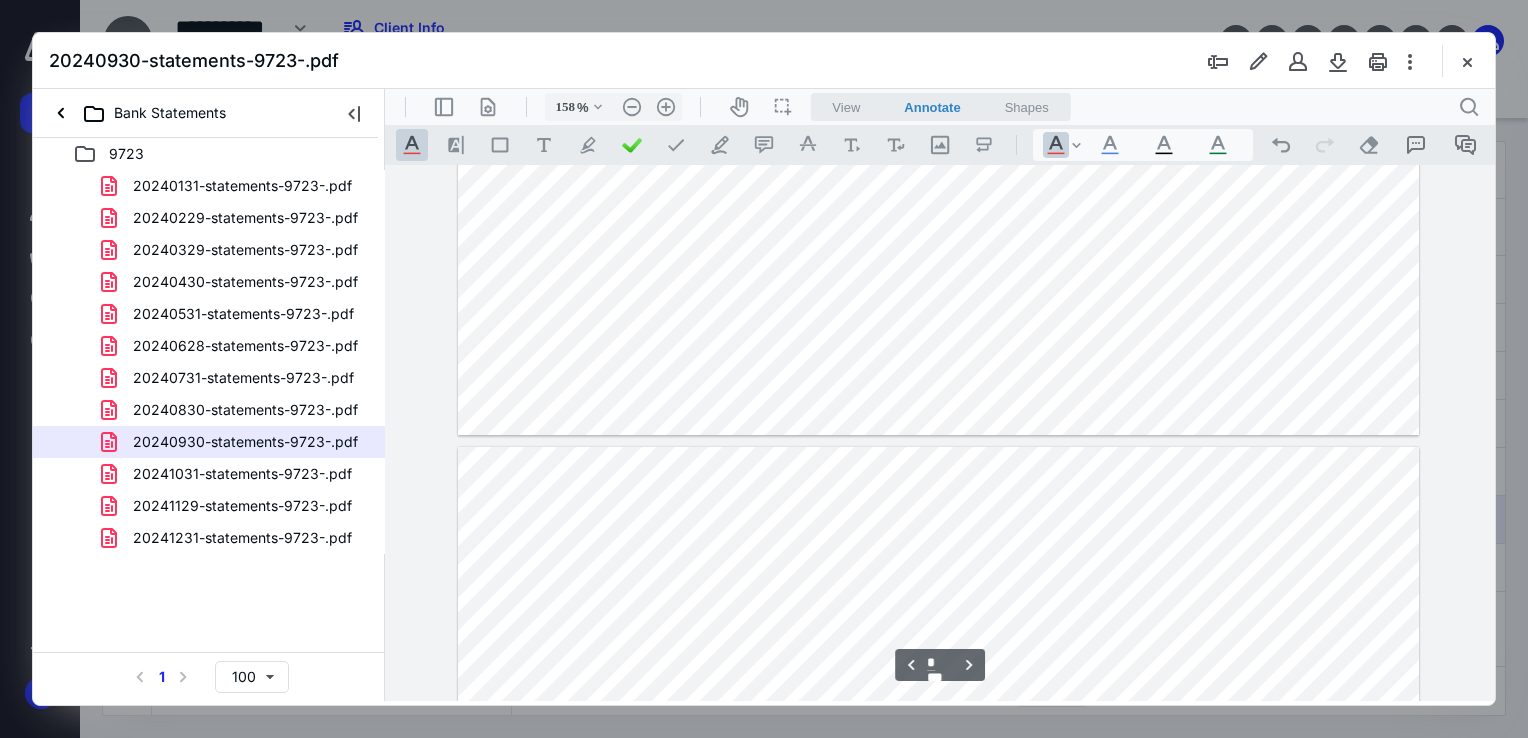 type on "*" 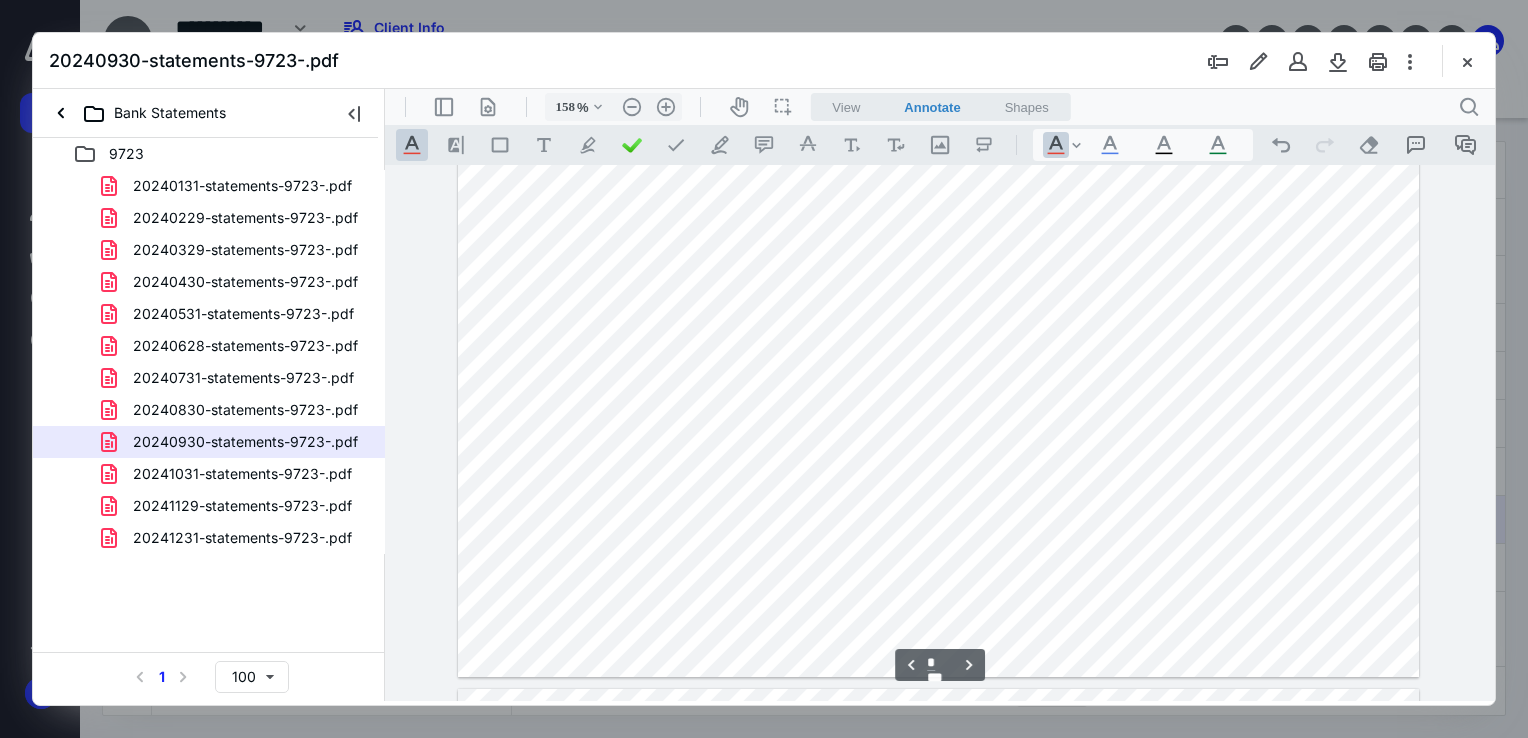 scroll, scrollTop: 1993, scrollLeft: 0, axis: vertical 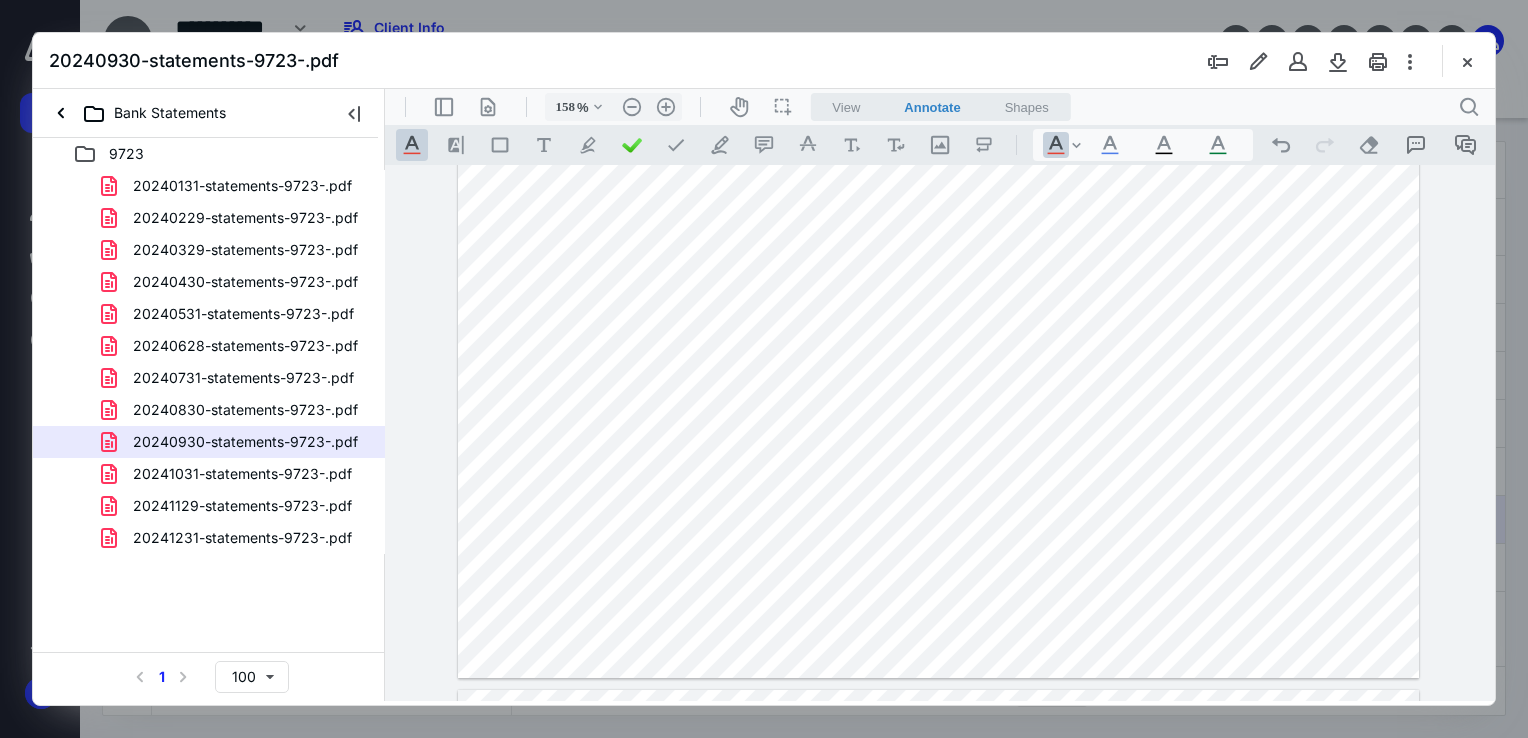 click on "20240930-statements-9723-.pdf" at bounding box center [764, 61] 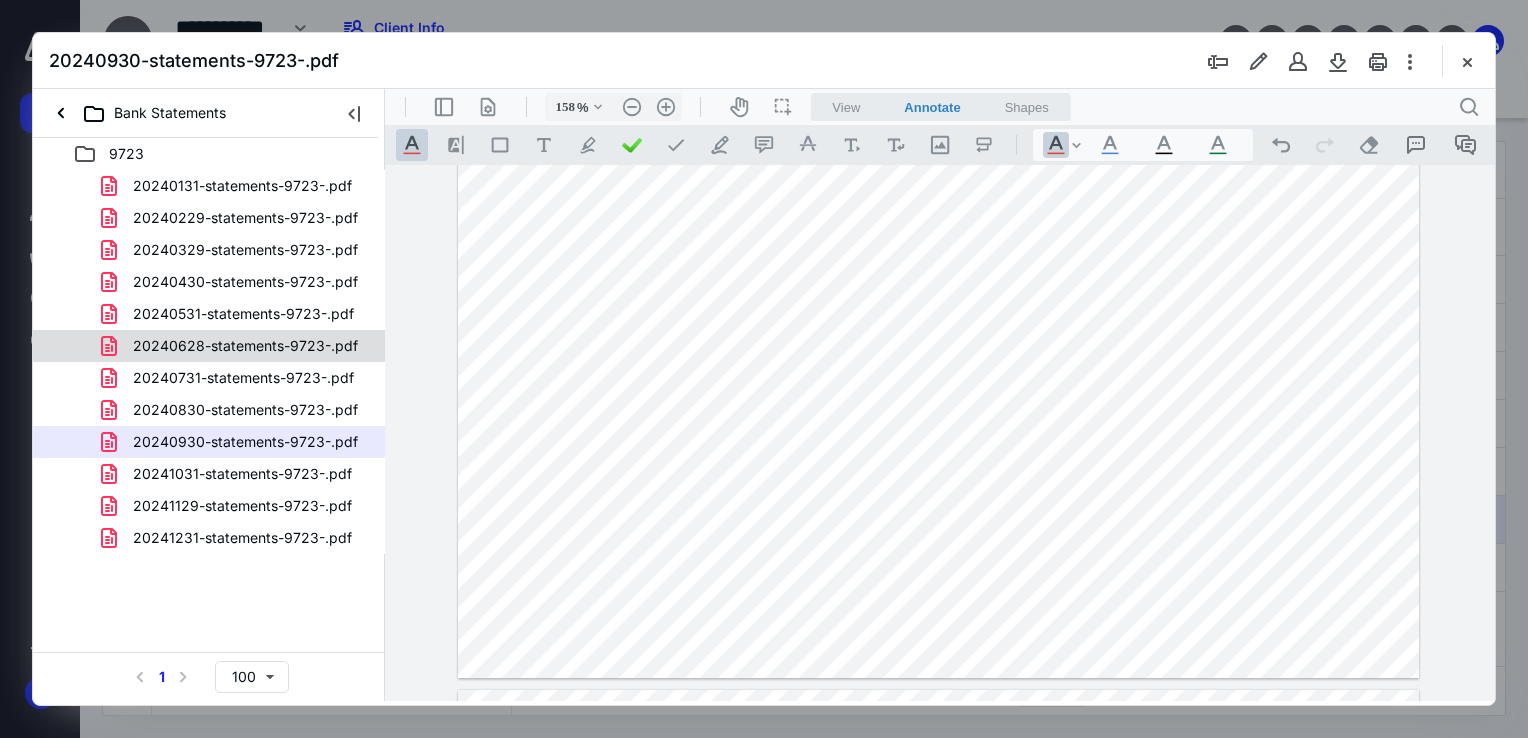 click on "20240628-statements-9723-.pdf" at bounding box center (245, 346) 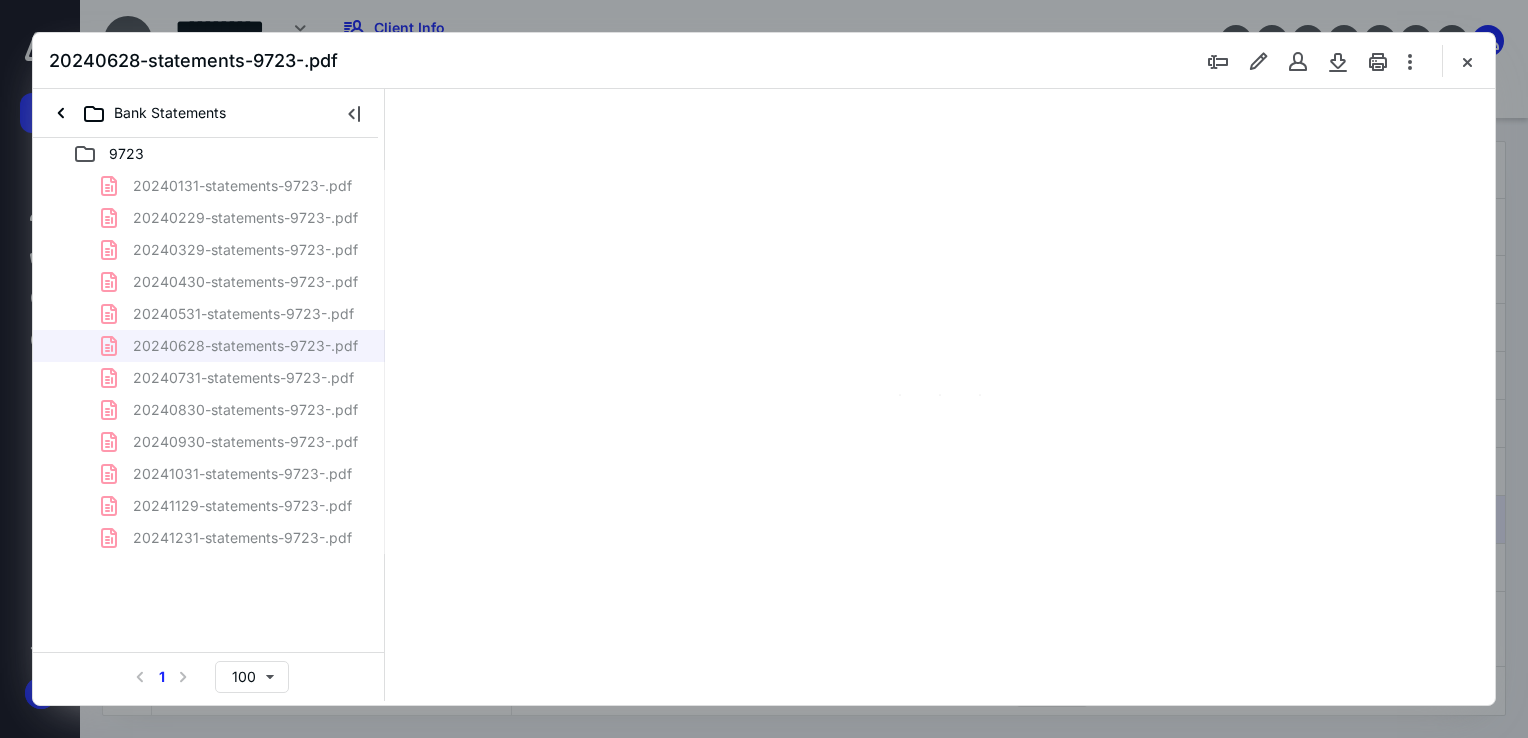 scroll, scrollTop: 79, scrollLeft: 0, axis: vertical 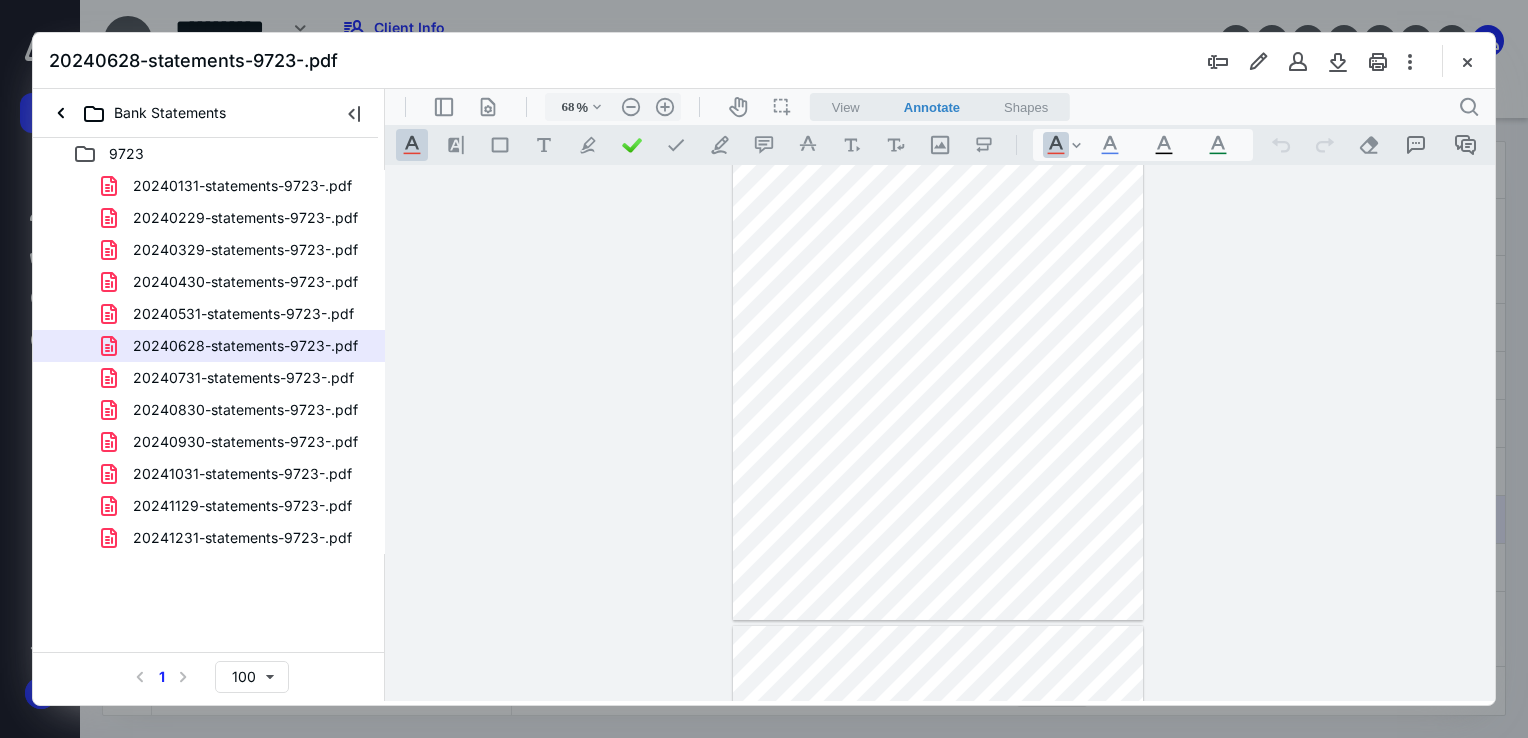 drag, startPoint x: 181, startPoint y: 122, endPoint x: 191, endPoint y: 162, distance: 41.231056 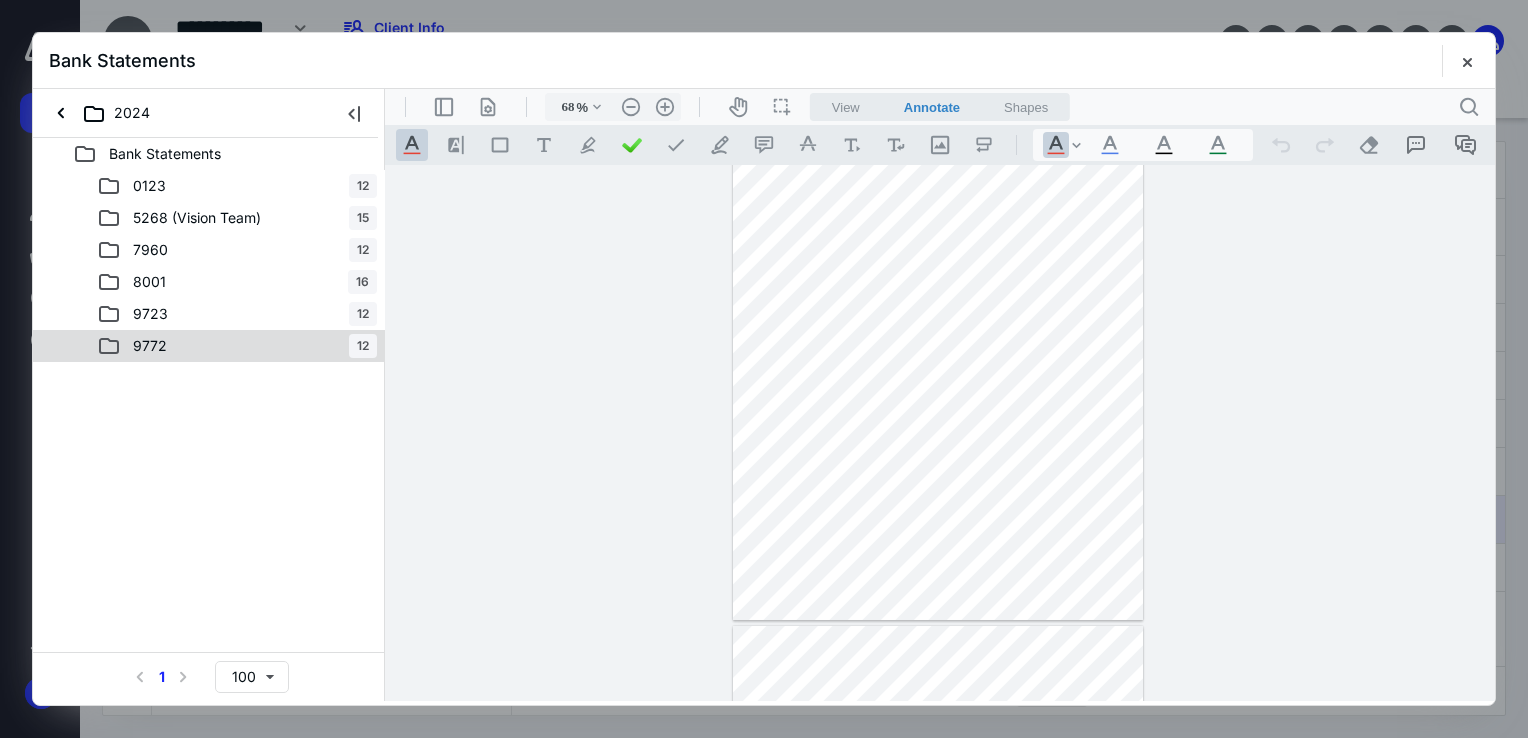 click on "9772 12" at bounding box center (237, 346) 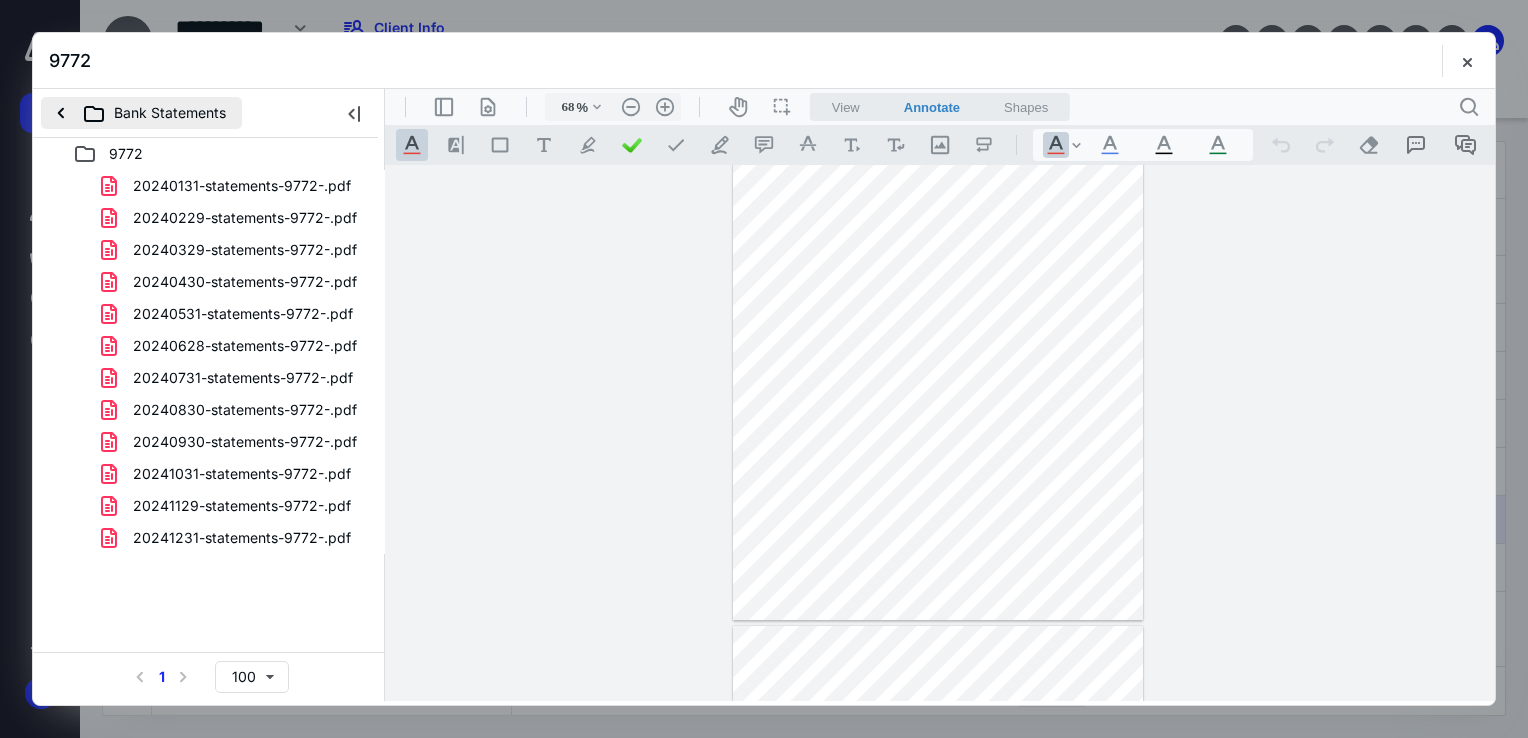 click on "Bank Statements" at bounding box center (141, 113) 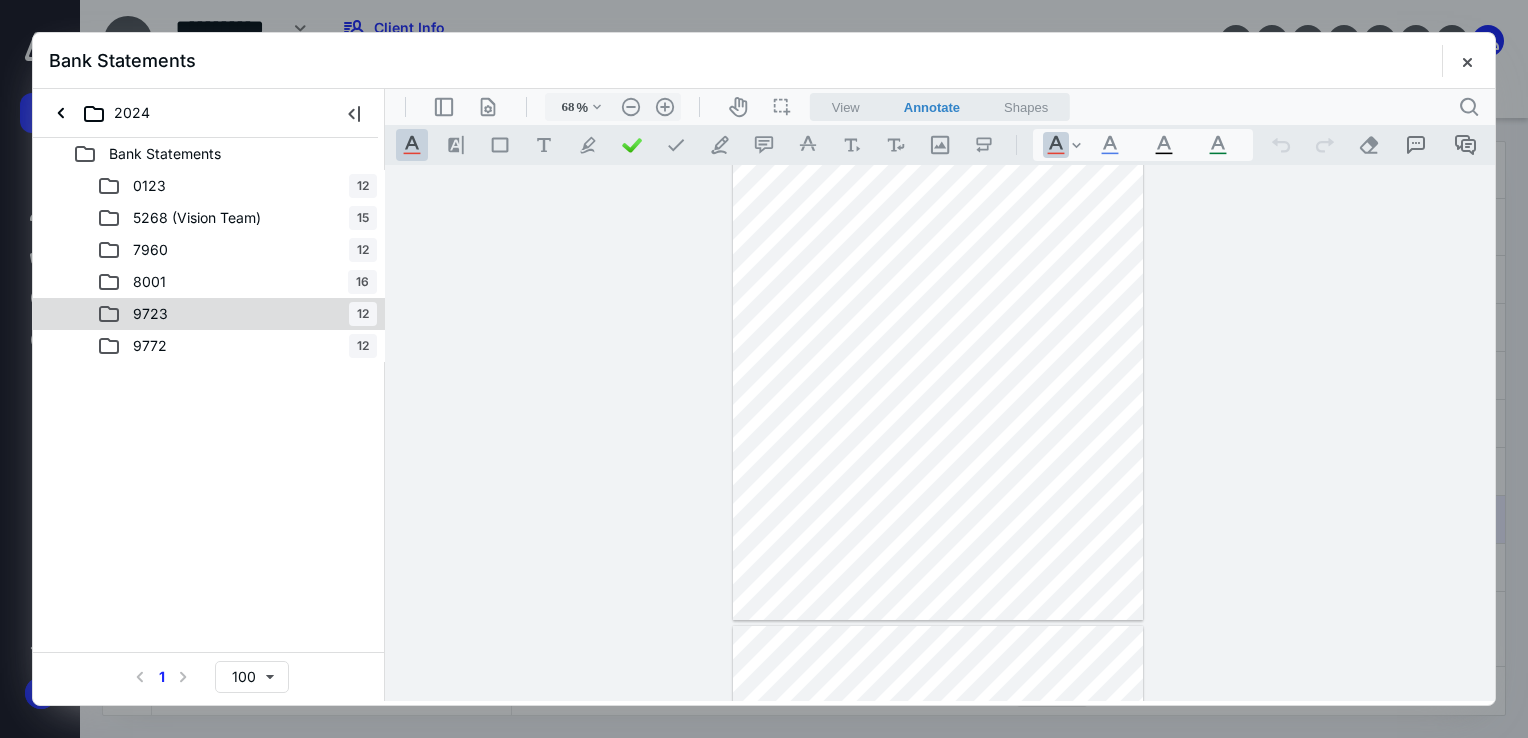click on "9723 12" at bounding box center [237, 314] 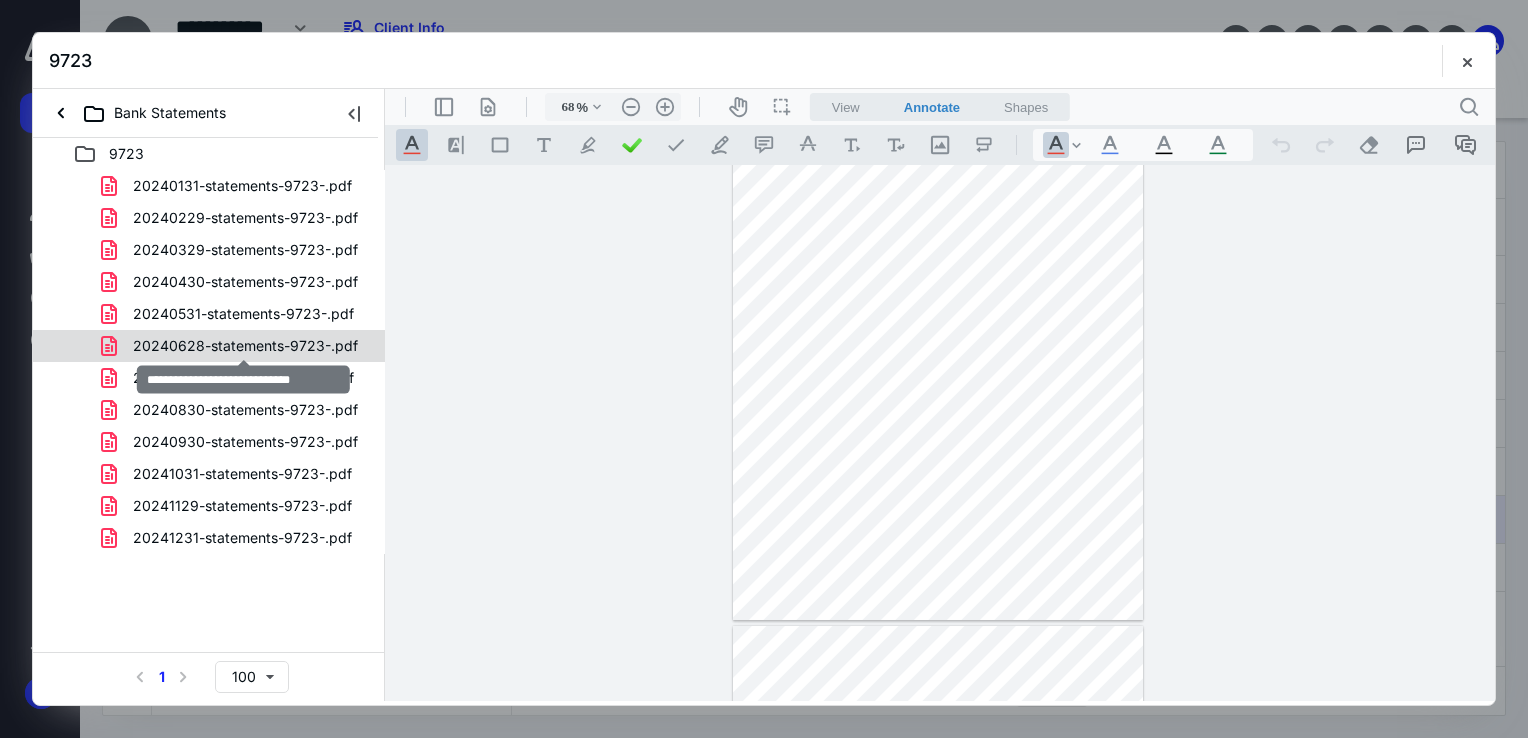 click on "20240628-statements-9723-.pdf" at bounding box center [245, 346] 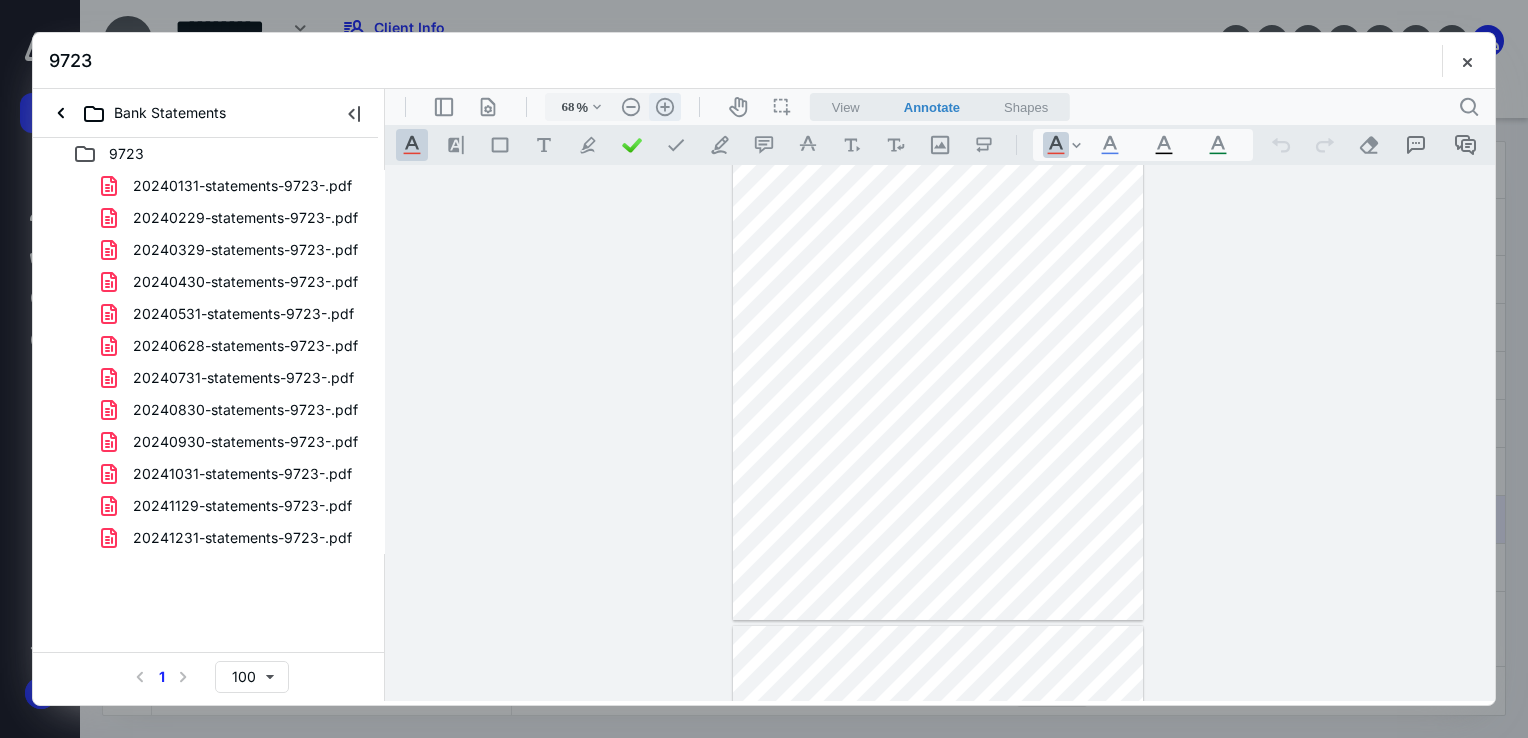 click on ".cls-1{fill:#abb0c4;} icon - header - zoom - in - line" at bounding box center (665, 107) 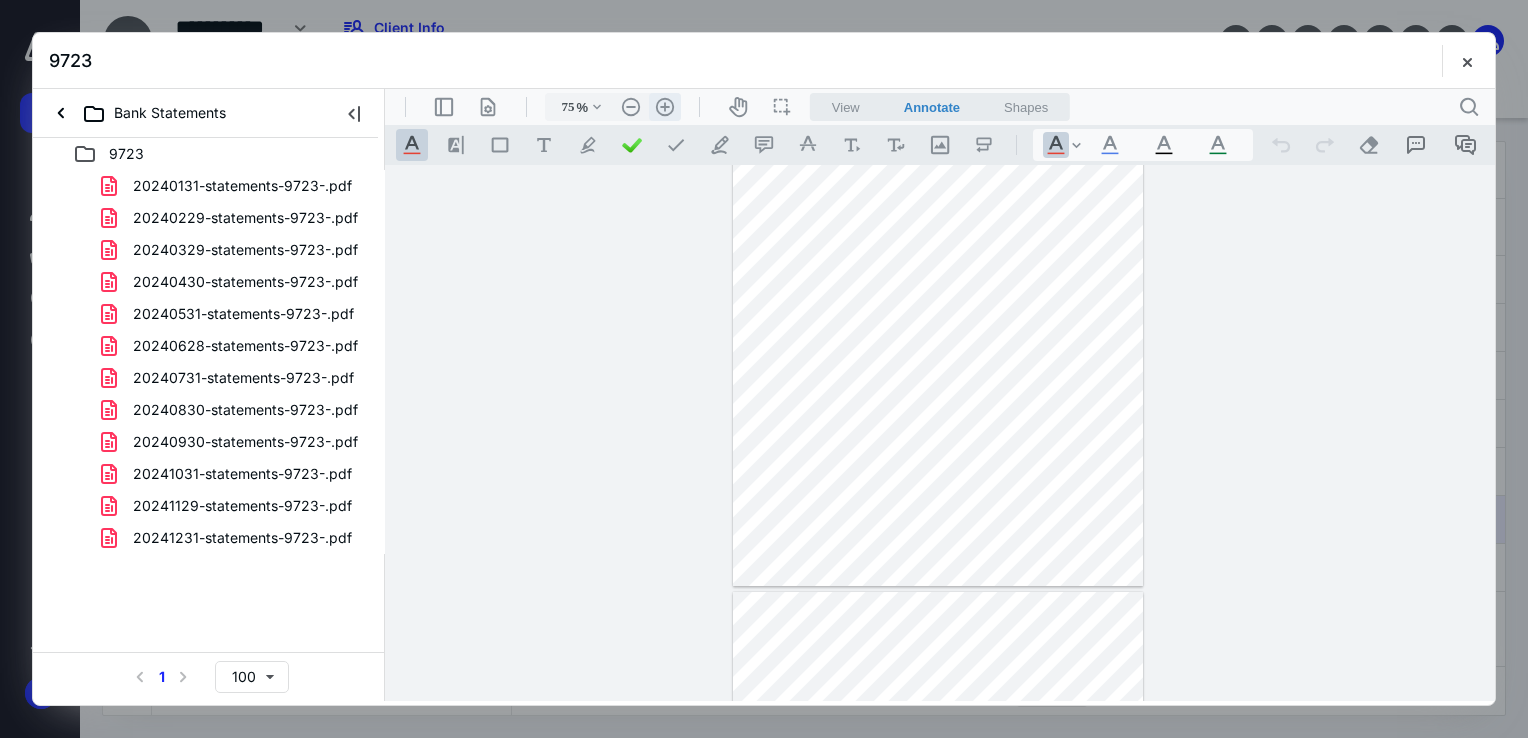 click on ".cls-1{fill:#abb0c4;} icon - header - zoom - in - line" at bounding box center [665, 107] 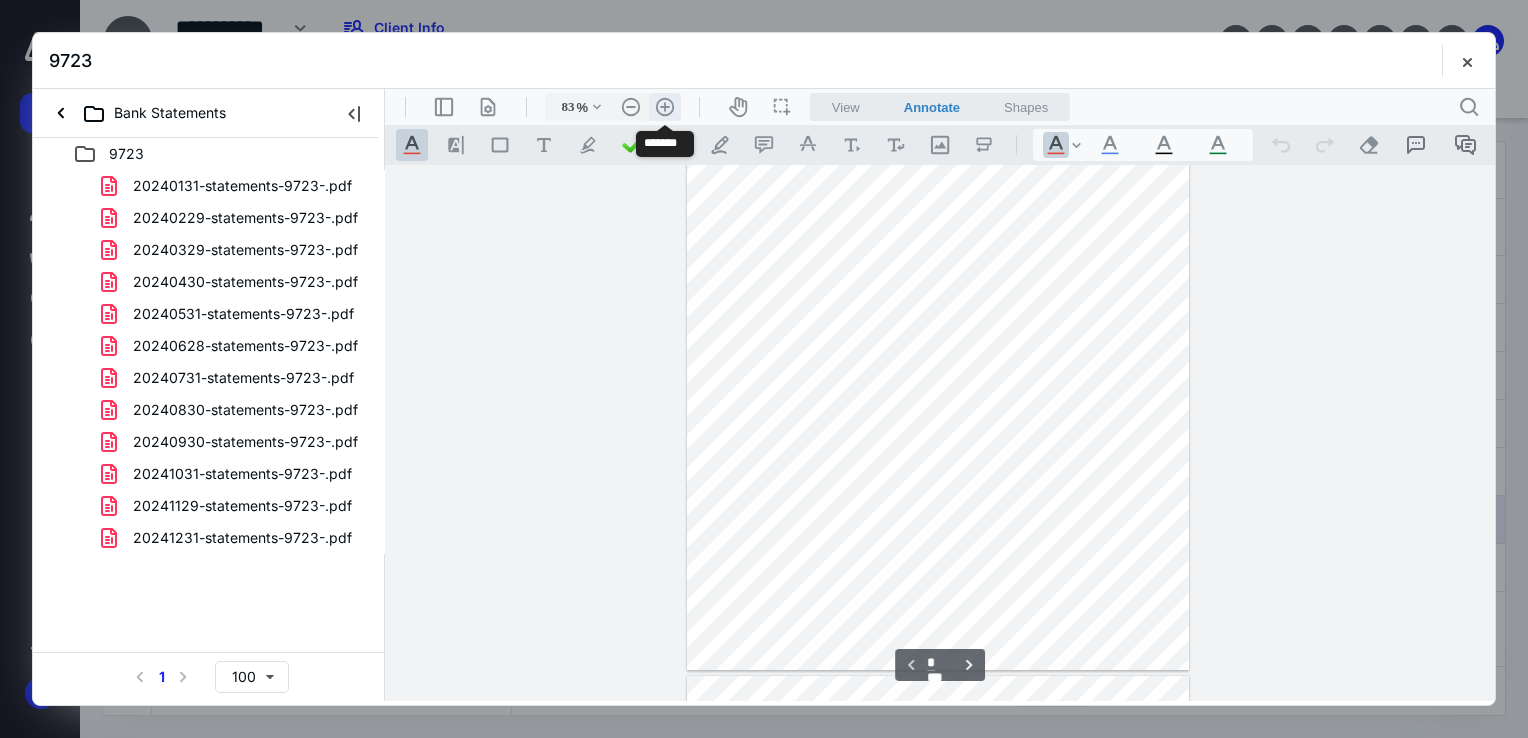 click on ".cls-1{fill:#abb0c4;} icon - header - zoom - in - line" at bounding box center [665, 107] 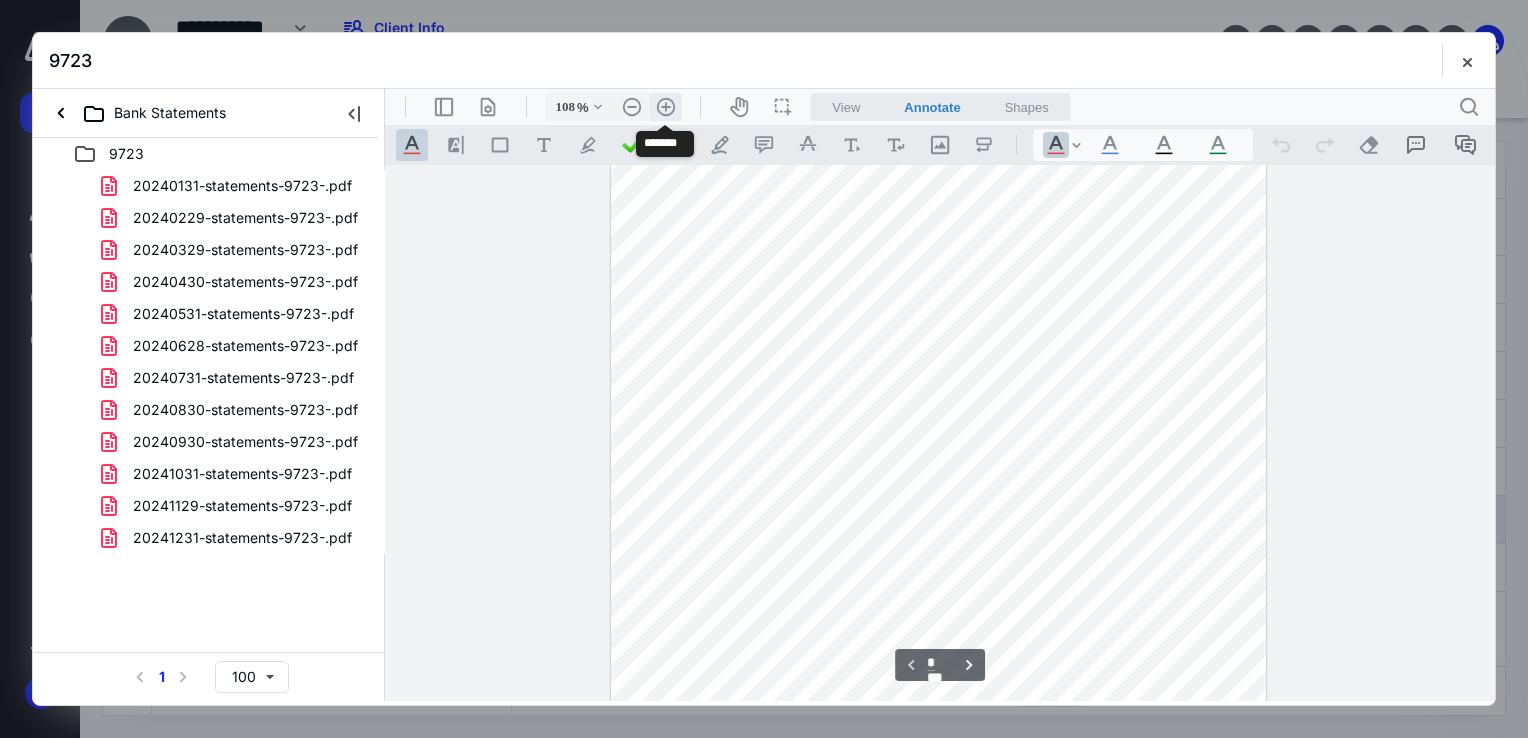 click on ".cls-1{fill:#abb0c4;} icon - header - zoom - in - line" at bounding box center [666, 107] 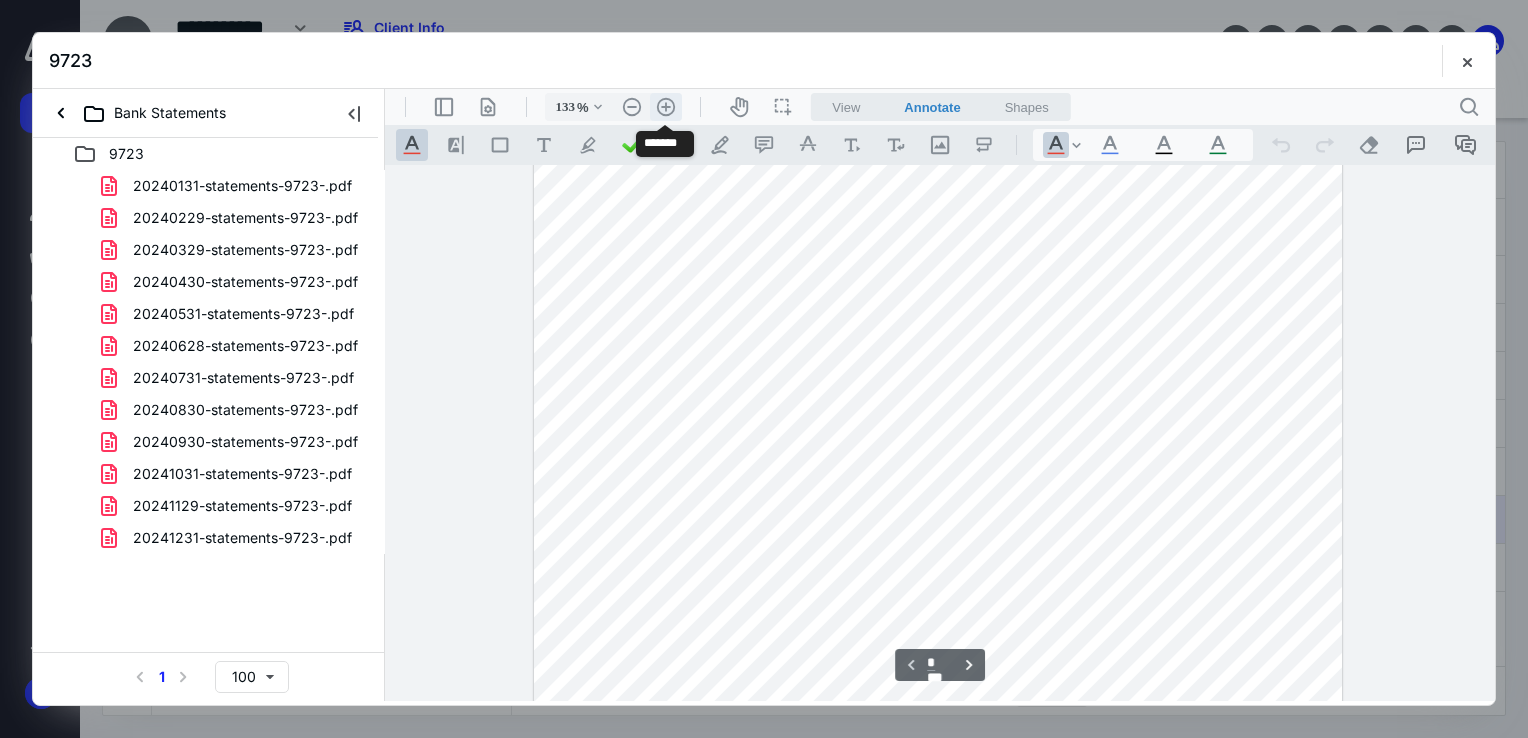 click on ".cls-1{fill:#abb0c4;} icon - header - zoom - in - line" at bounding box center (666, 107) 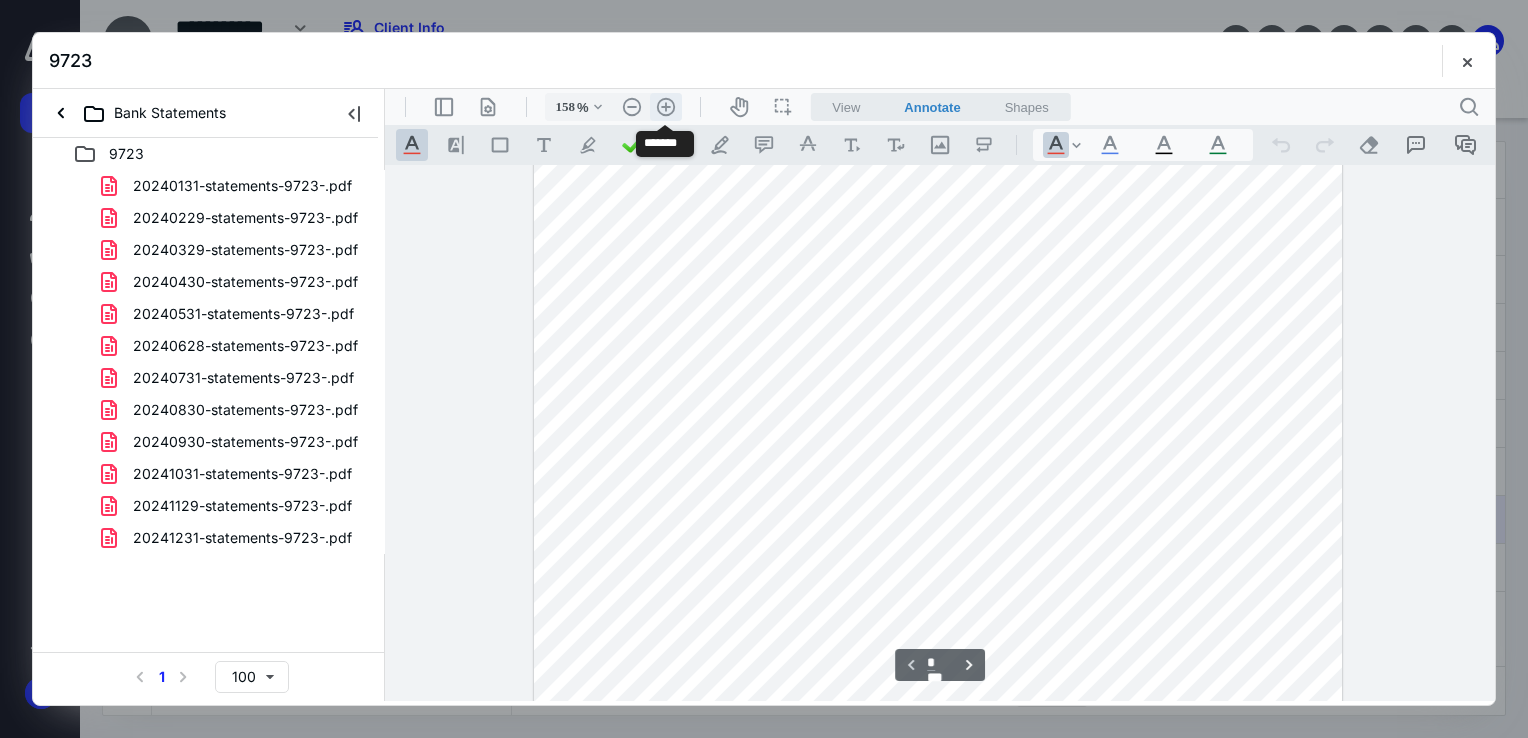 scroll, scrollTop: 493, scrollLeft: 0, axis: vertical 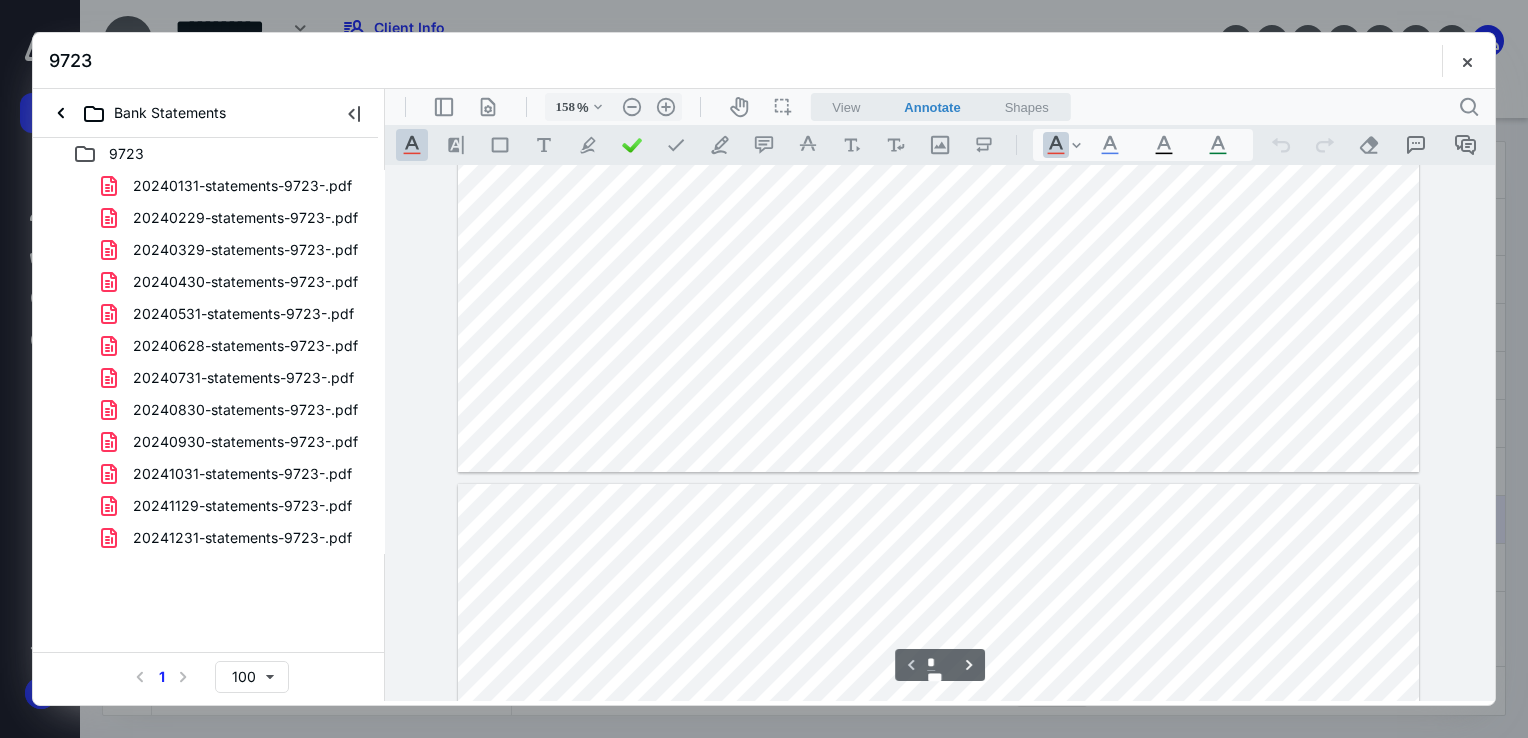type on "*" 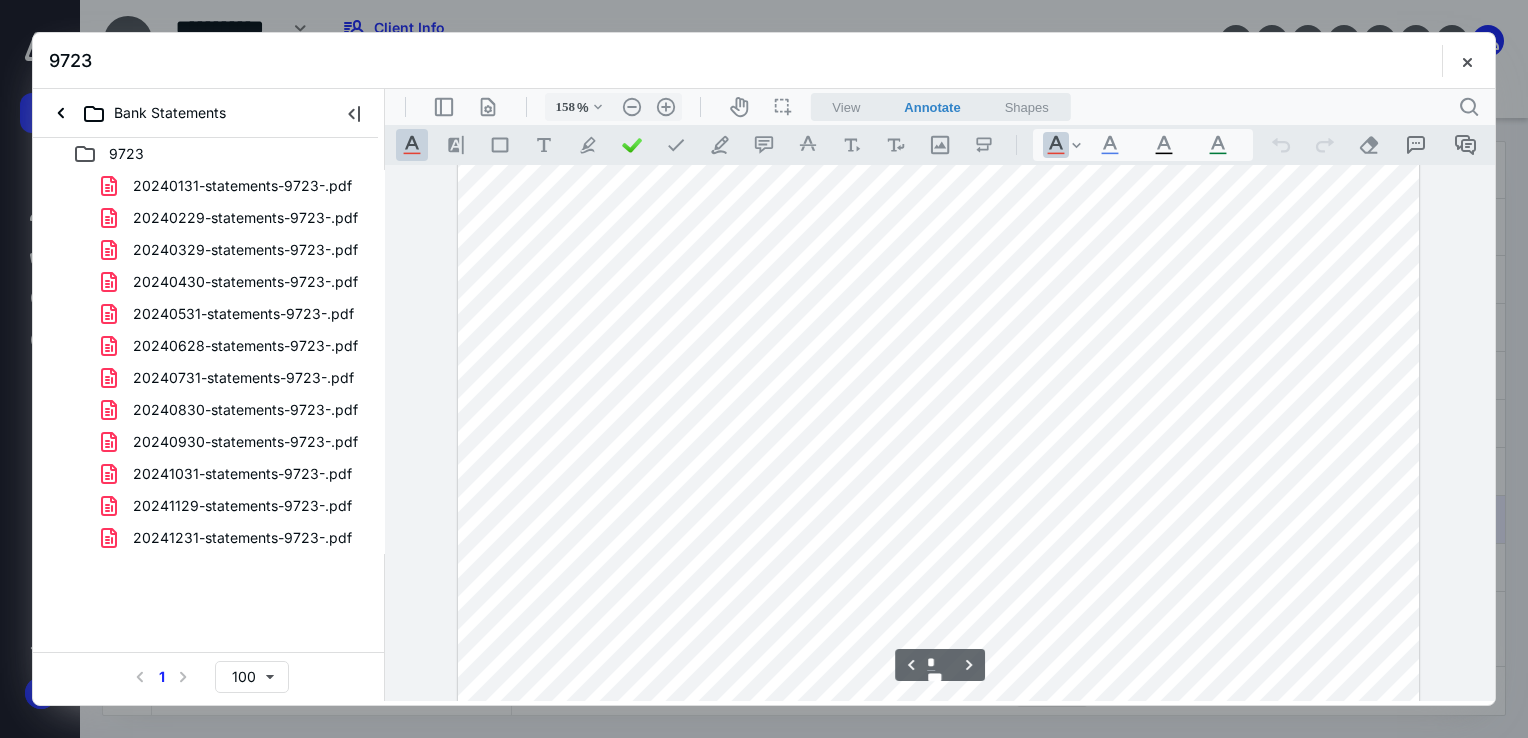 scroll, scrollTop: 1493, scrollLeft: 0, axis: vertical 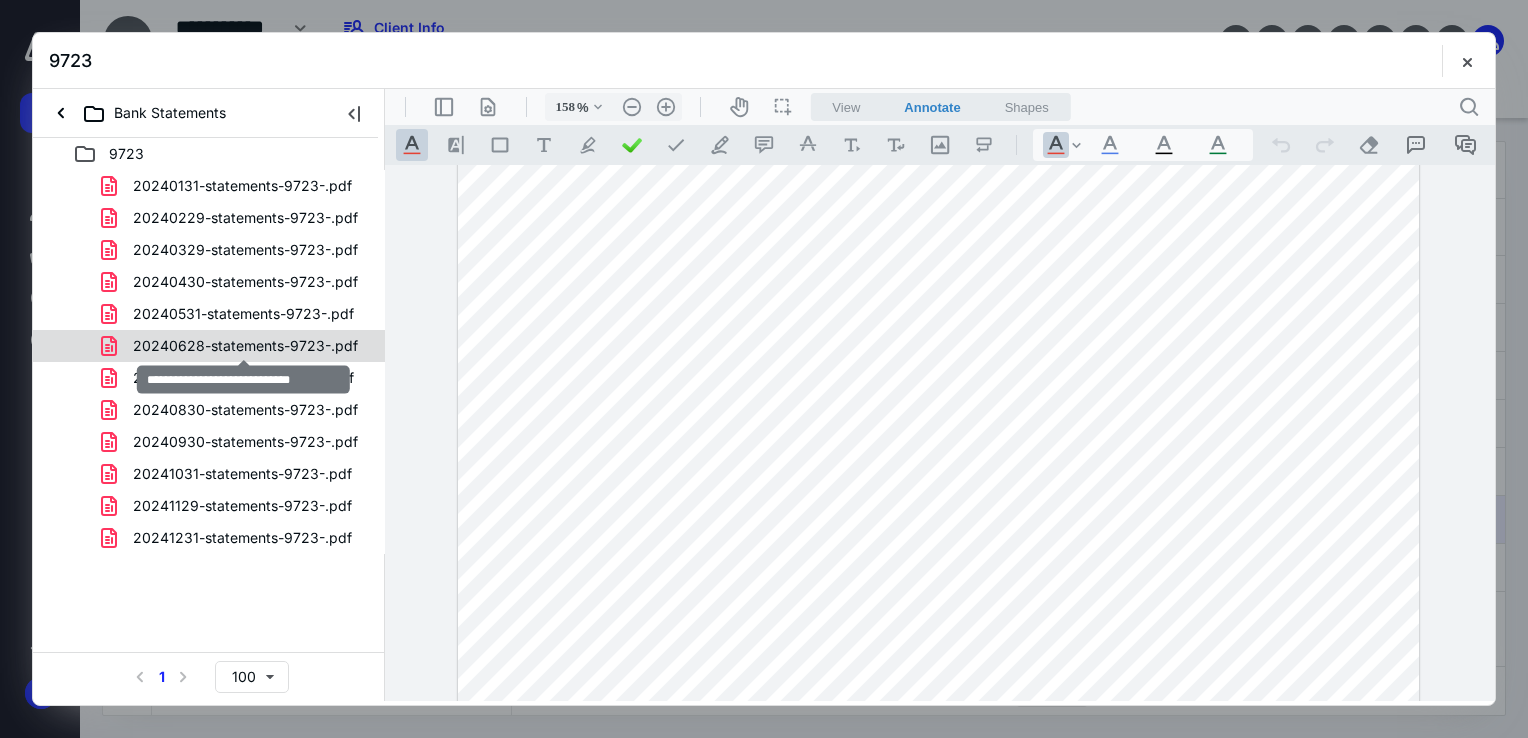 click on "20240628-statements-9723-.pdf" at bounding box center (245, 346) 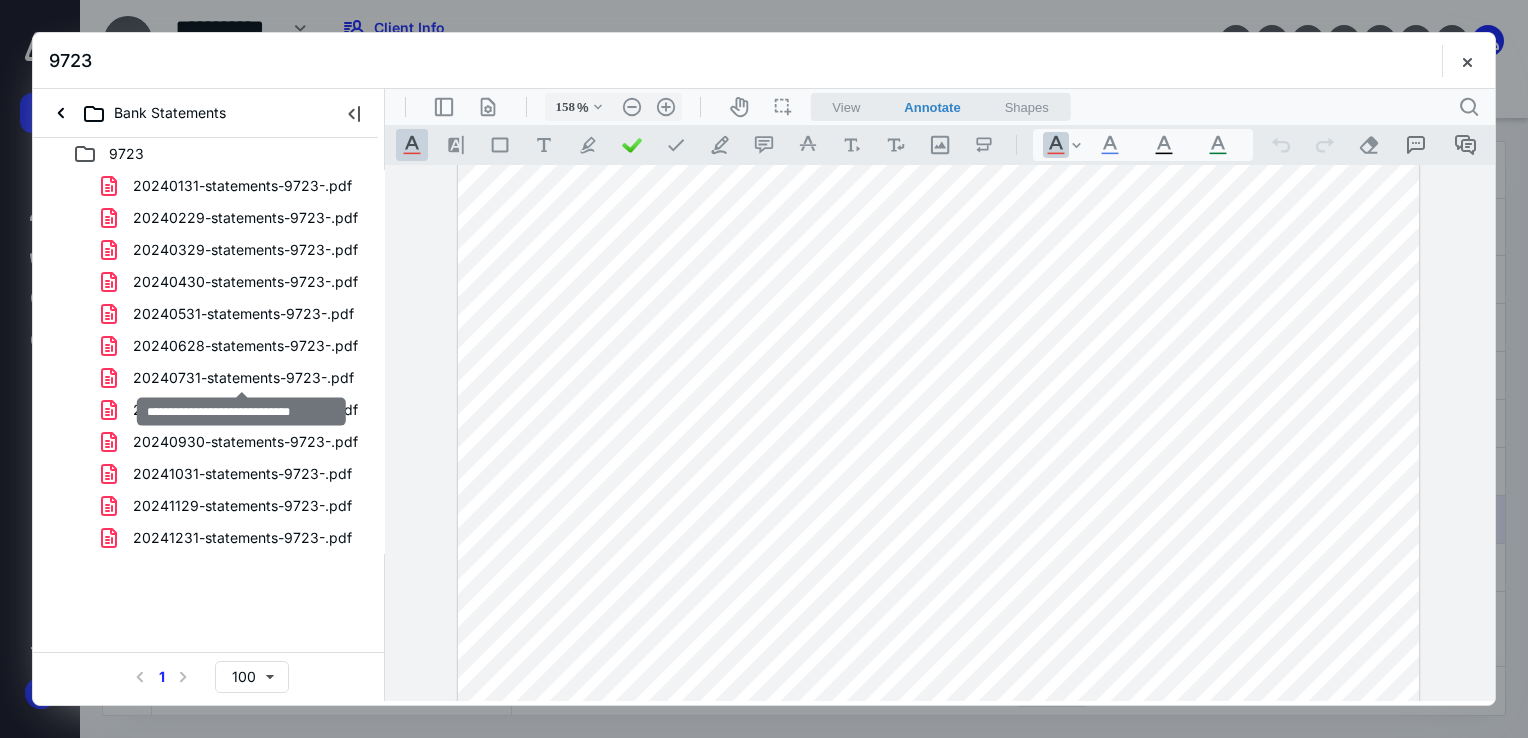 click on "20240731-statements-9723-.pdf" at bounding box center [243, 378] 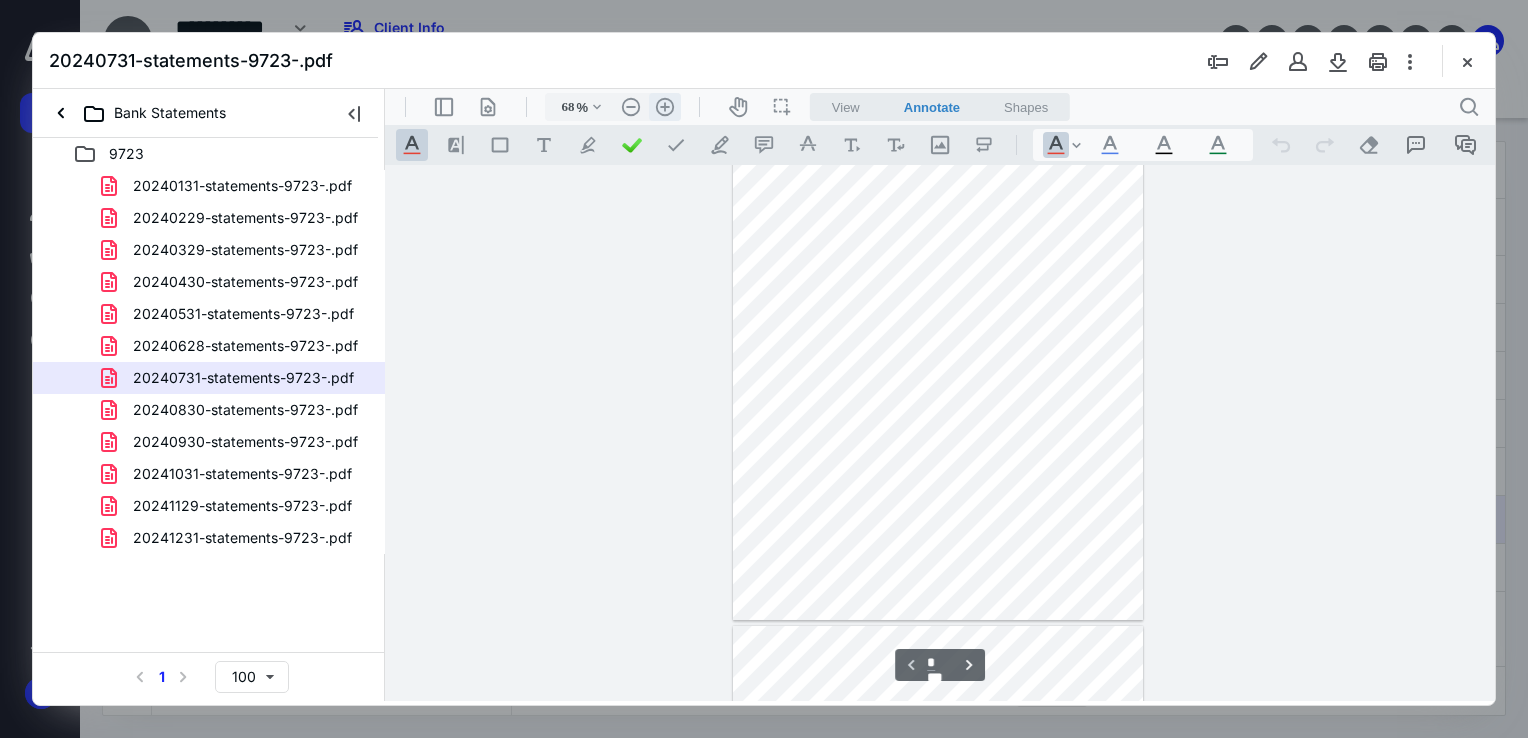 click on ".cls-1{fill:#abb0c4;} icon - header - zoom - in - line" at bounding box center [665, 107] 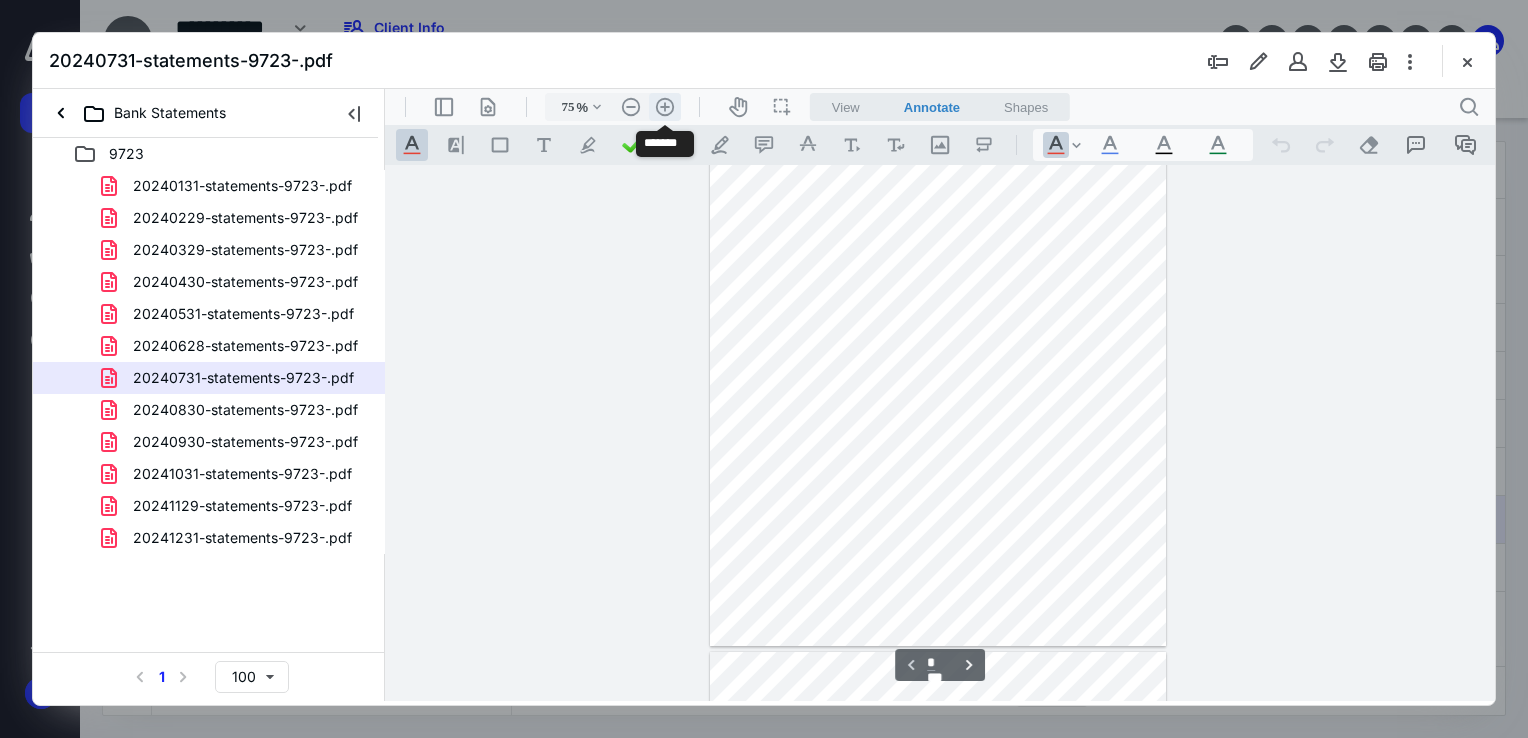click on ".cls-1{fill:#abb0c4;} icon - header - zoom - in - line" at bounding box center (665, 107) 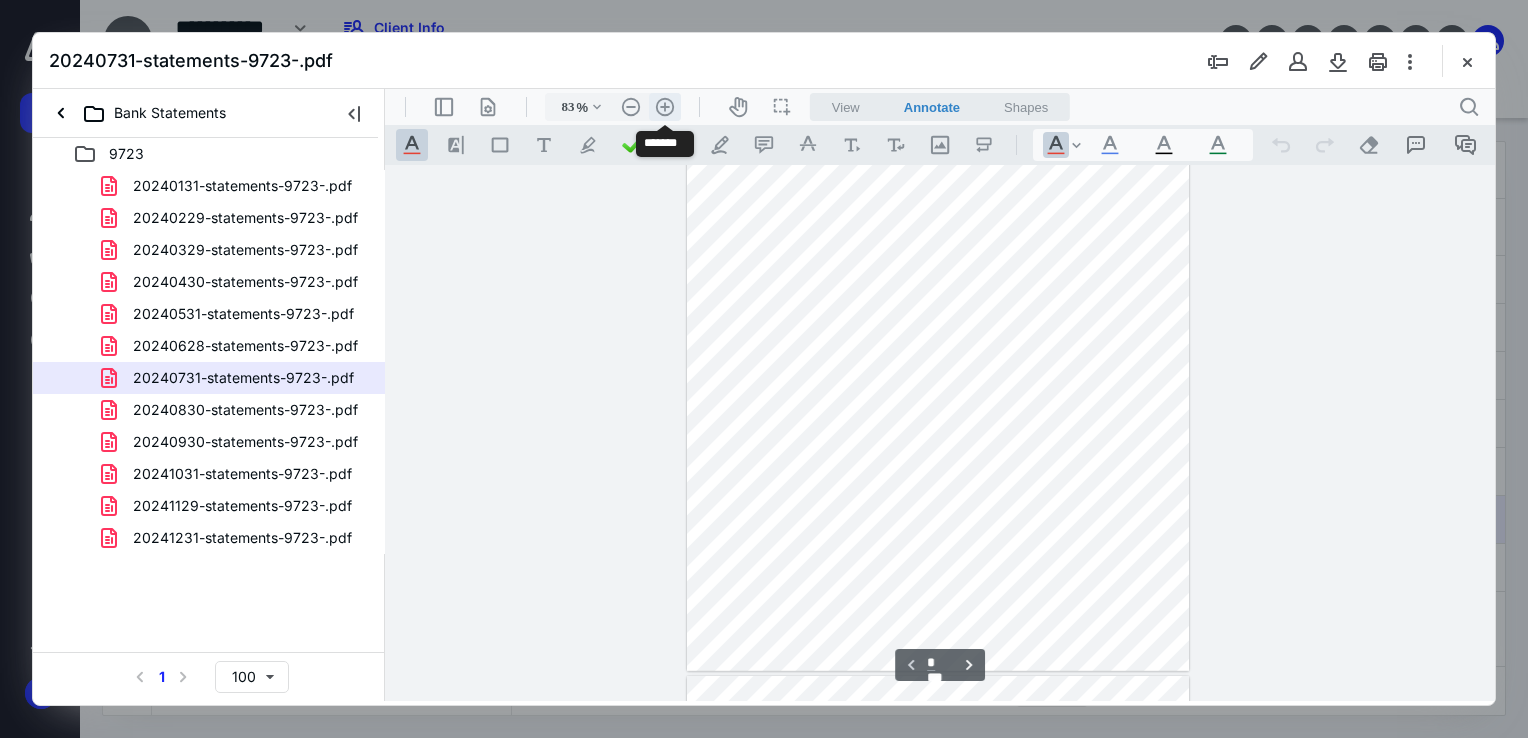 click on ".cls-1{fill:#abb0c4;} icon - header - zoom - in - line" at bounding box center (665, 107) 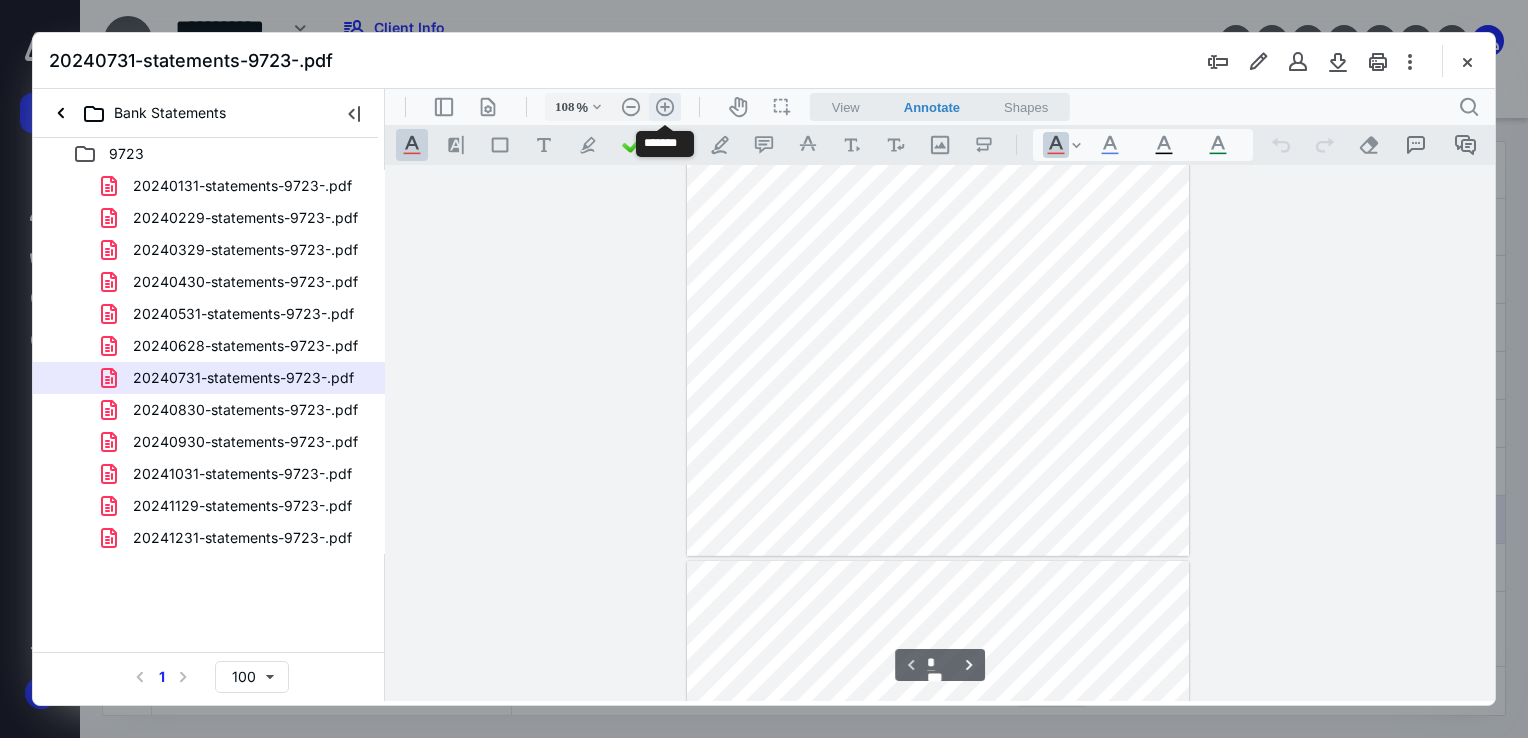 click on ".cls-1{fill:#abb0c4;} icon - header - zoom - in - line" at bounding box center [665, 107] 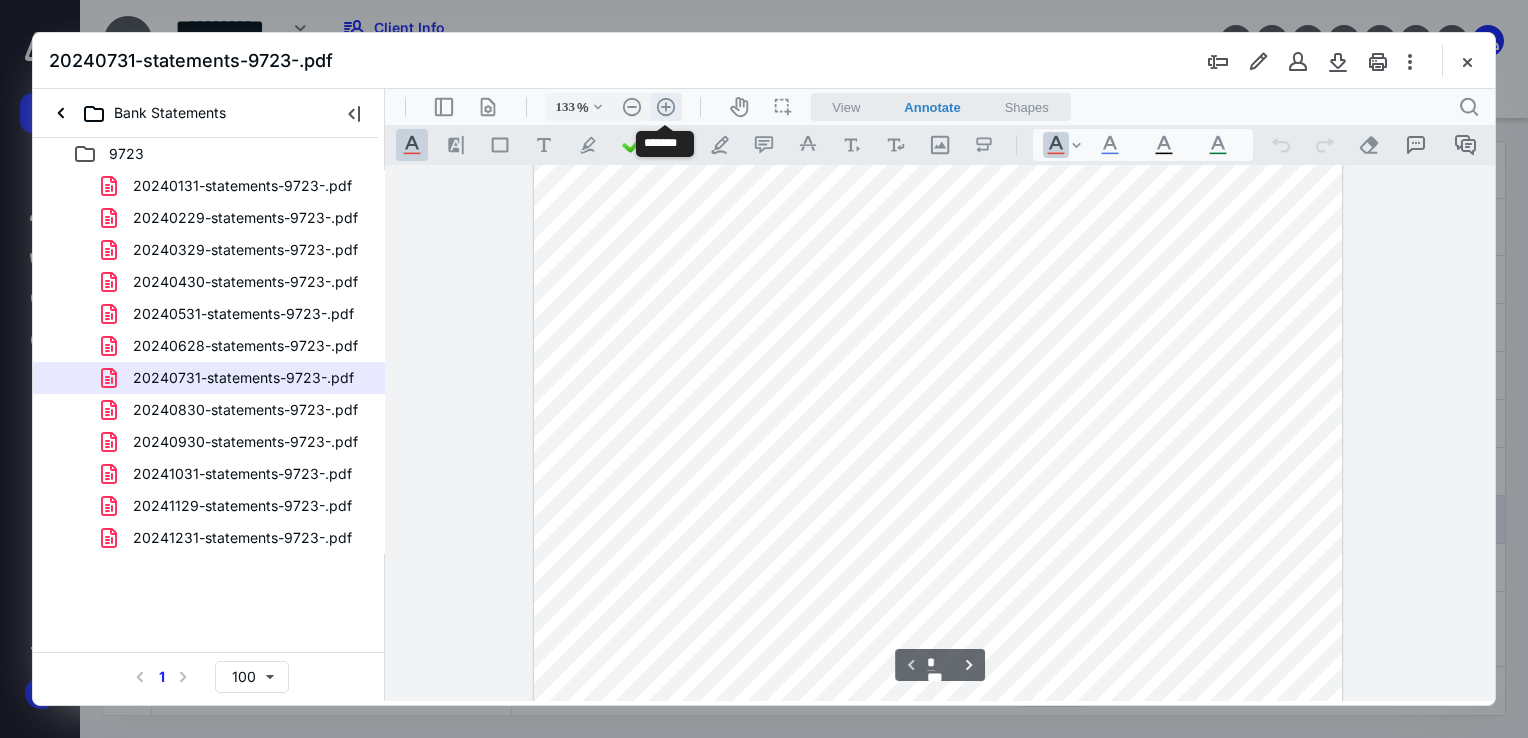 click on ".cls-1{fill:#abb0c4;} icon - header - zoom - in - line" at bounding box center [666, 107] 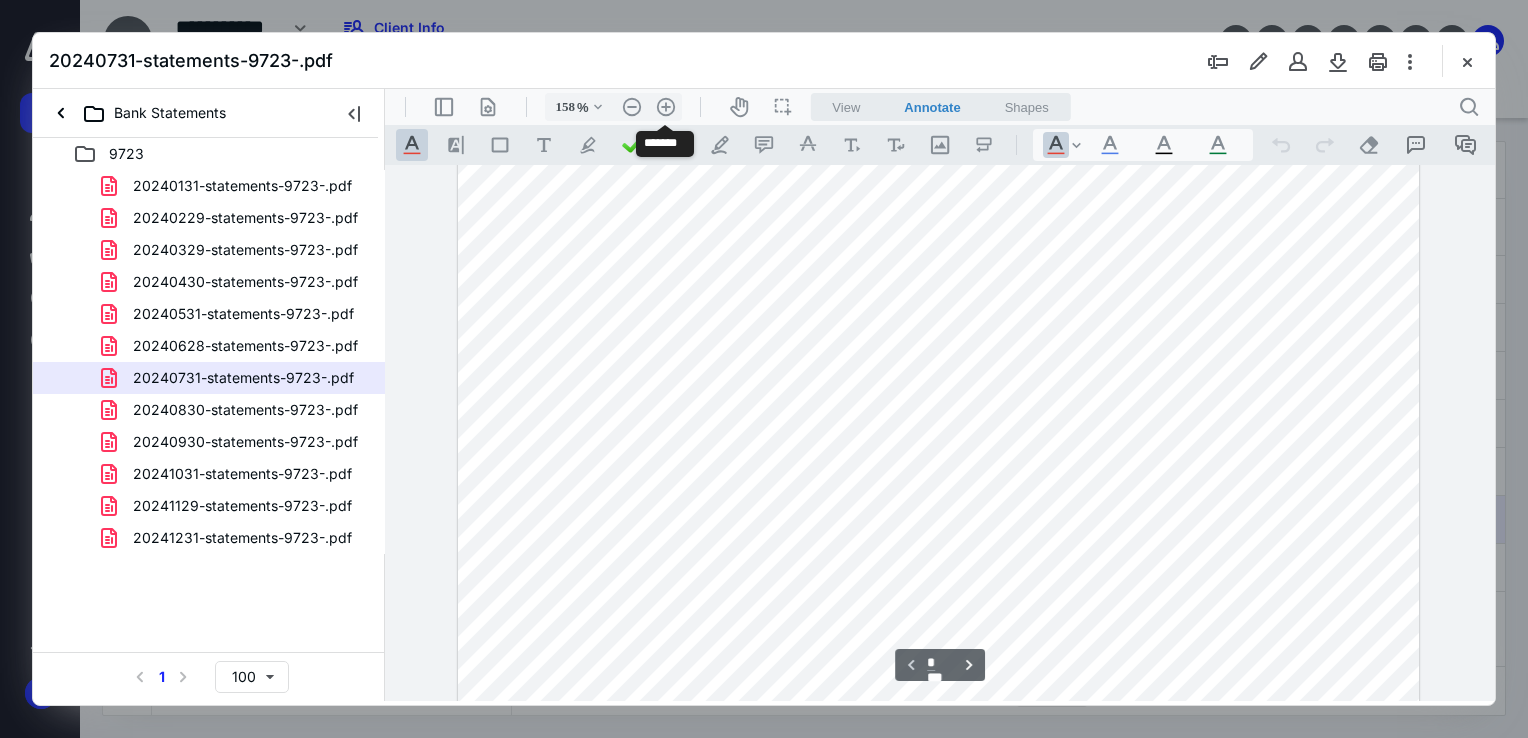 scroll, scrollTop: 493, scrollLeft: 0, axis: vertical 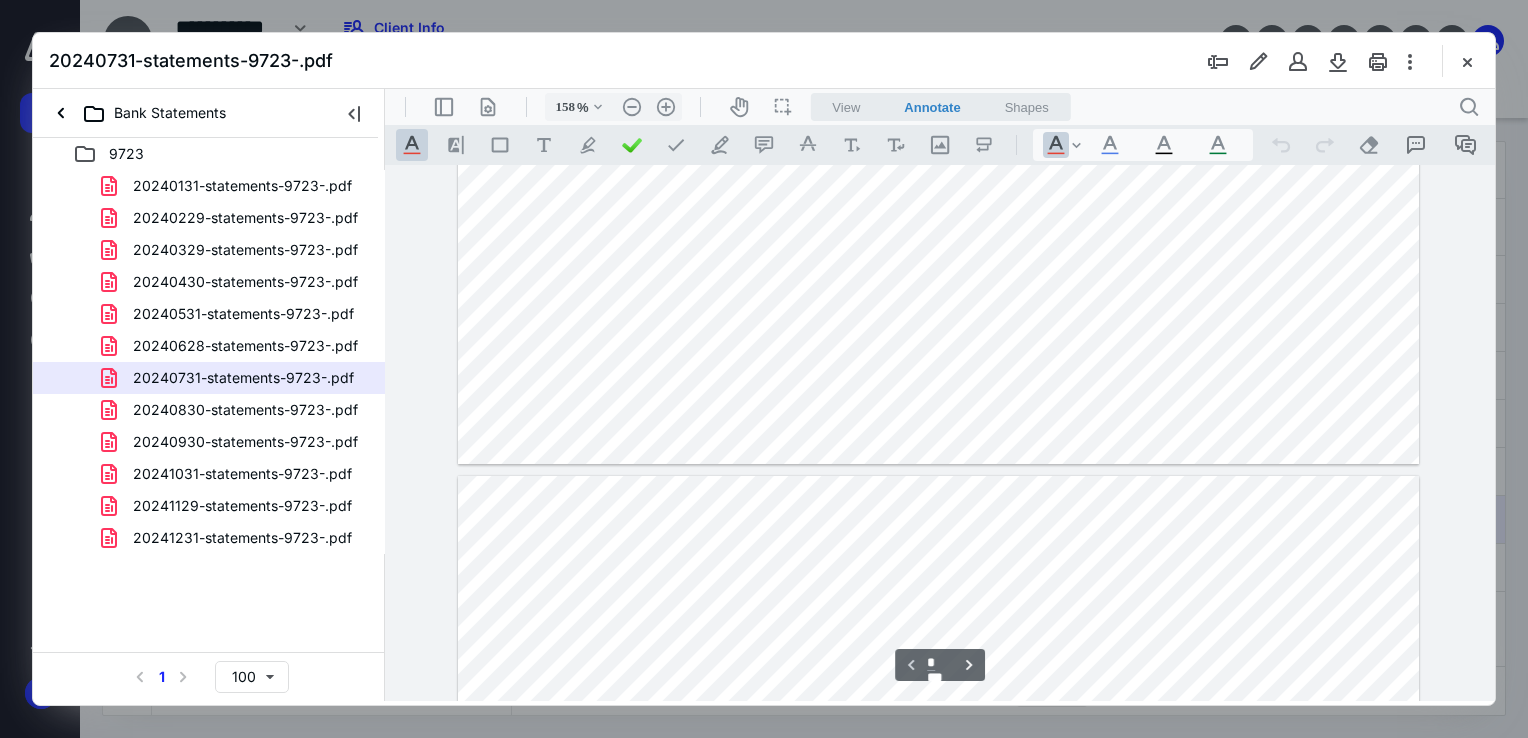 type on "*" 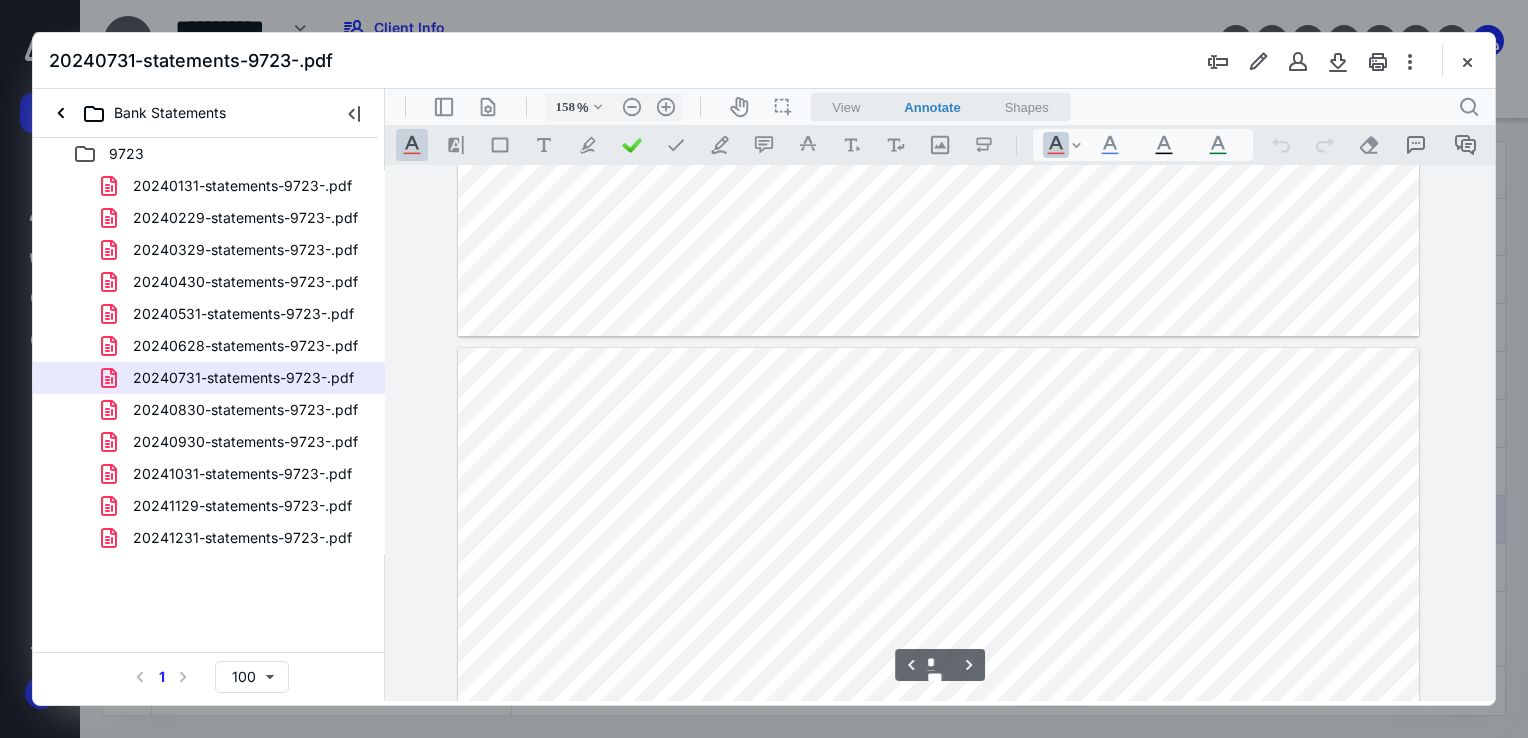scroll, scrollTop: 1093, scrollLeft: 0, axis: vertical 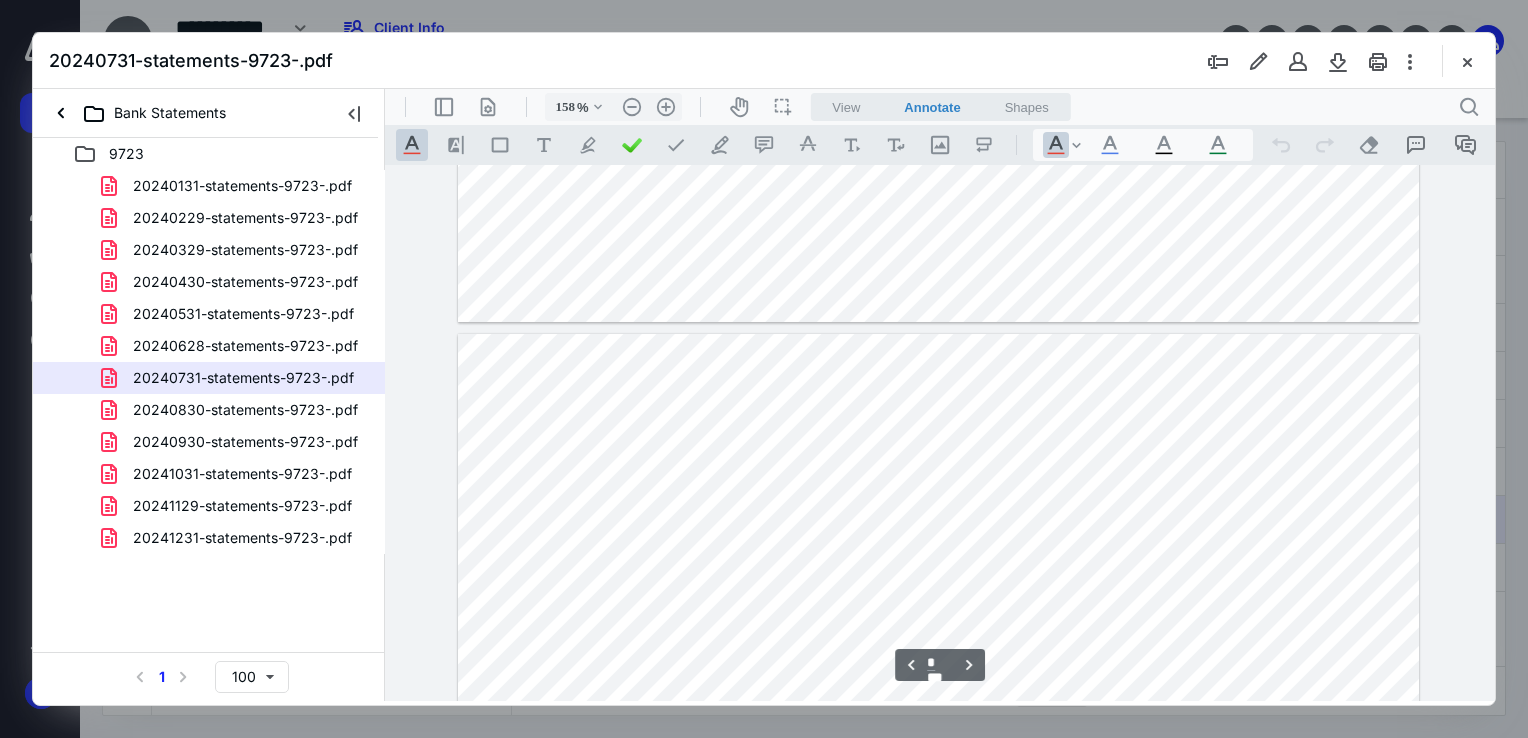 click on "20240830-statements-9723-.pdf" at bounding box center (233, 410) 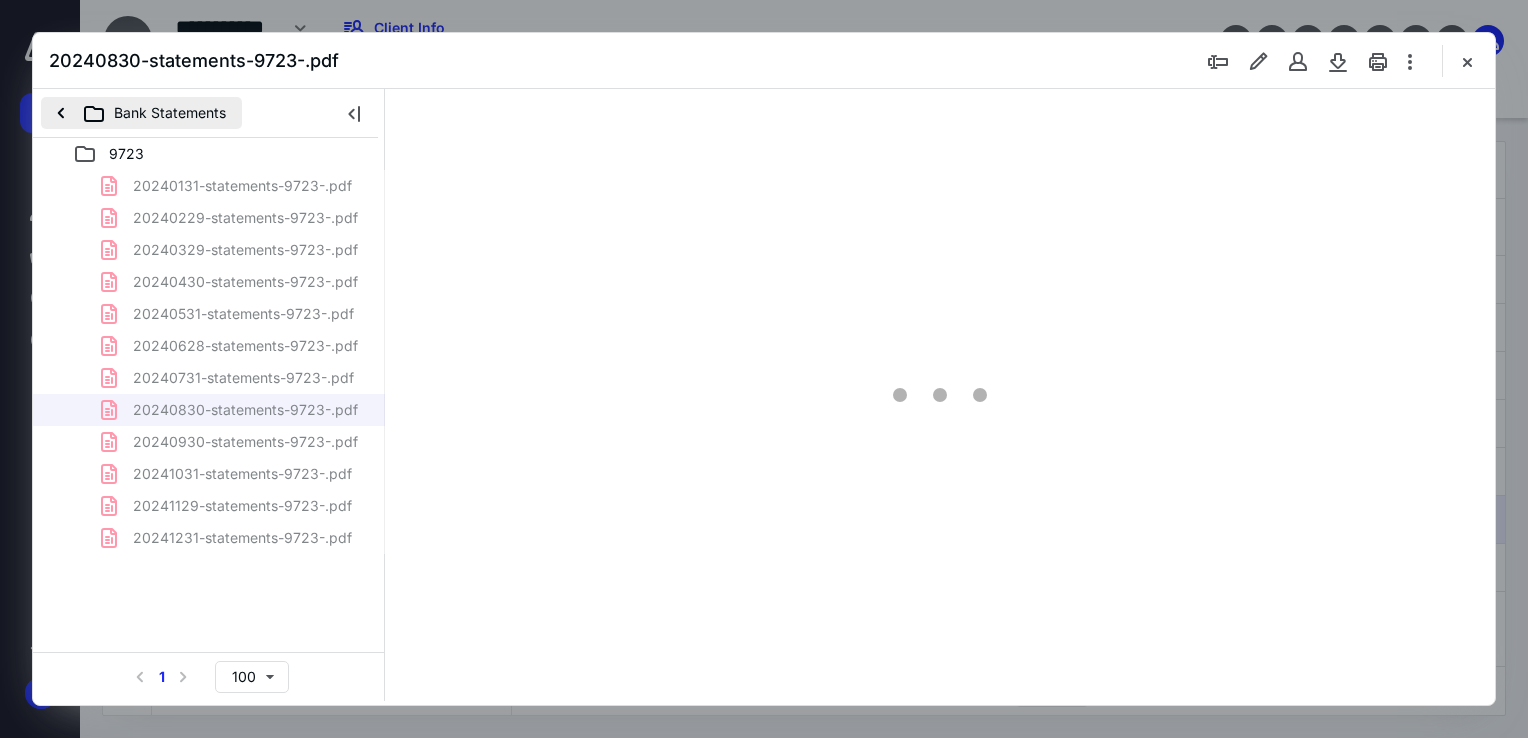 scroll, scrollTop: 79, scrollLeft: 0, axis: vertical 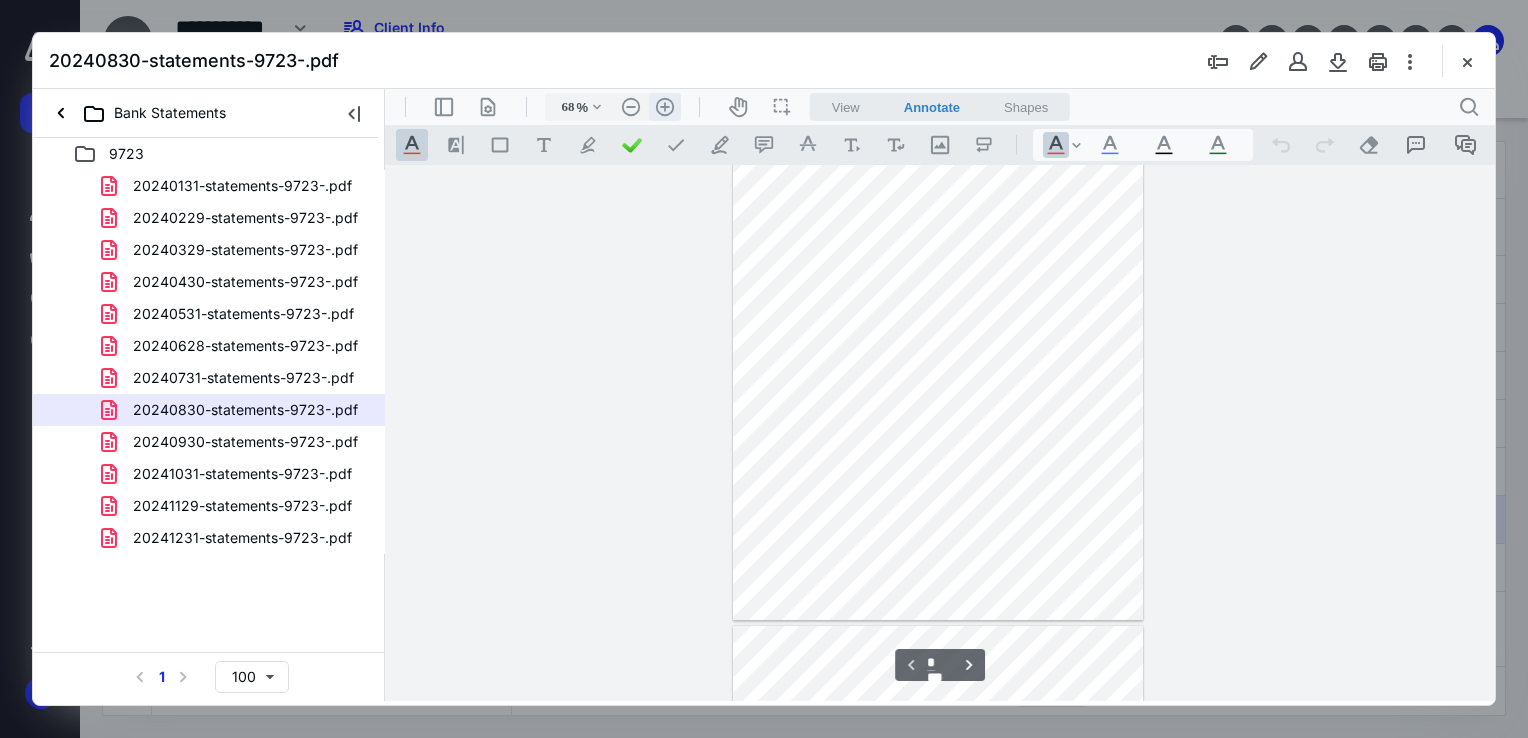 click on ".cls-1{fill:#abb0c4;} icon - header - zoom - in - line" at bounding box center (665, 107) 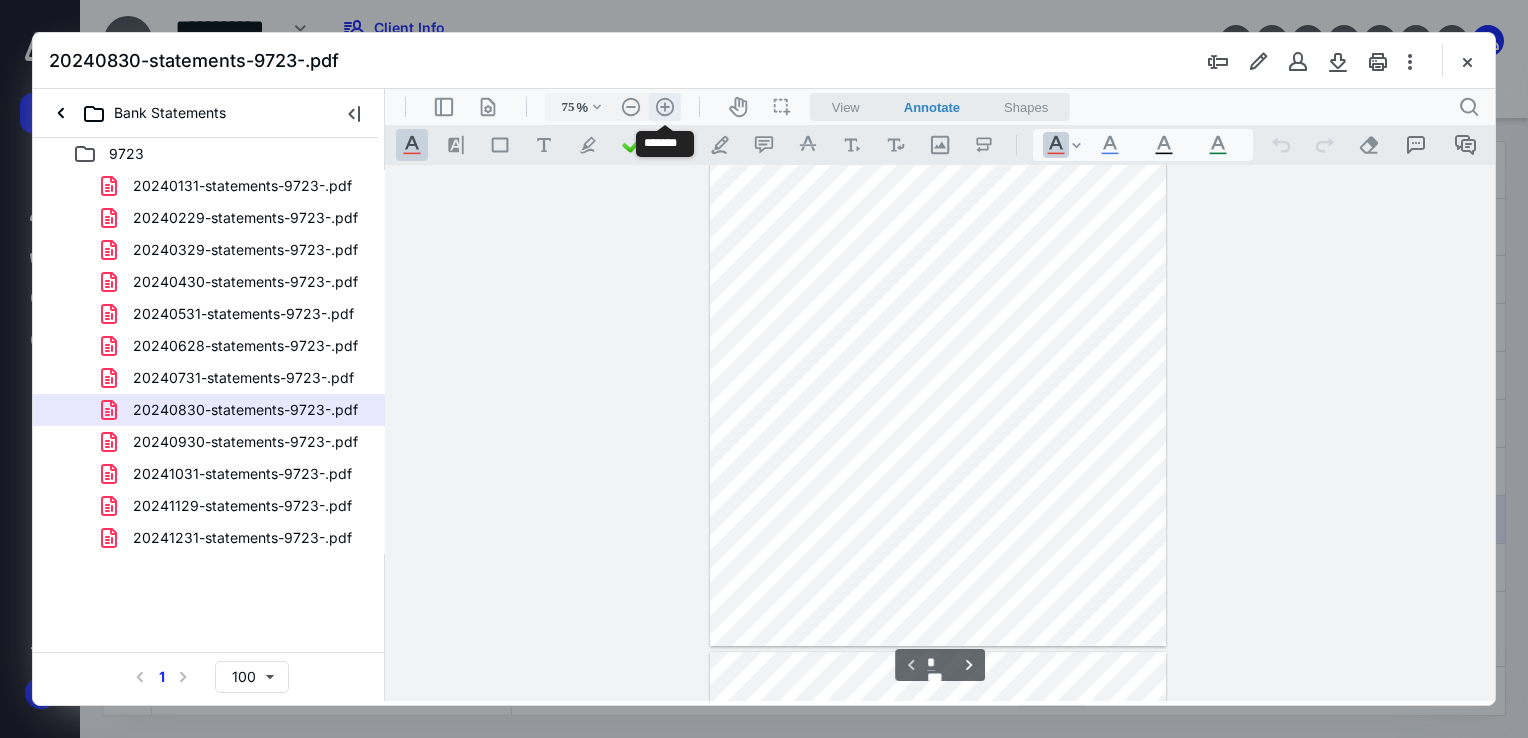click on ".cls-1{fill:#abb0c4;} icon - header - zoom - in - line" at bounding box center (665, 107) 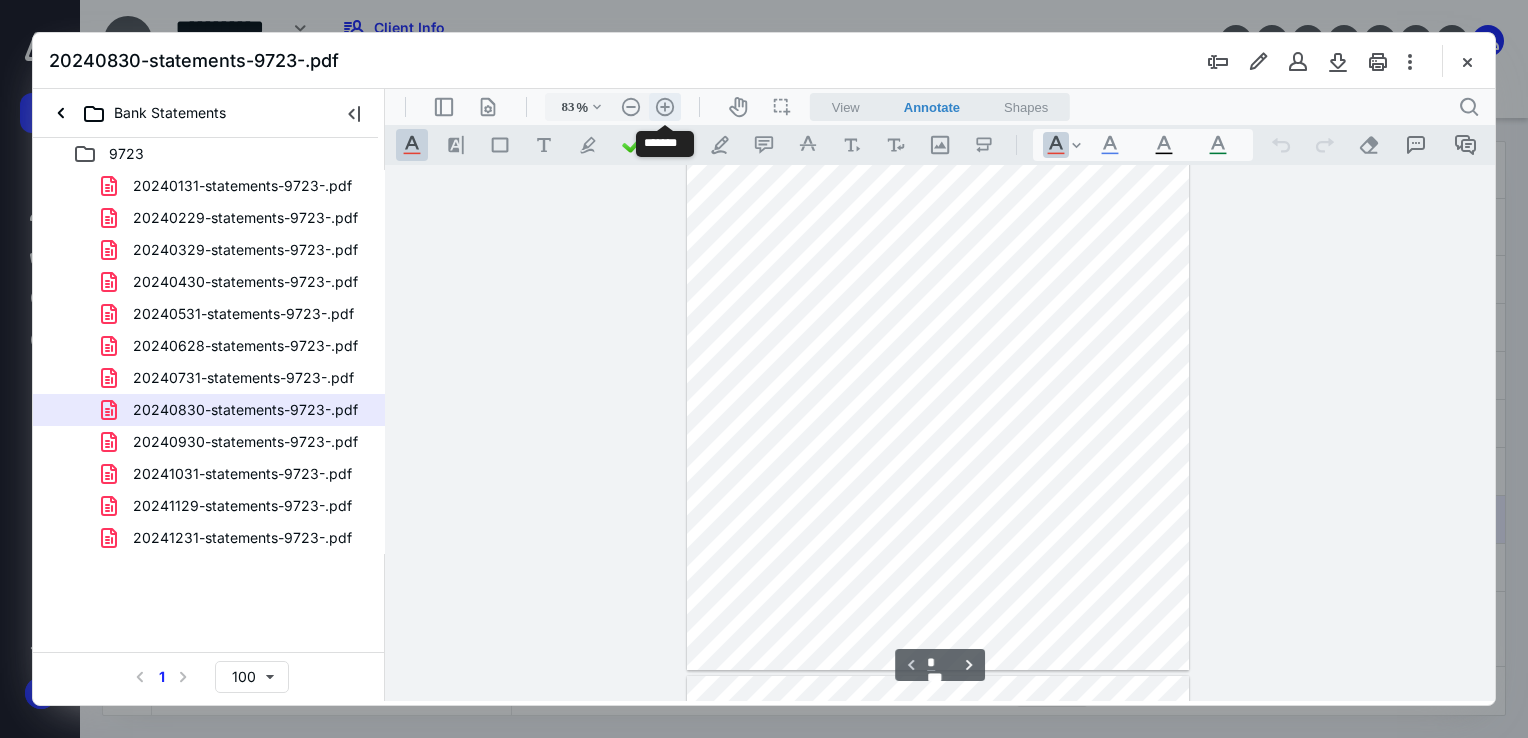 click on ".cls-1{fill:#abb0c4;} icon - header - zoom - in - line" at bounding box center [665, 107] 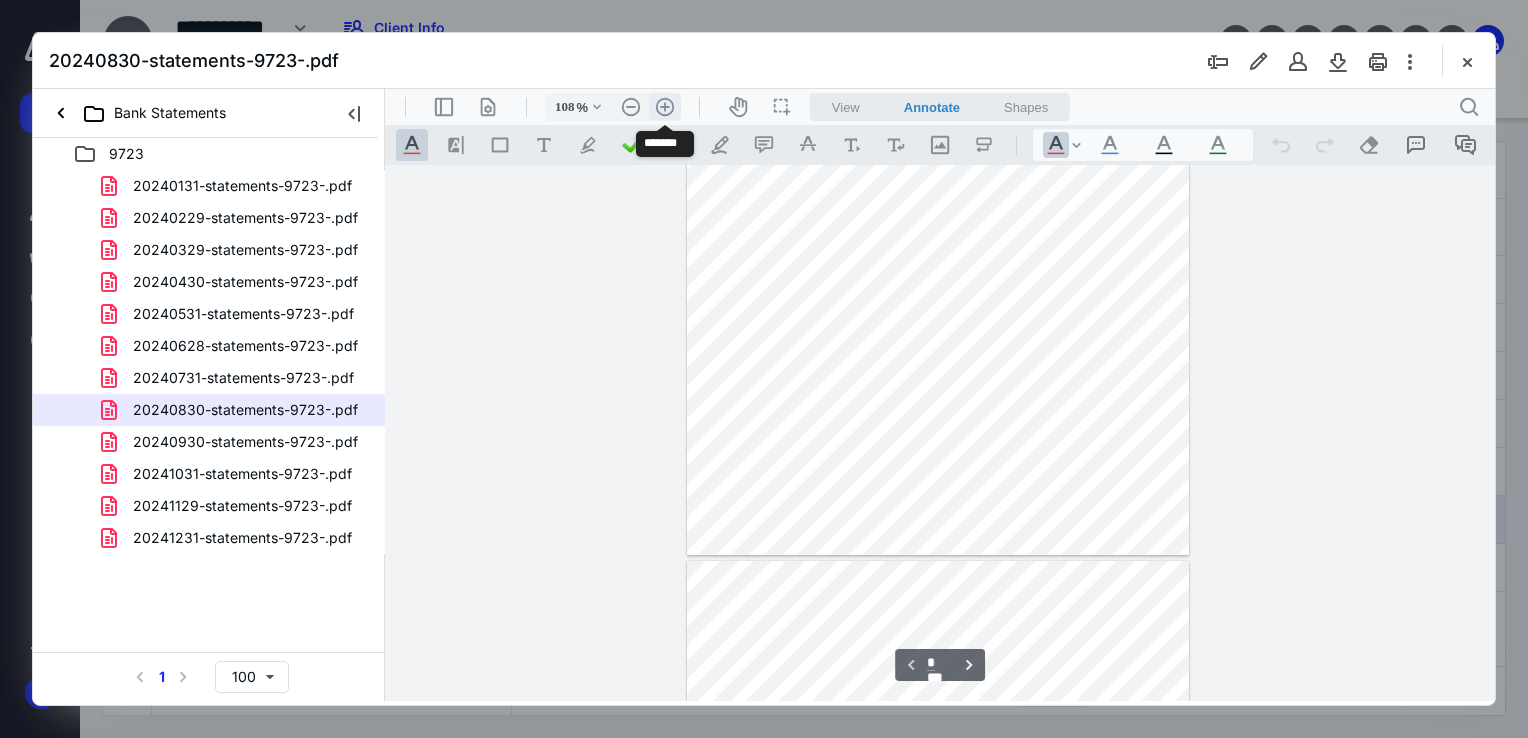click on ".cls-1{fill:#abb0c4;} icon - header - zoom - in - line" at bounding box center [665, 107] 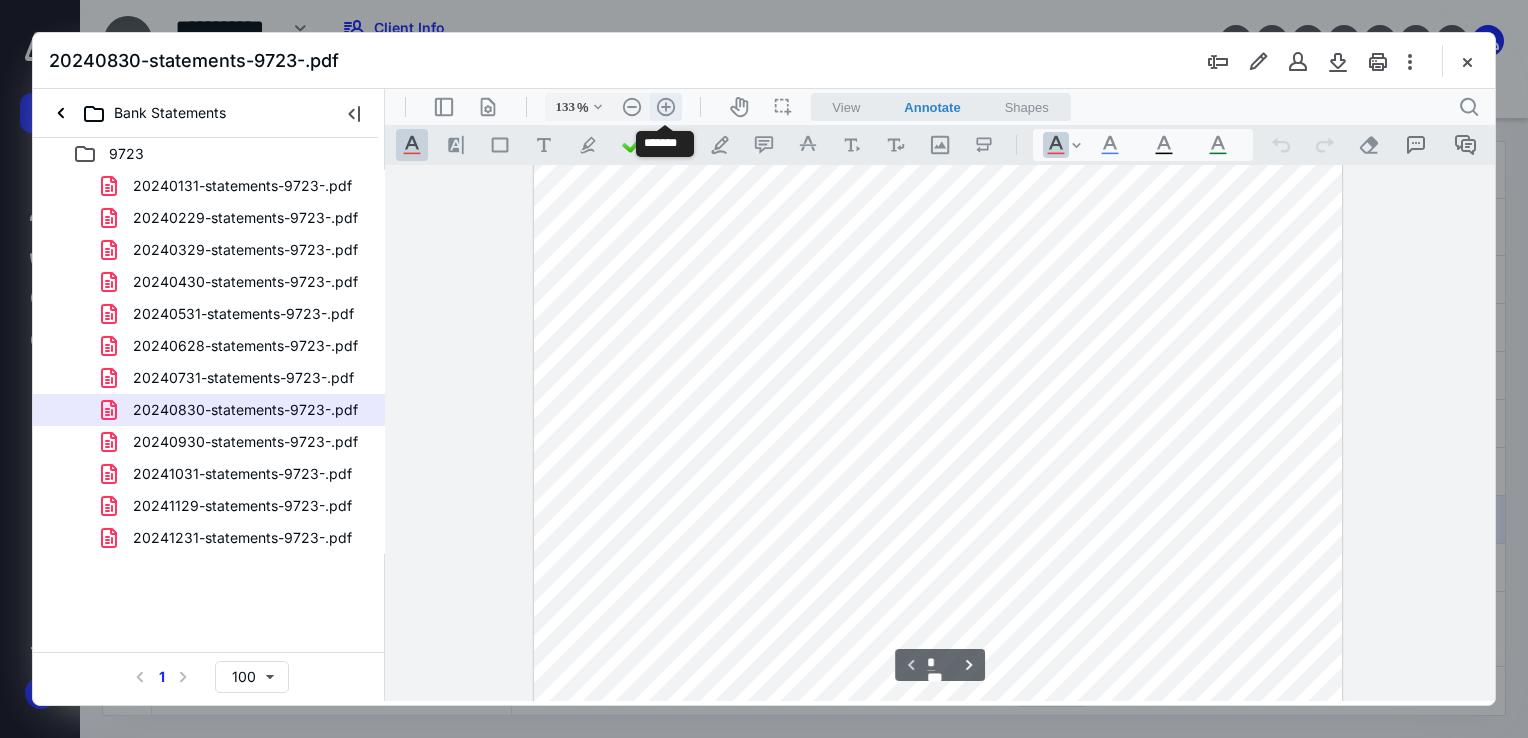 click on ".cls-1{fill:#abb0c4;} icon - header - zoom - in - line" at bounding box center [666, 107] 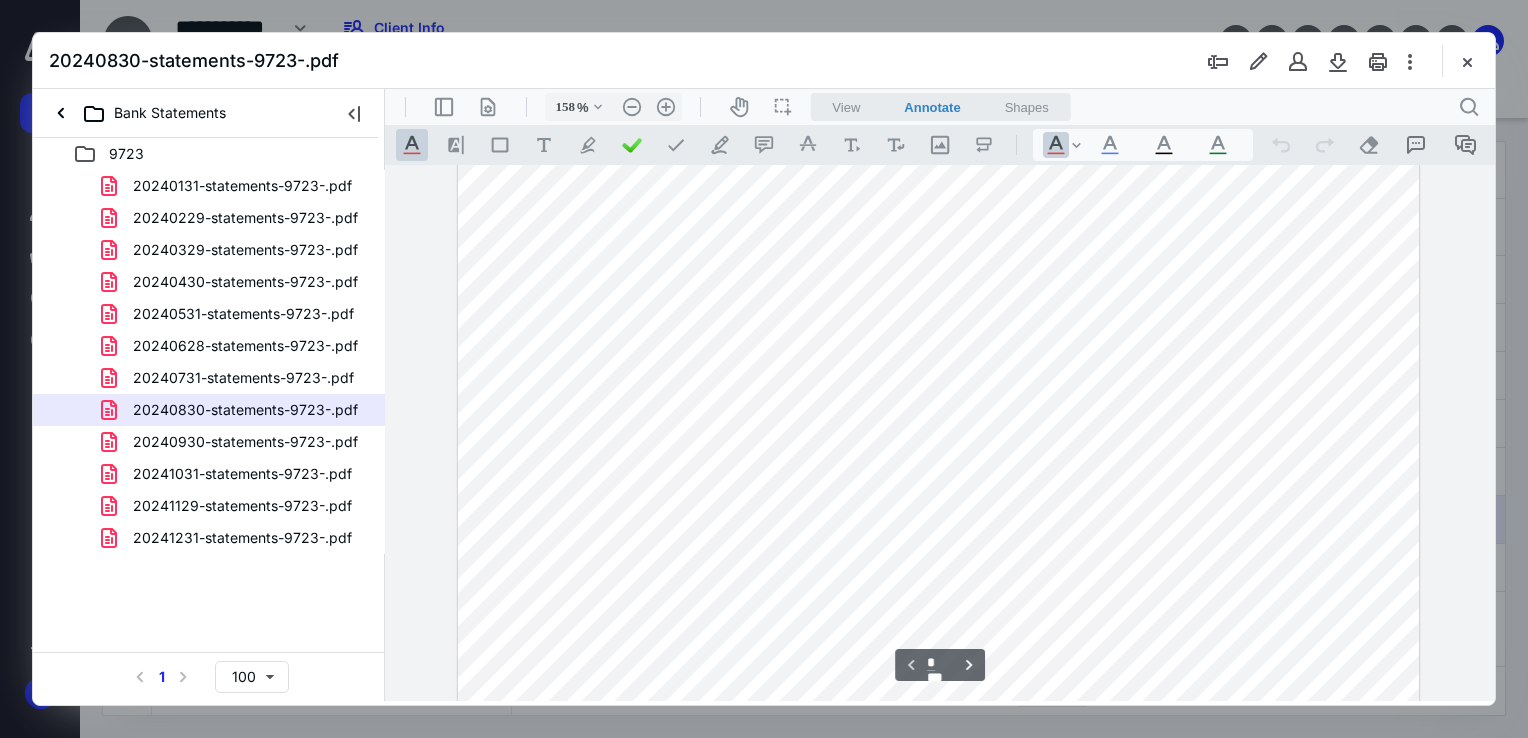 scroll, scrollTop: 0, scrollLeft: 0, axis: both 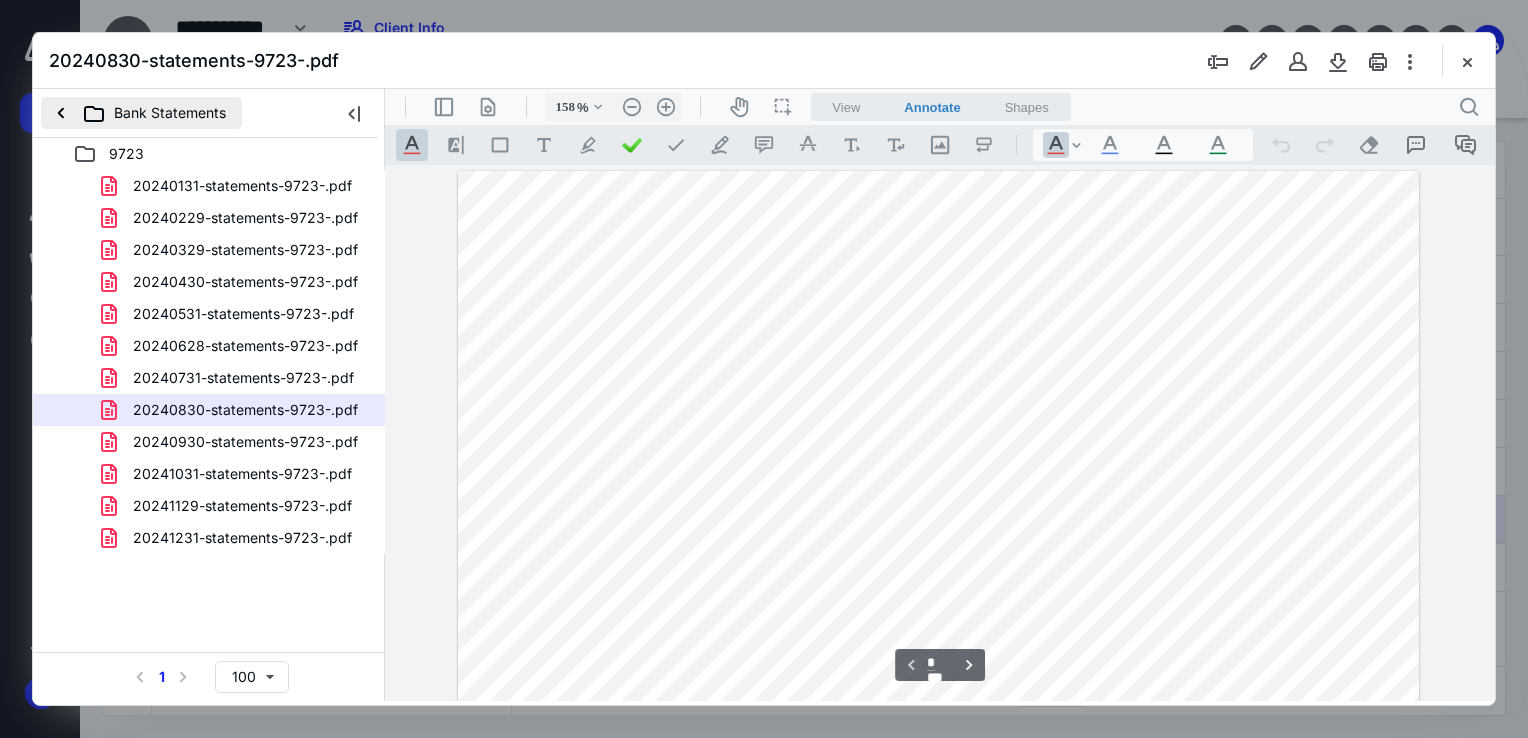 click on "Bank Statements" at bounding box center (141, 113) 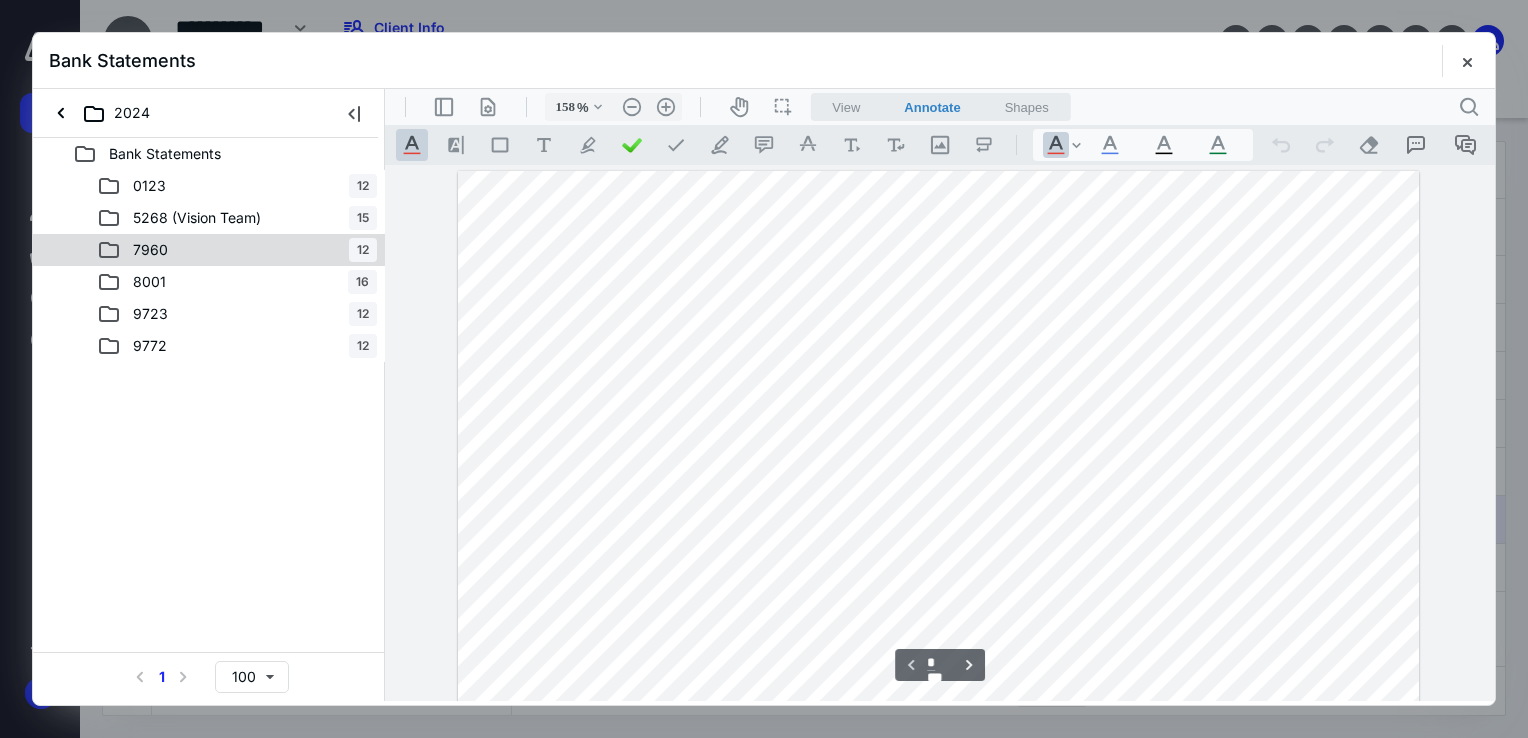 click on "7960 12" at bounding box center (237, 250) 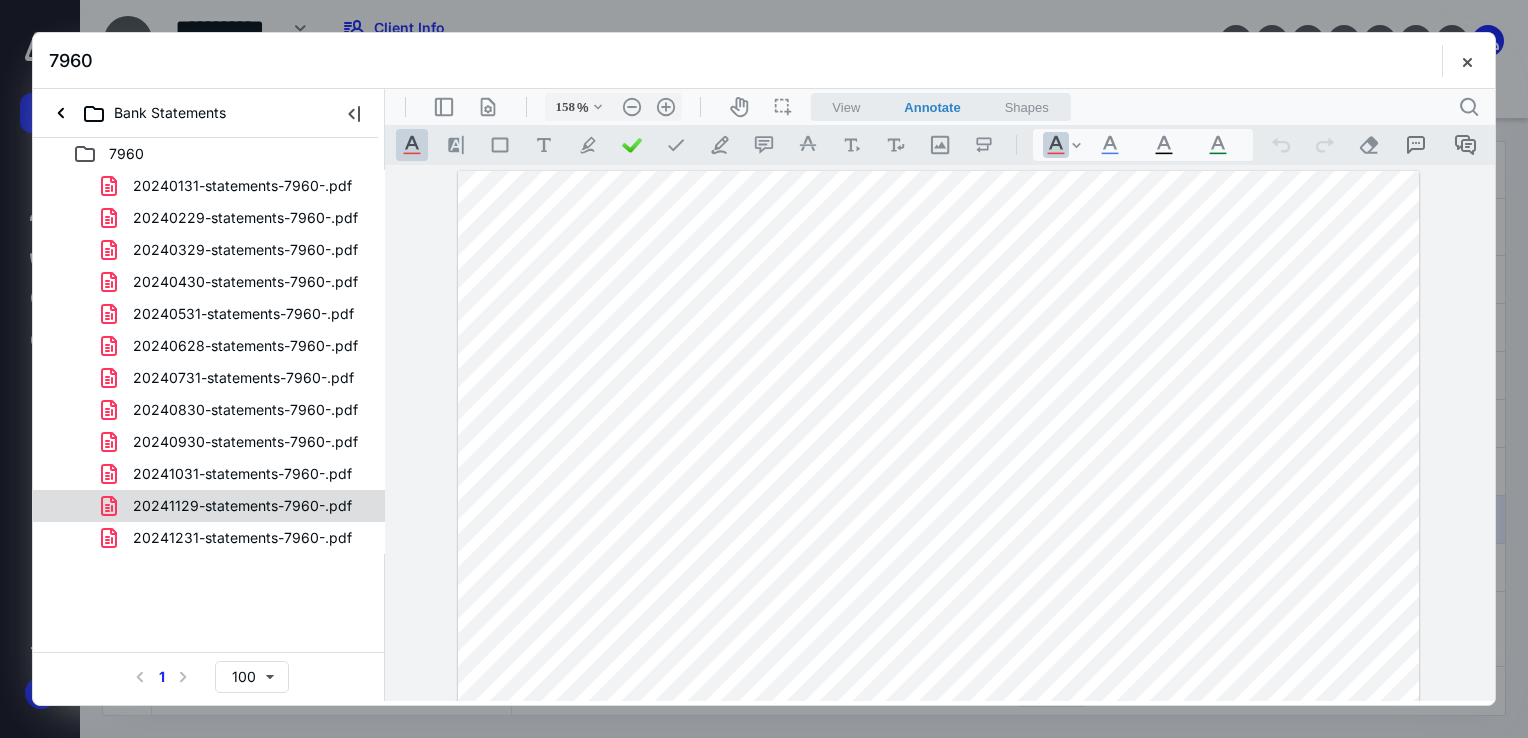 click on "20241129-statements-7960-.pdf" at bounding box center [242, 506] 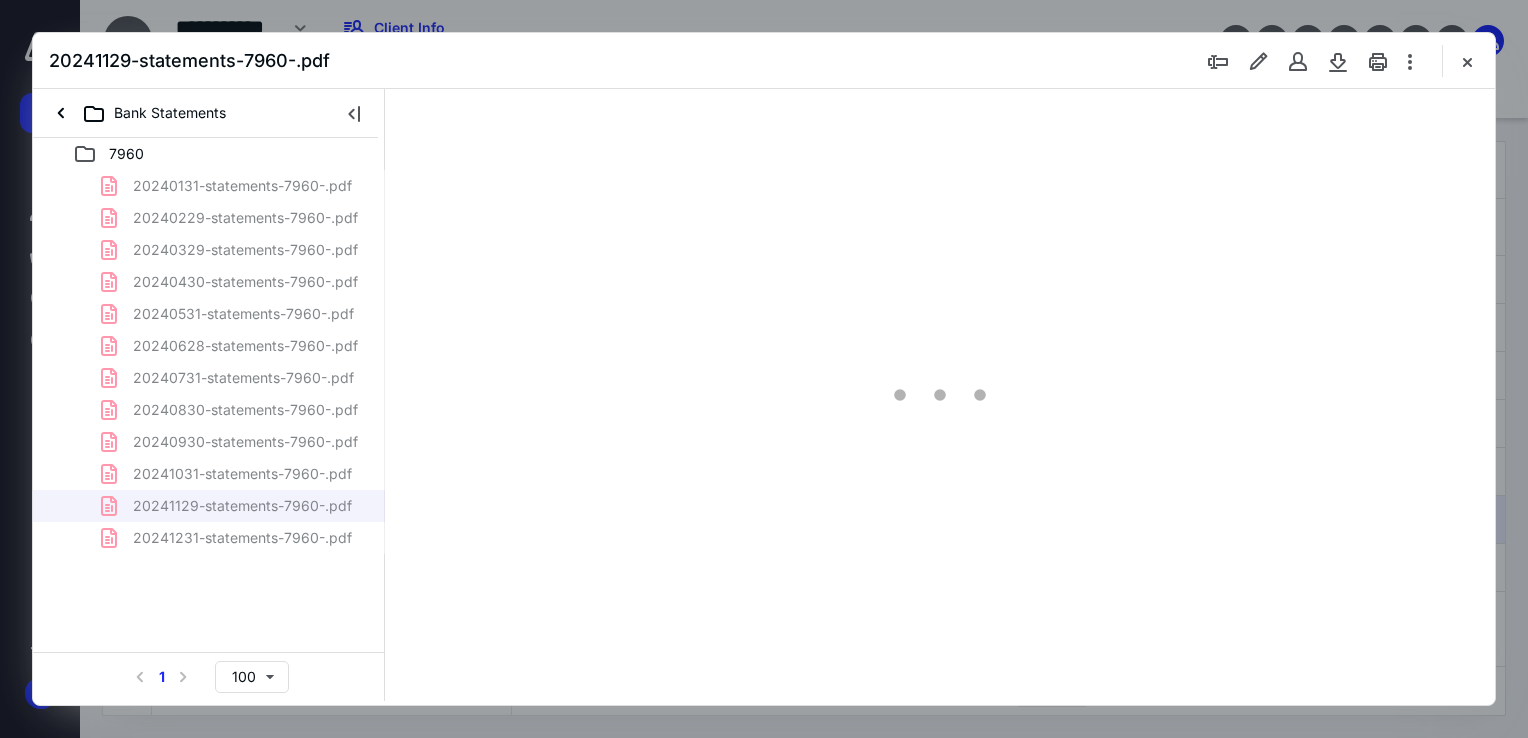 scroll, scrollTop: 79, scrollLeft: 0, axis: vertical 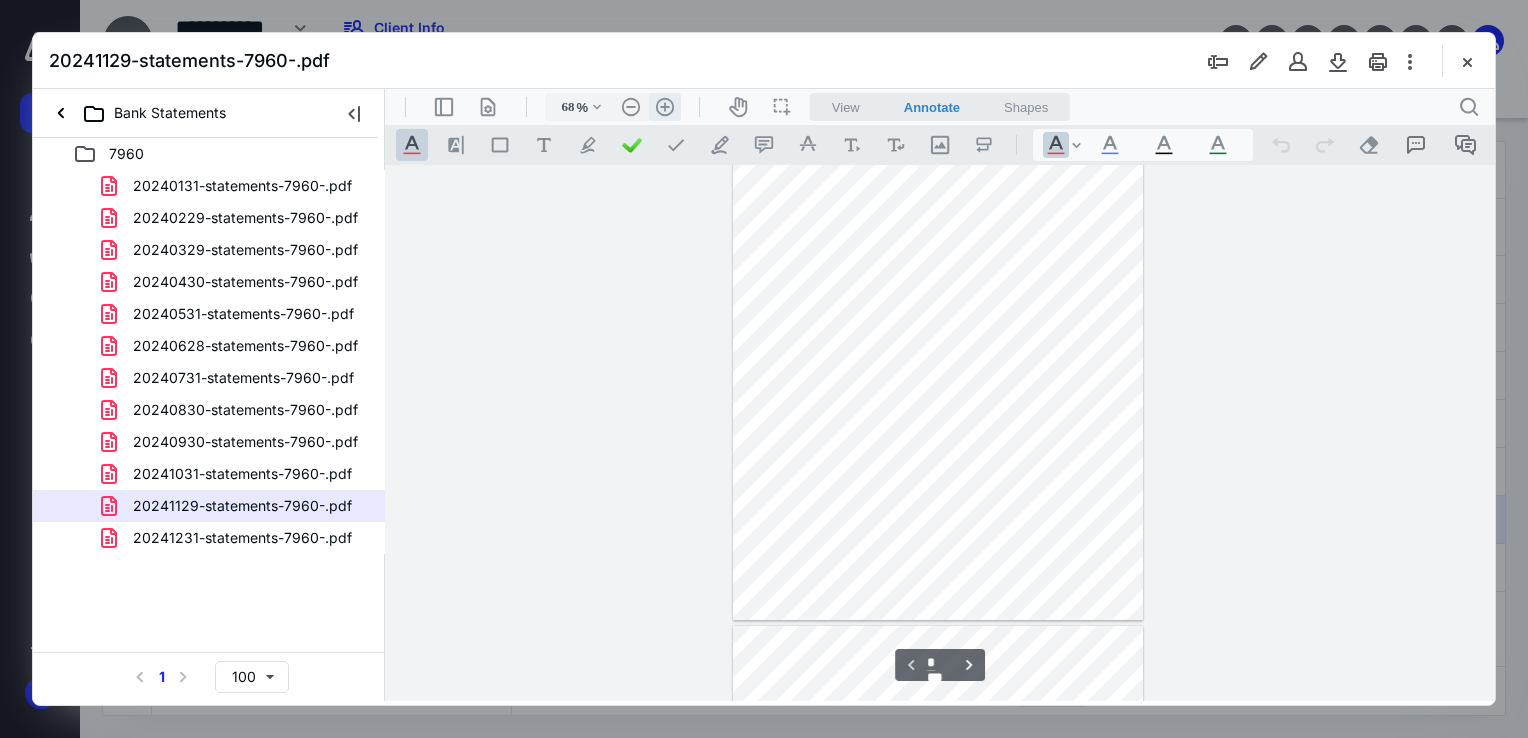 click on ".cls-1{fill:#abb0c4;} icon - header - zoom - in - line" at bounding box center (665, 107) 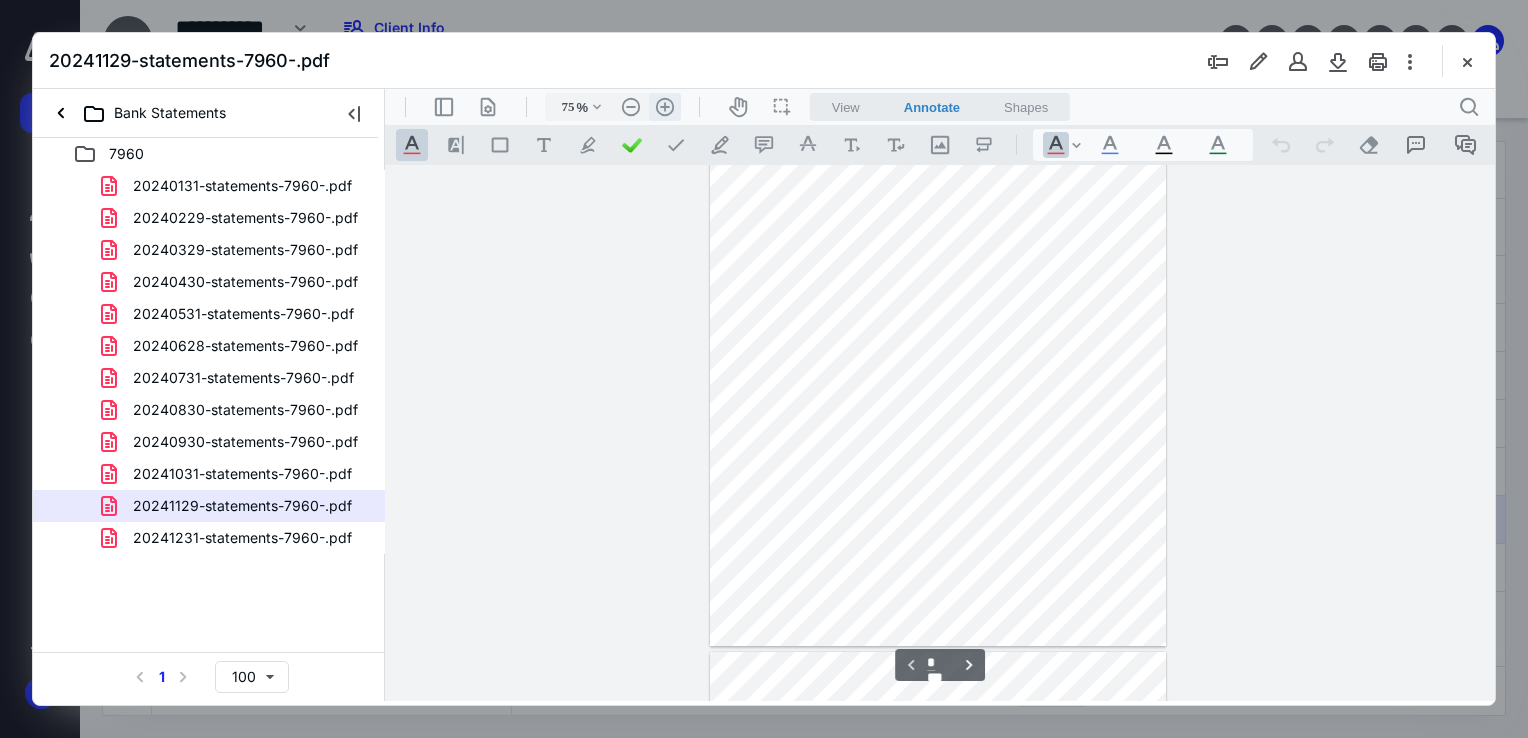 click on ".cls-1{fill:#abb0c4;} icon - header - zoom - in - line" at bounding box center [665, 107] 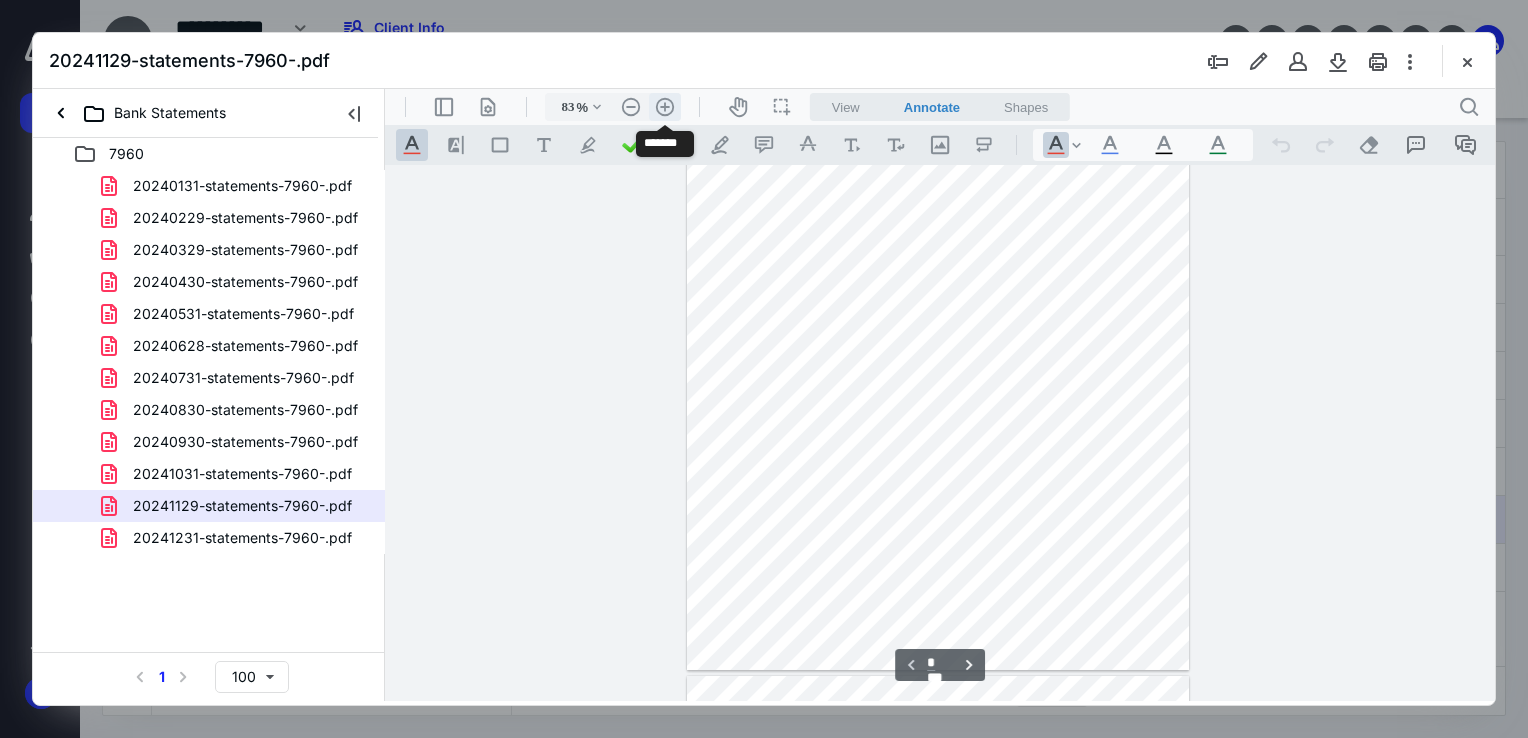 click on ".cls-1{fill:#abb0c4;} icon - header - zoom - in - line" at bounding box center (665, 107) 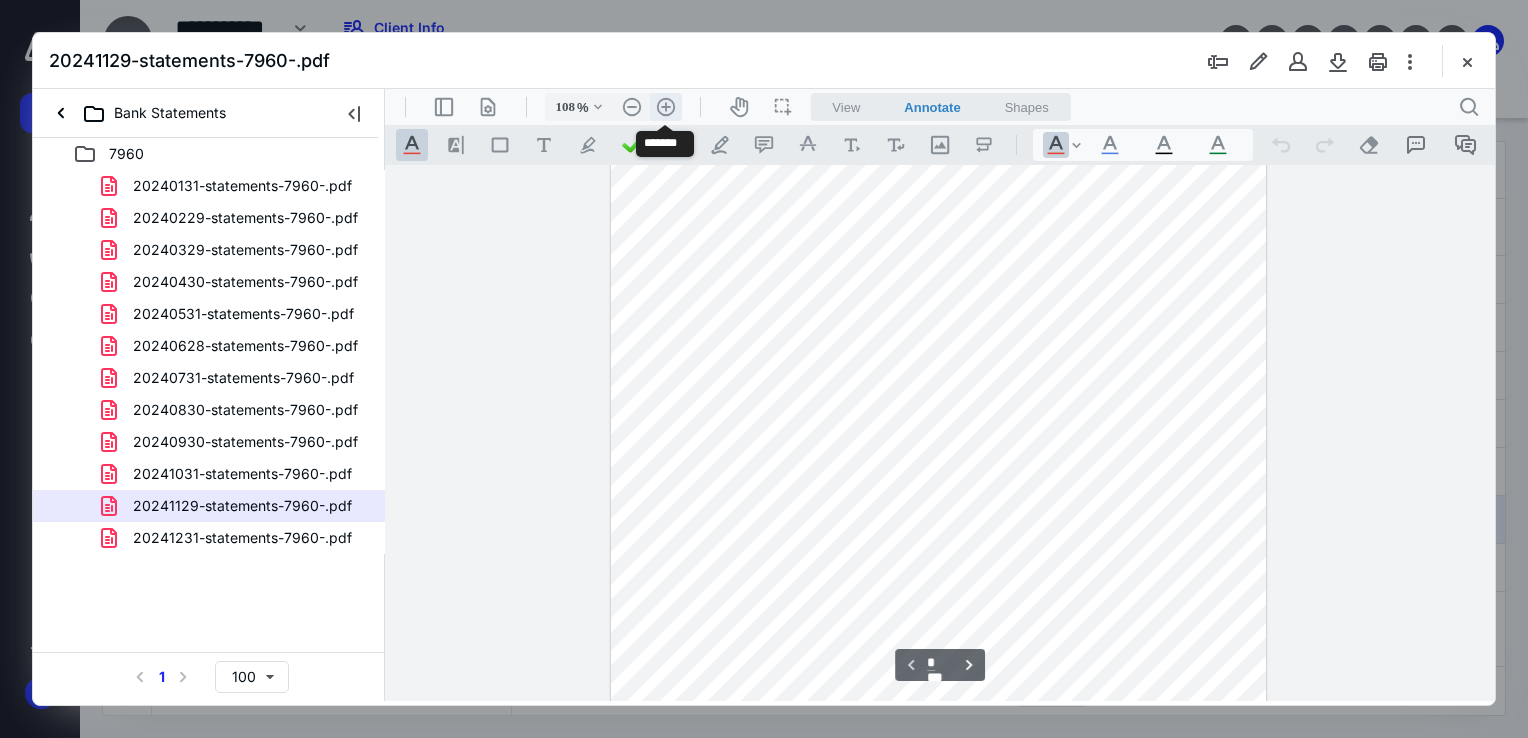 click on ".cls-1{fill:#abb0c4;} icon - header - zoom - in - line" at bounding box center (666, 107) 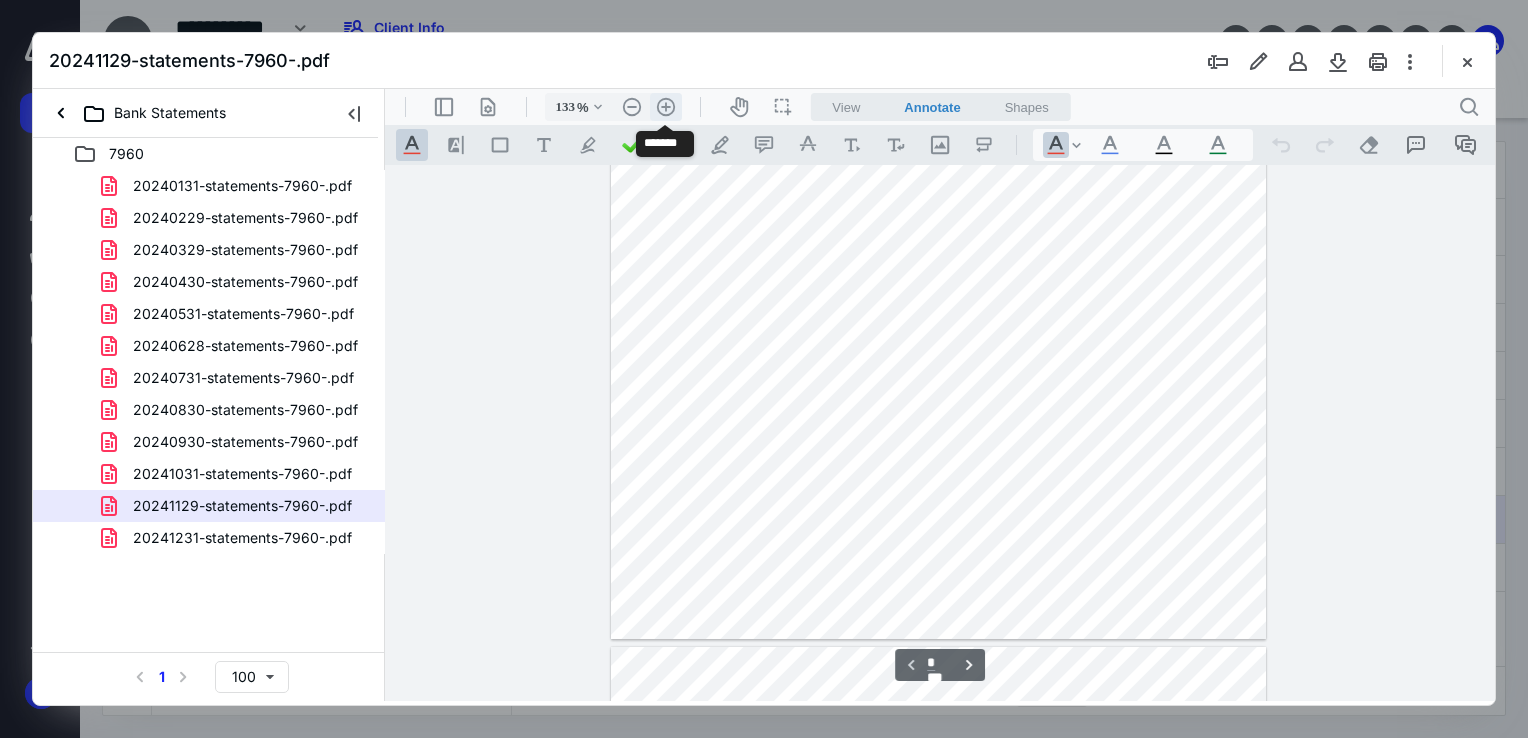 click on ".cls-1{fill:#abb0c4;} icon - header - zoom - in - line" at bounding box center (666, 107) 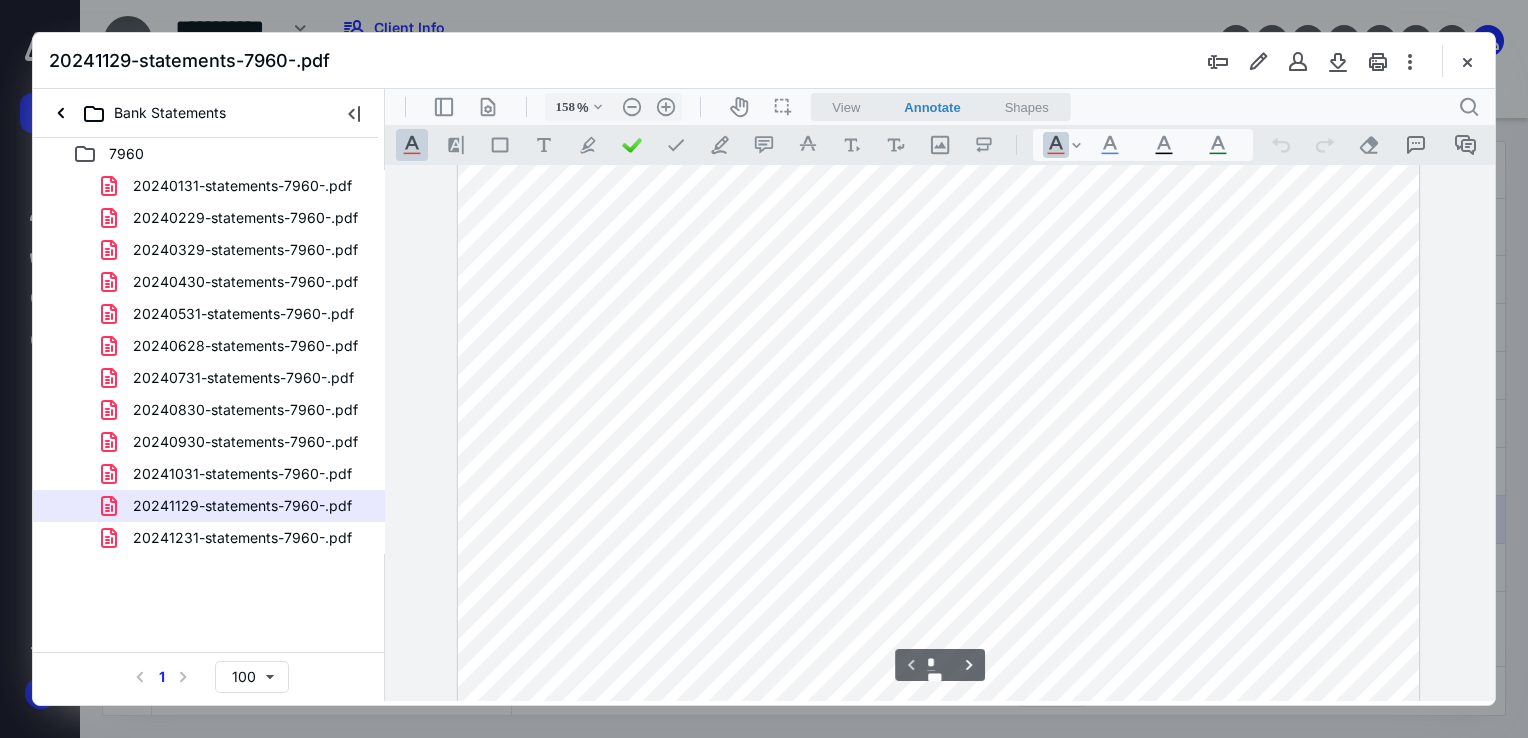 scroll, scrollTop: 0, scrollLeft: 0, axis: both 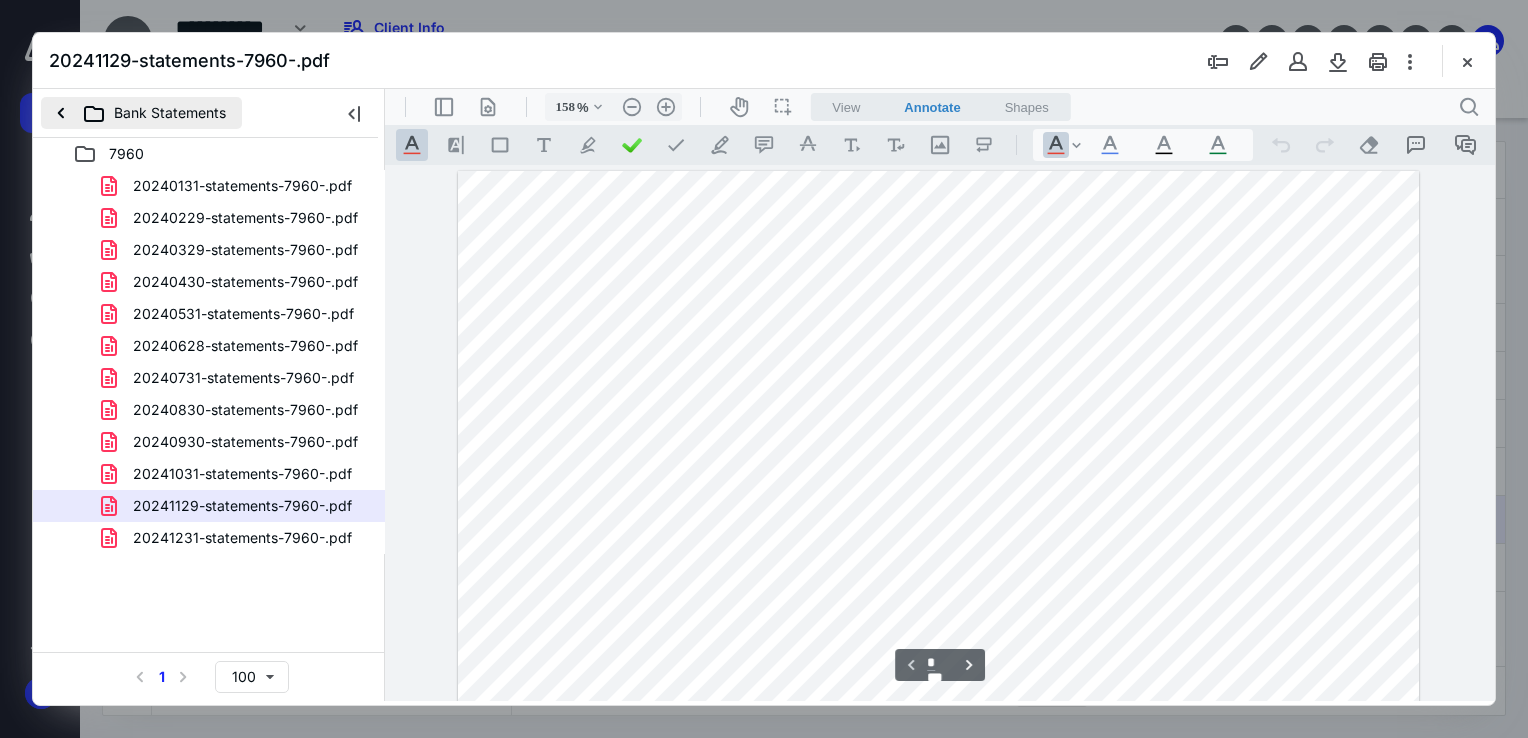 click on "Bank Statements" at bounding box center (141, 113) 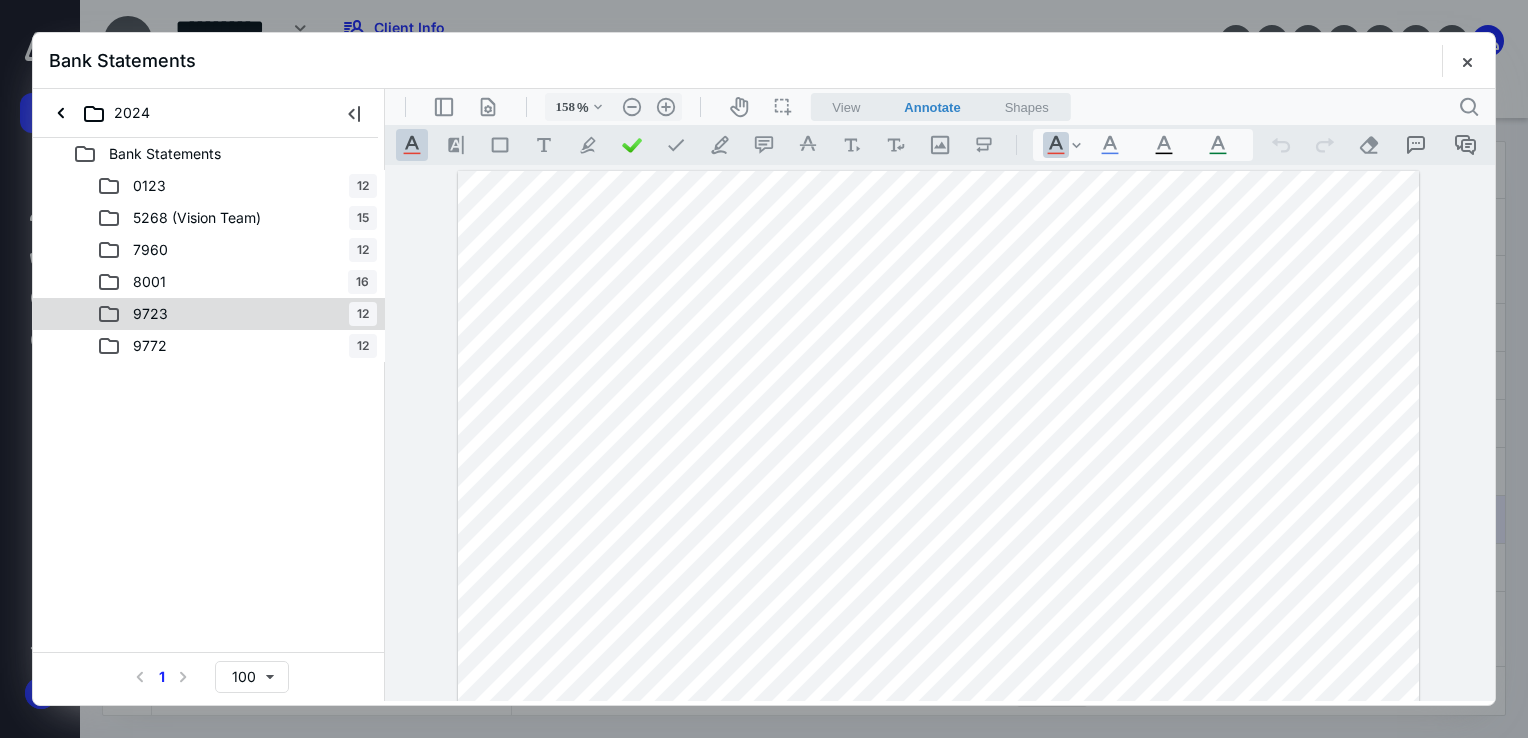 click on "9723 12" at bounding box center [237, 314] 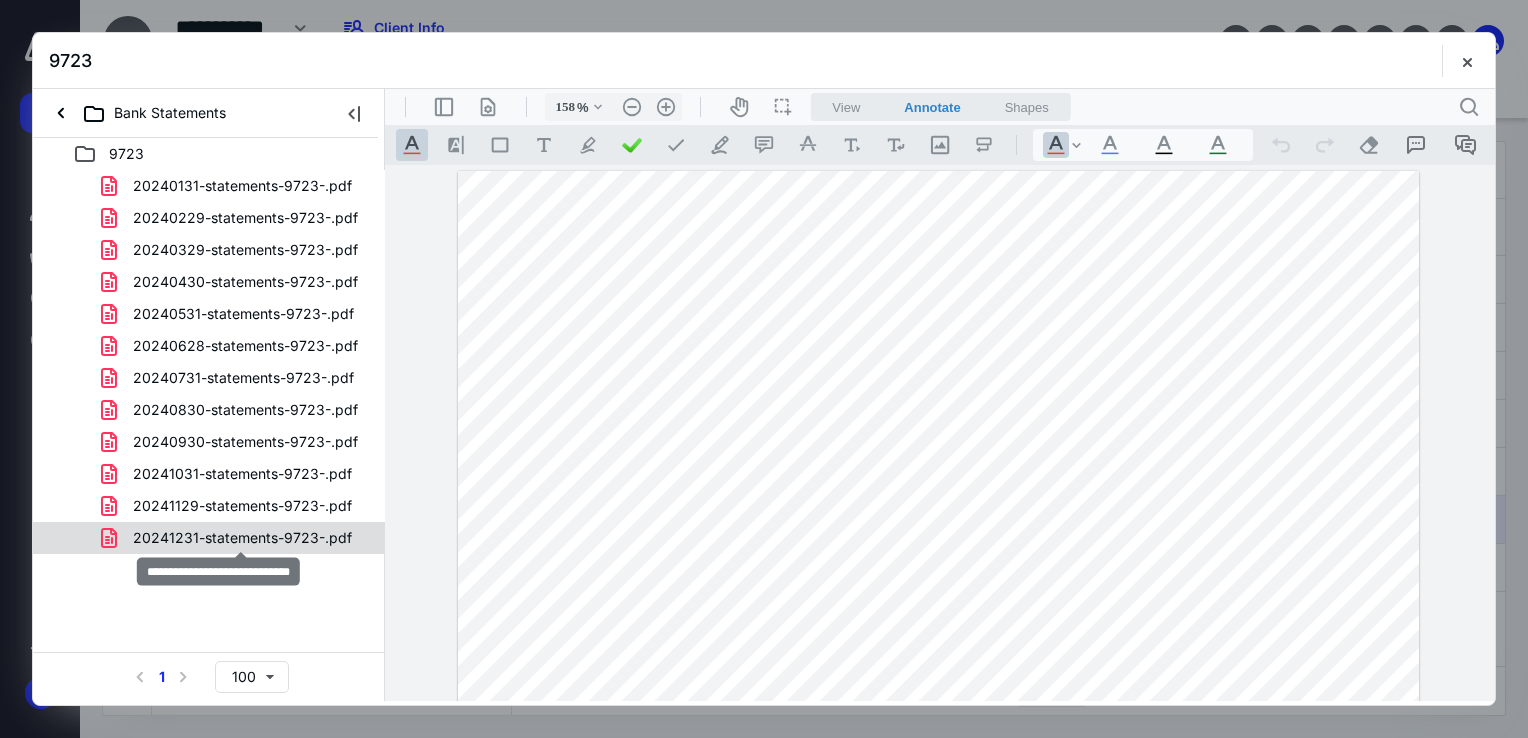 click on "20241231-statements-9723-.pdf" at bounding box center (242, 538) 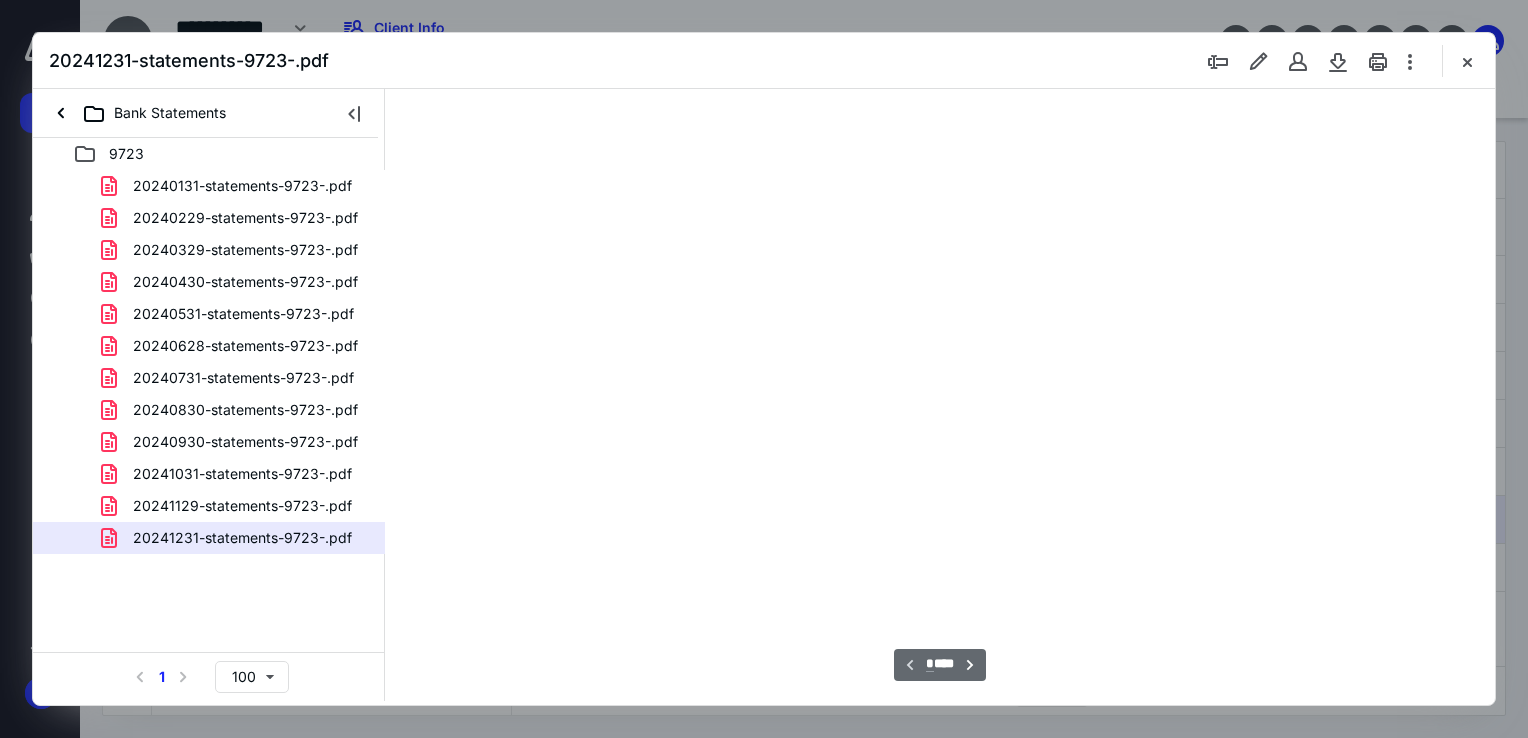scroll, scrollTop: 79, scrollLeft: 0, axis: vertical 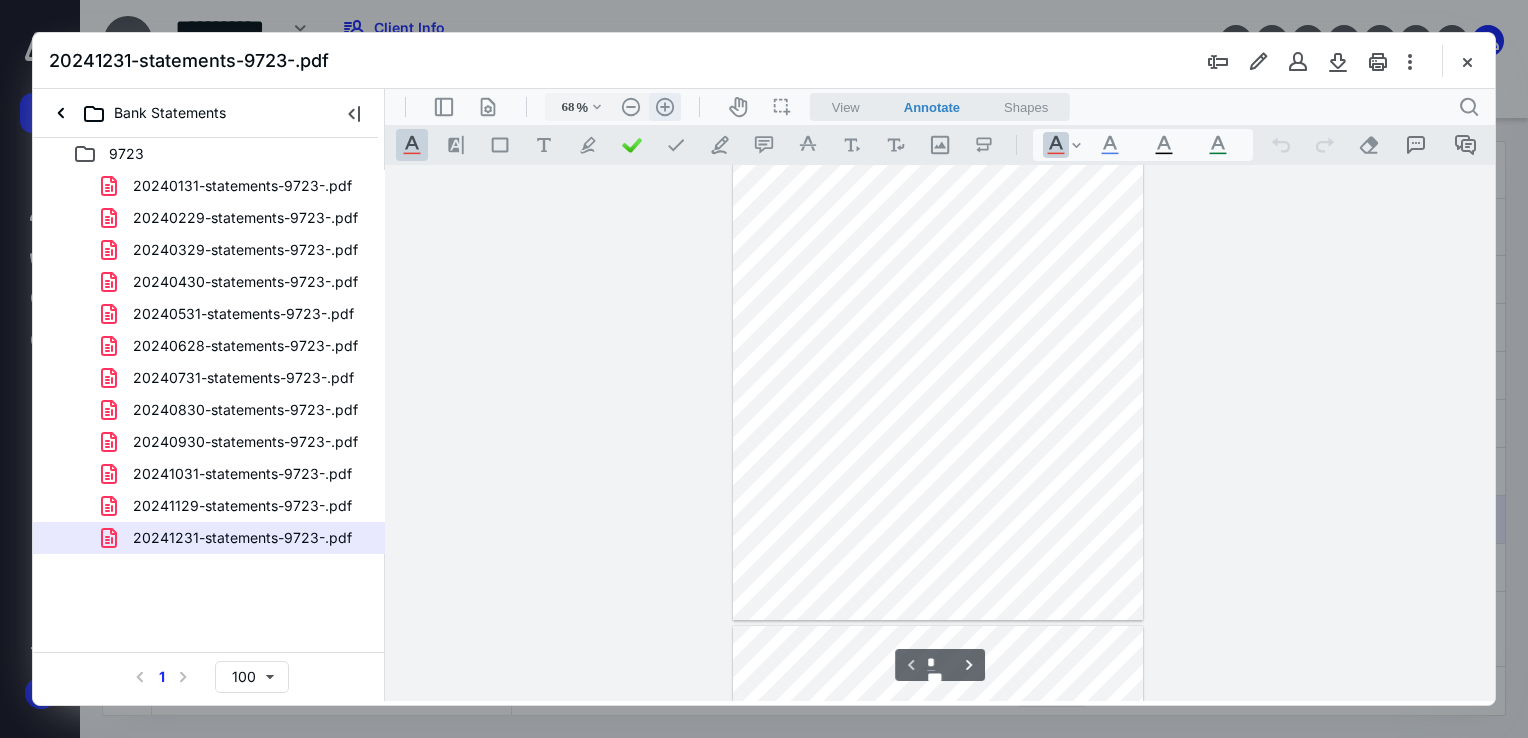 click on ".cls-1{fill:#abb0c4;} icon - header - zoom - in - line" at bounding box center [665, 107] 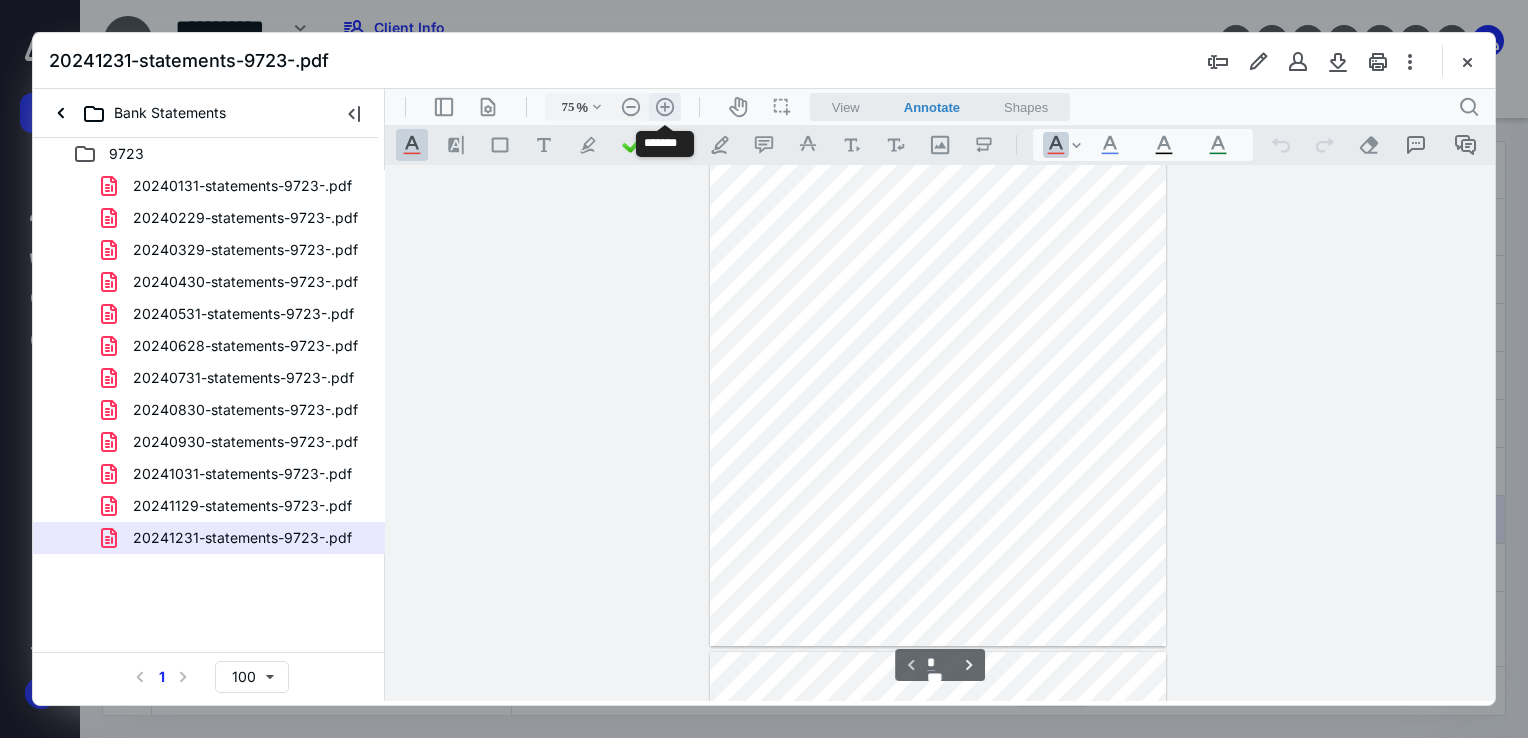 click on ".cls-1{fill:#abb0c4;} icon - header - zoom - in - line" at bounding box center (665, 107) 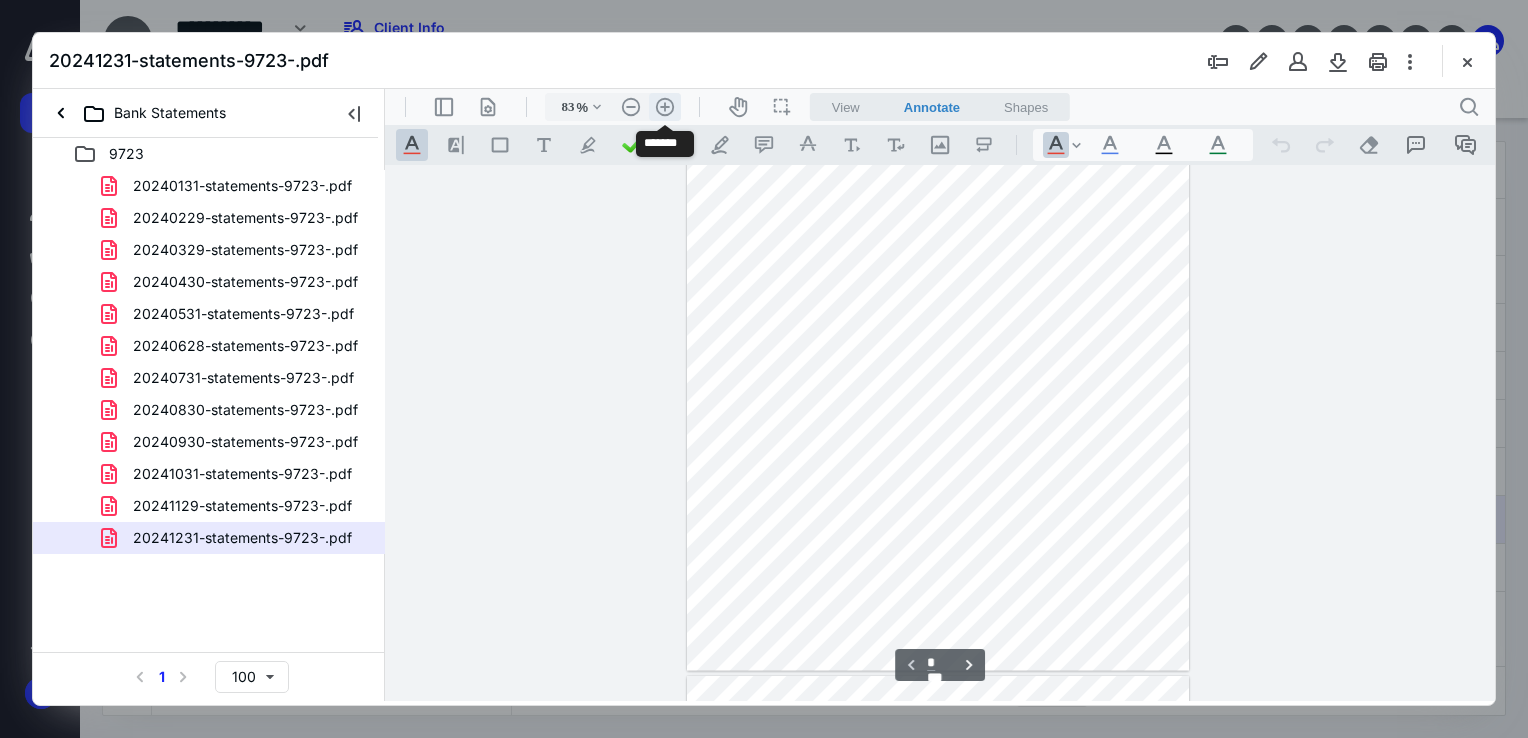click on ".cls-1{fill:#abb0c4;} icon - header - zoom - in - line" at bounding box center [665, 107] 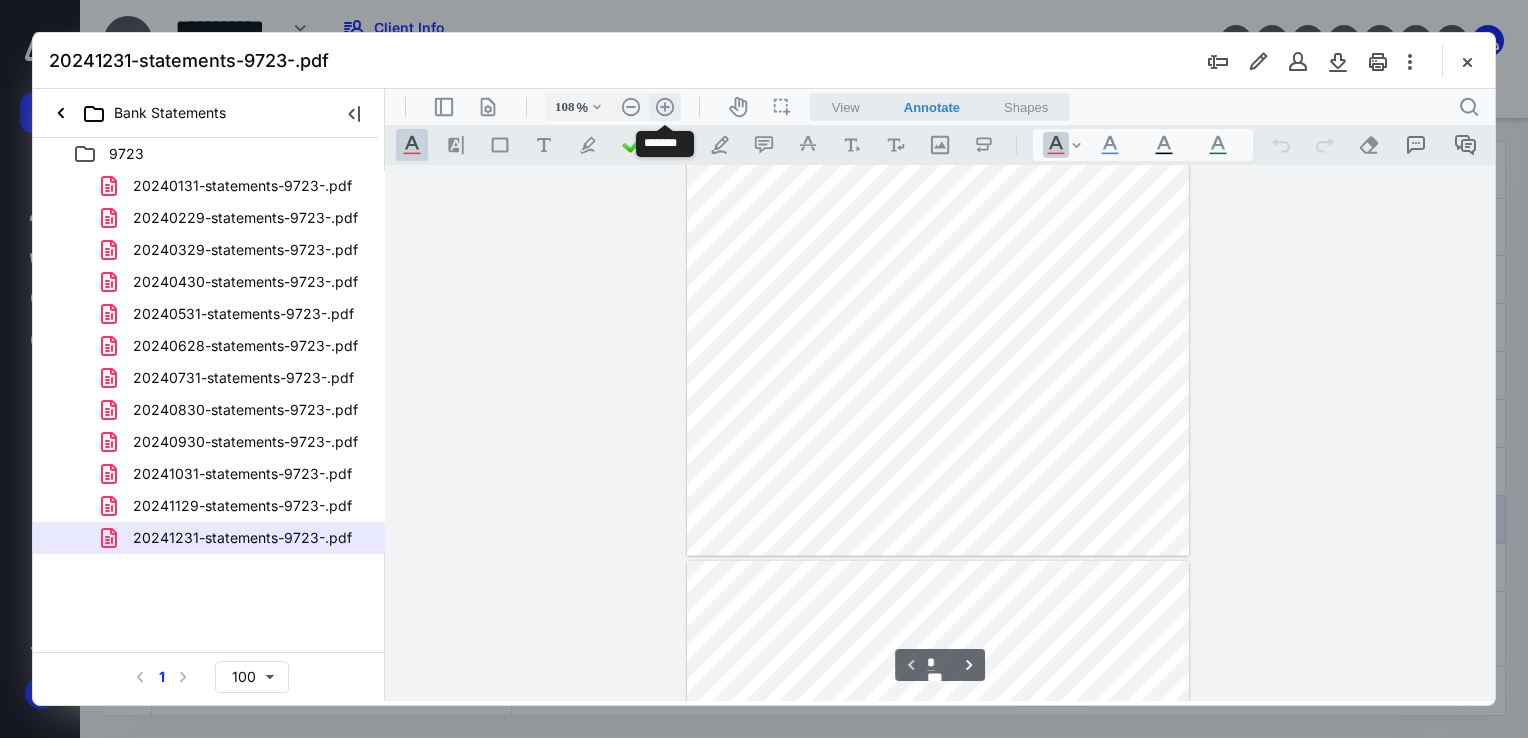 click on ".cls-1{fill:#abb0c4;} icon - header - zoom - in - line" at bounding box center [665, 107] 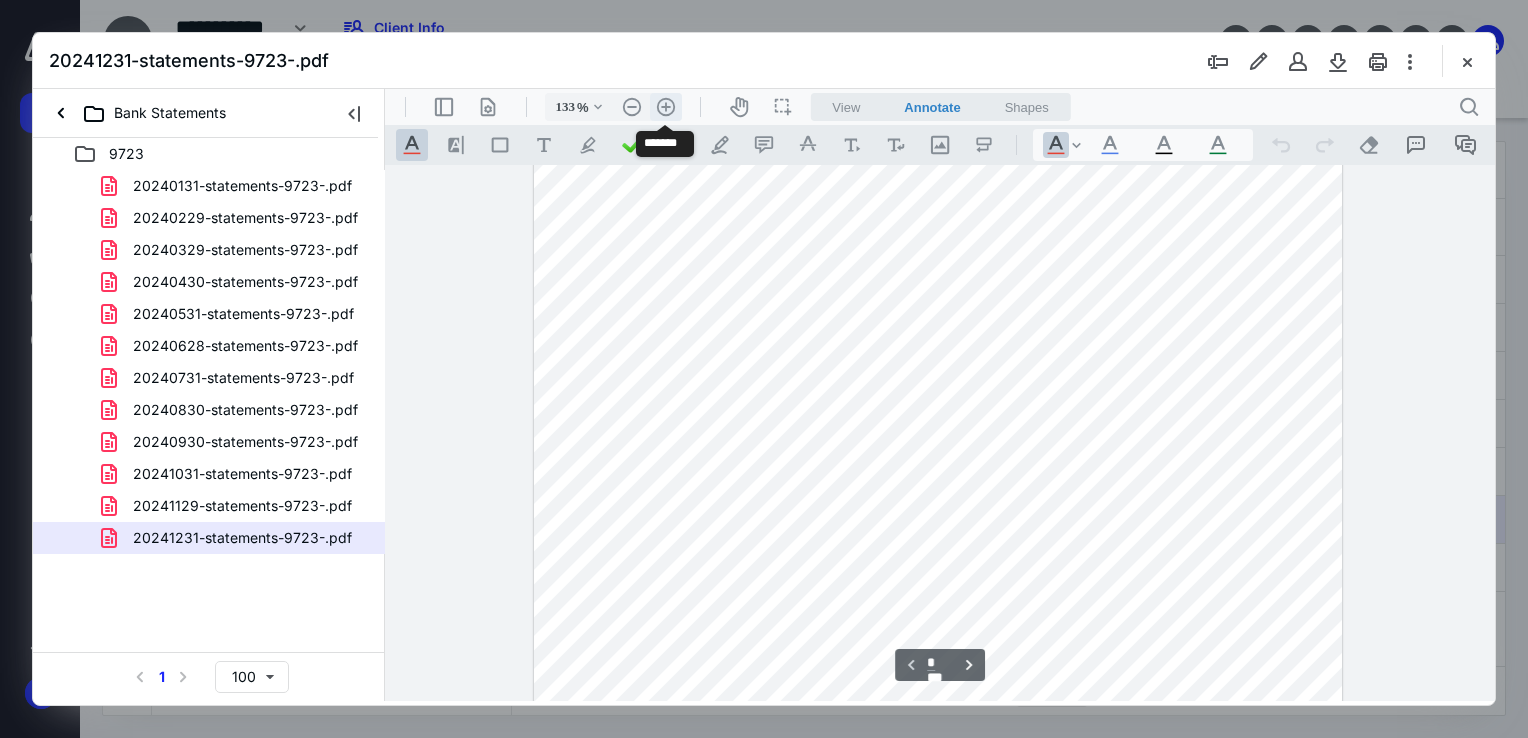click on ".cls-1{fill:#abb0c4;} icon - header - zoom - in - line" at bounding box center (666, 107) 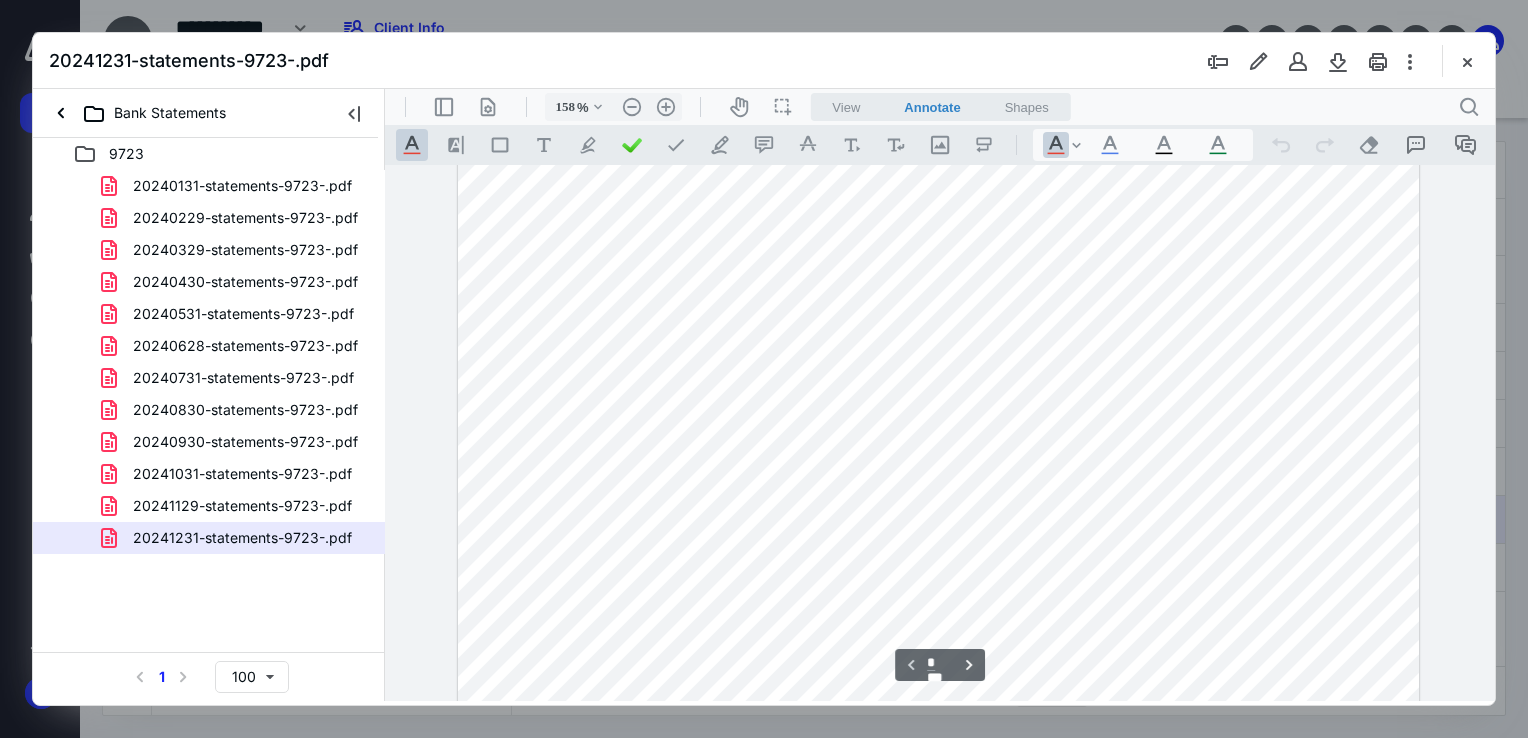 scroll, scrollTop: 0, scrollLeft: 0, axis: both 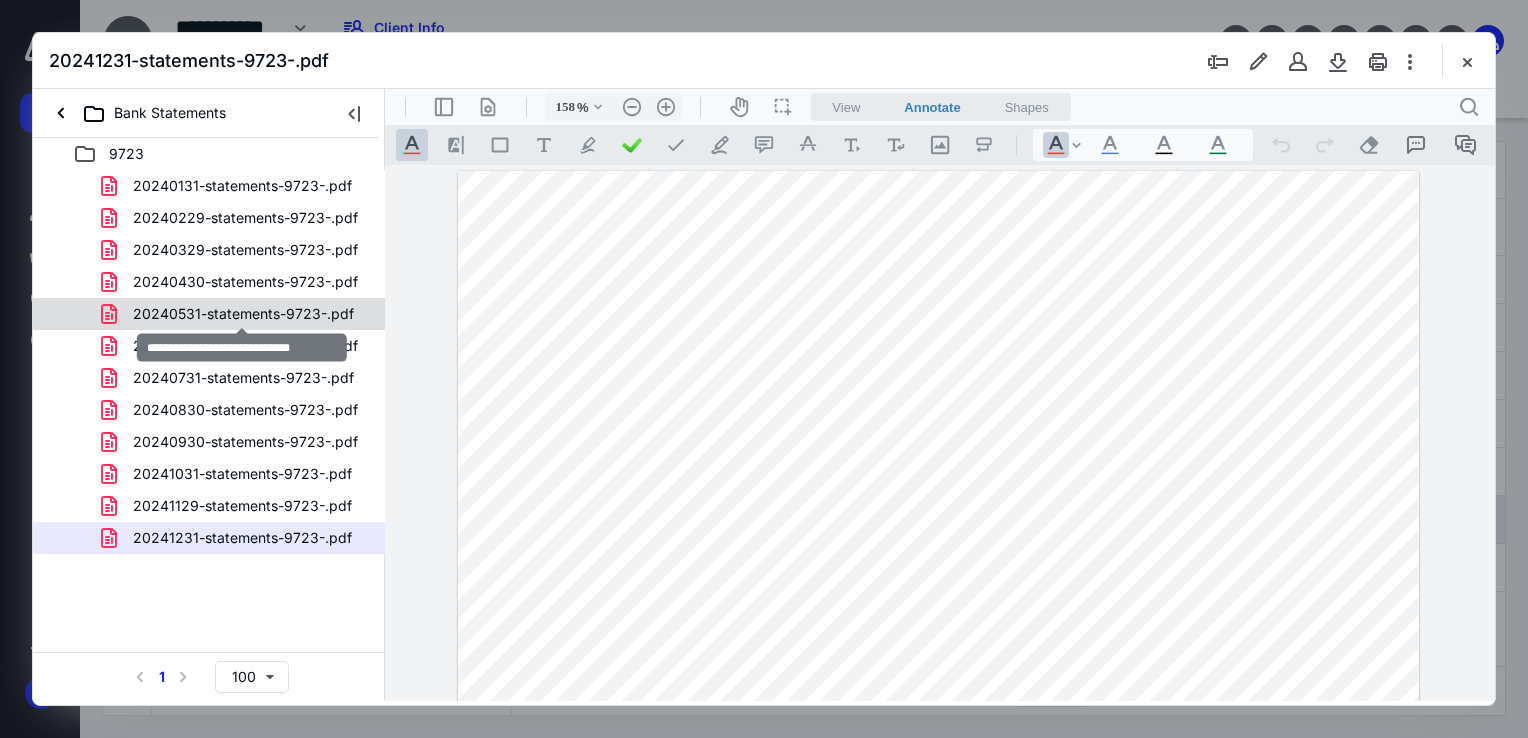 click on "20240531-statements-9723-.pdf" at bounding box center (243, 314) 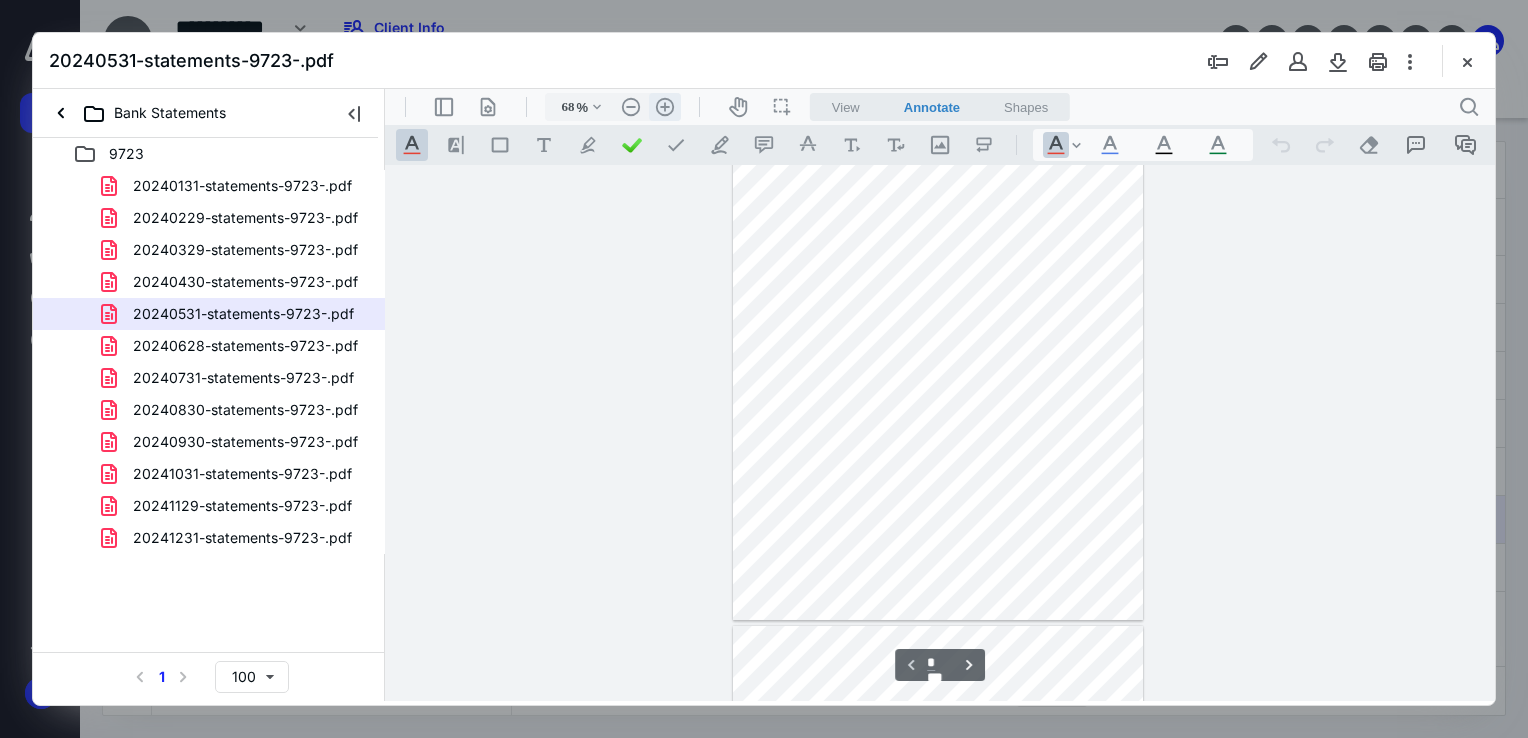 click on ".cls-1{fill:#abb0c4;} icon - header - zoom - in - line" at bounding box center [665, 107] 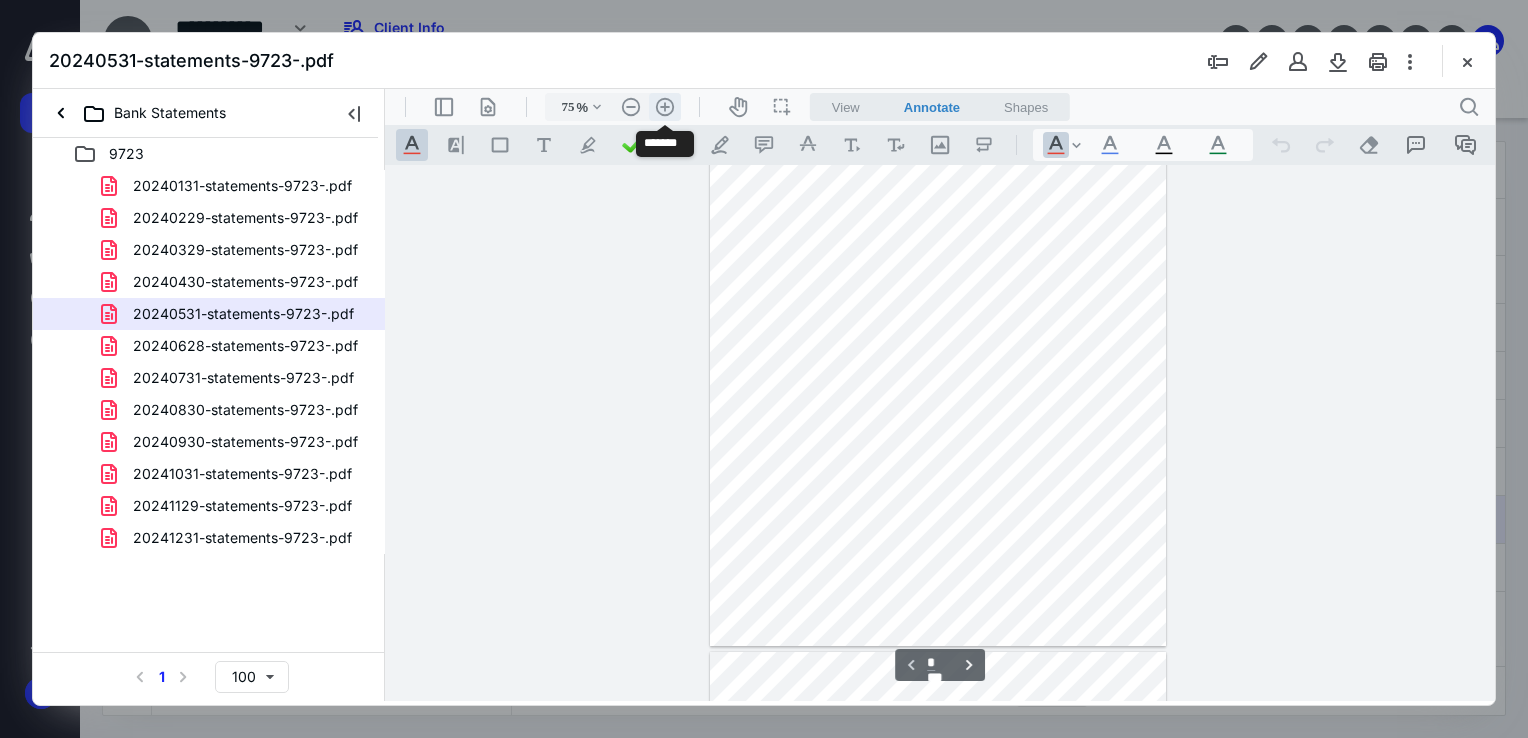 click on ".cls-1{fill:#abb0c4;} icon - header - zoom - in - line" at bounding box center (665, 107) 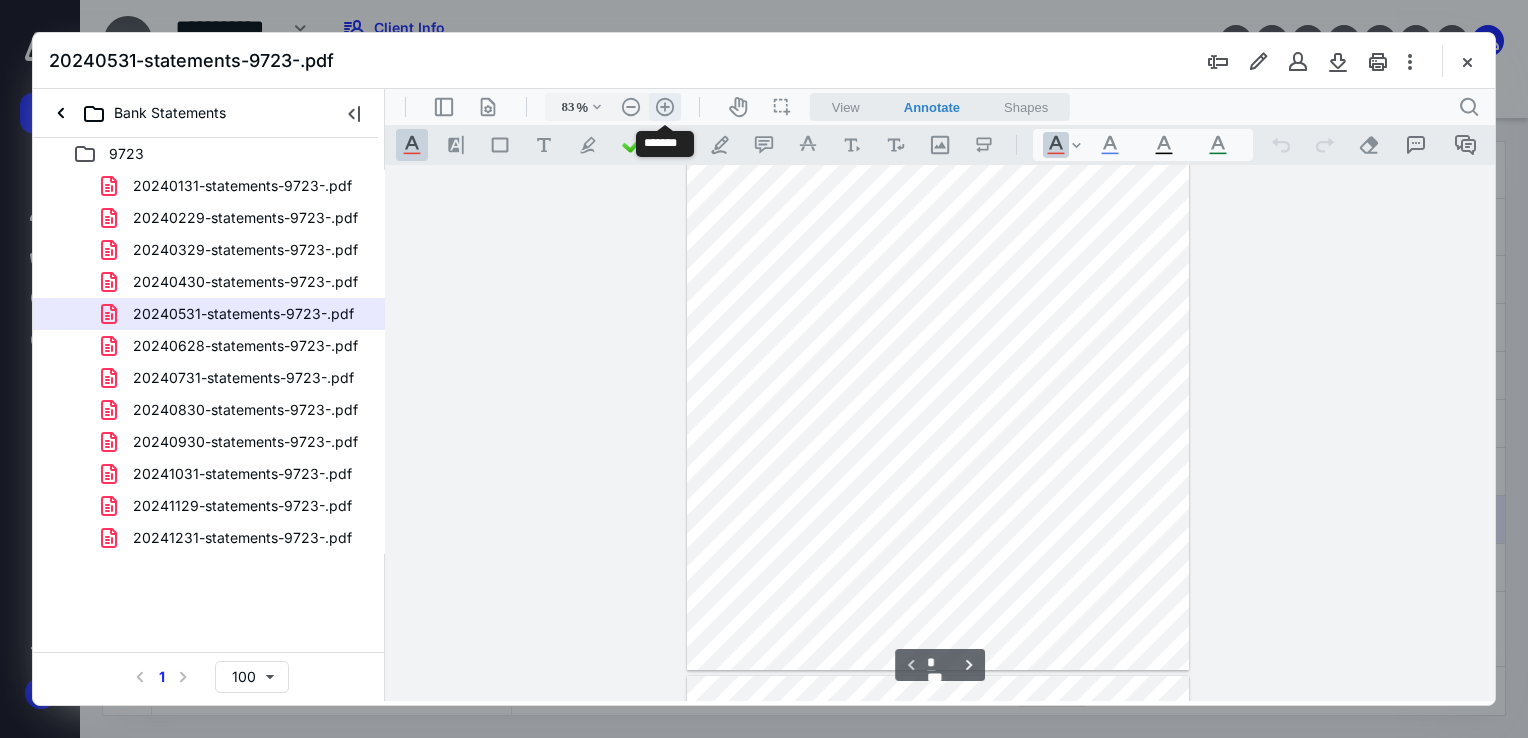 click on ".cls-1{fill:#abb0c4;} icon - header - zoom - in - line" at bounding box center [665, 107] 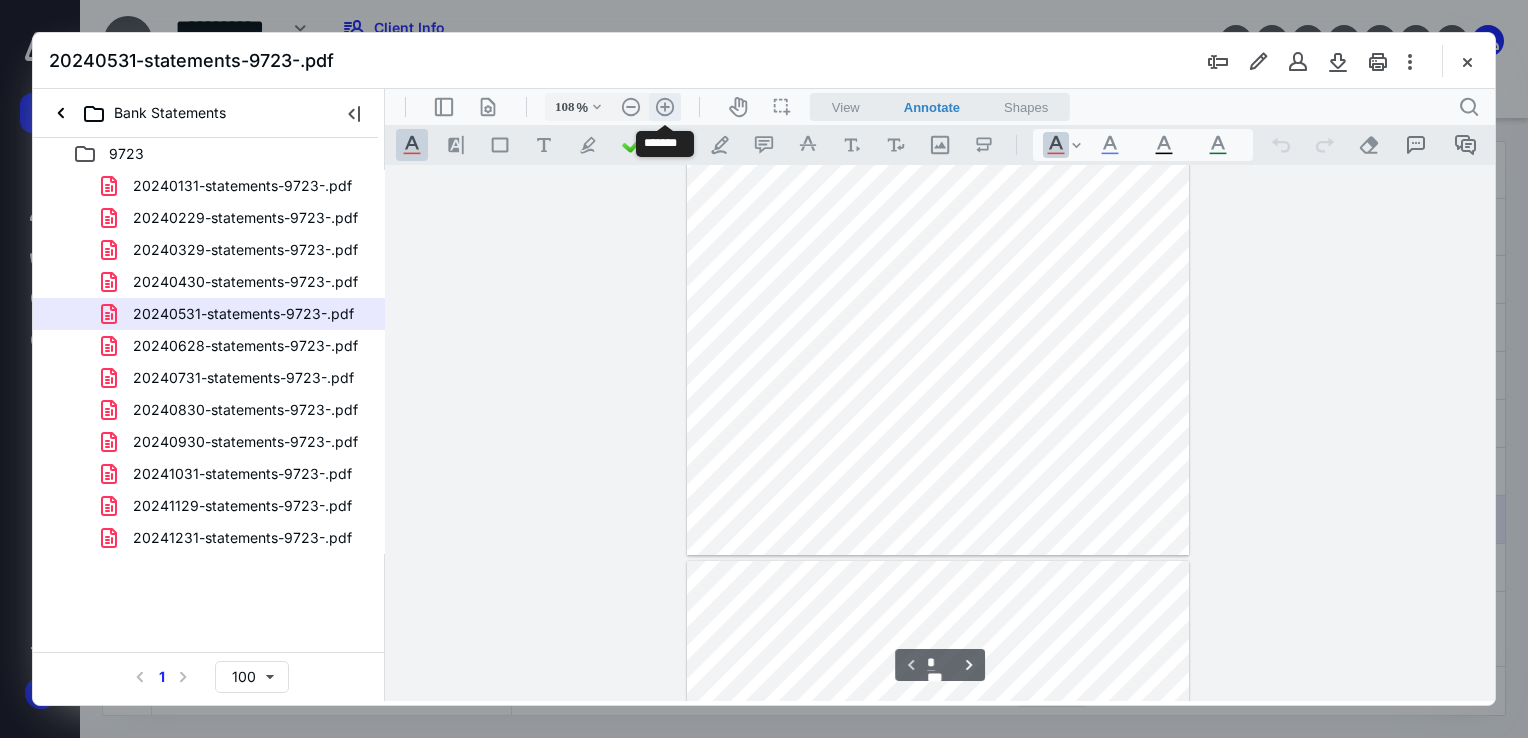 click on ".cls-1{fill:#abb0c4;} icon - header - zoom - in - line" at bounding box center (665, 107) 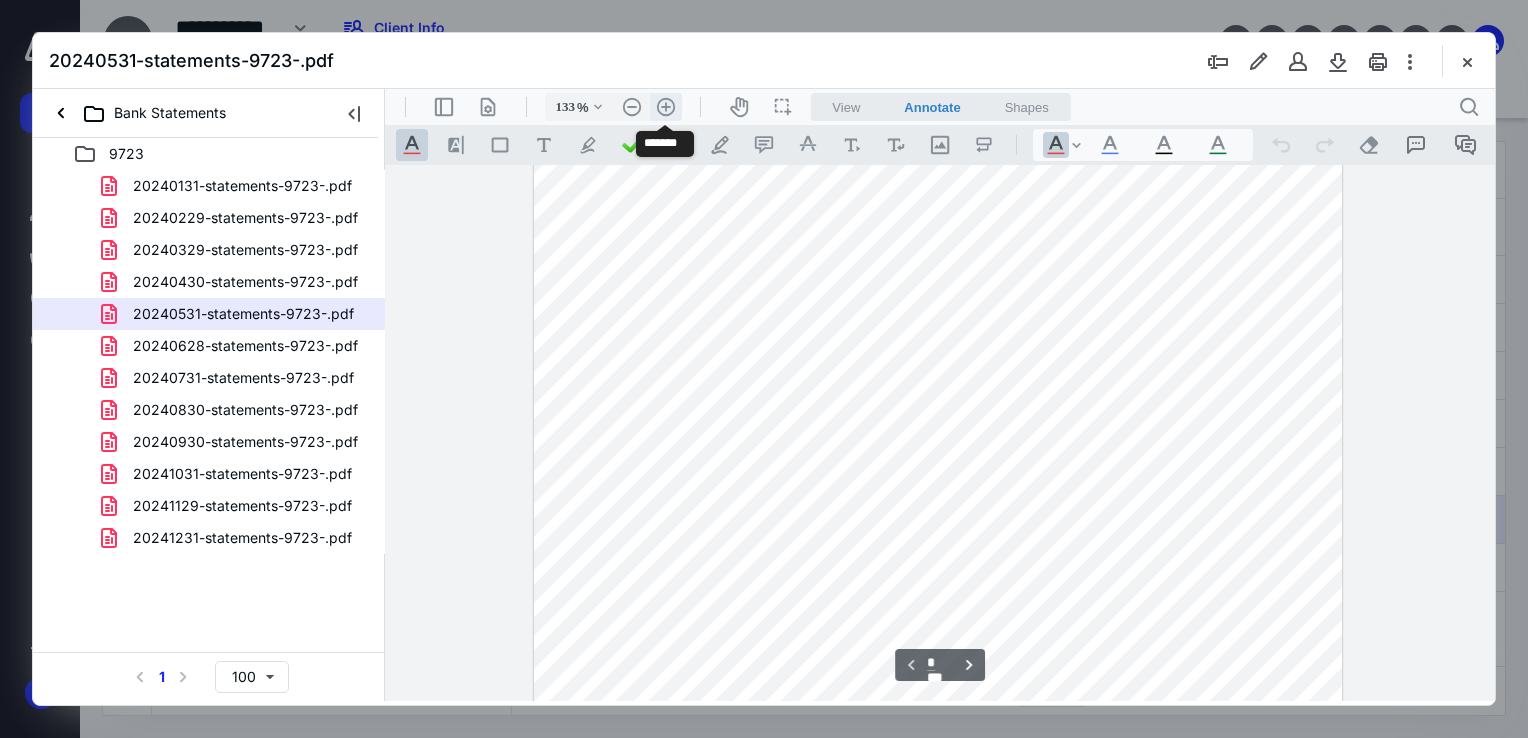 click on ".cls-1{fill:#abb0c4;} icon - header - zoom - in - line" at bounding box center [666, 107] 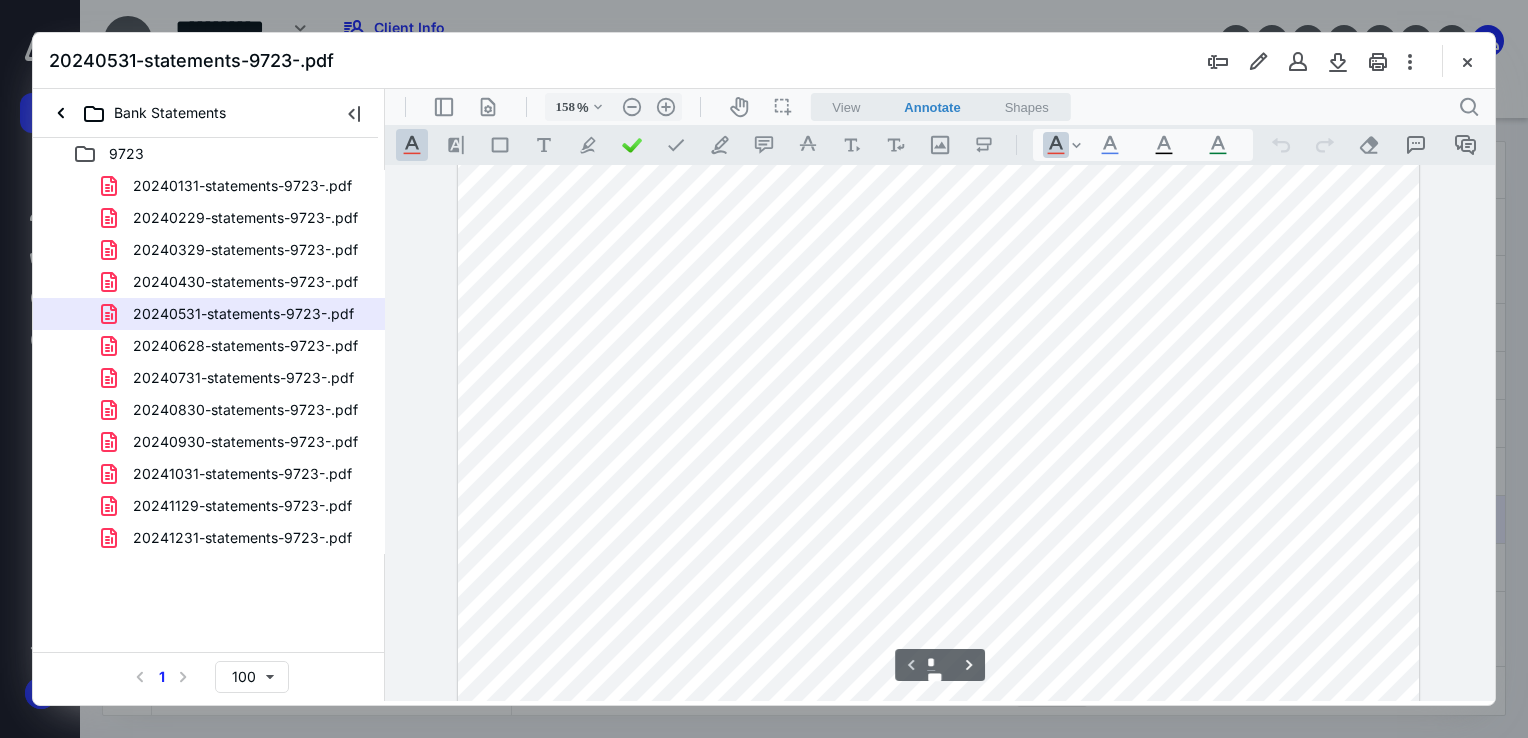 scroll, scrollTop: 0, scrollLeft: 0, axis: both 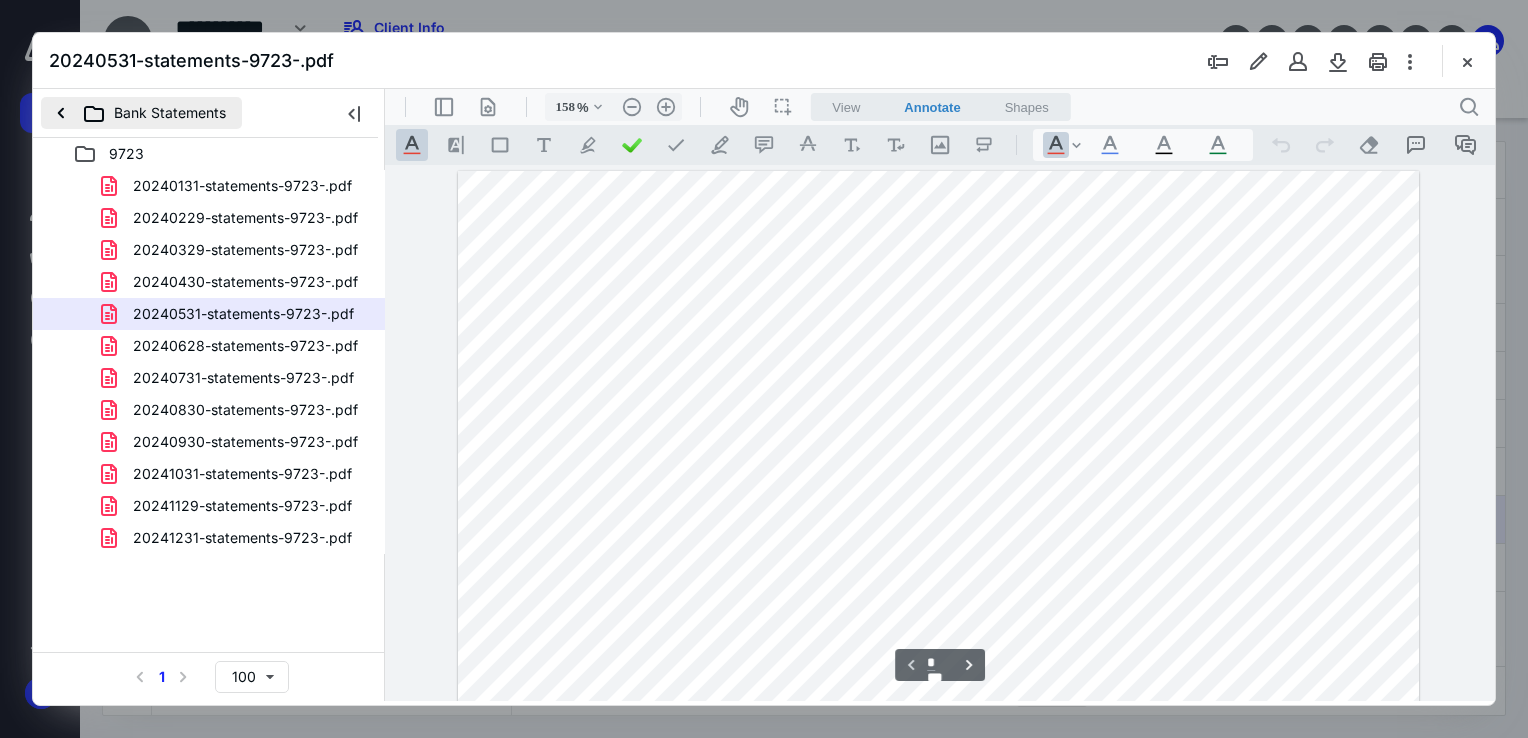 click on "Bank Statements" at bounding box center (141, 113) 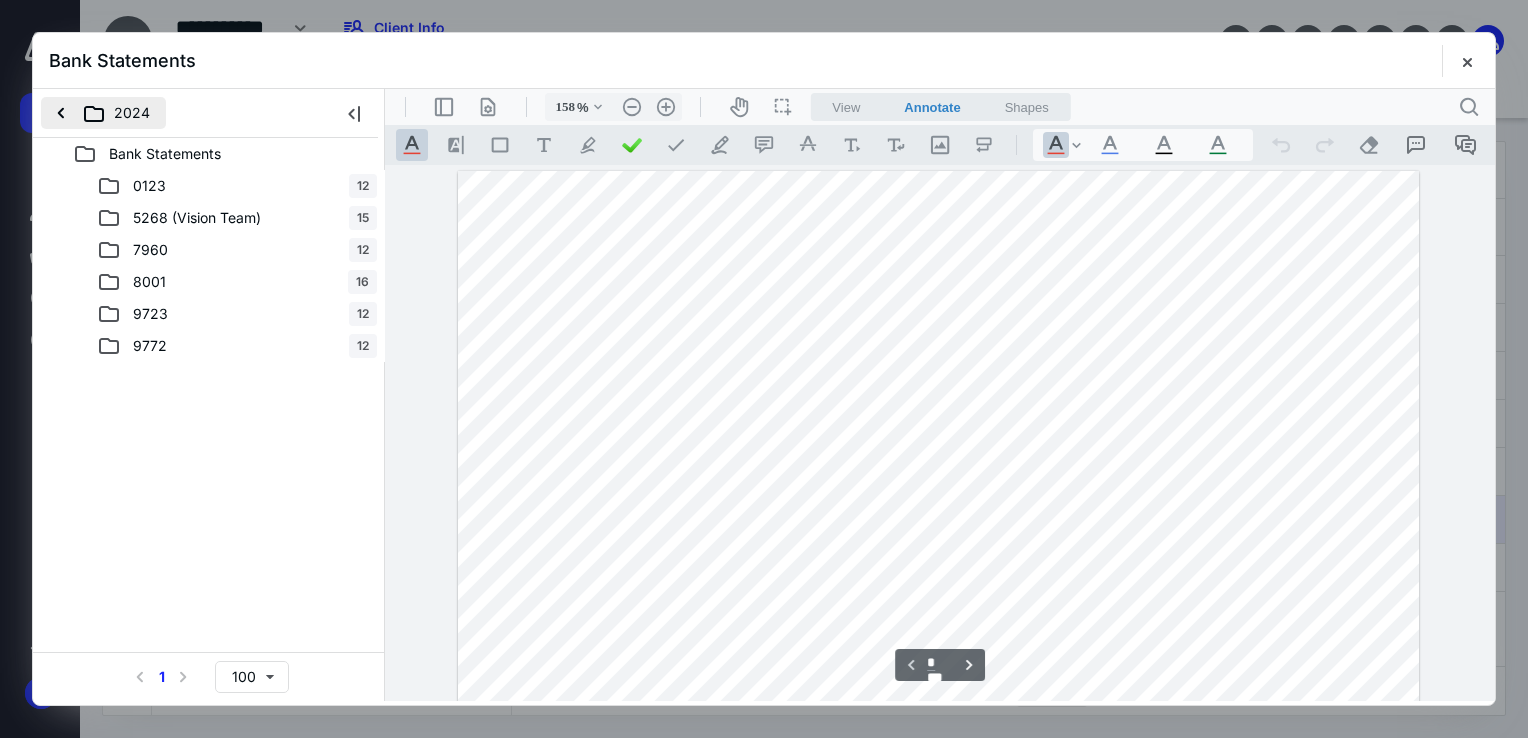 click on "2024" at bounding box center [103, 113] 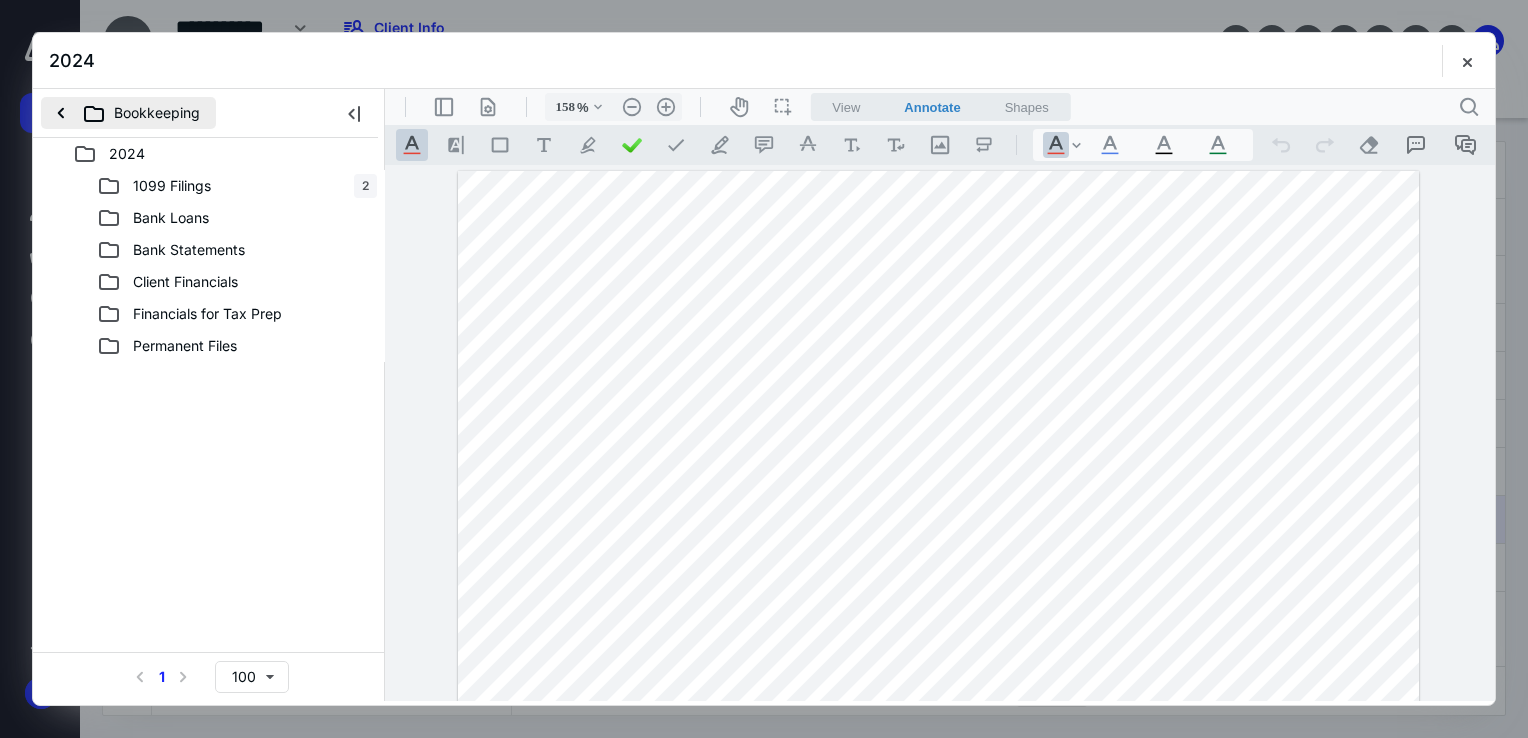 click on "Bookkeeping" at bounding box center (128, 113) 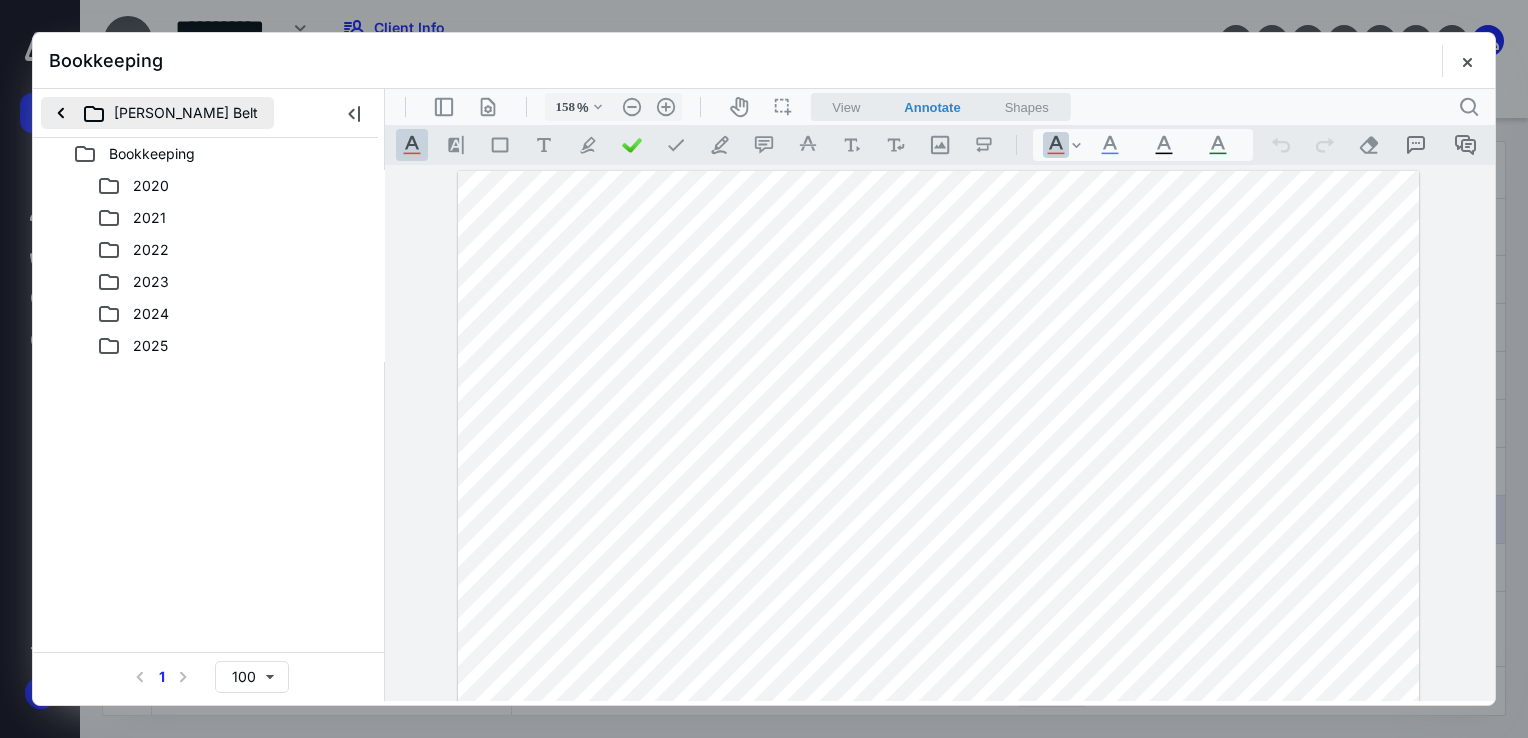 click on "[PERSON_NAME] Belt" at bounding box center [157, 113] 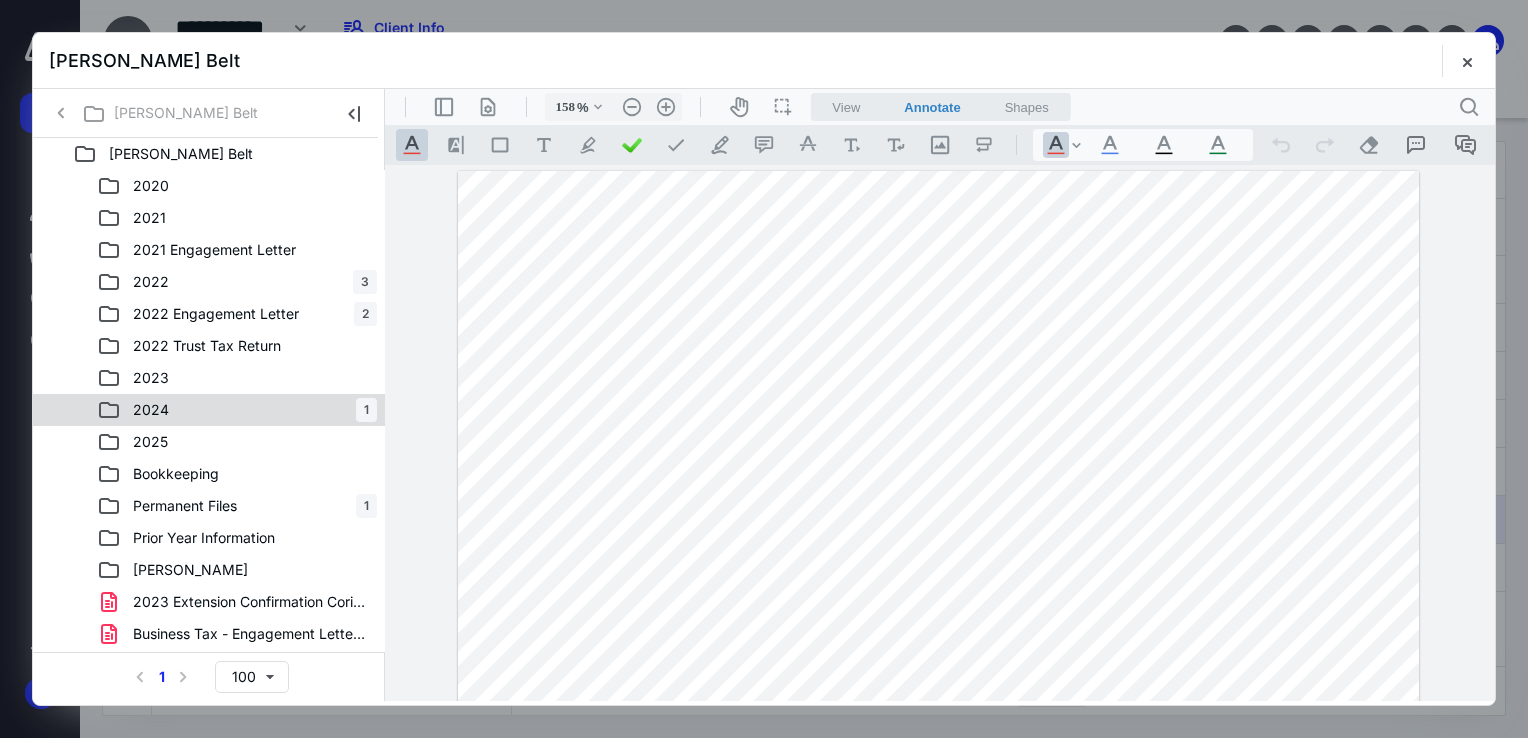 click on "2024" at bounding box center [151, 410] 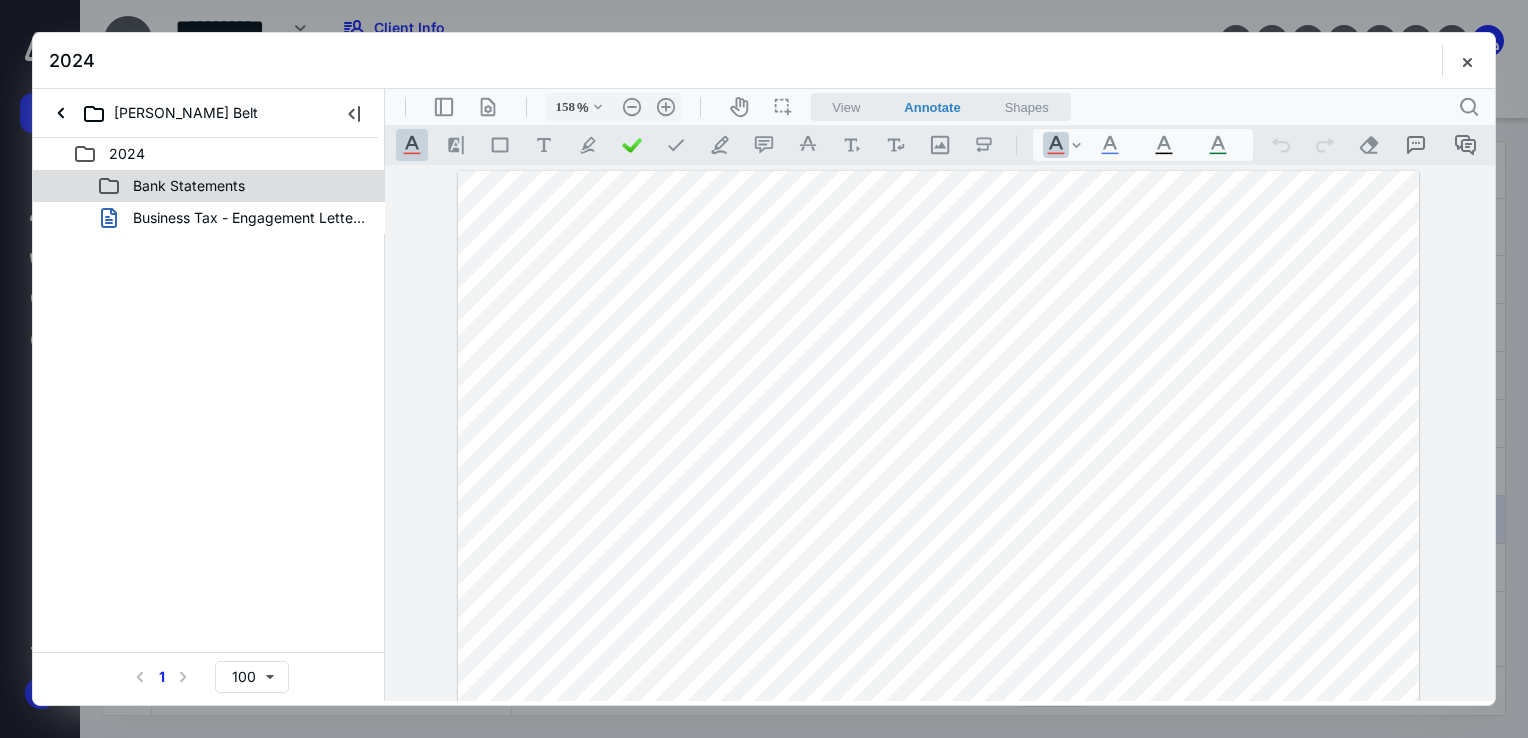 click on "Bank Statements" at bounding box center (189, 186) 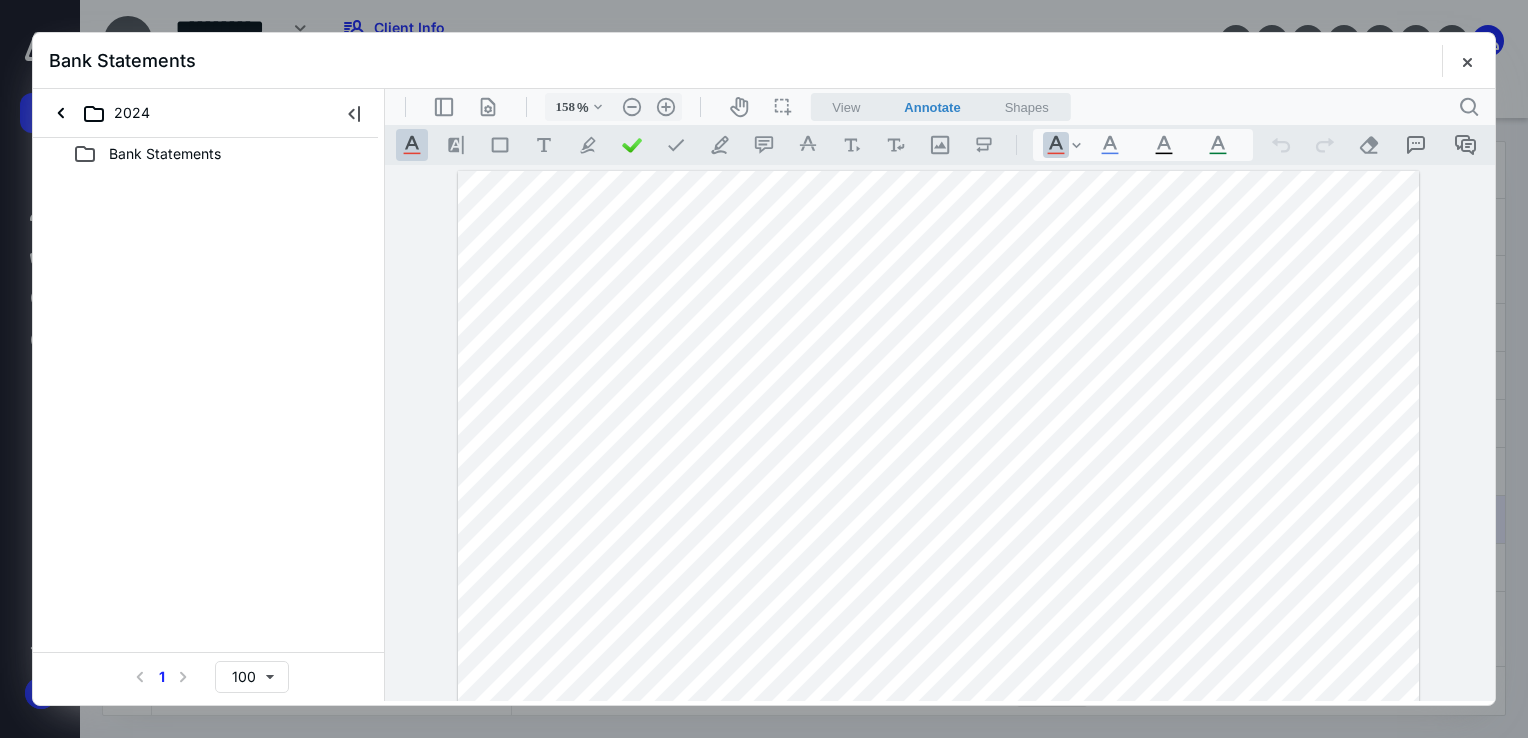 click on "Bank Statements" at bounding box center (165, 154) 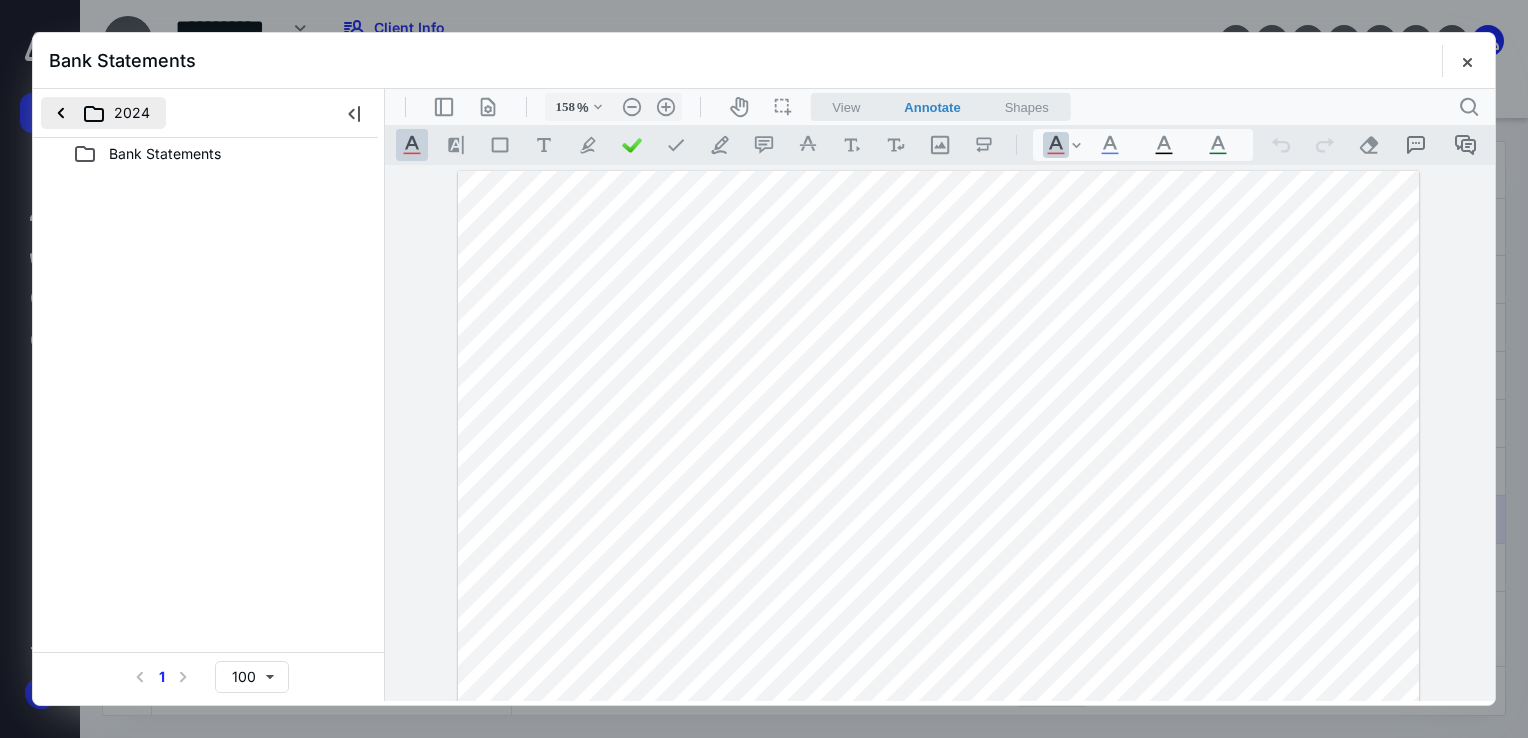 click on "2024" at bounding box center (103, 113) 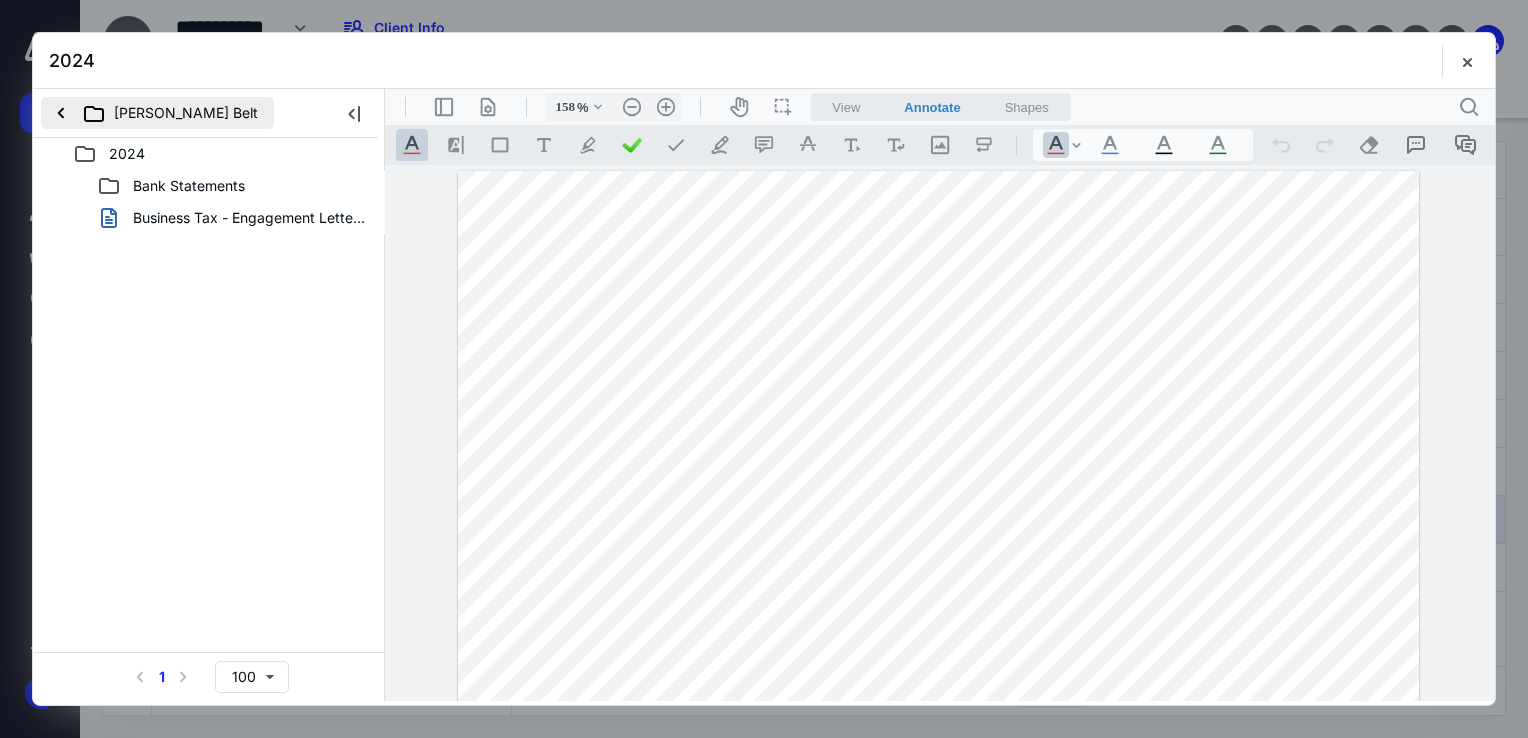 click on "[PERSON_NAME] Belt" at bounding box center [157, 113] 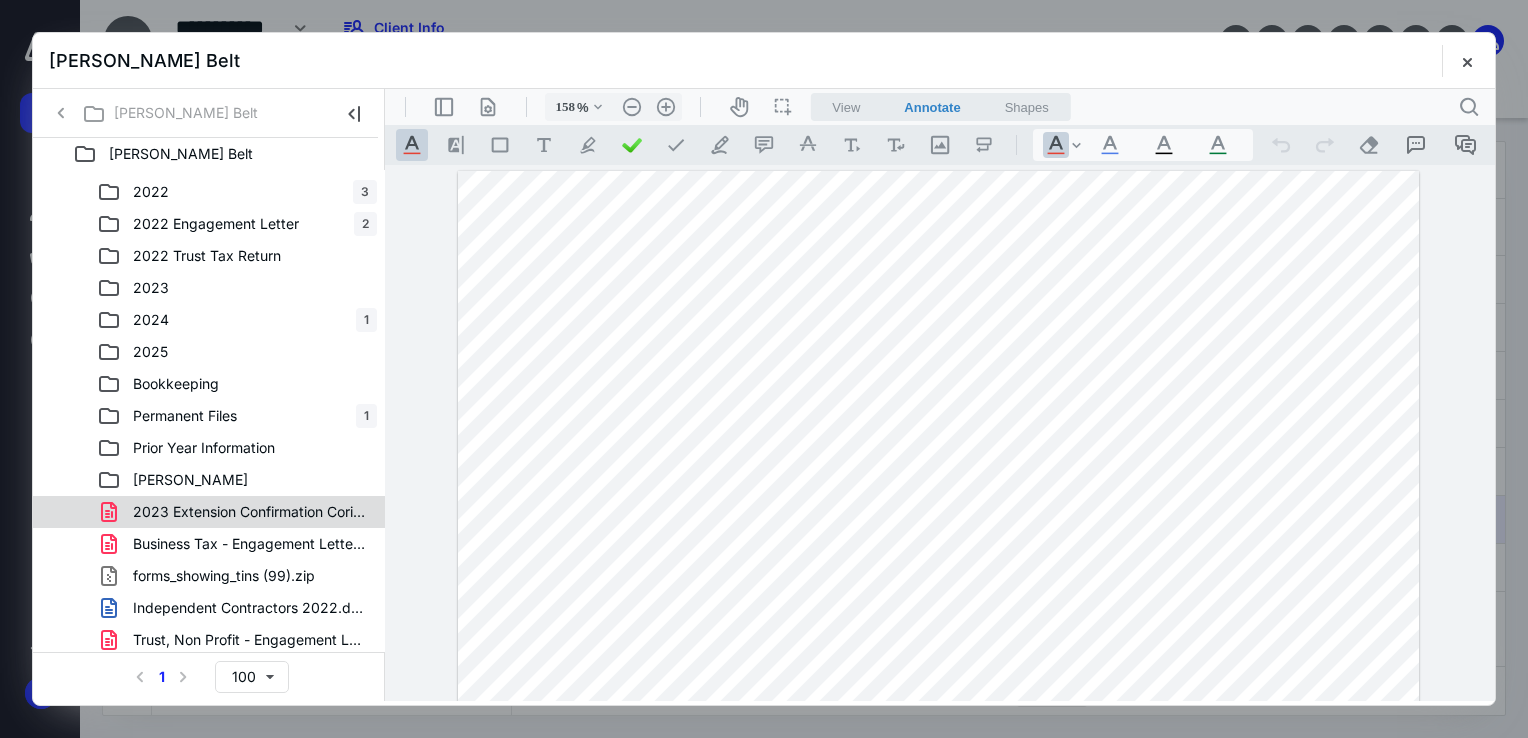 scroll, scrollTop: 92, scrollLeft: 0, axis: vertical 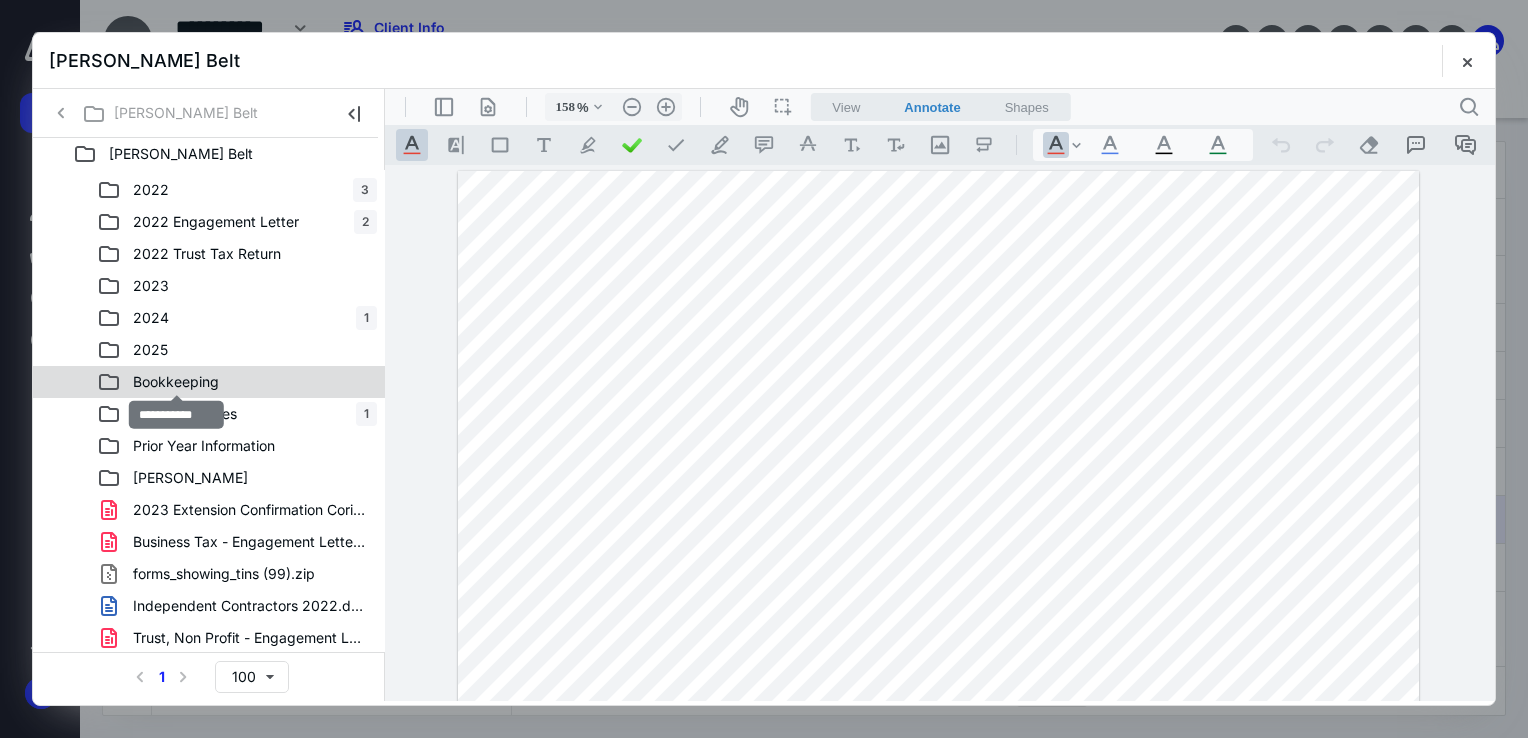 click on "Bookkeeping" at bounding box center (176, 382) 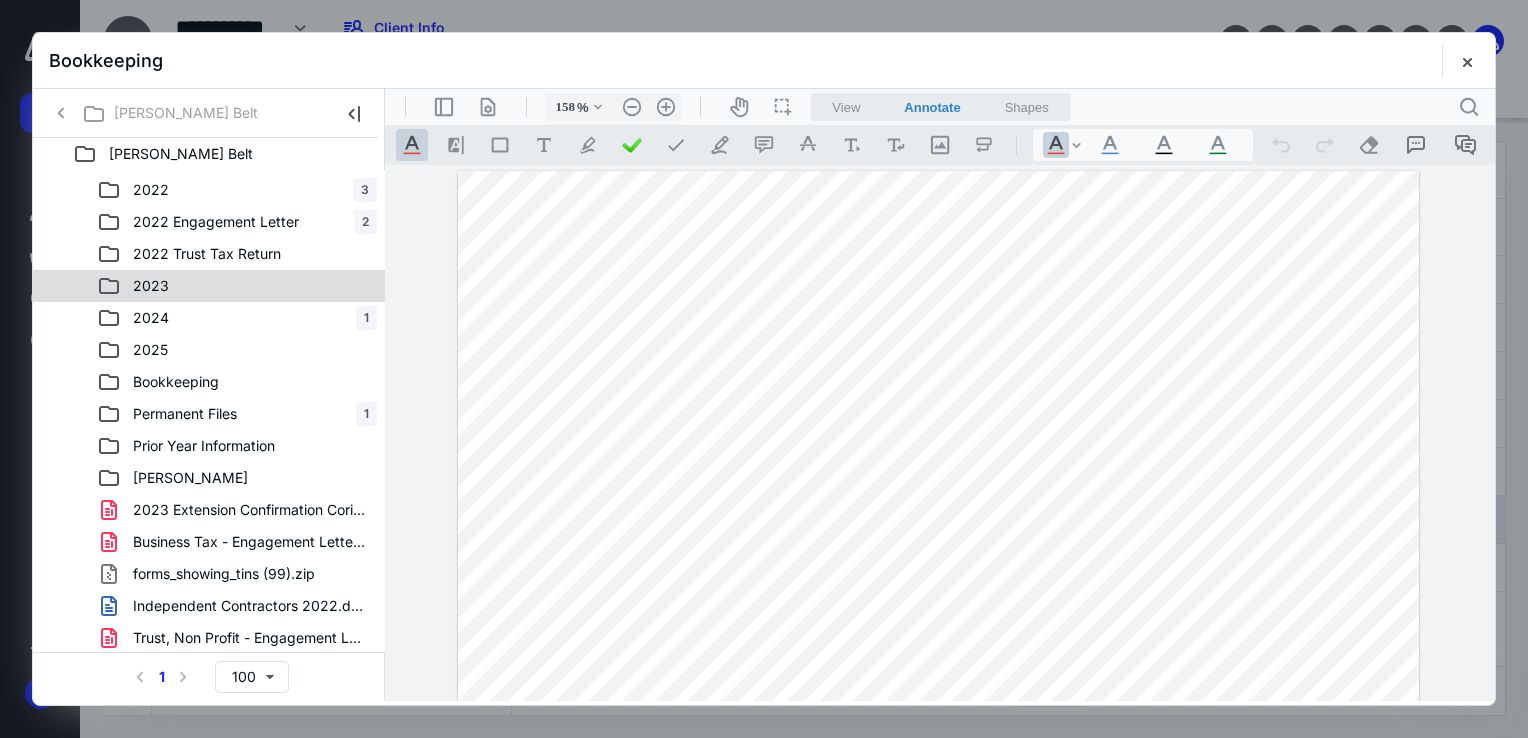scroll, scrollTop: 0, scrollLeft: 0, axis: both 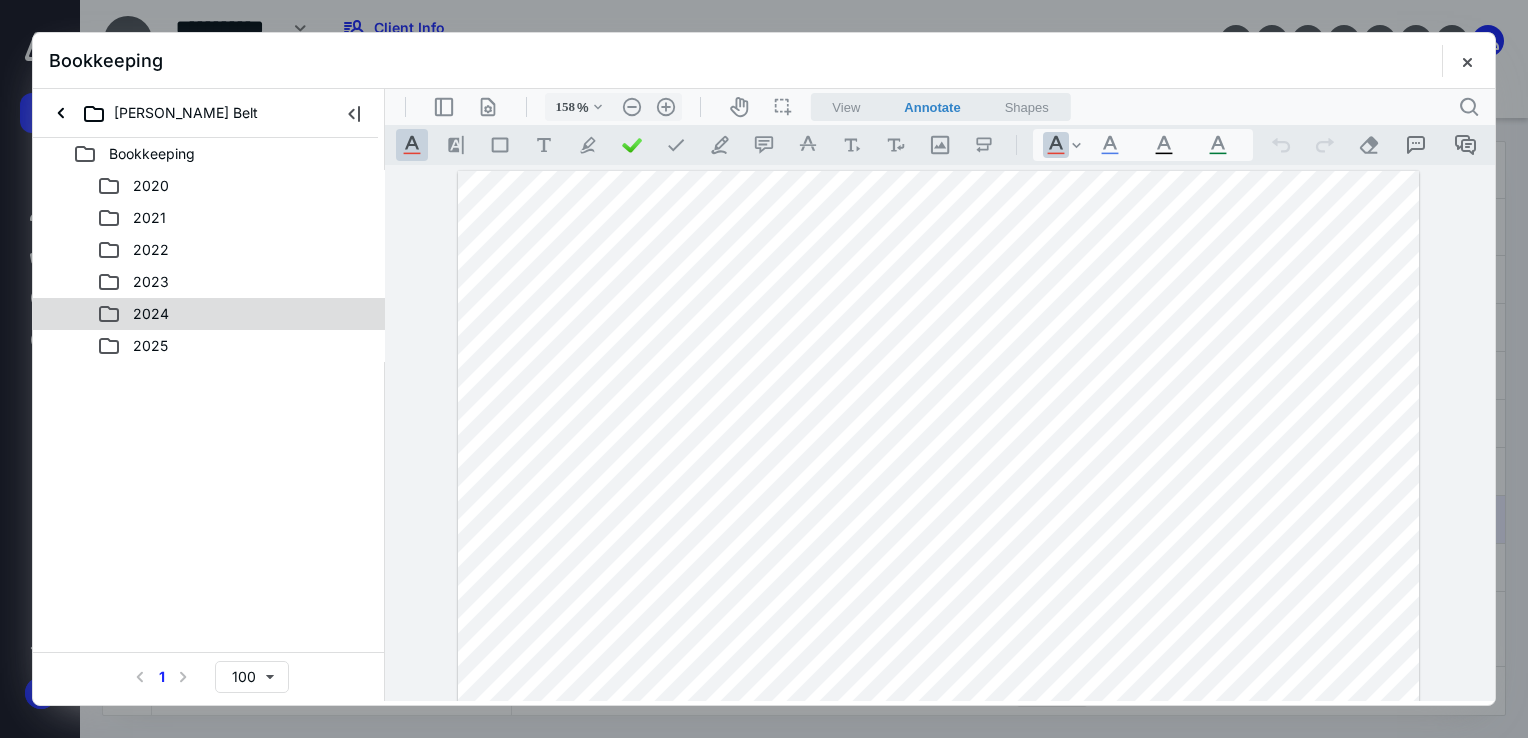 click on "2024" at bounding box center (237, 314) 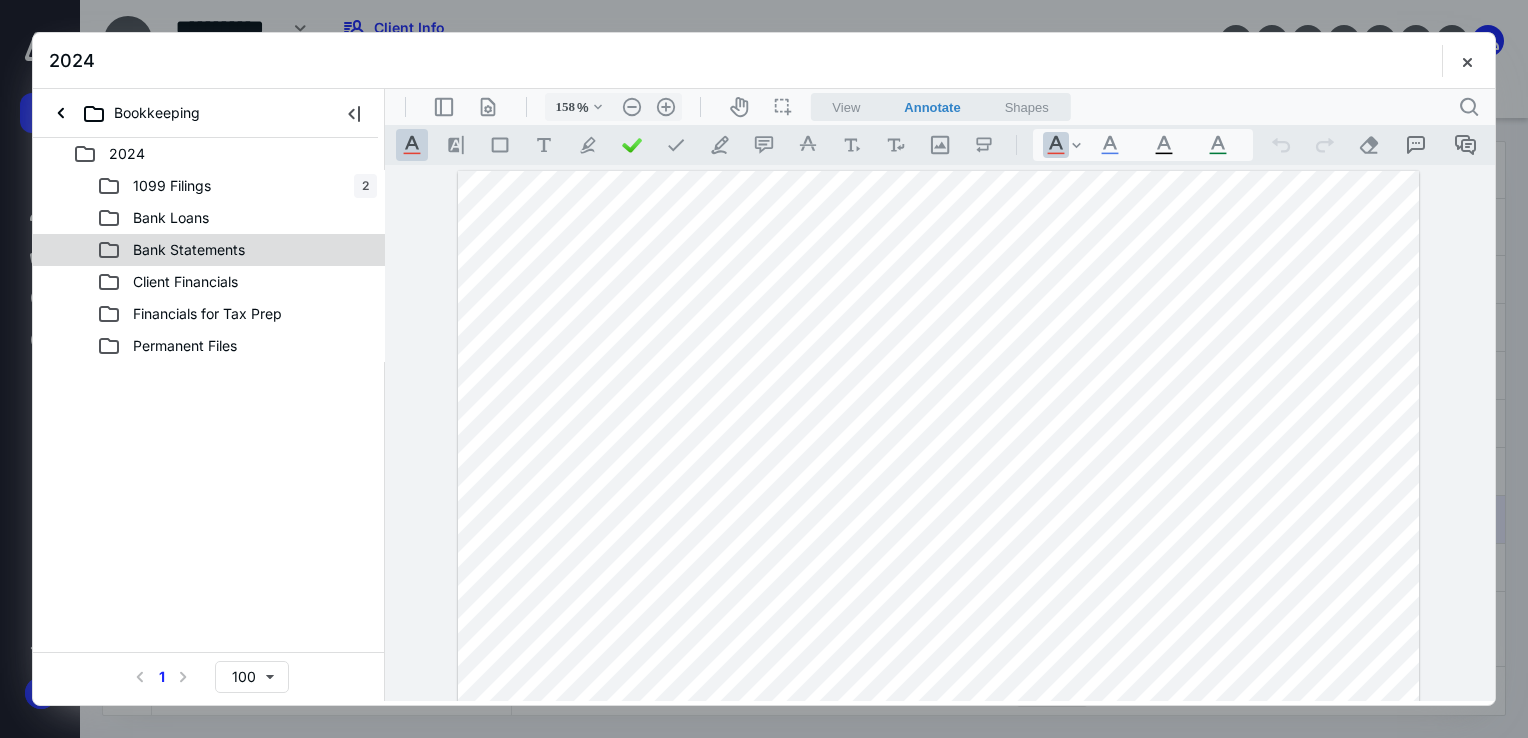 click on "Bank Statements" at bounding box center [209, 250] 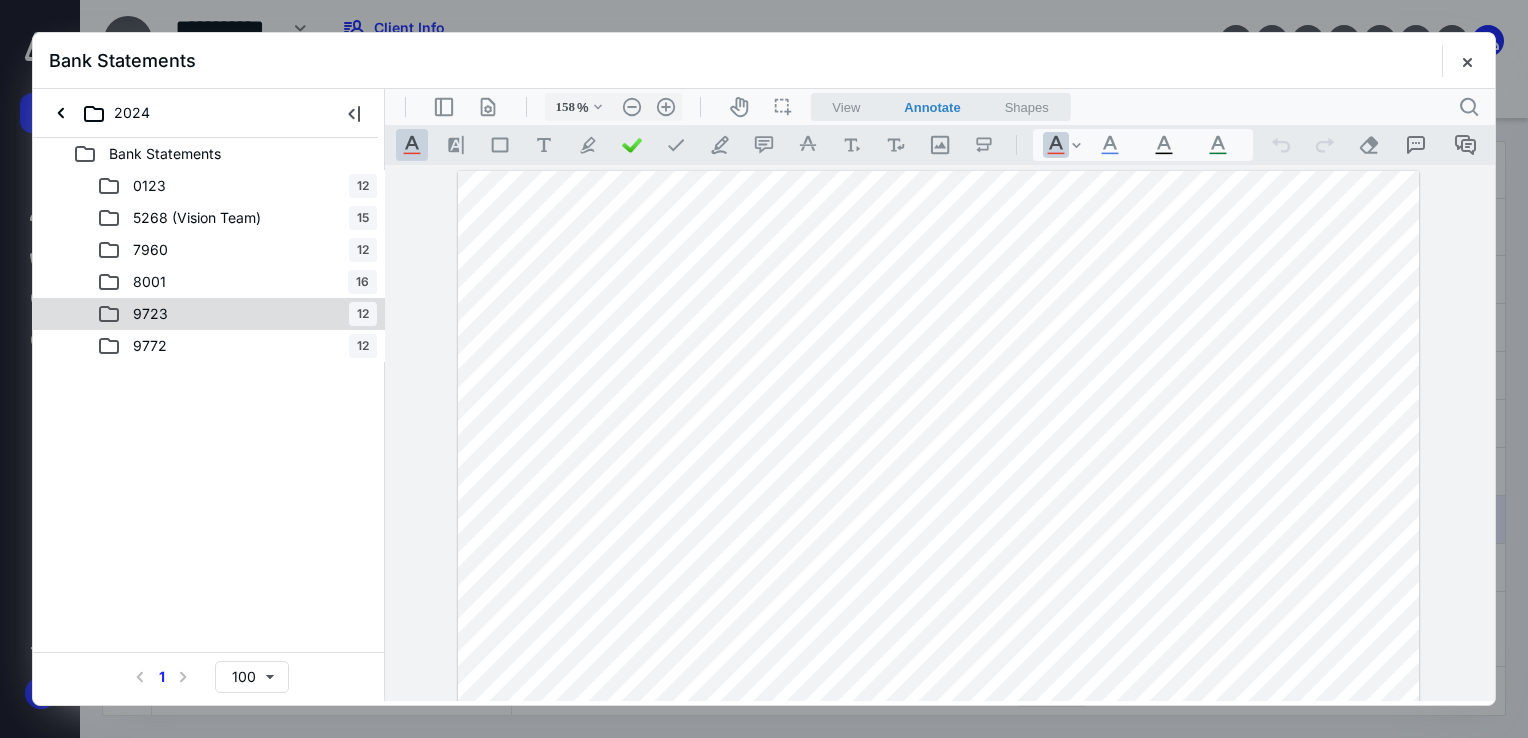 click on "9723 12" at bounding box center [237, 314] 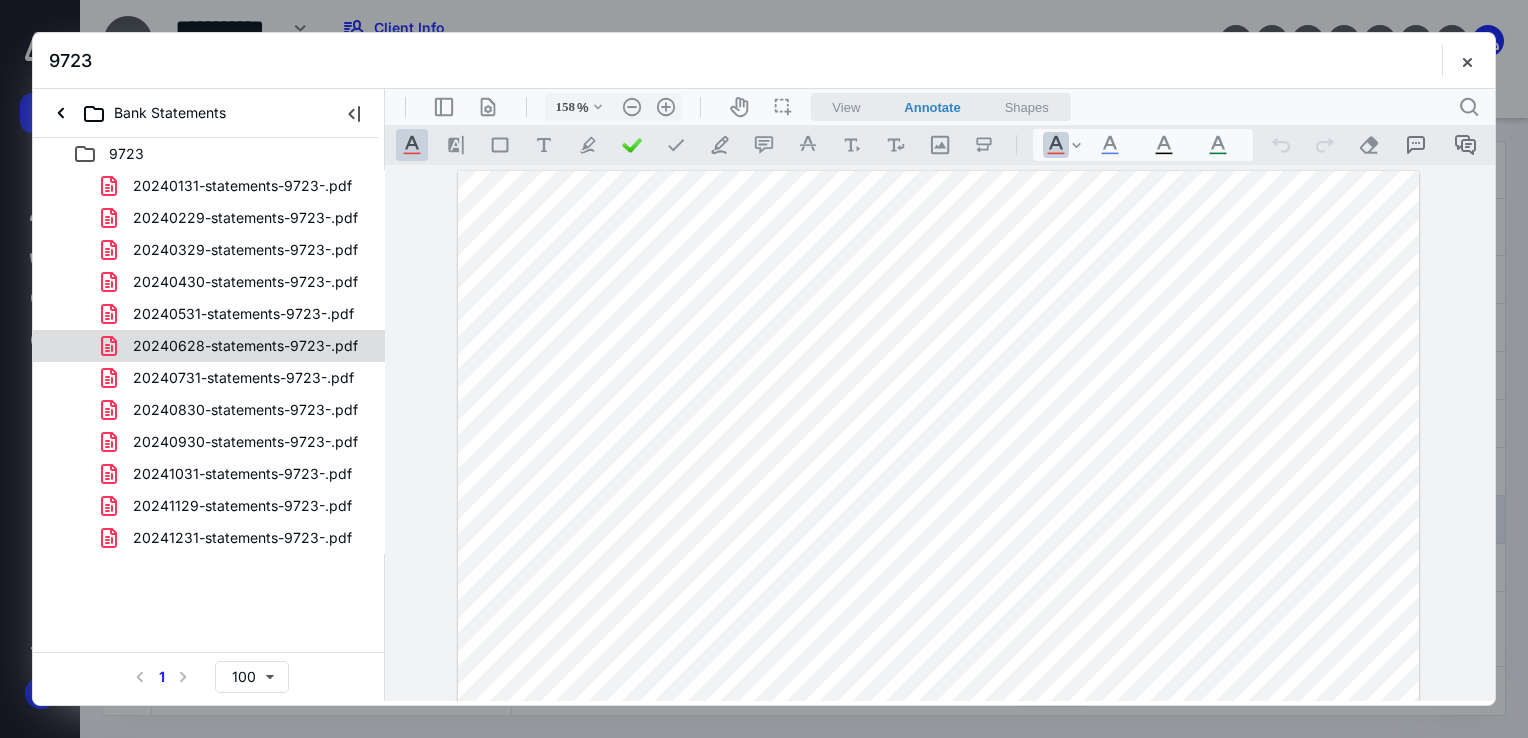 click on "20240628-statements-9723-.pdf" at bounding box center [245, 346] 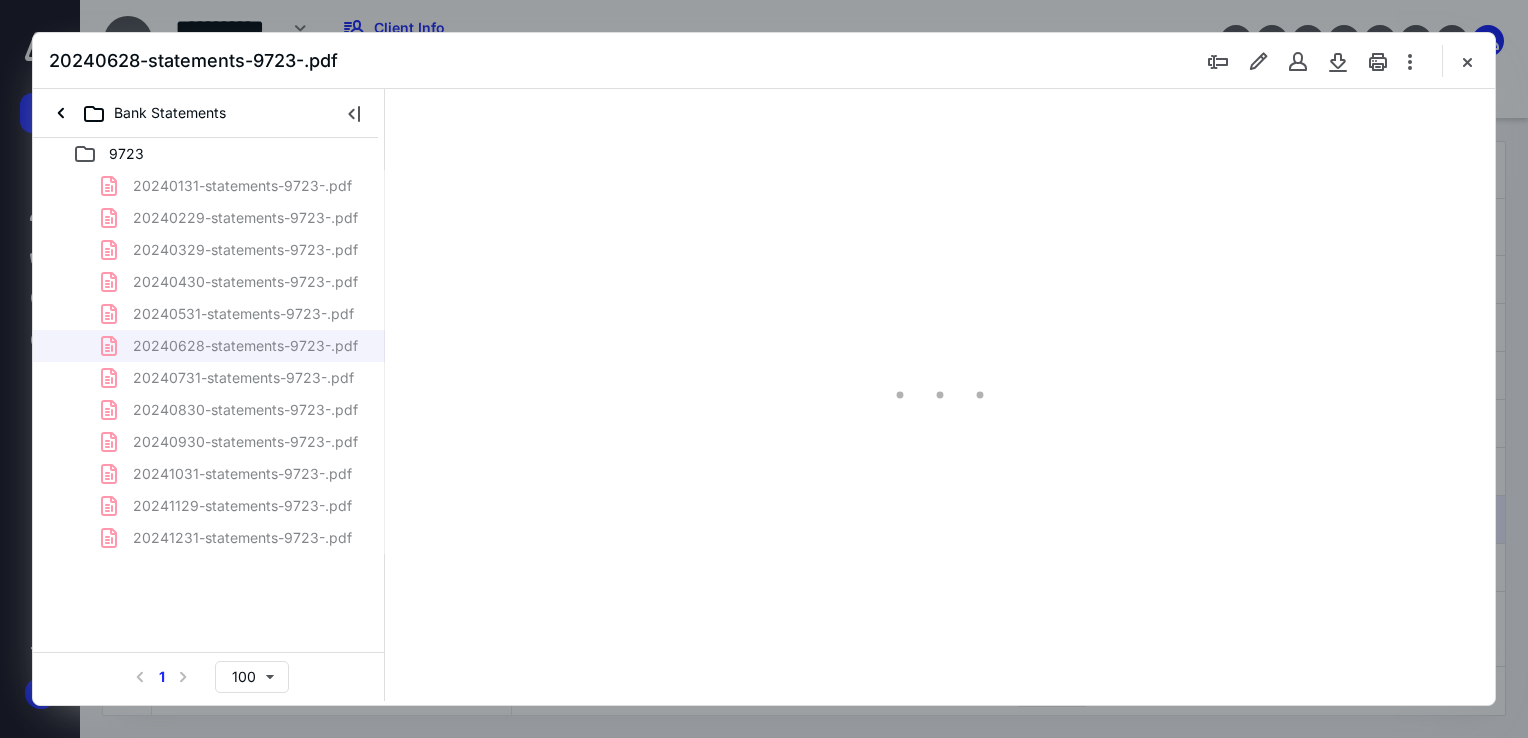 scroll, scrollTop: 79, scrollLeft: 0, axis: vertical 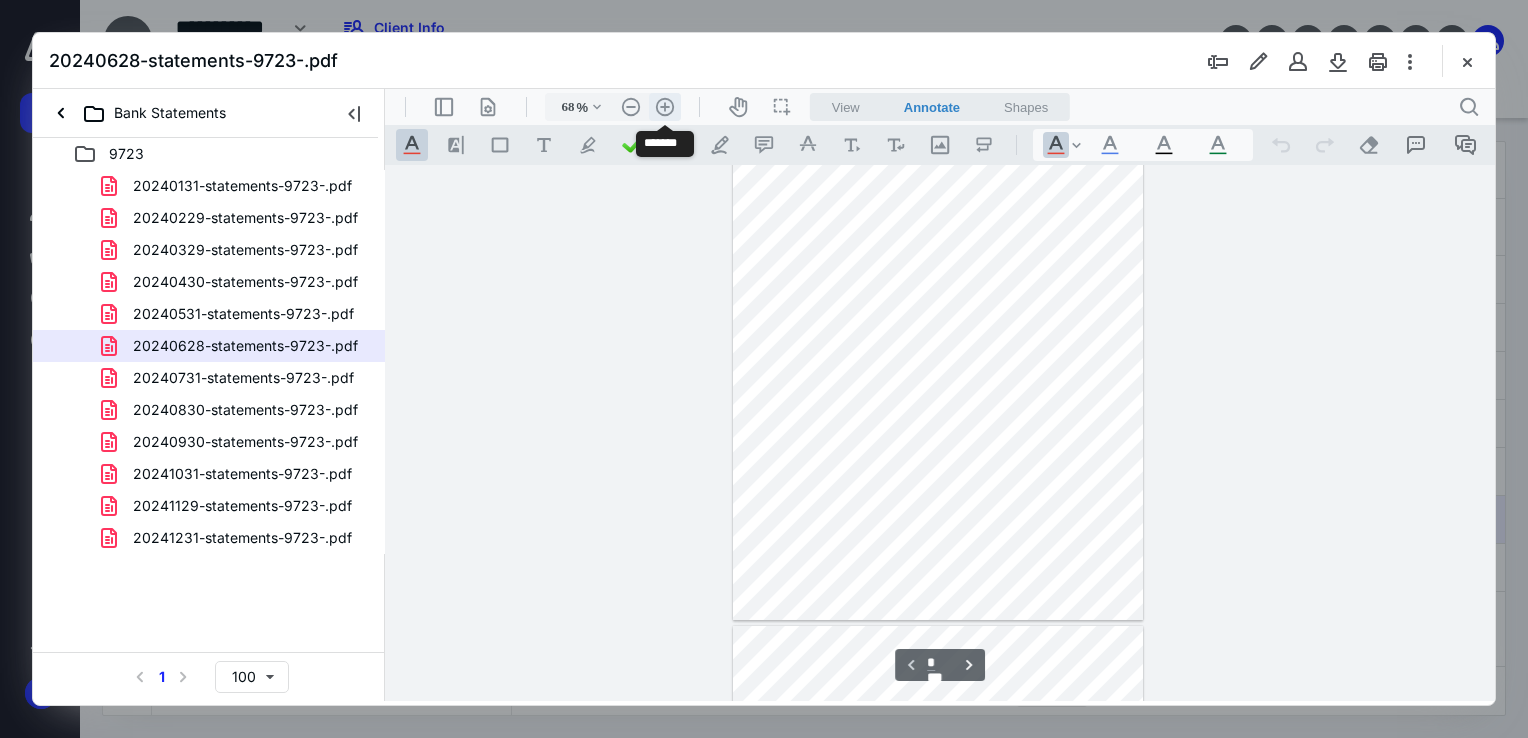 click on ".cls-1{fill:#abb0c4;} icon - header - zoom - in - line" at bounding box center [665, 107] 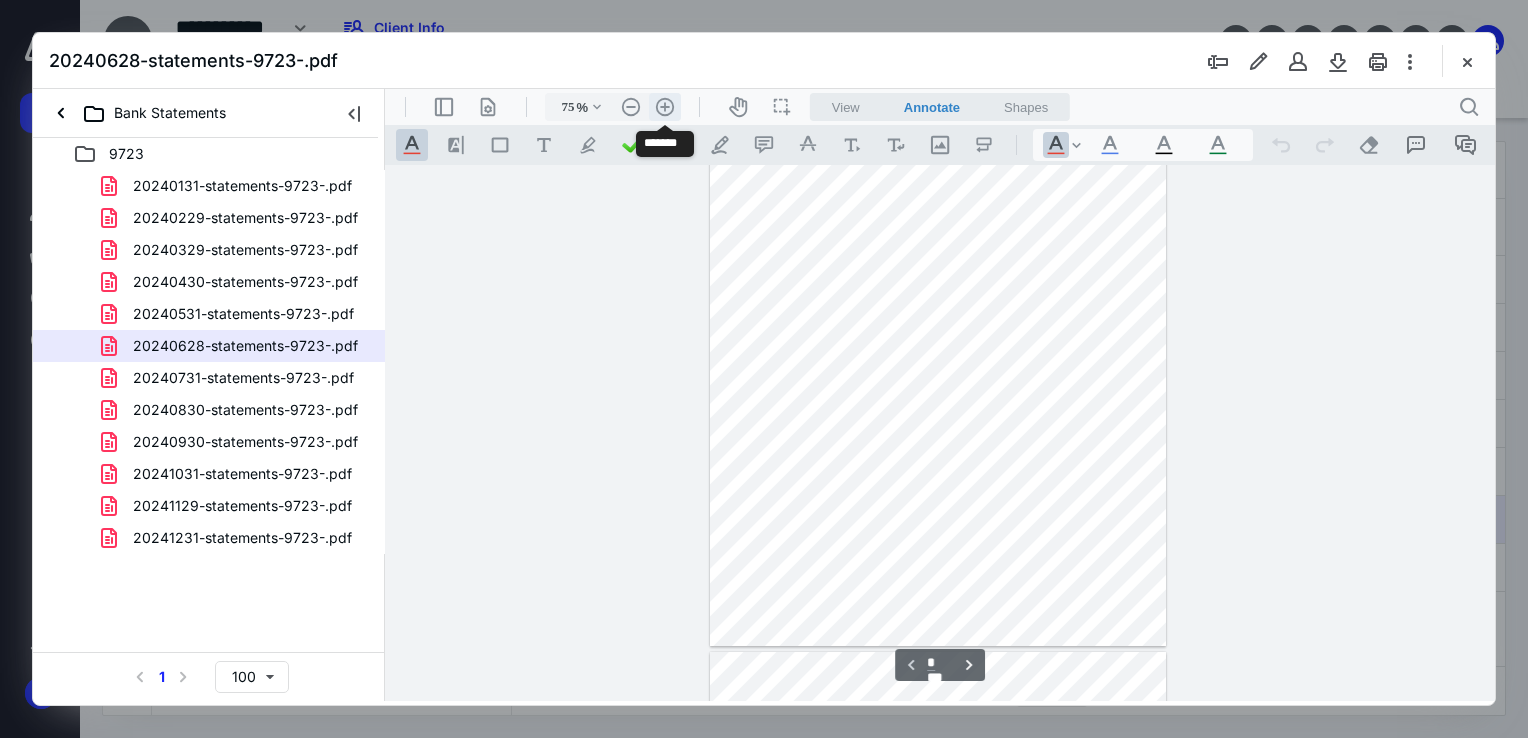 click on ".cls-1{fill:#abb0c4;} icon - header - zoom - in - line" at bounding box center (665, 107) 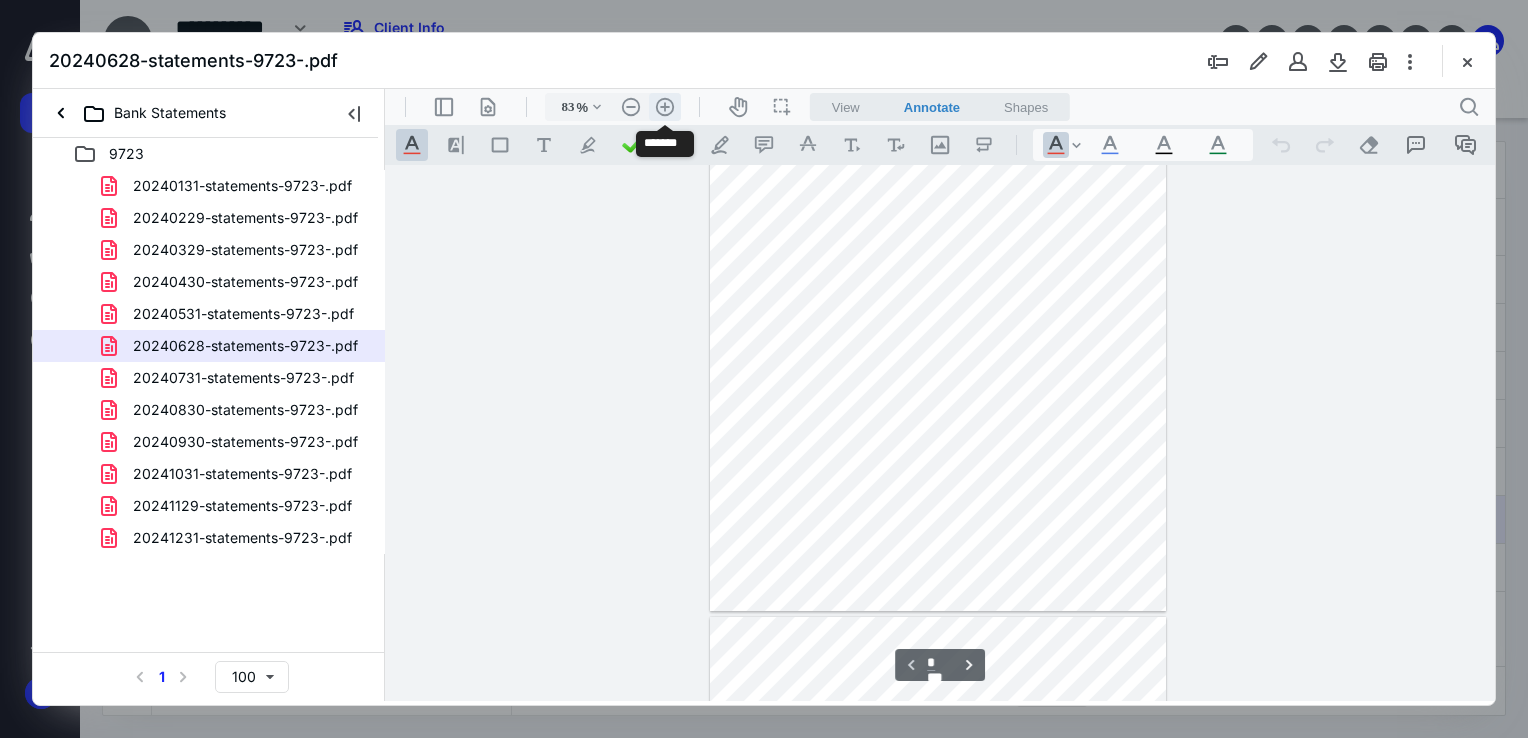 click on ".cls-1{fill:#abb0c4;} icon - header - zoom - in - line" at bounding box center [665, 107] 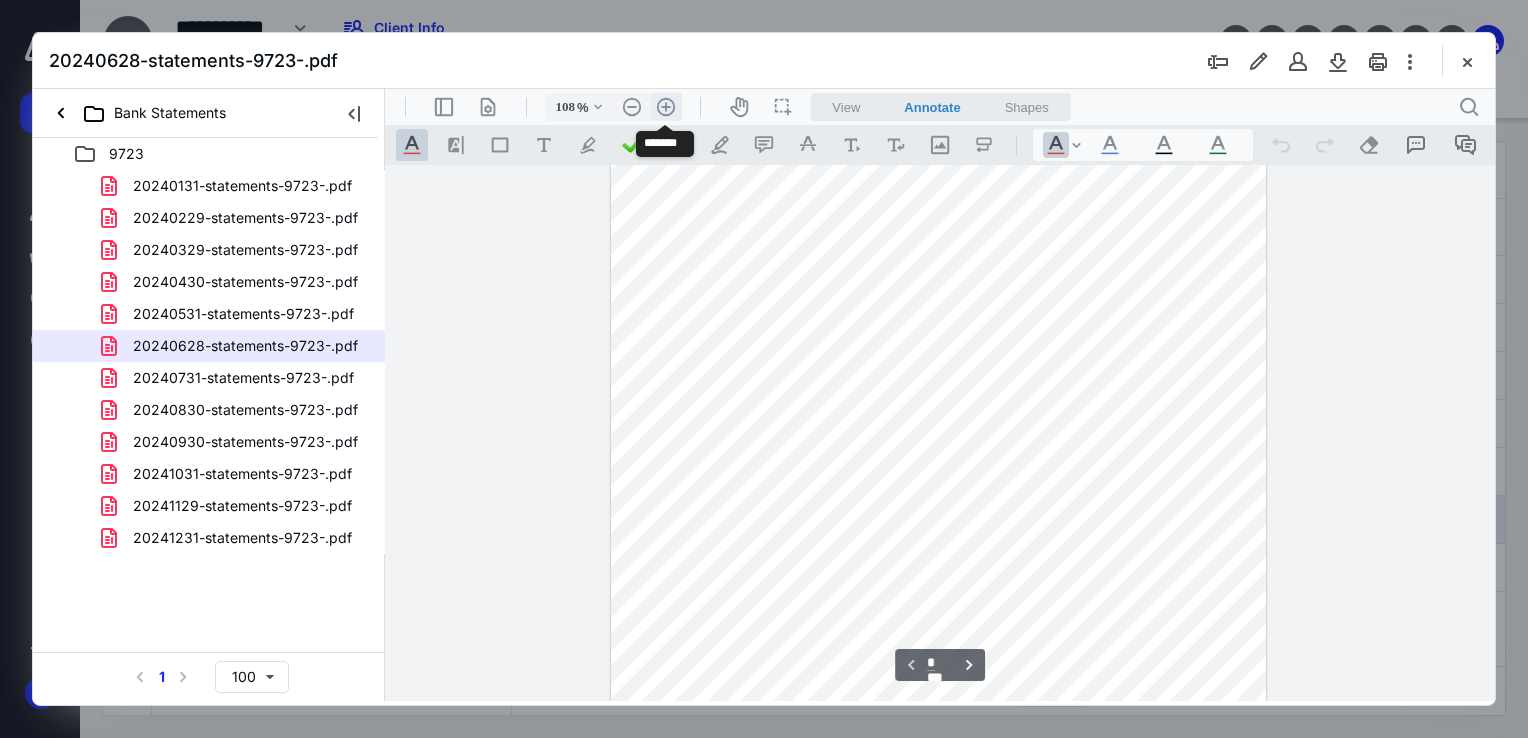 click on ".cls-1{fill:#abb0c4;} icon - header - zoom - in - line" at bounding box center (666, 107) 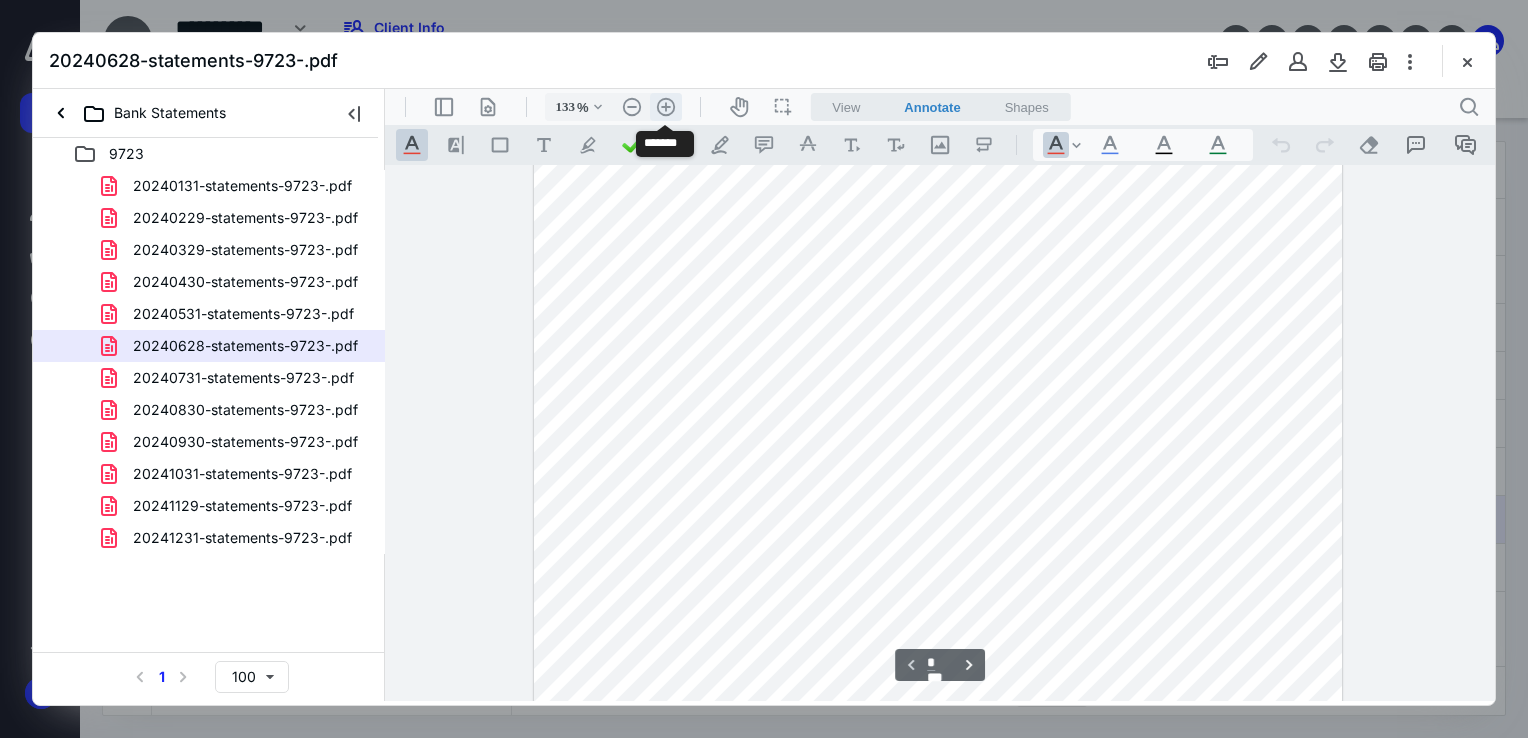 click on ".cls-1{fill:#abb0c4;} icon - header - zoom - in - line" at bounding box center [666, 107] 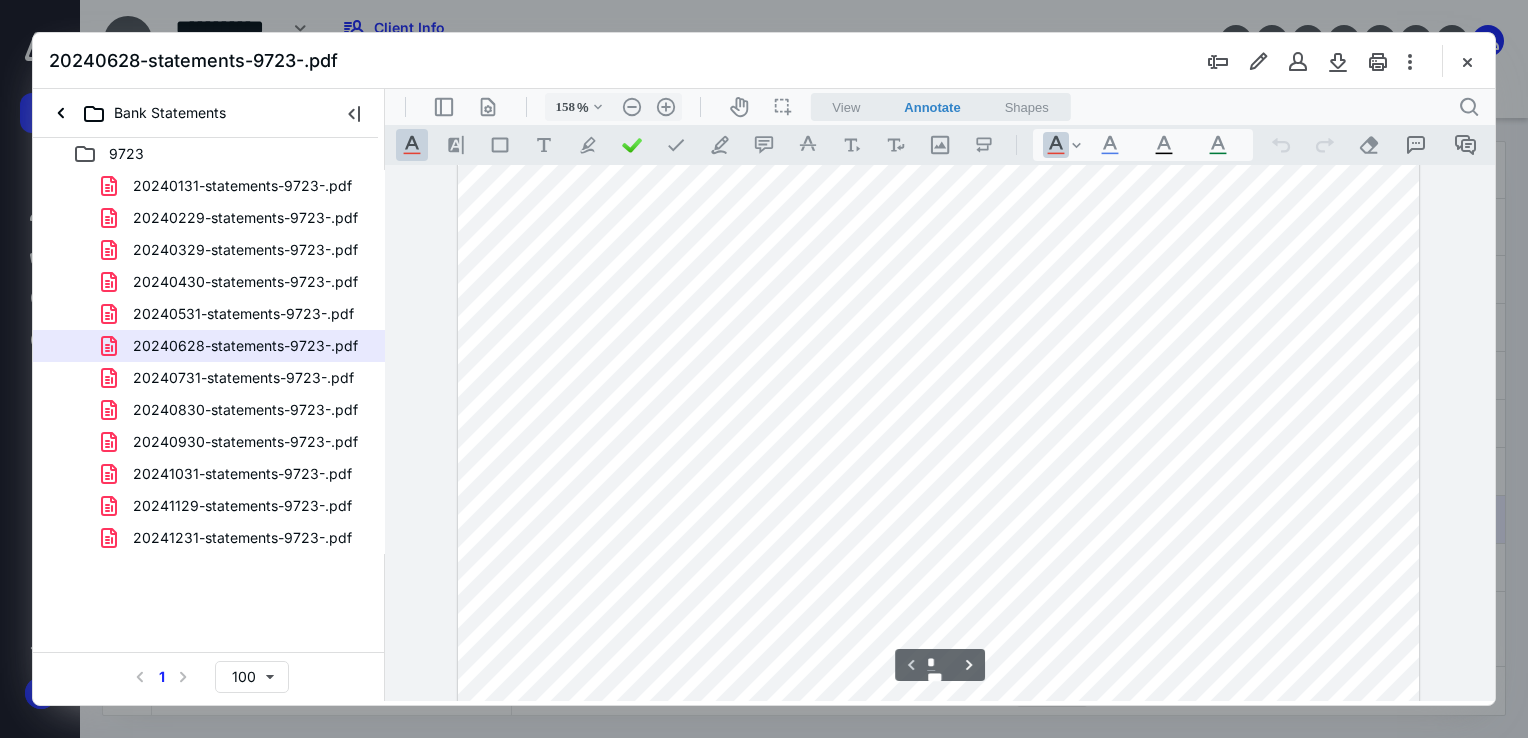 scroll, scrollTop: 0, scrollLeft: 0, axis: both 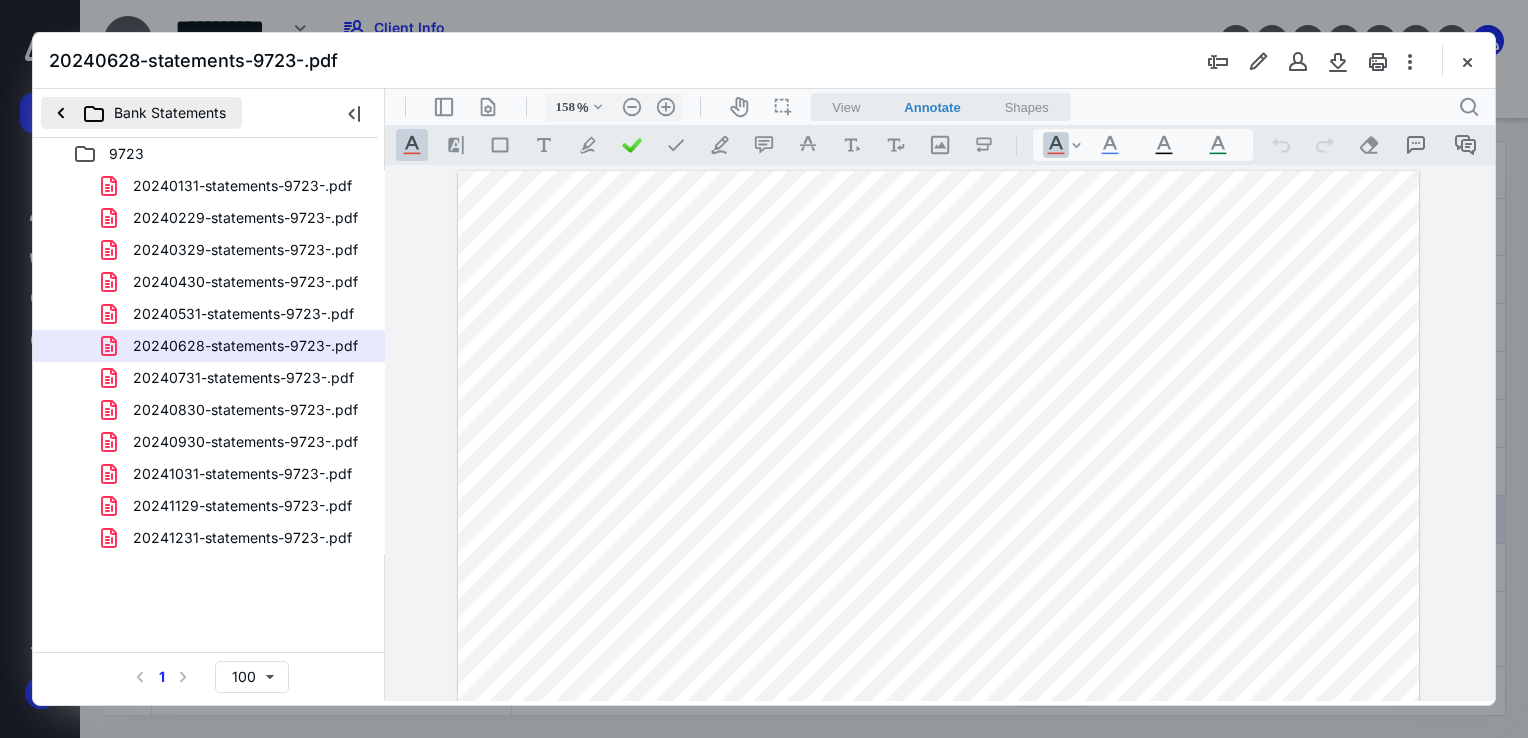 click on "Bank Statements" at bounding box center (141, 113) 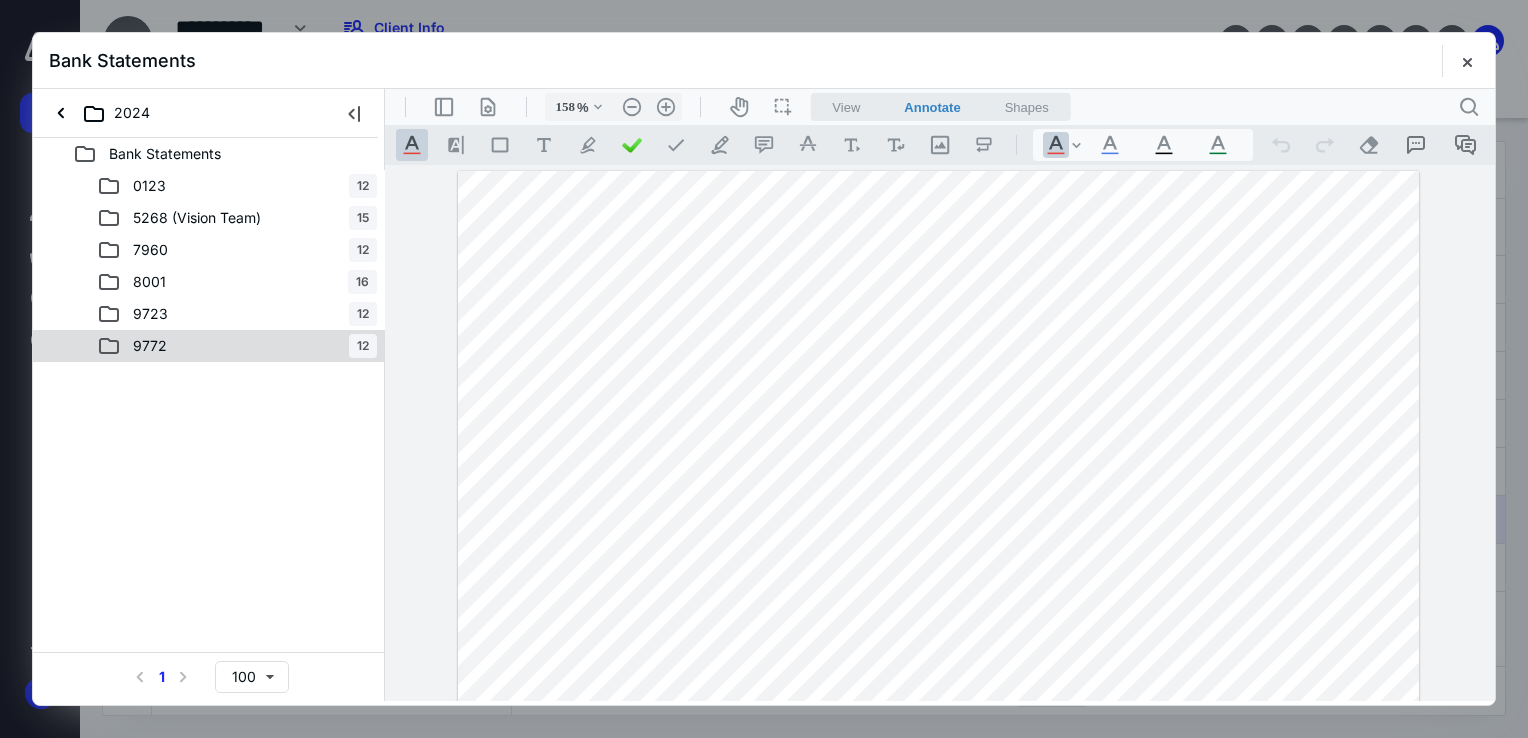 click on "9772" at bounding box center (150, 346) 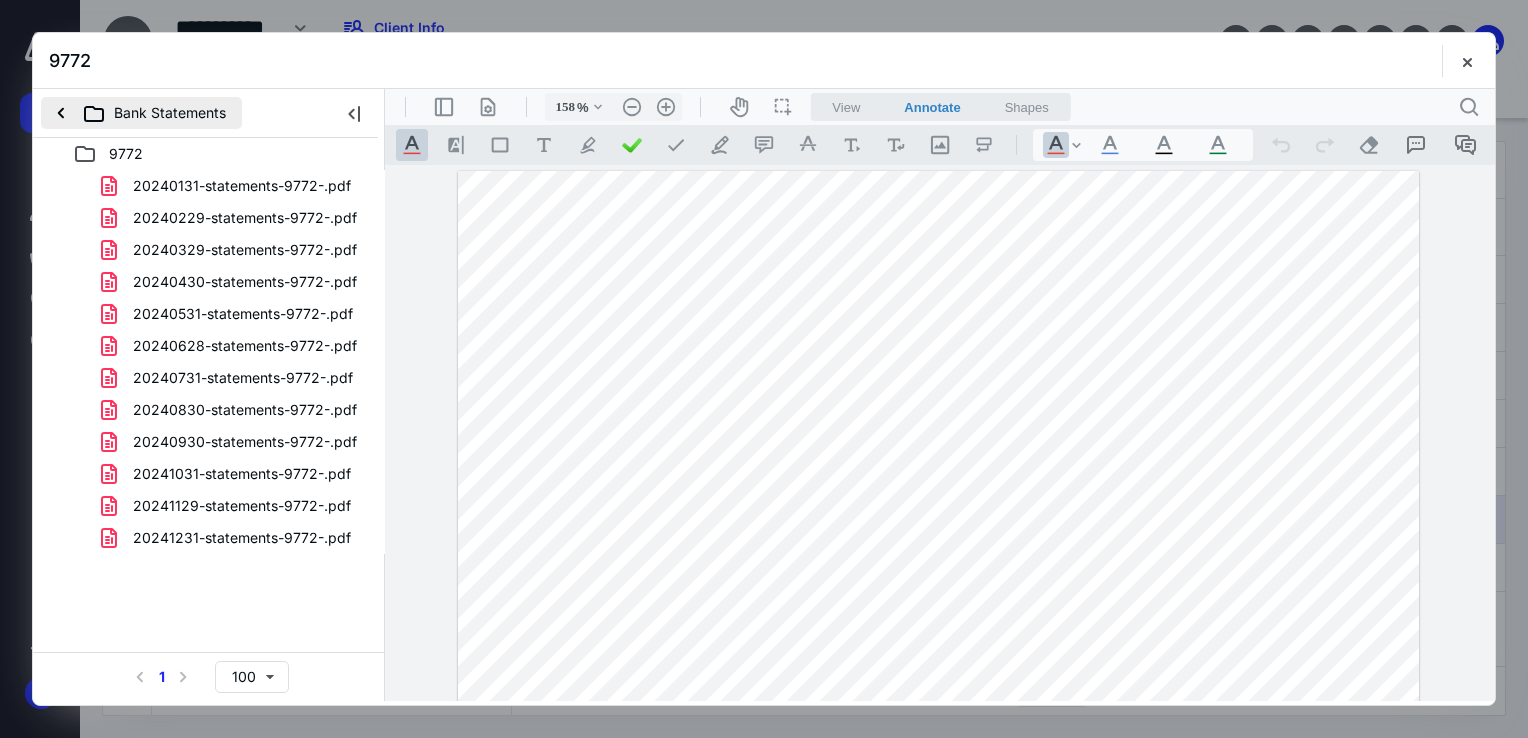 click on "Bank Statements" at bounding box center (141, 113) 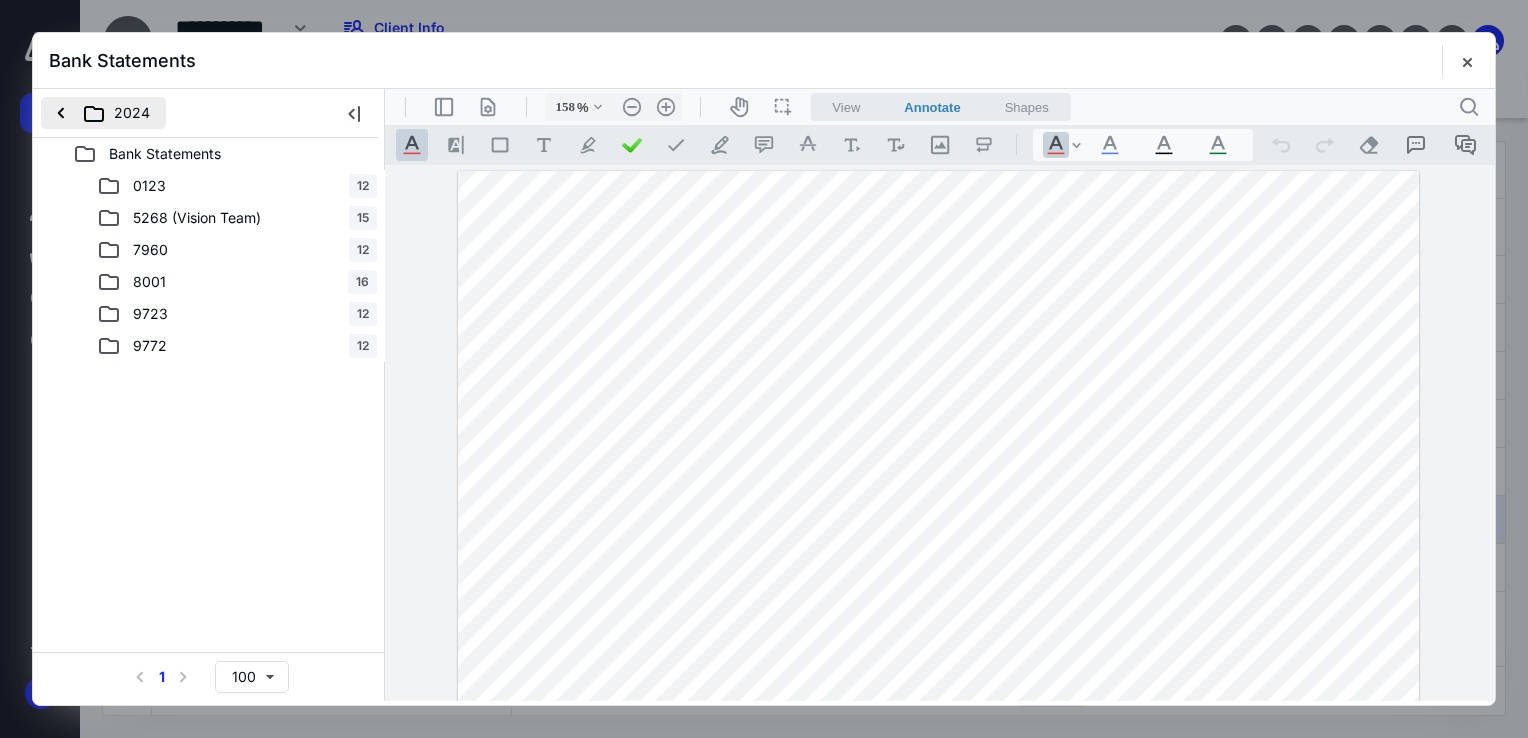 click on "2024" at bounding box center [103, 113] 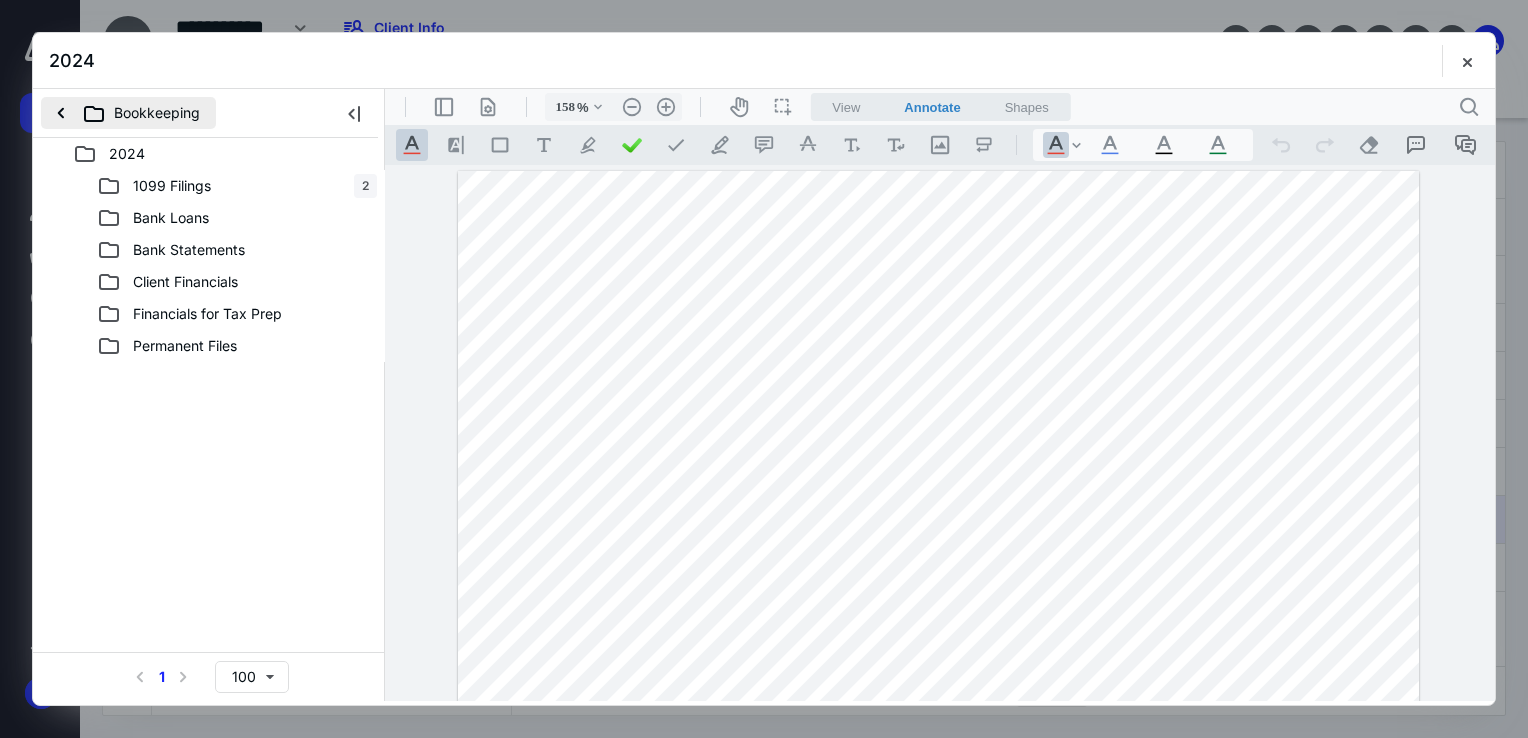 click on "Bookkeeping" at bounding box center [128, 113] 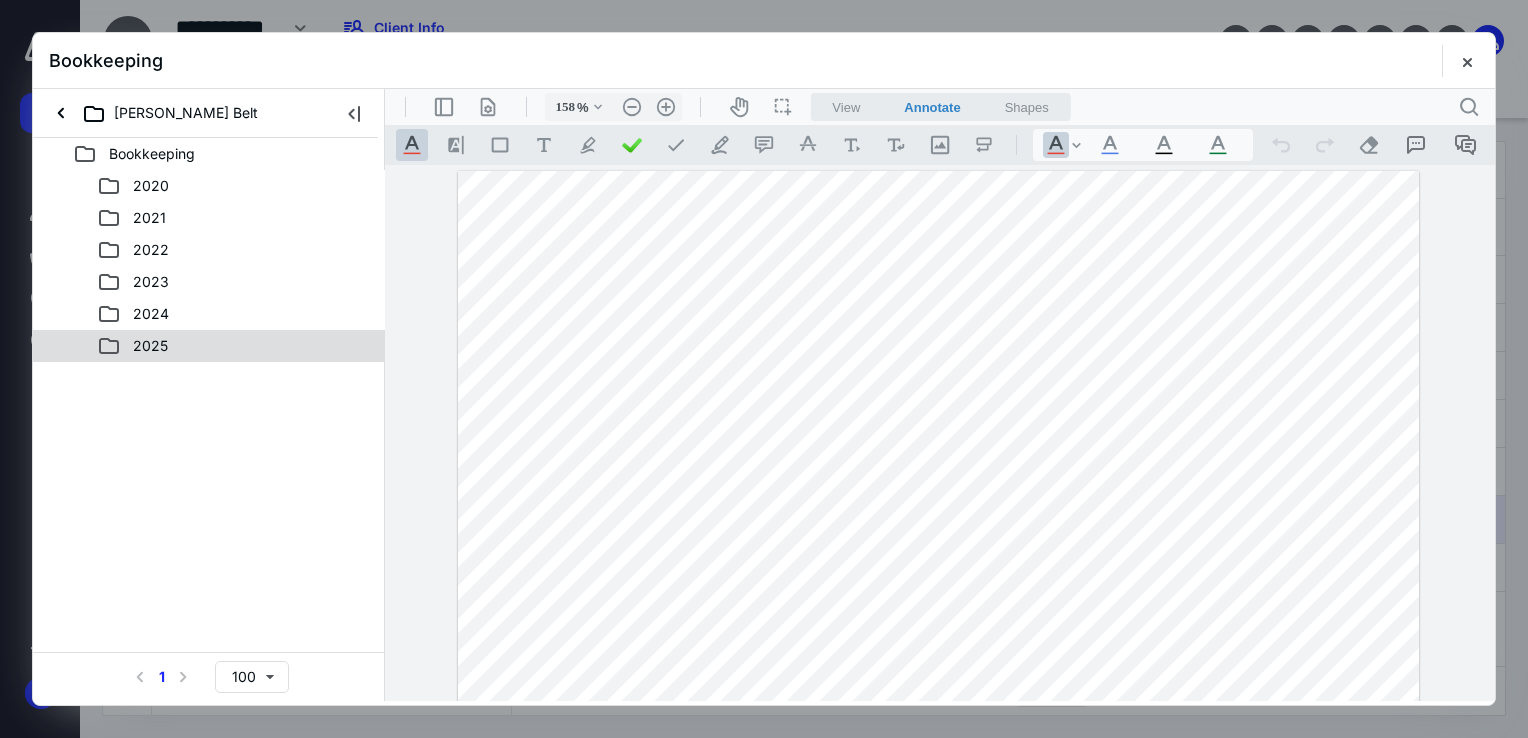 click on "2025" at bounding box center (150, 346) 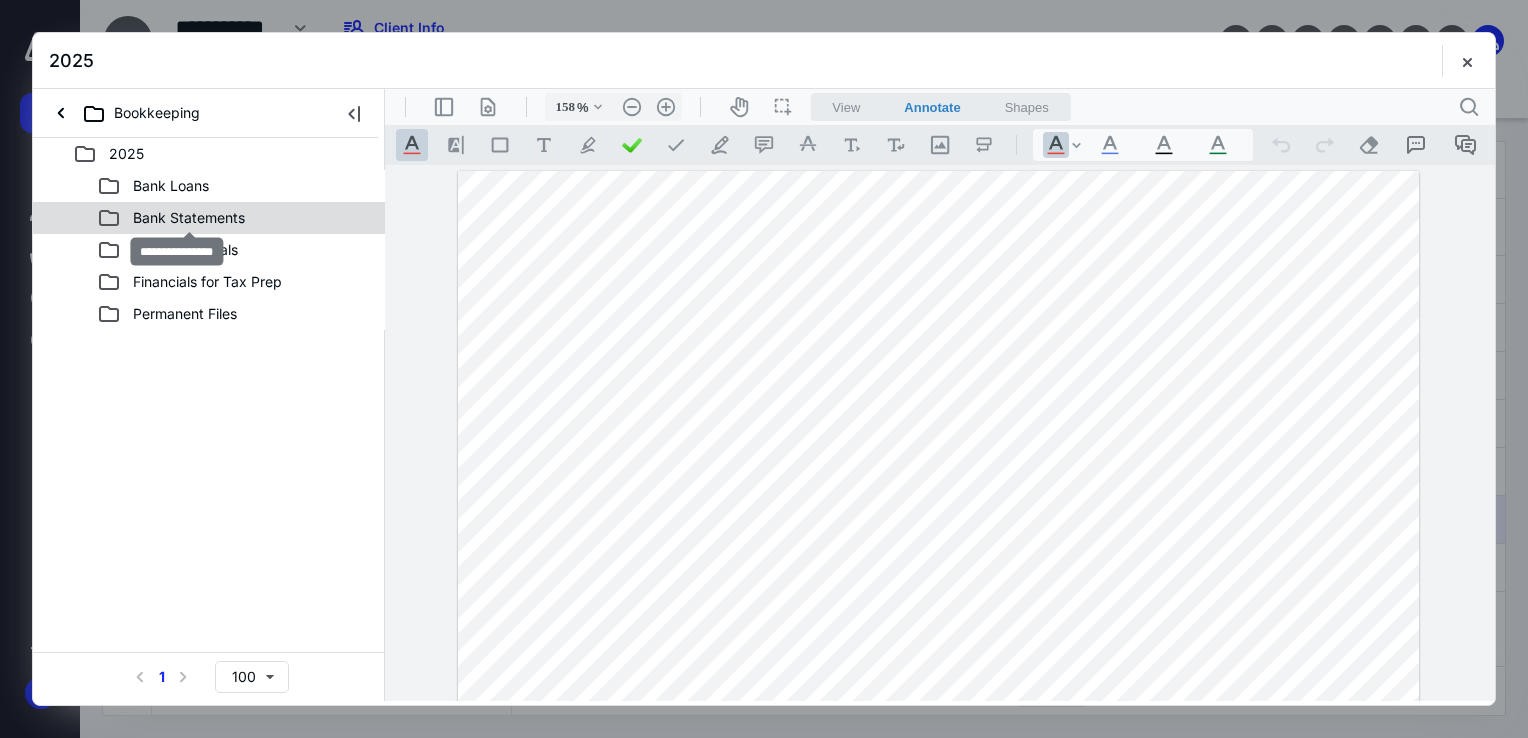 click on "Bank Statements" at bounding box center [189, 218] 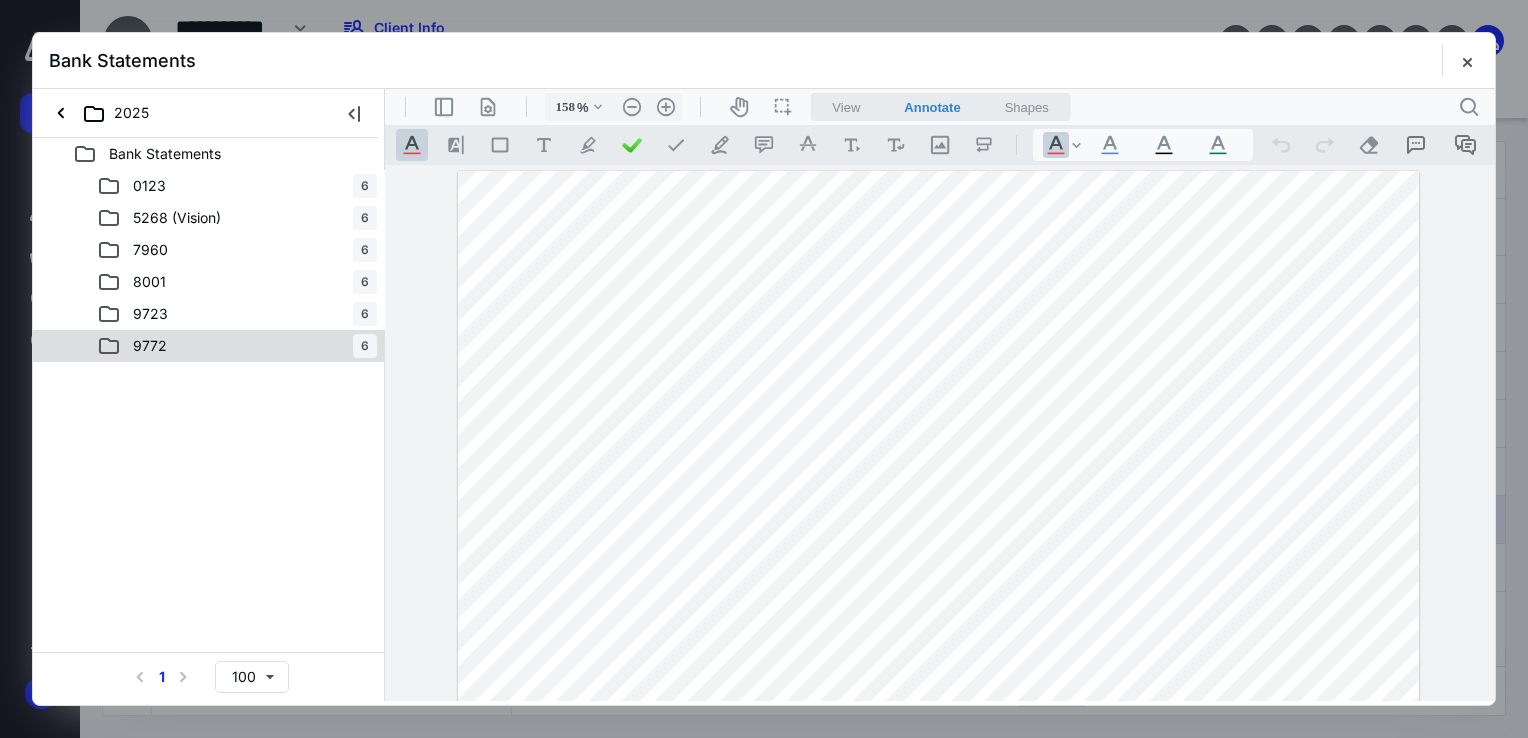 click on "9772 6" at bounding box center [237, 346] 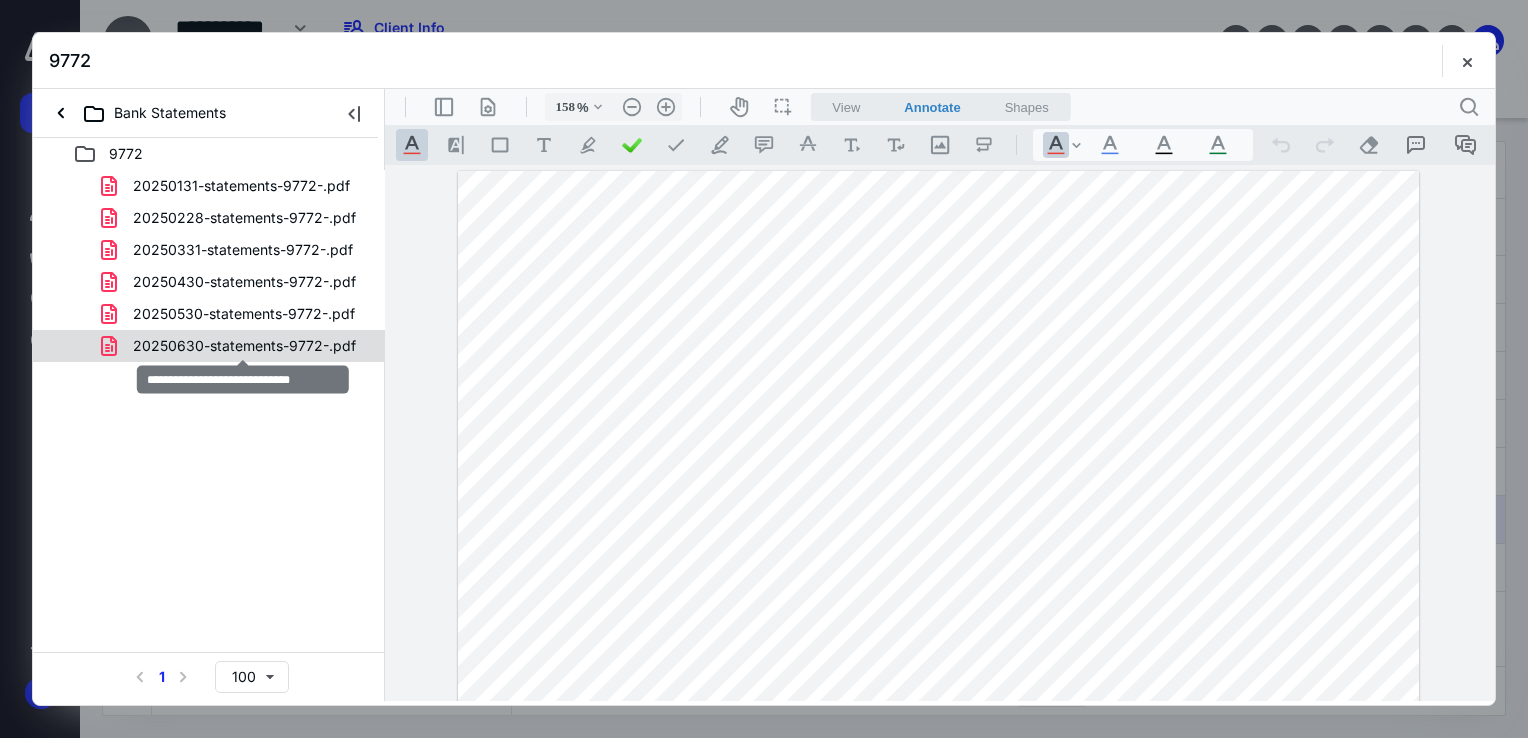 click on "20250630-statements-9772-.pdf" at bounding box center [244, 346] 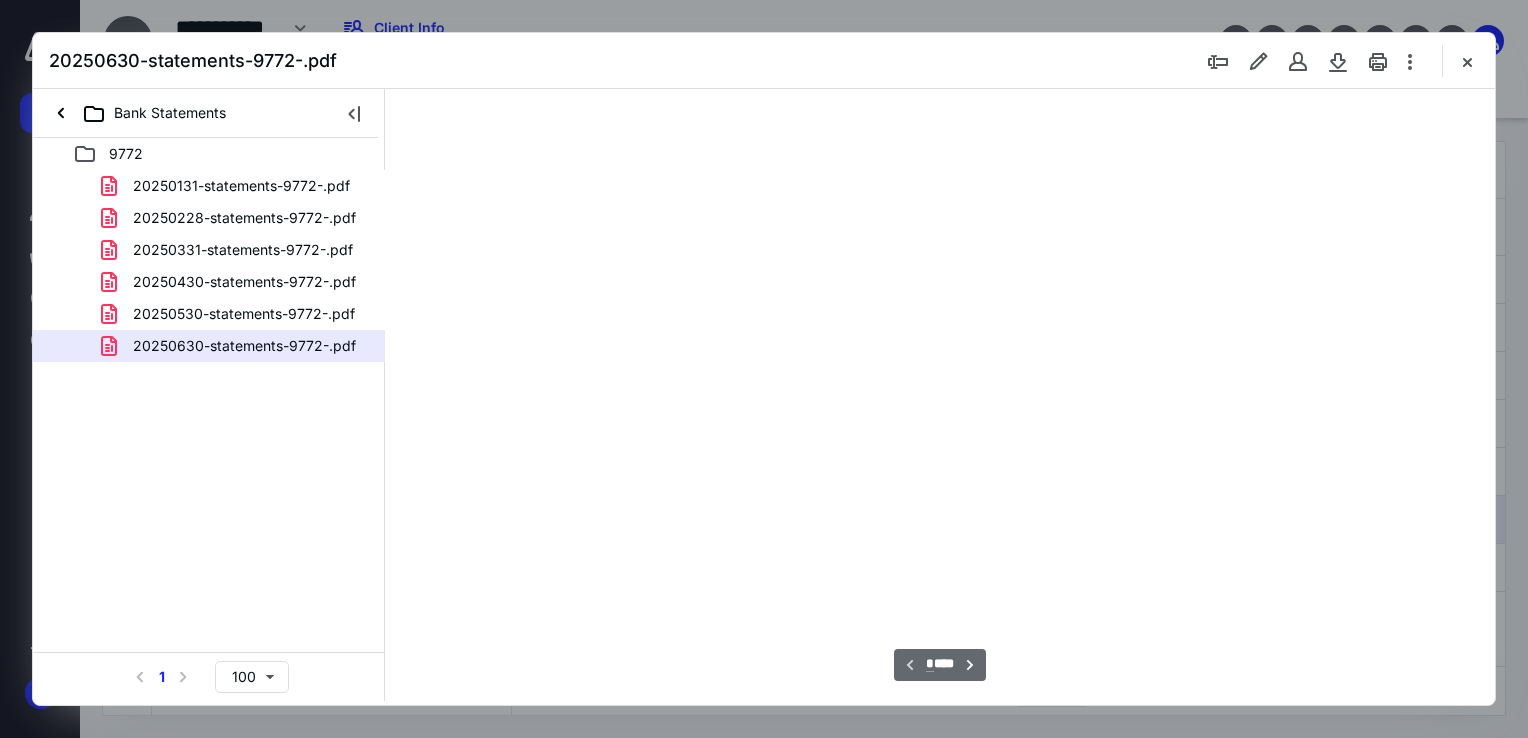 scroll, scrollTop: 79, scrollLeft: 0, axis: vertical 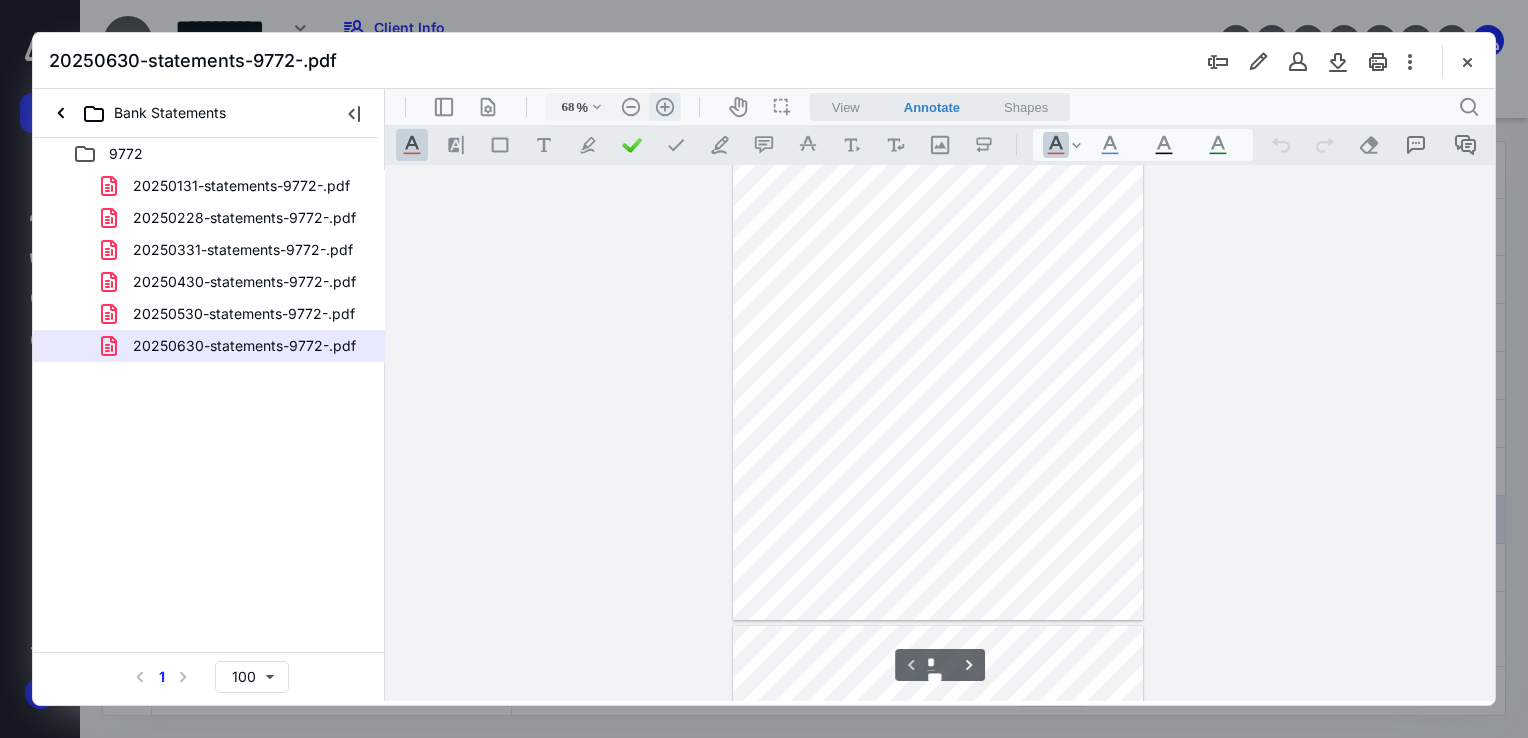 click on ".cls-1{fill:#abb0c4;} icon - header - zoom - in - line" at bounding box center [665, 107] 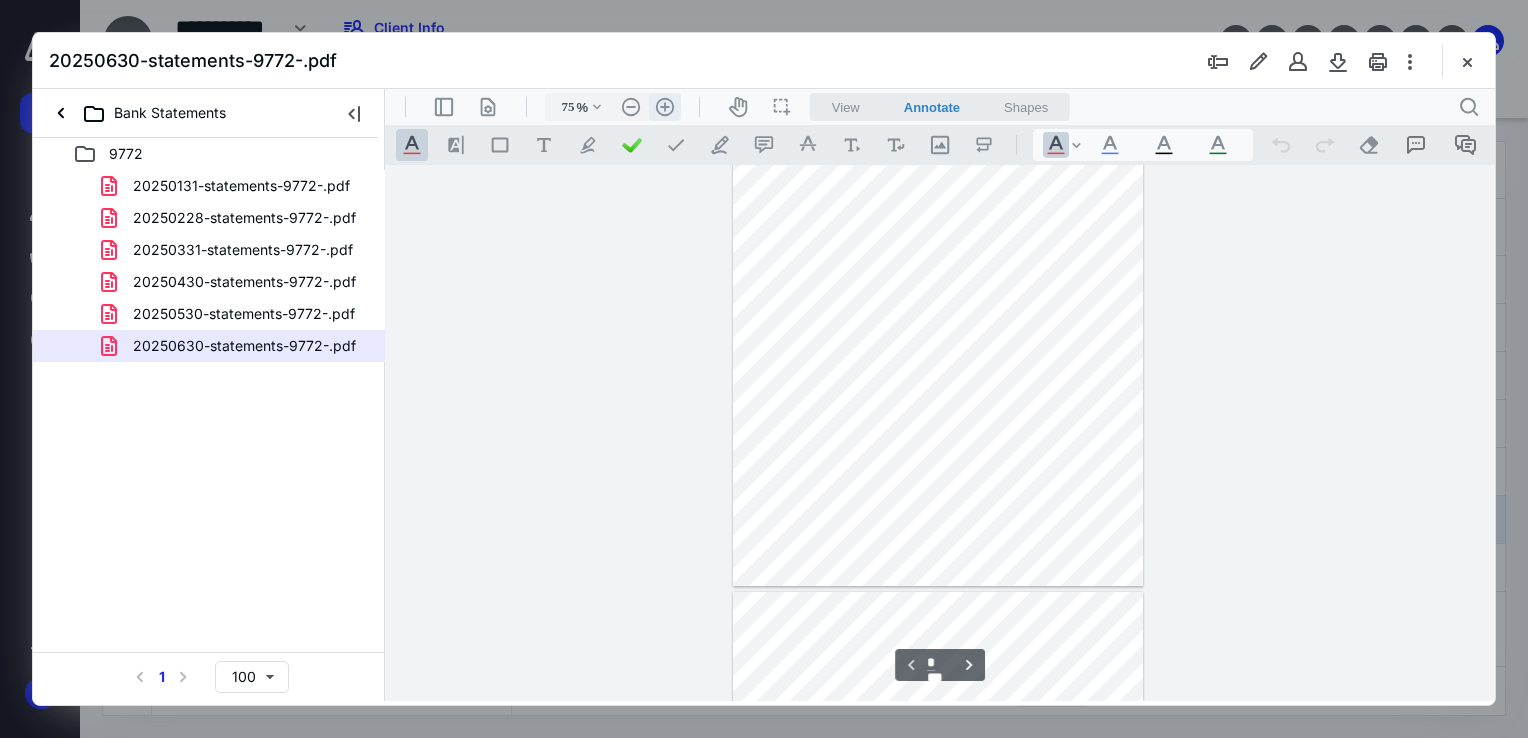 click on ".cls-1{fill:#abb0c4;} icon - header - zoom - in - line" at bounding box center (665, 107) 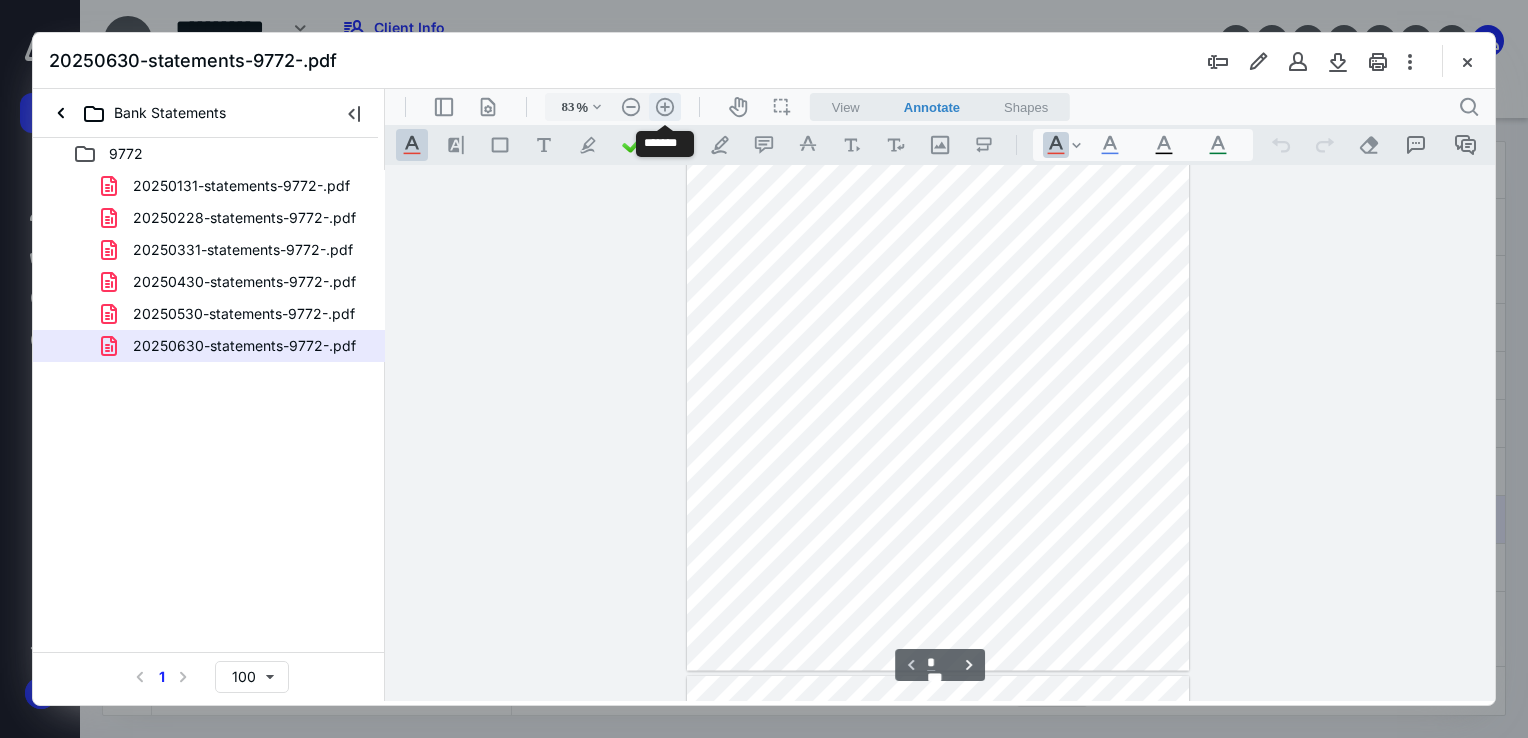 click on ".cls-1{fill:#abb0c4;} icon - header - zoom - in - line" at bounding box center [665, 107] 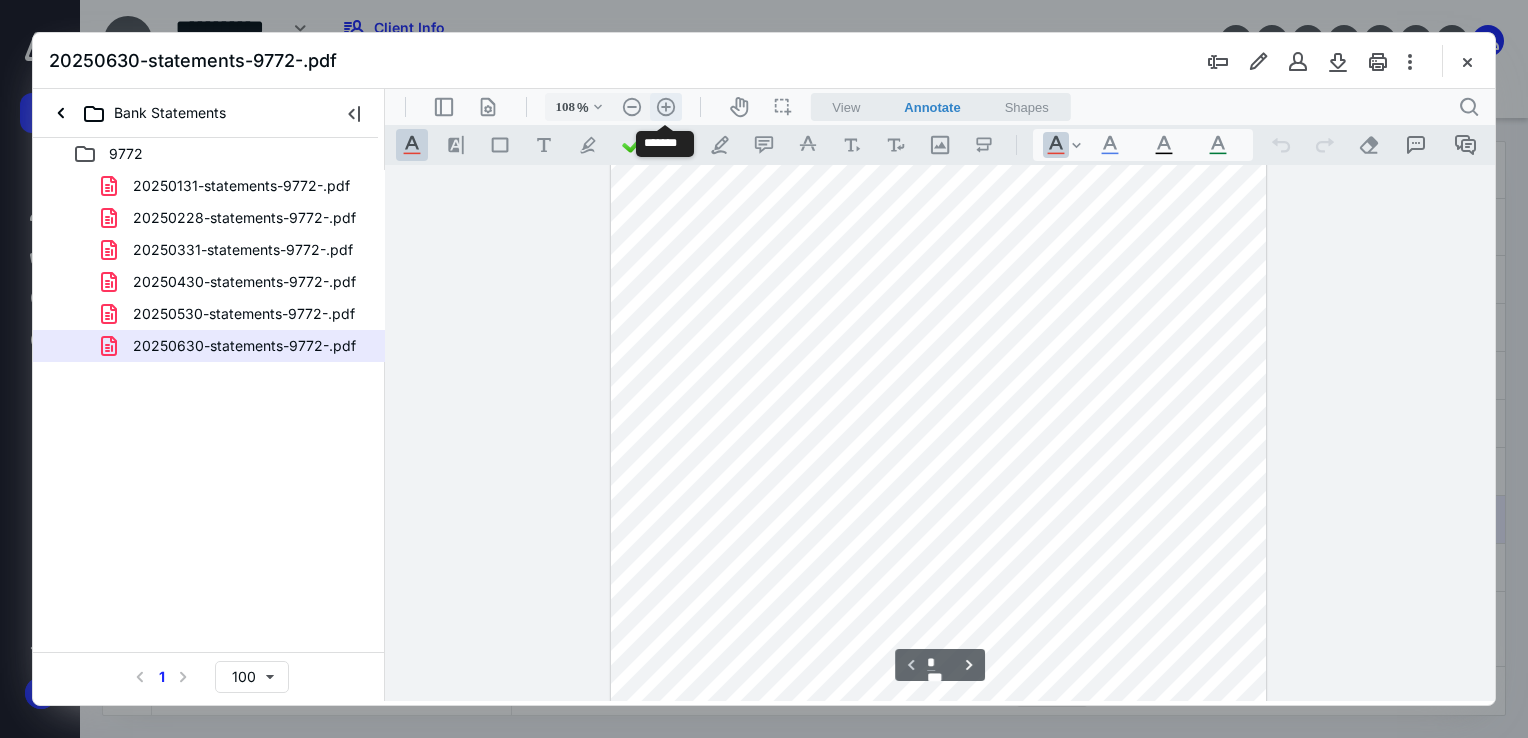 click on ".cls-1{fill:#abb0c4;} icon - header - zoom - in - line" at bounding box center [666, 107] 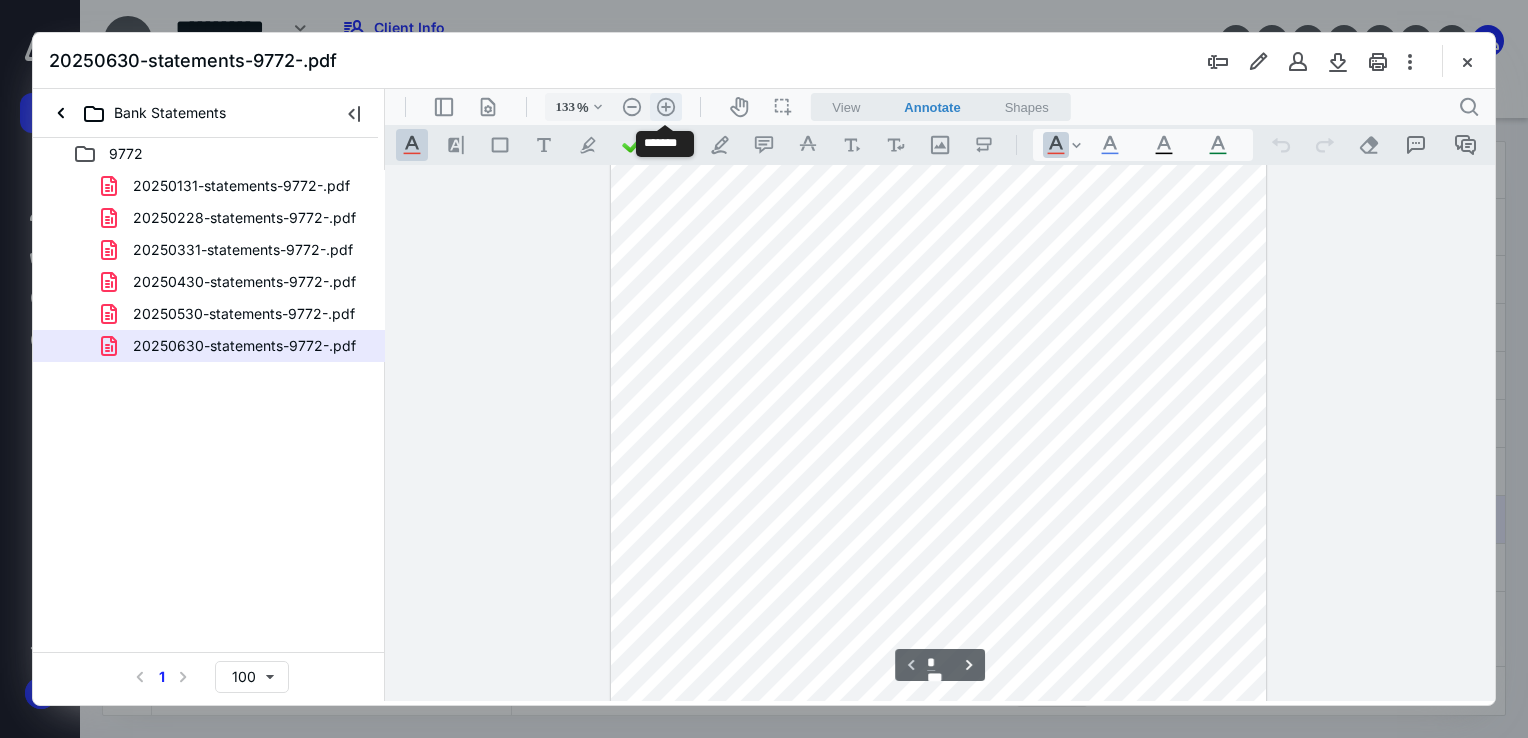 scroll, scrollTop: 378, scrollLeft: 0, axis: vertical 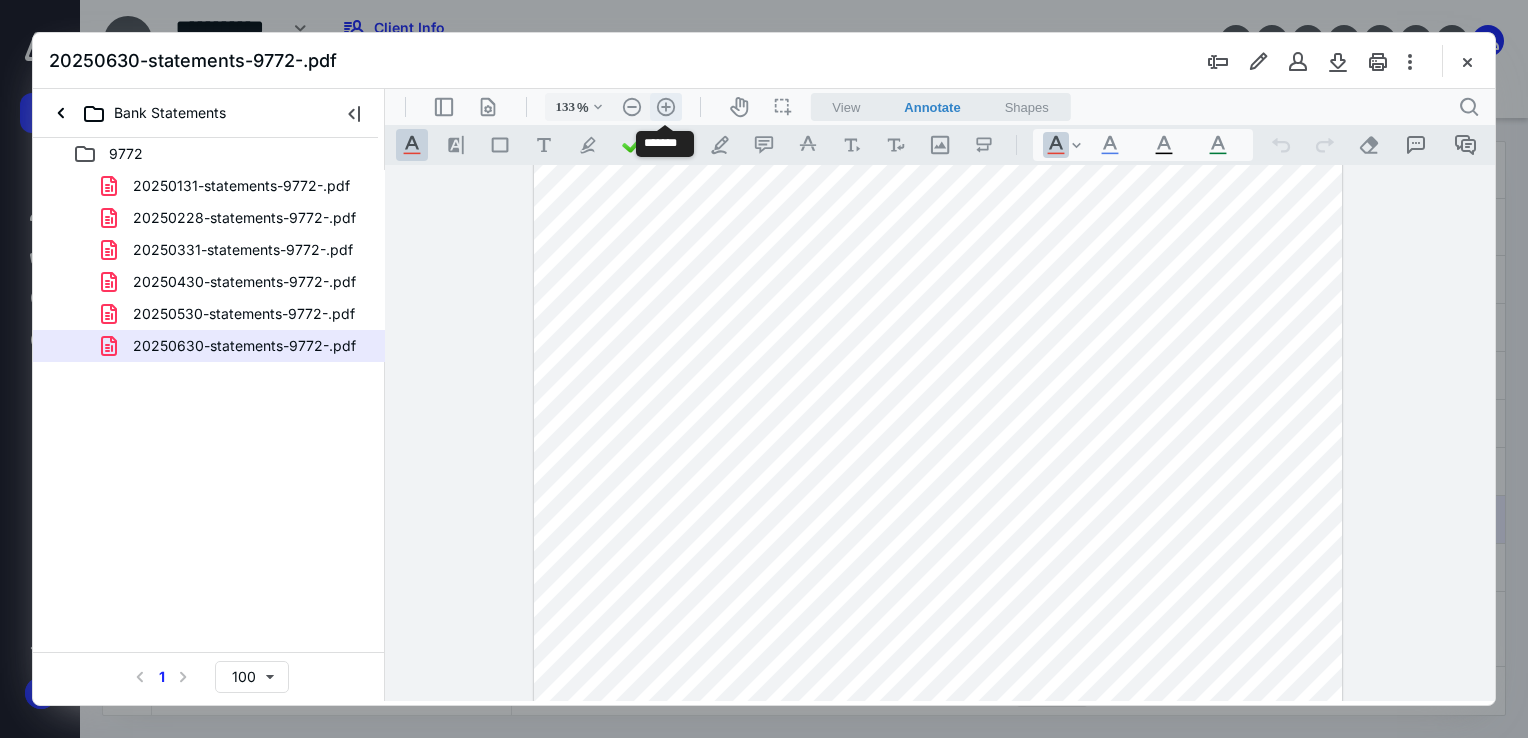 click on ".cls-1{fill:#abb0c4;} icon - header - zoom - in - line" at bounding box center (666, 107) 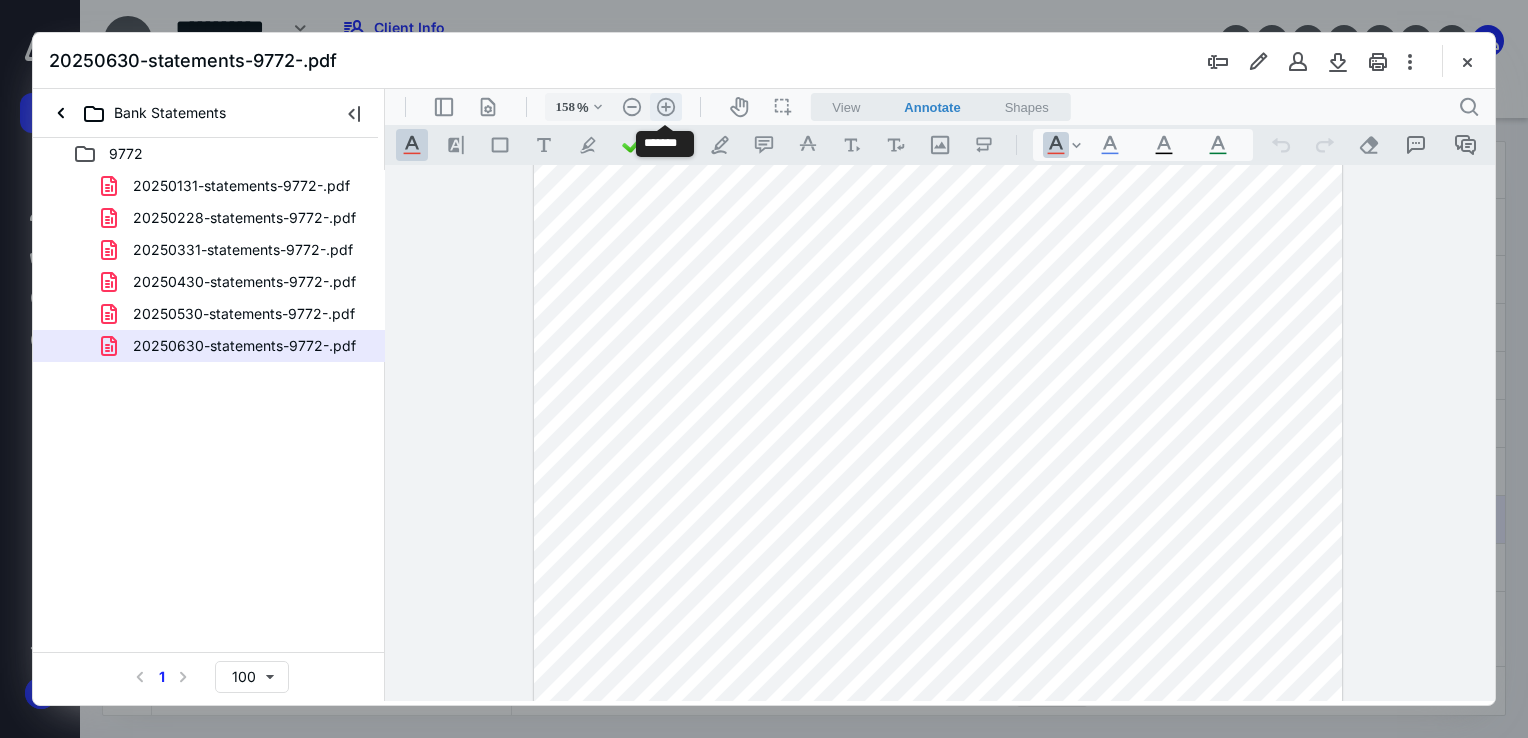 scroll, scrollTop: 493, scrollLeft: 0, axis: vertical 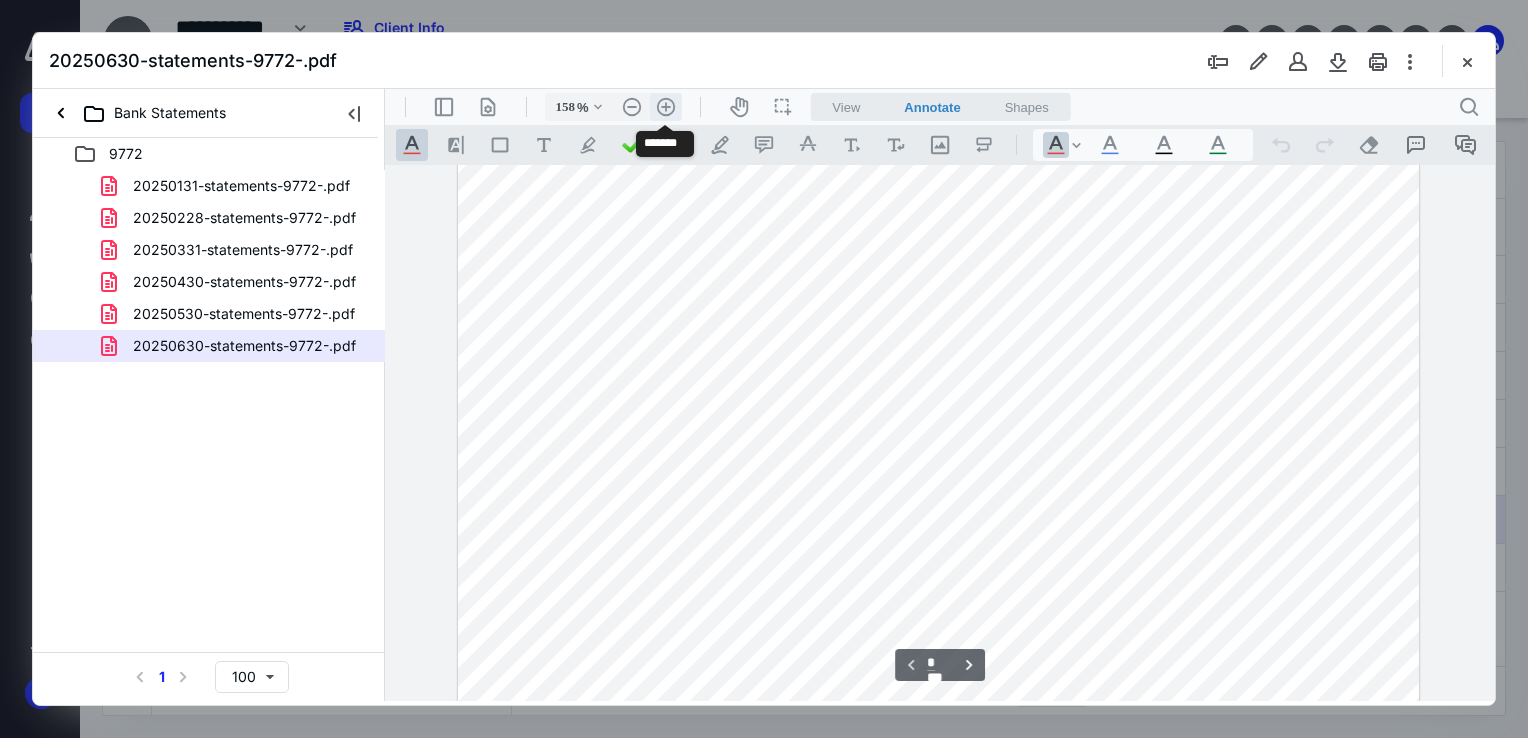 click on ".cls-1{fill:#abb0c4;} icon - header - zoom - in - line" at bounding box center (666, 107) 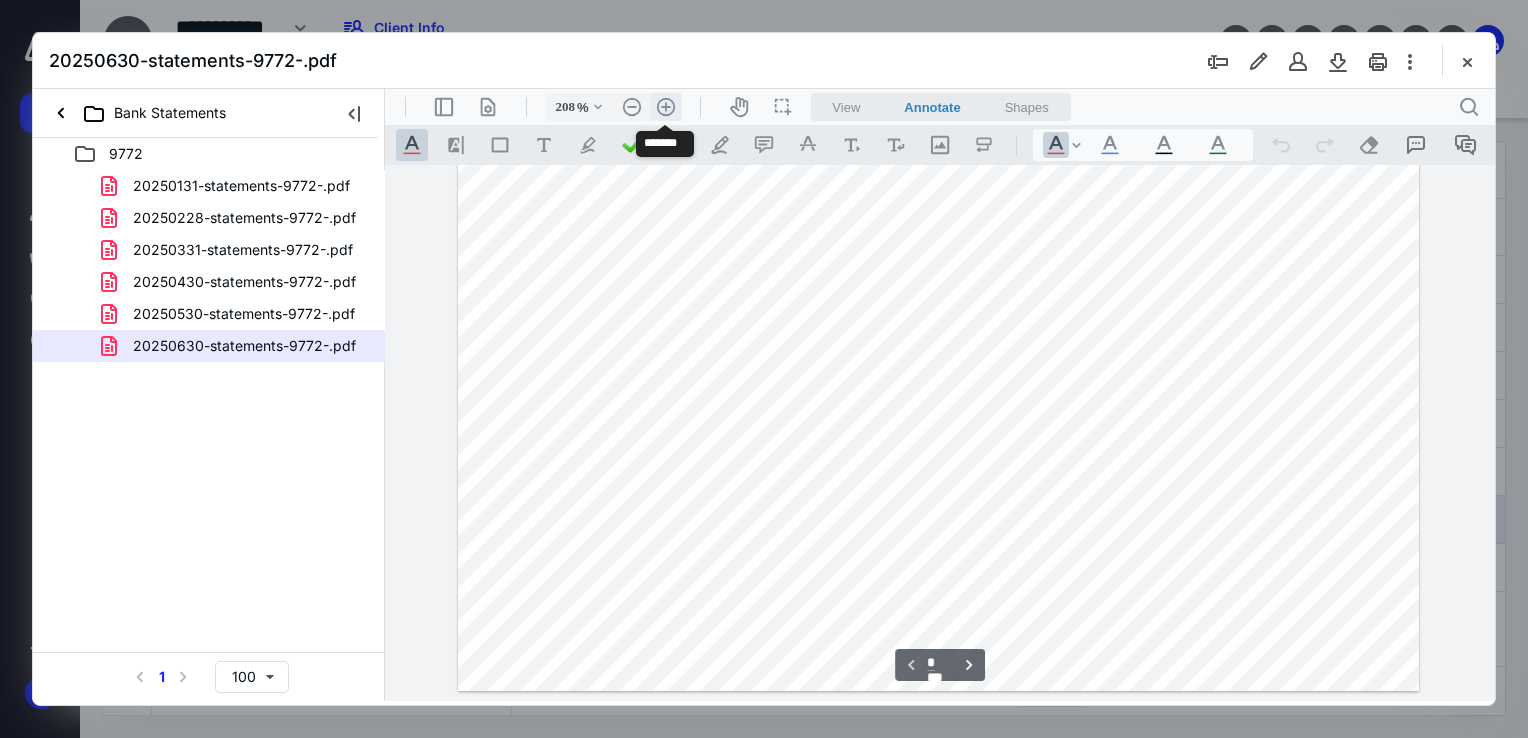 click on ".cls-1{fill:#abb0c4;} icon - header - zoom - in - line" at bounding box center [666, 107] 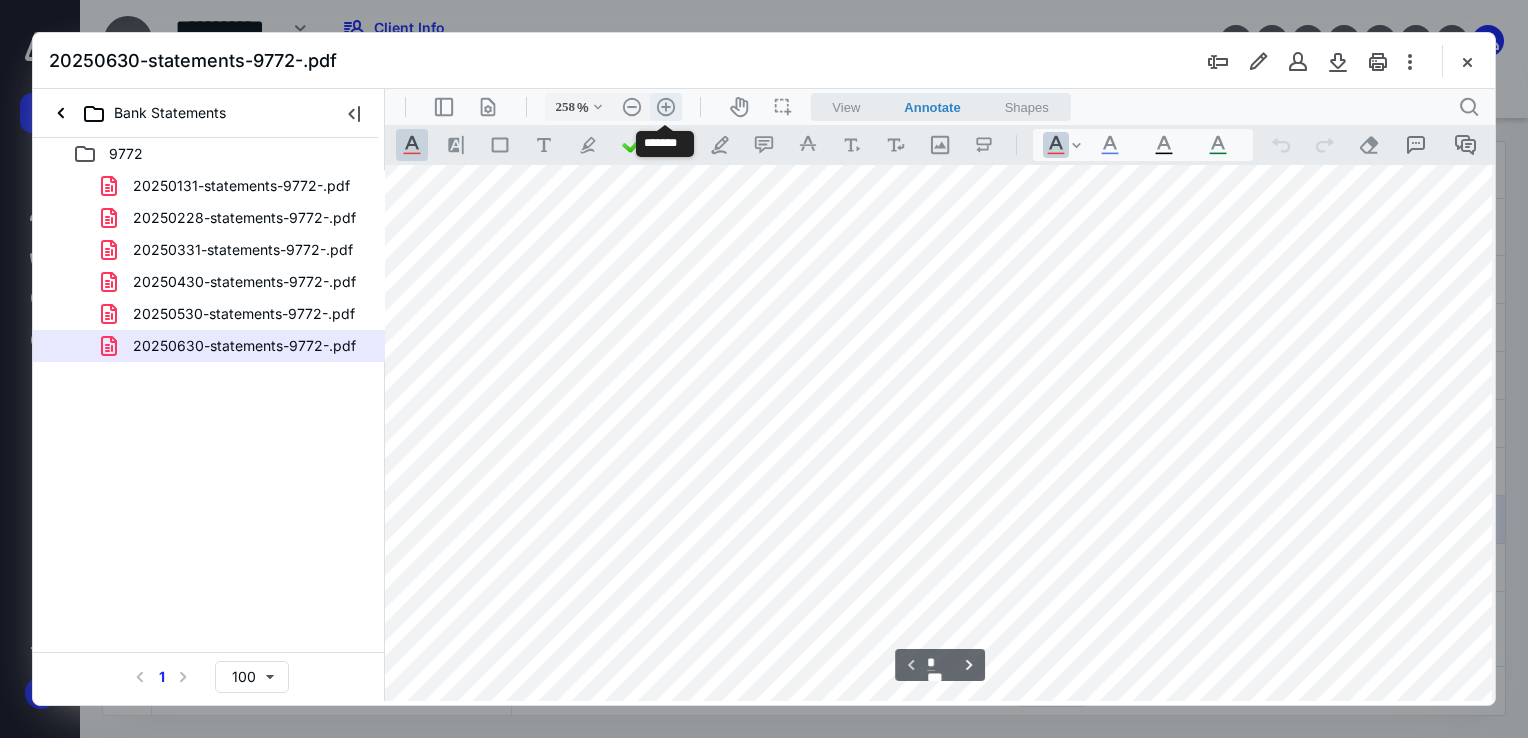 scroll, scrollTop: 1415, scrollLeft: 560, axis: both 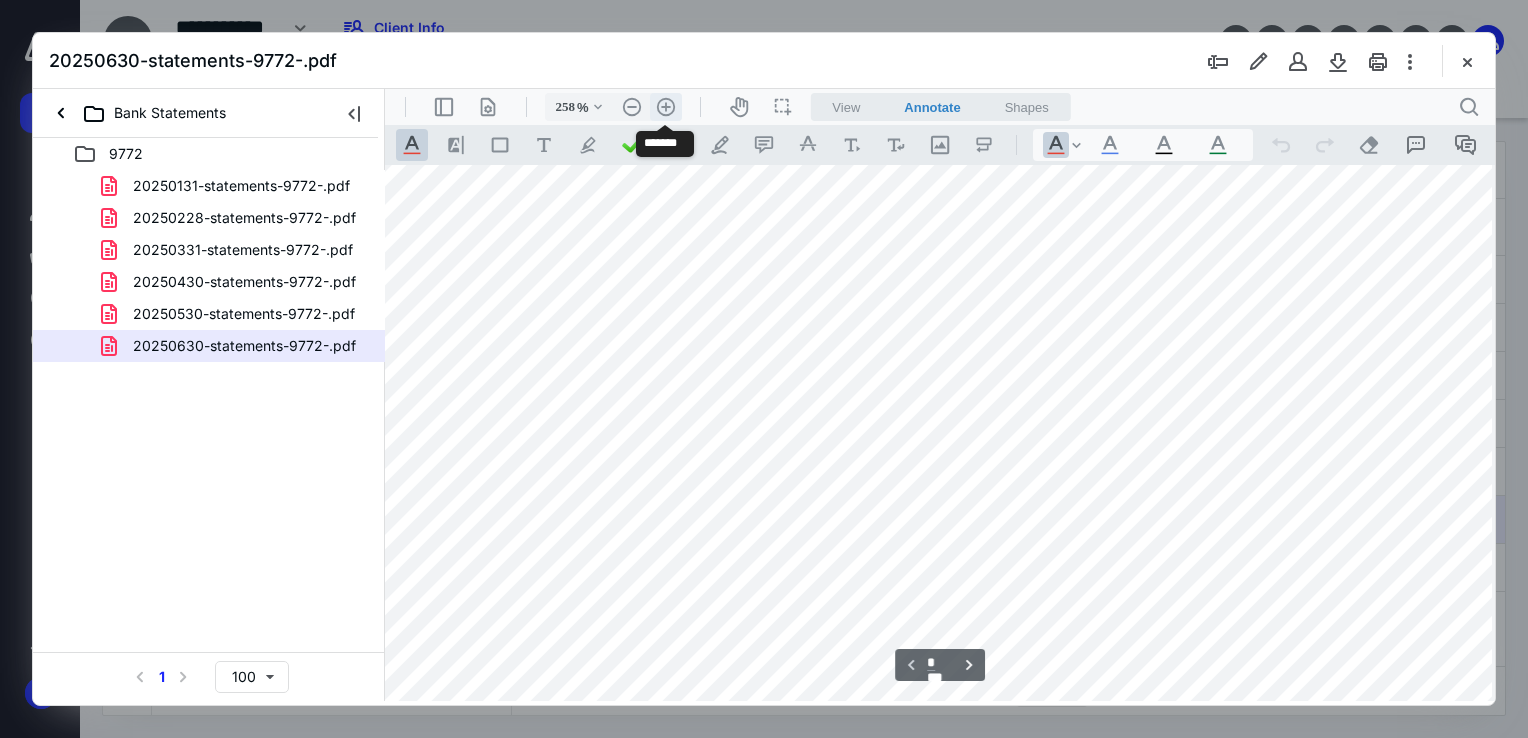 click on ".cls-1{fill:#abb0c4;} icon - header - zoom - in - line" at bounding box center (666, 107) 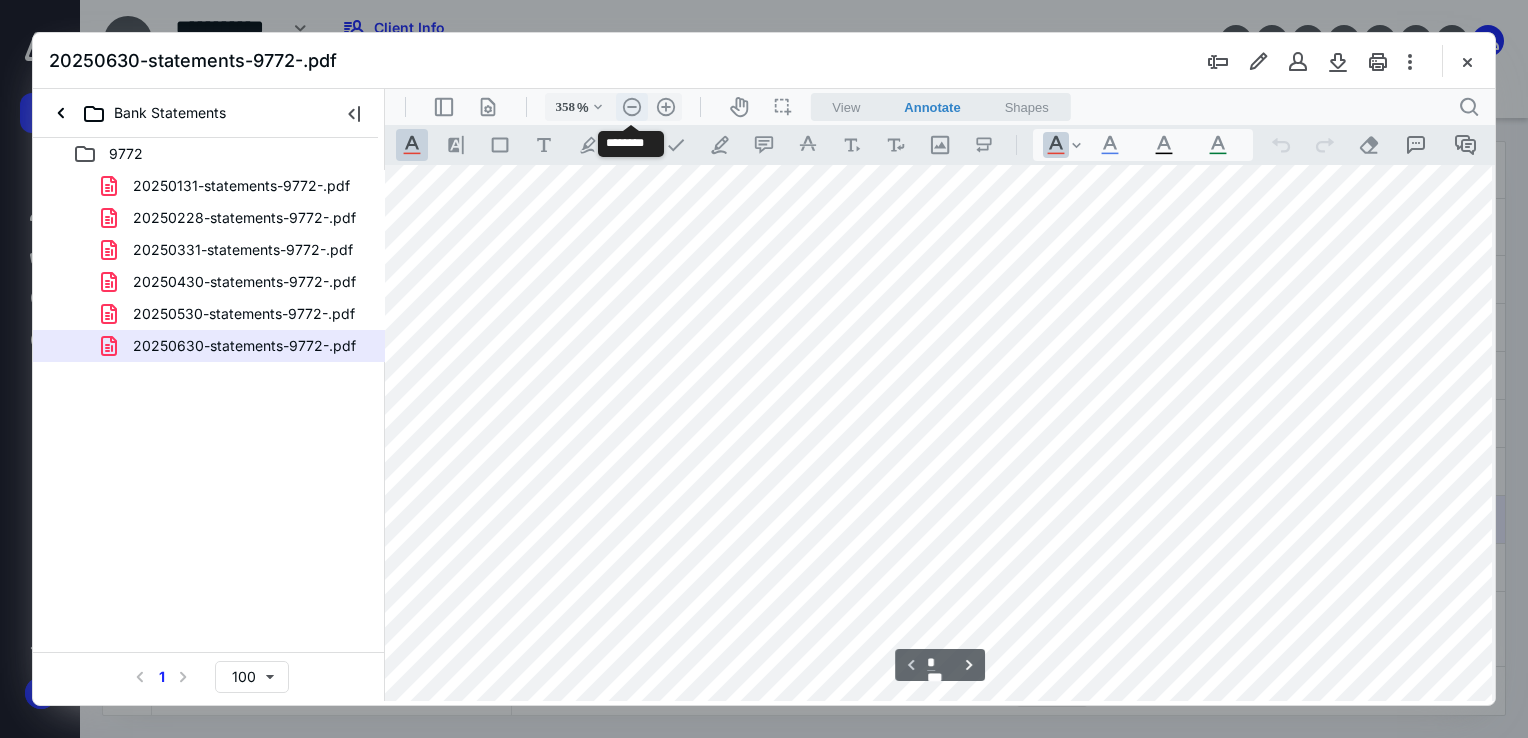 click on ".cls-1{fill:#abb0c4;} icon - header - zoom - out - line" at bounding box center (632, 107) 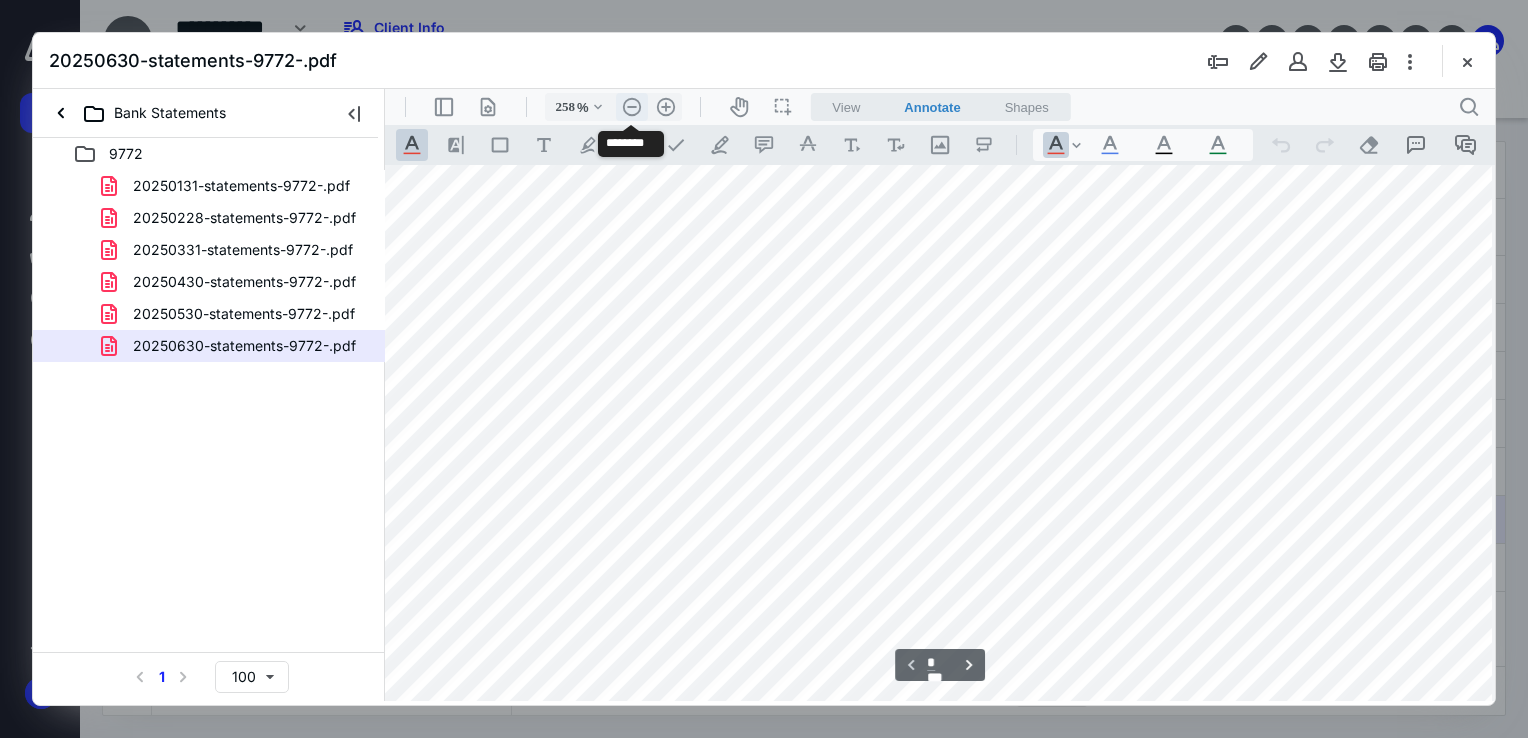 click on ".cls-1{fill:#abb0c4;} icon - header - zoom - out - line" at bounding box center [632, 107] 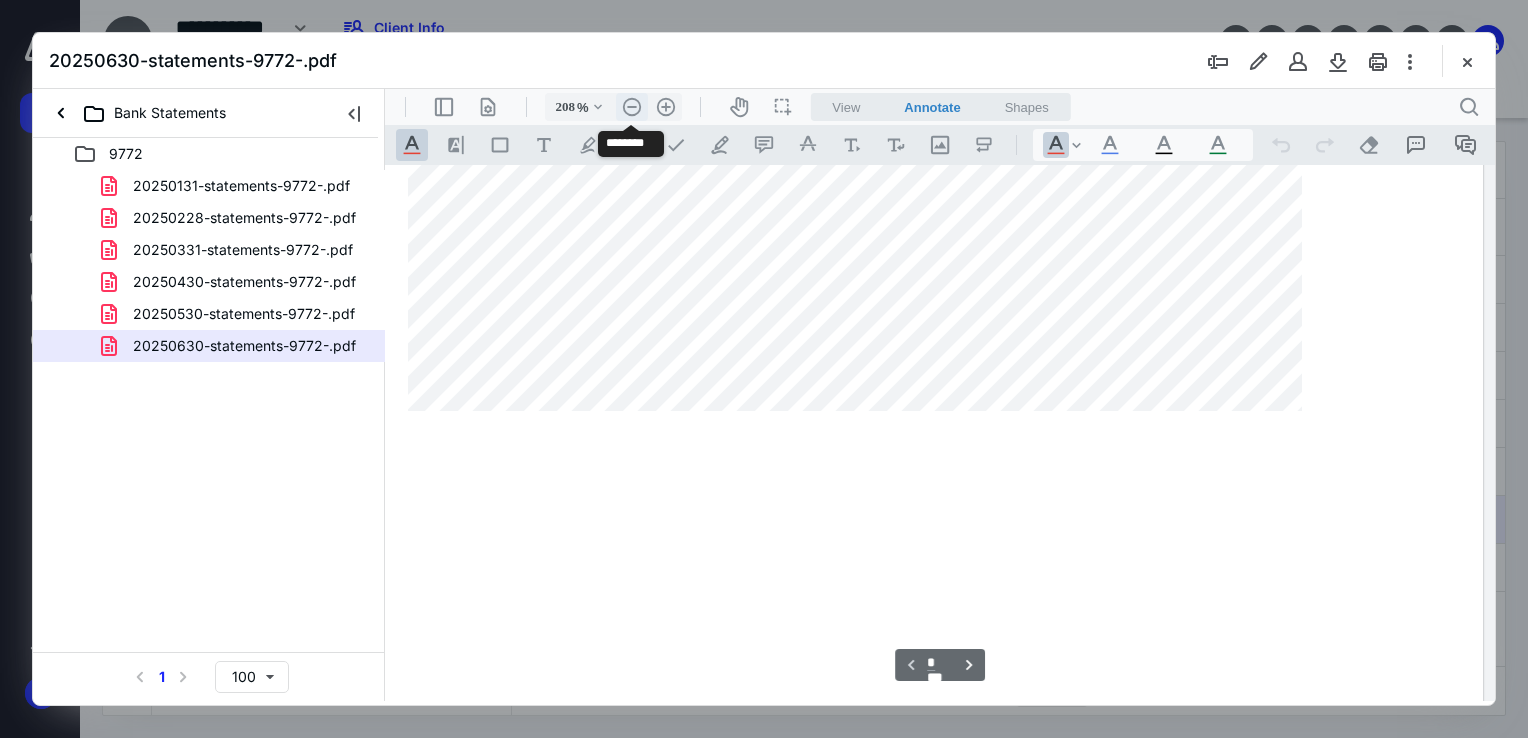 scroll, scrollTop: 724, scrollLeft: 92, axis: both 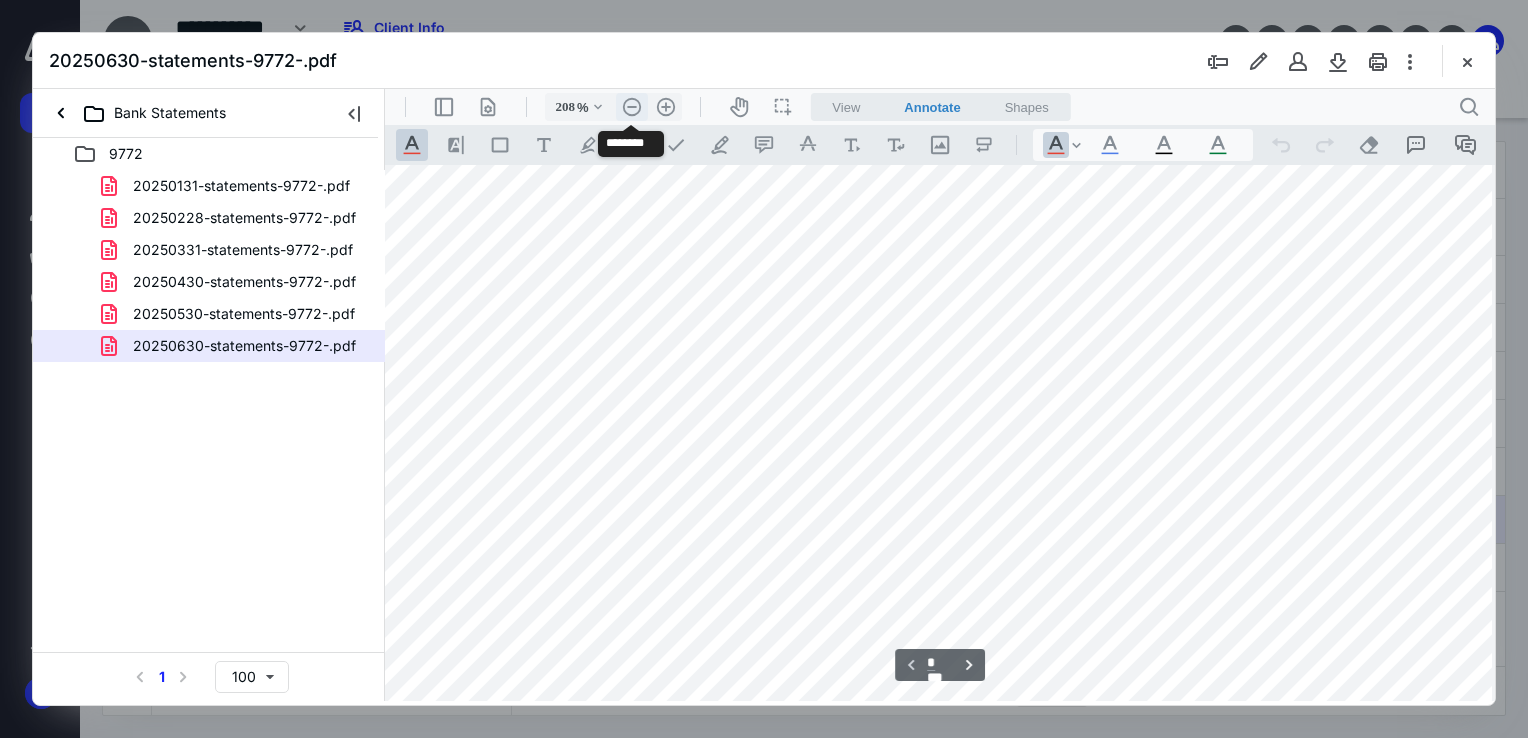 click on ".cls-1{fill:#abb0c4;} icon - header - zoom - out - line" at bounding box center [632, 107] 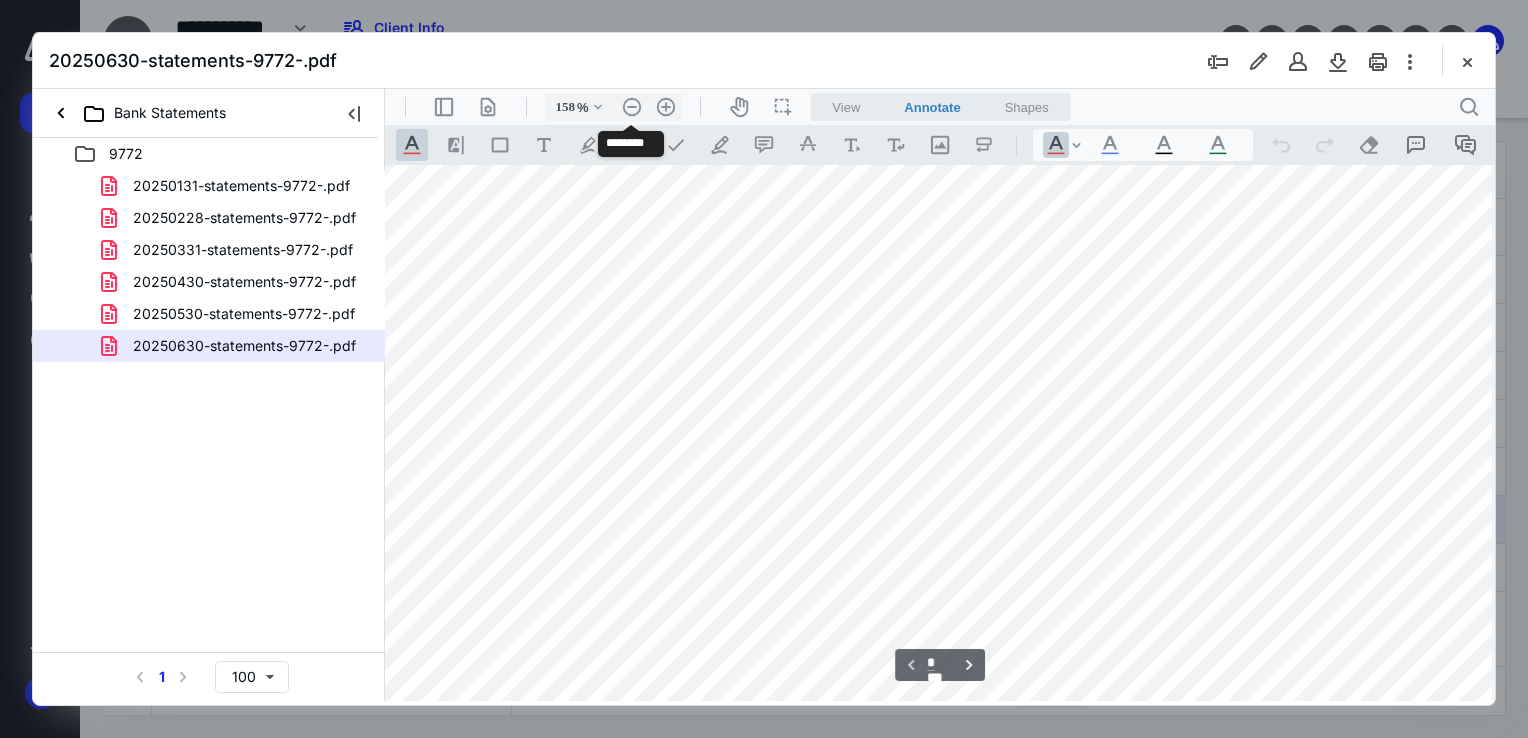 scroll, scrollTop: 493, scrollLeft: 0, axis: vertical 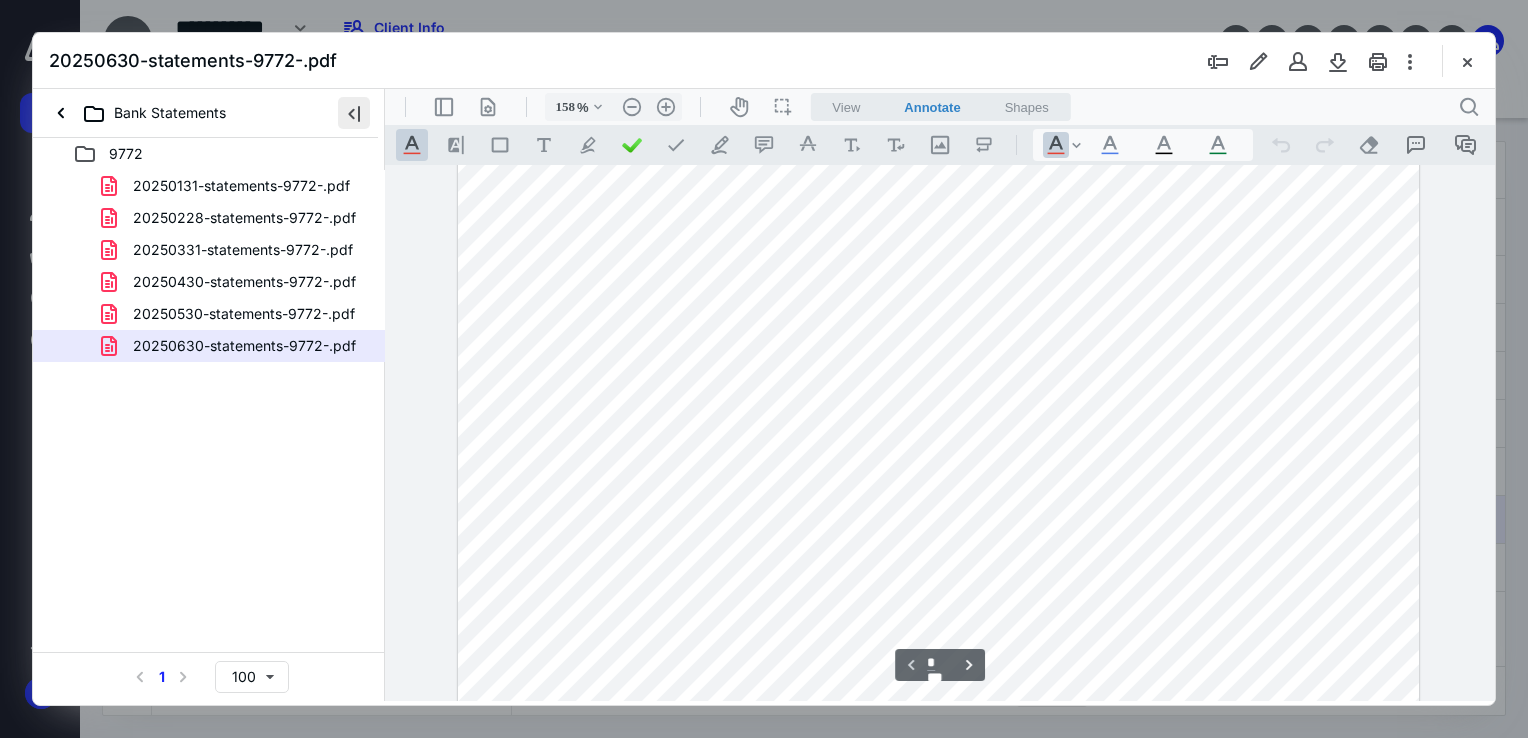 click at bounding box center [354, 113] 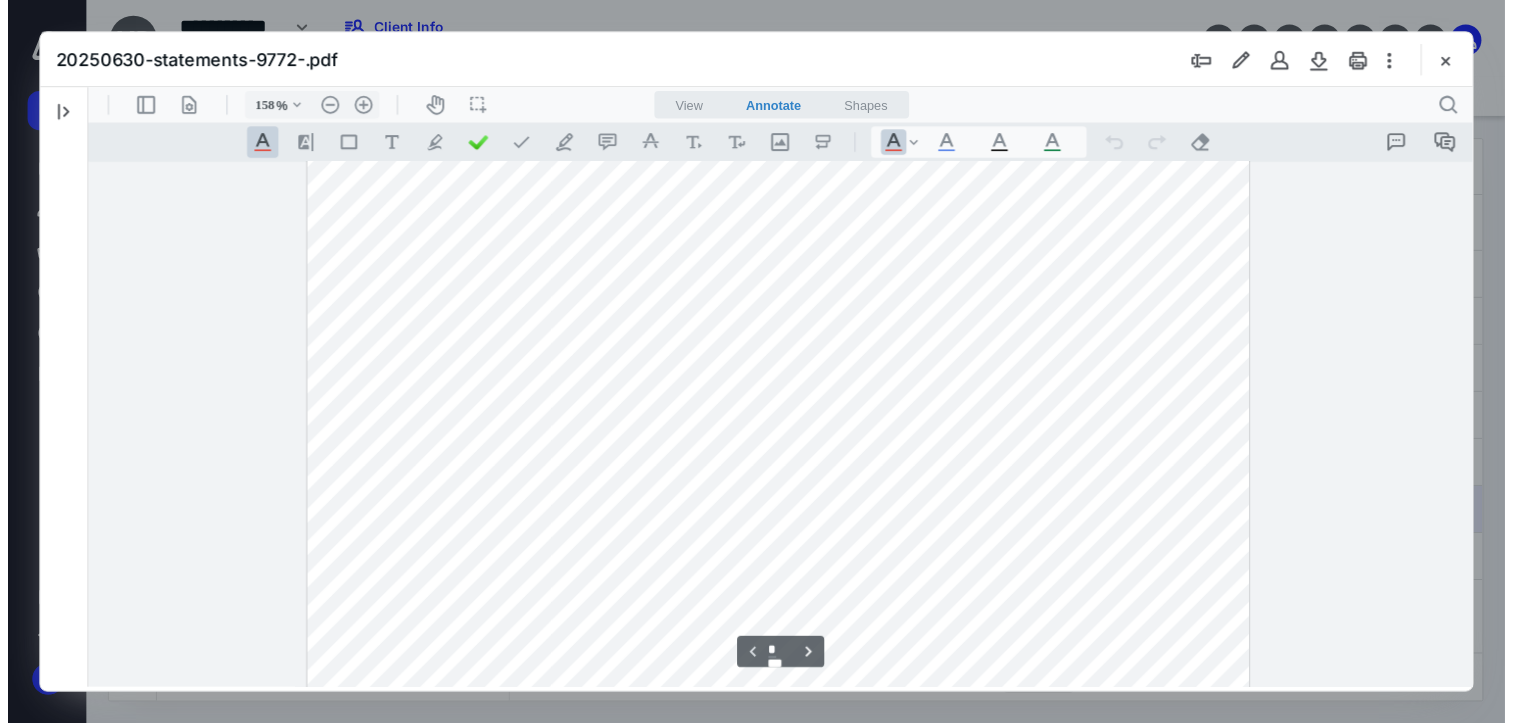 scroll, scrollTop: 200, scrollLeft: 0, axis: vertical 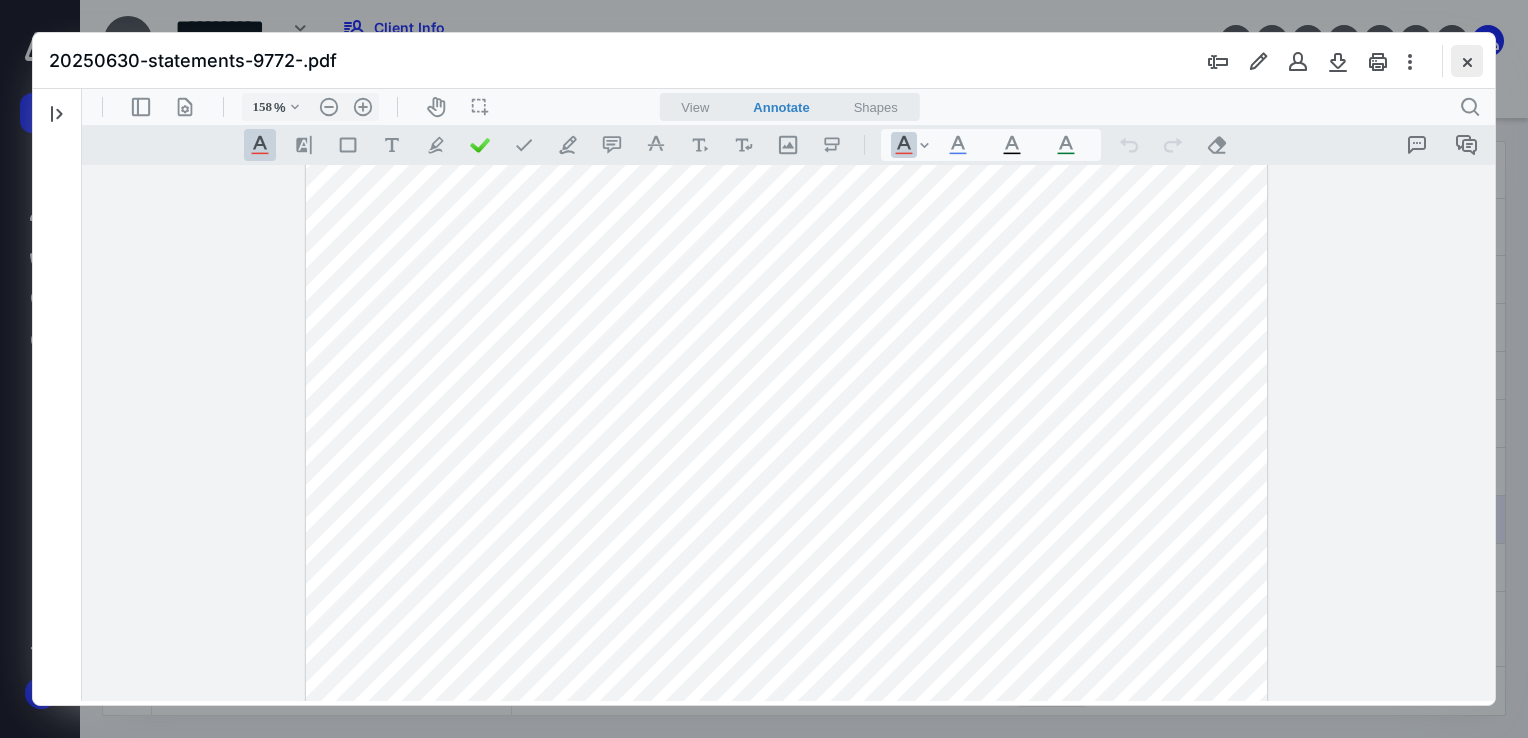 click at bounding box center (1467, 61) 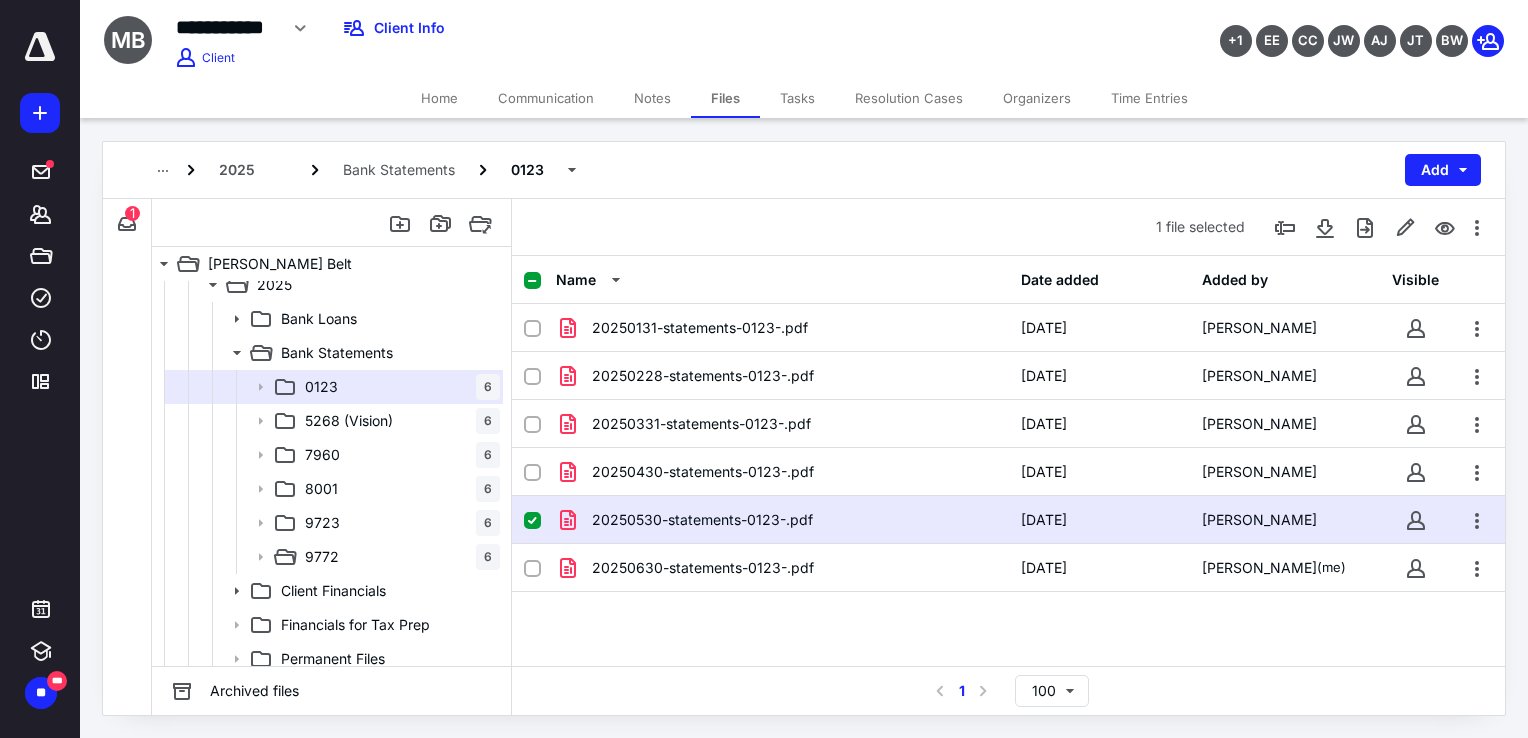 click on "Tasks" at bounding box center [797, 98] 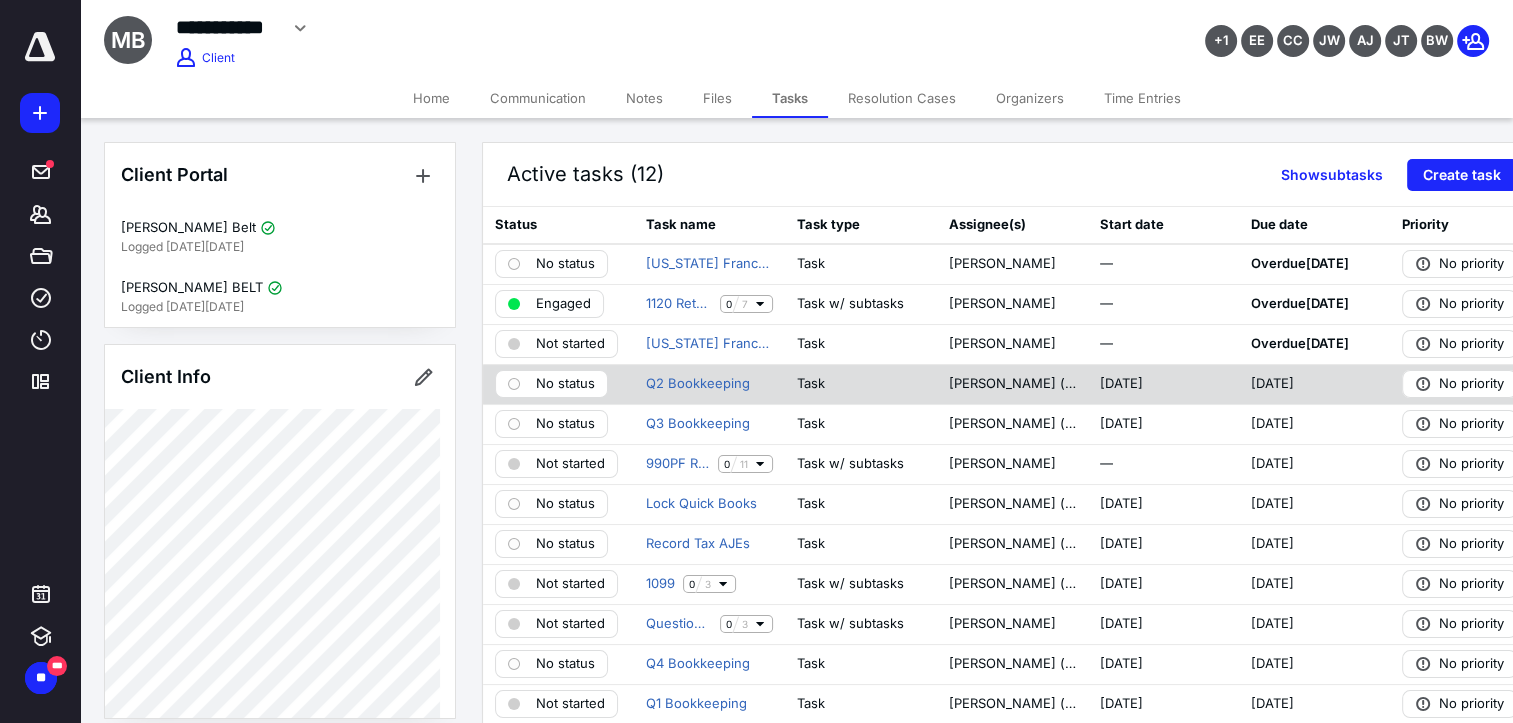click on "No status" at bounding box center (565, 384) 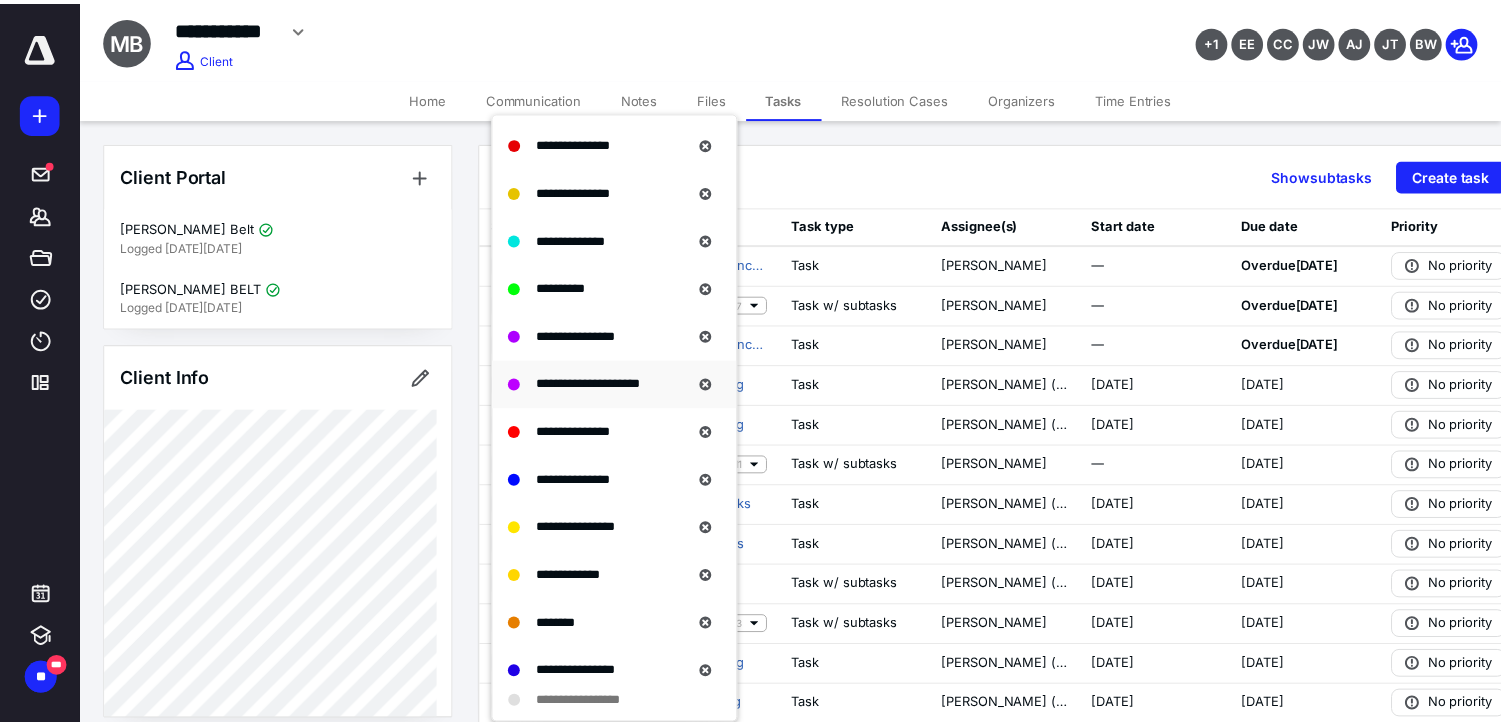 scroll, scrollTop: 700, scrollLeft: 0, axis: vertical 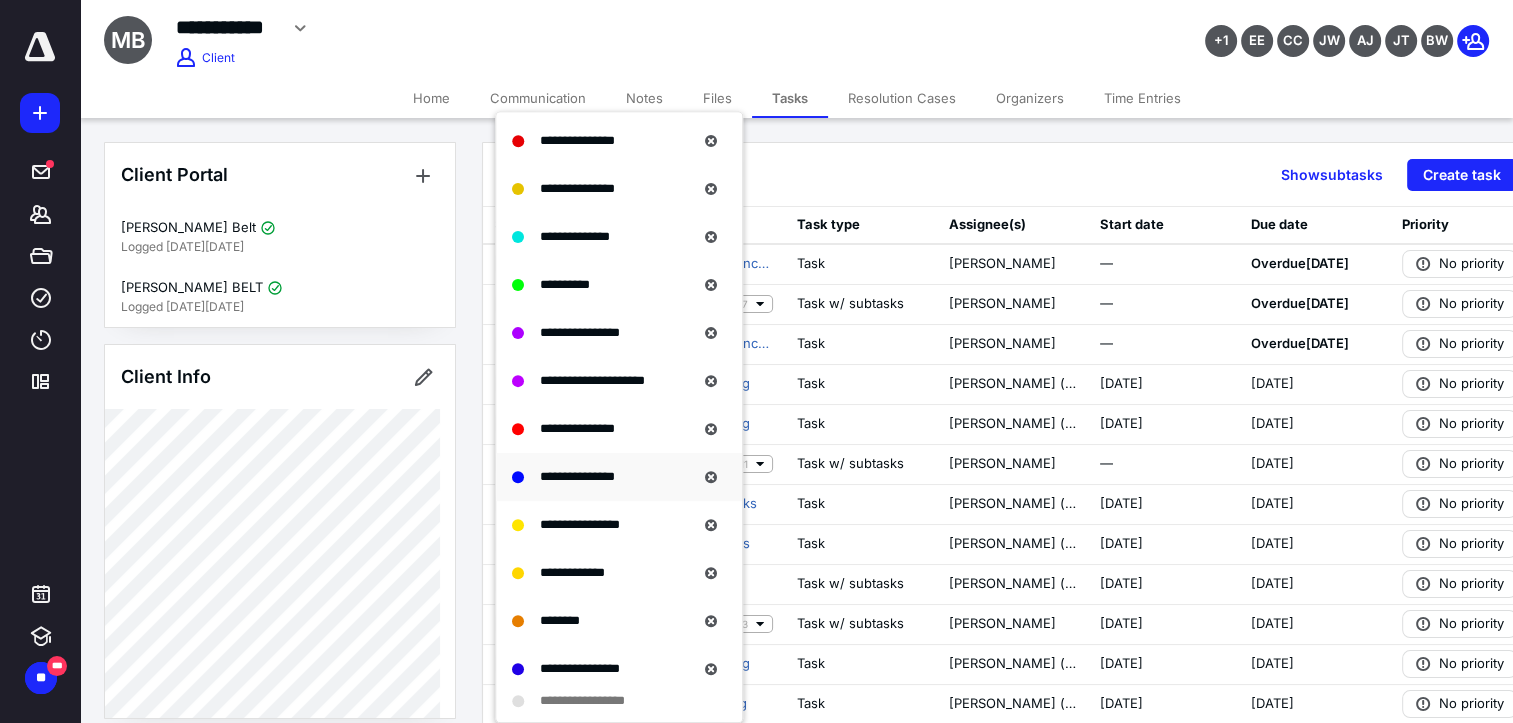 click on "**********" at bounding box center [577, 476] 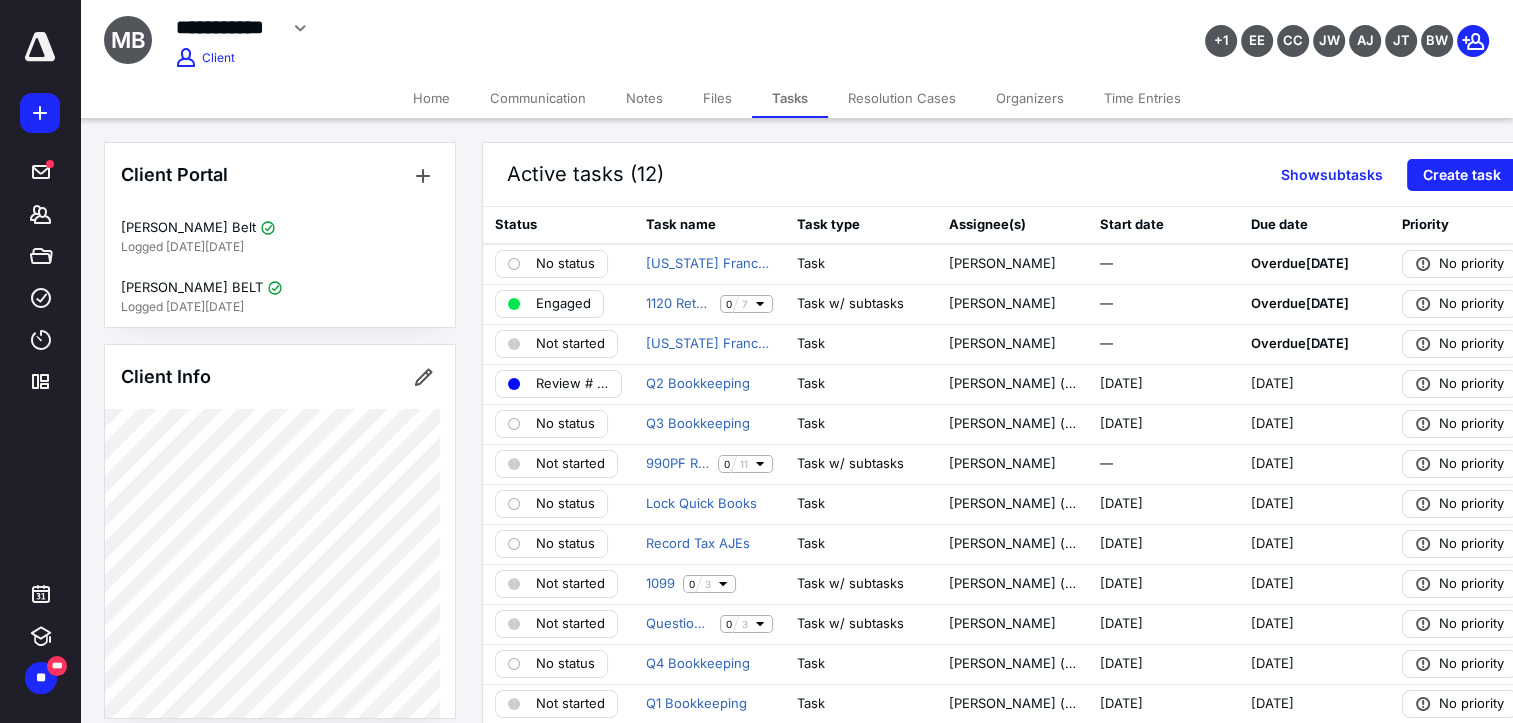 click on "Files" at bounding box center (717, 98) 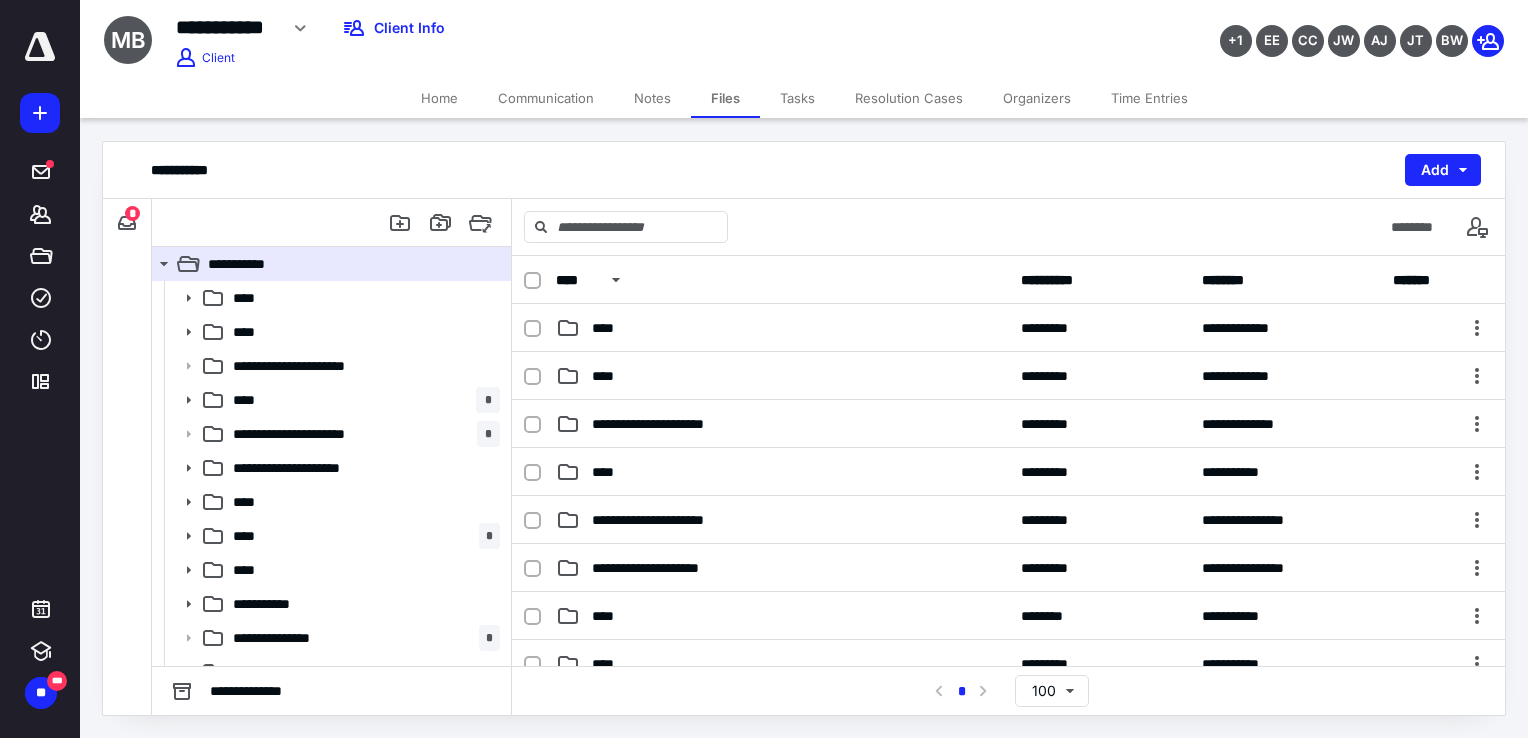 click on "**********" at bounding box center [568, 35] 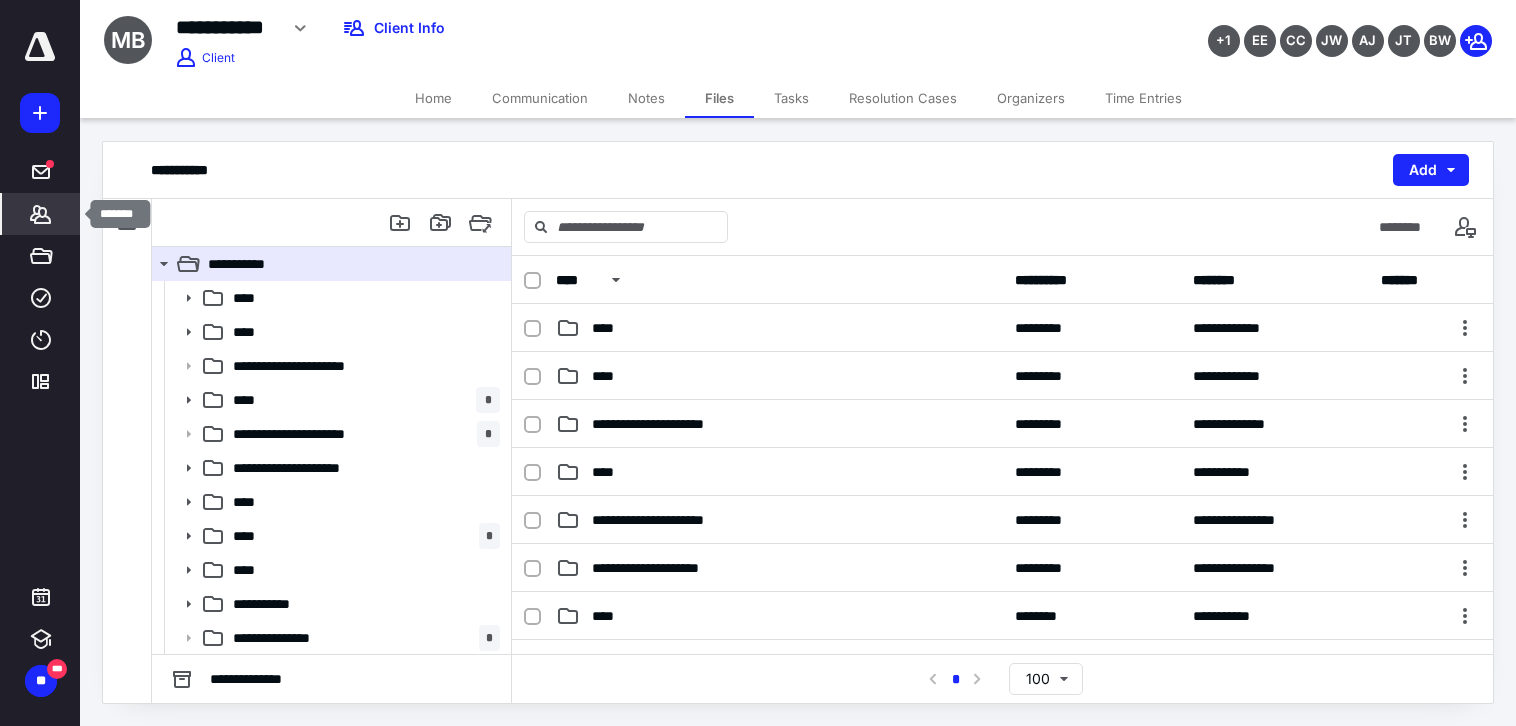 click 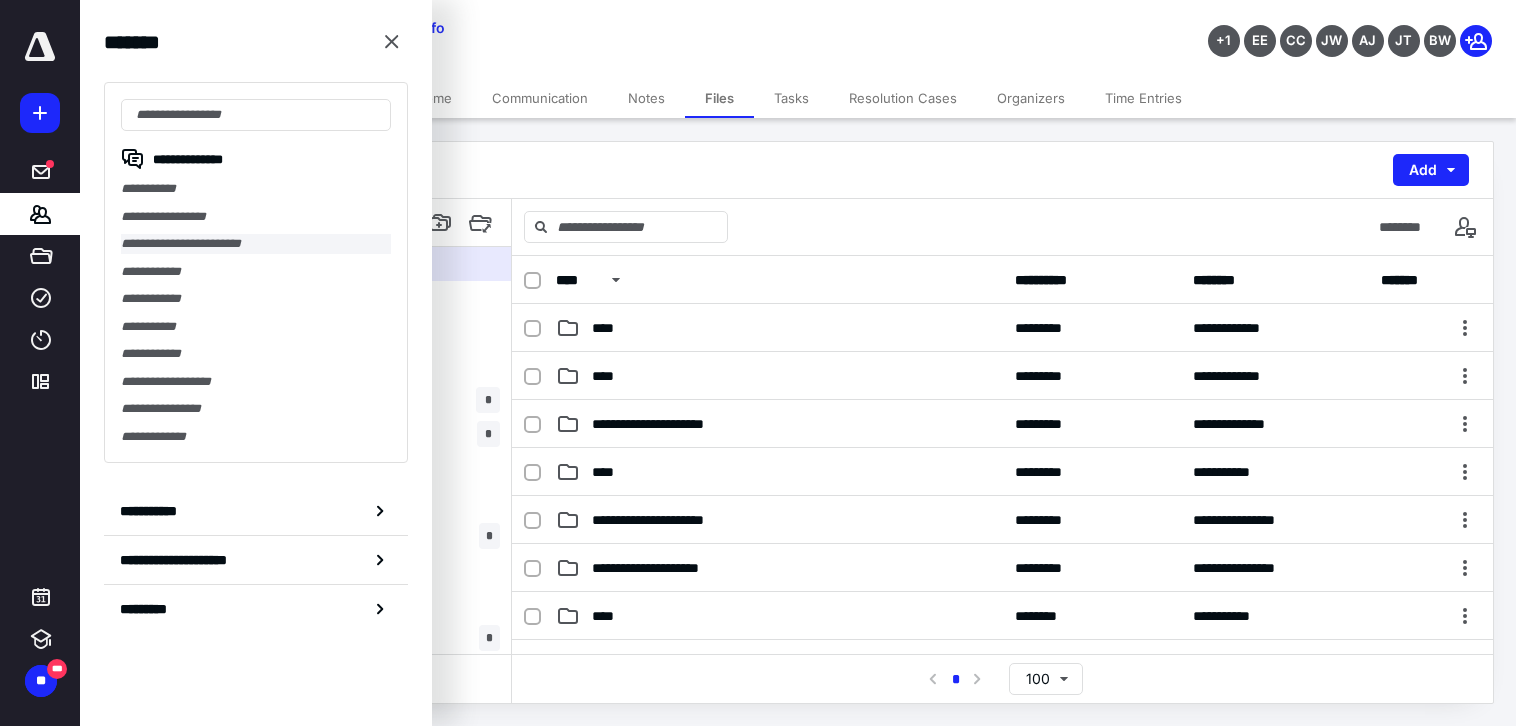 click on "**********" at bounding box center [256, 244] 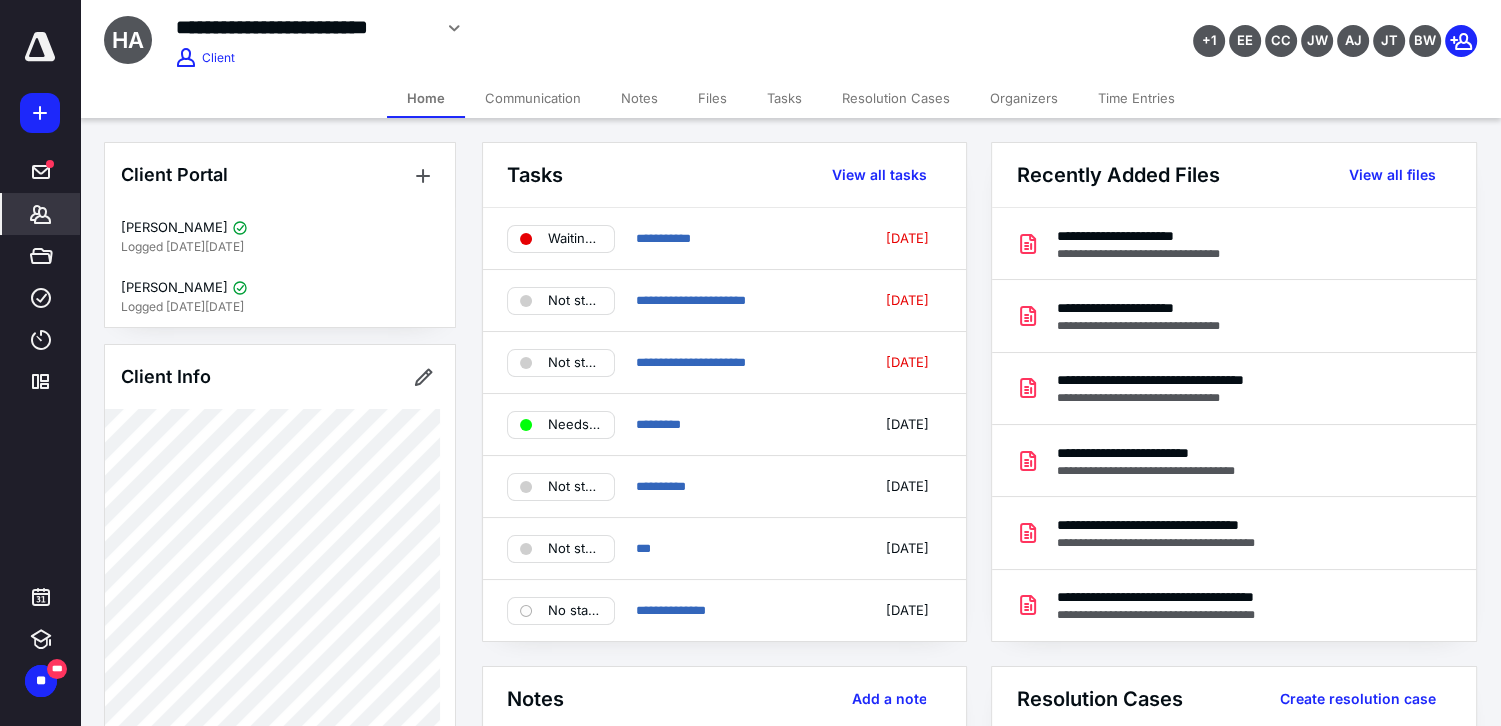 click on "Notes" at bounding box center (639, 98) 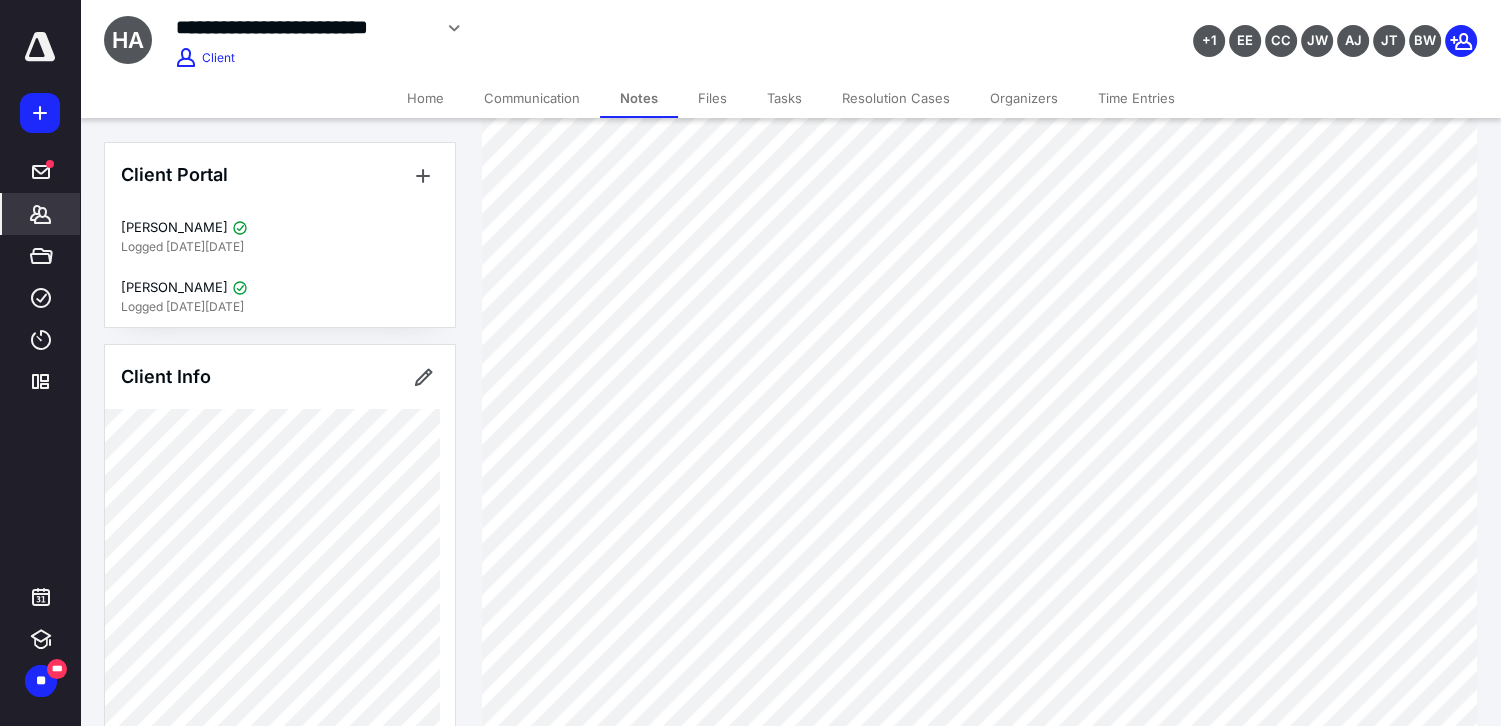 scroll, scrollTop: 1570, scrollLeft: 0, axis: vertical 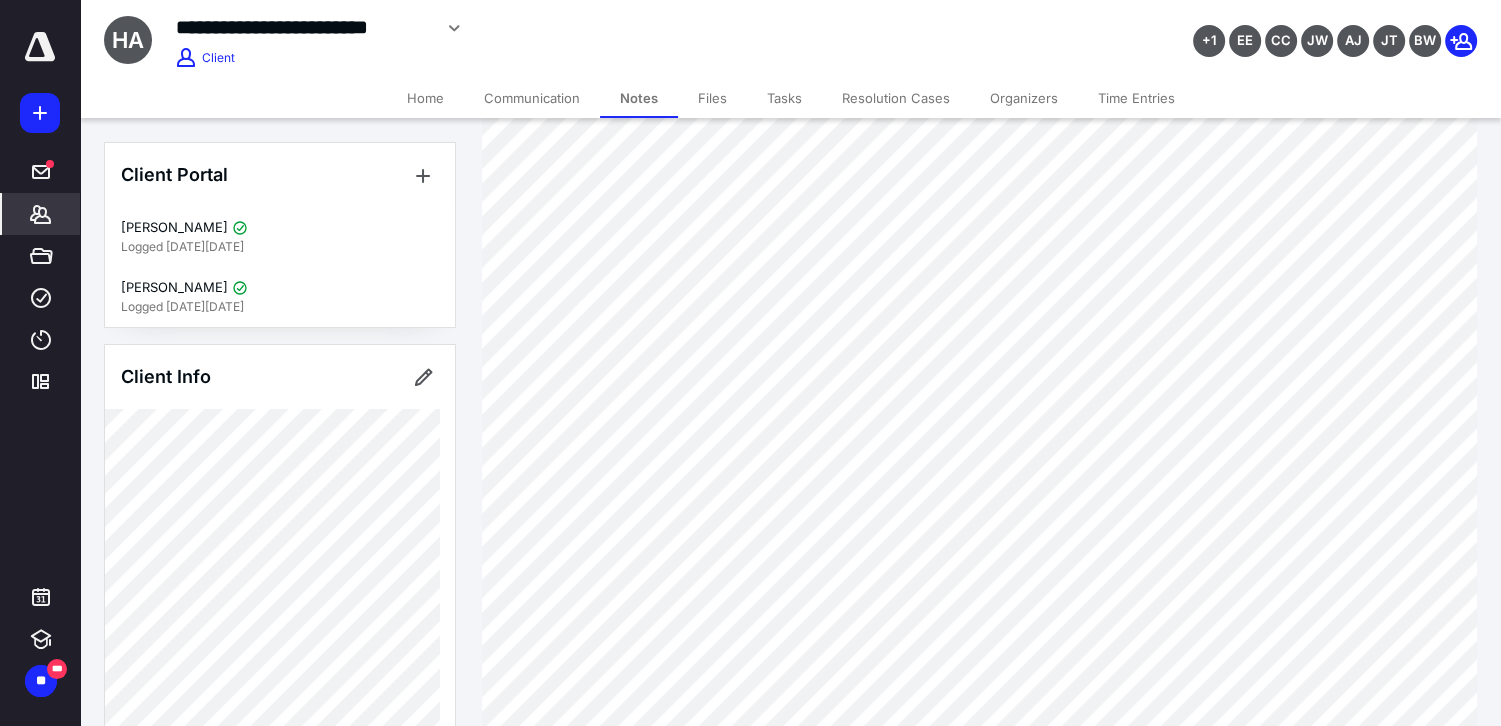 click on "**********" at bounding box center [559, 35] 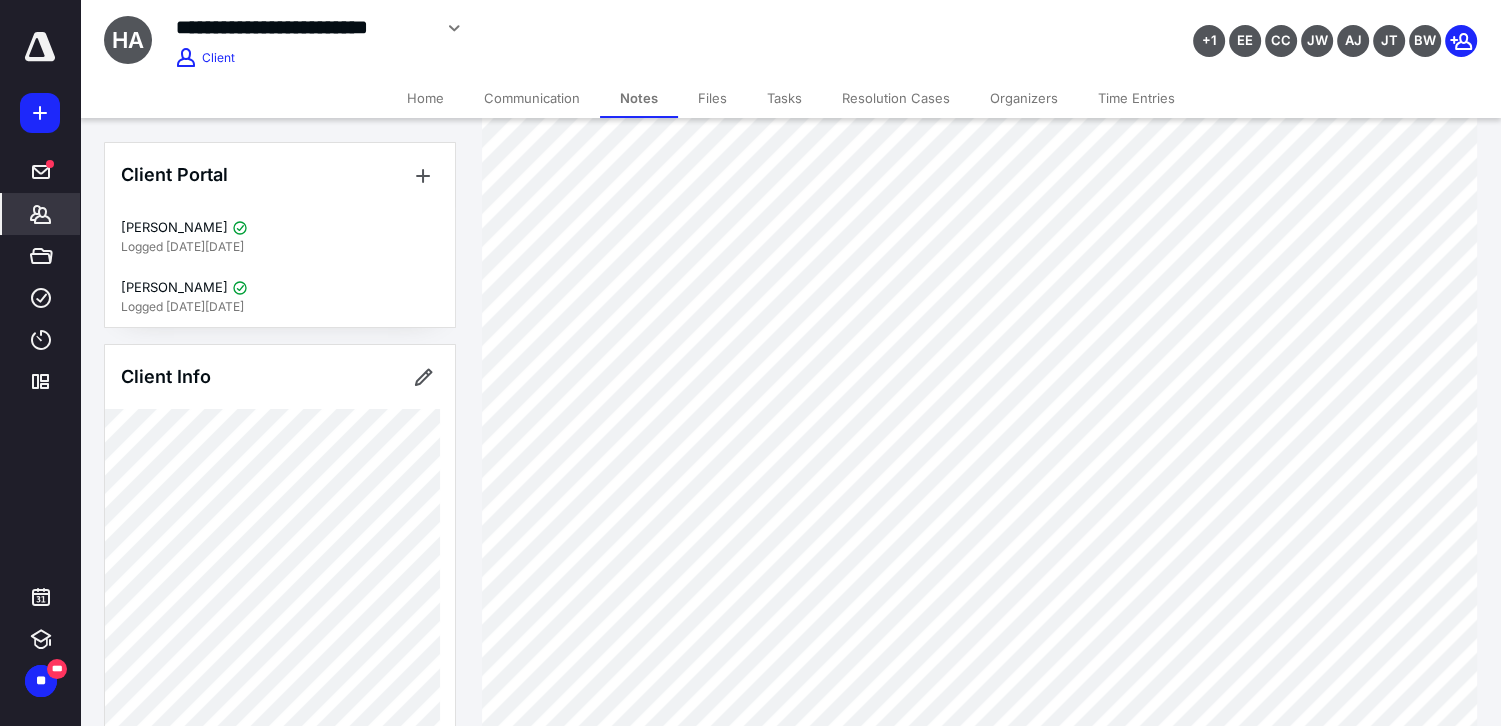 scroll, scrollTop: 900, scrollLeft: 0, axis: vertical 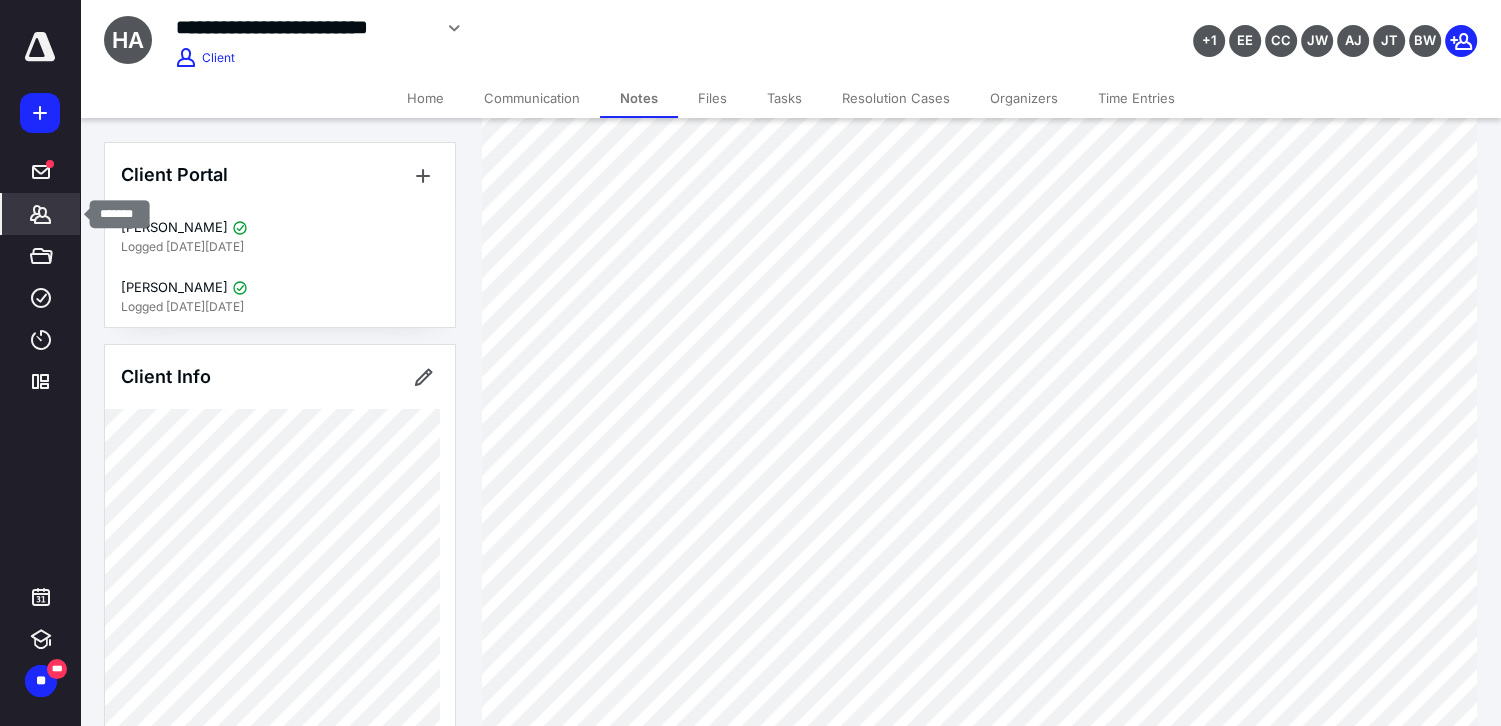 click on "*******" at bounding box center [41, 214] 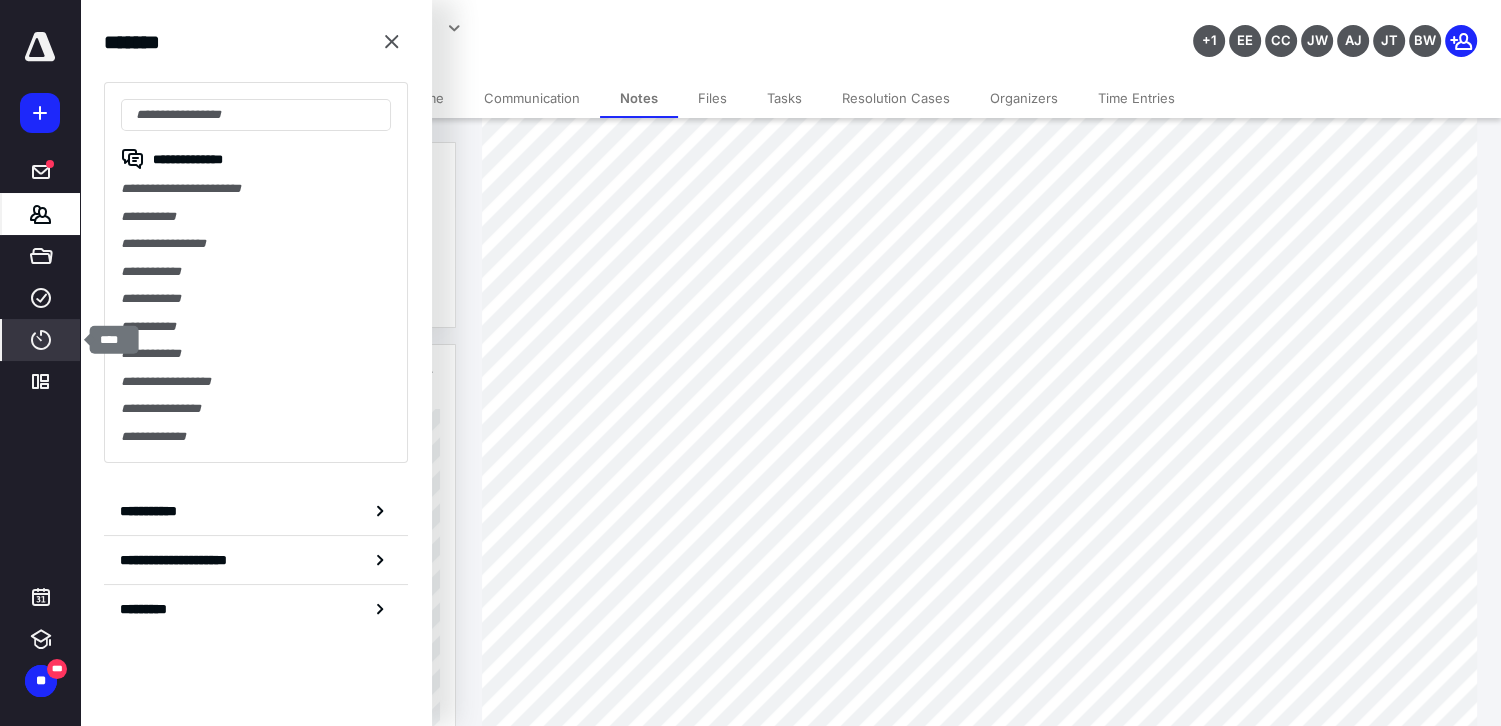 click on "****" at bounding box center [41, 340] 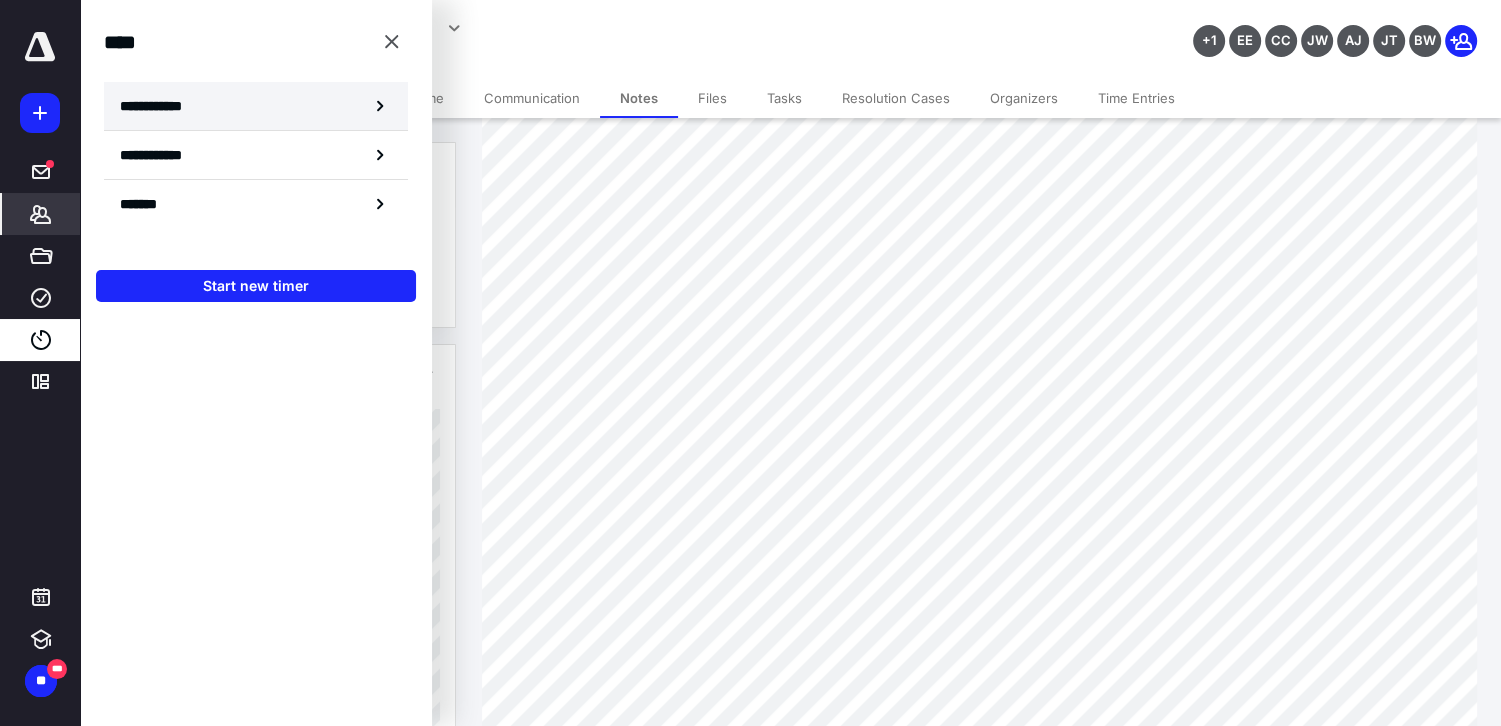 click on "**********" at bounding box center [256, 106] 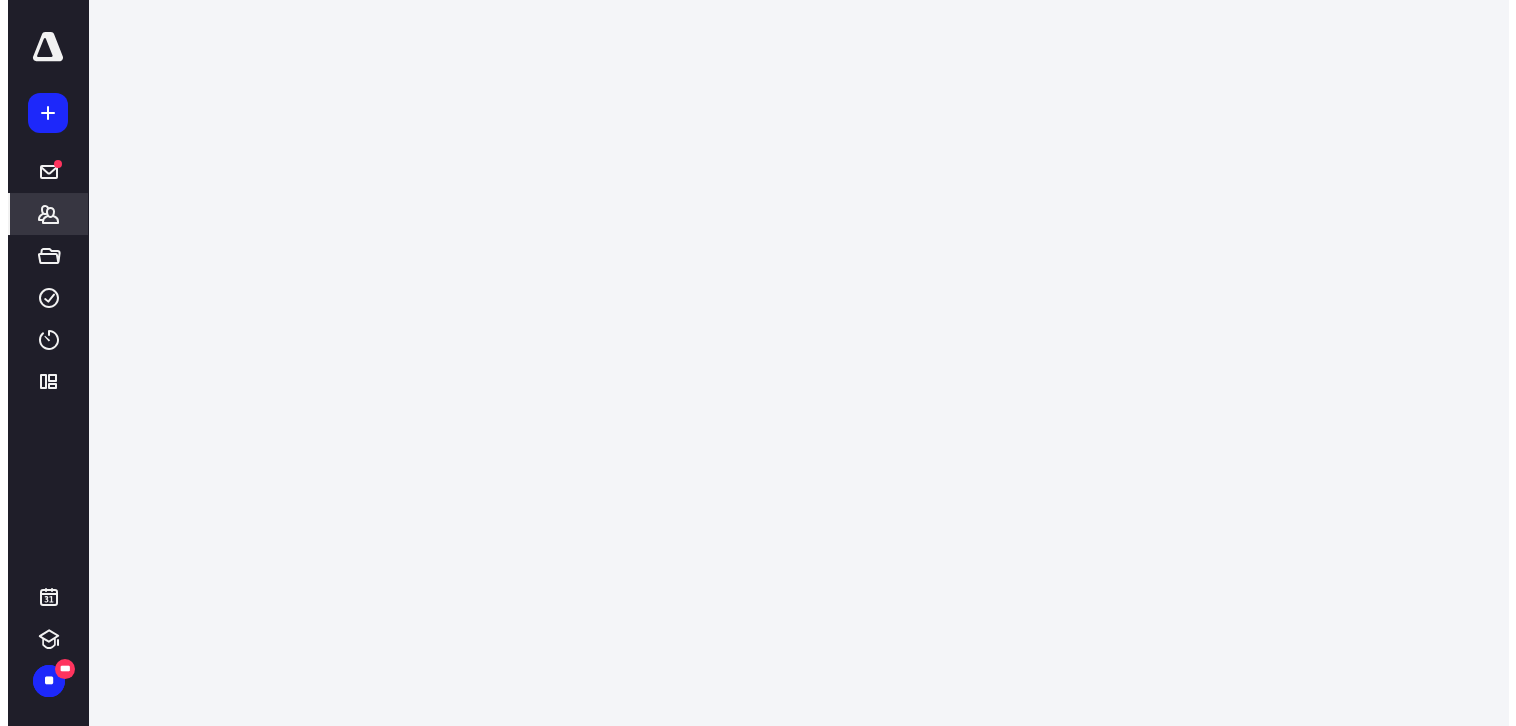 scroll, scrollTop: 0, scrollLeft: 0, axis: both 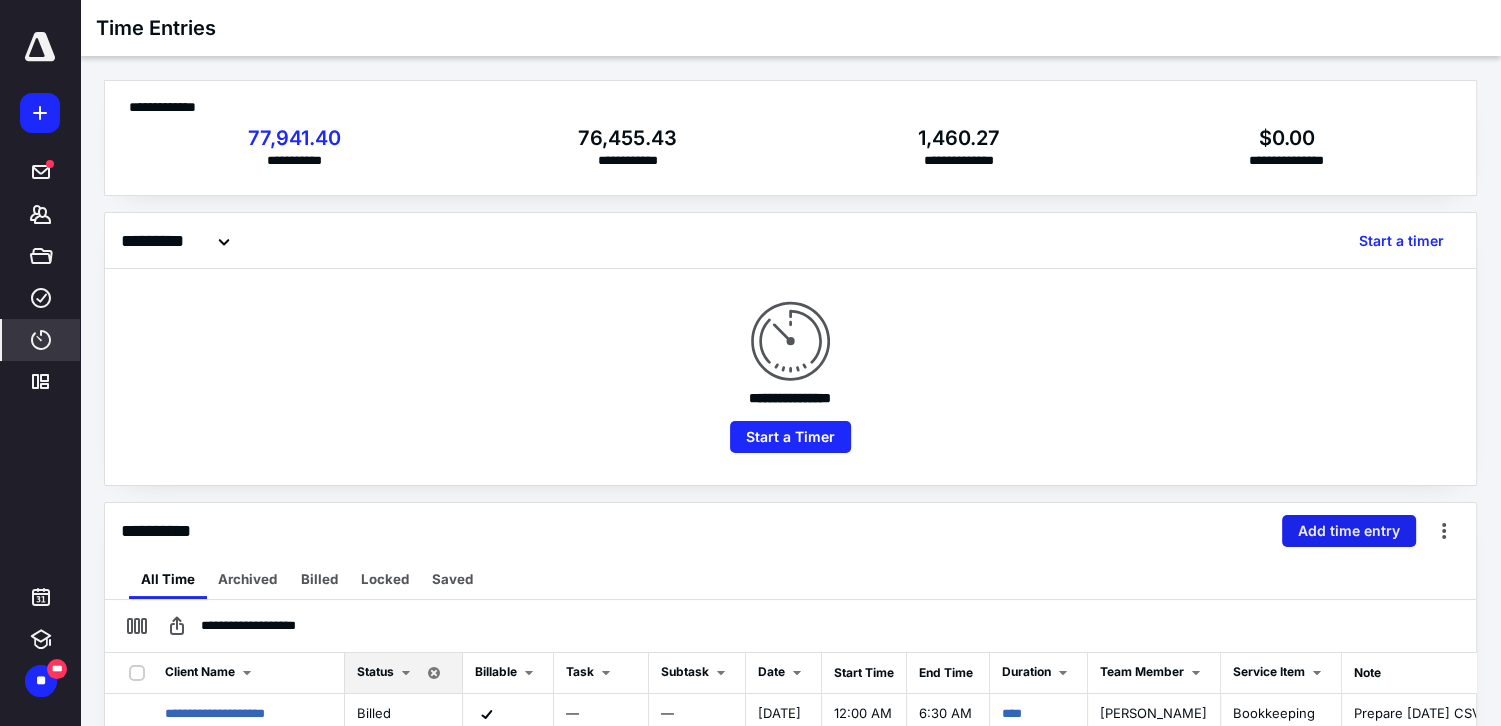 click on "Add time entry" at bounding box center (1349, 531) 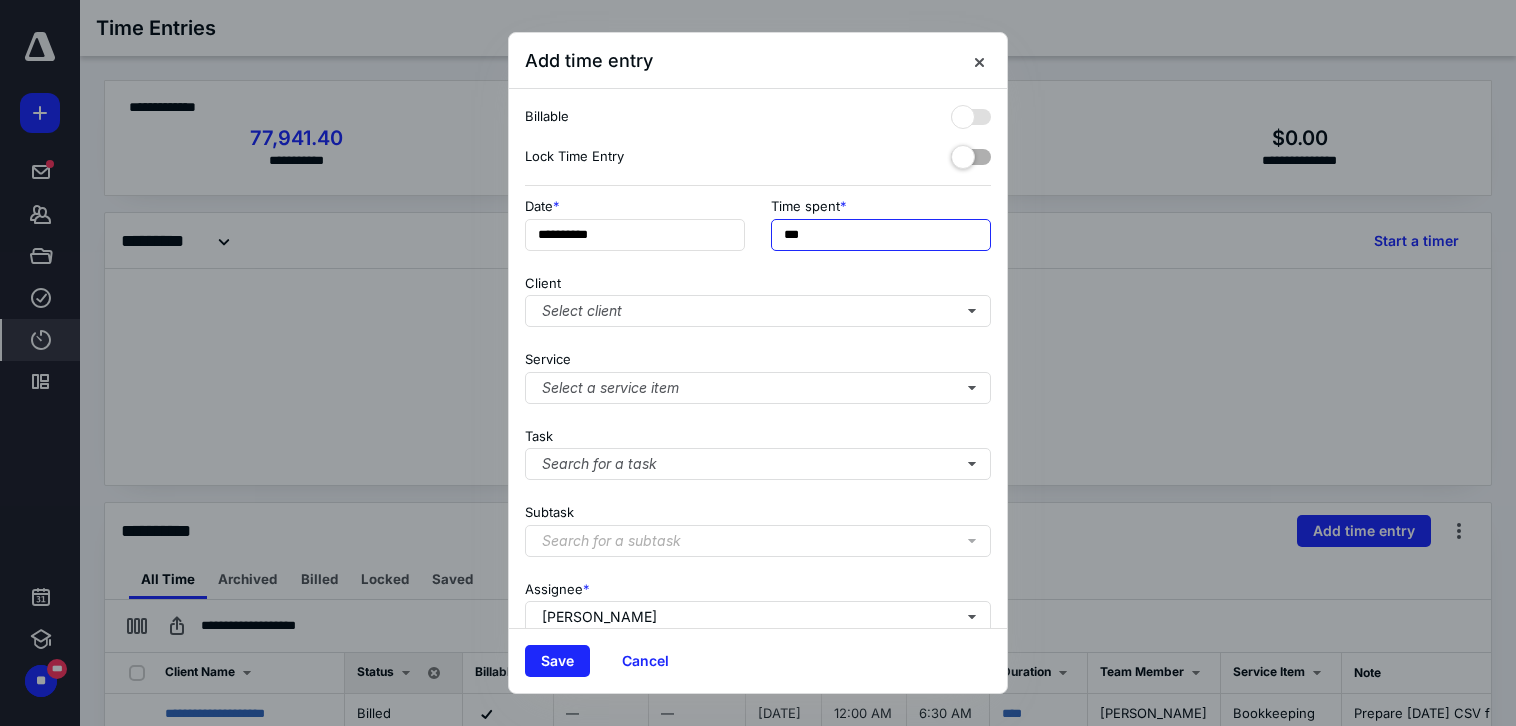drag, startPoint x: 812, startPoint y: 231, endPoint x: 732, endPoint y: 258, distance: 84.4334 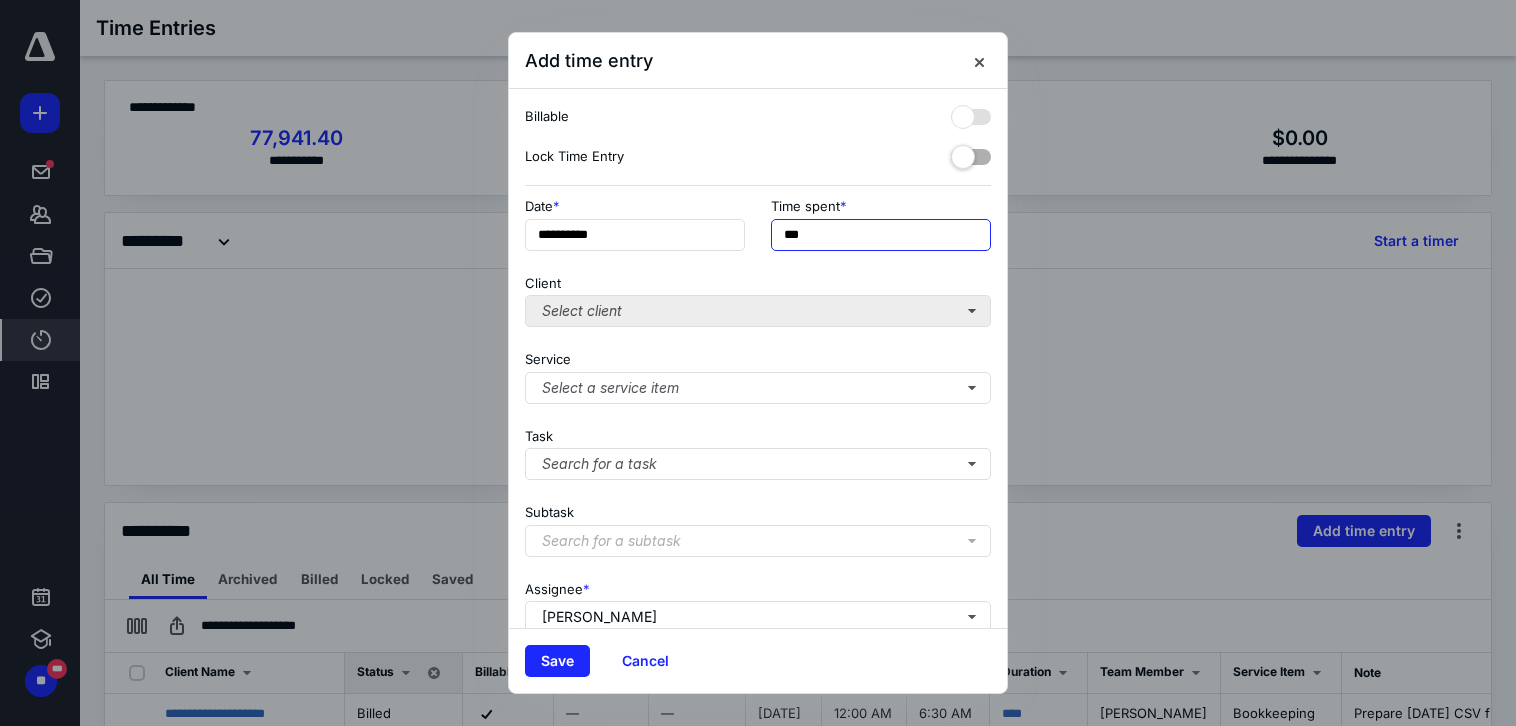 type on "***" 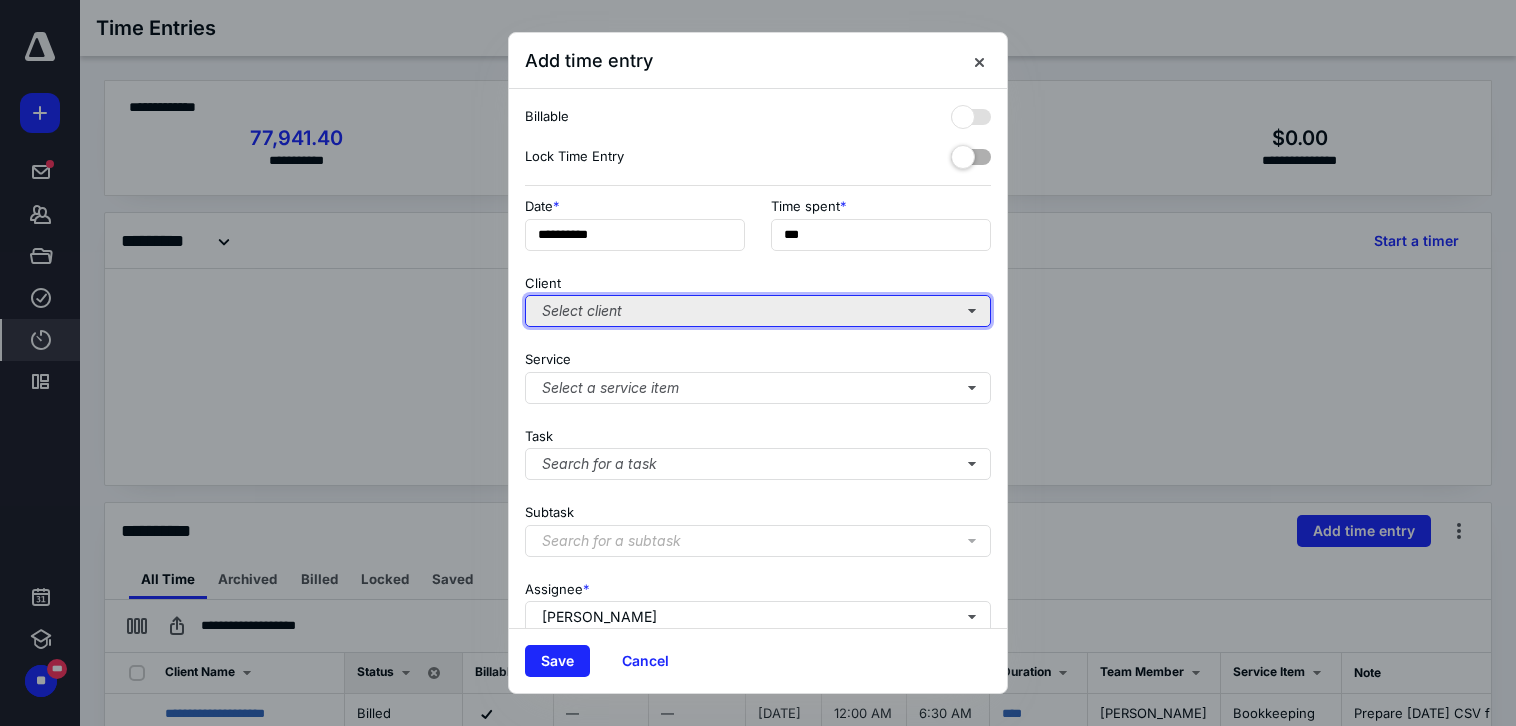 click on "Select client" at bounding box center [758, 311] 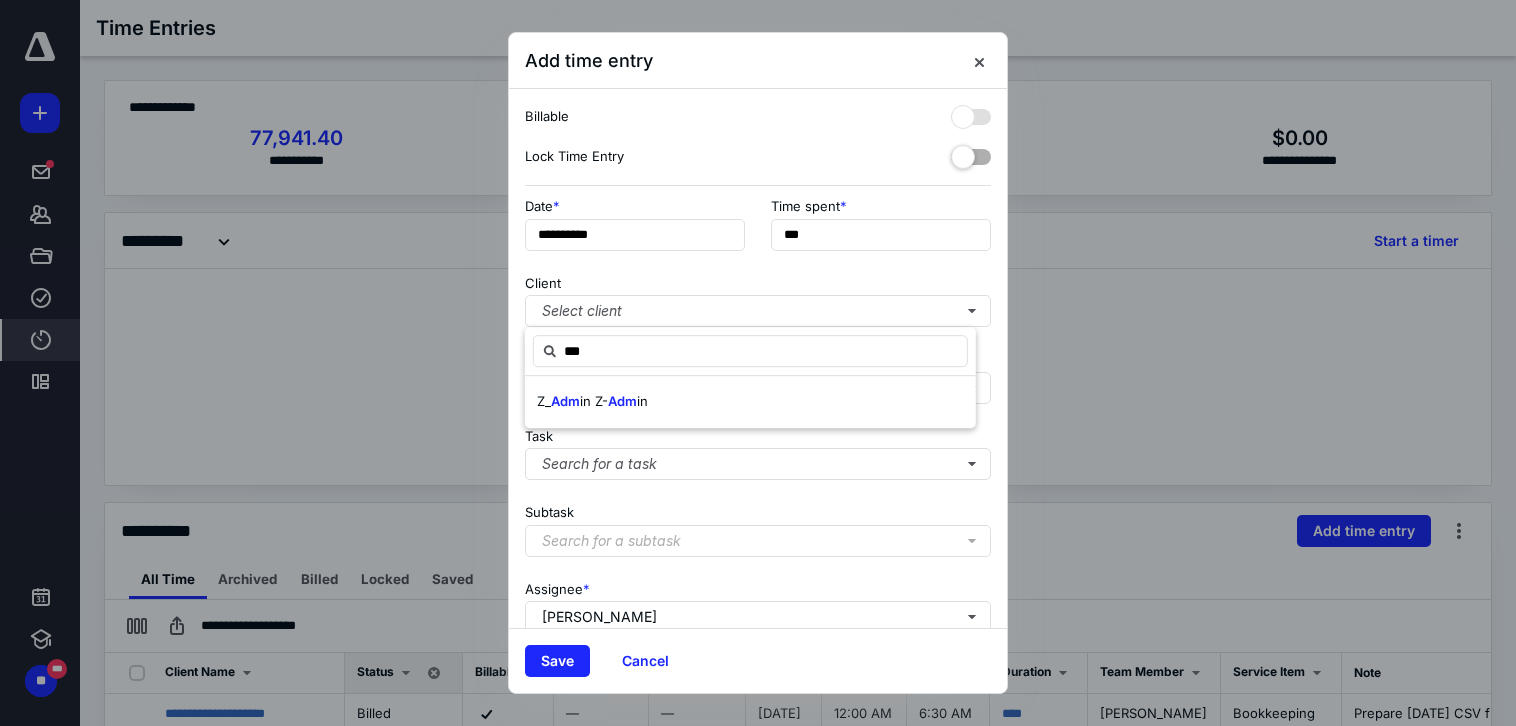 click on "Z_ Adm in Z- Adm in" at bounding box center (750, 402) 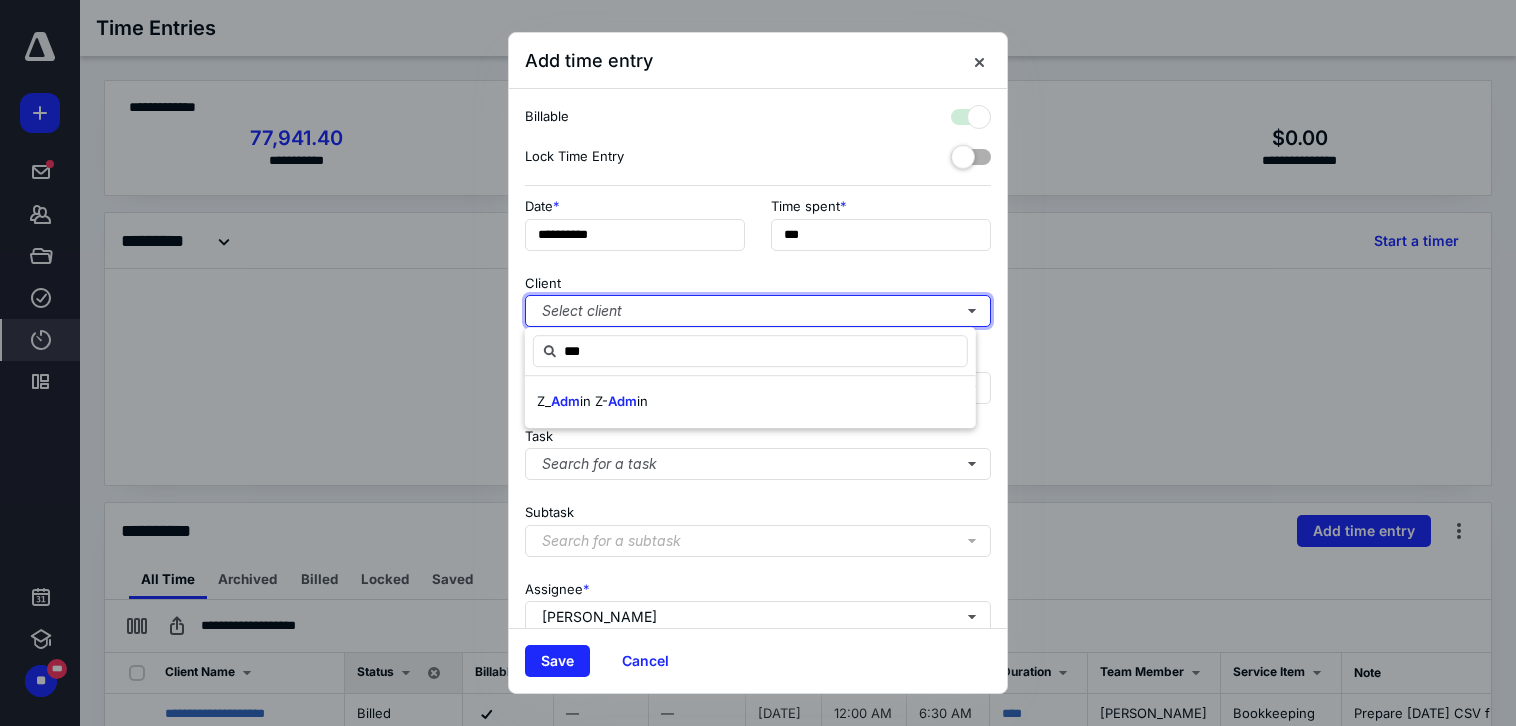 checkbox on "true" 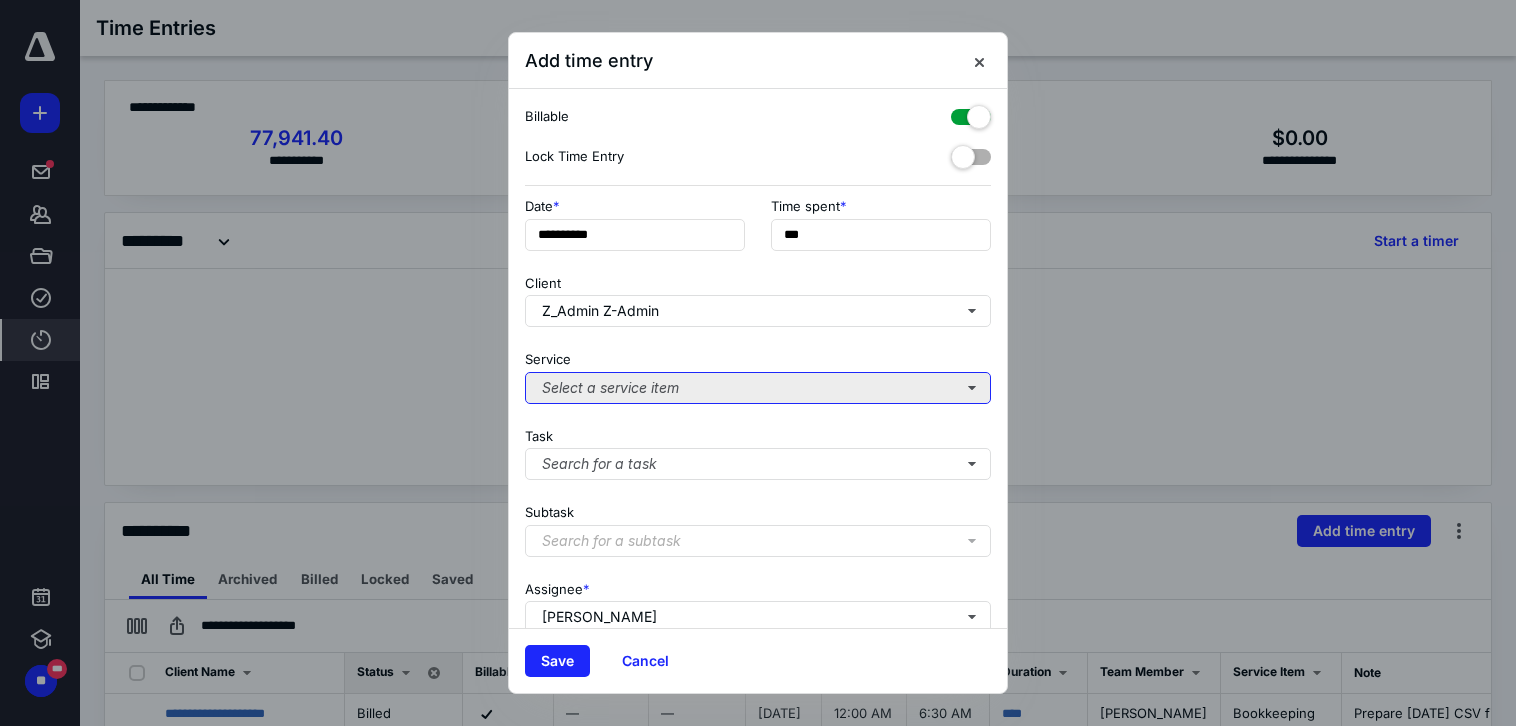 click on "Select a service item" at bounding box center (758, 388) 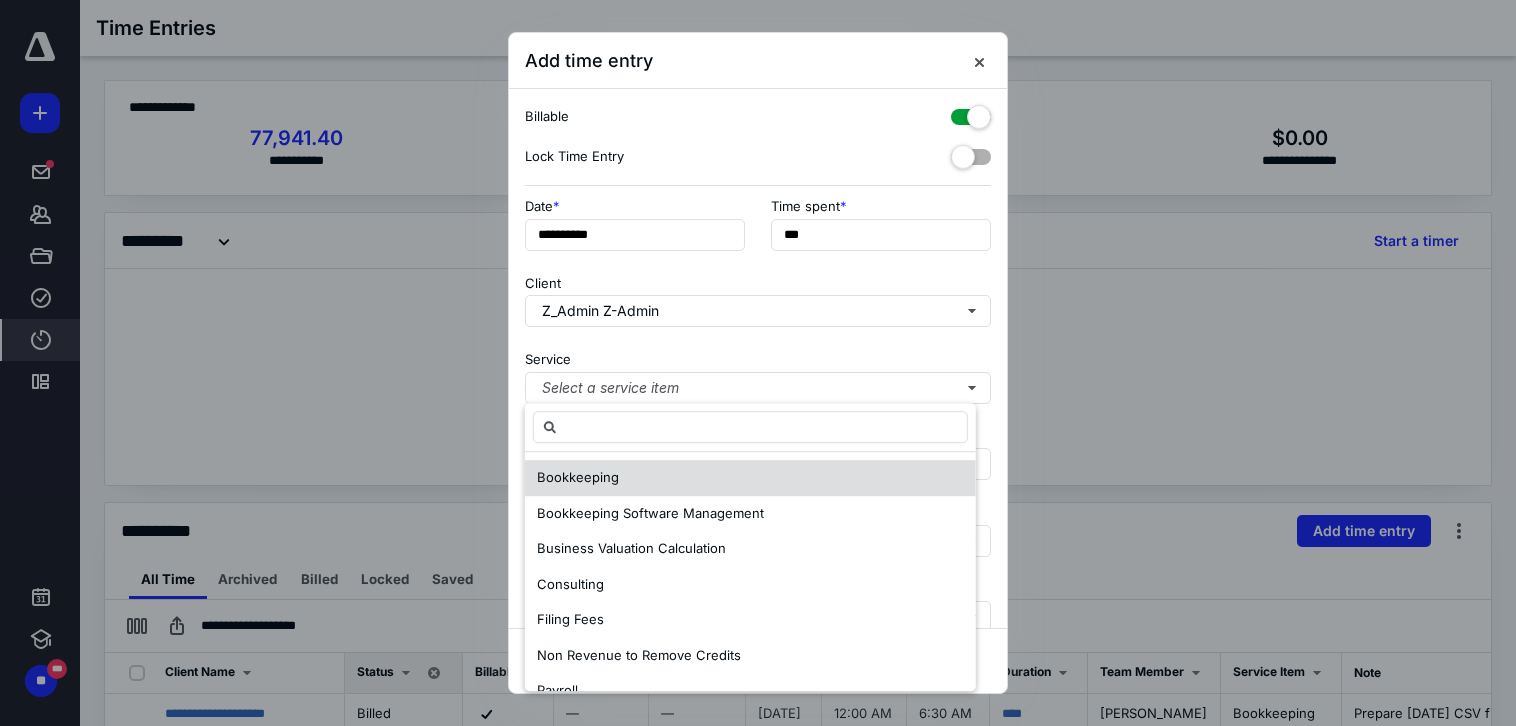 click on "Bookkeeping" at bounding box center [750, 478] 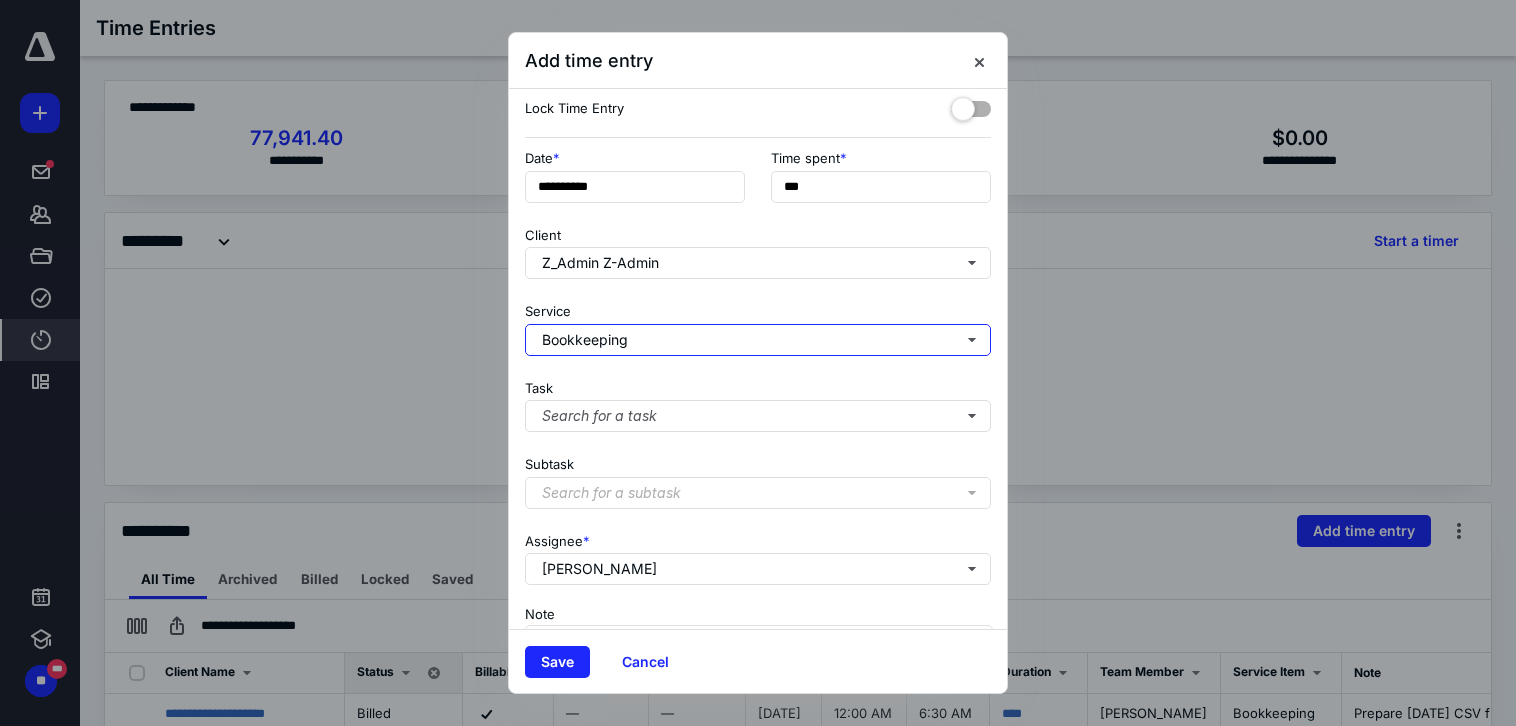 scroll, scrollTop: 174, scrollLeft: 0, axis: vertical 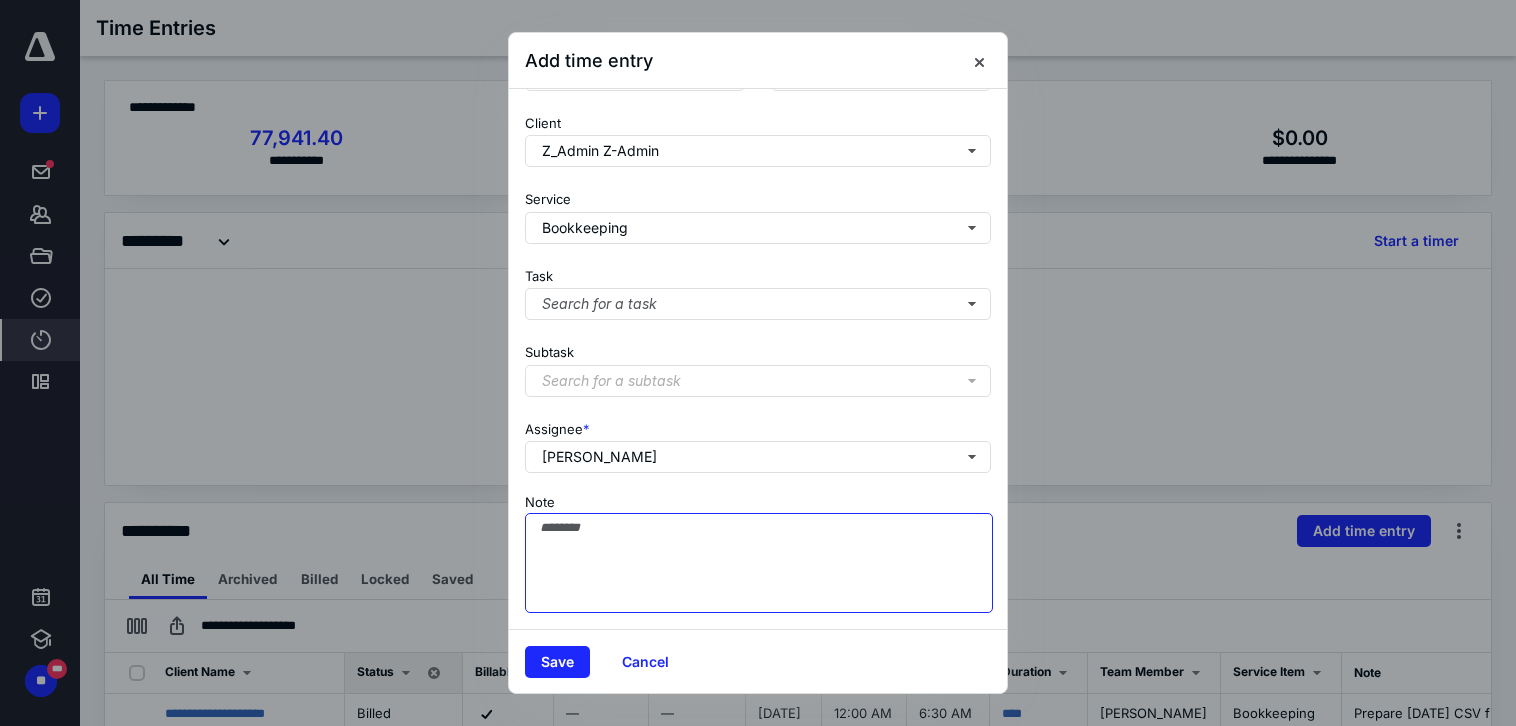 drag, startPoint x: 648, startPoint y: 583, endPoint x: 630, endPoint y: 568, distance: 23.43075 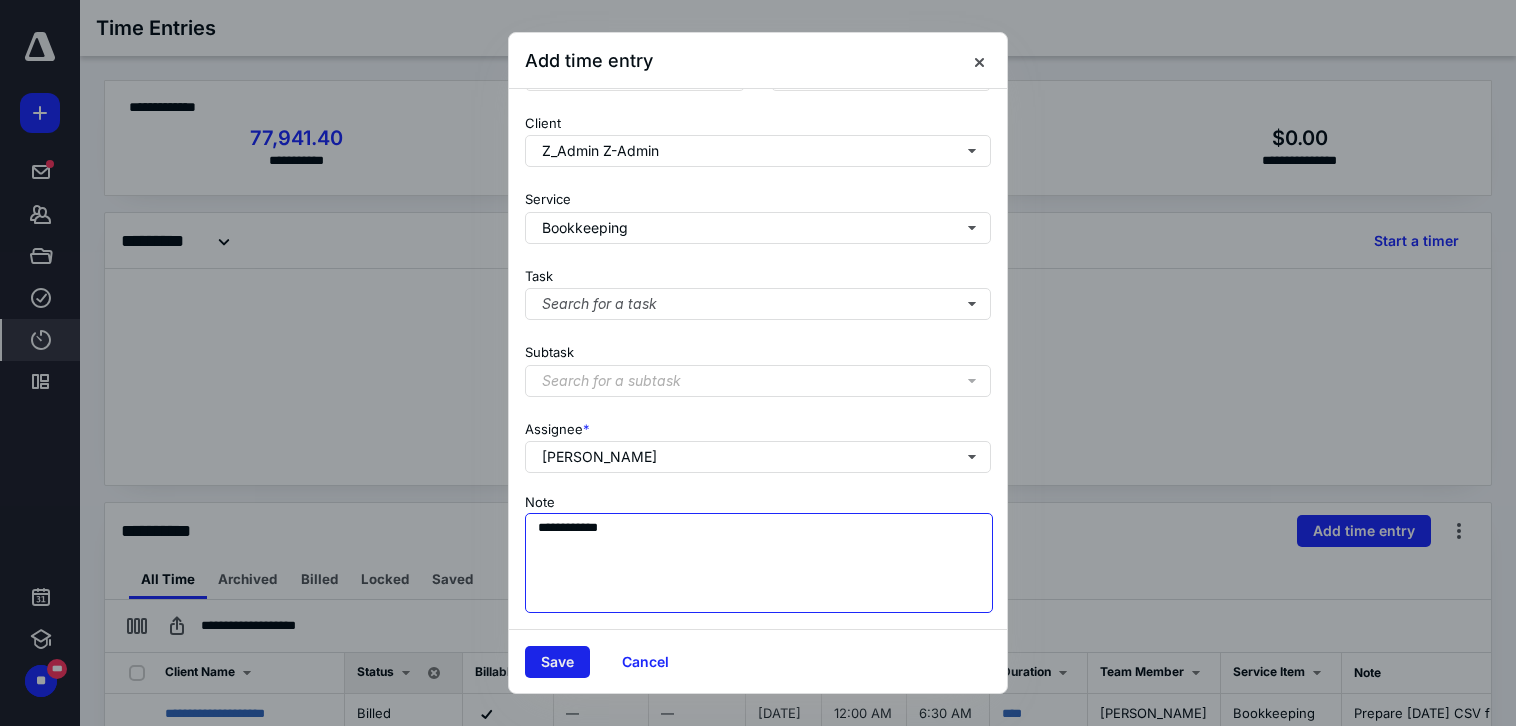 type on "**********" 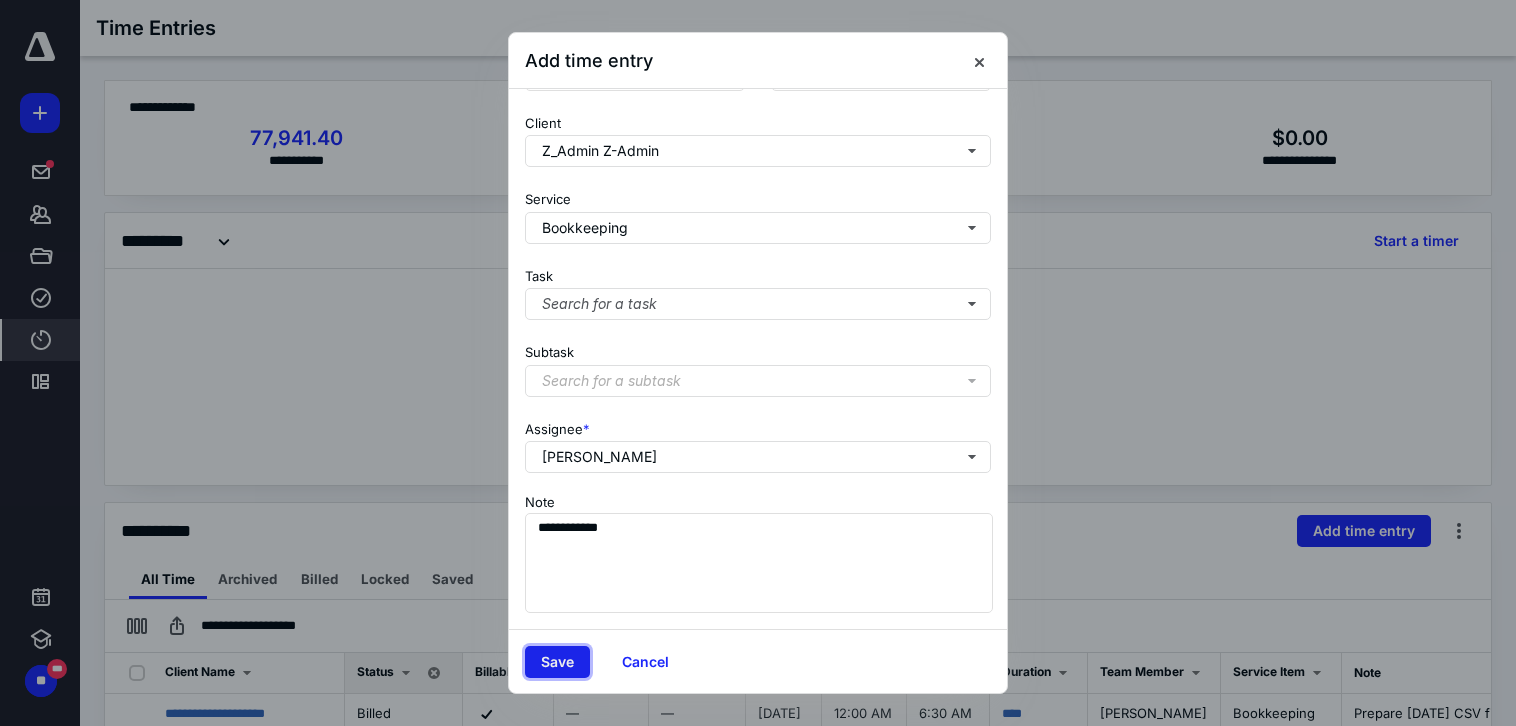 click on "Save" at bounding box center (557, 662) 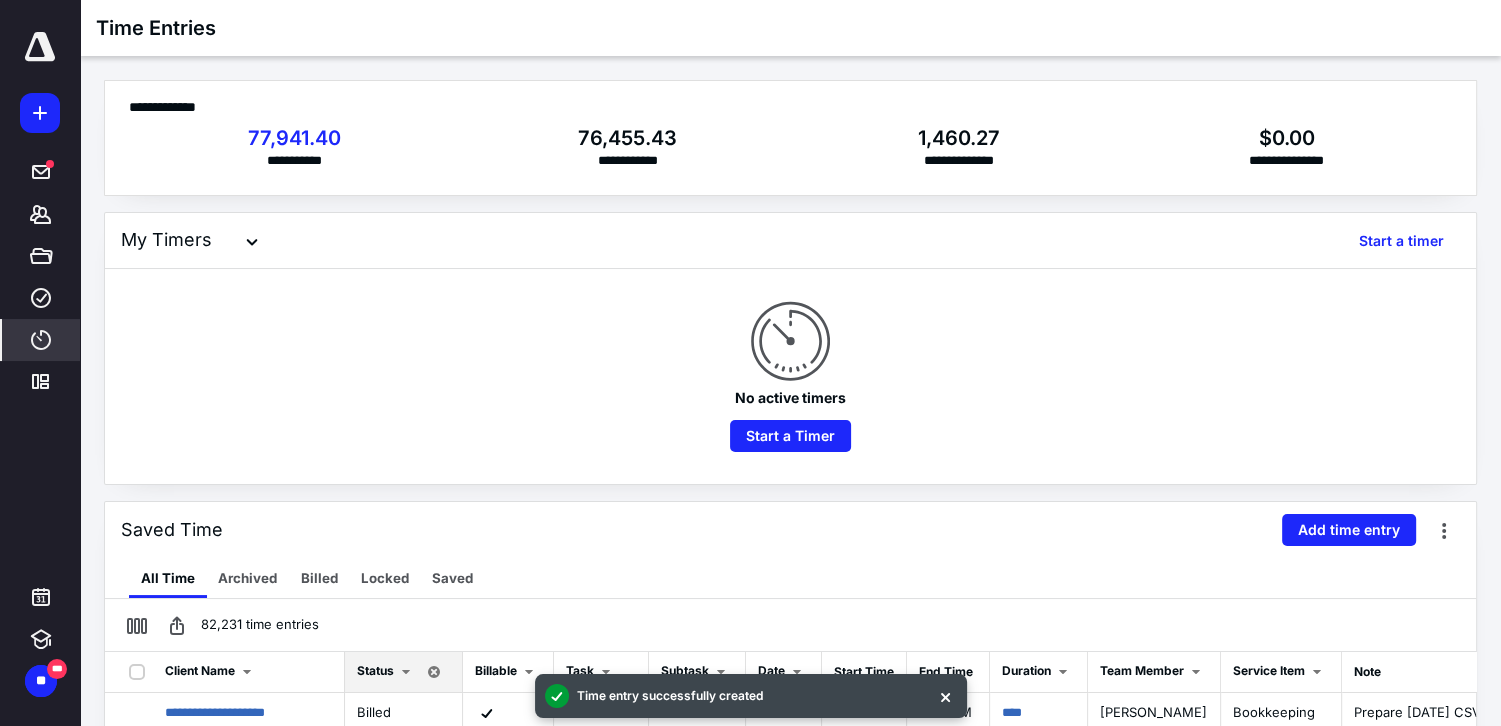 click on "Saved Time Add time entry" at bounding box center (790, 530) 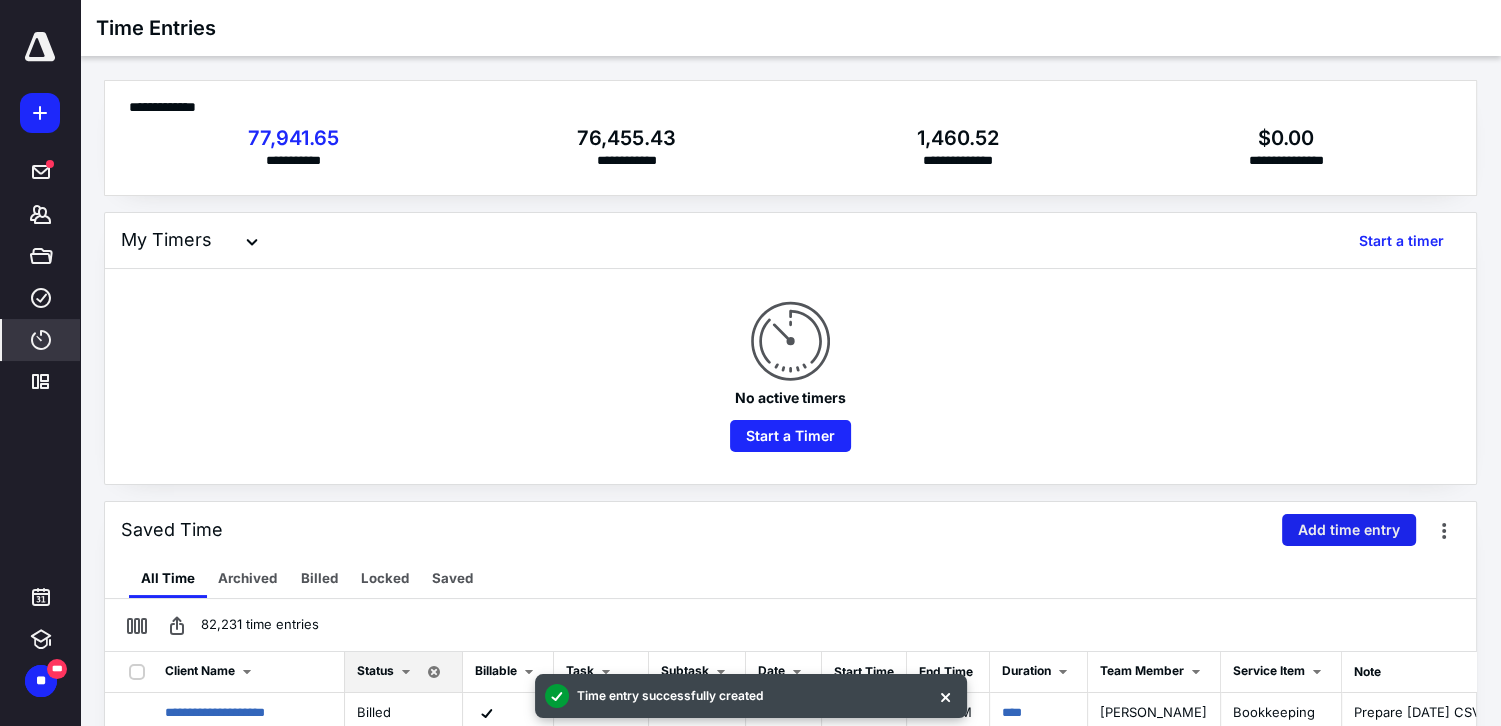 click on "Add time entry" at bounding box center [1349, 530] 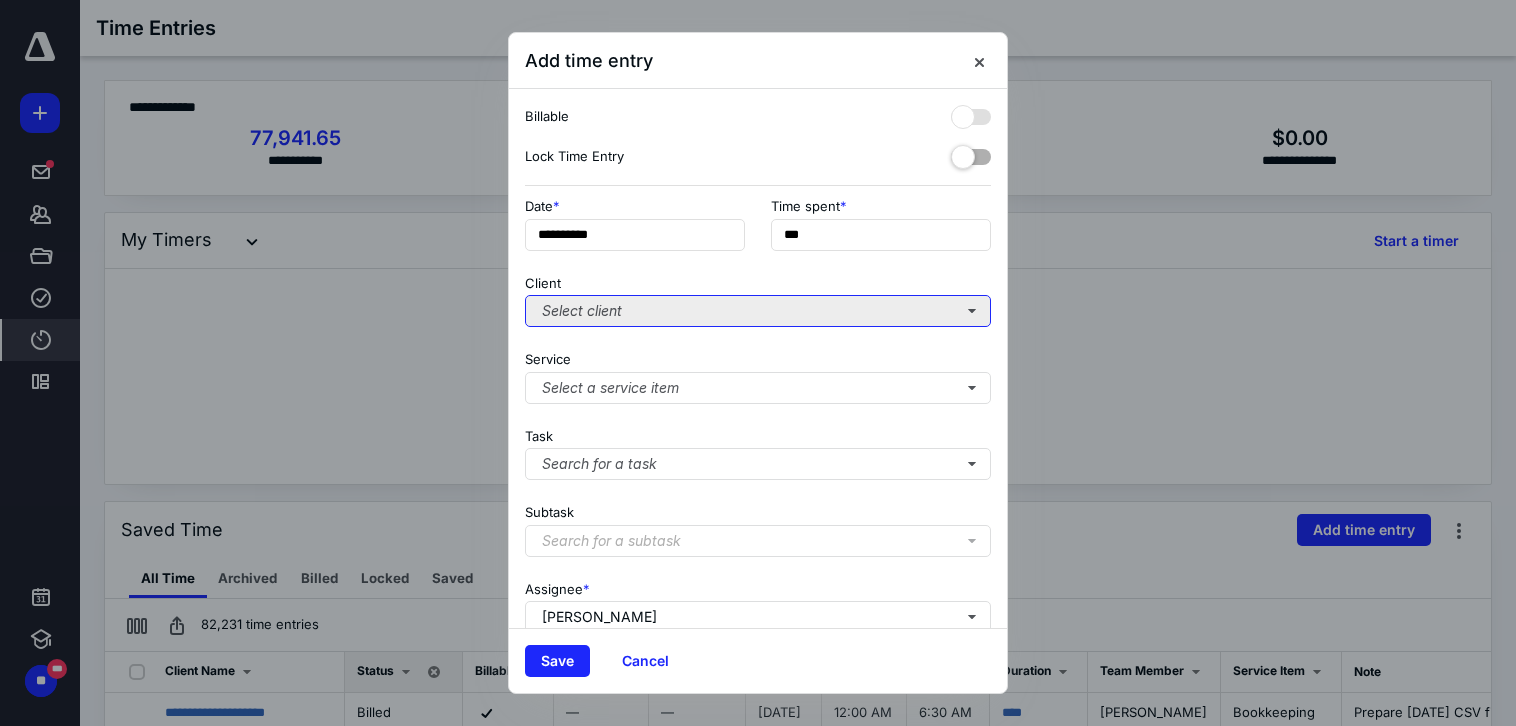 click on "Select client" at bounding box center (758, 311) 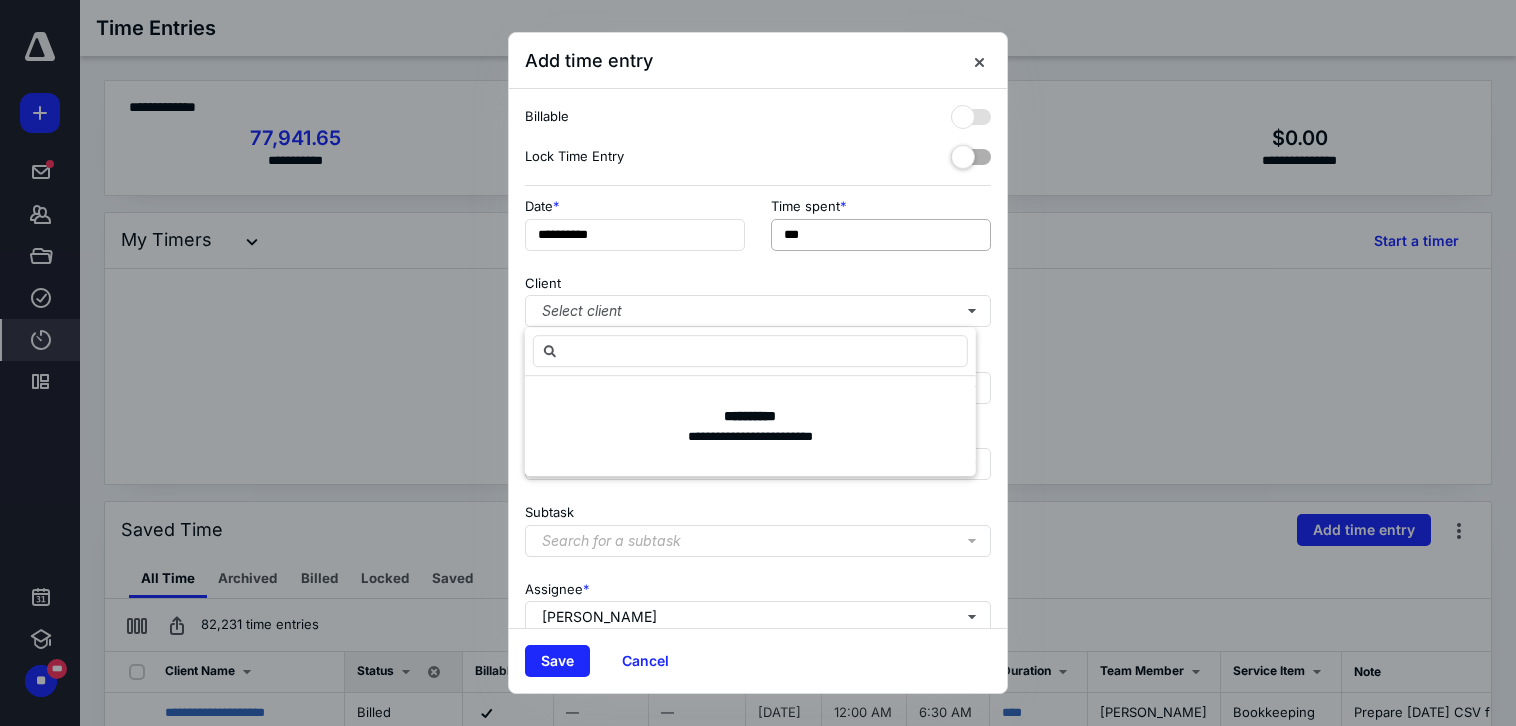 drag, startPoint x: 862, startPoint y: 216, endPoint x: 815, endPoint y: 219, distance: 47.095646 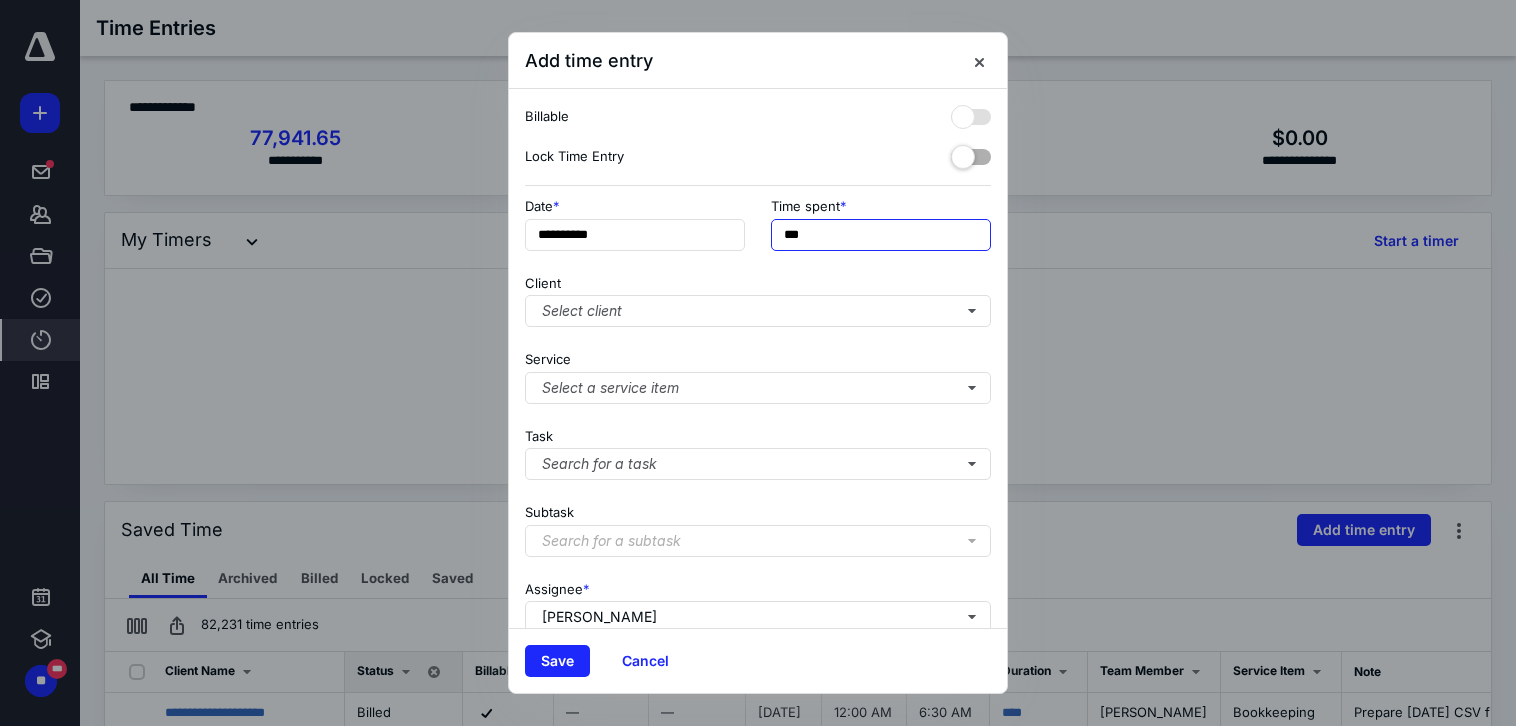 drag, startPoint x: 825, startPoint y: 245, endPoint x: 773, endPoint y: 241, distance: 52.153618 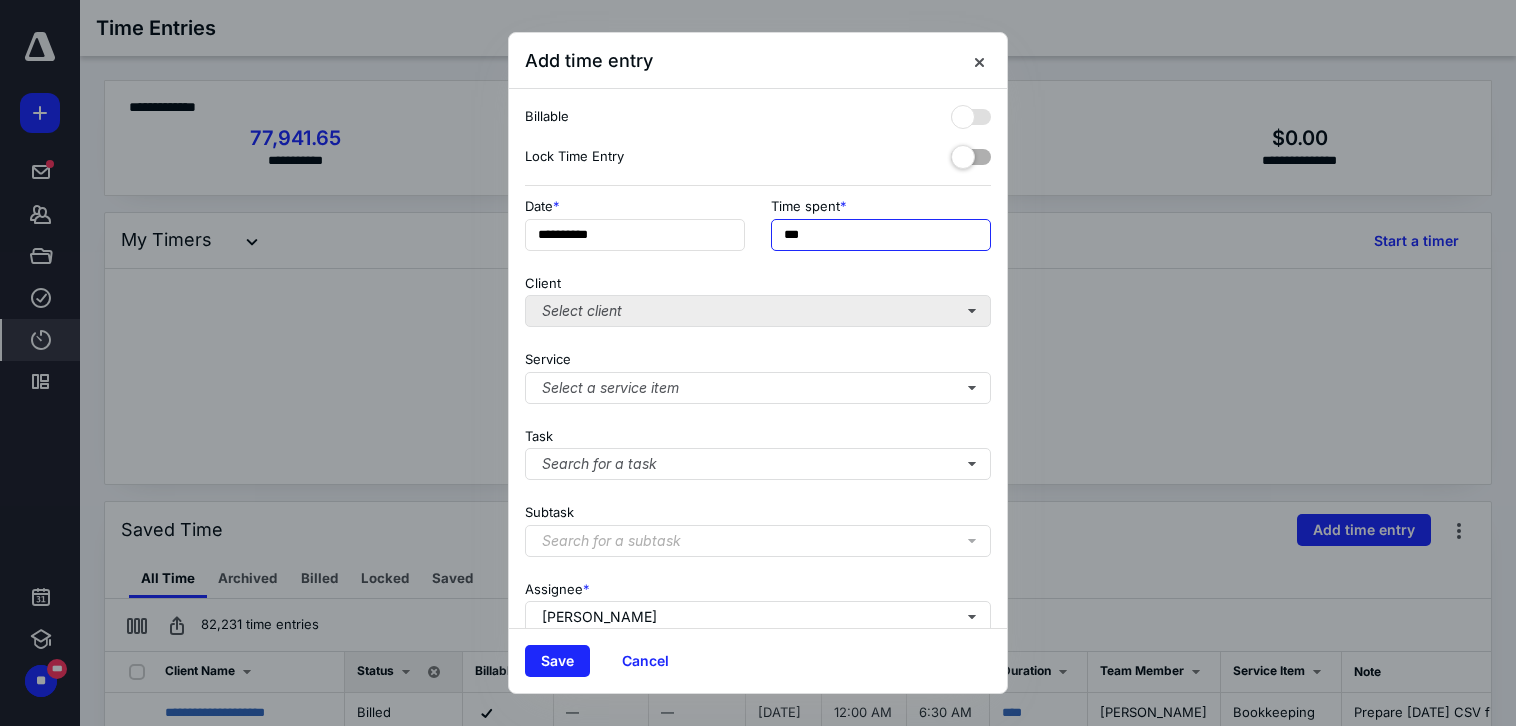 type on "***" 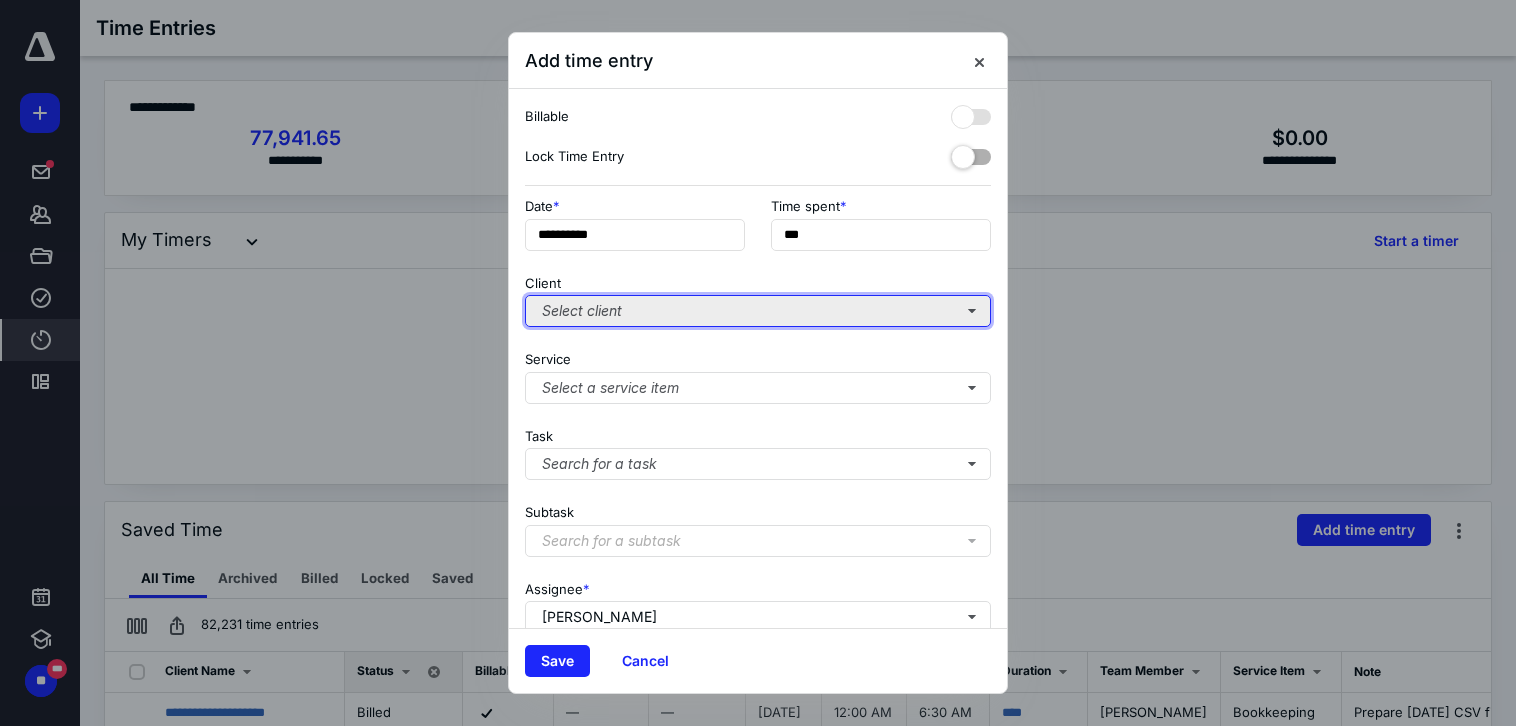 click on "Select client" at bounding box center (758, 311) 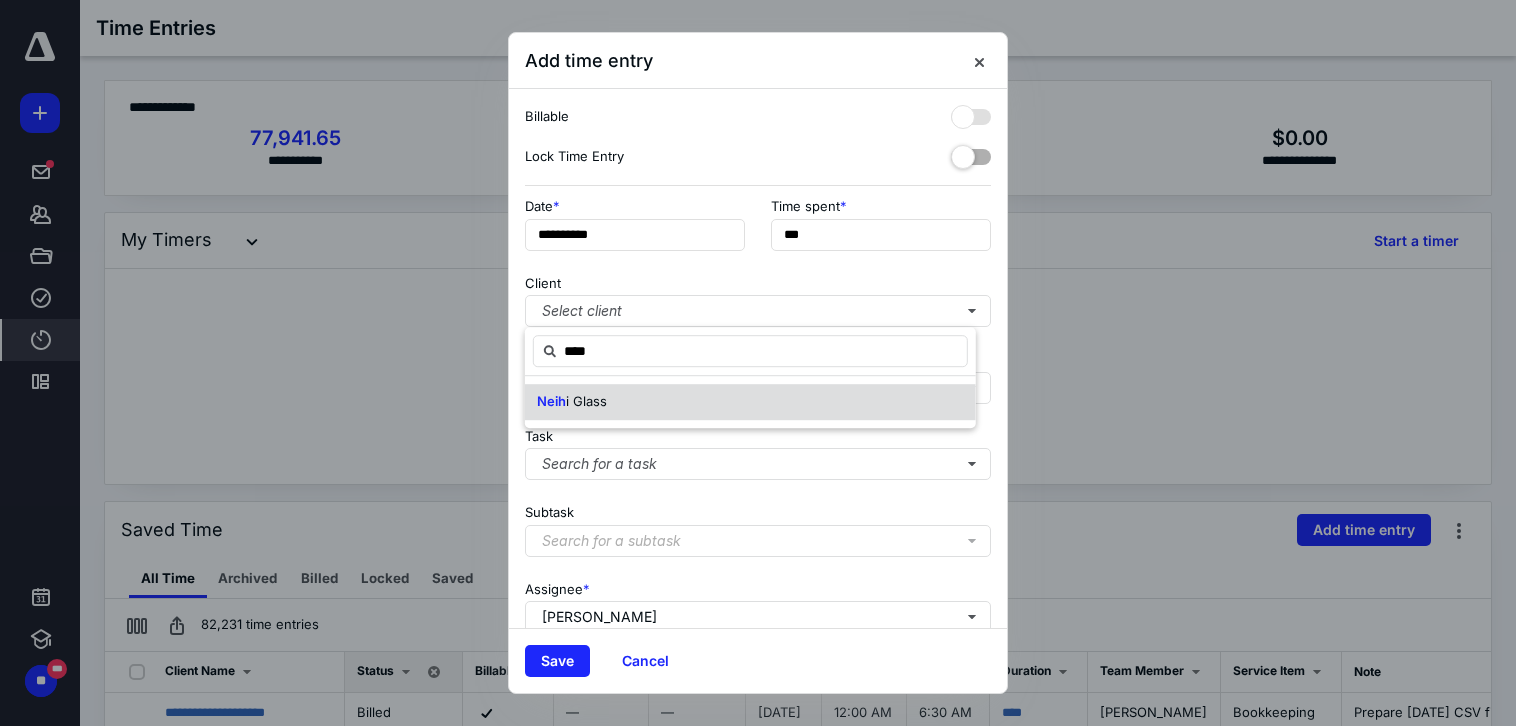 click on "Neih i Glass" at bounding box center (750, 402) 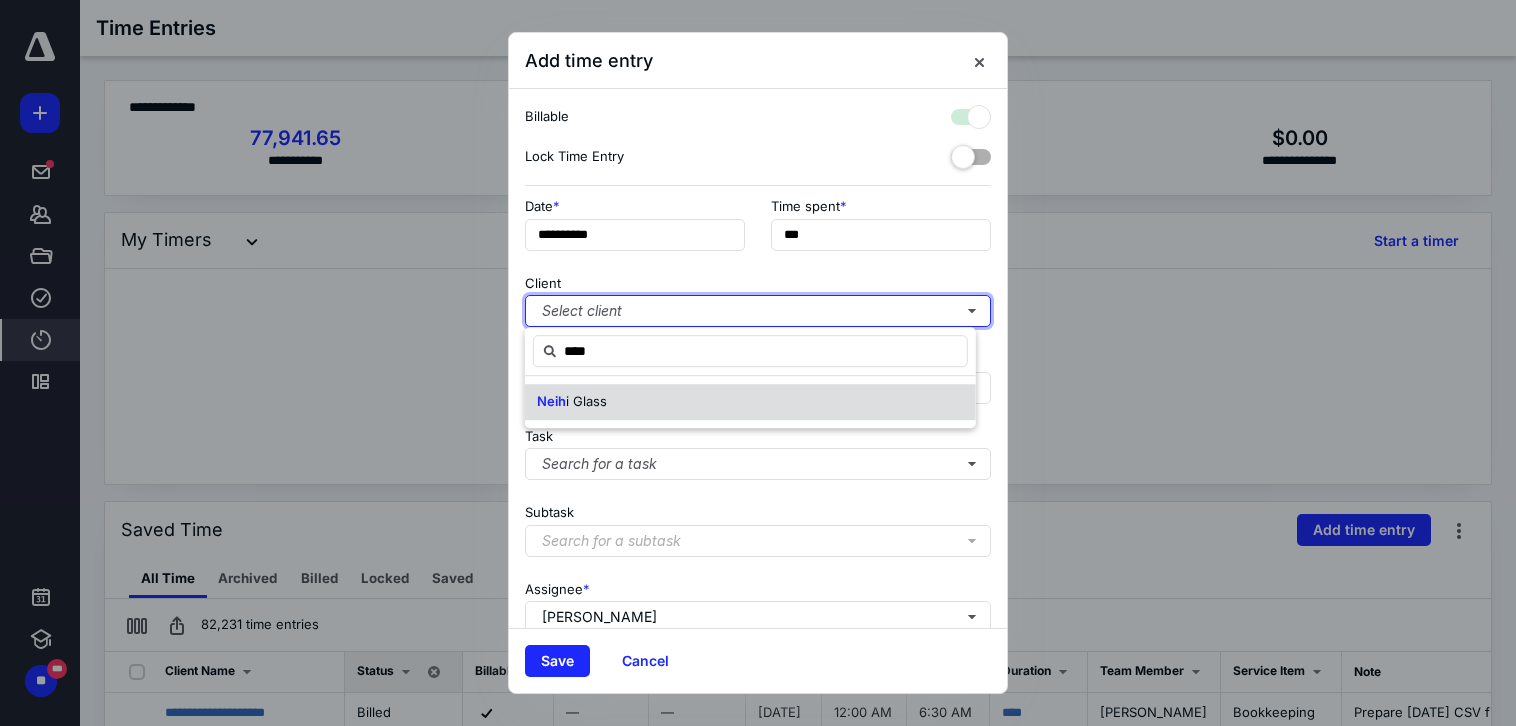 checkbox on "true" 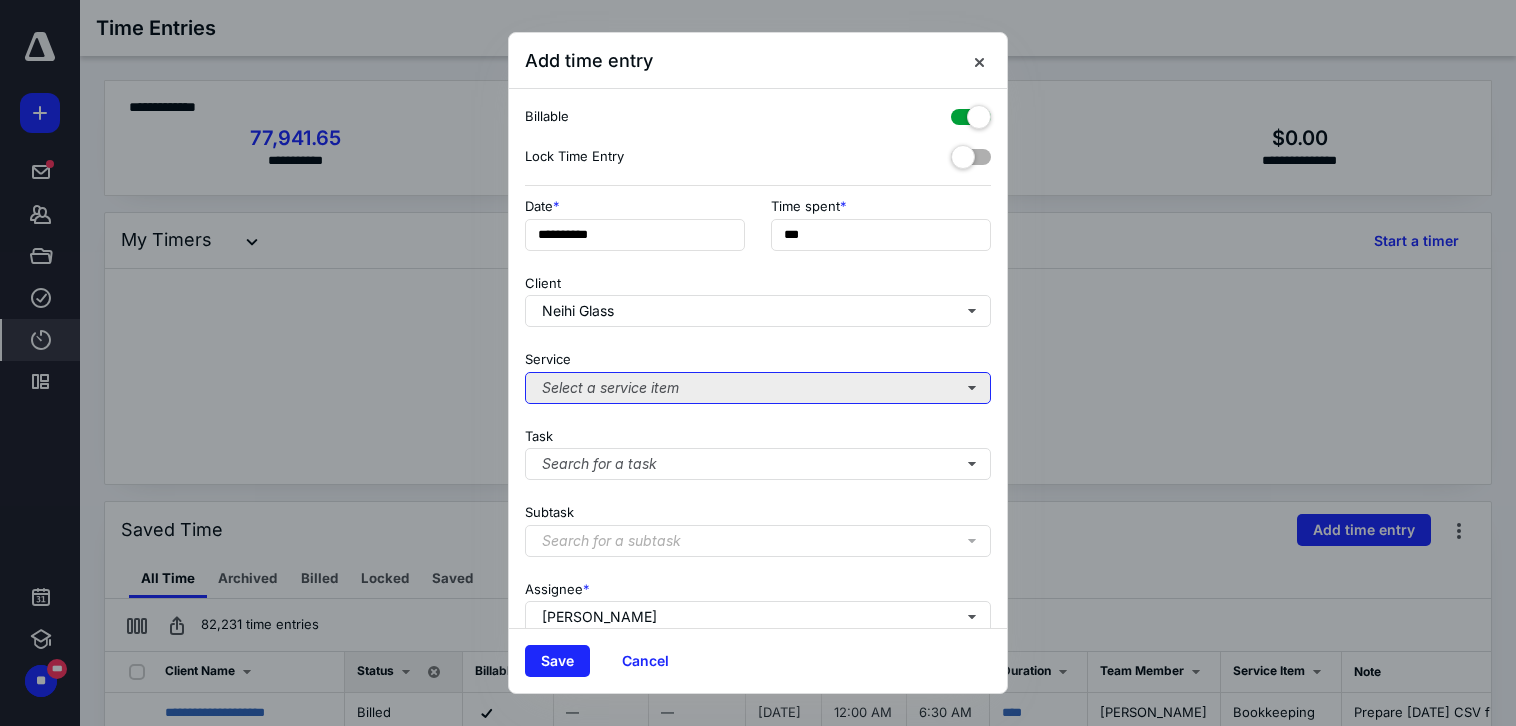 click on "Select a service item" at bounding box center [758, 388] 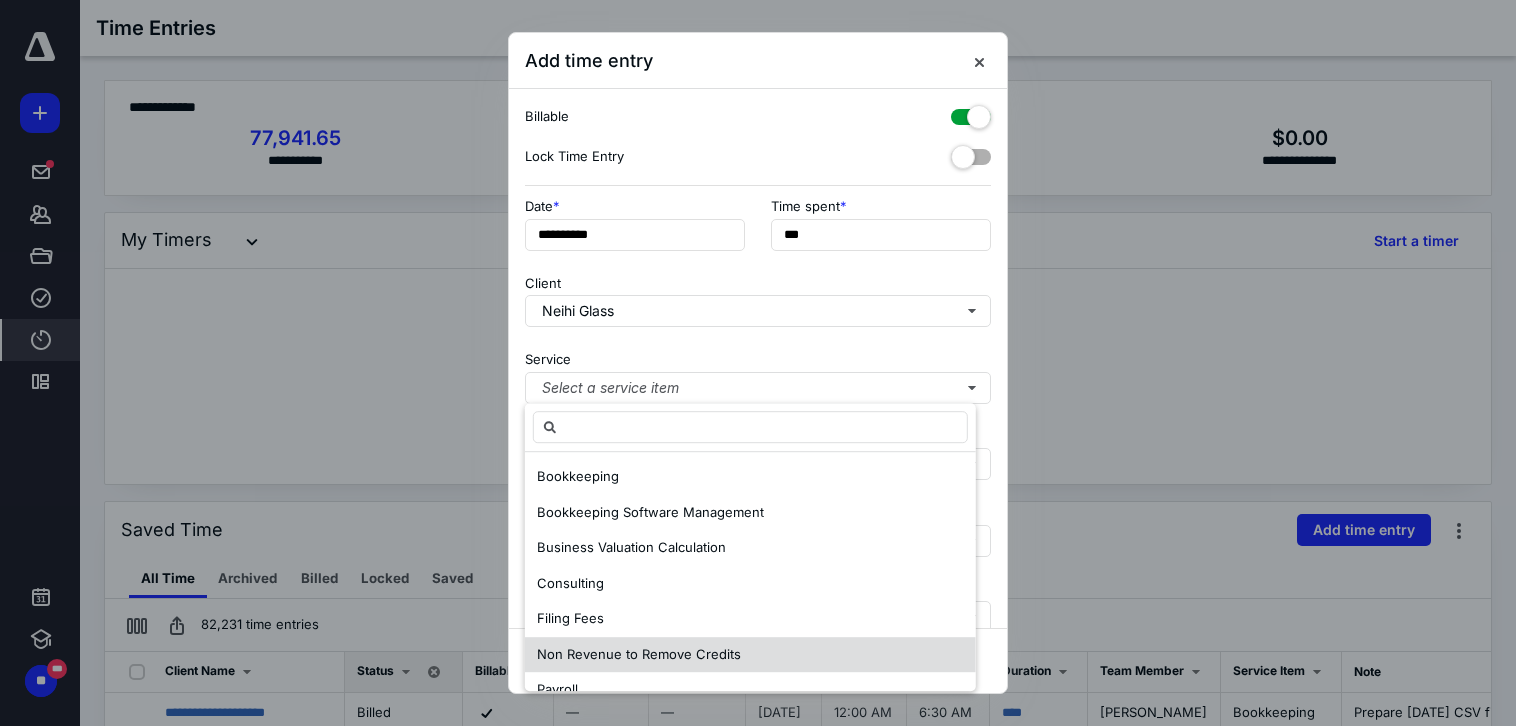 scroll, scrollTop: 0, scrollLeft: 0, axis: both 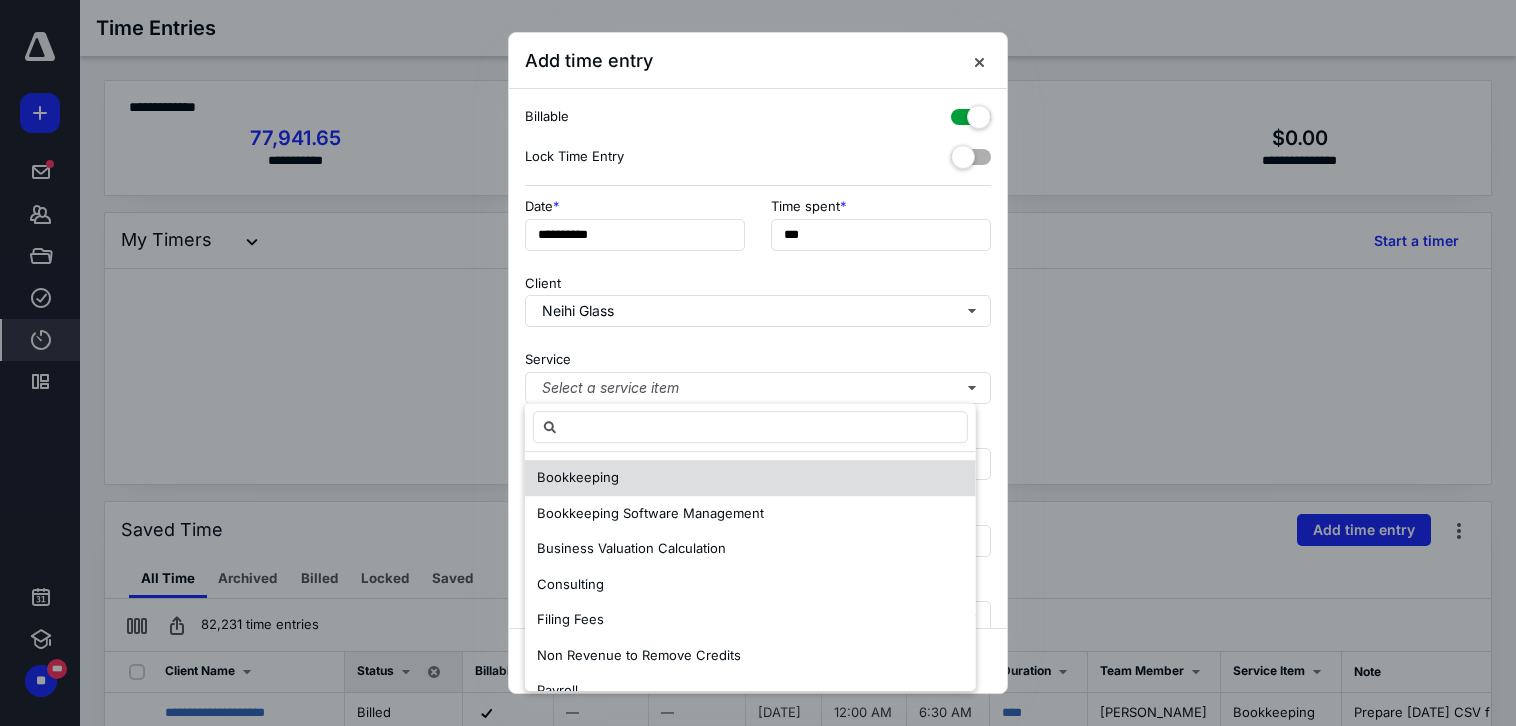 click on "Bookkeeping" at bounding box center [750, 478] 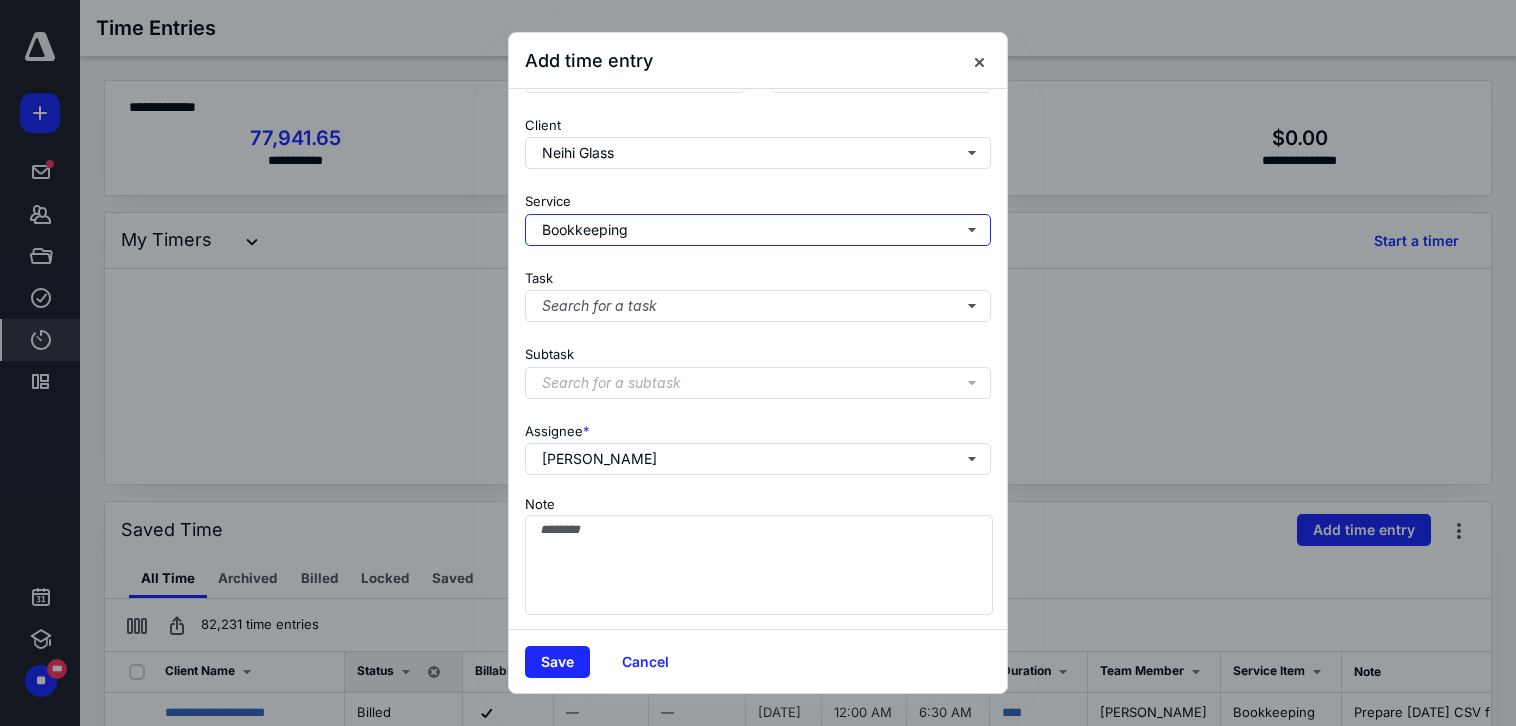 scroll, scrollTop: 174, scrollLeft: 0, axis: vertical 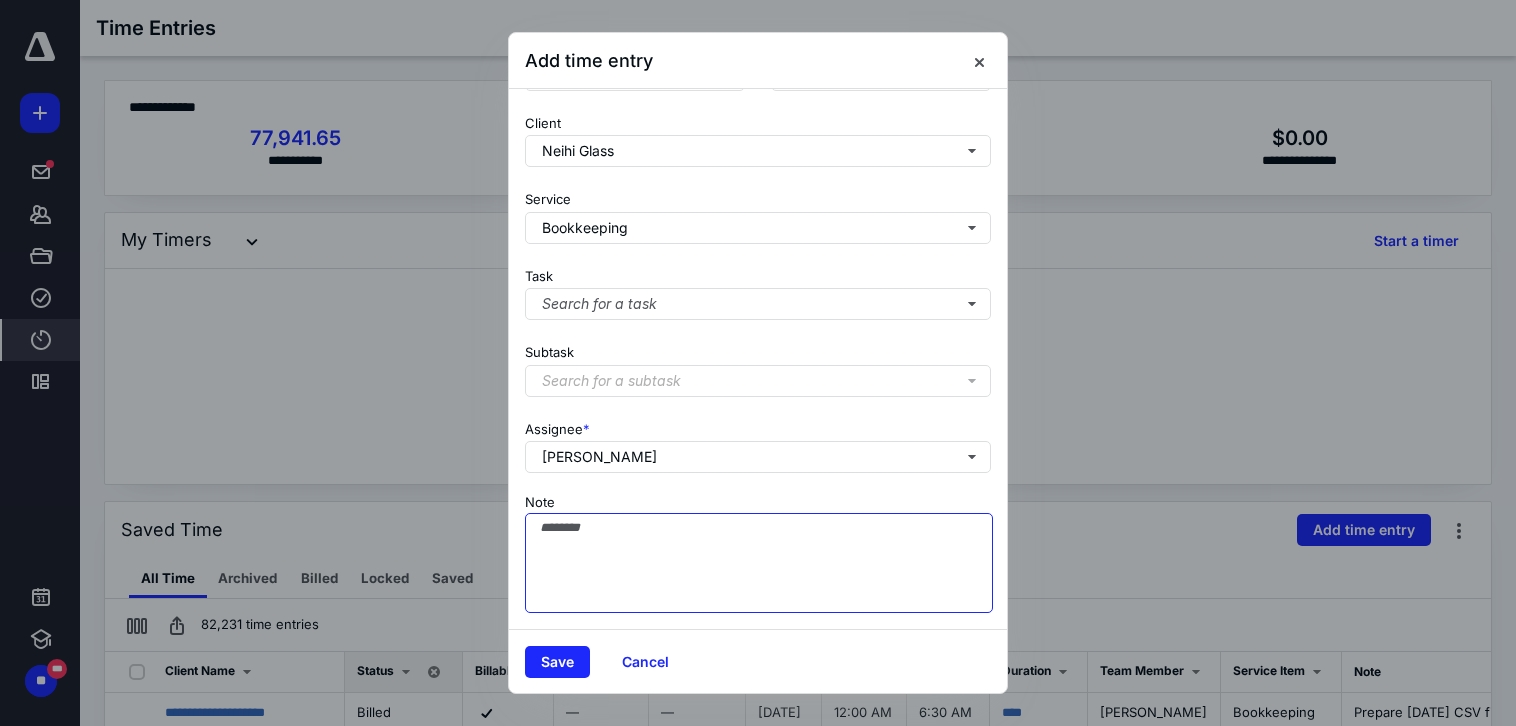 click on "Note" at bounding box center [759, 563] 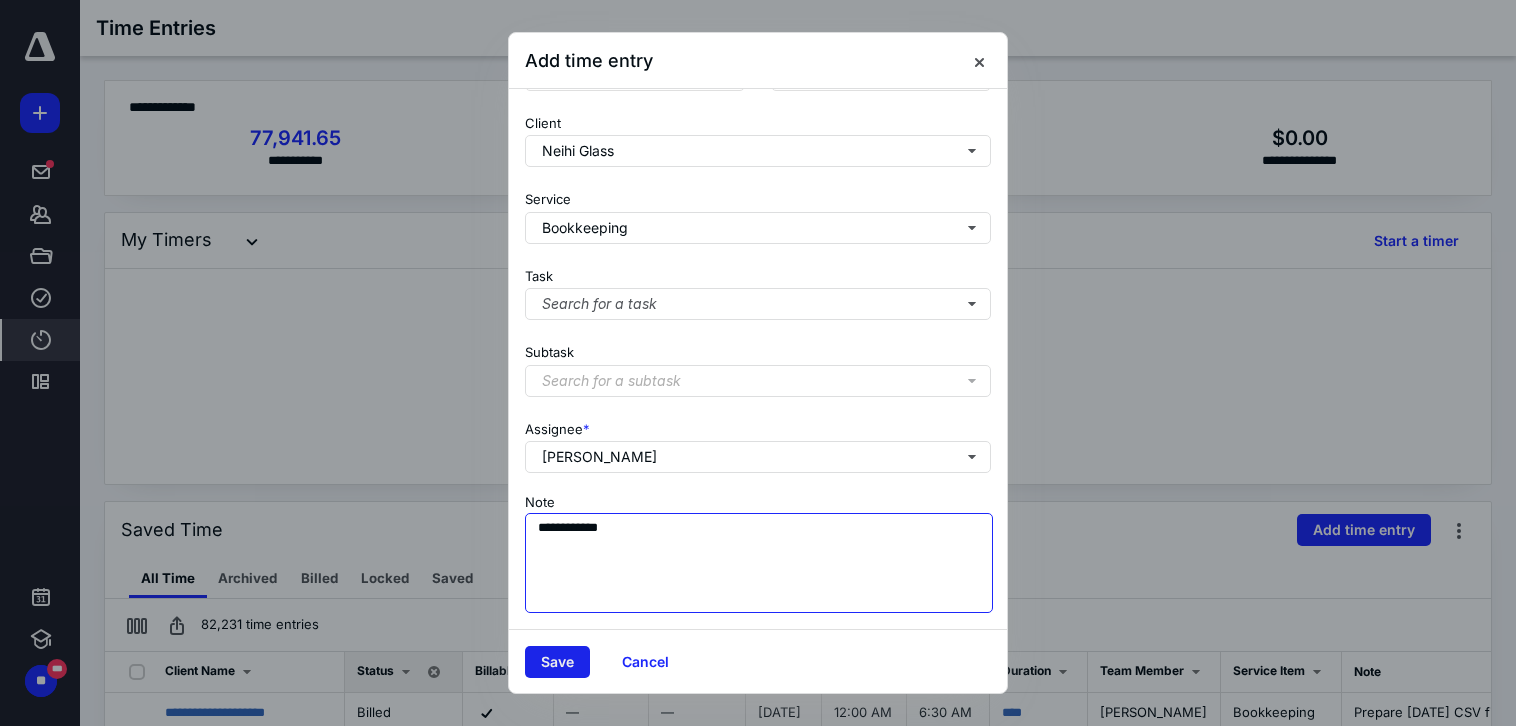 type on "**********" 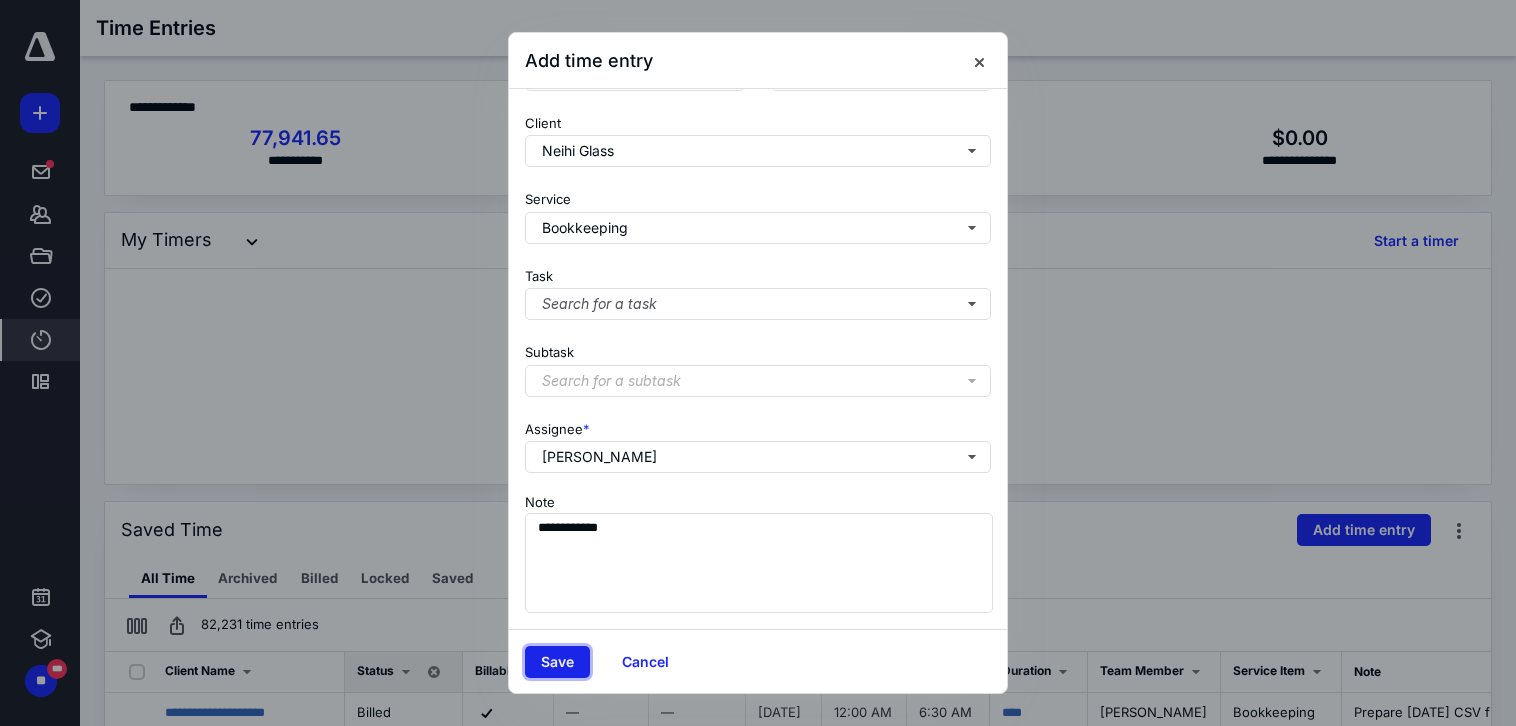 click on "Save" at bounding box center (557, 662) 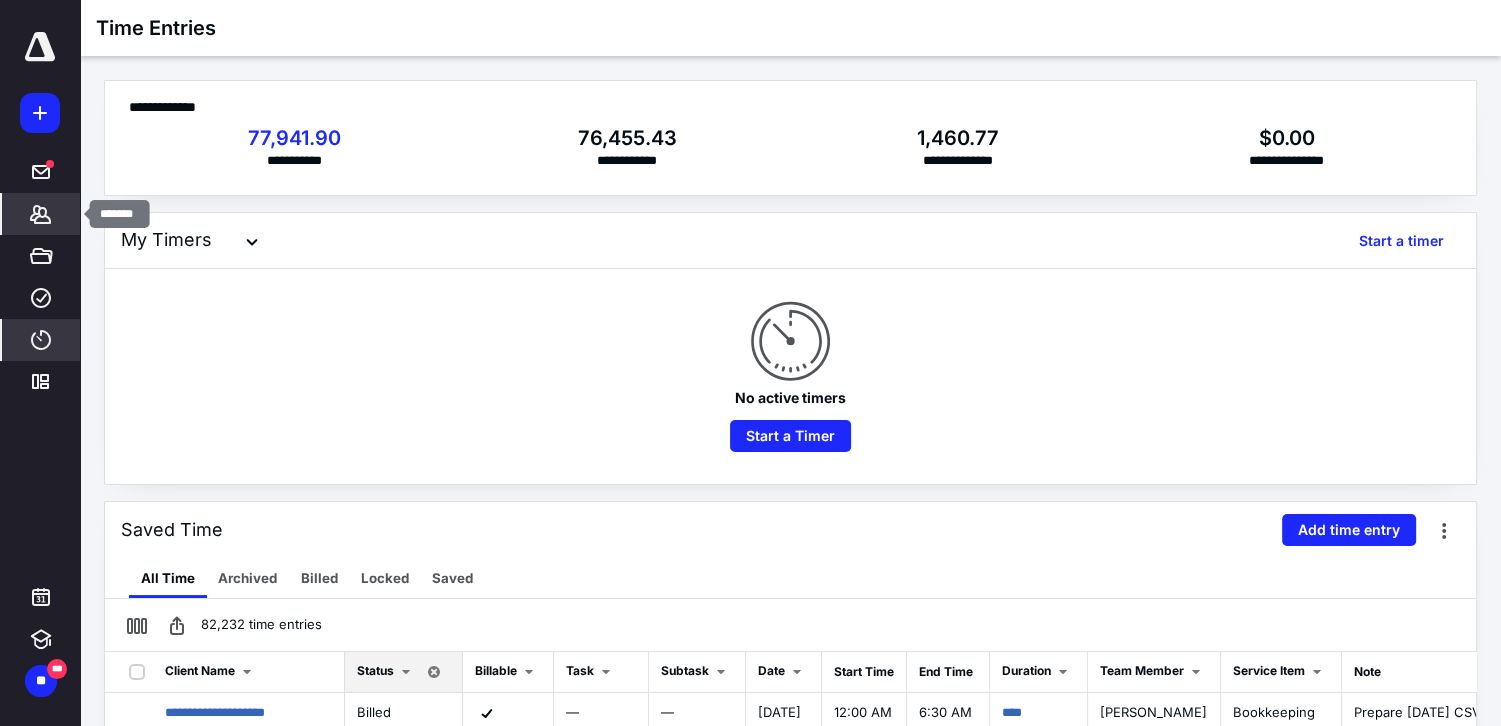 click 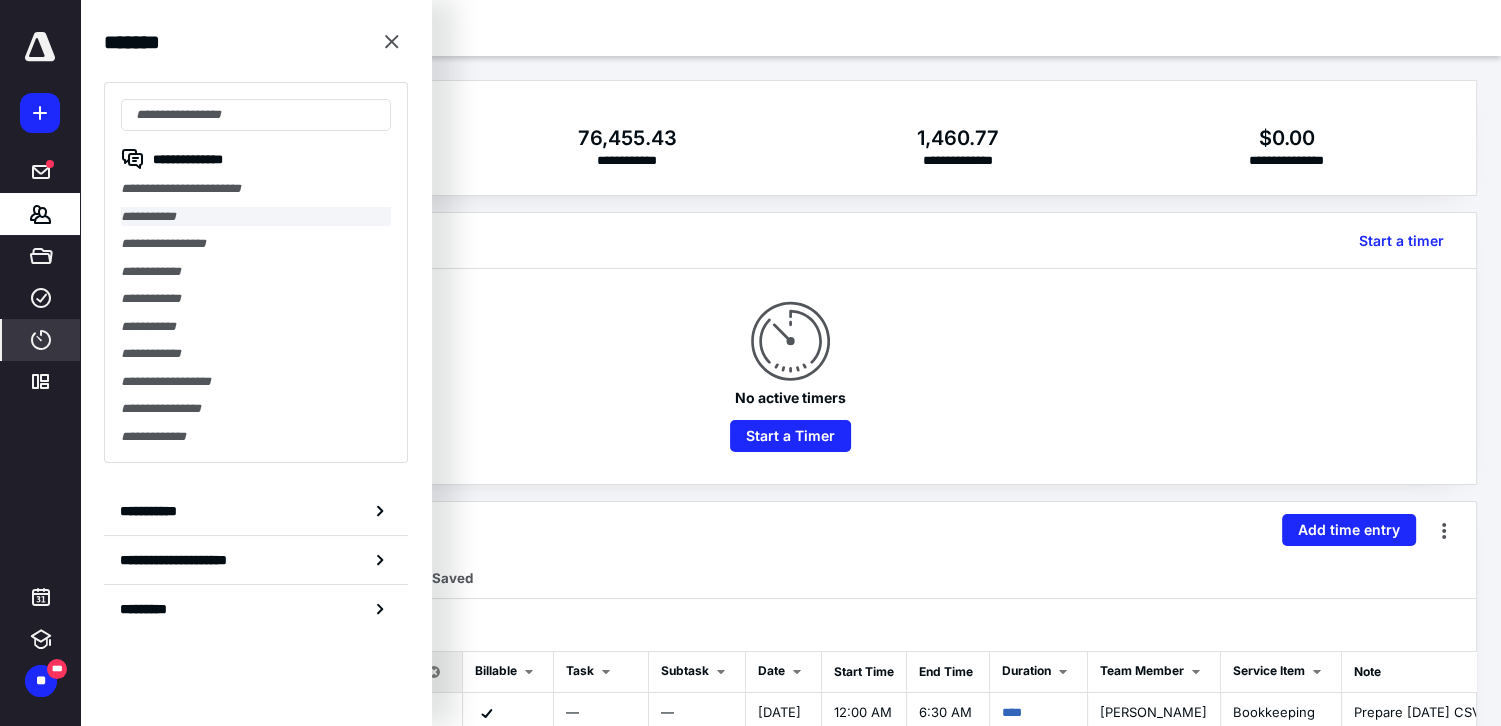 click on "**********" at bounding box center [256, 217] 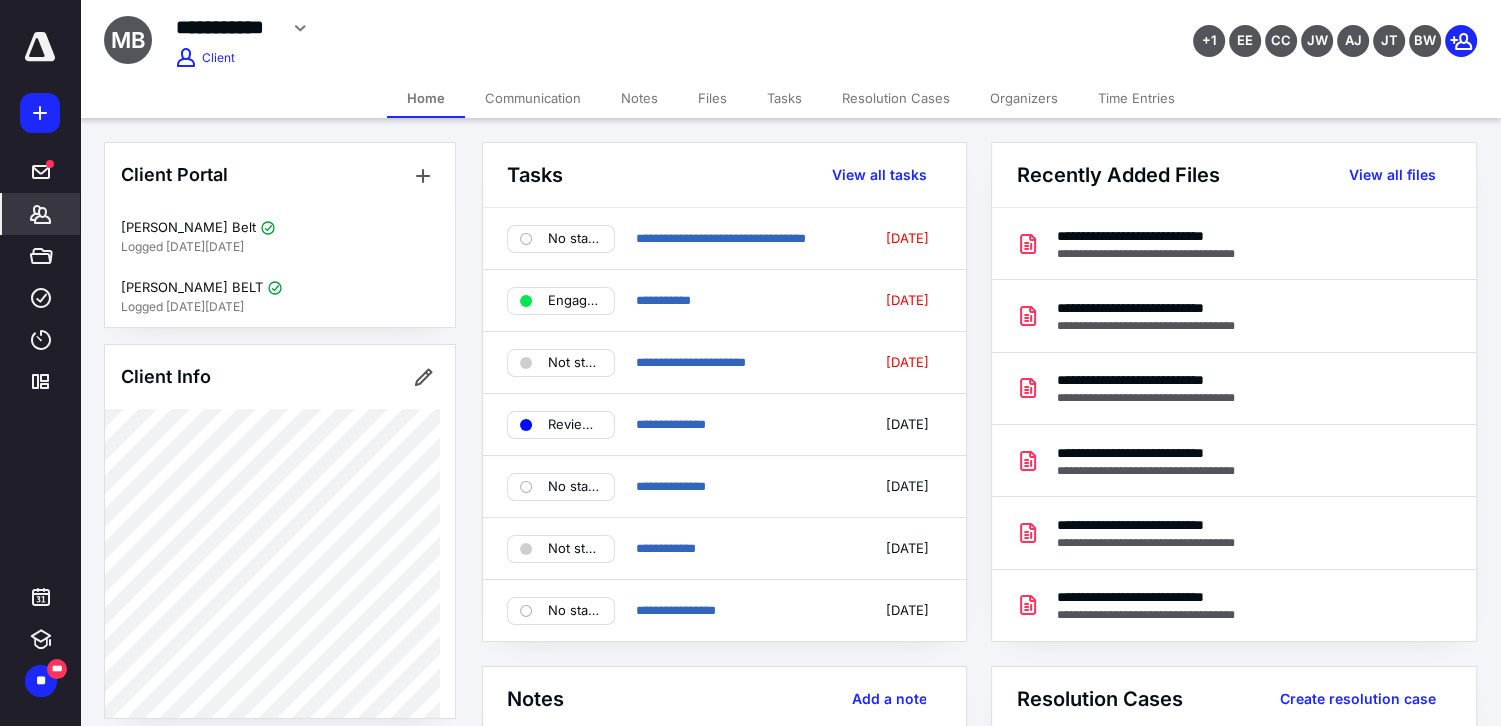 click on "Files" at bounding box center (712, 98) 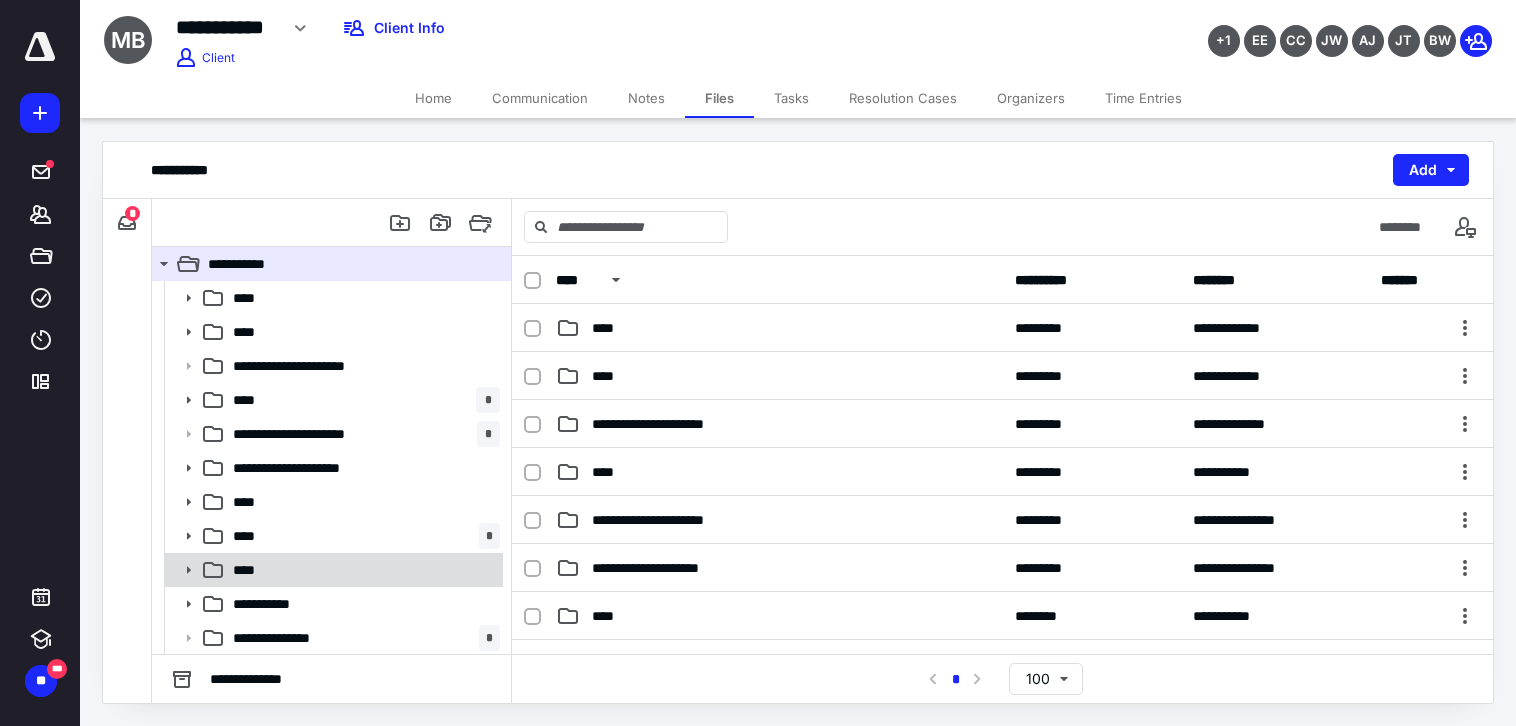 click on "****" at bounding box center [362, 570] 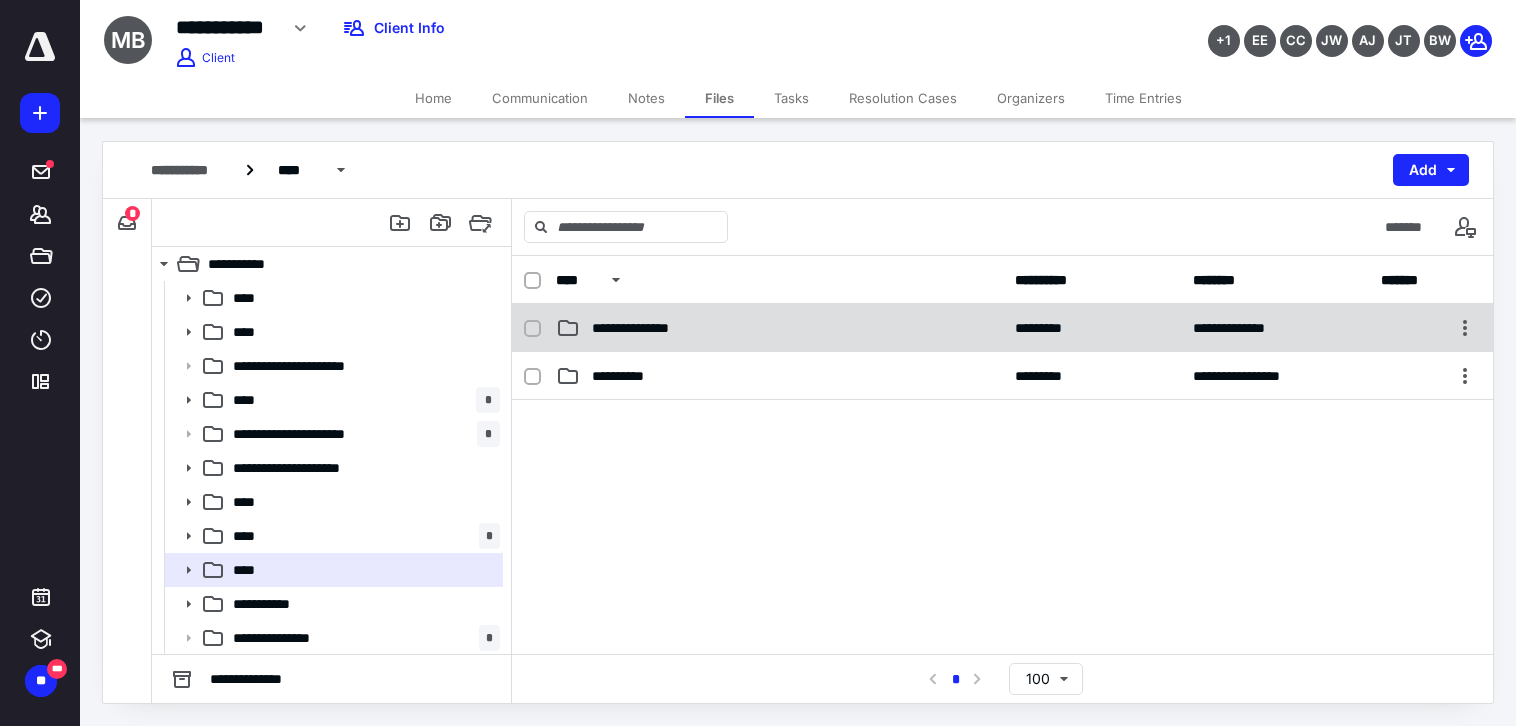 click on "**********" at bounding box center (648, 328) 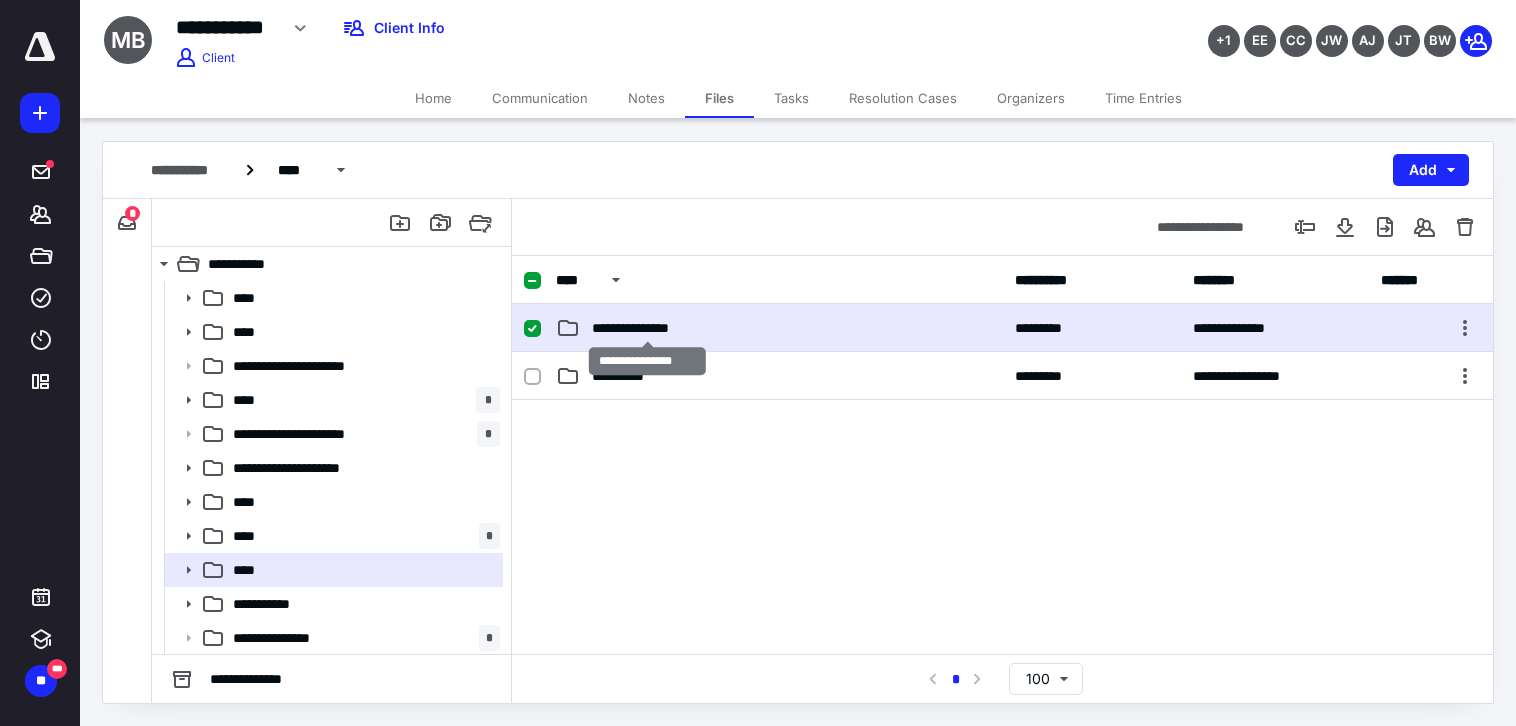 click on "**********" at bounding box center (648, 328) 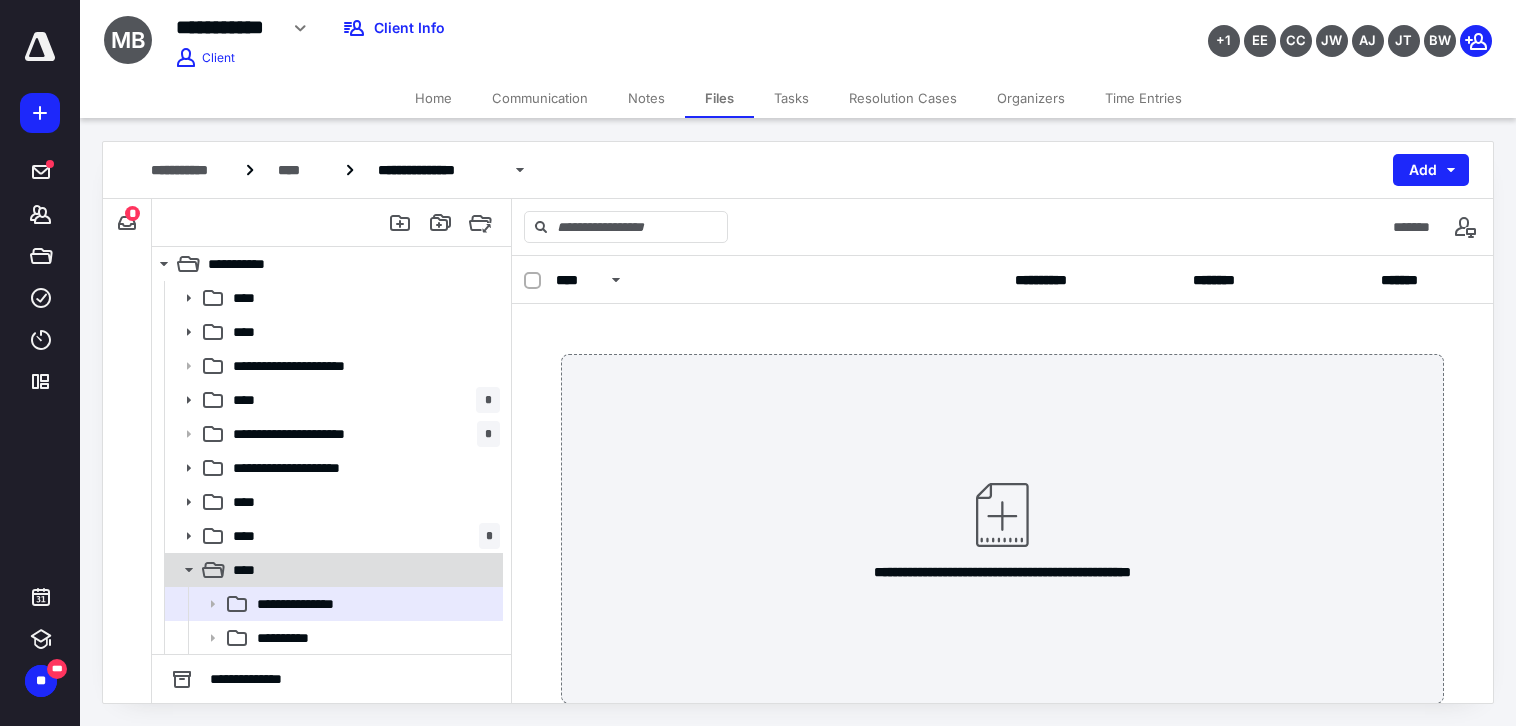 click 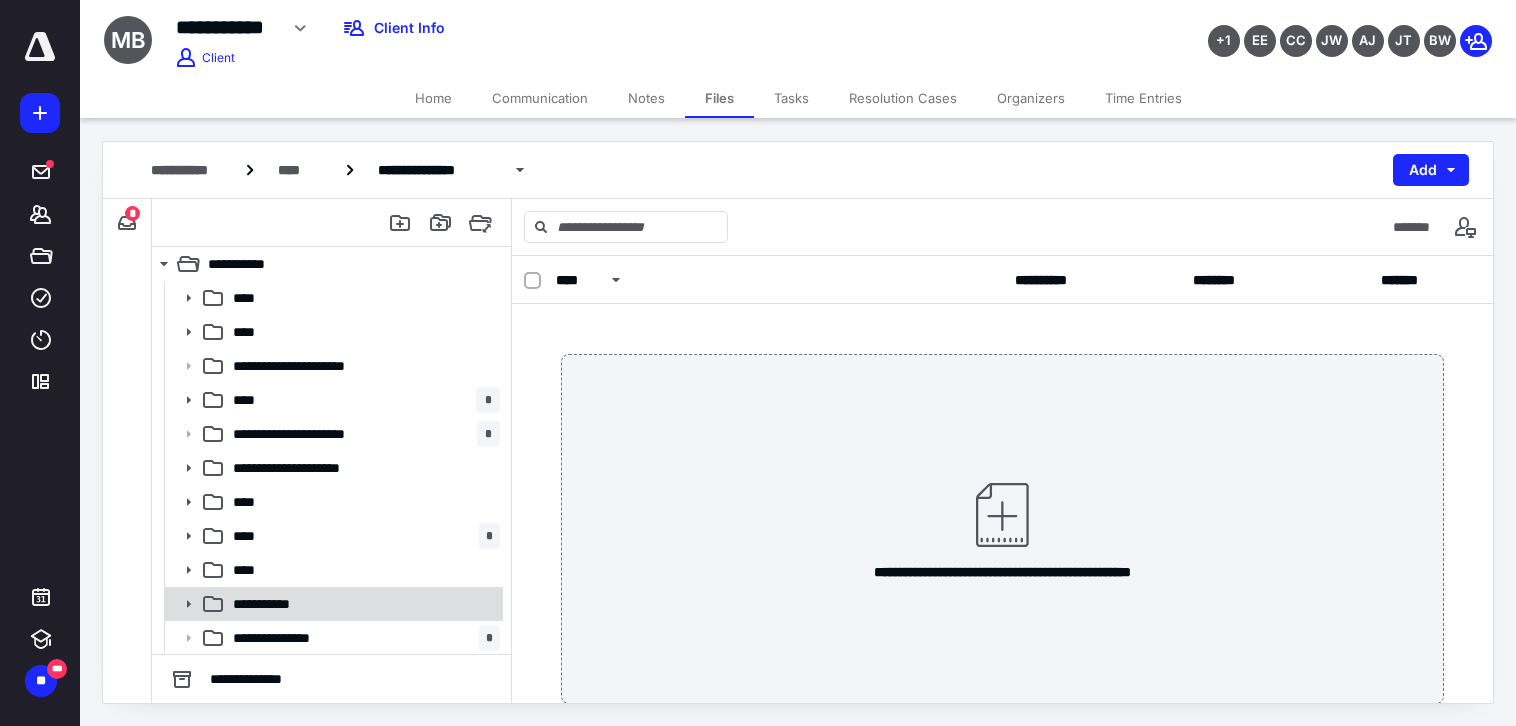 click on "**********" at bounding box center [276, 604] 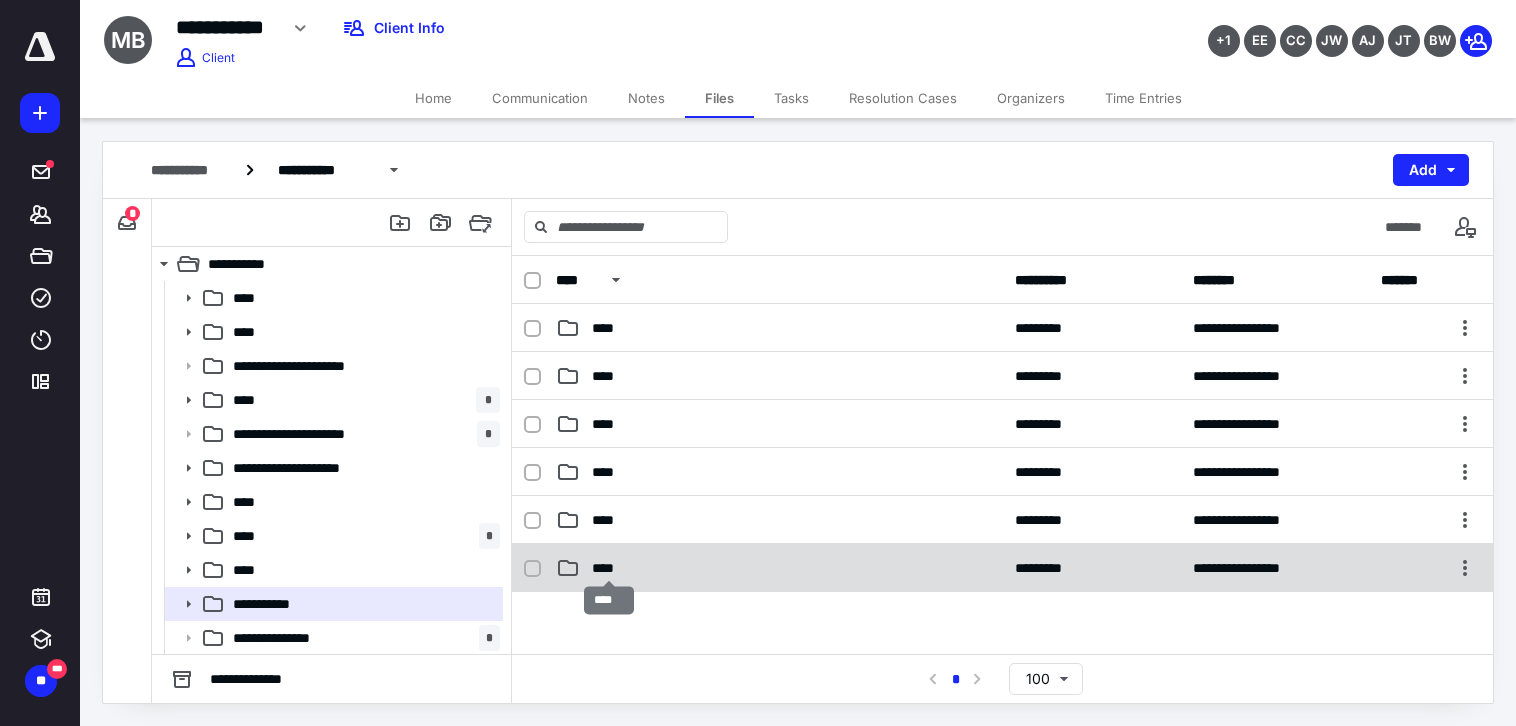 click on "****" at bounding box center (609, 568) 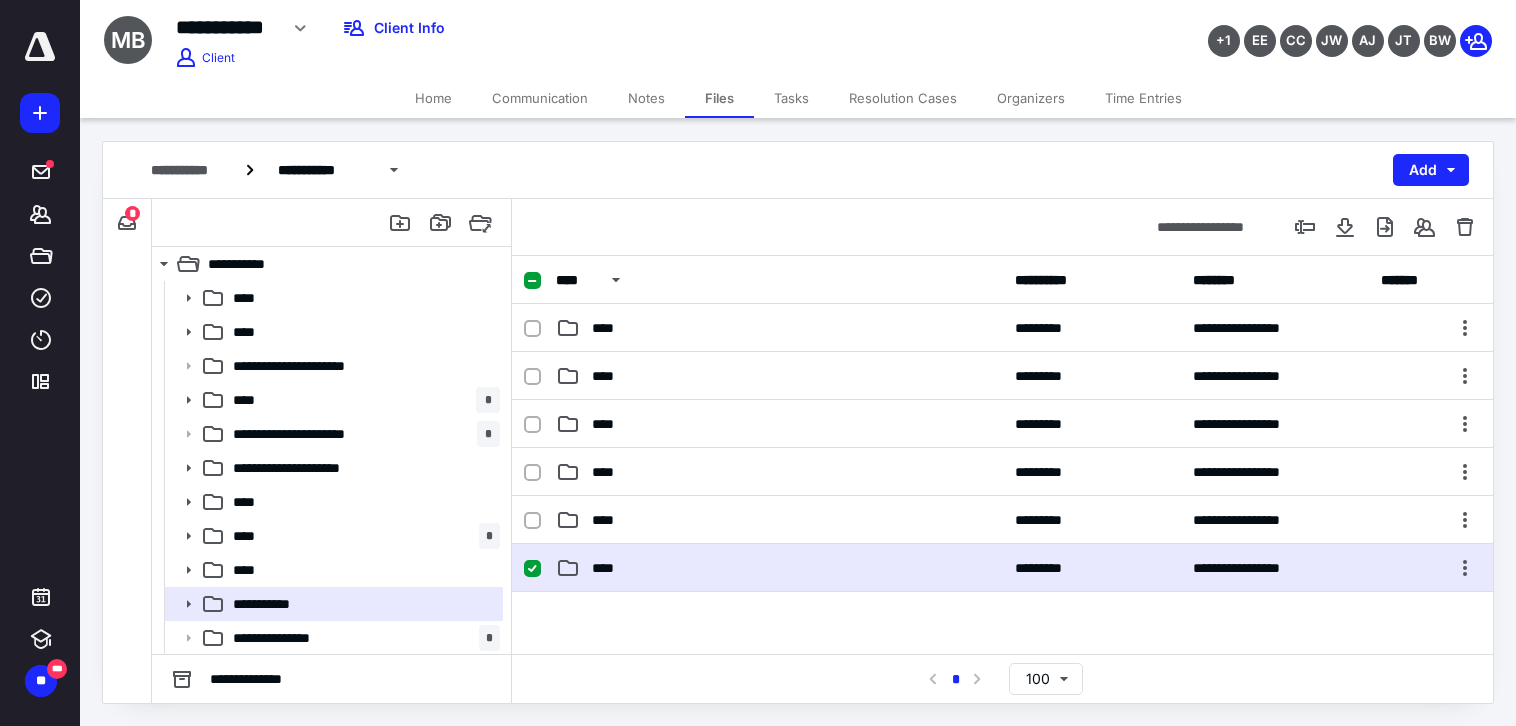 click on "****" at bounding box center (779, 568) 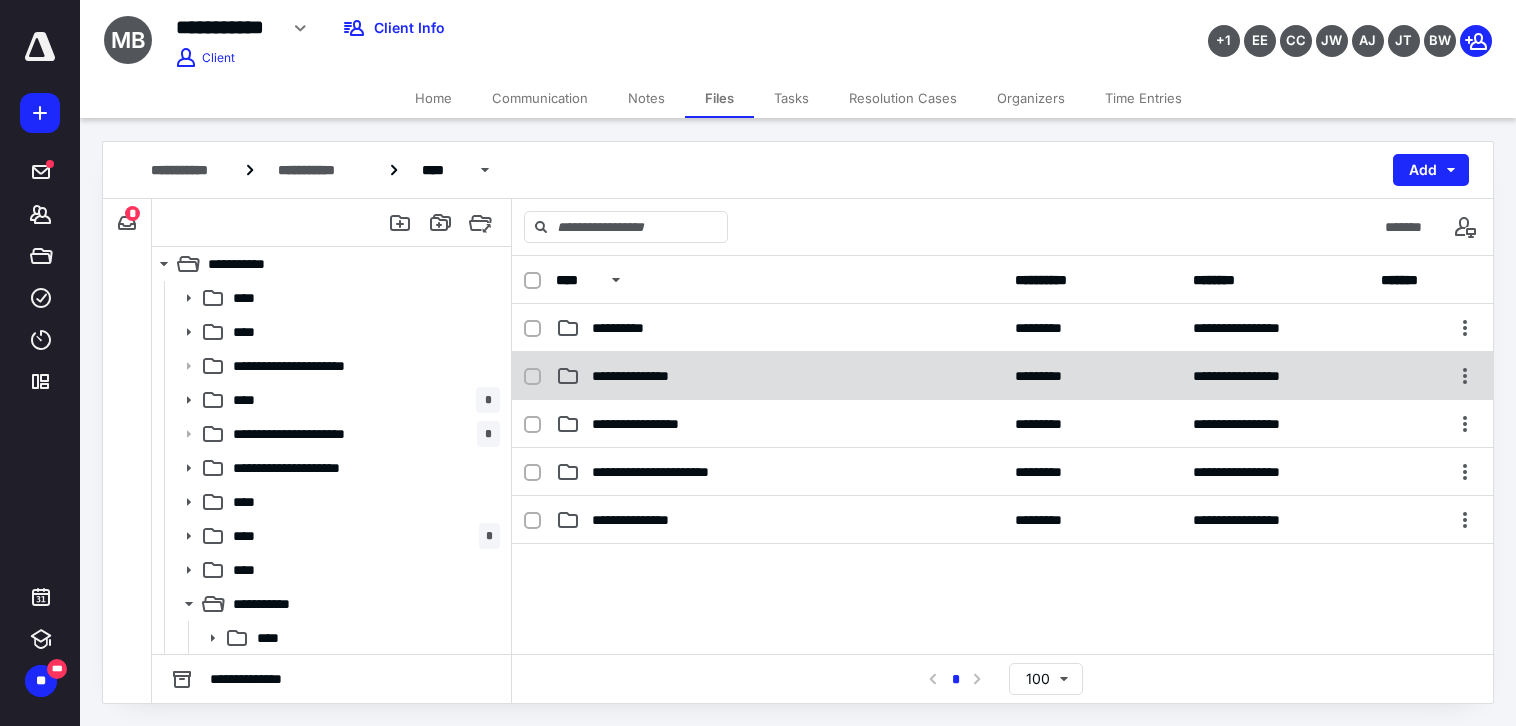 click on "**********" at bounding box center (648, 376) 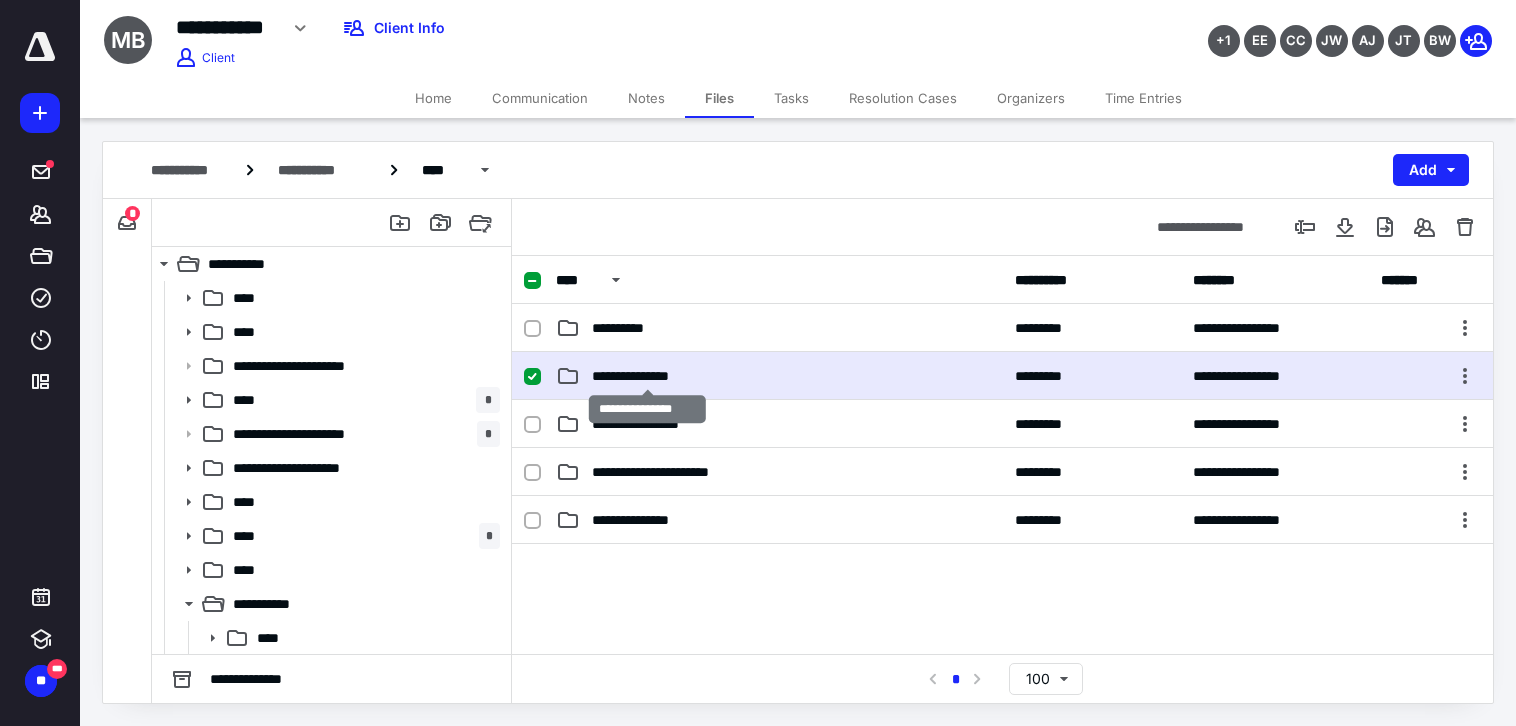click on "**********" at bounding box center [648, 376] 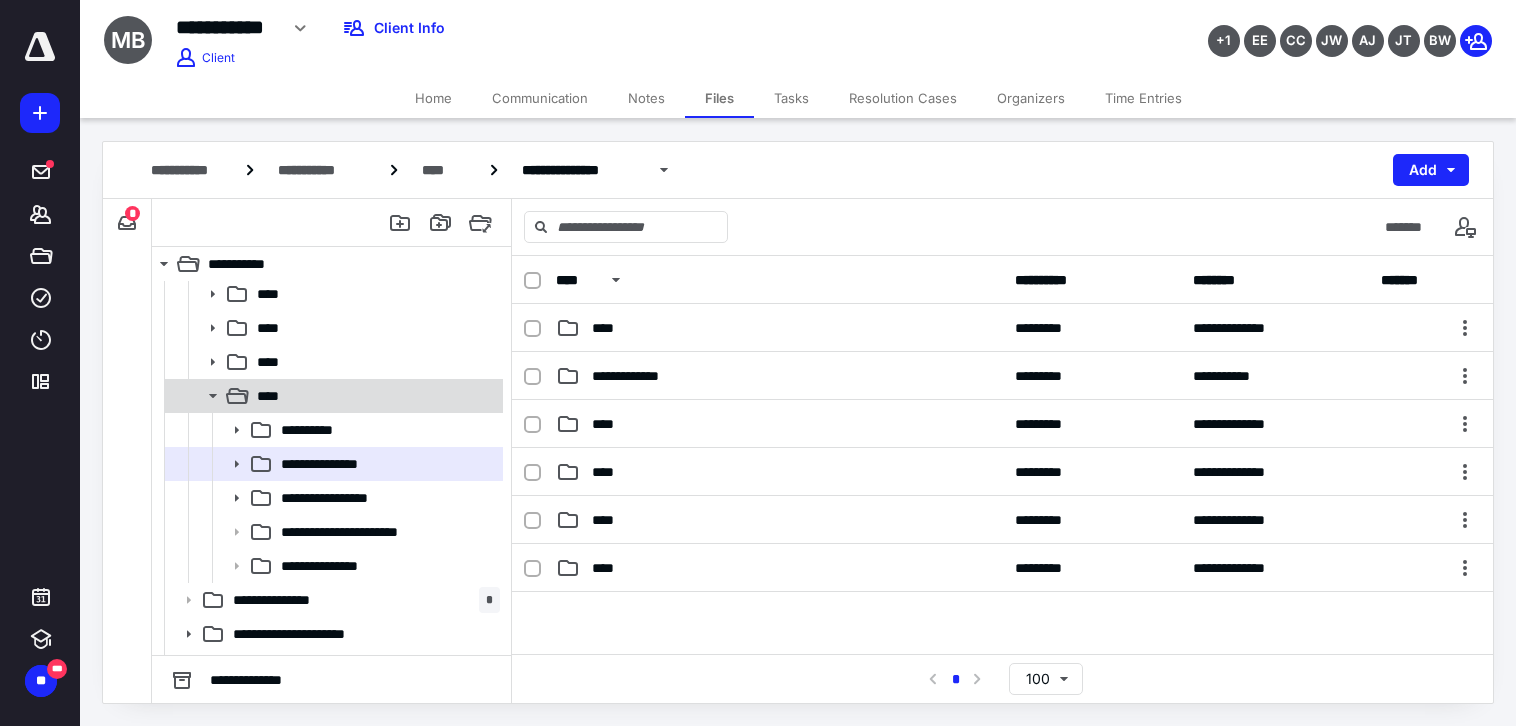 scroll, scrollTop: 441, scrollLeft: 0, axis: vertical 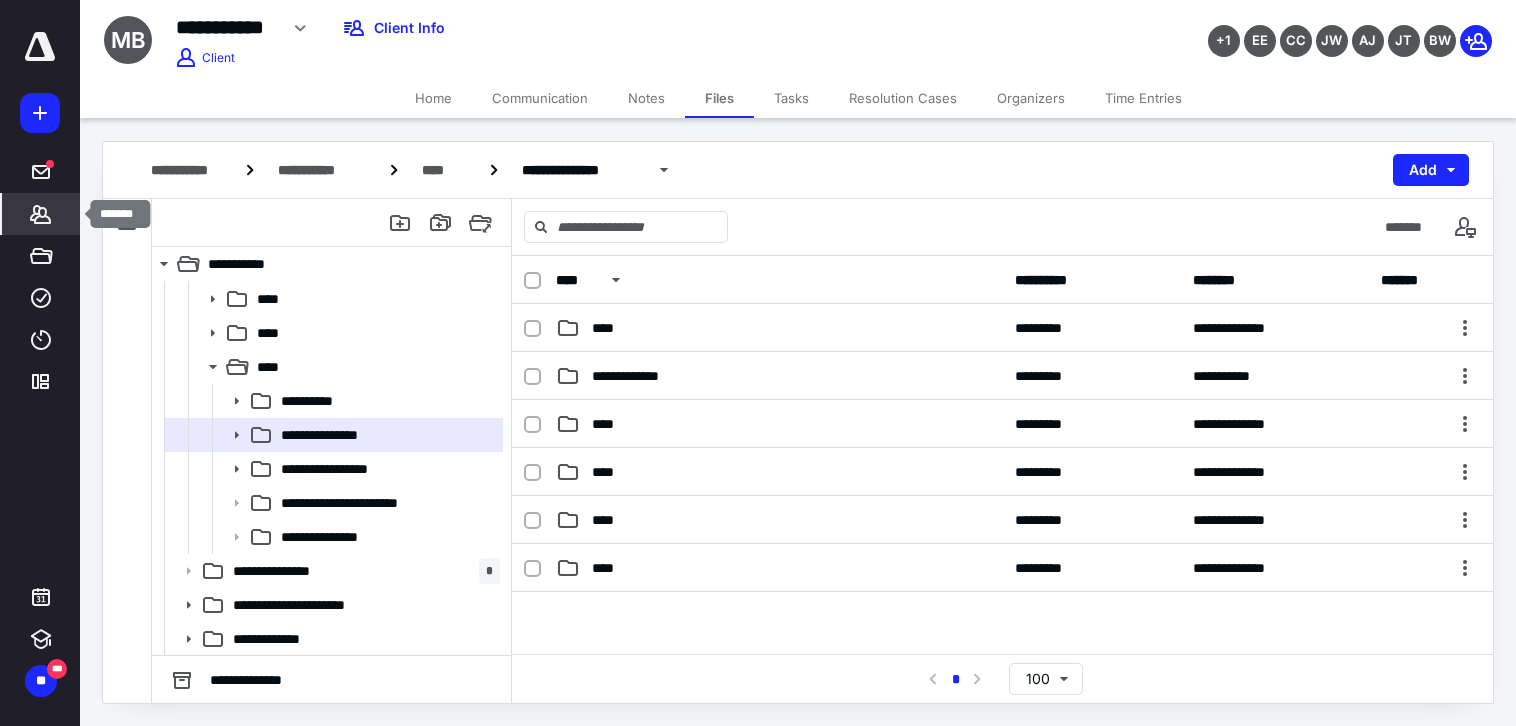 click on "*******" at bounding box center (41, 214) 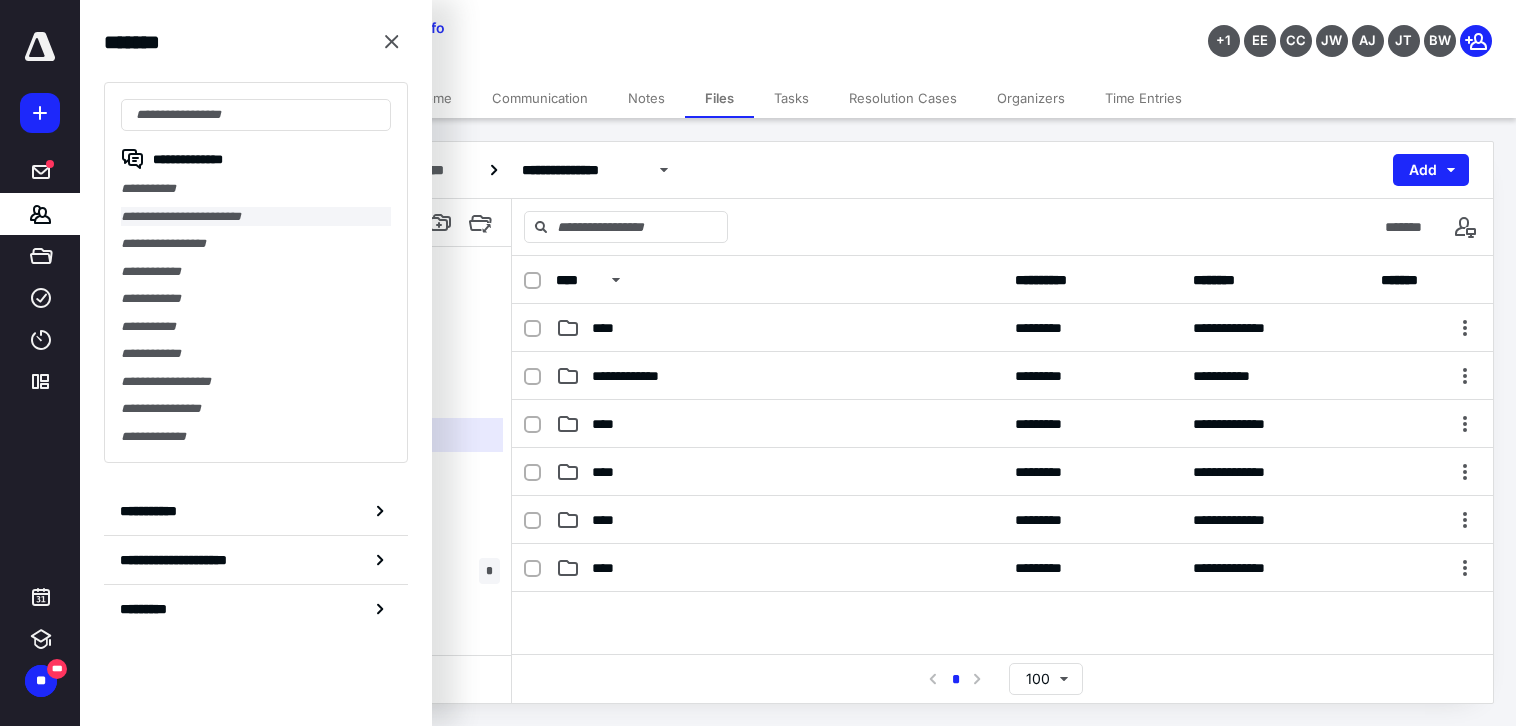 click on "**********" at bounding box center (256, 217) 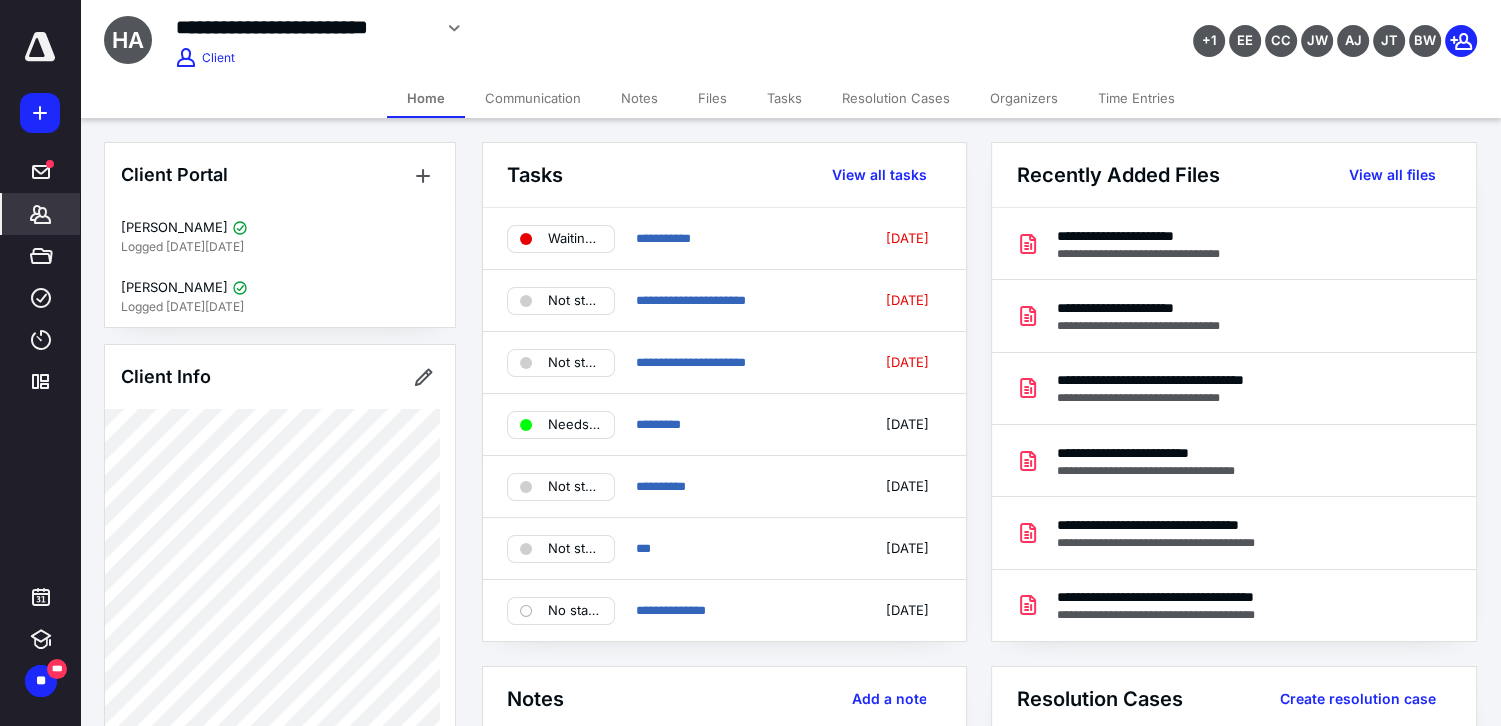 click on "Files" at bounding box center [712, 98] 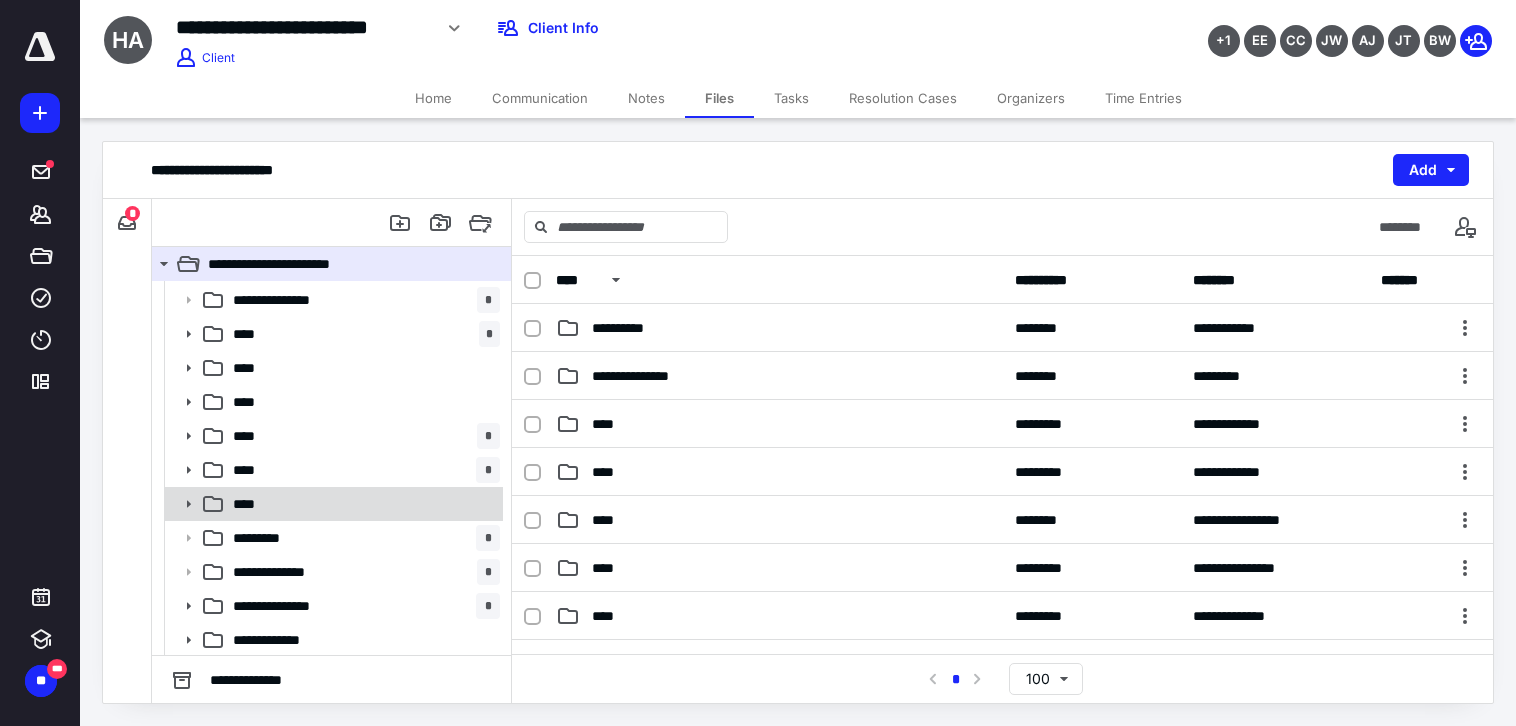 scroll, scrollTop: 33, scrollLeft: 0, axis: vertical 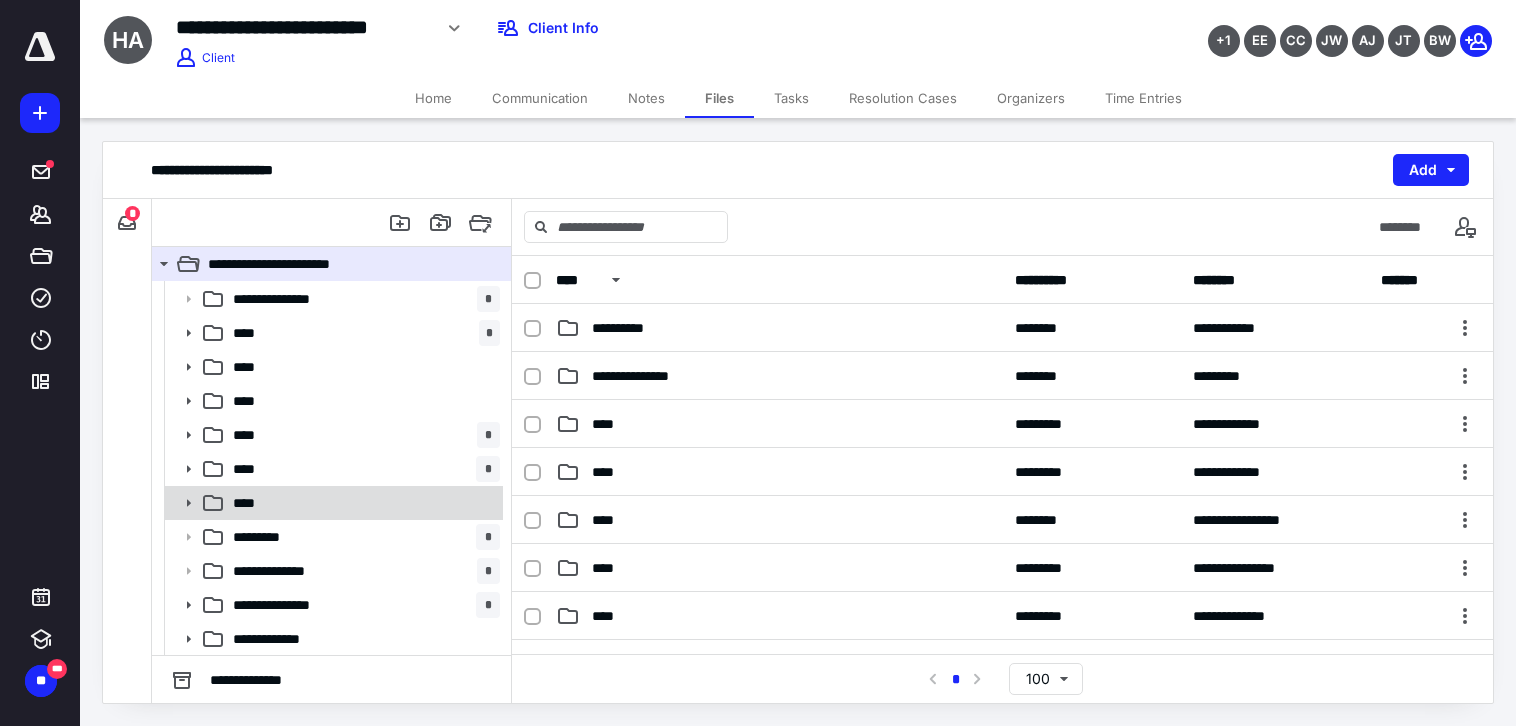 click on "****" at bounding box center [362, 503] 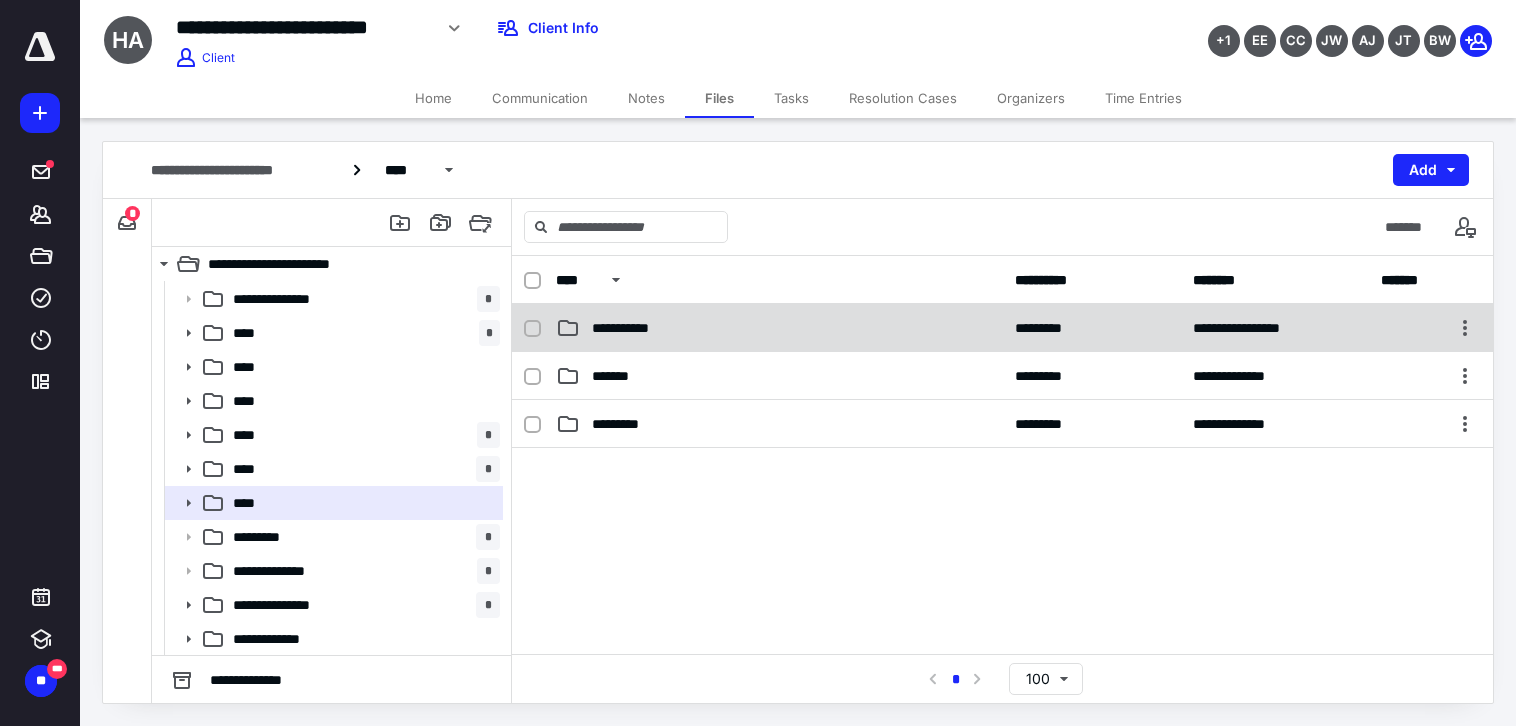 click on "**********" at bounding box center (779, 328) 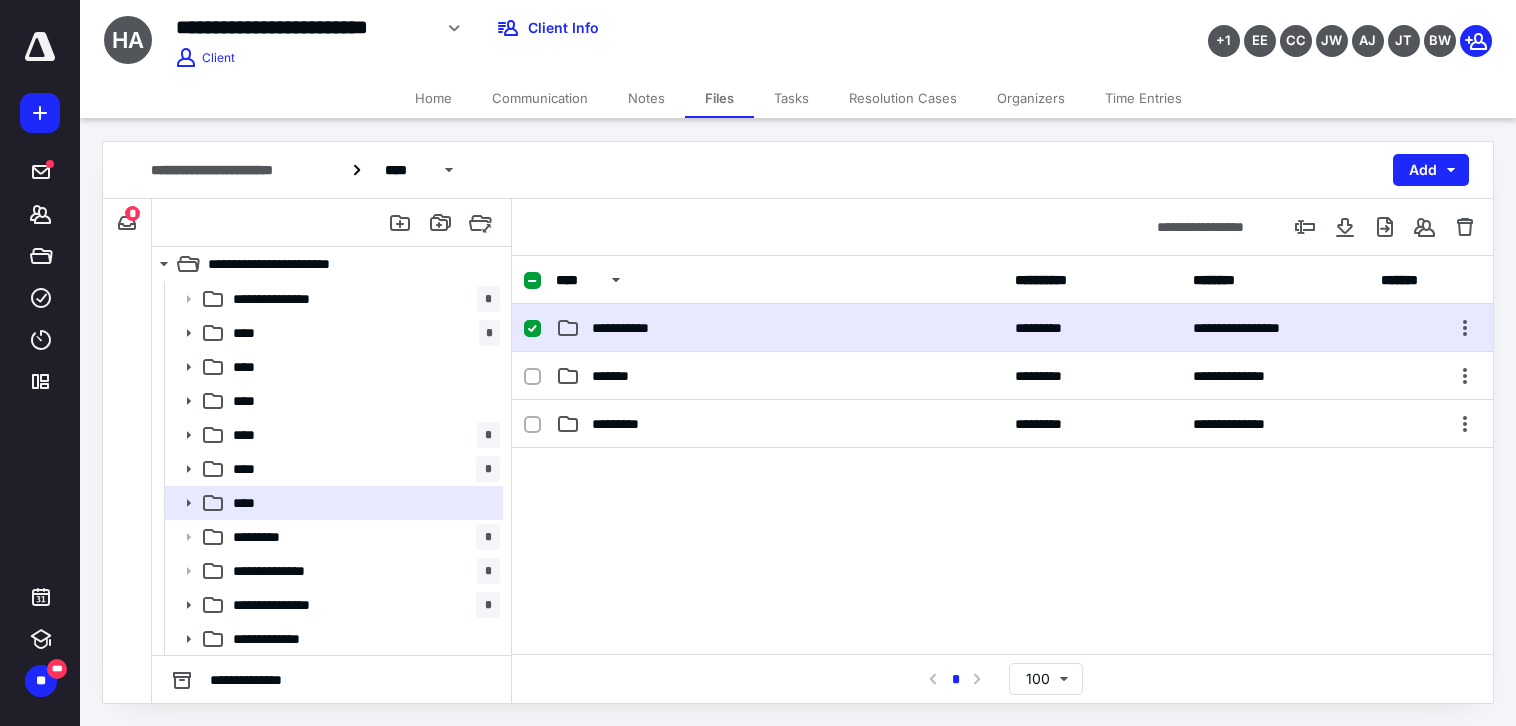 click on "**********" at bounding box center [779, 328] 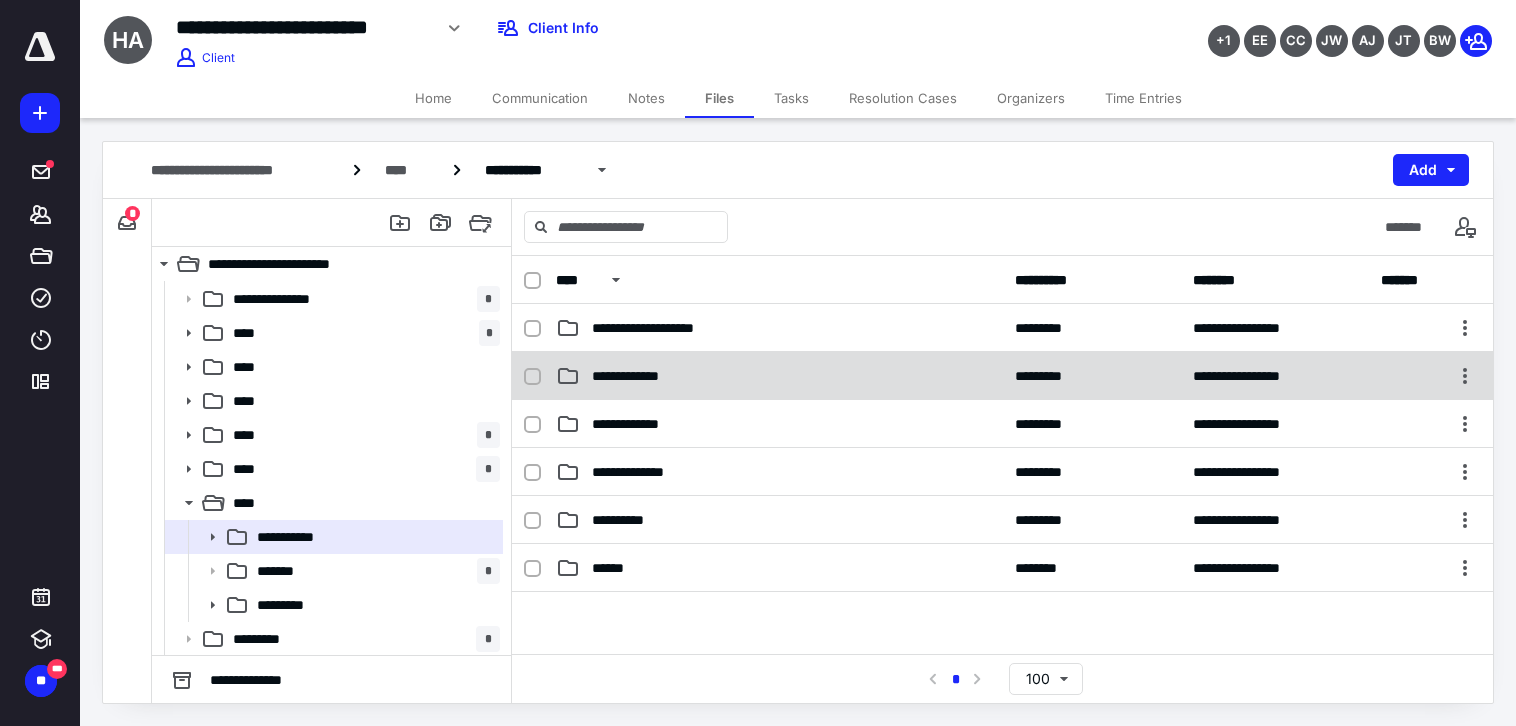 click on "**********" at bounding box center [779, 376] 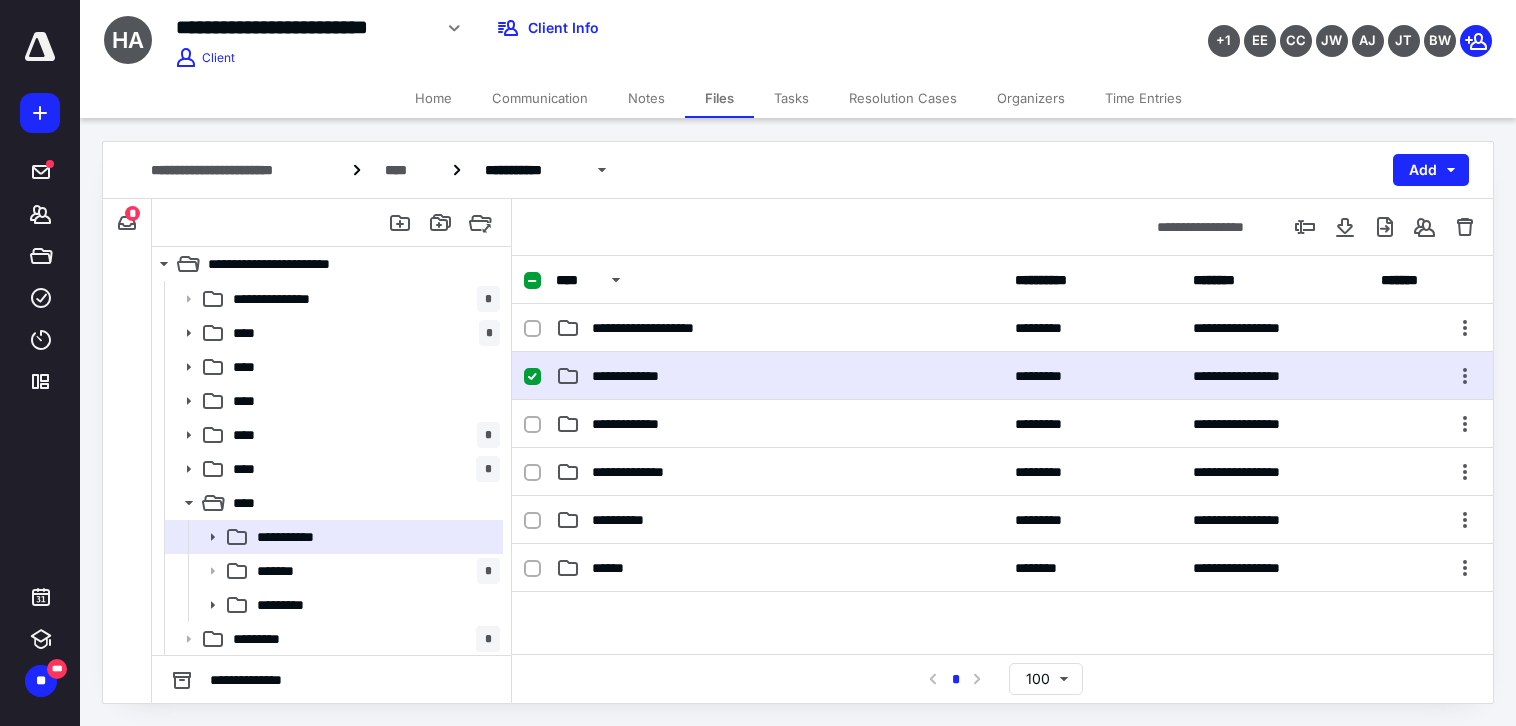 click on "**********" at bounding box center [779, 376] 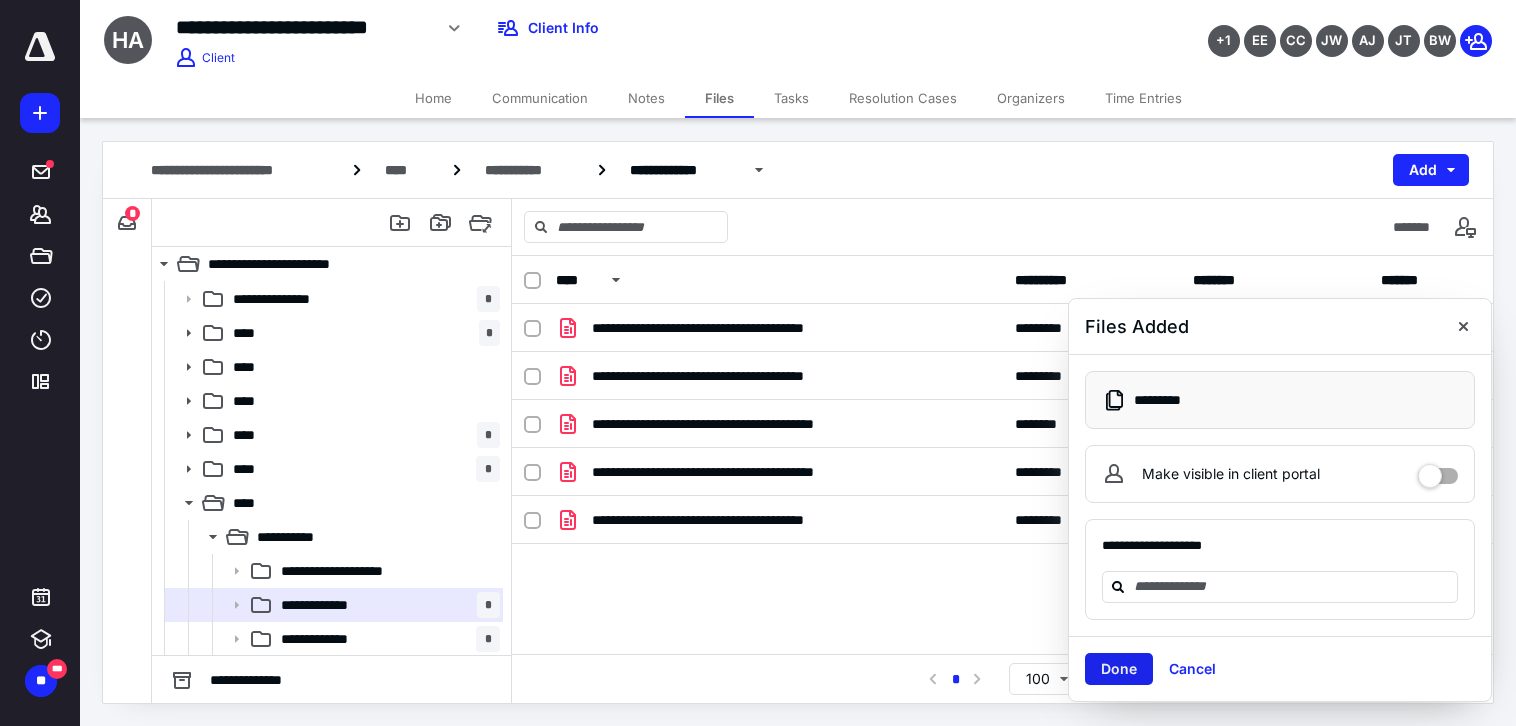 click on "Done" at bounding box center (1119, 669) 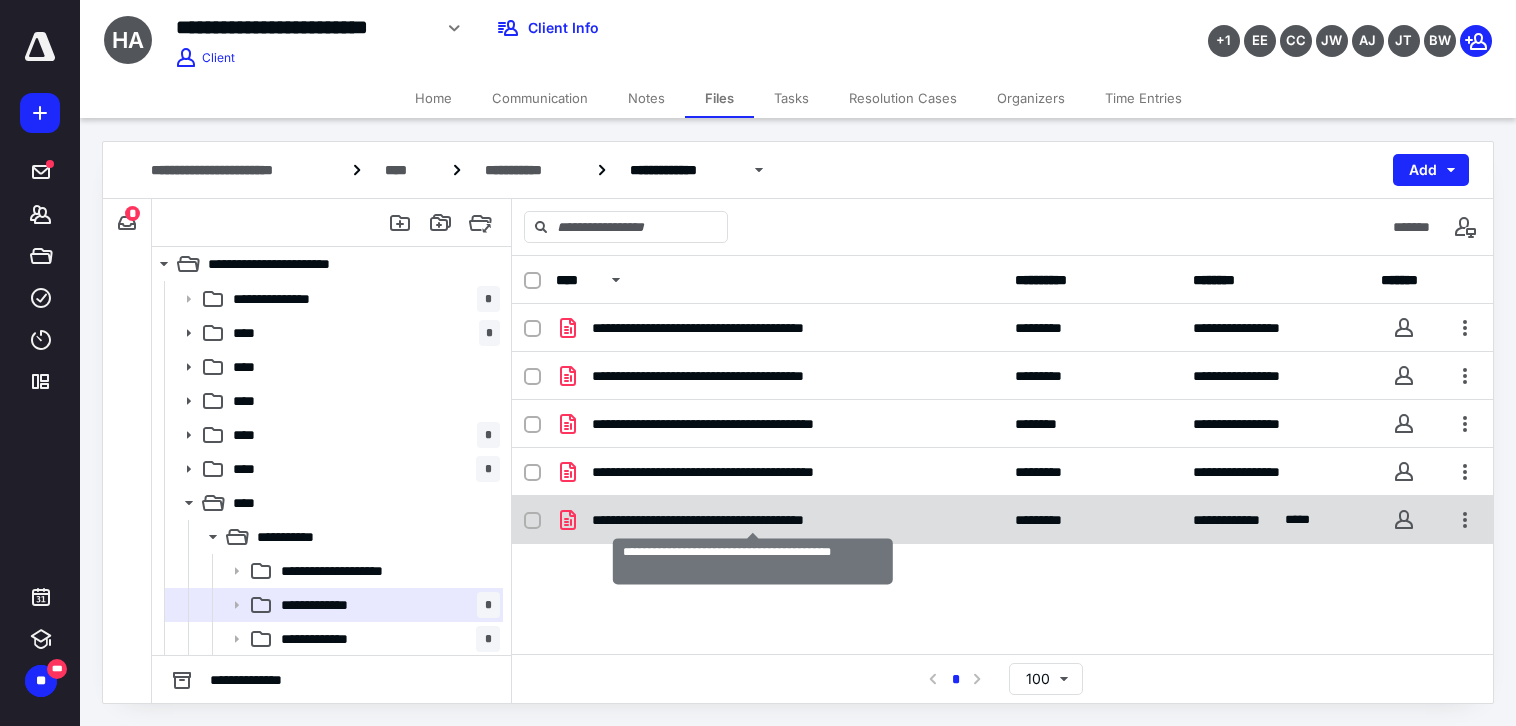click on "**********" at bounding box center [753, 520] 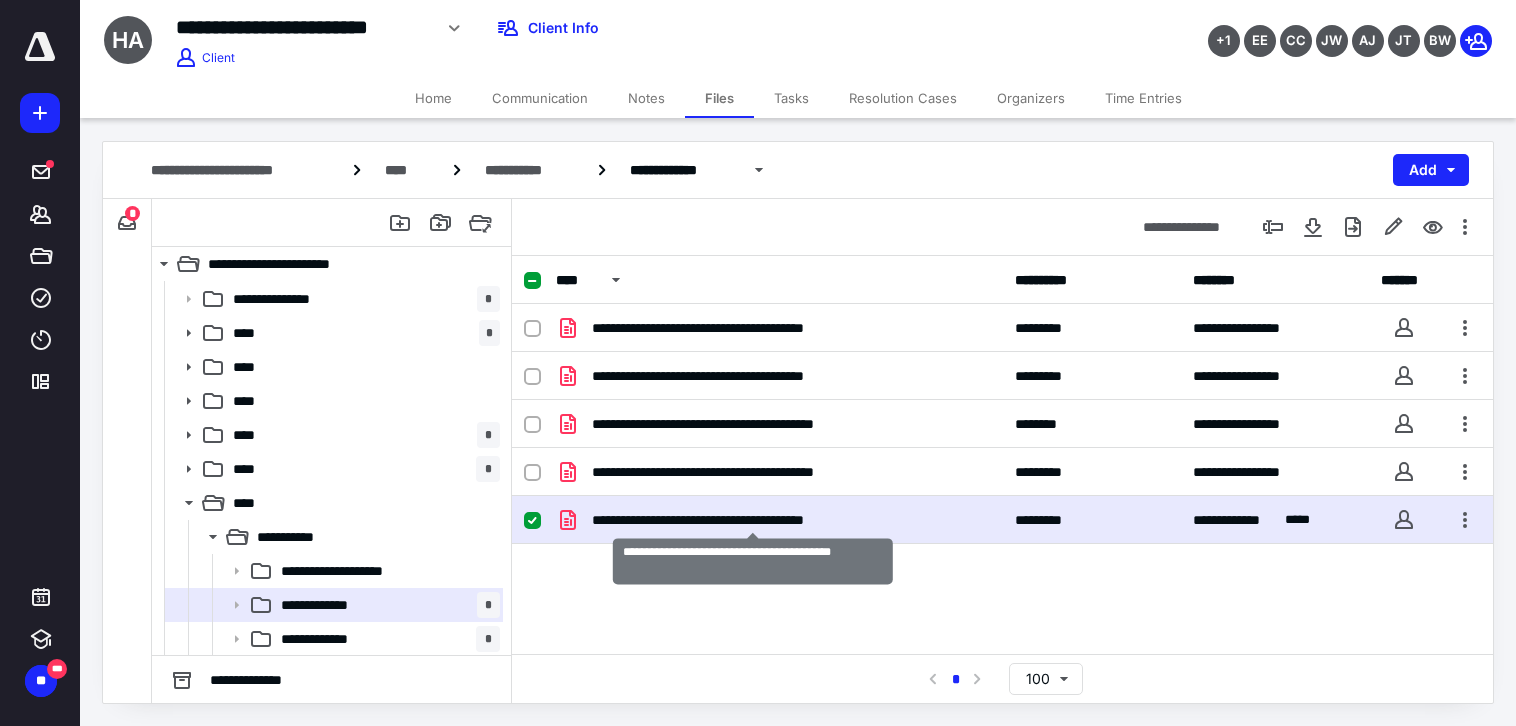 click on "**********" at bounding box center (753, 520) 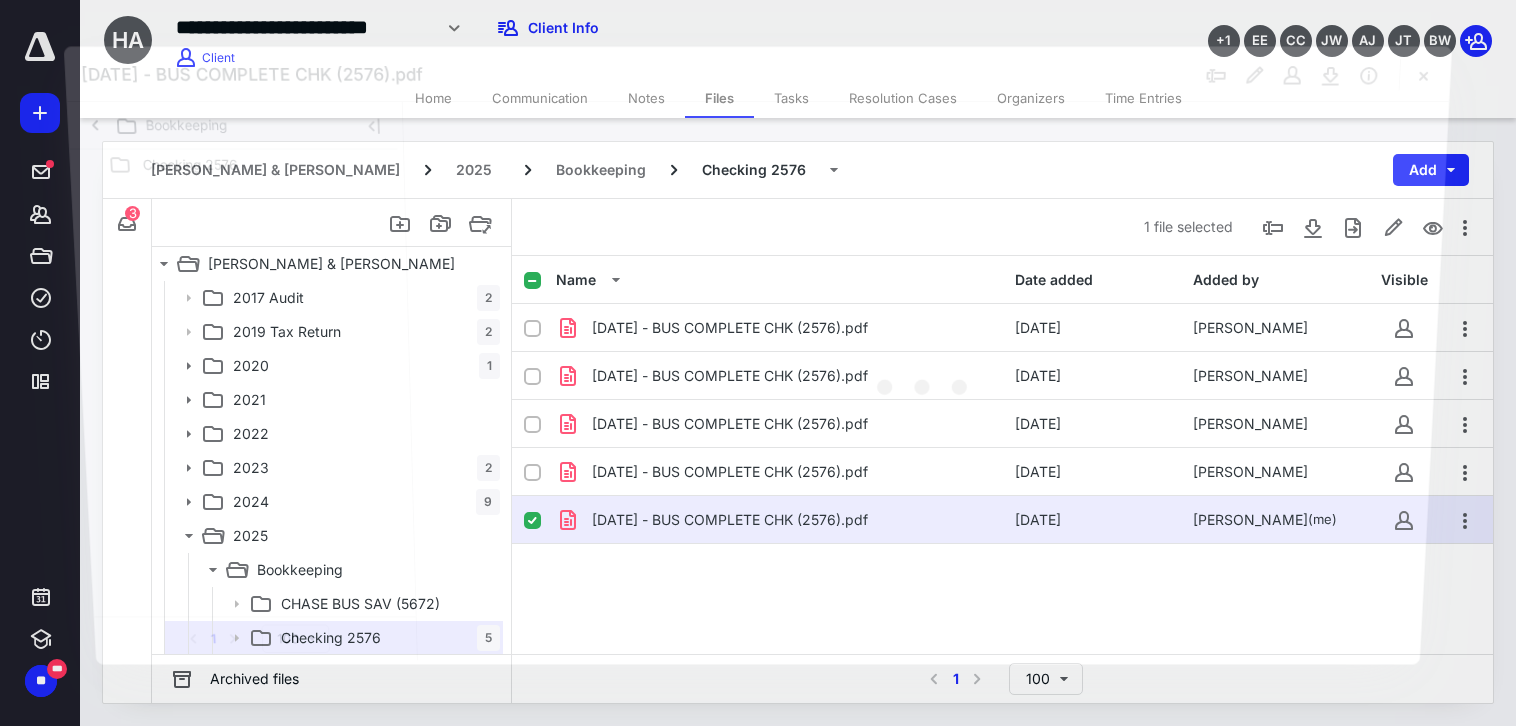 scroll, scrollTop: 33, scrollLeft: 0, axis: vertical 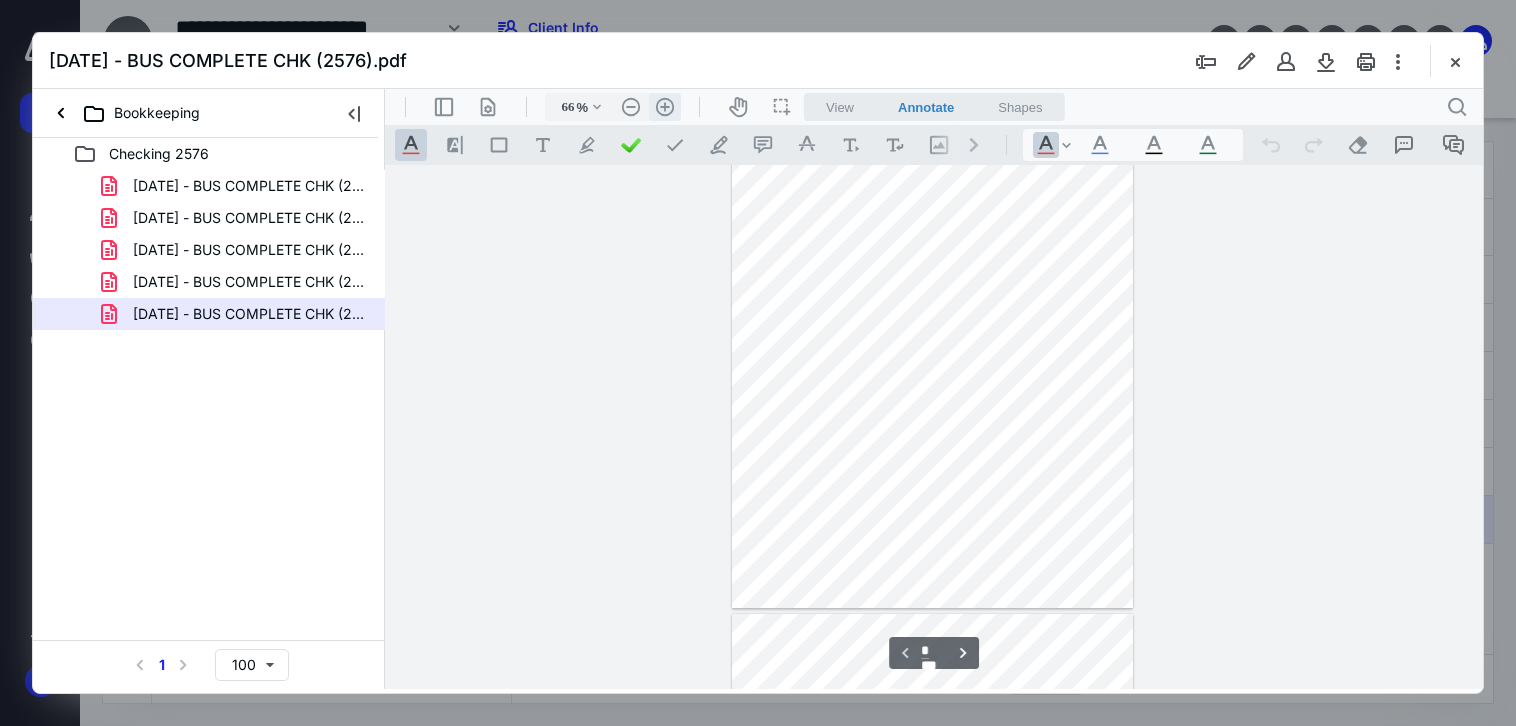 click on ".cls-1{fill:#abb0c4;} icon - header - zoom - in - line" at bounding box center (665, 107) 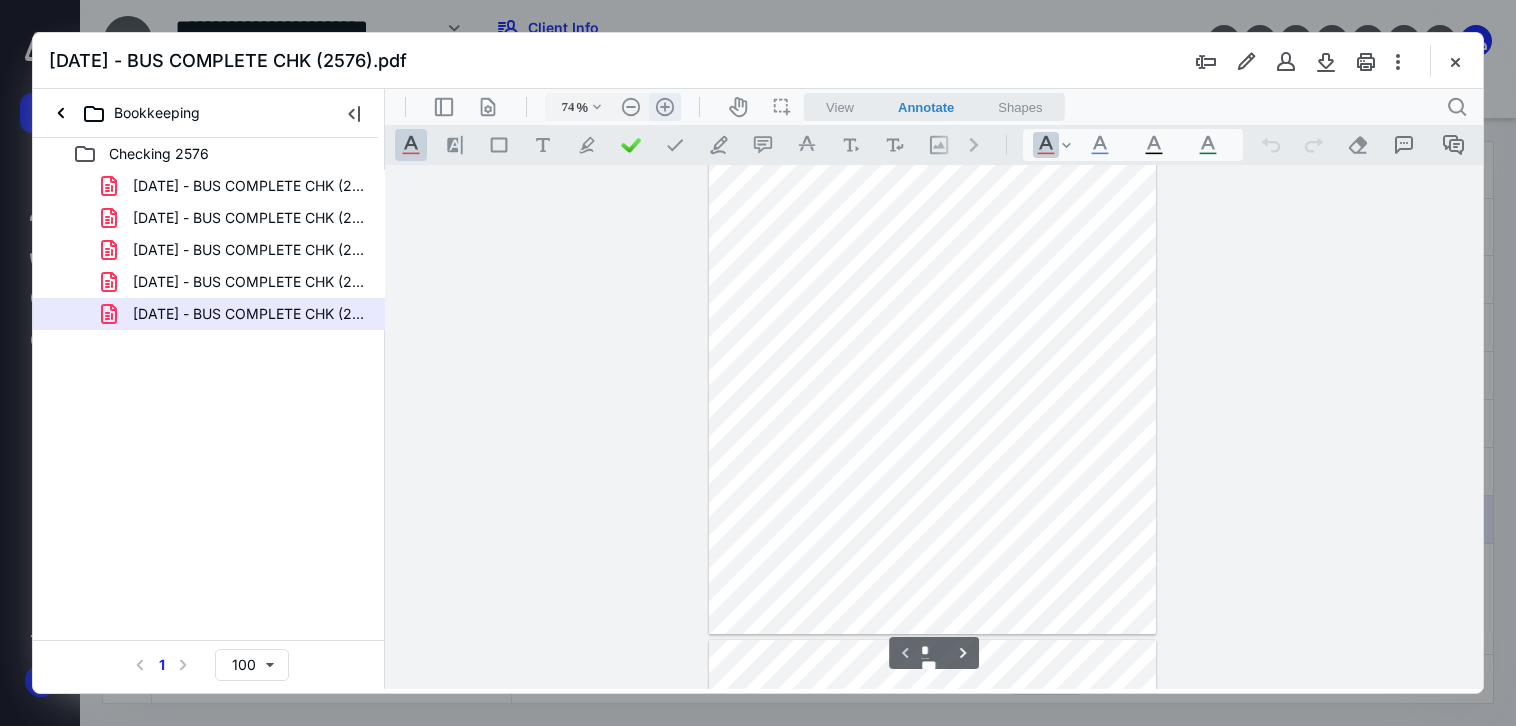 click on ".cls-1{fill:#abb0c4;} icon - header - zoom - in - line" at bounding box center (665, 107) 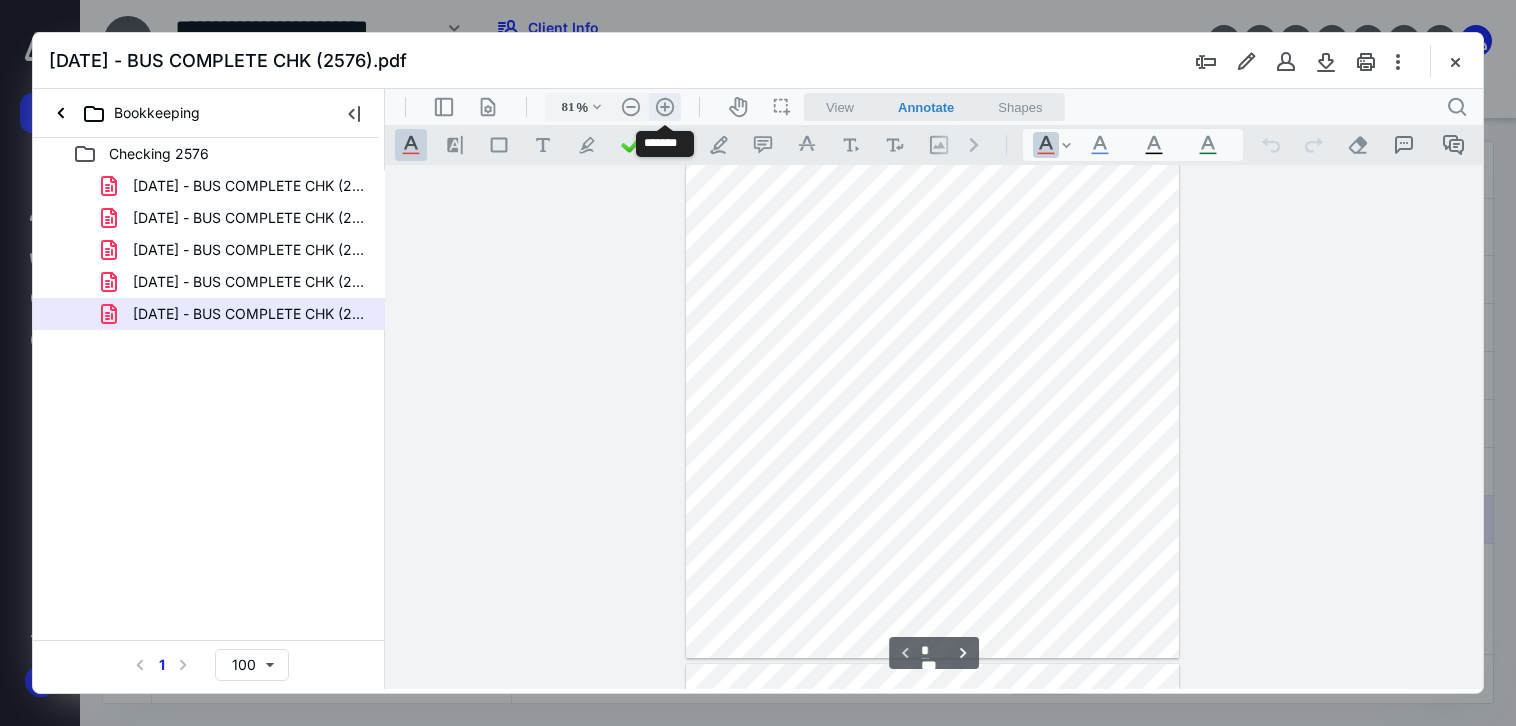 click on ".cls-1{fill:#abb0c4;} icon - header - zoom - in - line" at bounding box center (665, 107) 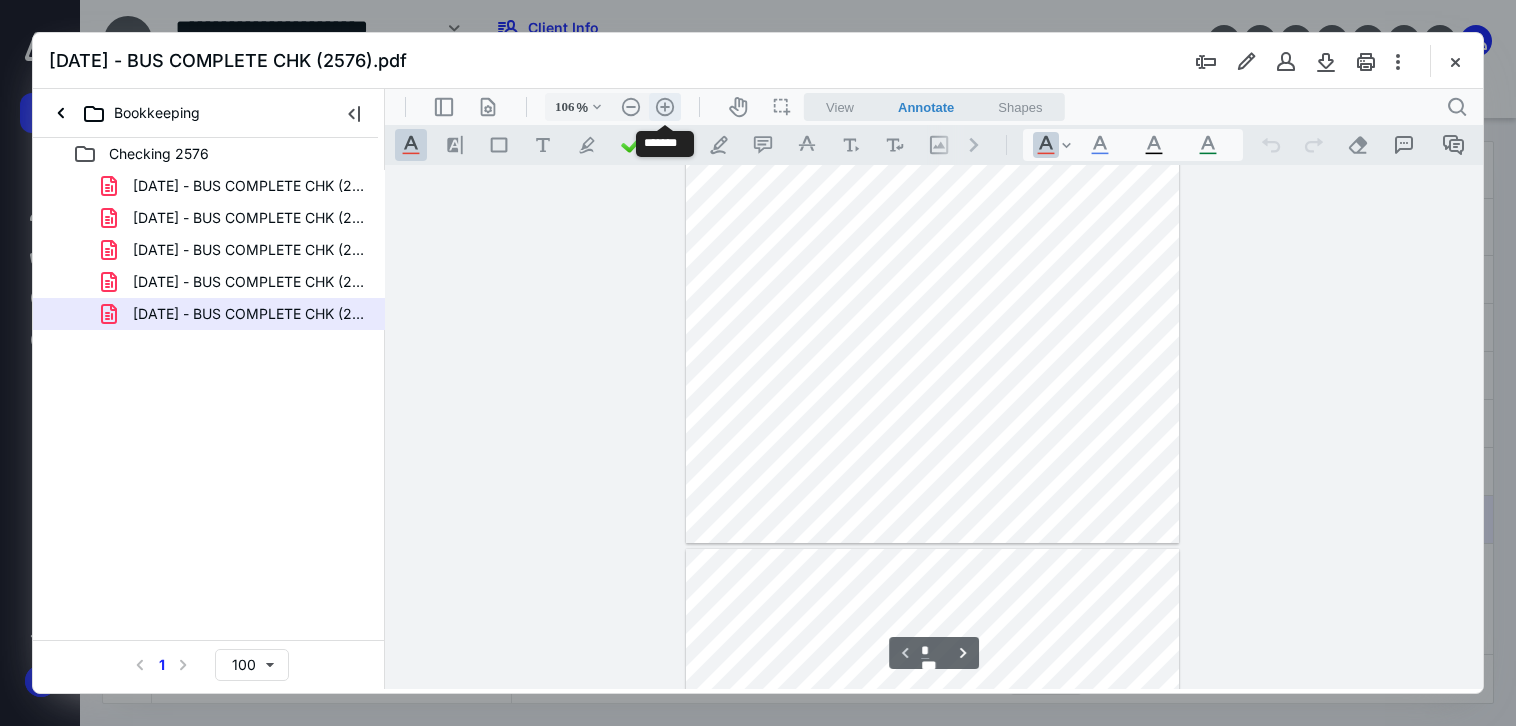 click on ".cls-1{fill:#abb0c4;} icon - header - zoom - in - line" at bounding box center (665, 107) 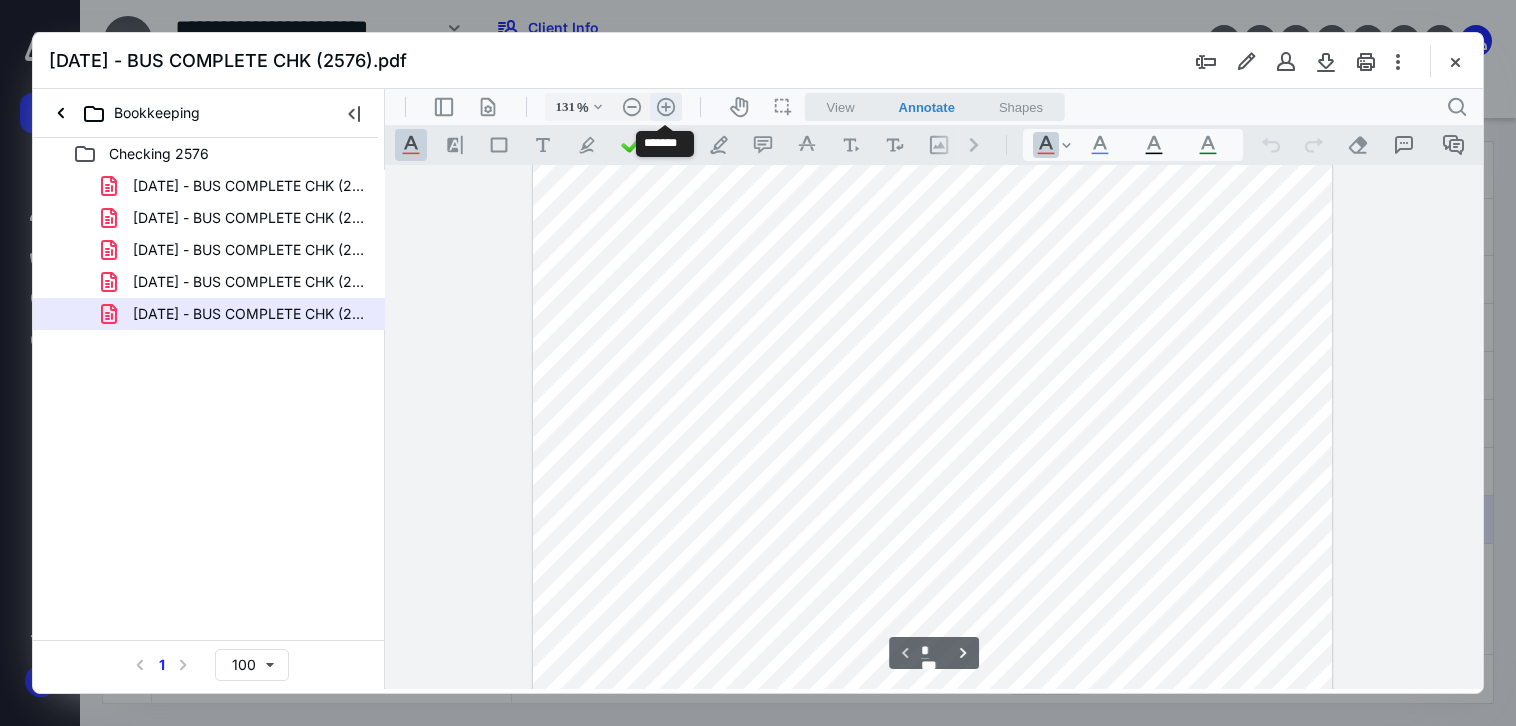 click on ".cls-1{fill:#abb0c4;} icon - header - zoom - in - line" at bounding box center [666, 107] 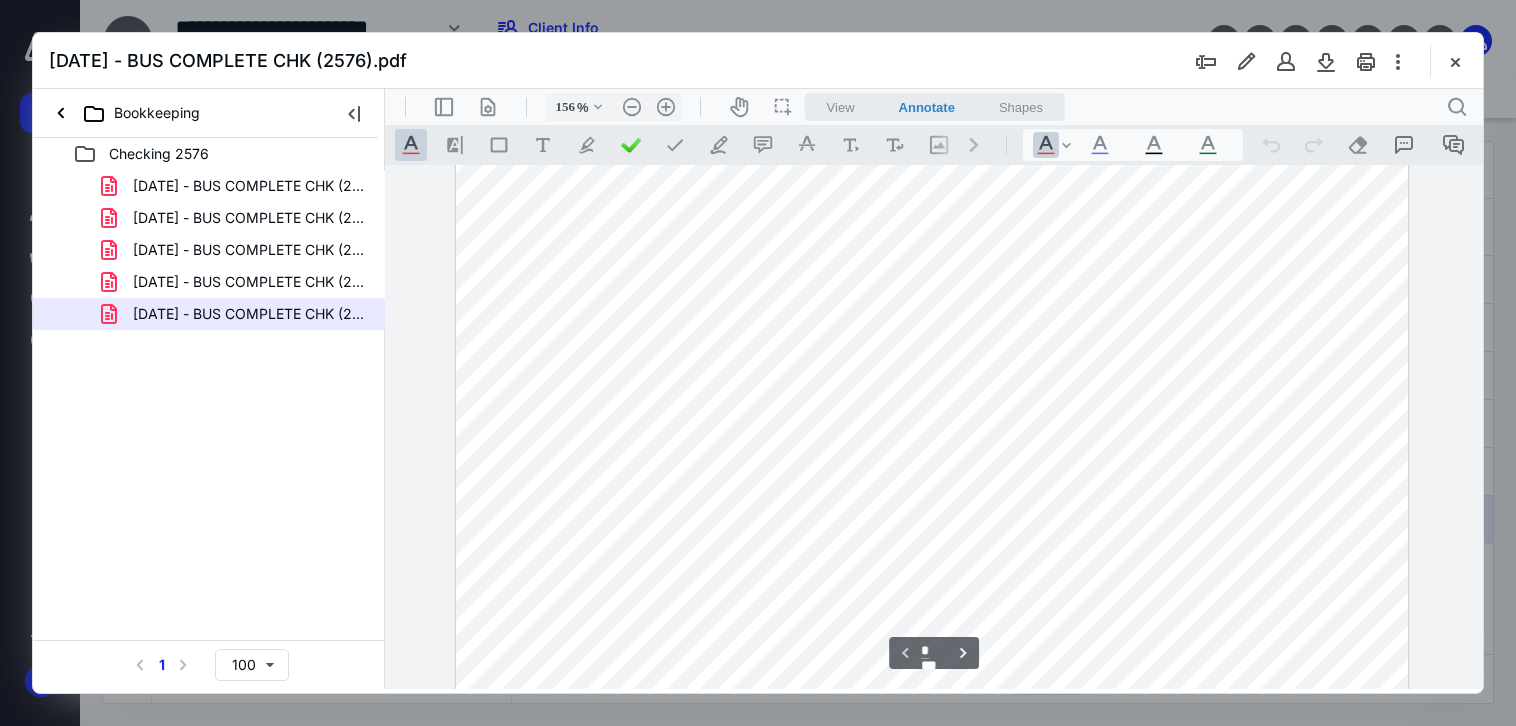 scroll, scrollTop: 0, scrollLeft: 0, axis: both 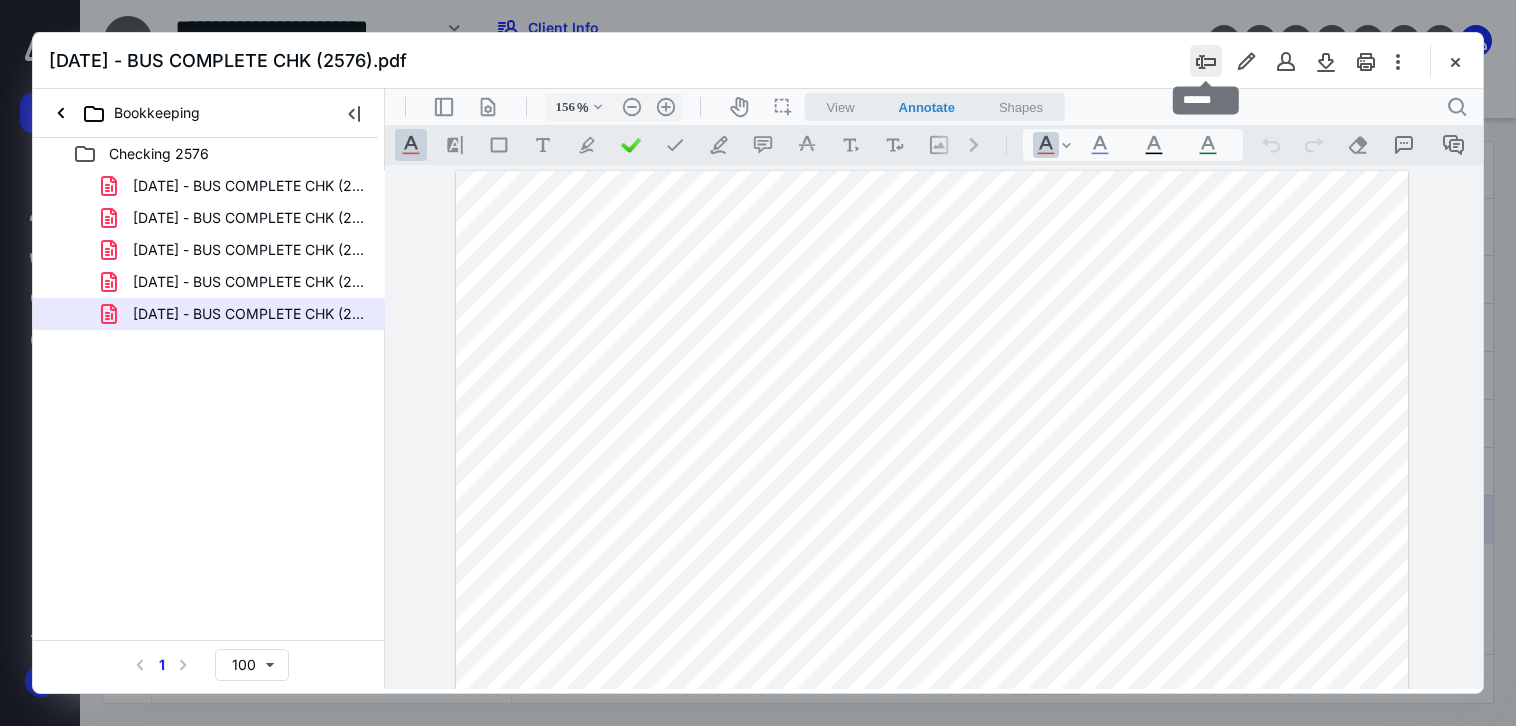 click at bounding box center [1206, 61] 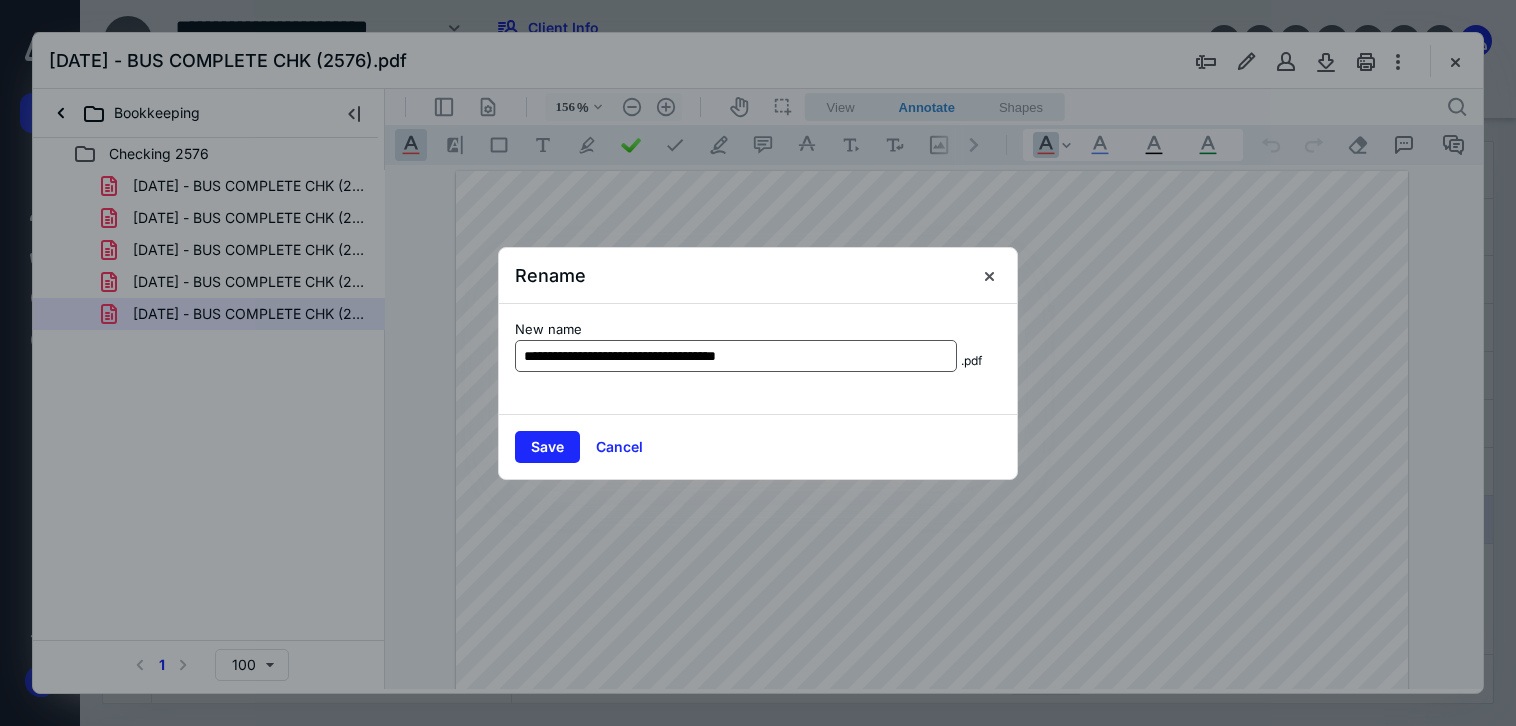 click on "**********" at bounding box center (736, 356) 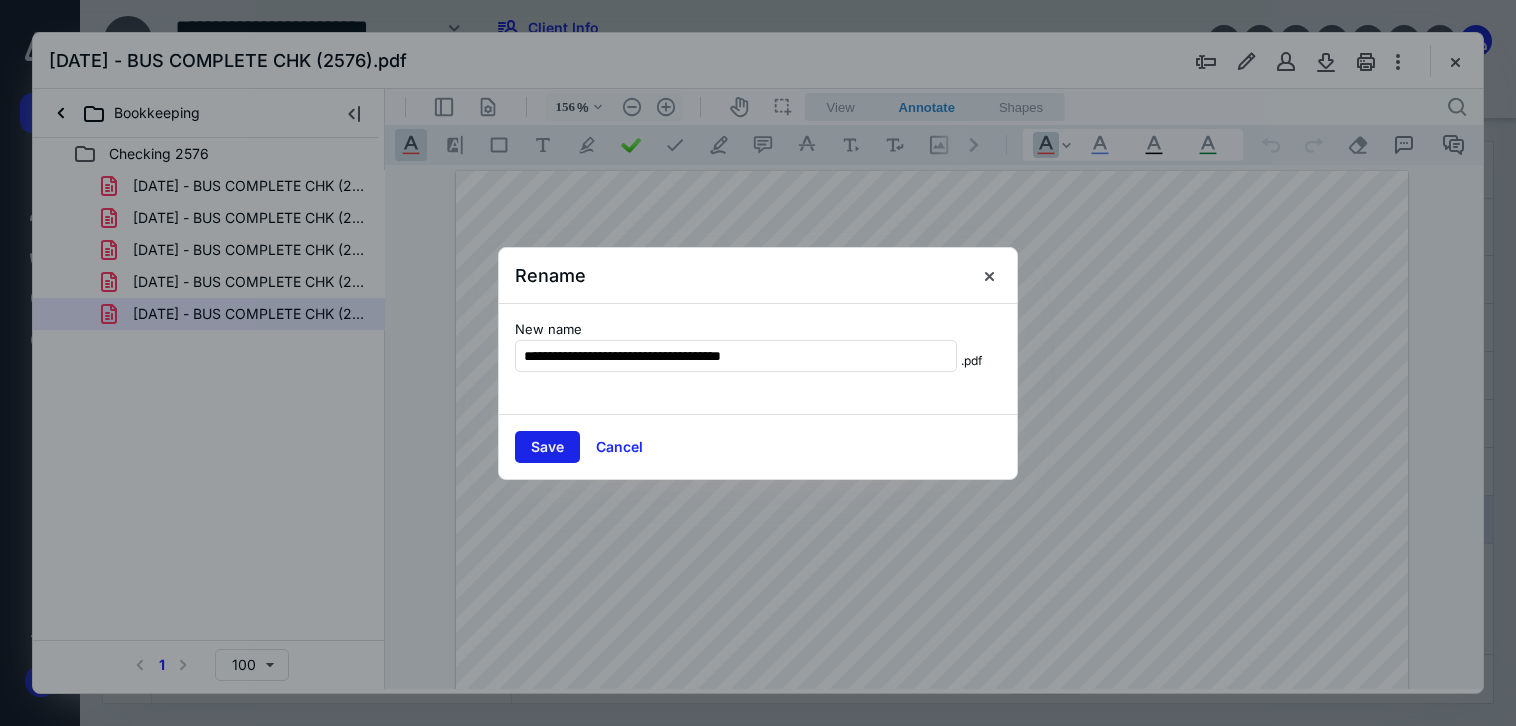 type on "**********" 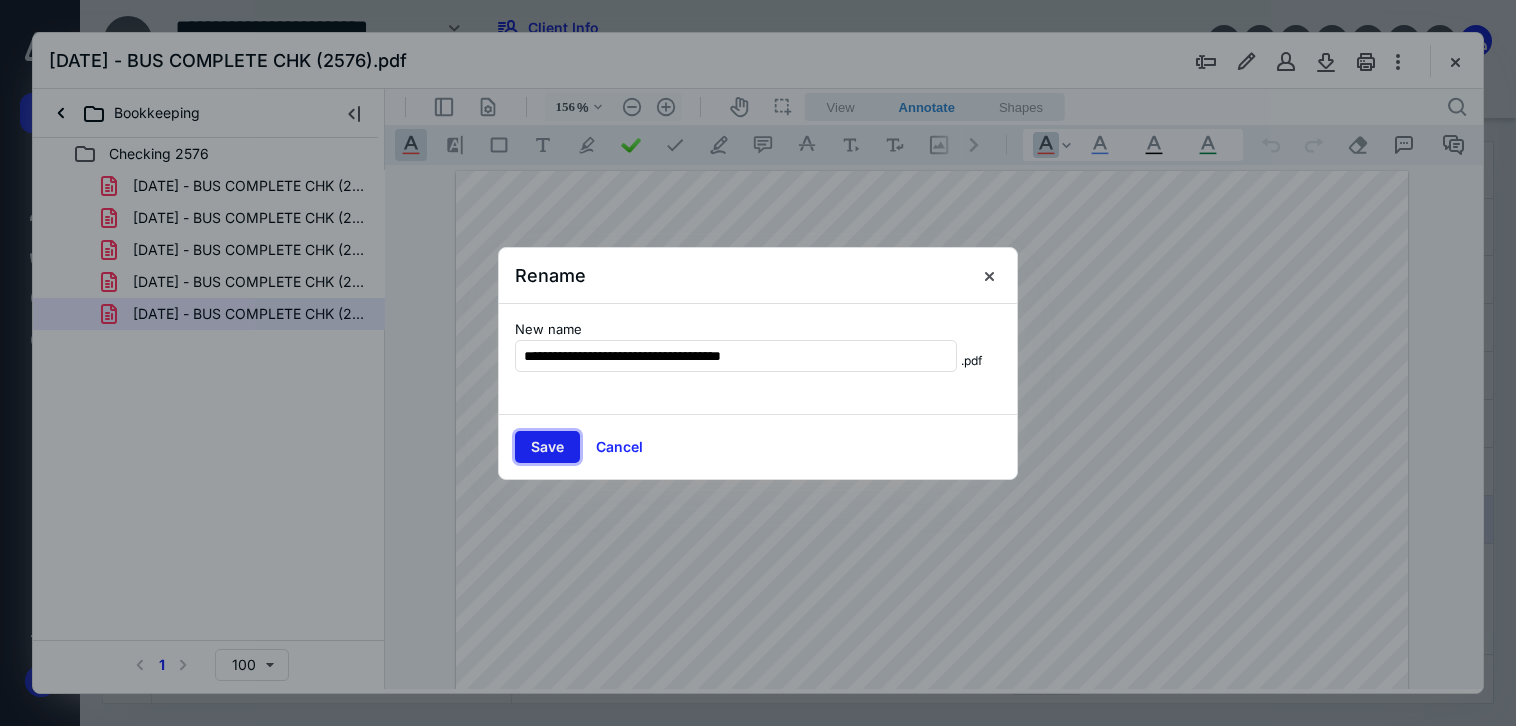 click on "Save" at bounding box center (547, 447) 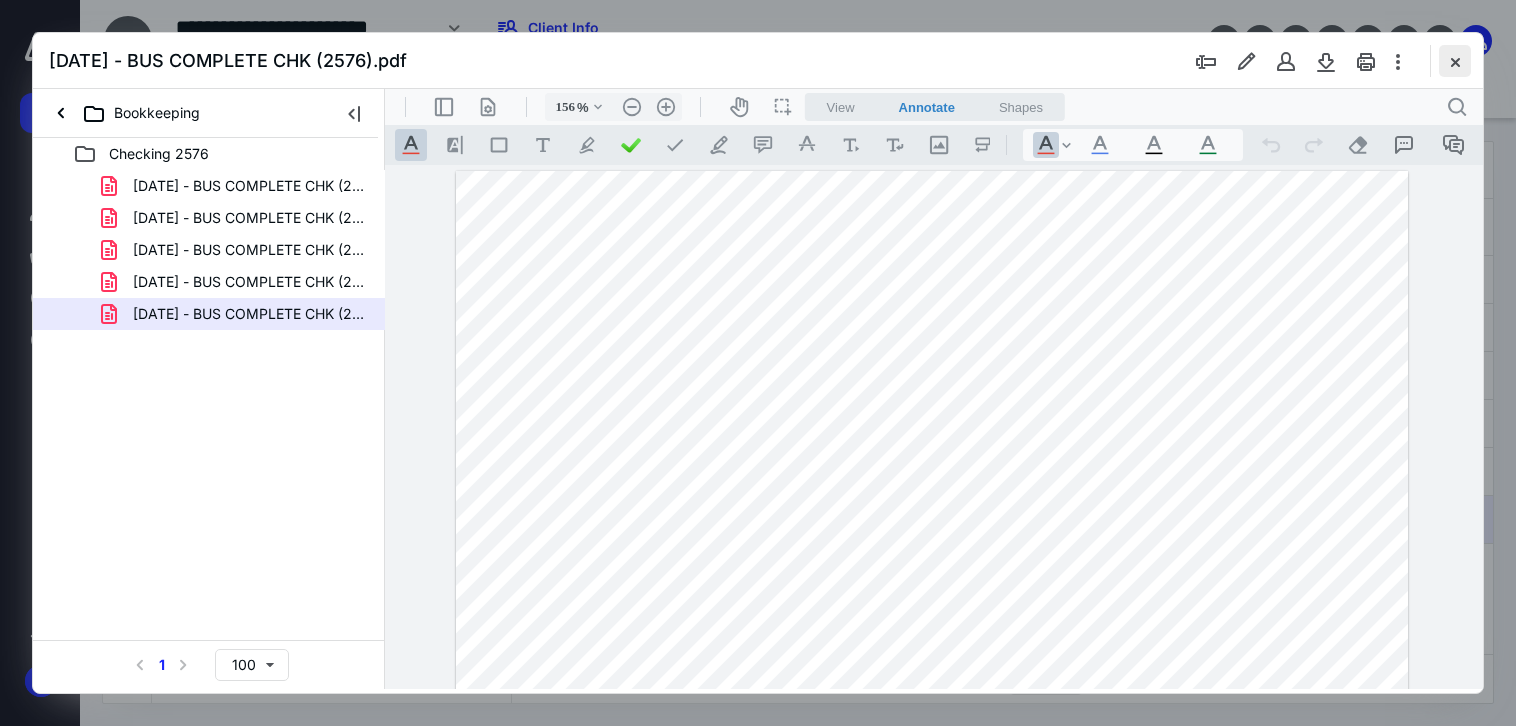 click at bounding box center (1455, 61) 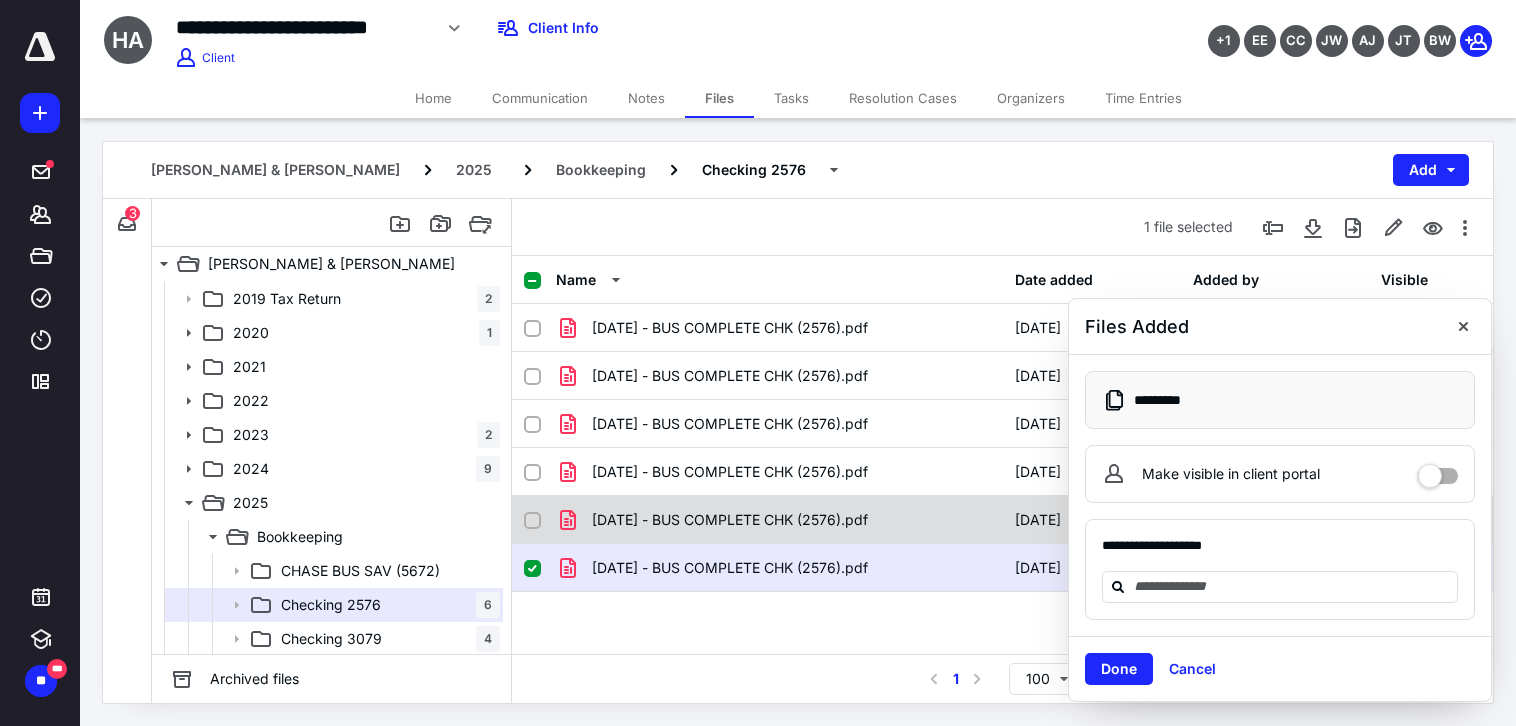 click on "[DATE] - BUS COMPLETE CHK (2576).pdf [DATE] [PERSON_NAME]  (me)" at bounding box center (1002, 520) 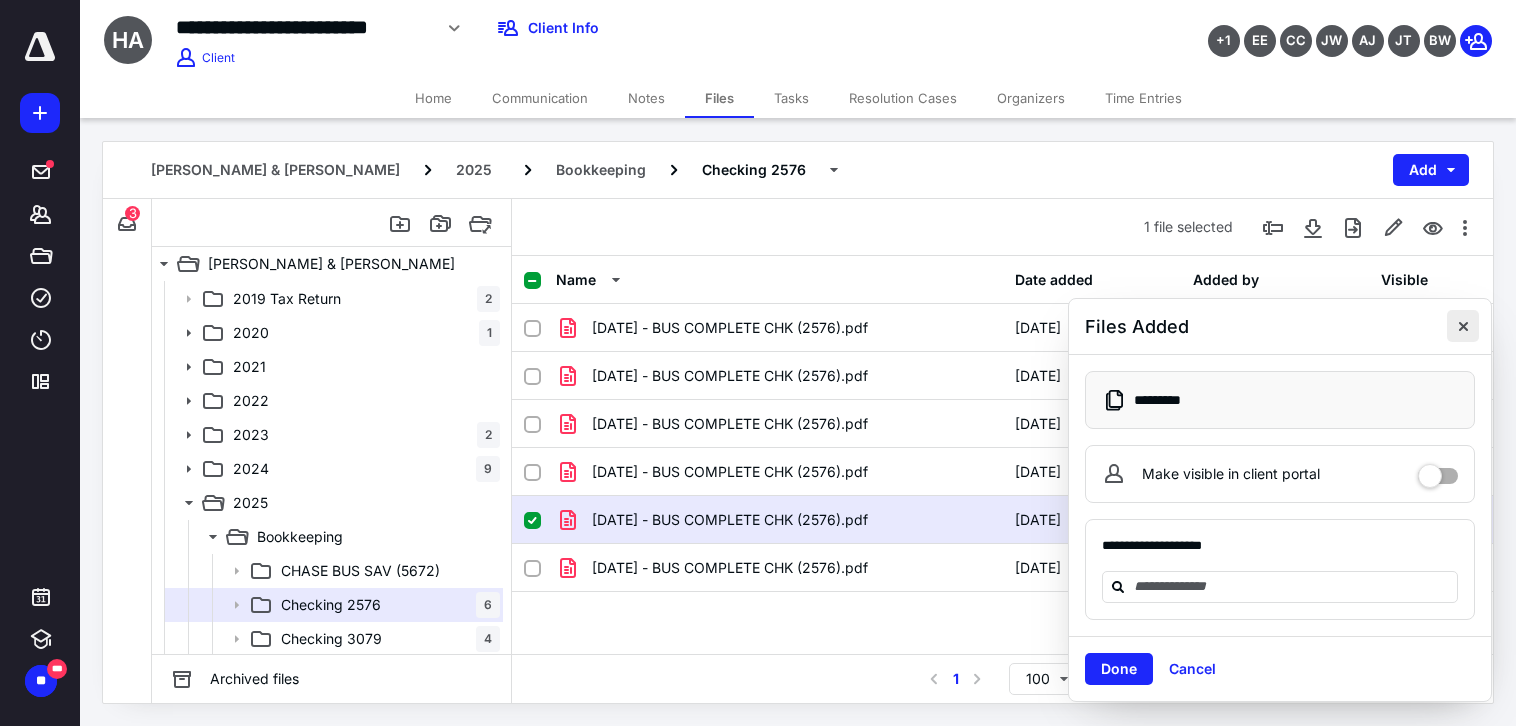 click at bounding box center [1463, 326] 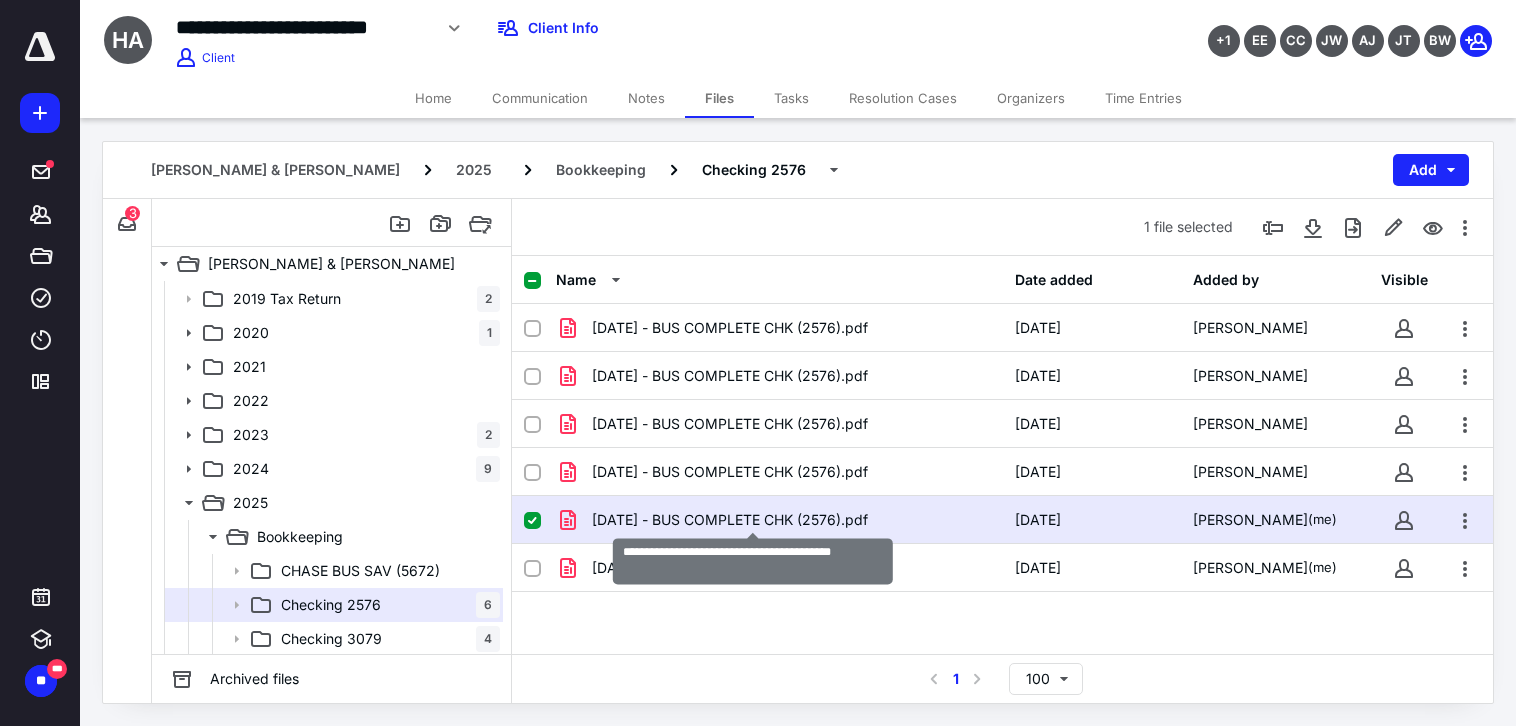 click on "[DATE] - BUS COMPLETE CHK (2576).pdf" at bounding box center [730, 520] 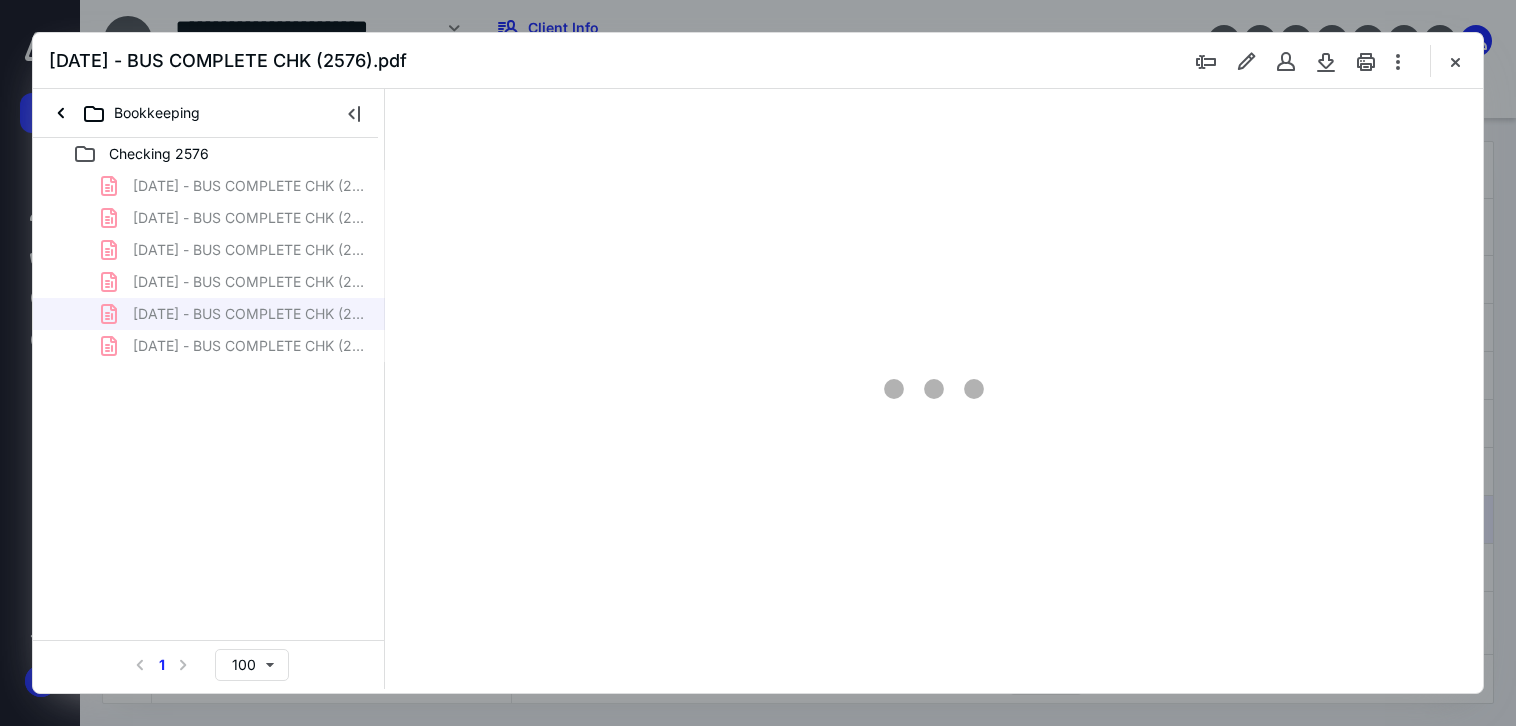 scroll, scrollTop: 0, scrollLeft: 0, axis: both 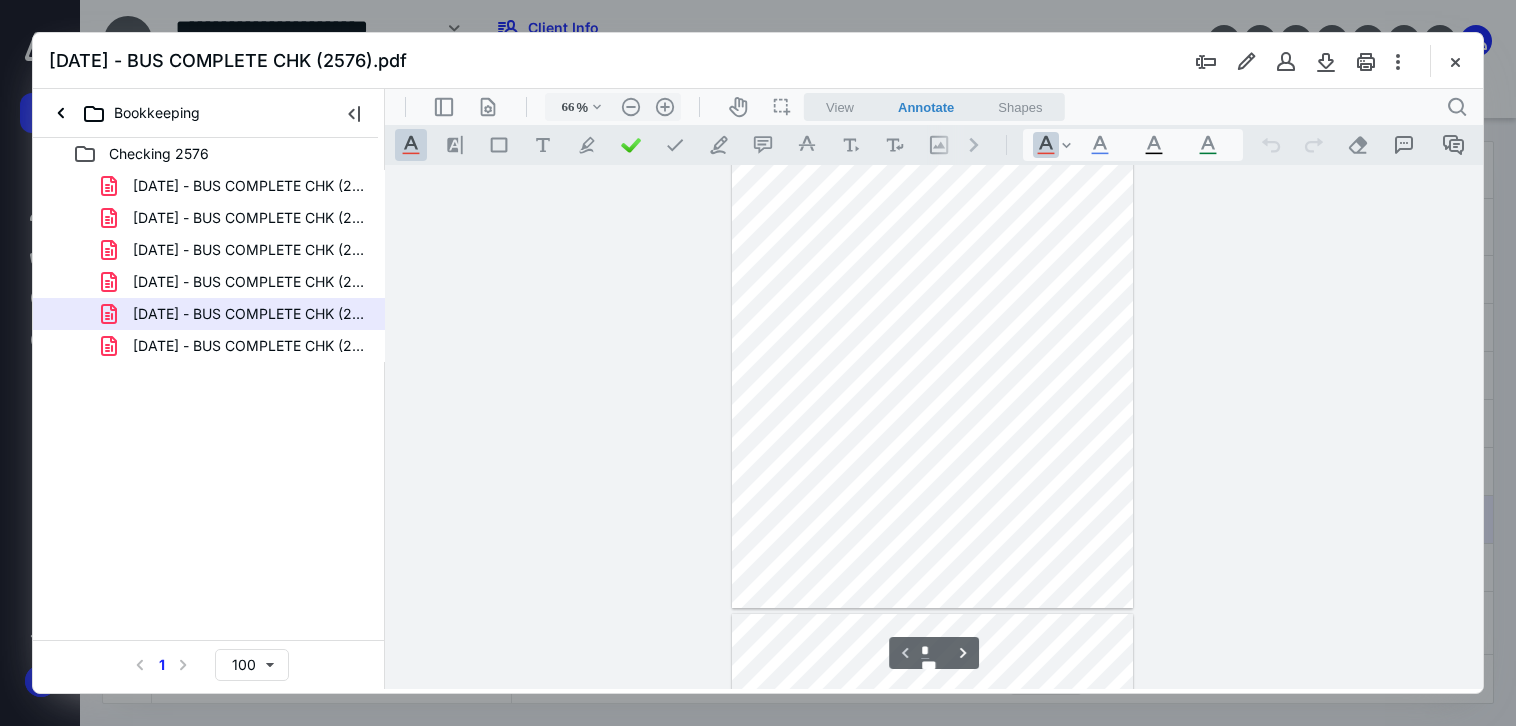 click on "View" at bounding box center (840, 107) 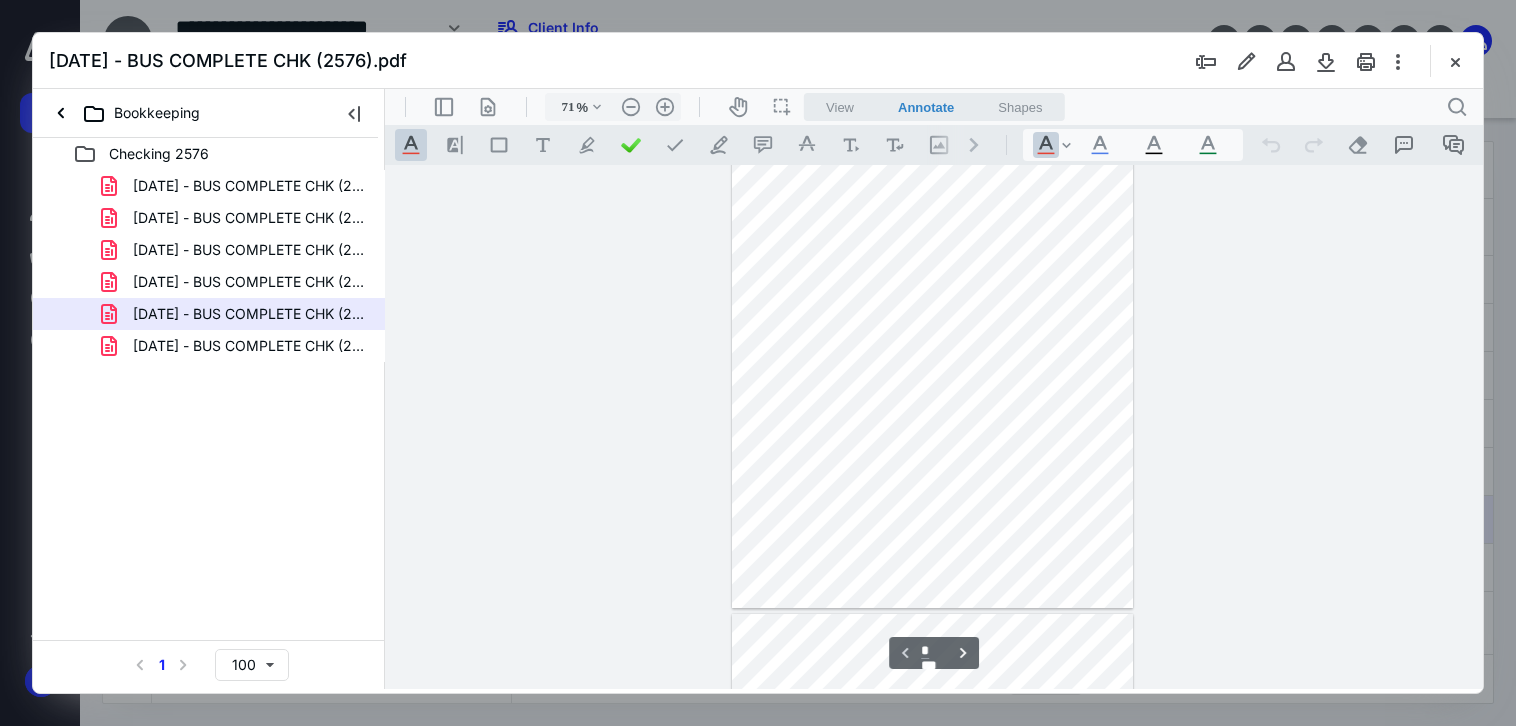scroll, scrollTop: 39, scrollLeft: 0, axis: vertical 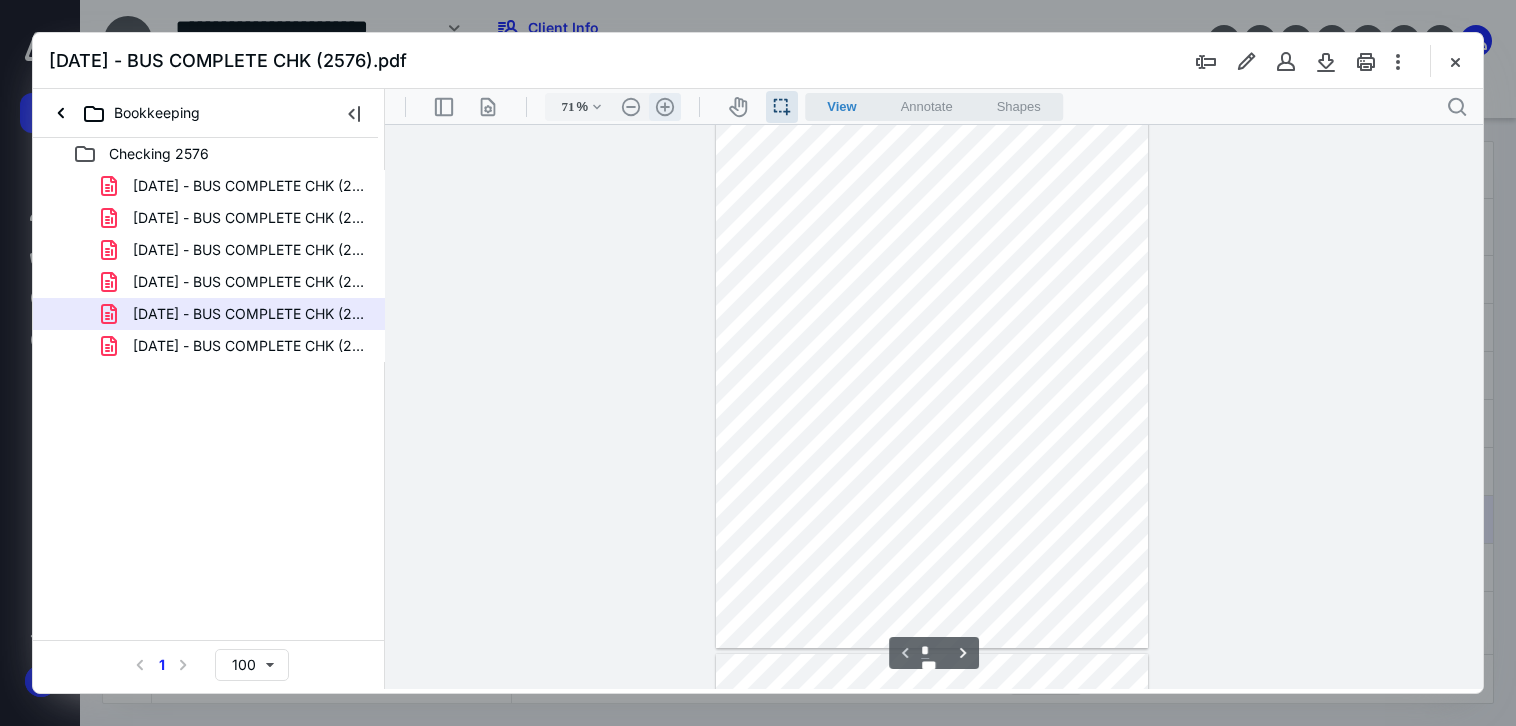 click on ".cls-1{fill:#abb0c4;} icon - header - zoom - in - line" at bounding box center (665, 107) 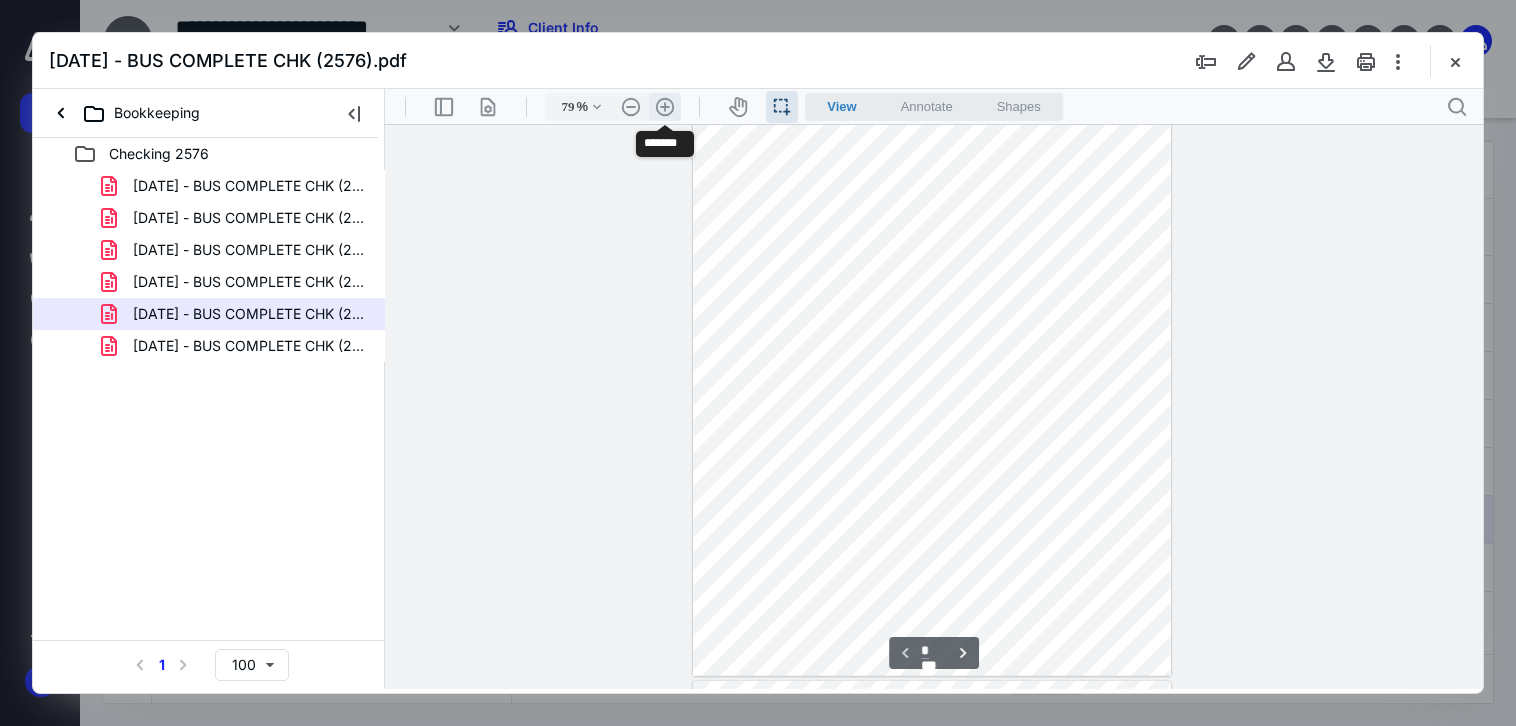 click on ".cls-1{fill:#abb0c4;} icon - header - zoom - in - line" at bounding box center (665, 107) 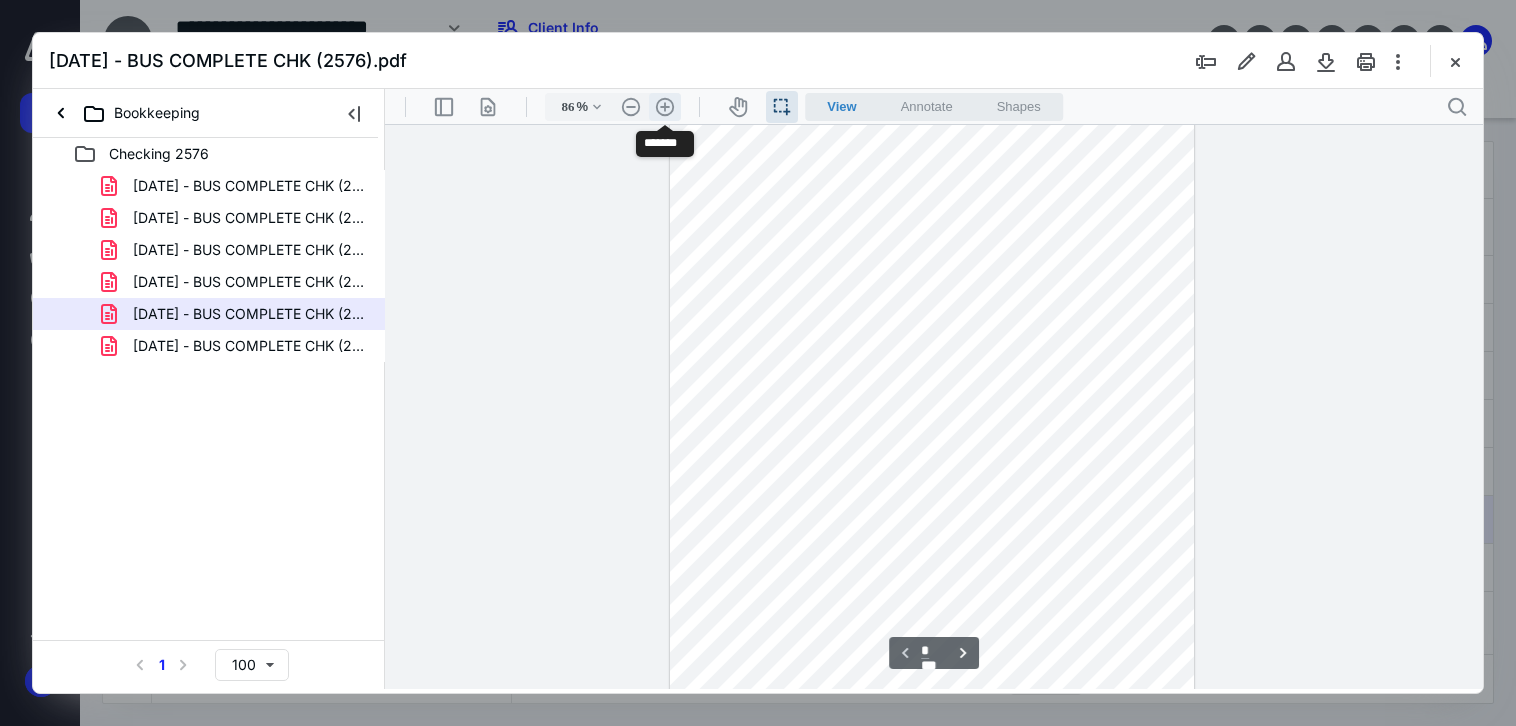 click on ".cls-1{fill:#abb0c4;} icon - header - zoom - in - line" at bounding box center [665, 107] 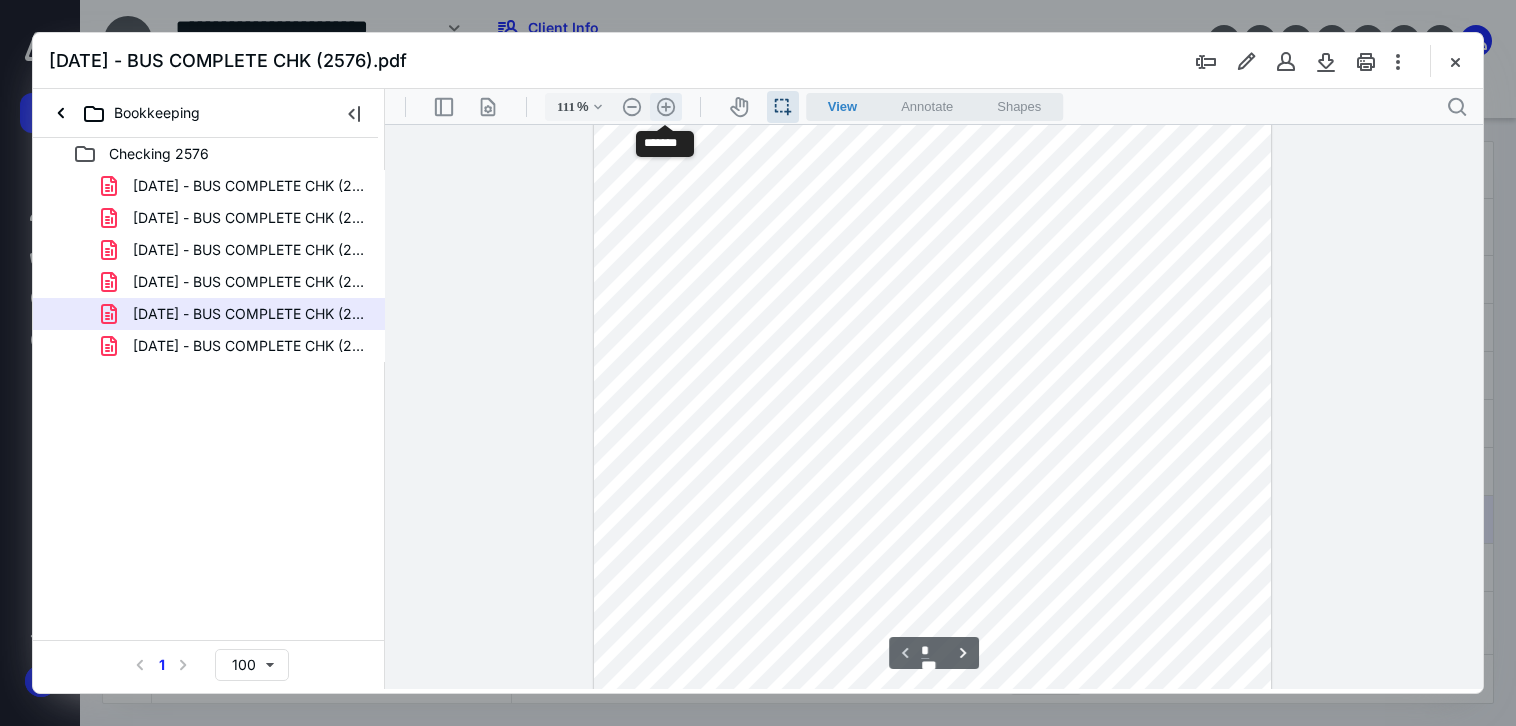 click on ".cls-1{fill:#abb0c4;} icon - header - zoom - in - line" at bounding box center [666, 107] 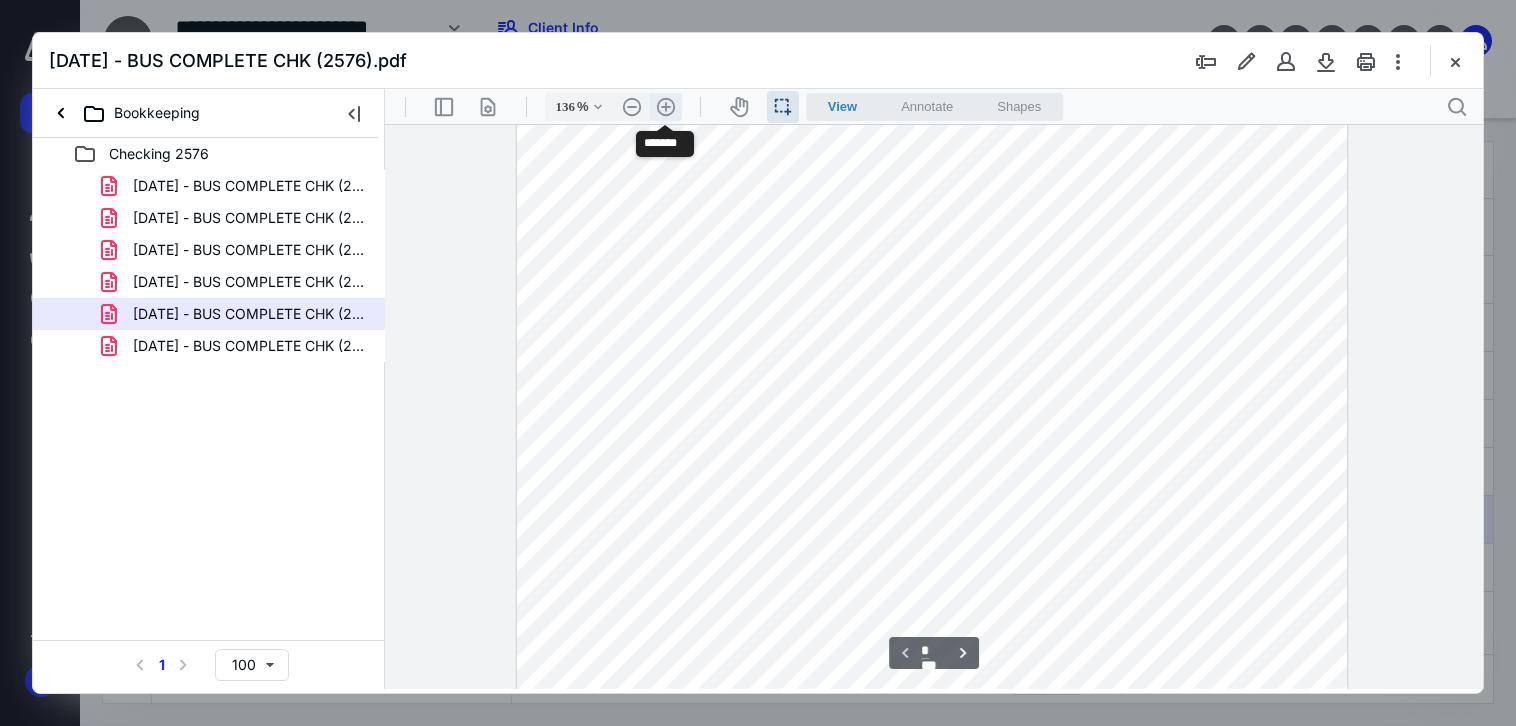 click on ".cls-1{fill:#abb0c4;} icon - header - zoom - in - line" at bounding box center (666, 107) 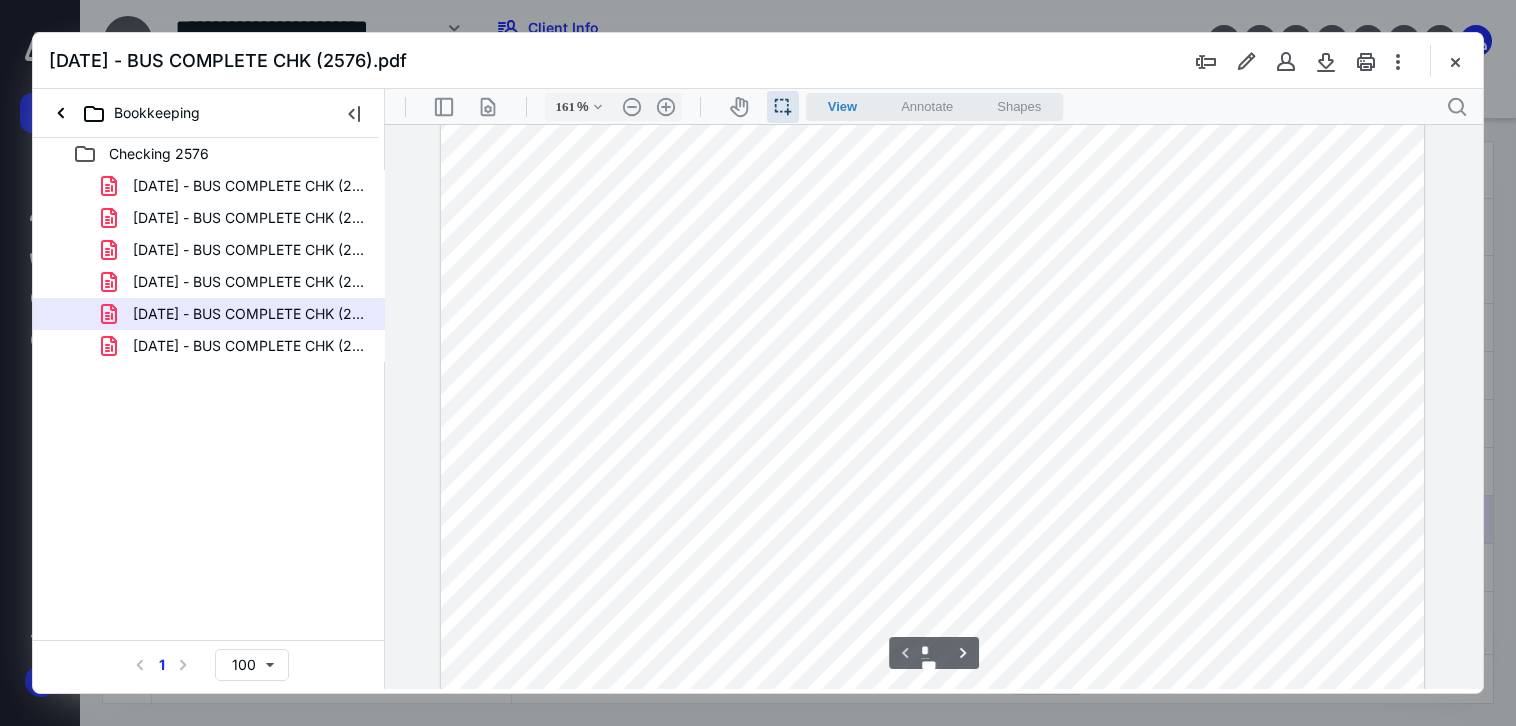scroll, scrollTop: 24, scrollLeft: 0, axis: vertical 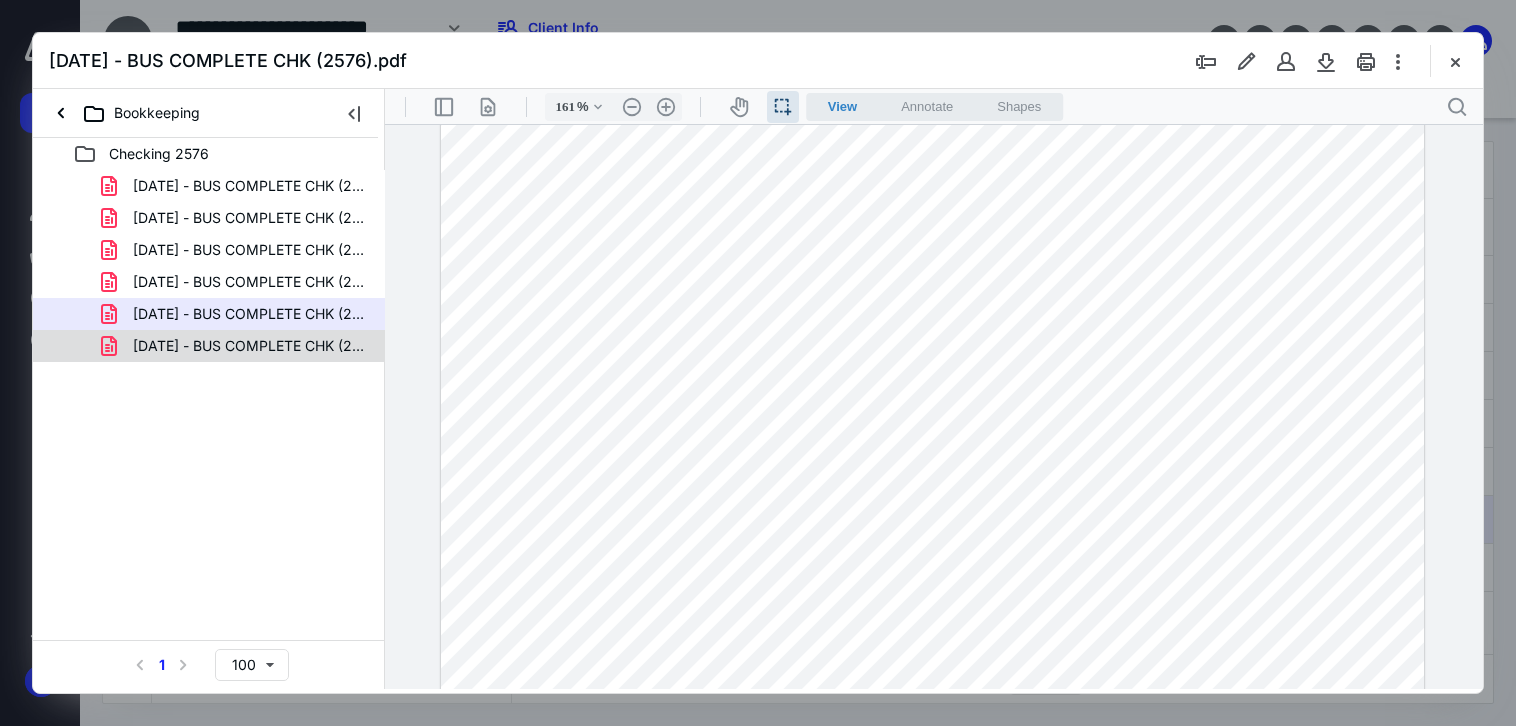 click on "[DATE] - BUS COMPLETE CHK (2576).pdf" at bounding box center (237, 346) 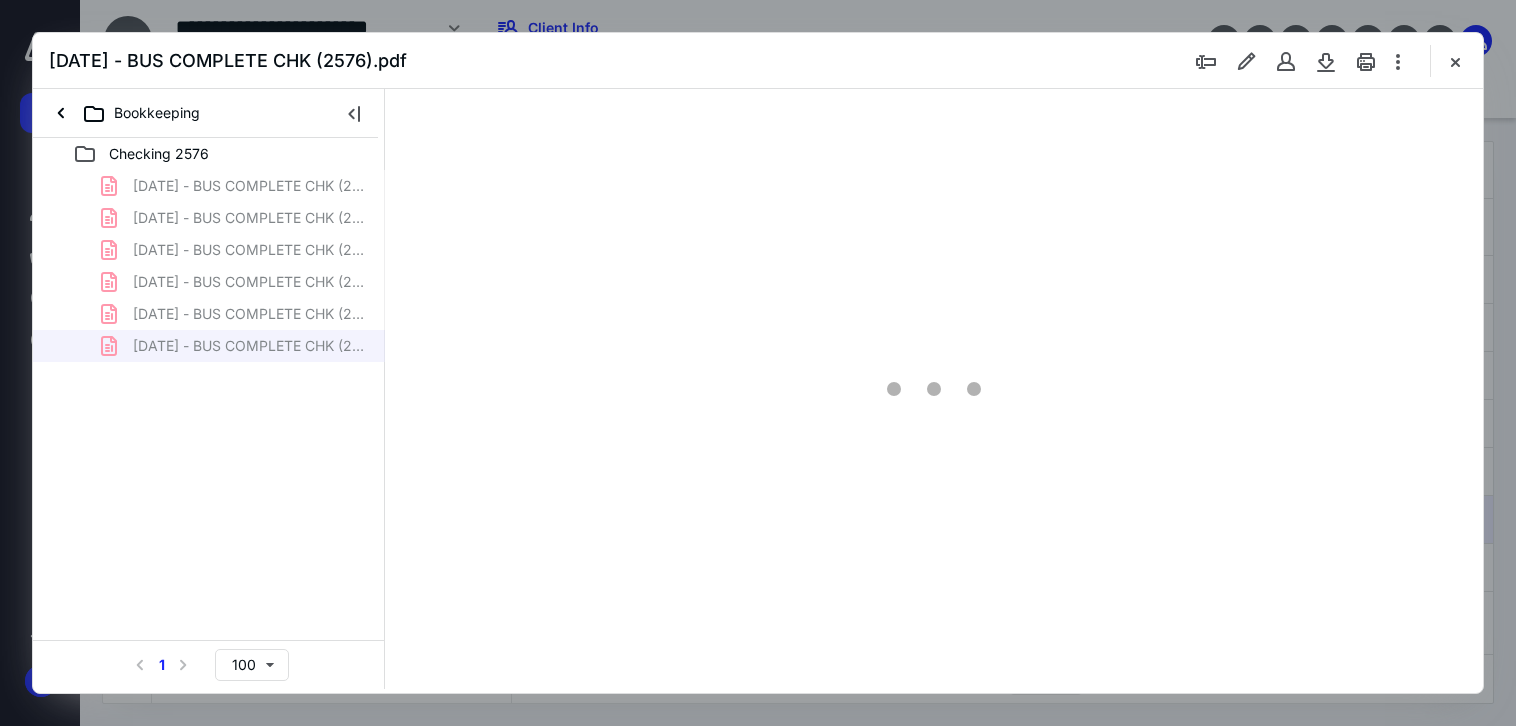 scroll, scrollTop: 0, scrollLeft: 0, axis: both 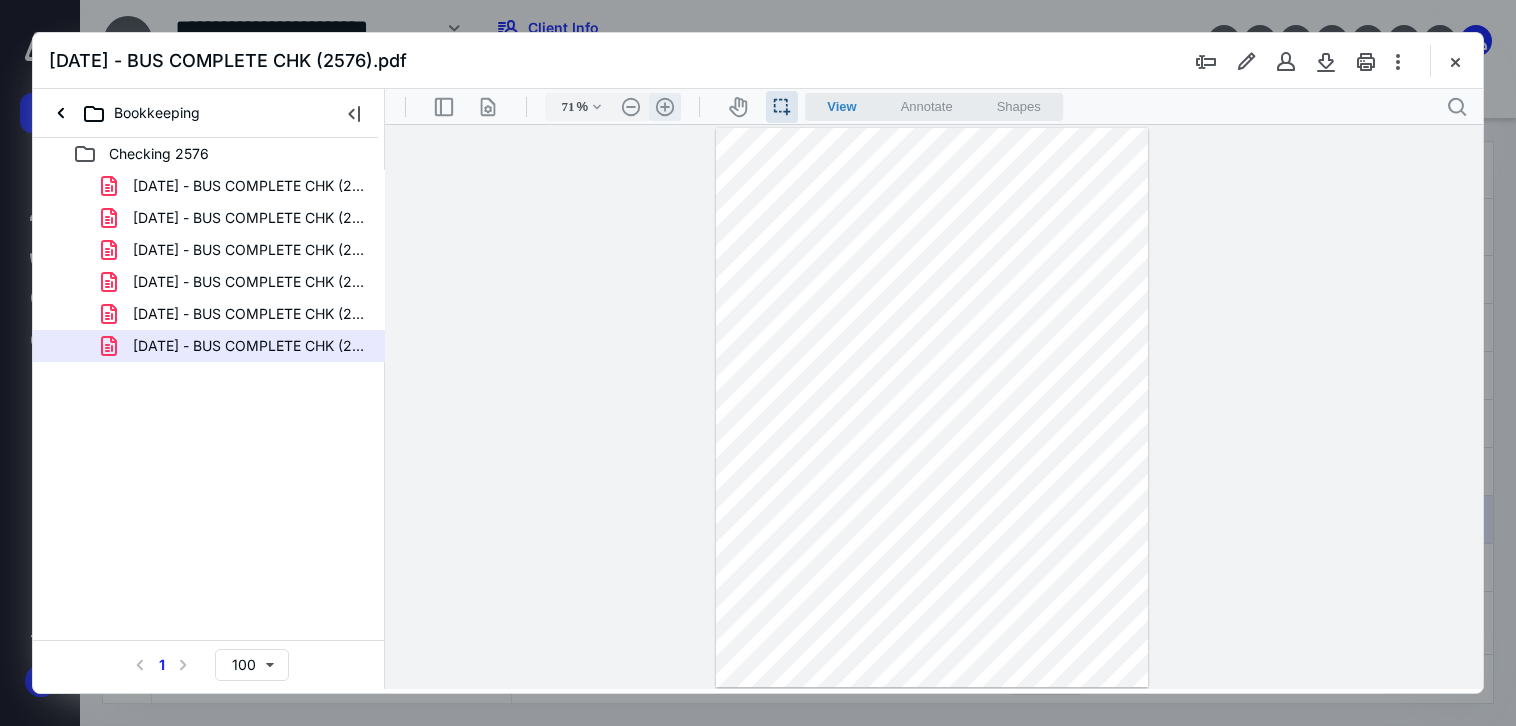 click on ".cls-1{fill:#abb0c4;} icon - header - zoom - in - line" at bounding box center (665, 107) 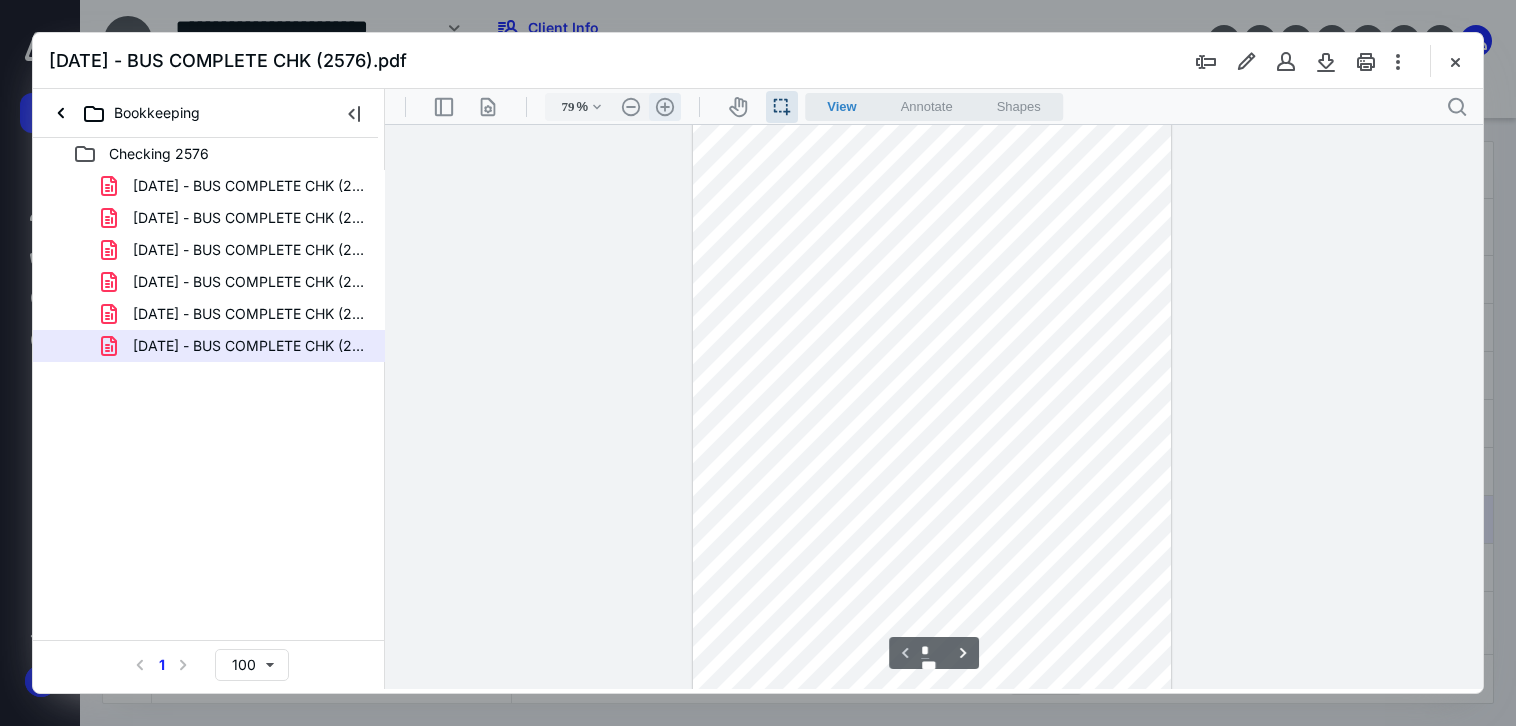 click on ".cls-1{fill:#abb0c4;} icon - header - zoom - in - line" at bounding box center (665, 107) 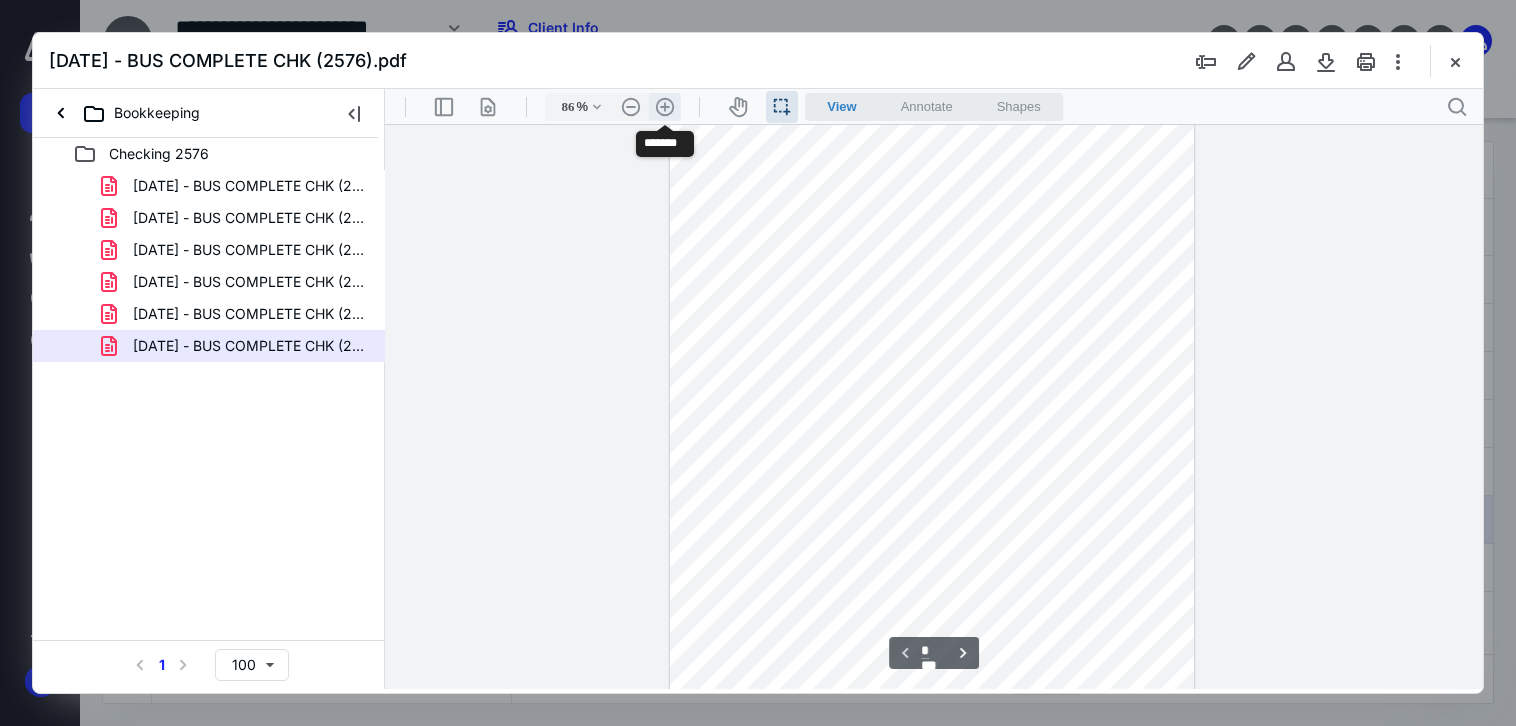 click on ".cls-1{fill:#abb0c4;} icon - header - zoom - in - line" at bounding box center (665, 107) 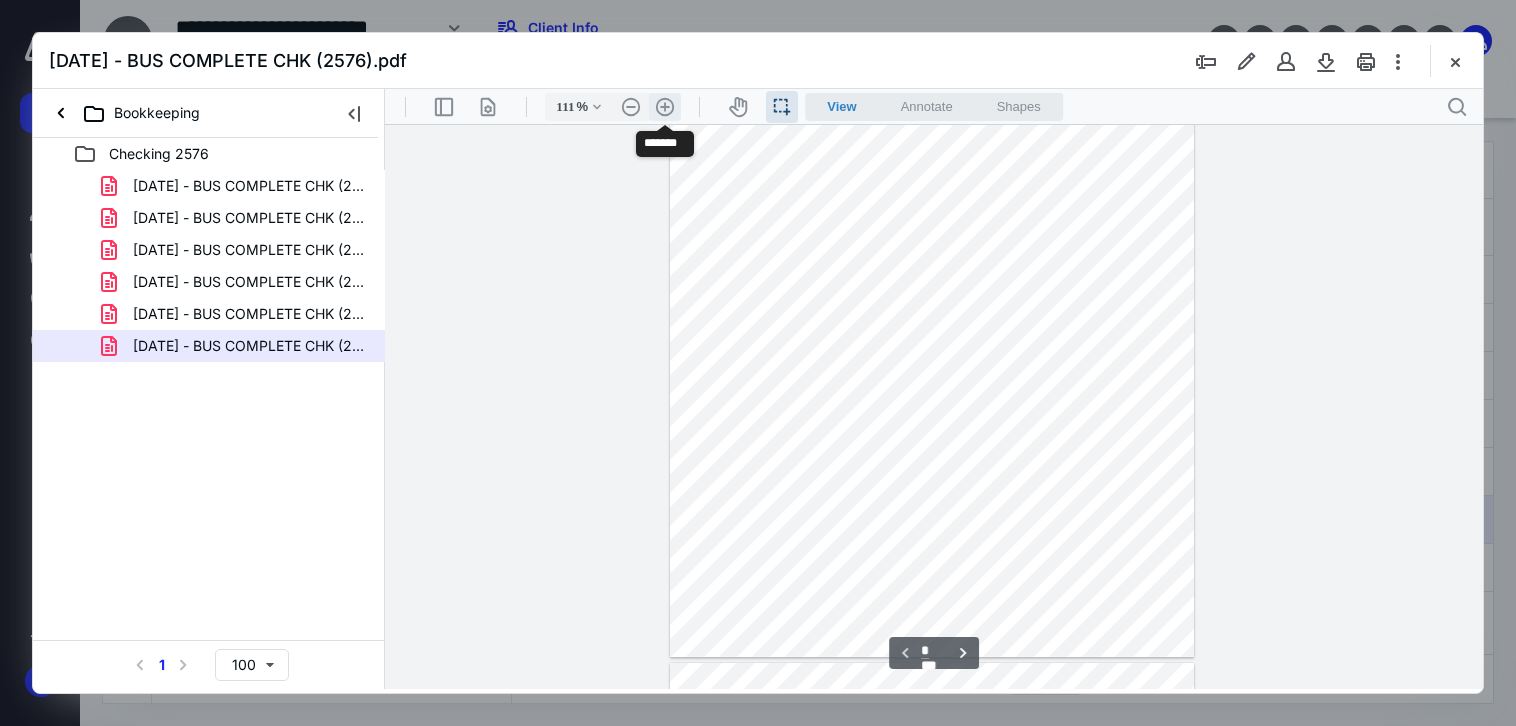 click on ".cls-1{fill:#abb0c4;} icon - header - zoom - in - line" at bounding box center [665, 107] 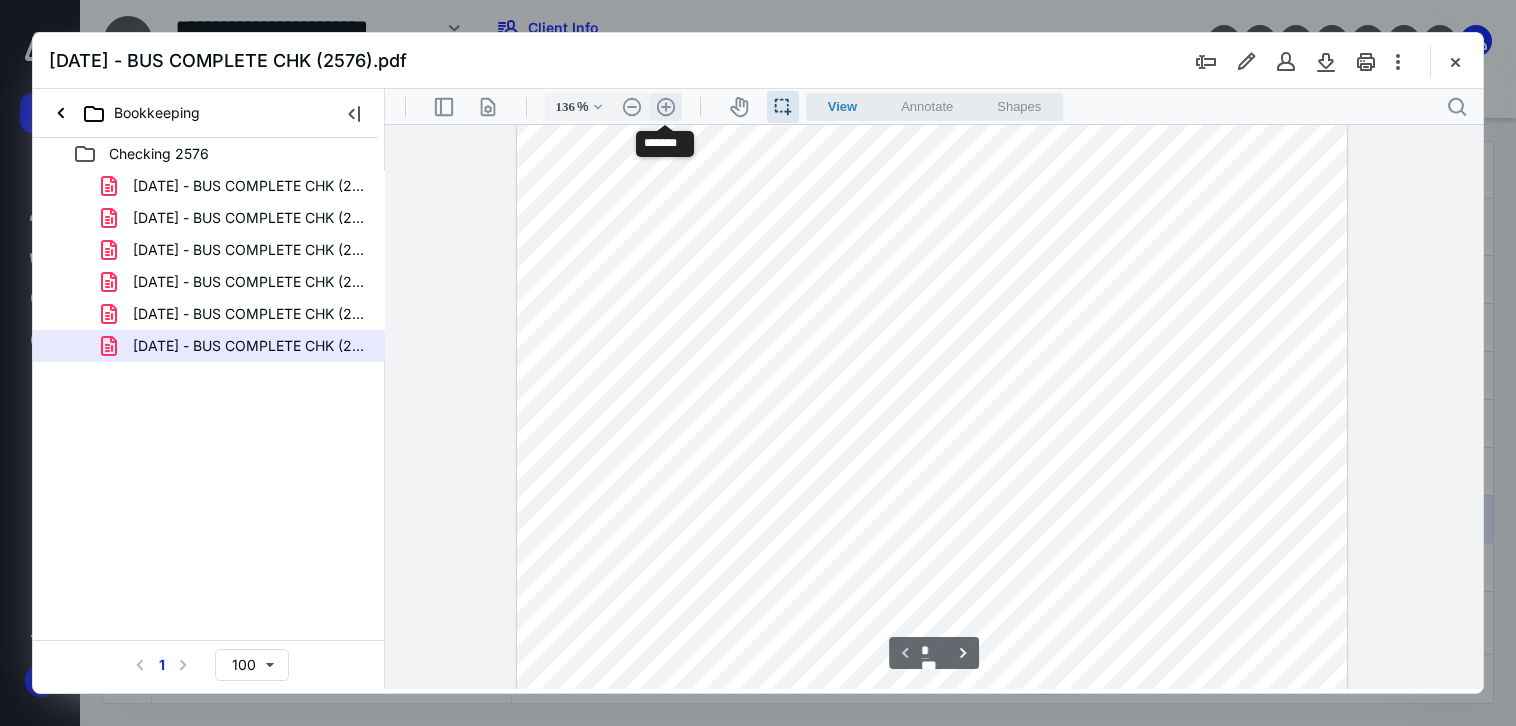 click on ".cls-1{fill:#abb0c4;} icon - header - zoom - in - line" at bounding box center (666, 107) 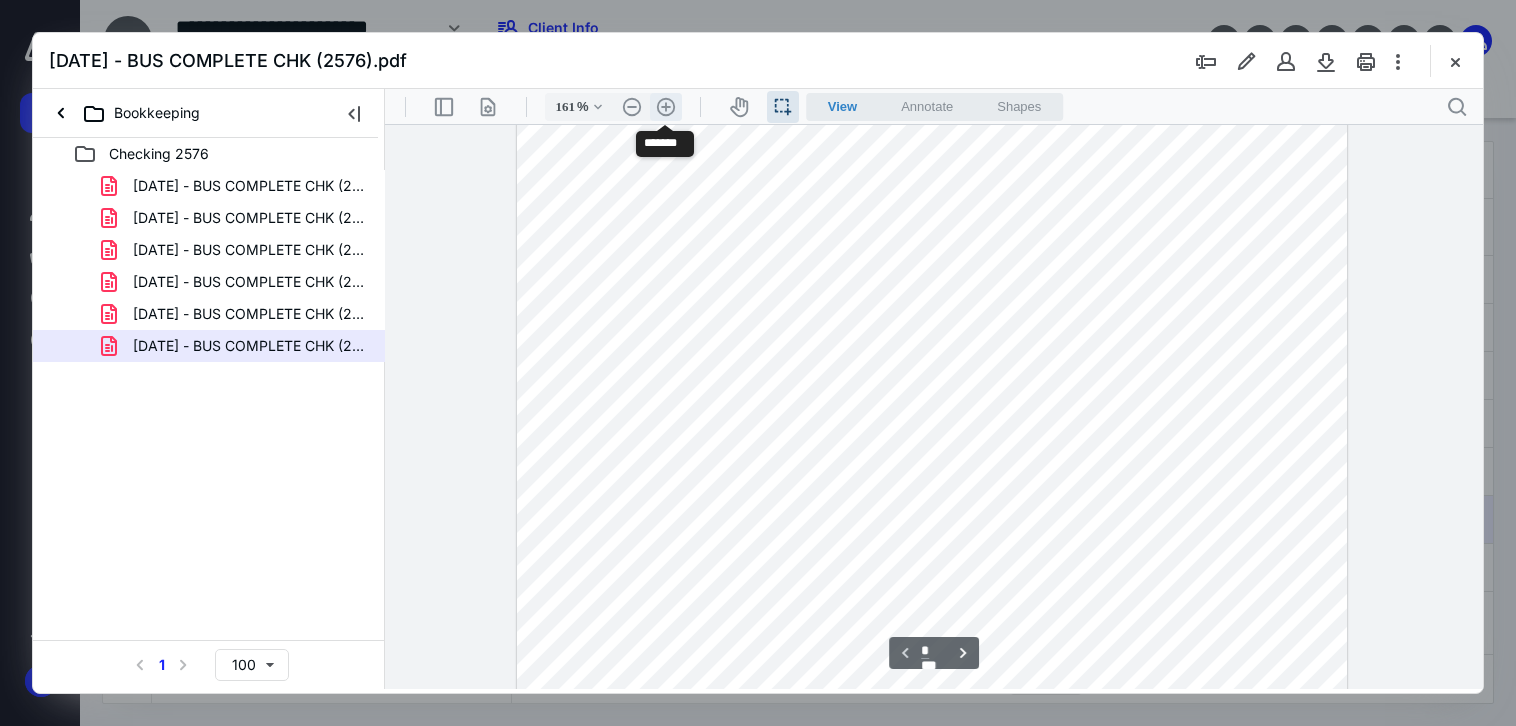 scroll, scrollTop: 336, scrollLeft: 0, axis: vertical 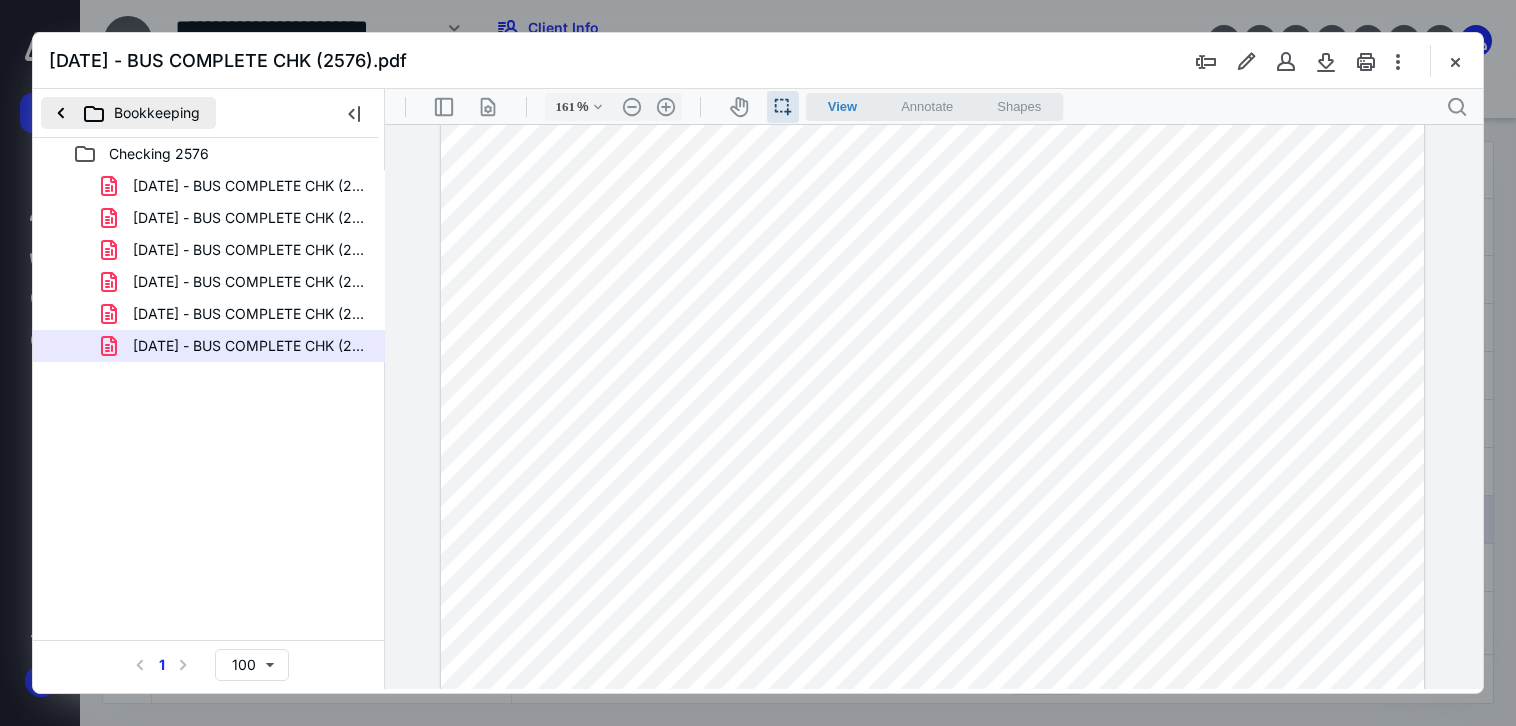 click on "Bookkeeping" at bounding box center [128, 113] 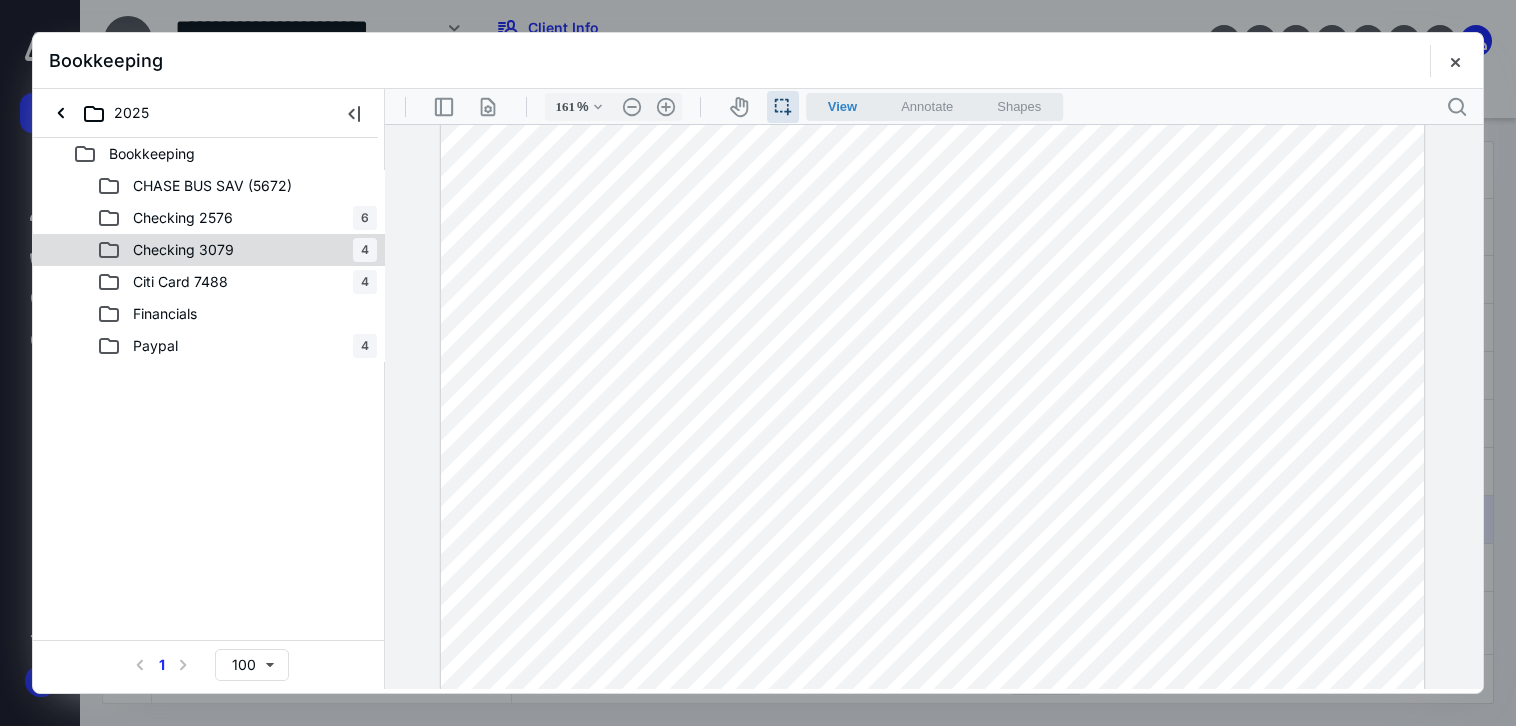 click on "Checking 3079" at bounding box center (183, 250) 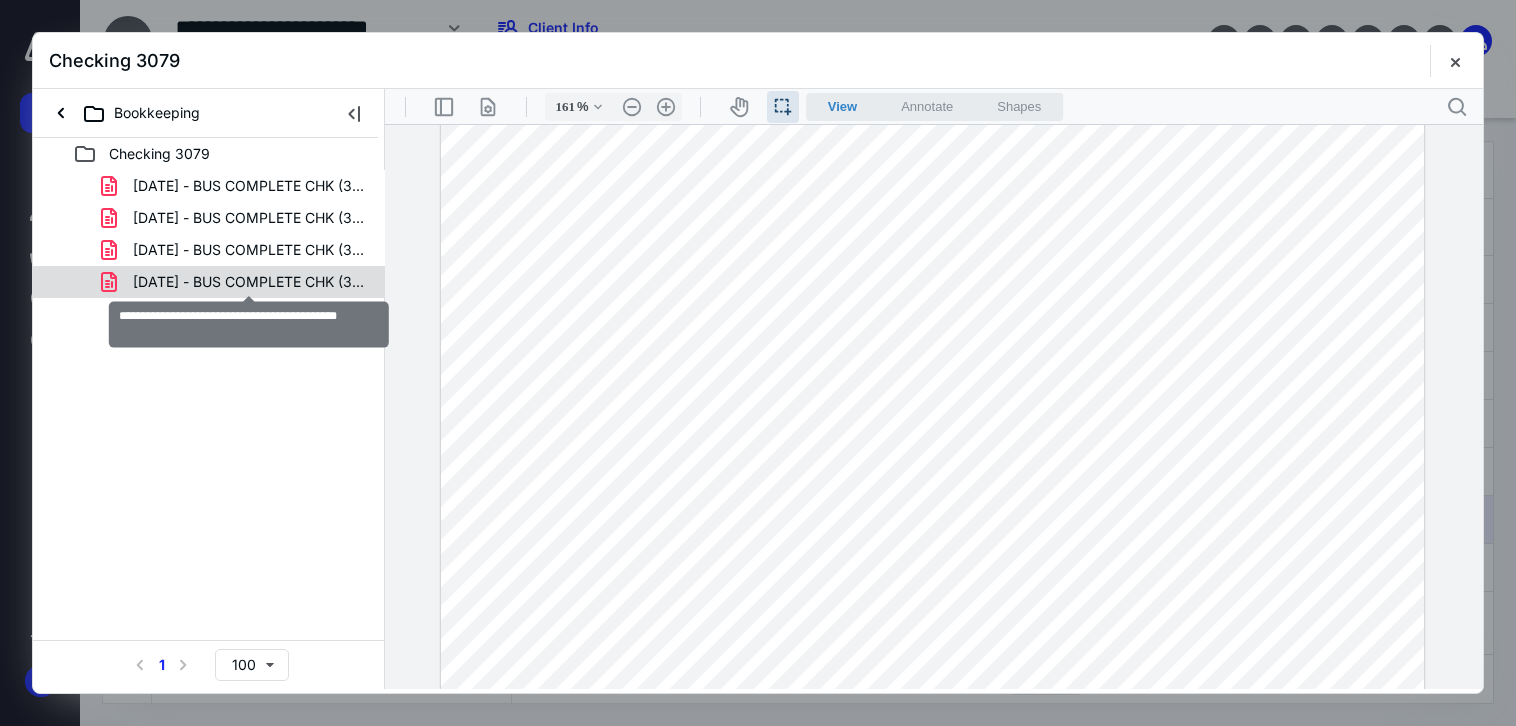 click on "[DATE] - BUS COMPLETE CHK (3079).pdf" at bounding box center [249, 282] 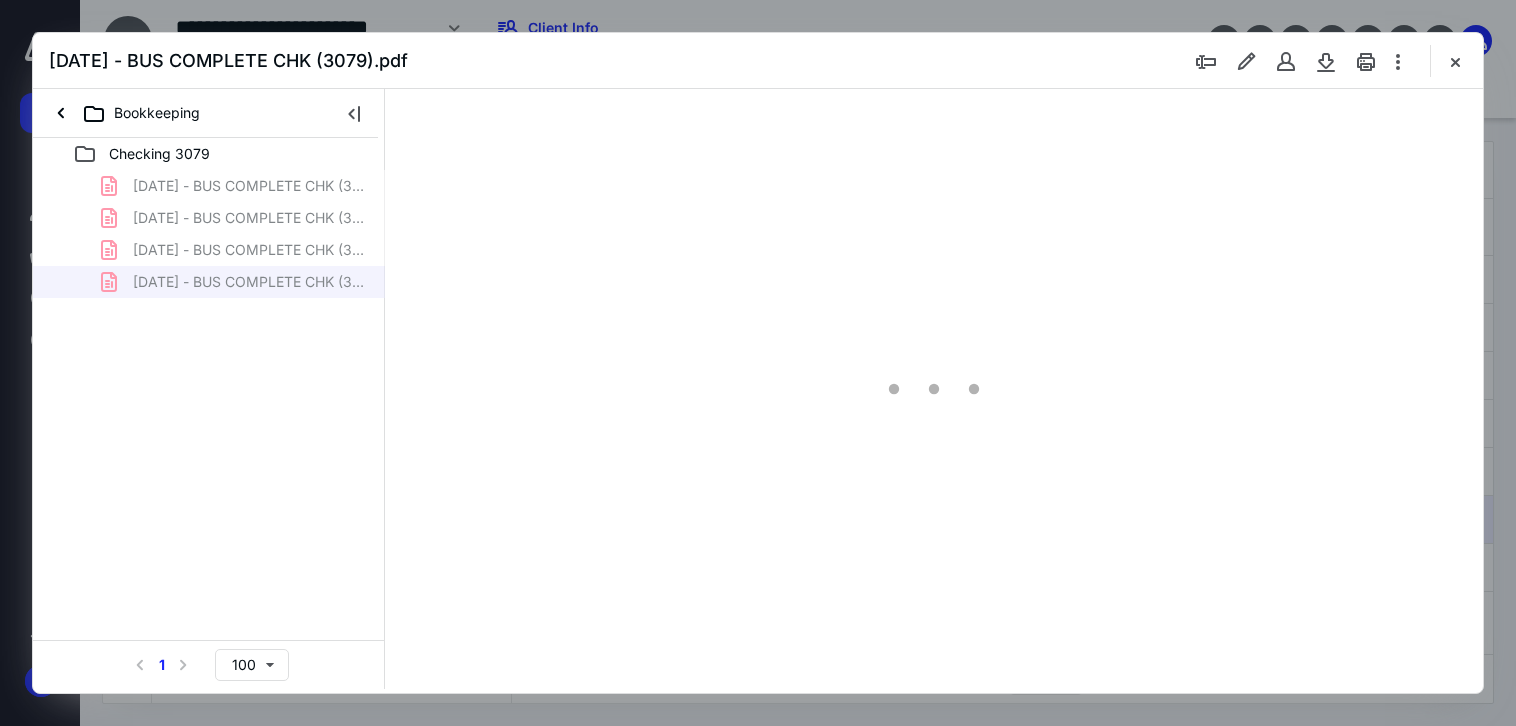 type on "71" 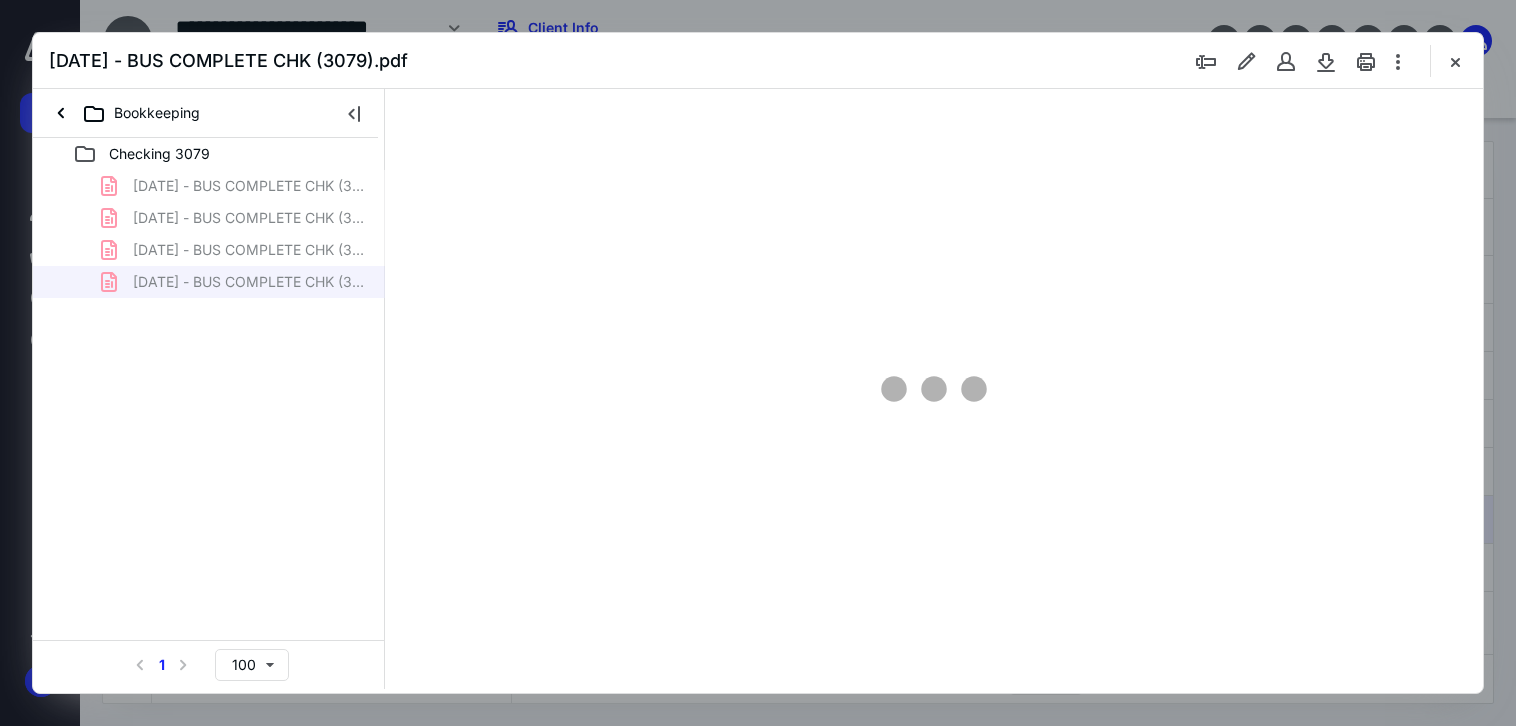 scroll, scrollTop: 39, scrollLeft: 0, axis: vertical 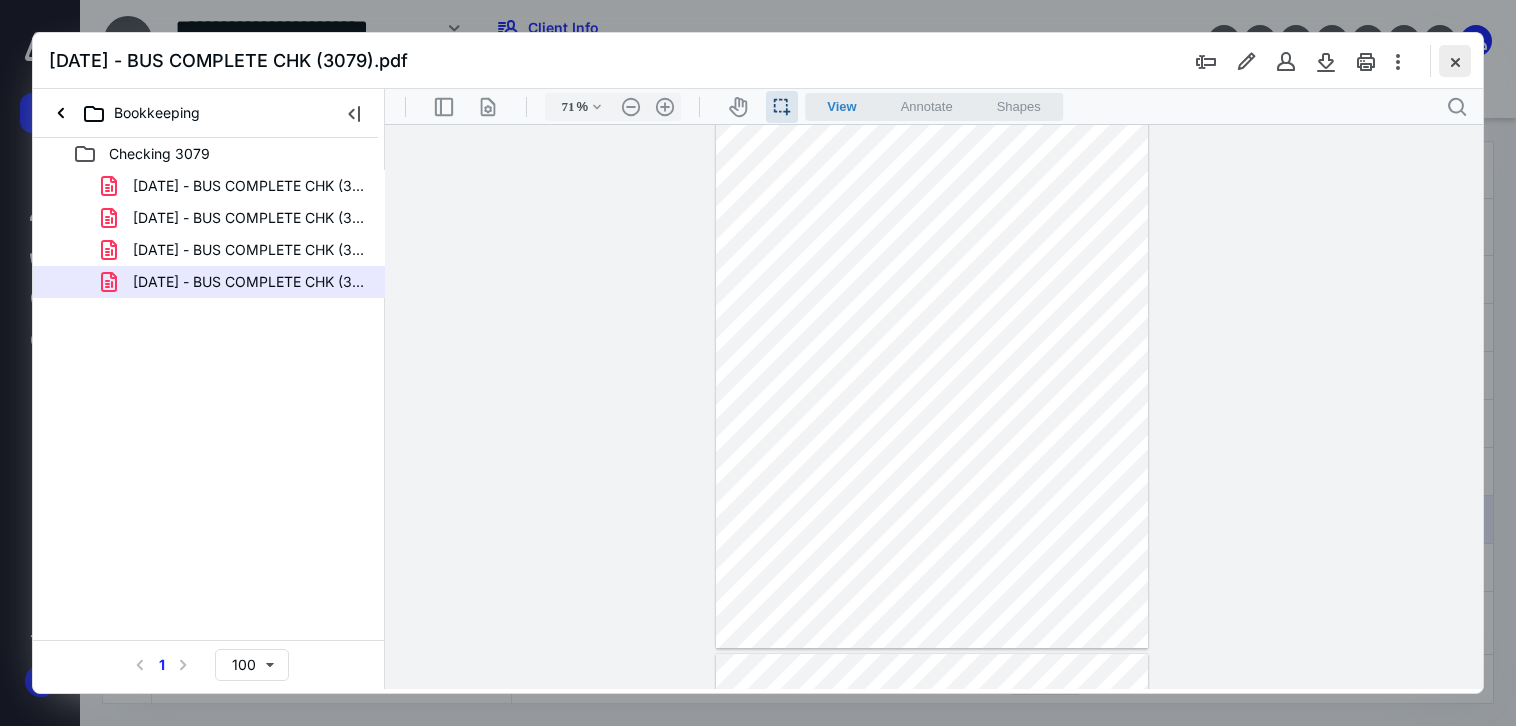click at bounding box center (1455, 61) 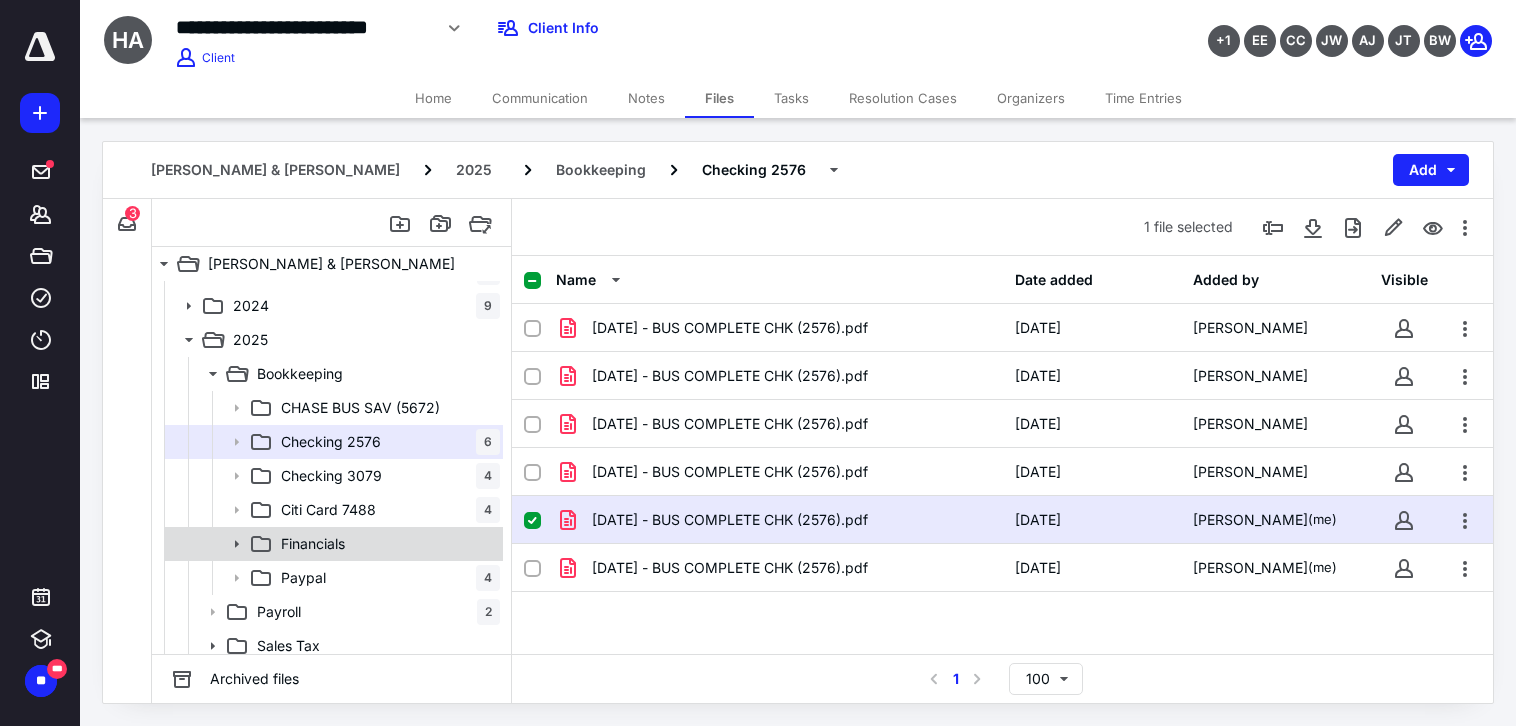 scroll, scrollTop: 233, scrollLeft: 0, axis: vertical 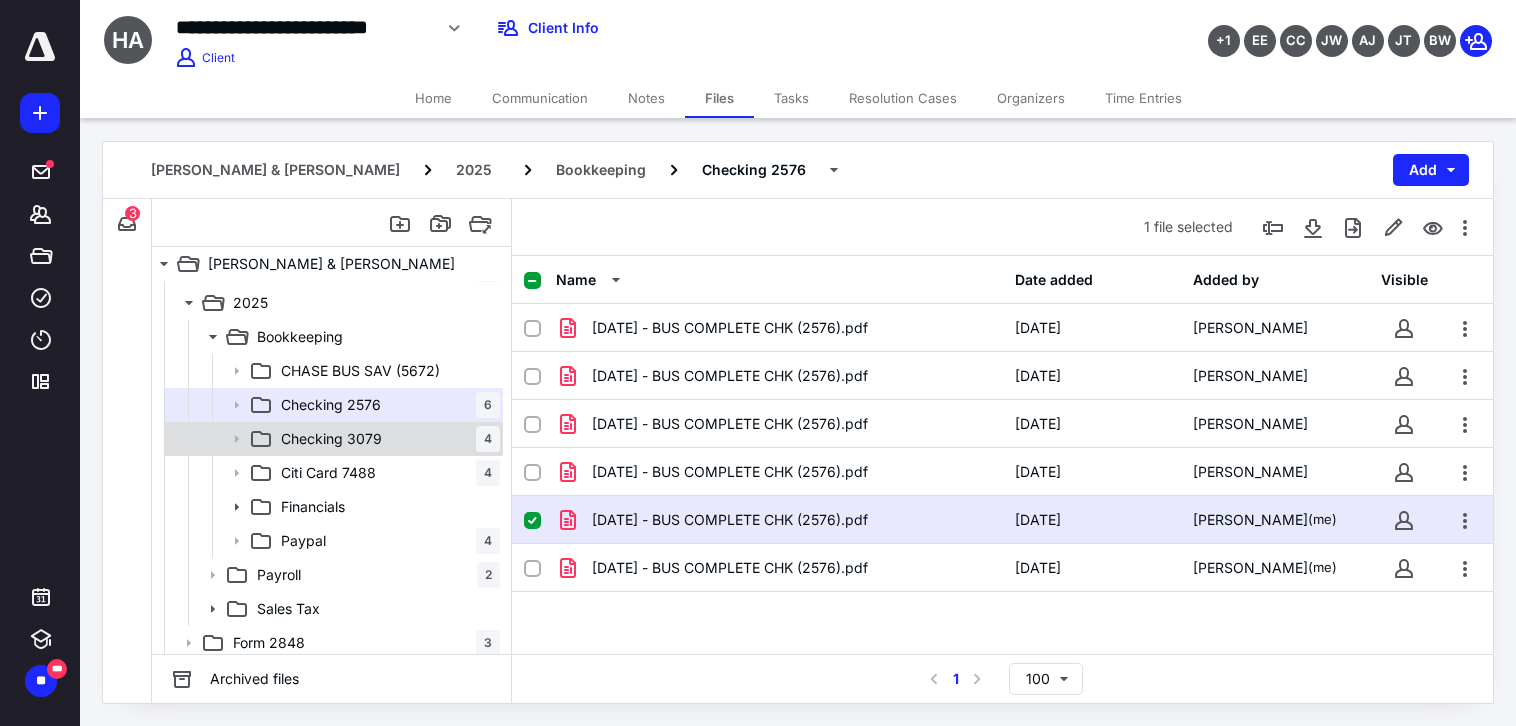 click on "Checking 3079" at bounding box center (331, 439) 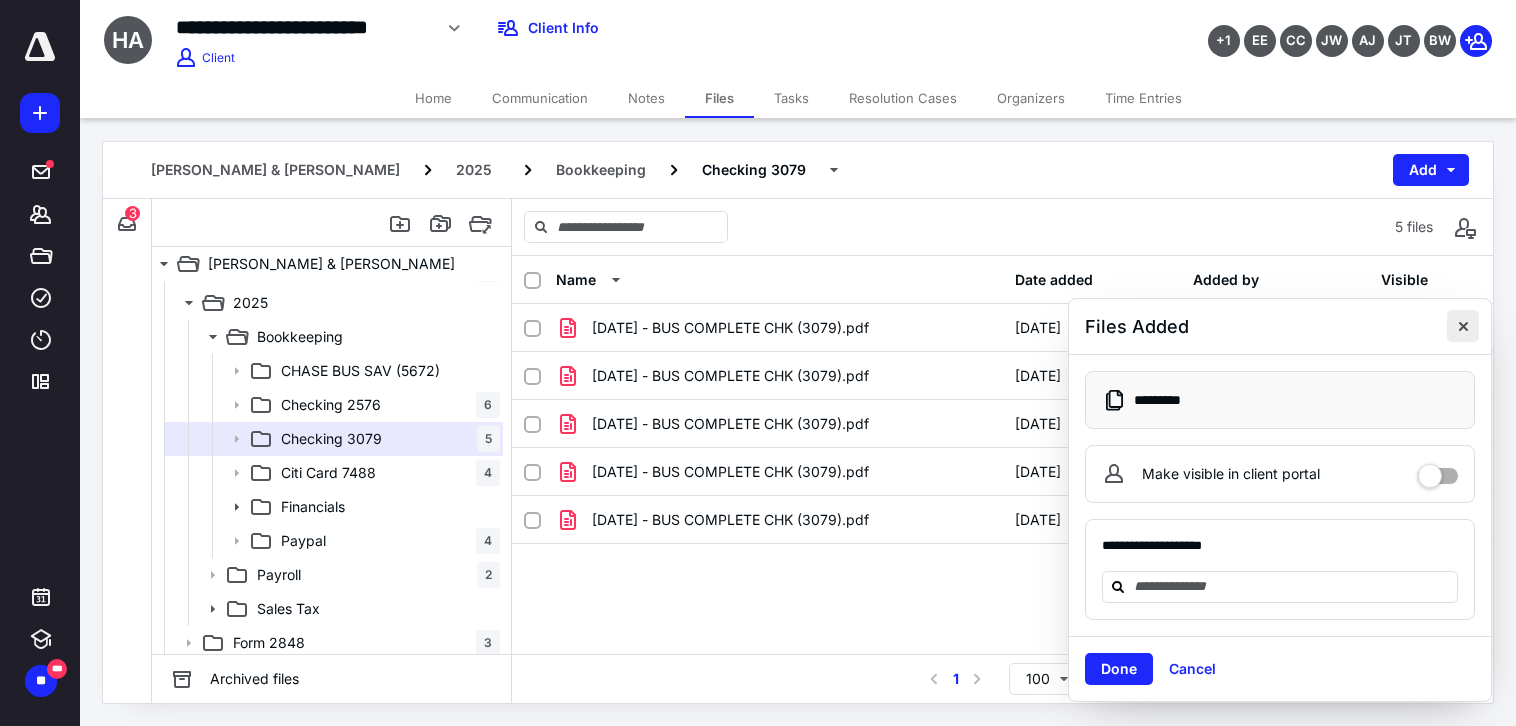 click at bounding box center [1463, 326] 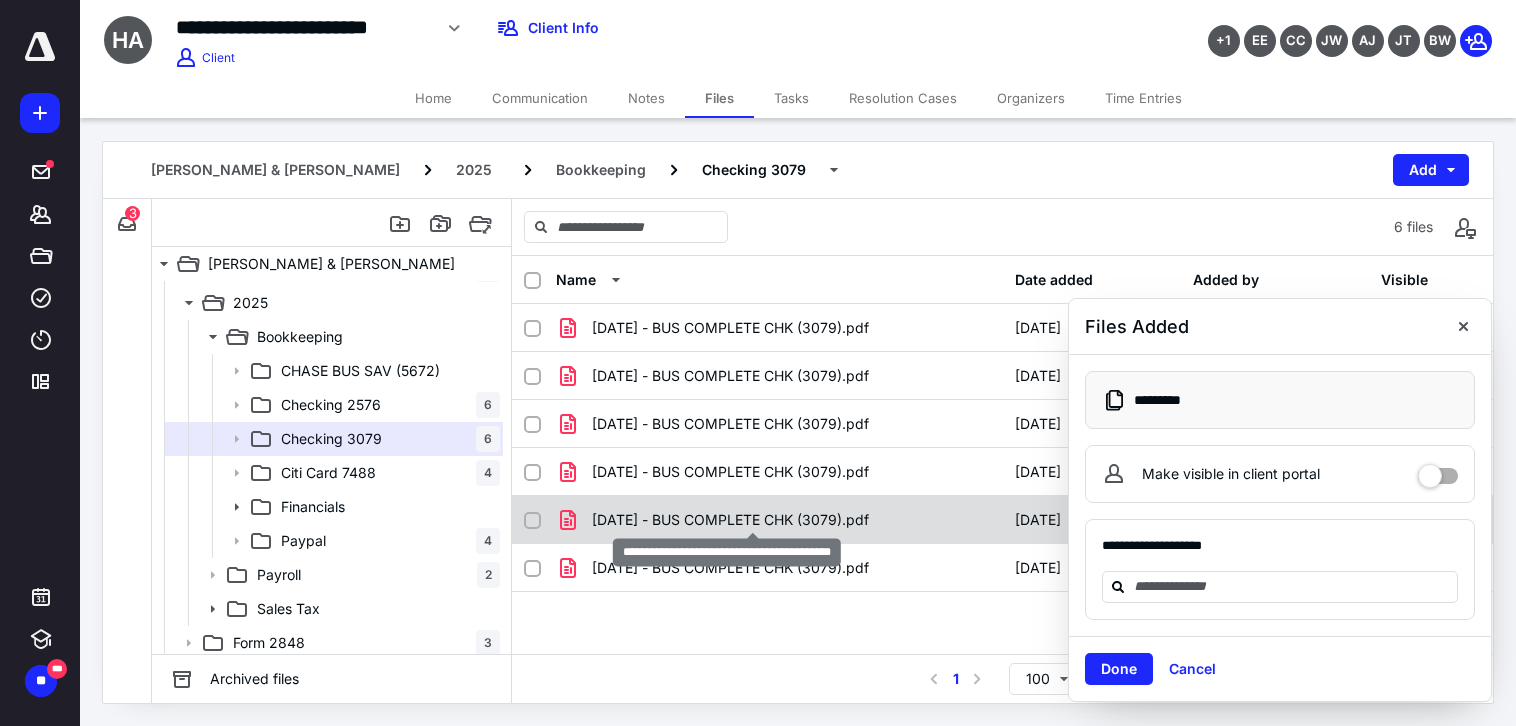 click on "[DATE] - BUS COMPLETE CHK (3079).pdf" at bounding box center (730, 520) 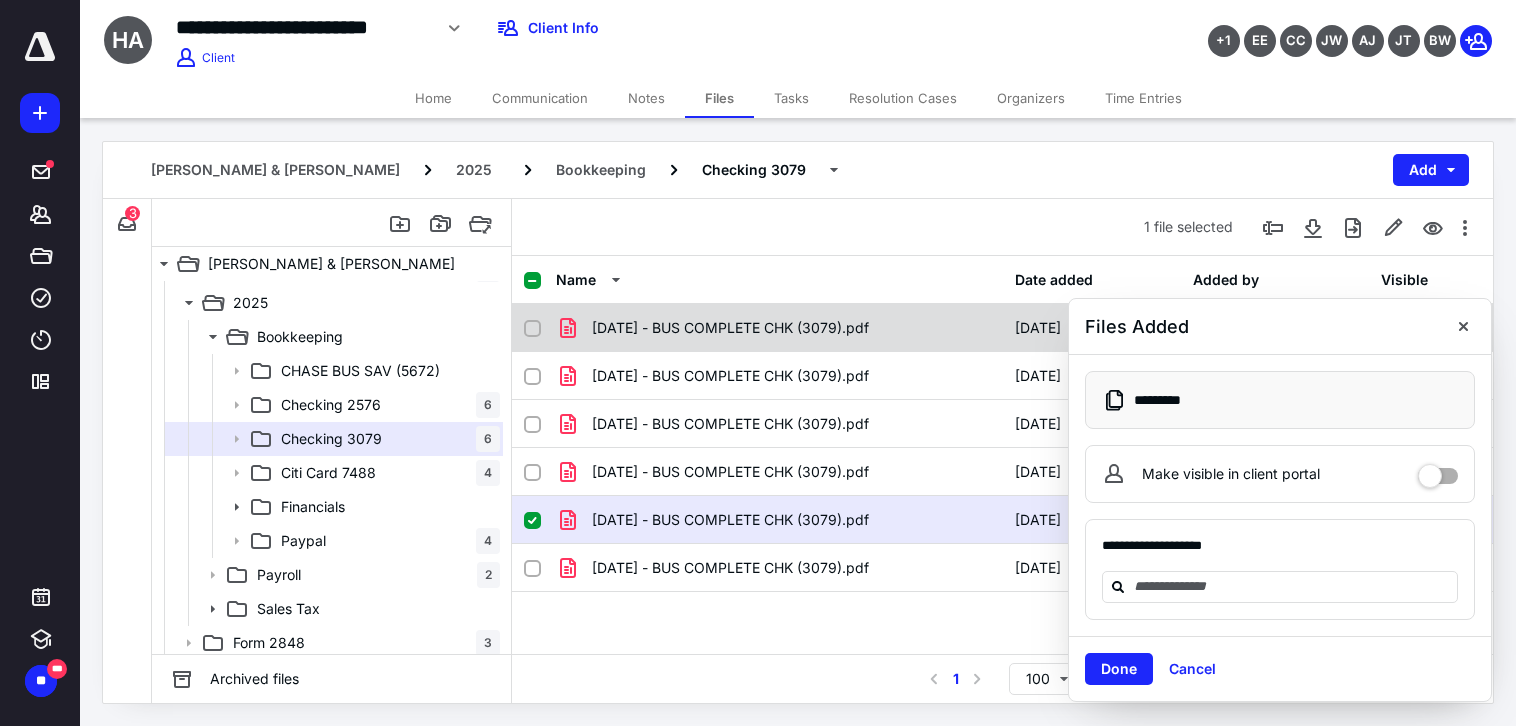 click at bounding box center [1463, 326] 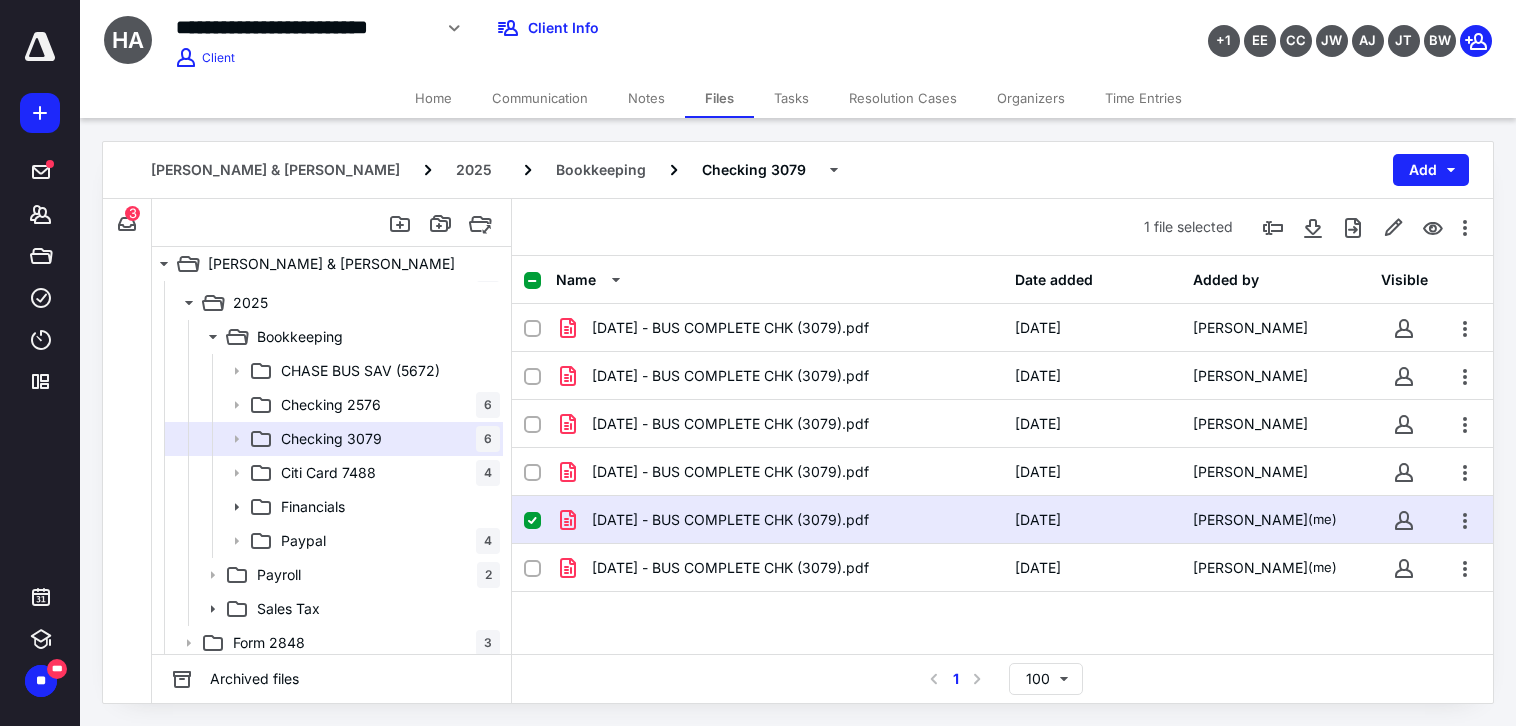 click on "[DATE] - BUS COMPLETE CHK (3079).pdf [DATE] [PERSON_NAME]  (me)" at bounding box center (1002, 520) 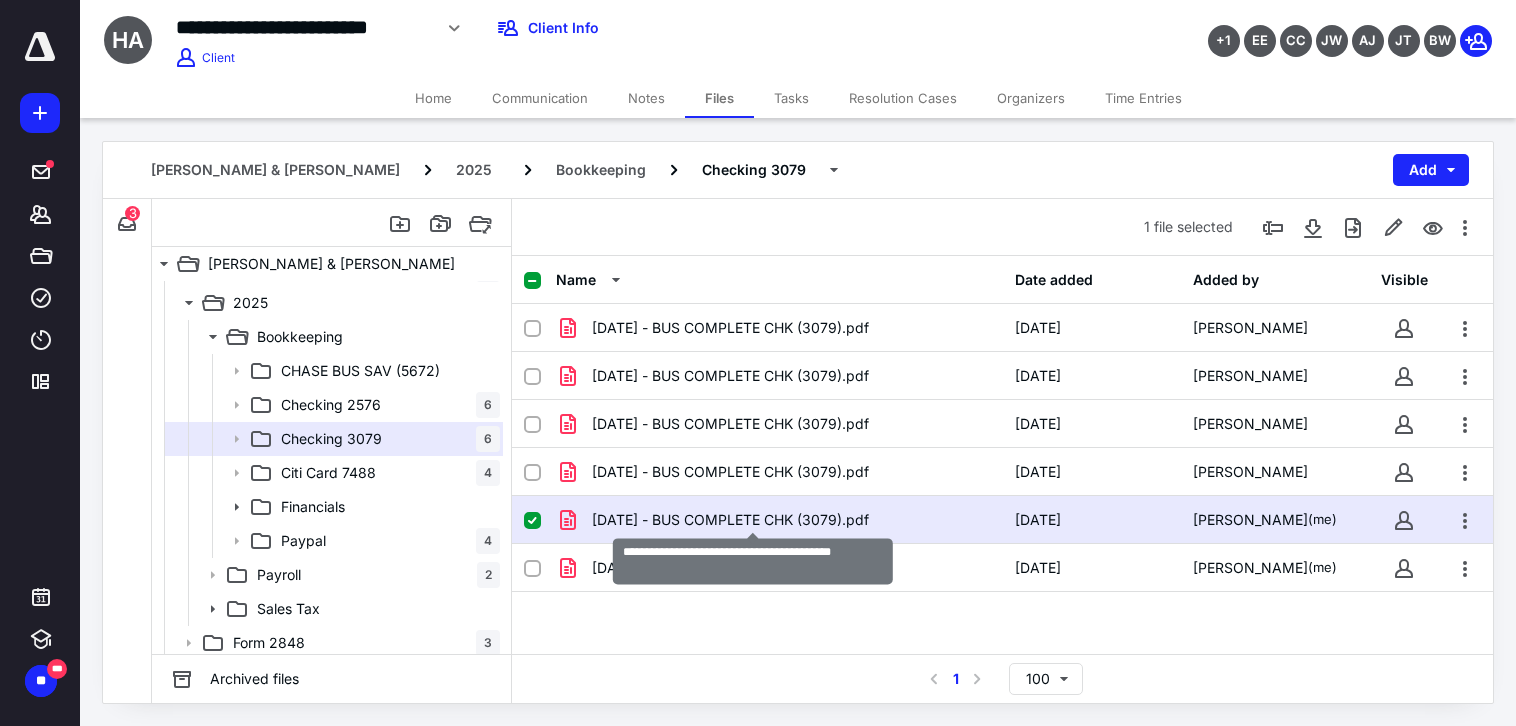 click on "[DATE] - BUS COMPLETE CHK (3079).pdf" at bounding box center [730, 520] 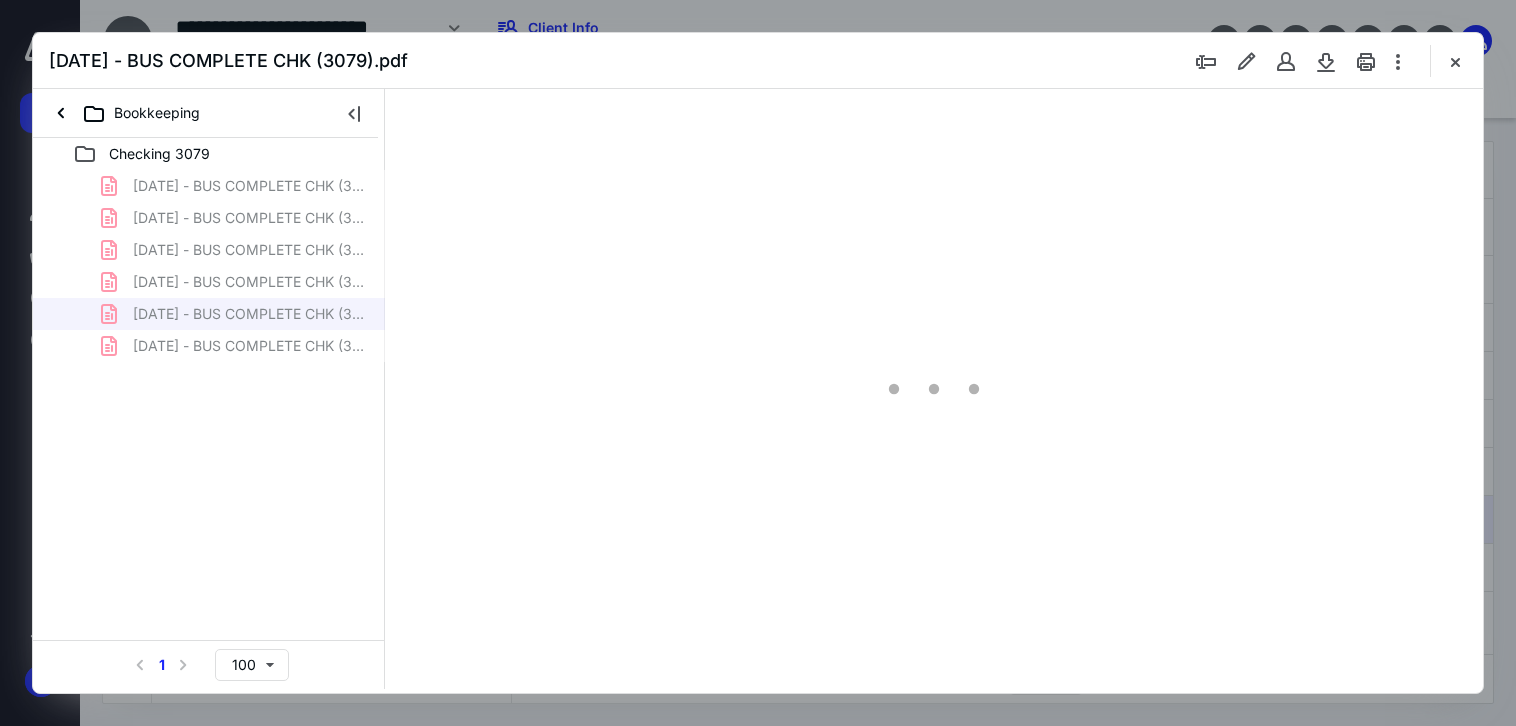 scroll, scrollTop: 0, scrollLeft: 0, axis: both 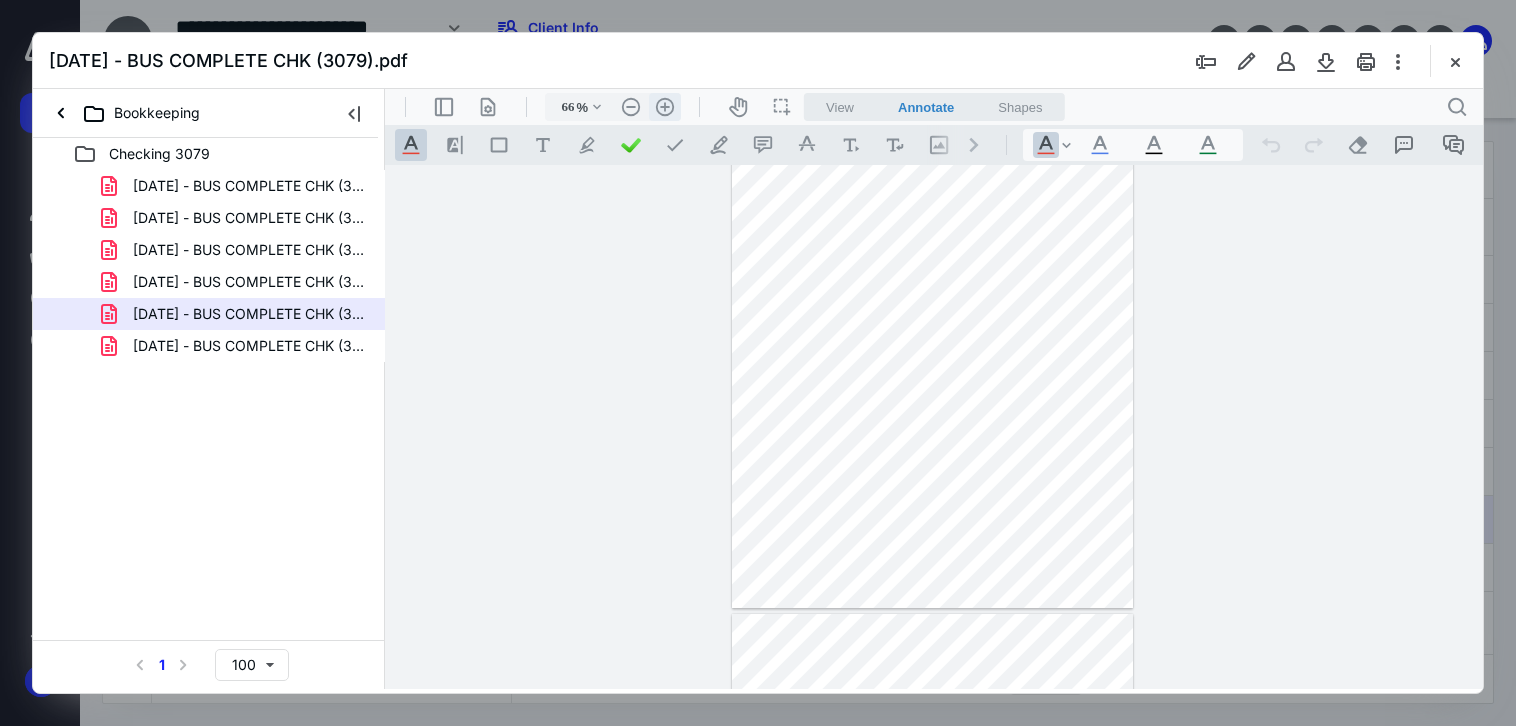 click on ".cls-1{fill:#abb0c4;} icon - header - zoom - in - line" at bounding box center [665, 107] 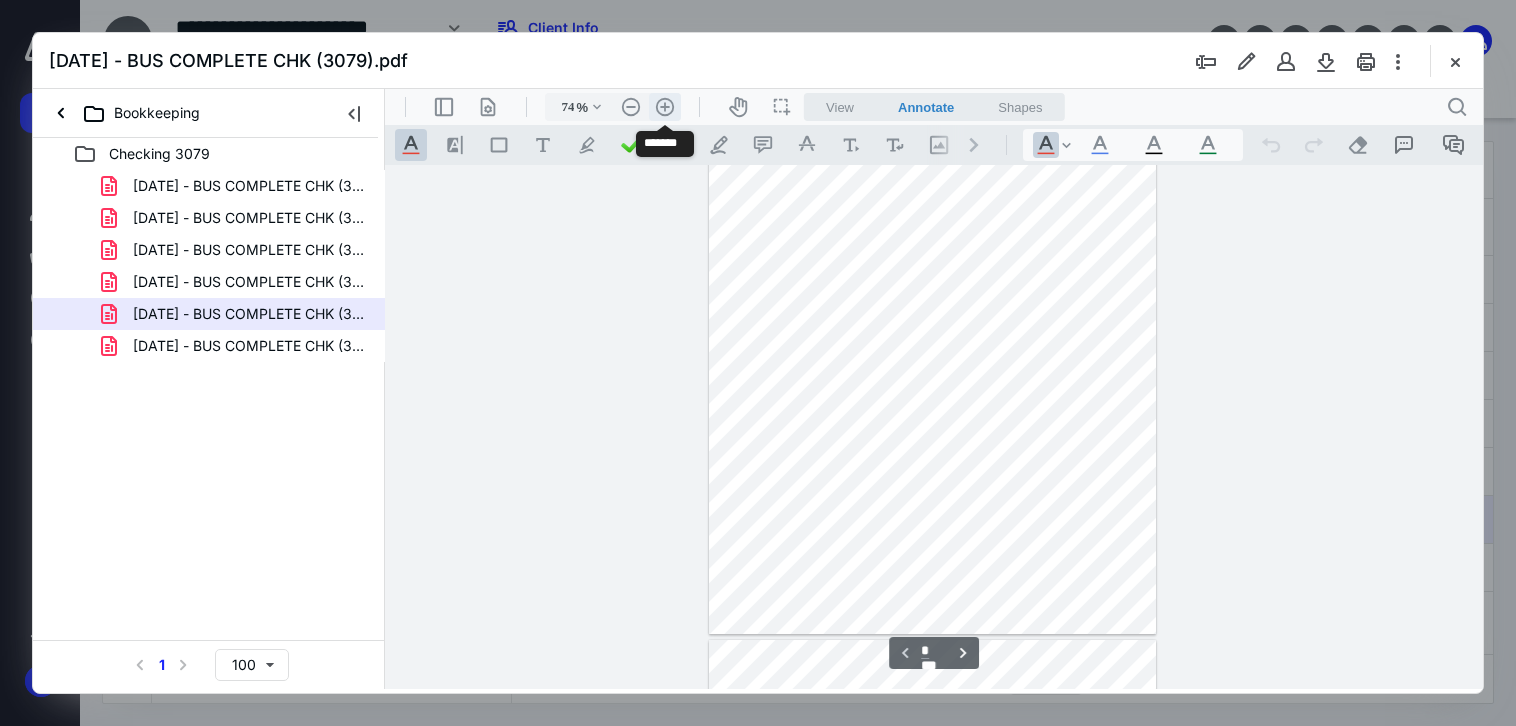 click on ".cls-1{fill:#abb0c4;} icon - header - zoom - in - line" at bounding box center (665, 107) 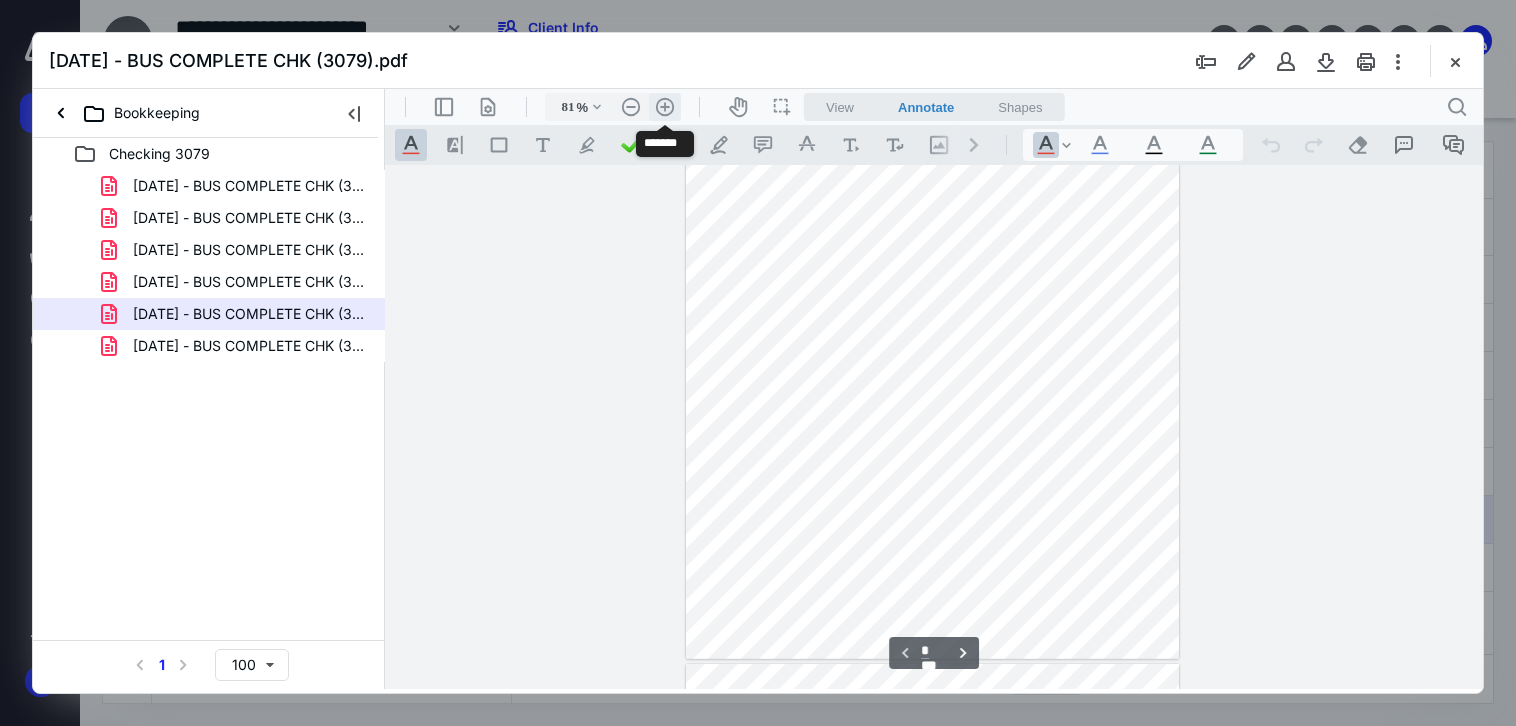 click on ".cls-1{fill:#abb0c4;} icon - header - zoom - in - line" at bounding box center (665, 107) 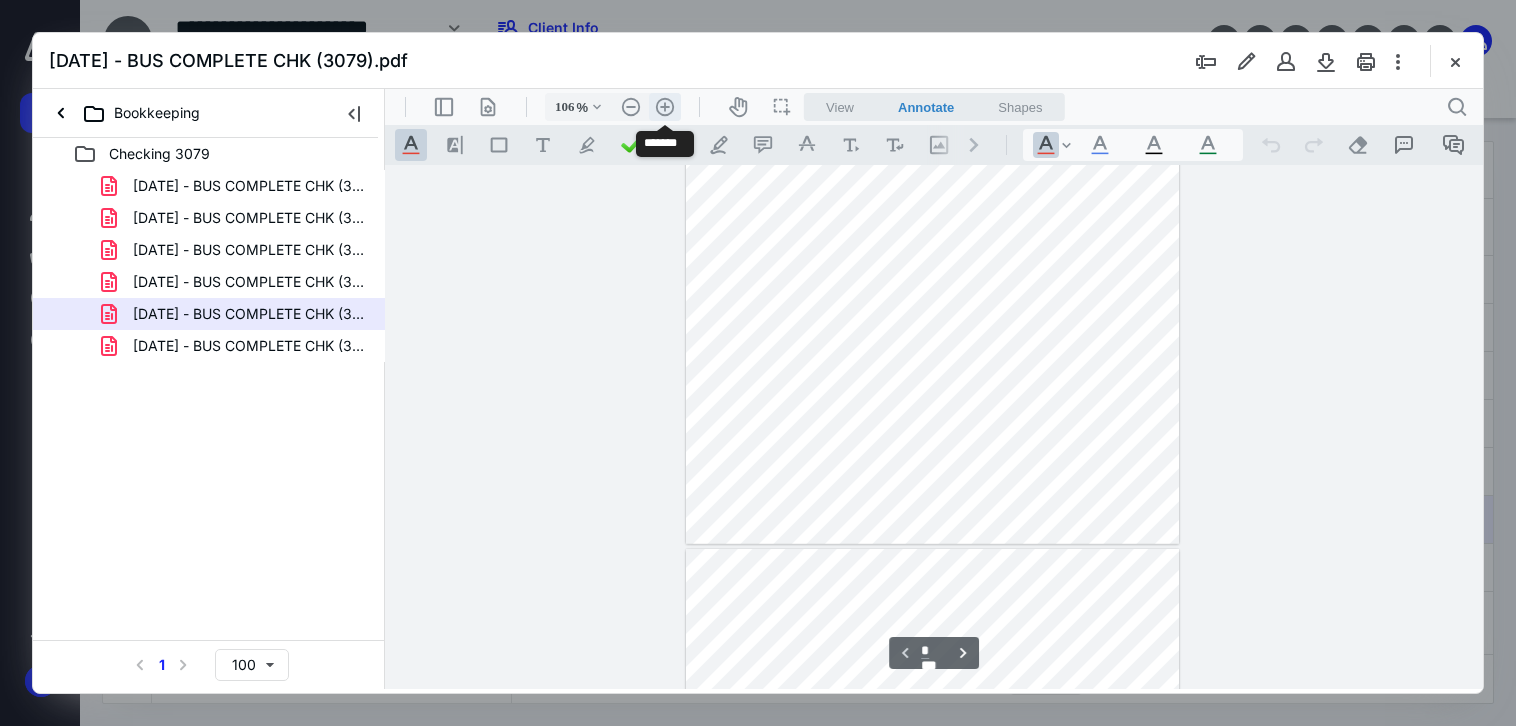 click on ".cls-1{fill:#abb0c4;} icon - header - zoom - in - line" at bounding box center [665, 107] 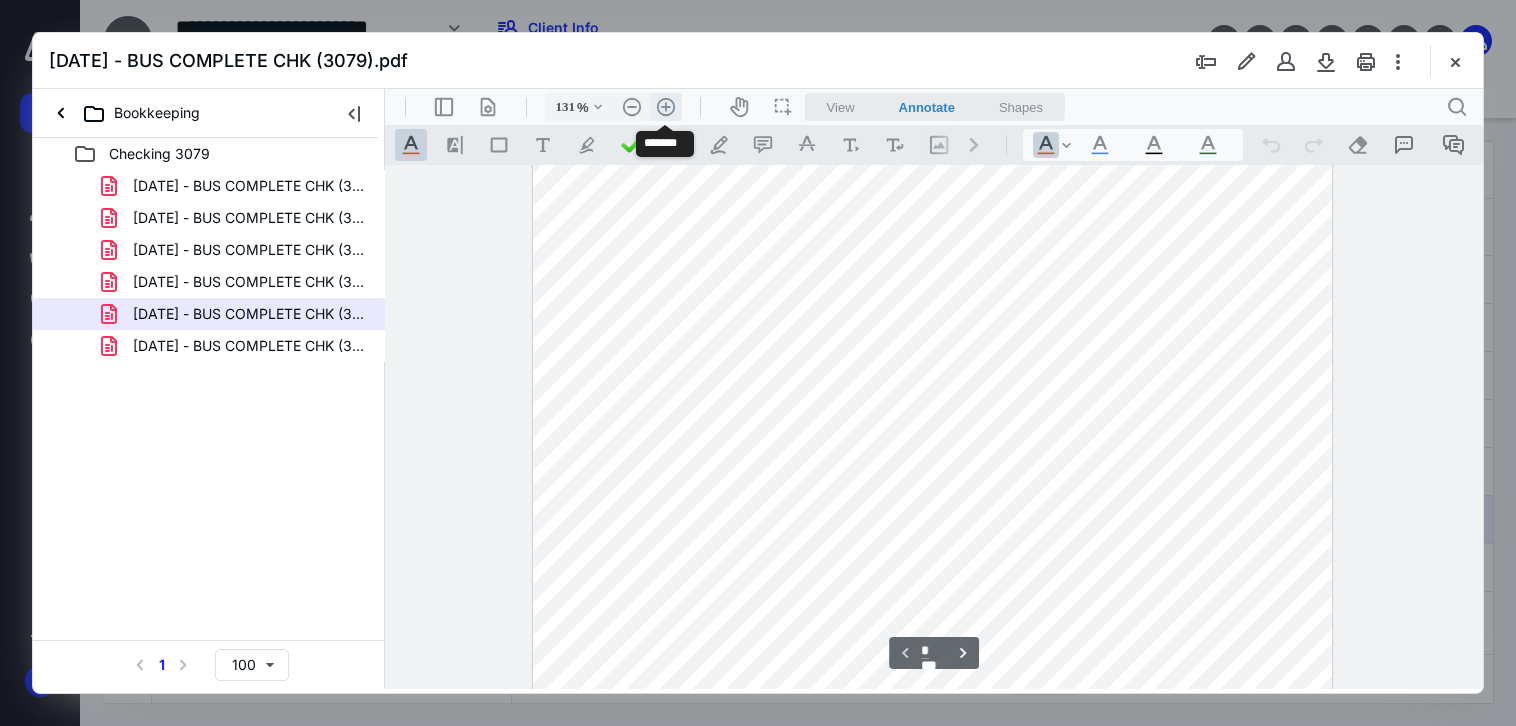 click on ".cls-1{fill:#abb0c4;} icon - header - zoom - in - line" at bounding box center [666, 107] 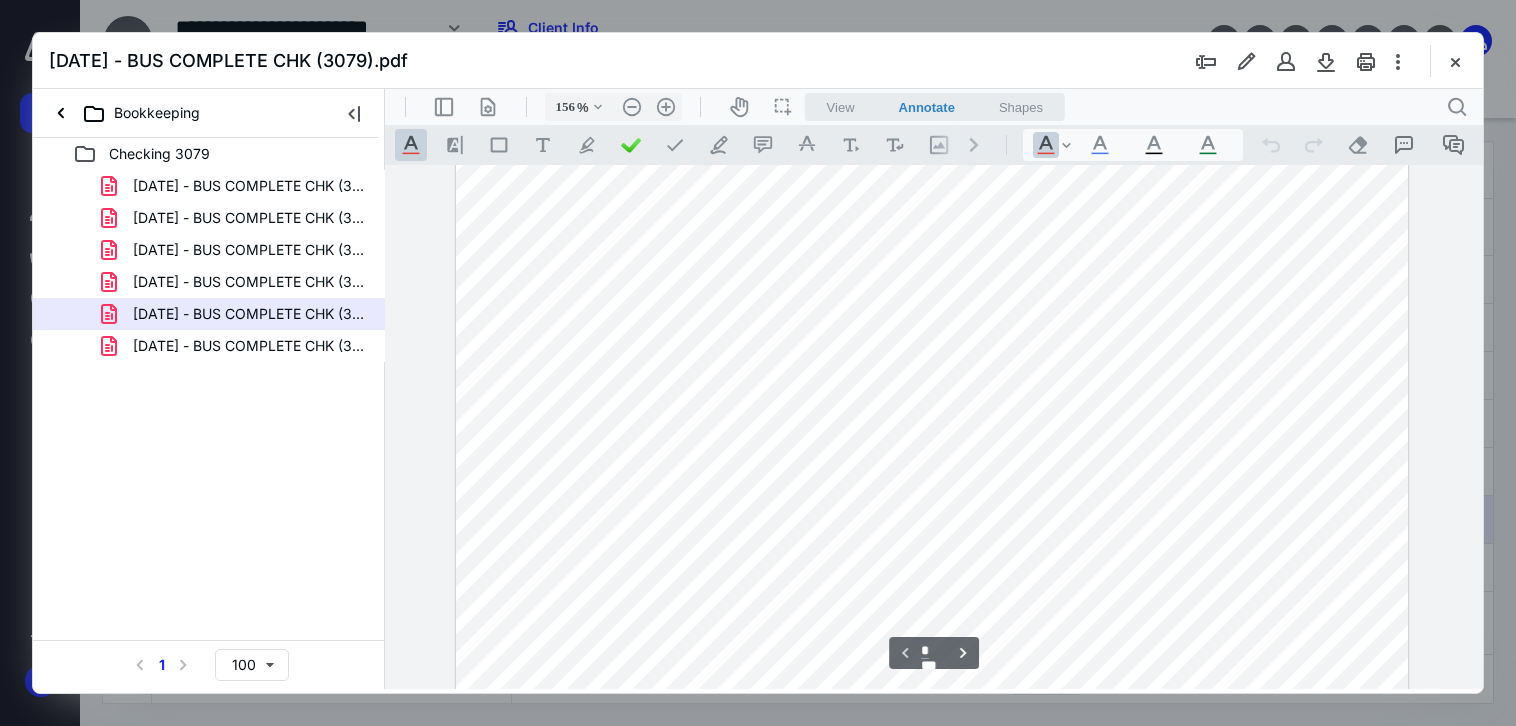 scroll, scrollTop: 393, scrollLeft: 0, axis: vertical 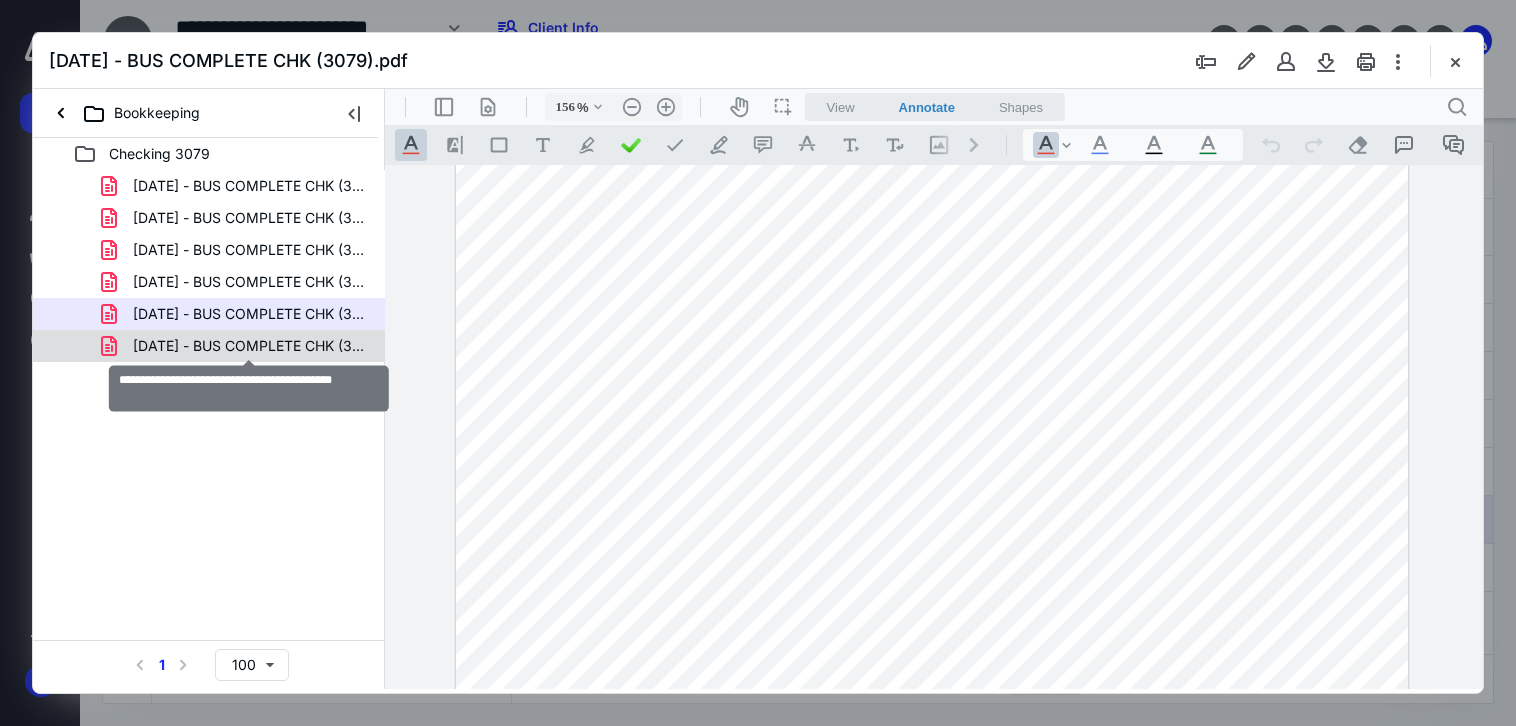 click on "[DATE] - BUS COMPLETE CHK (3079).pdf" at bounding box center (249, 346) 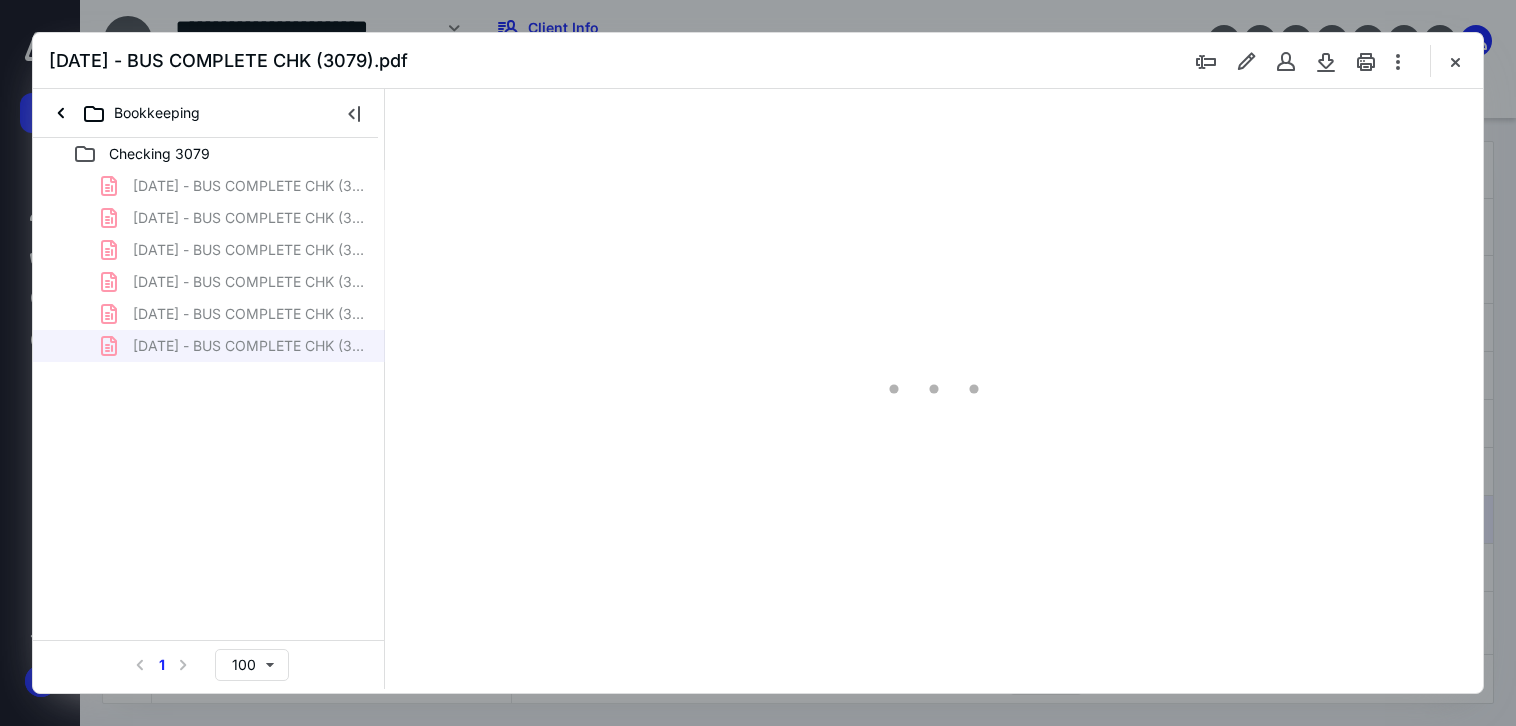 scroll, scrollTop: 0, scrollLeft: 0, axis: both 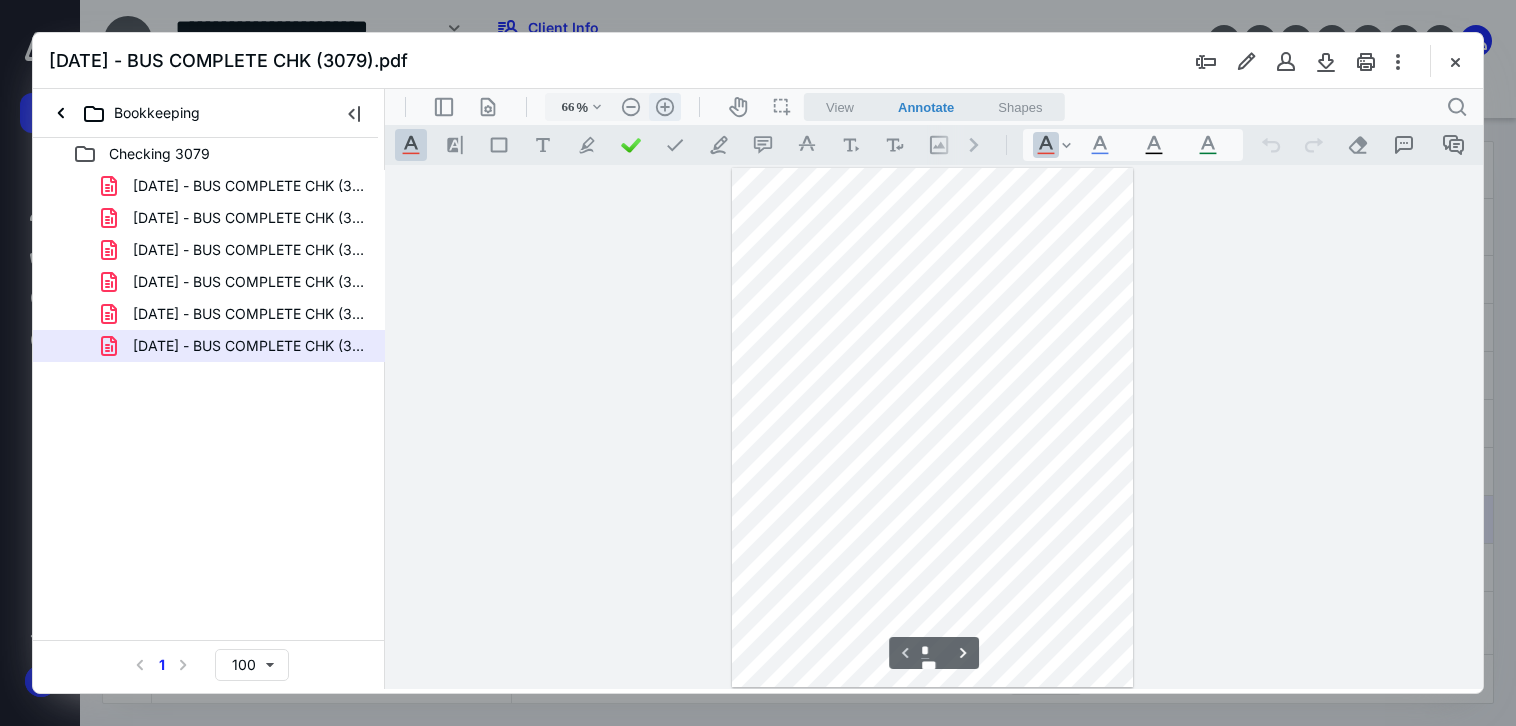 click on ".cls-1{fill:#abb0c4;} icon - header - zoom - in - line" at bounding box center (665, 107) 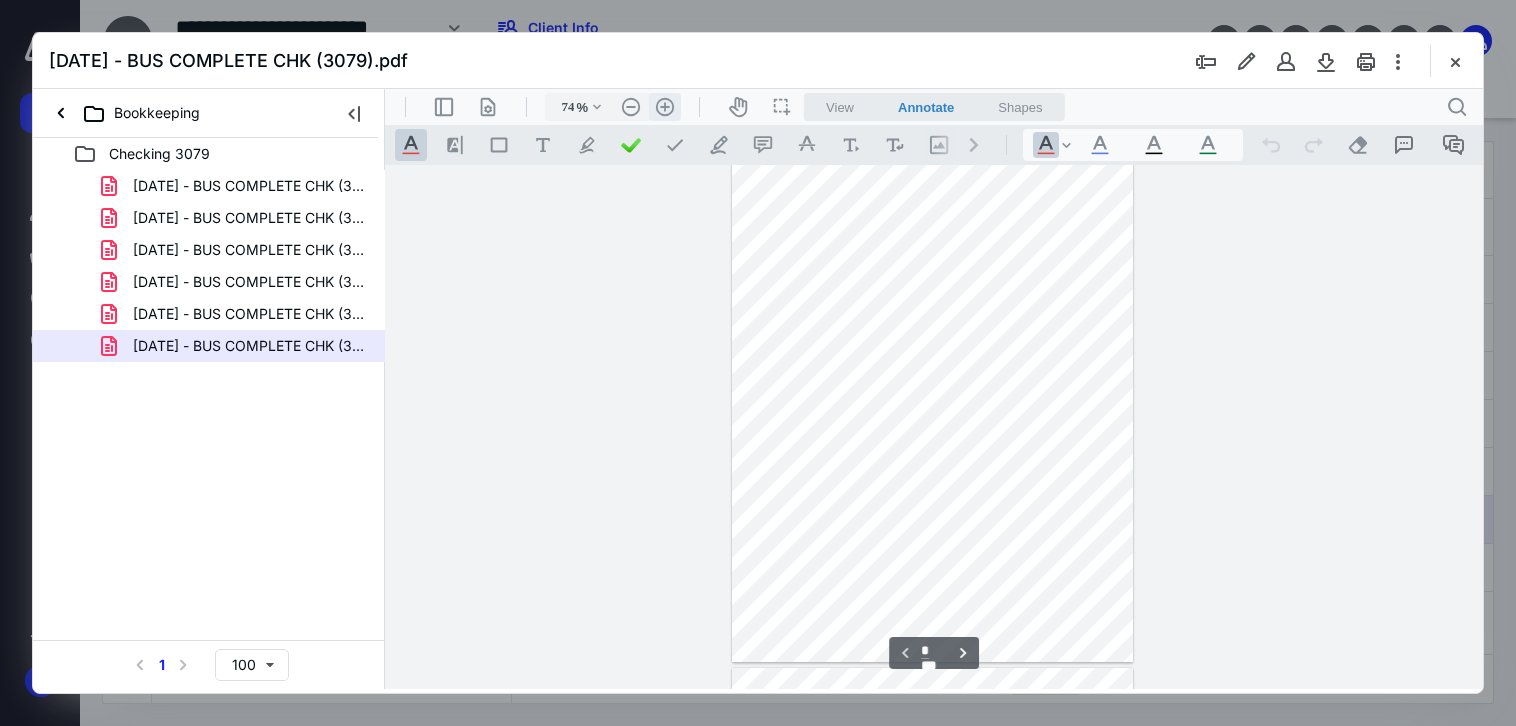click on ".cls-1{fill:#abb0c4;} icon - header - zoom - in - line" at bounding box center [665, 107] 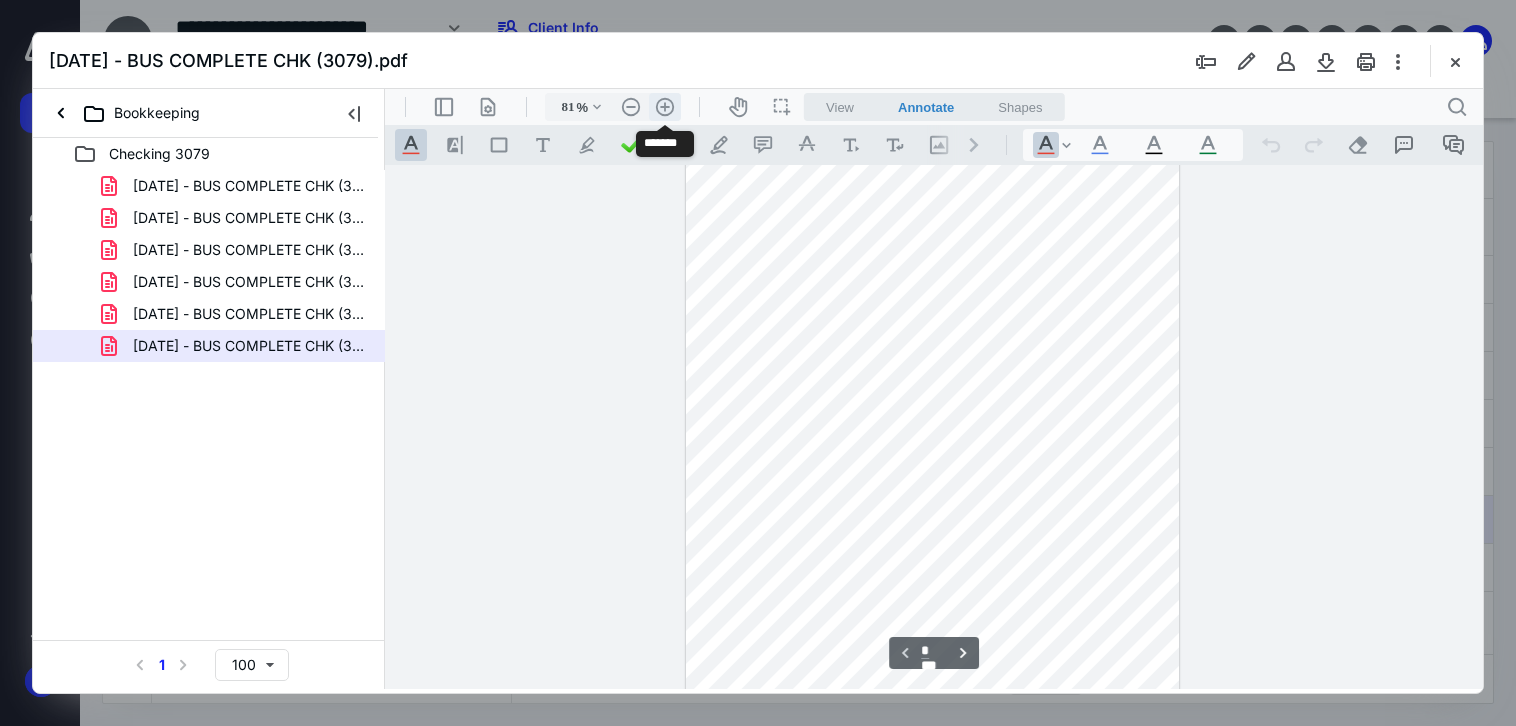 click on ".cls-1{fill:#abb0c4;} icon - header - zoom - in - line" at bounding box center [665, 107] 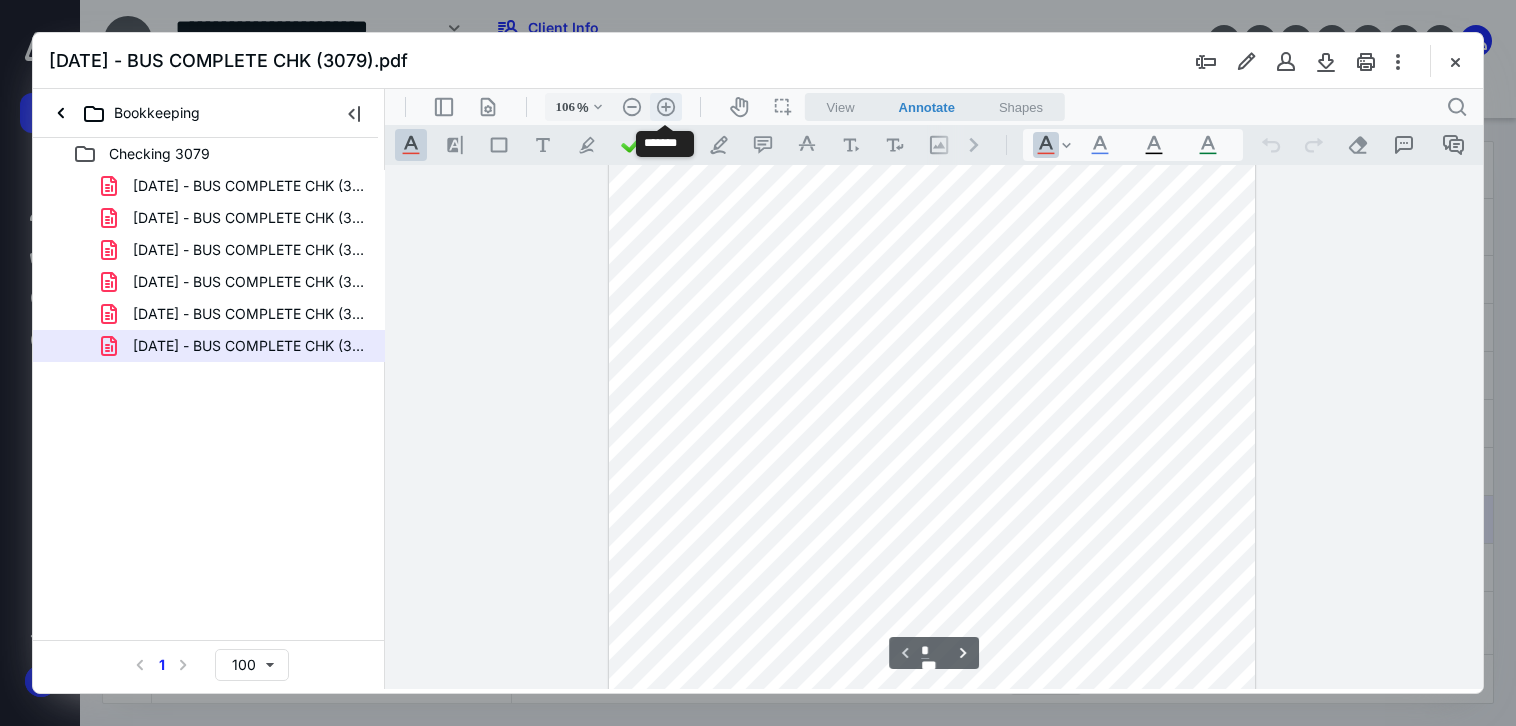 click on ".cls-1{fill:#abb0c4;} icon - header - zoom - in - line" at bounding box center (666, 107) 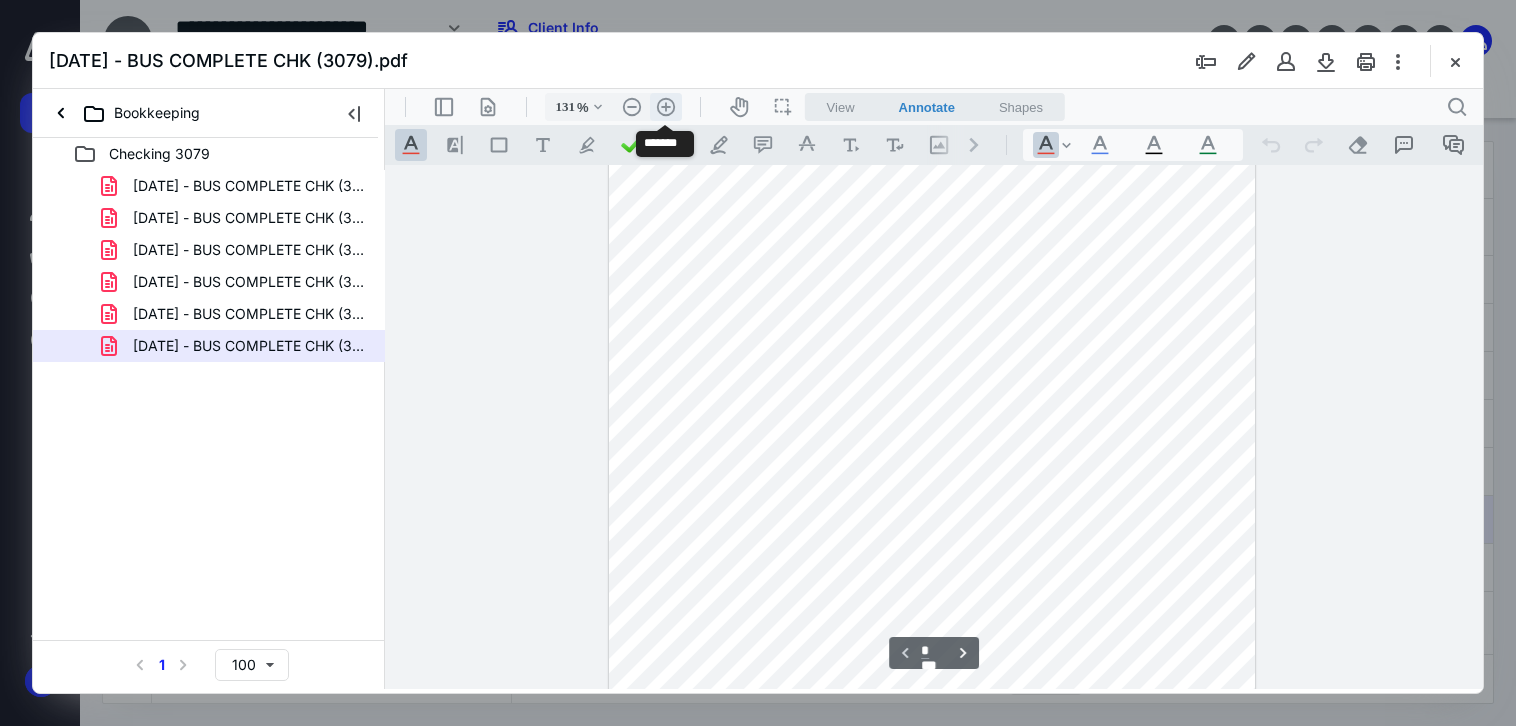 click on ".cls-1{fill:#abb0c4;} icon - header - zoom - in - line" at bounding box center (666, 107) 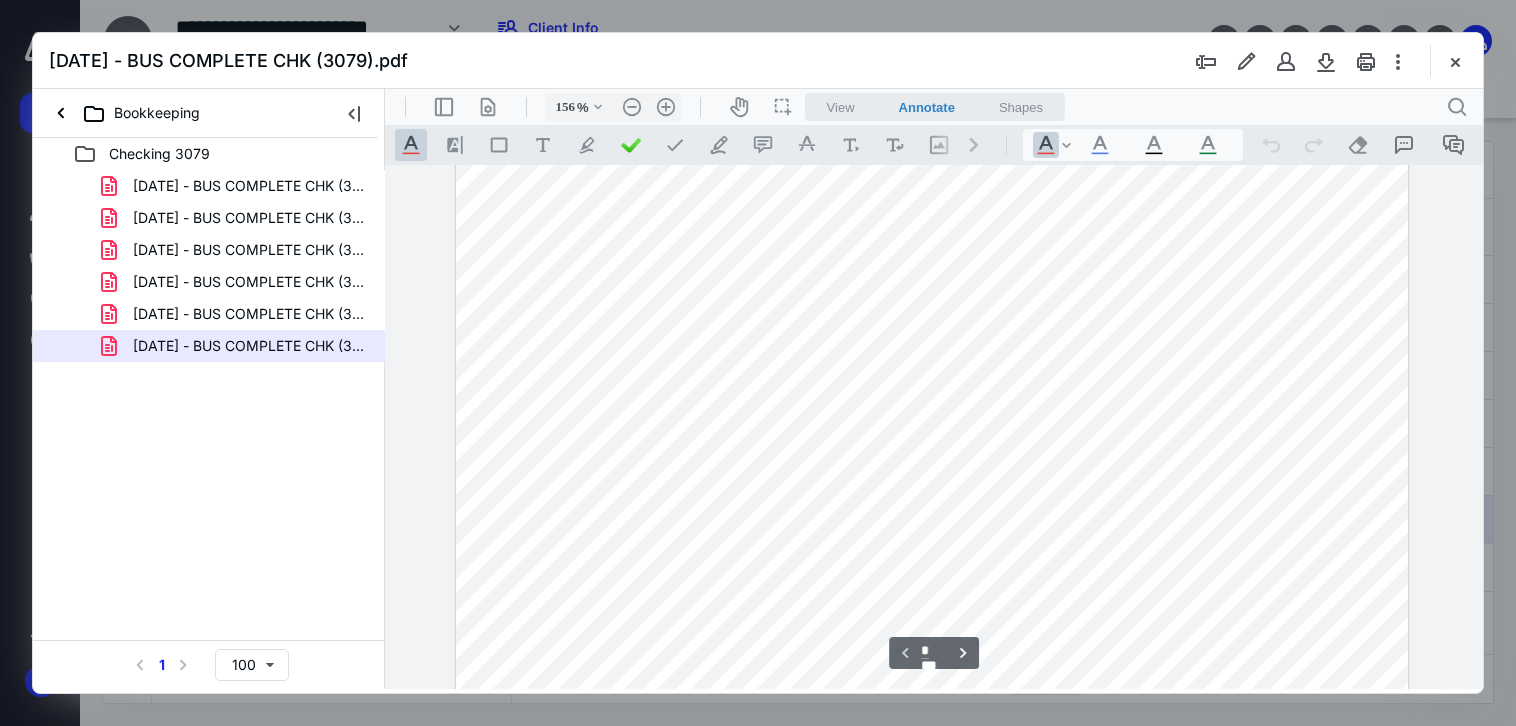 scroll, scrollTop: 108, scrollLeft: 0, axis: vertical 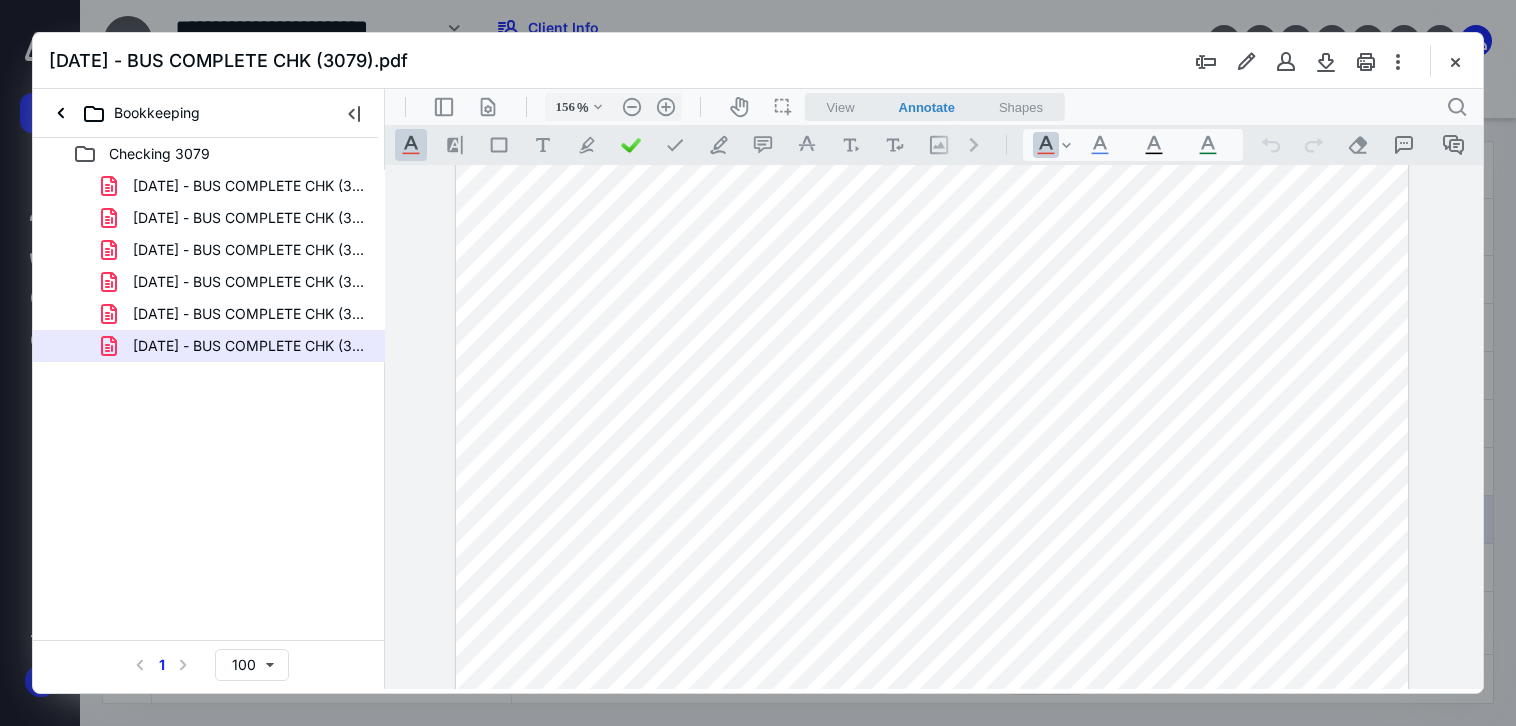 click on "Bookkeeping" at bounding box center [181, 113] 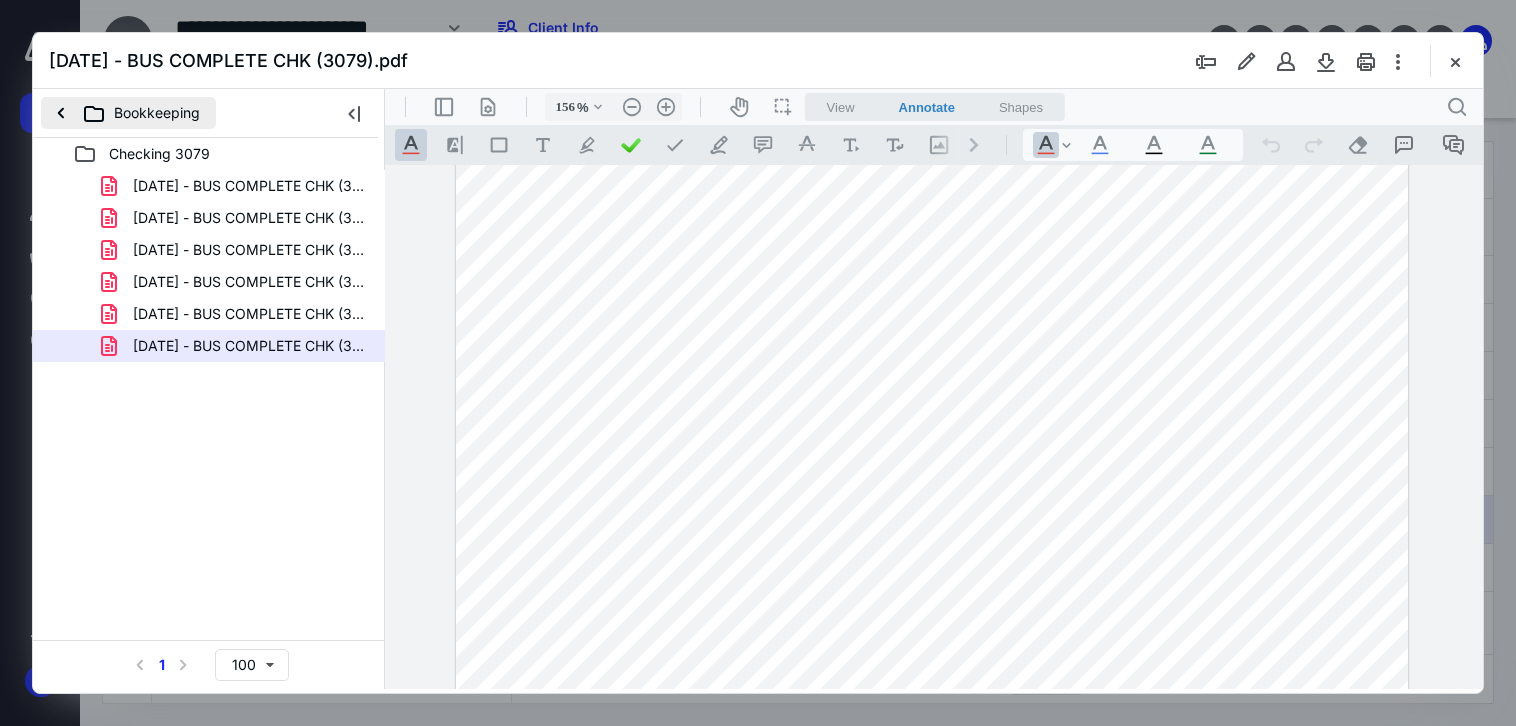 click on "Bookkeeping" at bounding box center (128, 113) 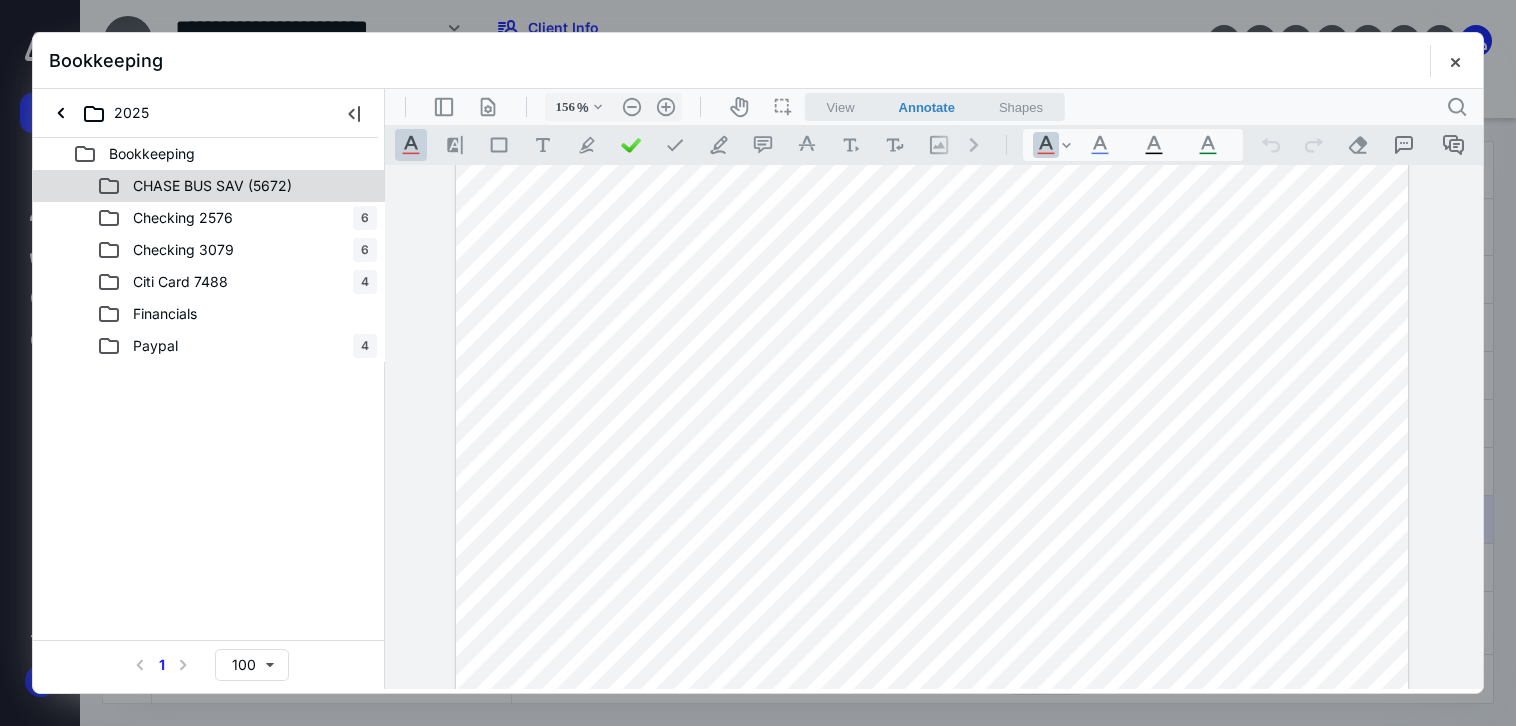 click on "CHASE BUS SAV (5672)" at bounding box center (237, 186) 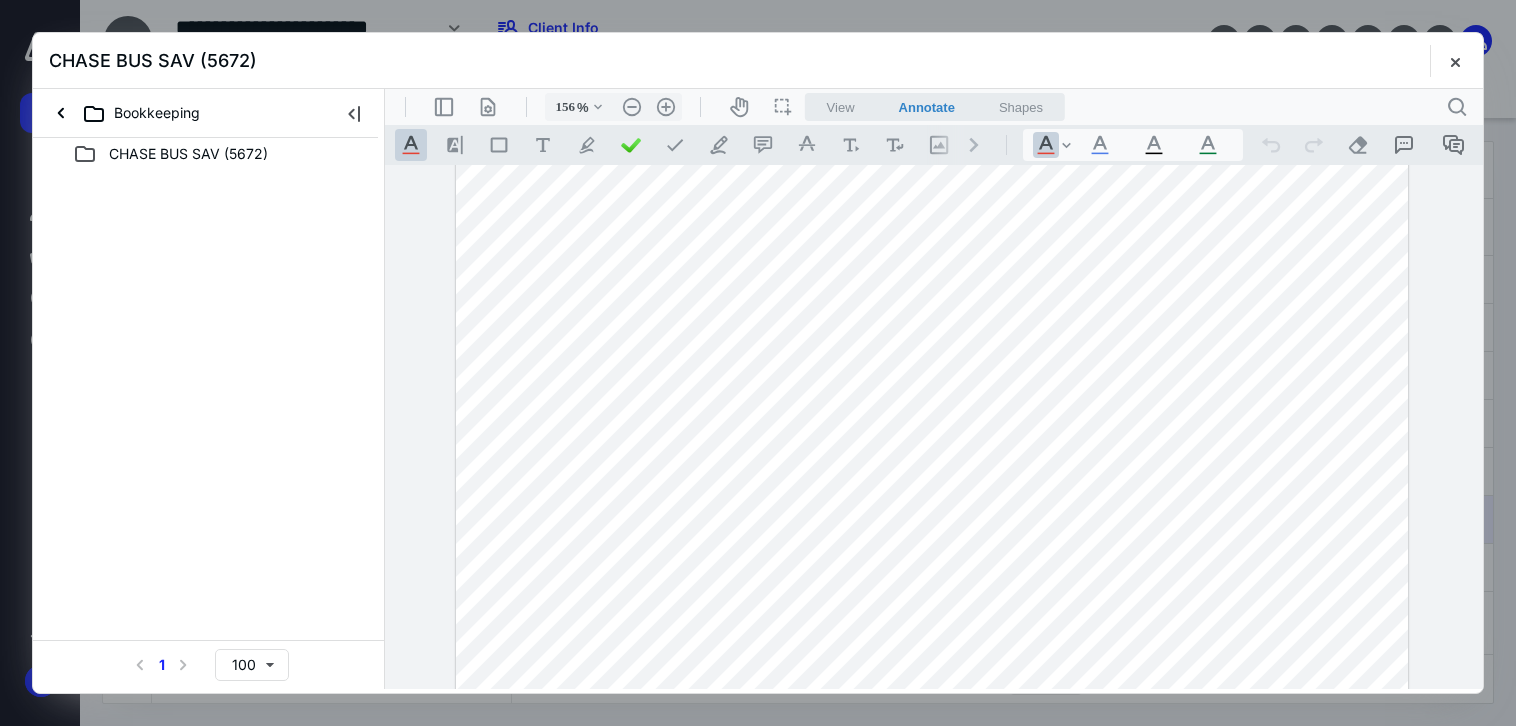 click at bounding box center [1455, 61] 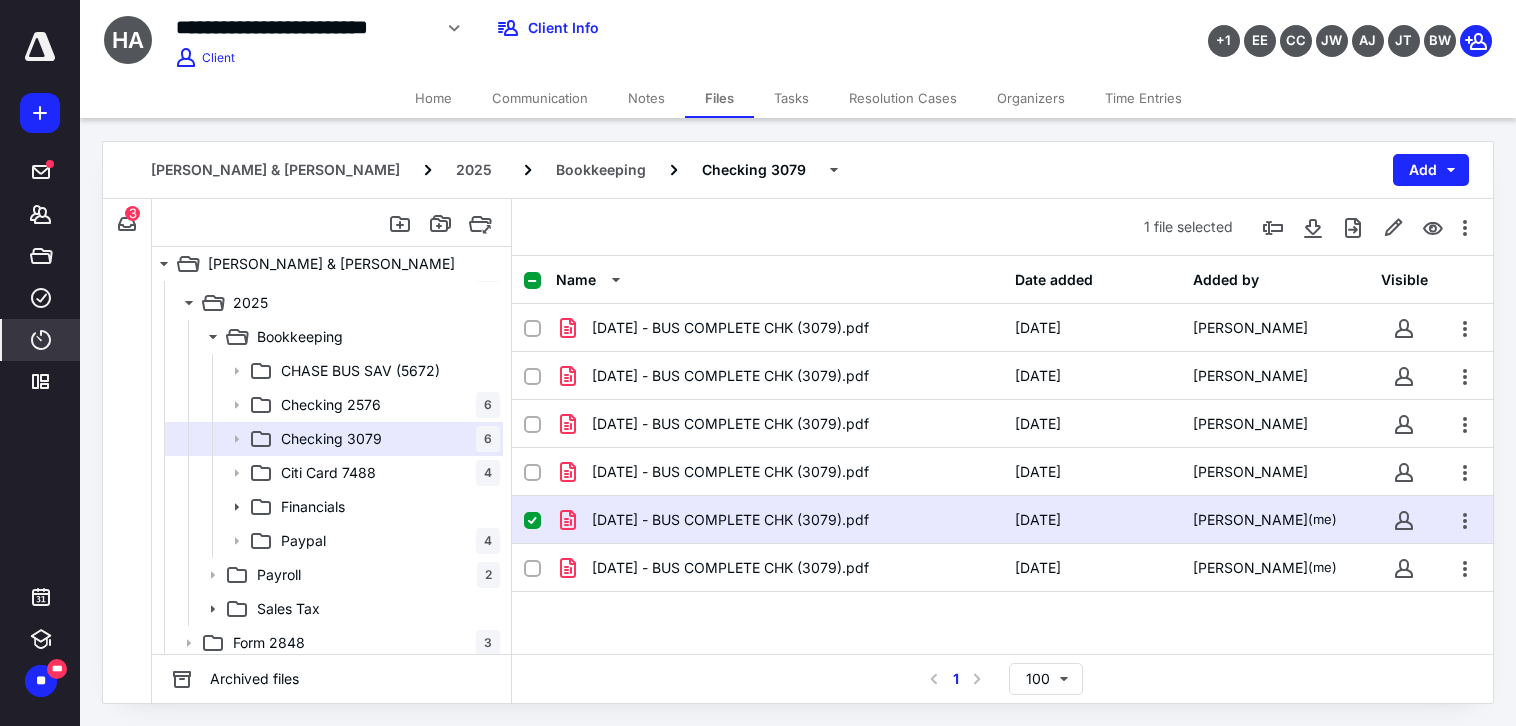click 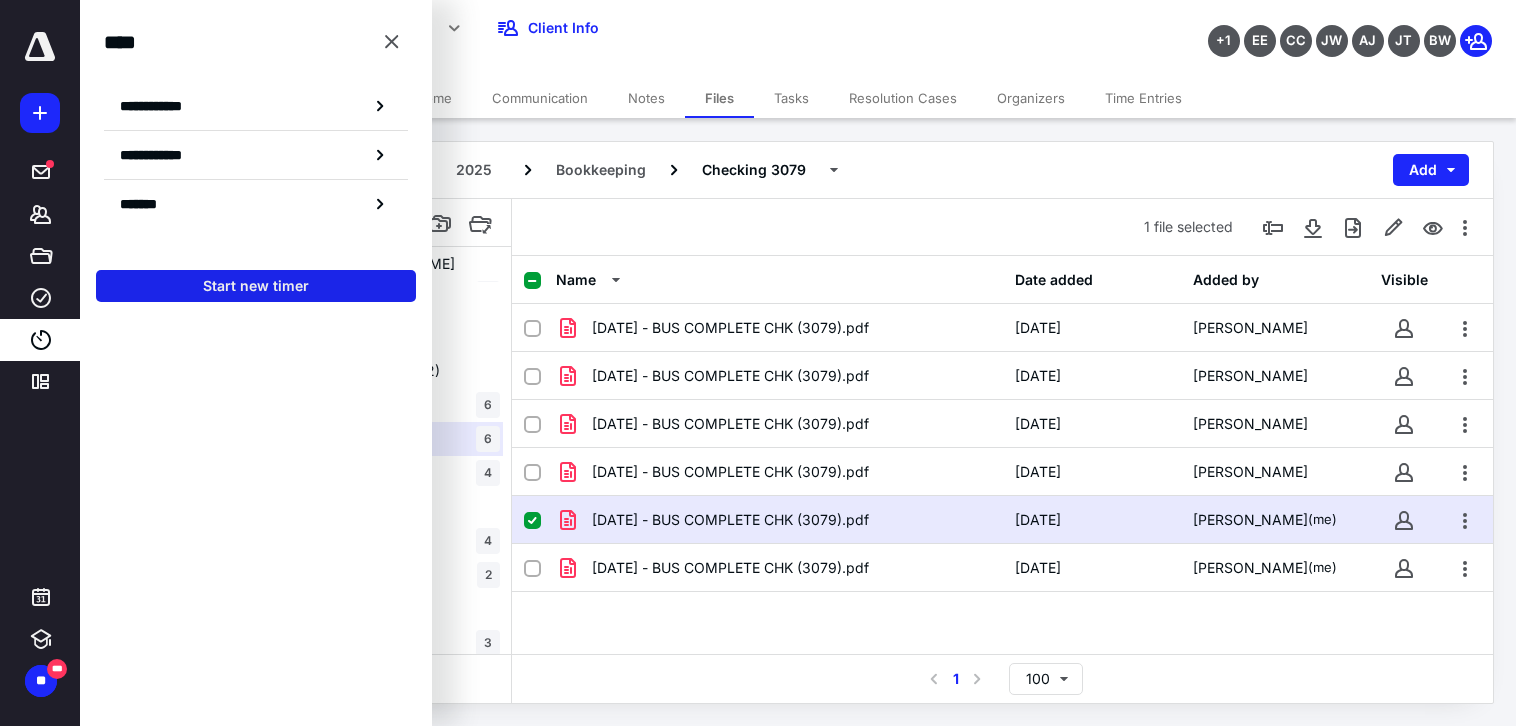 click on "Start new timer" at bounding box center [256, 286] 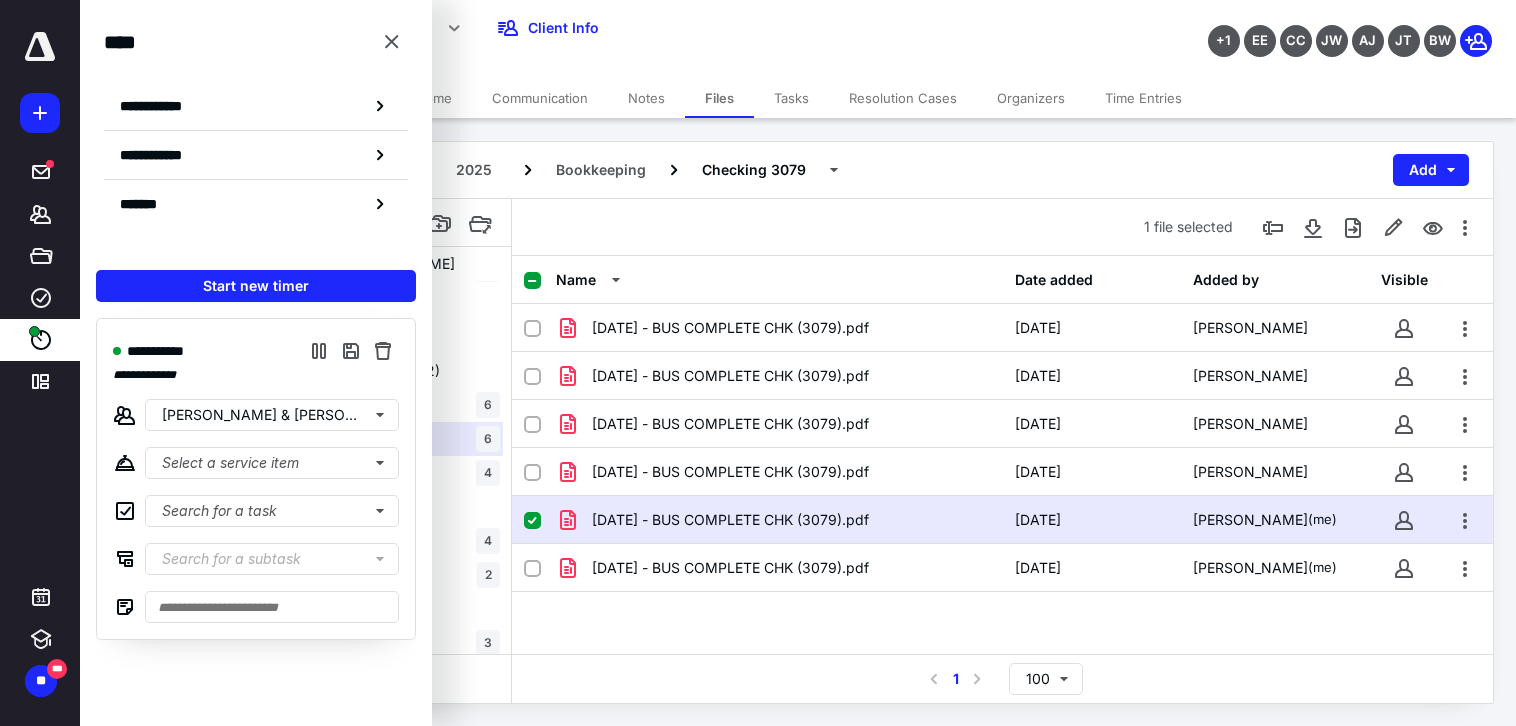 drag, startPoint x: 192, startPoint y: 281, endPoint x: 245, endPoint y: 231, distance: 72.862885 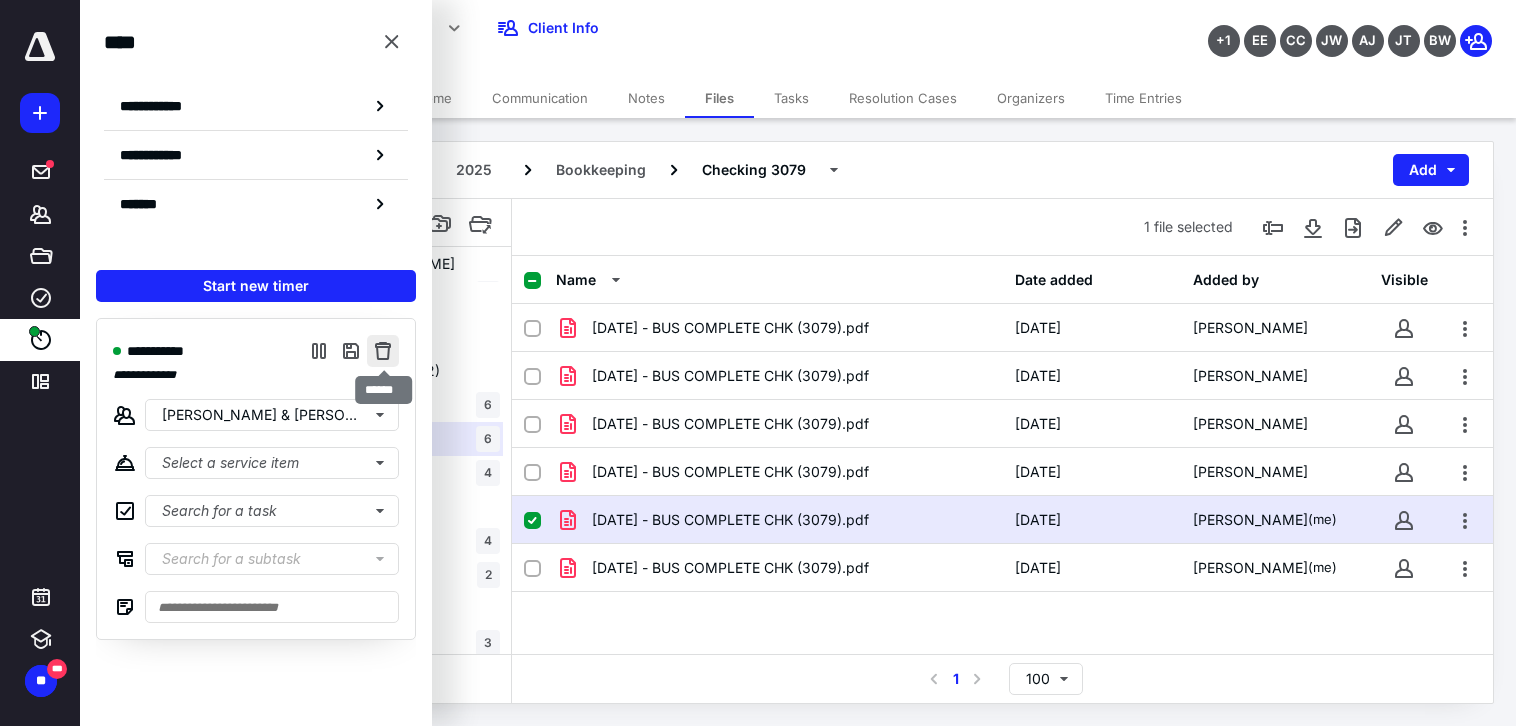 click at bounding box center (383, 351) 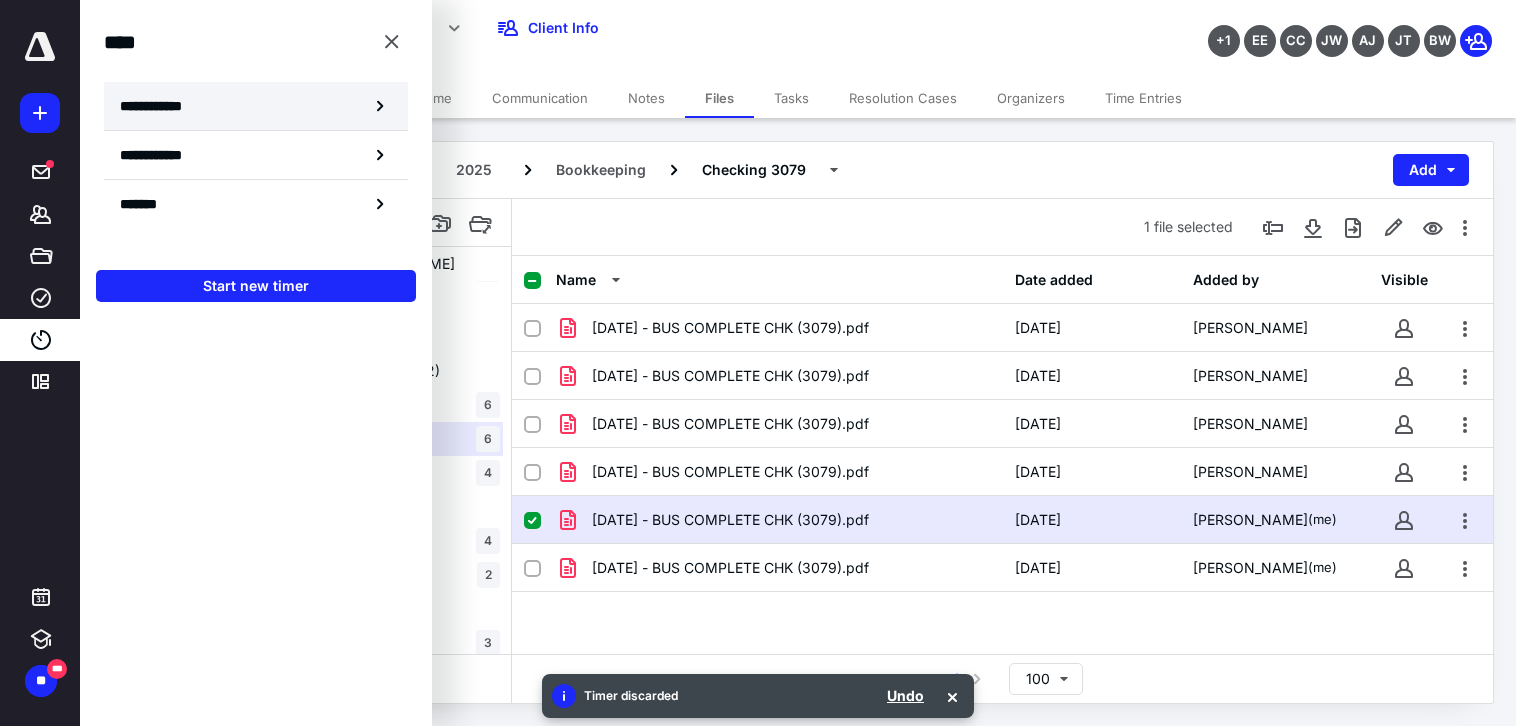click on "**********" at bounding box center [256, 106] 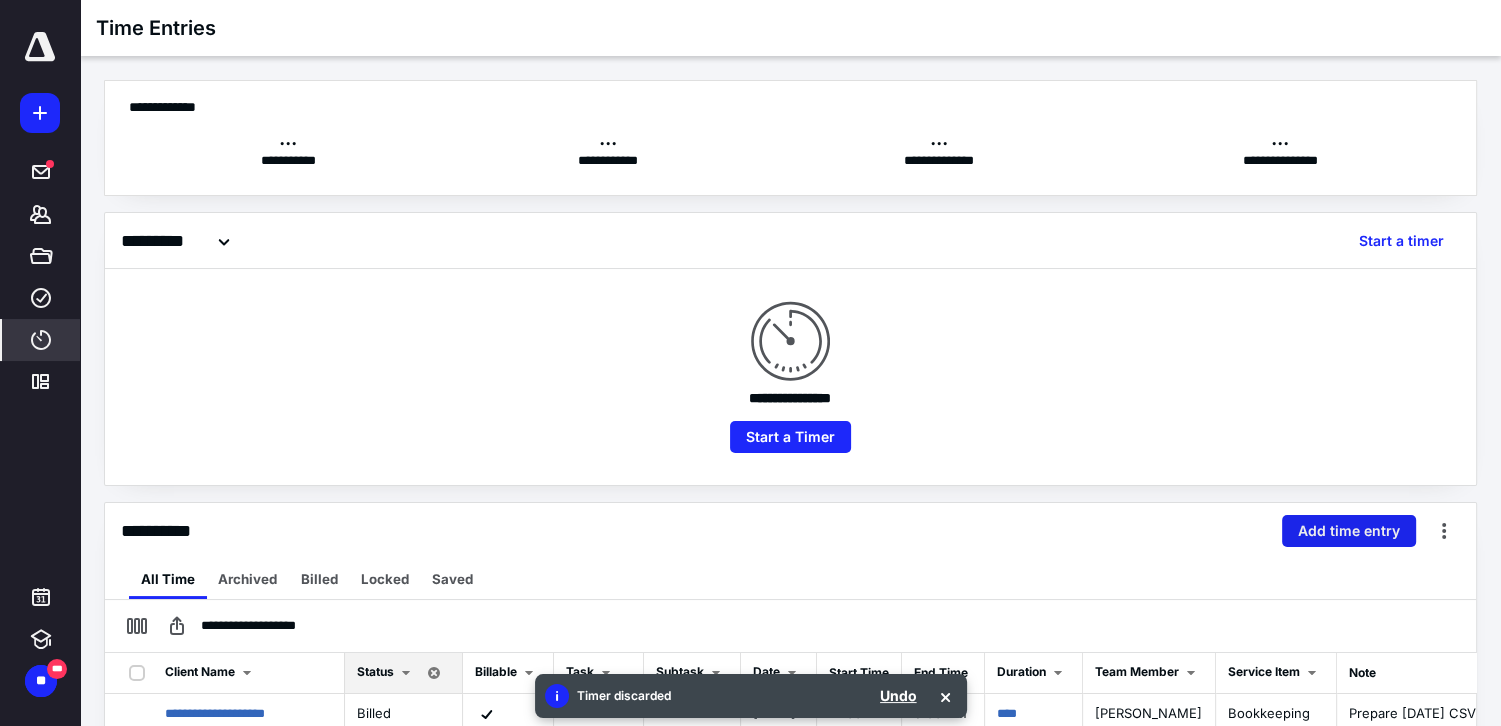 click on "Add time entry" at bounding box center (1349, 531) 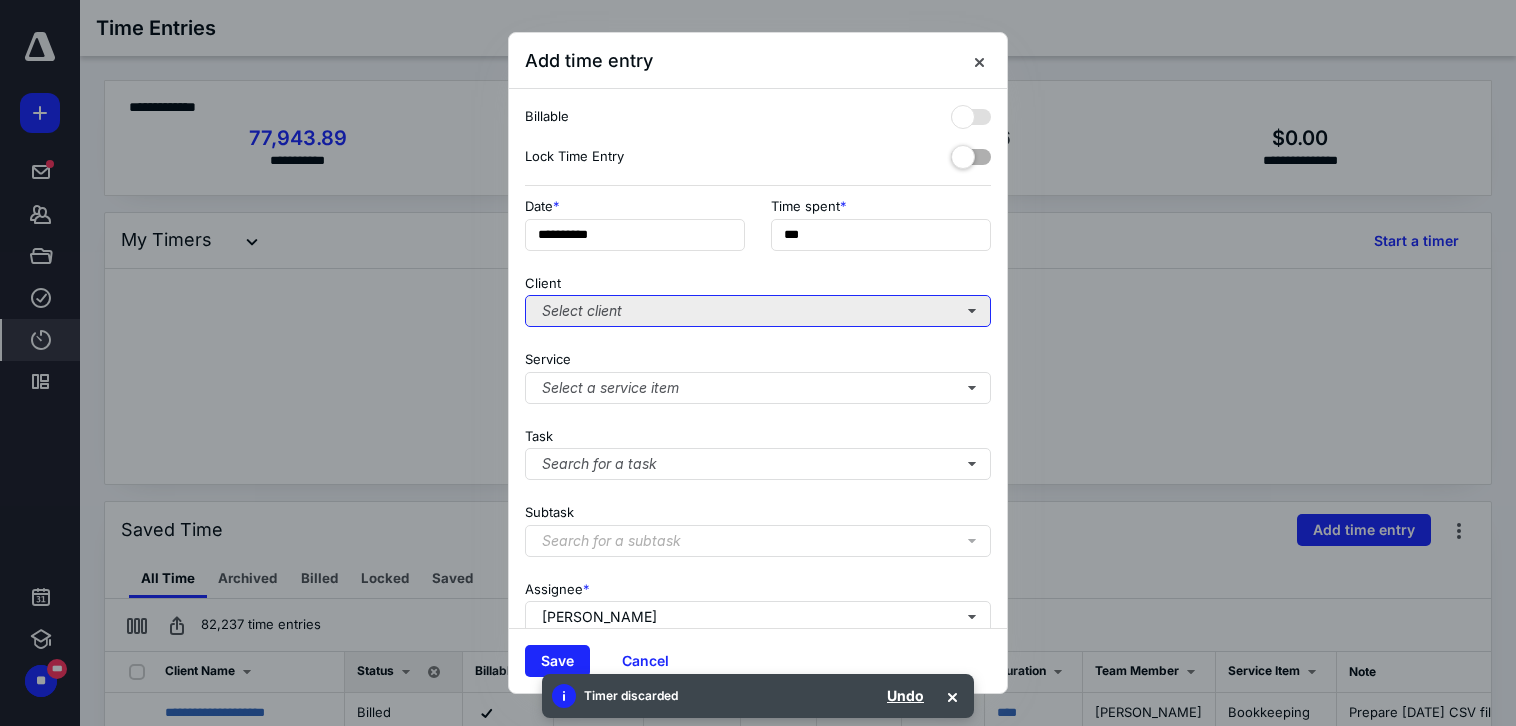 click on "Select client" at bounding box center [758, 311] 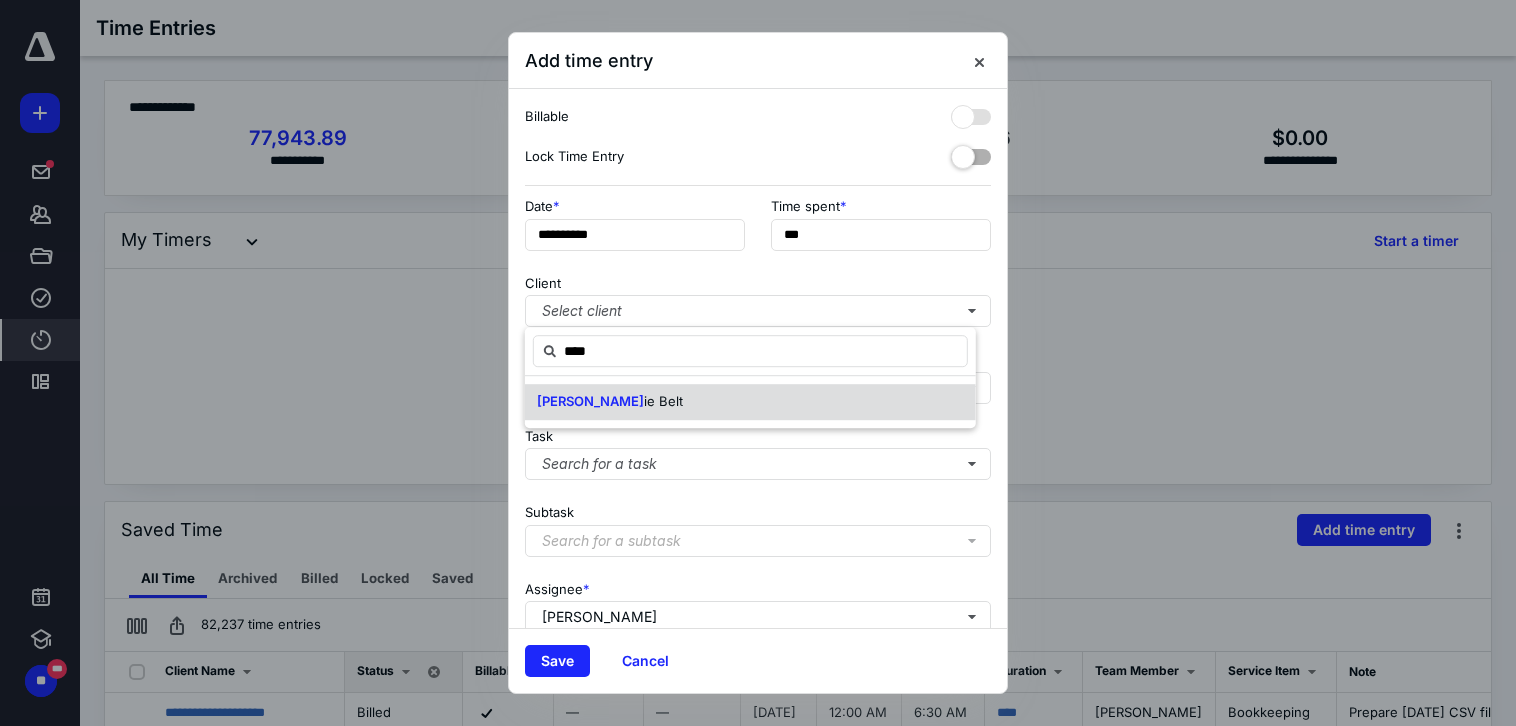 click on "[PERSON_NAME] ie Belt" at bounding box center (750, 402) 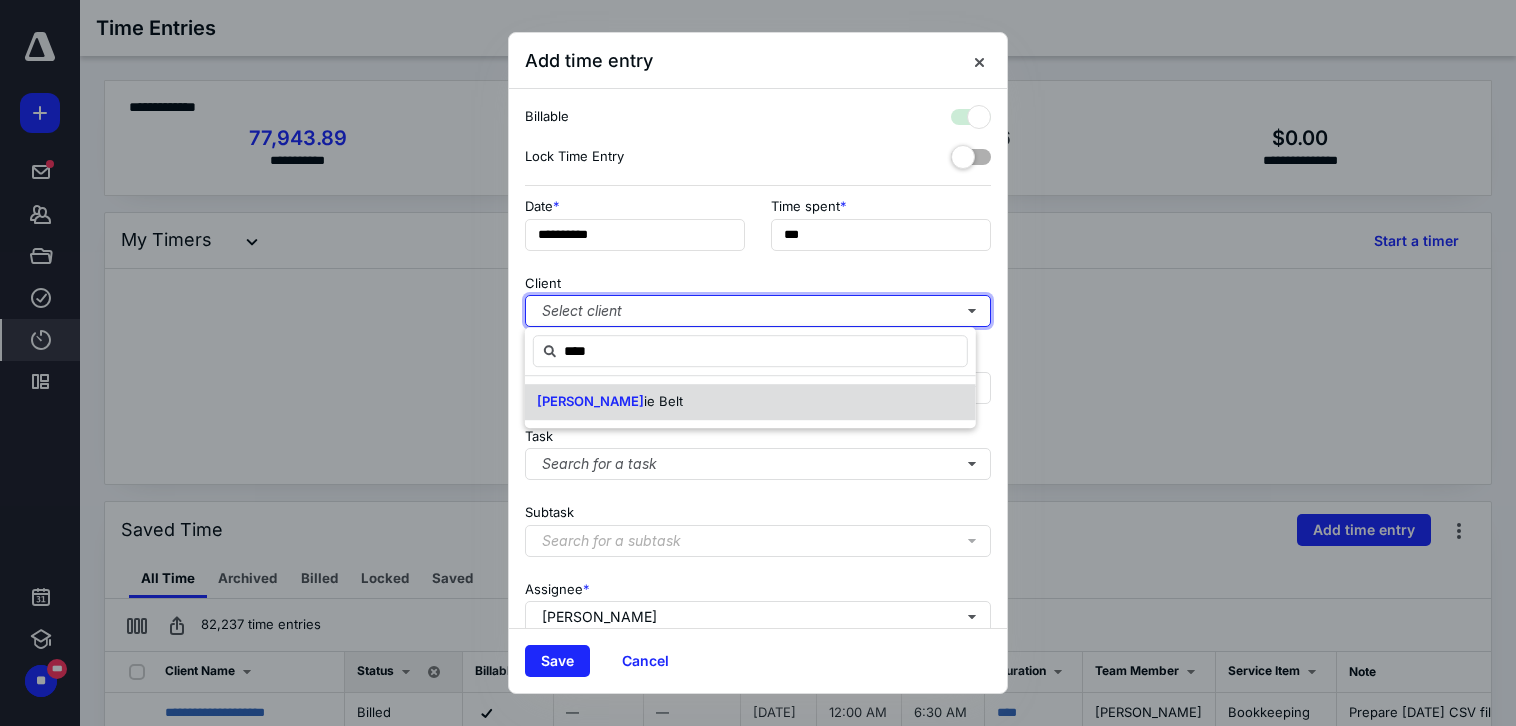 checkbox on "true" 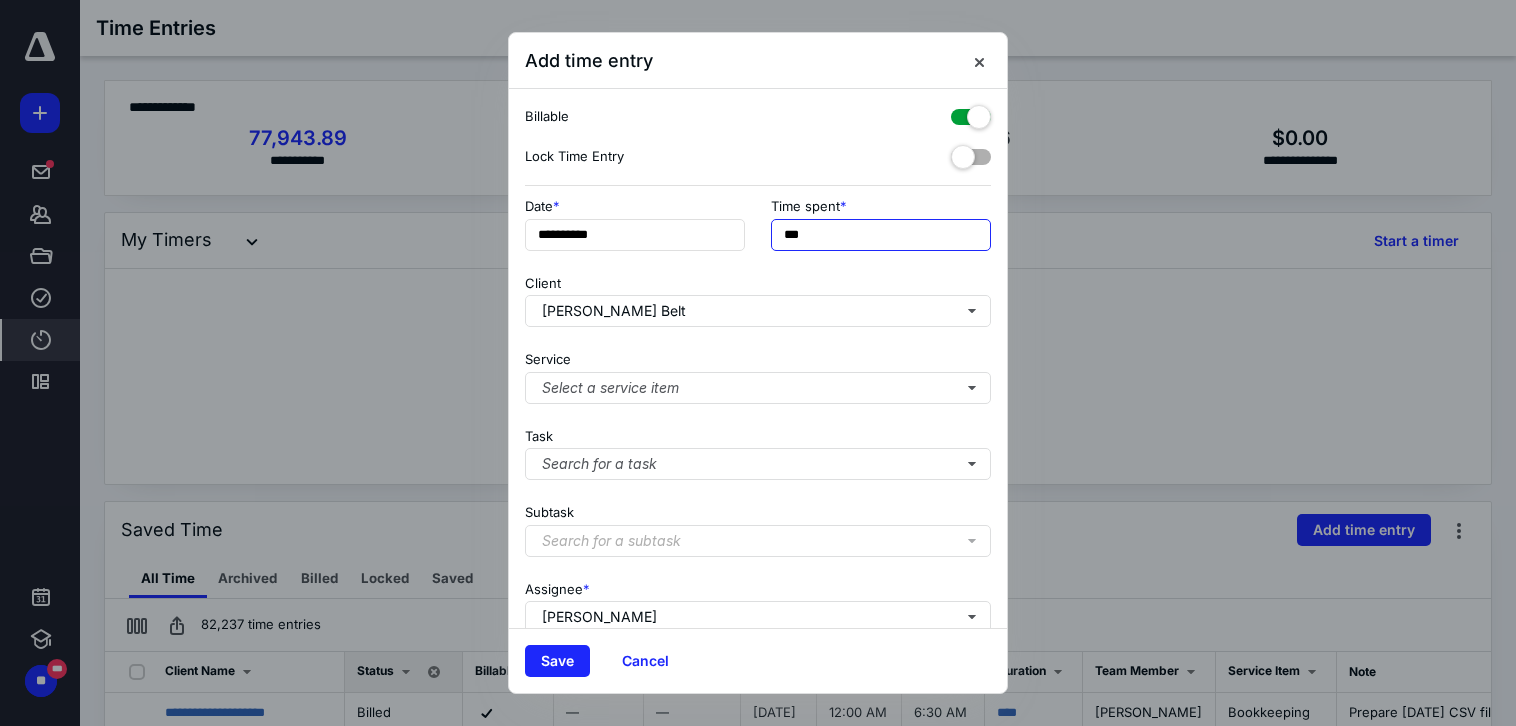 drag, startPoint x: 832, startPoint y: 226, endPoint x: 776, endPoint y: 232, distance: 56.32051 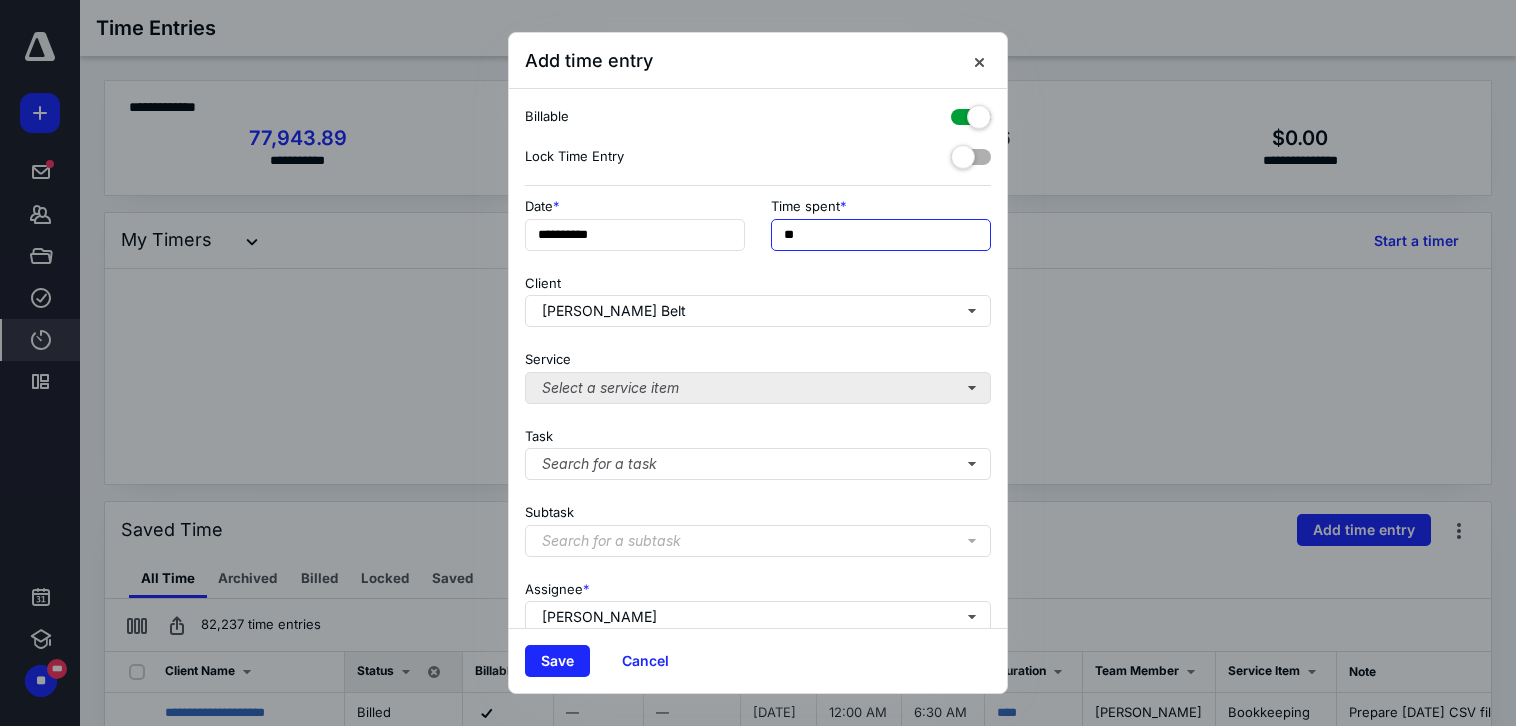 type on "**" 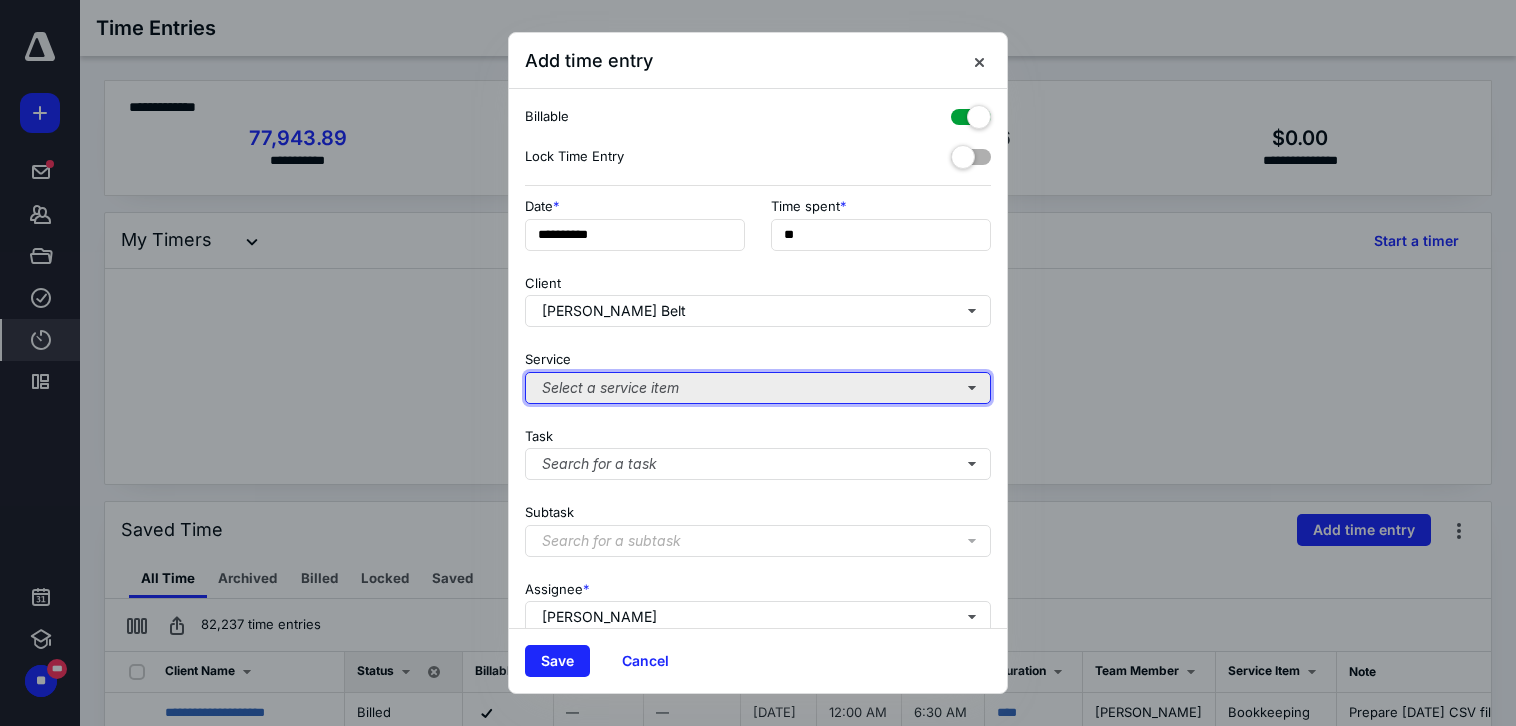 click on "Select a service item" at bounding box center (758, 388) 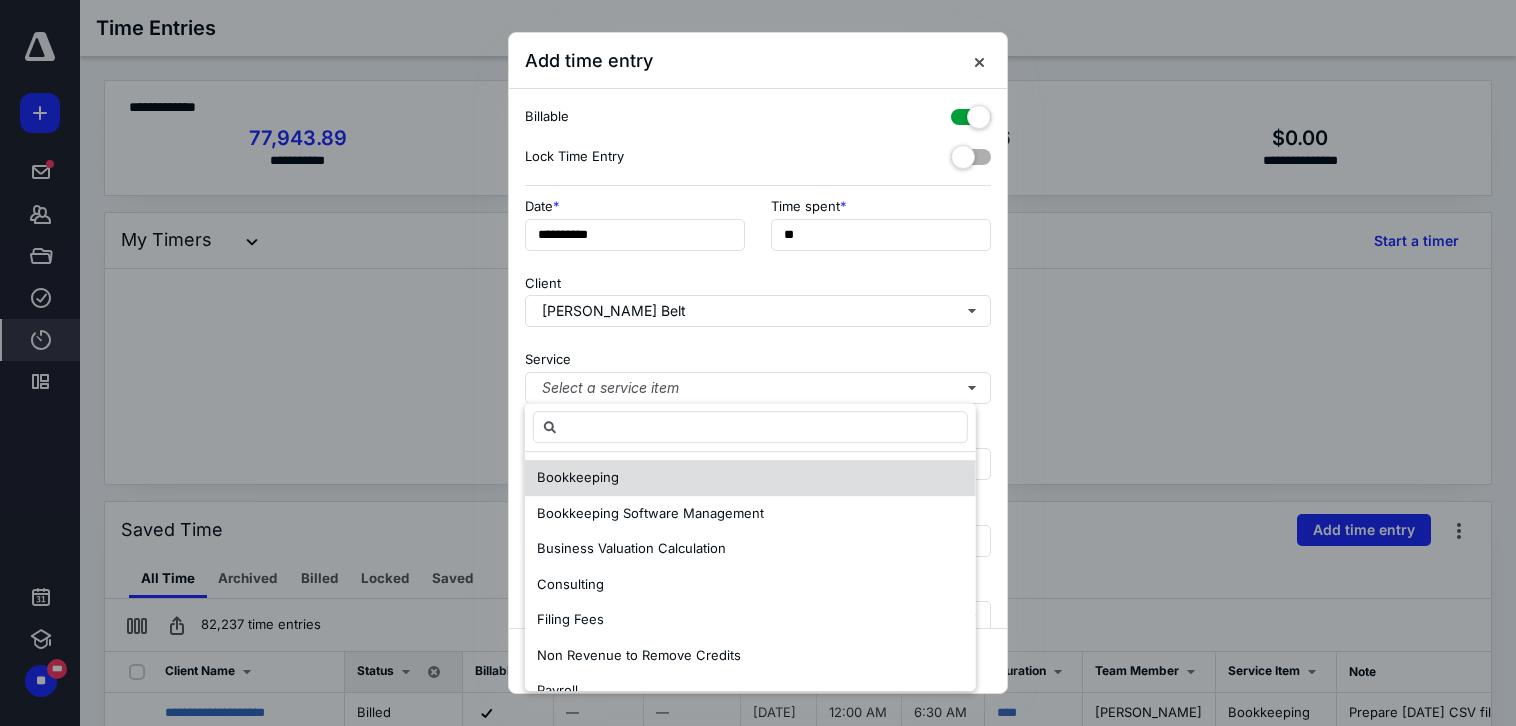 click on "Bookkeeping" at bounding box center (750, 478) 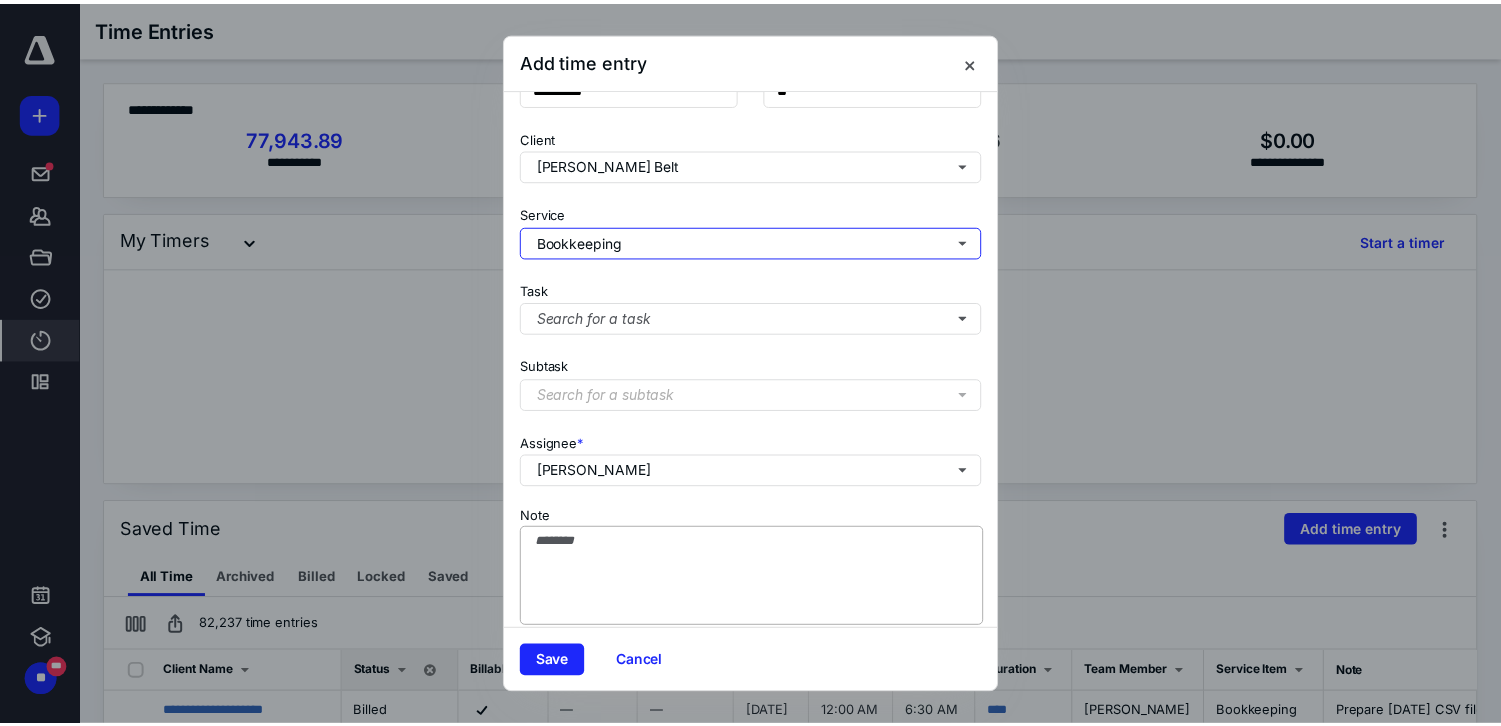 scroll, scrollTop: 174, scrollLeft: 0, axis: vertical 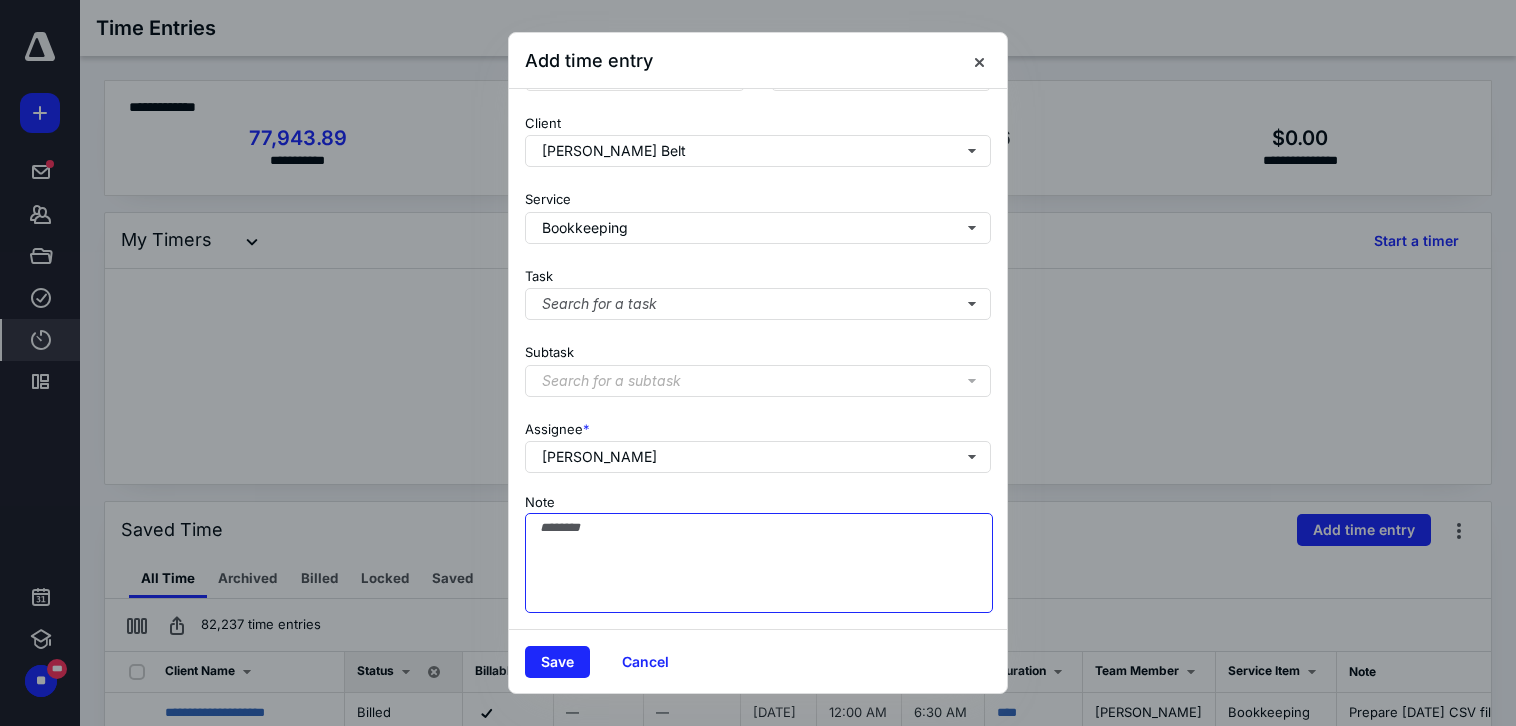 click on "Note" at bounding box center (759, 563) 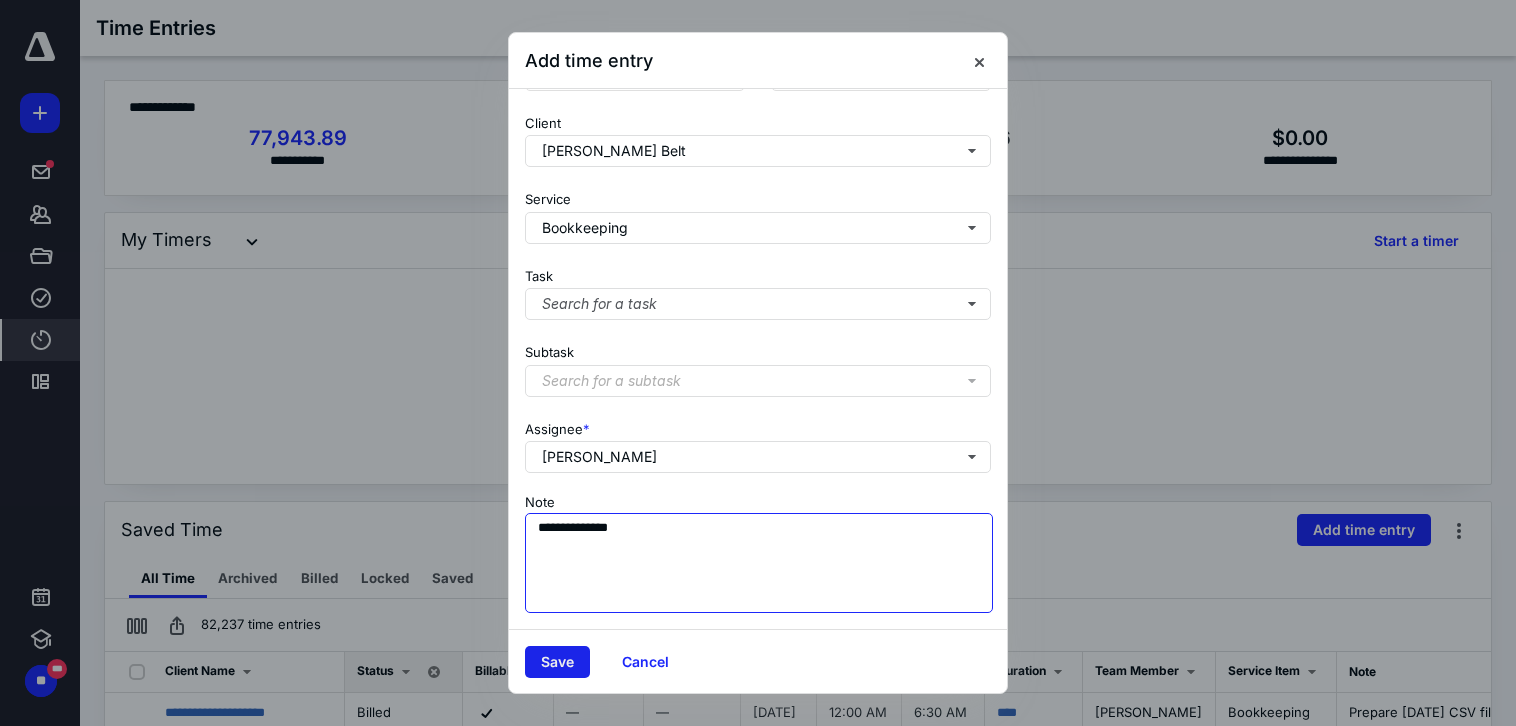 type on "**********" 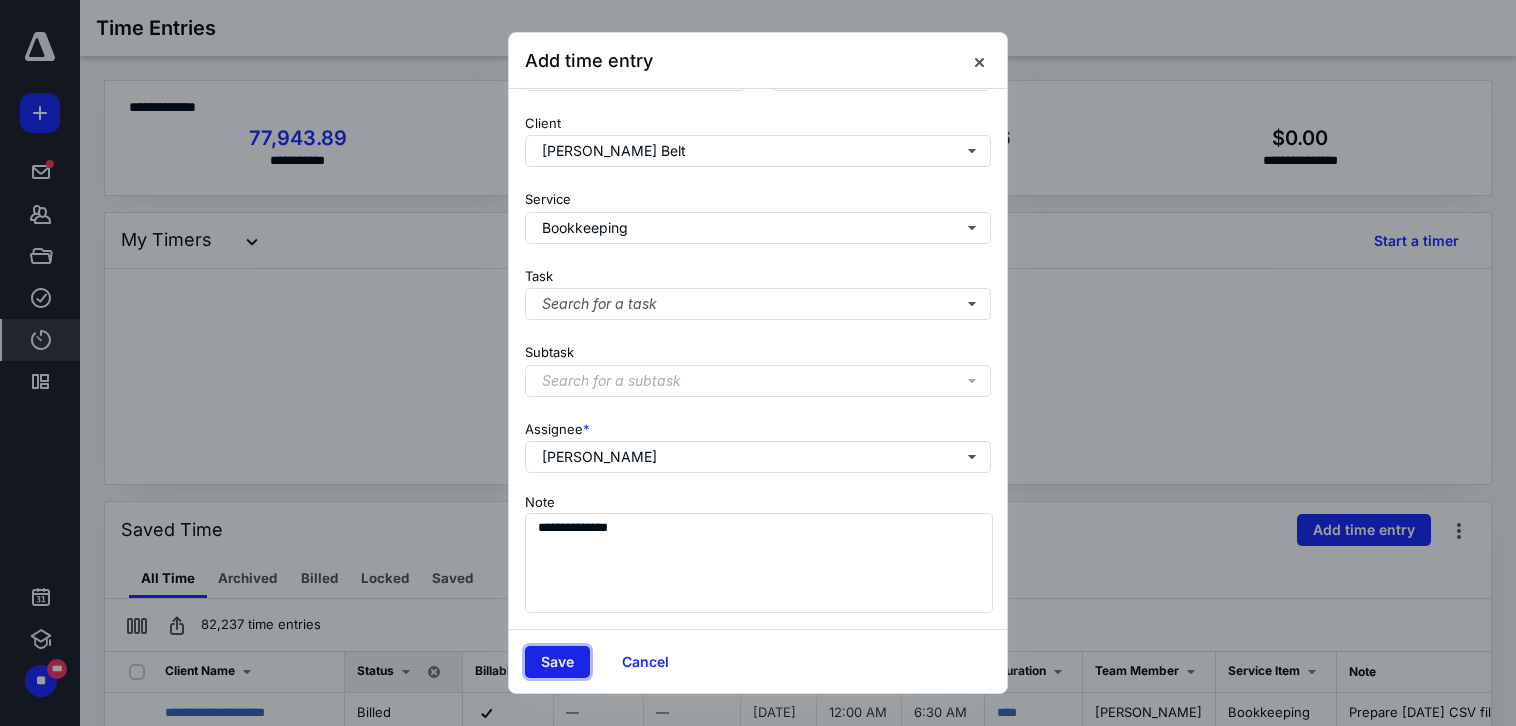 click on "Save" at bounding box center (557, 662) 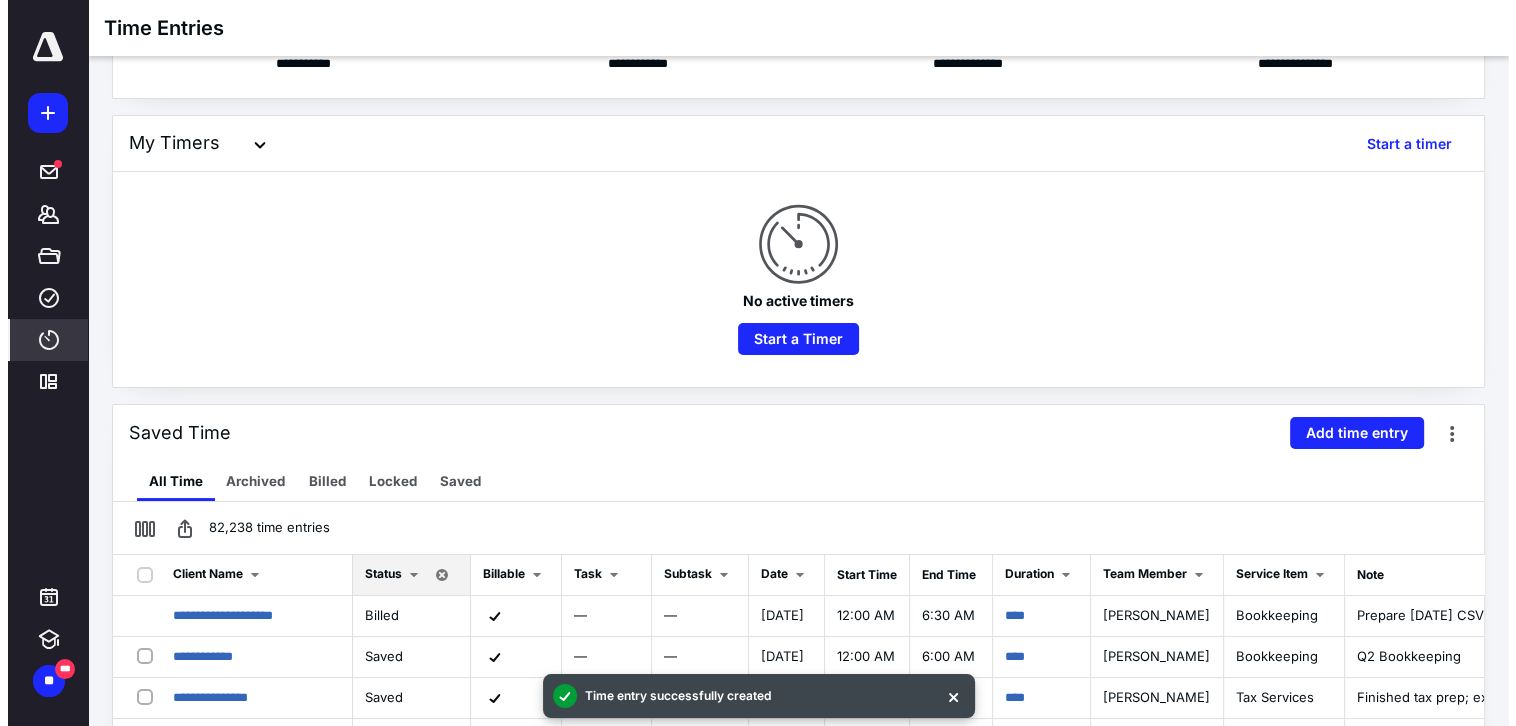 scroll, scrollTop: 100, scrollLeft: 0, axis: vertical 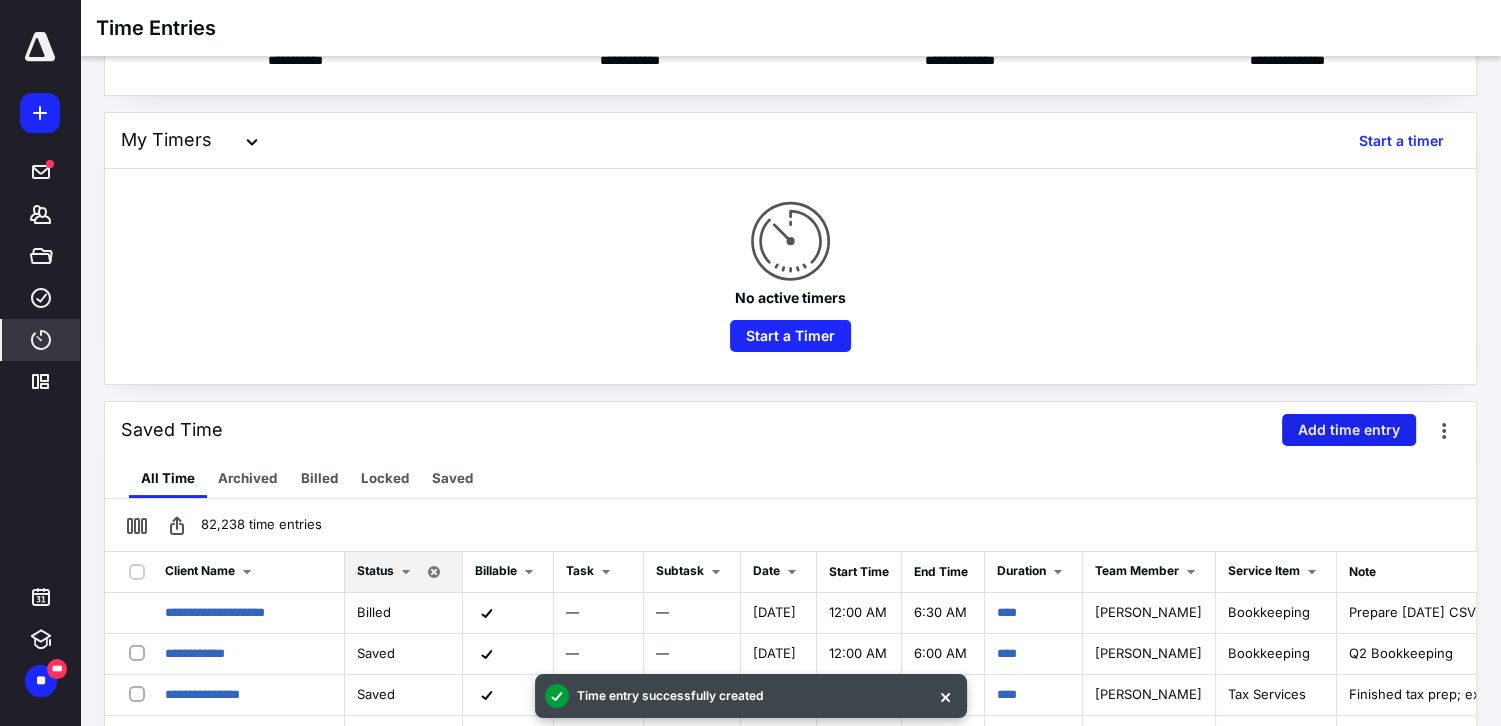click on "Add time entry" at bounding box center (1349, 430) 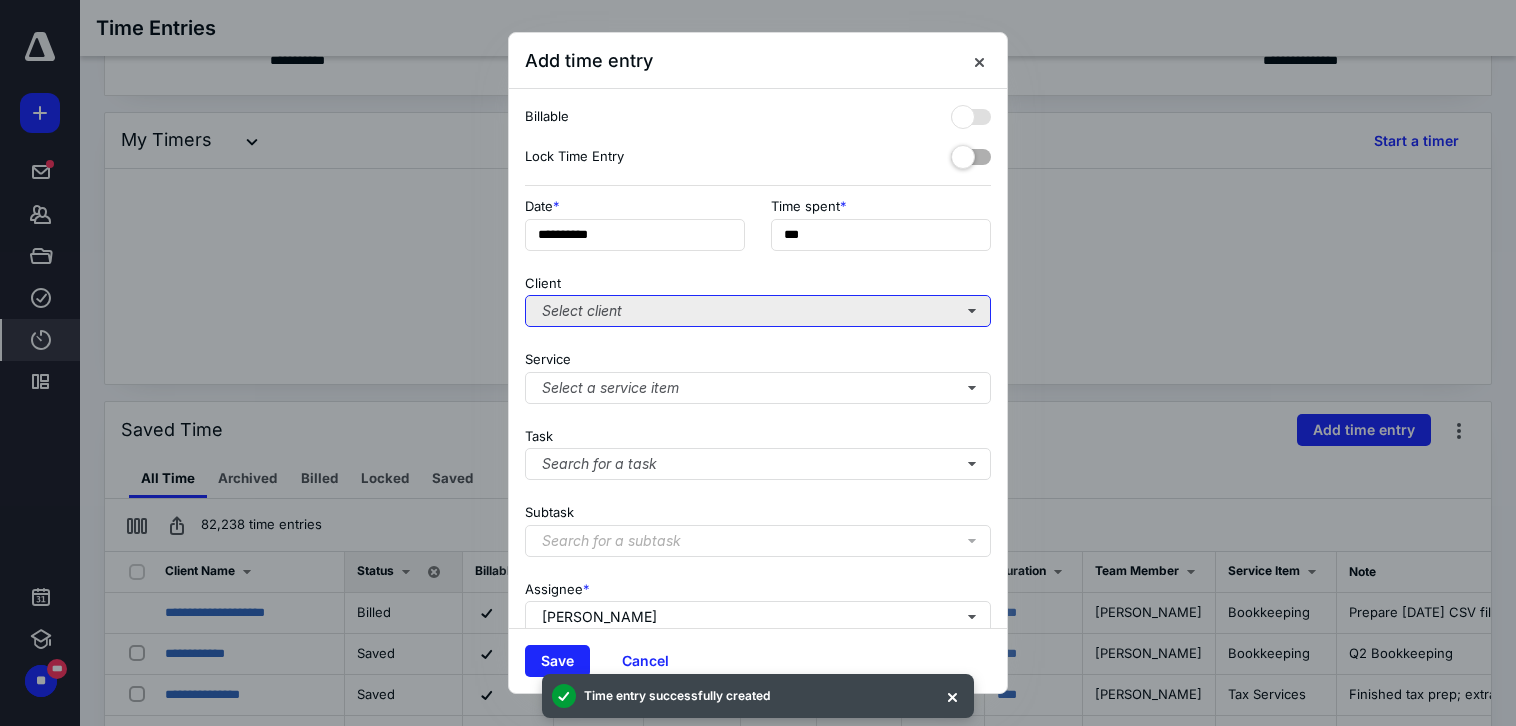 click on "Select client" at bounding box center [758, 311] 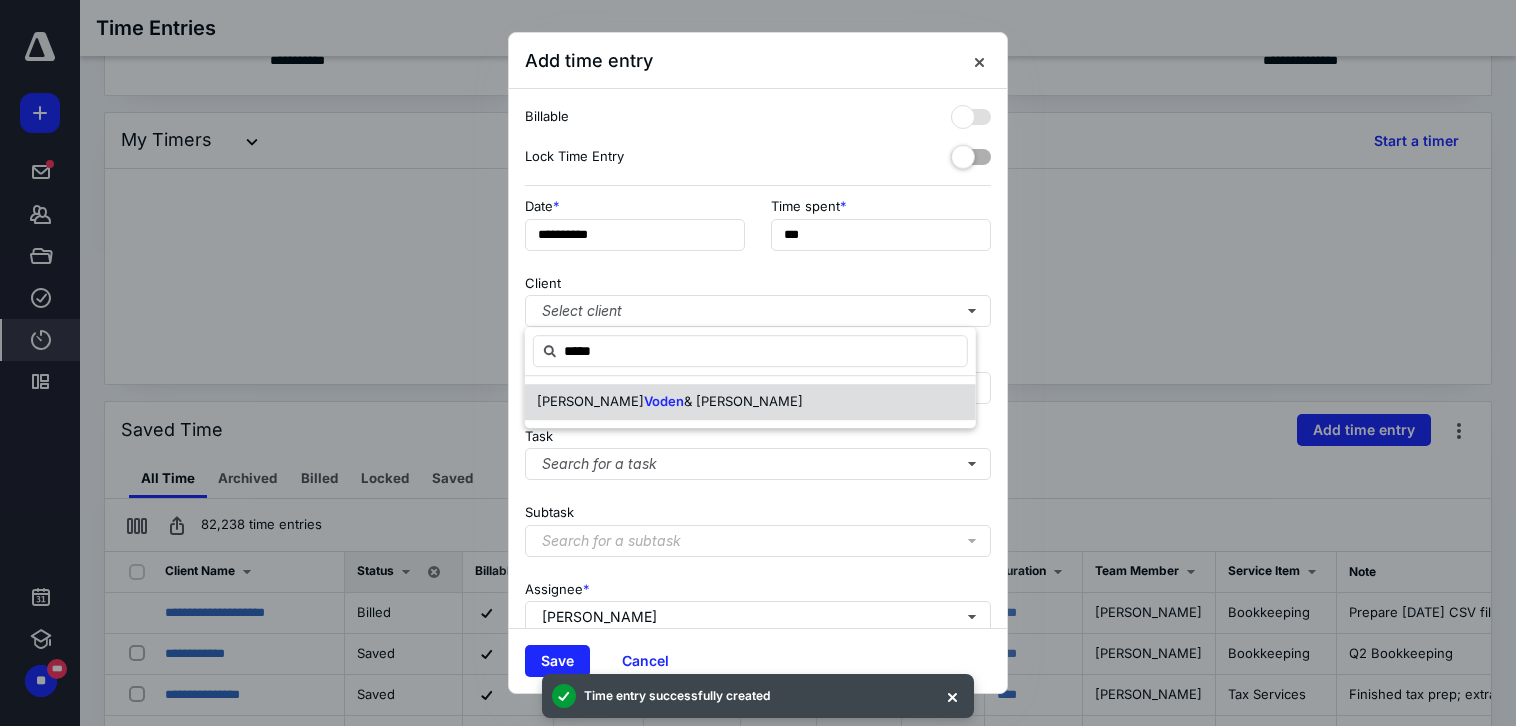 click on "Voden" at bounding box center (664, 401) 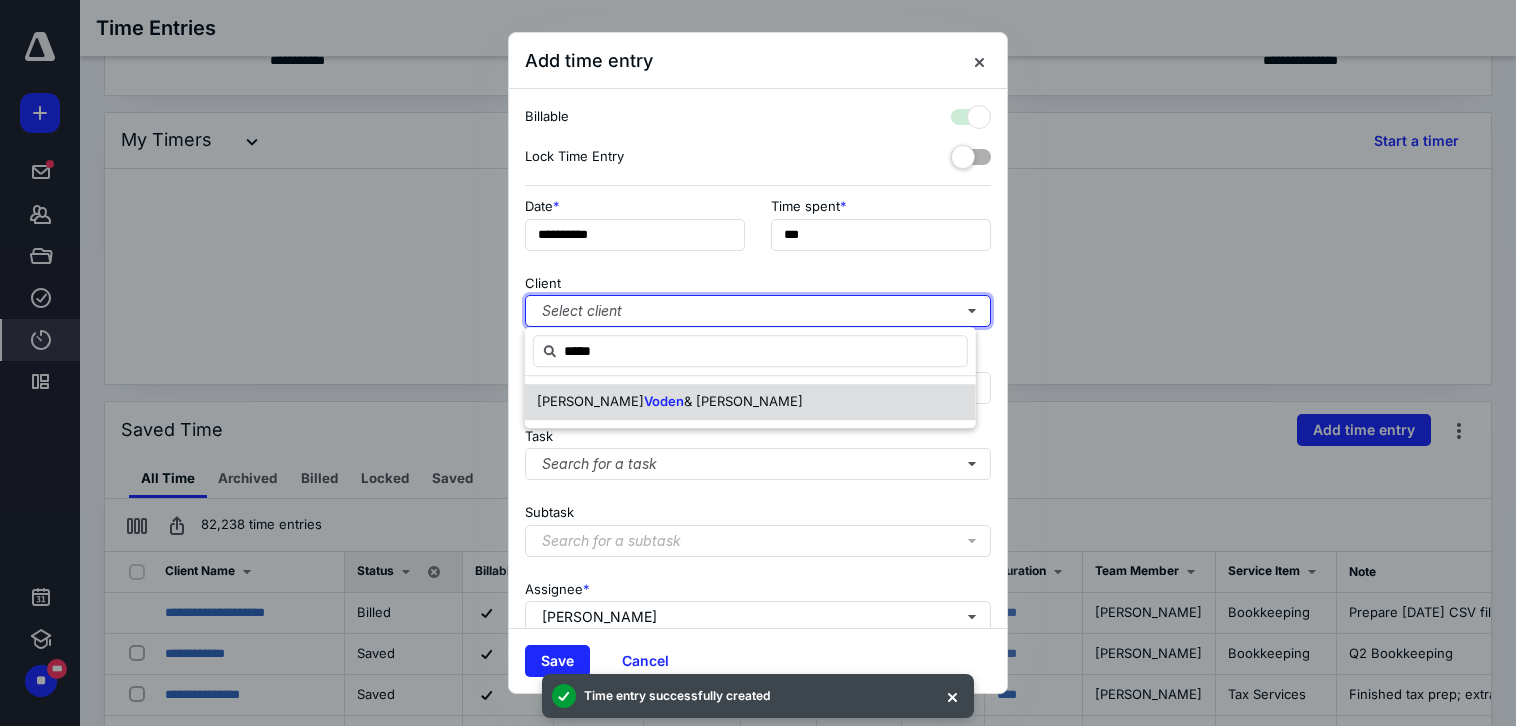 checkbox on "true" 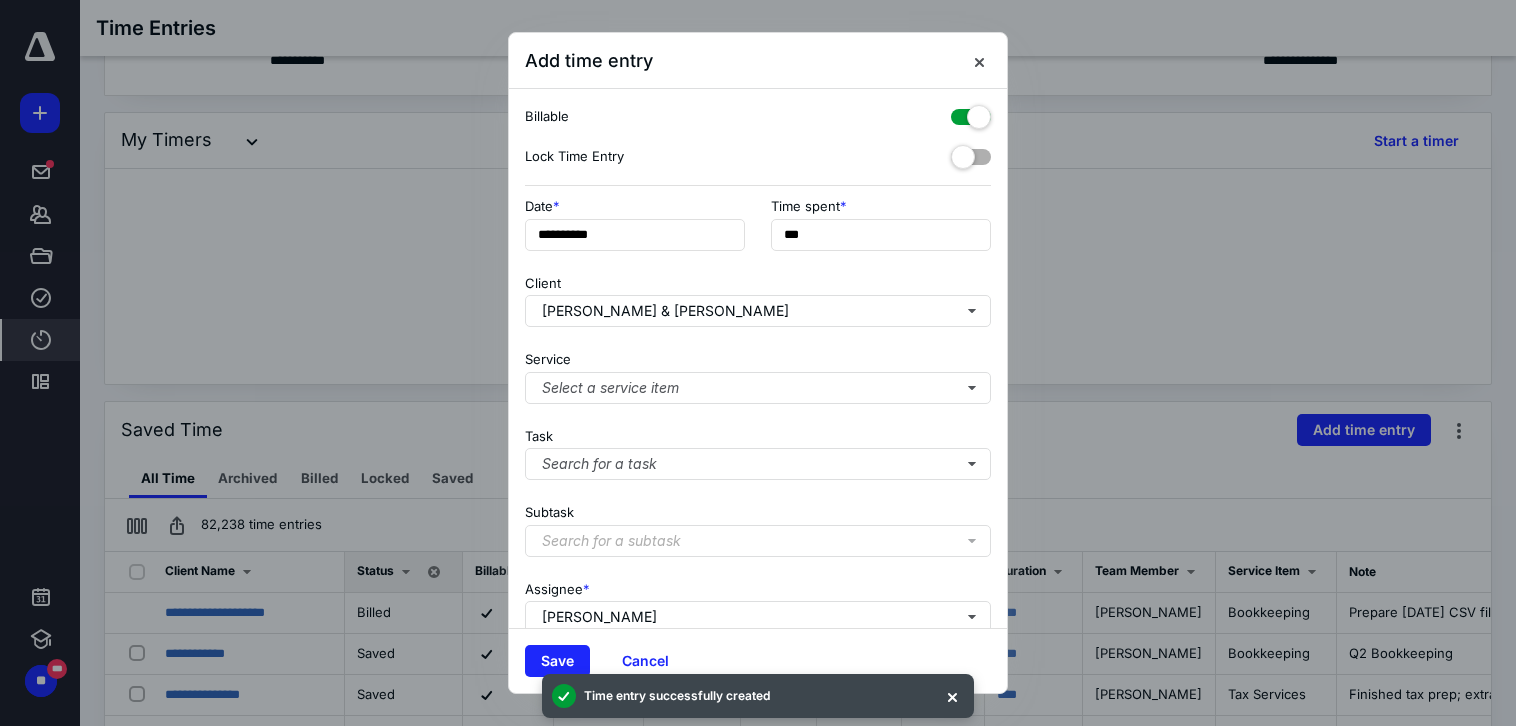 click on "**********" at bounding box center (758, 358) 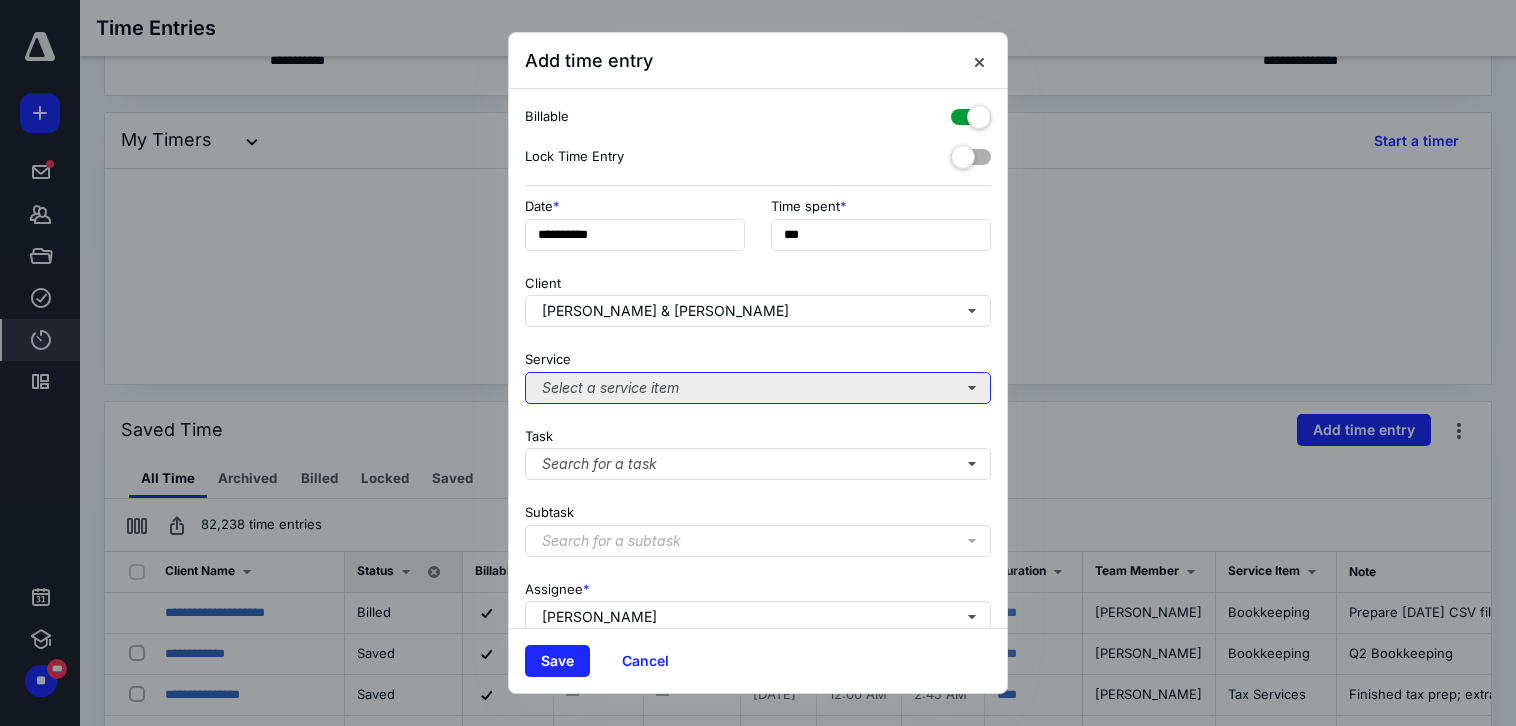click on "Select a service item" at bounding box center [758, 388] 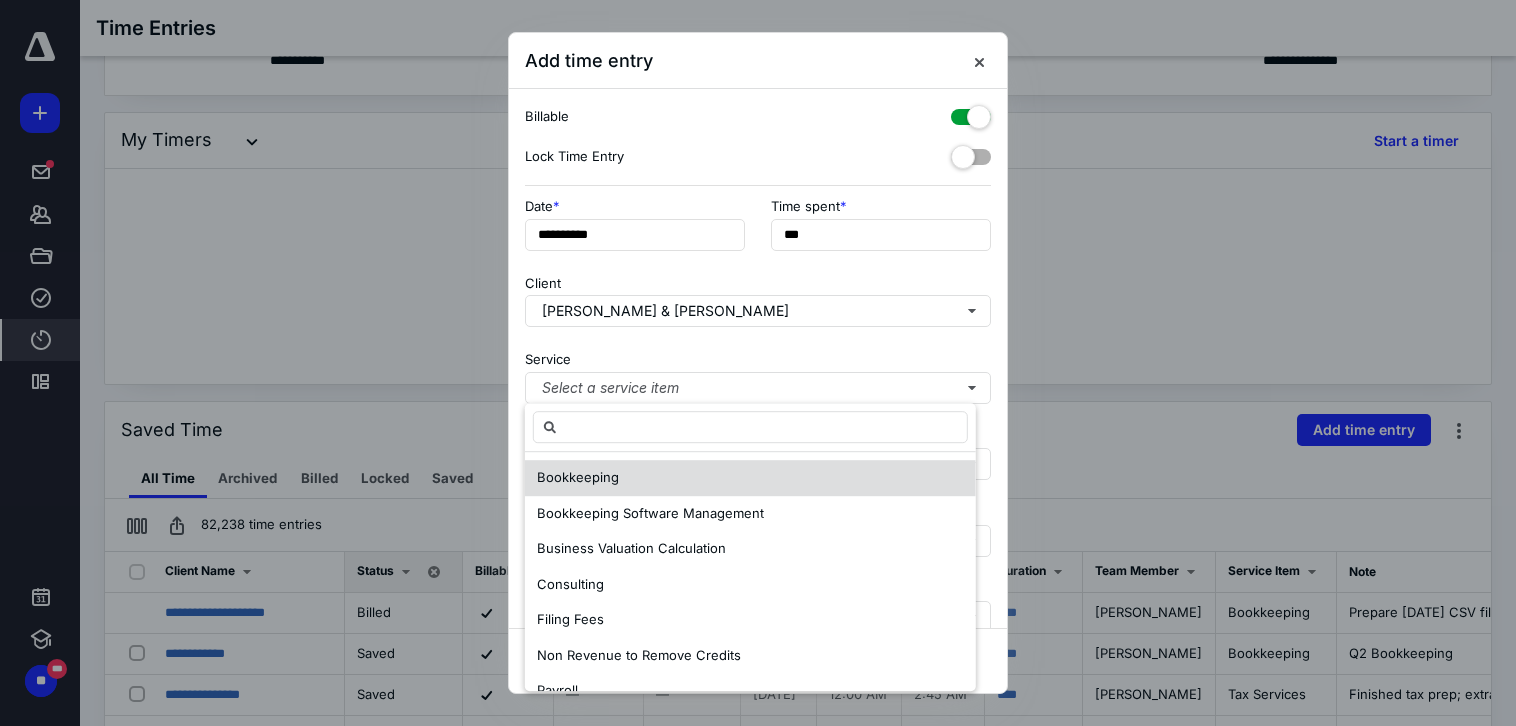 click on "Bookkeeping" at bounding box center [578, 477] 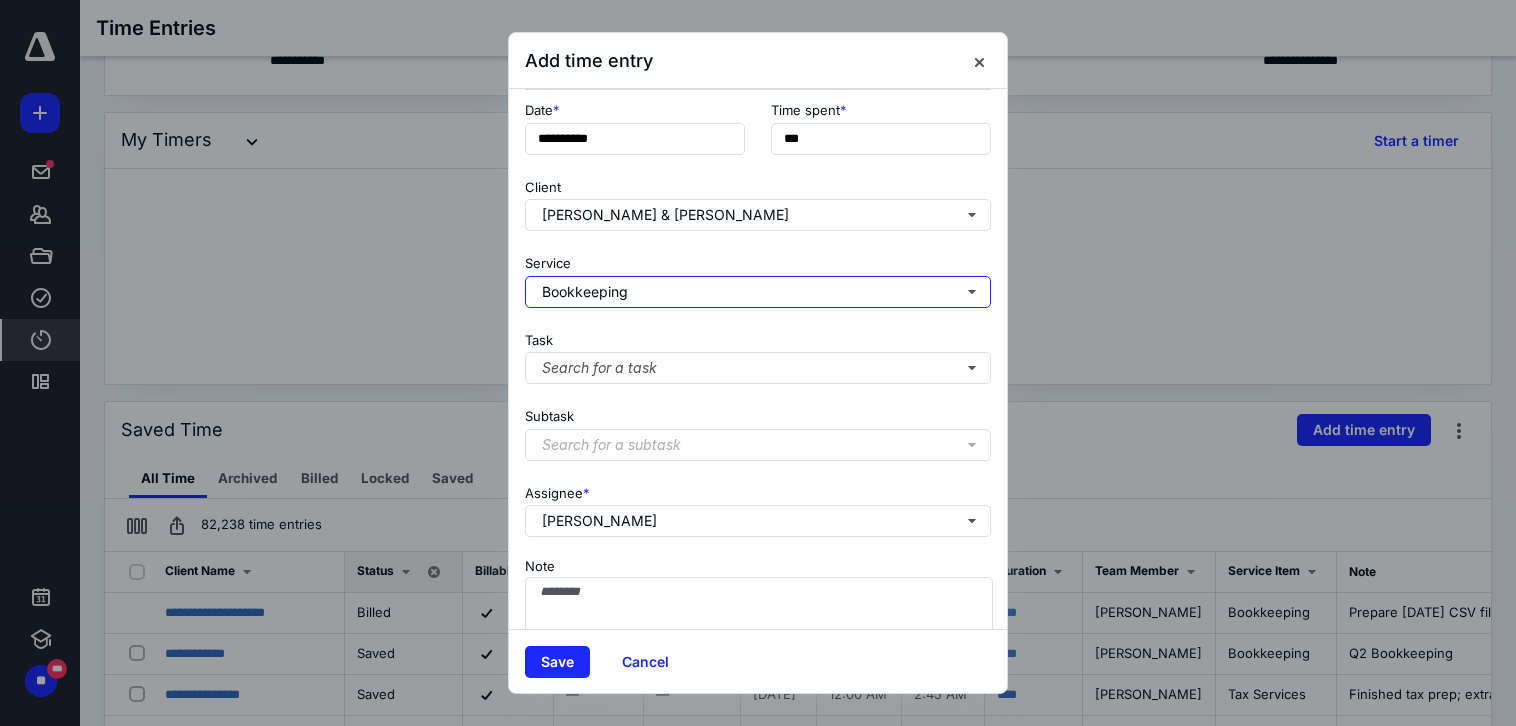 scroll, scrollTop: 100, scrollLeft: 0, axis: vertical 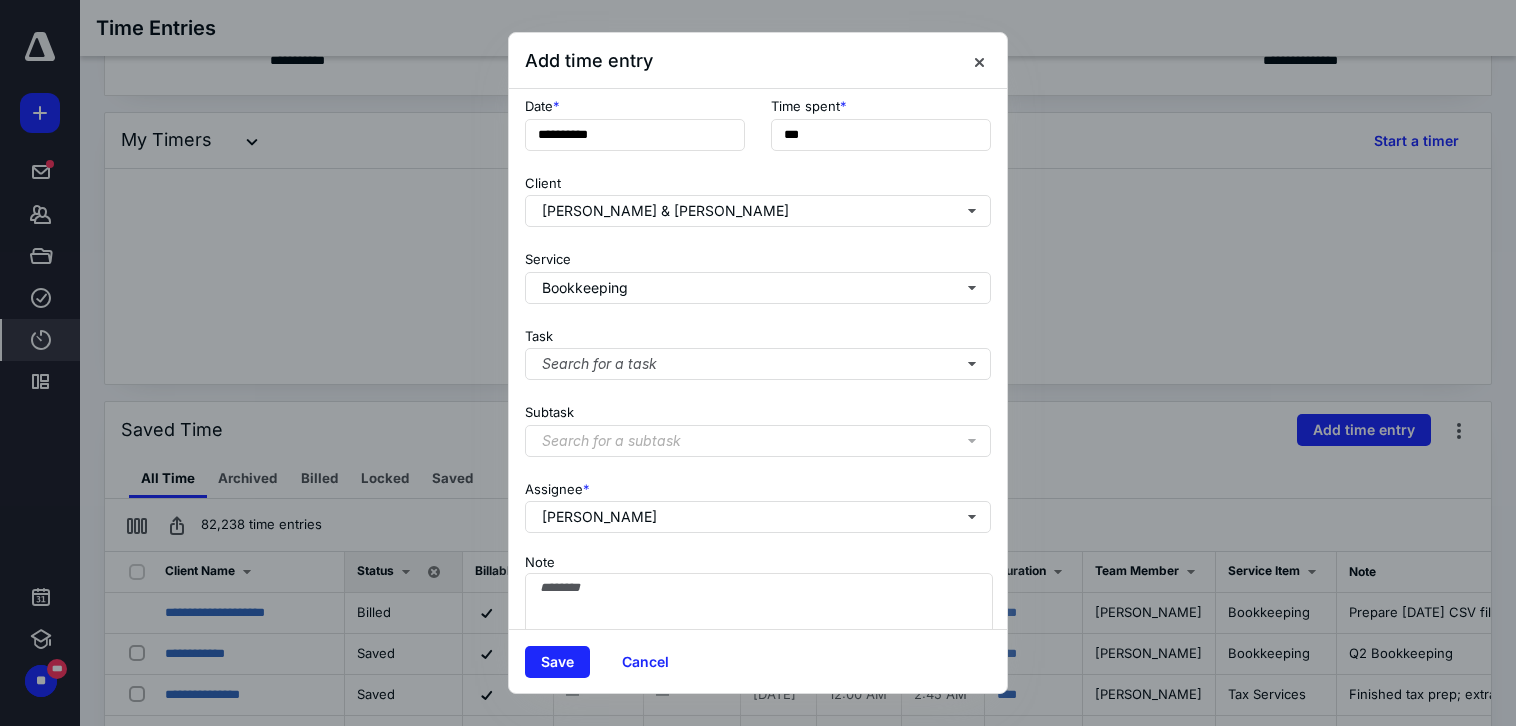 click on "Note" at bounding box center [758, 611] 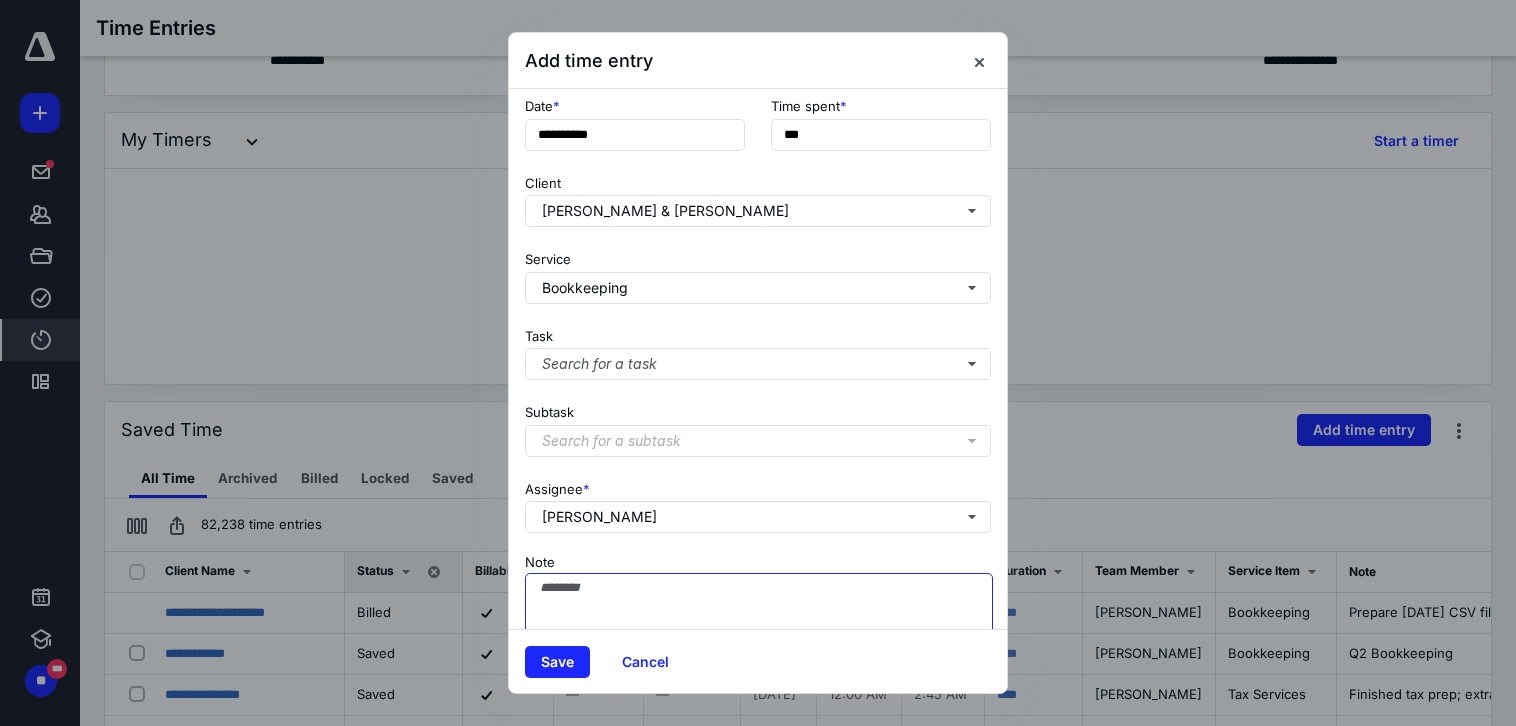 click on "Note" at bounding box center (759, 623) 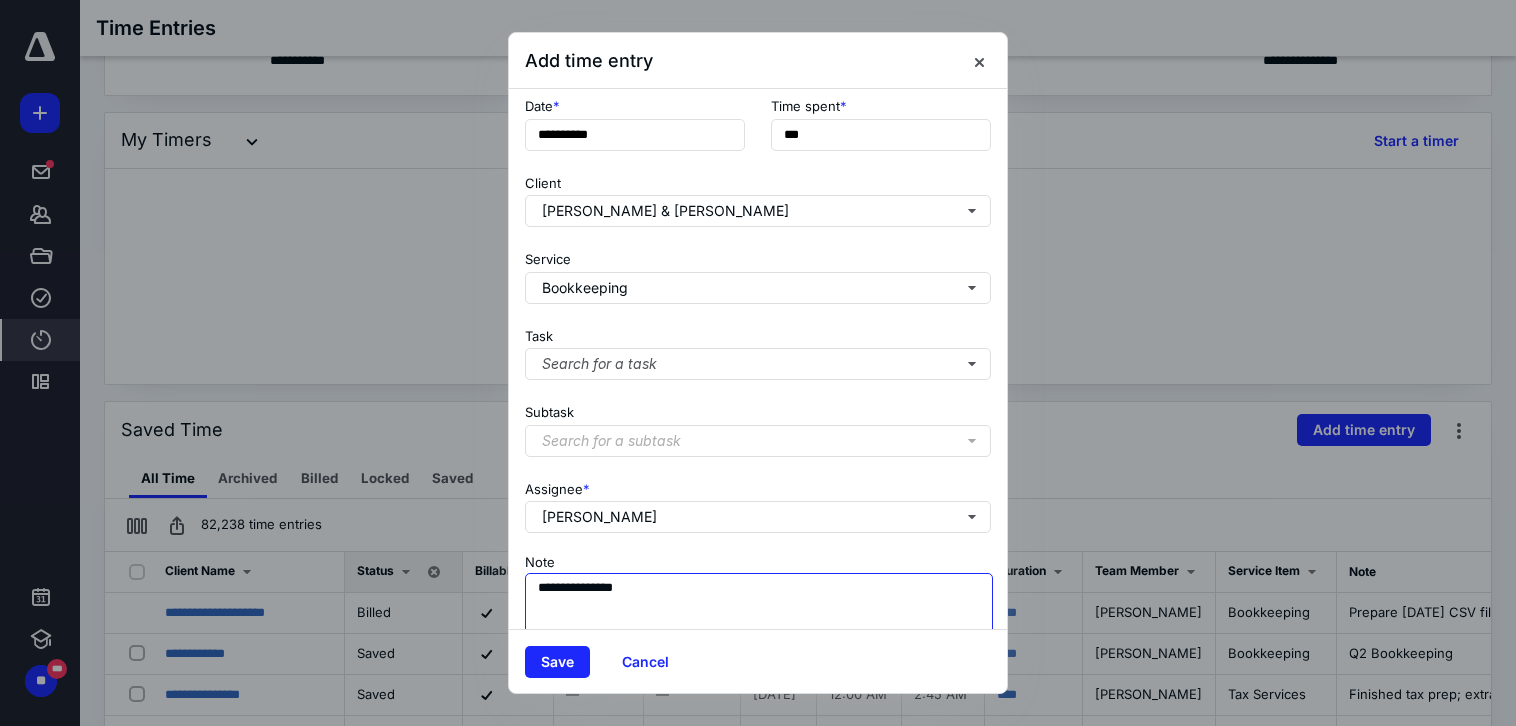 click on "**********" at bounding box center (759, 623) 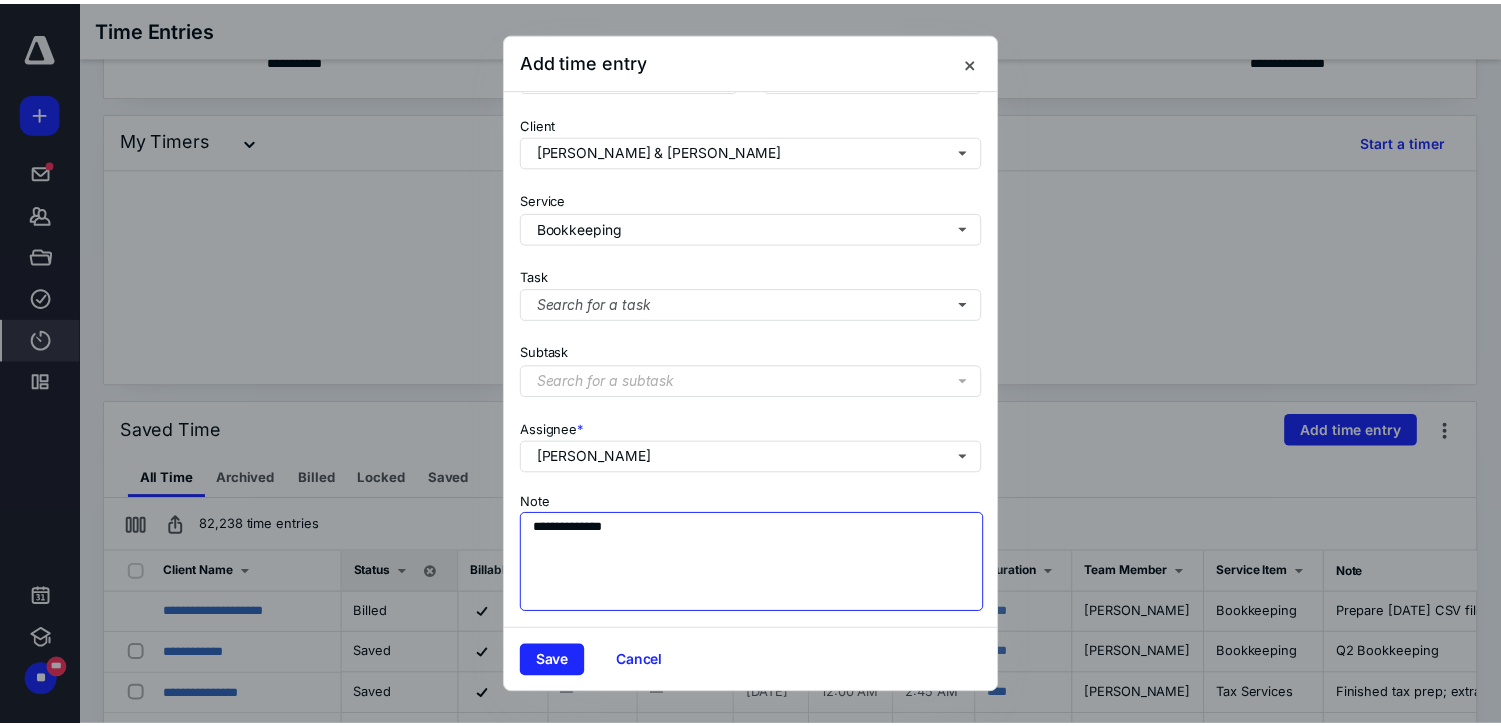 scroll, scrollTop: 174, scrollLeft: 0, axis: vertical 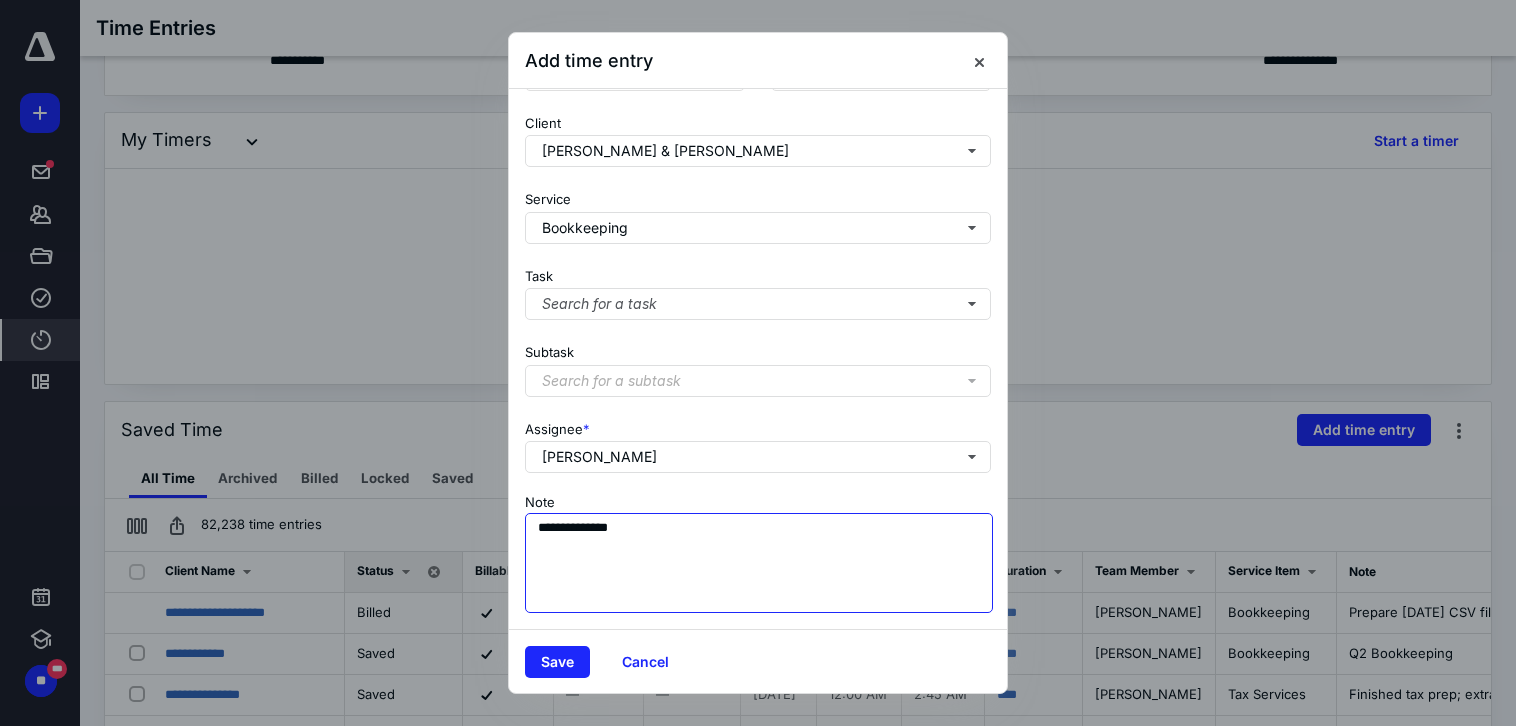click on "**********" at bounding box center [759, 563] 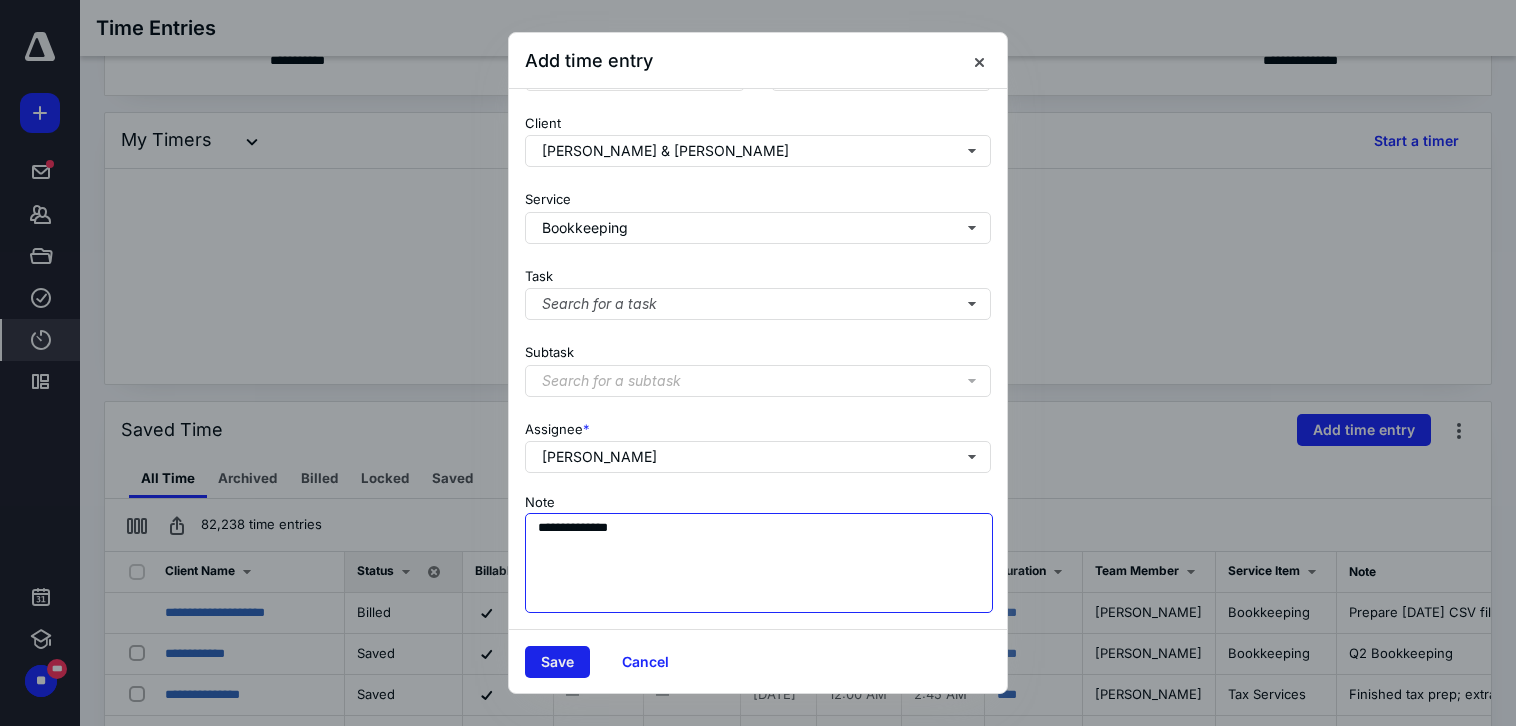 type on "**********" 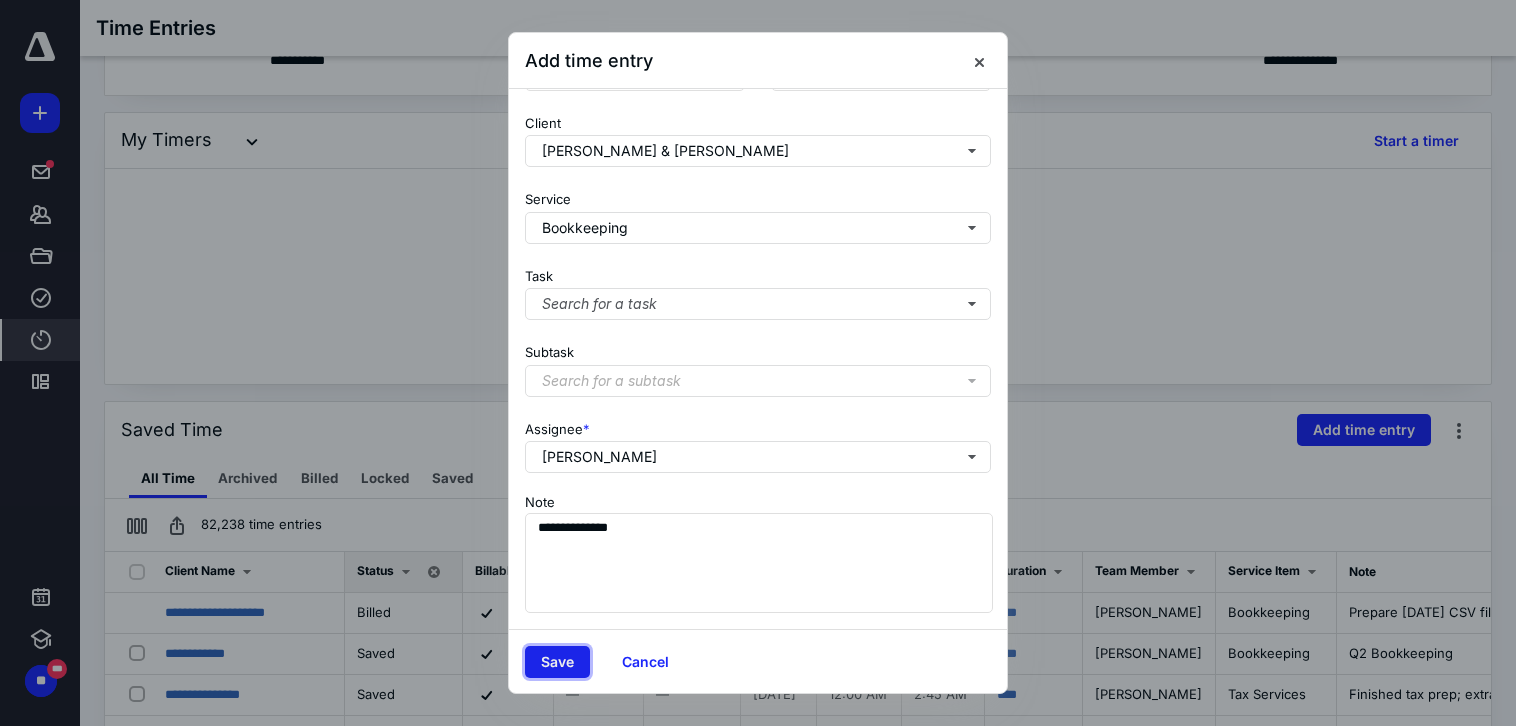 click on "Save" at bounding box center [557, 662] 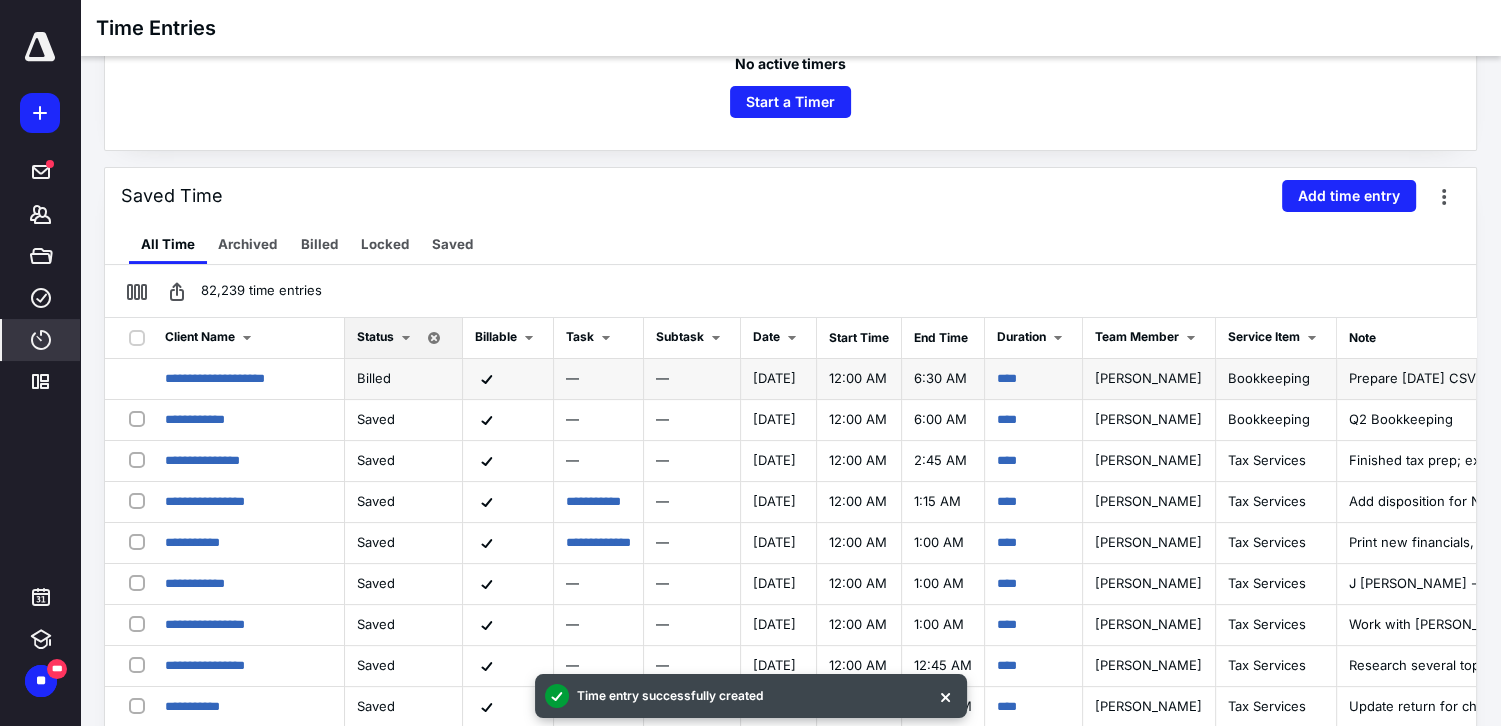scroll, scrollTop: 400, scrollLeft: 0, axis: vertical 